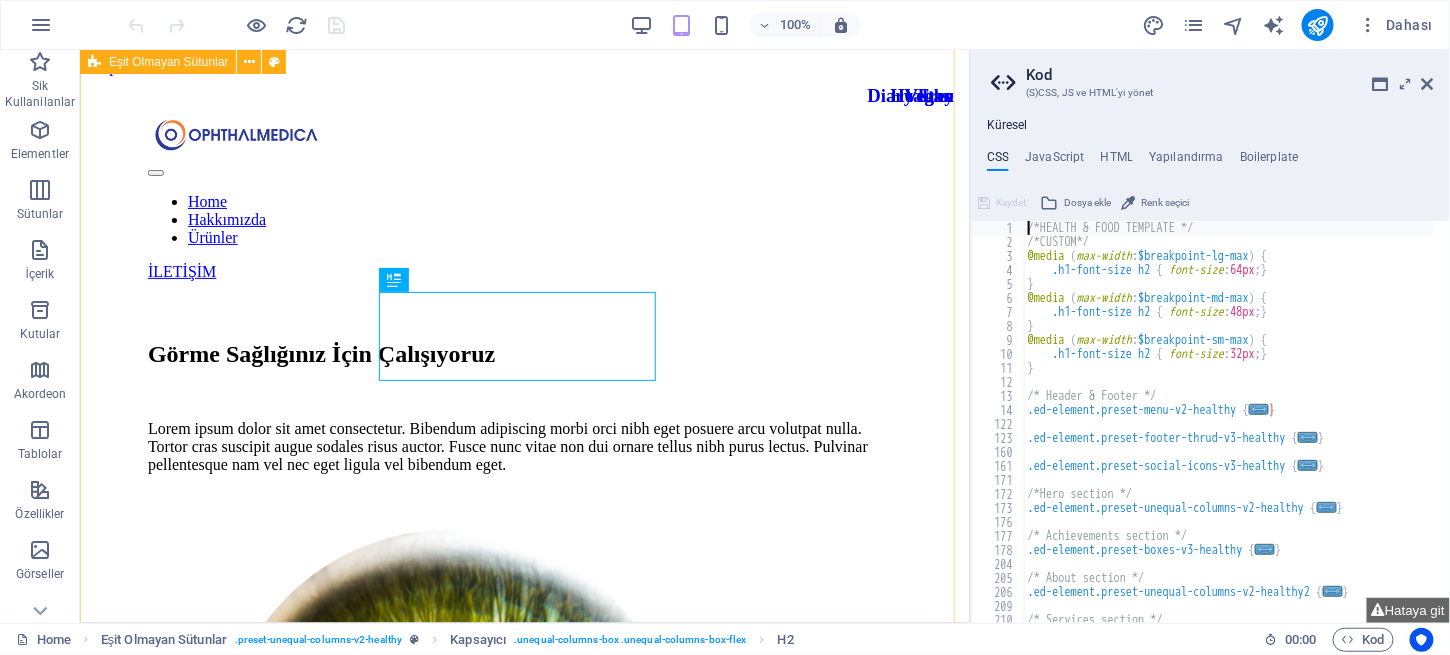scroll, scrollTop: 378, scrollLeft: 0, axis: vertical 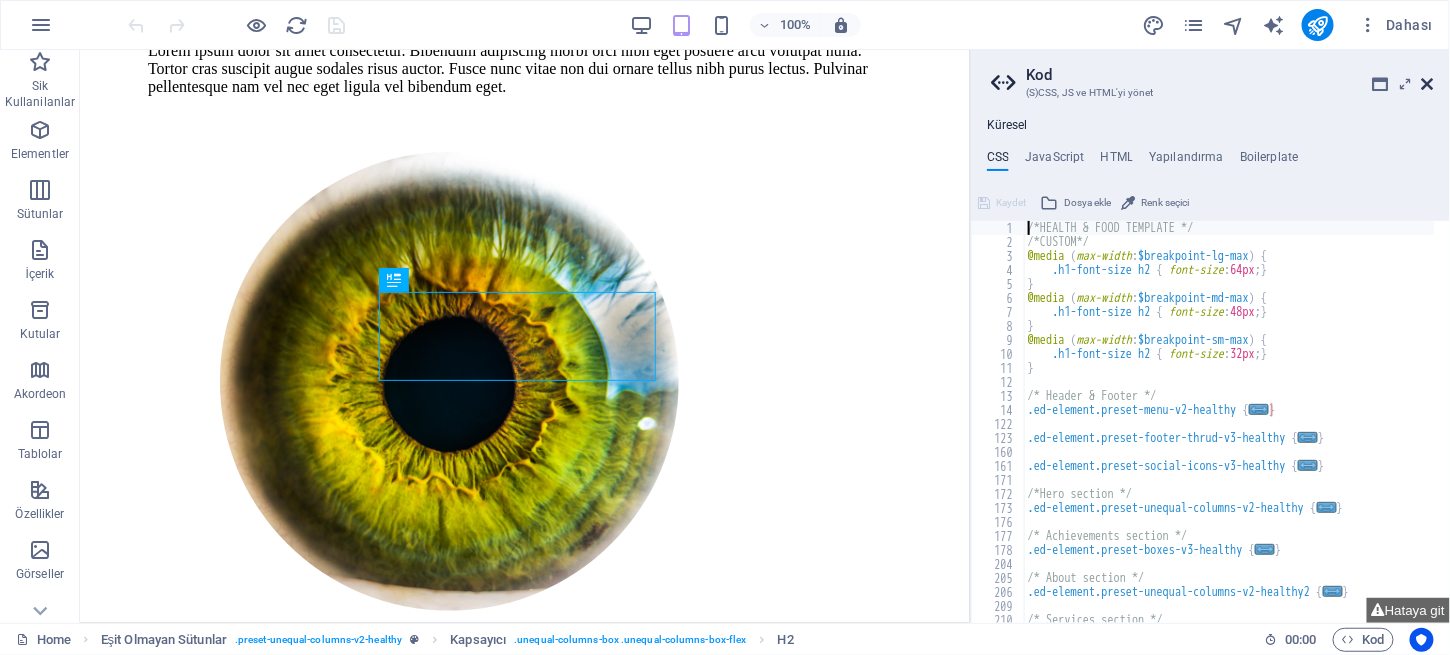 click at bounding box center (1428, 84) 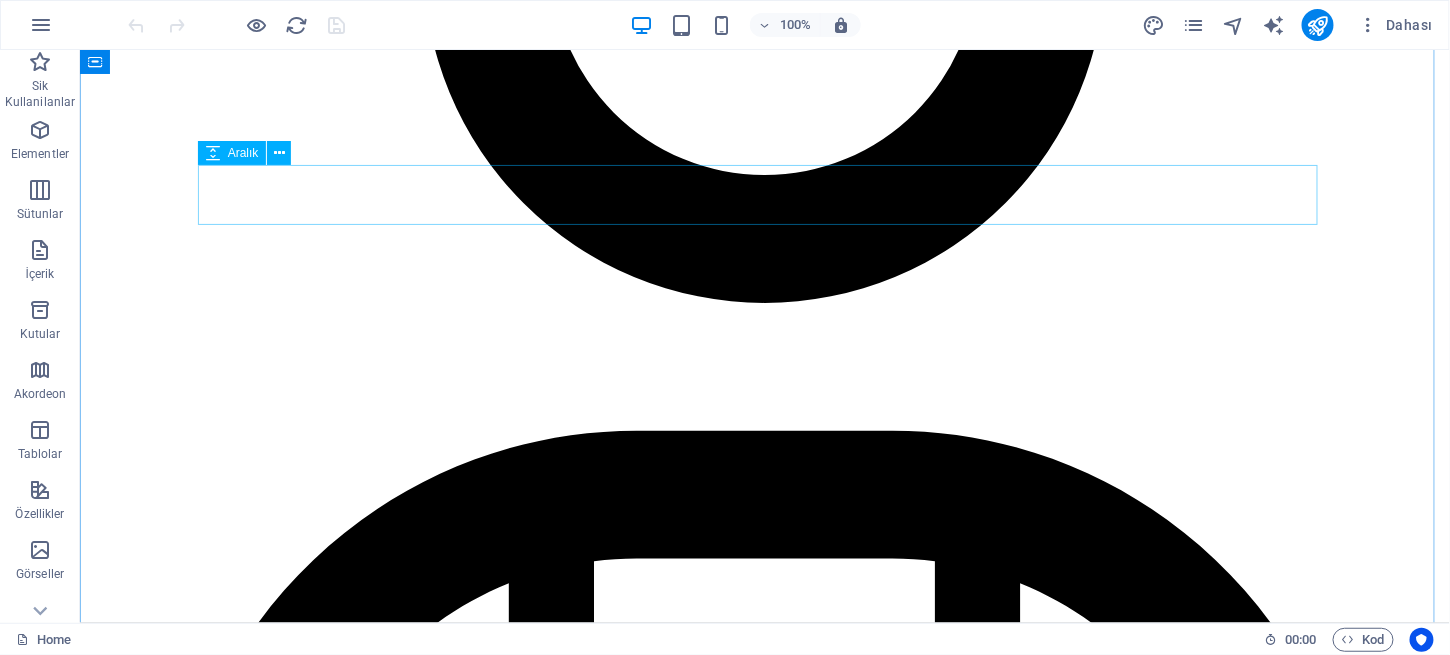 scroll, scrollTop: 2297, scrollLeft: 0, axis: vertical 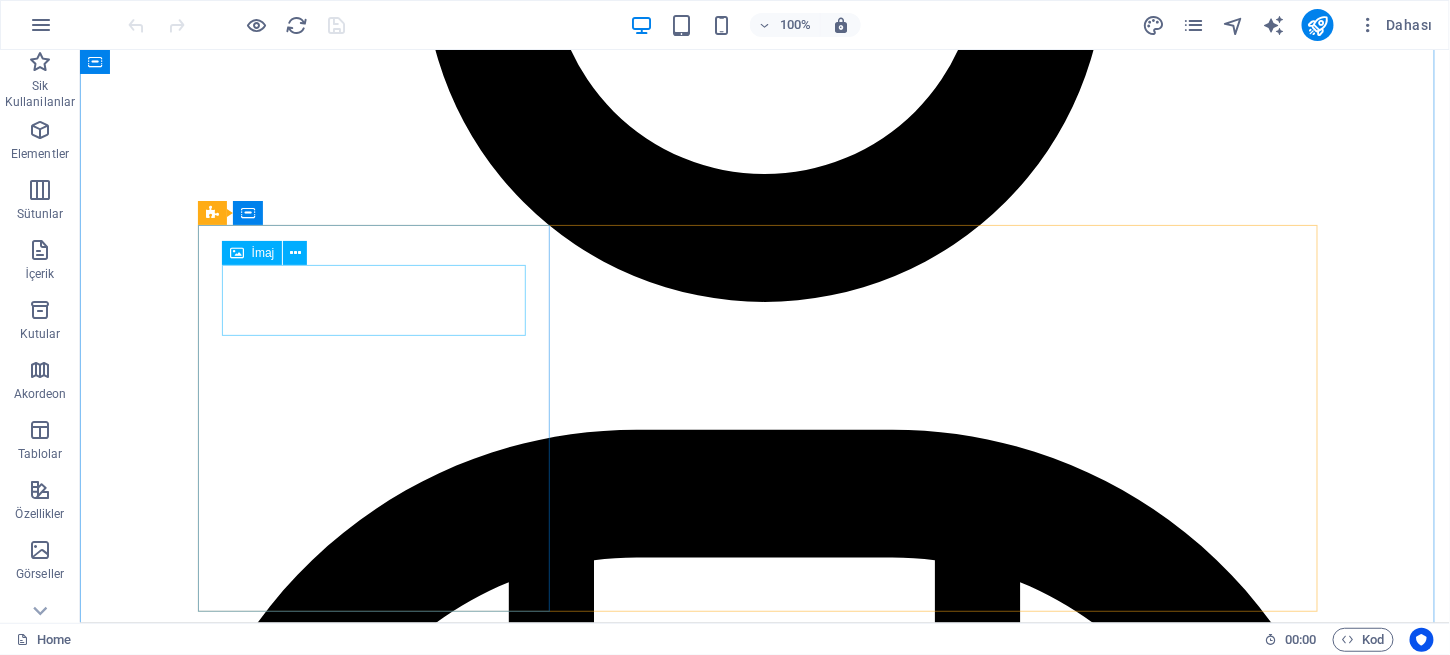 click at bounding box center [764, 5022] 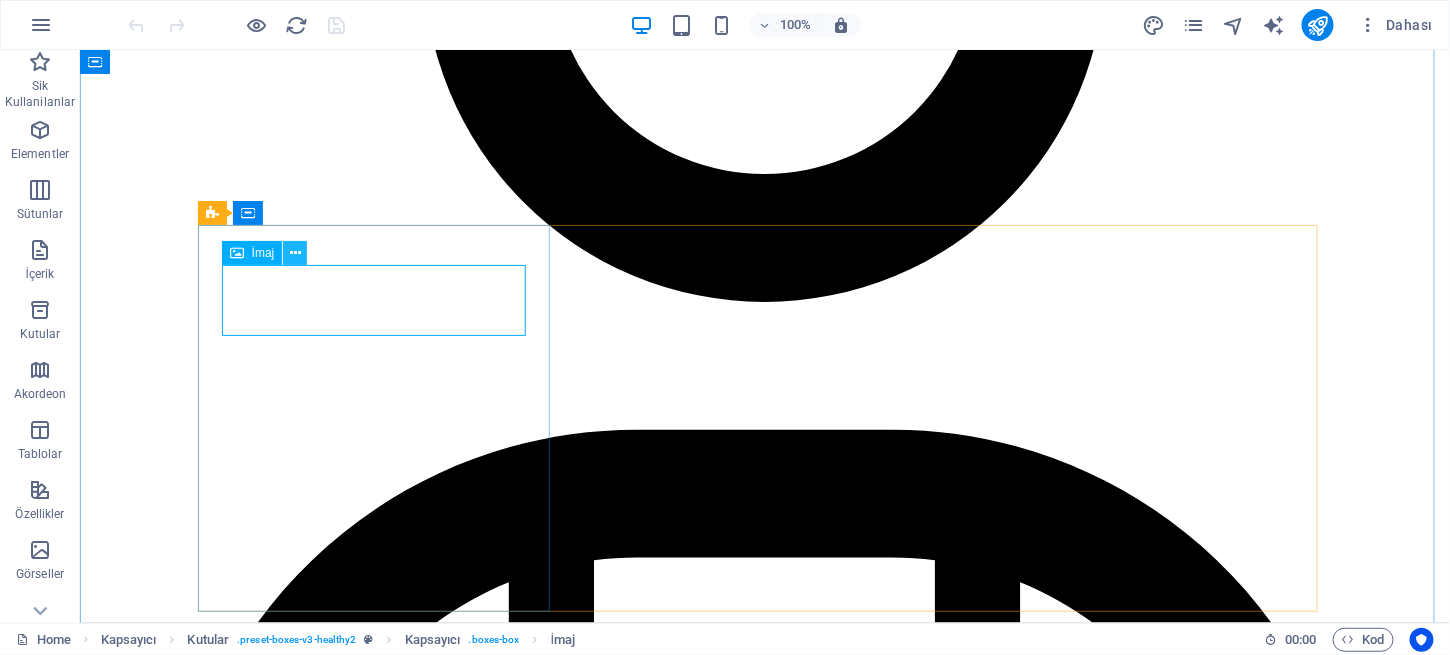 click at bounding box center (295, 253) 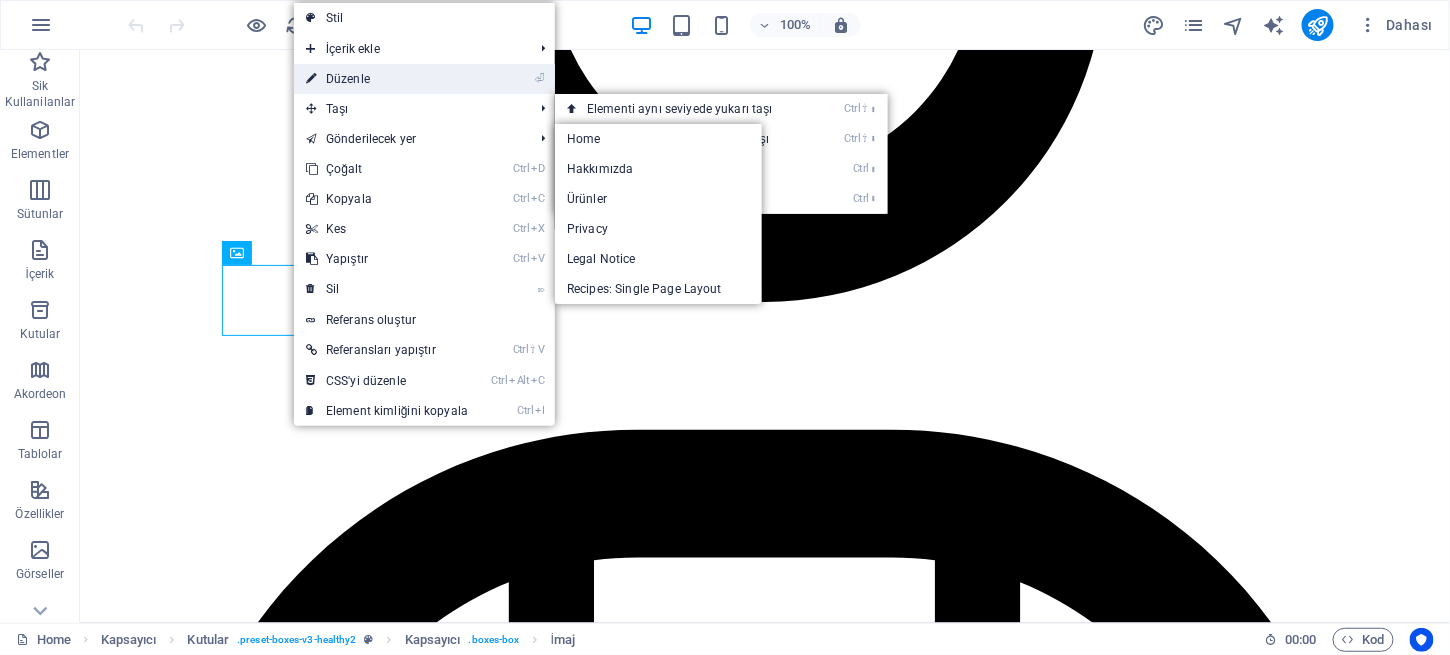 click on "⏎  Düzenle" at bounding box center (387, 79) 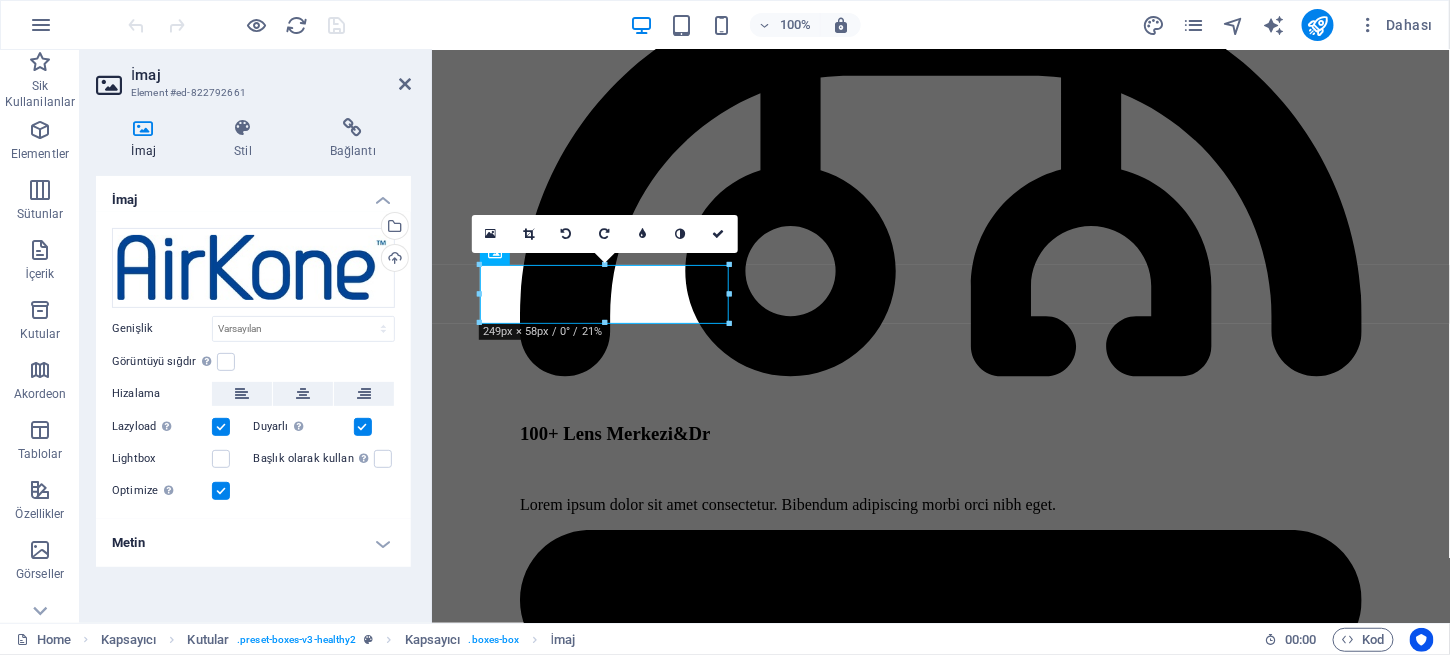 scroll, scrollTop: 2433, scrollLeft: 0, axis: vertical 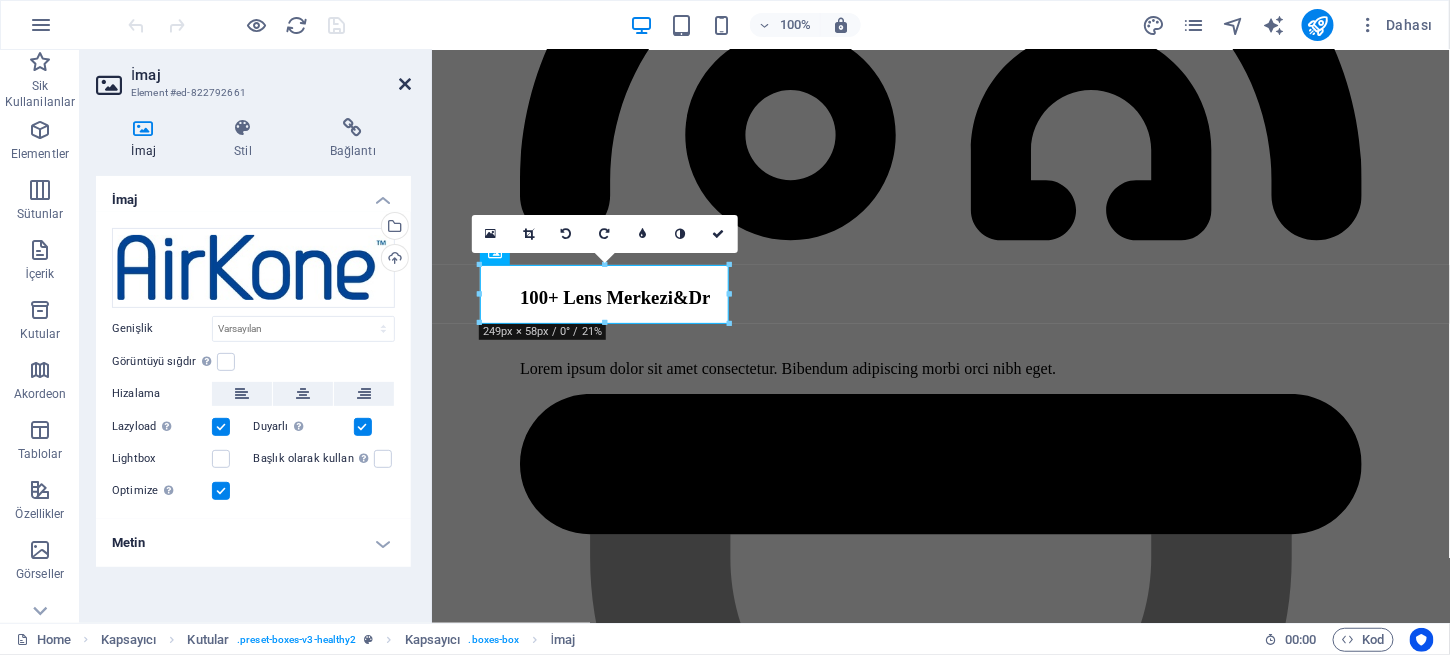click at bounding box center (405, 84) 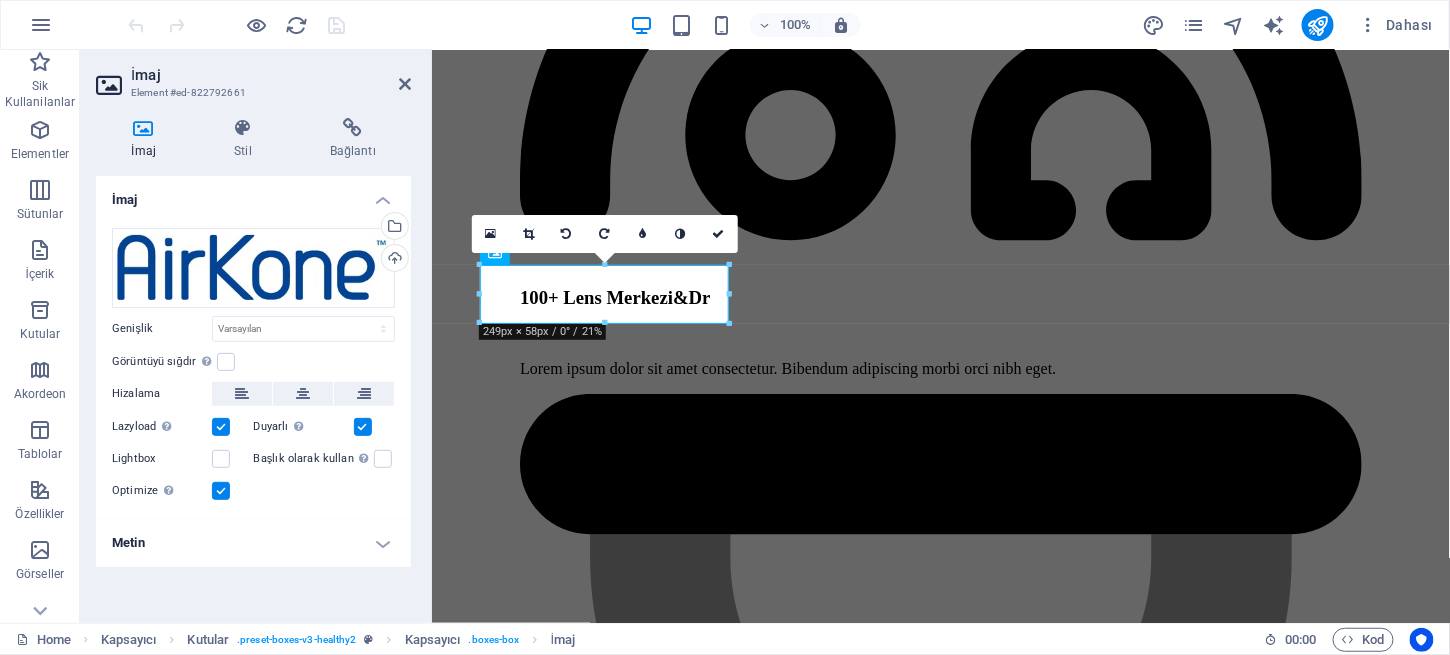 scroll, scrollTop: 2297, scrollLeft: 0, axis: vertical 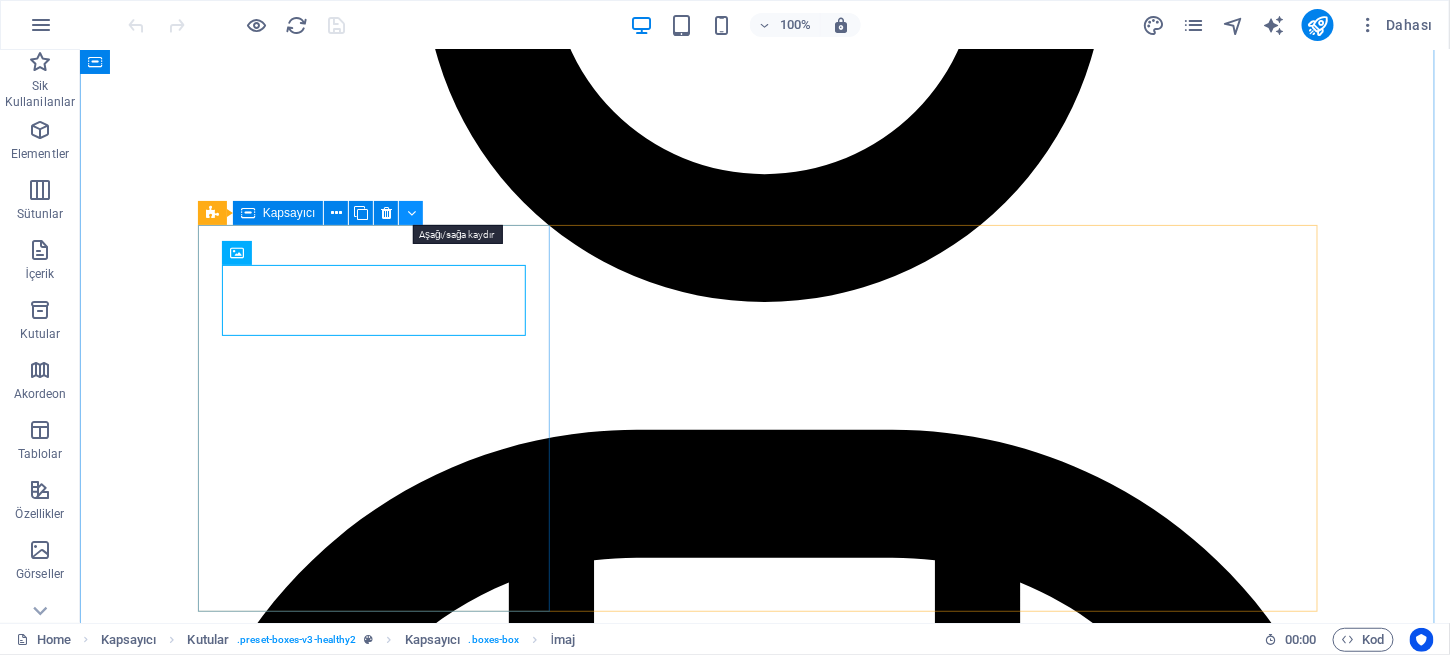 click at bounding box center (411, 213) 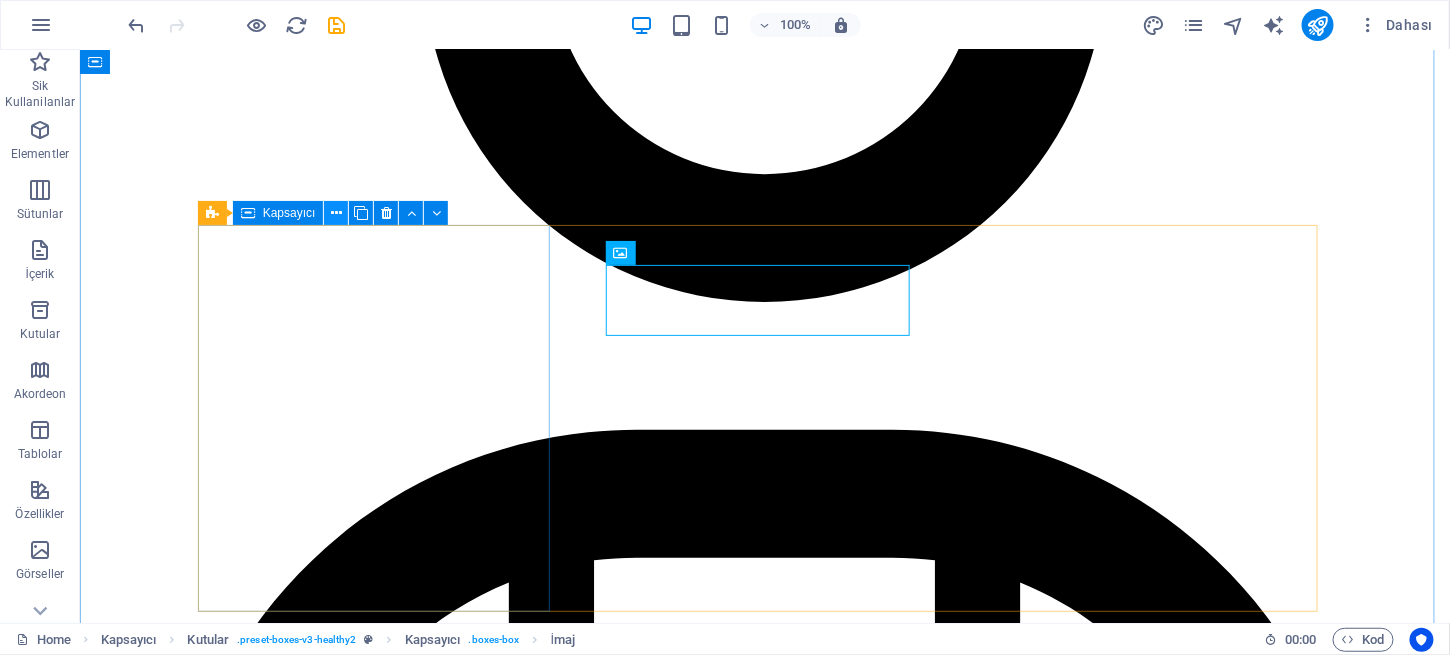 click at bounding box center (336, 213) 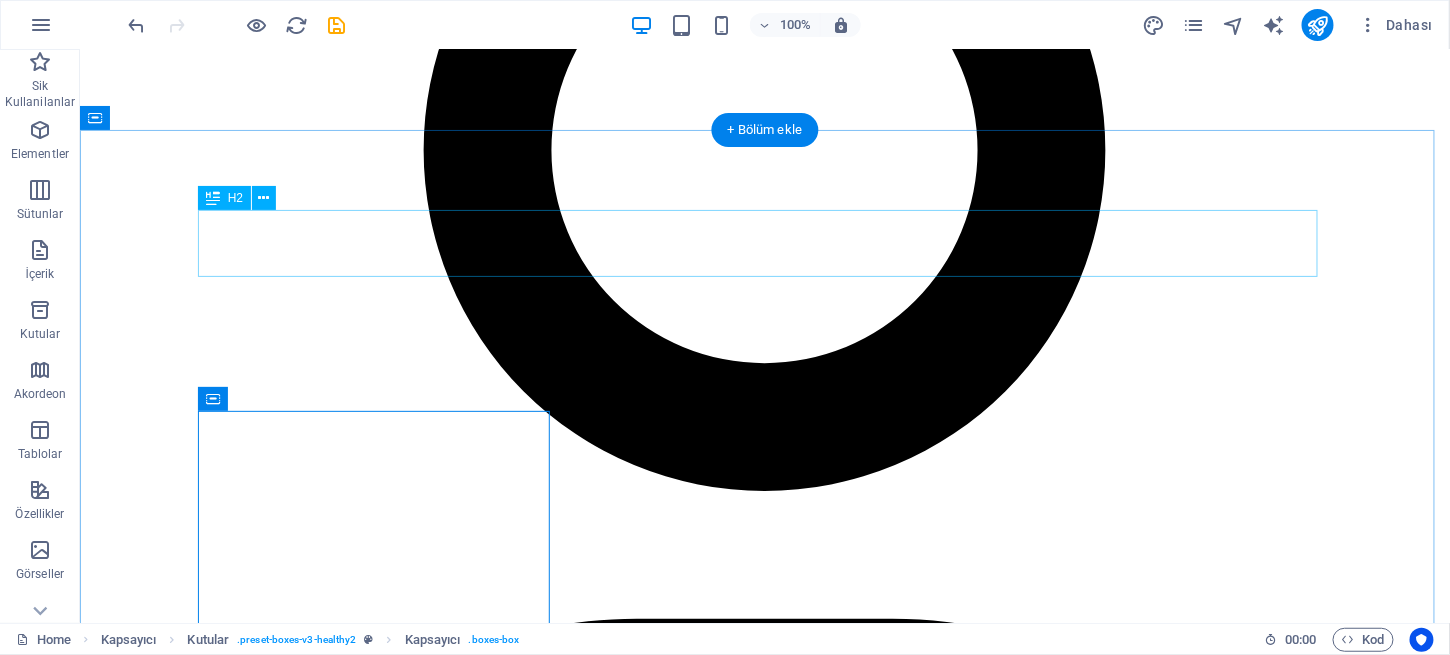 click on "Ürünlerimiz" at bounding box center (764, 4890) 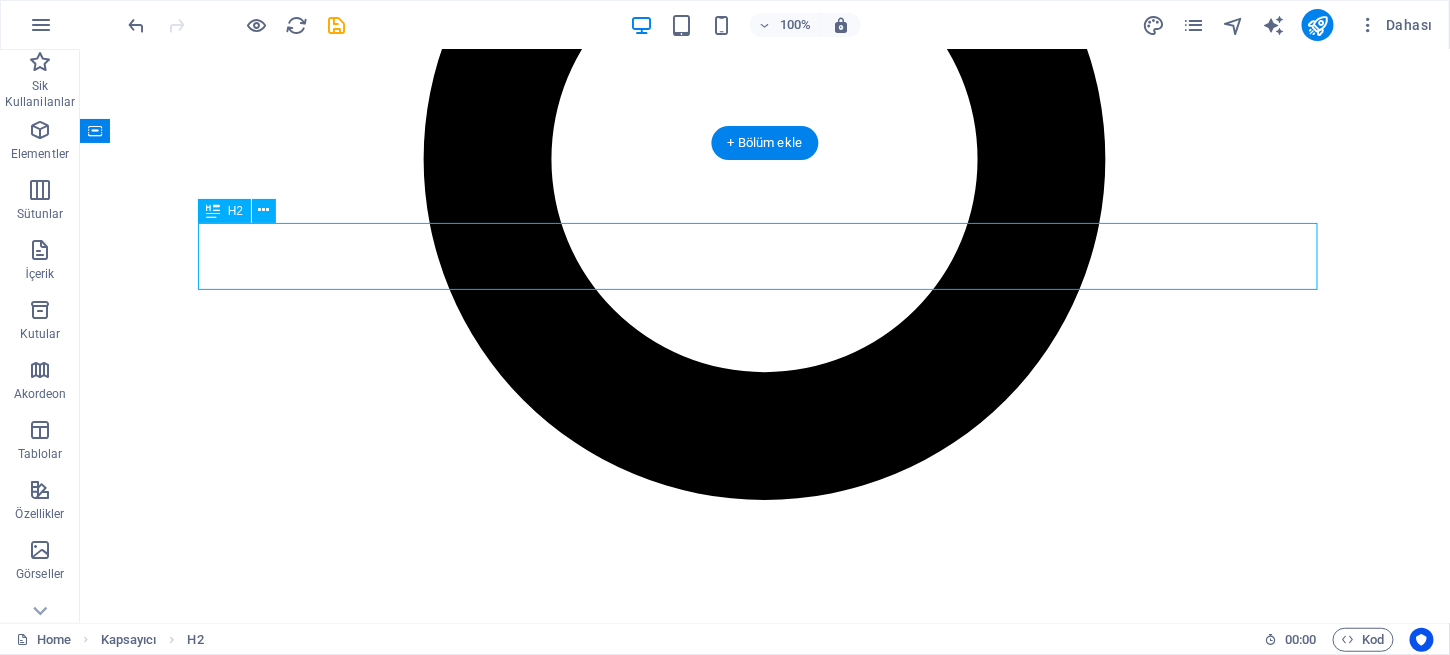 scroll, scrollTop: 2098, scrollLeft: 0, axis: vertical 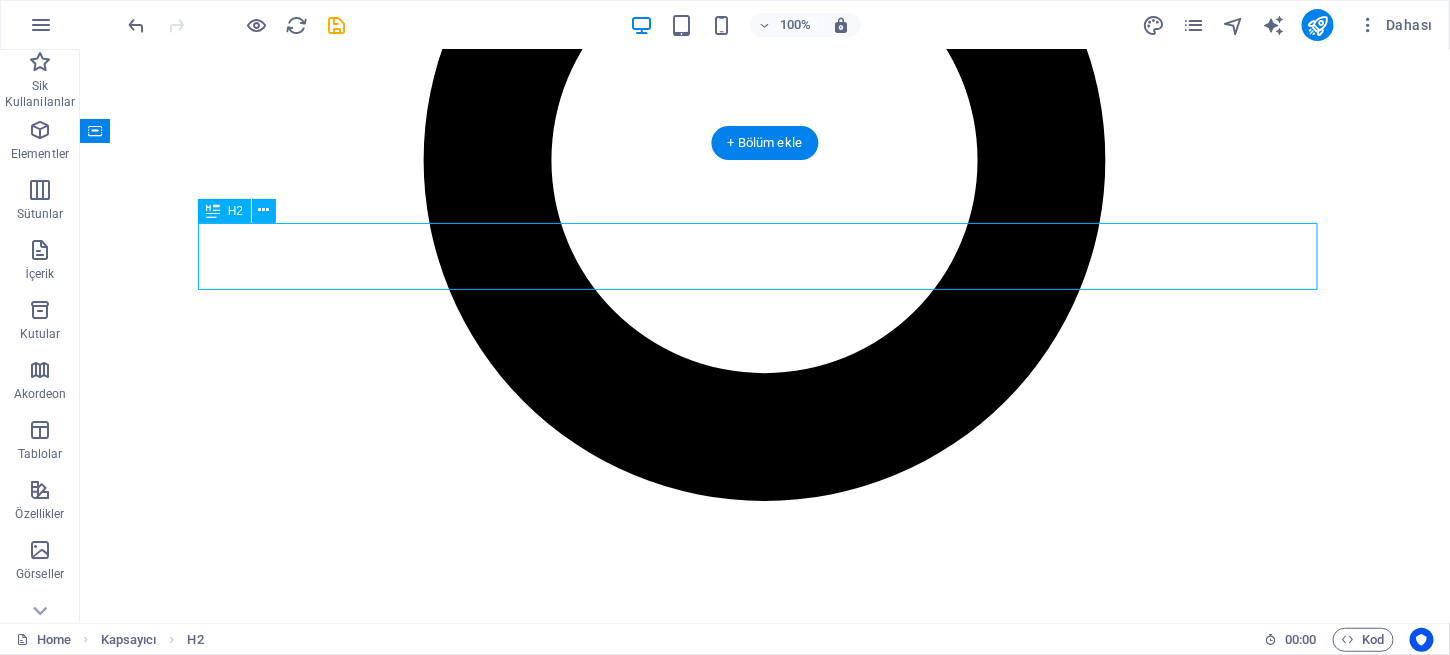 click on "Ürünlerimiz" at bounding box center [764, 4900] 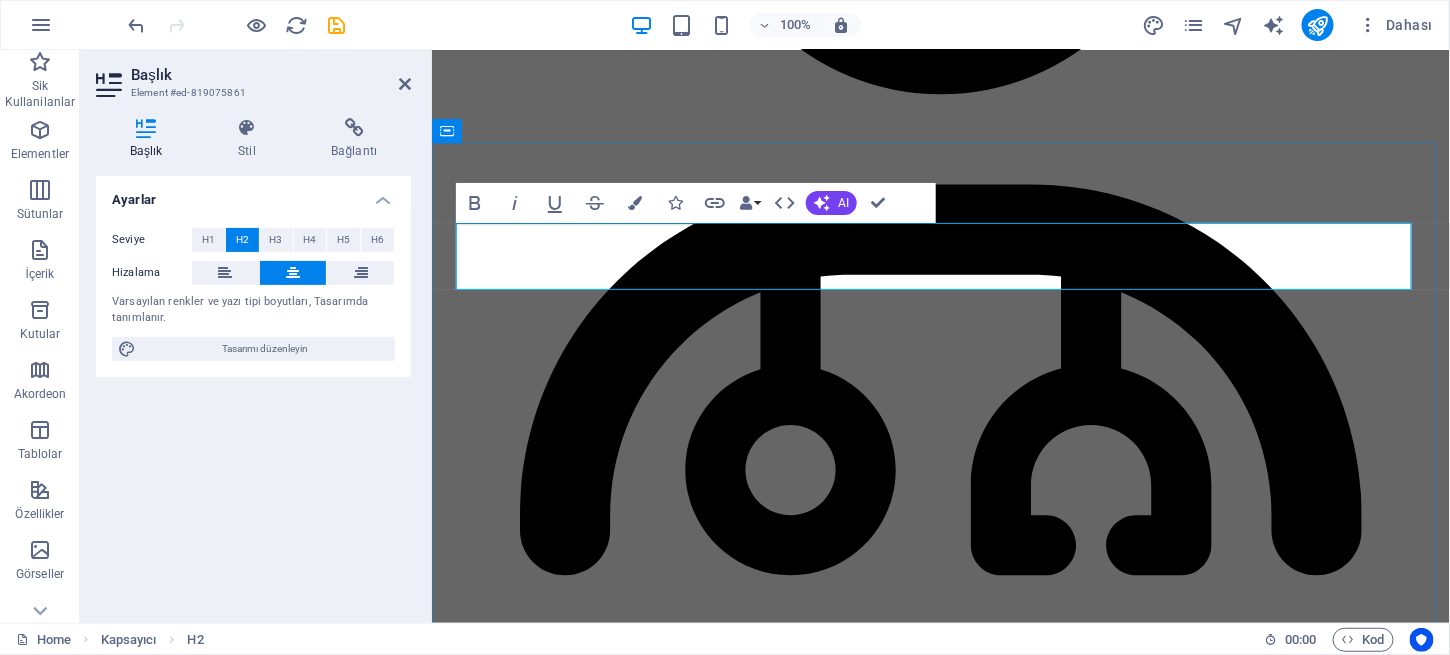 scroll, scrollTop: 2235, scrollLeft: 0, axis: vertical 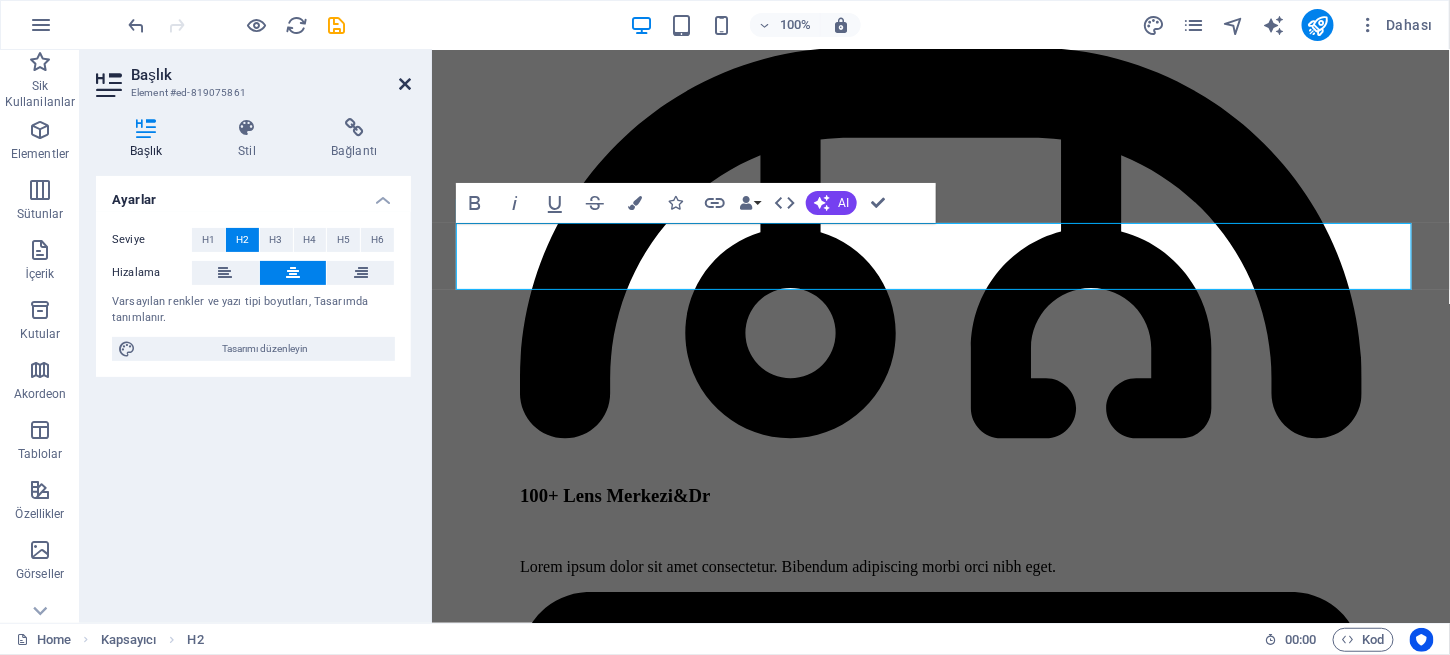 click at bounding box center [405, 84] 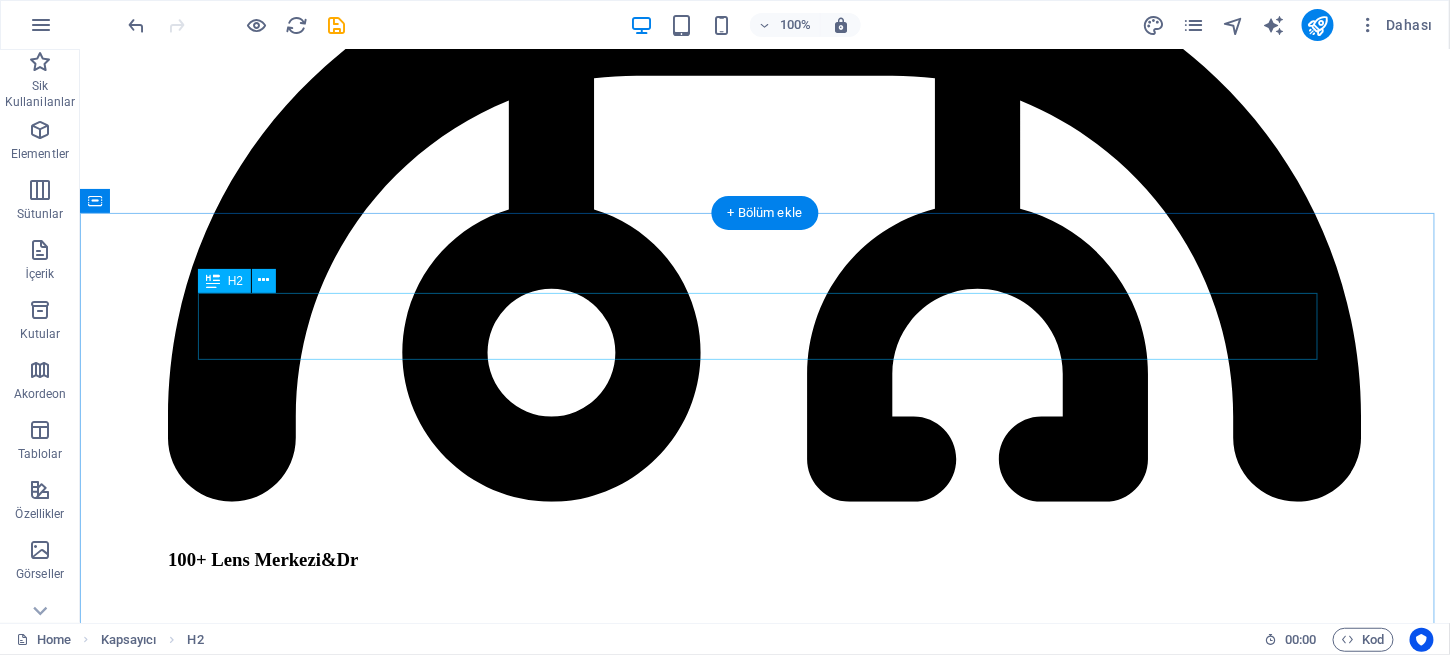 click on "Keratokonus Hakkında..." at bounding box center (764, 5794) 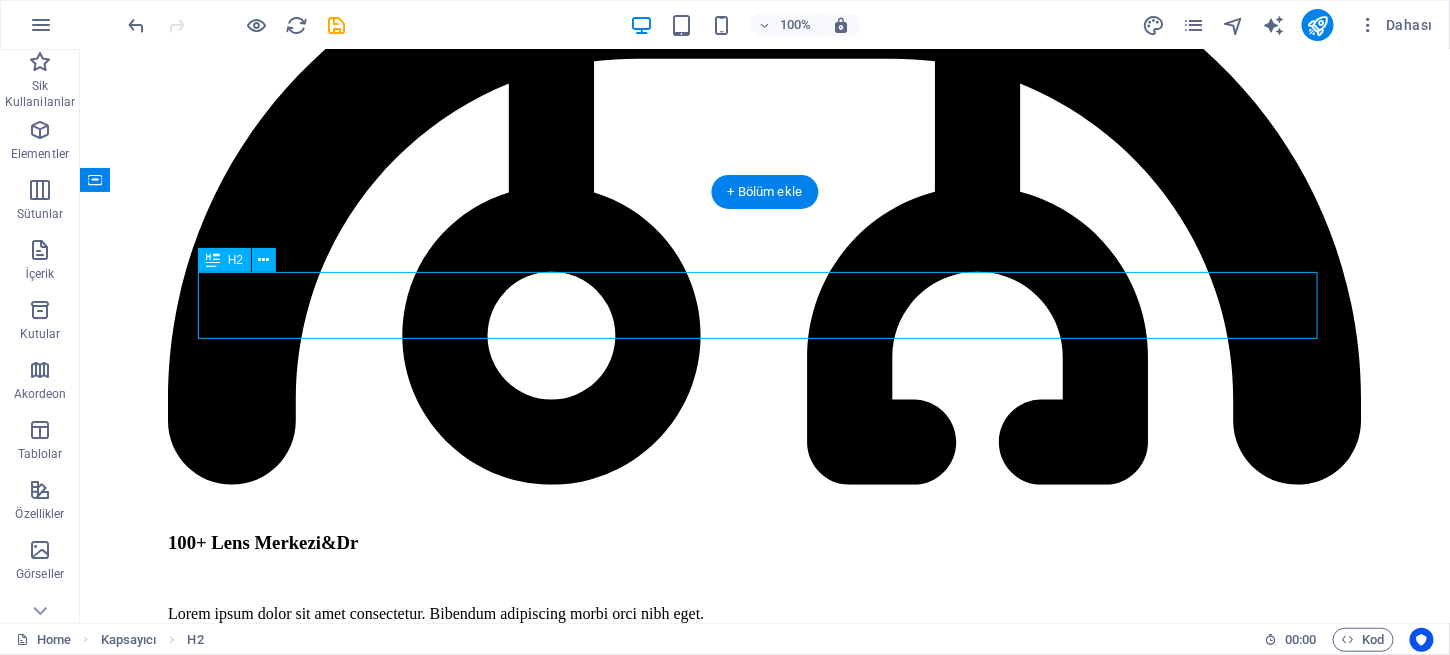 scroll, scrollTop: 2797, scrollLeft: 0, axis: vertical 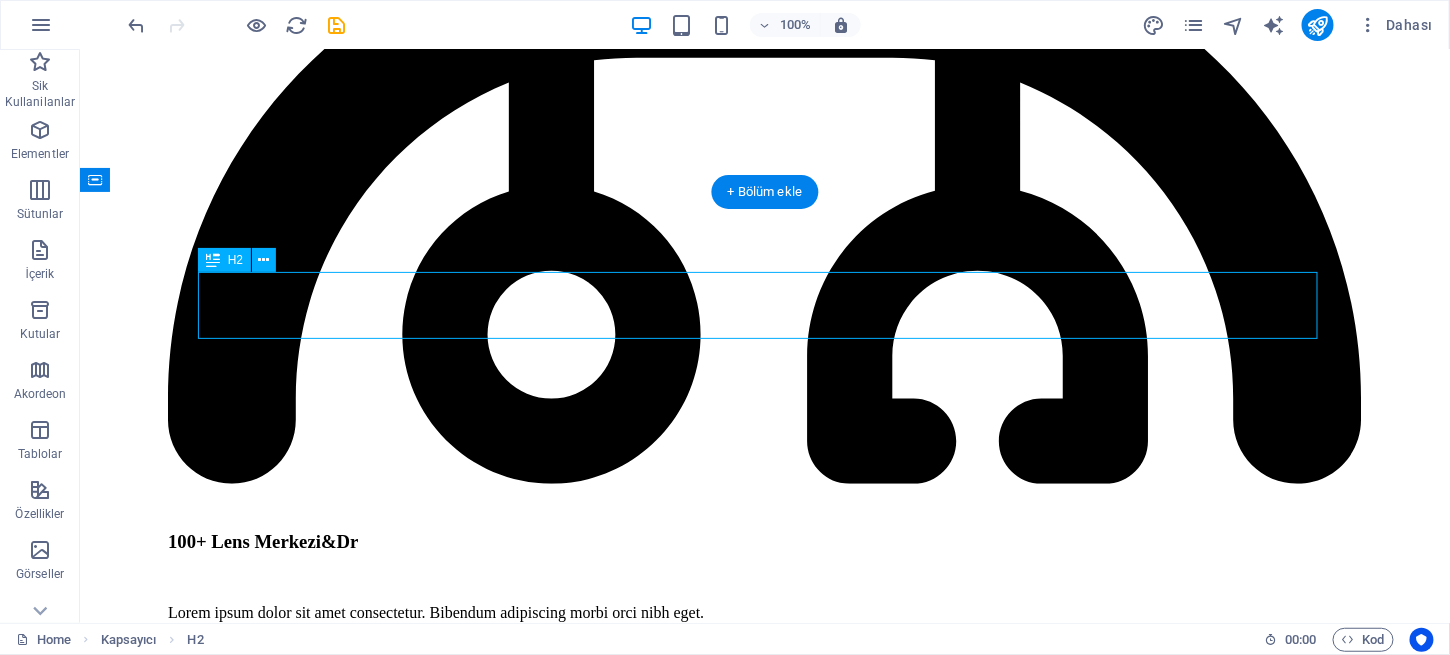 click on "Keratokonus Hakkında..." at bounding box center (764, 5776) 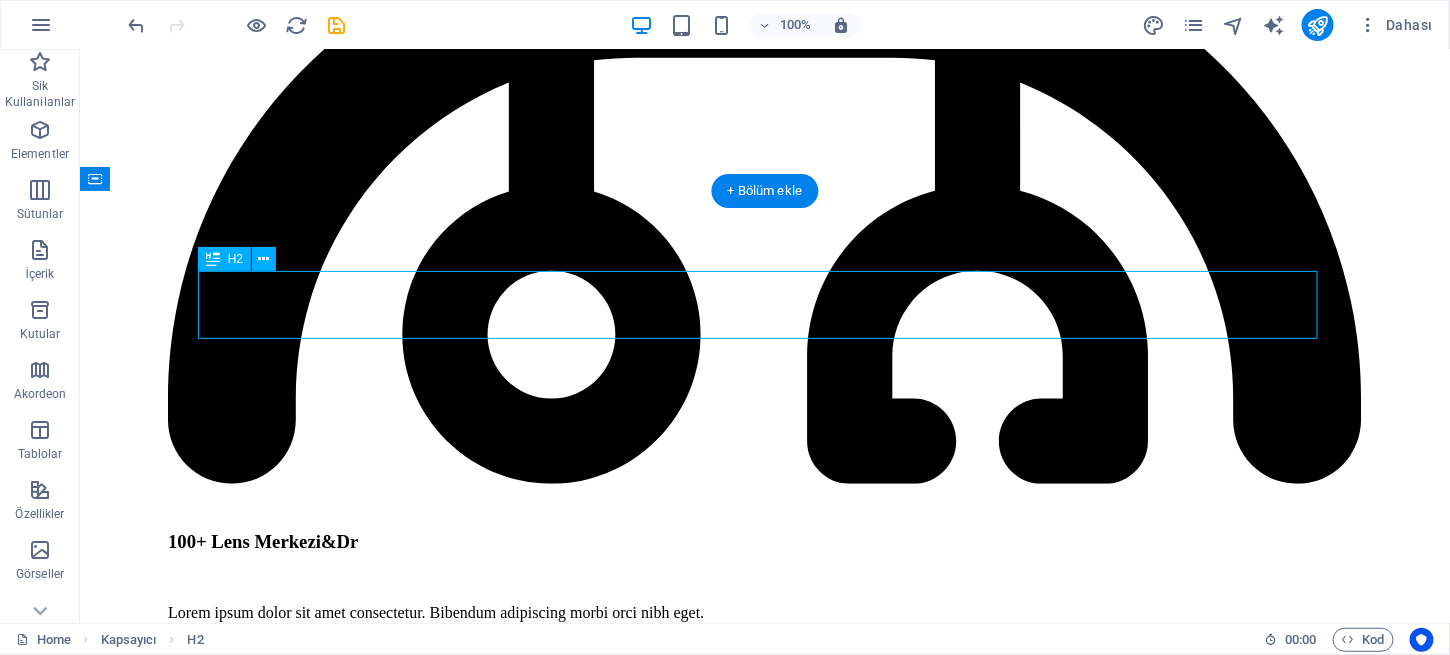 click on "Keratokonus Hakkında..." at bounding box center (764, 5776) 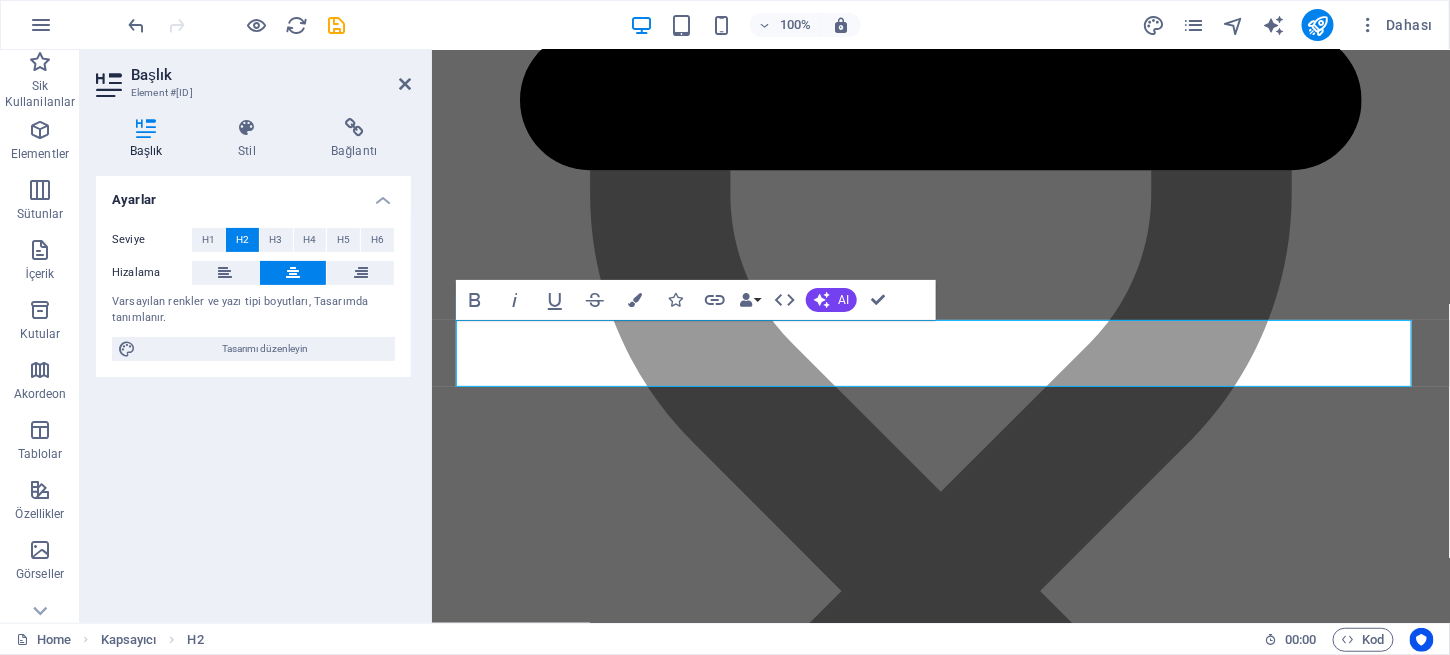 scroll, scrollTop: 2914, scrollLeft: 0, axis: vertical 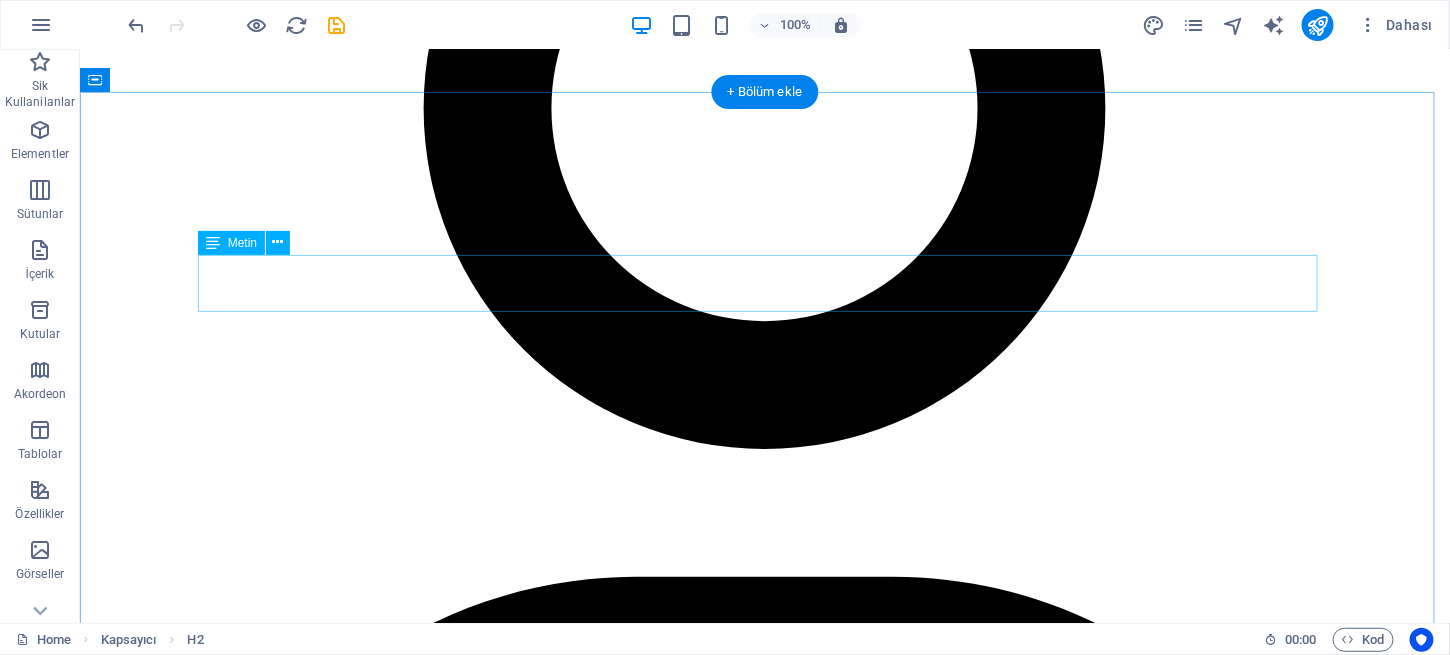 click on "Keratokonus hastalığında görmeyi iyileştirmek veya artırmak için  Kontakt Lense ihtiyaç duyulmaktadır. Bu lensler sadece kişinin korneasına göre dizayn edilmiş ve üretilmiş olmalıdır." at bounding box center (764, 4922) 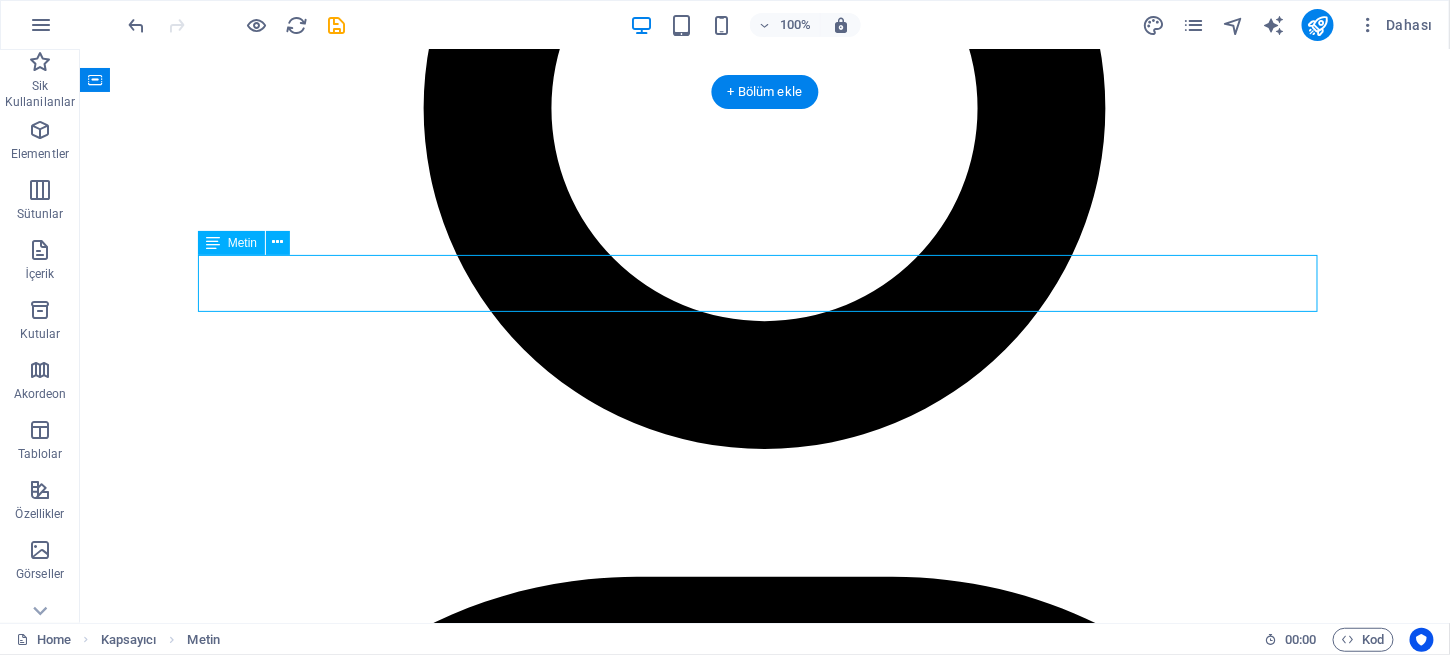 click on "Keratokonus hastalığında görmeyi iyileştirmek veya artırmak için  Kontakt Lense ihtiyaç duyulmaktadır. Bu lensler sadece kişinin korneasına göre dizayn edilmiş ve üretilmiş olmalıdır." at bounding box center [764, 4922] 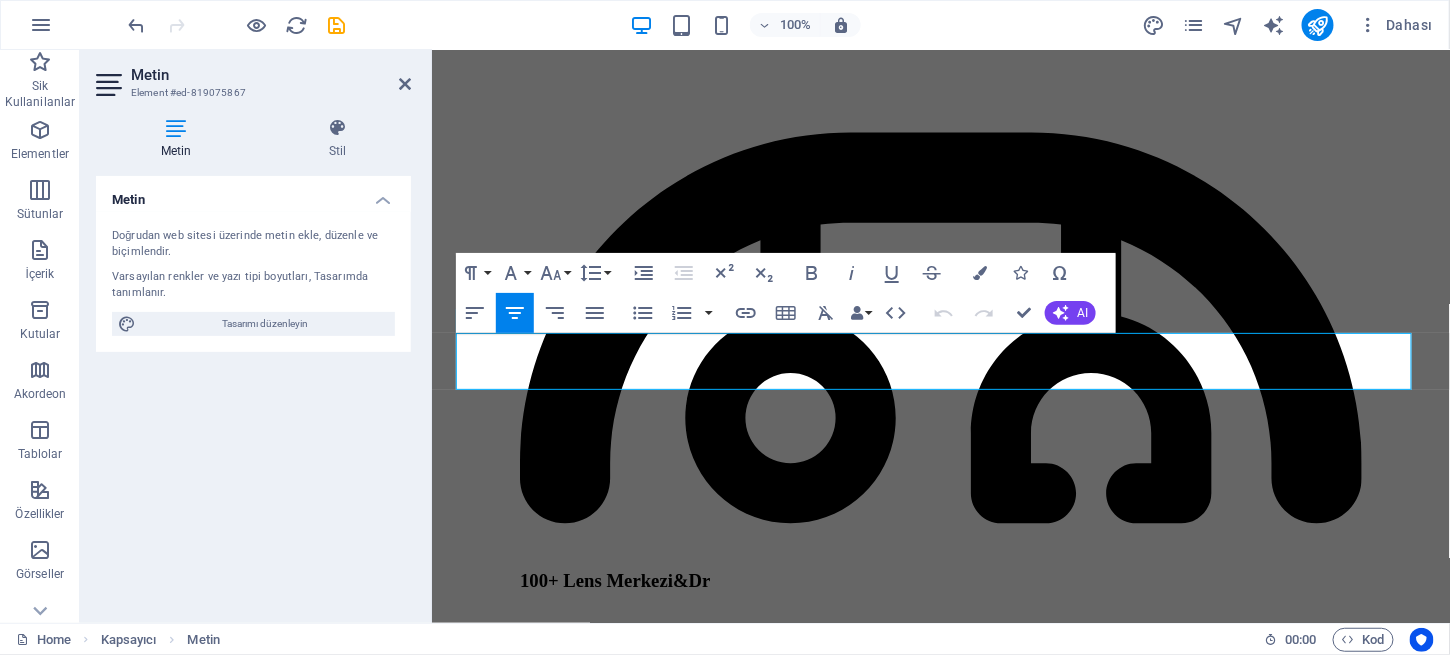 scroll, scrollTop: 2209, scrollLeft: 0, axis: vertical 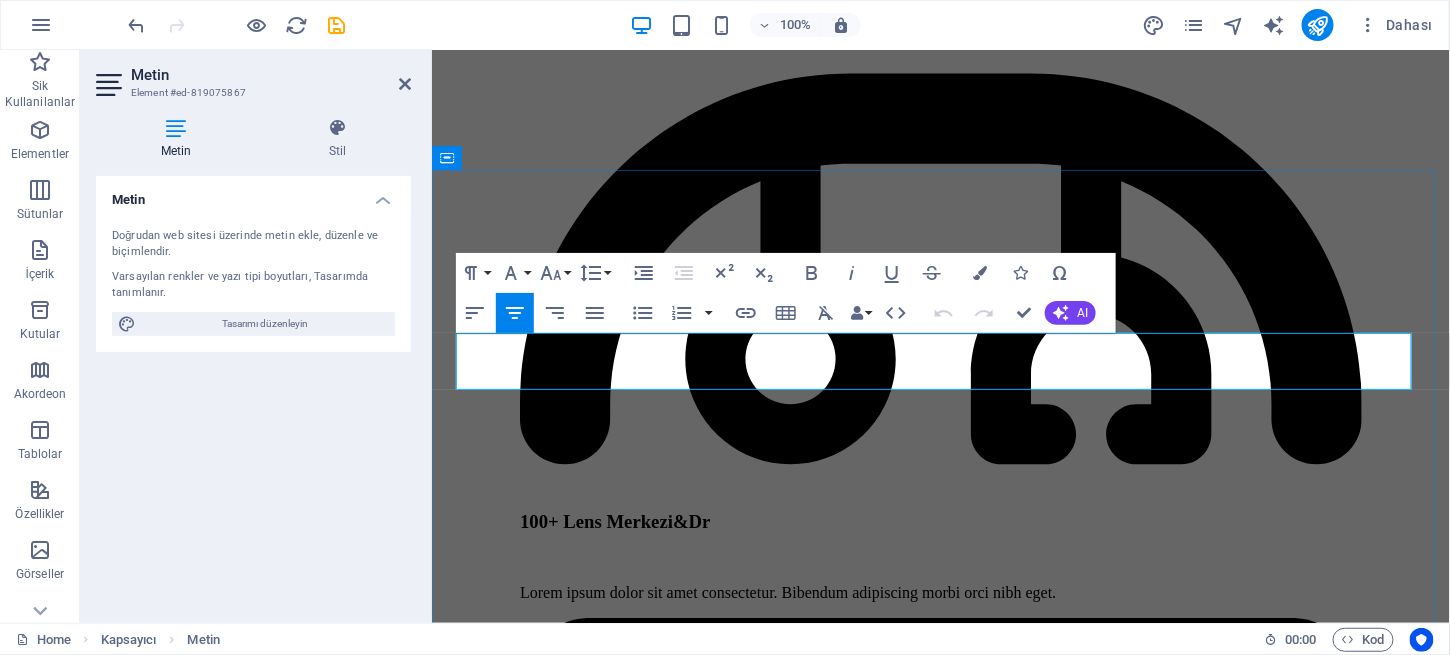 copy on "Keratokonus hastalığında görmeyi iyileştirmek veya artırmak için  Kontakt Lense ihtiyaç duyulmaktadır. Bu lensler sadece kişinin korneasına göre dizayn edilmiş ve üretilmiş olmalıdır." 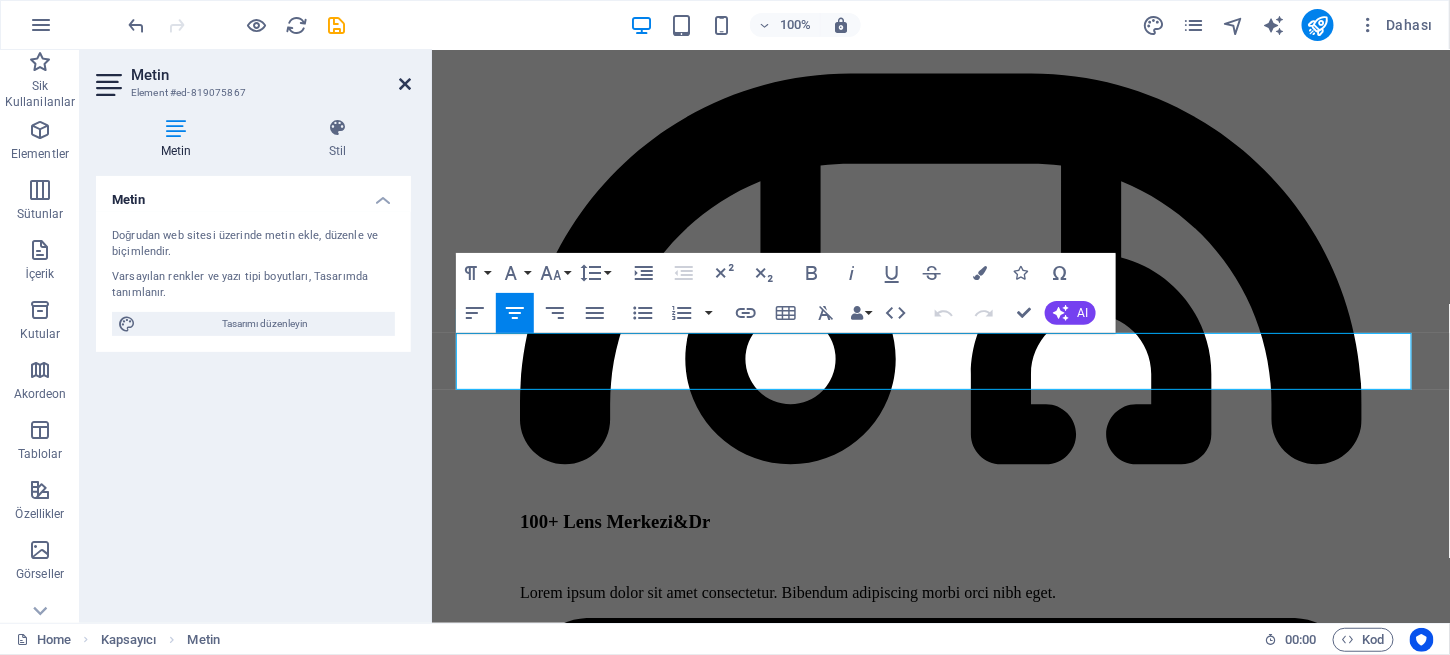 click at bounding box center (405, 84) 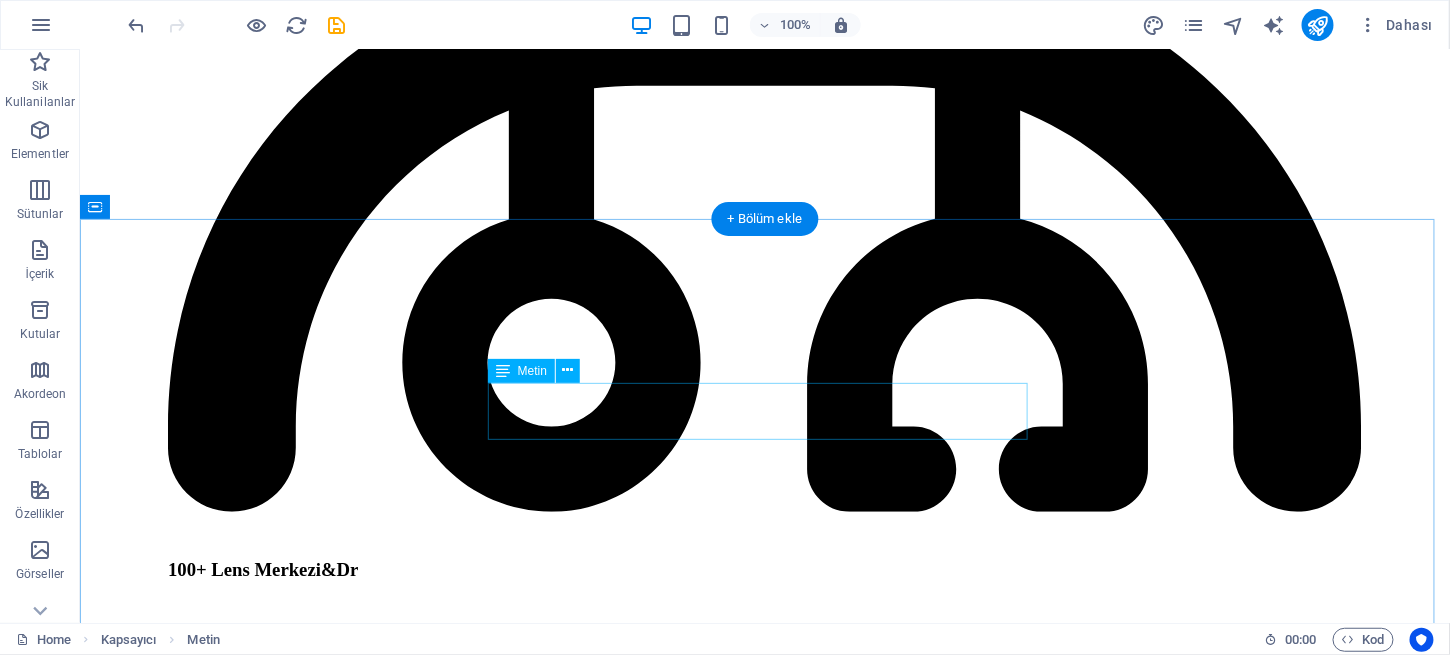 click on "Lorem ipsum dolor sit amet consectetur. Bibendum adipiscing morbi orci nibh eget posuere arcu volutpat nulla." at bounding box center [764, 5879] 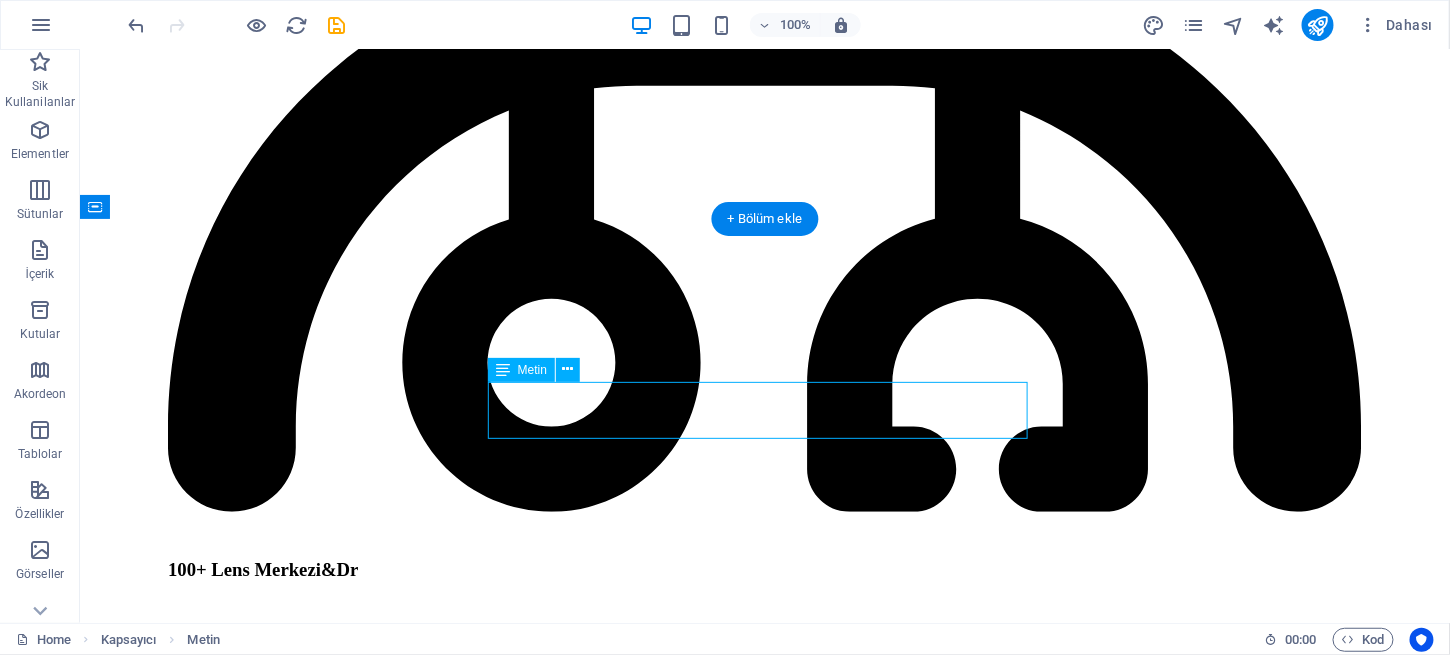 scroll, scrollTop: 2770, scrollLeft: 0, axis: vertical 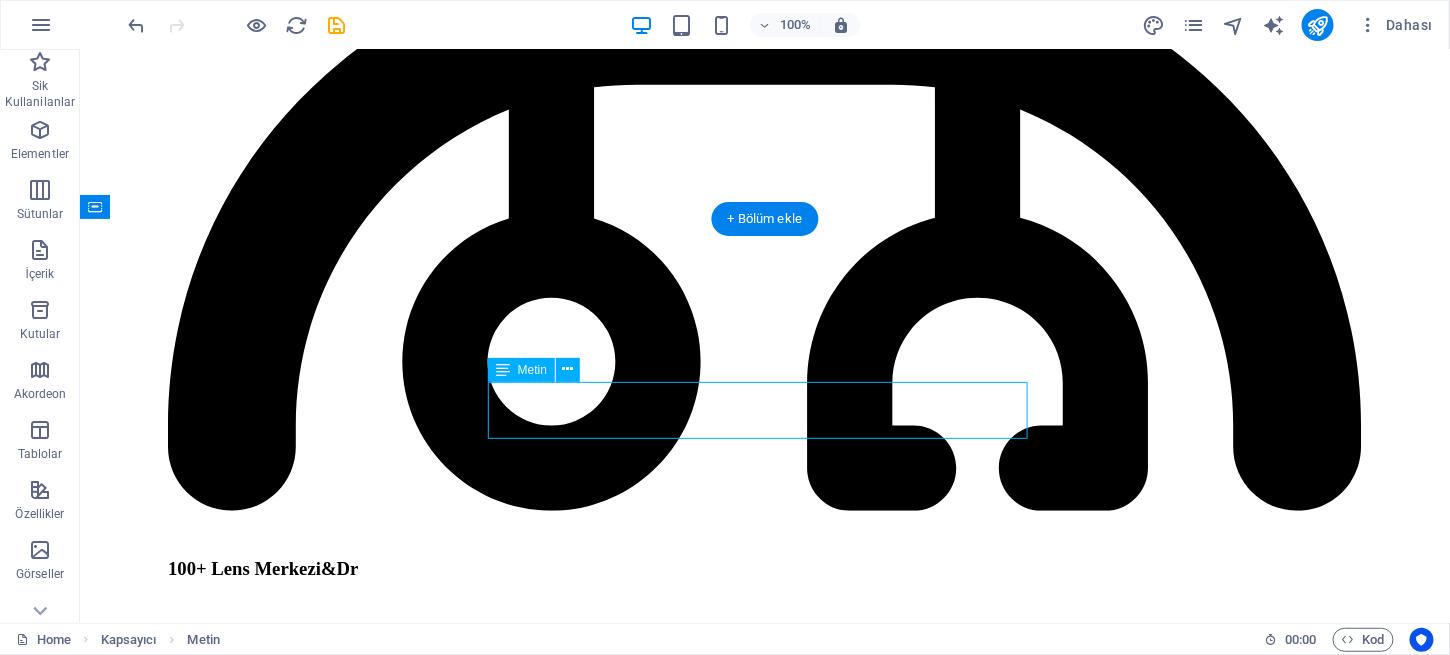 click on "Lorem ipsum dolor sit amet consectetur. Bibendum adipiscing morbi orci nibh eget posuere arcu volutpat nulla." at bounding box center [764, 5878] 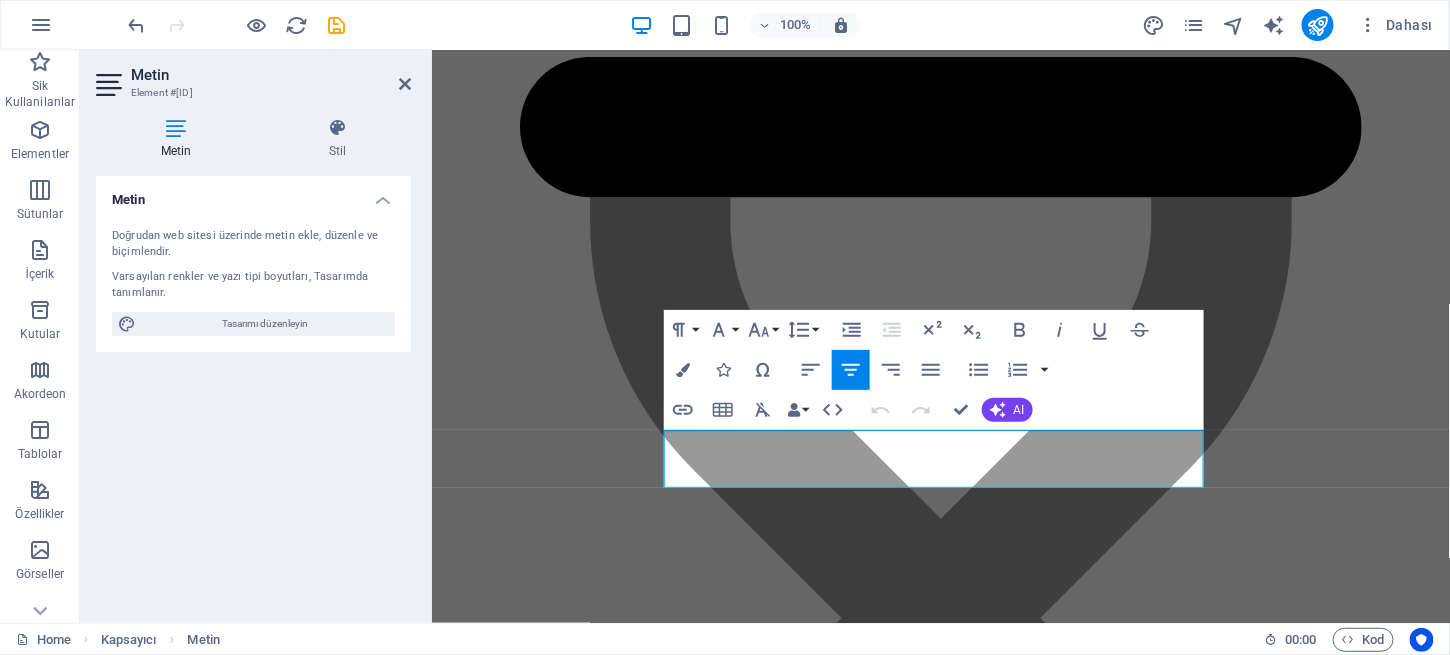 scroll, scrollTop: 2887, scrollLeft: 0, axis: vertical 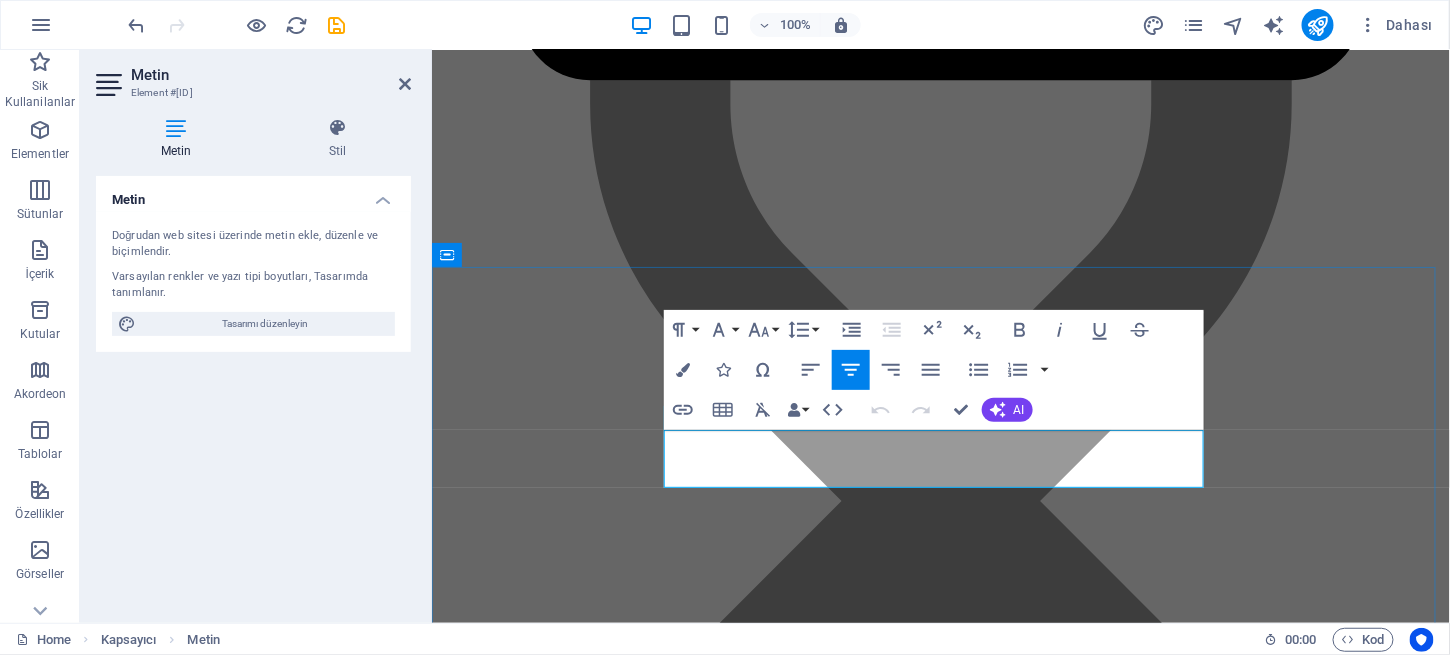 click on "Lorem ipsum dolor sit amet consectetur. Bibendum adipiscing morbi orci nibh eget posuere arcu volutpat nulla." at bounding box center (940, 4247) 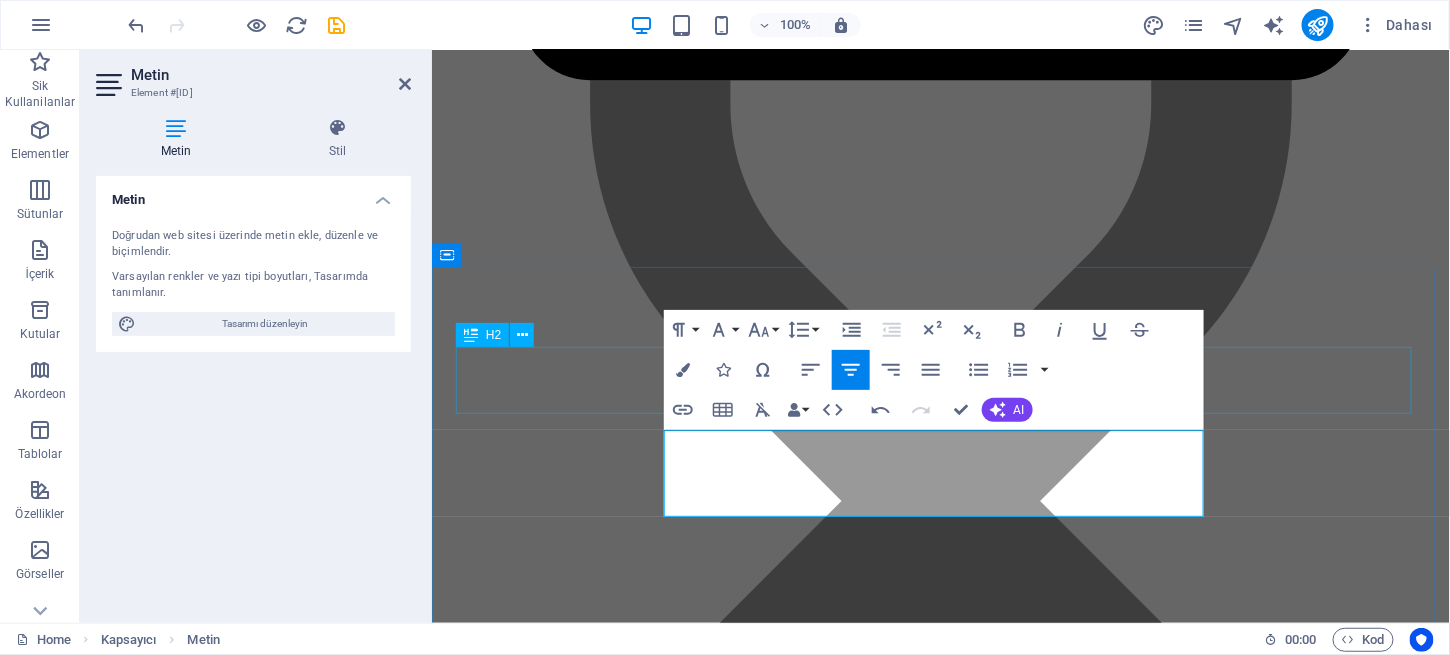 click on "Ürünlerimiz" at bounding box center [940, 4172] 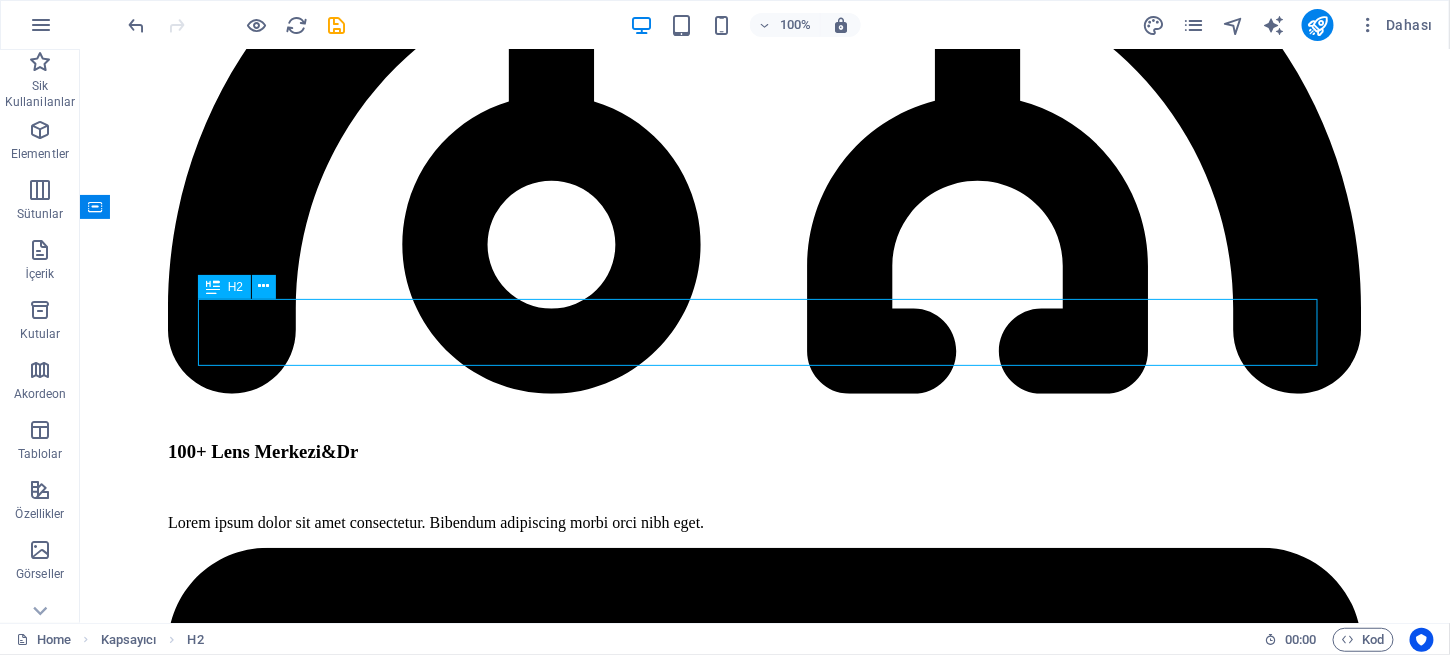 scroll, scrollTop: 2770, scrollLeft: 0, axis: vertical 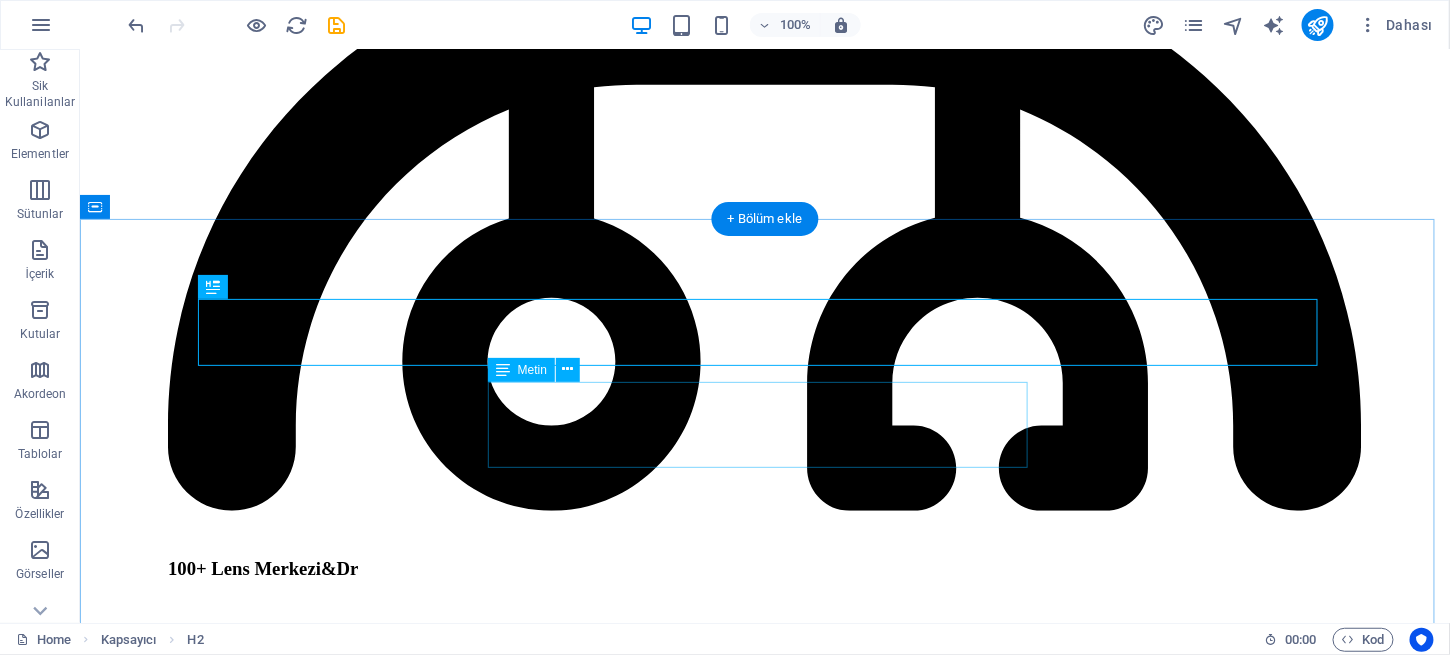 click on "Keratokonus hastalığında görmeyi iyileştirmek veya artırmak için  Kontakt Lense ihtiyaç duyulmaktadır. Bu lensler sadece kişinin korneasına göre dizayn edilmiş ve üretilmiş olmalıdır." at bounding box center (764, 5878) 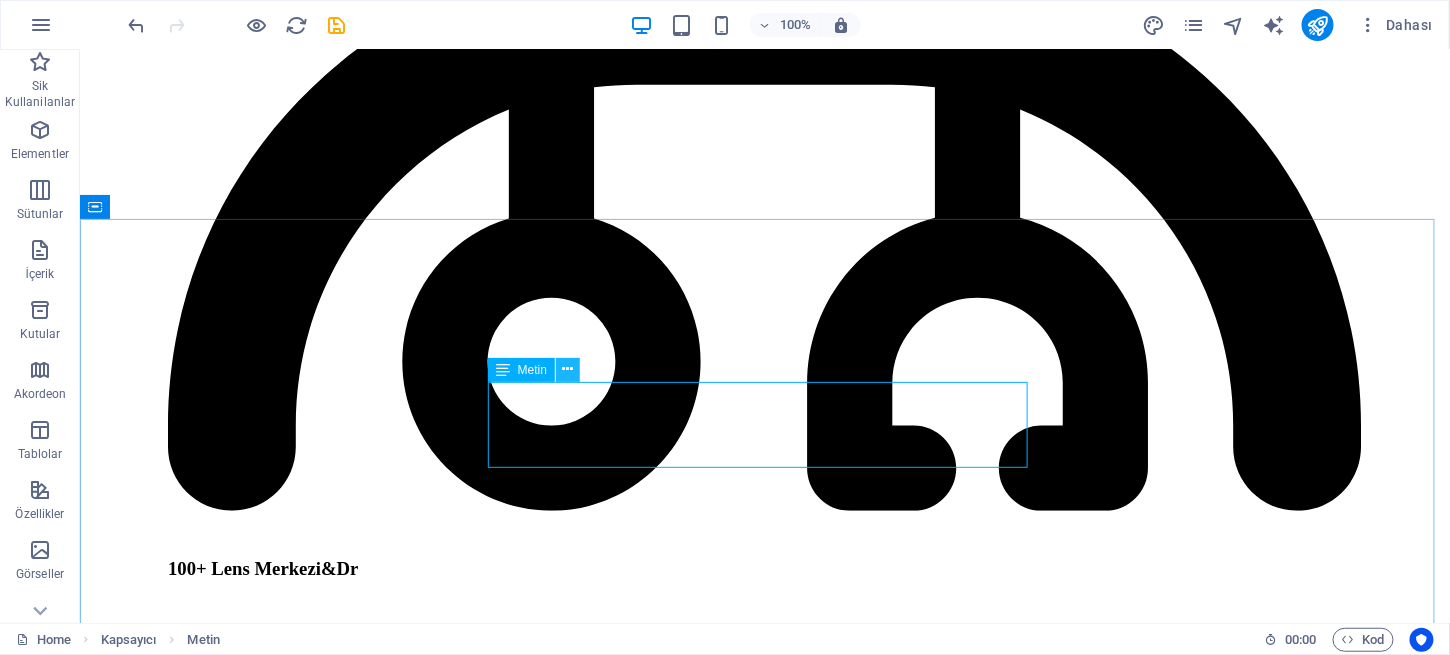 click at bounding box center [568, 369] 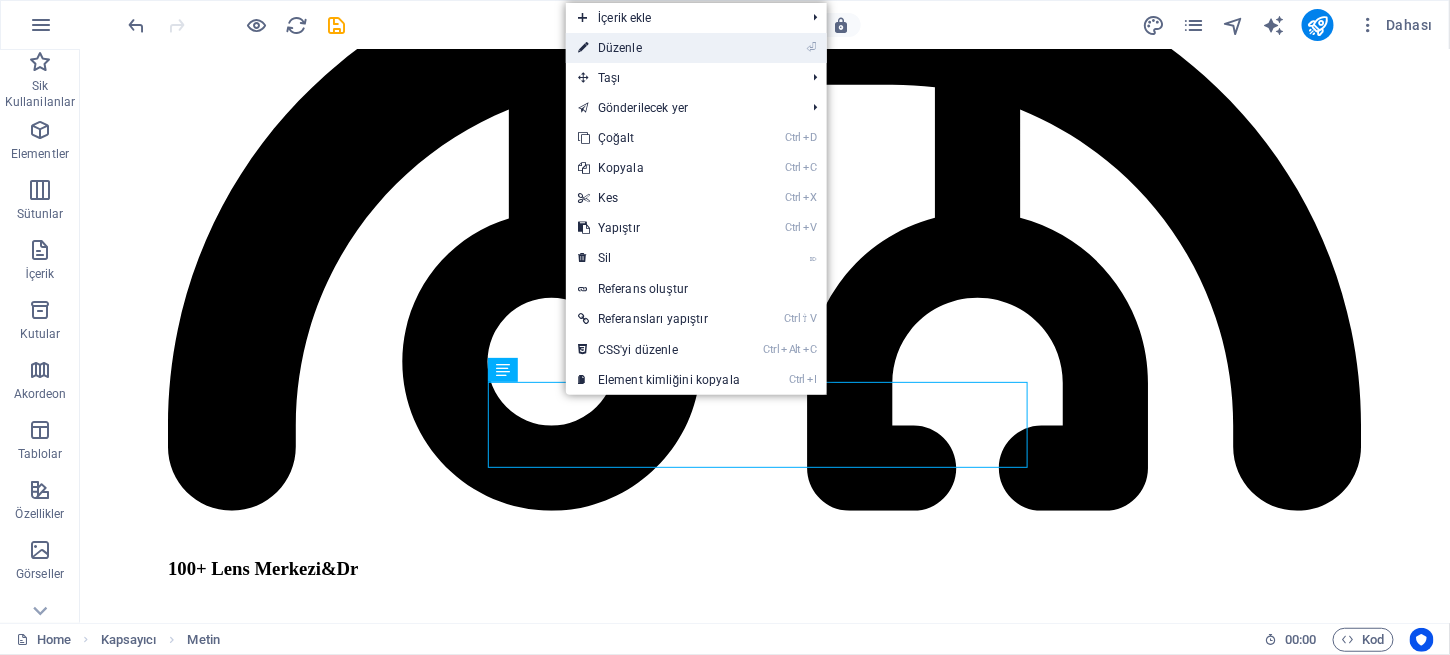click on "⏎  Düzenle" at bounding box center (659, 48) 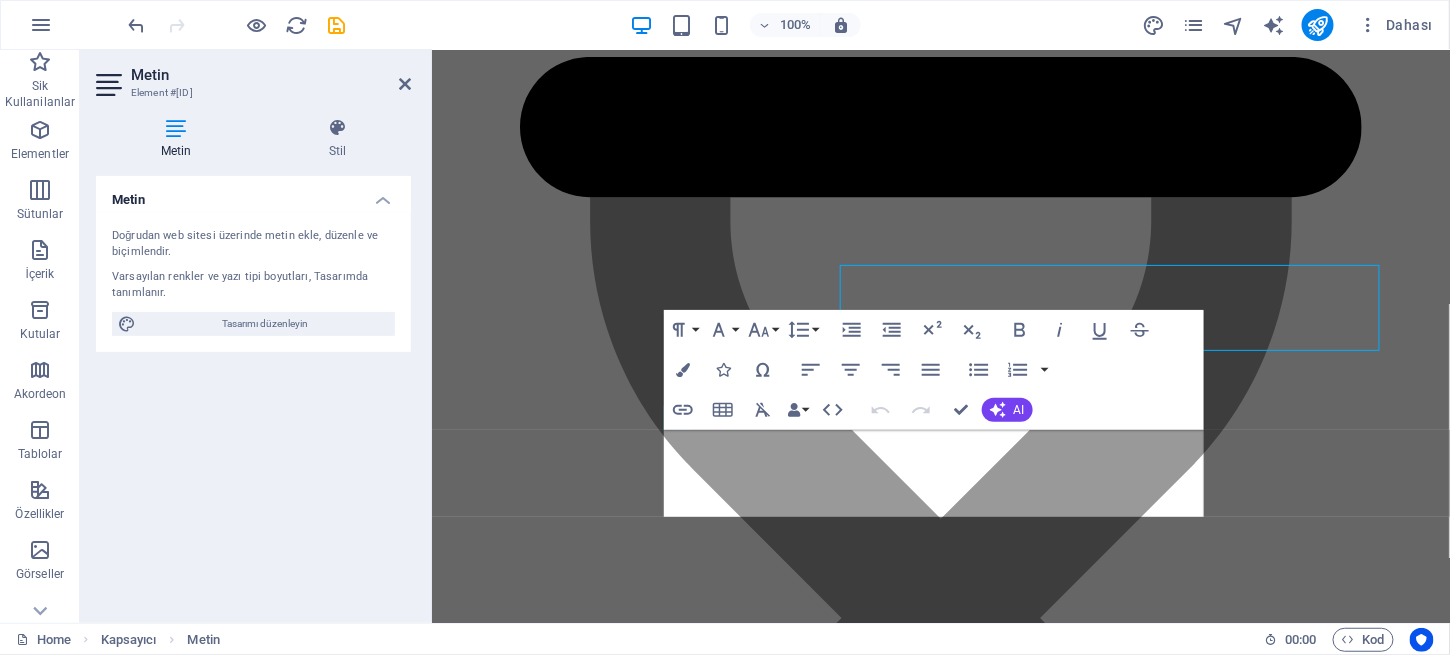 scroll, scrollTop: 2887, scrollLeft: 0, axis: vertical 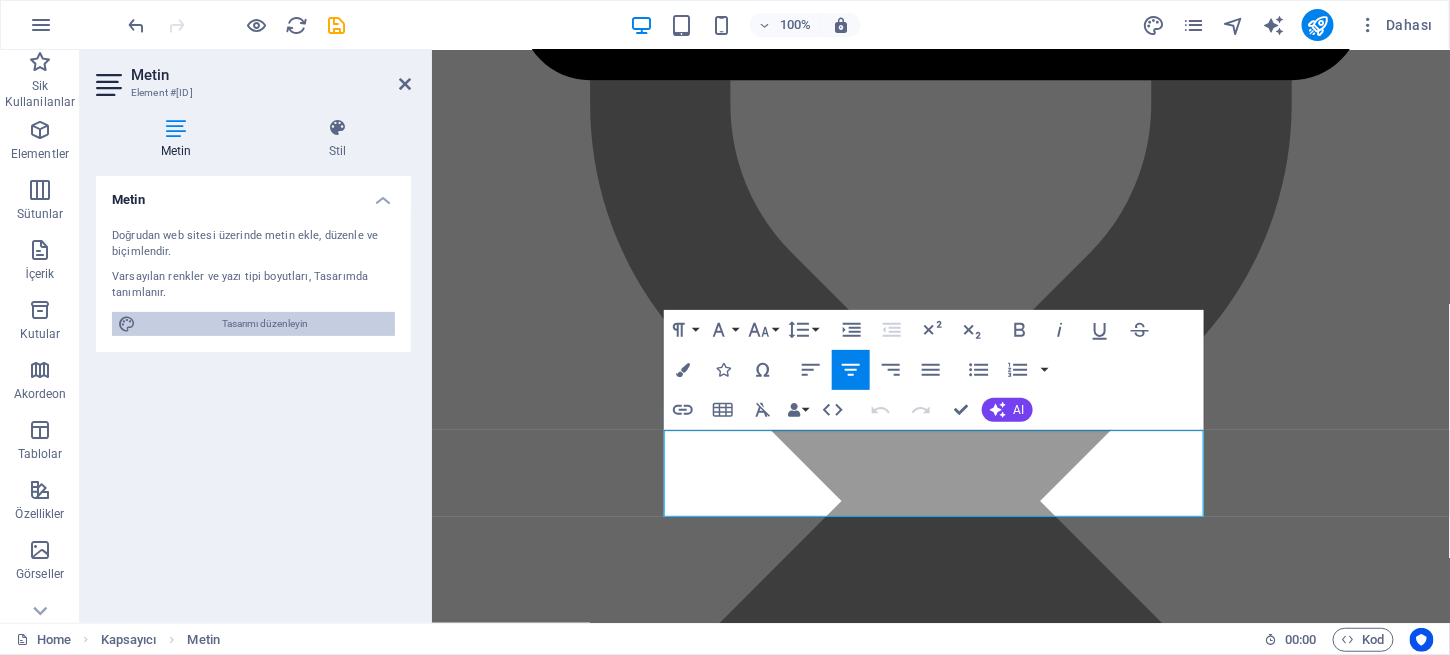 click on "Tasarımı düzenleyin" at bounding box center (265, 324) 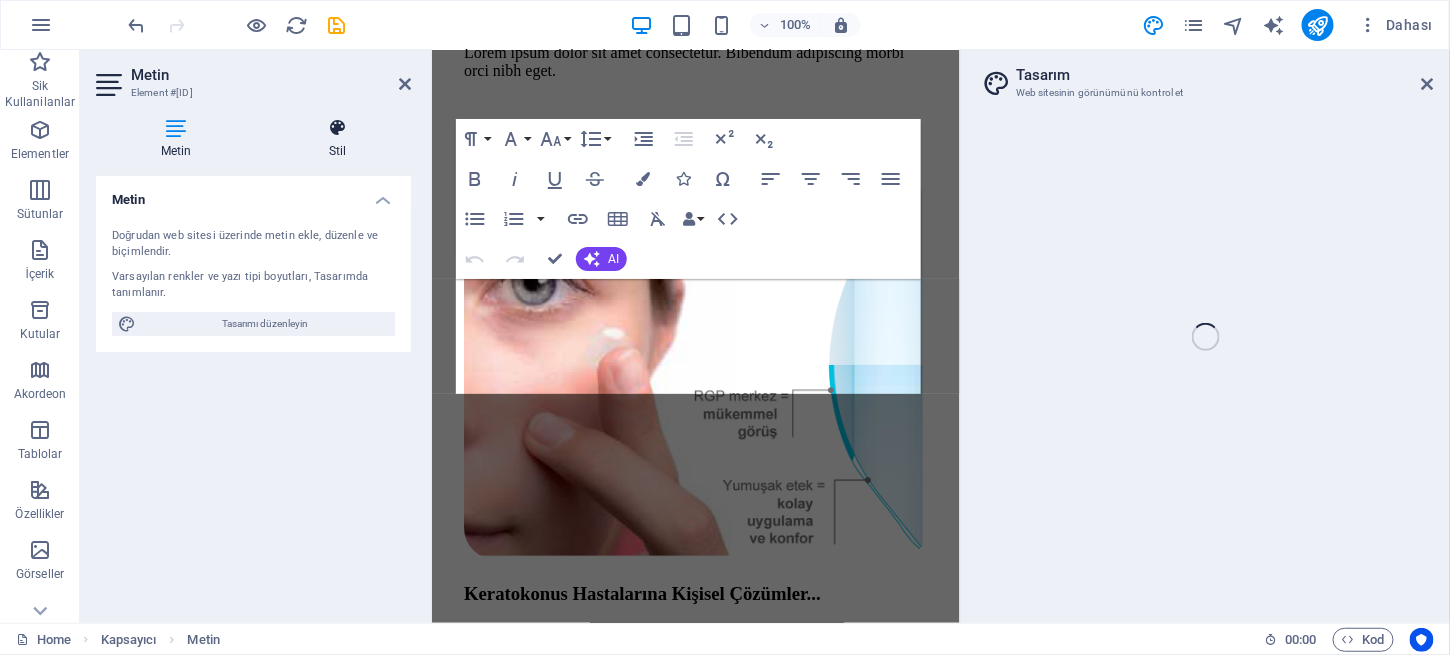 select on "px" 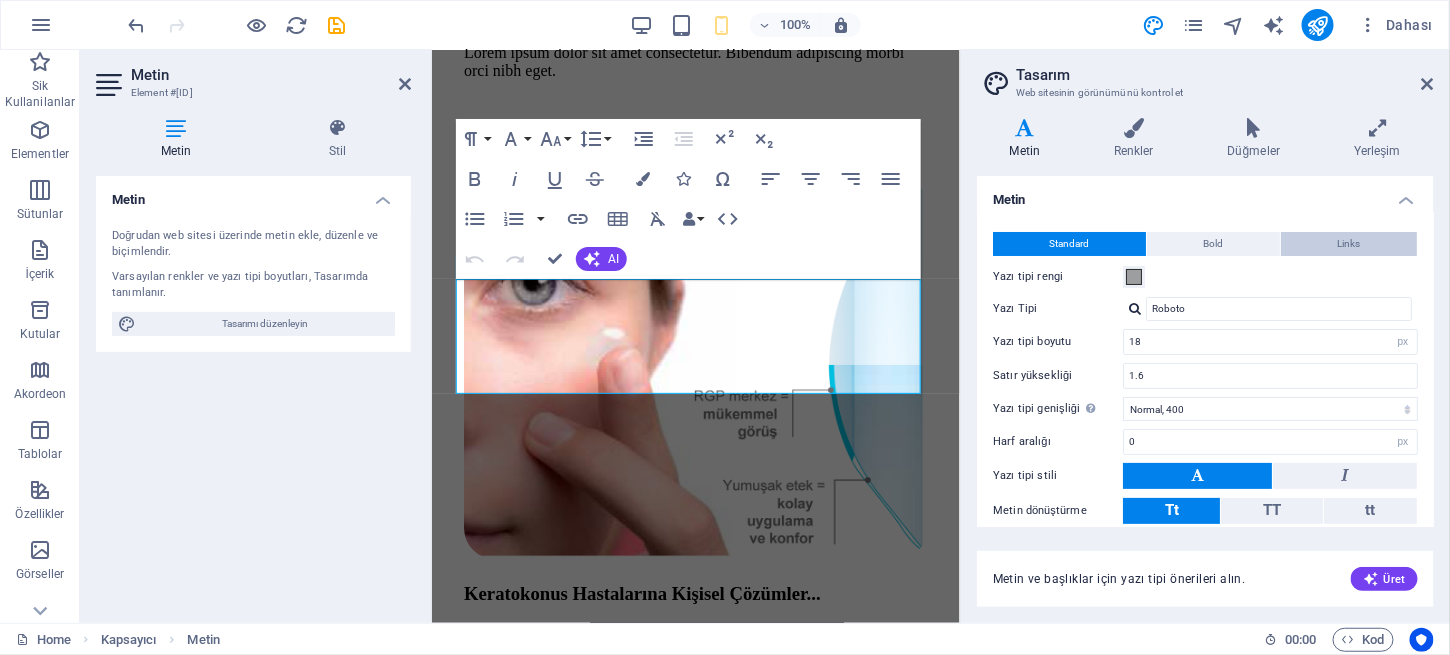 scroll, scrollTop: 4482, scrollLeft: 0, axis: vertical 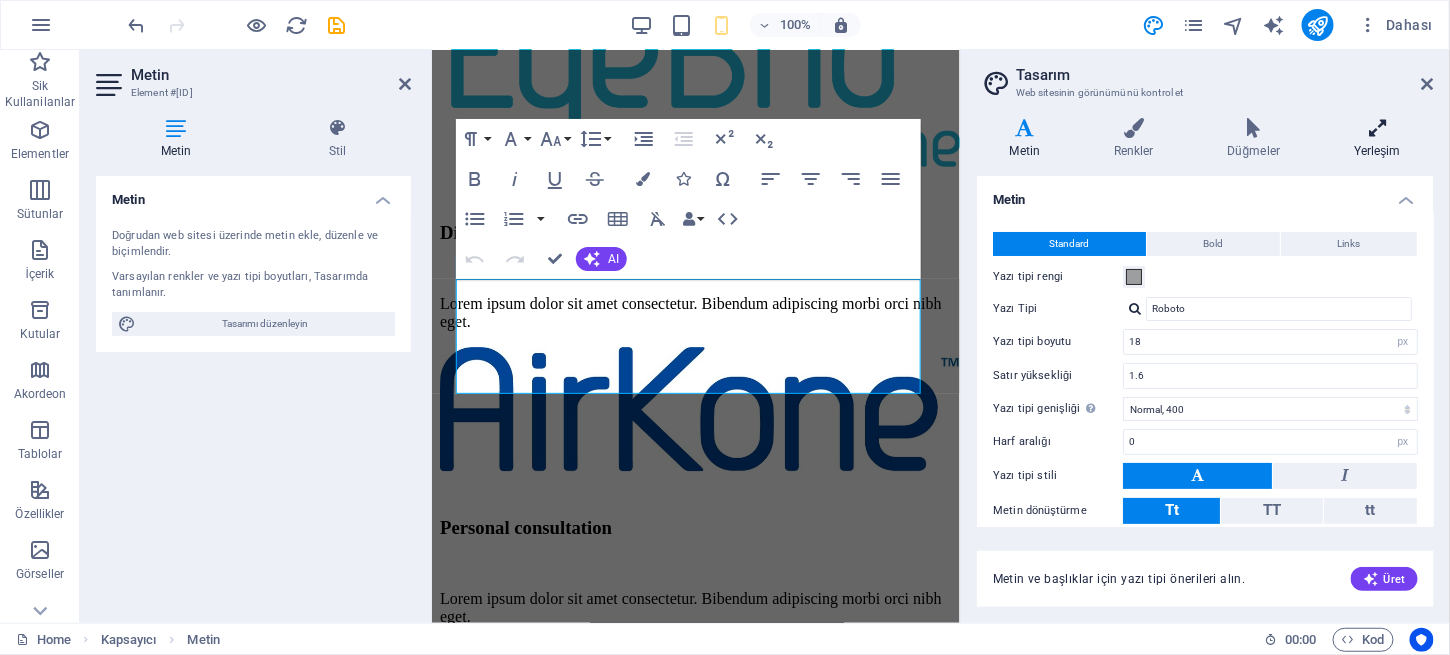 click at bounding box center (1377, 128) 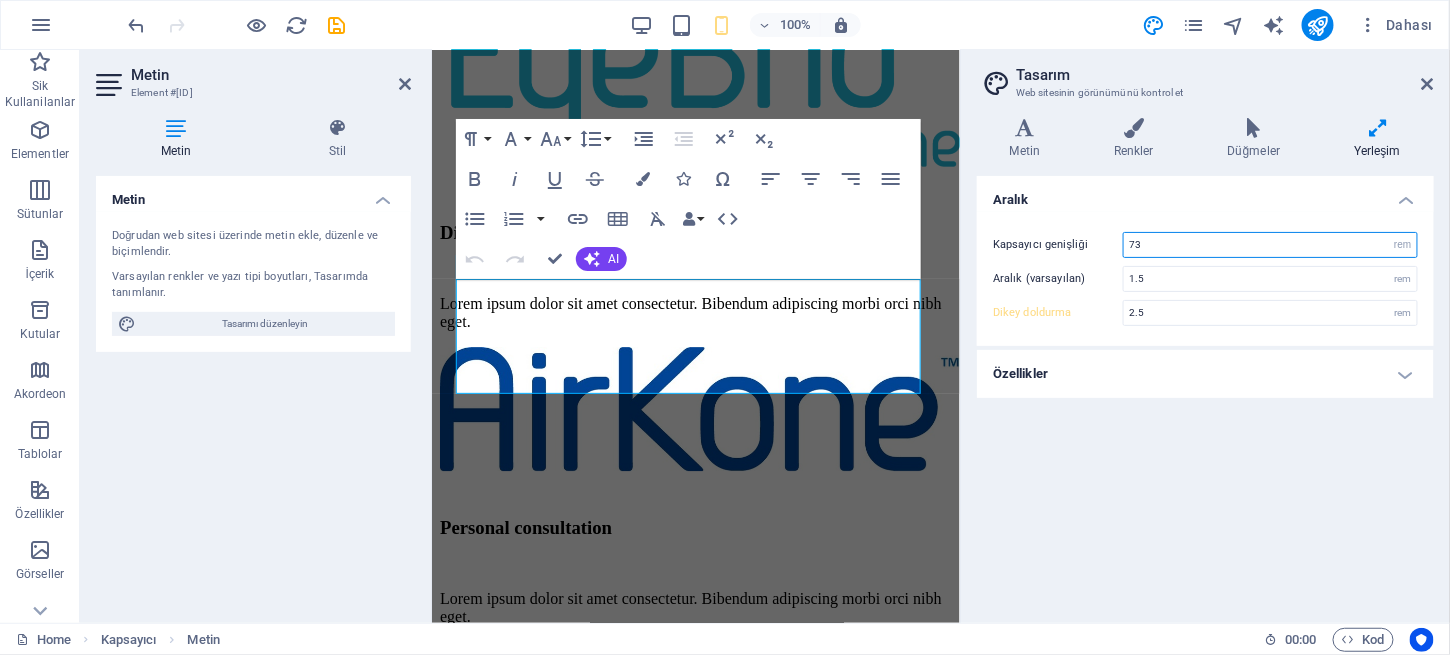 click on "73" at bounding box center [1270, 245] 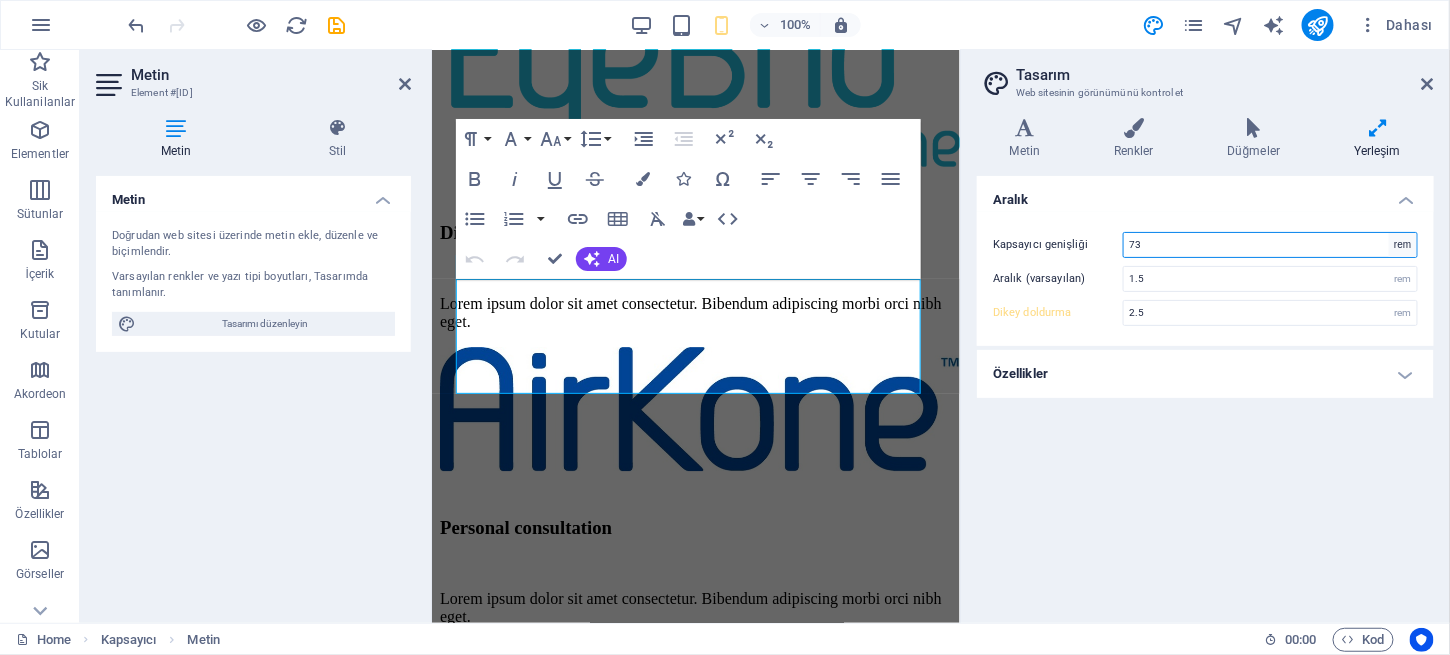 click on "rem px" at bounding box center (1403, 245) 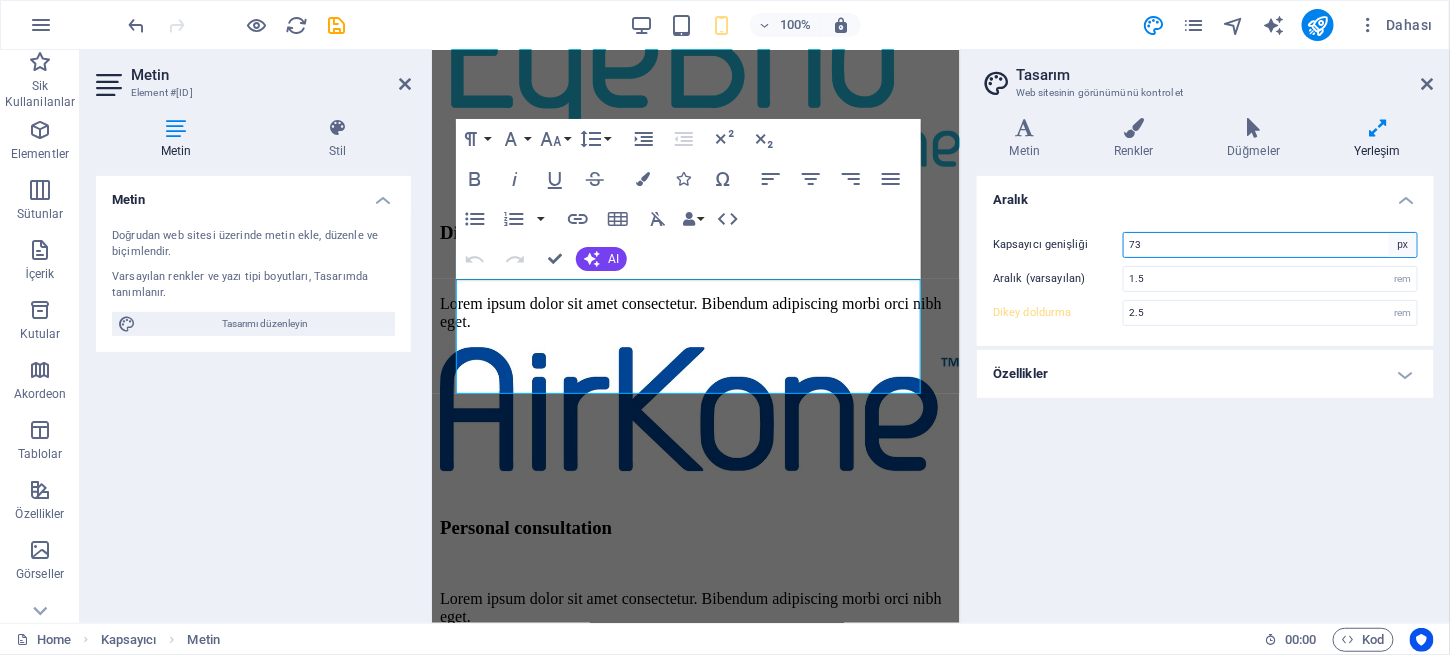 click on "rem px" at bounding box center (1403, 245) 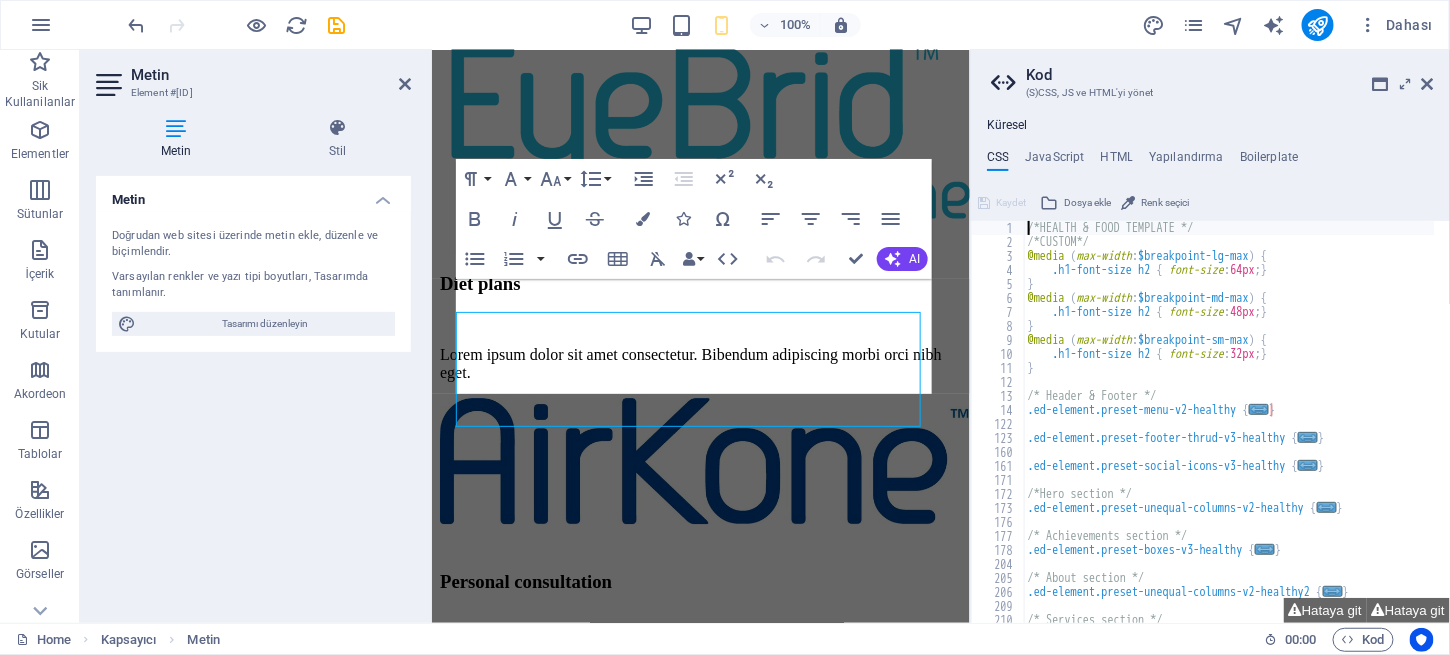 scroll, scrollTop: 4449, scrollLeft: 0, axis: vertical 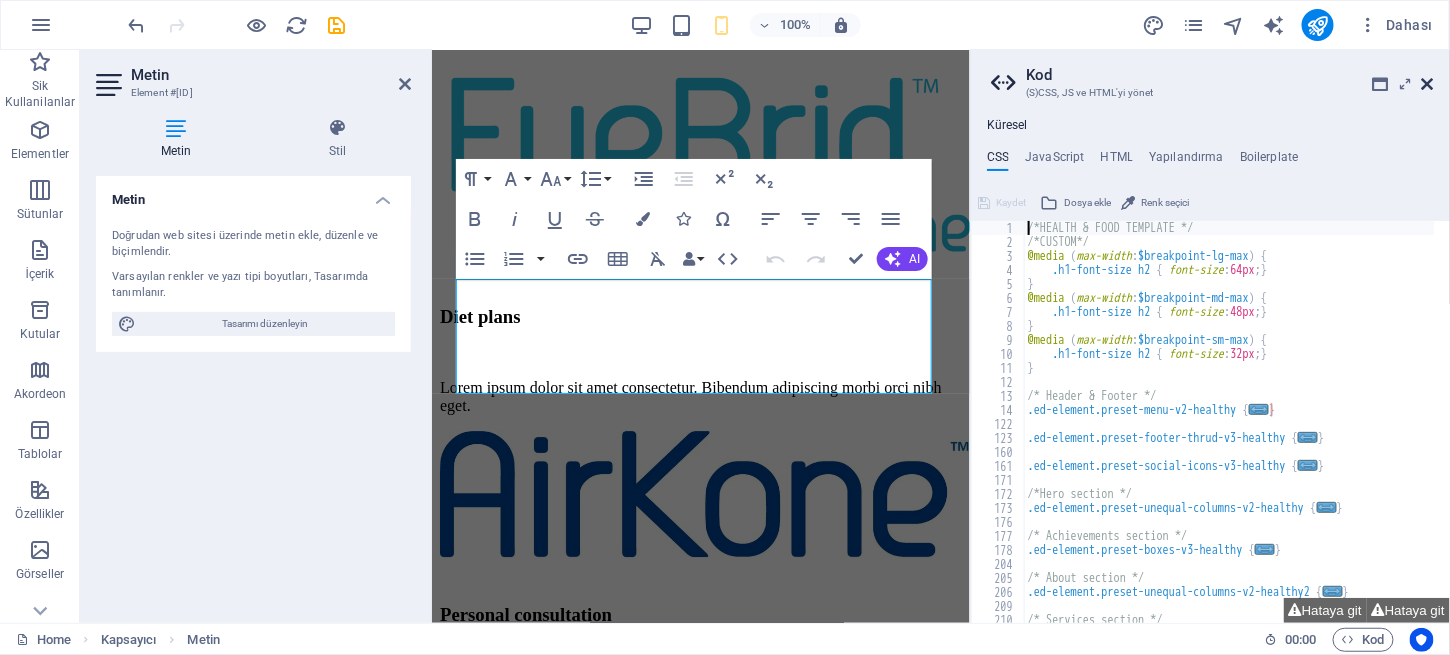 click at bounding box center (1428, 84) 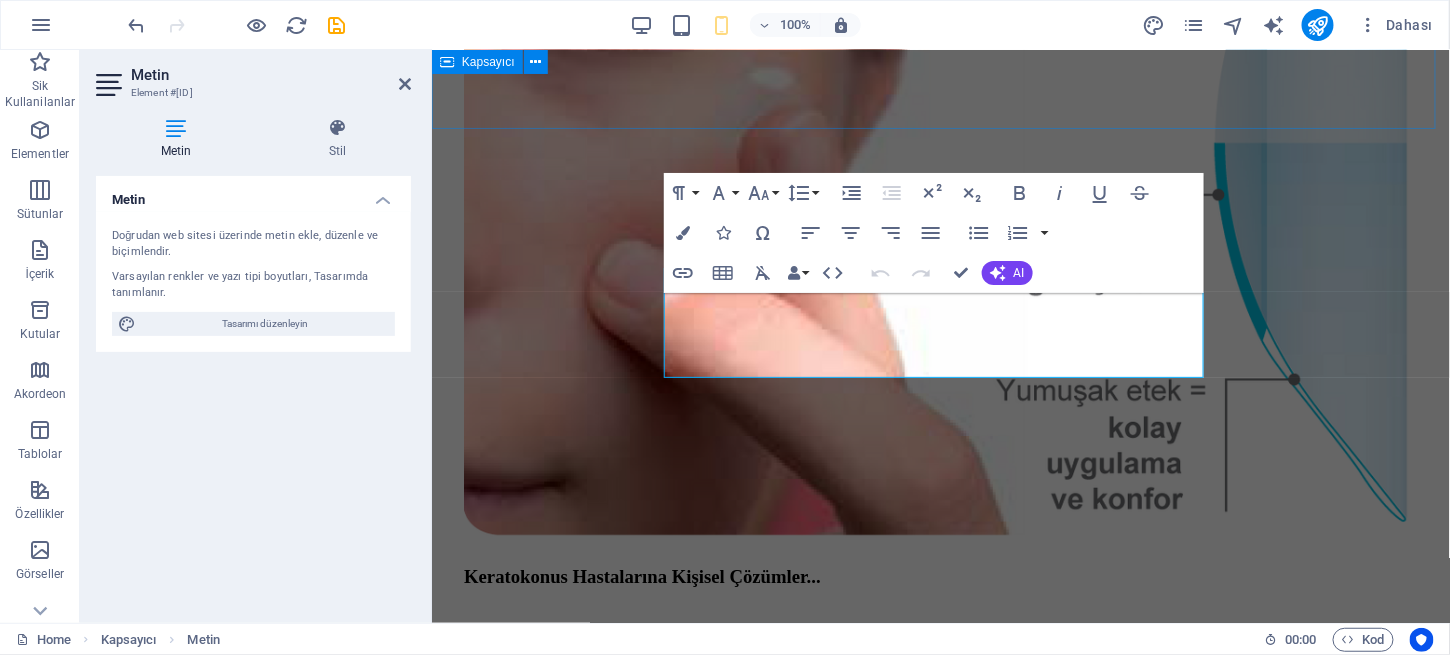 scroll, scrollTop: 3030, scrollLeft: 0, axis: vertical 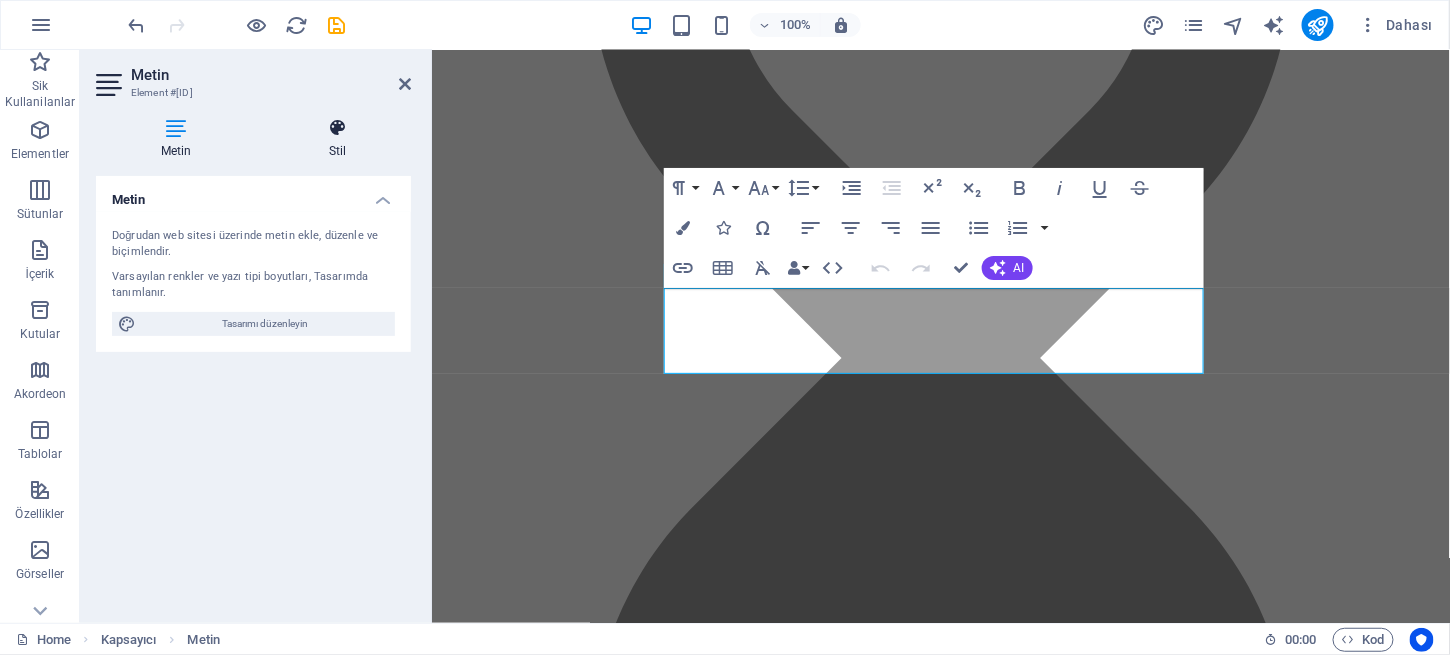 click on "Stil" at bounding box center [337, 139] 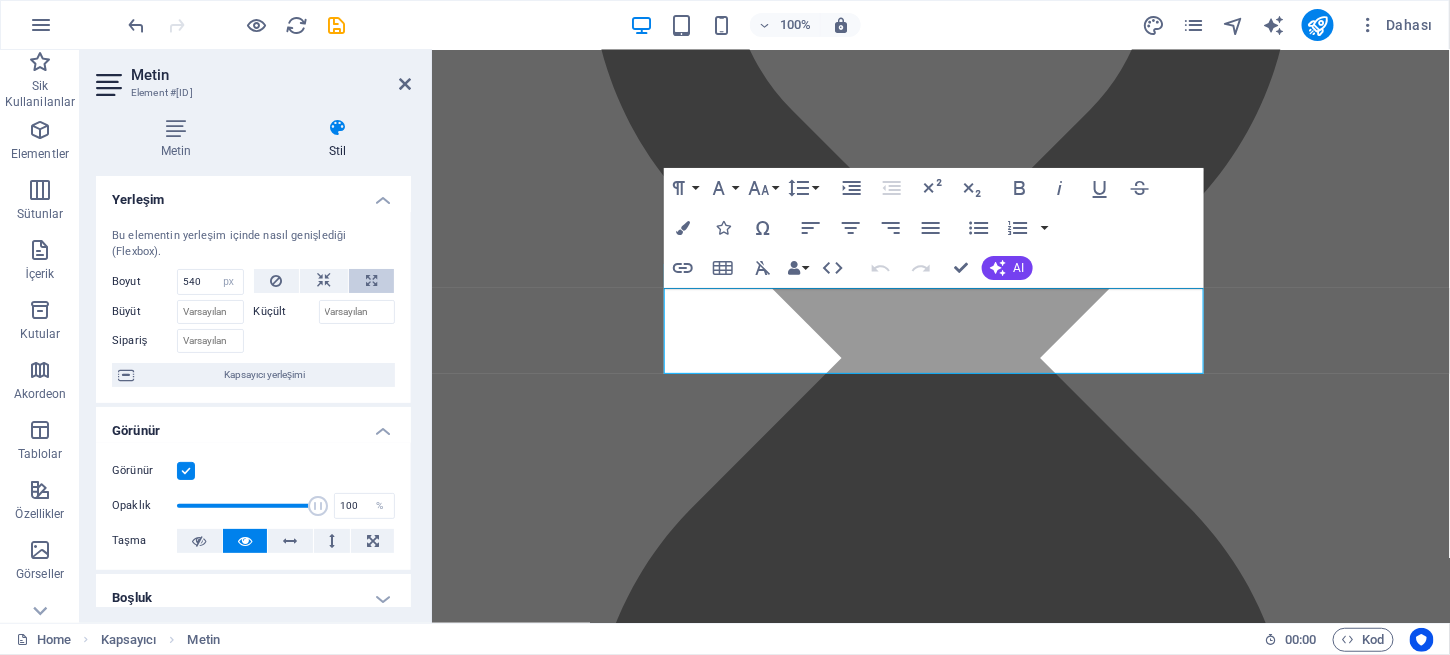 click at bounding box center [371, 281] 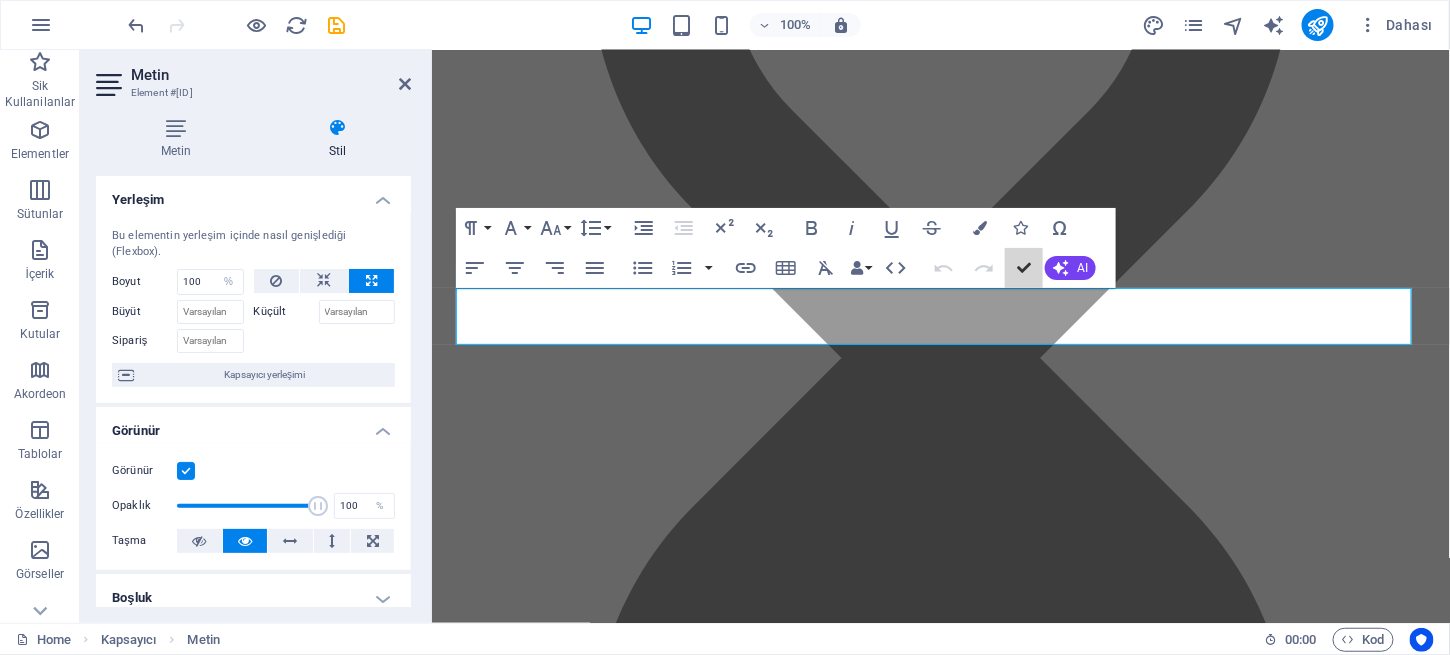 scroll, scrollTop: 2893, scrollLeft: 0, axis: vertical 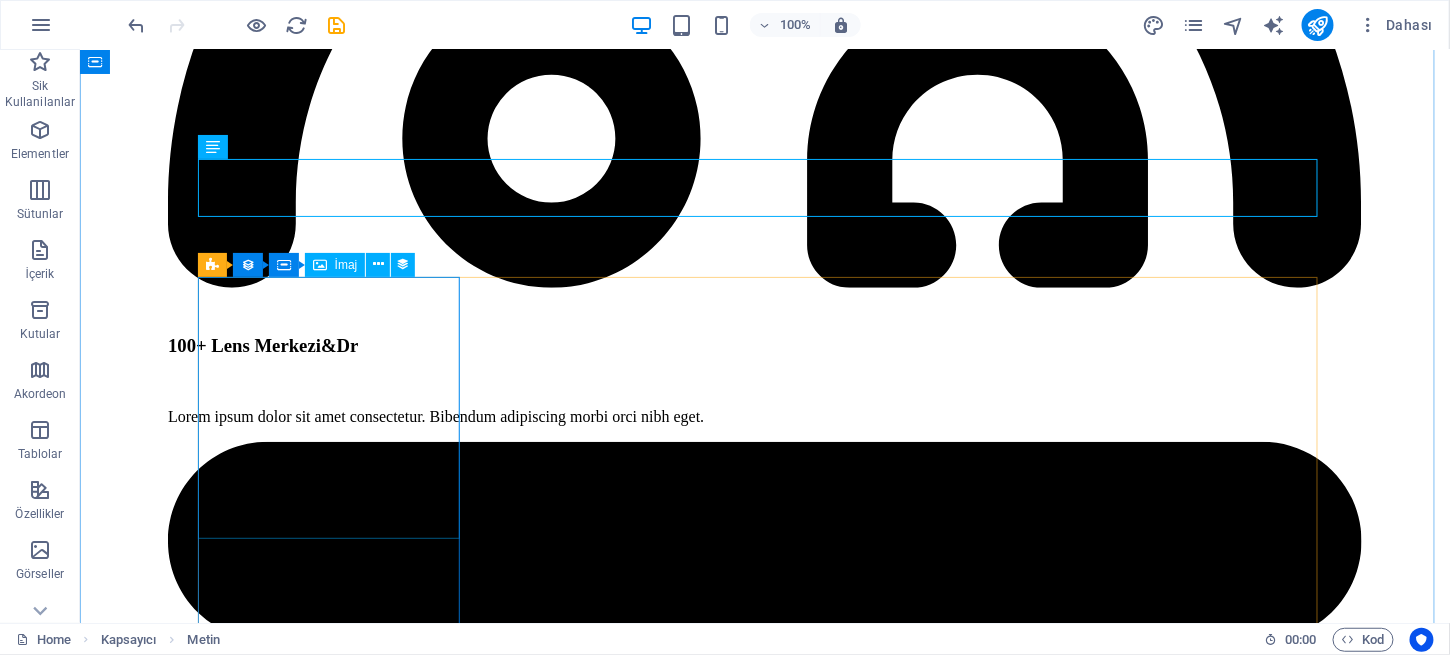 click at bounding box center (764, 6419) 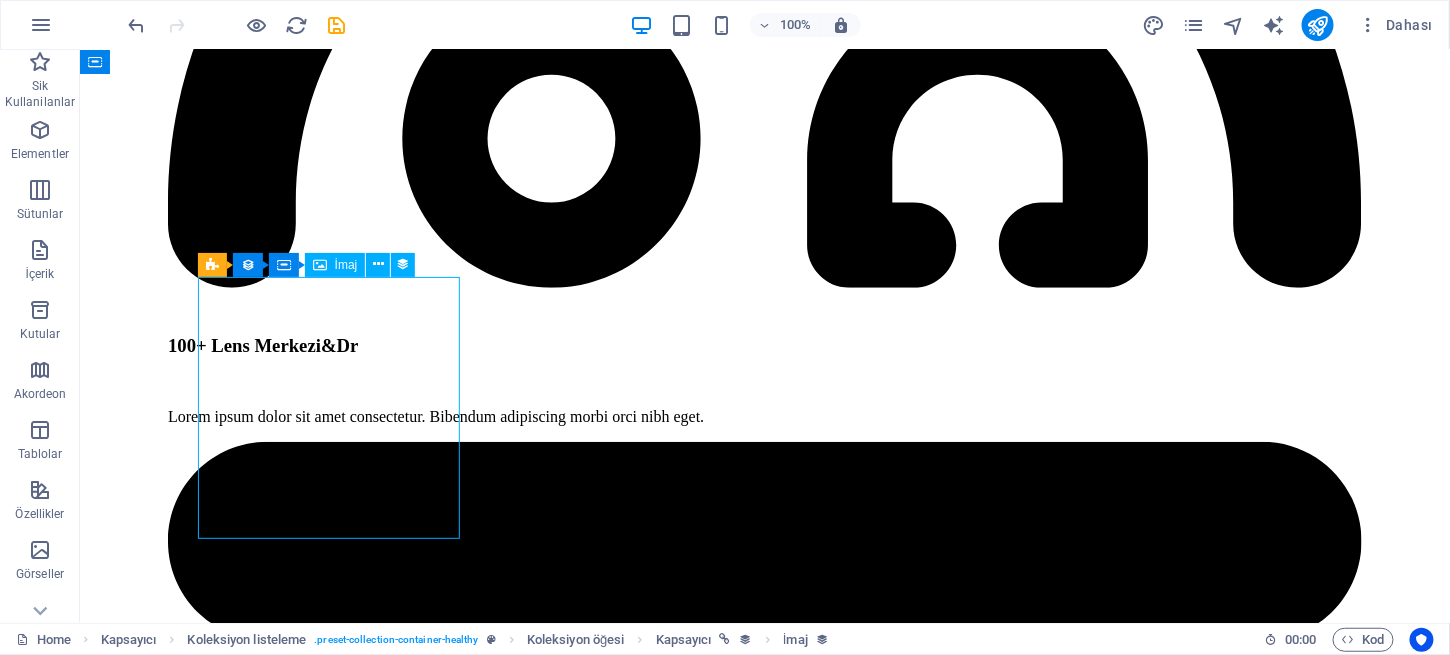 scroll, scrollTop: 2993, scrollLeft: 0, axis: vertical 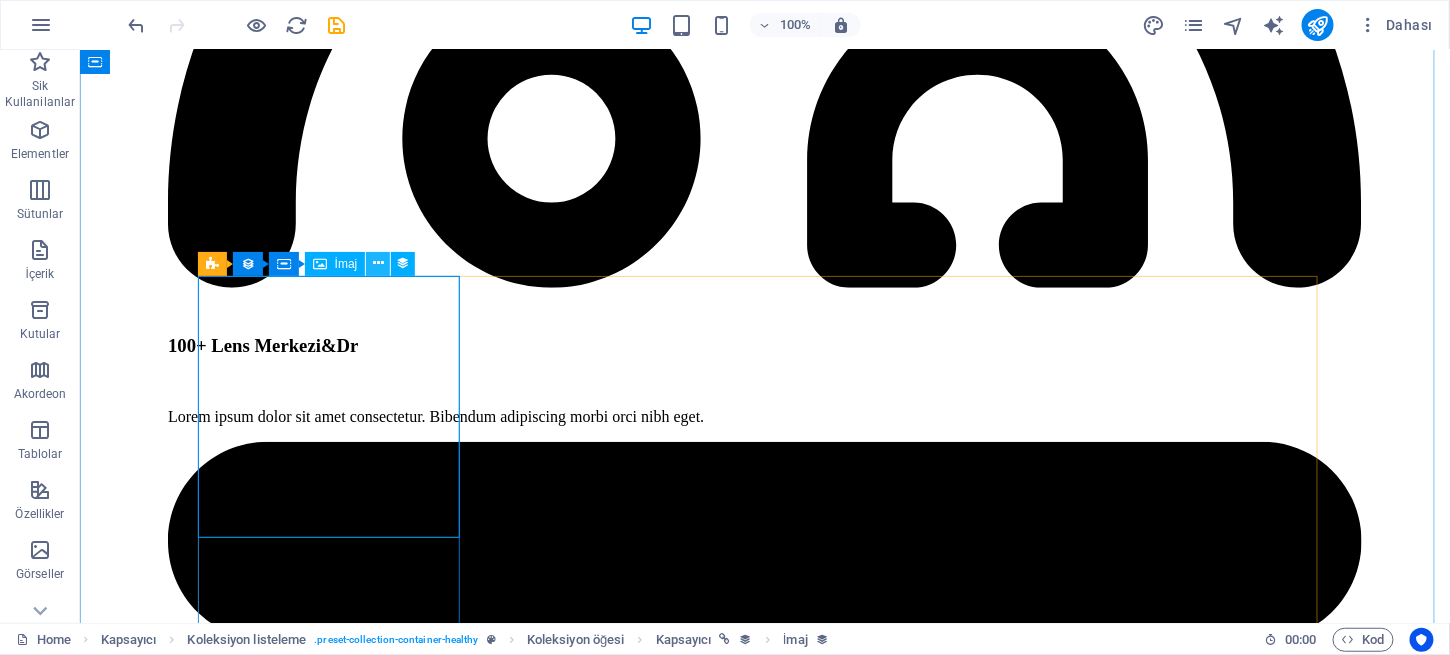 click at bounding box center (378, 263) 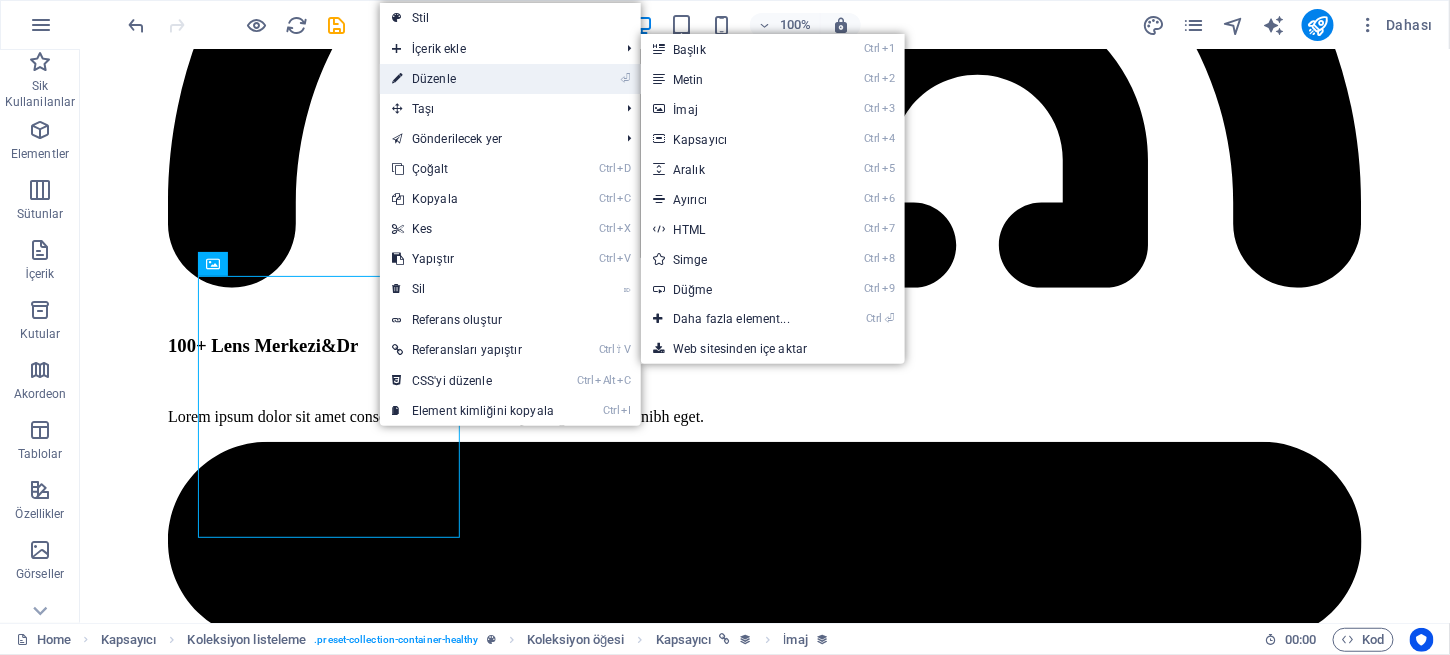 drag, startPoint x: 461, startPoint y: 78, endPoint x: 29, endPoint y: 29, distance: 434.77005 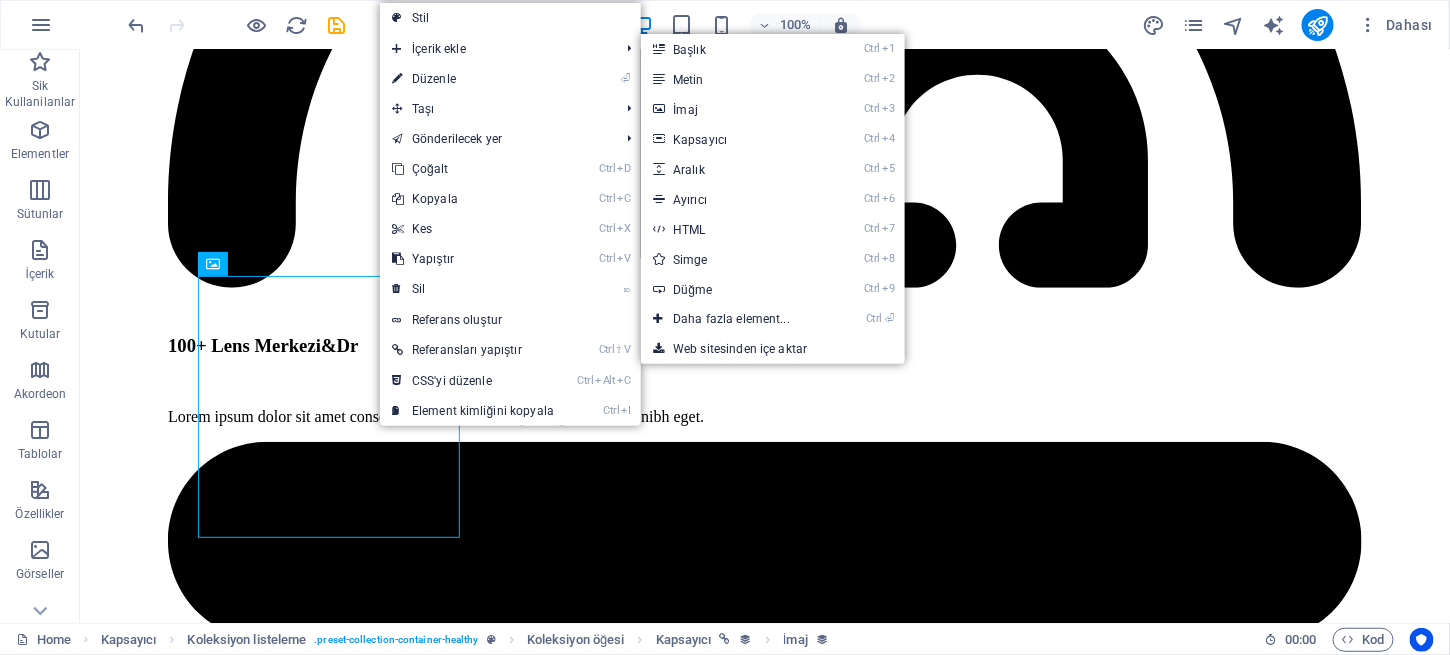 scroll, scrollTop: 3160, scrollLeft: 0, axis: vertical 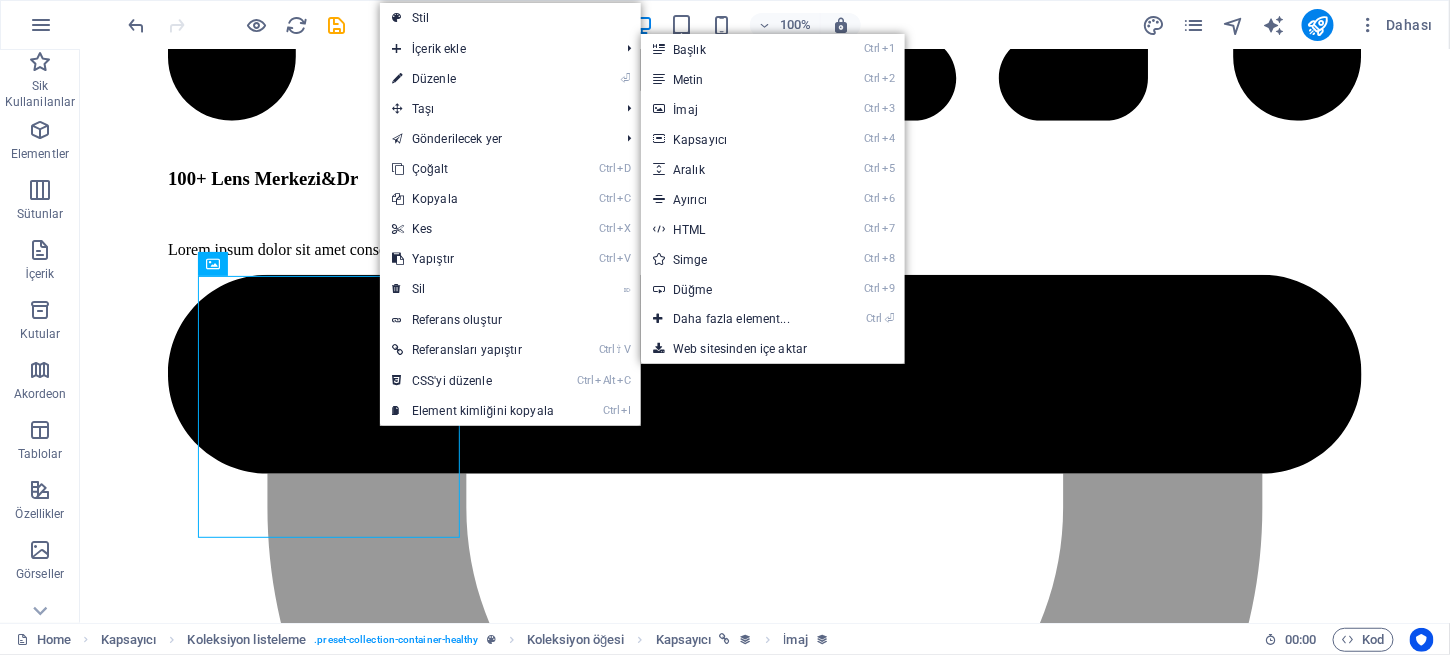 select on "%" 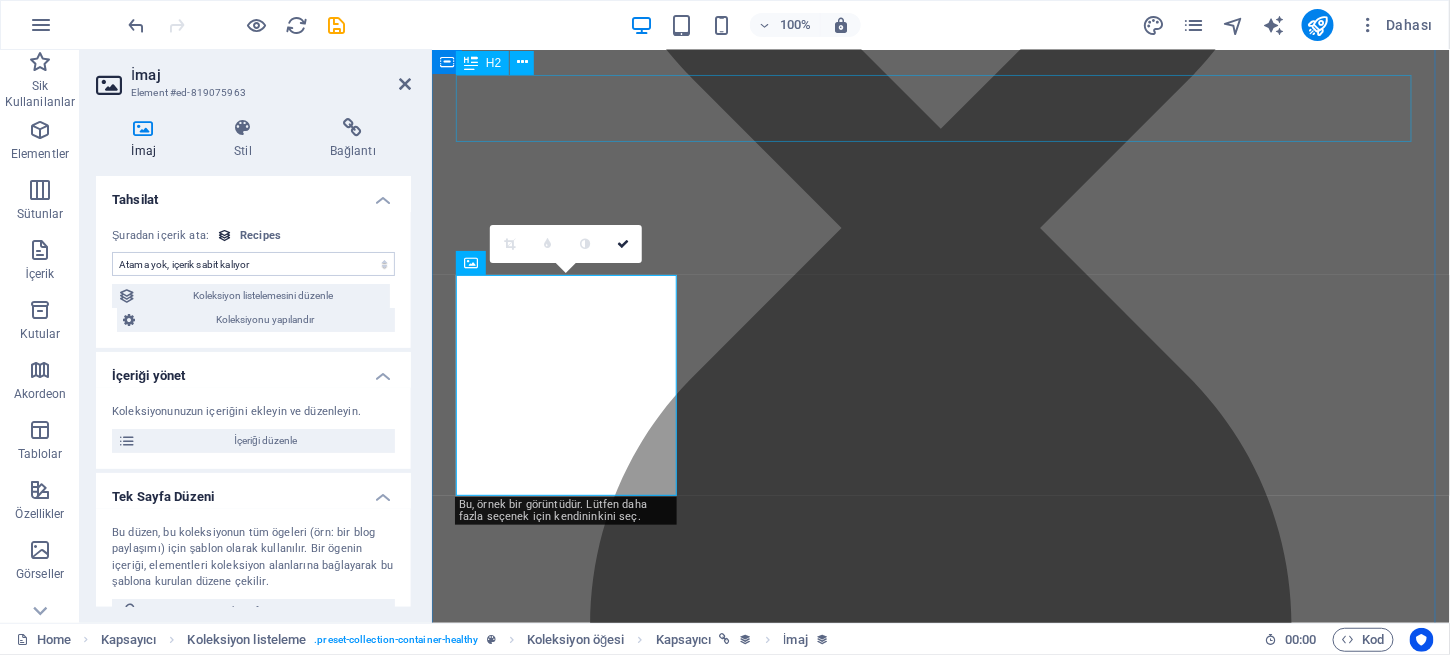 select on "recipe-image" 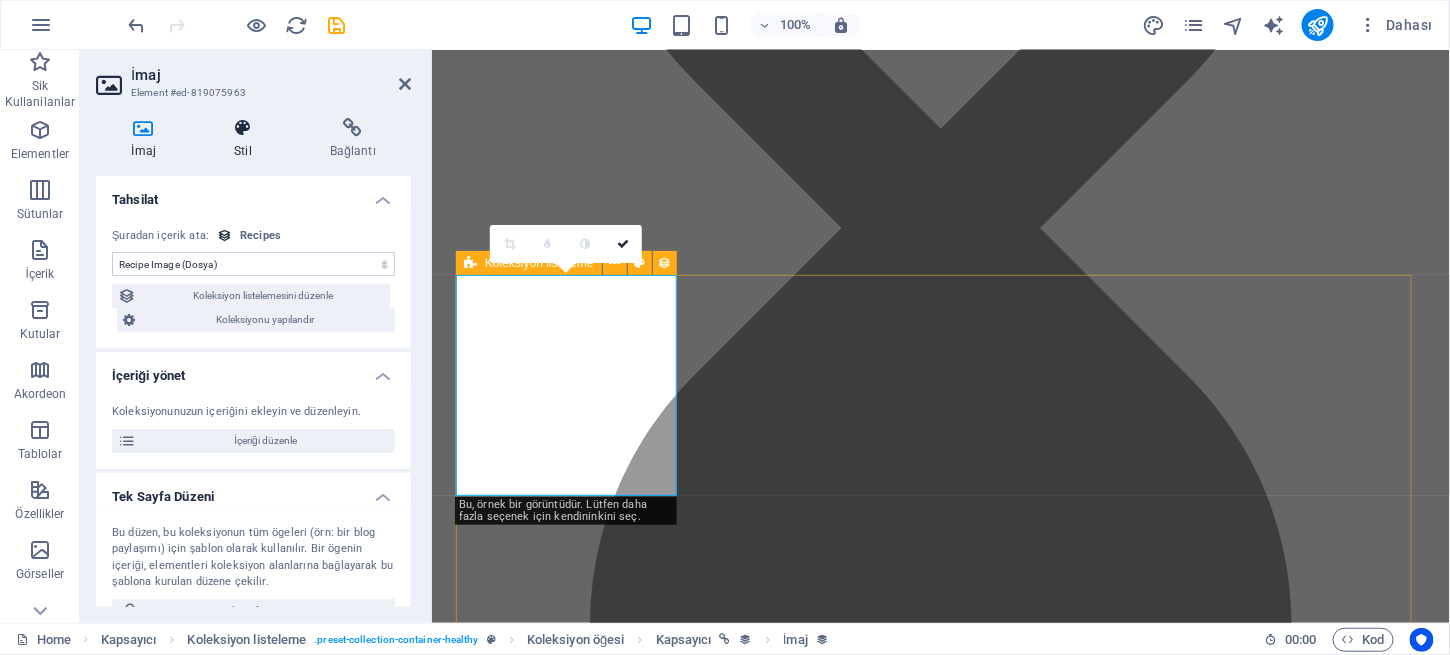click at bounding box center (243, 128) 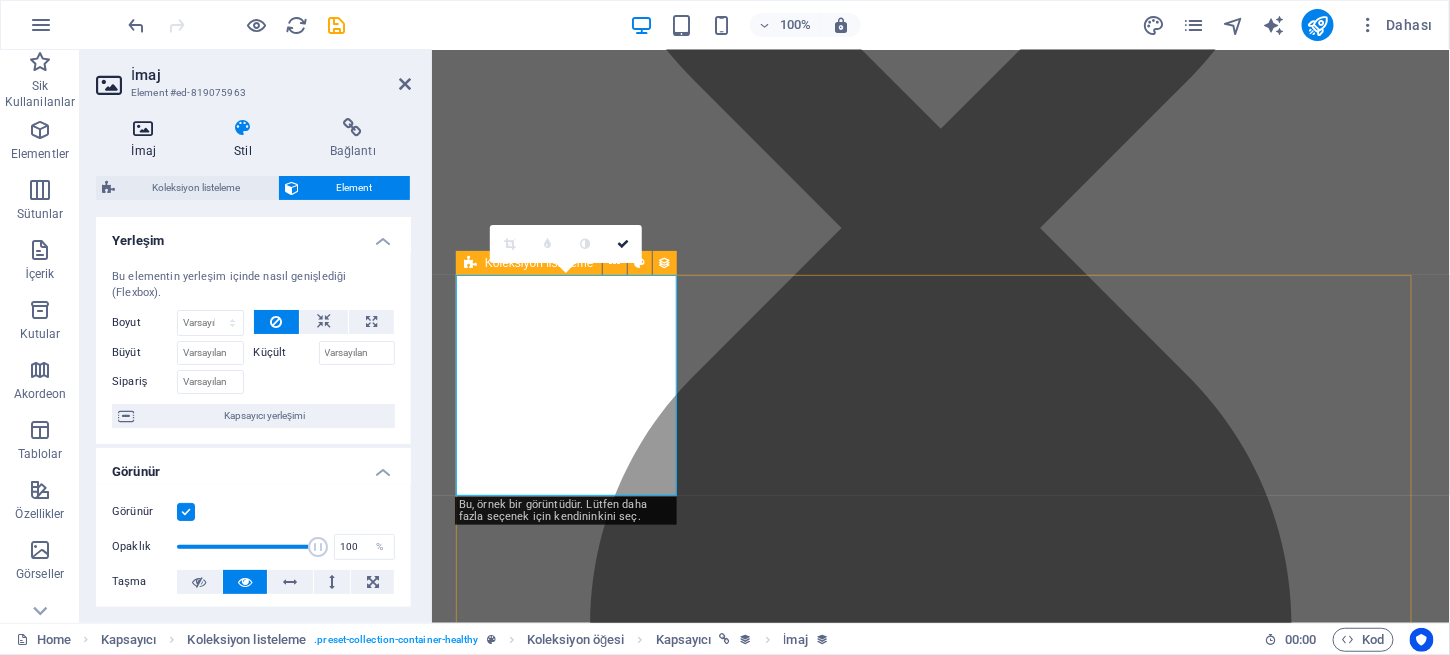 click at bounding box center (143, 128) 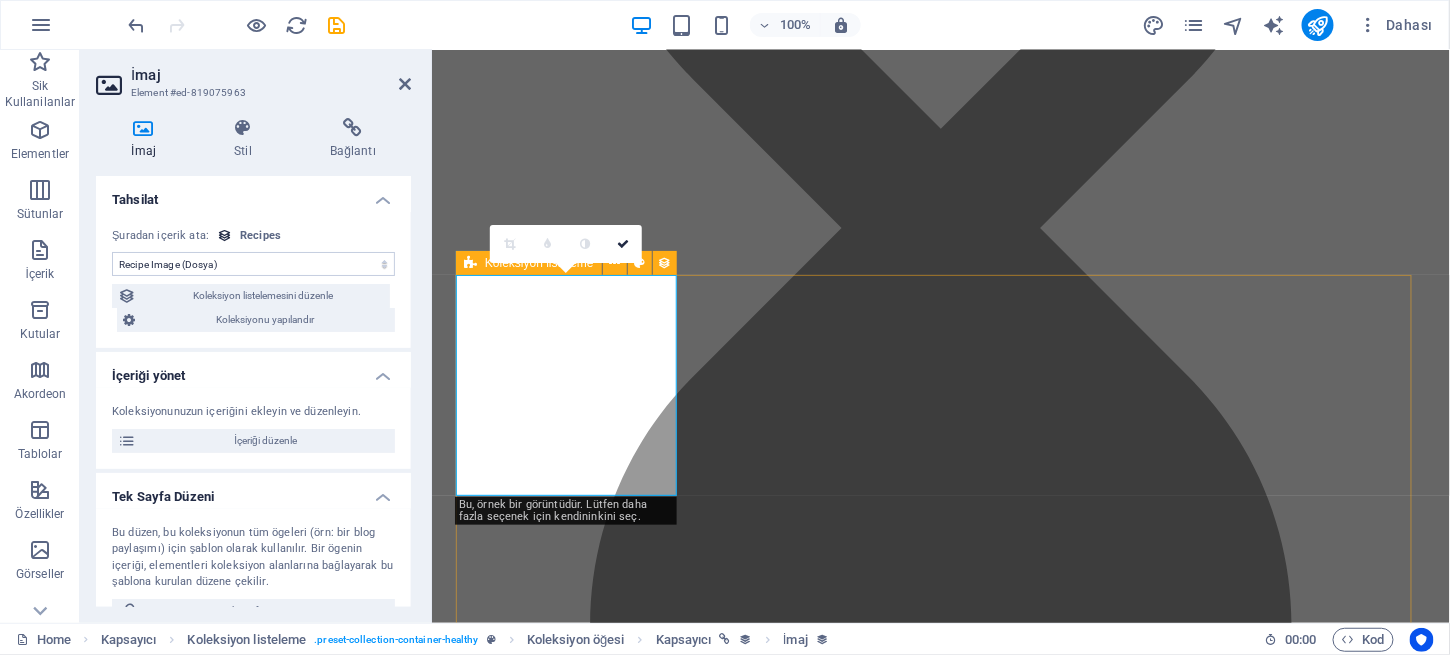 click on "Atama yok, içerik sabit kalıyor Oluşturulma zamanı (Tarih) Güncellenme zamanı (Tarih) Recipe Title (Düz Metin) Slug (Düz Metin) Food Label (Düz Metin) Recipe Image (Dosya) Short Description (Zengin Metin) Prep Time Table (Zengin Metin) Description (CMS) Tab (Seçim) Published (Onay kutusu) Popular (Onay kutusu)" at bounding box center (253, 264) 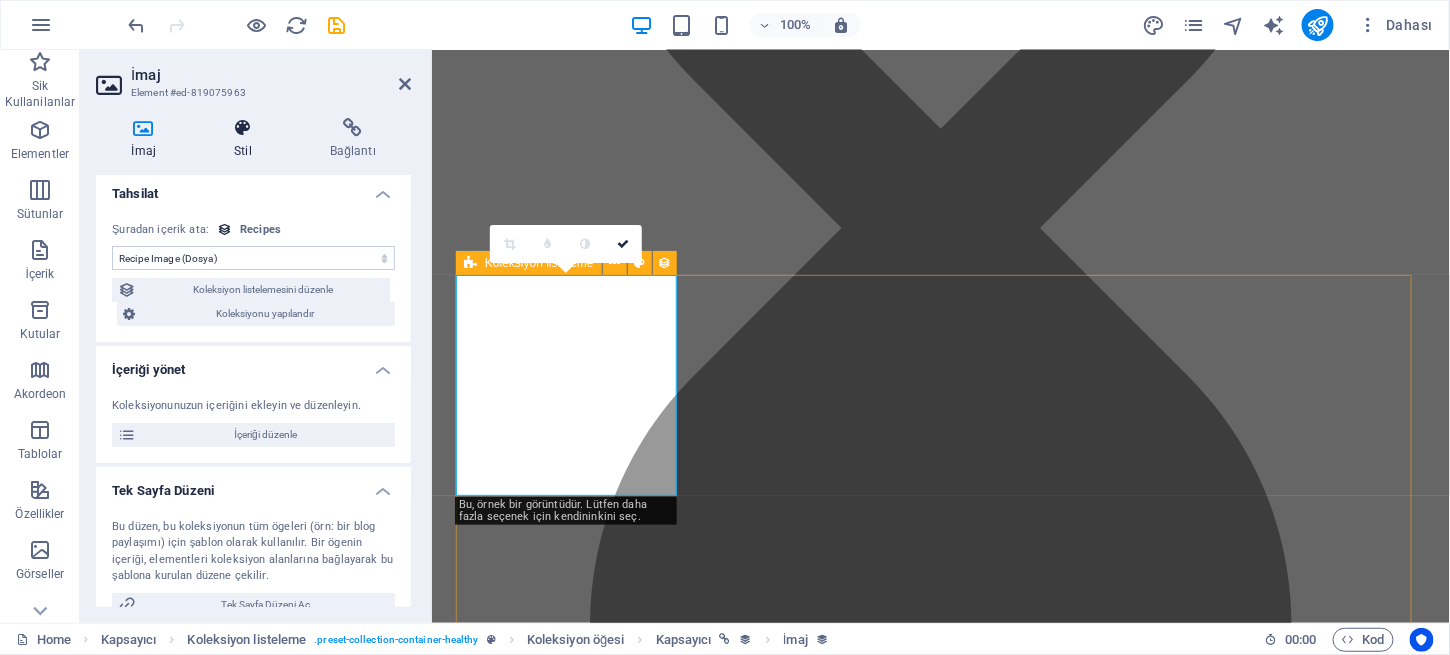 scroll, scrollTop: 0, scrollLeft: 0, axis: both 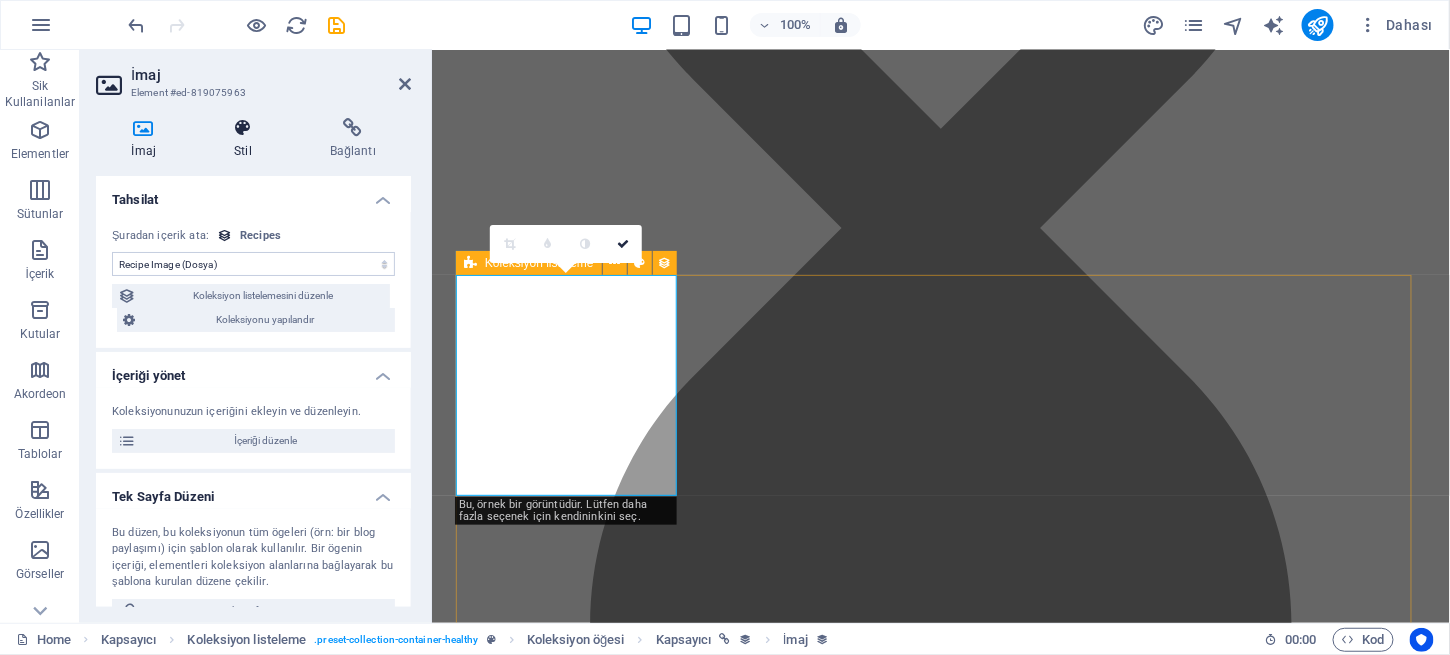click at bounding box center (243, 128) 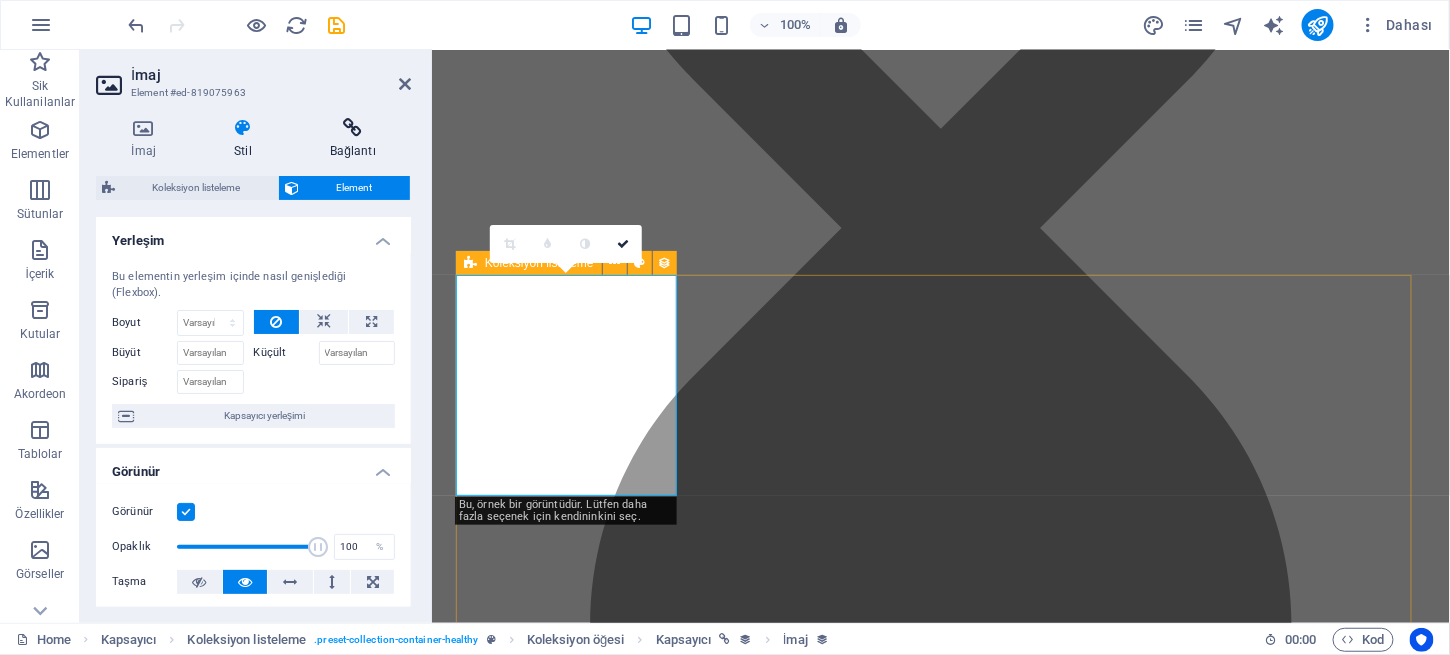 click at bounding box center [353, 128] 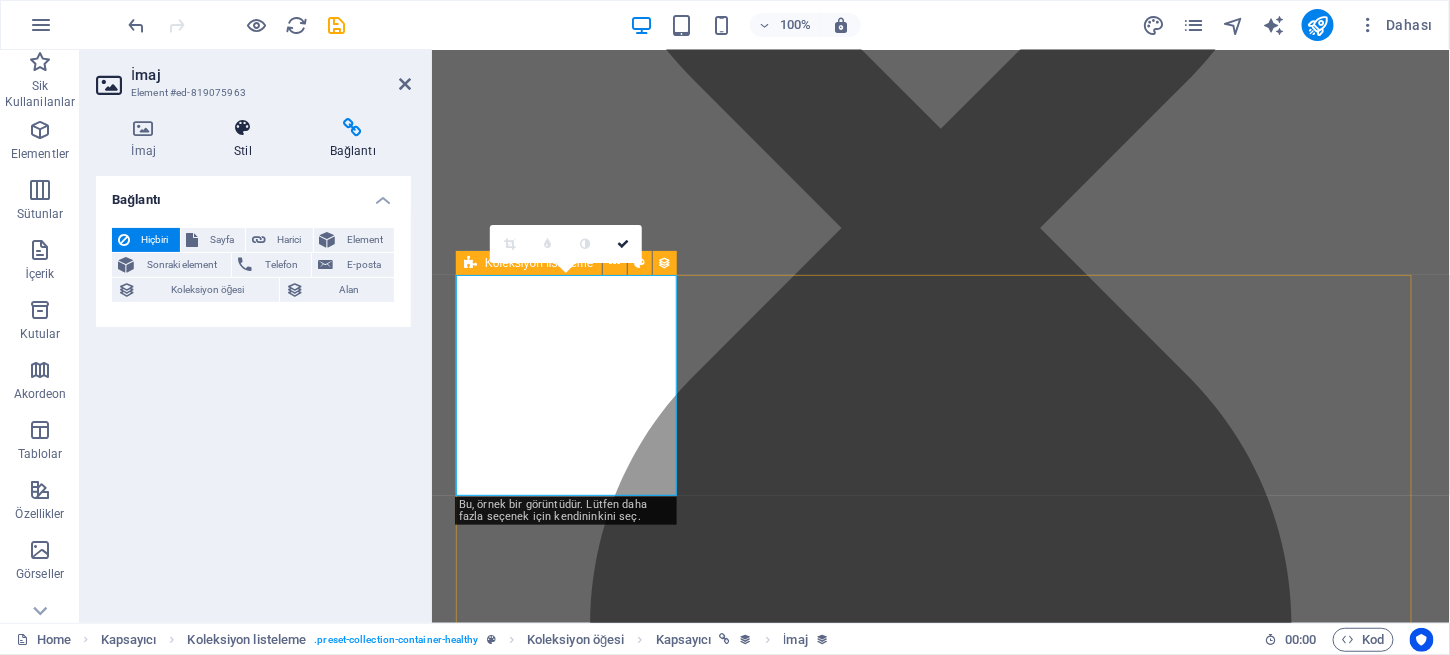 click at bounding box center [243, 128] 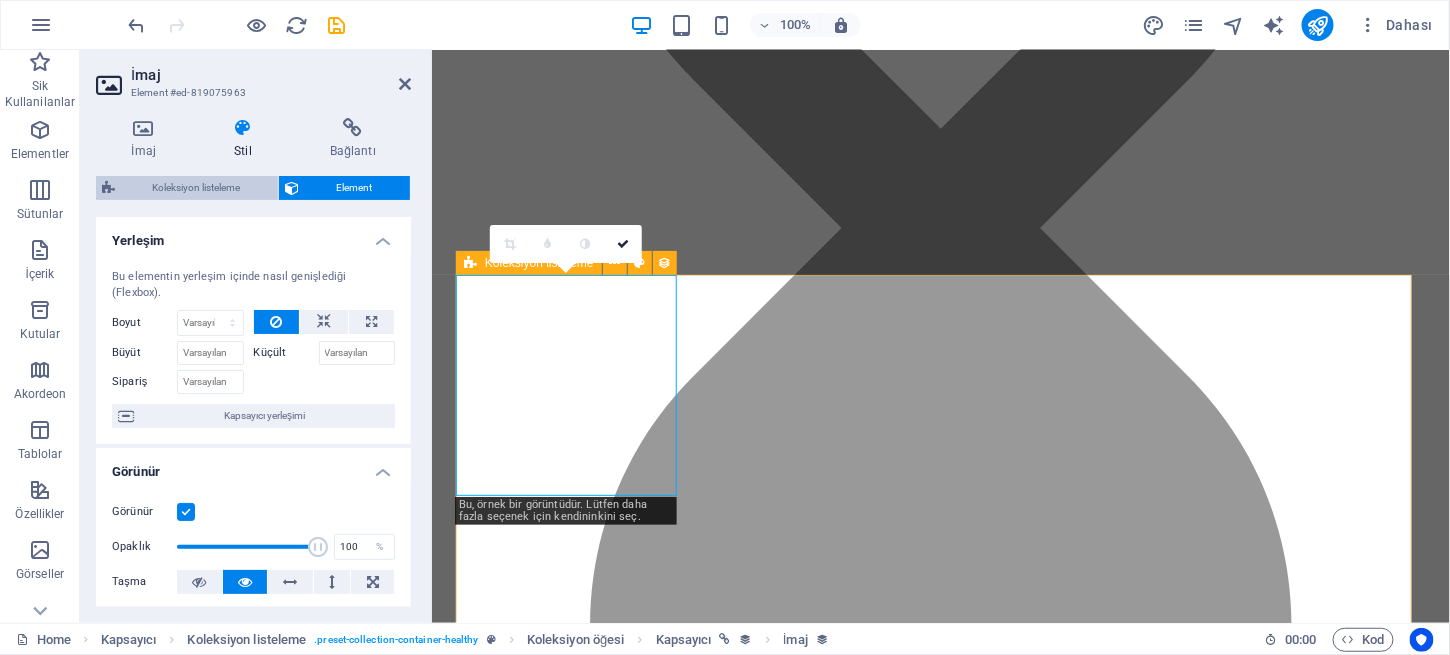 click on "Koleksiyon listeleme" at bounding box center [196, 188] 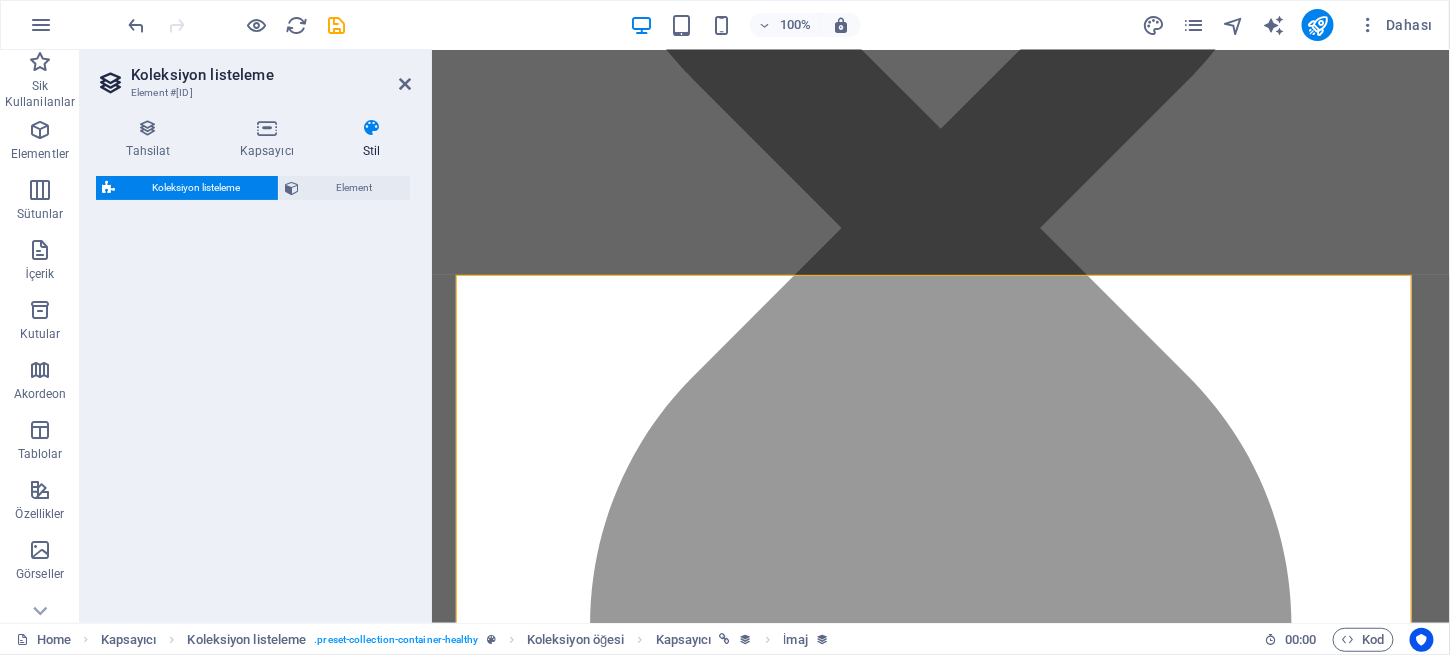 select on "rem" 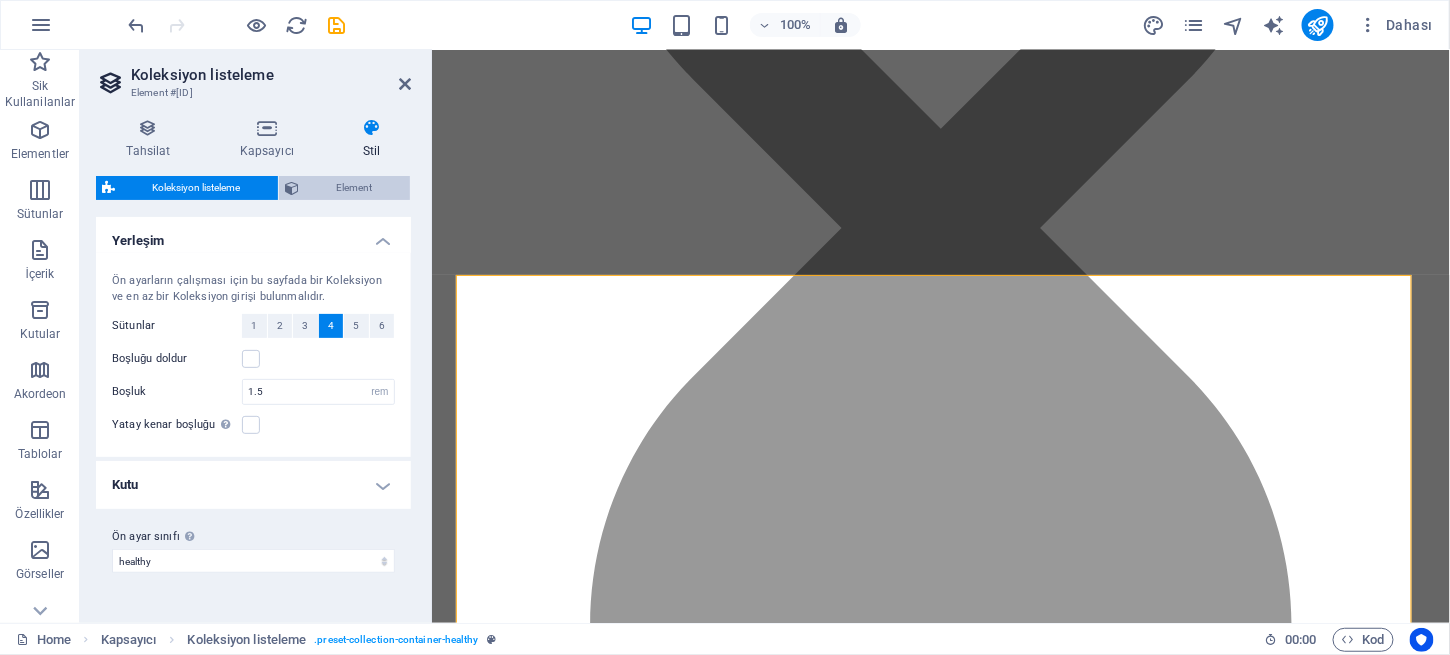 click on "Element" at bounding box center [354, 188] 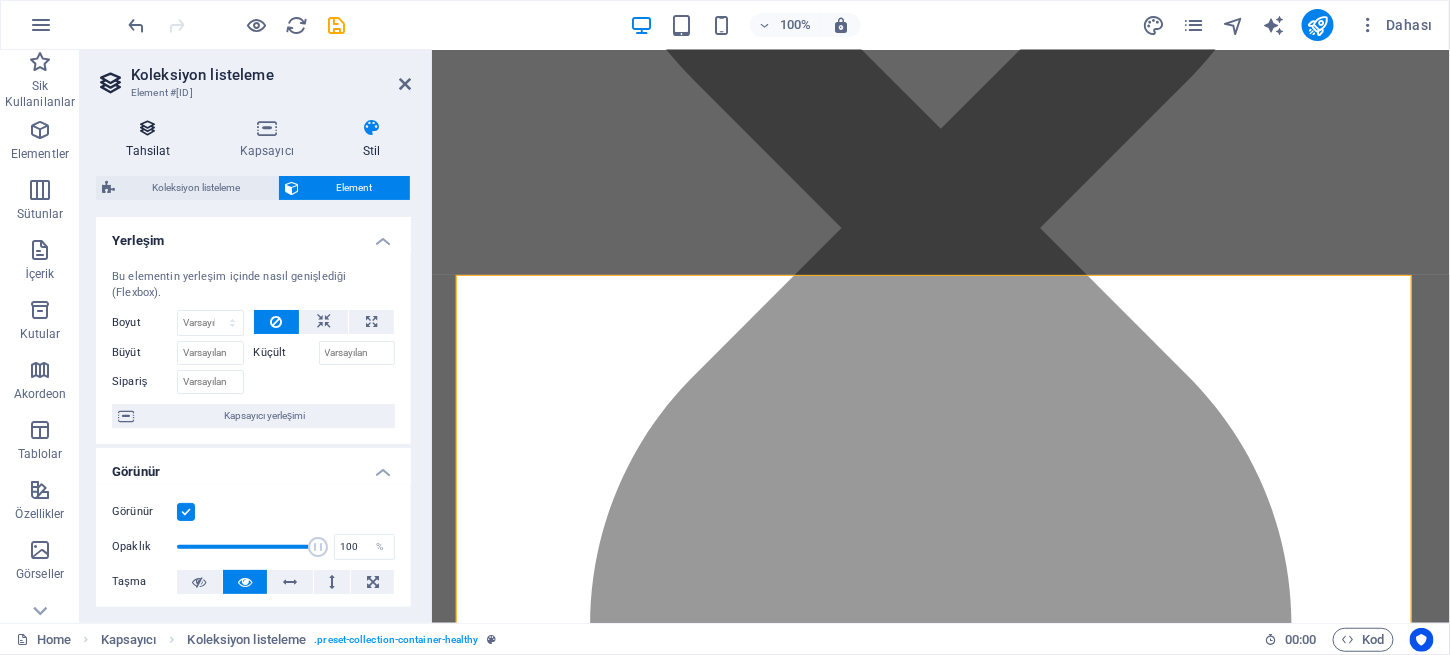click at bounding box center [148, 128] 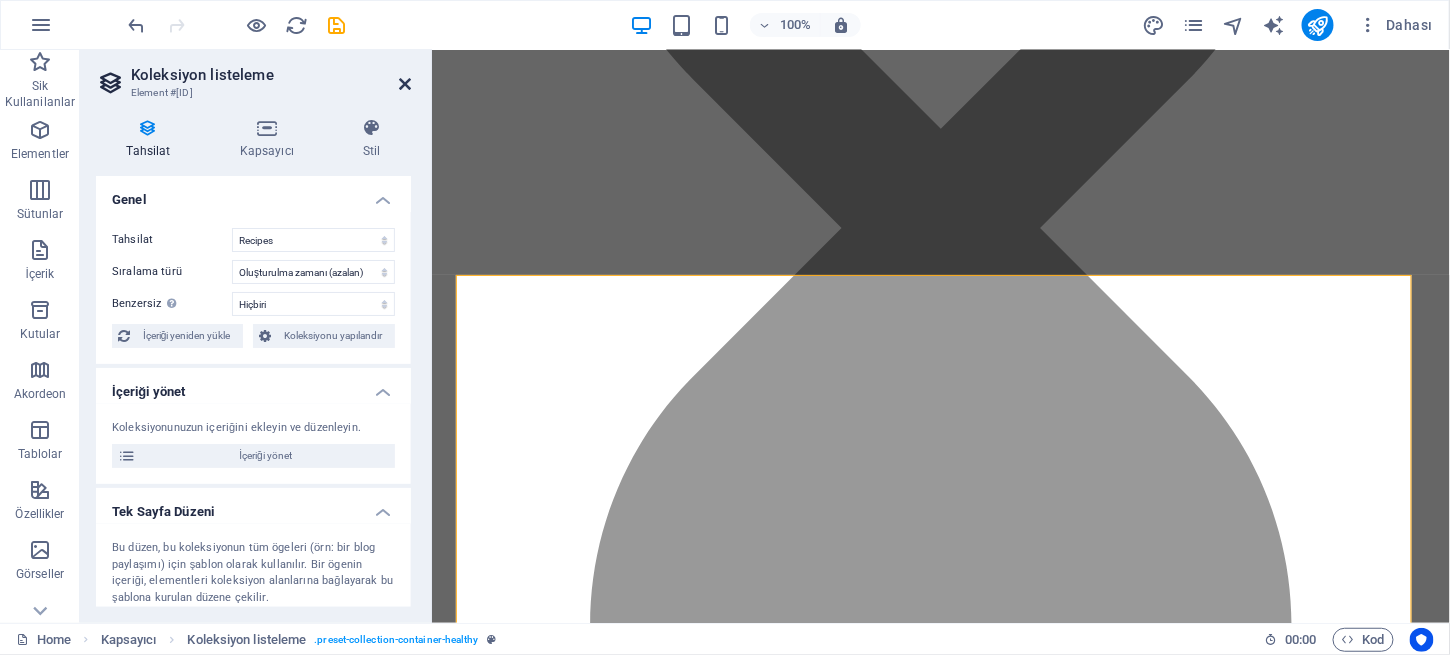 click at bounding box center (405, 84) 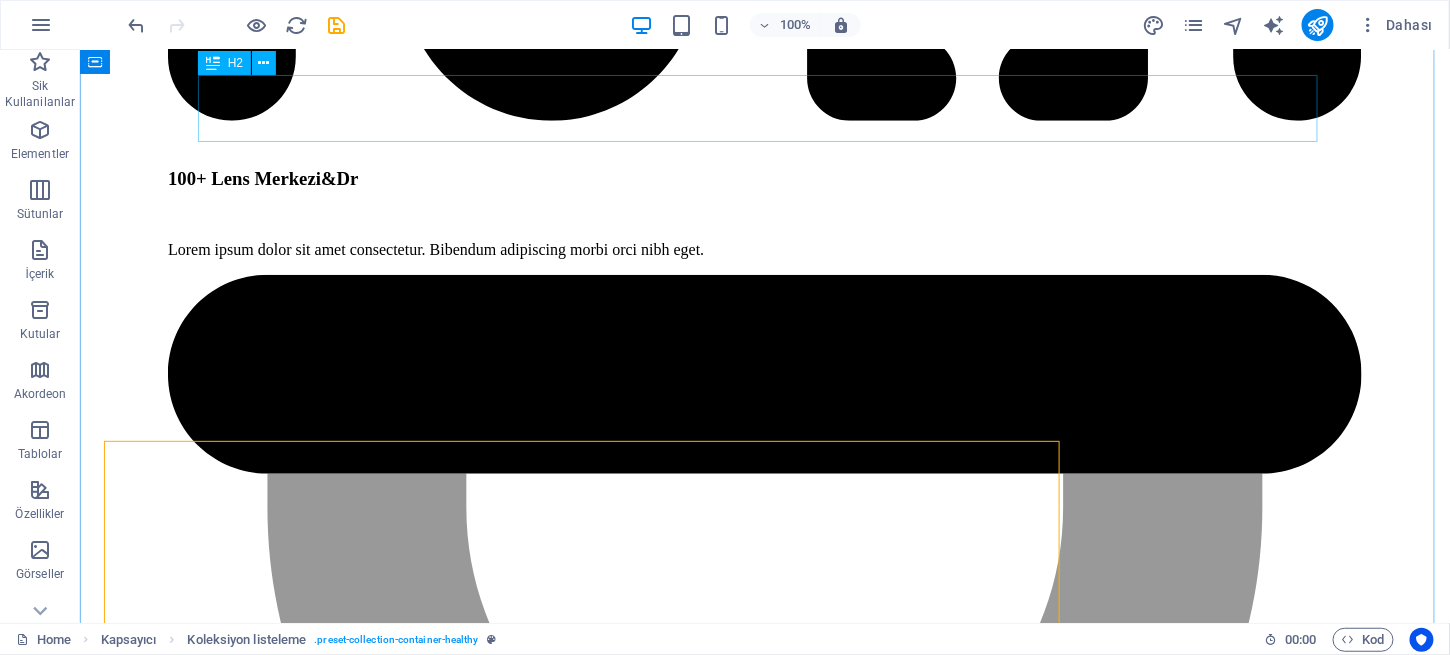 scroll, scrollTop: 2993, scrollLeft: 0, axis: vertical 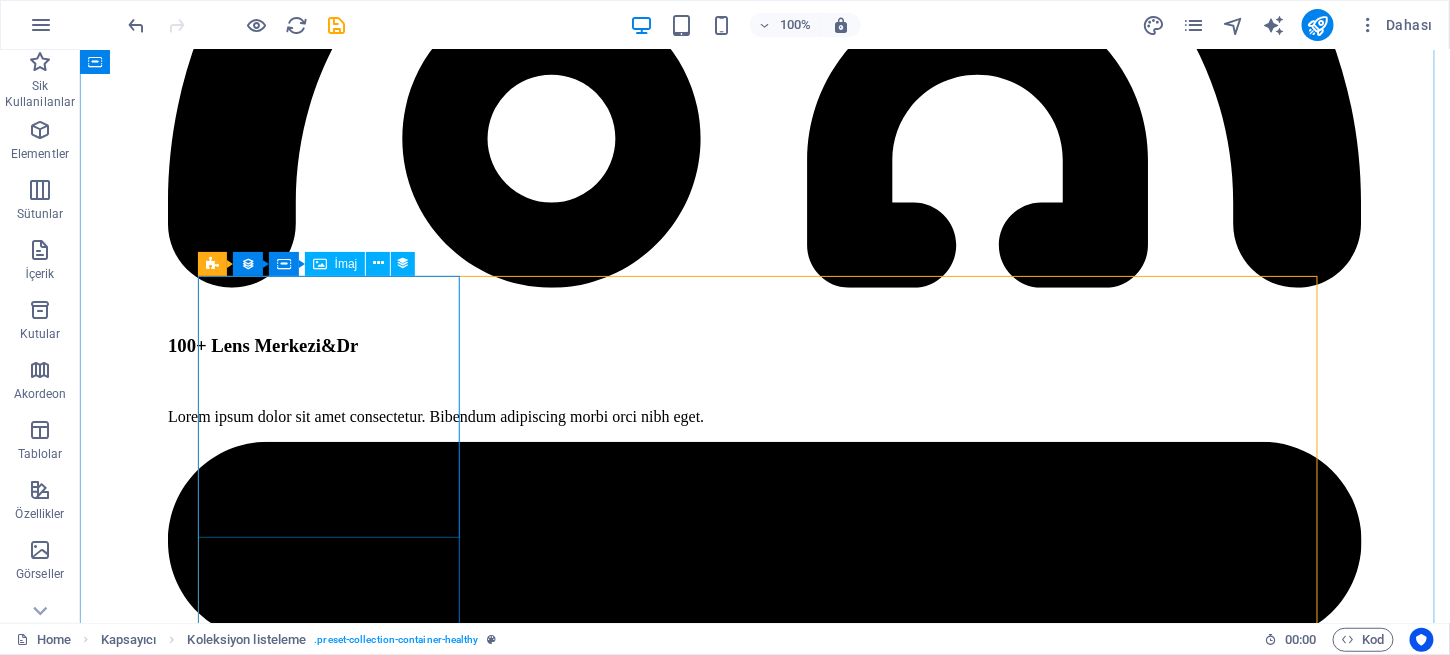 click at bounding box center (764, 6419) 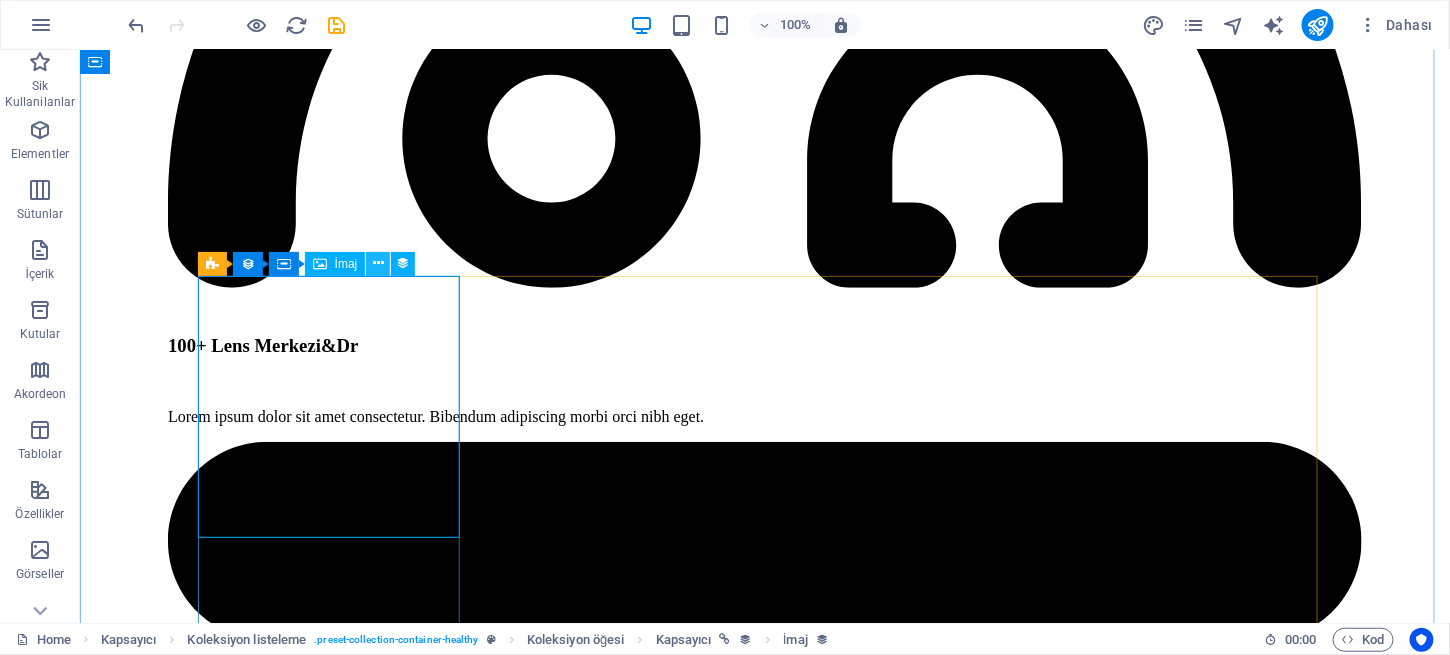 click at bounding box center (378, 263) 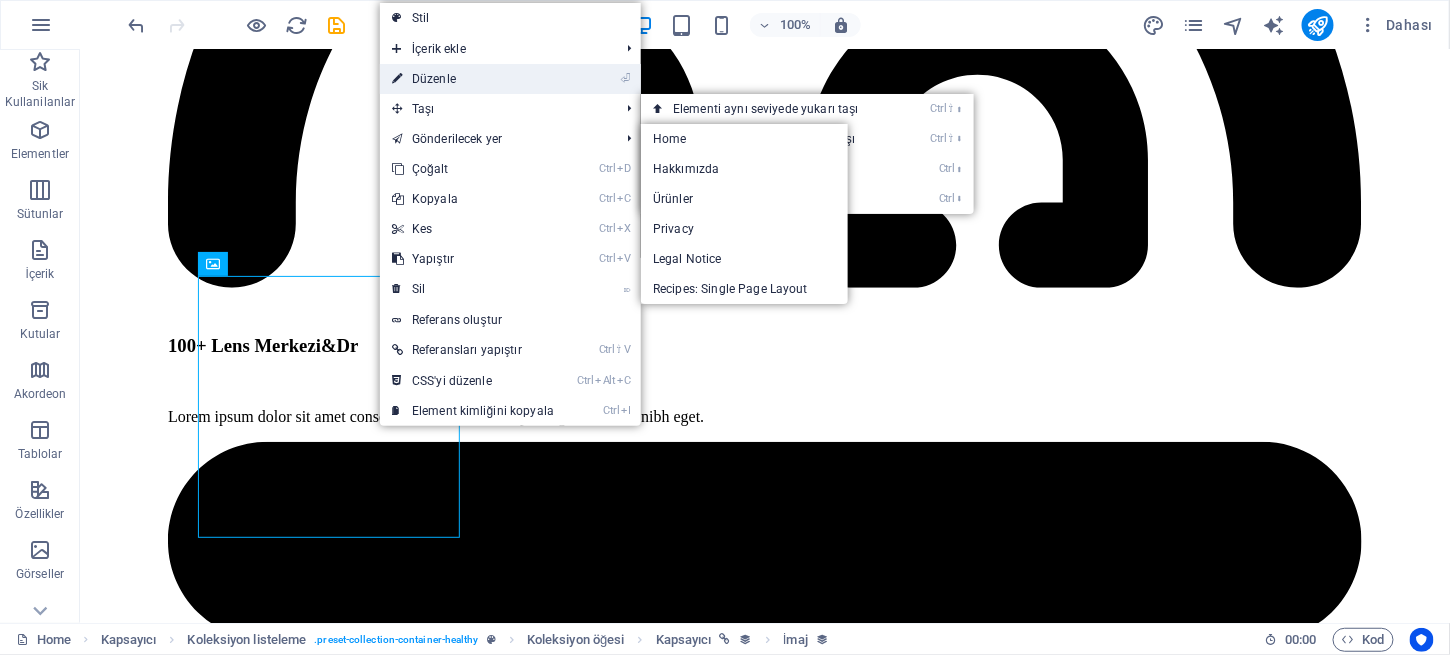 click on "⏎  Düzenle" at bounding box center (473, 79) 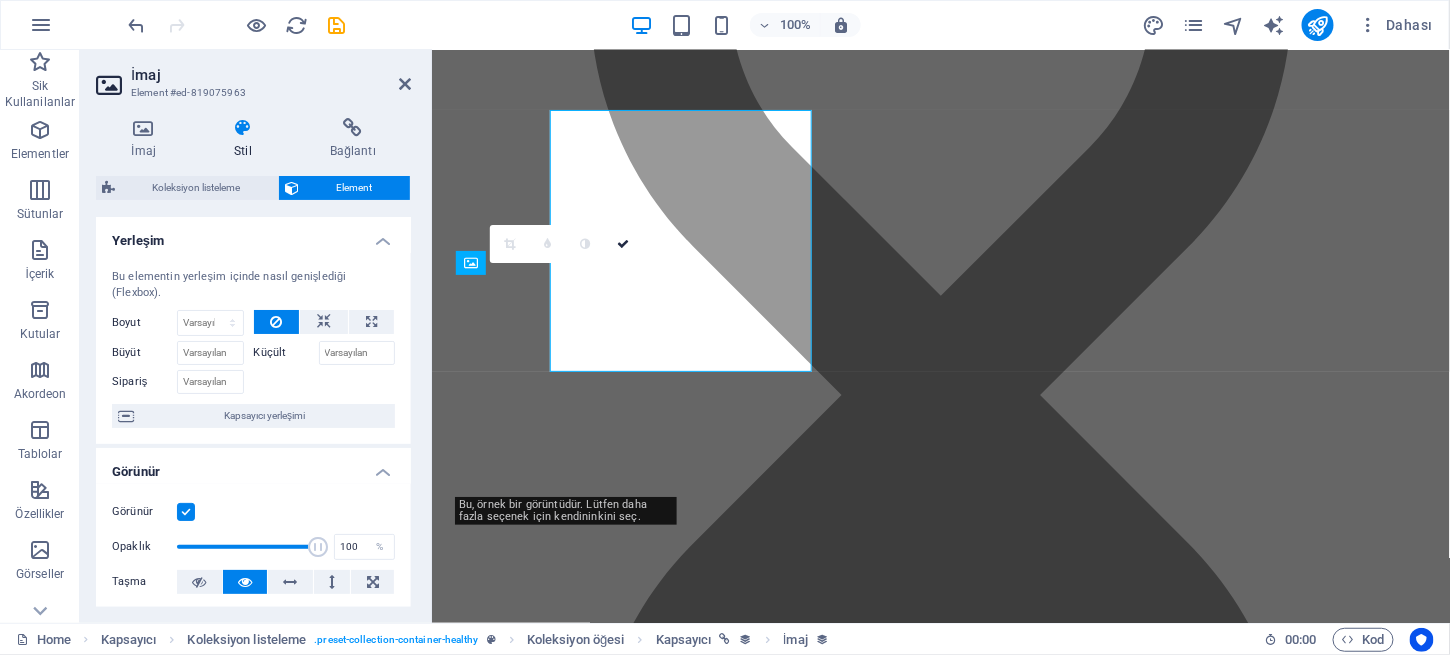 scroll, scrollTop: 3160, scrollLeft: 0, axis: vertical 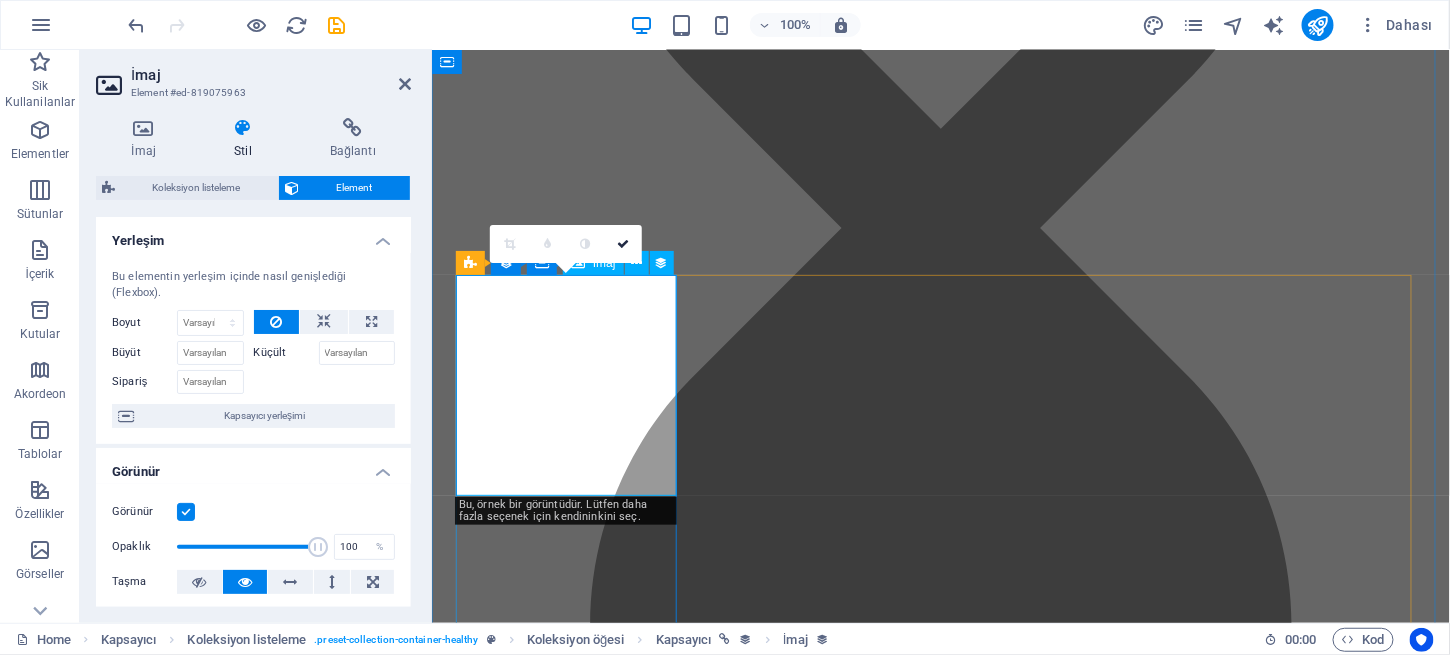 click at bounding box center (940, 4580) 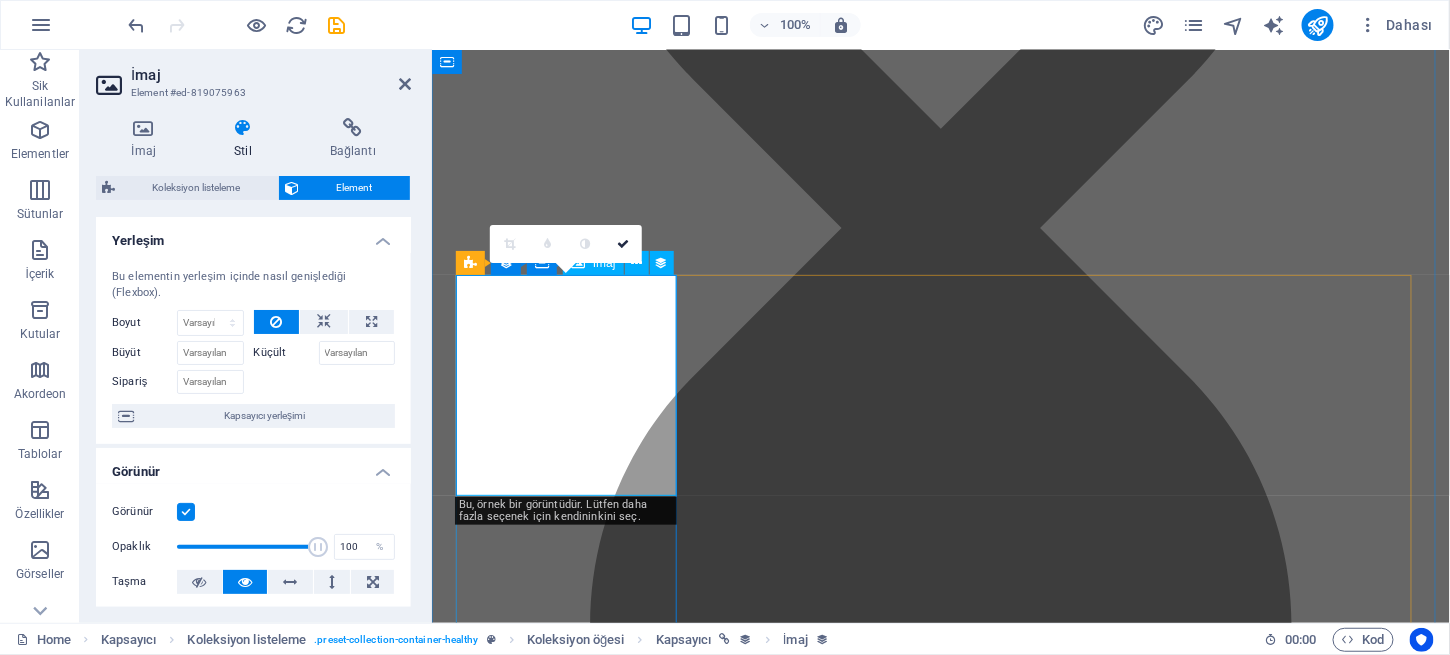 click at bounding box center [940, 4580] 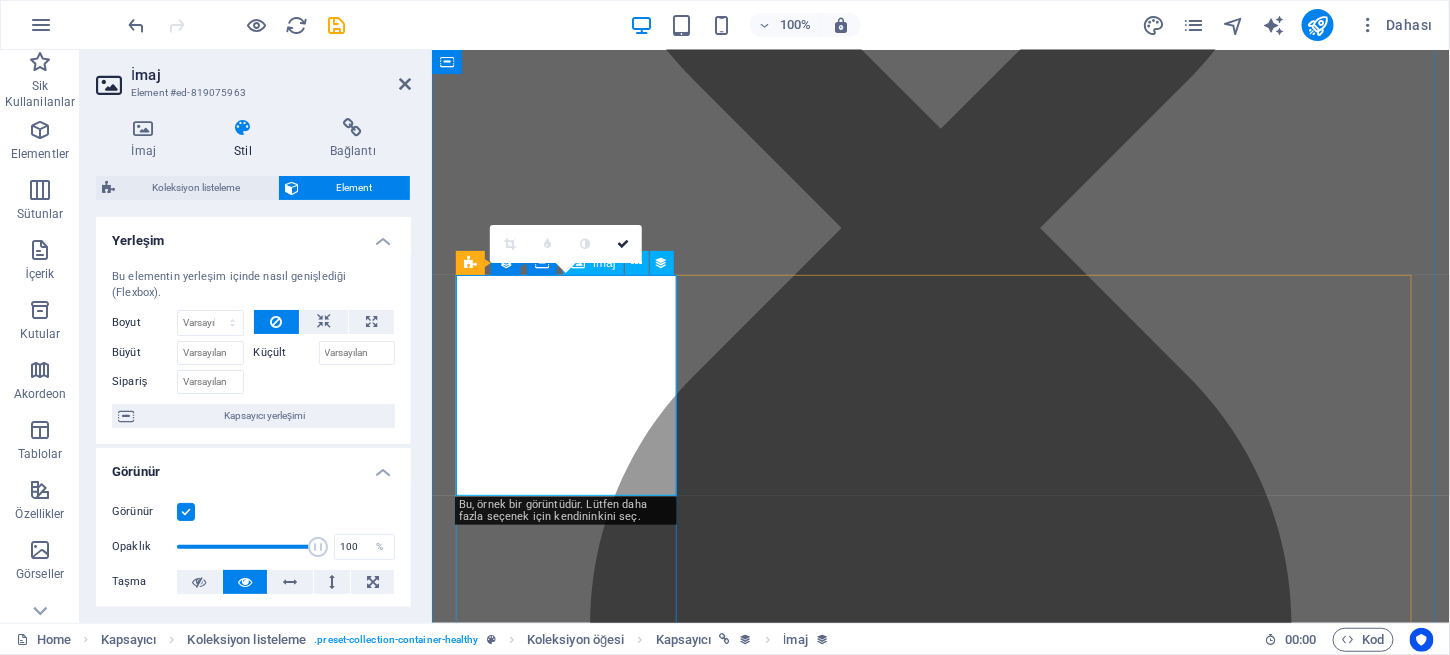 click at bounding box center [940, 4580] 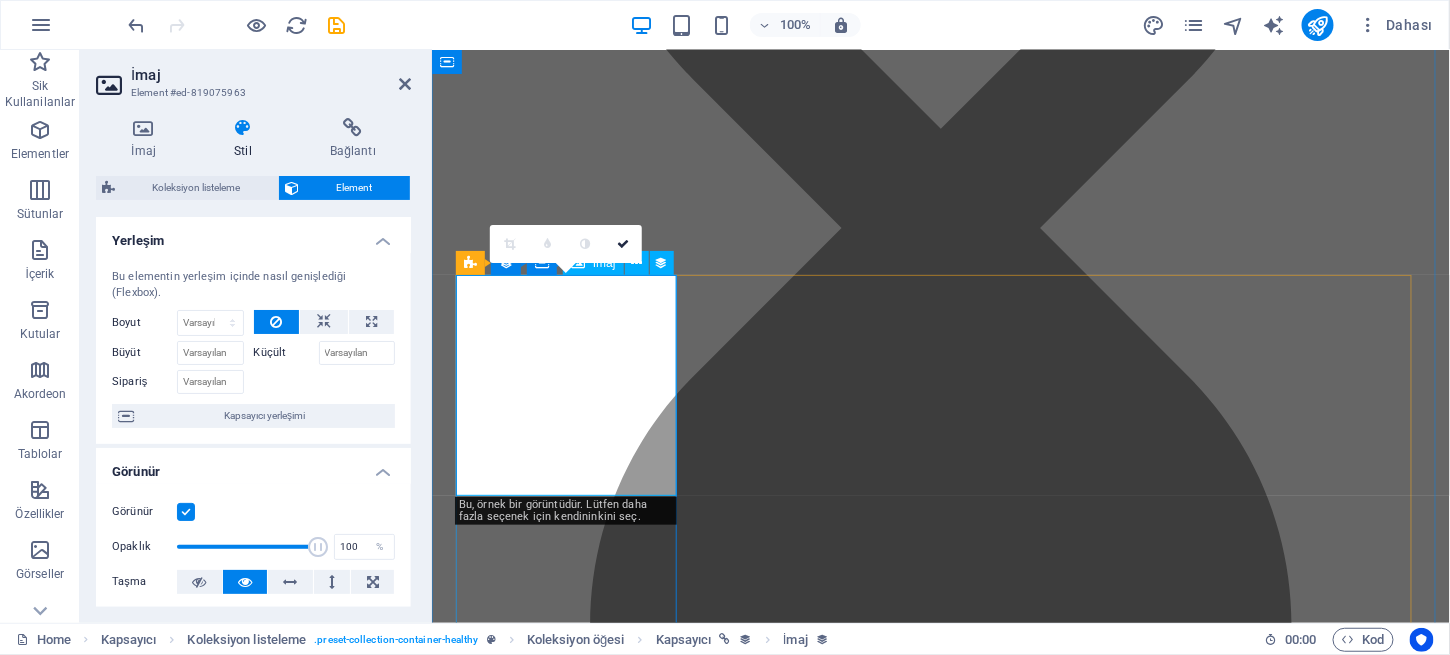 click at bounding box center [940, 4580] 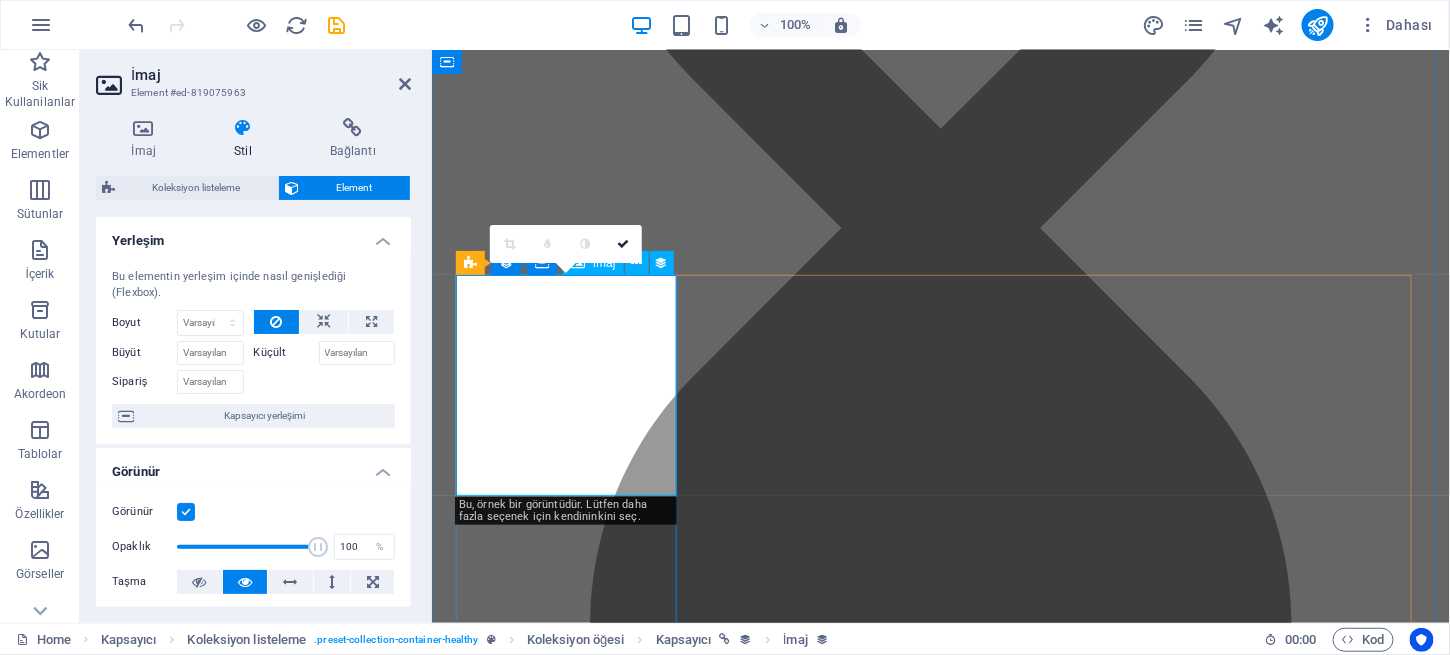 click at bounding box center (940, 4580) 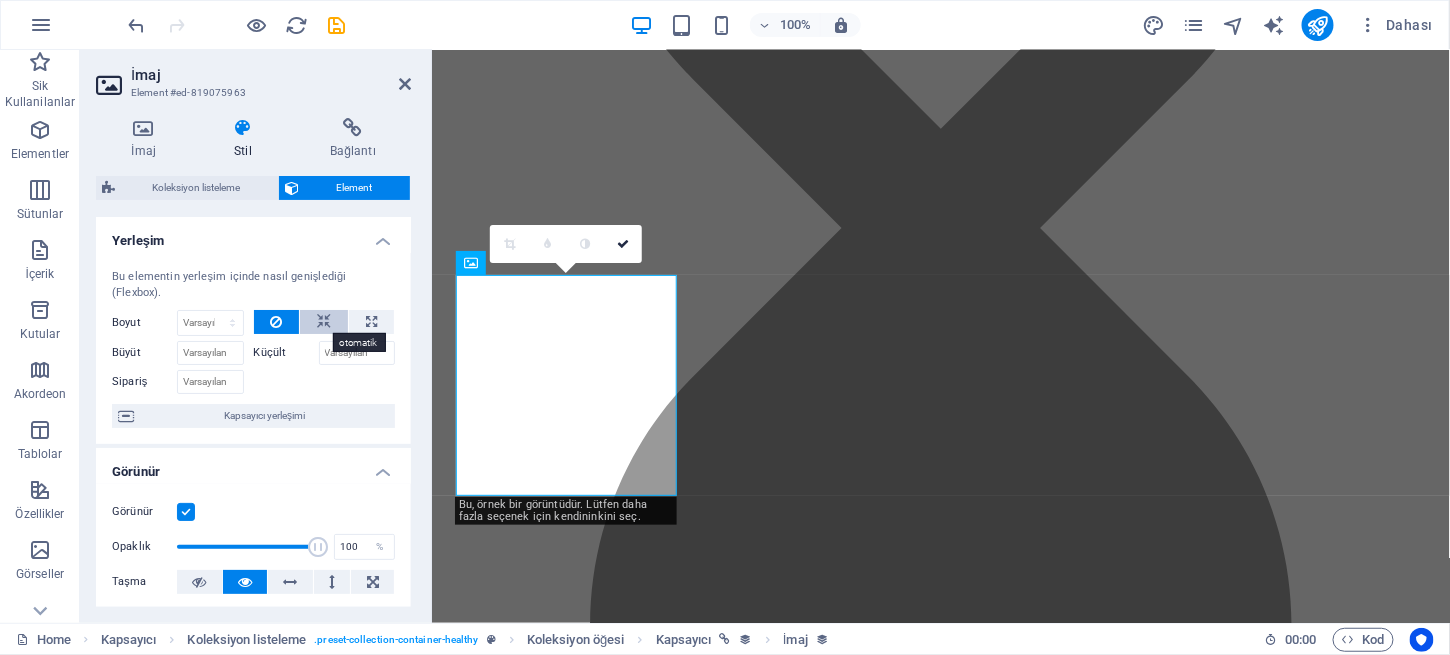 click at bounding box center (324, 322) 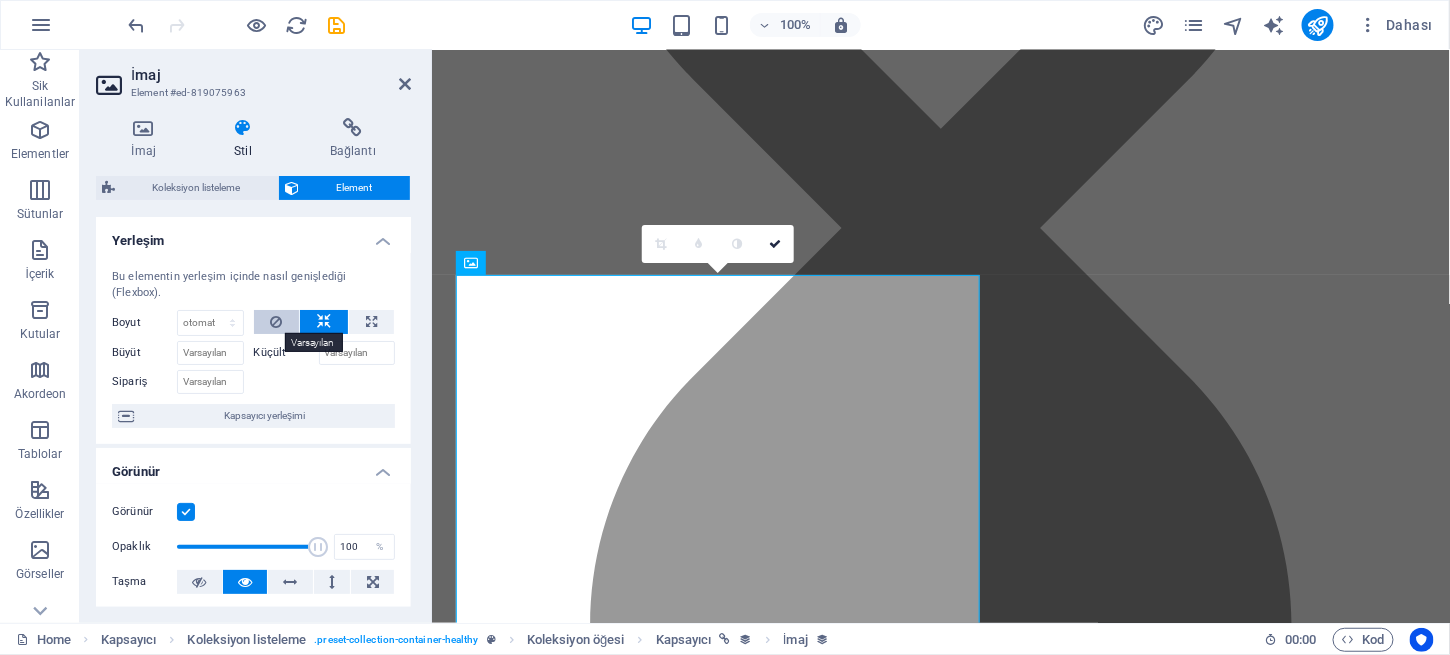 click at bounding box center (276, 322) 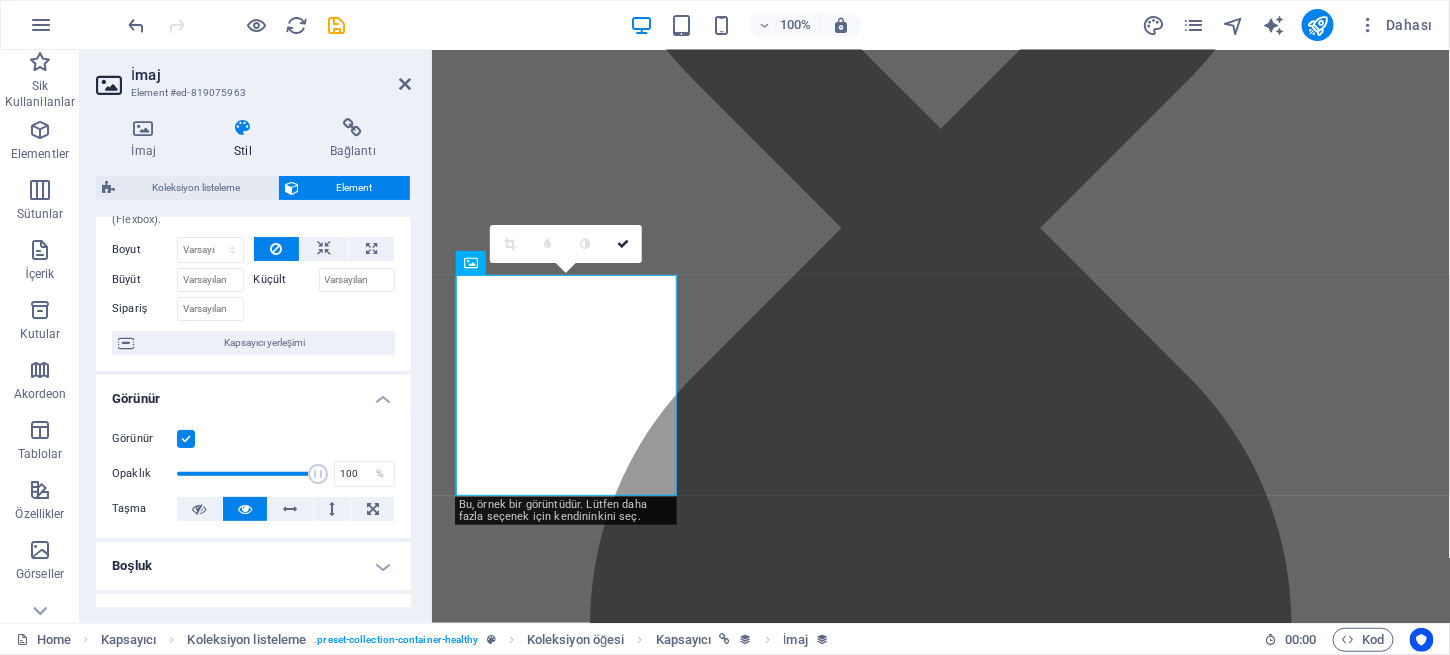 scroll, scrollTop: 0, scrollLeft: 0, axis: both 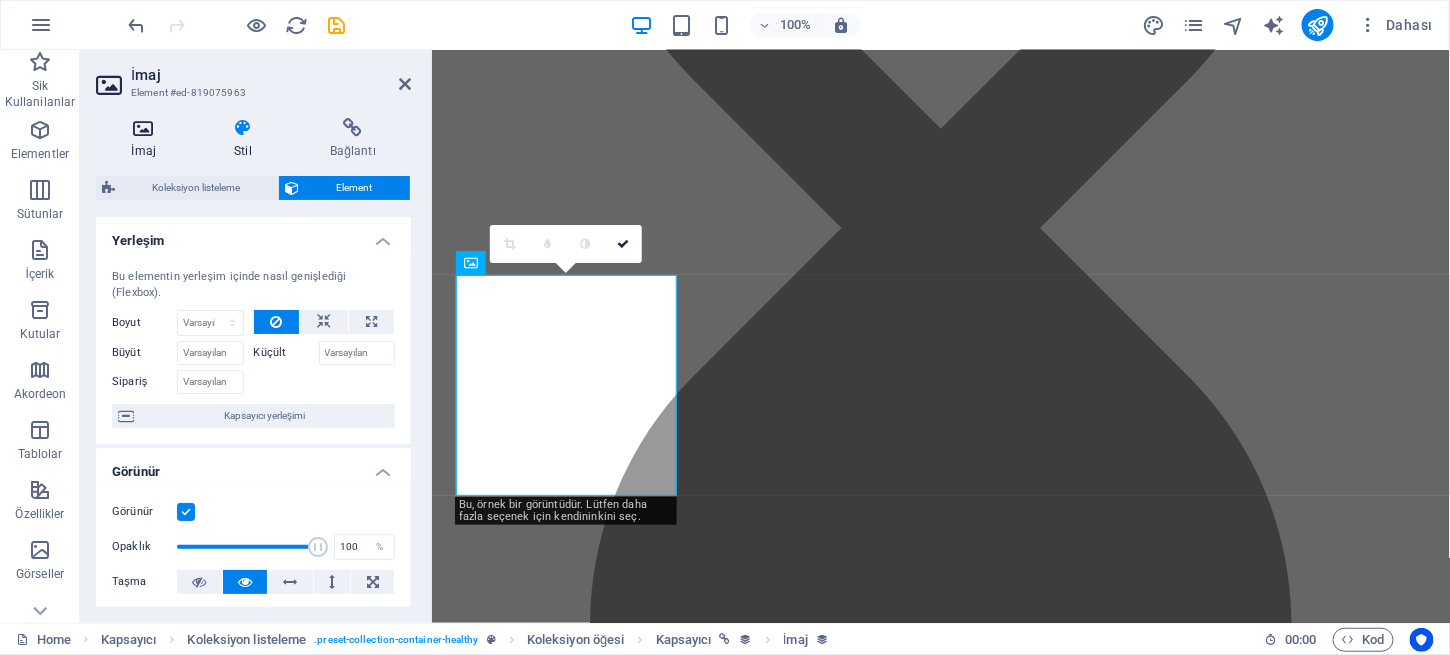 click at bounding box center (143, 128) 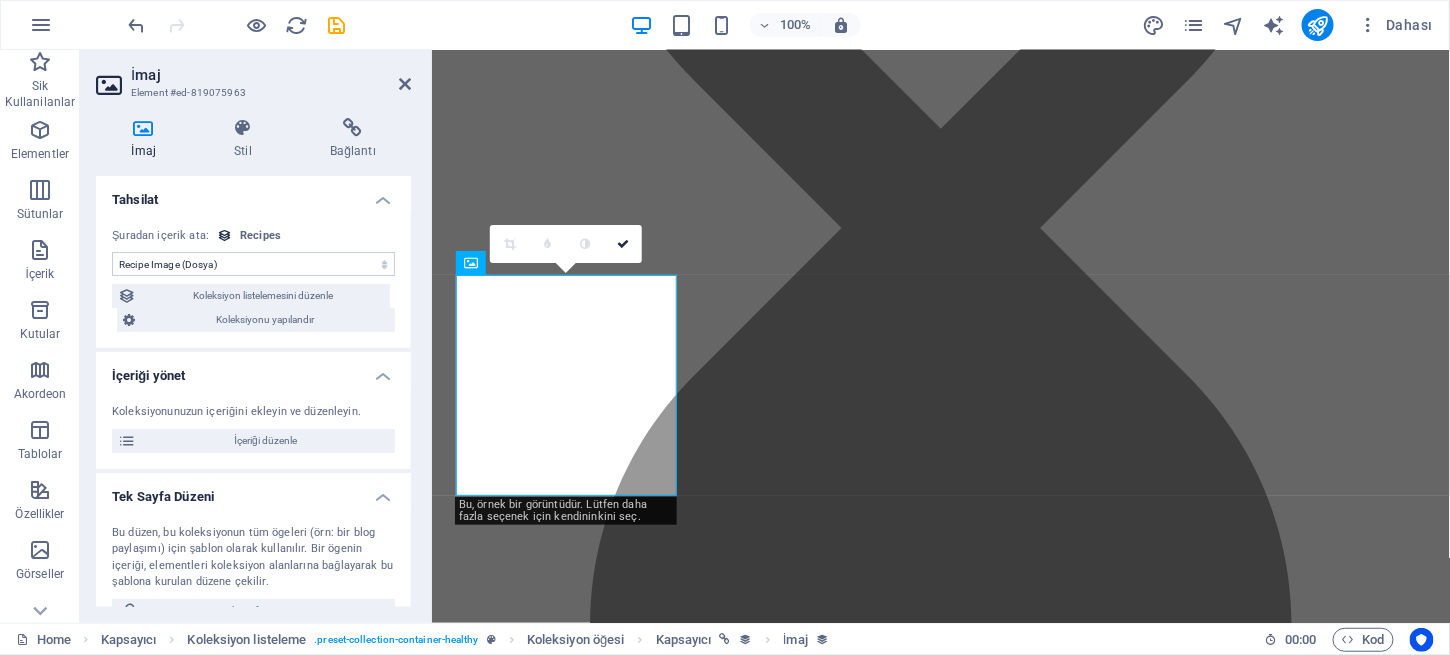 click on "Atama yok, içerik sabit kalıyor Oluşturulma zamanı (Tarih) Güncellenme zamanı (Tarih) Recipe Title (Düz Metin) Slug (Düz Metin) Food Label (Düz Metin) Recipe Image (Dosya) Short Description (Zengin Metin) Prep Time Table (Zengin Metin) Description (CMS) Tab (Seçim) Published (Onay kutusu) Popular (Onay kutusu)" at bounding box center [253, 264] 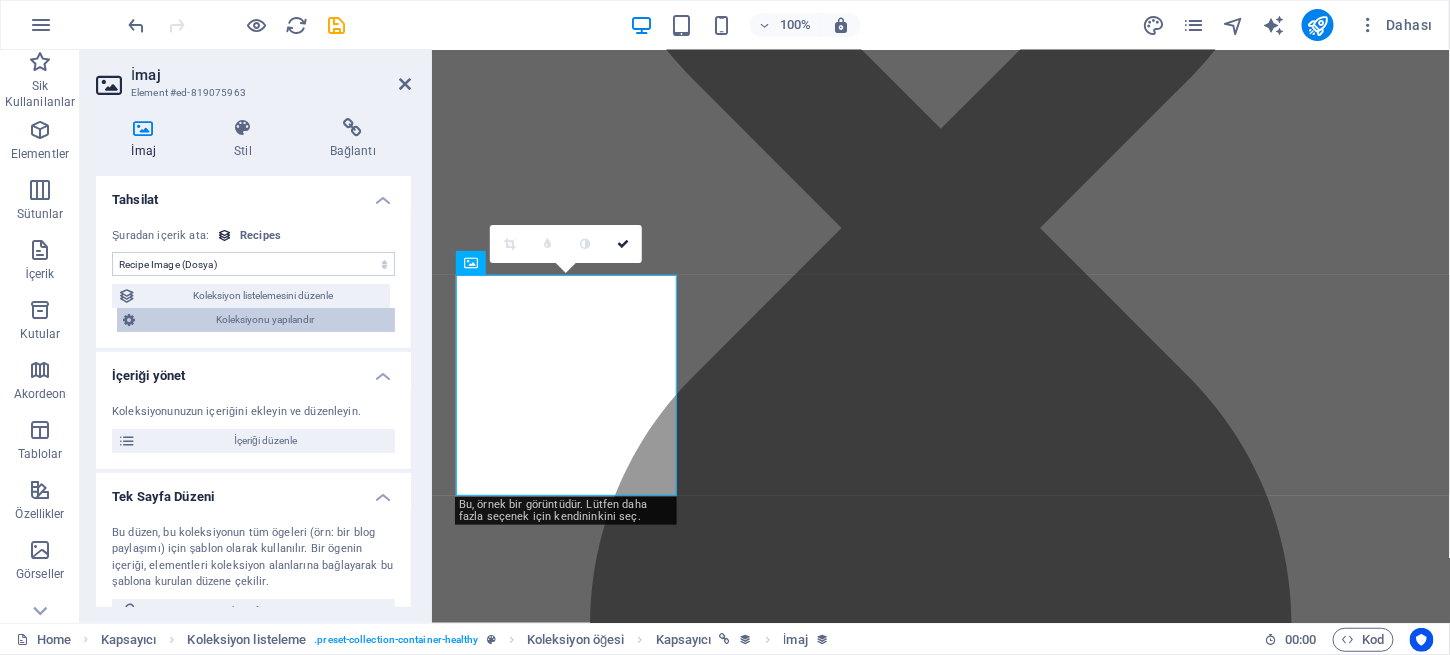 click on "Koleksiyonu yapılandır" at bounding box center [265, 320] 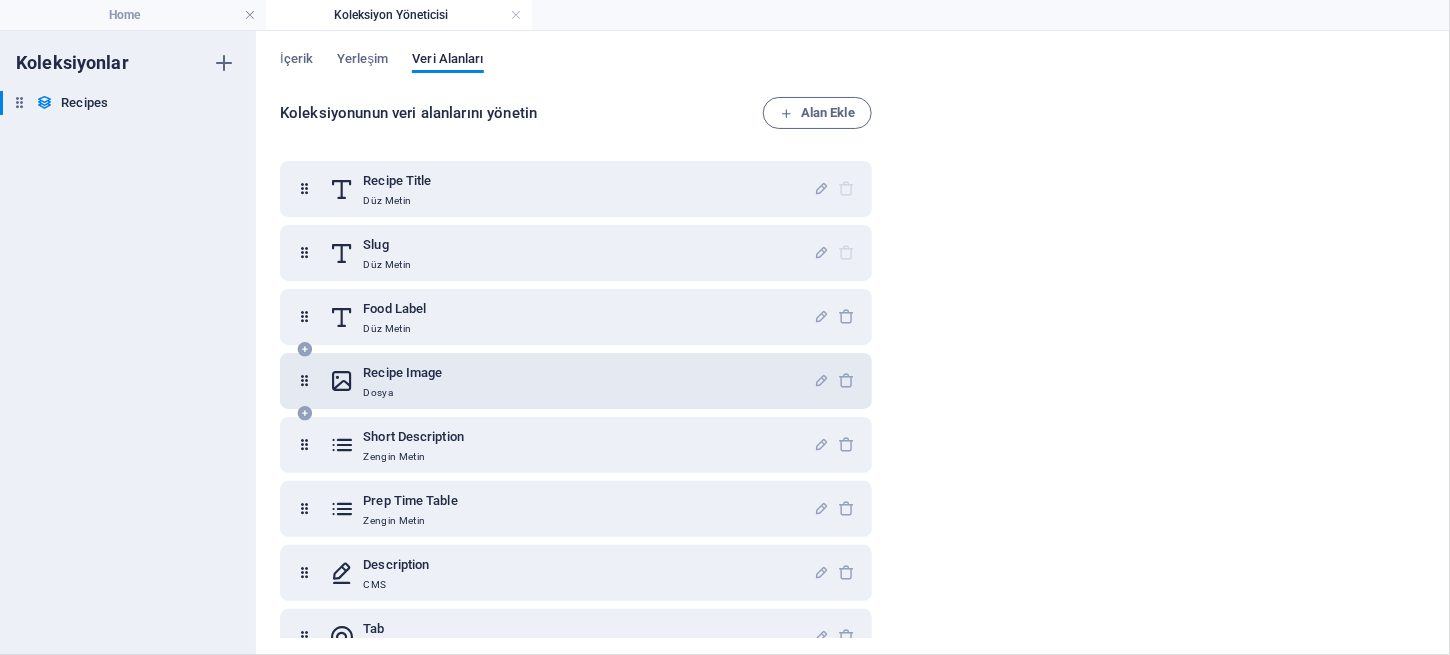click on "Recipe Image Dosya" at bounding box center [571, 381] 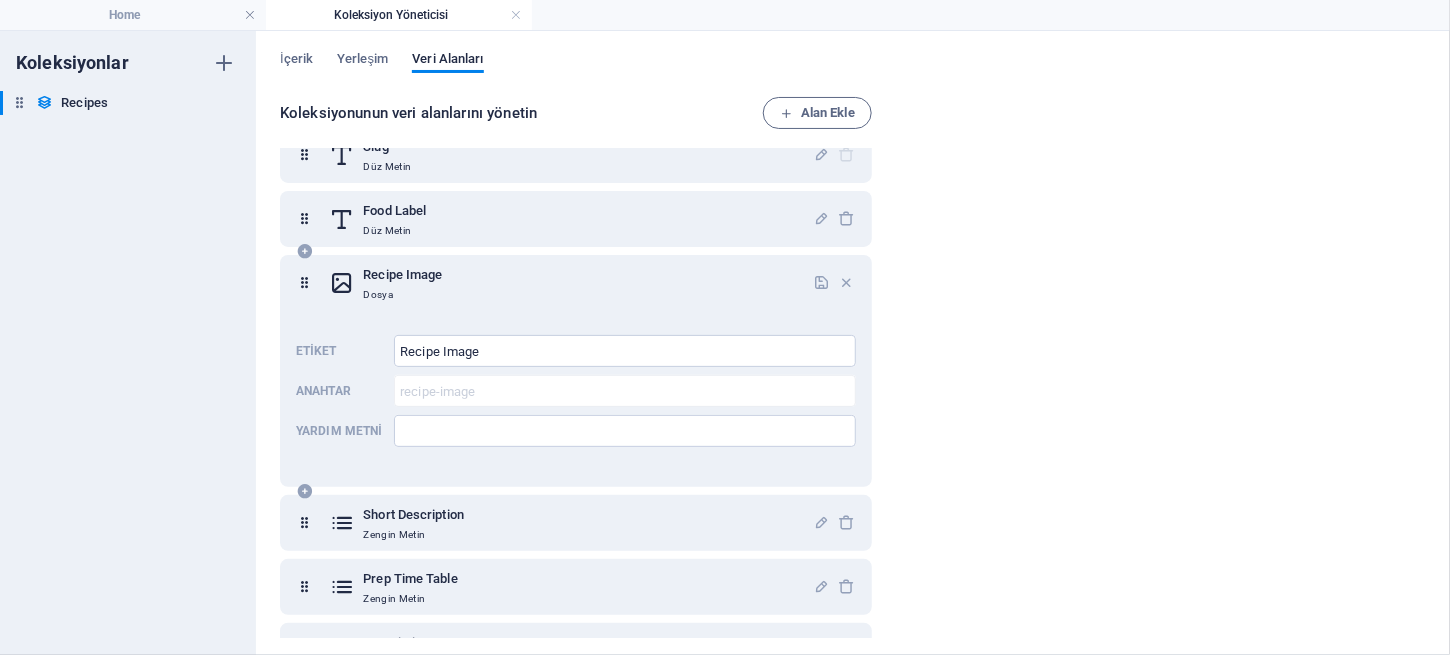 scroll, scrollTop: 98, scrollLeft: 0, axis: vertical 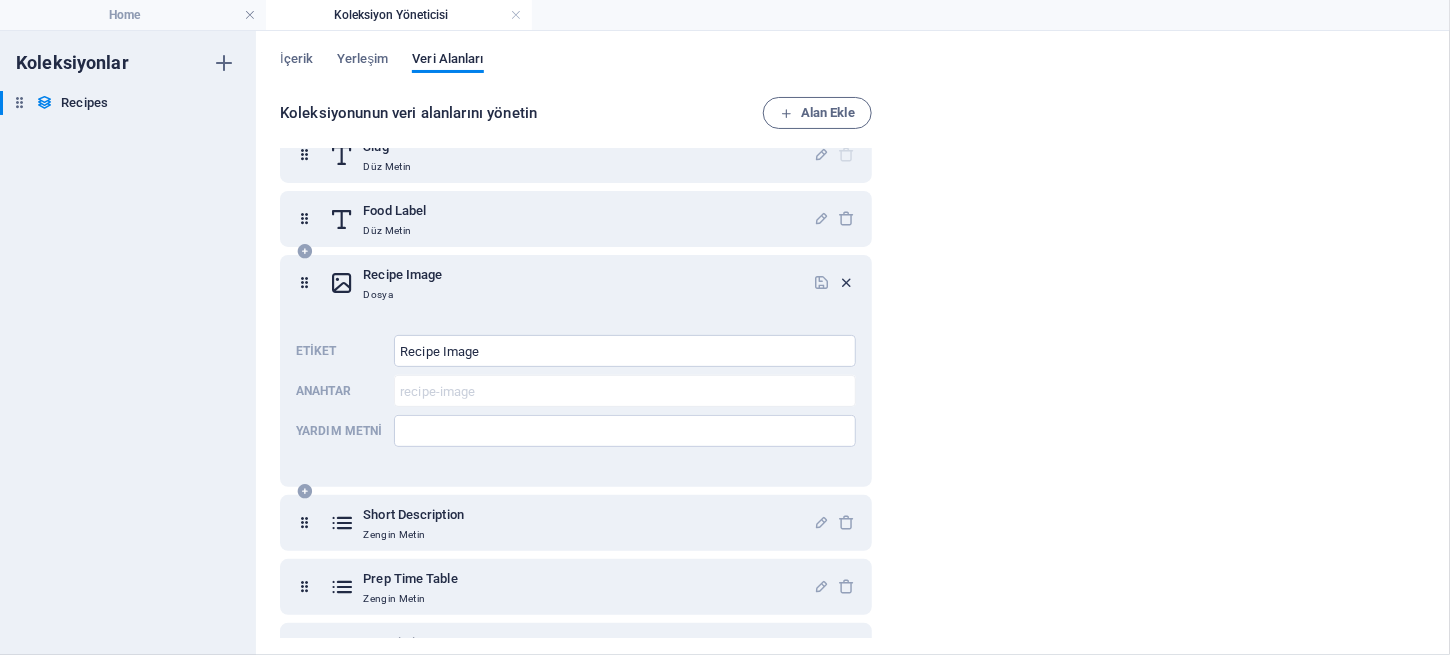click at bounding box center (847, 282) 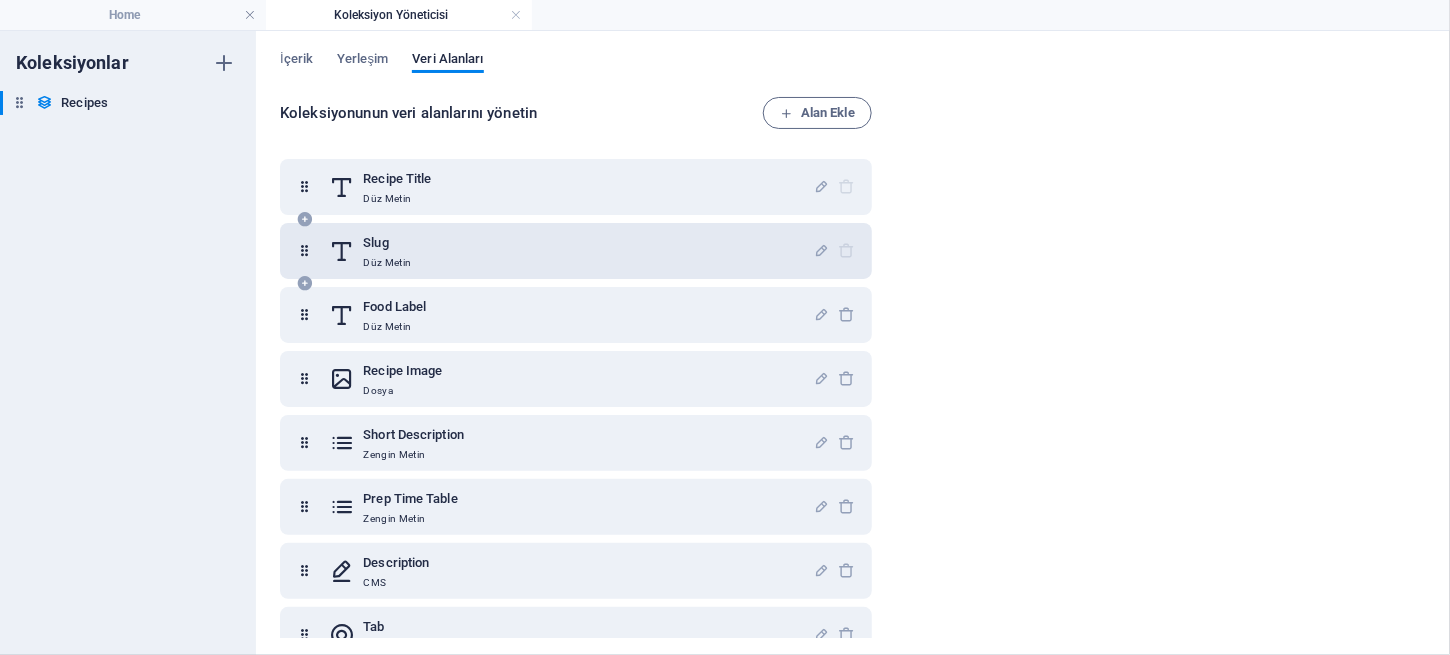 scroll, scrollTop: 0, scrollLeft: 0, axis: both 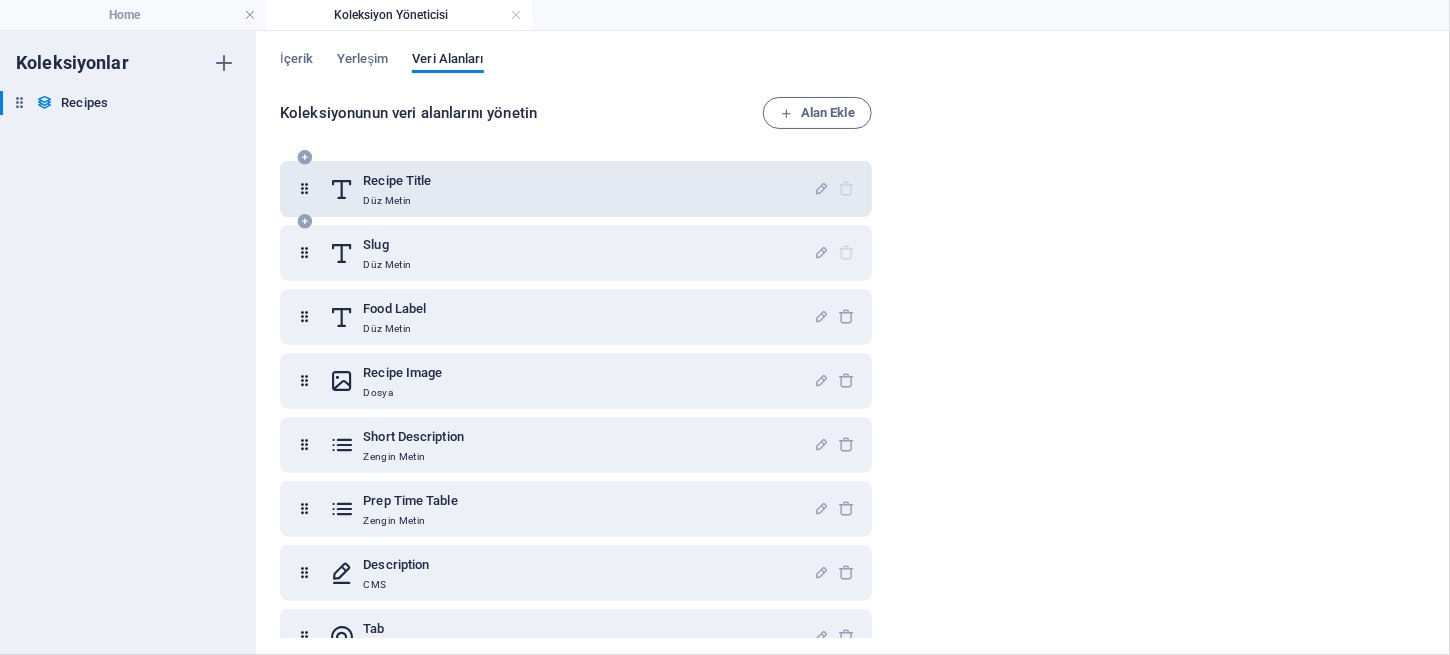 click on "Recipe Title Düz Metin" at bounding box center [571, 189] 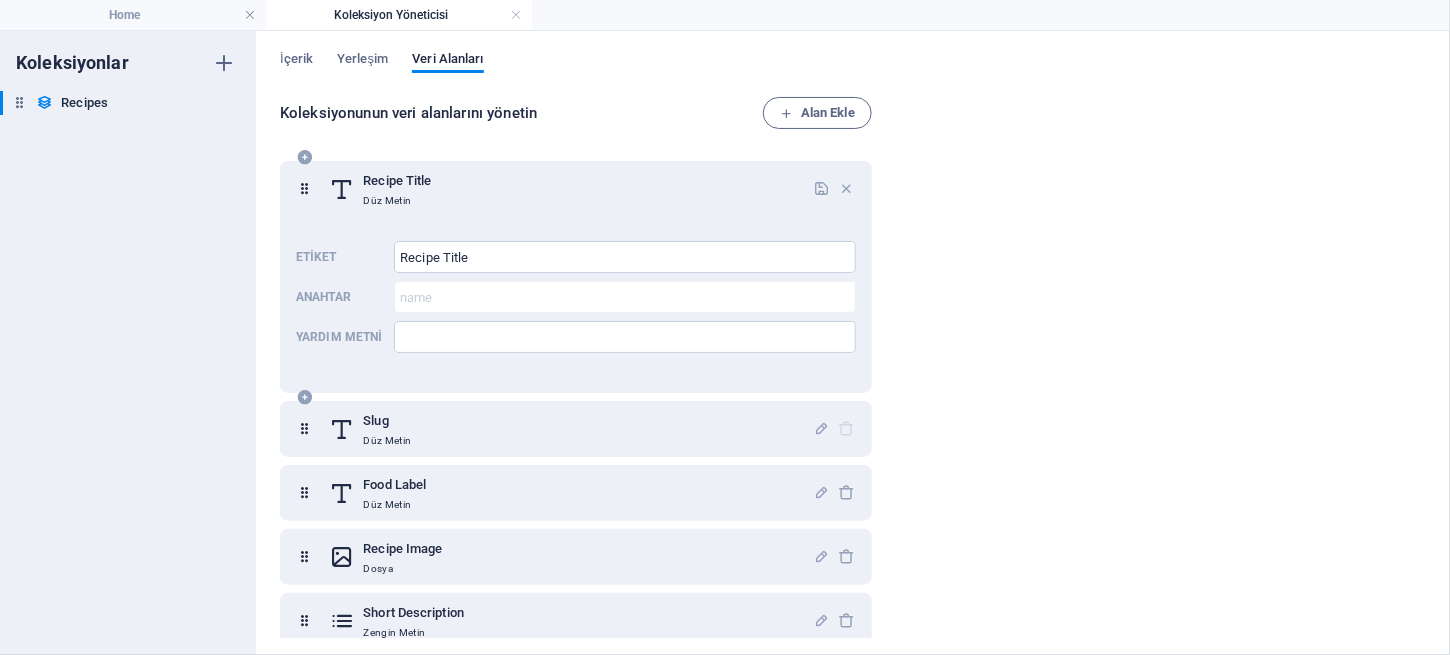 click on "Recipe Title Düz Metin" at bounding box center [571, 189] 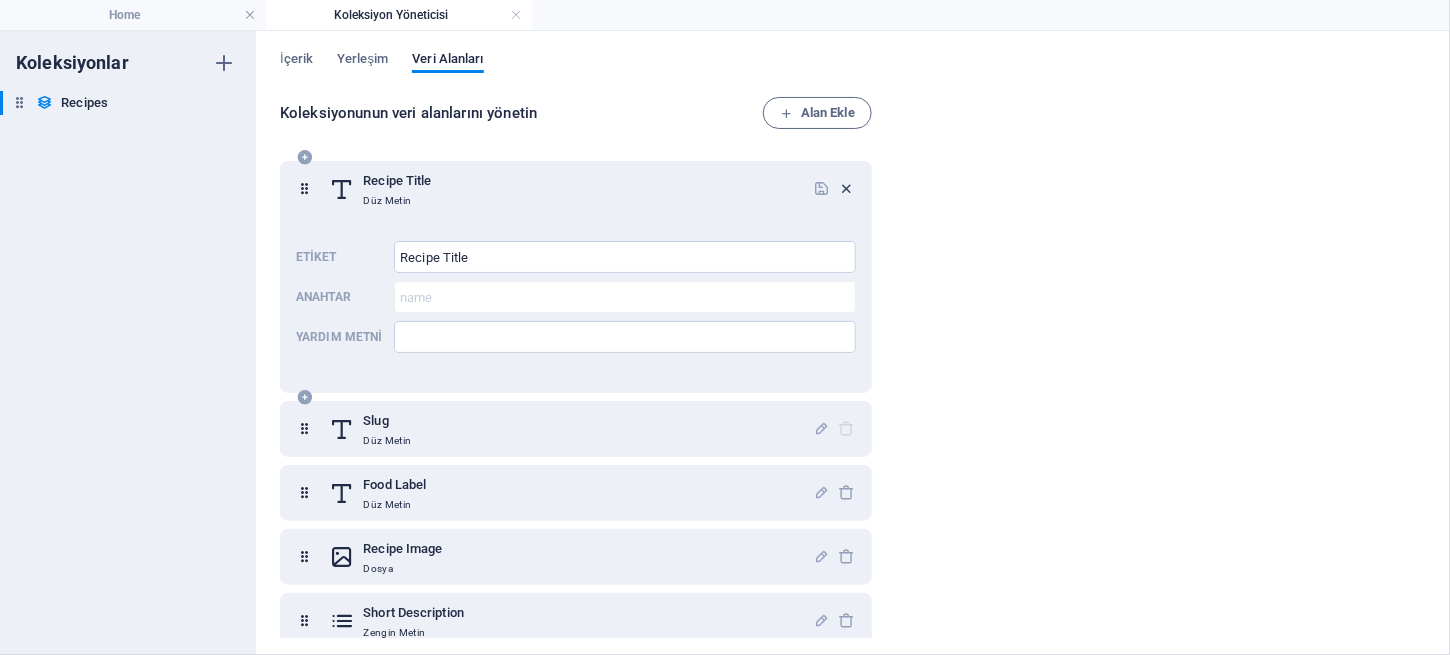 click at bounding box center [847, 188] 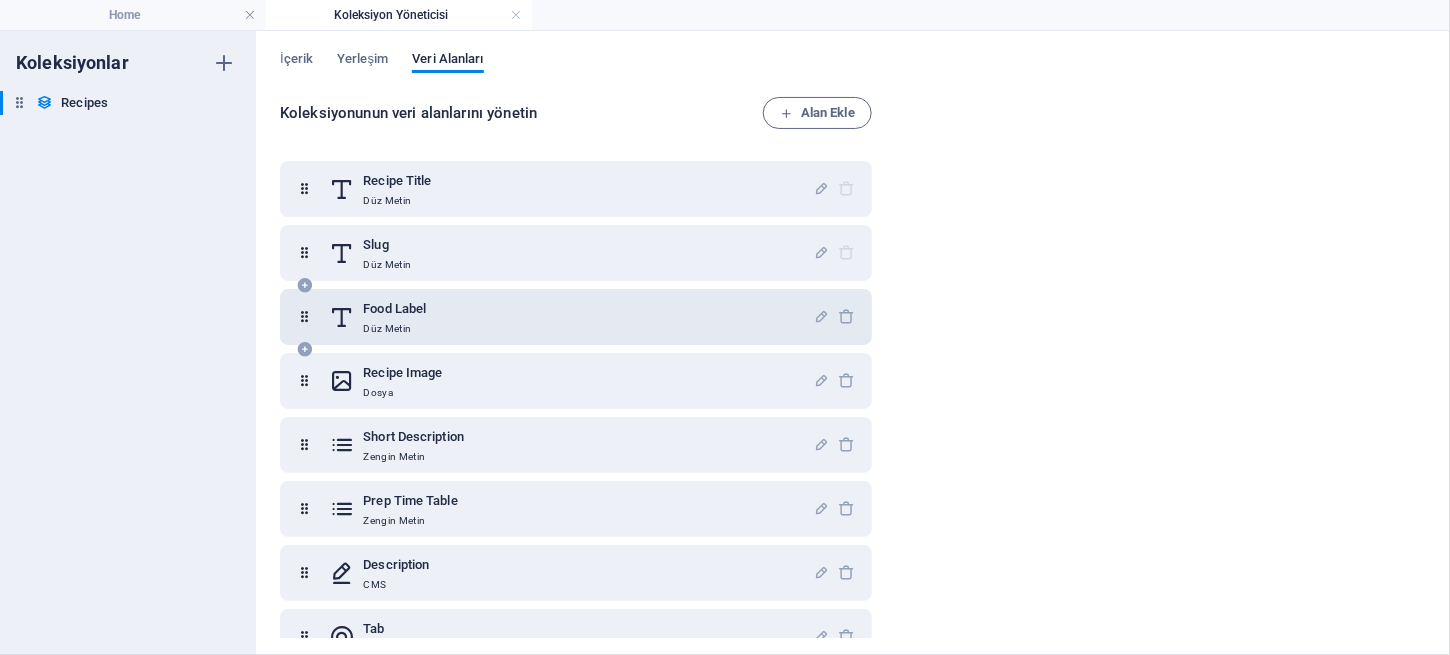 click on "Food Label Düz Metin" at bounding box center (571, 317) 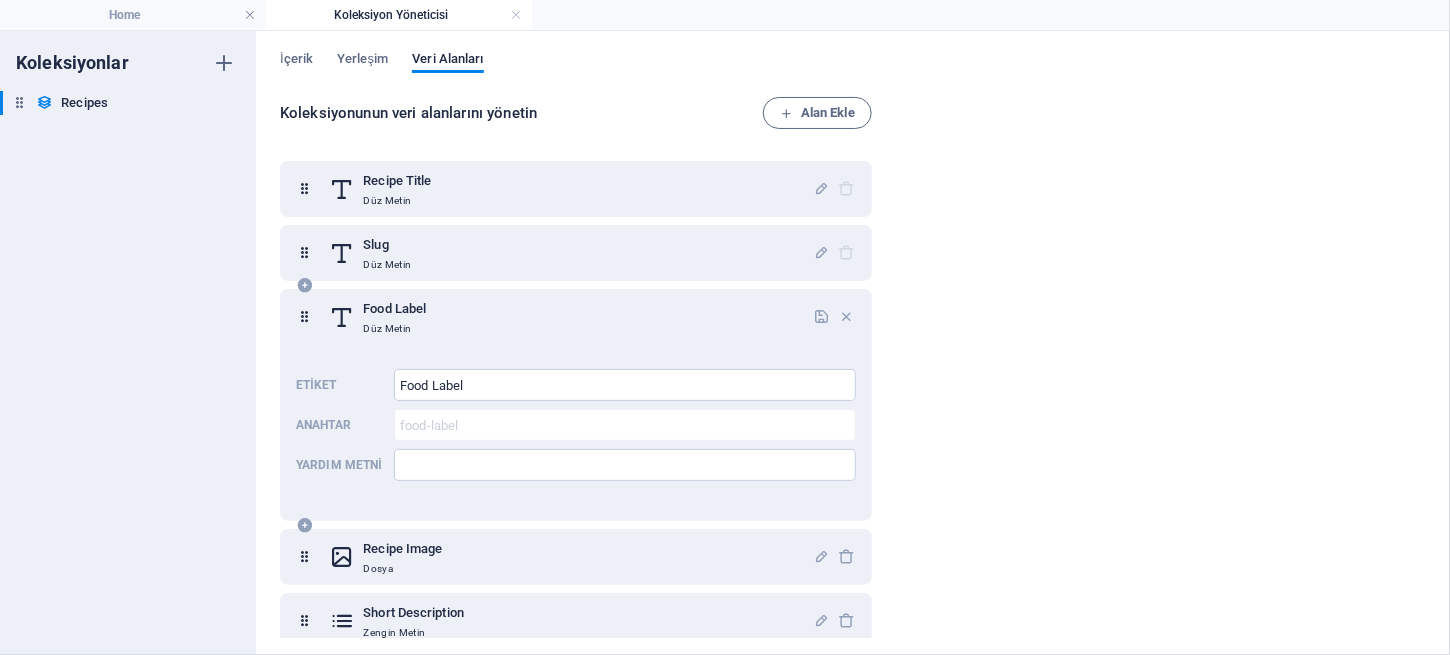 click on "Food Label Düz Metin" at bounding box center [571, 317] 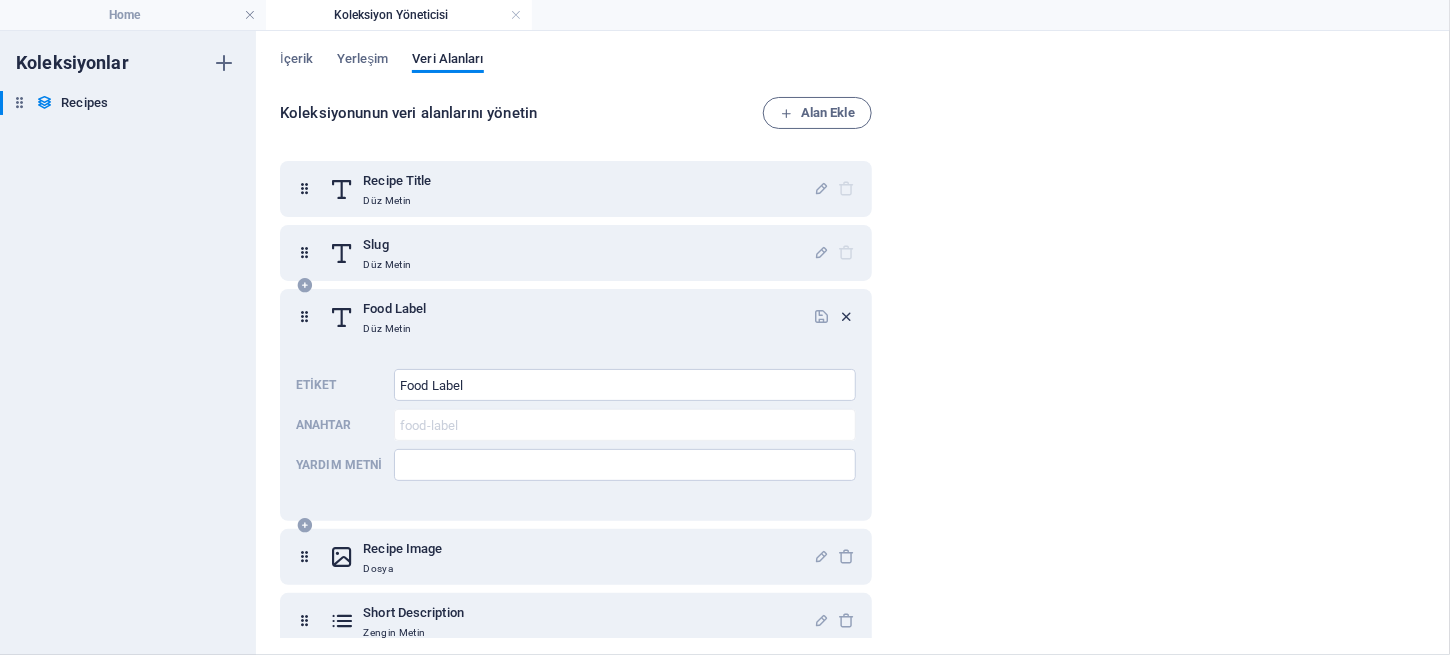 click at bounding box center (847, 316) 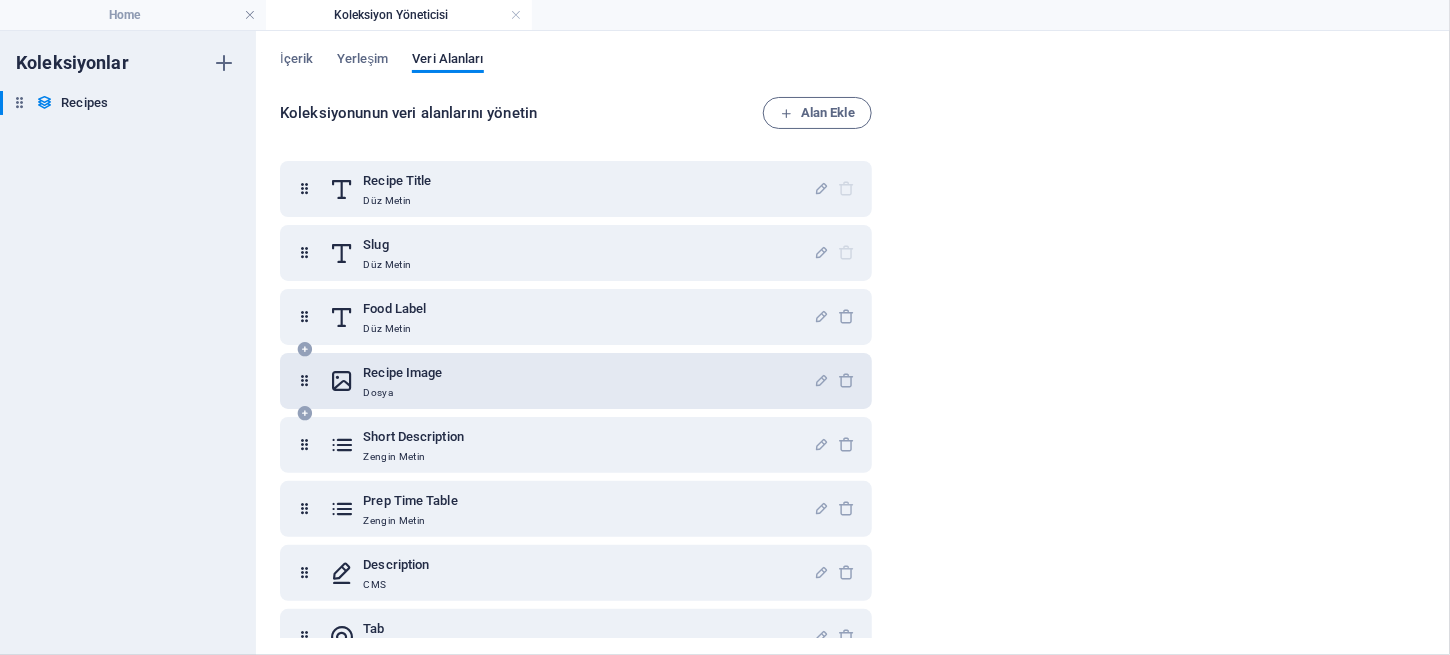 click on "Recipe Image Dosya" at bounding box center (571, 381) 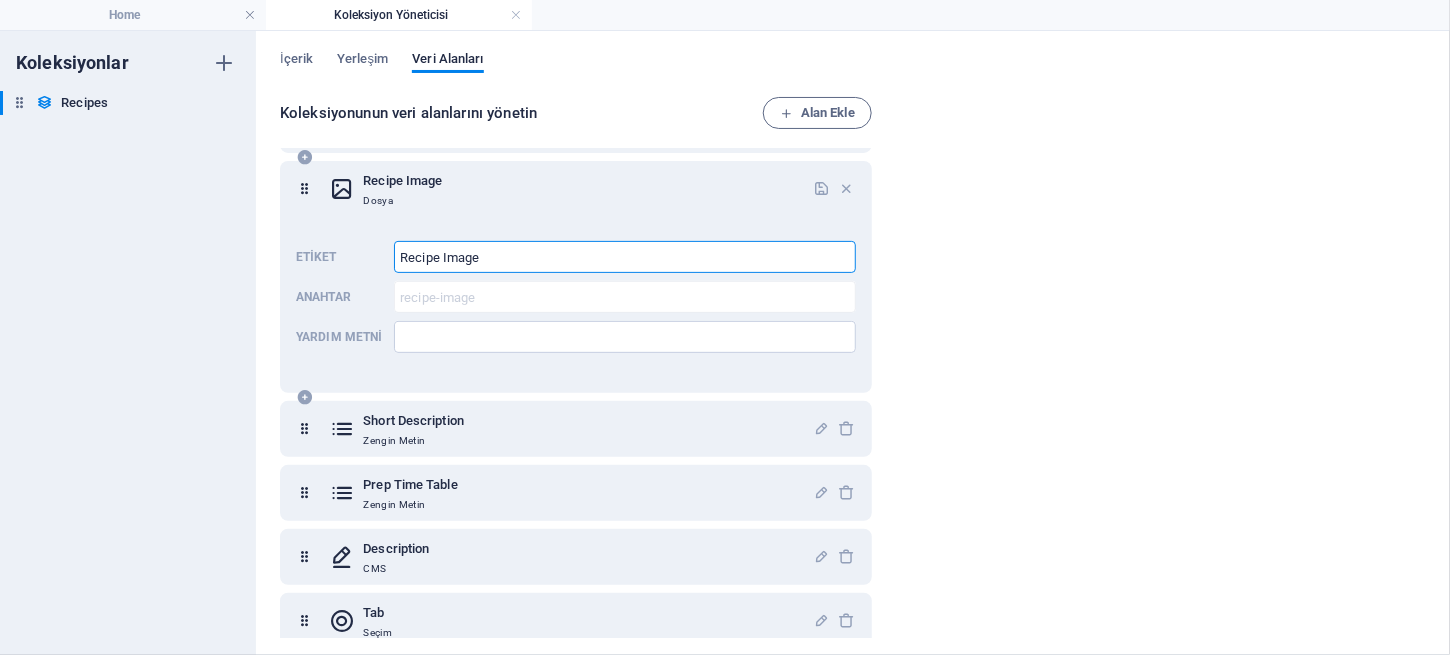 click on "Recipe Image" at bounding box center (625, 257) 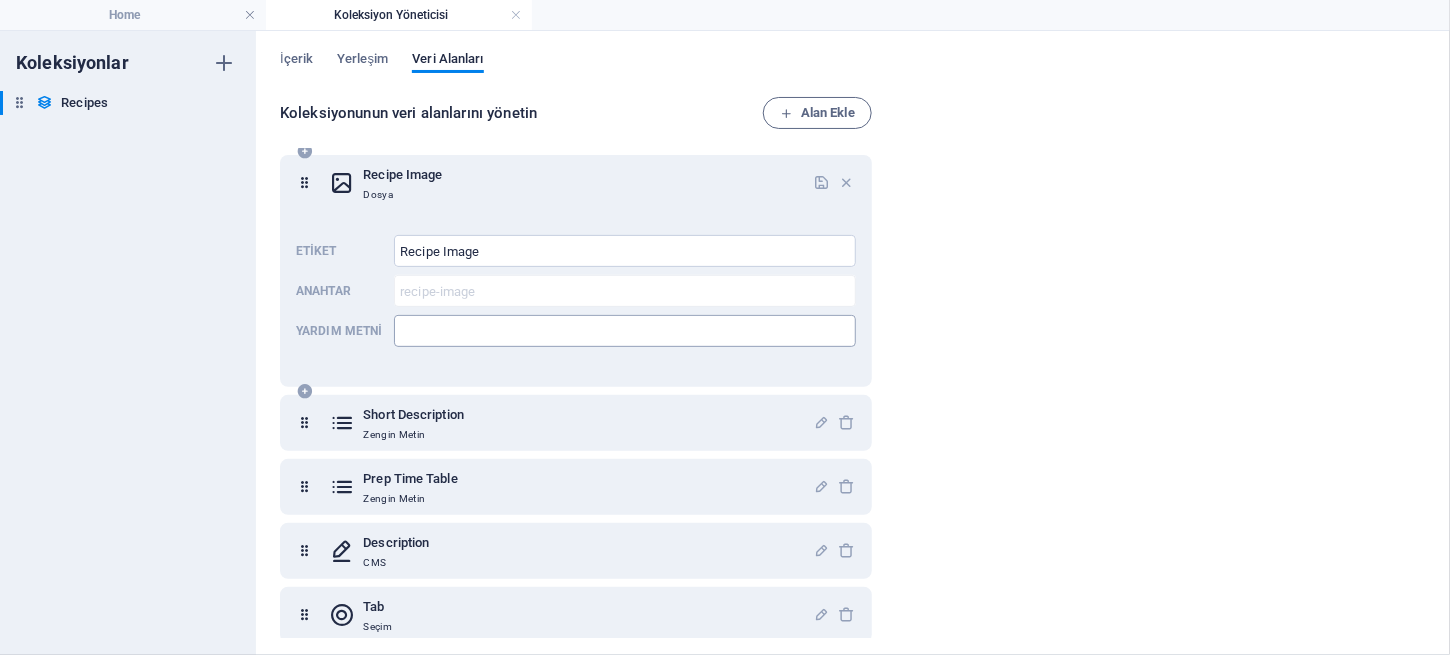 scroll, scrollTop: 199, scrollLeft: 0, axis: vertical 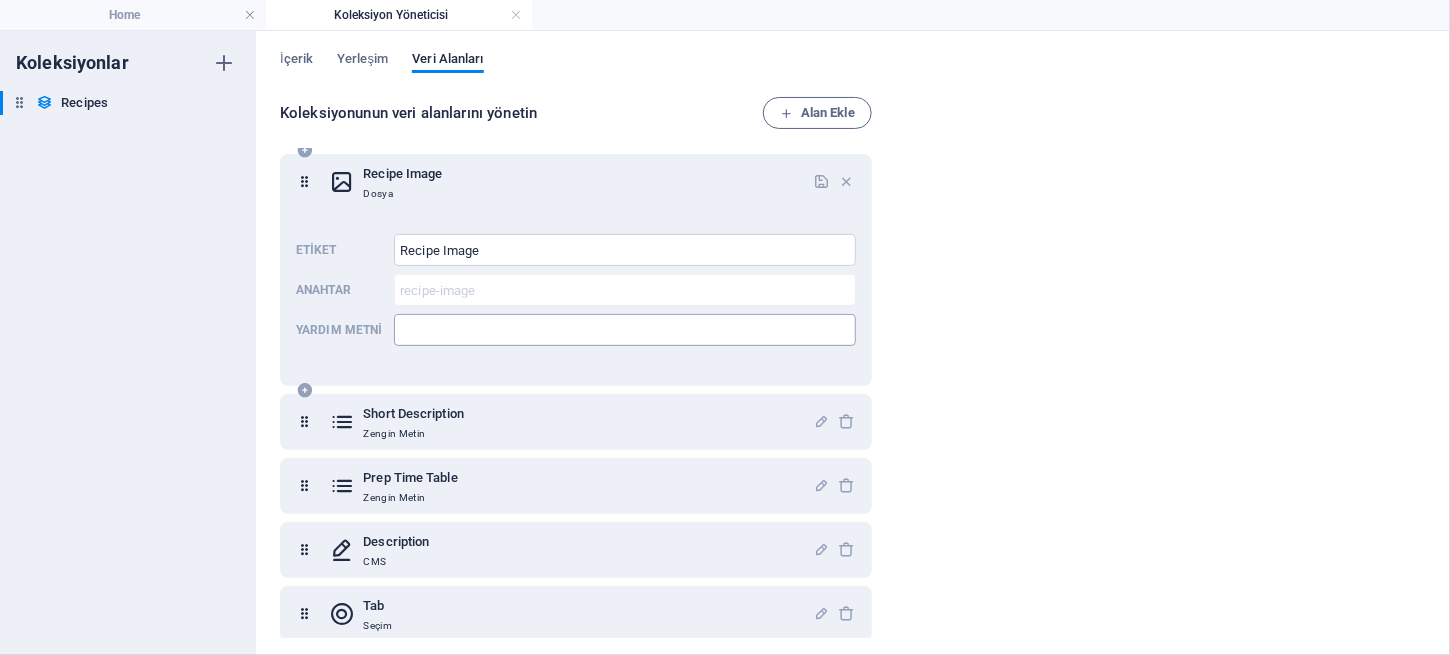 click at bounding box center [625, 330] 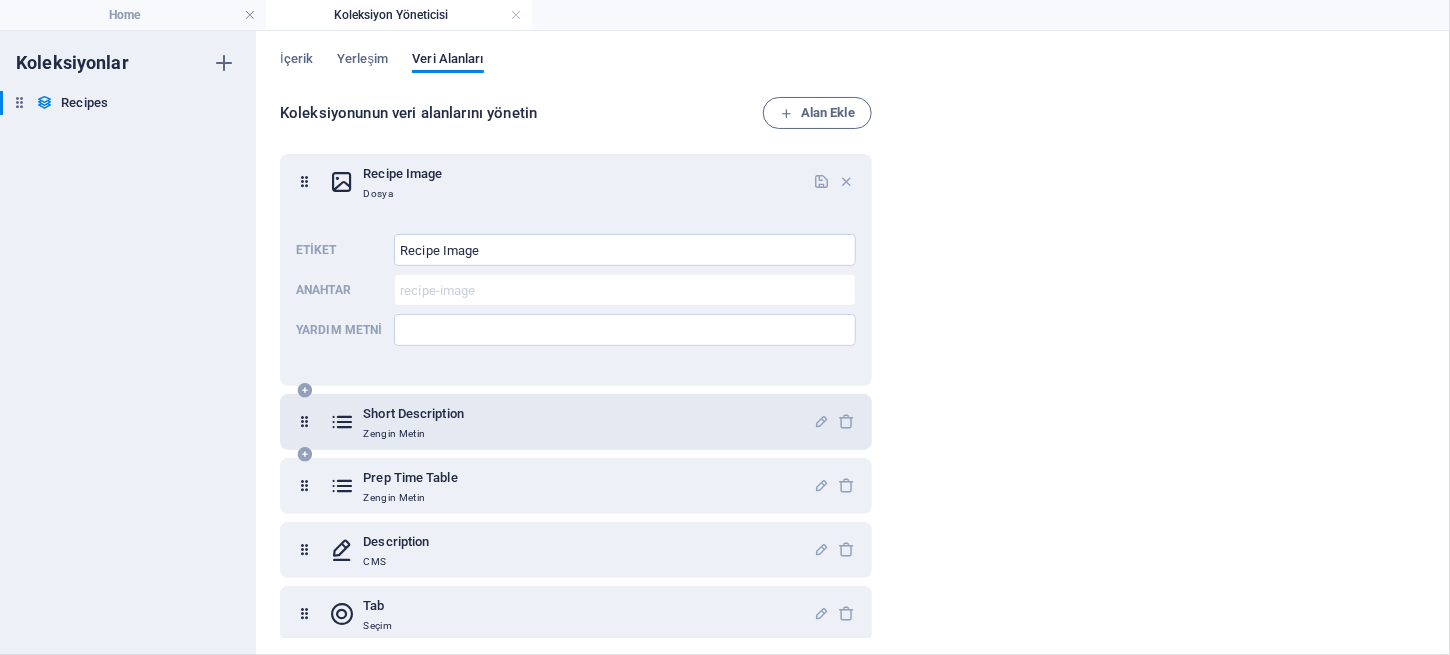 click on "Short Description" at bounding box center [413, 414] 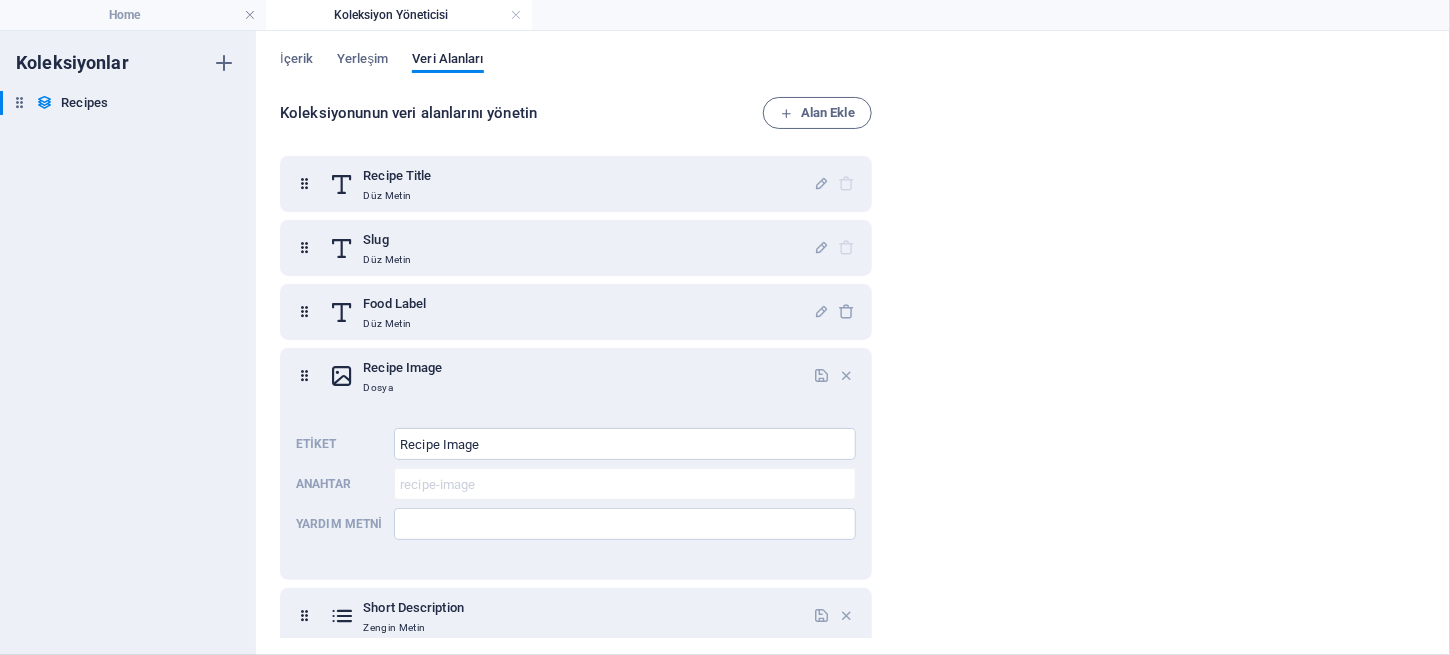 scroll, scrollTop: 0, scrollLeft: 0, axis: both 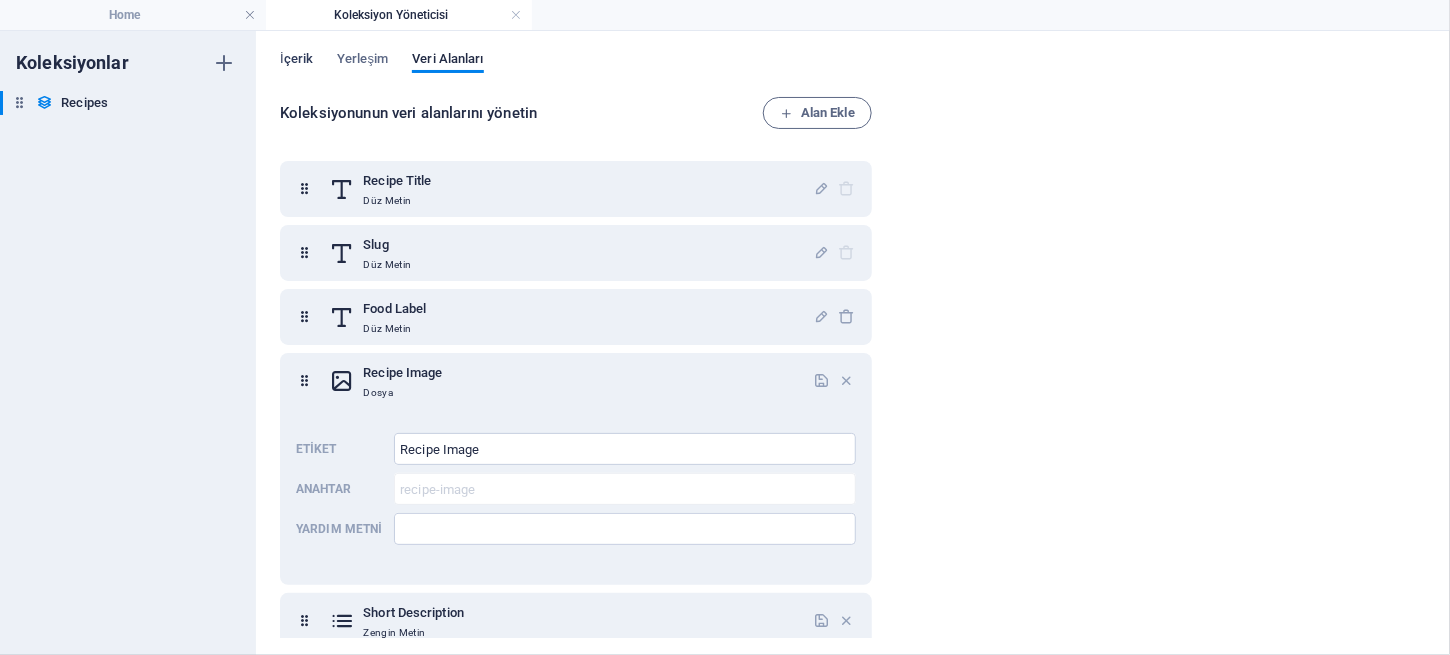 click on "İçerik" at bounding box center [296, 61] 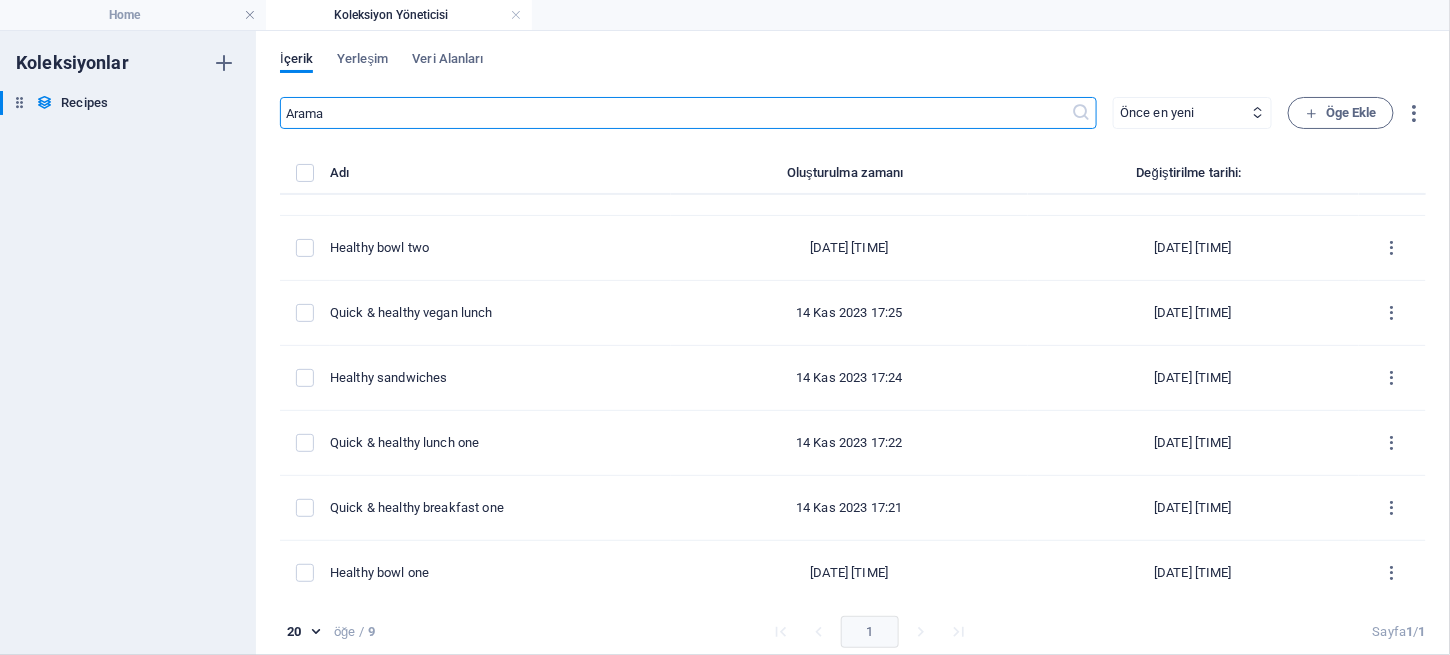 scroll, scrollTop: 176, scrollLeft: 0, axis: vertical 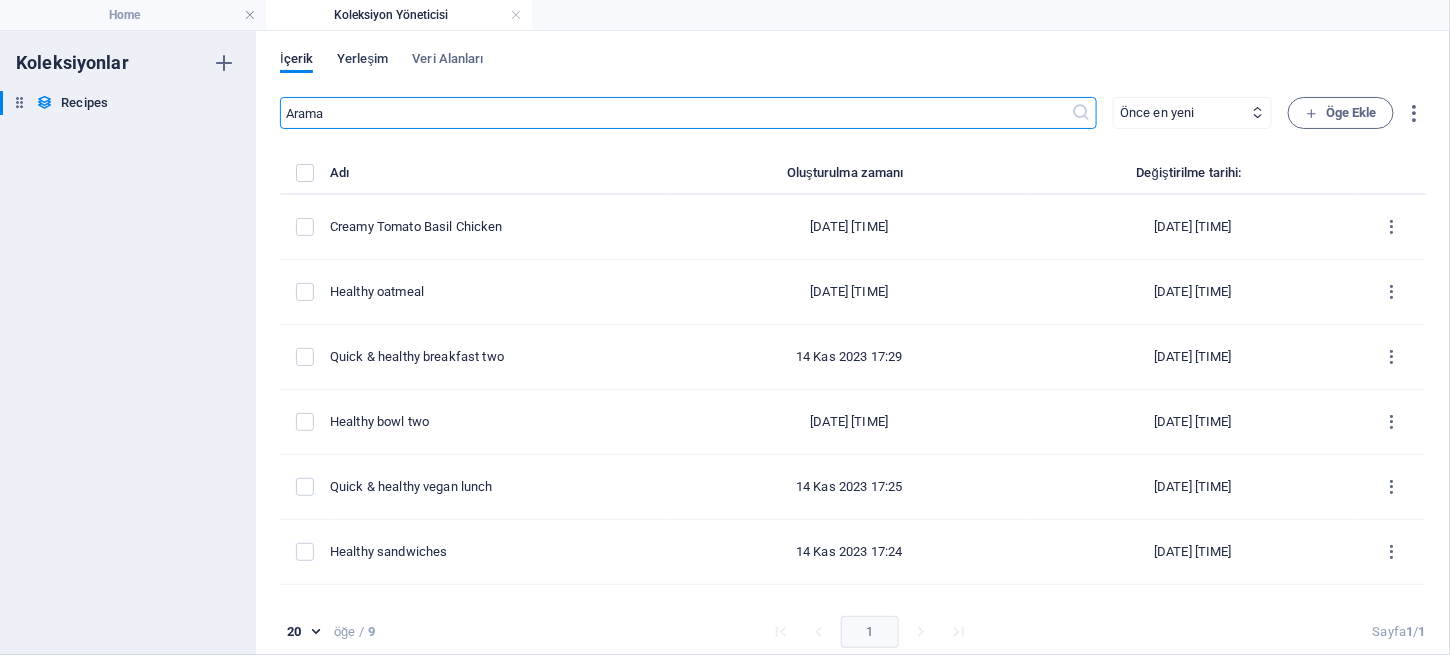click on "Yerleşim" at bounding box center (362, 61) 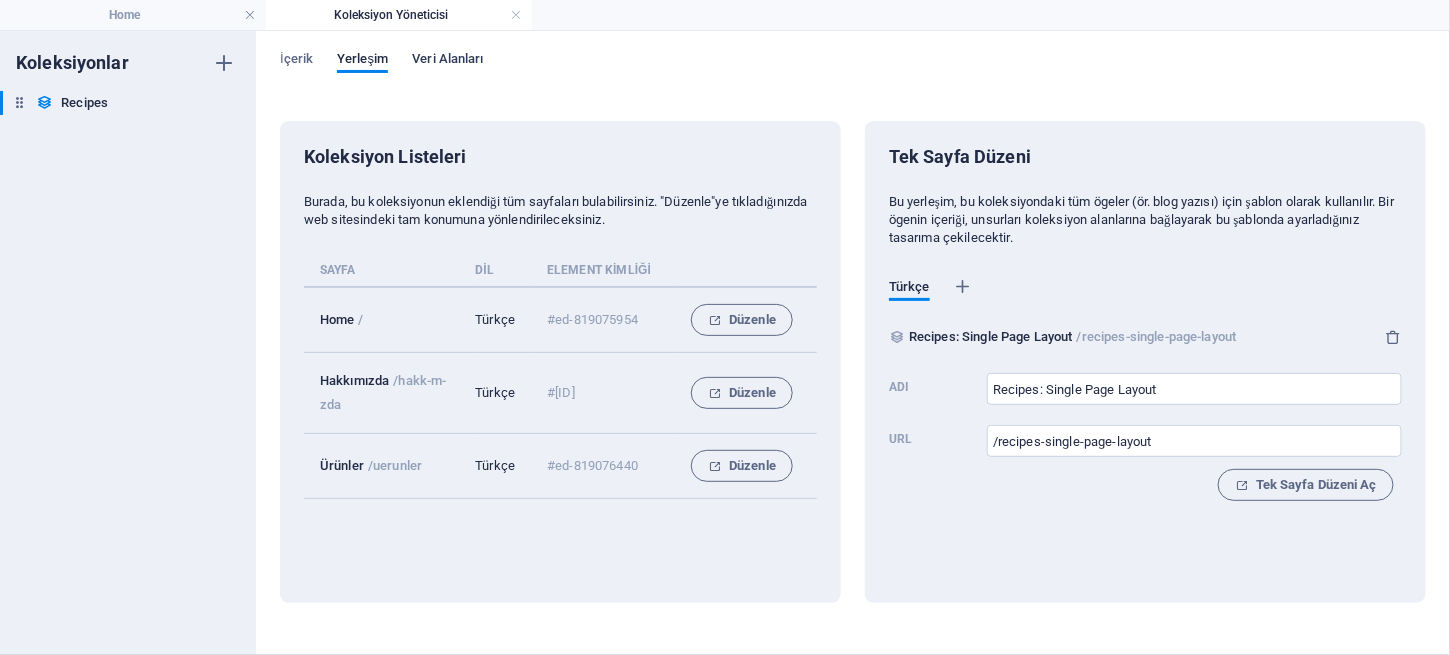 click on "Veri Alanları" at bounding box center [447, 61] 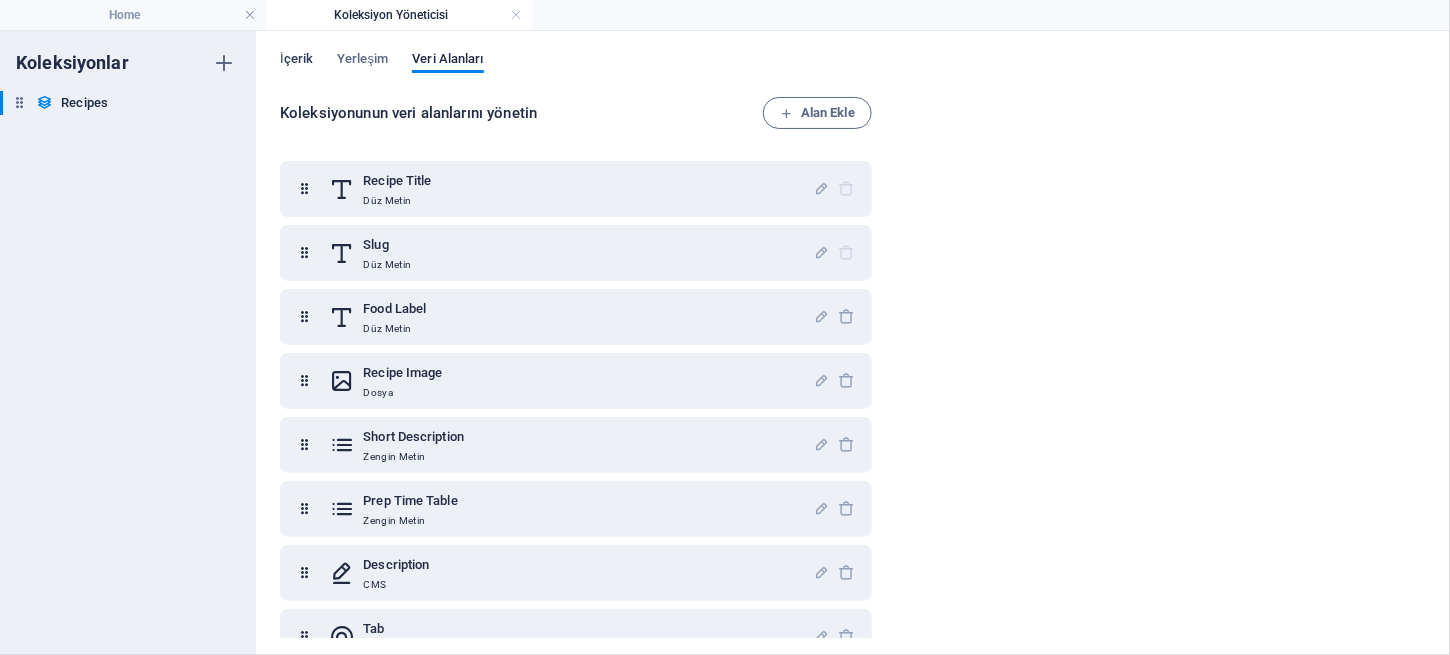 click on "İçerik" at bounding box center (296, 61) 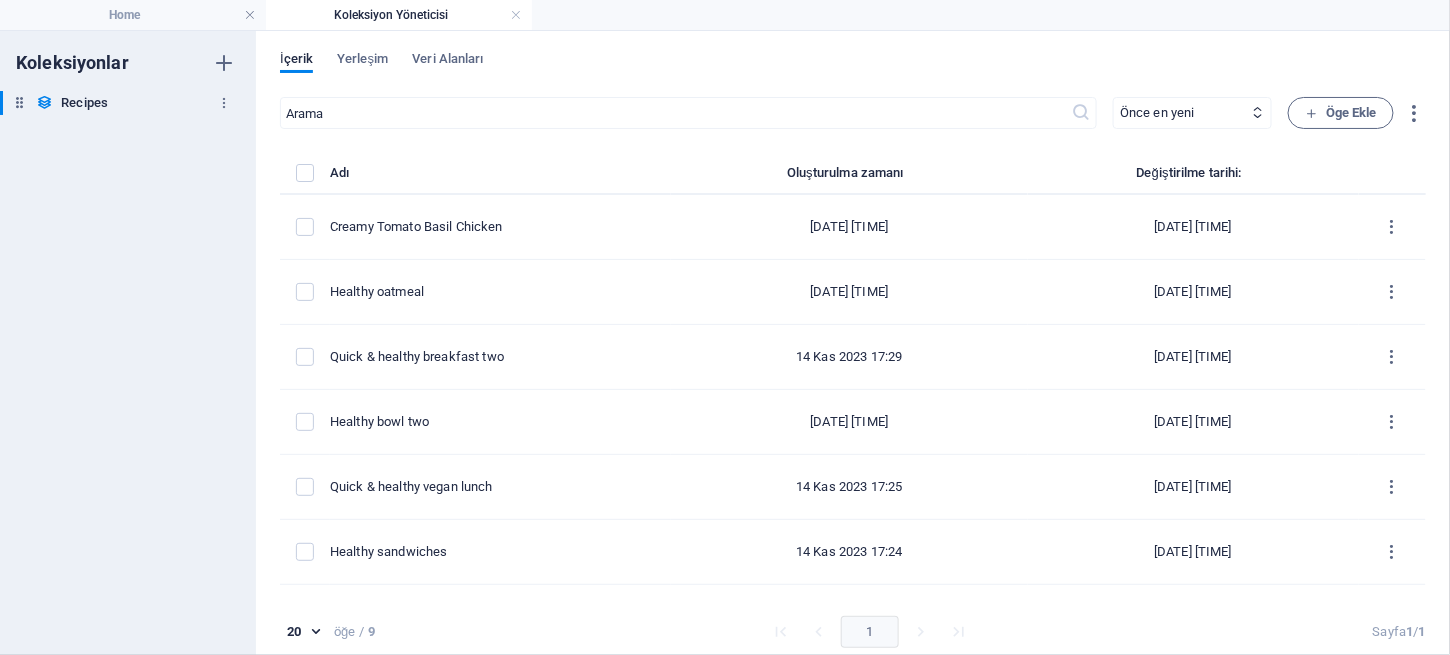 click on "Recipes" at bounding box center (84, 103) 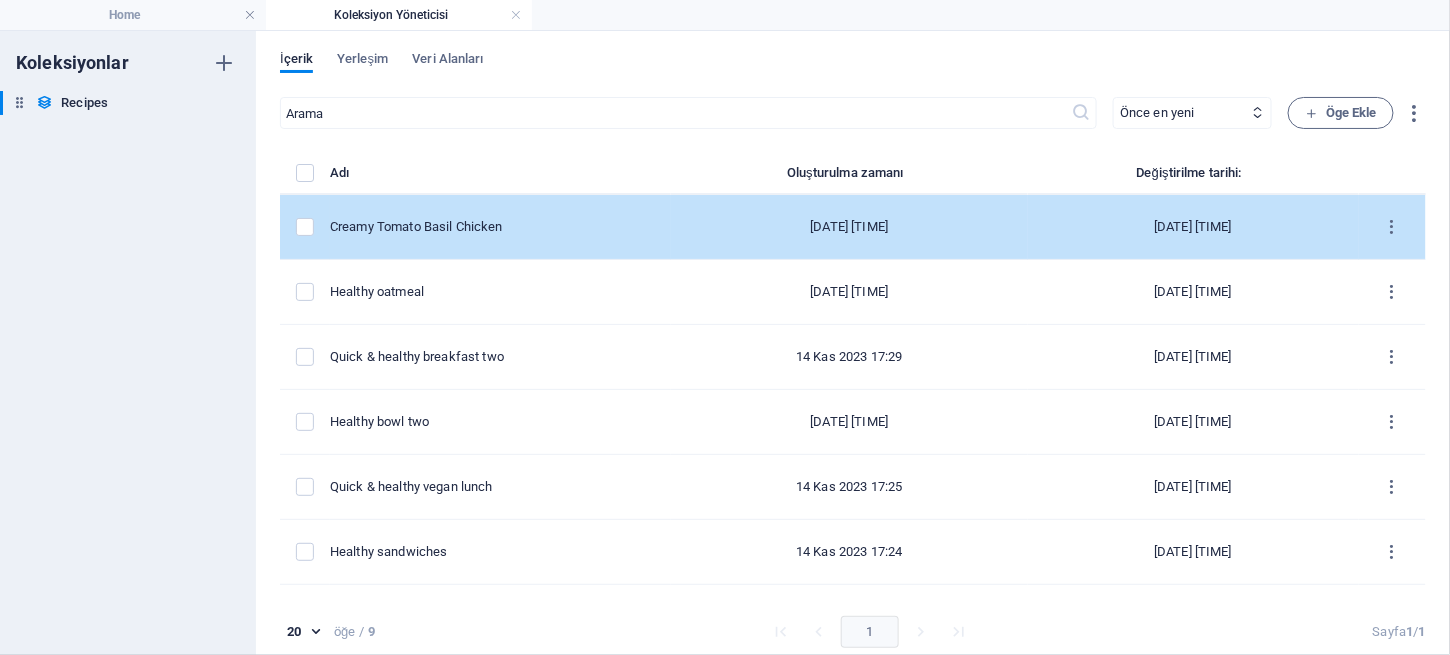 click on "Creamy Tomato Basil Chicken" at bounding box center (492, 227) 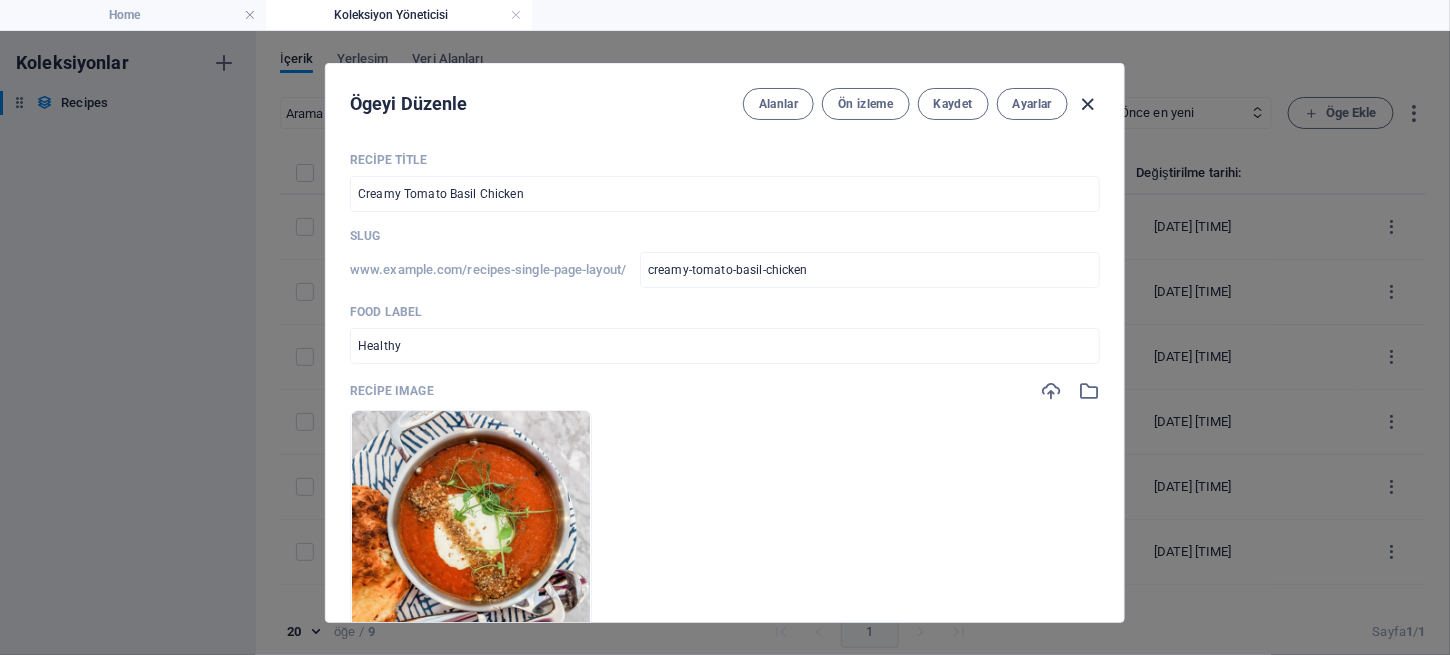 click at bounding box center [1088, 104] 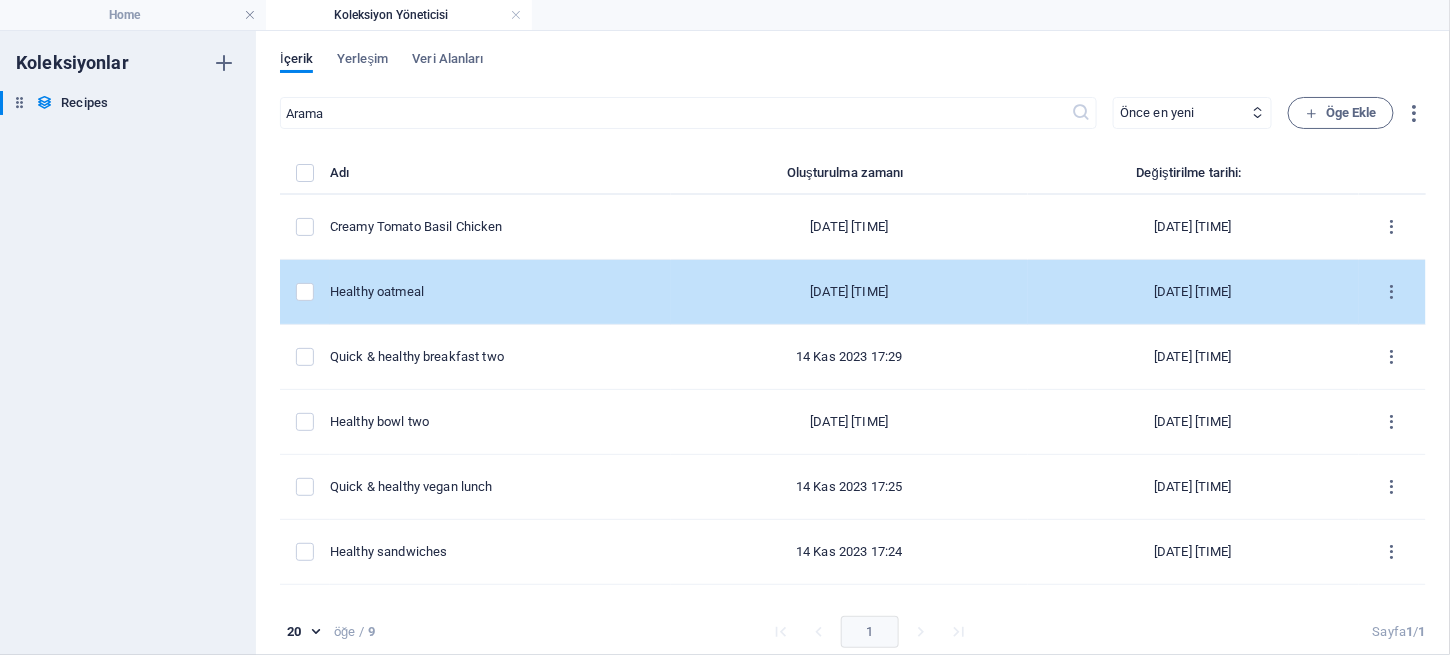 click on "Healthy oatmeal" at bounding box center [492, 292] 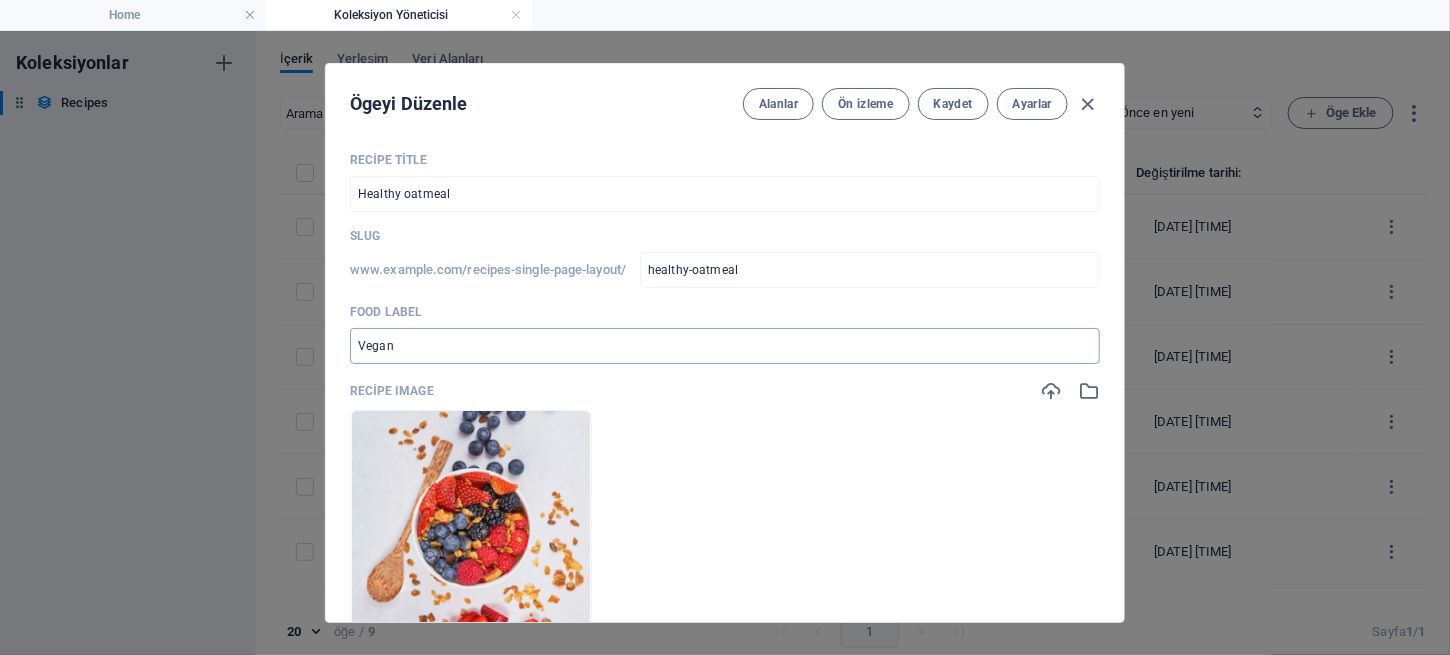 click on "Vegan" at bounding box center [725, 346] 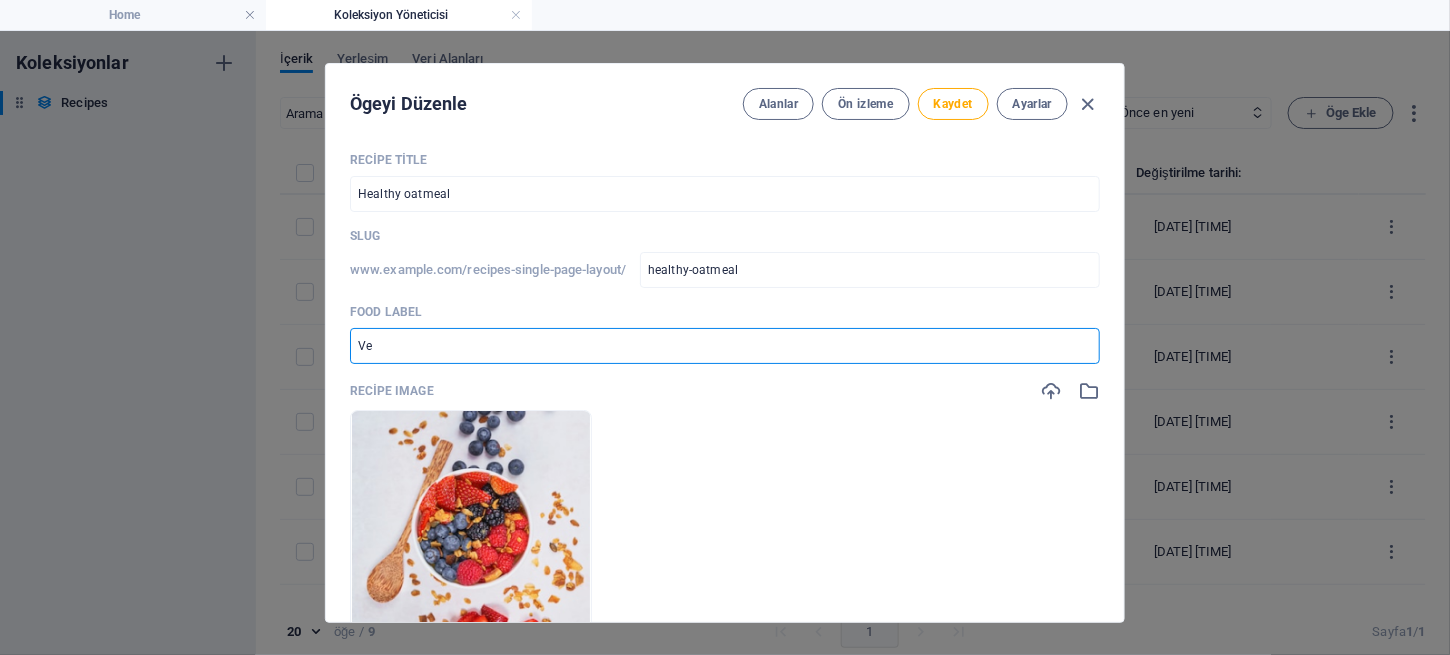 type on "V" 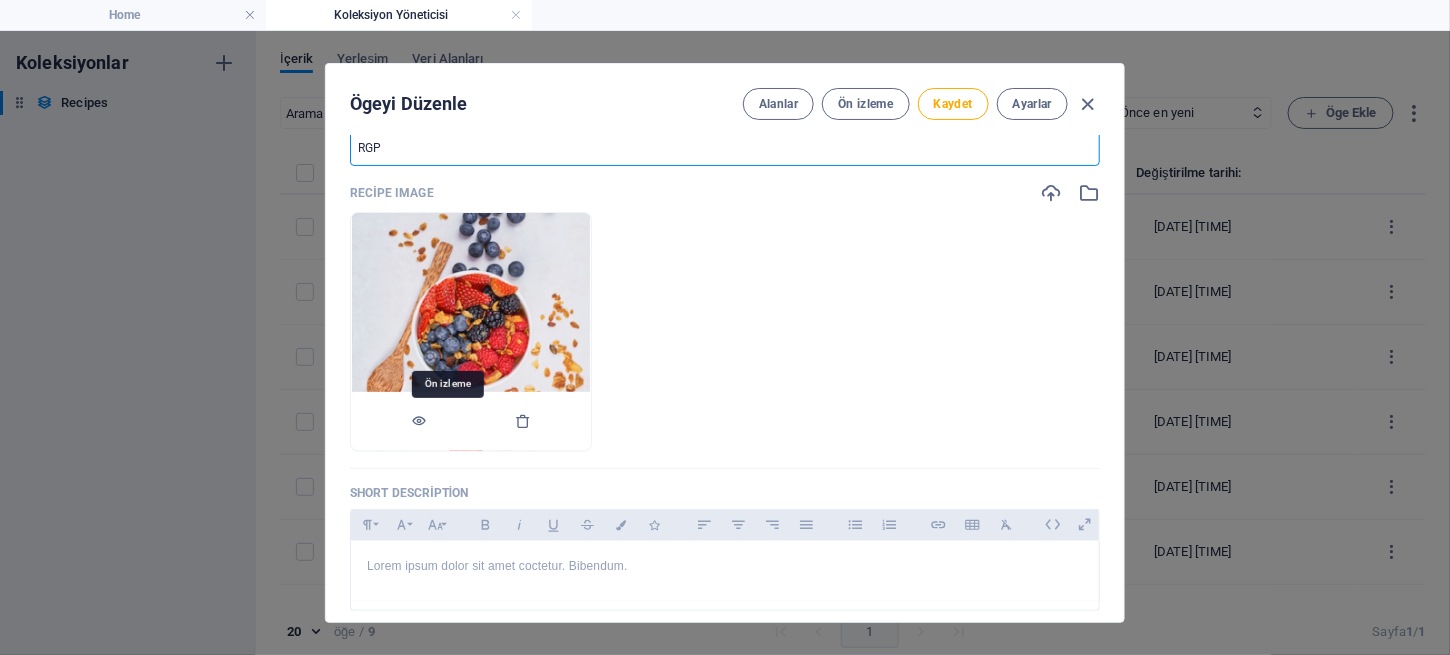 scroll, scrollTop: 199, scrollLeft: 0, axis: vertical 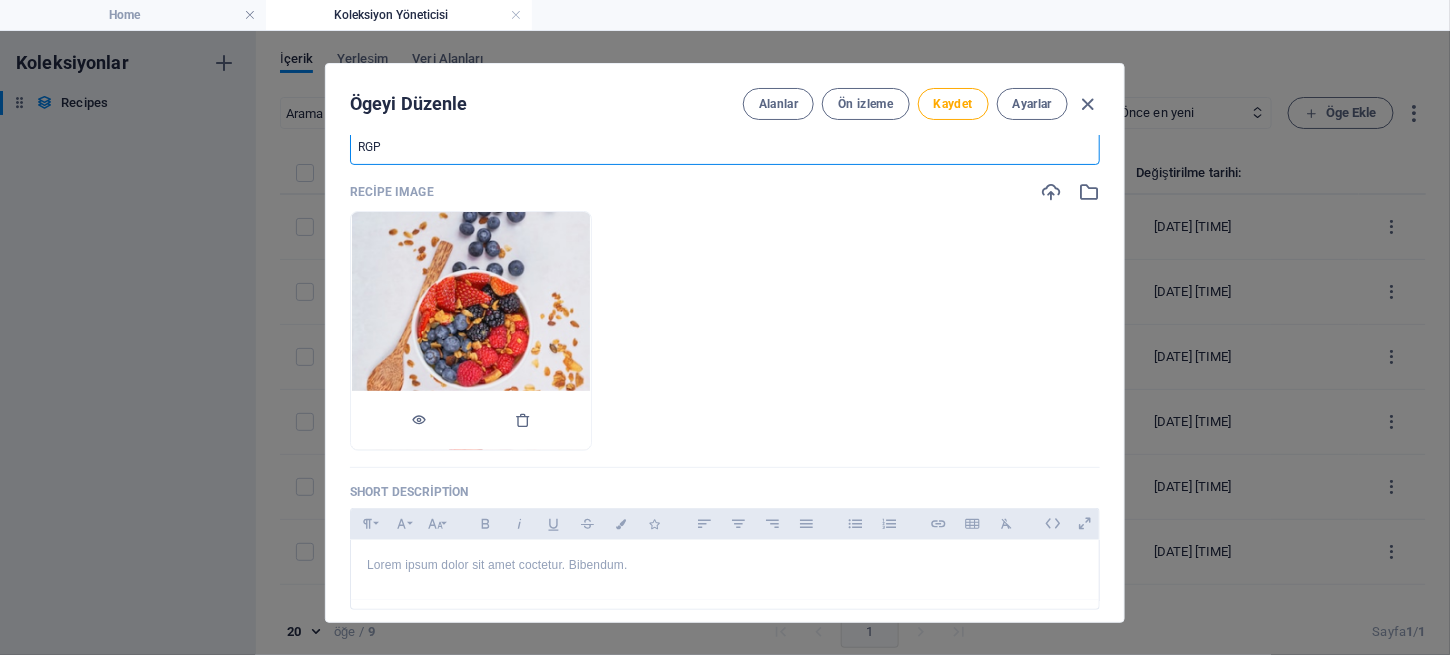 type on "RGP" 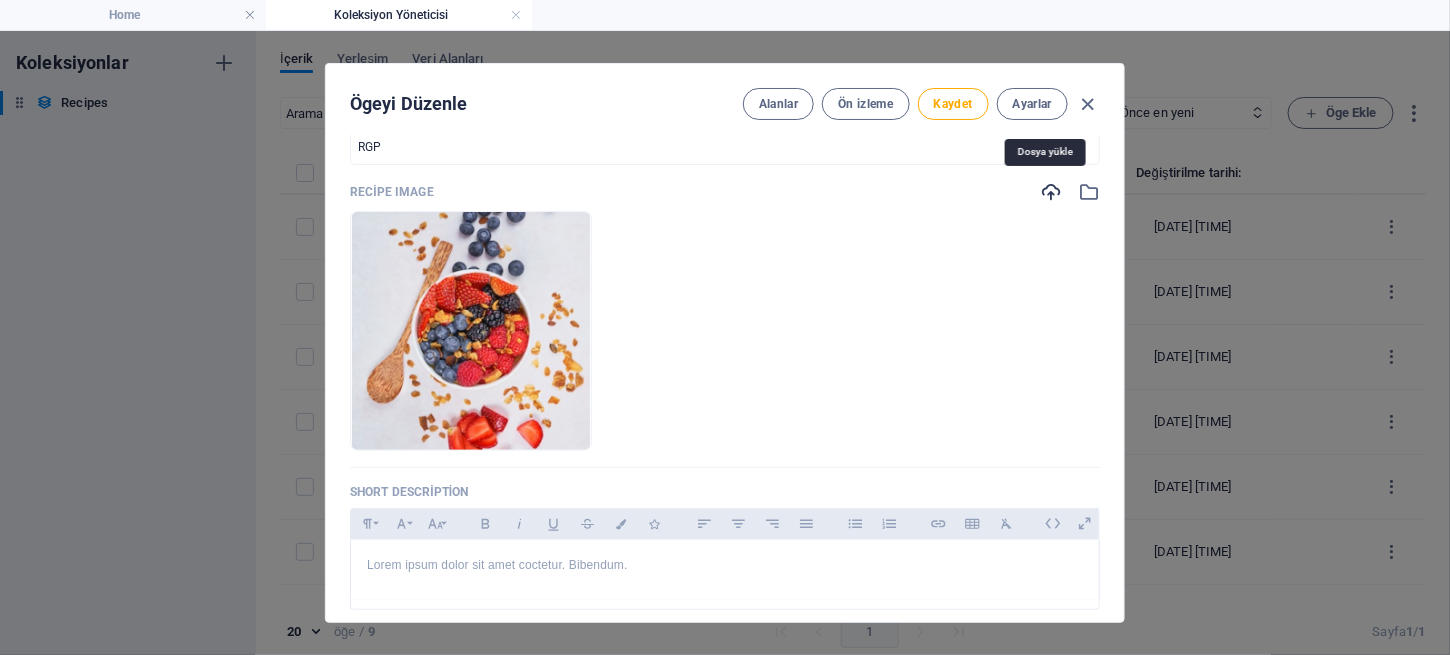 click at bounding box center (1051, 192) 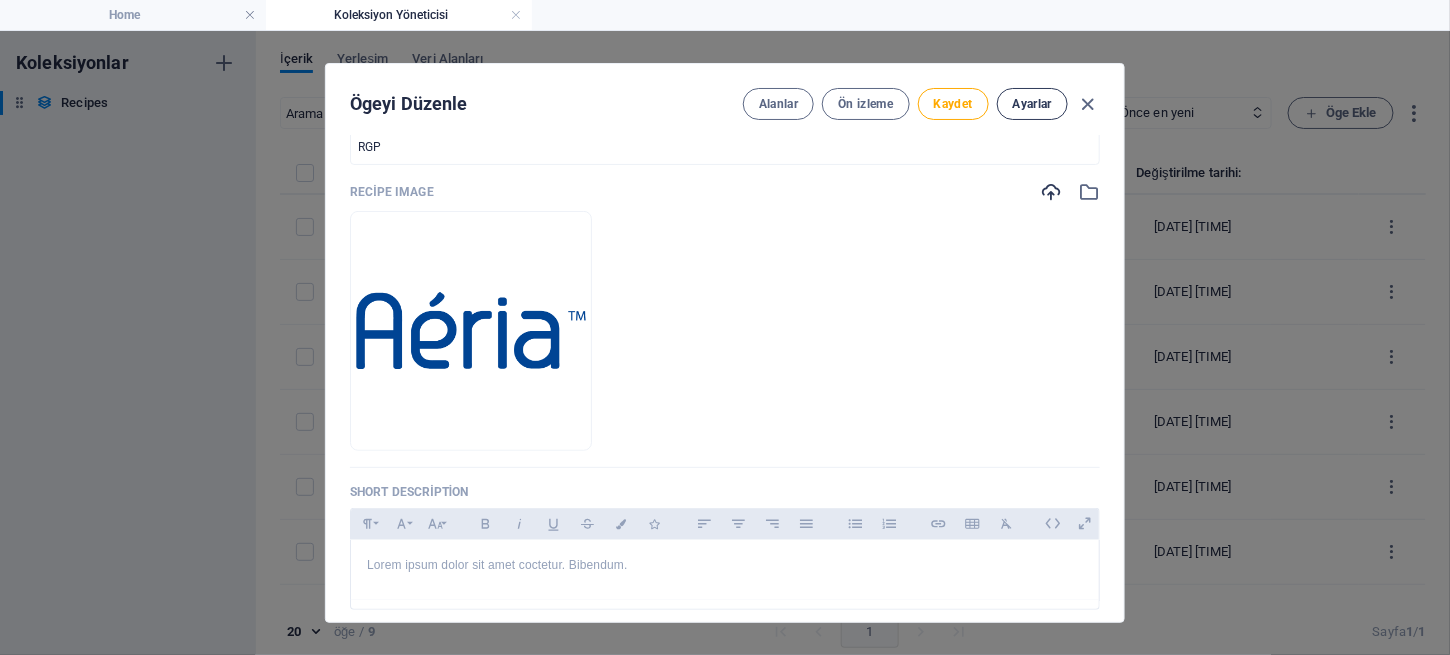 click on "Ayarlar" at bounding box center (1032, 104) 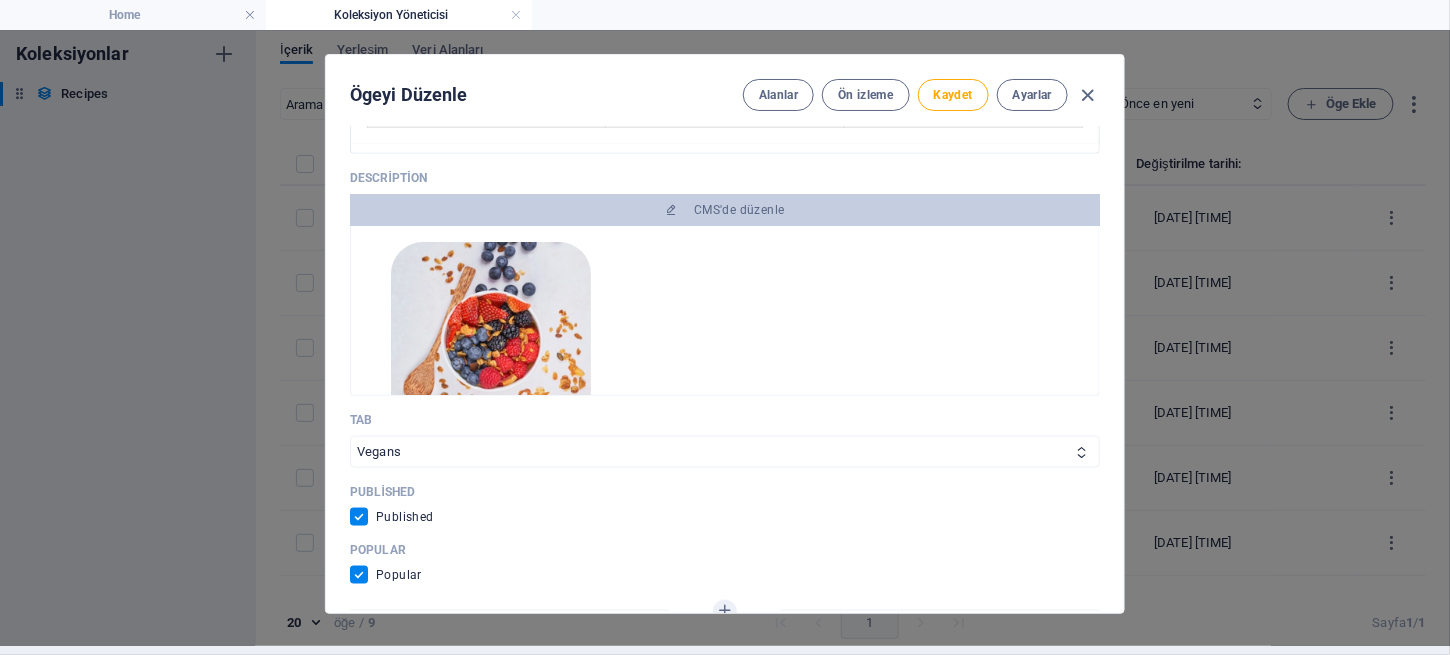 scroll, scrollTop: 797, scrollLeft: 0, axis: vertical 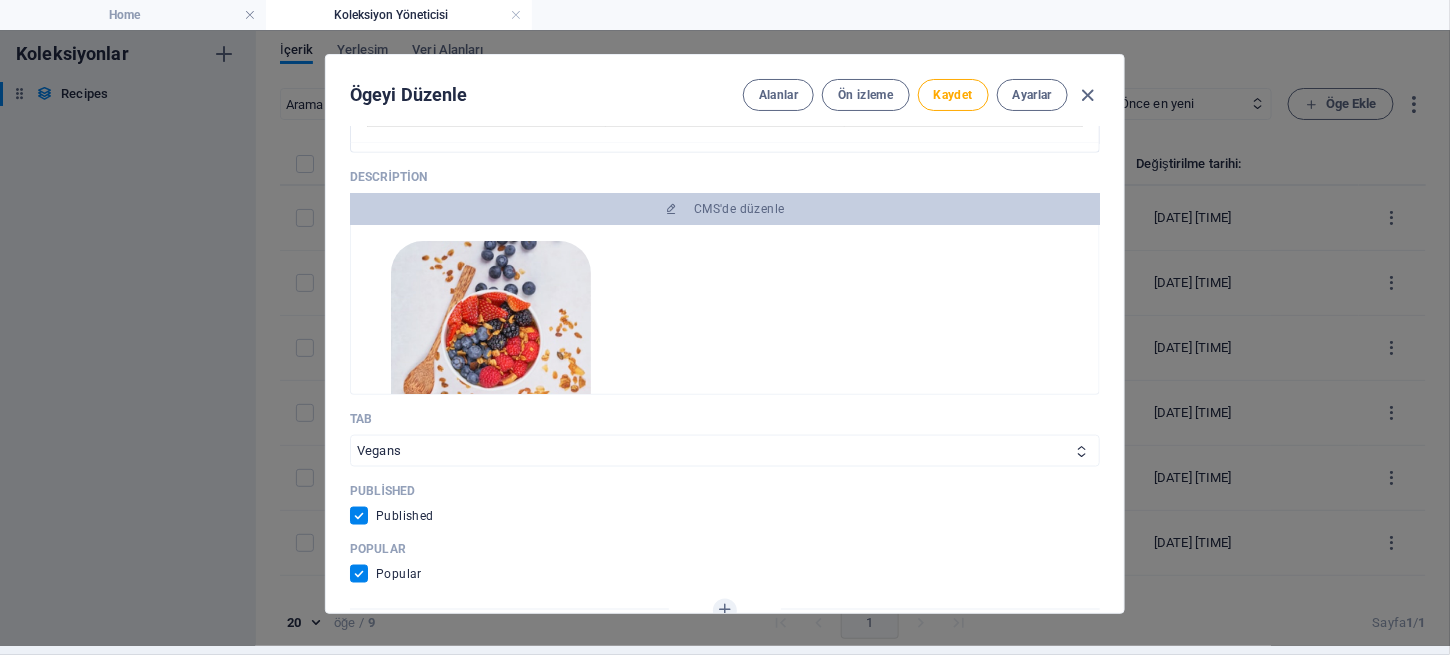 click at bounding box center [491, 341] 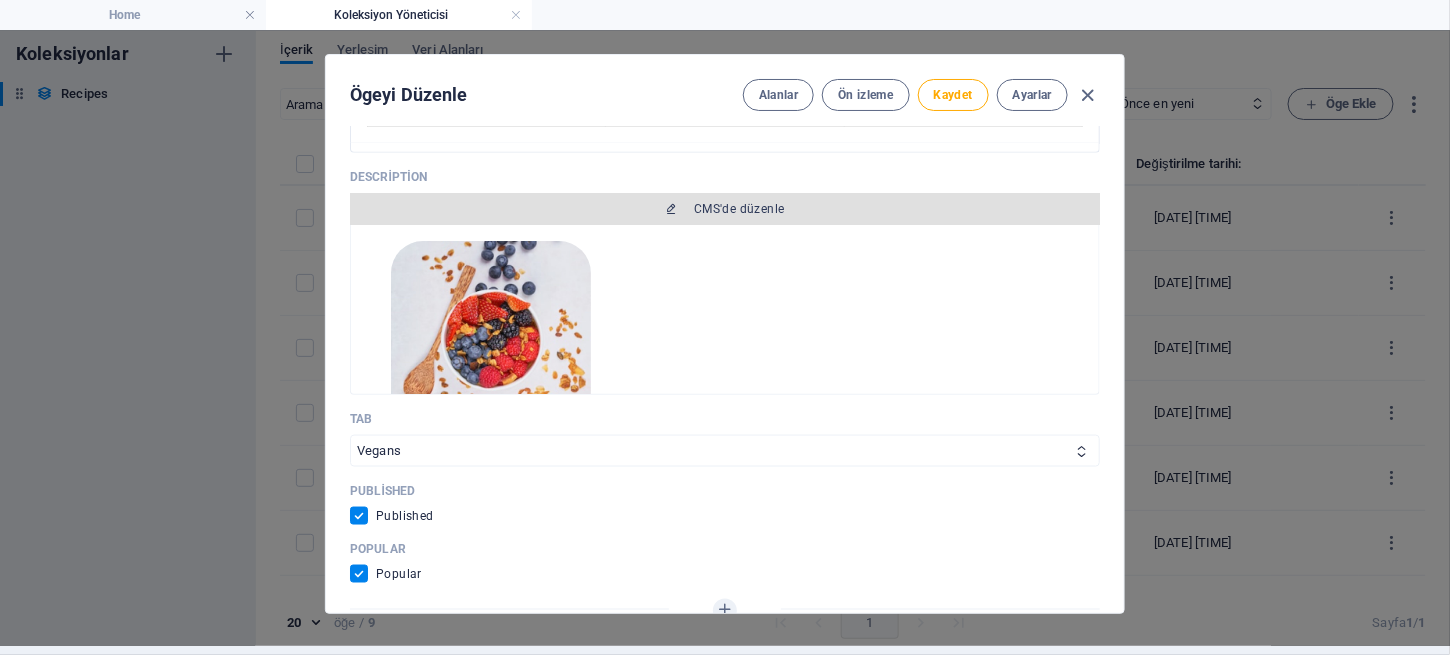 click on "CMS'de düzenle" at bounding box center (739, 209) 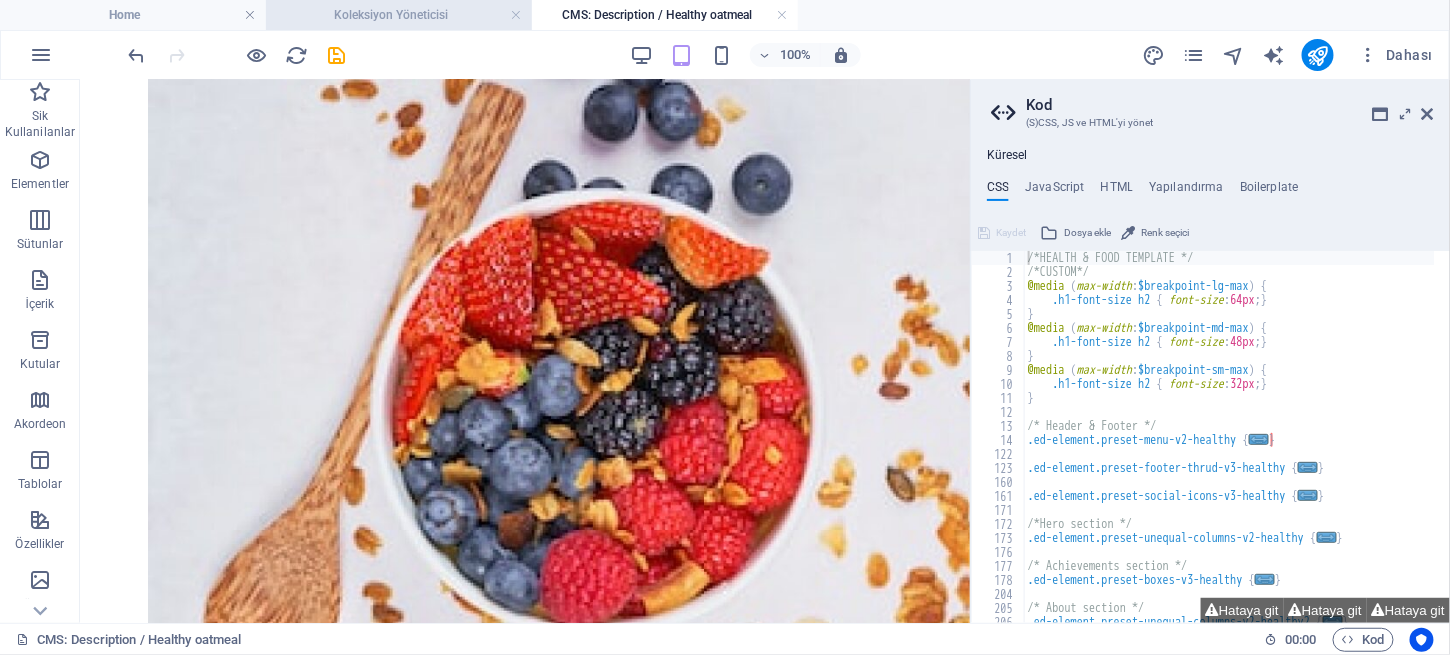 scroll, scrollTop: 156, scrollLeft: 0, axis: vertical 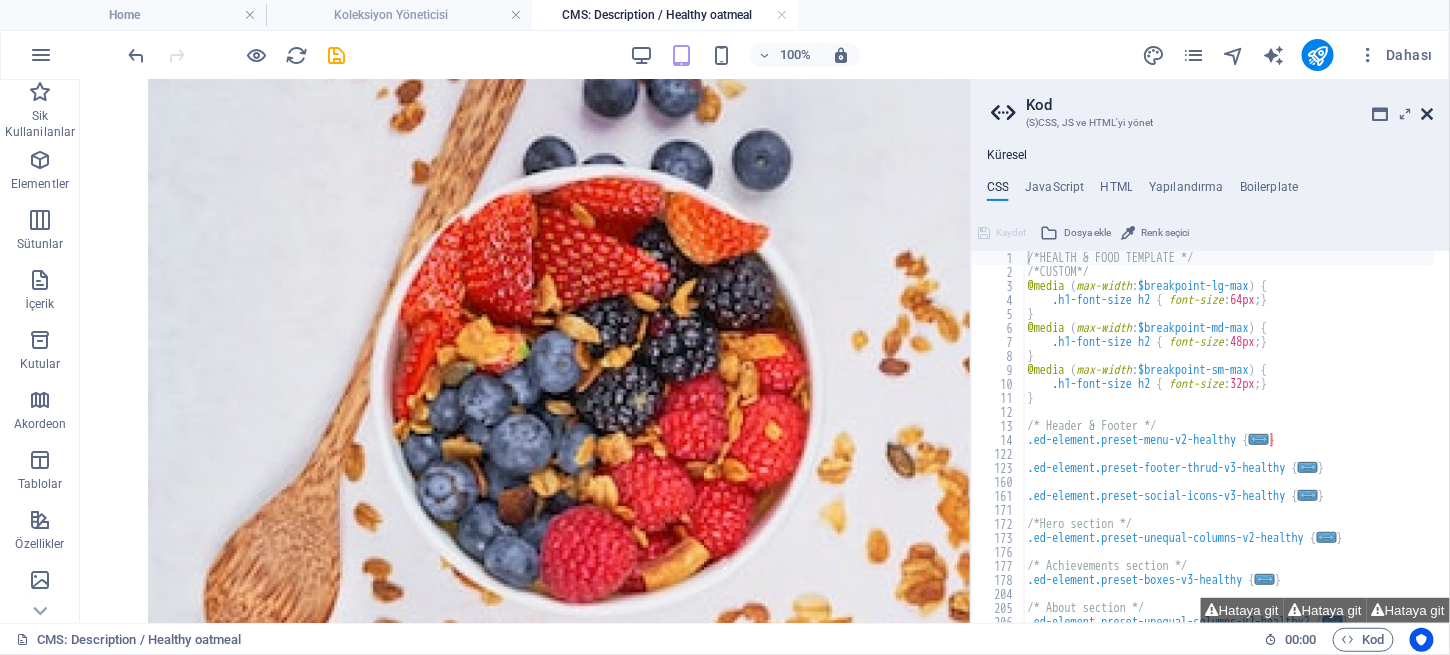 click at bounding box center [1428, 114] 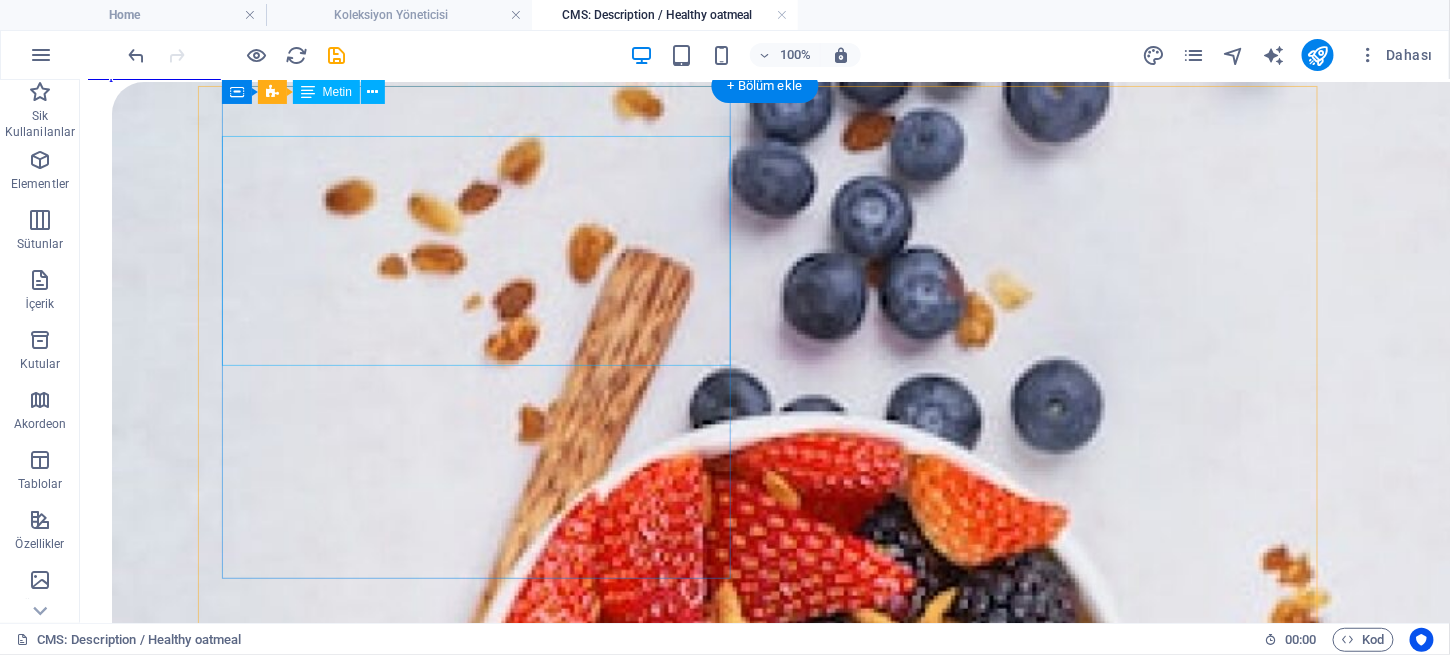 scroll, scrollTop: 0, scrollLeft: 0, axis: both 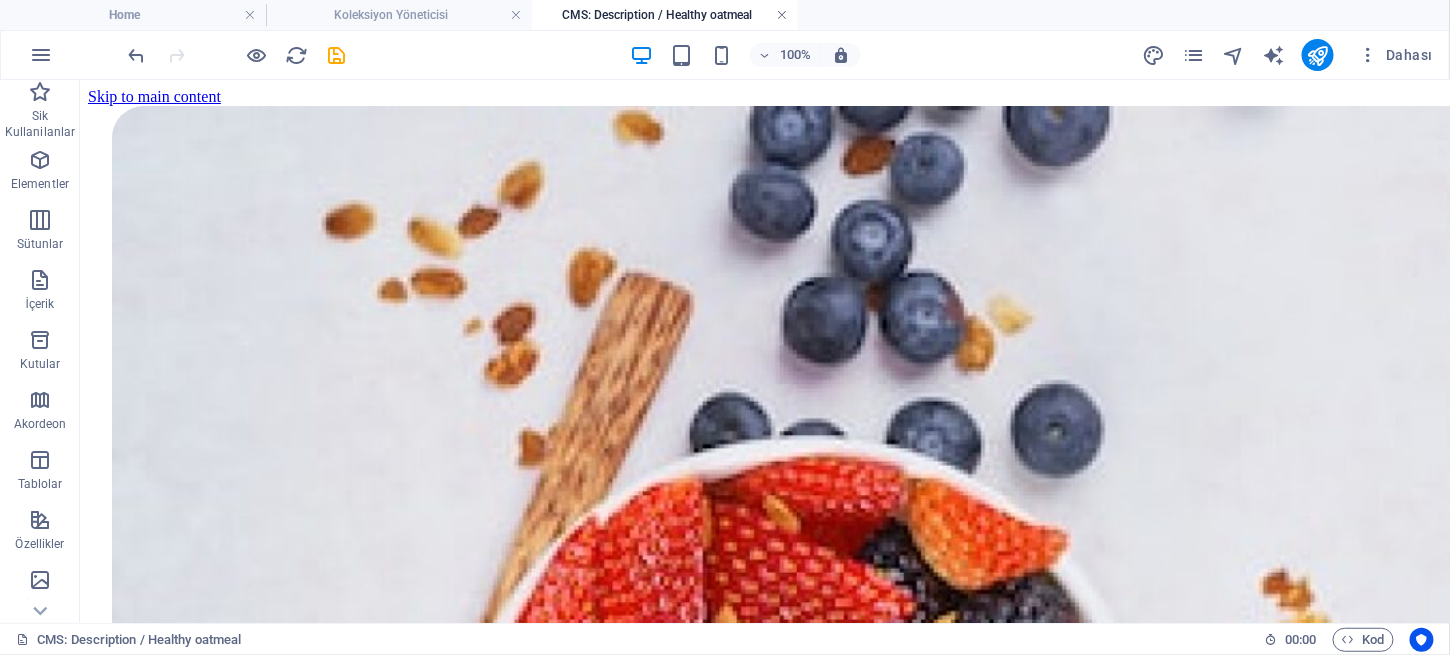 click at bounding box center [782, 15] 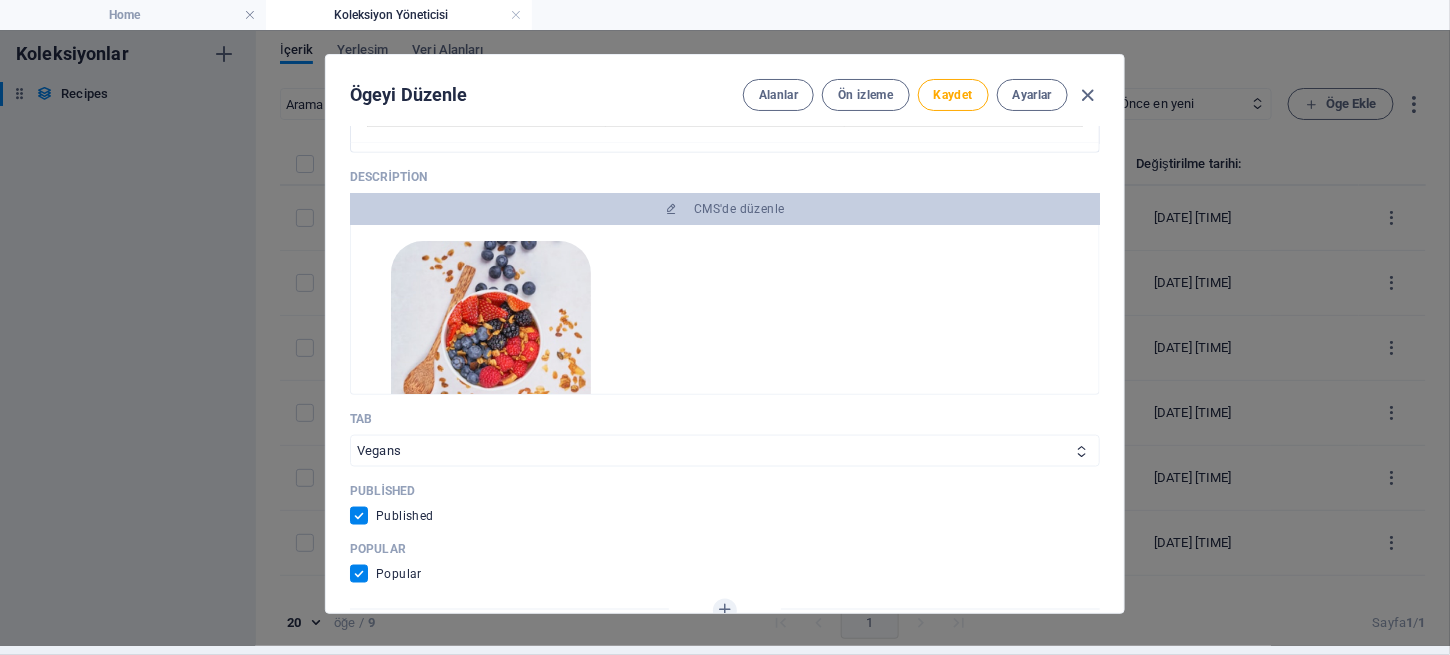 click at bounding box center (491, 341) 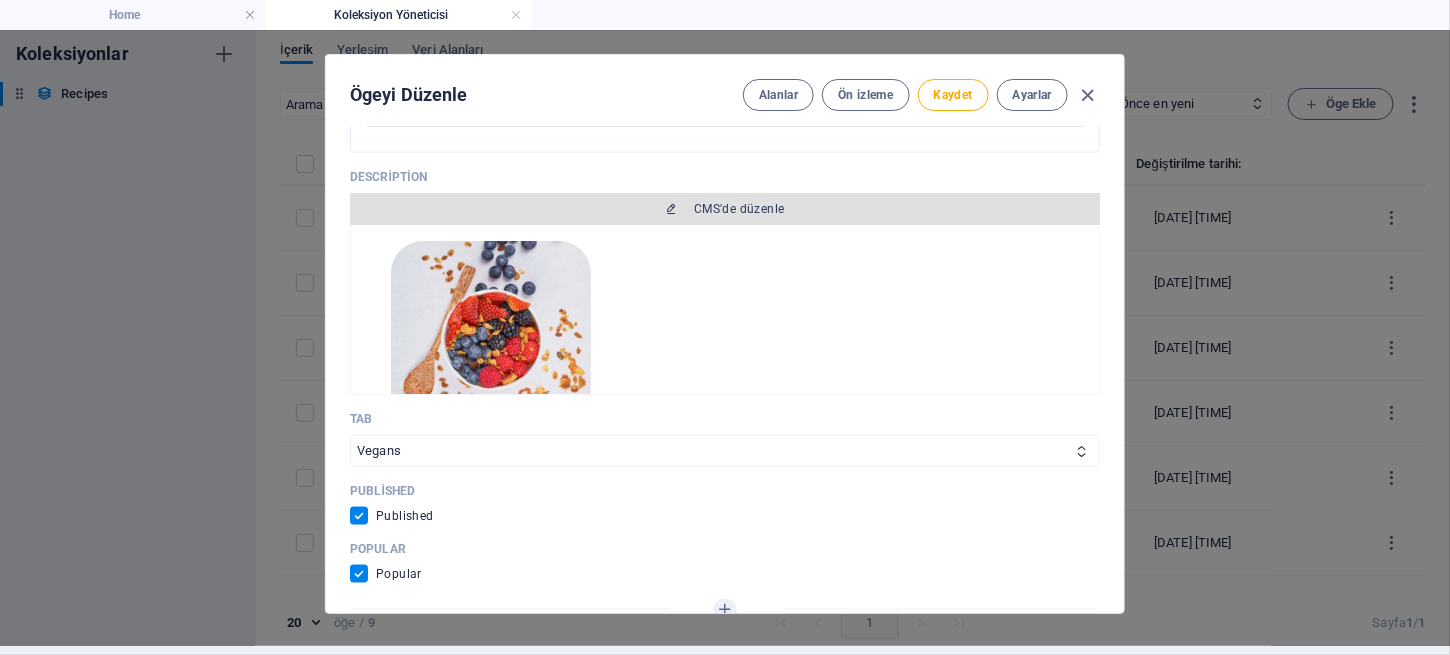 scroll, scrollTop: 0, scrollLeft: 0, axis: both 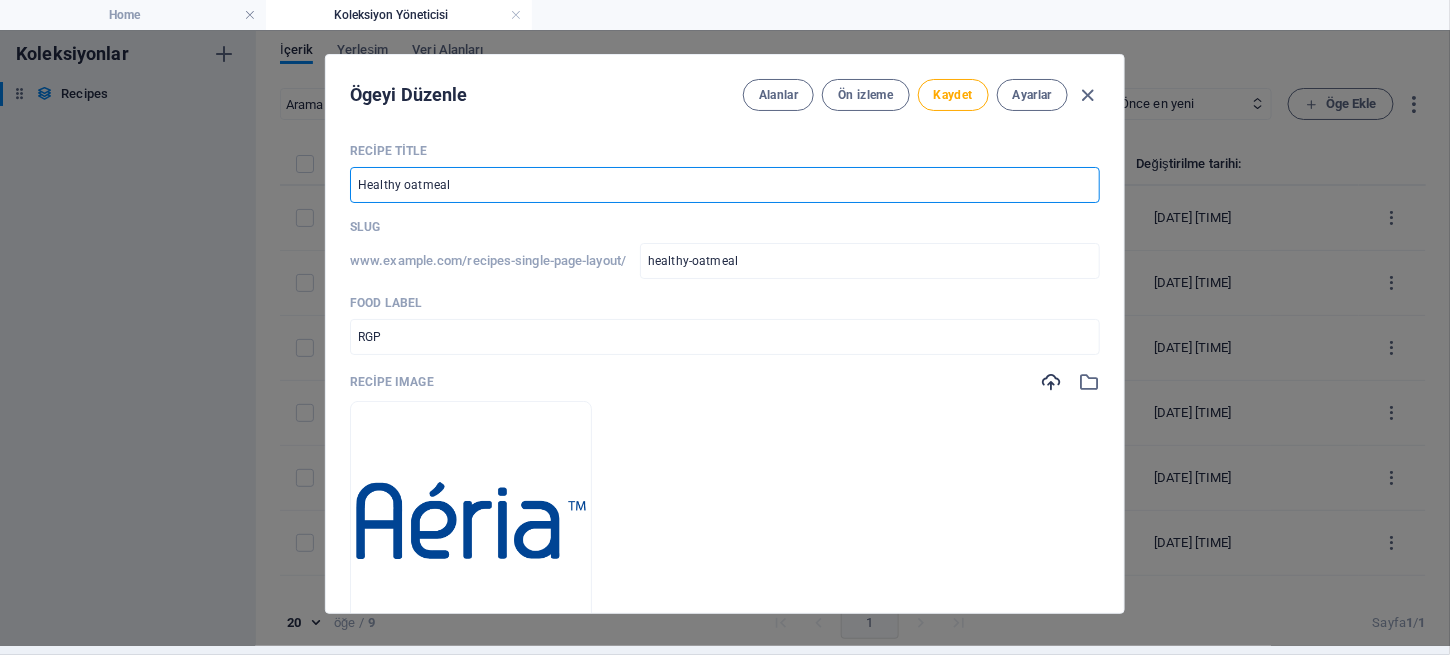 drag, startPoint x: 453, startPoint y: 187, endPoint x: 328, endPoint y: 178, distance: 125.32358 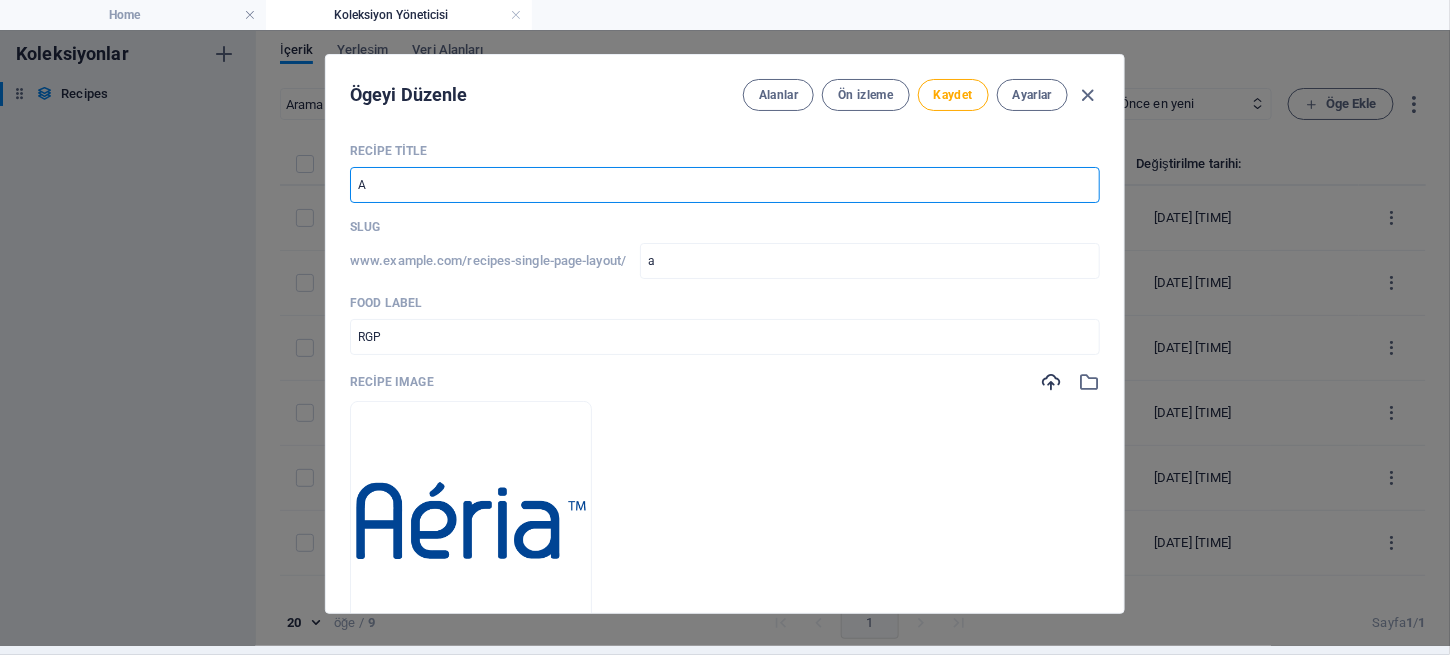 type on "AE" 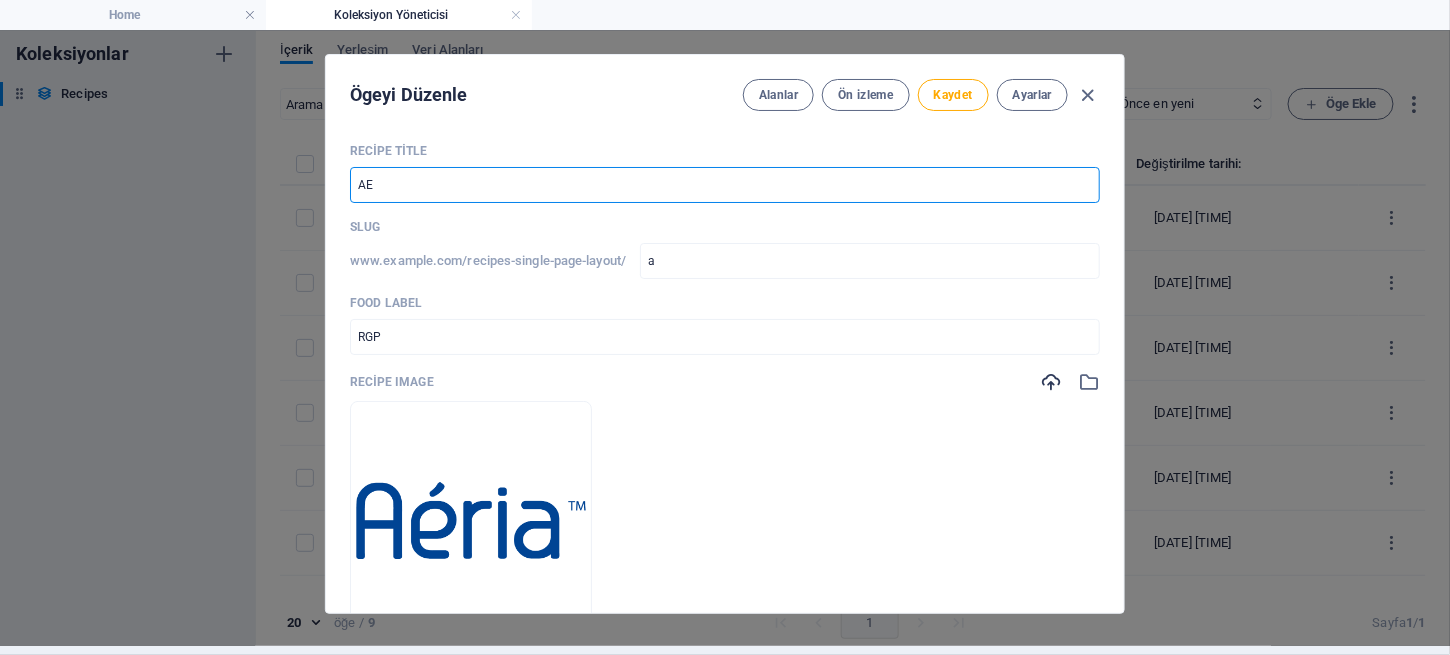 type on "ae" 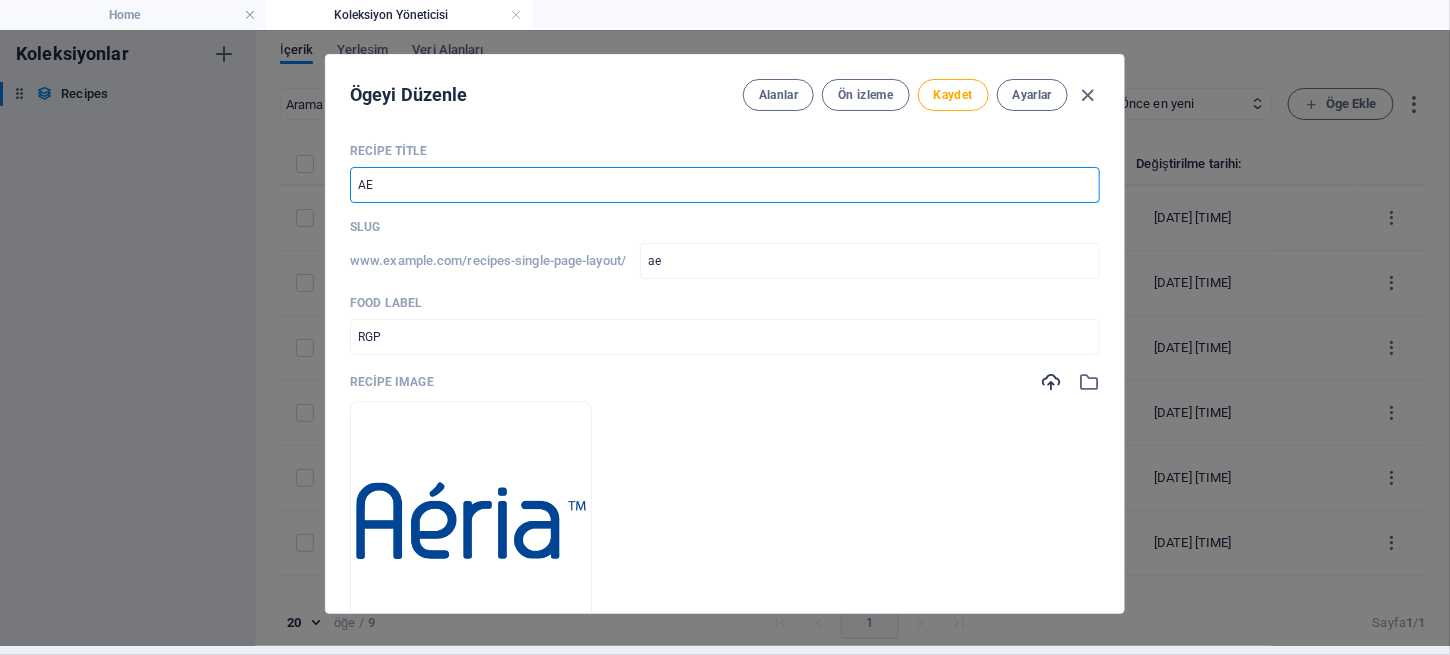 type on "AER" 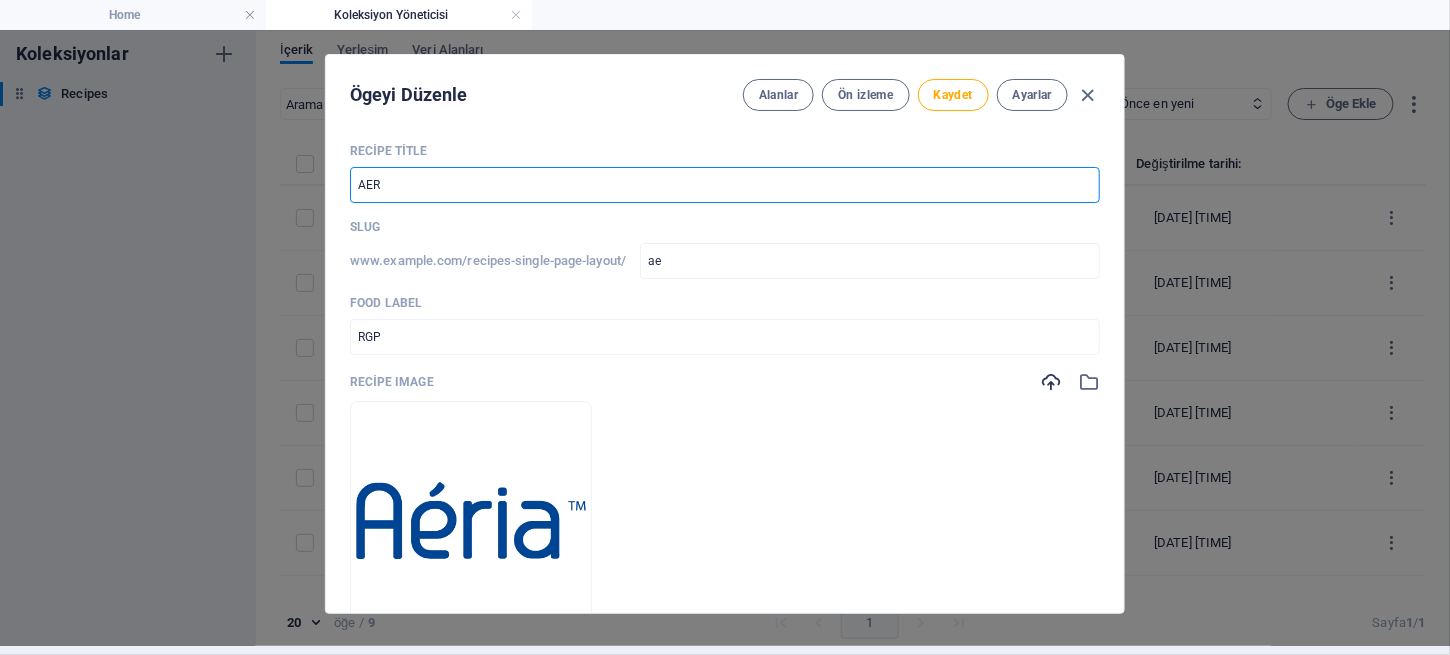 type on "[BRAND]" 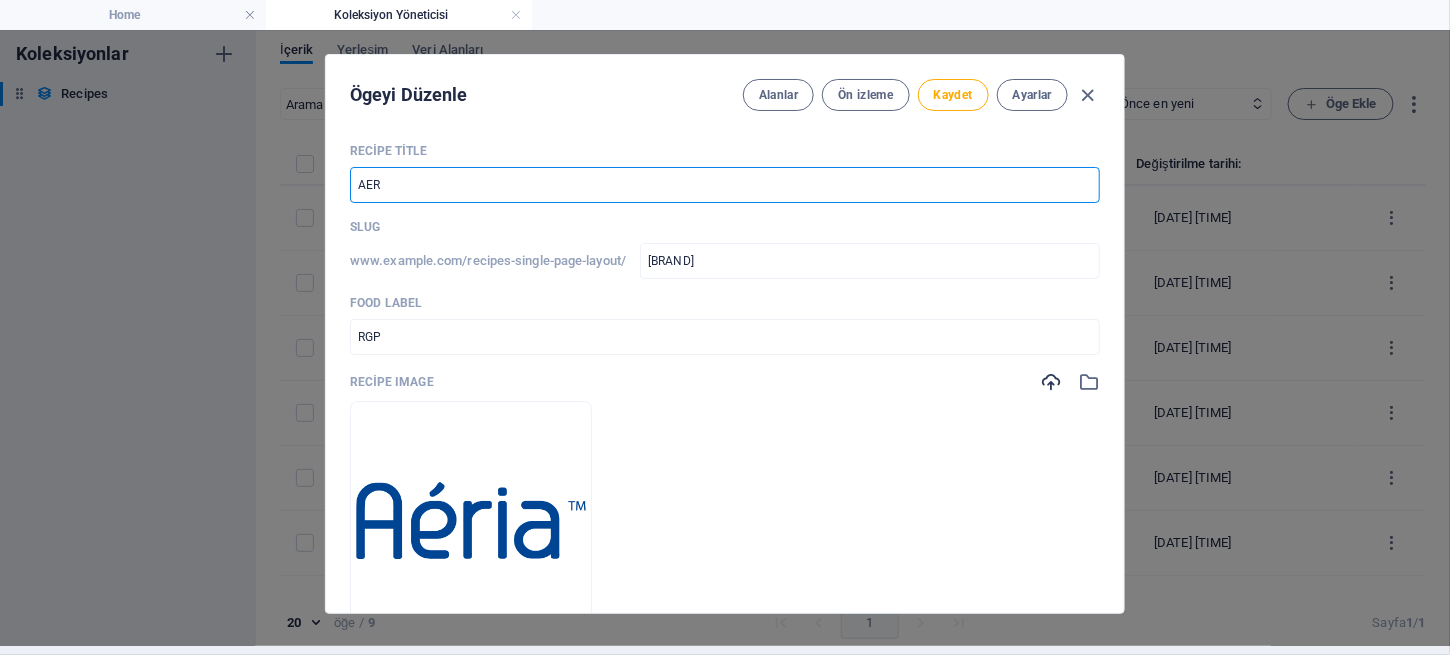 type on "AERI" 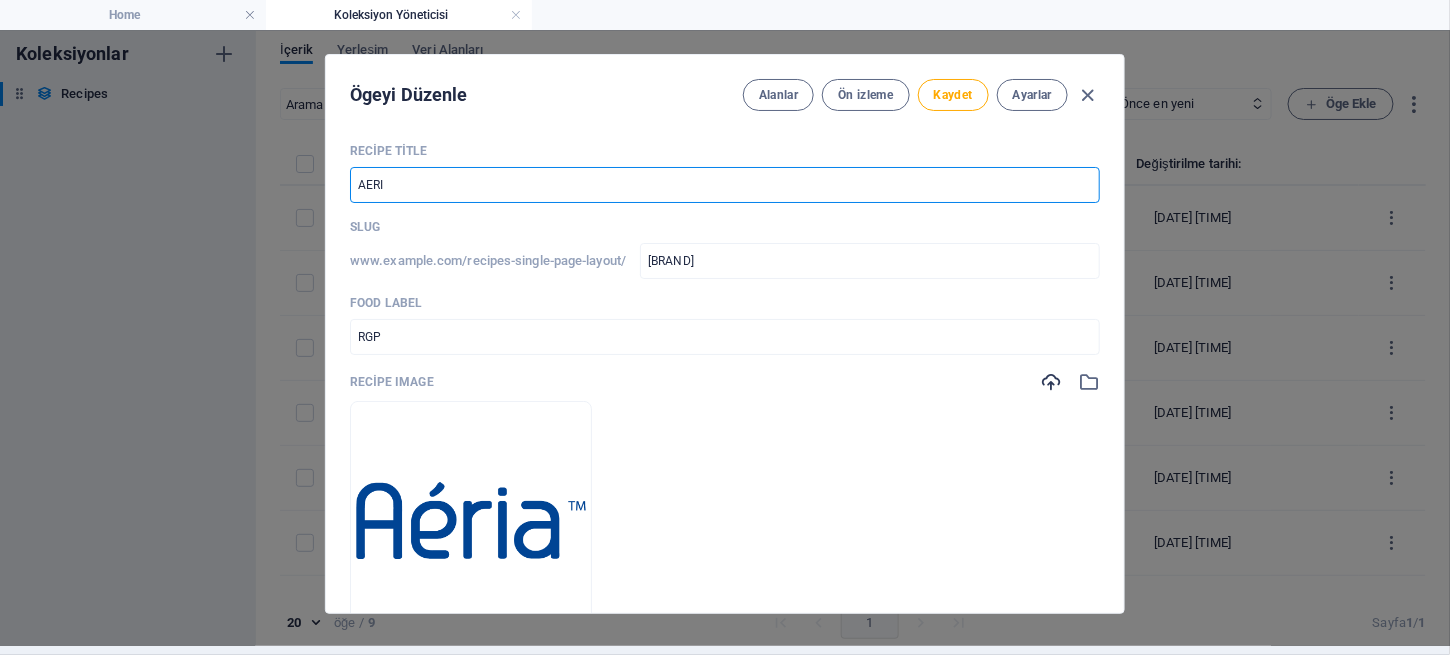type on "aeri" 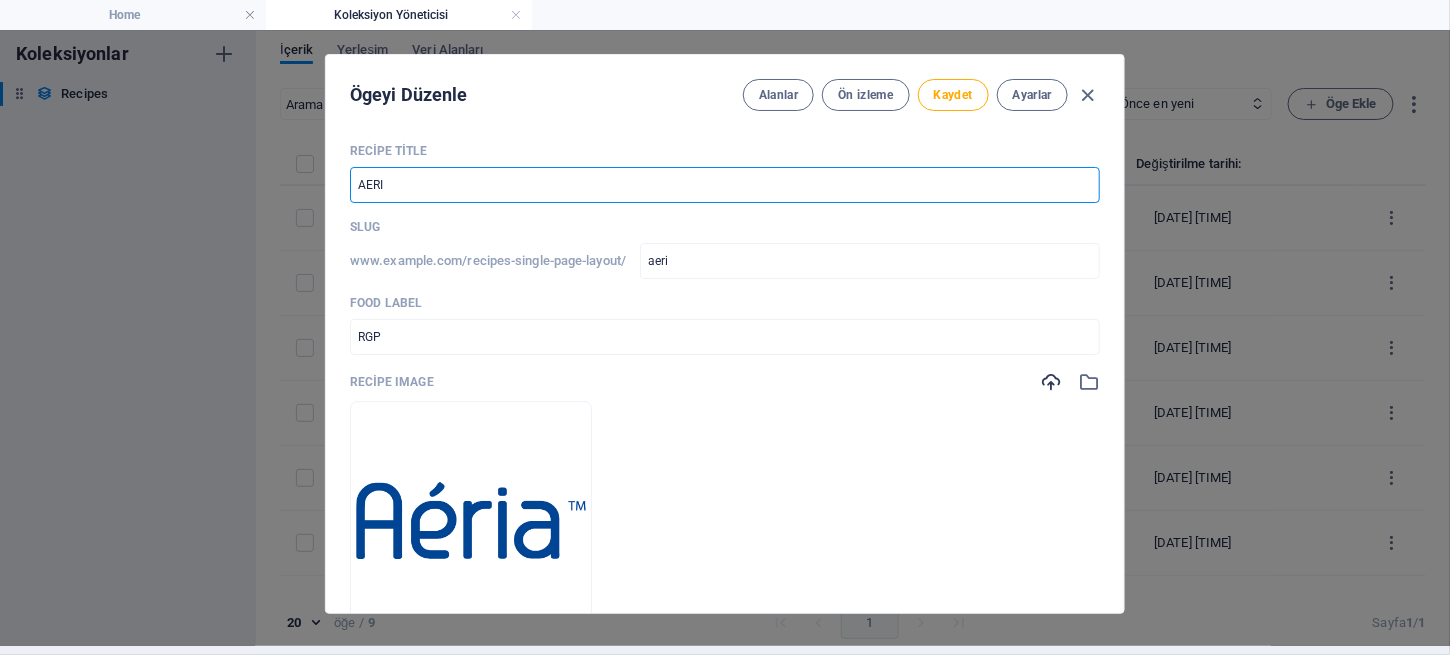 type on "aeri" 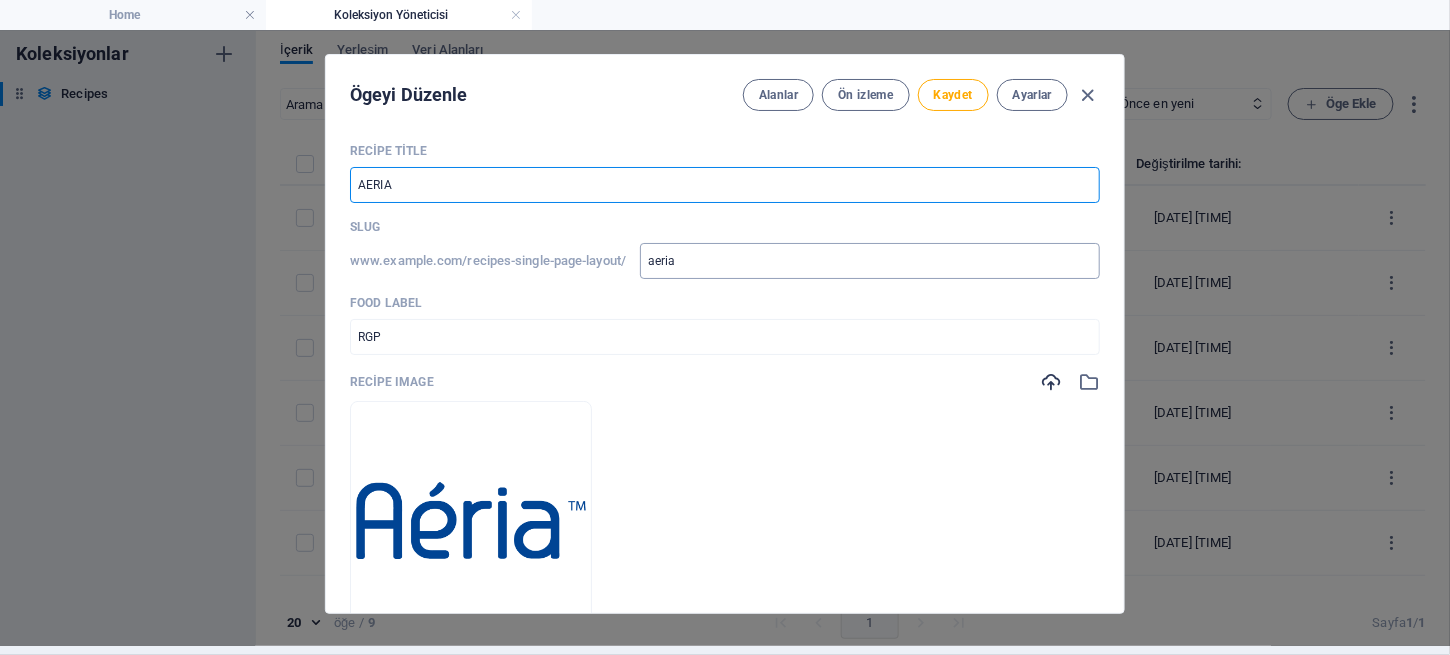 type on "AERIA" 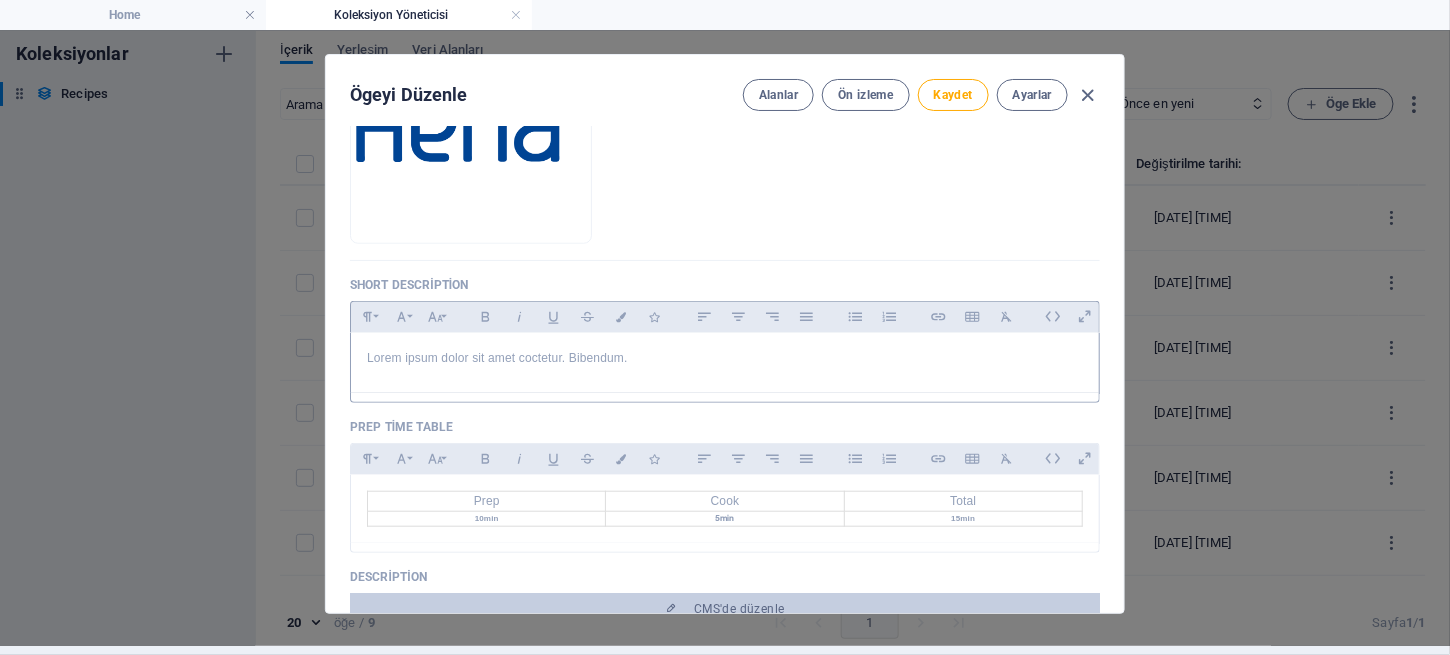 scroll, scrollTop: 398, scrollLeft: 0, axis: vertical 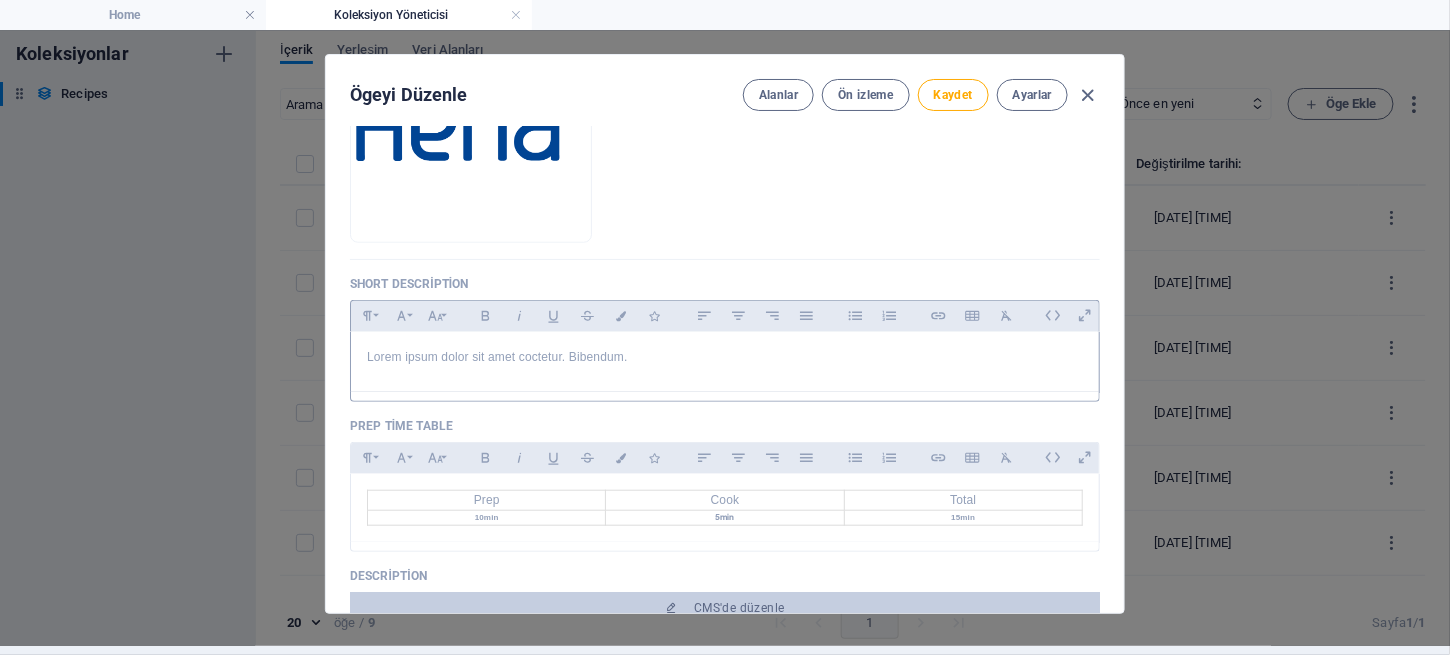 click on "Lorem ipsum dolor sit amet coctetur. Bibendum." at bounding box center [725, 362] 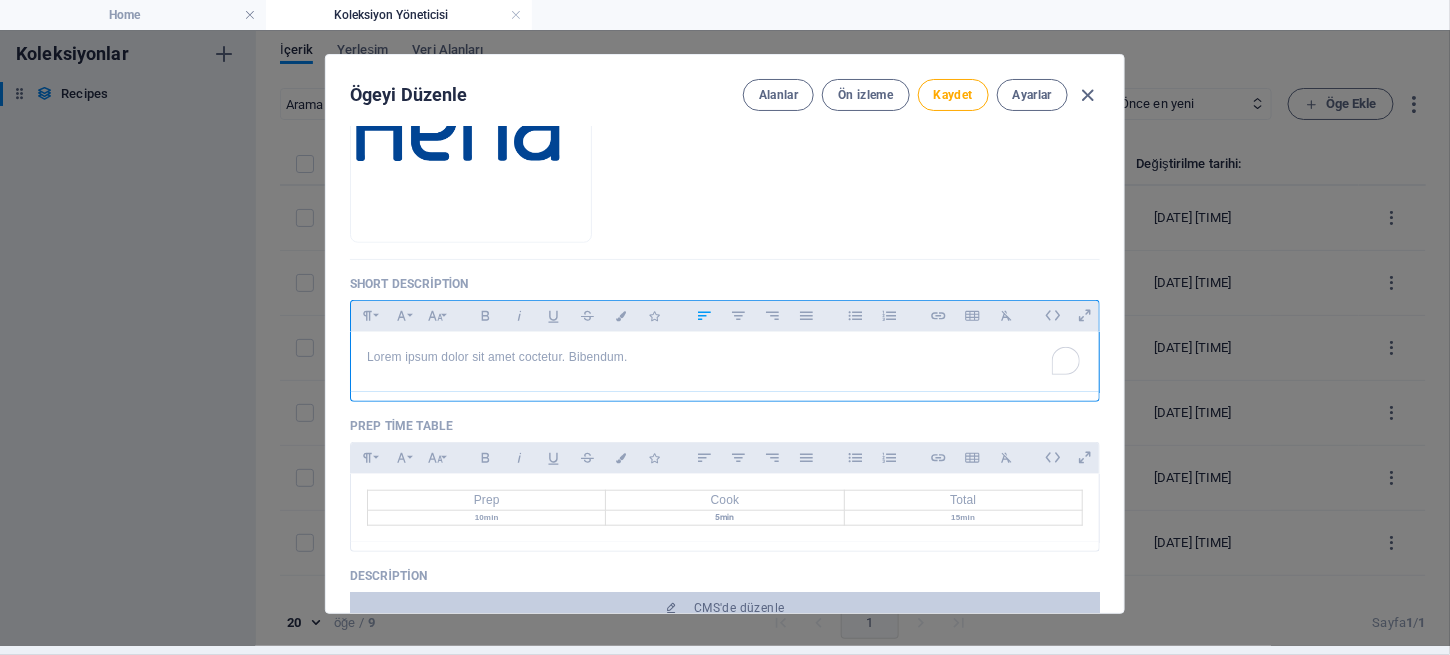 click on "Lorem ipsum dolor sit amet coctetur. Bibendum." at bounding box center [725, 357] 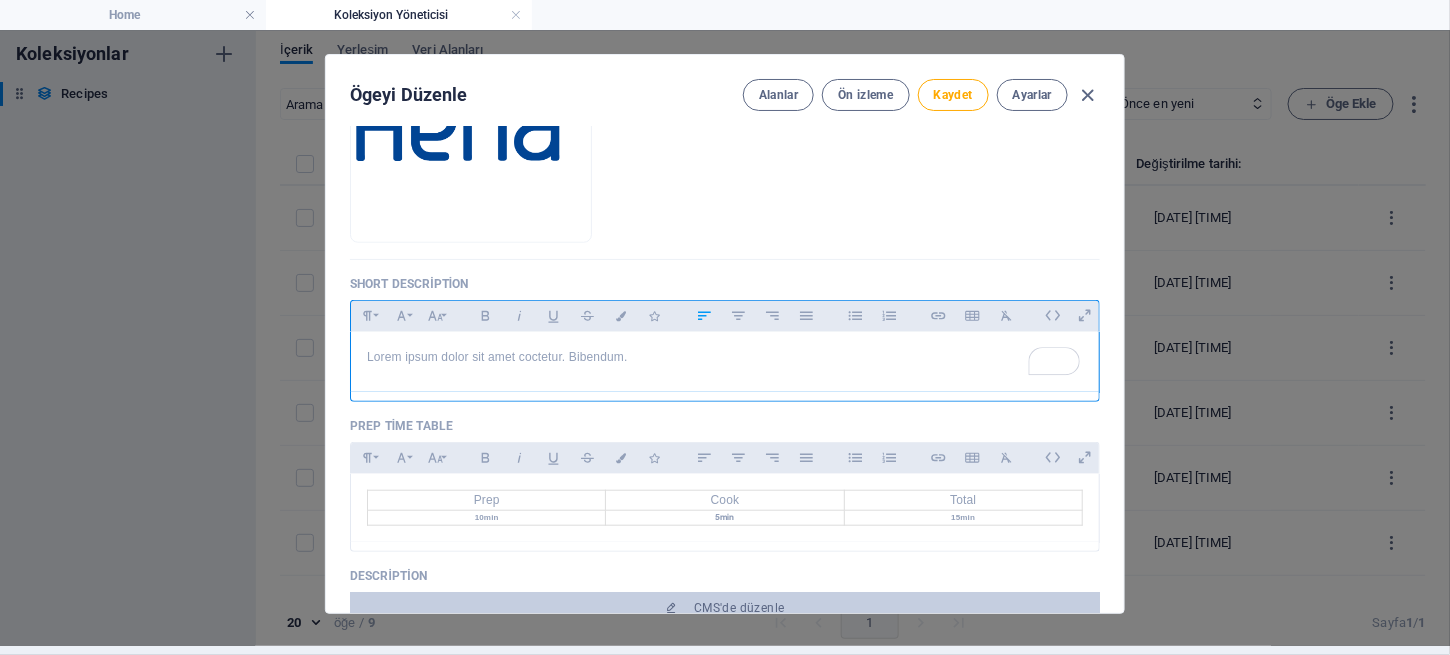 type 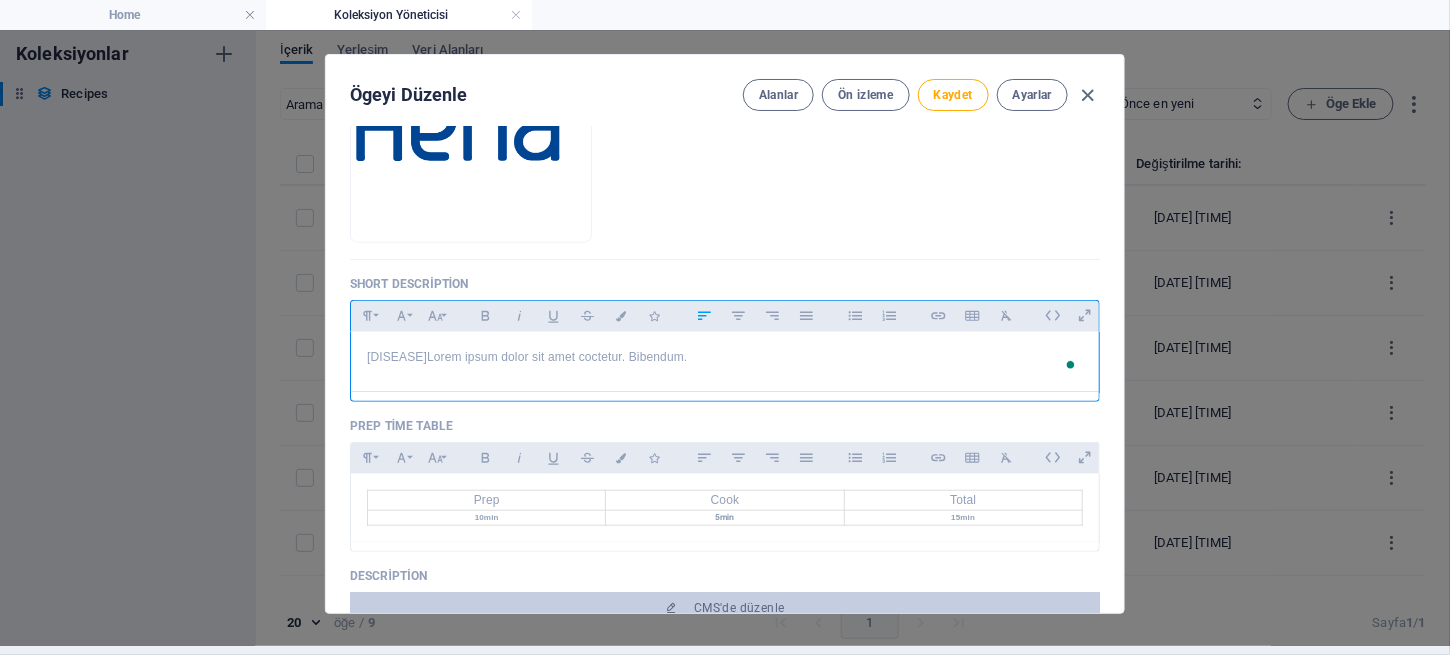 scroll, scrollTop: 428, scrollLeft: 0, axis: vertical 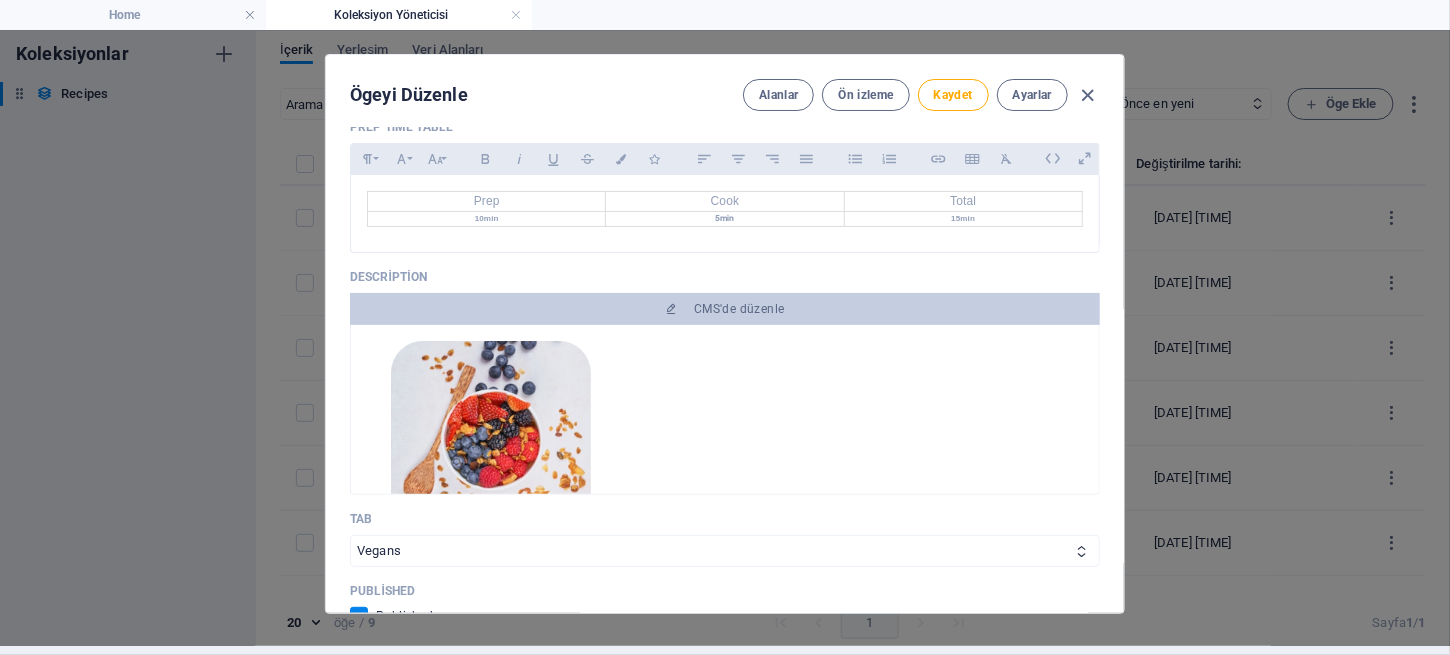 click on "Description" at bounding box center (725, 277) 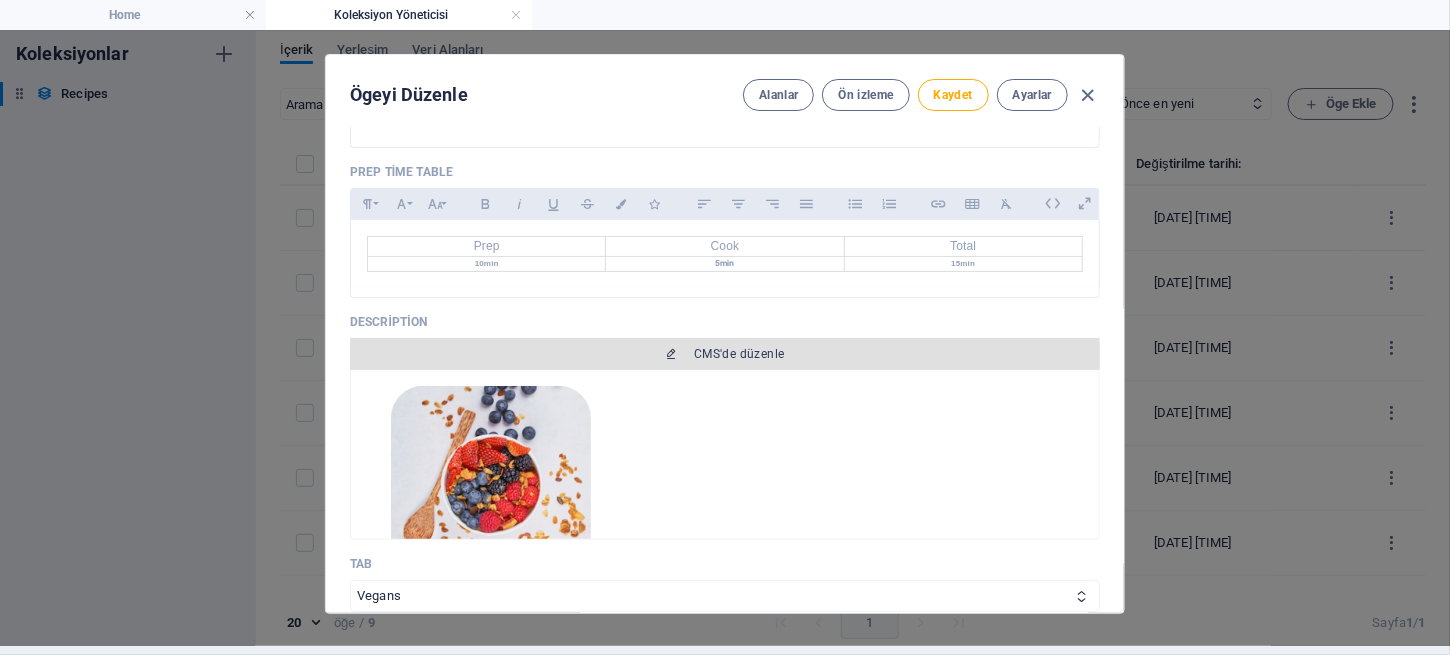 click on "CMS'de düzenle" at bounding box center (739, 354) 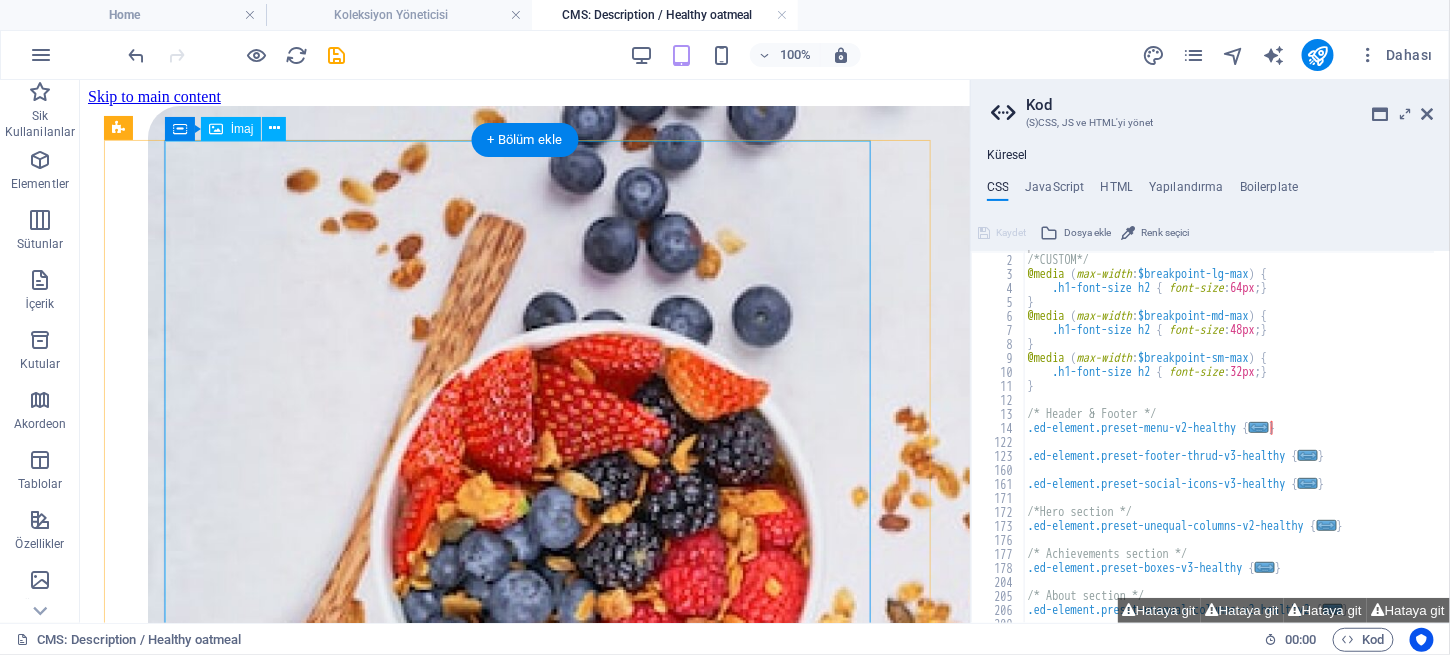 click at bounding box center [524, 552] 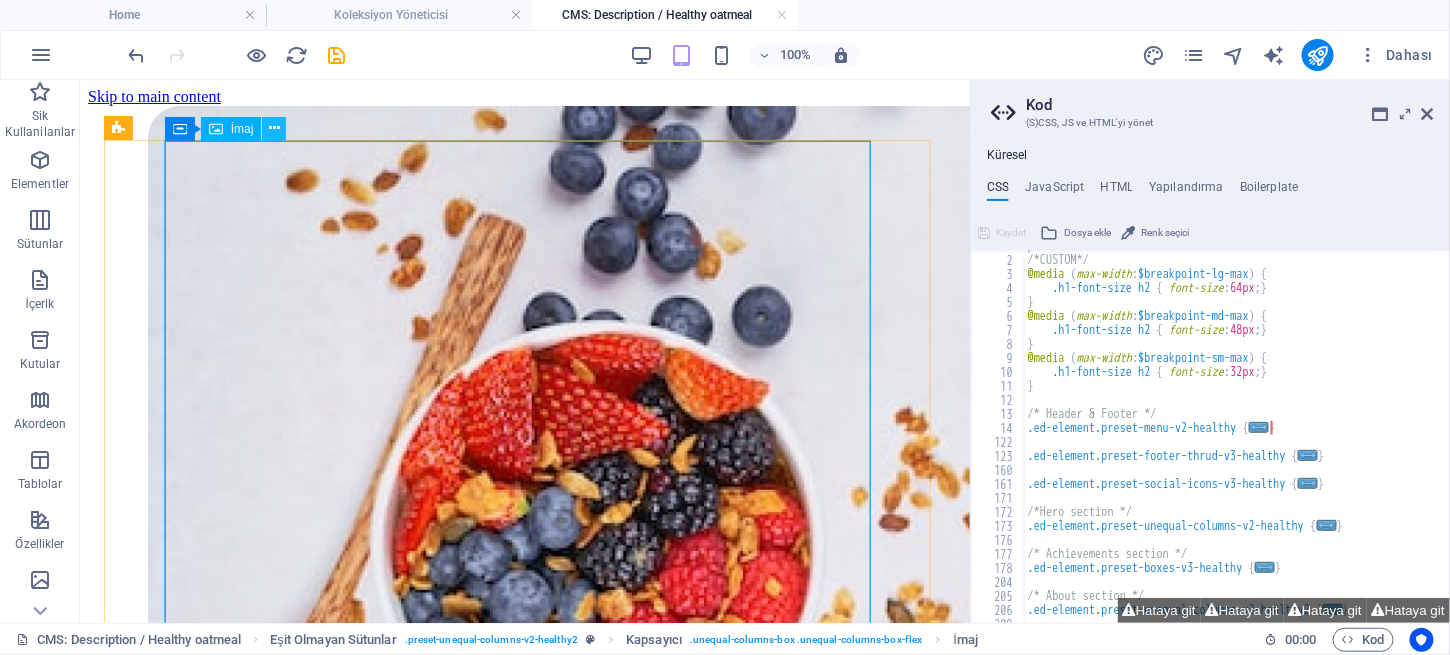 click at bounding box center [274, 128] 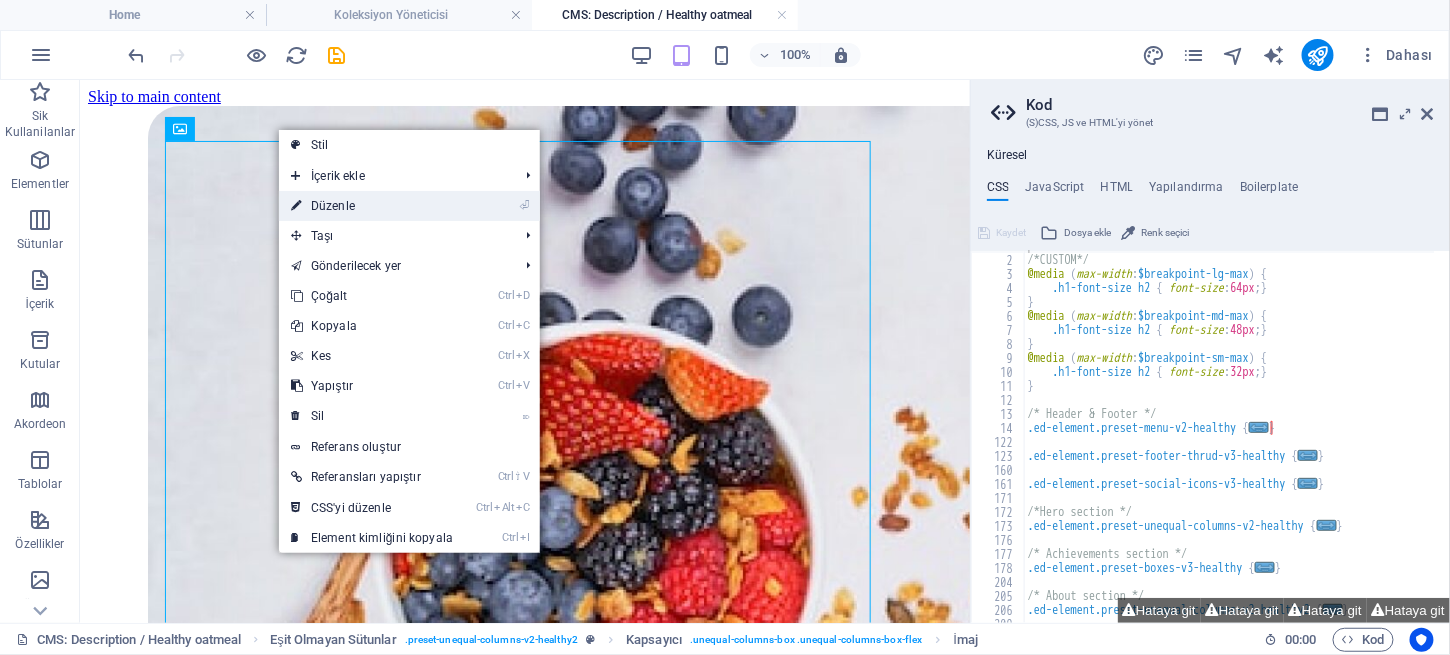 click on "⏎  Düzenle" at bounding box center (372, 206) 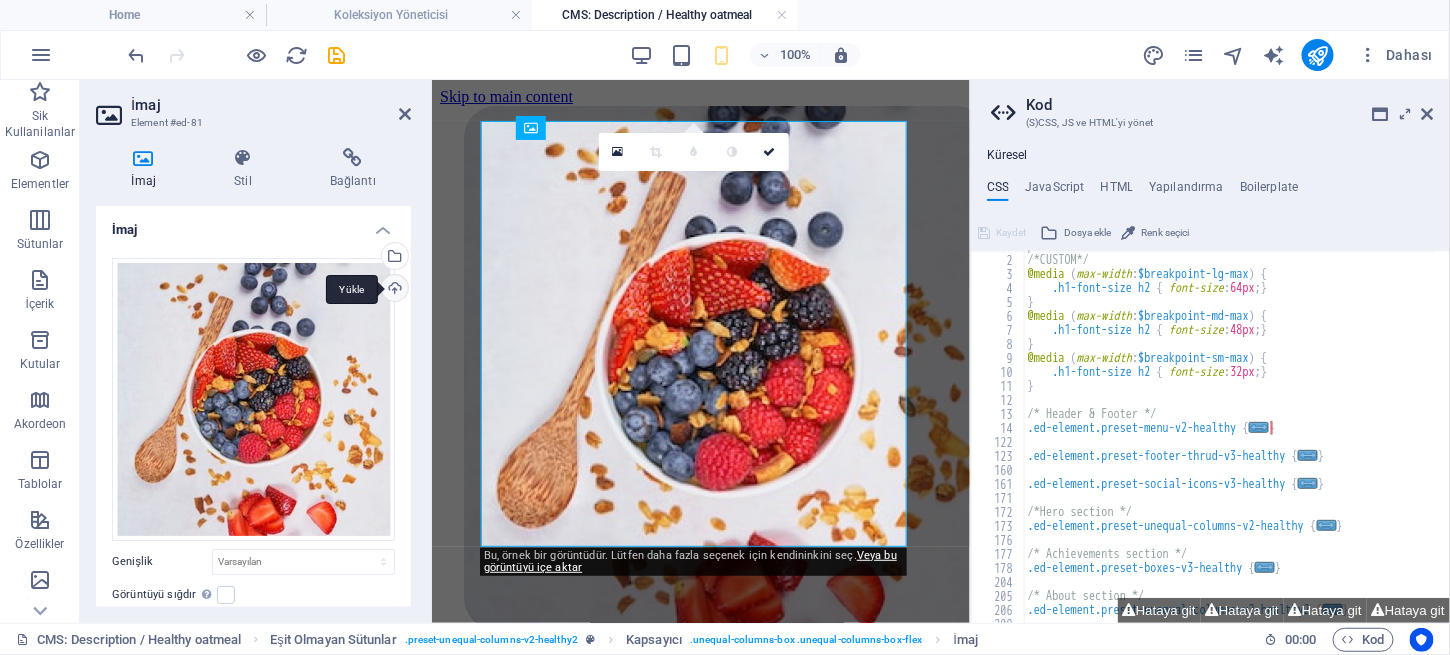 click on "Yükle" at bounding box center [393, 290] 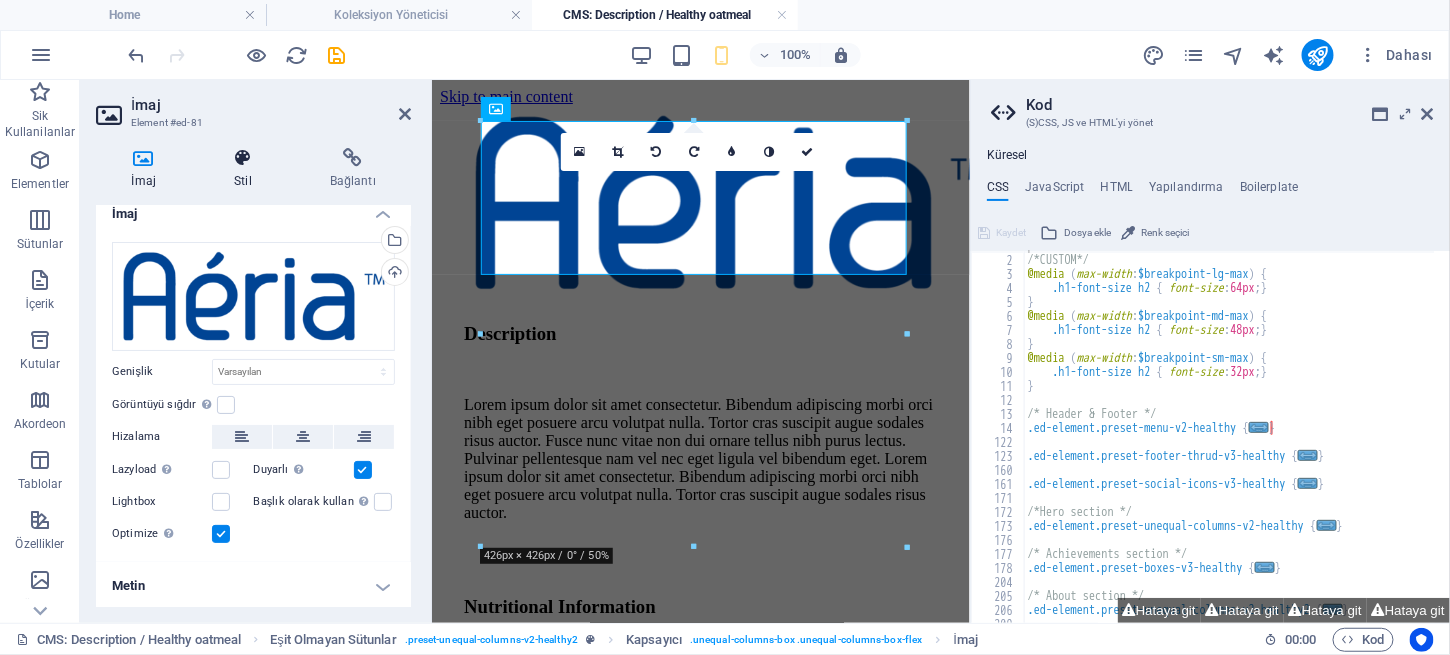 click at bounding box center [243, 158] 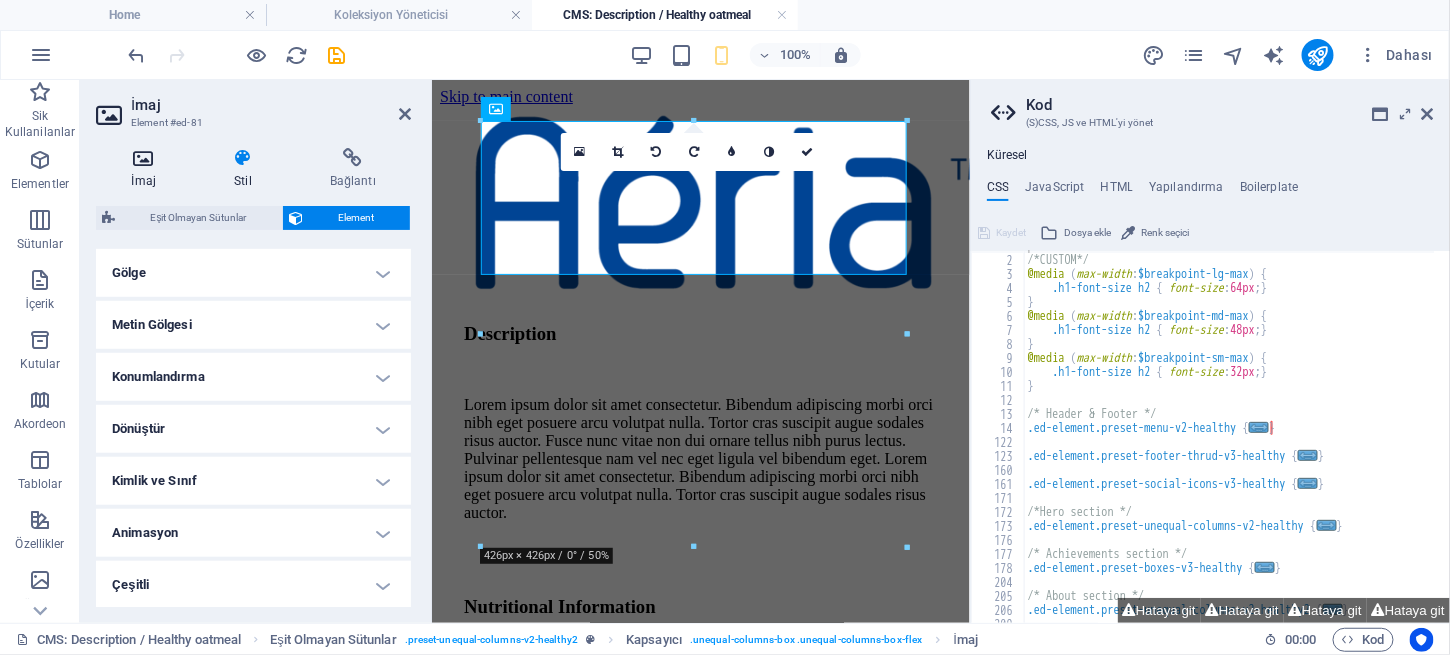 click at bounding box center [143, 158] 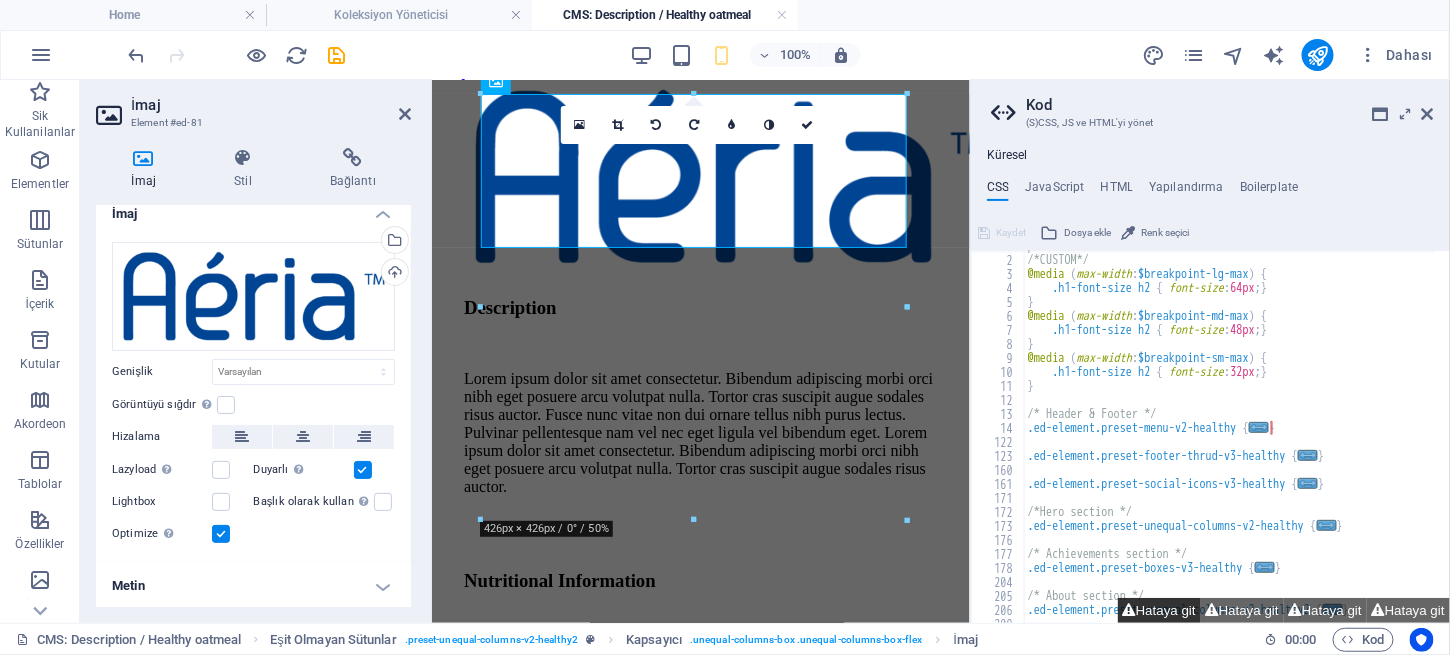 click on "Hataya git" at bounding box center [1159, 610] 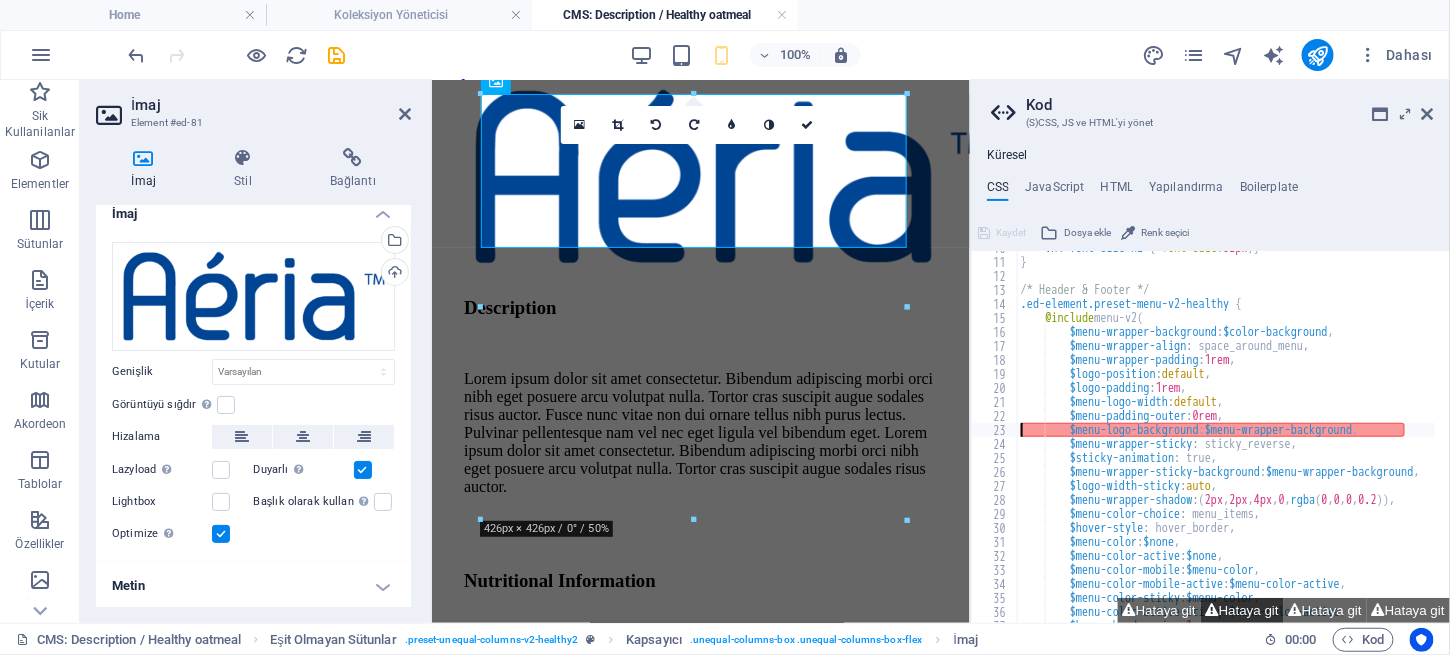 click on "Hataya git" at bounding box center [1242, 610] 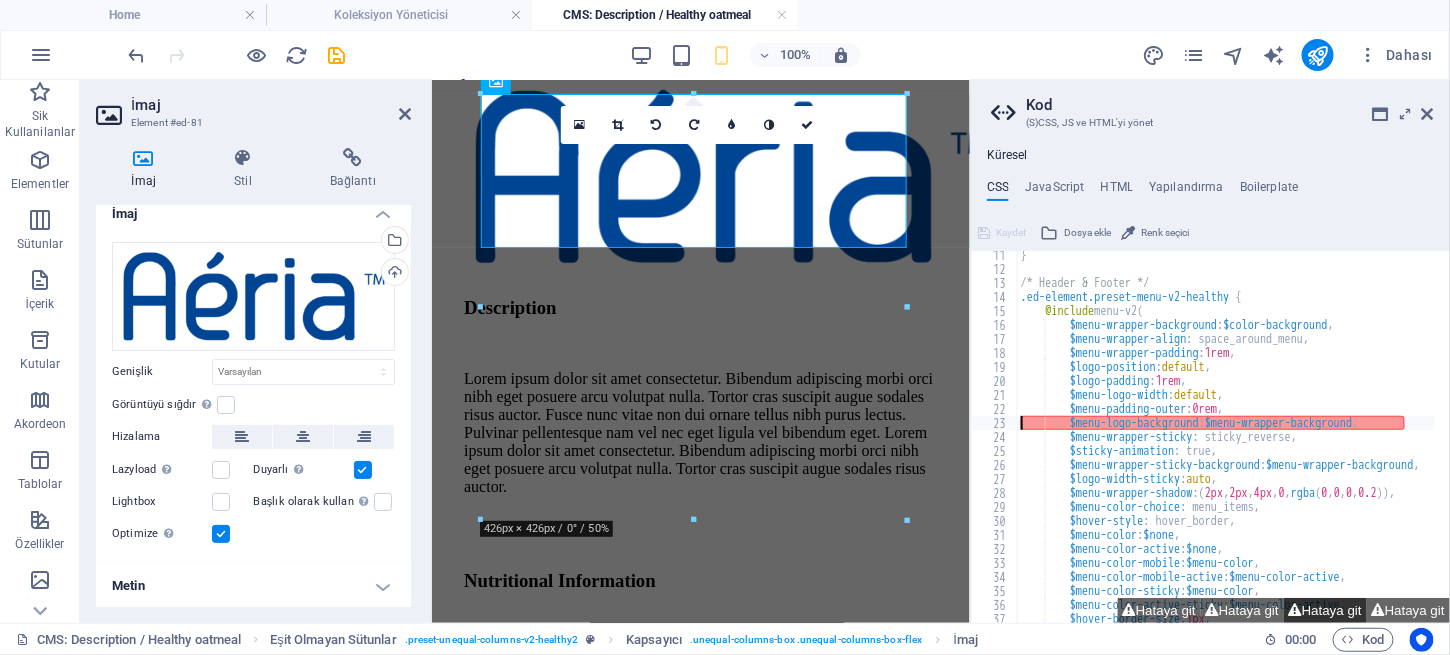 click on "Hataya git" at bounding box center (1325, 610) 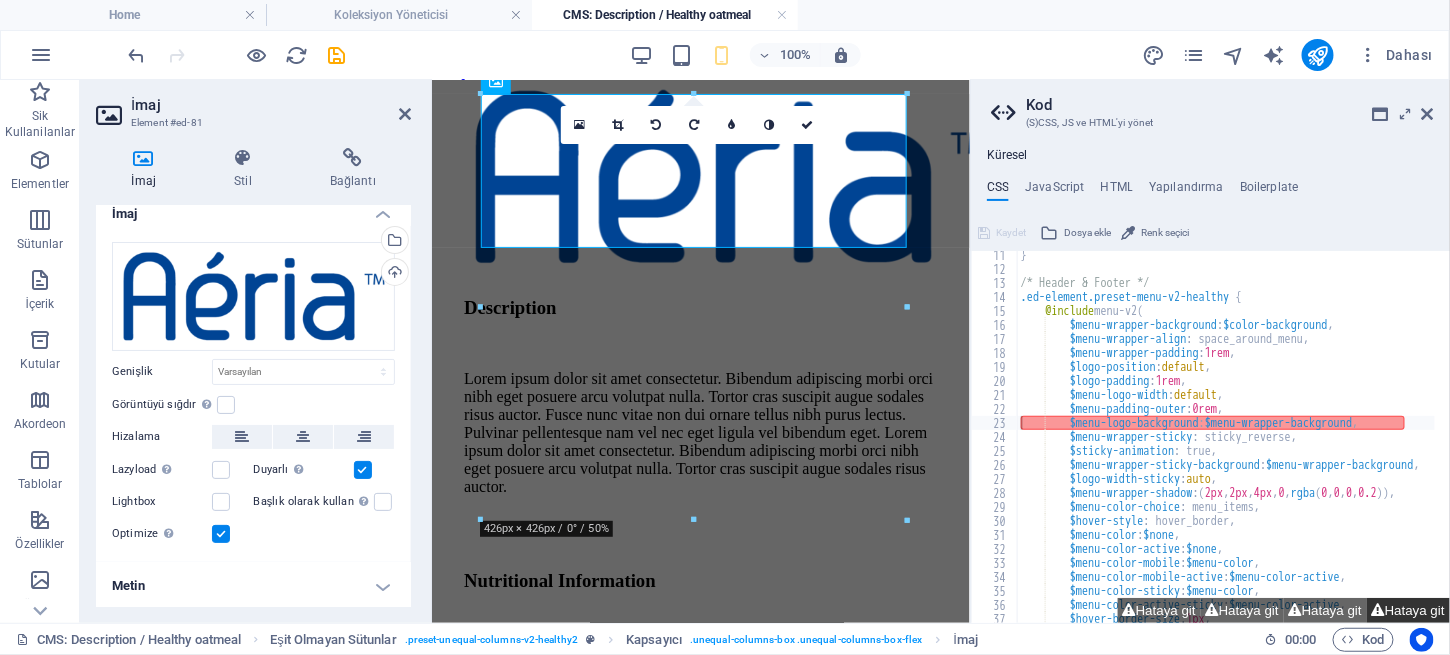 click on "Hataya git" at bounding box center [1408, 610] 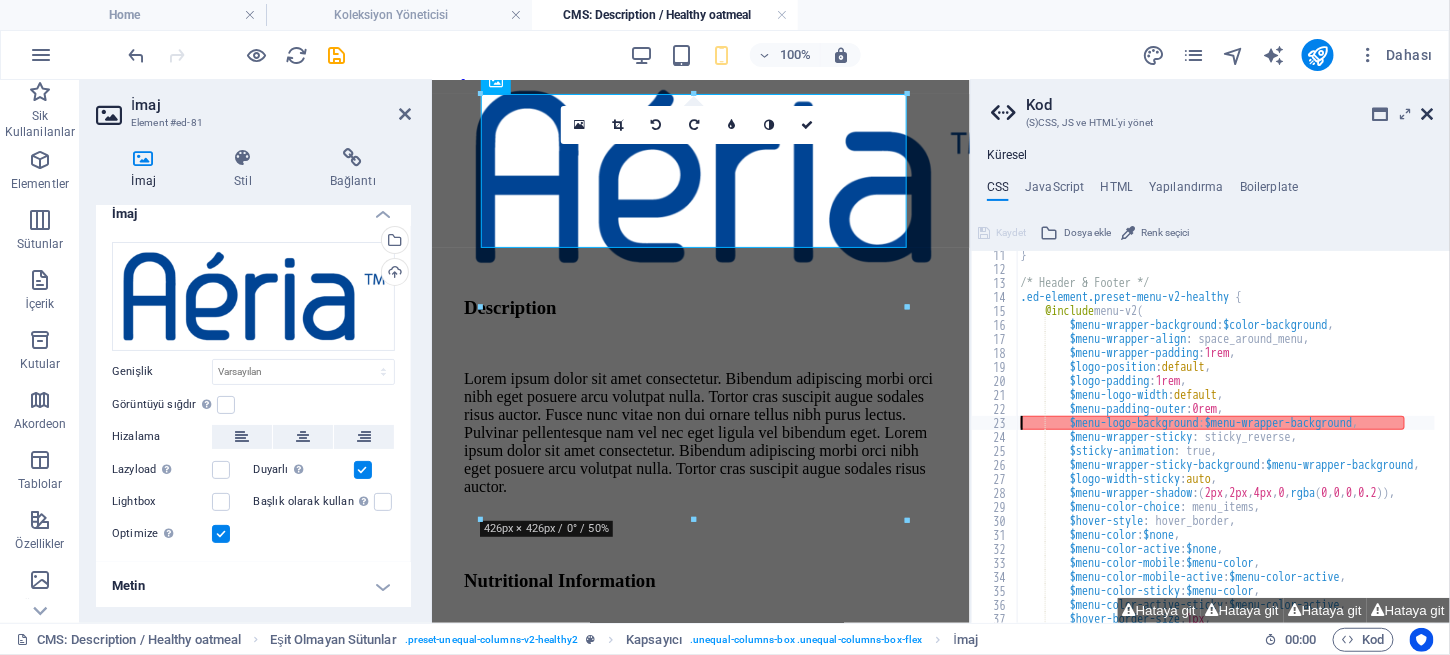 click at bounding box center [1428, 114] 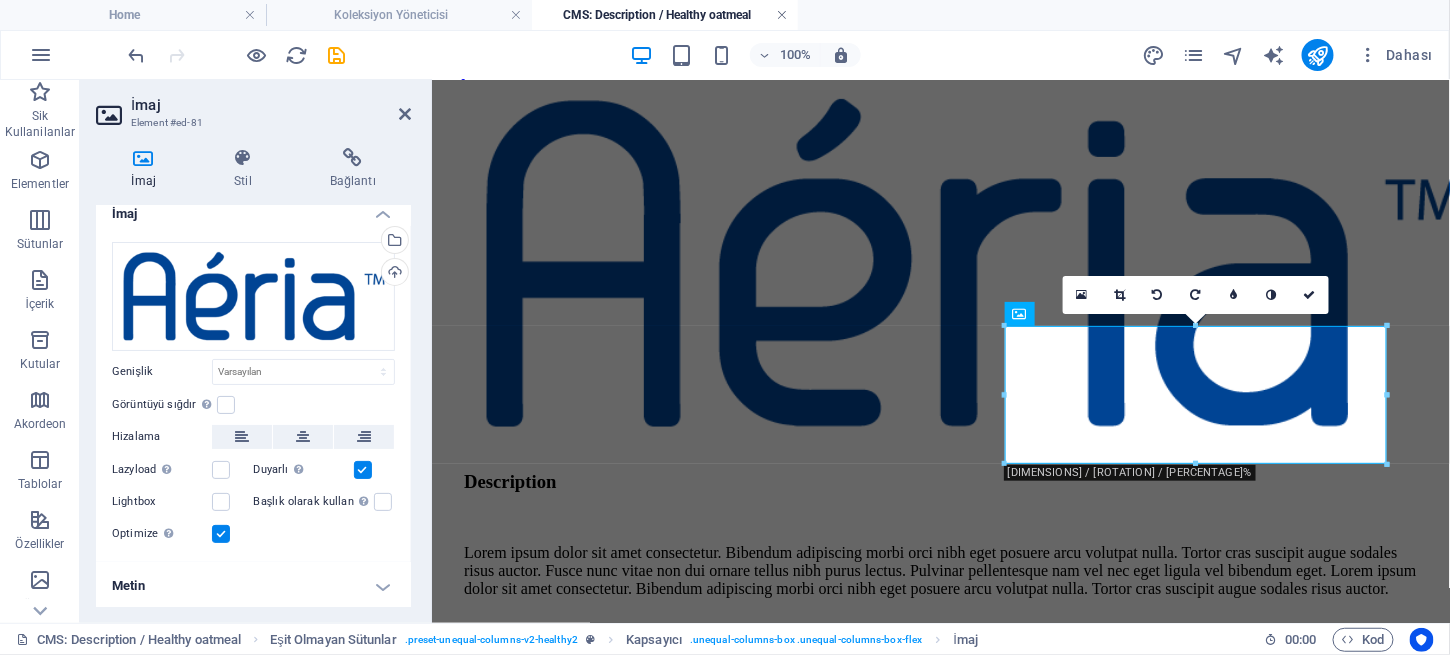 click at bounding box center (782, 15) 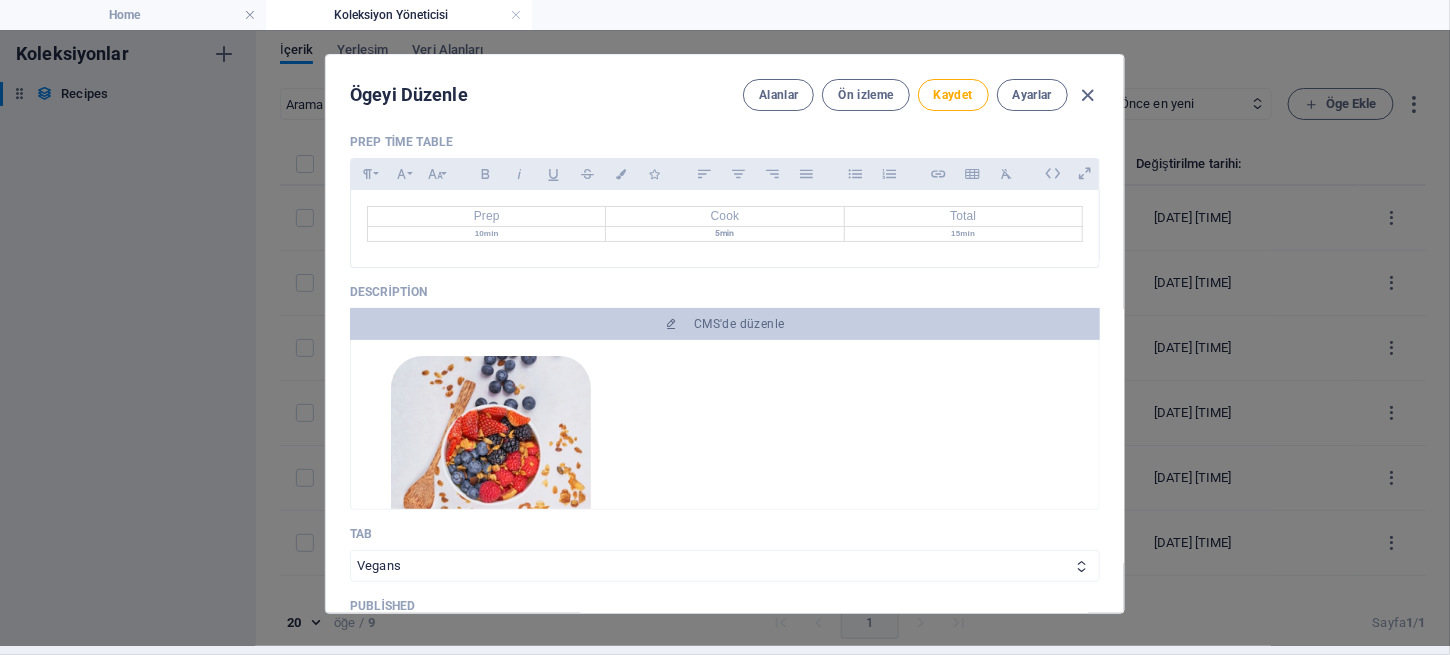 click at bounding box center [491, 456] 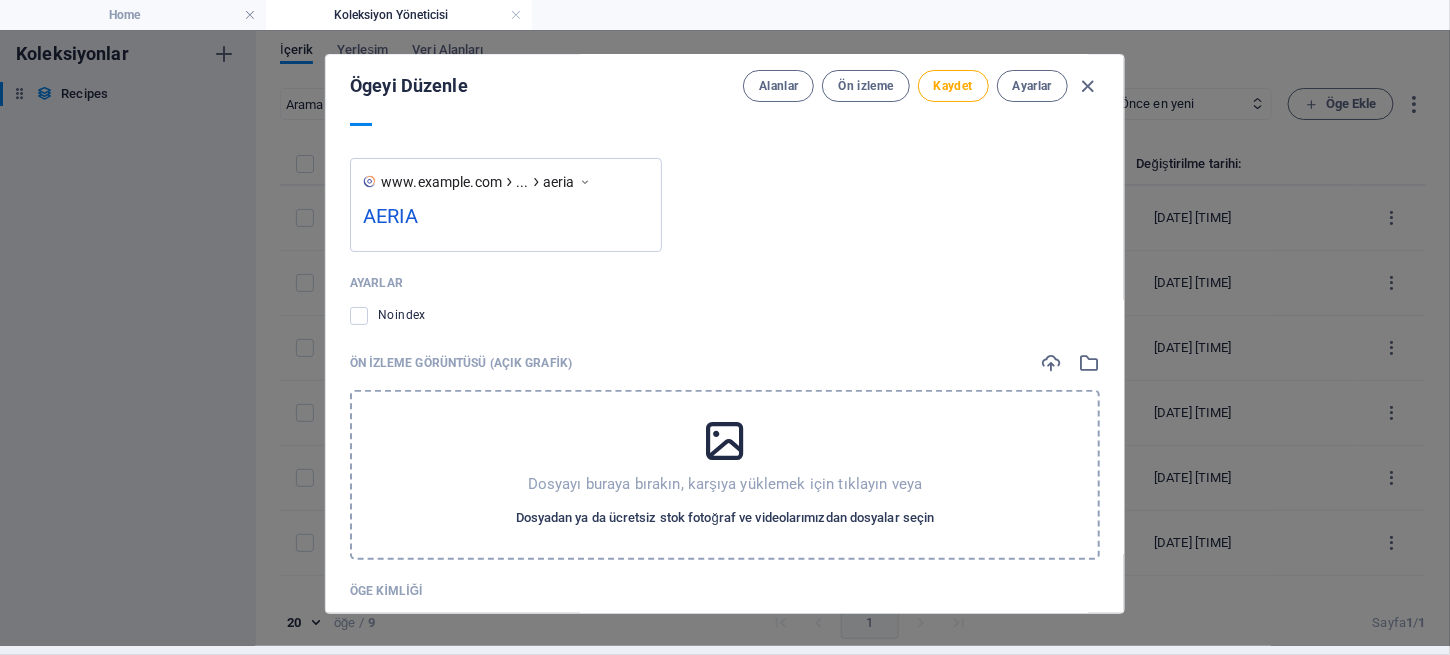 click on "Dosyadan ya da ücretsiz stok fotoğraf ve videolarımızdan dosyalar seçin" at bounding box center [725, 518] 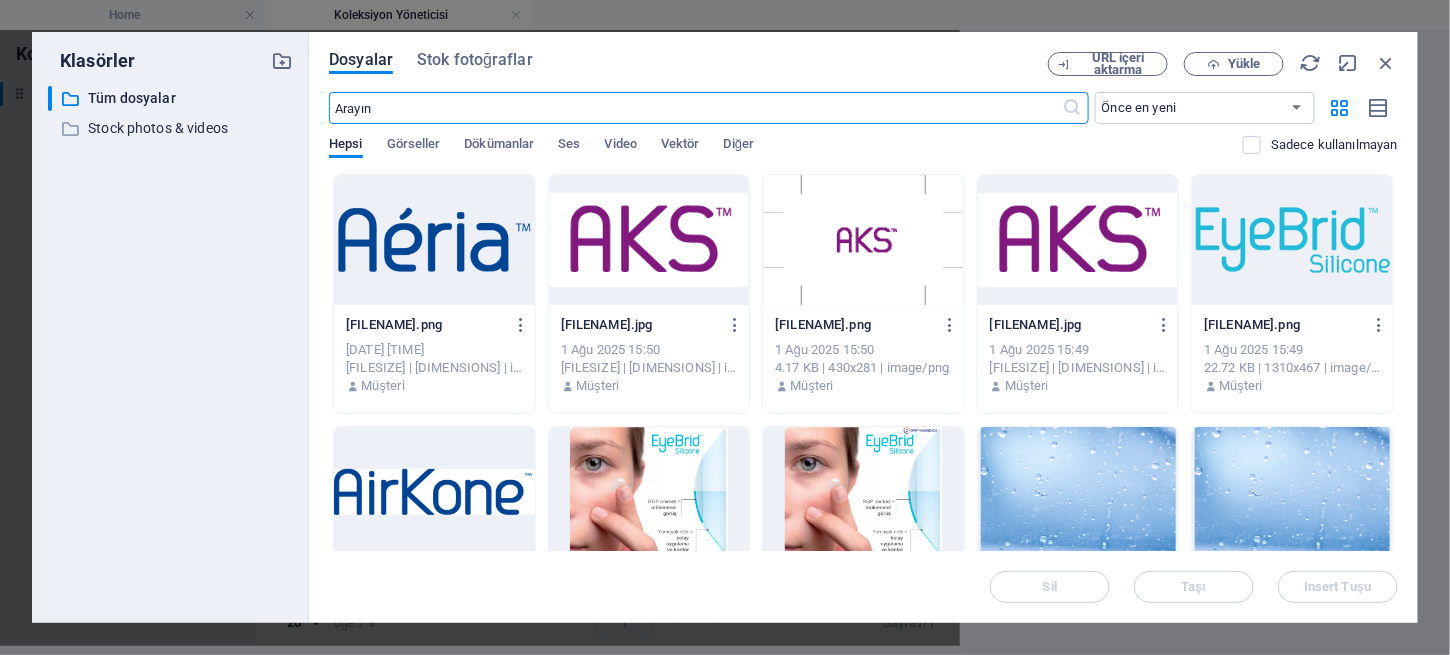 click at bounding box center (434, 240) 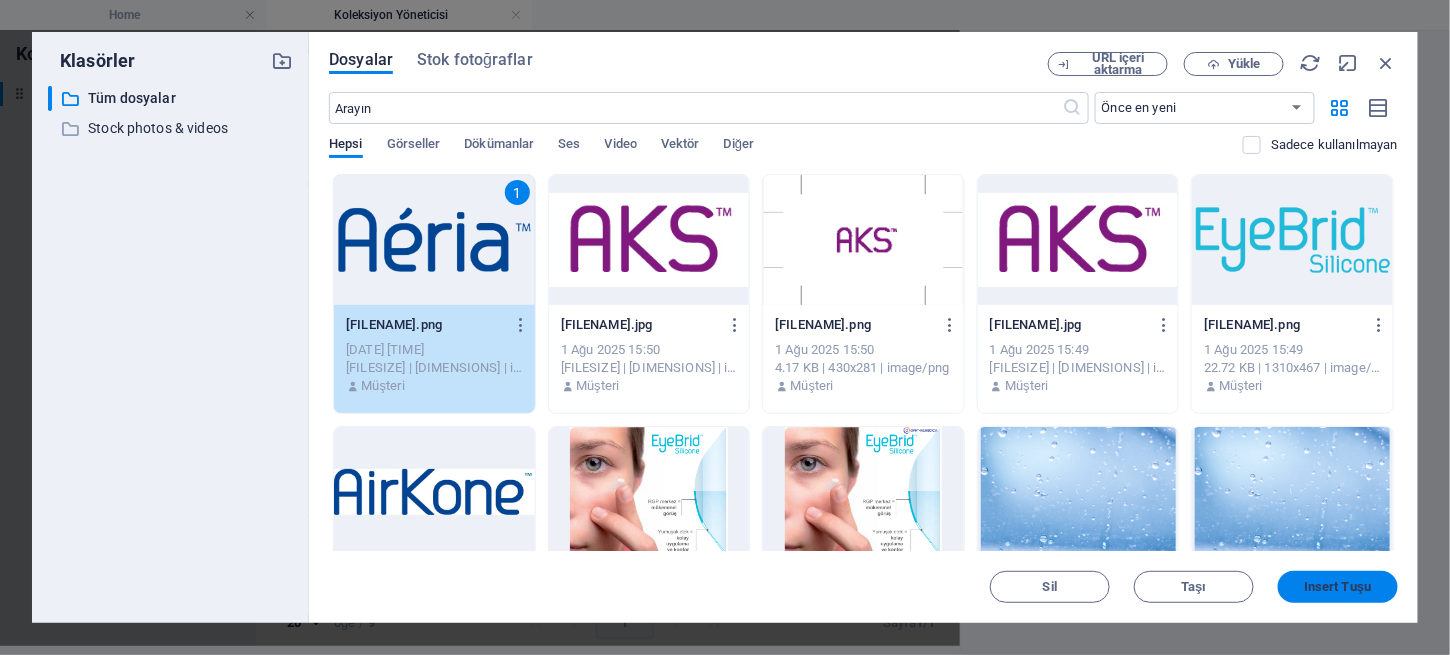 click on "Insert Tuşu" at bounding box center (1338, 587) 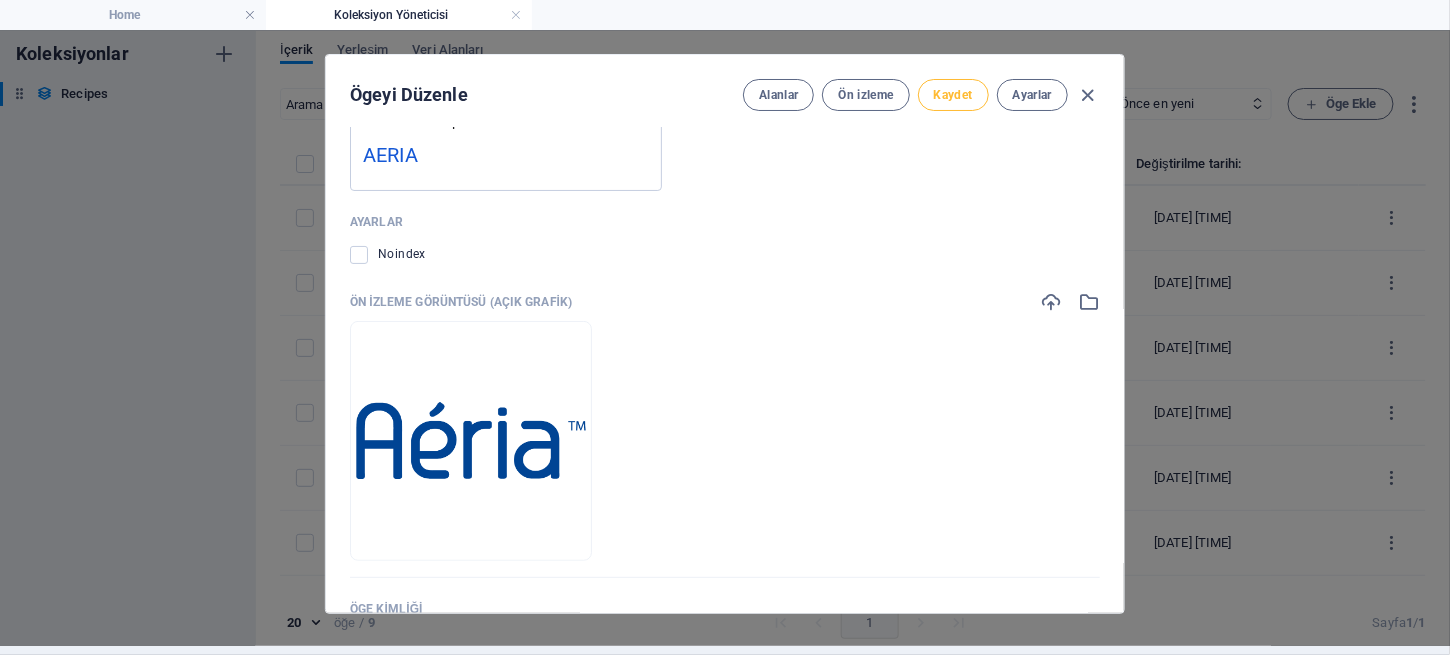 click on "Kaydet" at bounding box center (953, 95) 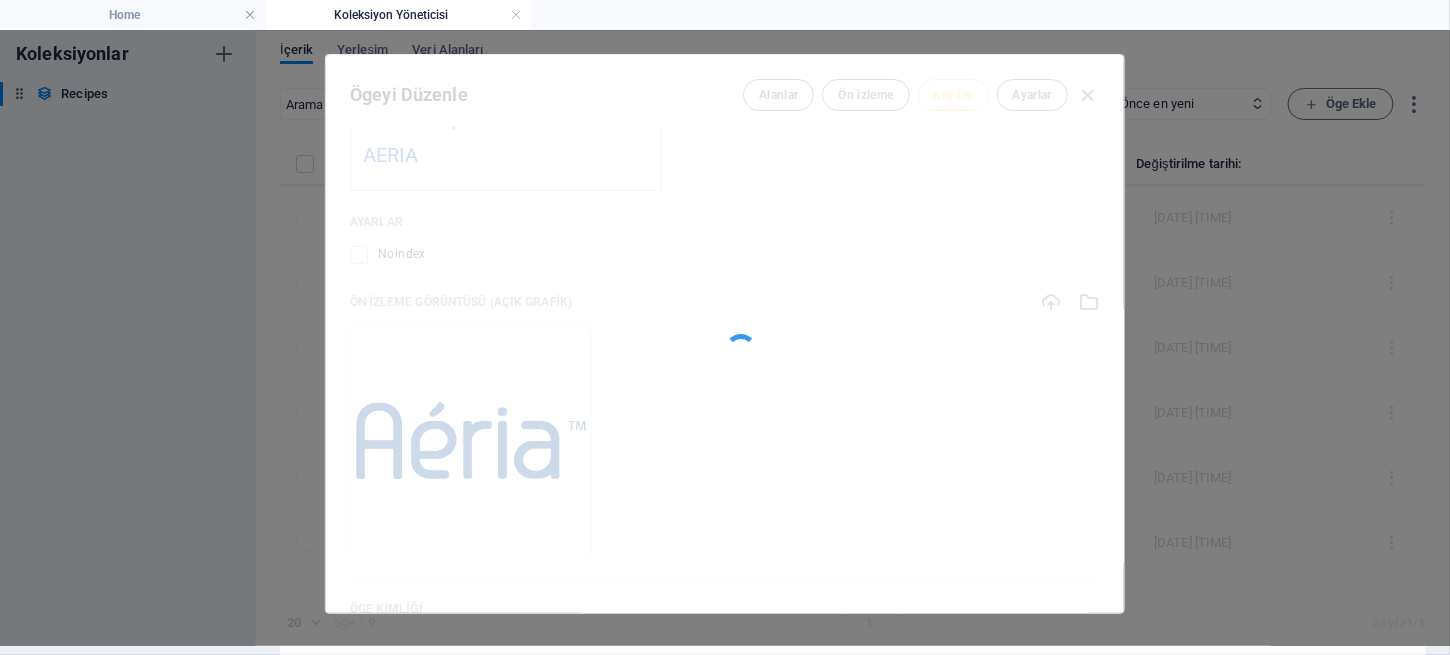 type on "aeria" 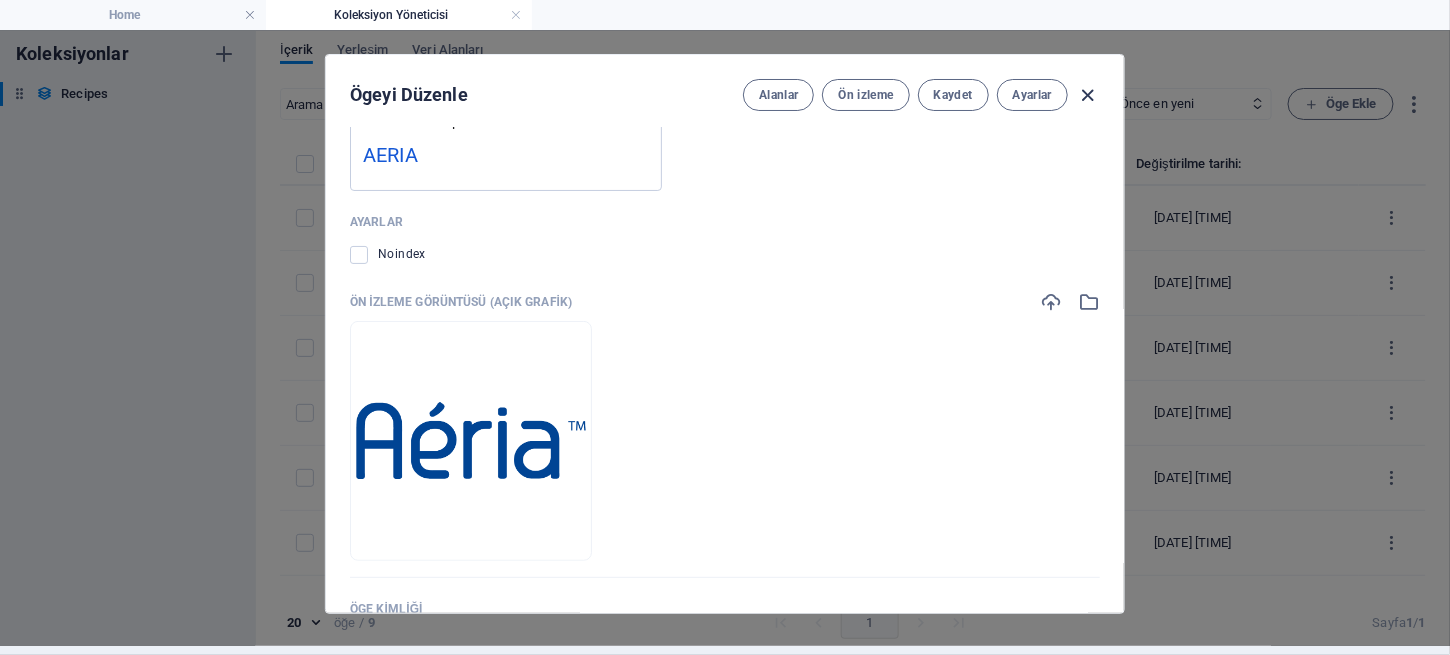 click at bounding box center (1088, 95) 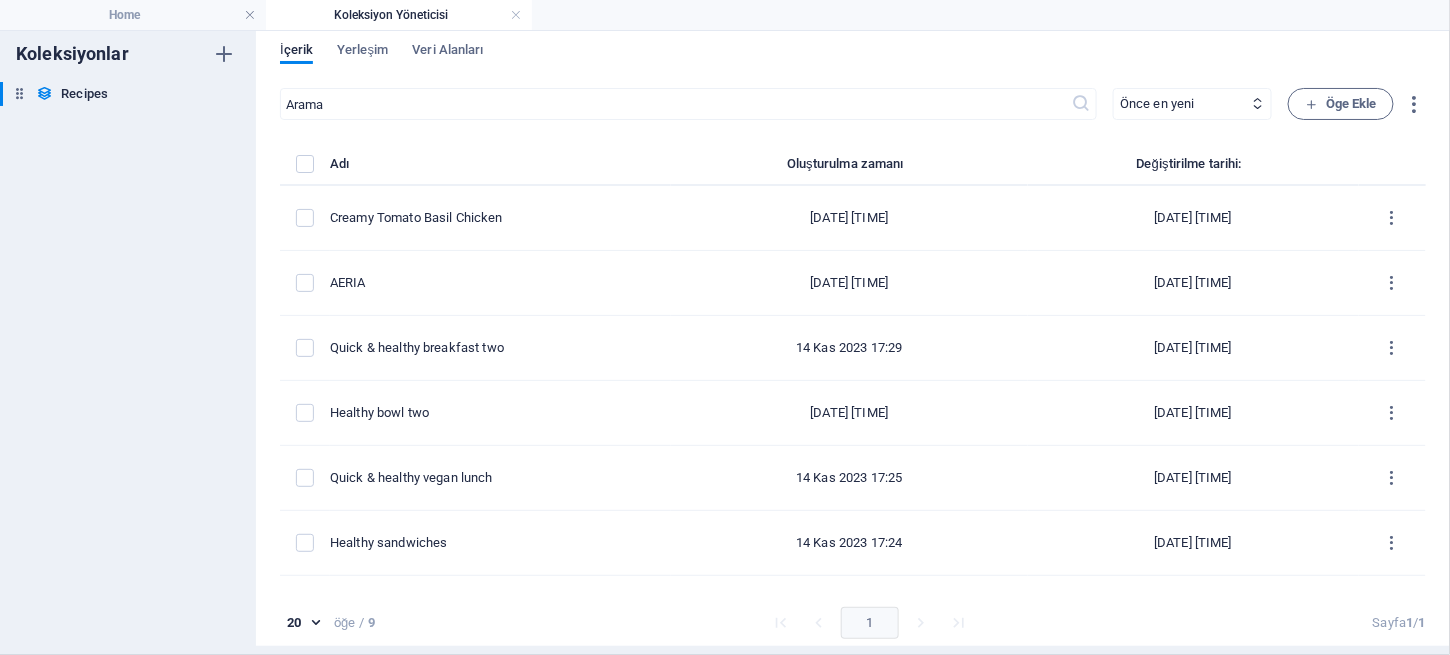 click at bounding box center [516, 15] 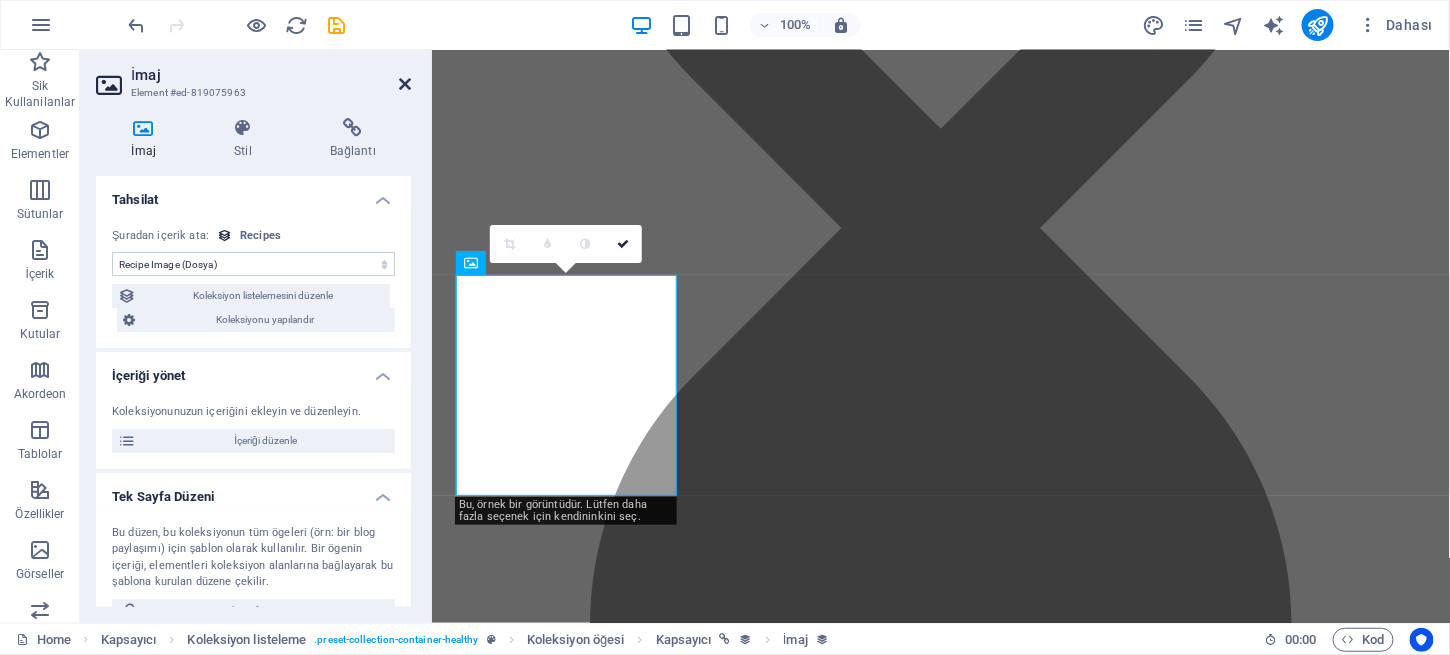 click at bounding box center (405, 84) 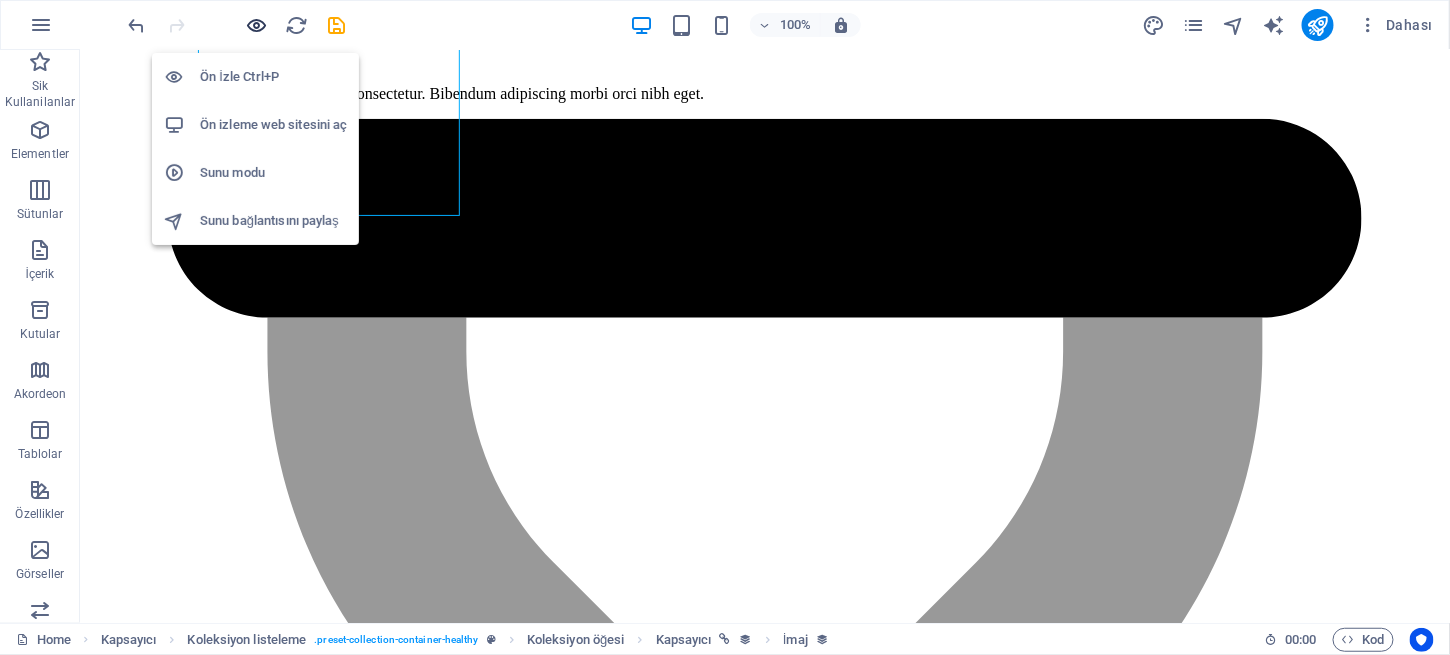 click at bounding box center (257, 25) 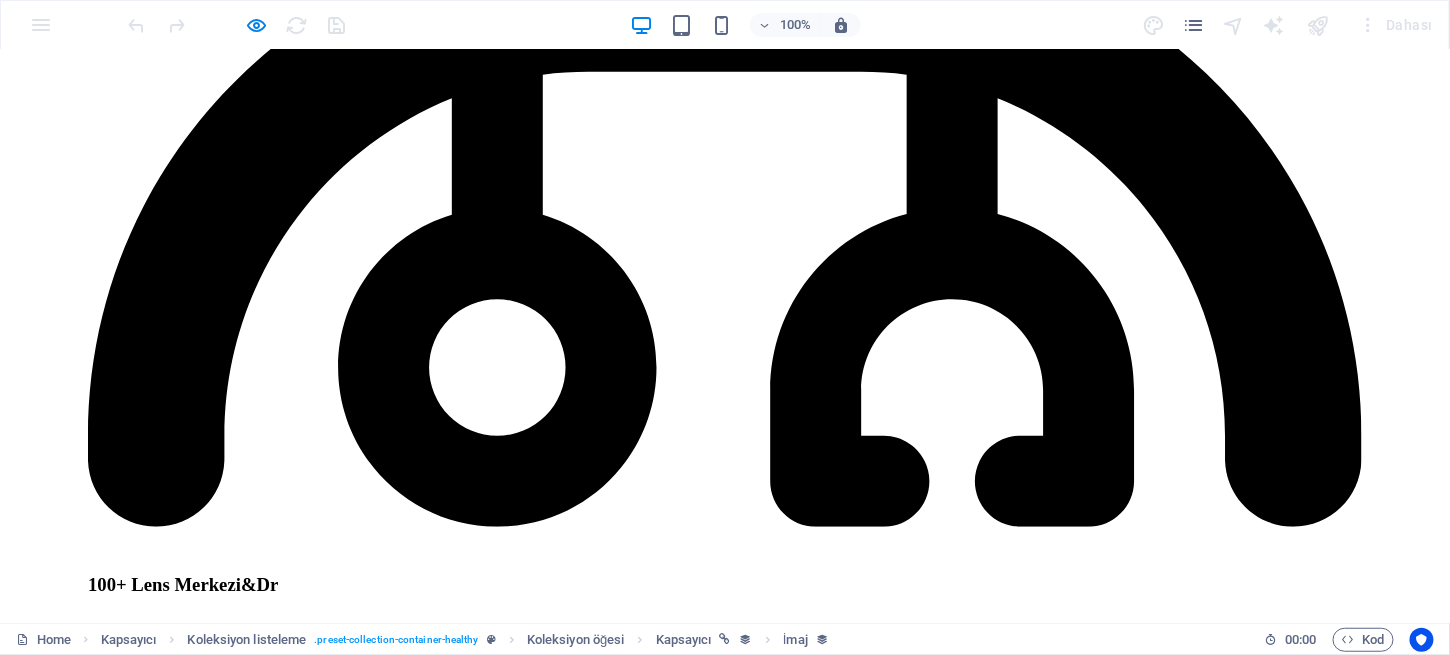 click at bounding box center [725, 6916] 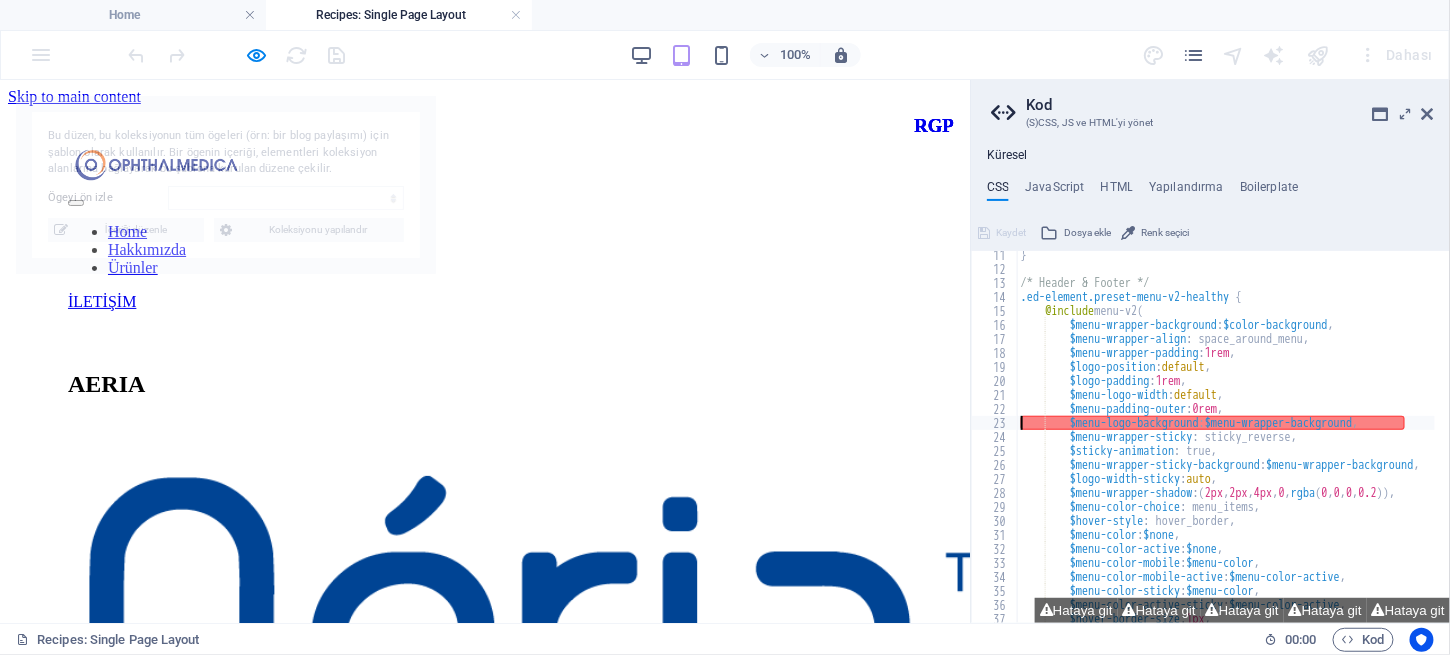 select on "[HASH]" 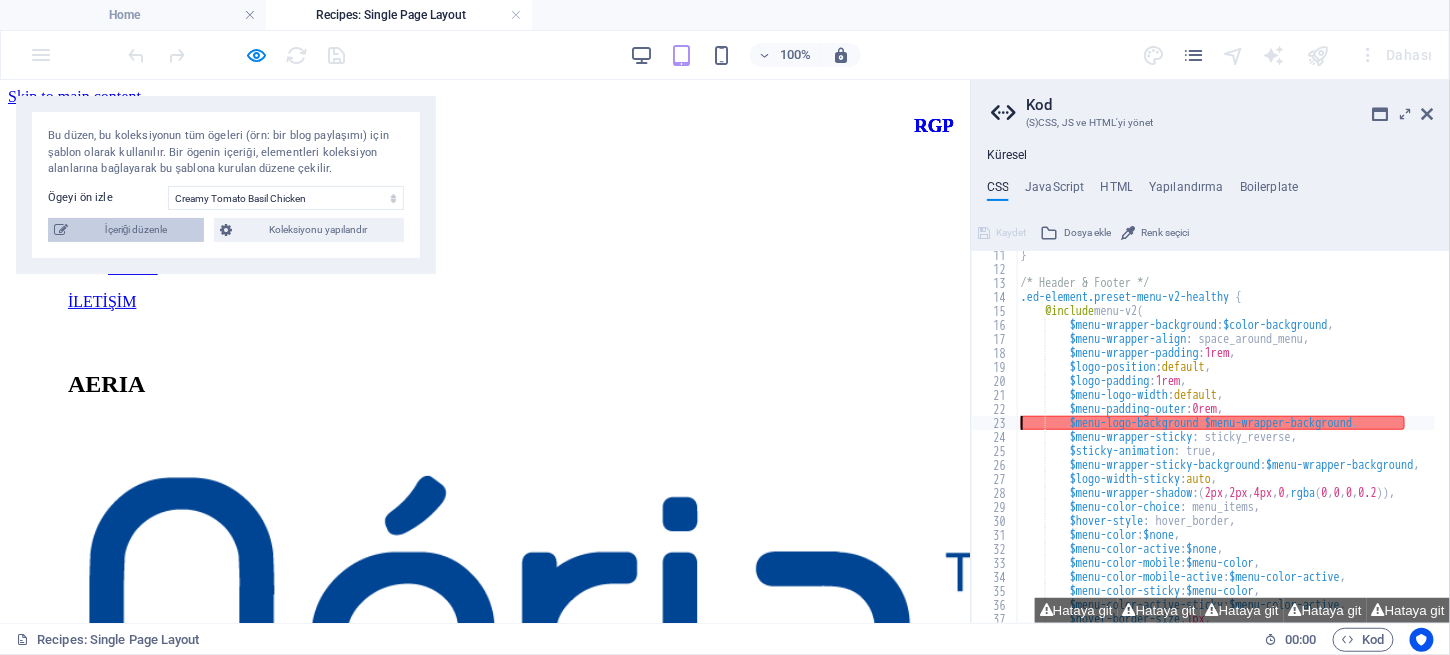 click on "İçeriği düzenle" at bounding box center (136, 230) 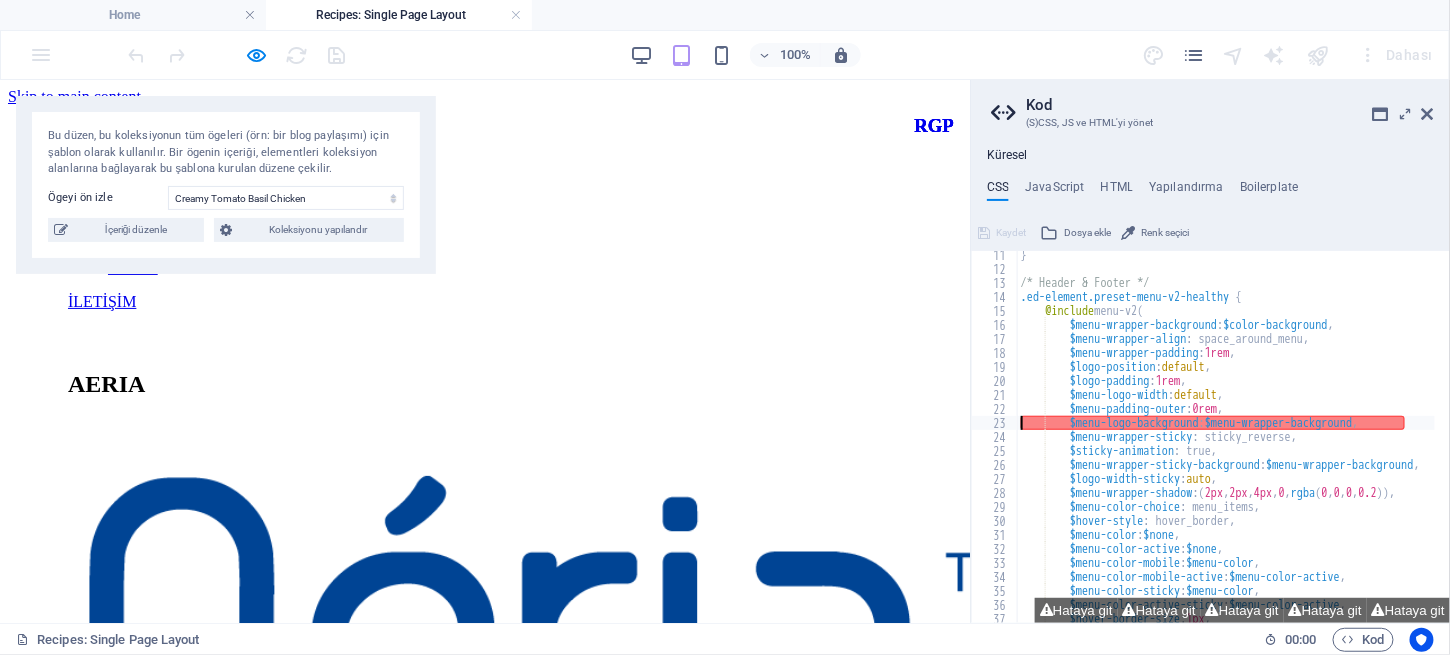 select on "Vegans" 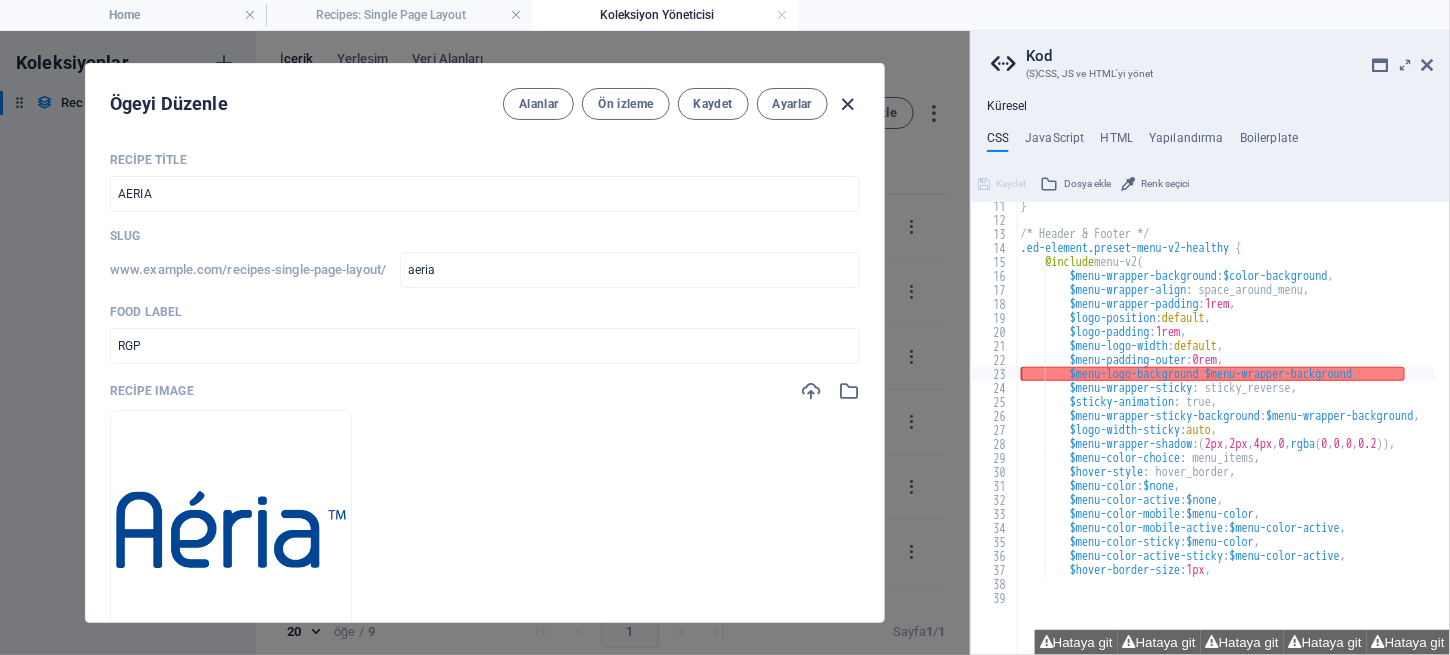 click at bounding box center [848, 104] 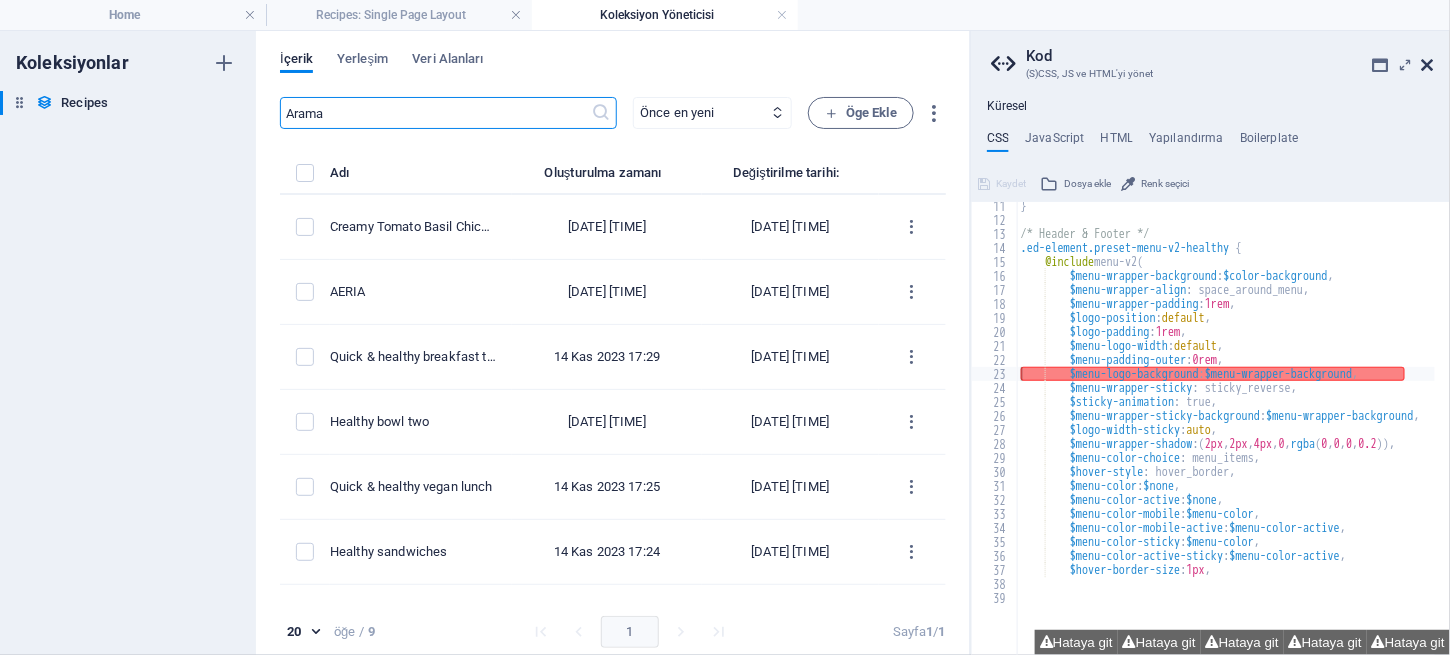 click at bounding box center [1428, 65] 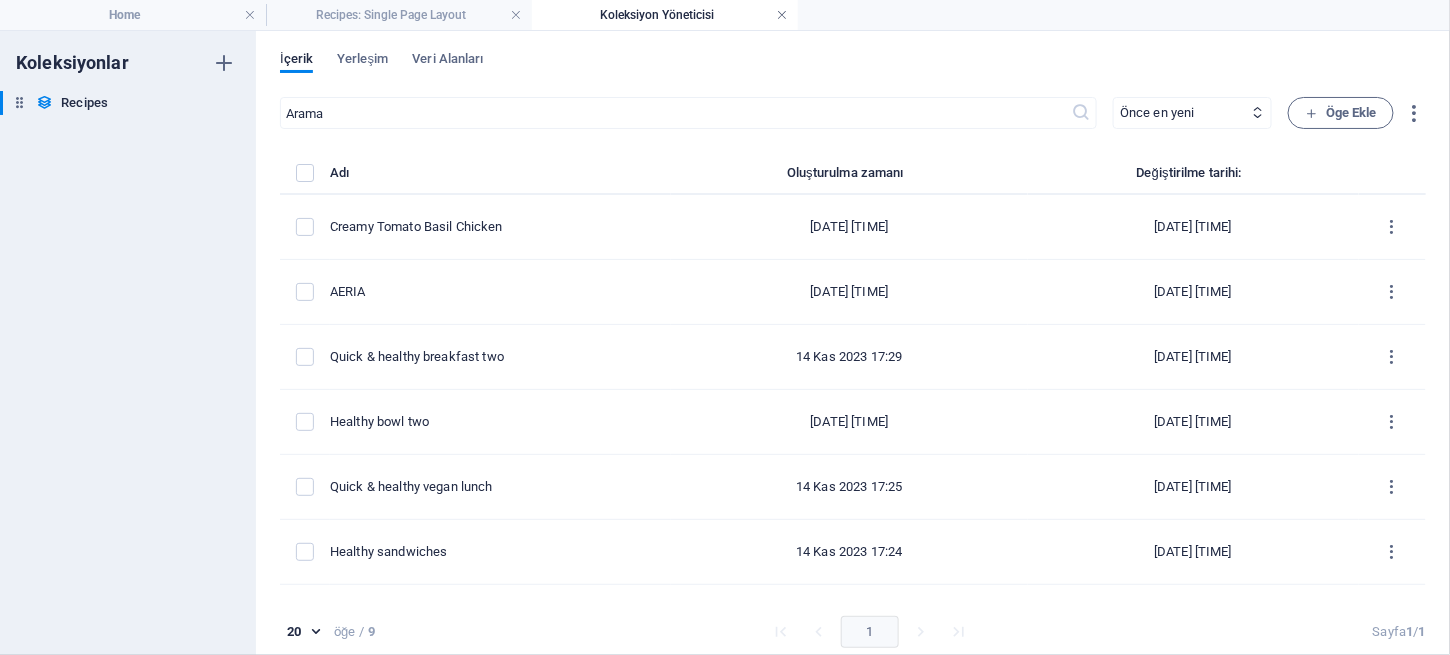 click at bounding box center (782, 15) 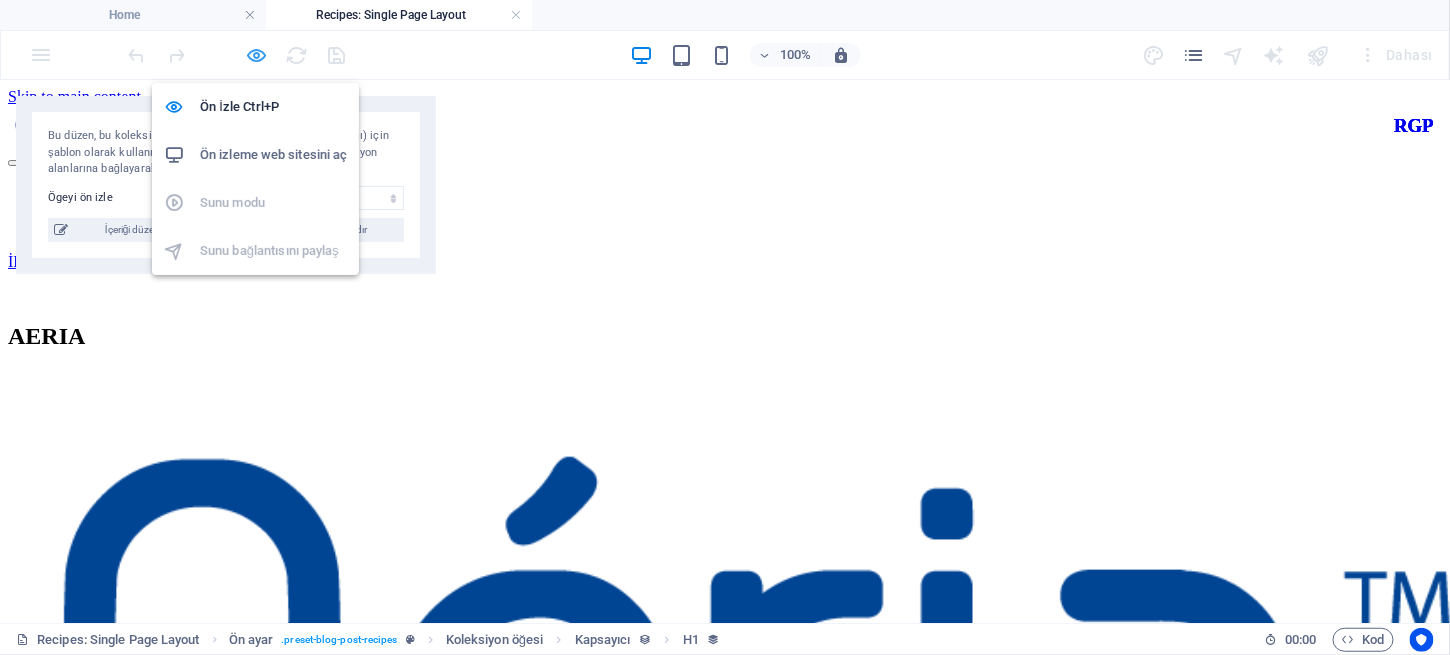 click at bounding box center (257, 55) 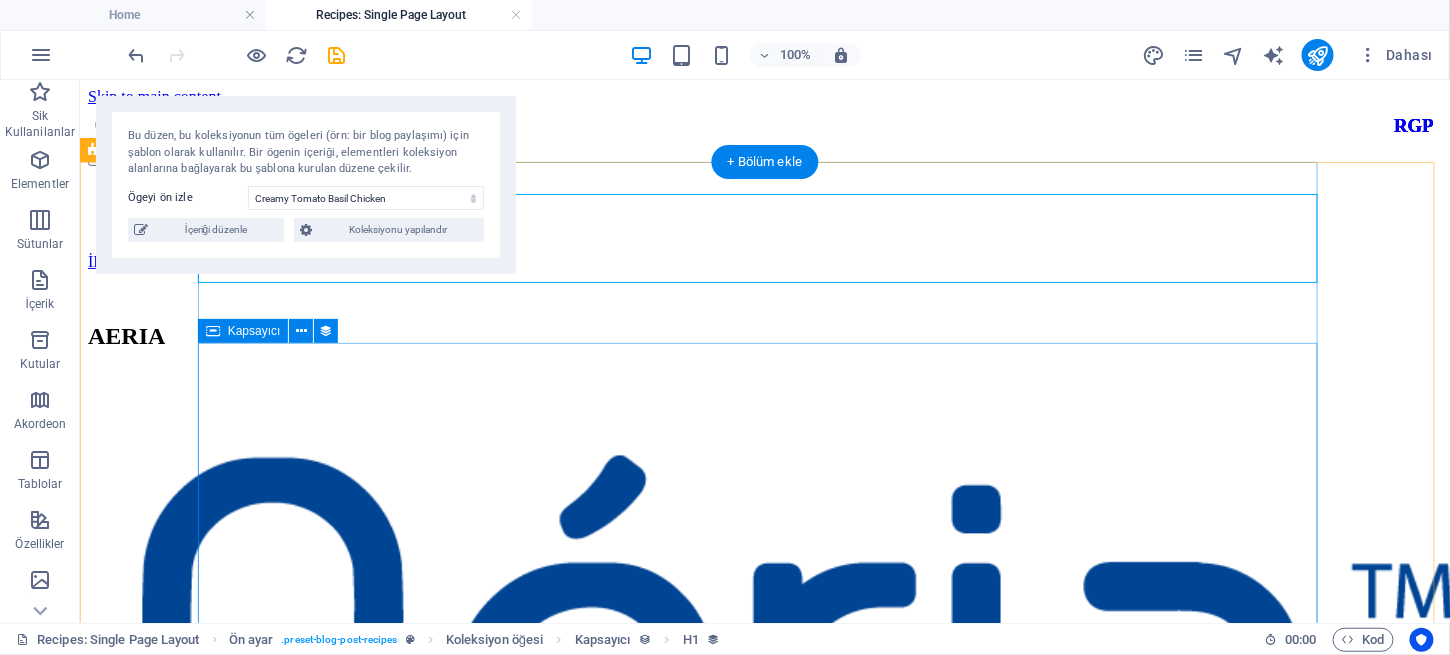 click on "Lorem ipsum dolor sit amet consectetur. Bibendum adipiscing morbi orci nibh eget posuere arcu volutpat nulla. Tortor cras suscipit augue sodales risus auctor. Fusce nunc vitae non dui ornare tellus nibh purus lectus. Pulvinar pellentesque nam vel nec eget ligula vel bibendum eget. Lorem ipsum dolor sit amet consectetur. Bibendum adipiscing morbi orci nibh eget posuere arcu volutpat nulla. Tortor cras suscipit augue sodales risus auctor." at bounding box center [764, 1047] 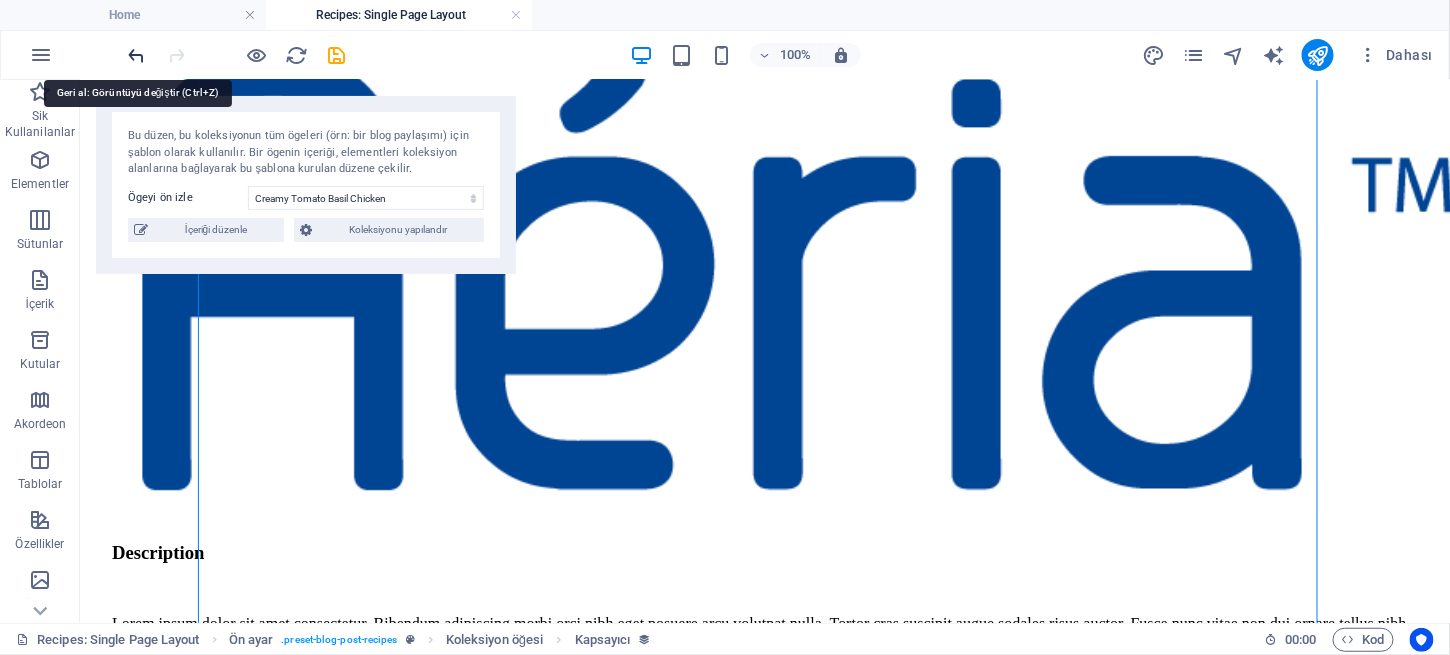 click at bounding box center [137, 55] 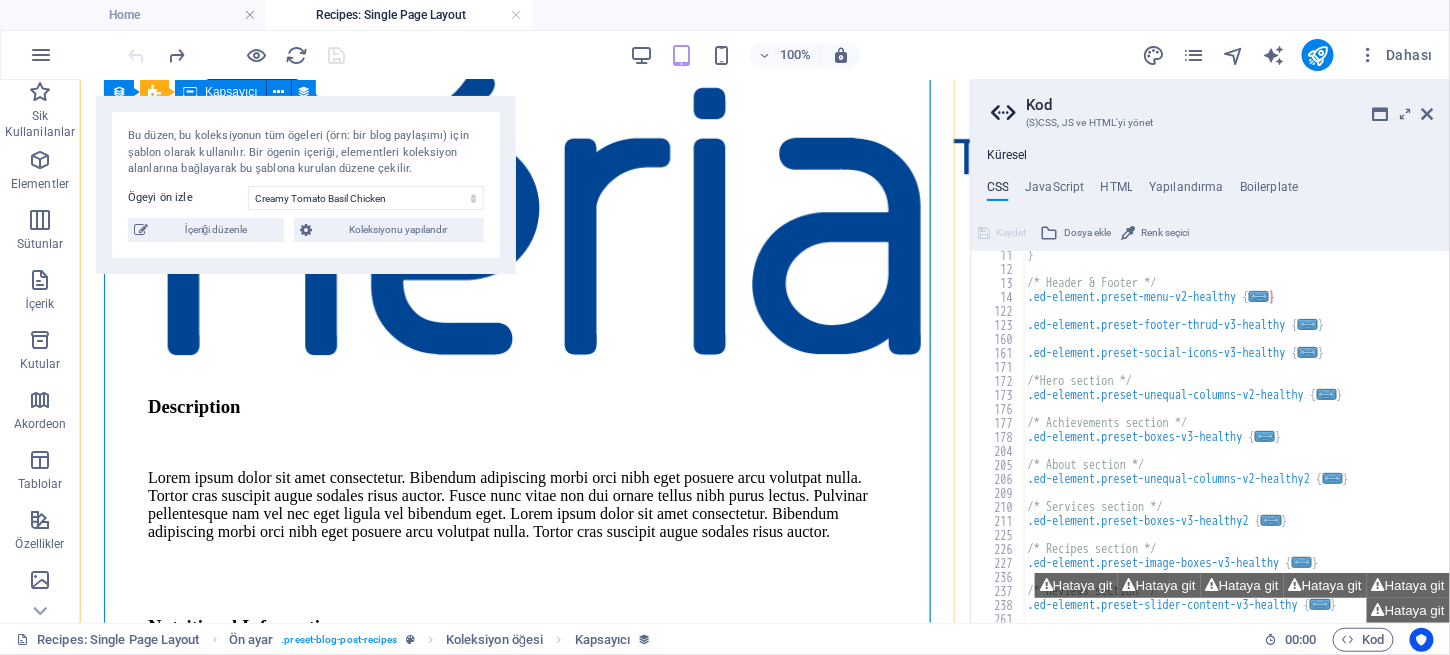 click at bounding box center (524, 214) 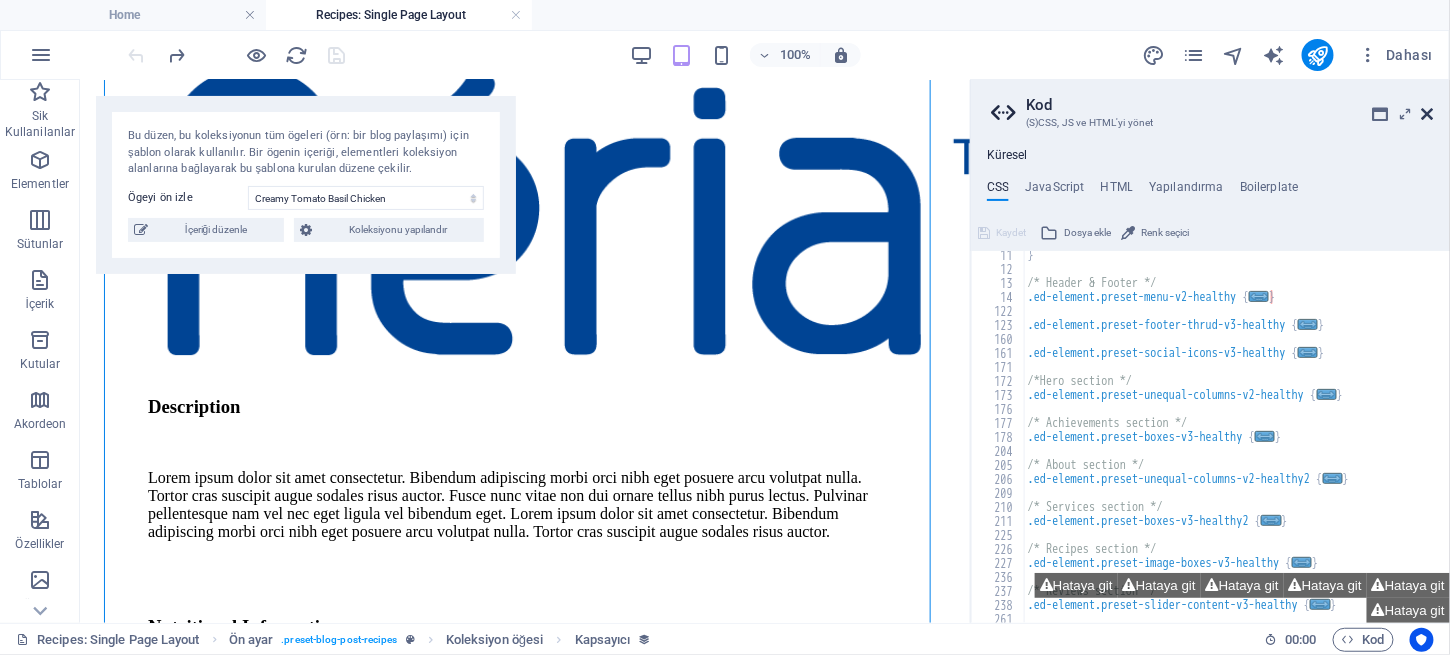 click at bounding box center (1428, 114) 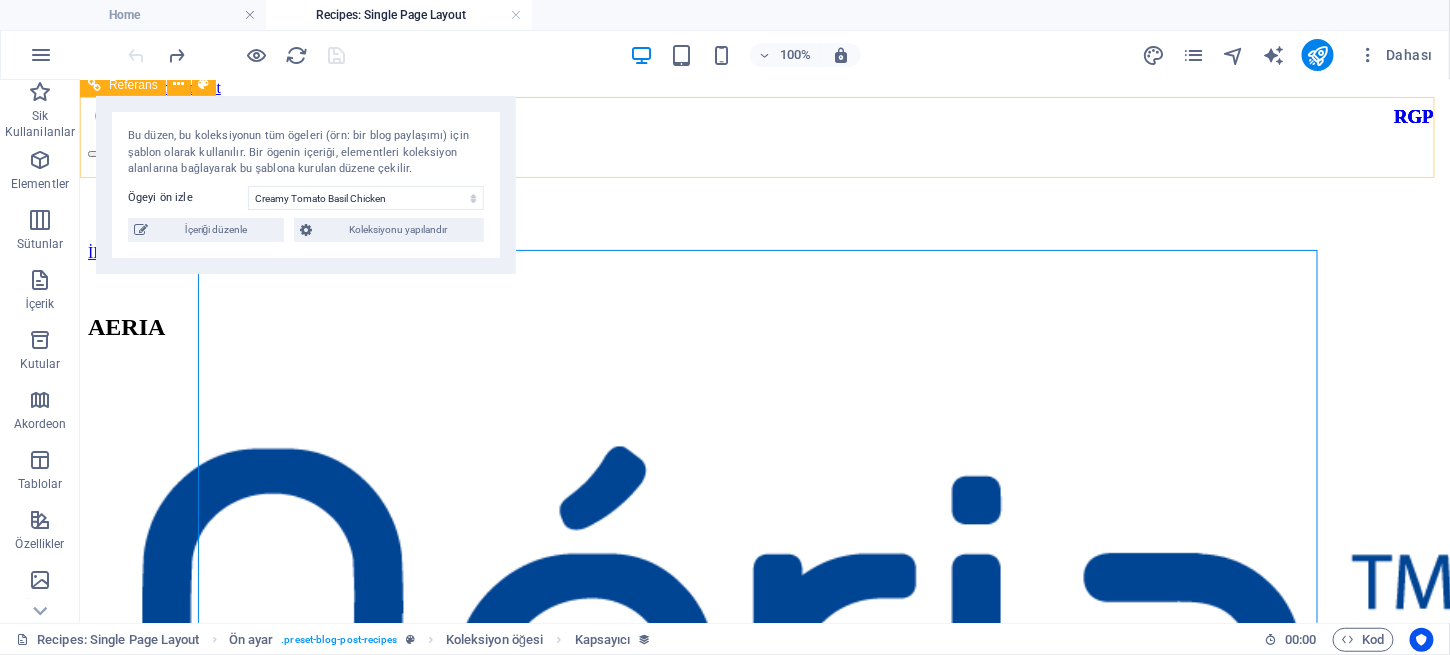 scroll, scrollTop: 0, scrollLeft: 0, axis: both 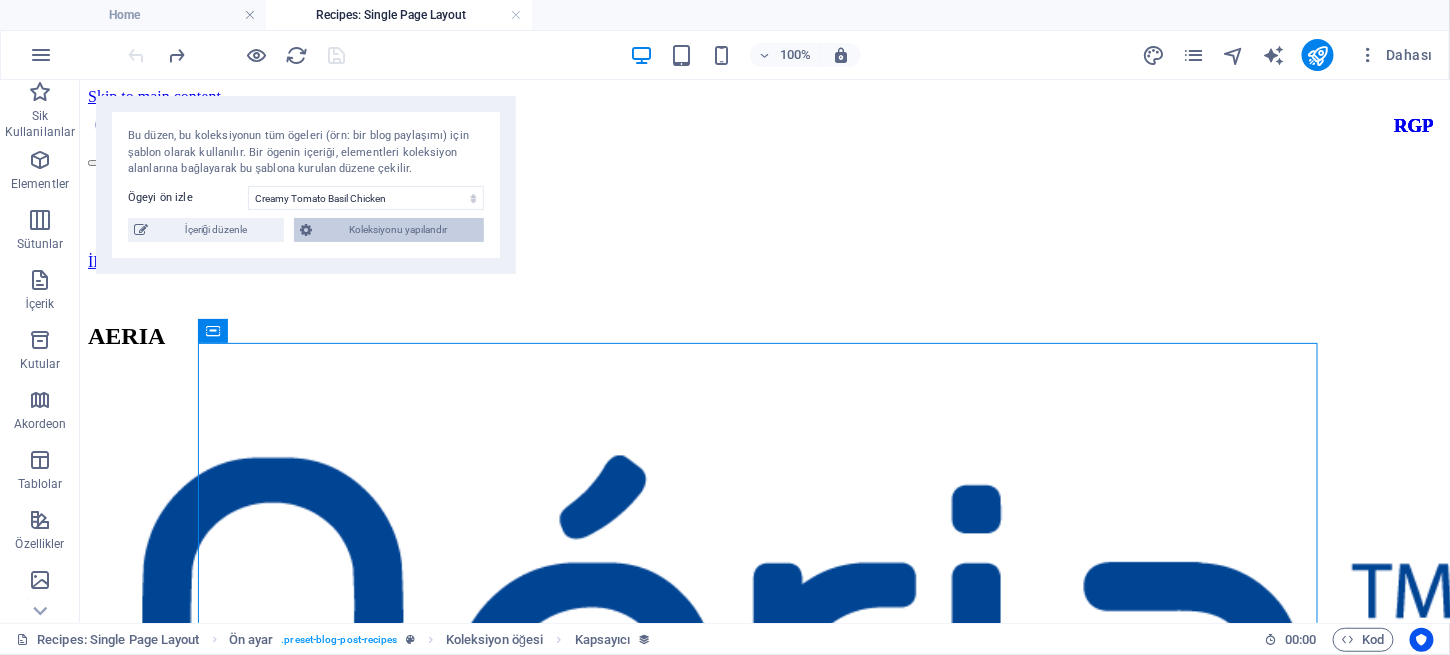 click on "Koleksiyonu yapılandır" at bounding box center [398, 230] 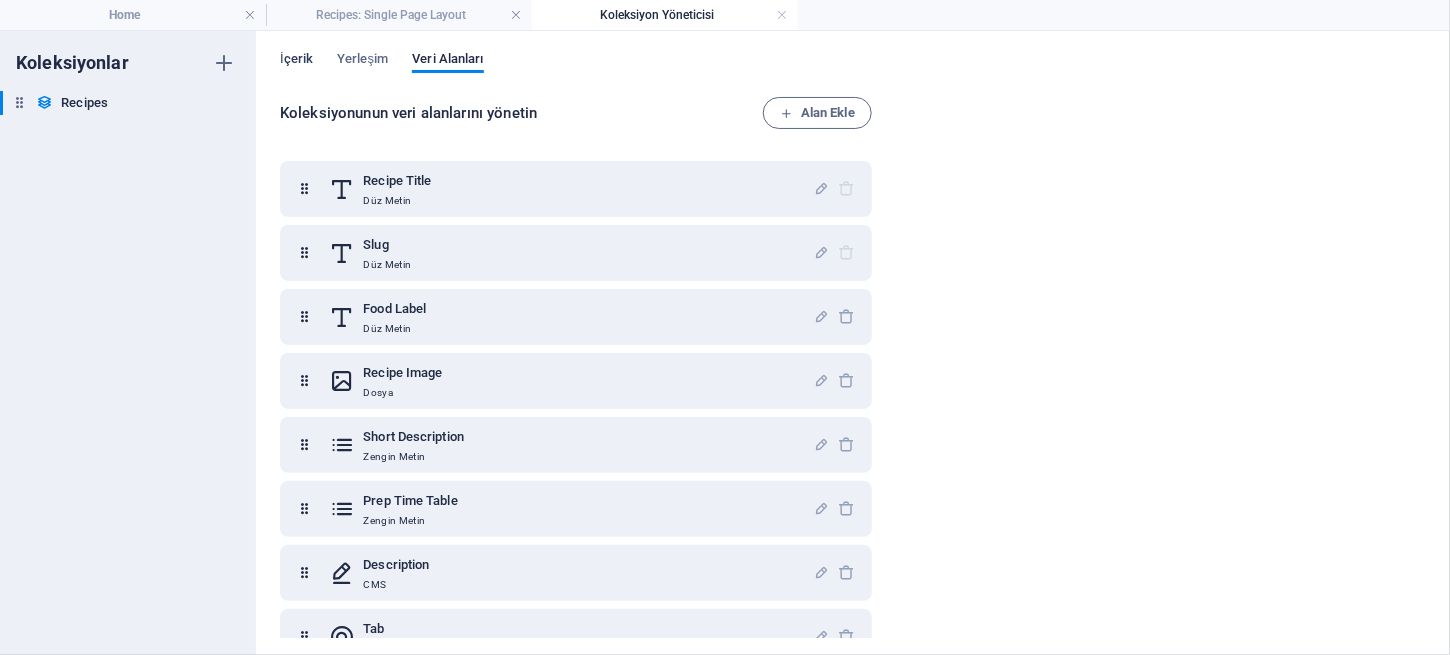 click on "İçerik" at bounding box center [296, 61] 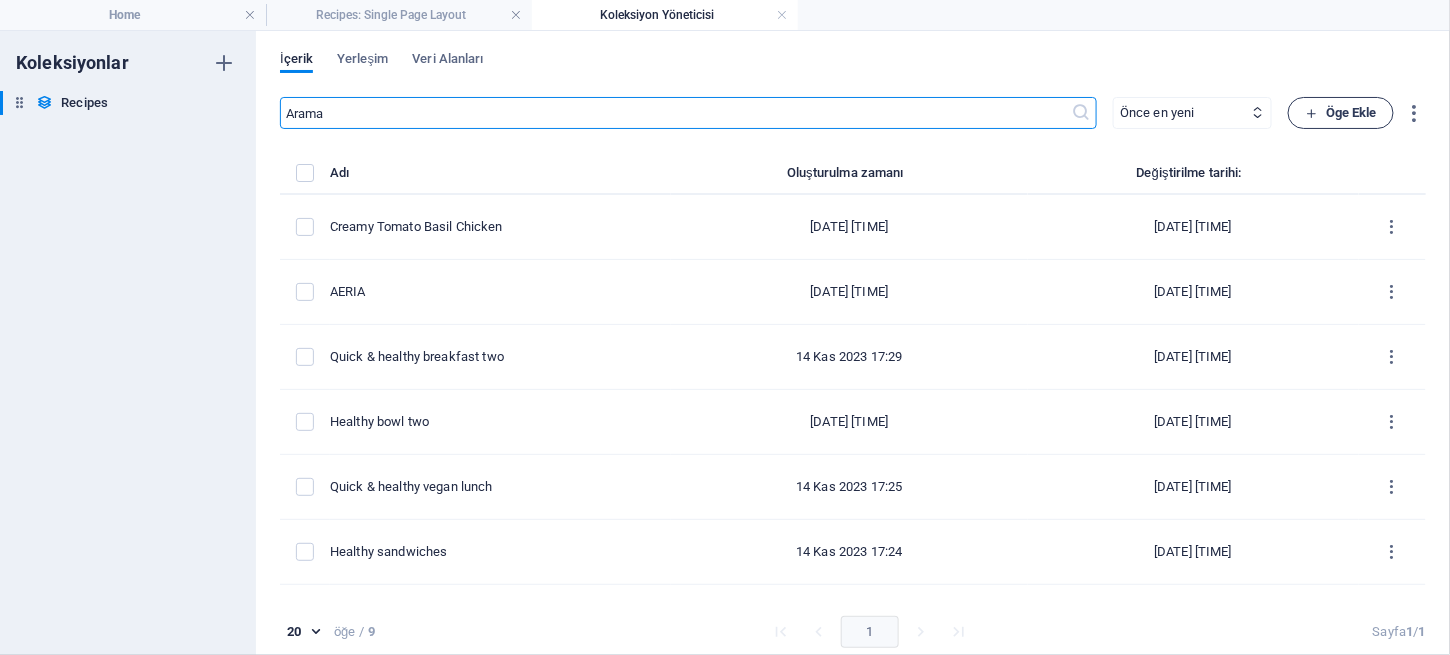 click on "Öge Ekle" at bounding box center [1341, 113] 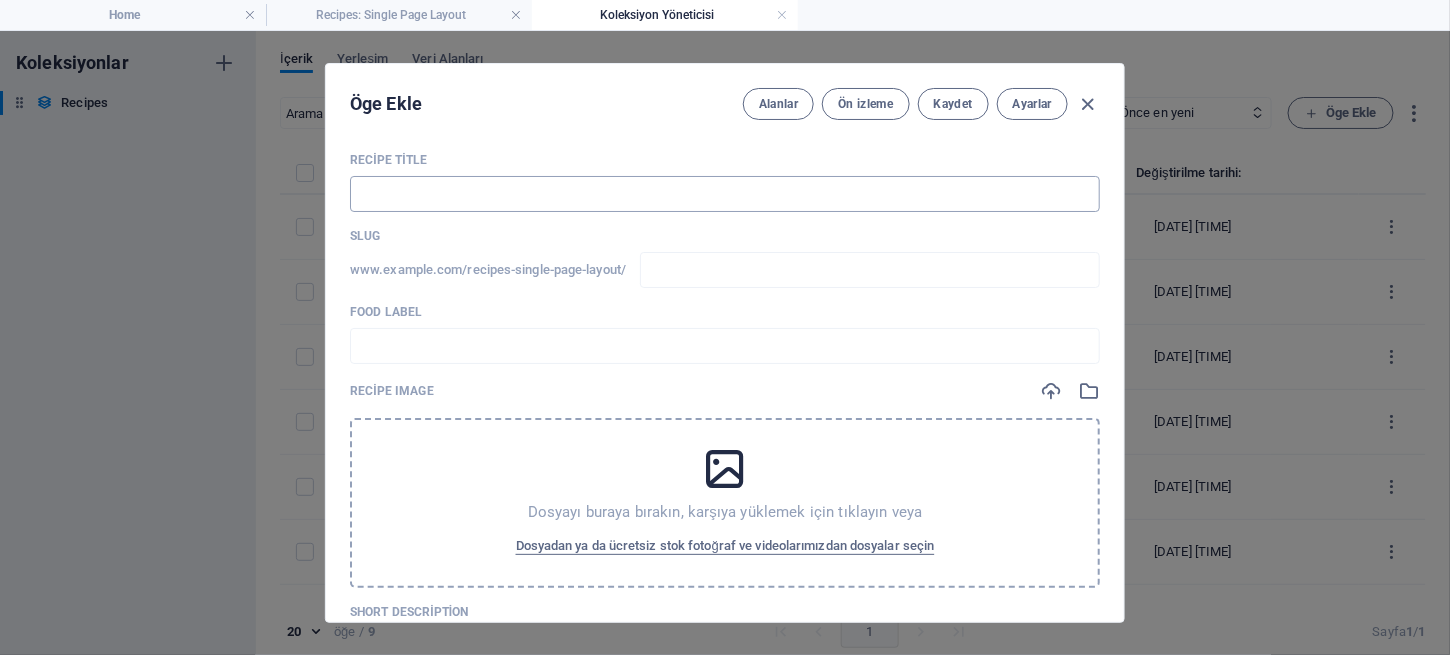 click at bounding box center (725, 194) 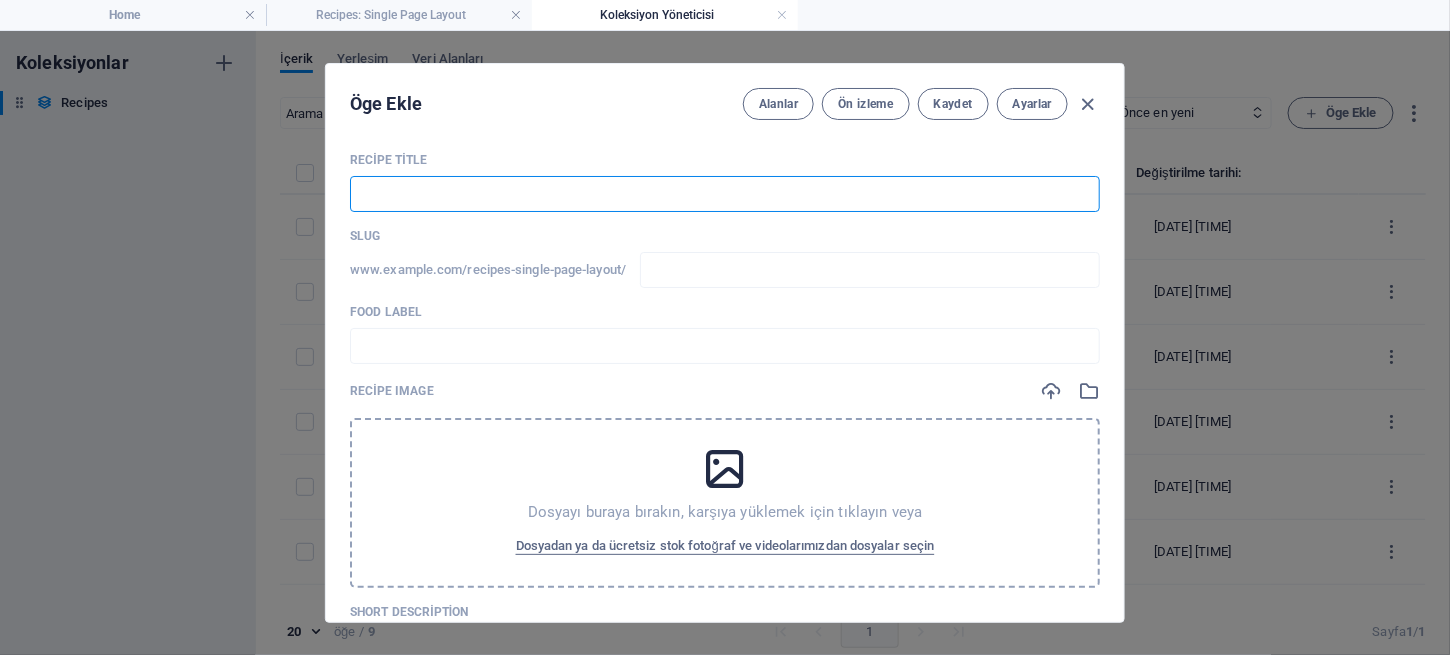 type on "A" 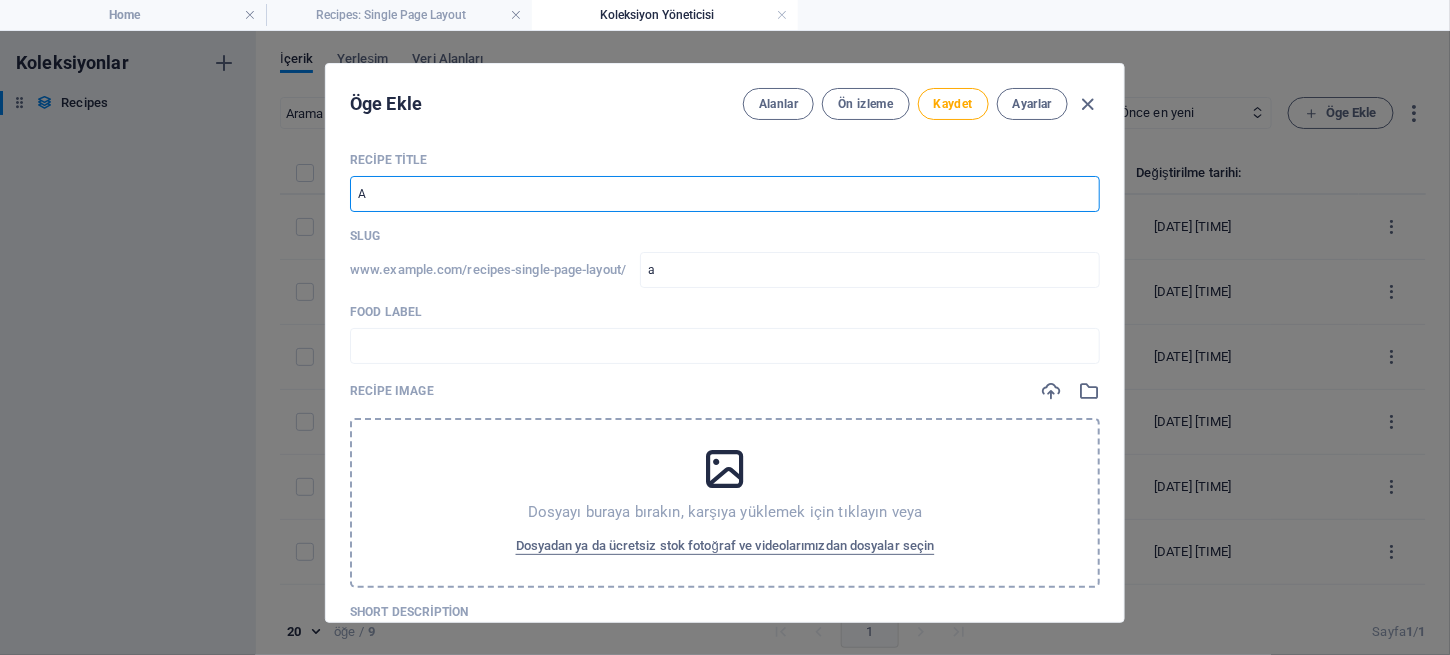 type on "AE" 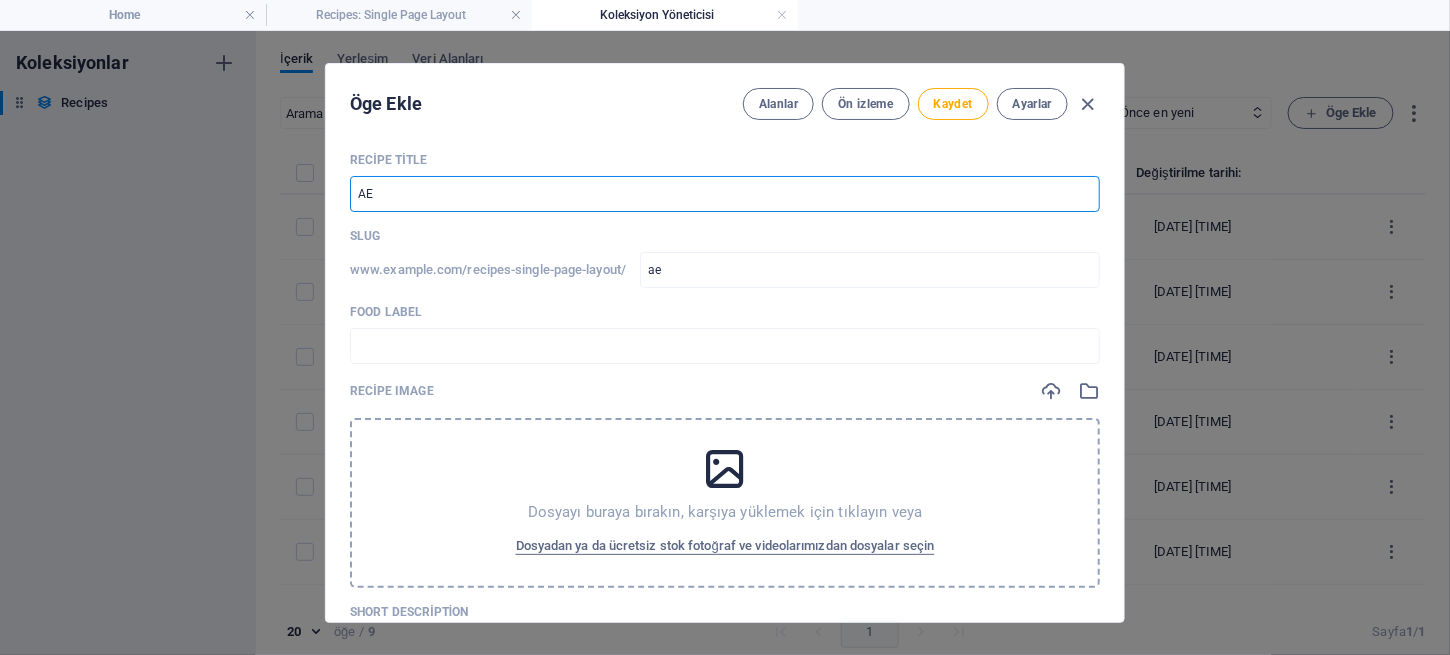 type on "AER" 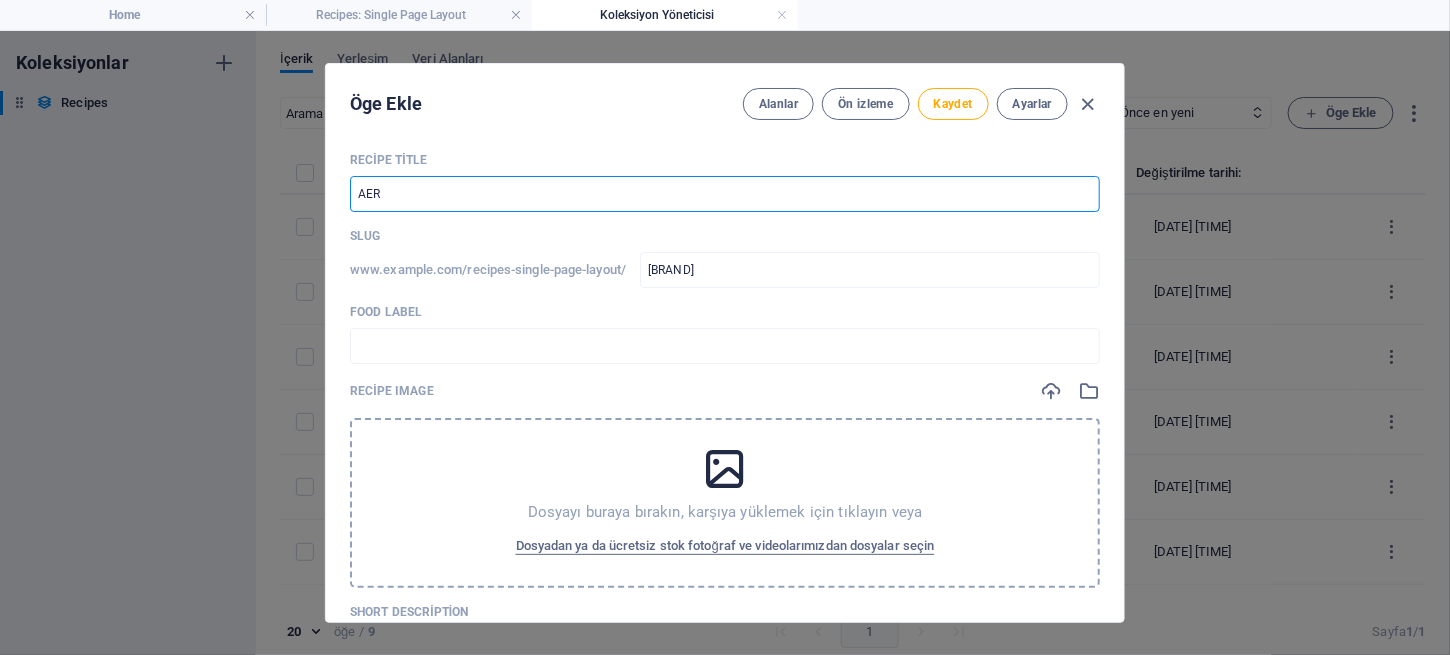 type on "AERI" 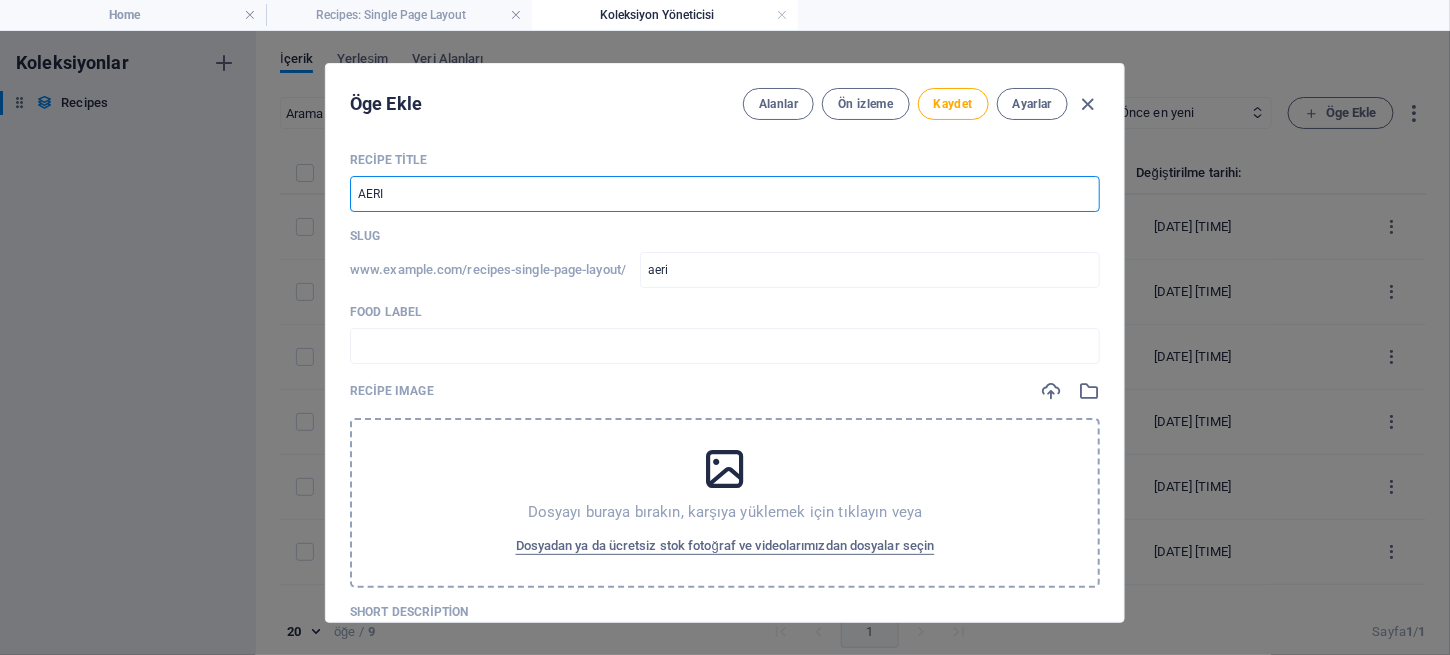 type on "AERIA" 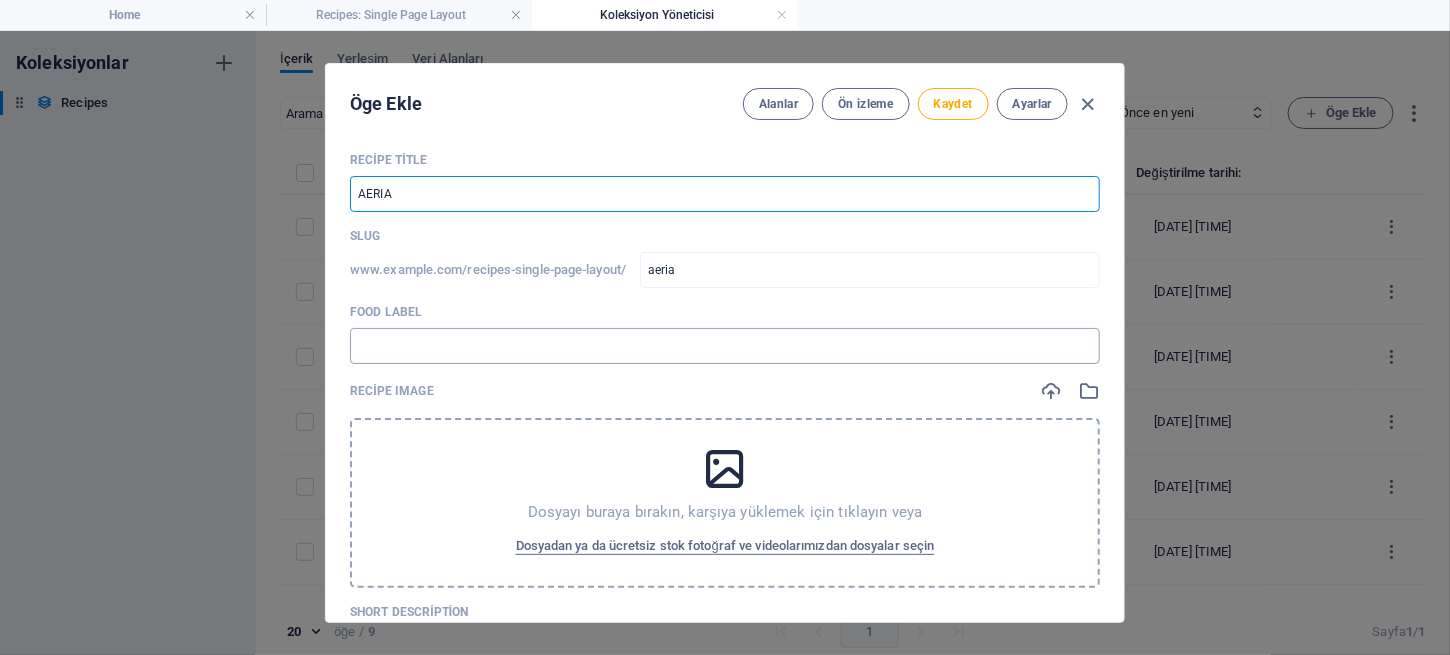 type on "AERIA" 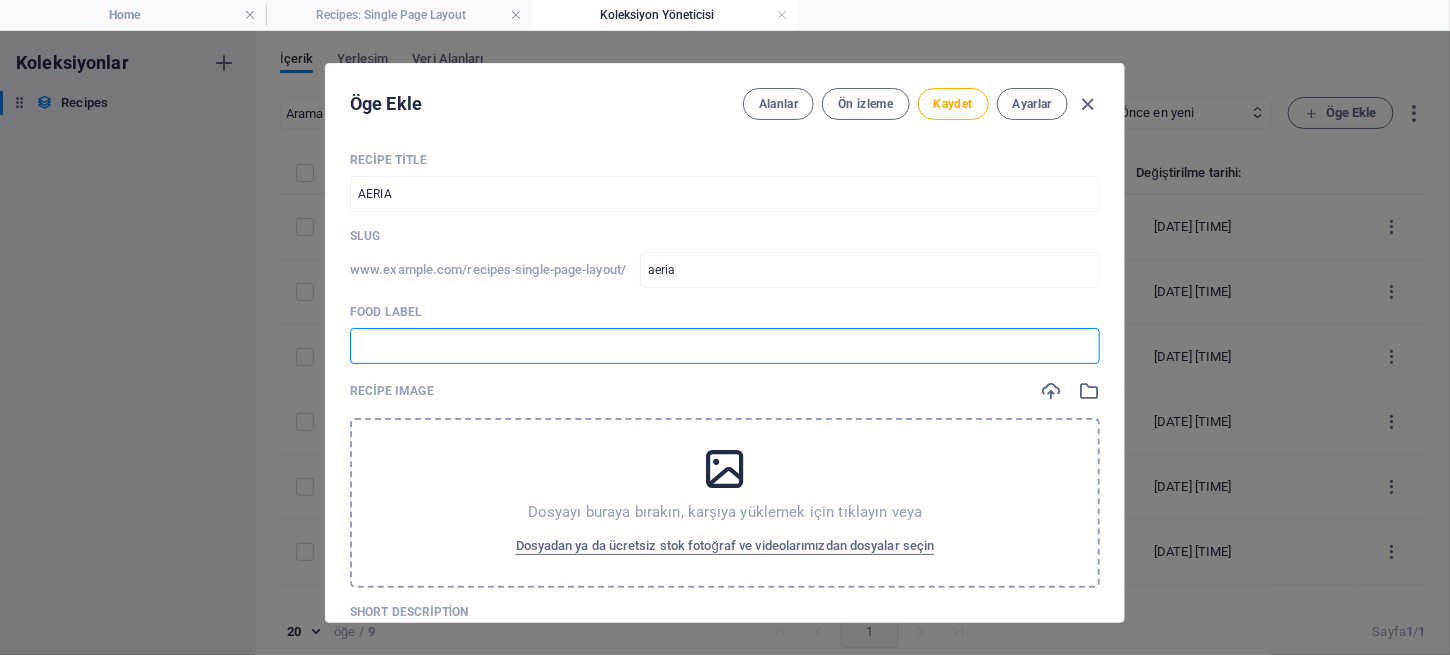 click at bounding box center [725, 346] 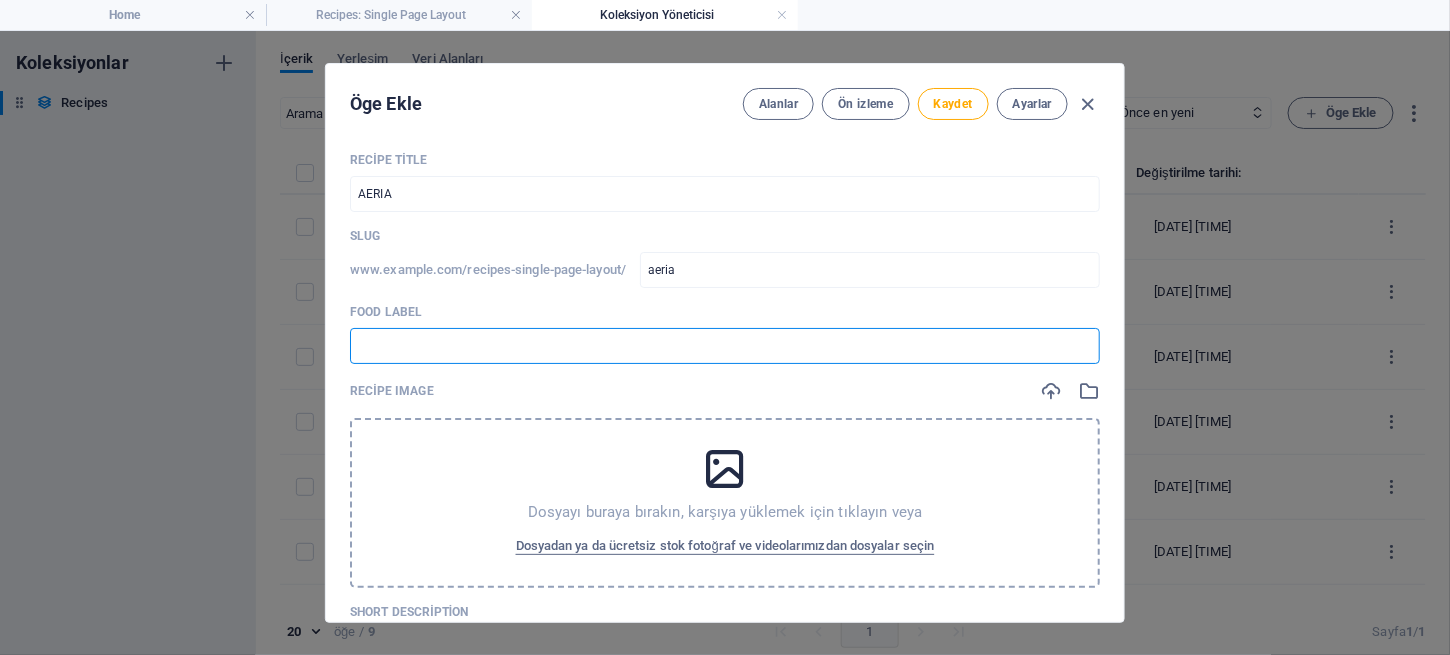 type on "RGP" 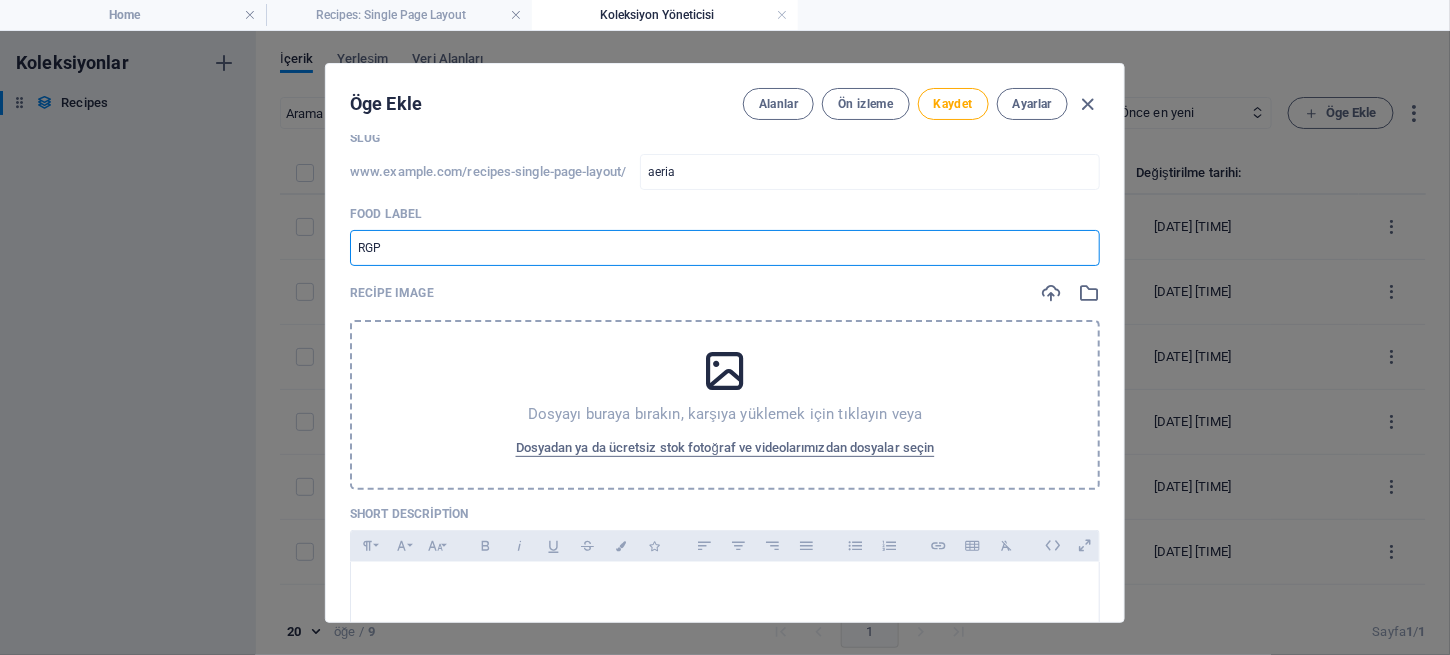 scroll, scrollTop: 98, scrollLeft: 0, axis: vertical 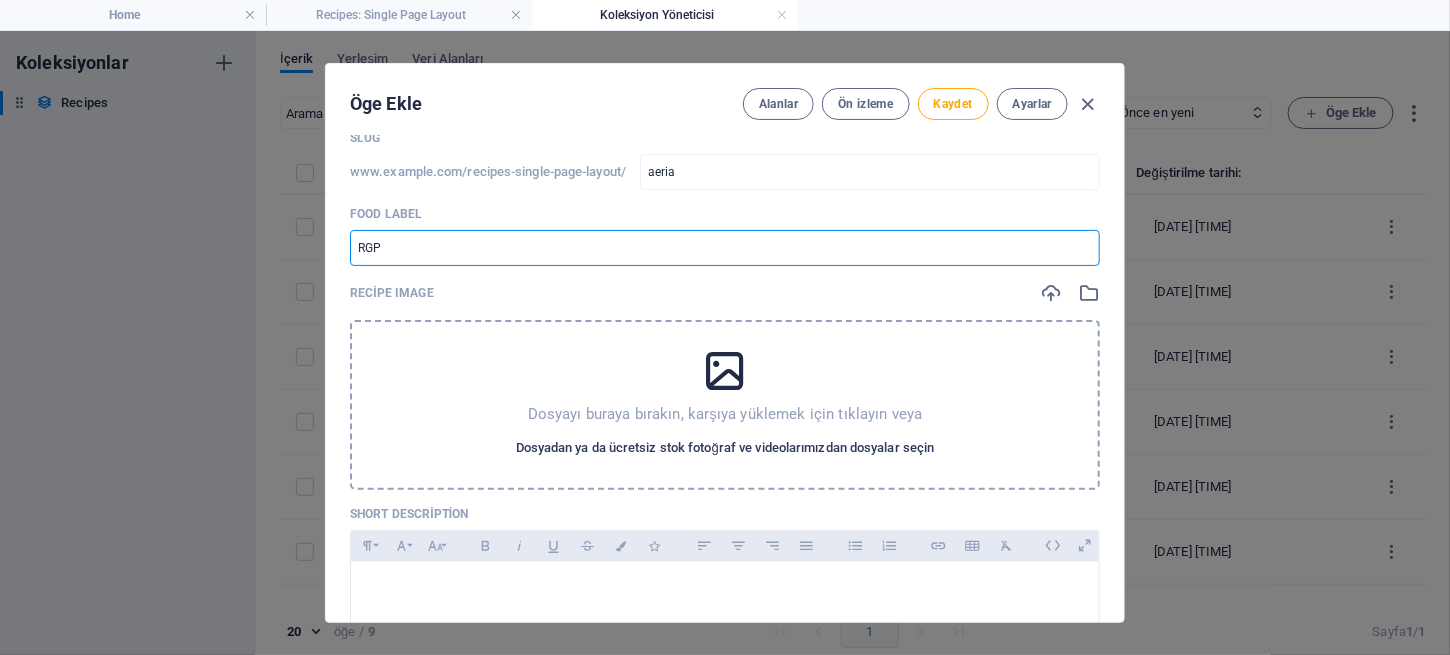 click on "Dosyadan ya da ücretsiz stok fotoğraf ve videolarımızdan dosyalar seçin" at bounding box center (725, 448) 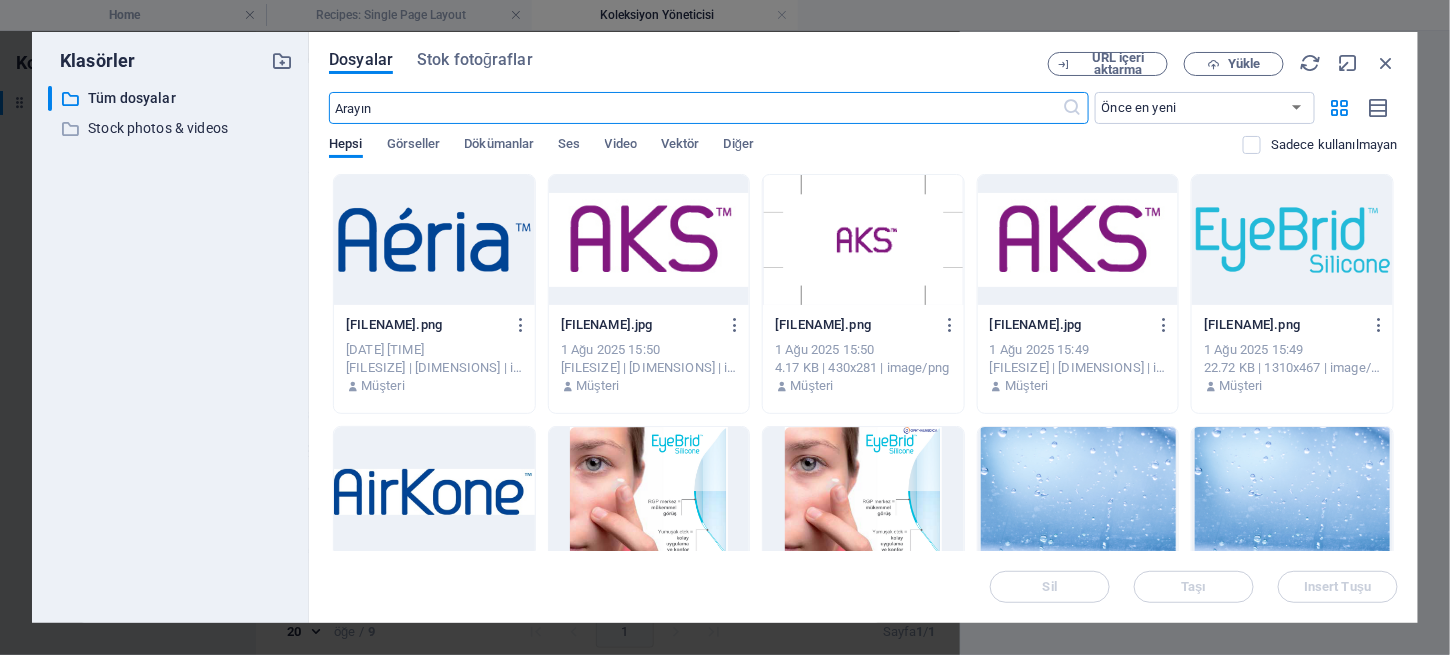 click at bounding box center [434, 240] 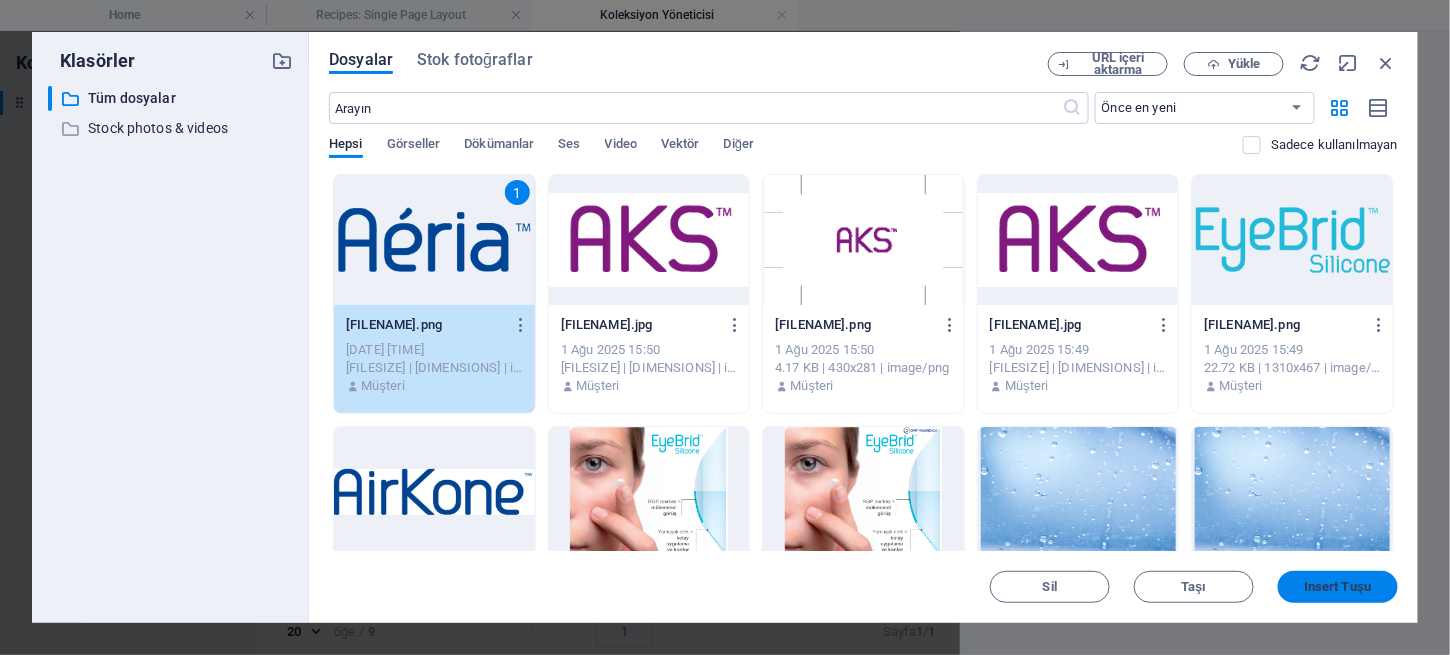 click on "Insert Tuşu" at bounding box center (1337, 587) 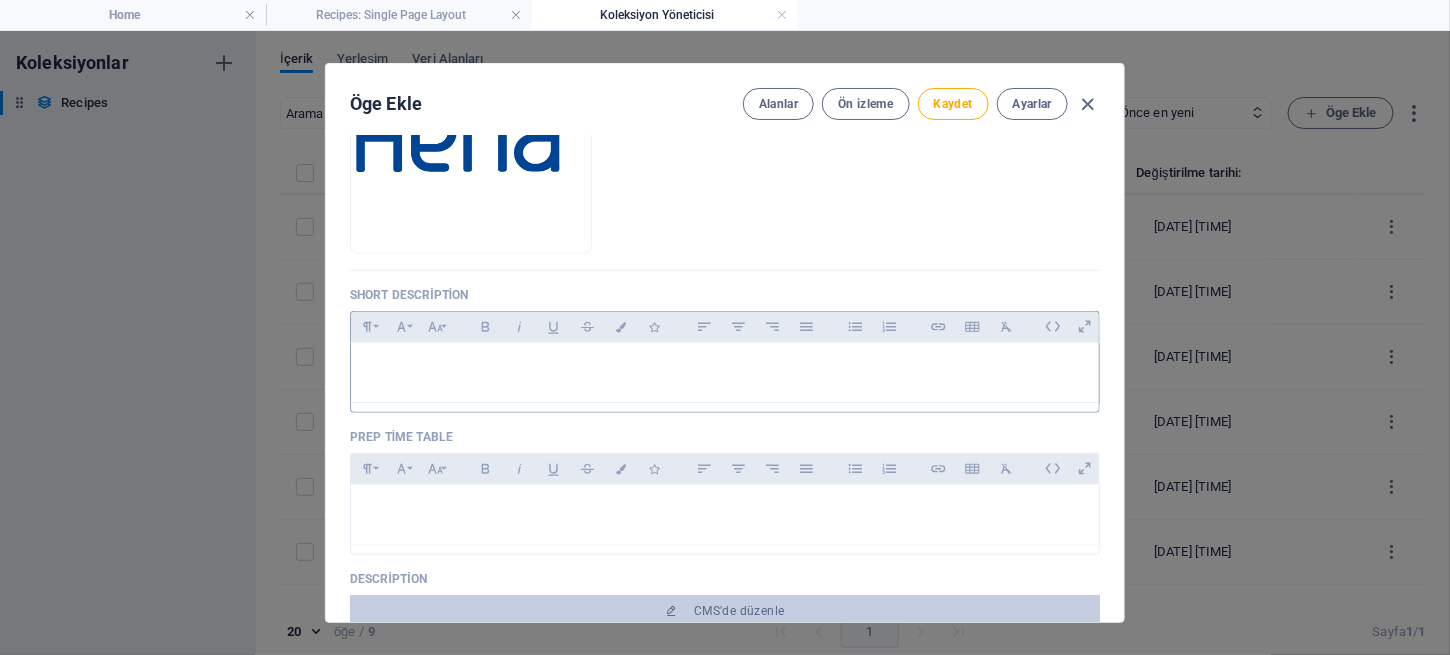 click at bounding box center [725, 368] 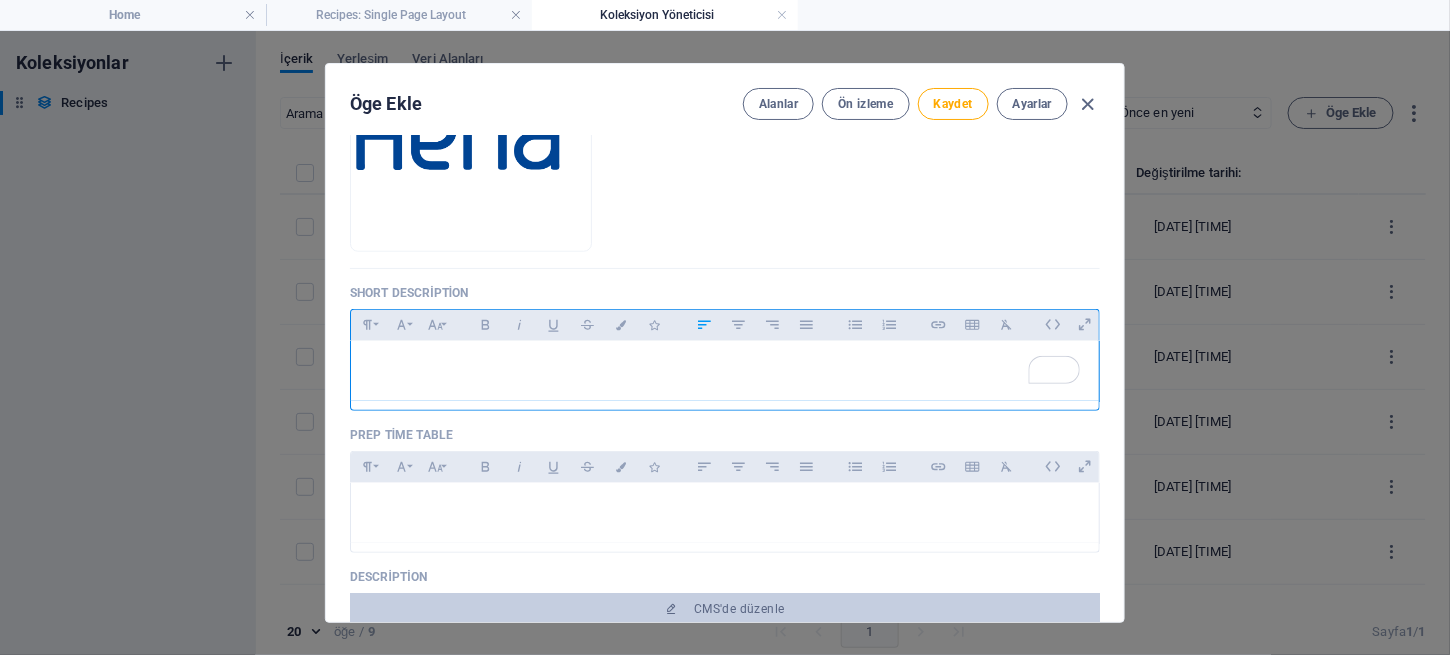 scroll, scrollTop: 428, scrollLeft: 0, axis: vertical 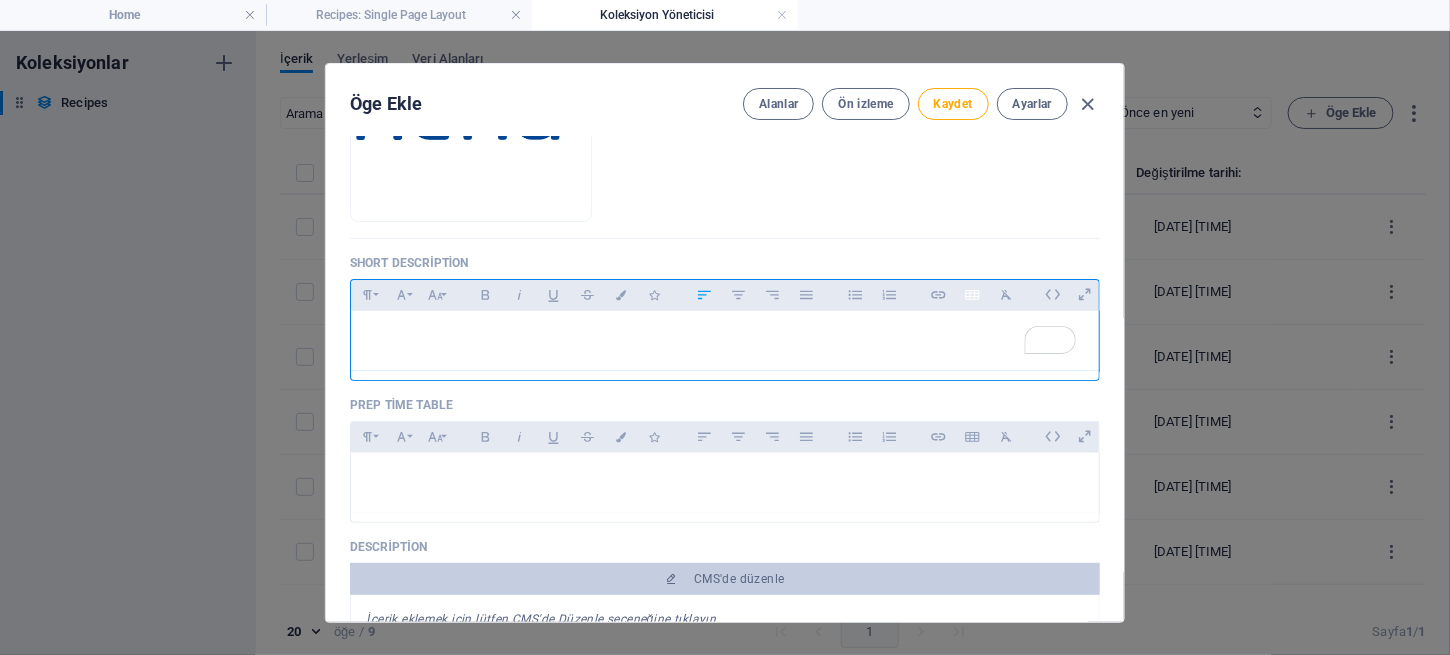 type 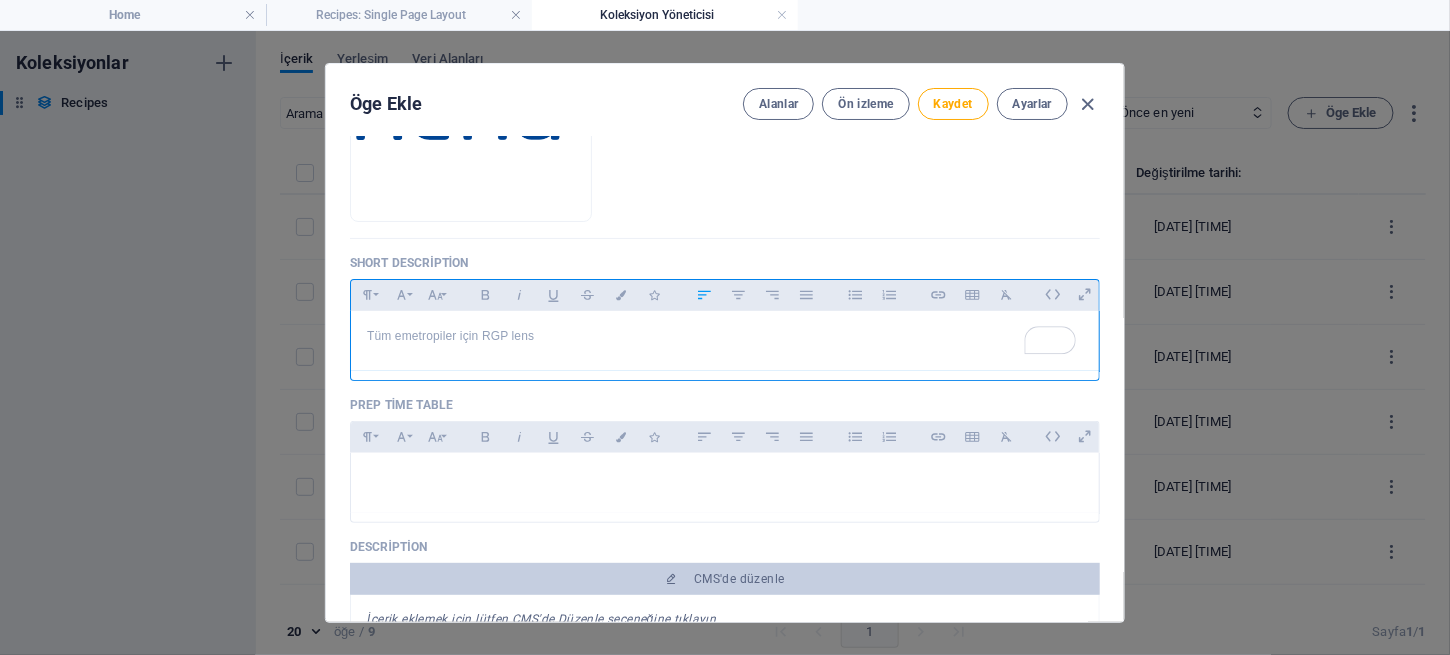click on "Tüm emetropiler için RGP lens" at bounding box center [725, 336] 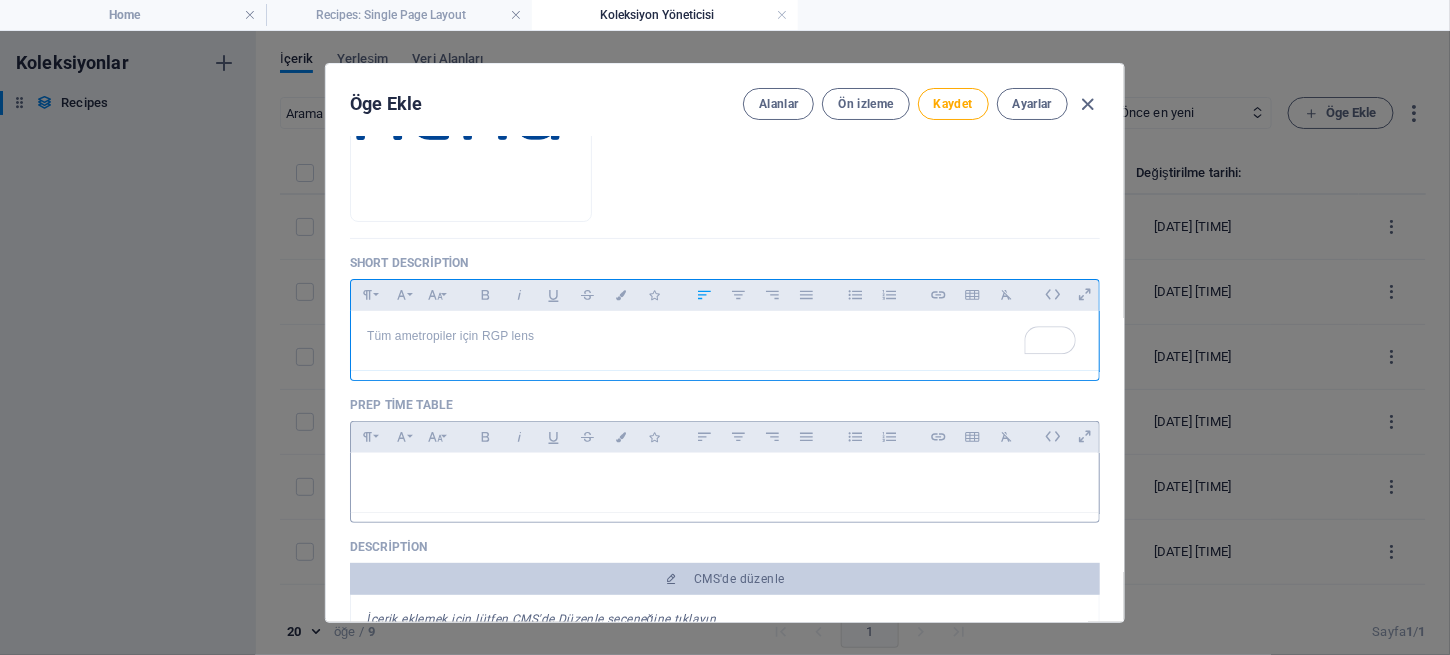 scroll, scrollTop: 442, scrollLeft: 0, axis: vertical 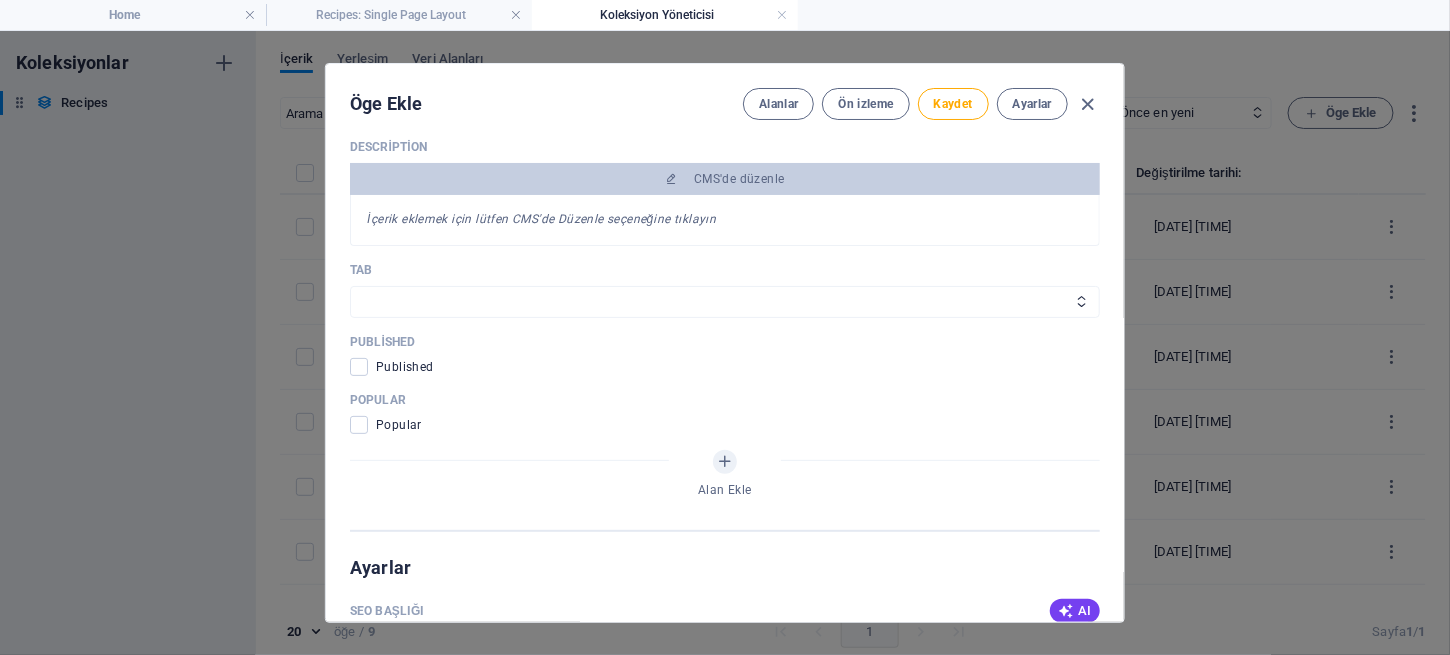 click on "İçerik eklemek için lütfen CMS'de Düzenle seçeneğine tıklayın" at bounding box center [541, 219] 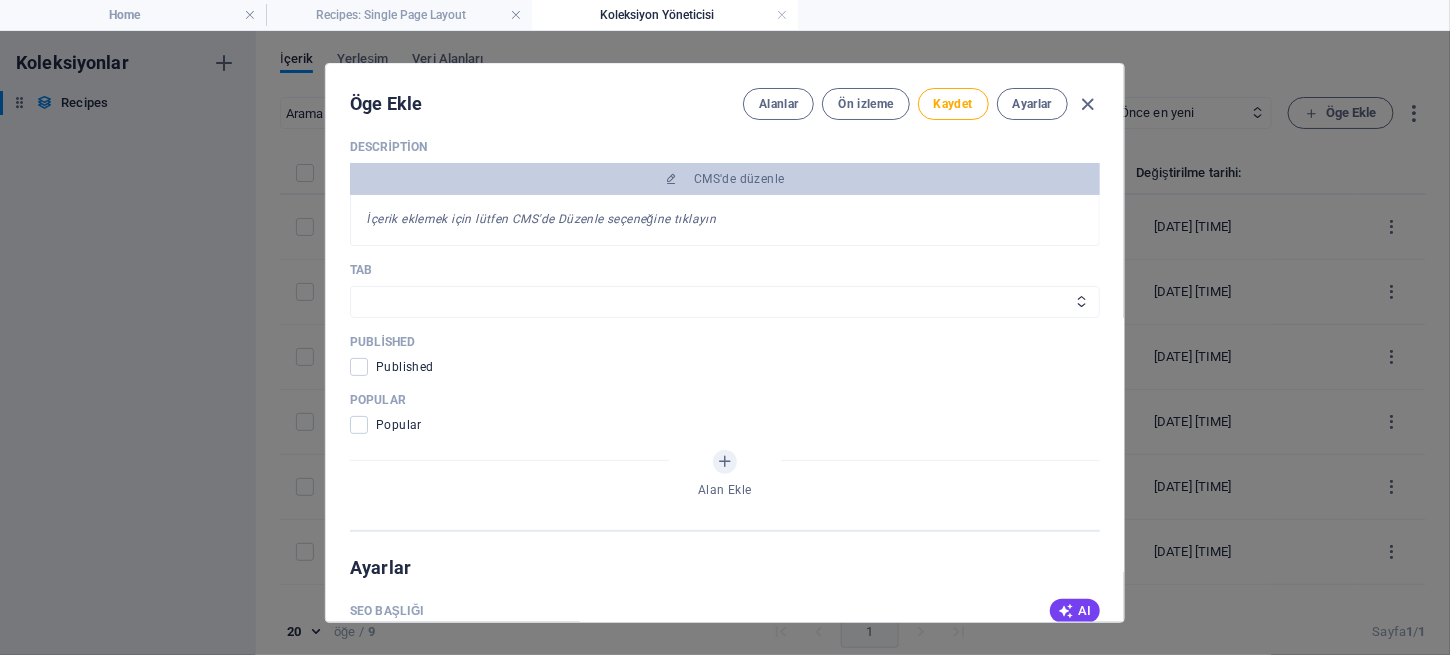 click on "İçerik eklemek için lütfen CMS'de Düzenle seçeneğine tıklayın" at bounding box center (541, 219) 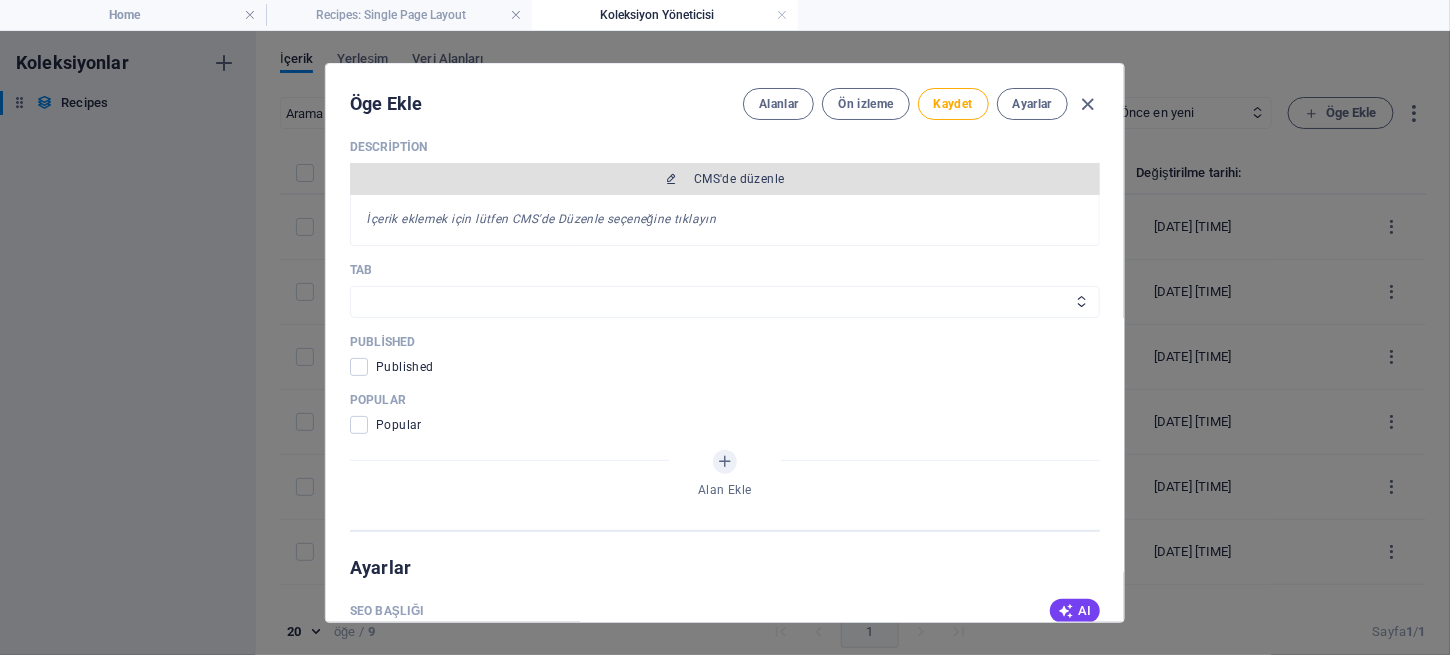 click on "CMS'de düzenle" at bounding box center [739, 179] 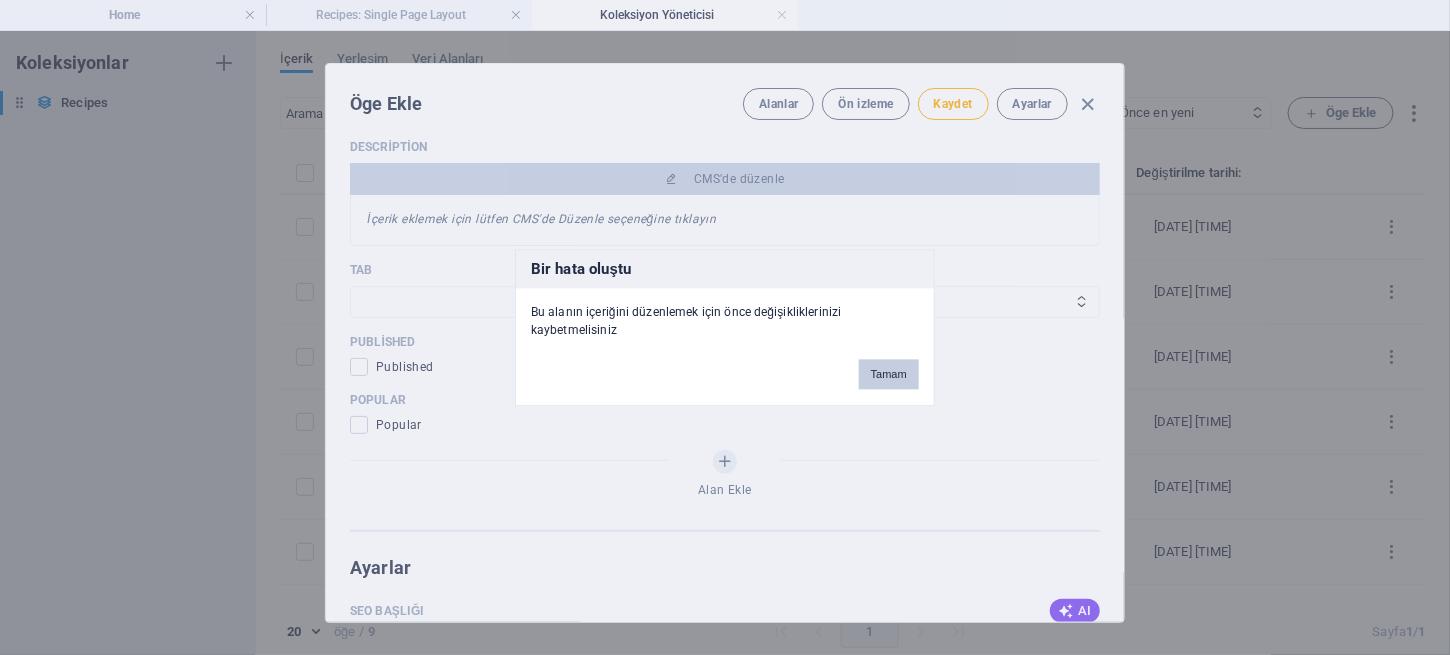 click on "Tamam" at bounding box center (889, 374) 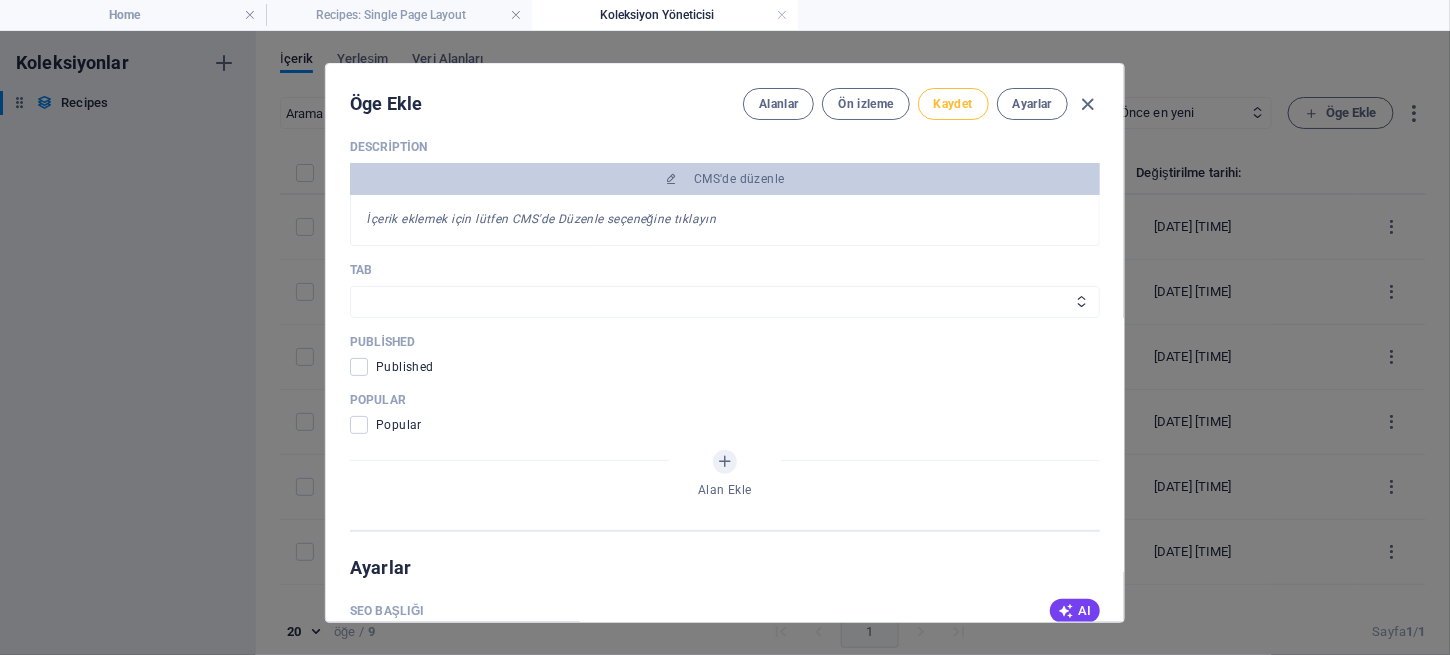 click on "Kaydet" at bounding box center [953, 104] 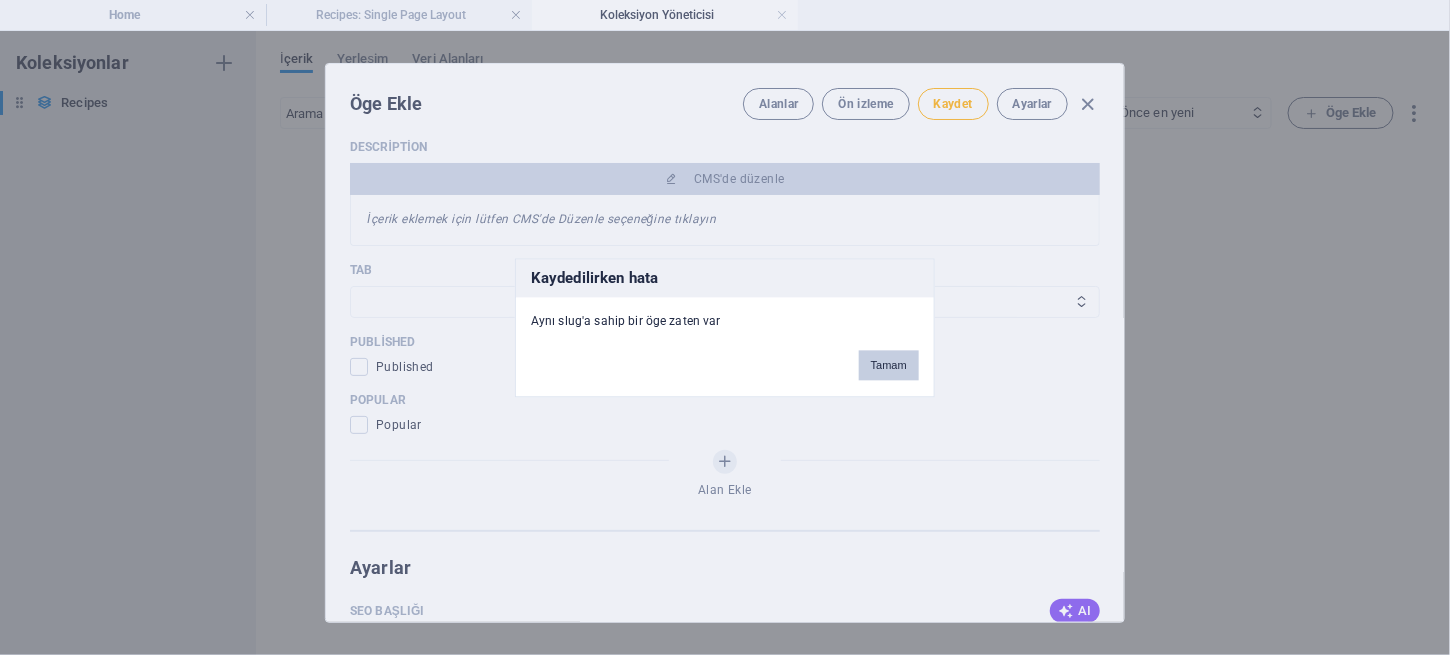 click on "Tamam" at bounding box center [889, 365] 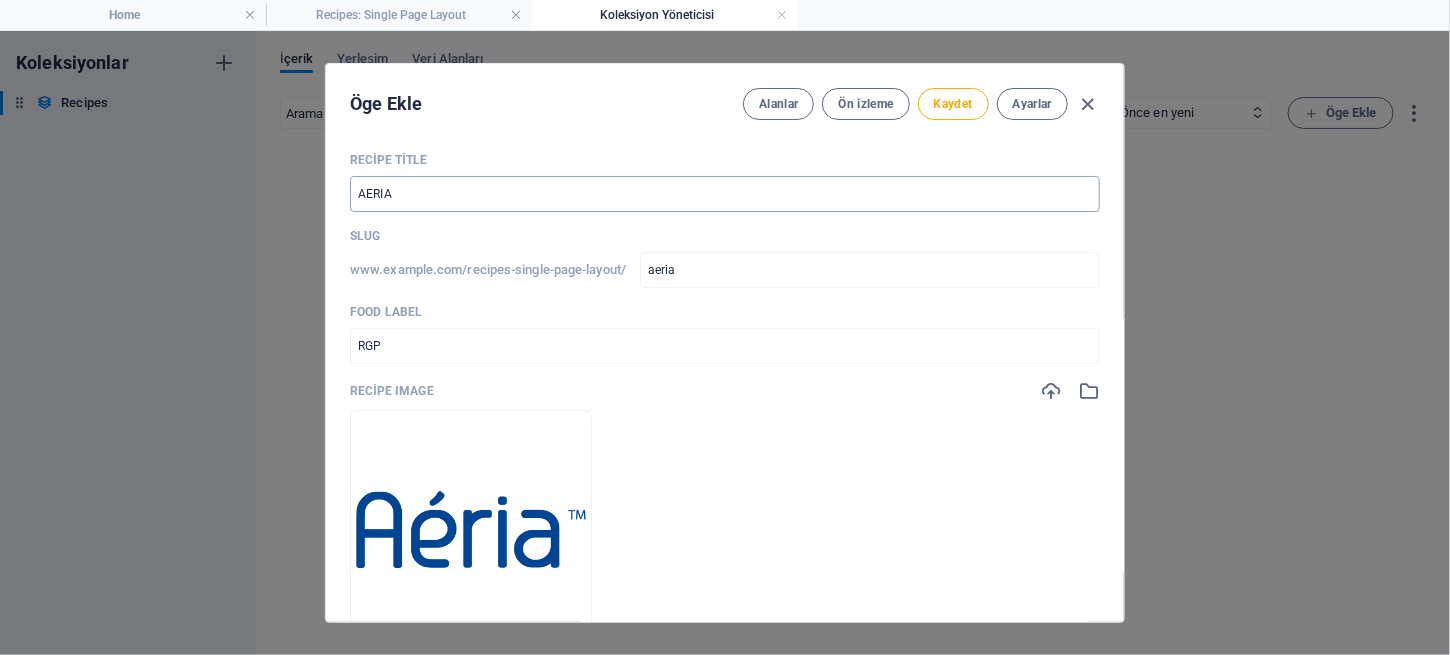 click on "AERIA" at bounding box center [725, 194] 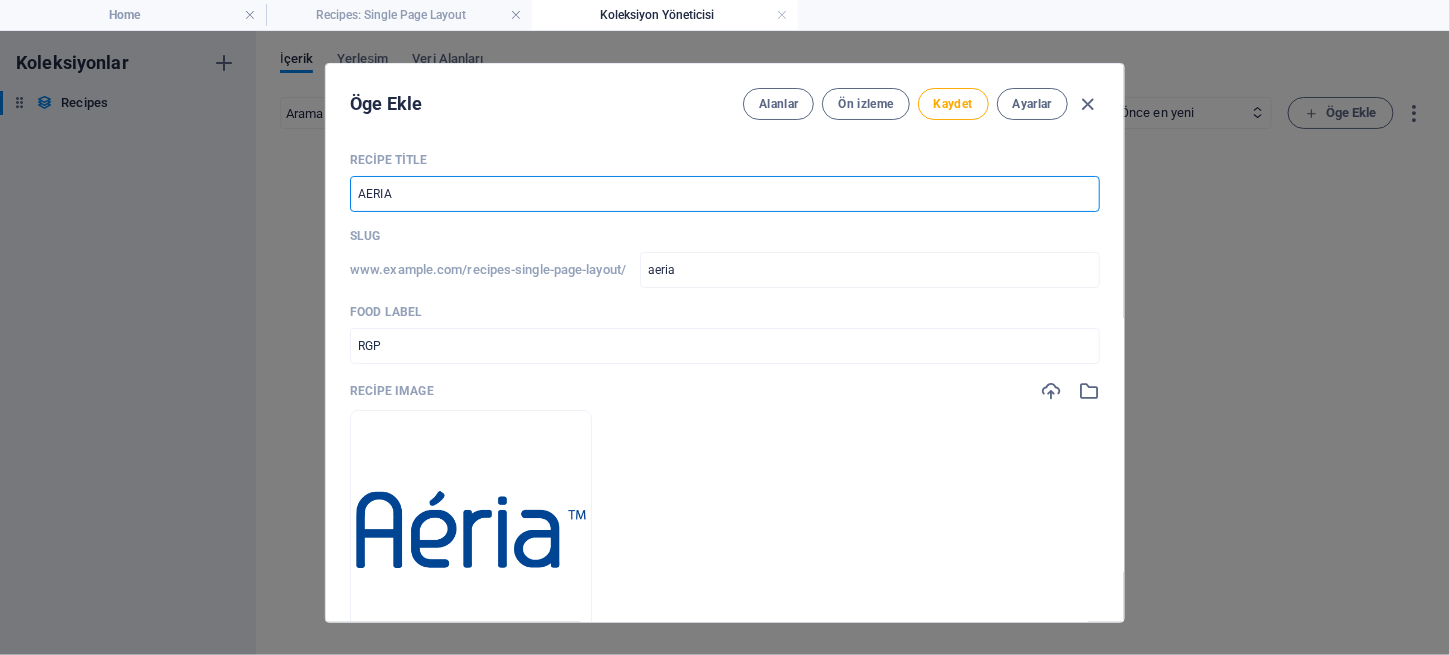 type on "AERI" 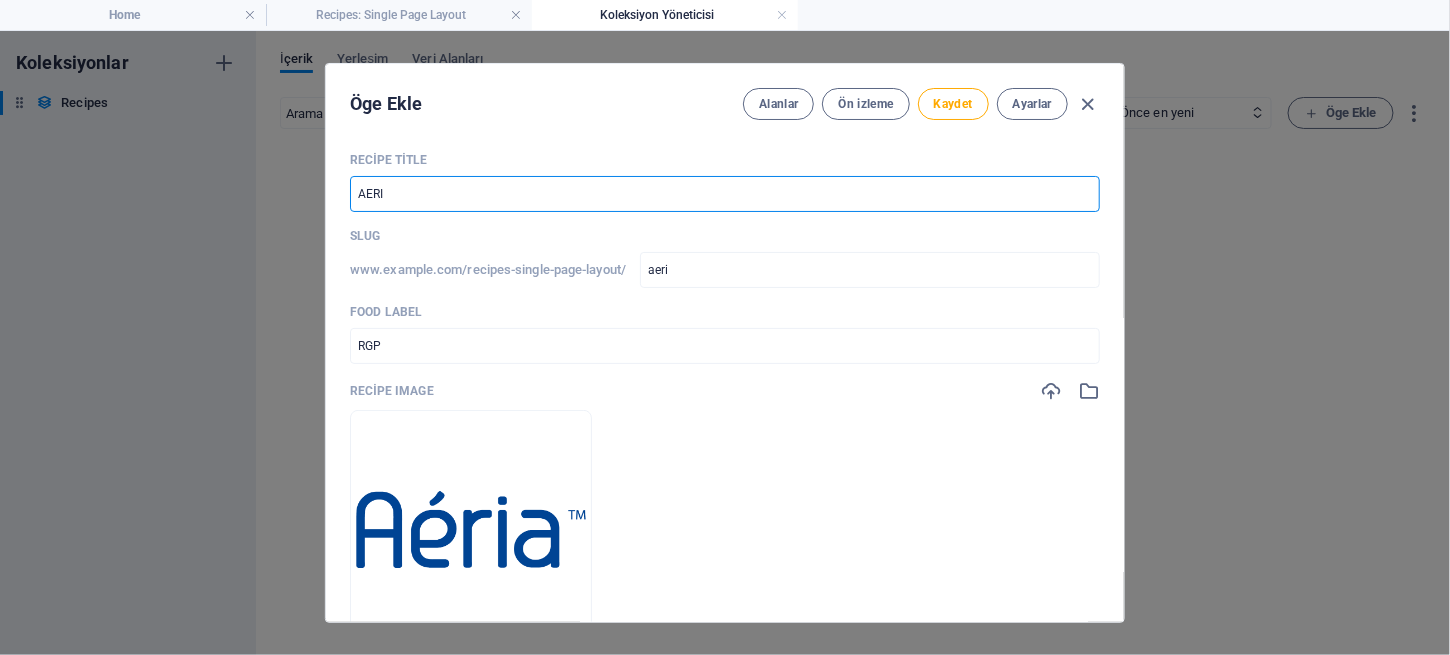 type on "AER" 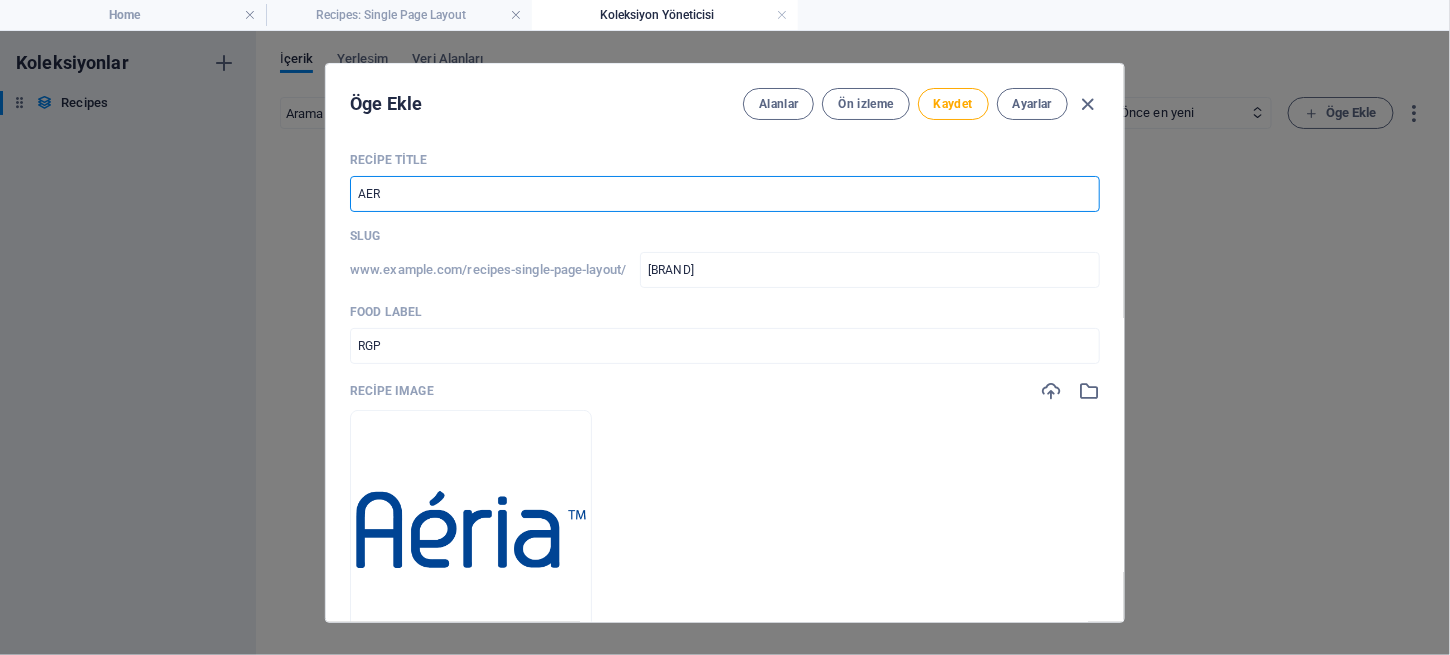 type on "[BRAND]" 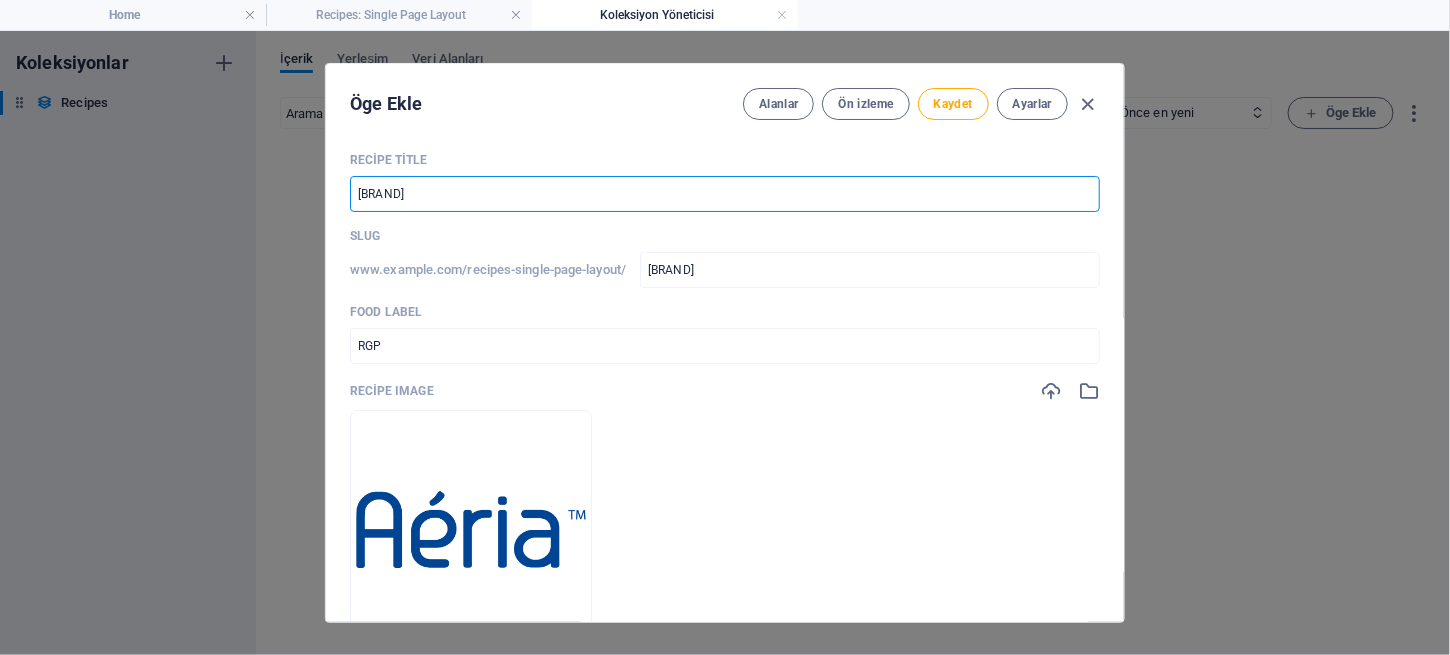type on "aeri" 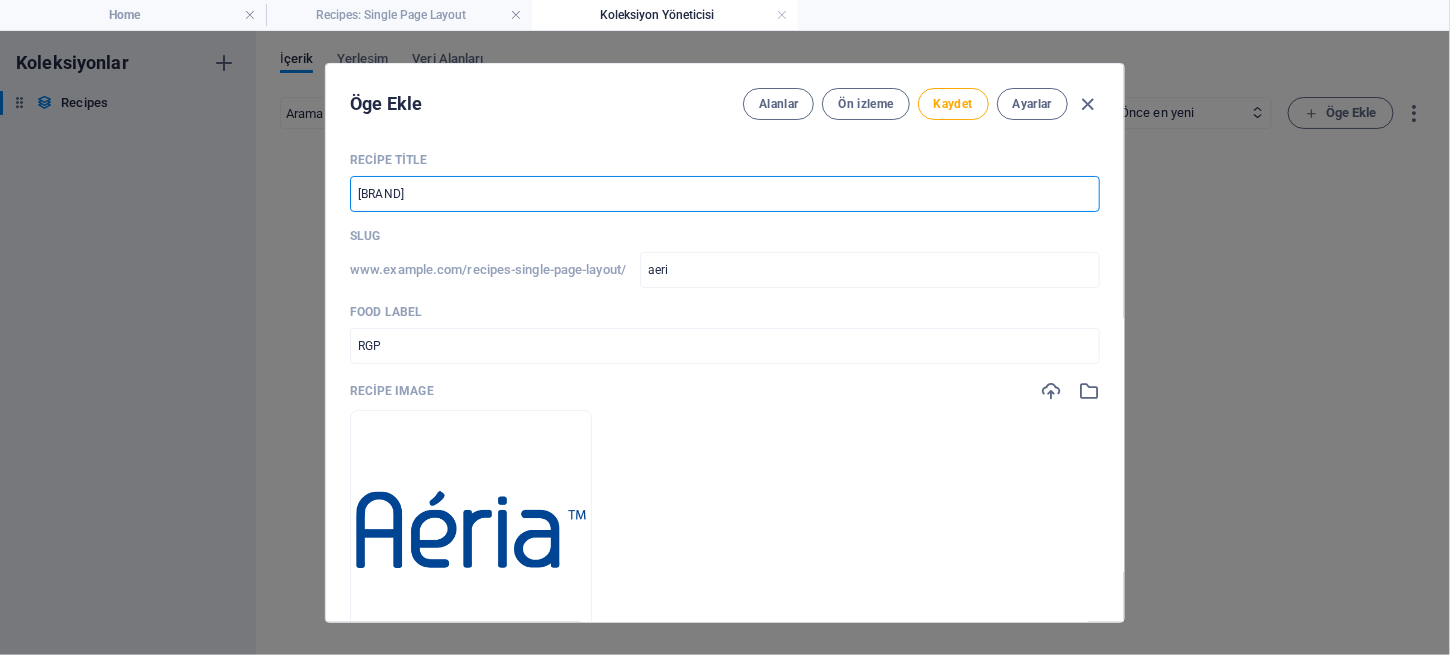 type on "AERia" 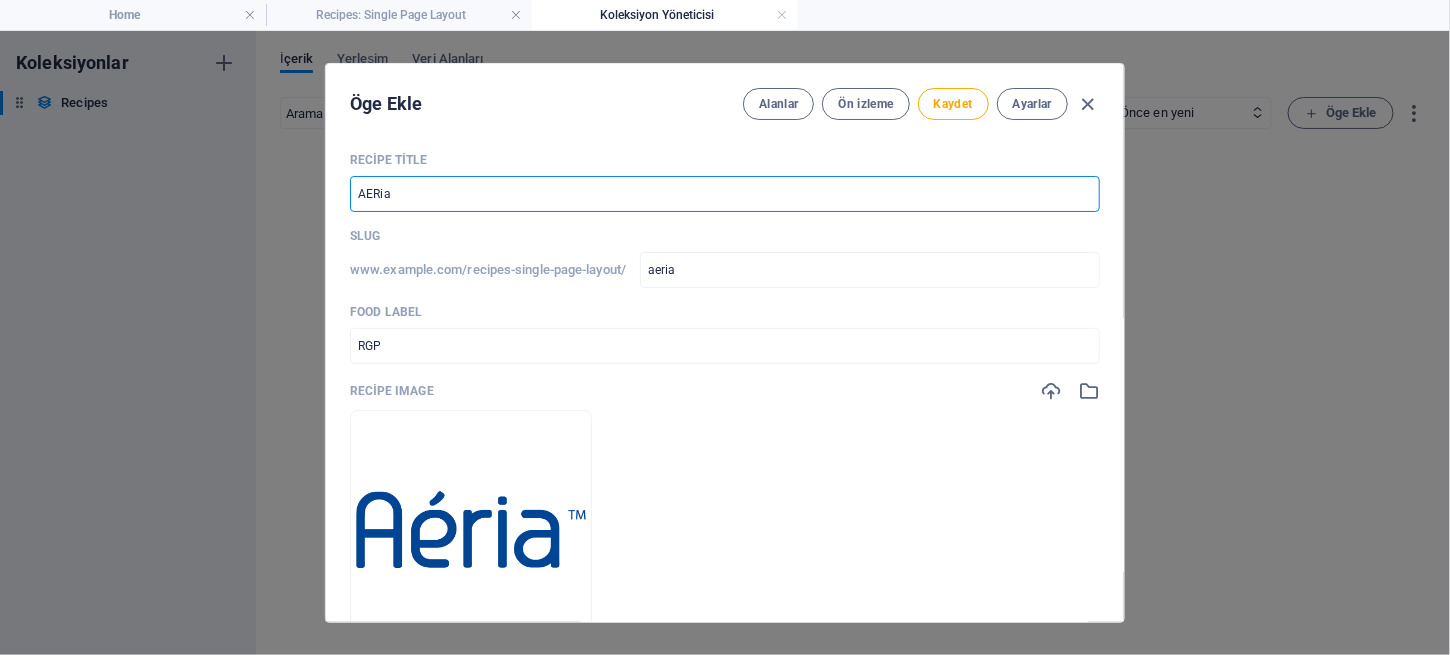 type on "[BRAND]" 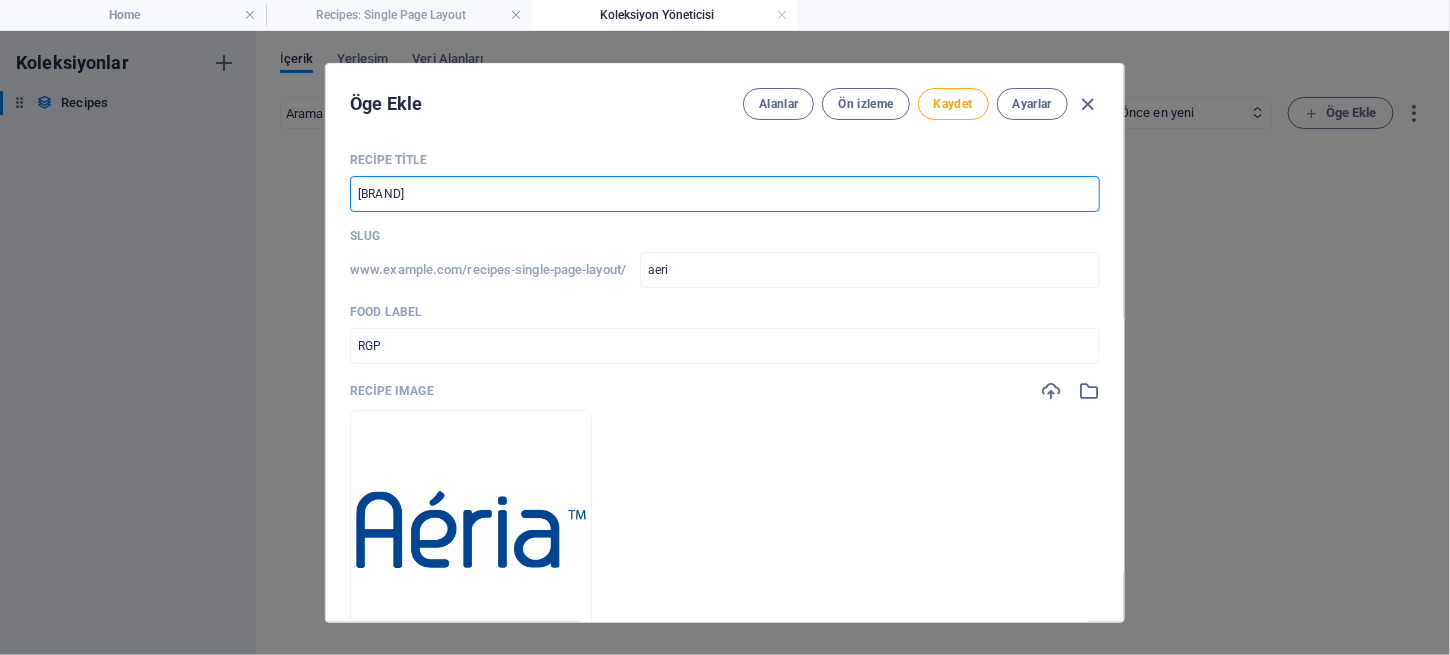 type on "AER" 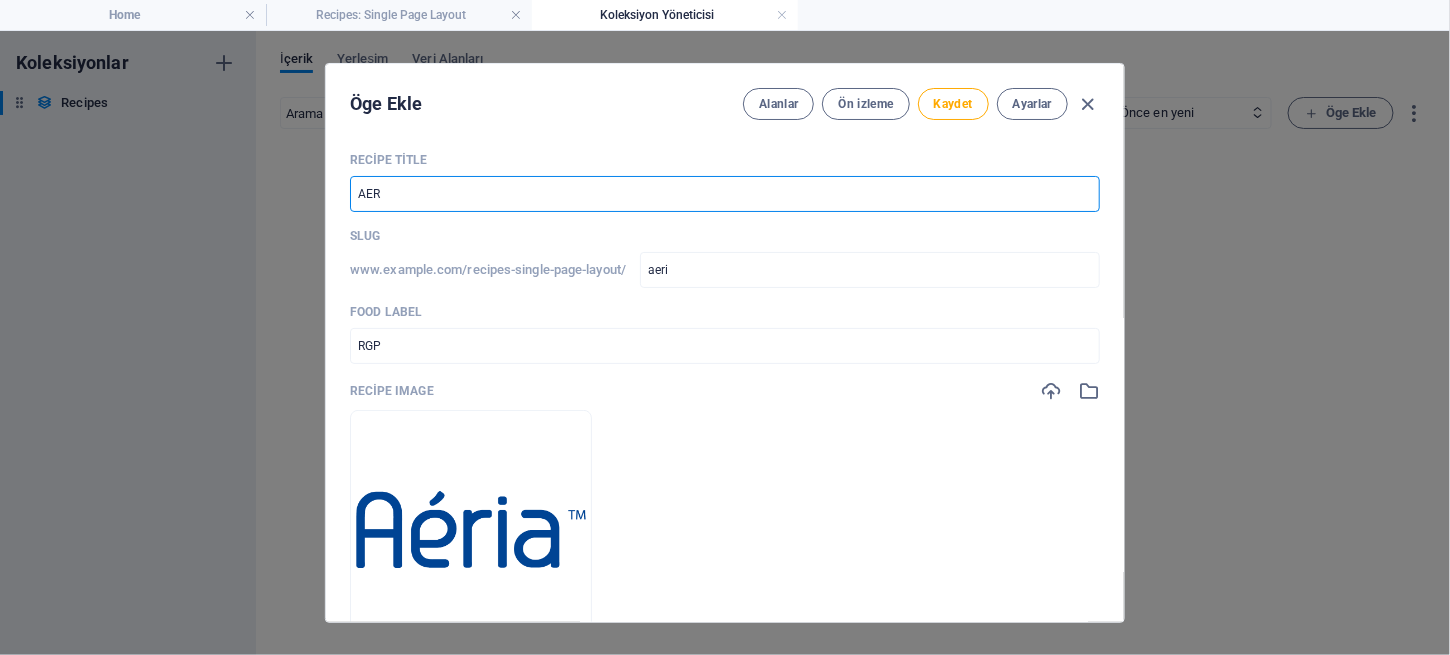 type on "[BRAND]" 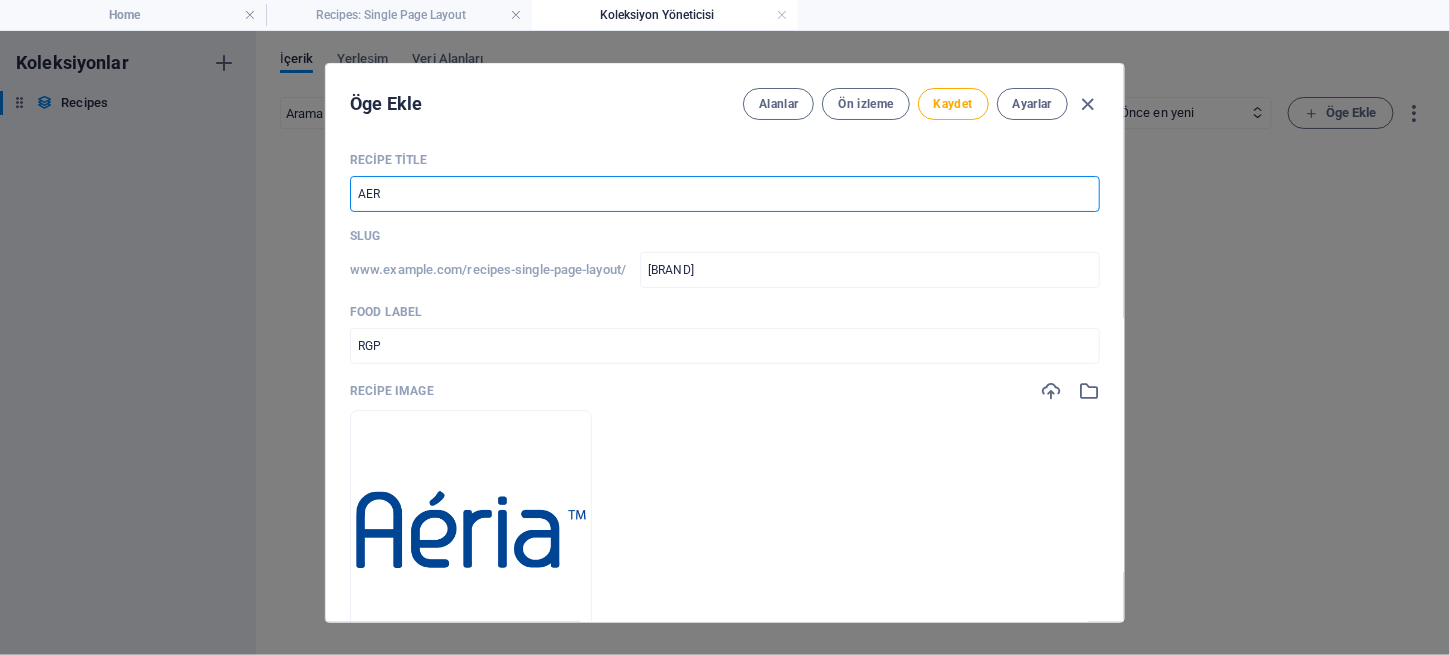 type on "AERİ" 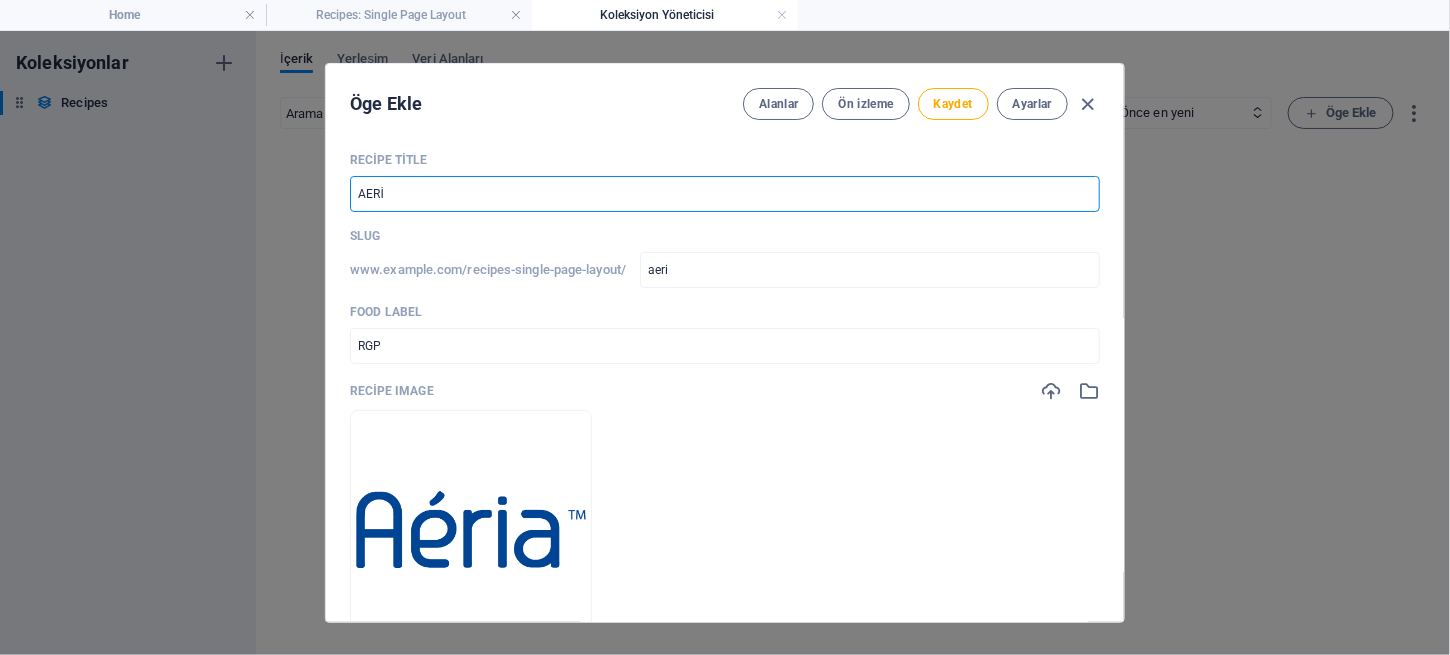 type on "AERİA" 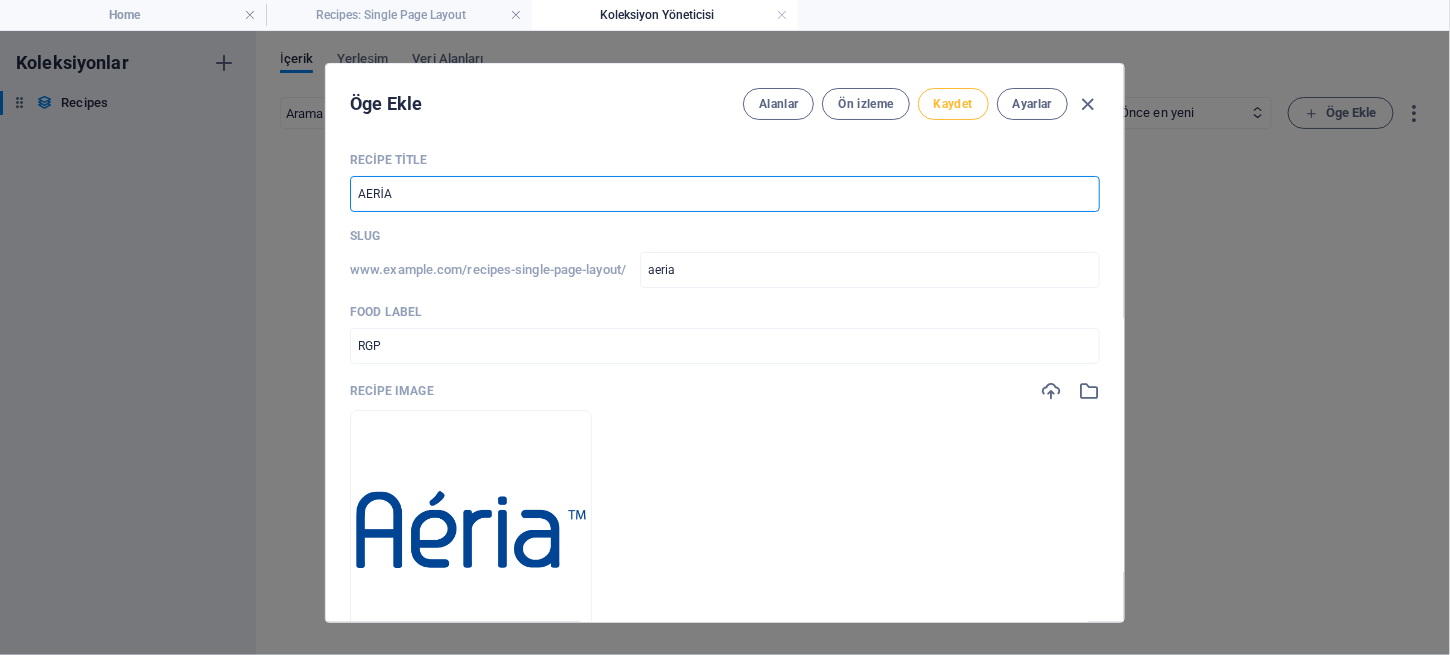 type on "AERİA" 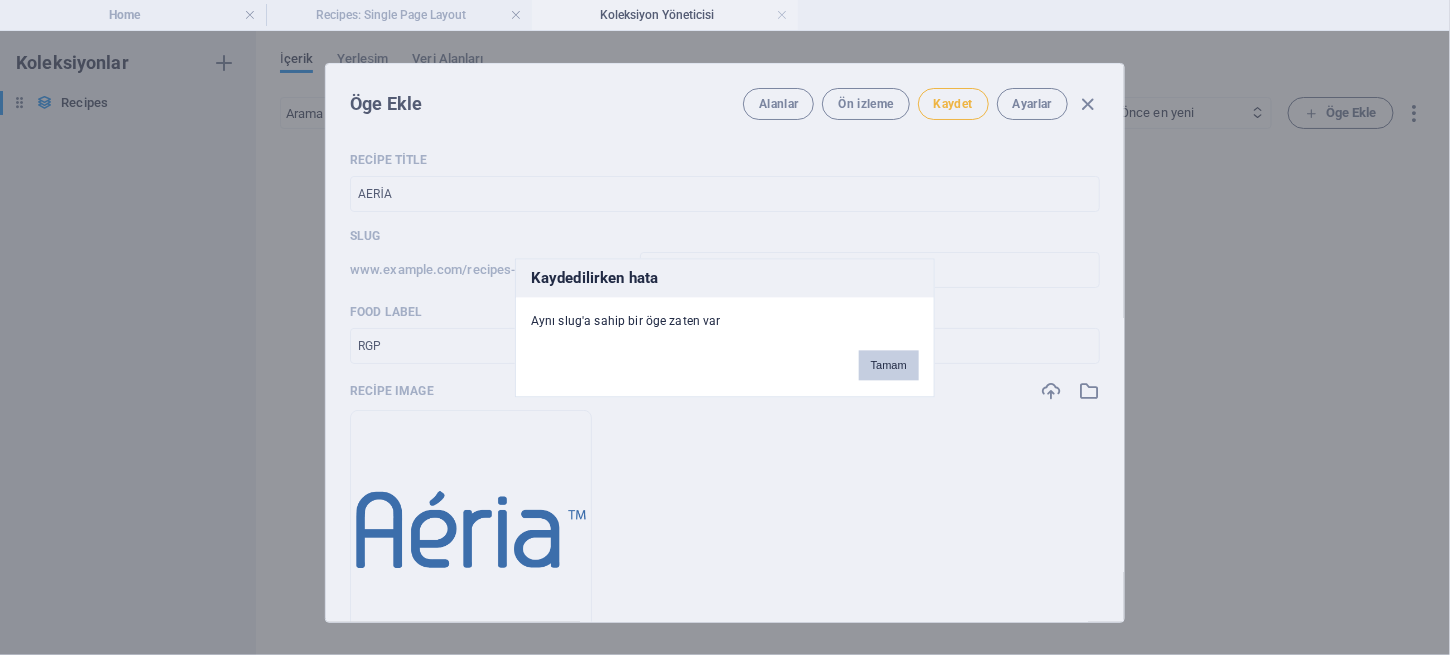 click on "Tamam" at bounding box center [889, 365] 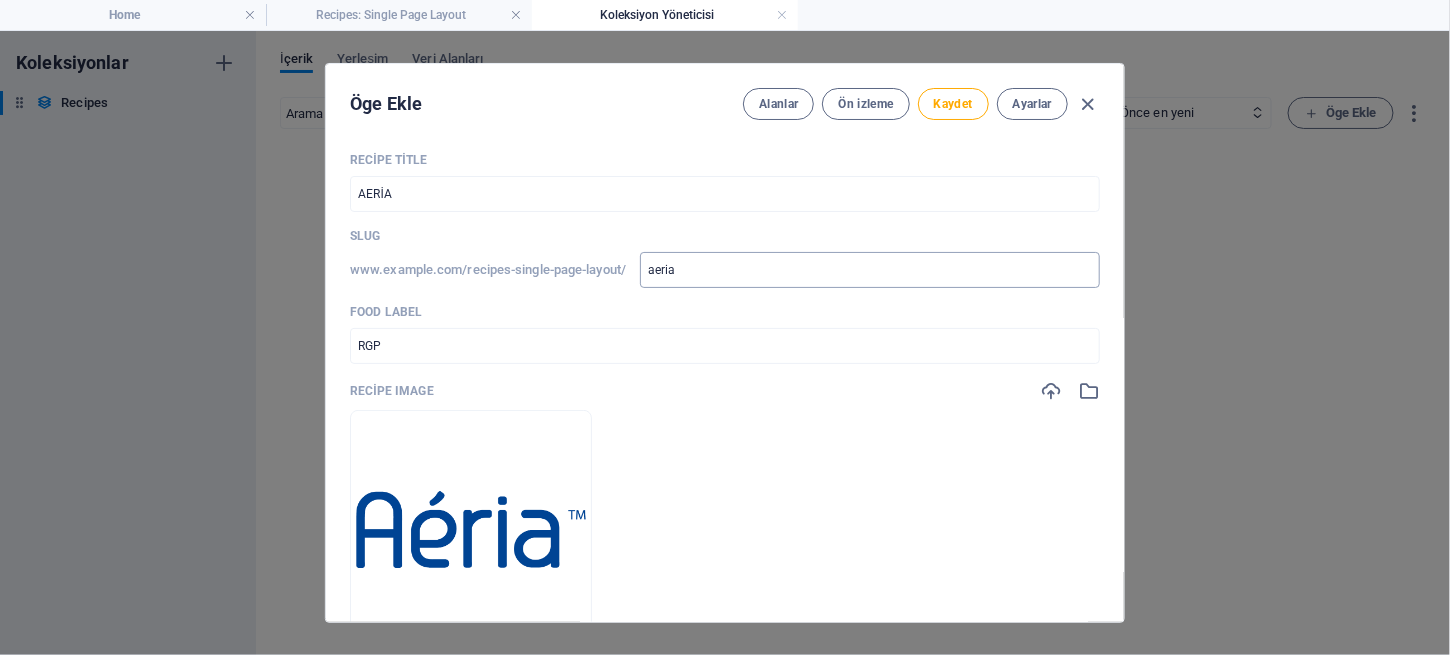 click on "aeria" at bounding box center [870, 270] 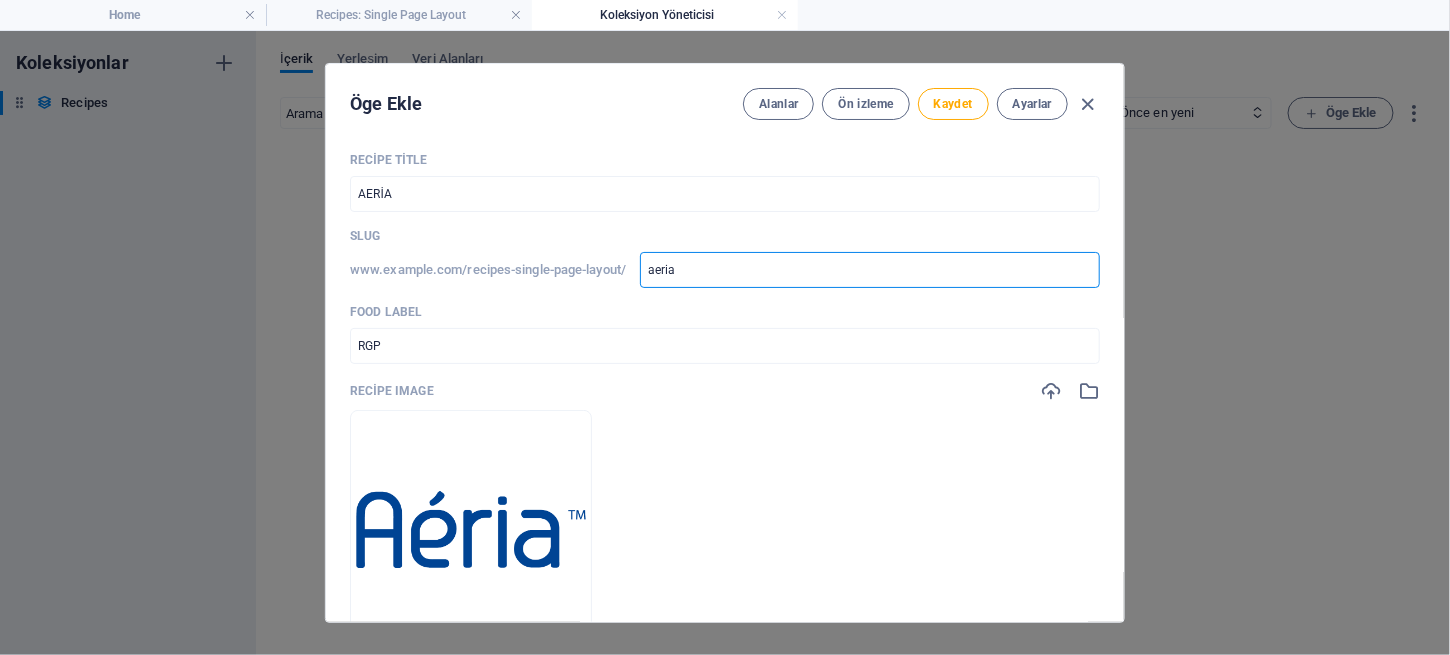 type on "aeri" 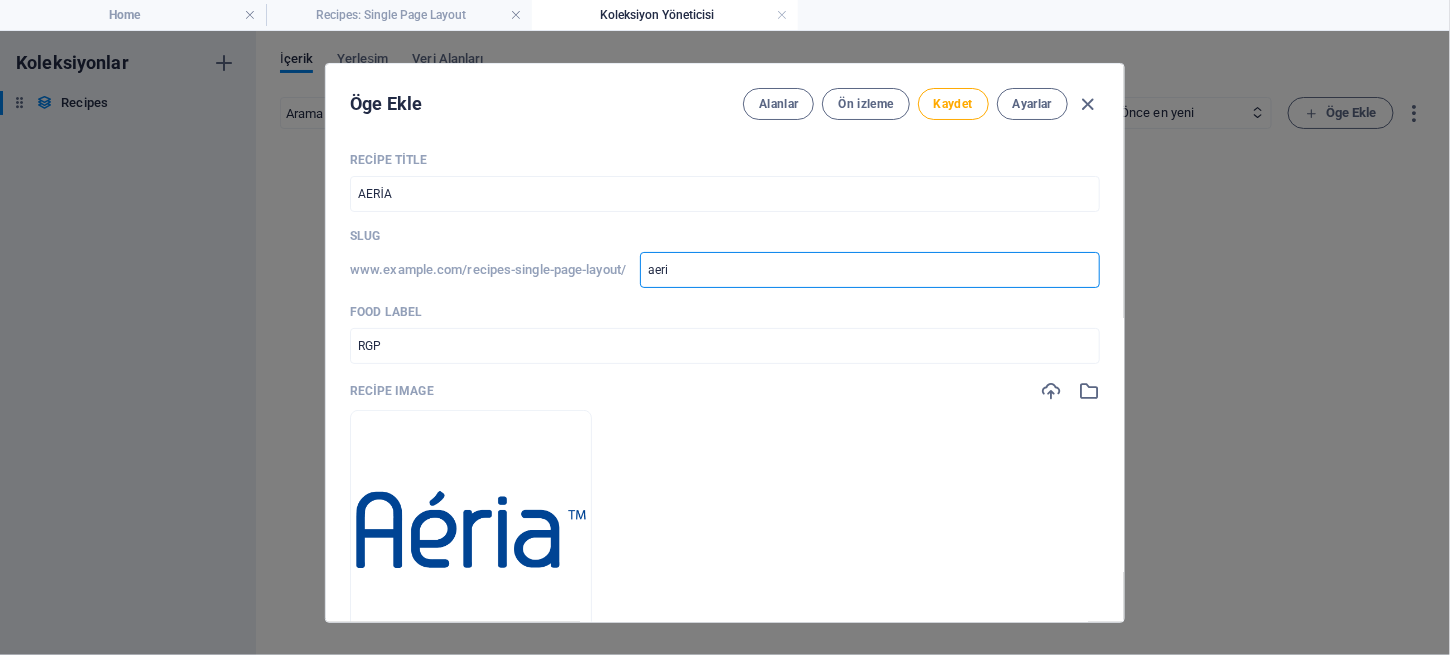 type on "[BRAND]" 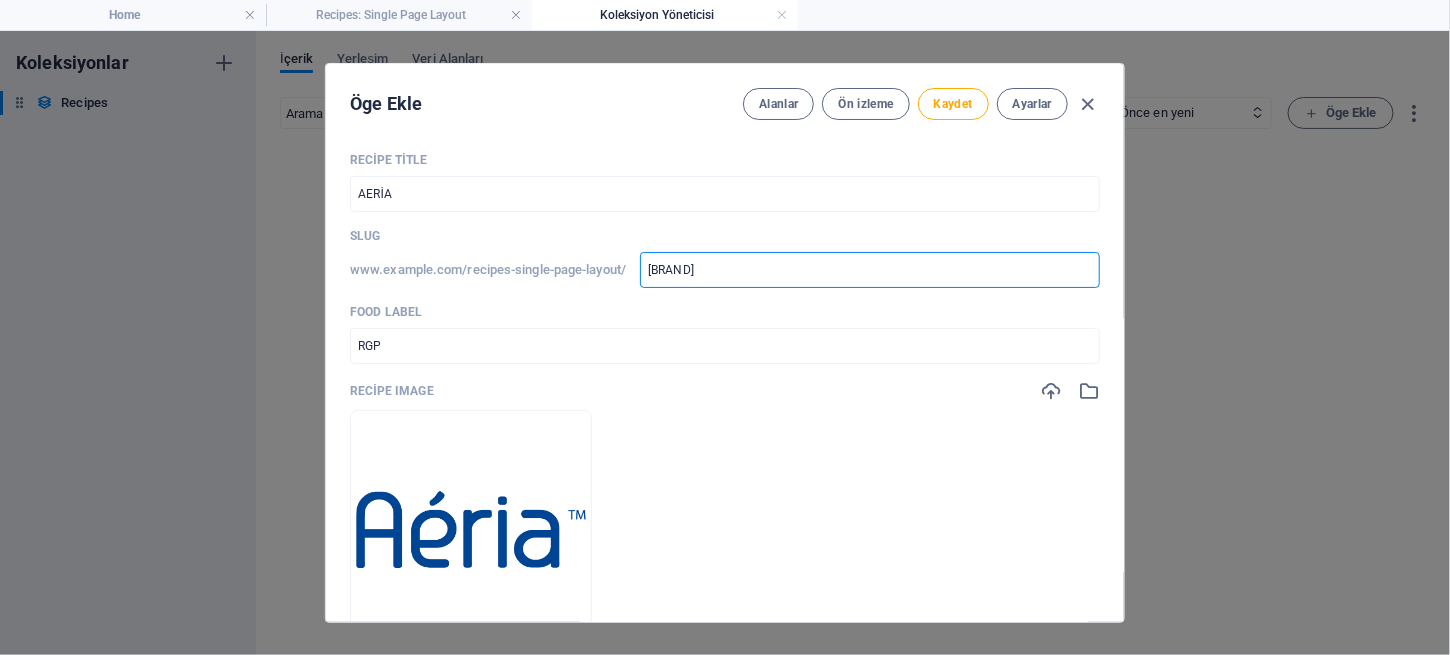type on "ae" 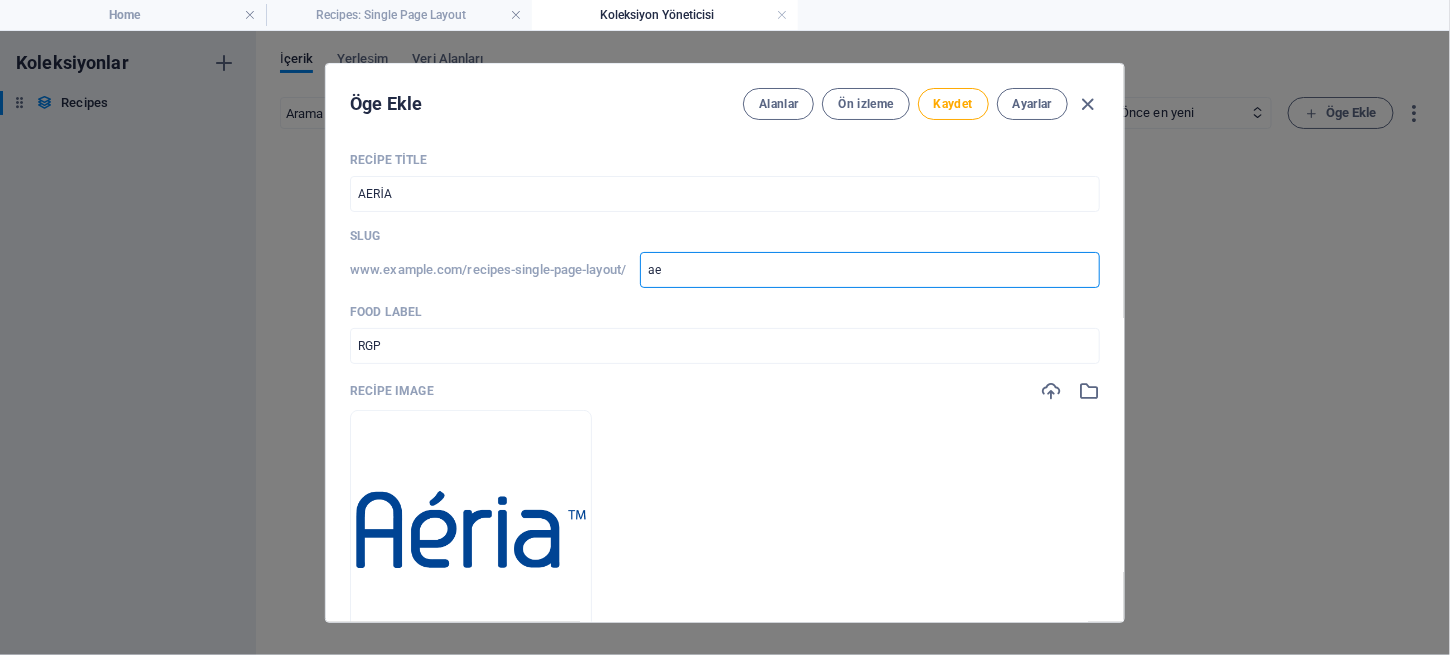 type on "a" 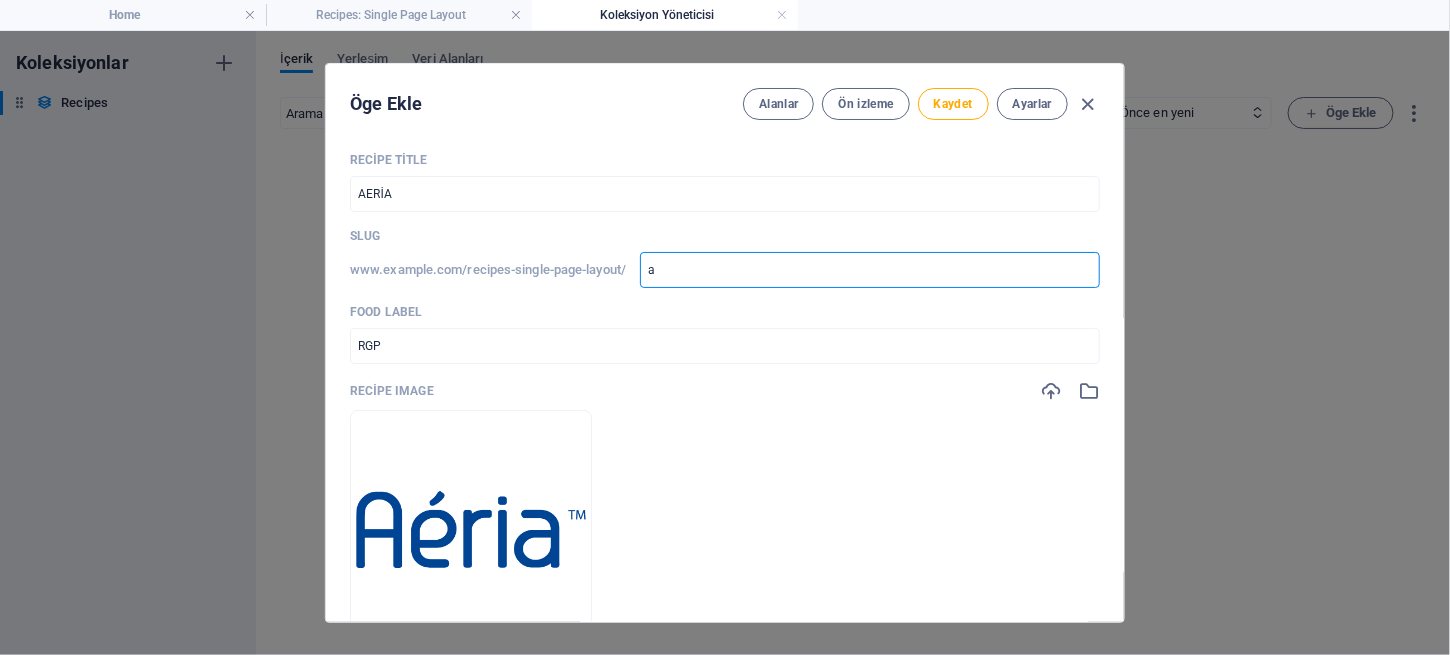 type 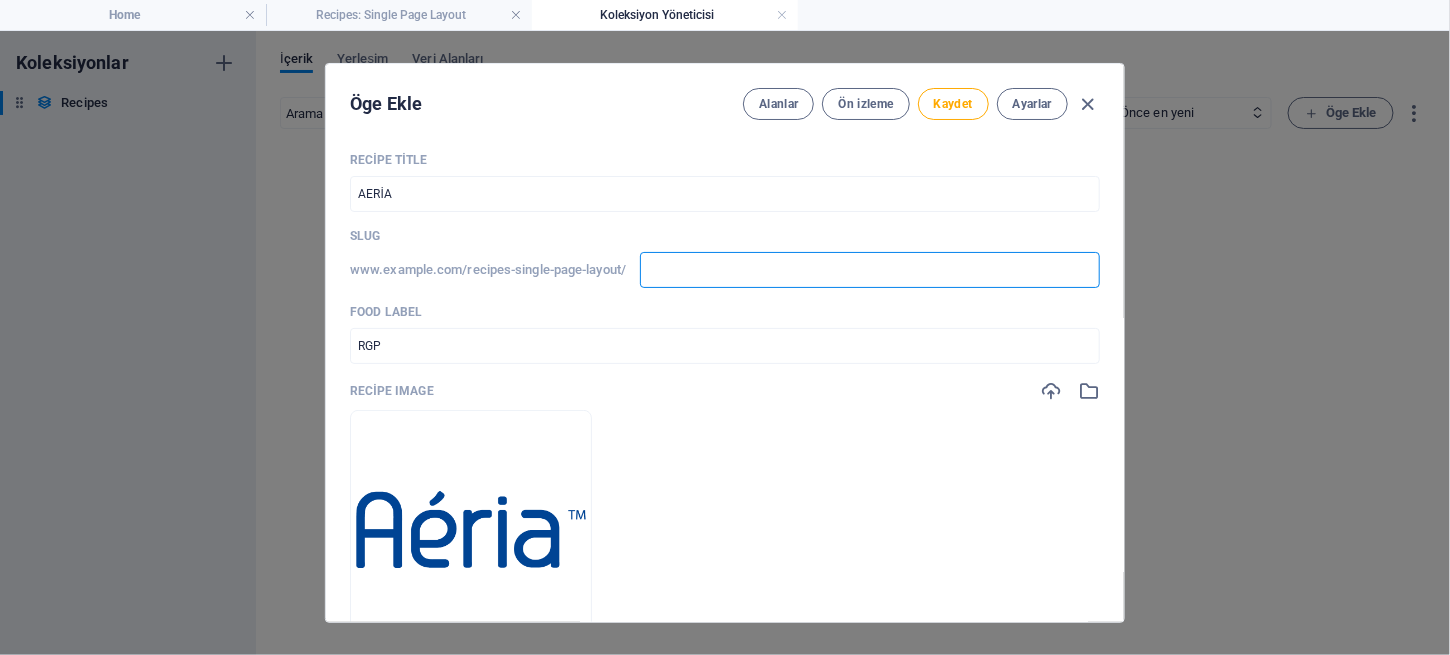 type 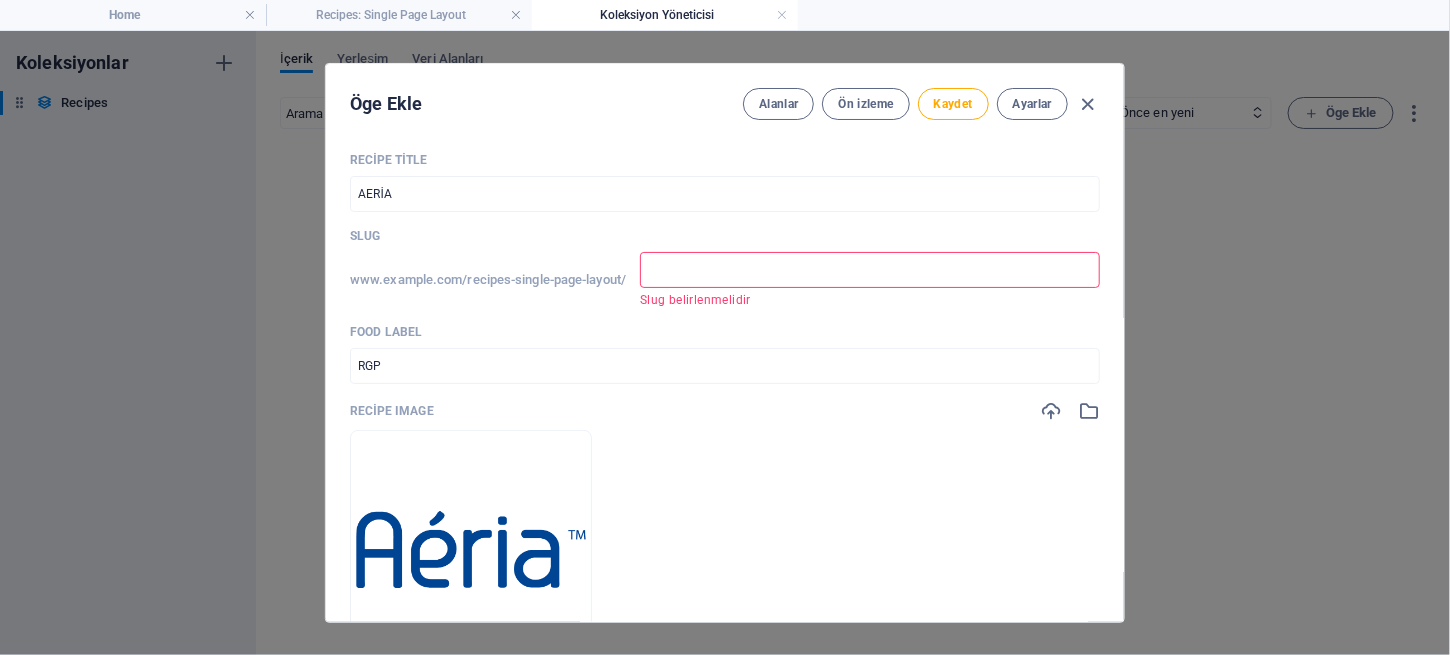 type on "A" 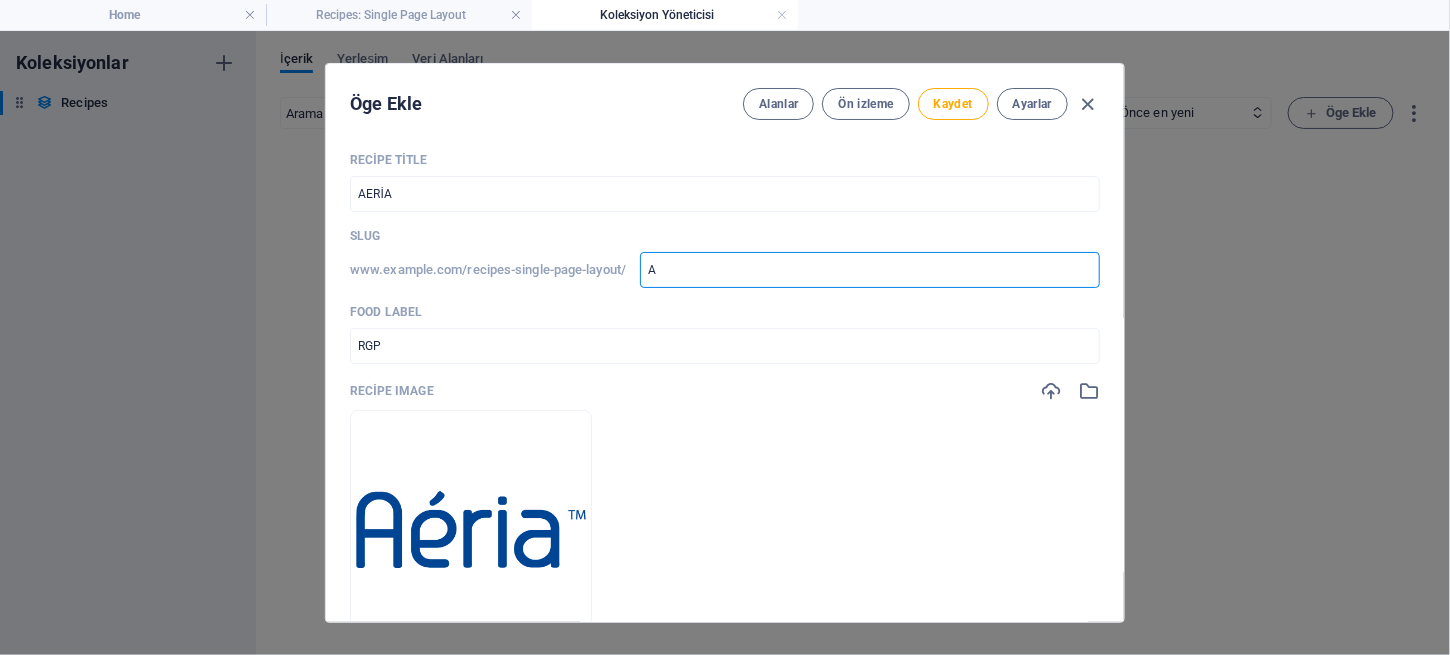 type on "AE" 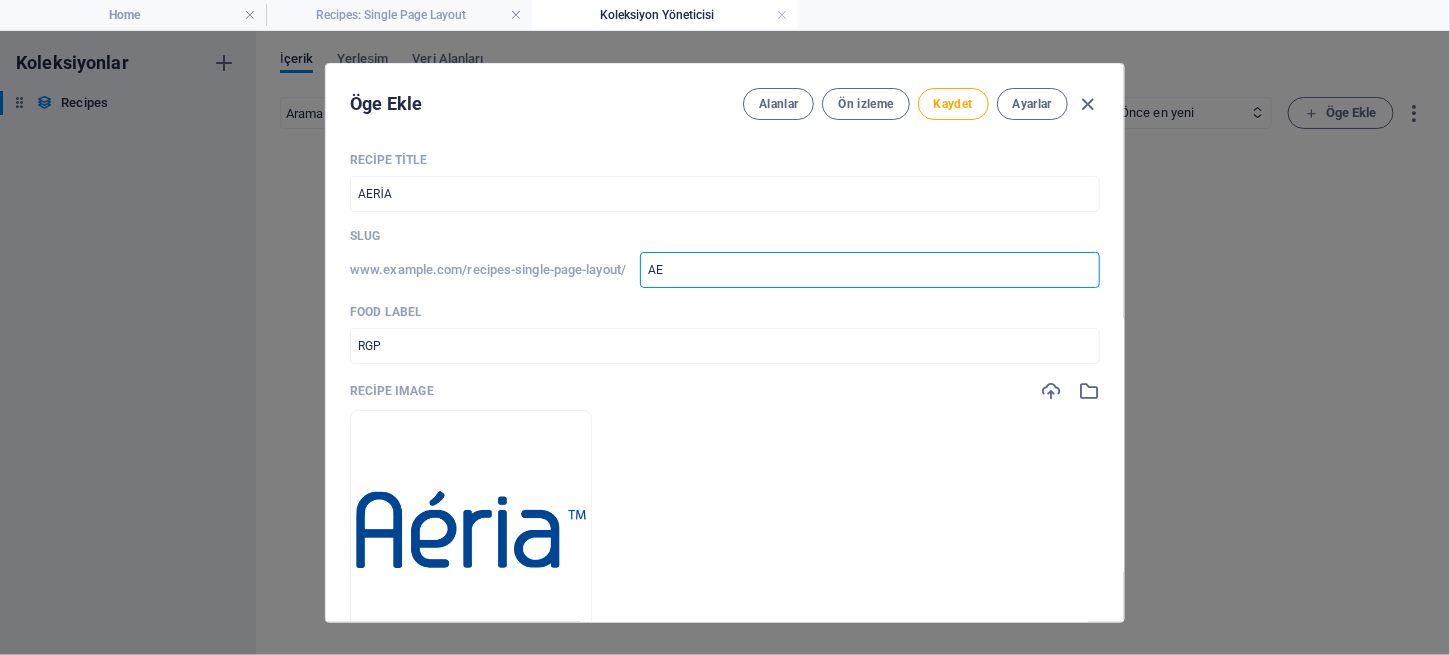 type on "AER" 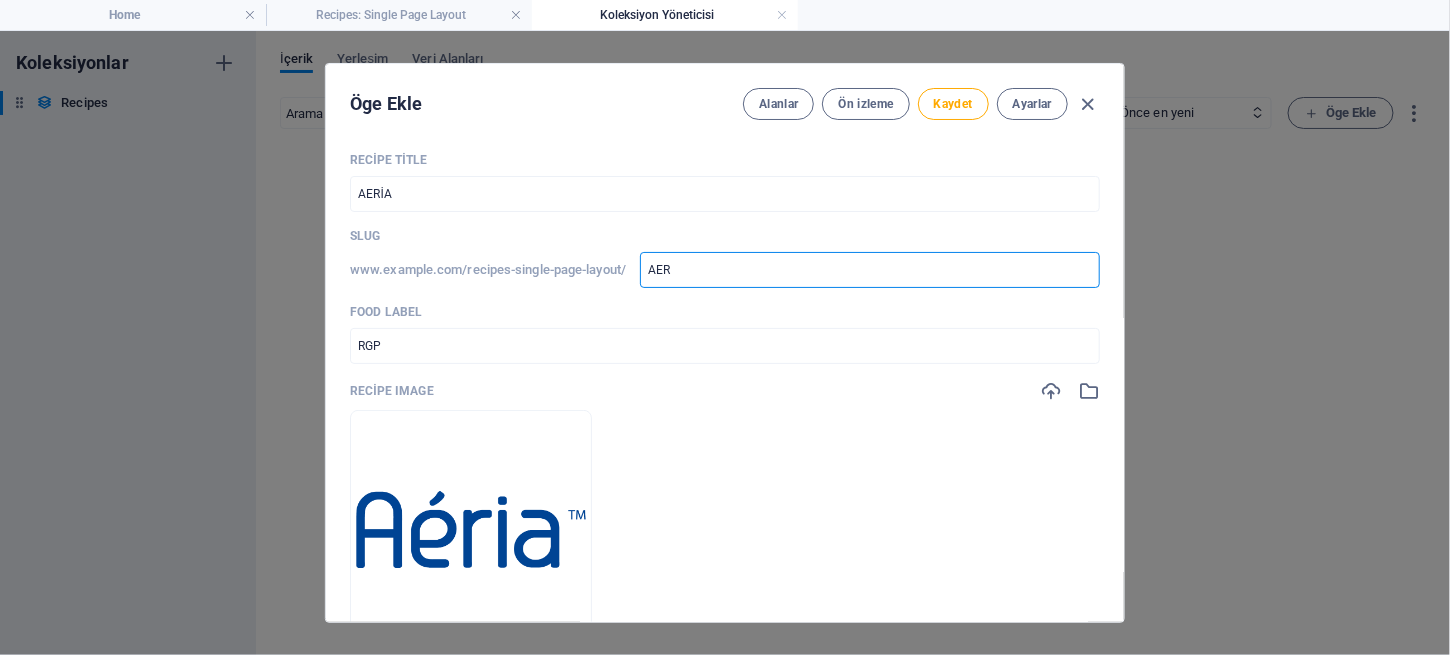 type on "AERI" 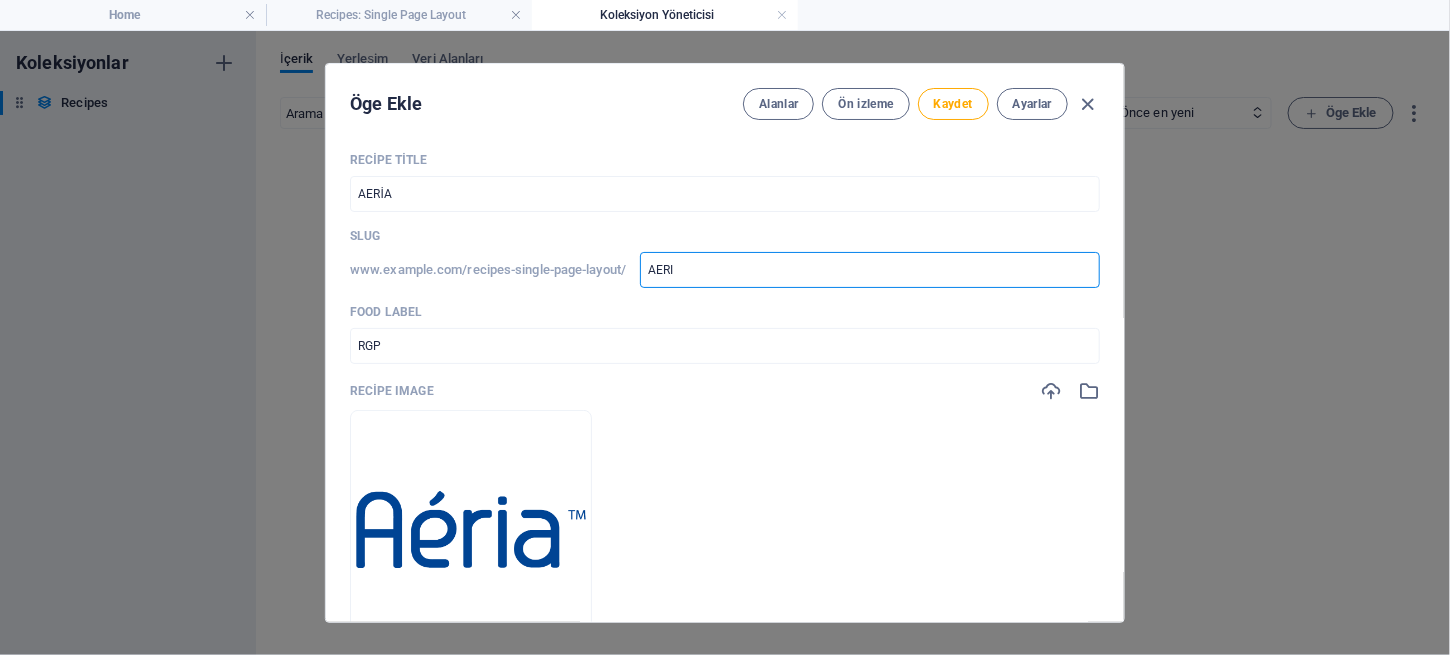 type on "AERIA" 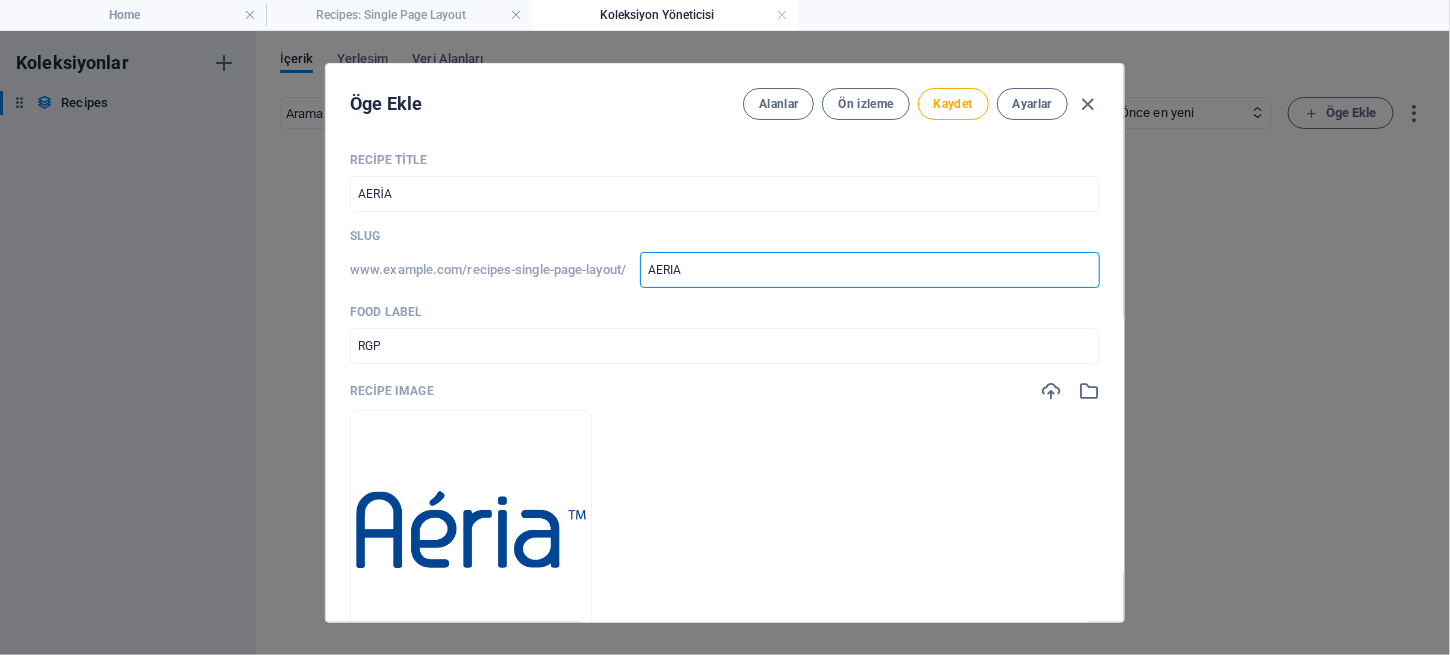 type on "AERIA" 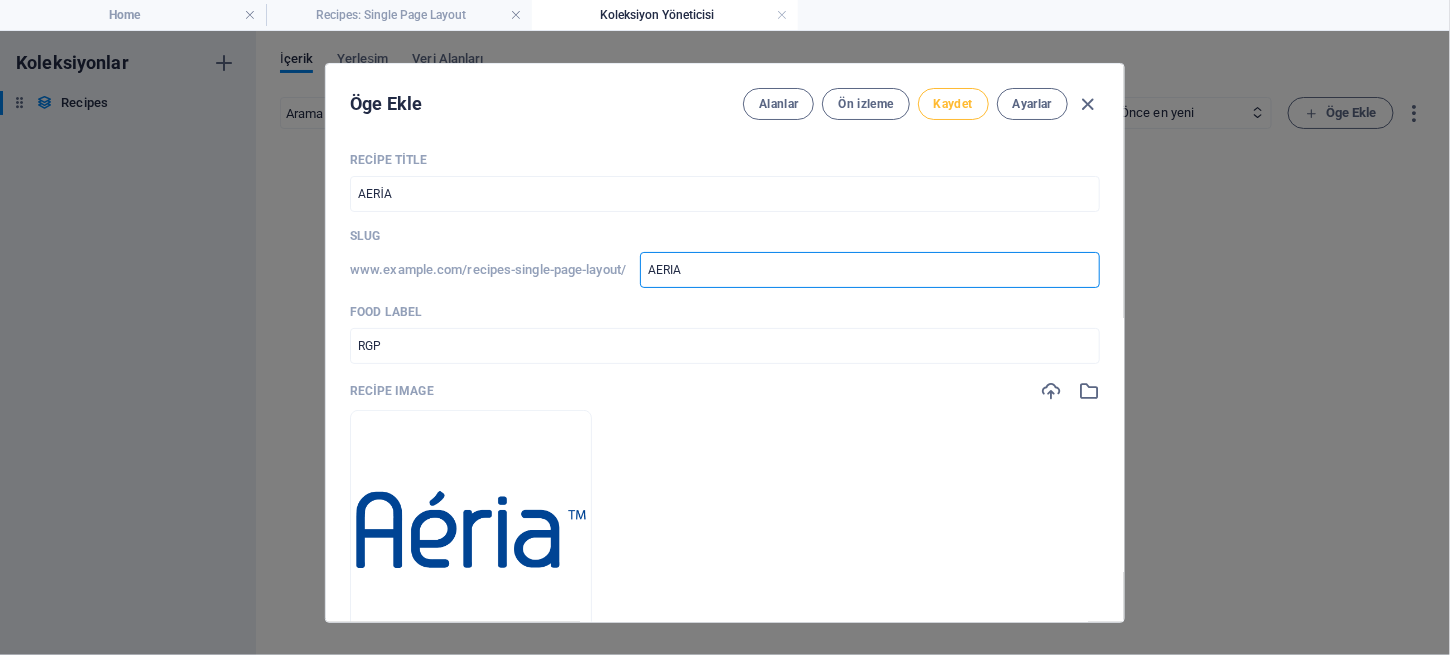 type on "aeria" 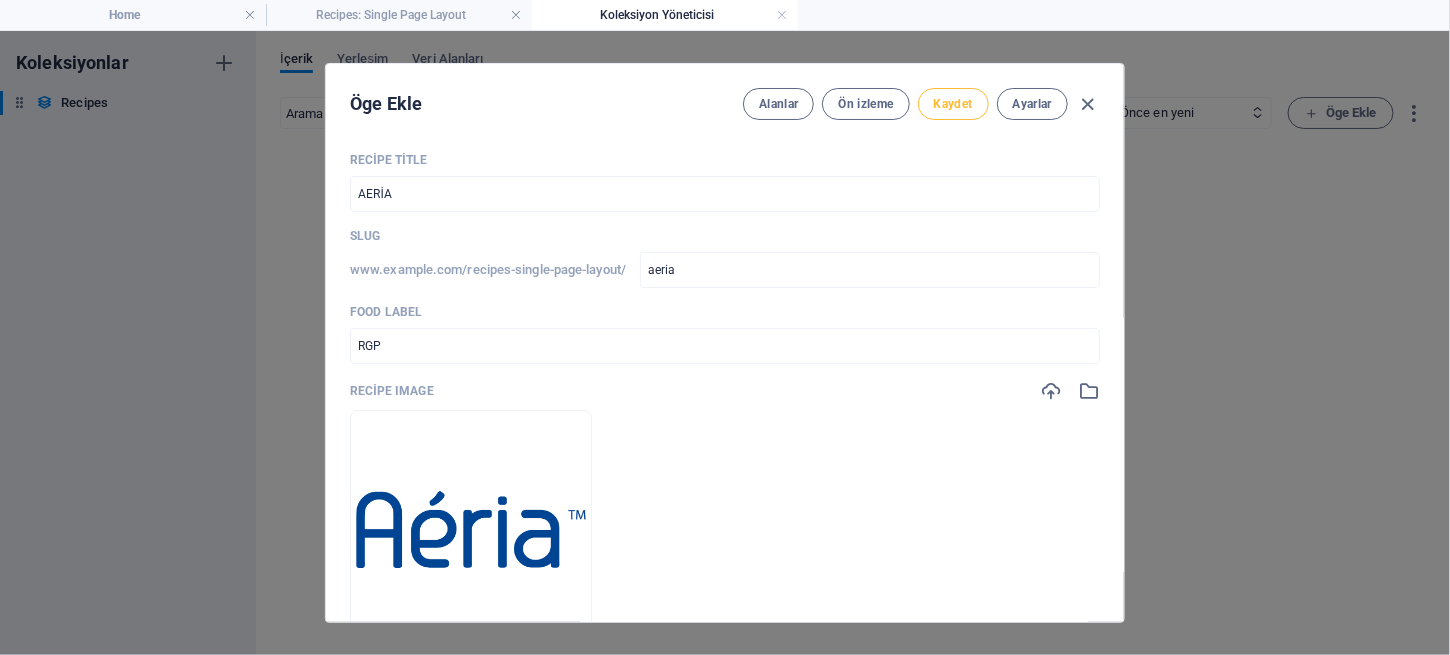 click on "Kaydet" at bounding box center (953, 104) 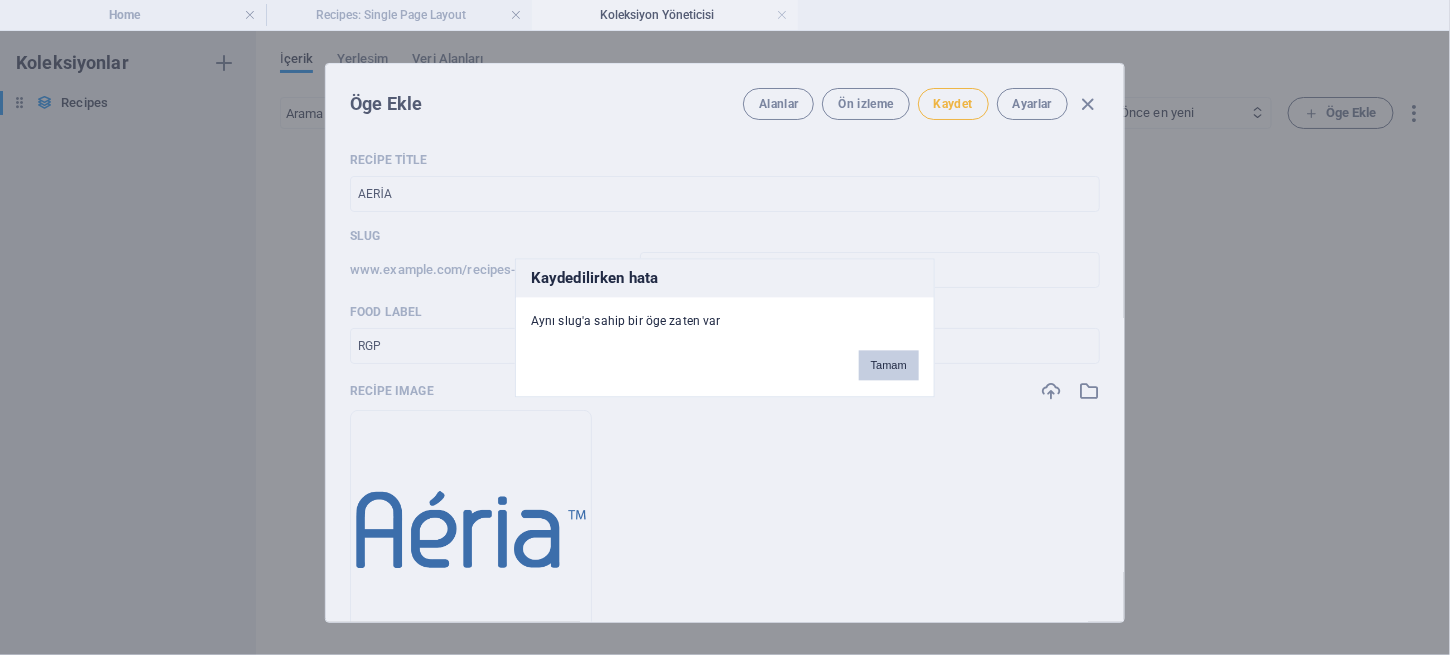 click on "Tamam" at bounding box center [889, 365] 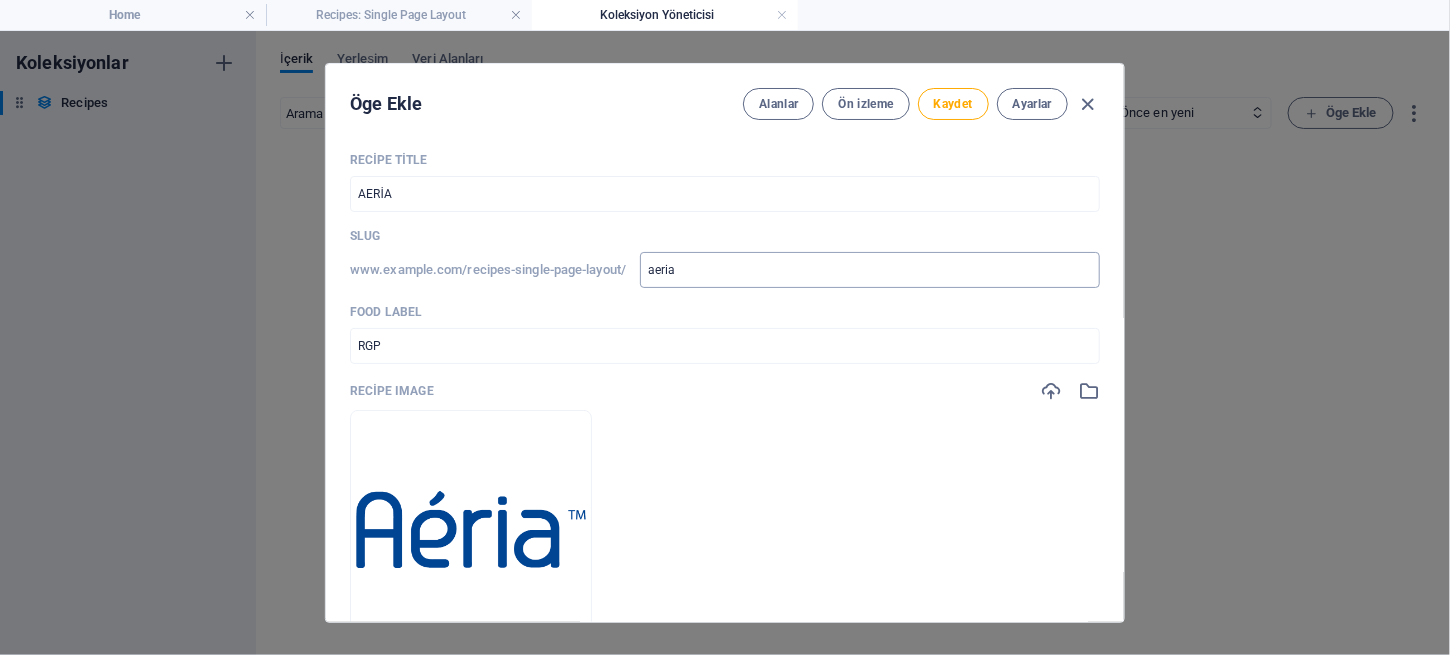 click on "aeria" at bounding box center (870, 270) 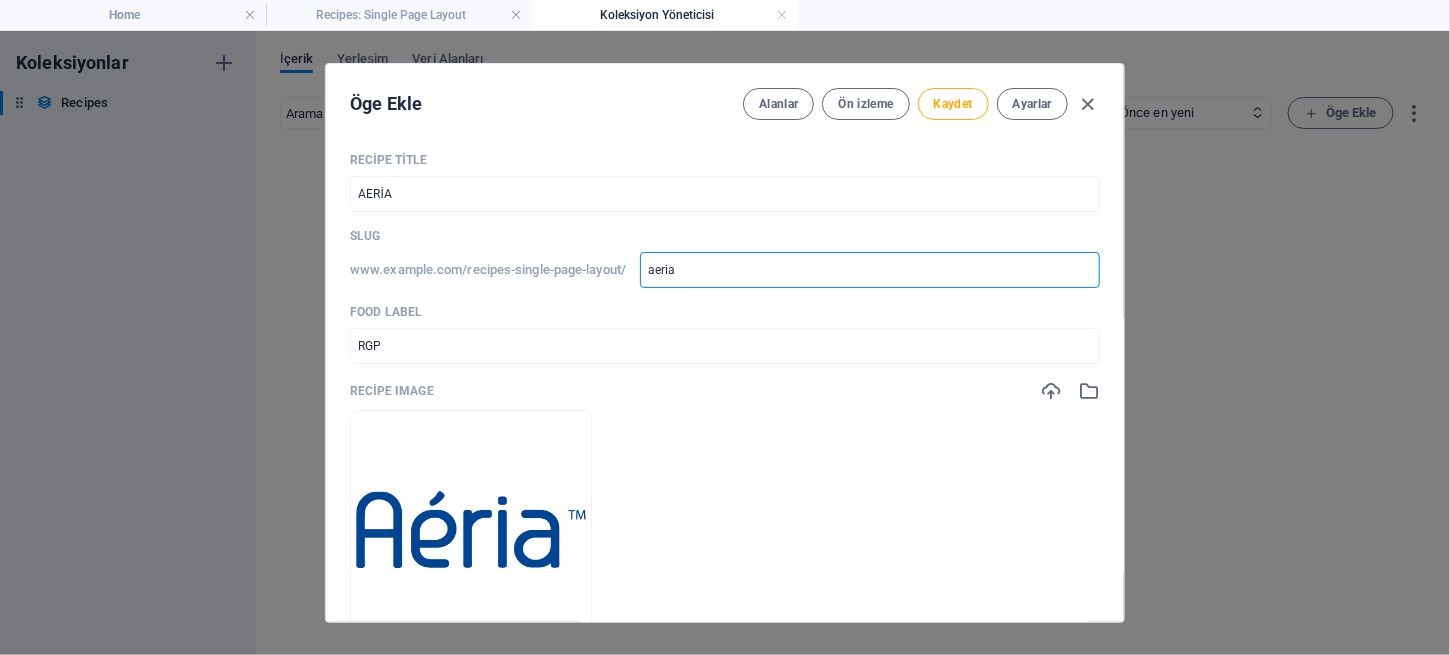 type on "aeria_" 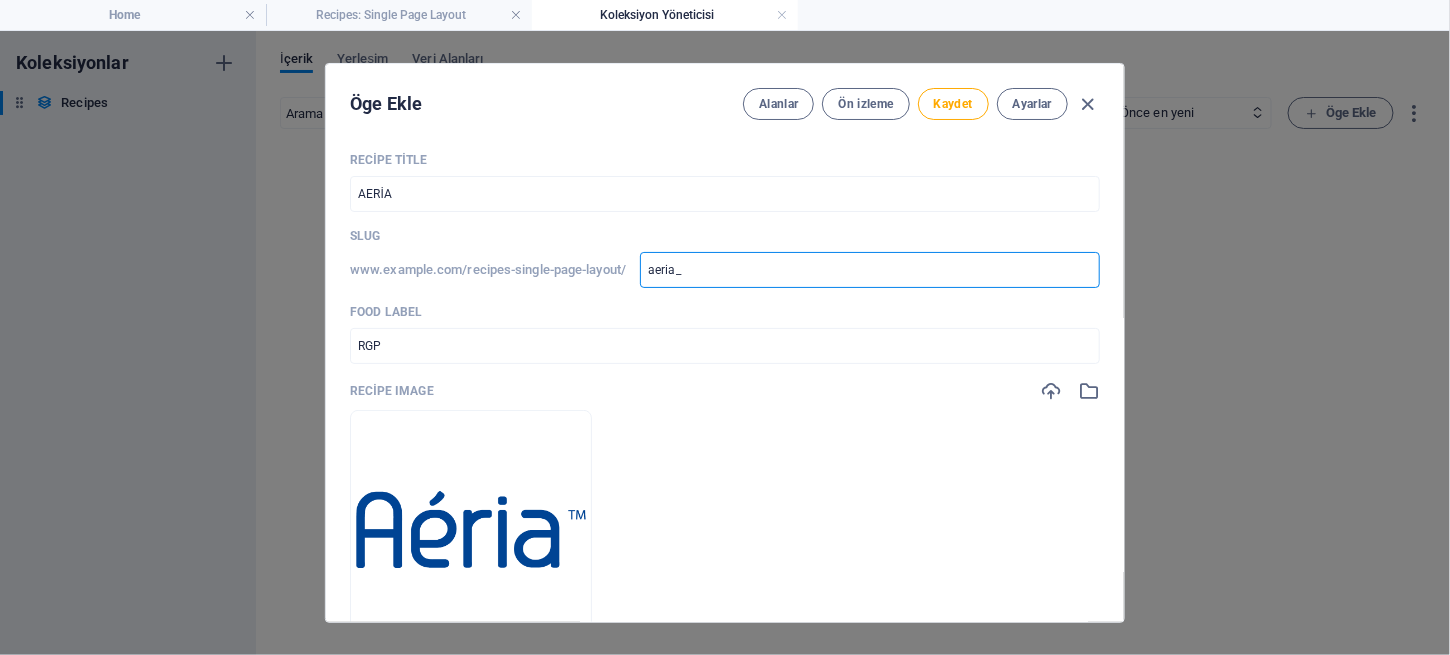 type on "aeria_S" 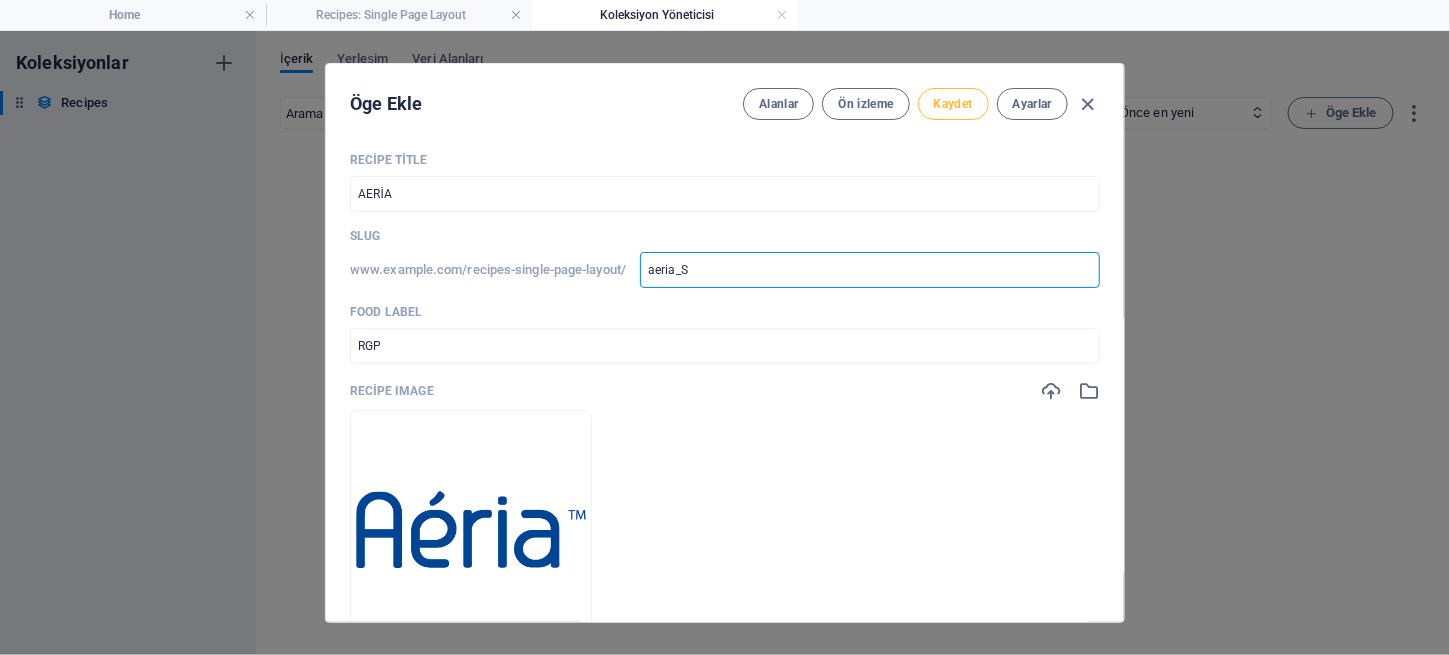 type on "aeria-s" 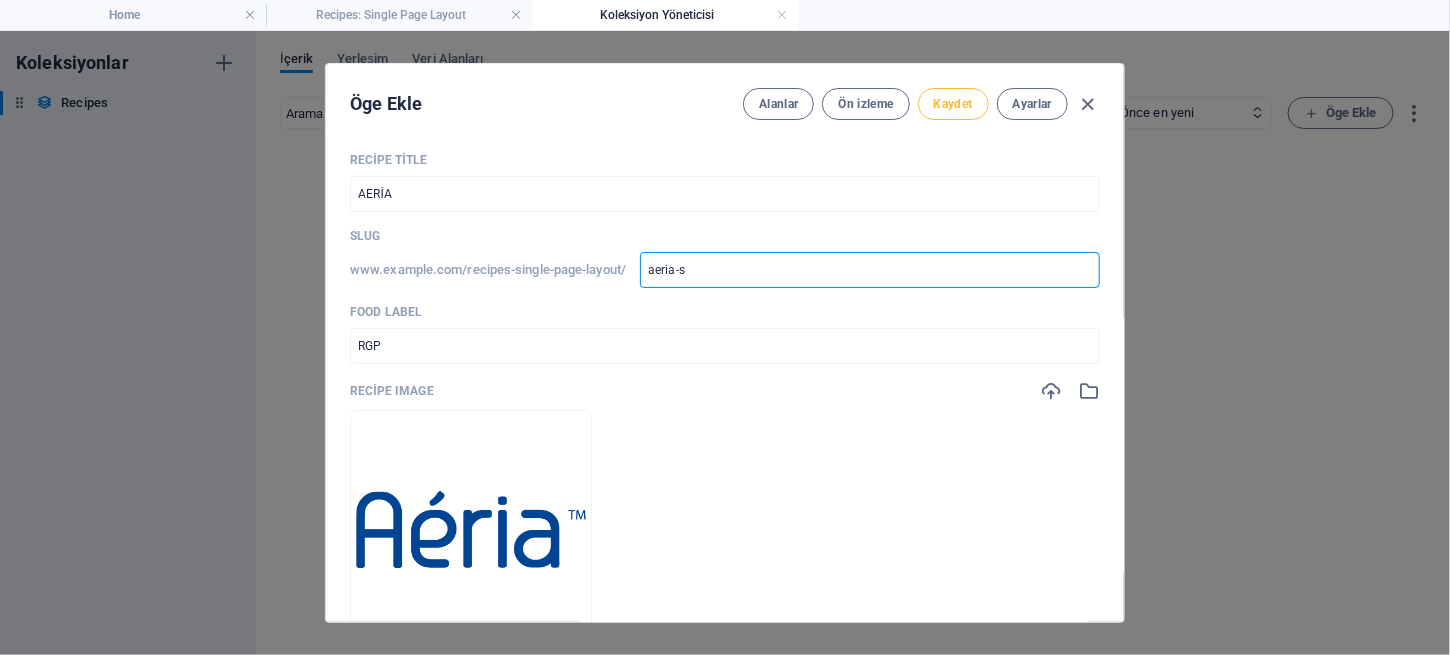 click on "Kaydet" at bounding box center [953, 104] 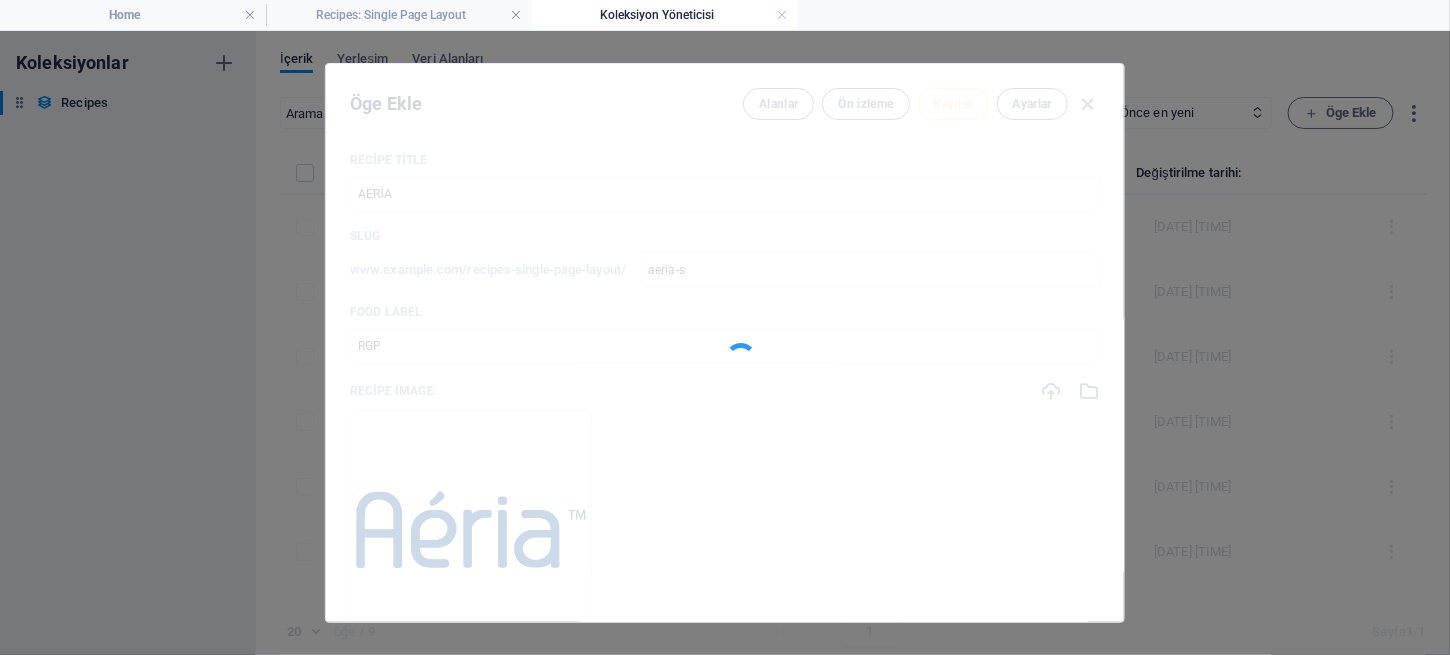 type on "aeria-s" 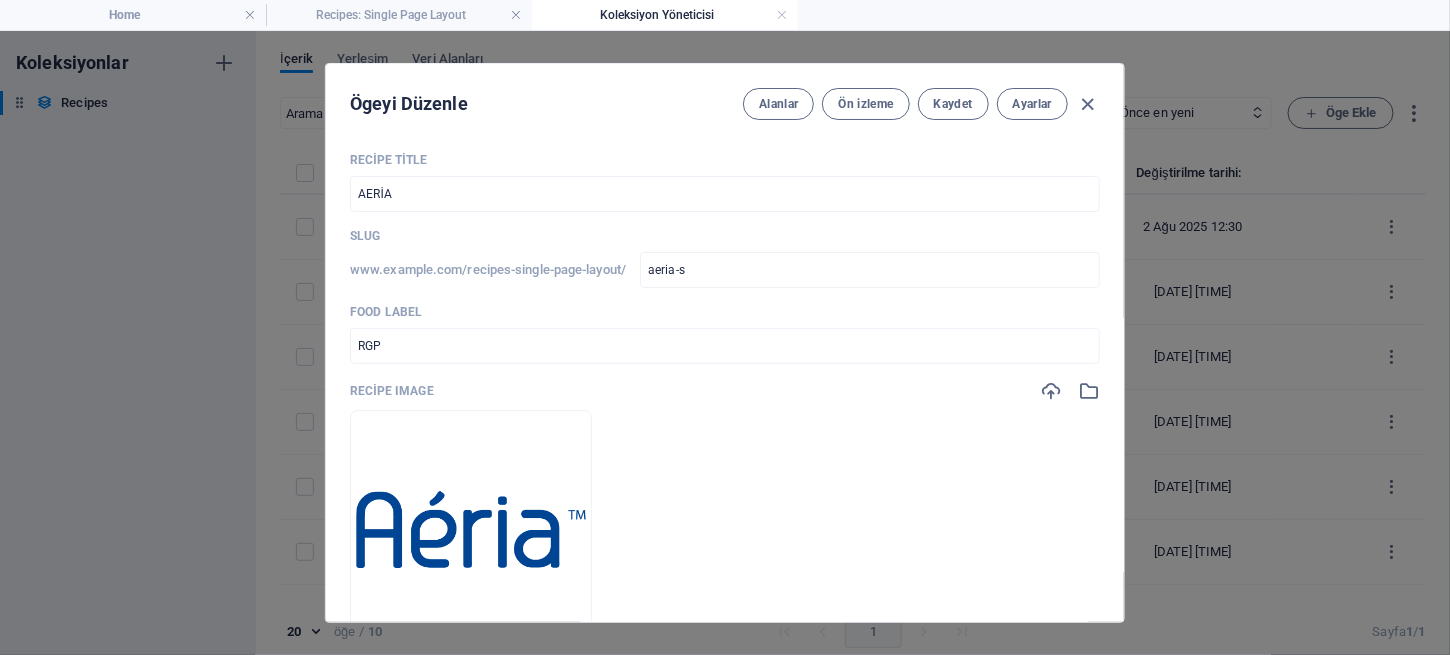 scroll, scrollTop: 167, scrollLeft: 0, axis: vertical 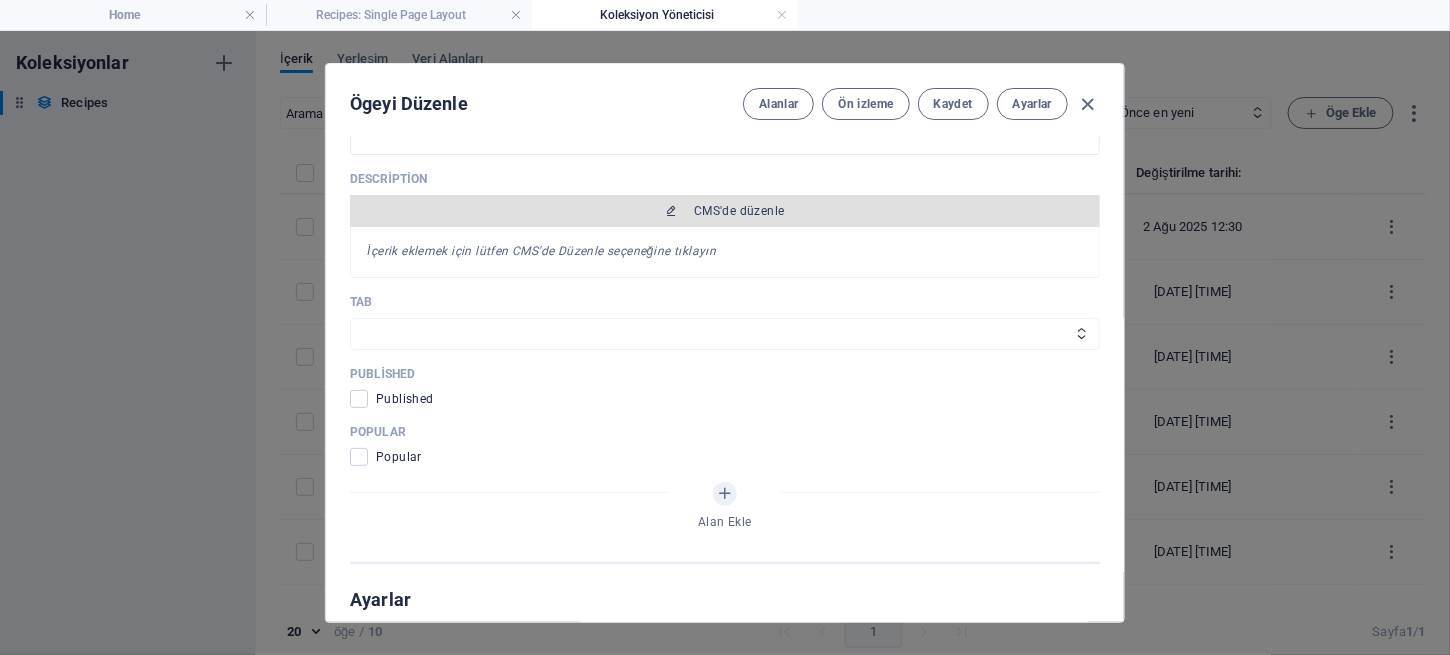 click on "CMS'de düzenle" at bounding box center [739, 211] 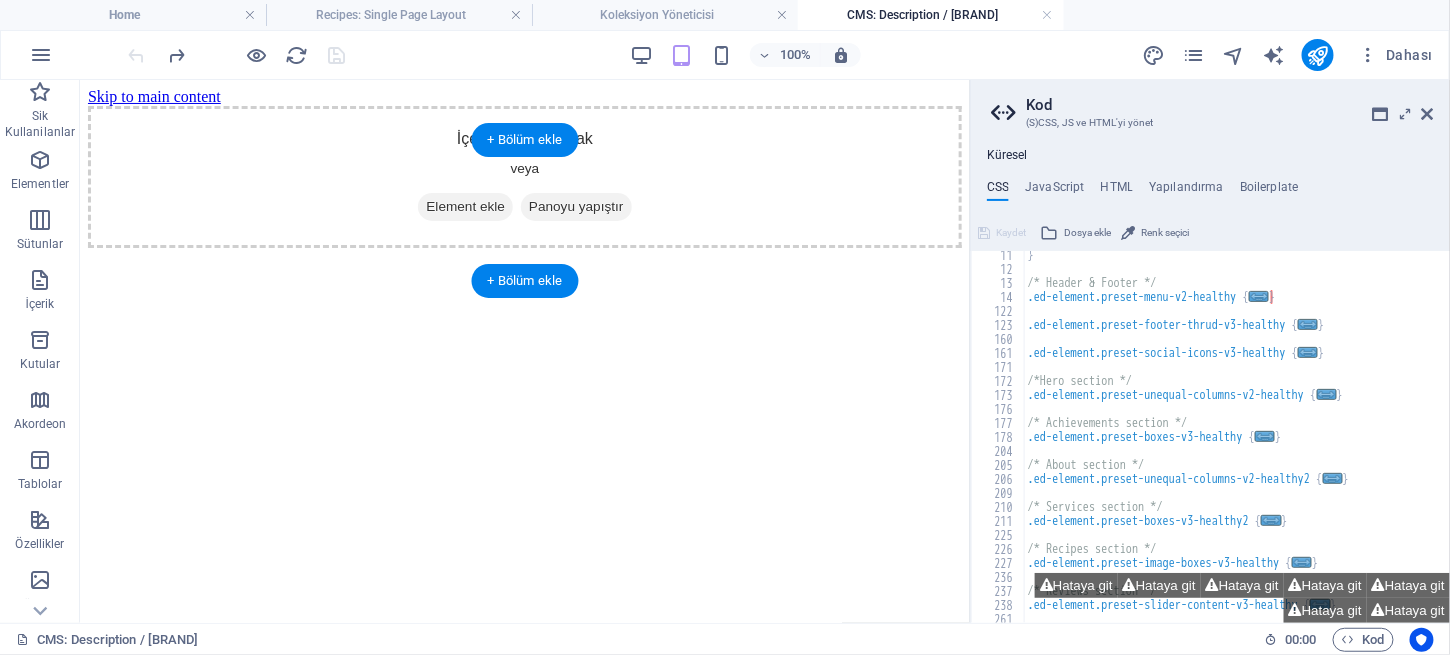 click on "Element ekle" at bounding box center [464, 206] 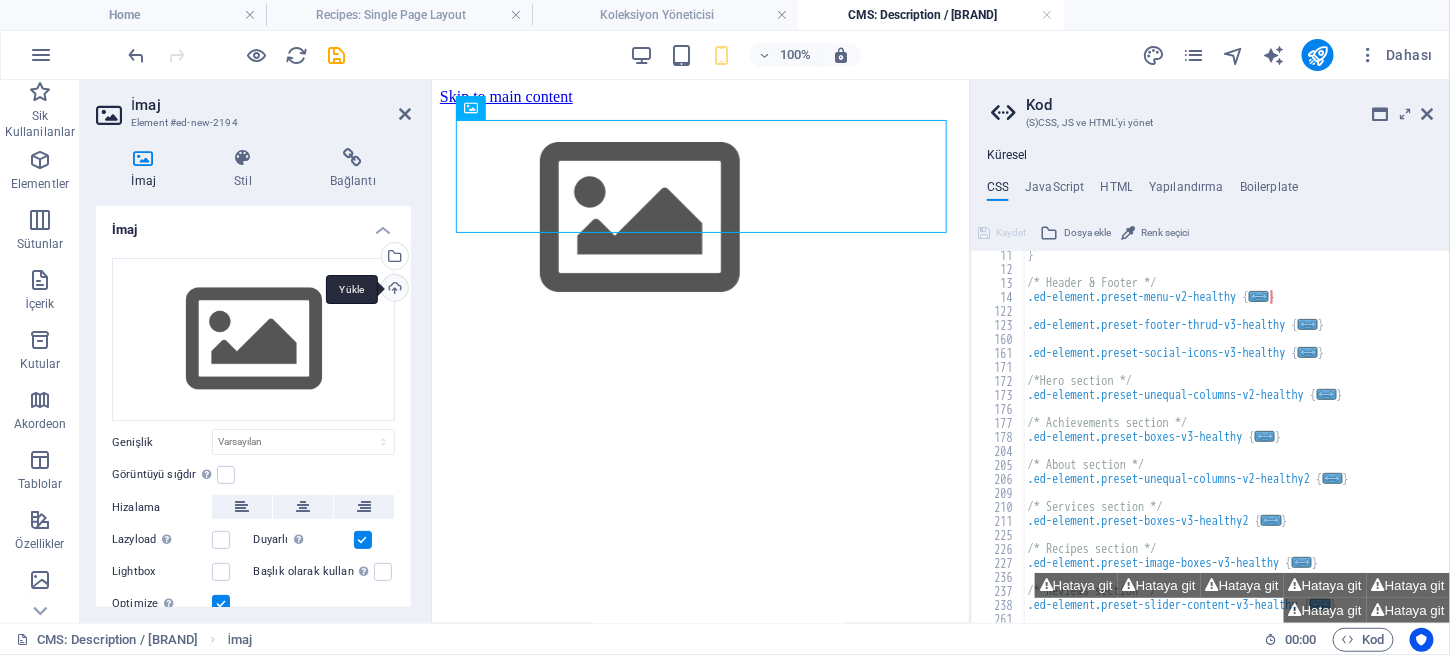click on "Yükle" at bounding box center [393, 290] 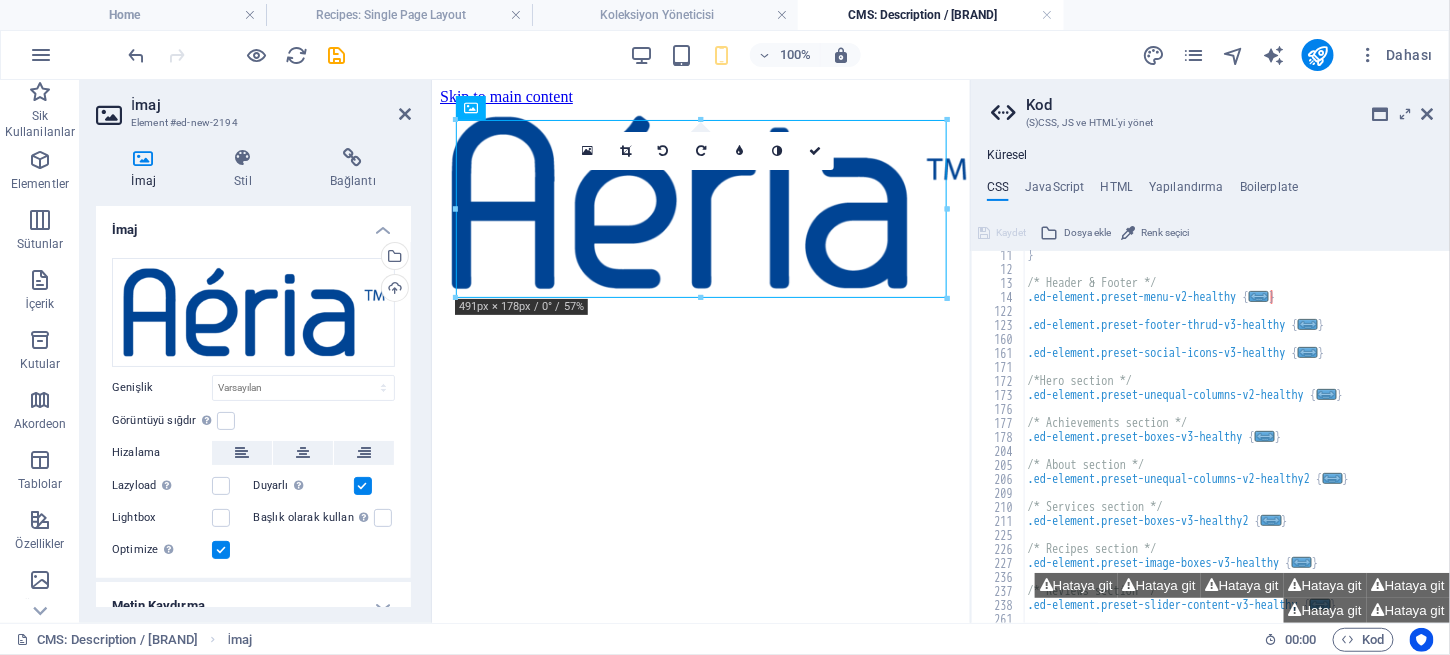 click on "Skip to main content" at bounding box center (700, 195) 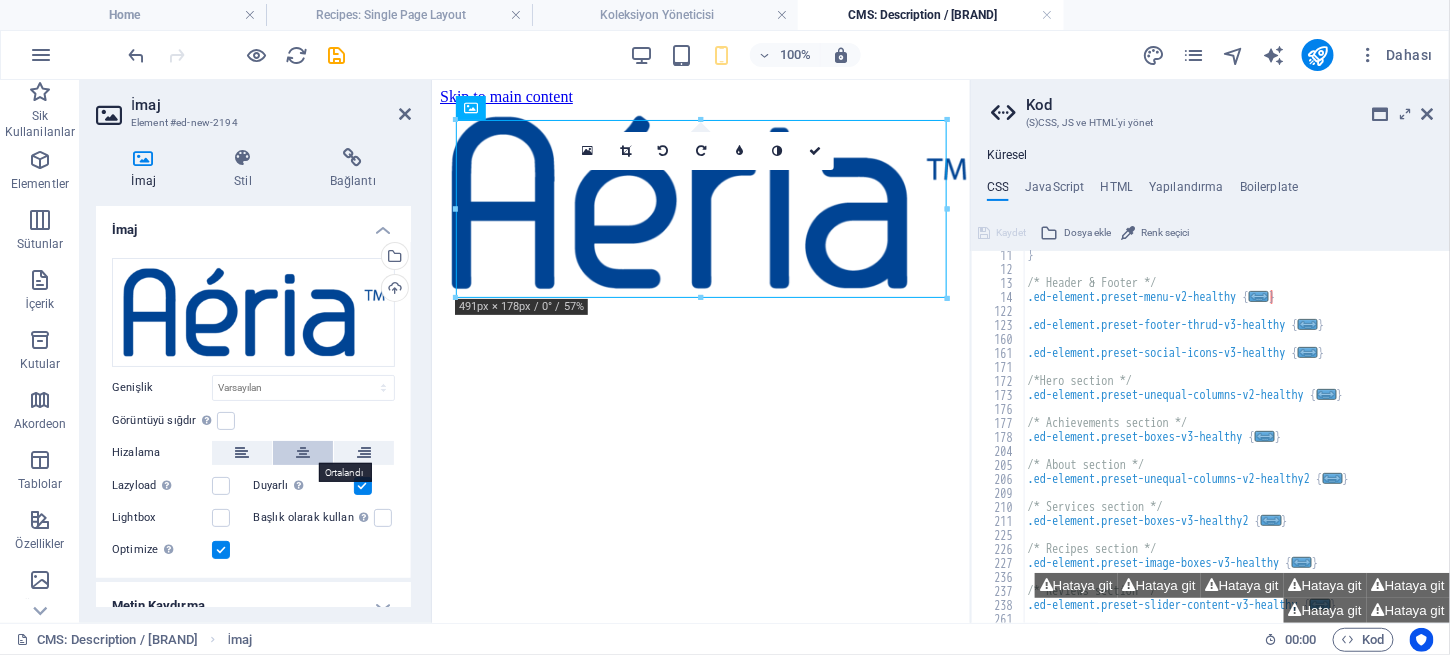 click at bounding box center (303, 453) 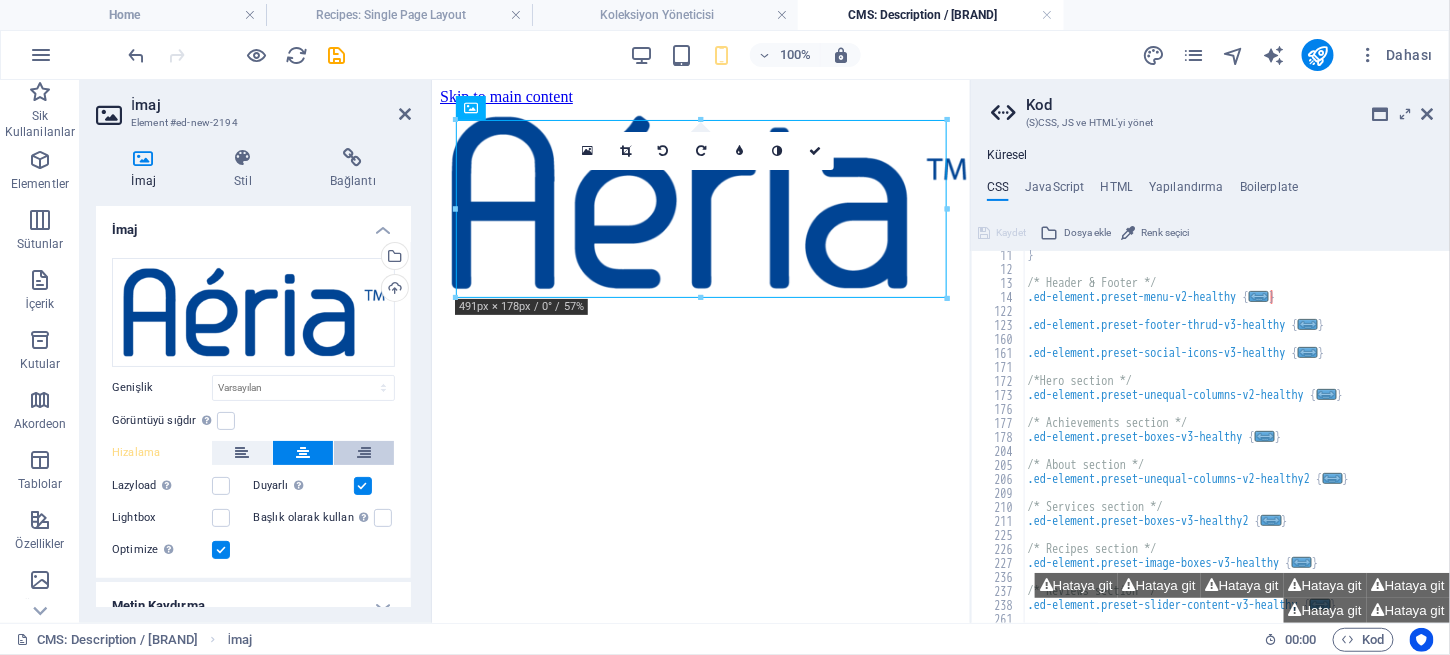 click at bounding box center [364, 453] 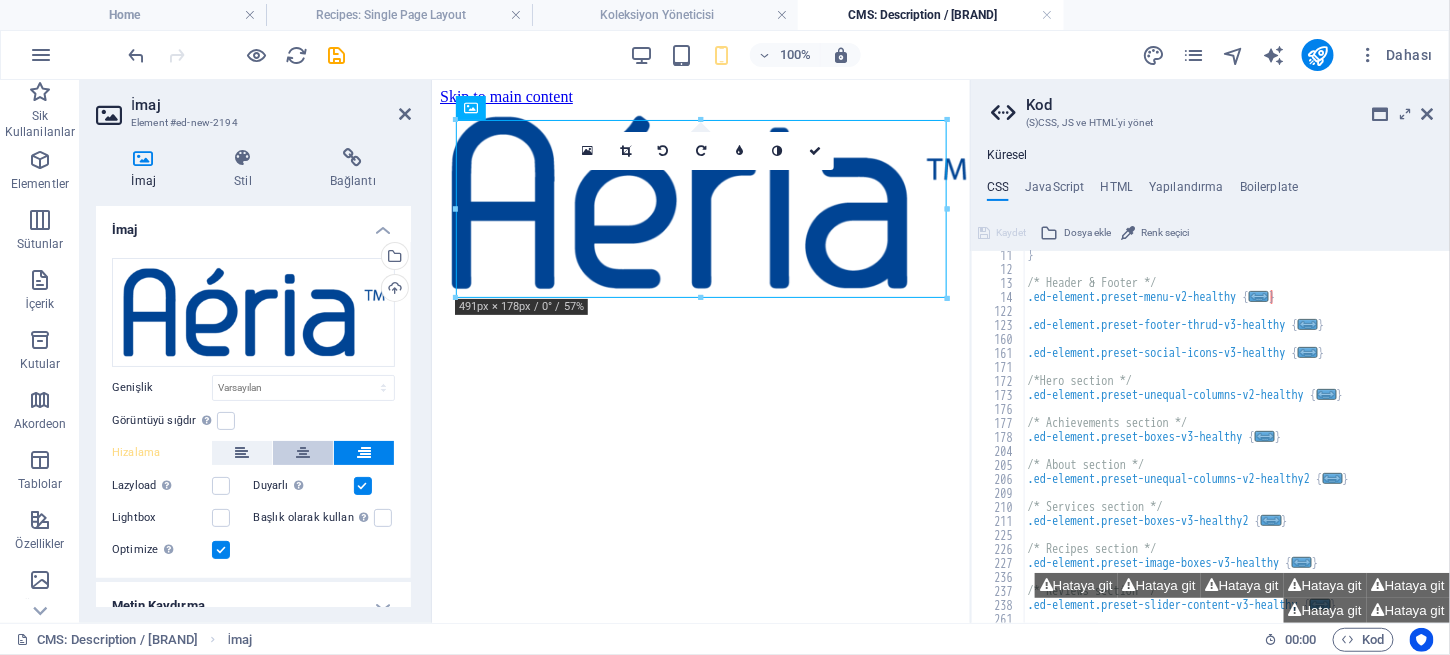click at bounding box center [303, 453] 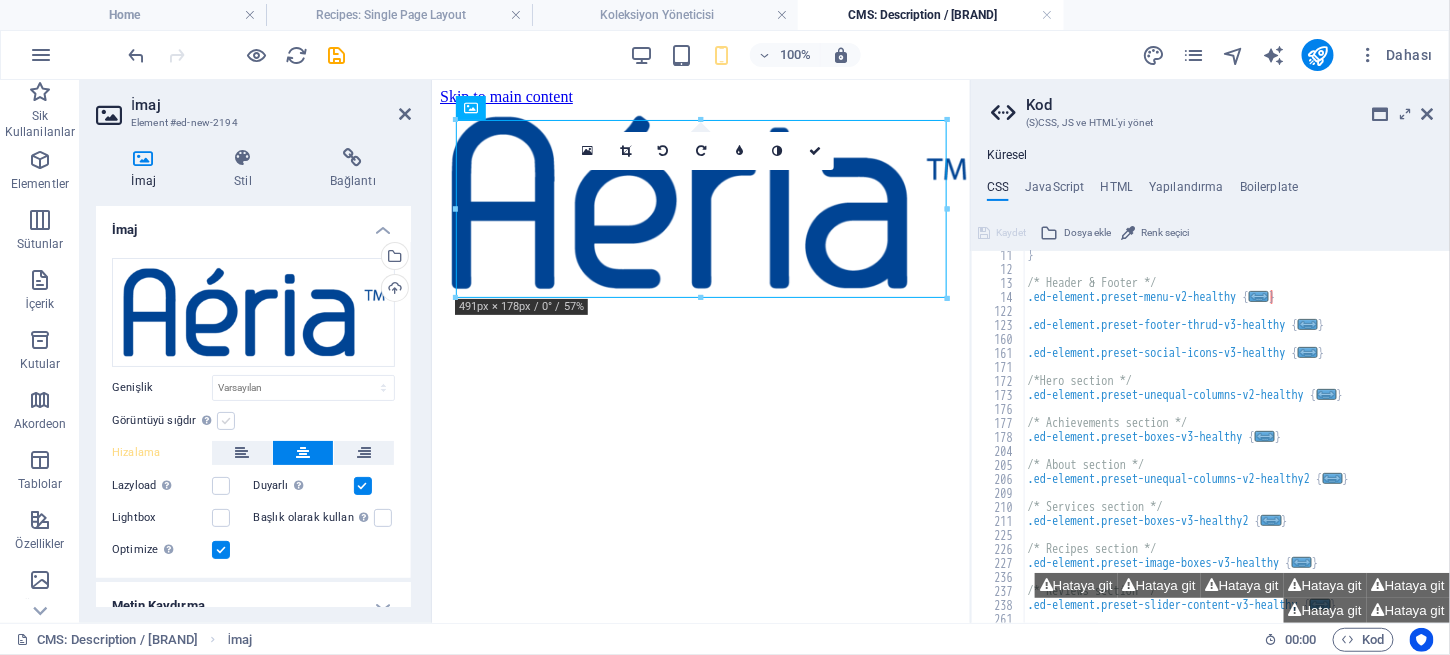 click at bounding box center (226, 421) 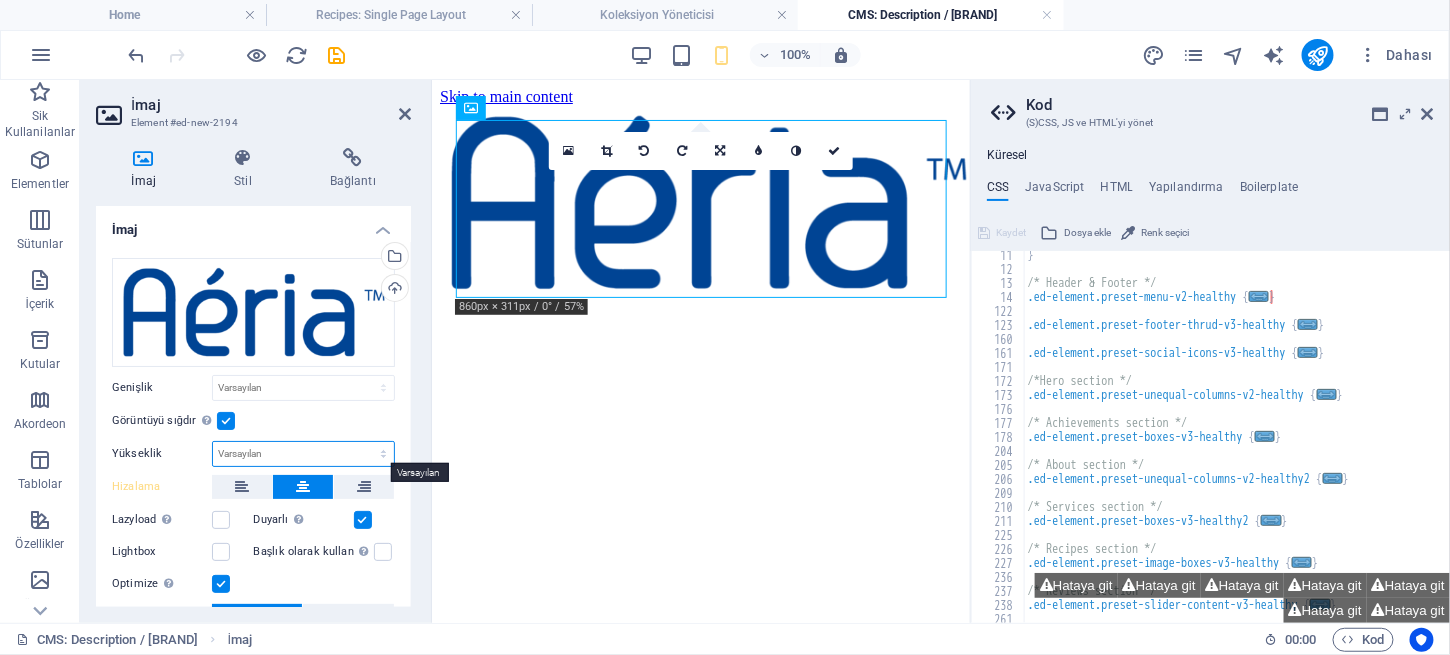 click on "Varsayılan otomatik px" at bounding box center (303, 454) 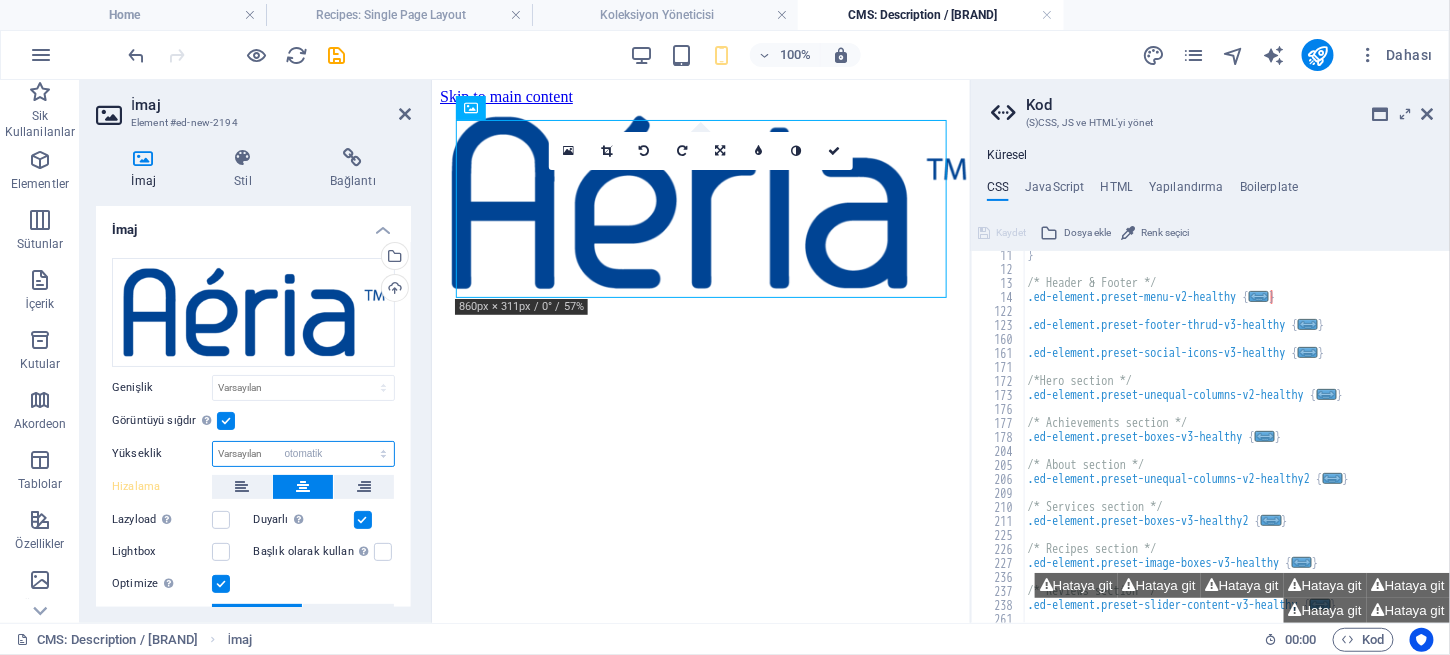 click on "Varsayılan otomatik px" at bounding box center (303, 454) 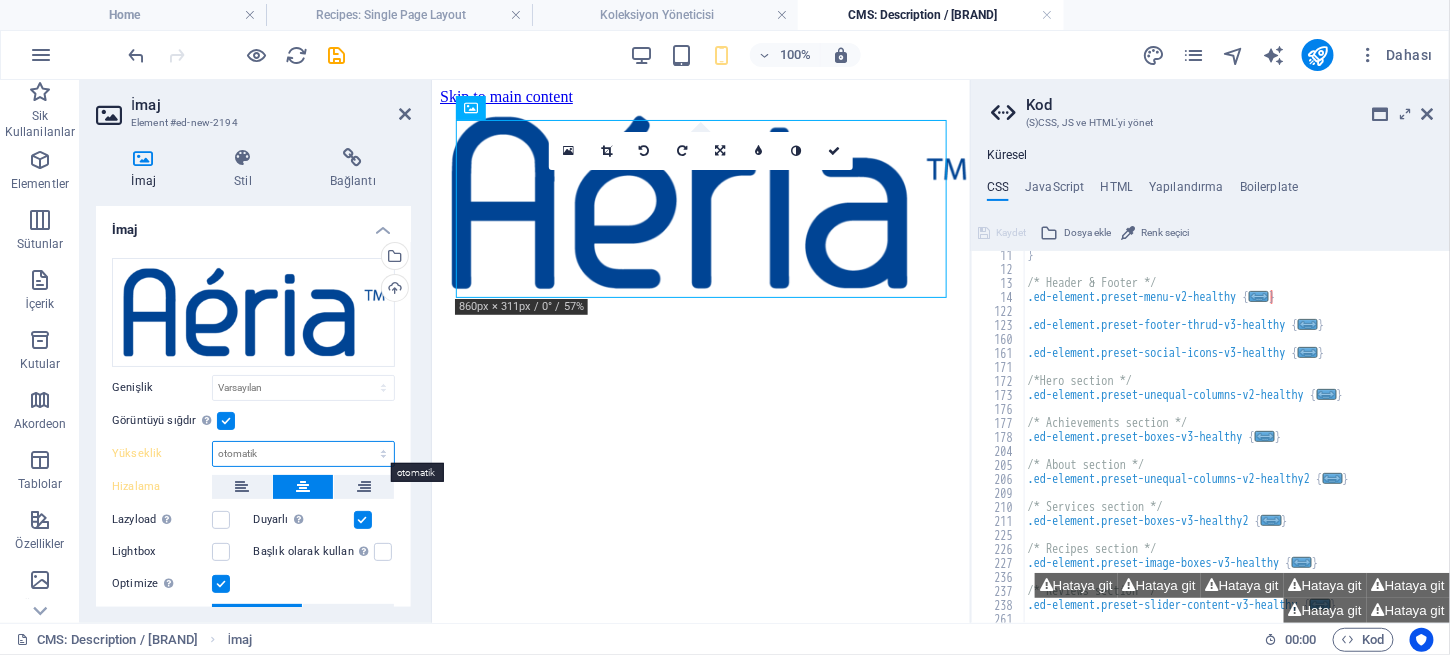 click on "Varsayılan otomatik px" at bounding box center (303, 454) 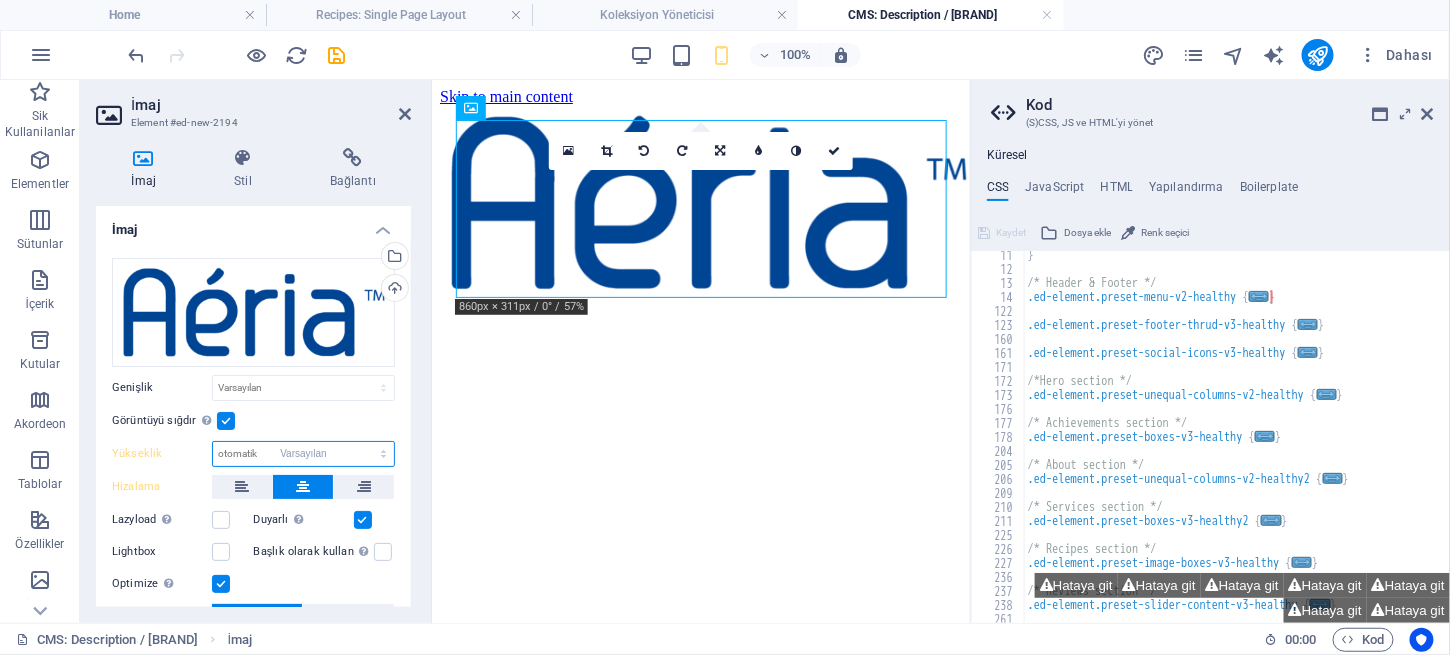 click on "Varsayılan otomatik px" at bounding box center [303, 454] 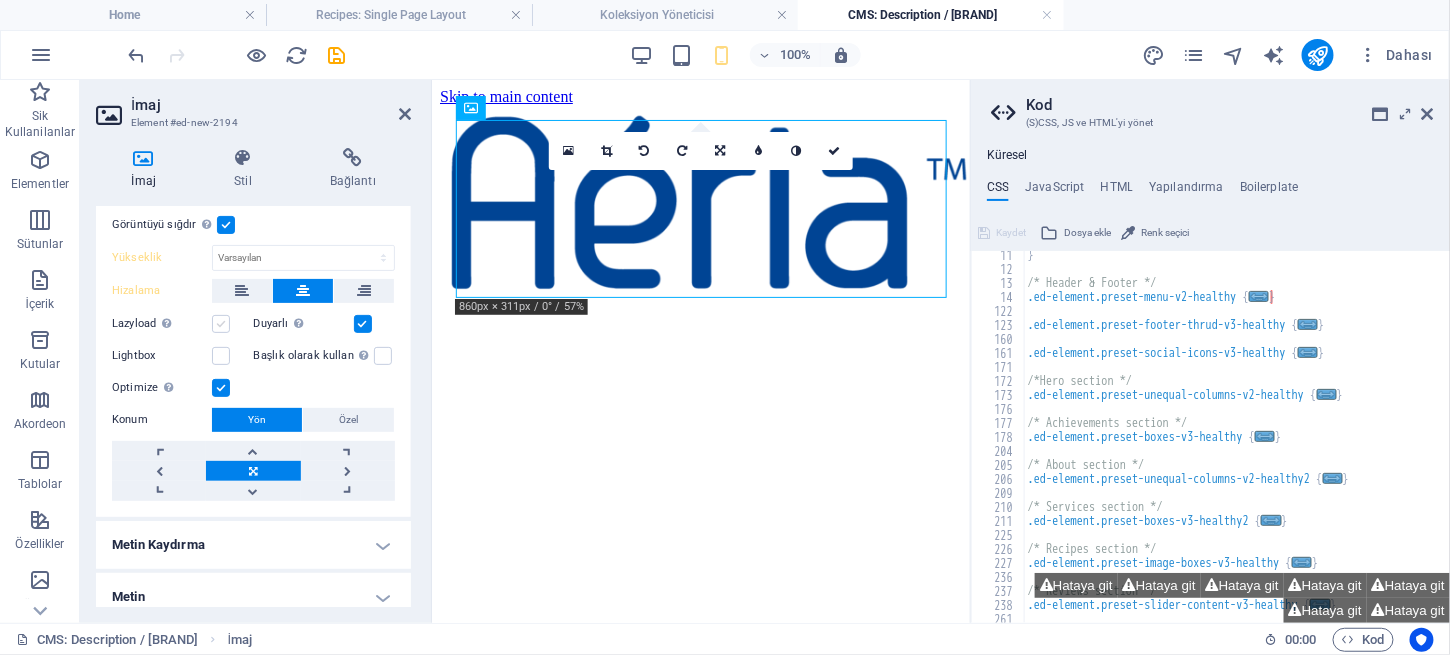 click at bounding box center [221, 324] 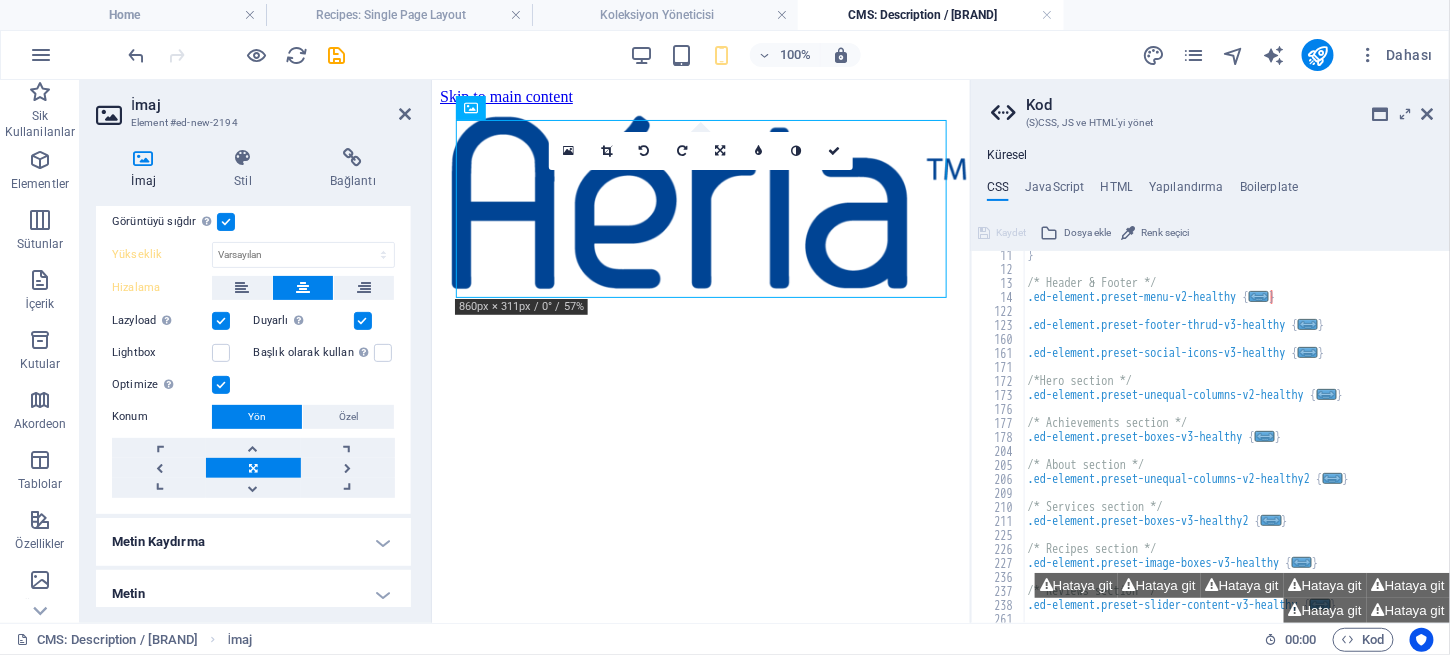 click at bounding box center (221, 321) 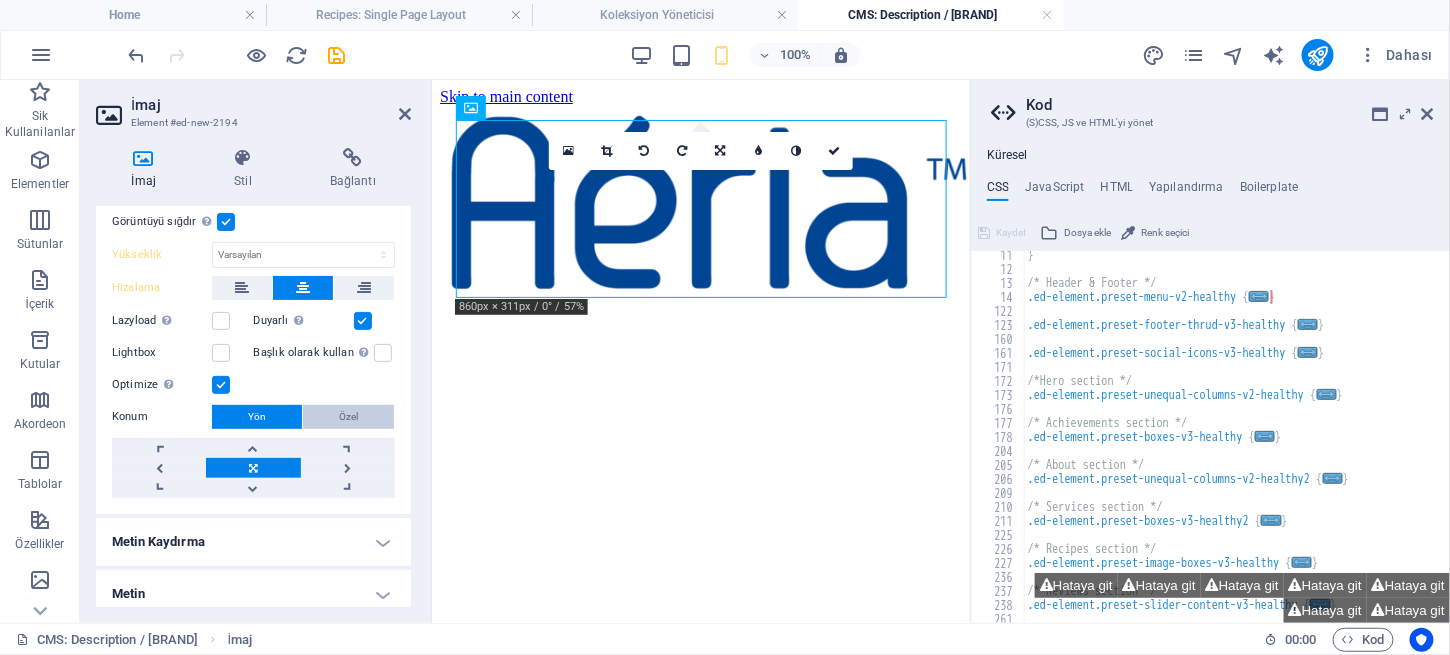 click on "Özel" at bounding box center [348, 417] 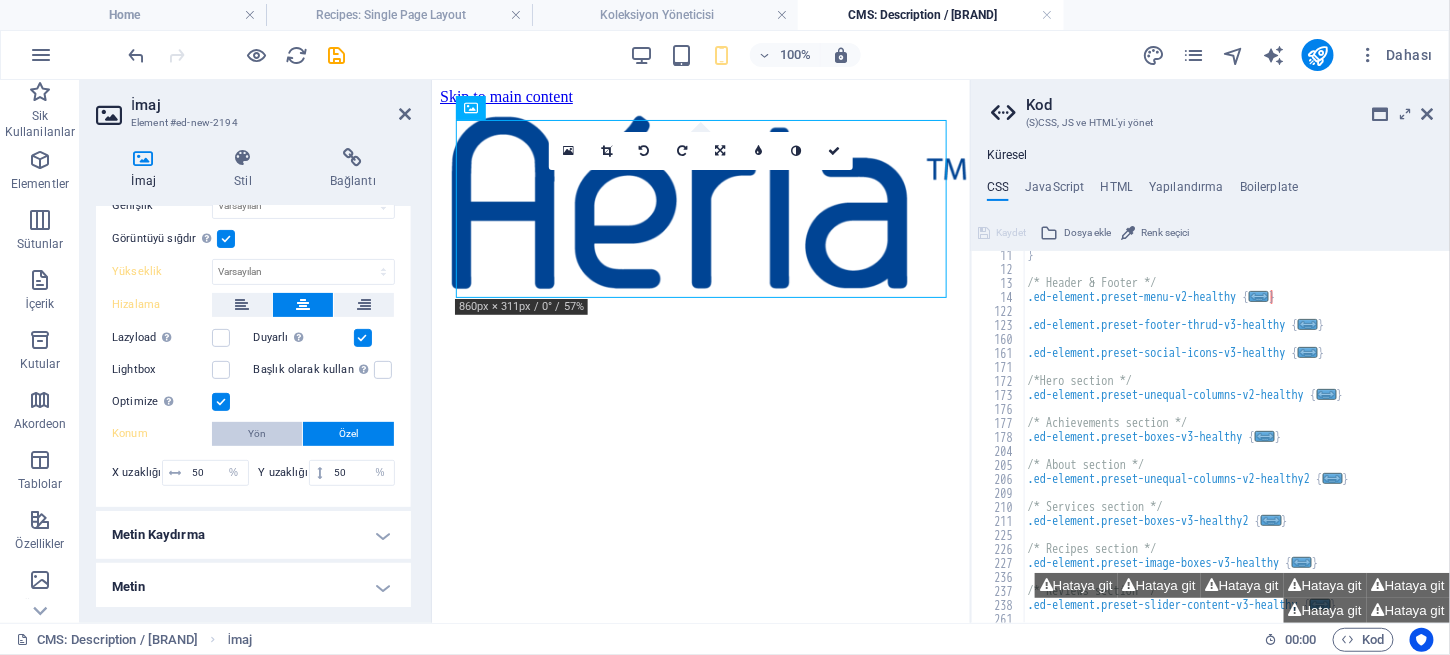 click on "Yön" at bounding box center (257, 434) 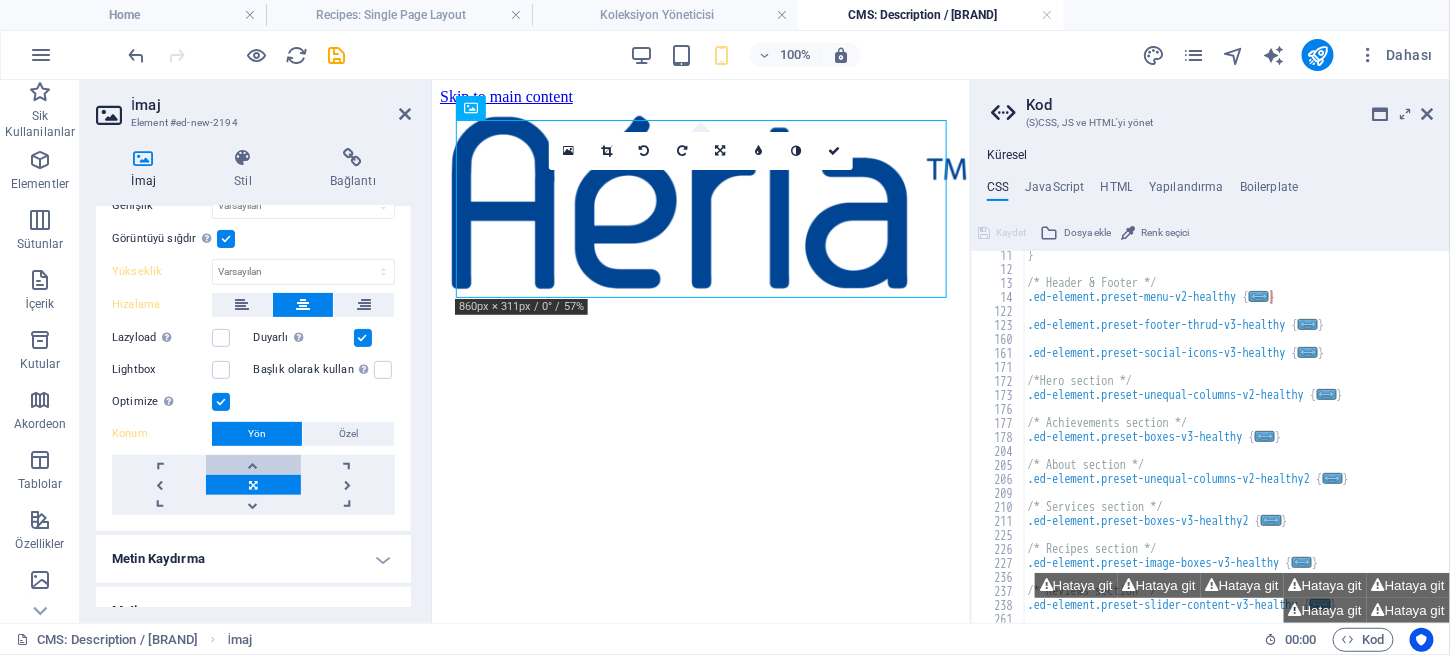 click at bounding box center [253, 465] 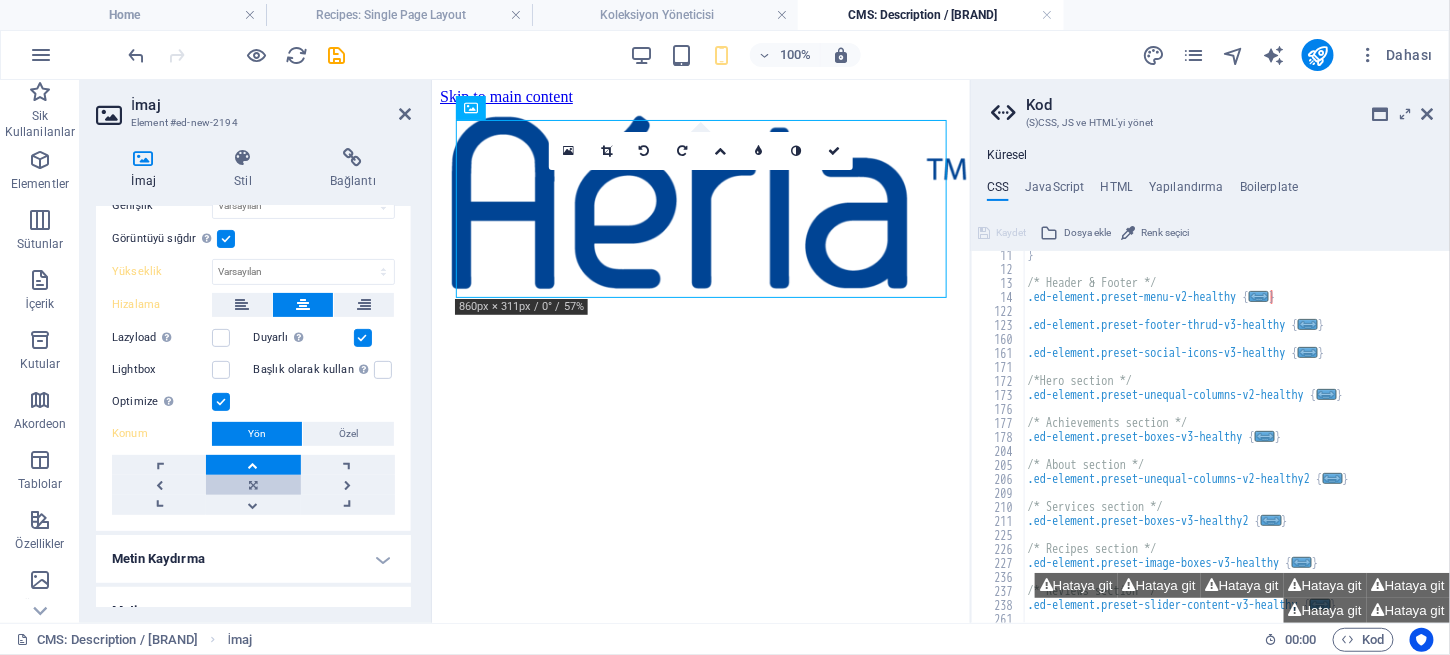 click at bounding box center (253, 485) 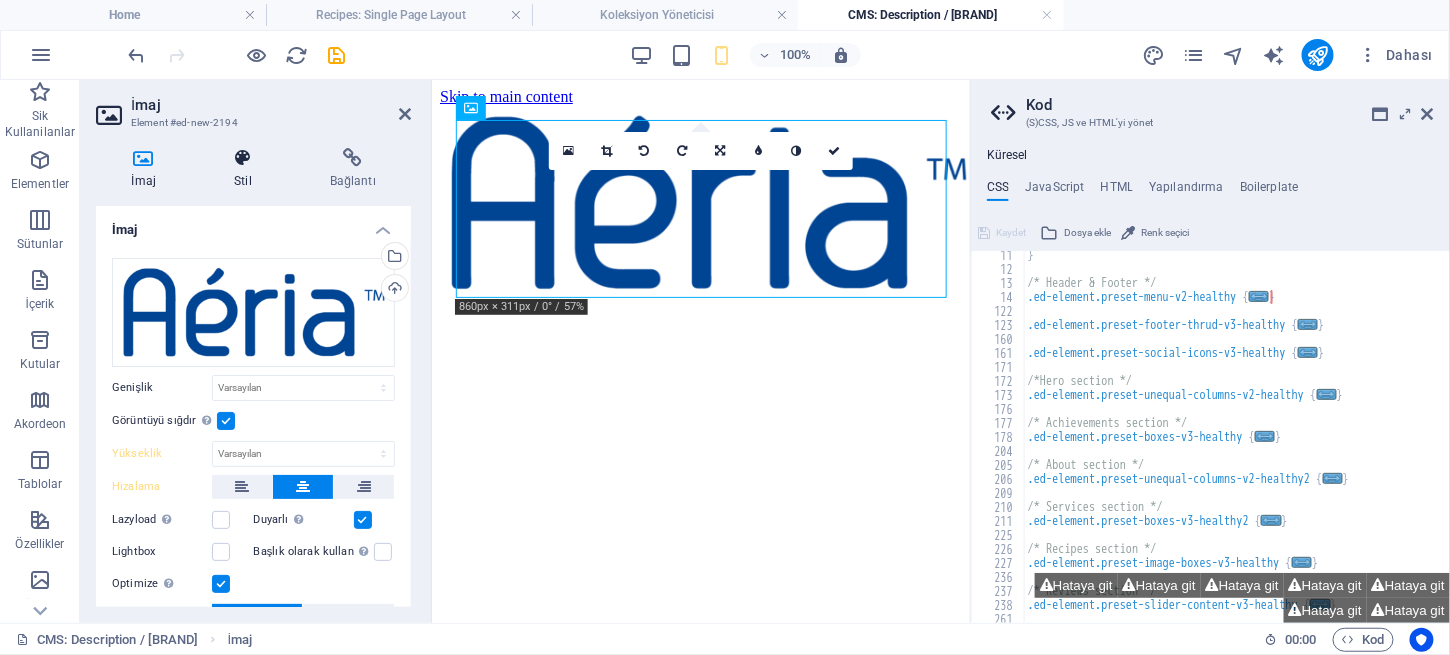 click at bounding box center (243, 158) 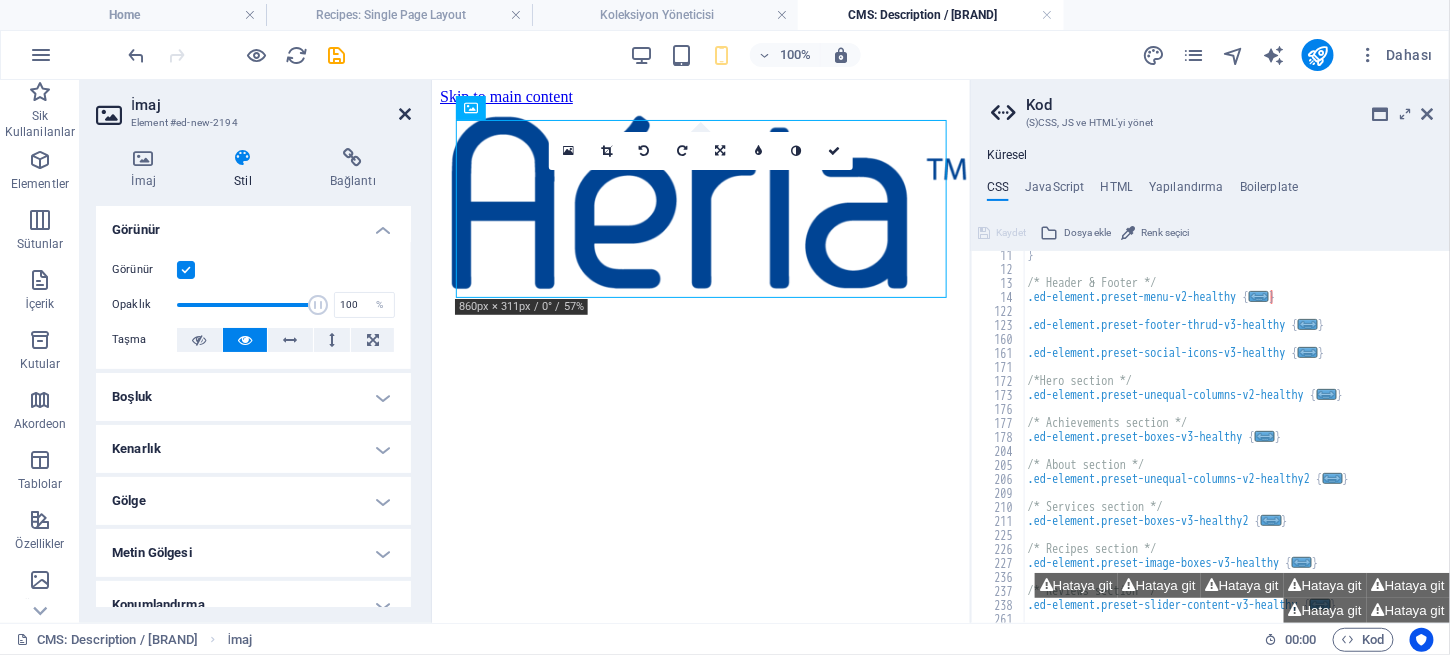 click at bounding box center (405, 114) 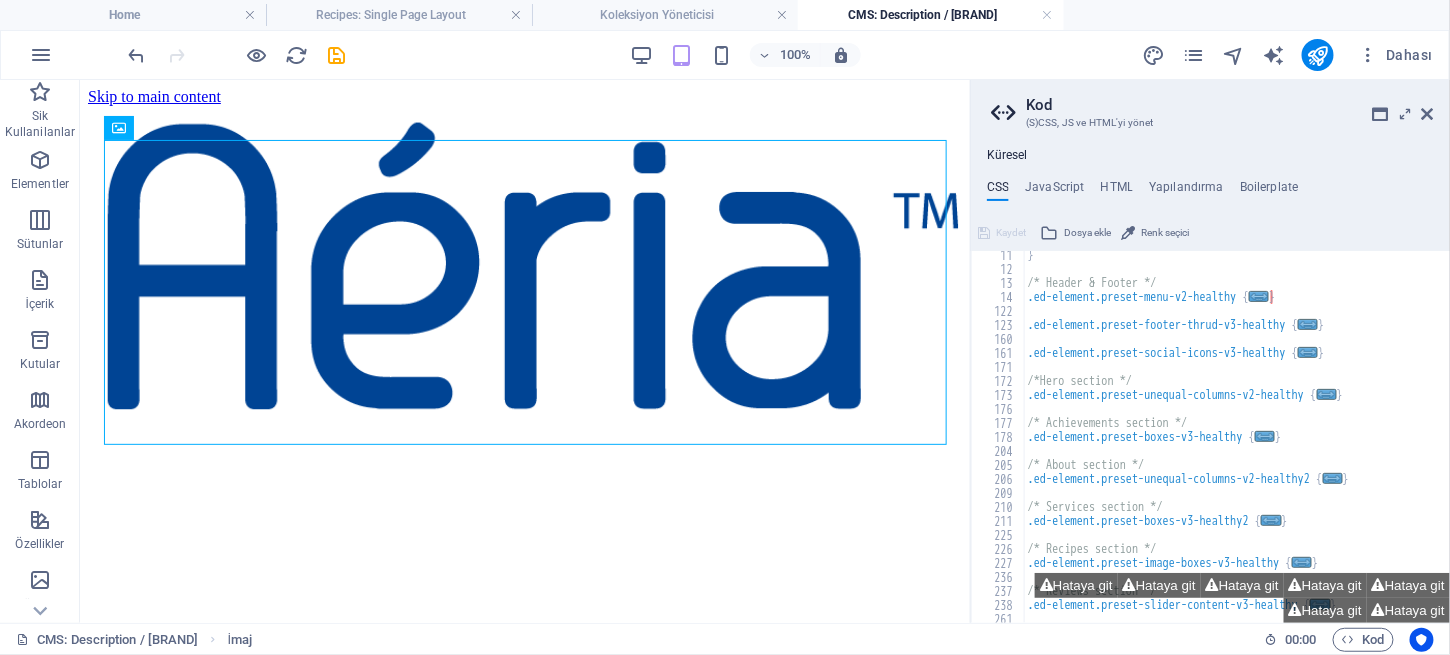 click on "Kod (S)CSS, JS ve HTML'yi yönet Küresel CSS JavaScript HTML Yapılandırma Boilerplate /*HEALTH & FOOD TEMPLATE */ 11 12 13 14 122 123 160 161 171 172 173 176 177 178 204 205 206 209 210 211 225 226 227 236 237 238 261 262 263 } /* Header & Footer */ .ed-element.preset-menu-v2-healthy { ... } .ed-element.preset-footer-thrud-v3-healthy { ... } .ed-element.preset-social-icons-v3-healthy { ... } /*Hero section */ .ed-element.preset-unequal-columns-v2-healthy { ... } /* Achievements section */ .ed-element.preset-boxes-v3-healthy { ... } /* About section */ .ed-element.preset-unequal-columns-v2-healthy2 { ... } /* Services section */ .ed-element.preset-boxes-v3-healthy2 { ... } /* Recipes section */ .ed-element.preset-image-boxes-v3-healthy { ... } /* Reviews section */ .ed-element.preset-slider-content-v3-healthy { ... } /* CTA section */ Hataya git Hataya git Hataya git Hataya git Hataya git Hataya git Hataya git Kaydet Dosya ekle Renk seçici Kaydet" at bounding box center [1210, 351] 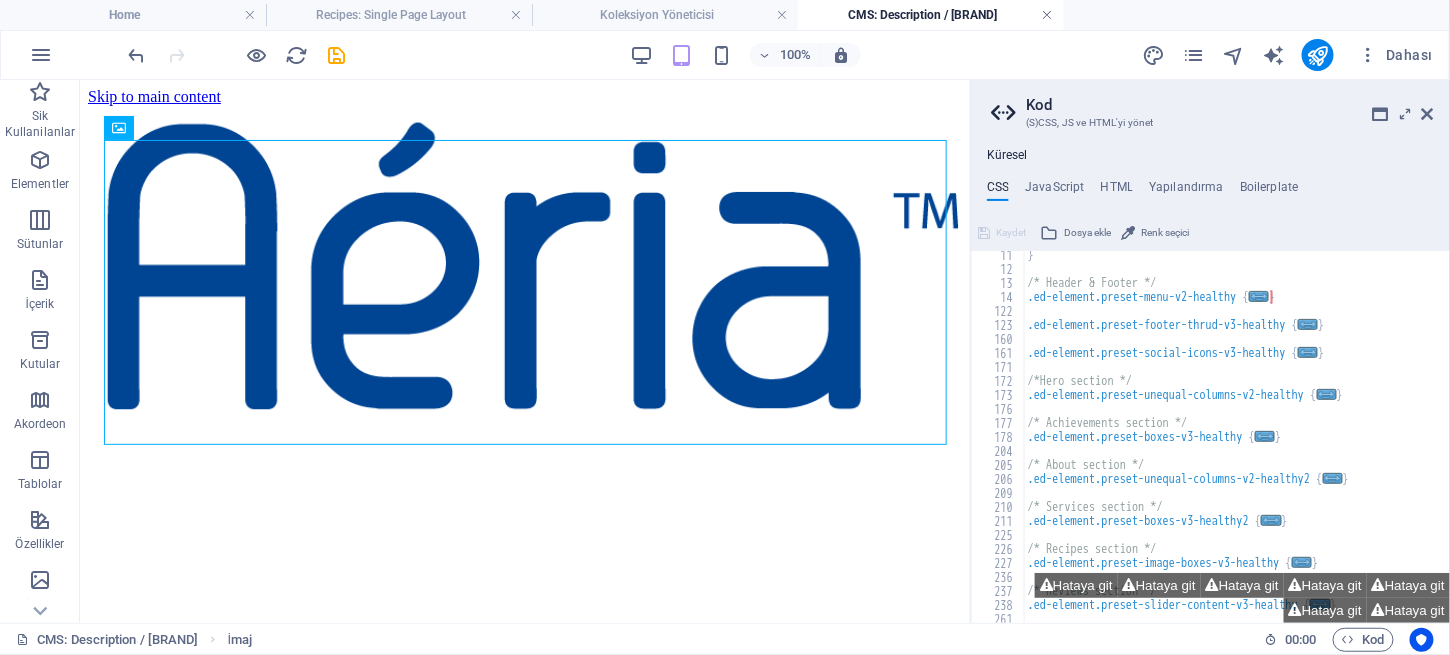 click at bounding box center (1048, 15) 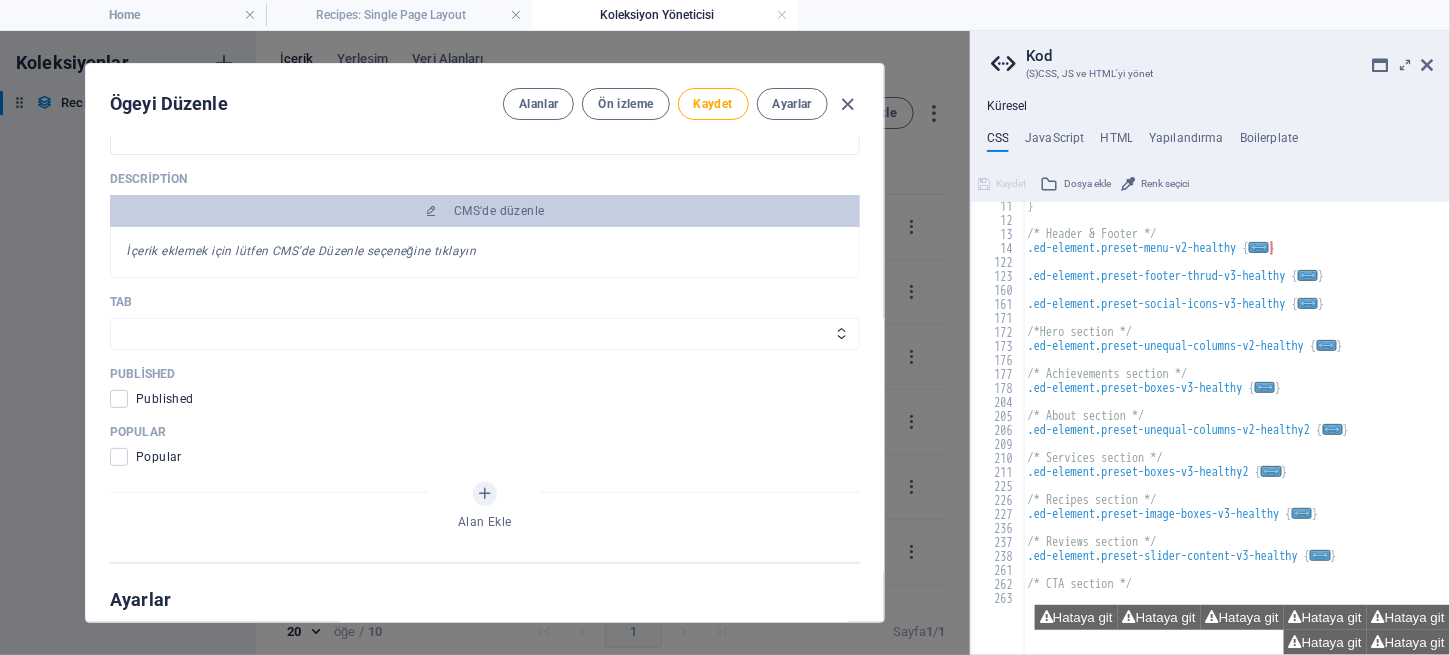 scroll, scrollTop: 856, scrollLeft: 0, axis: vertical 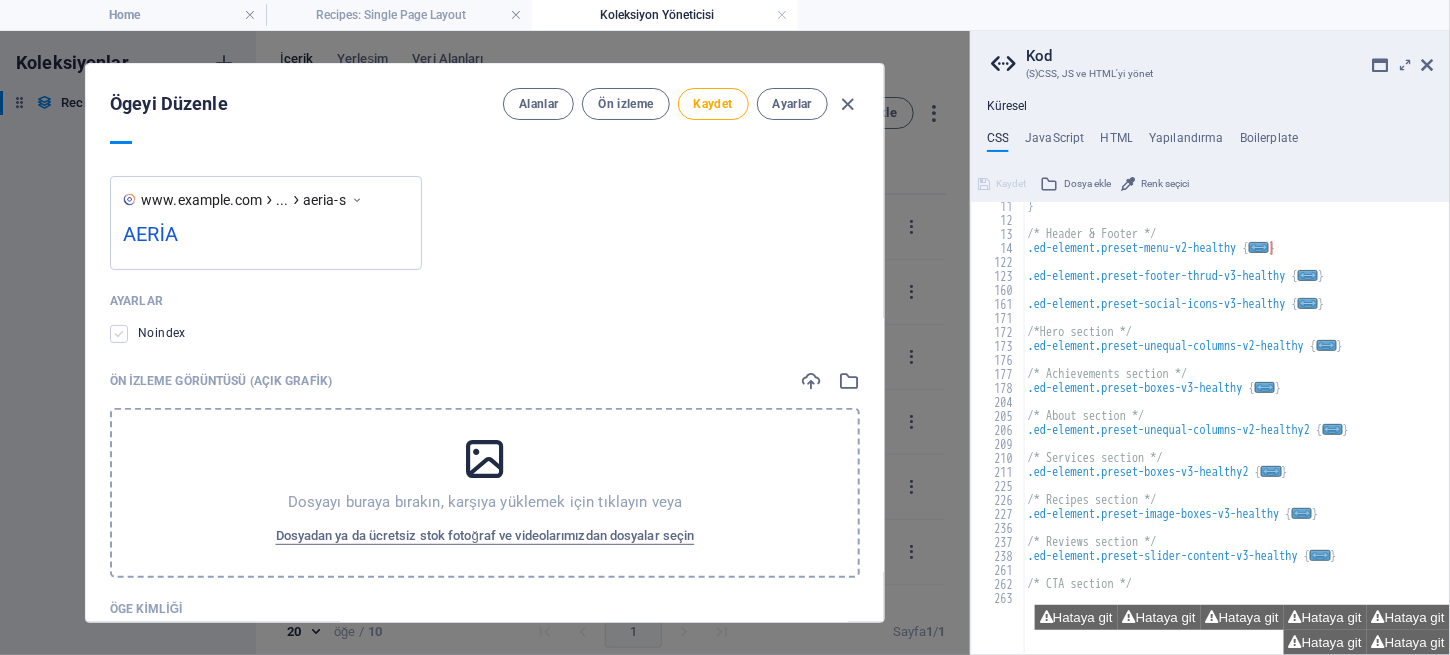 click at bounding box center (119, 334) 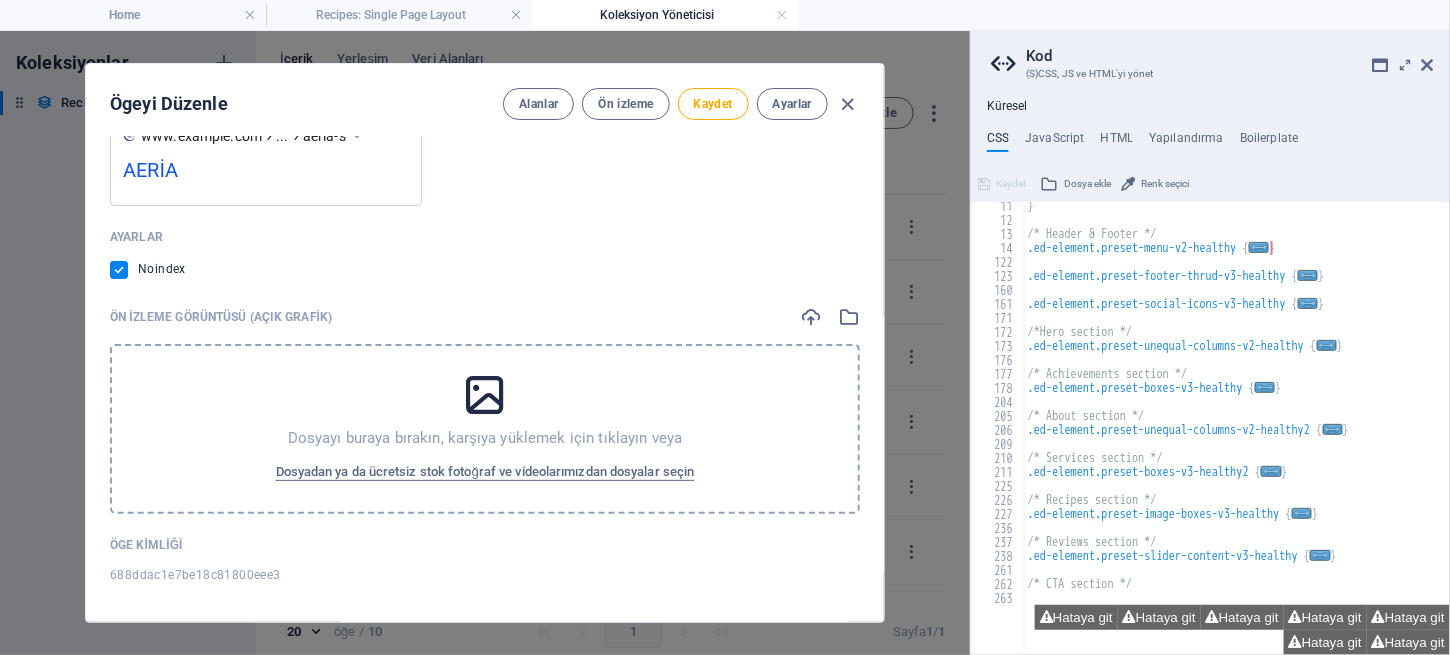 click at bounding box center [119, 270] 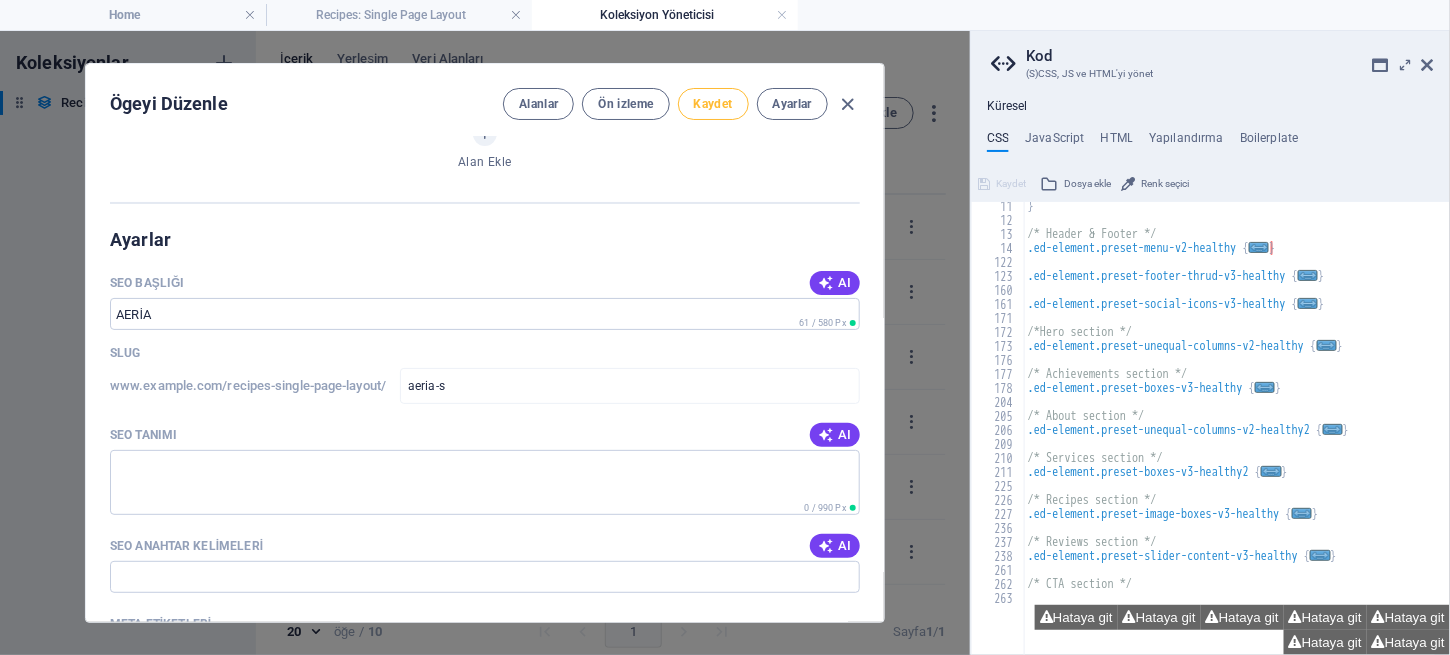 click on "Kaydet" at bounding box center [713, 104] 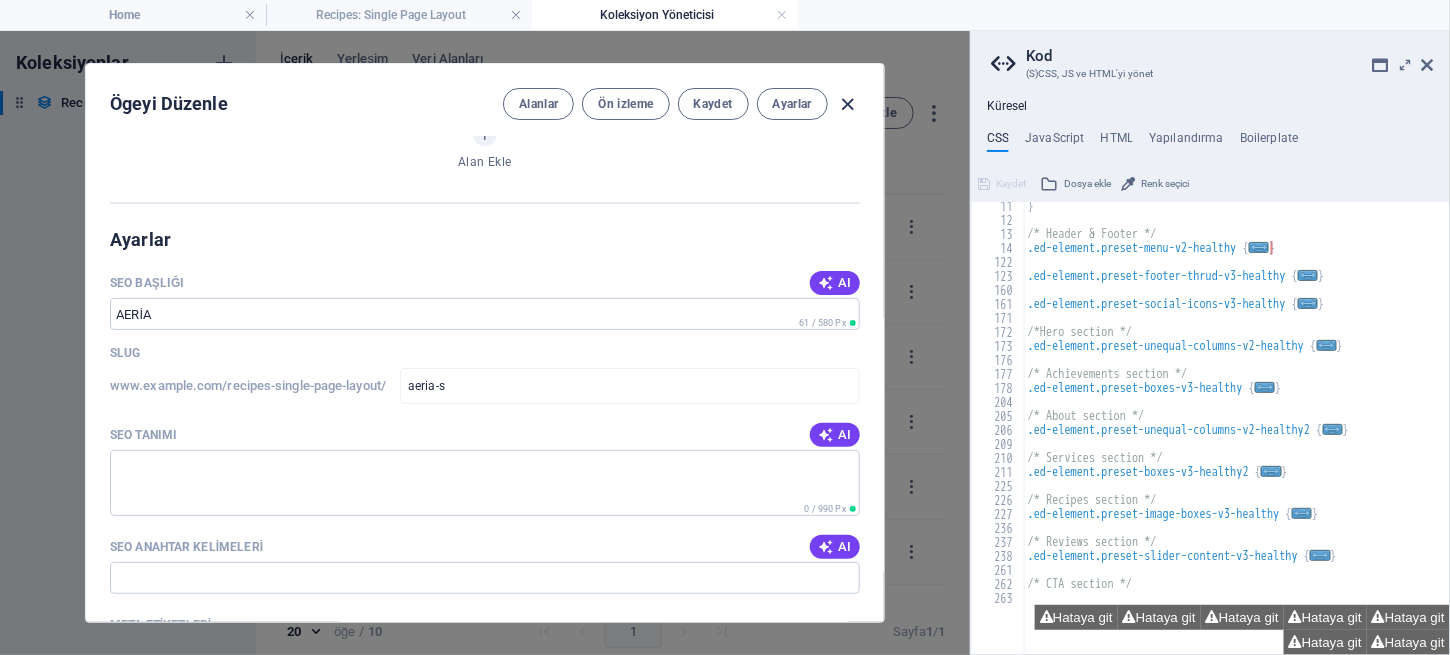click at bounding box center [848, 104] 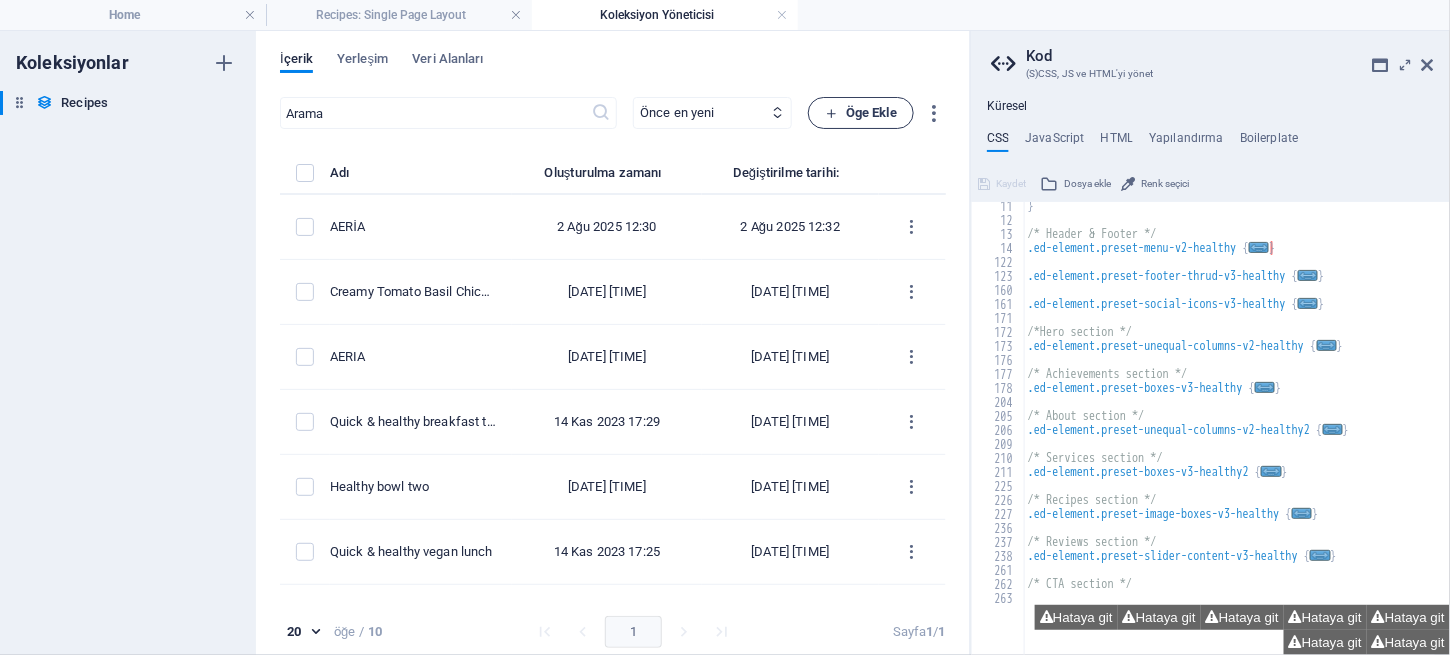 type on "aeria" 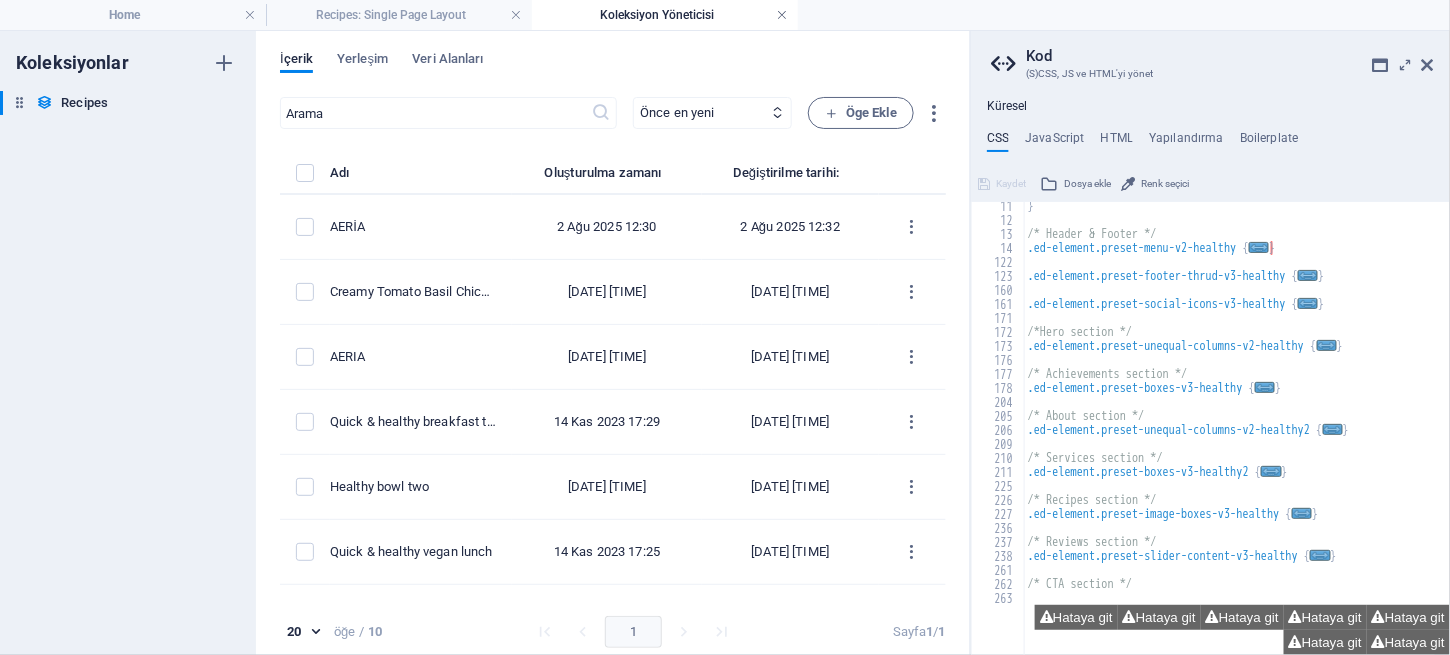 click at bounding box center [782, 15] 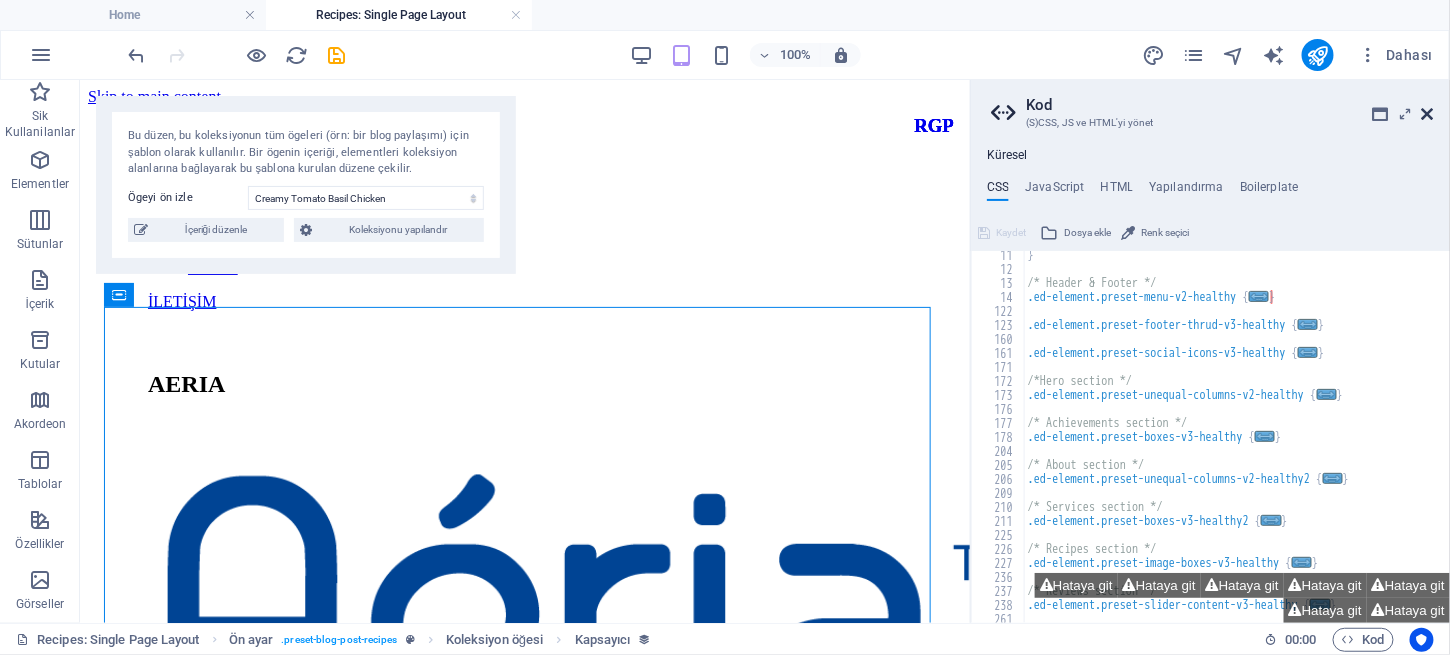 click at bounding box center (1428, 114) 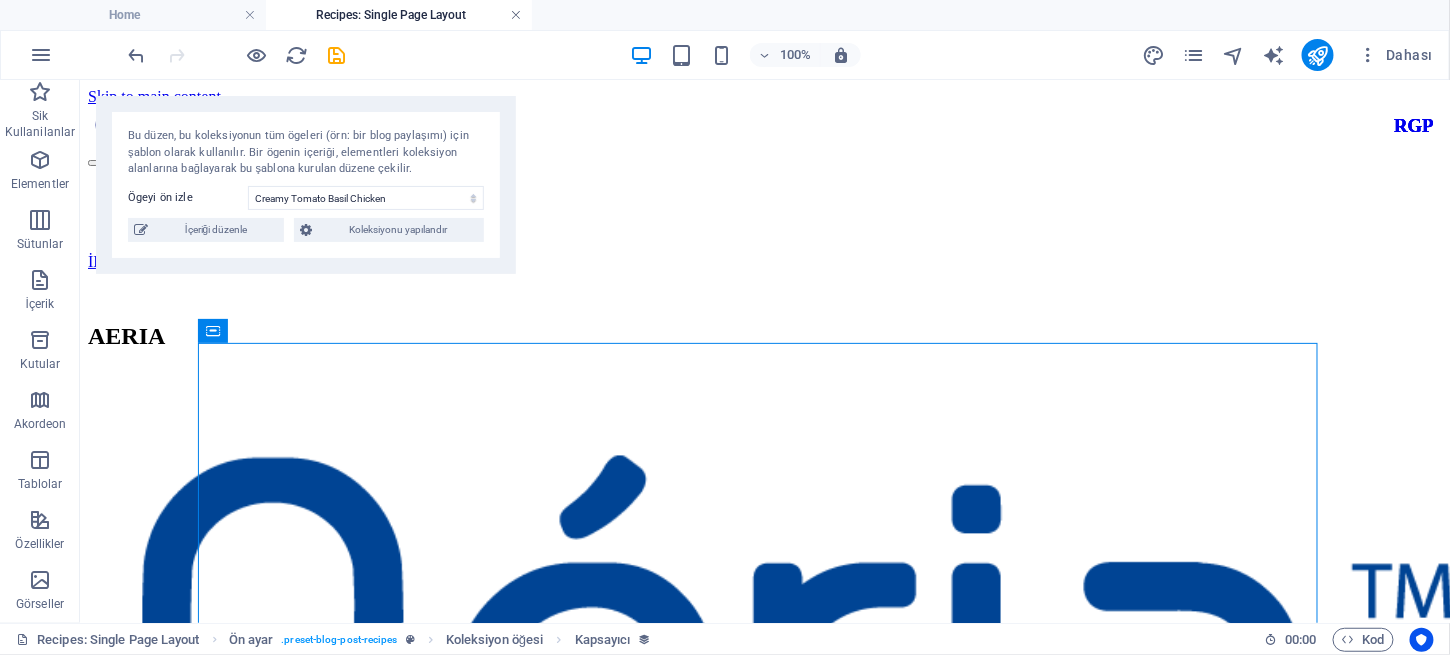 click at bounding box center (516, 15) 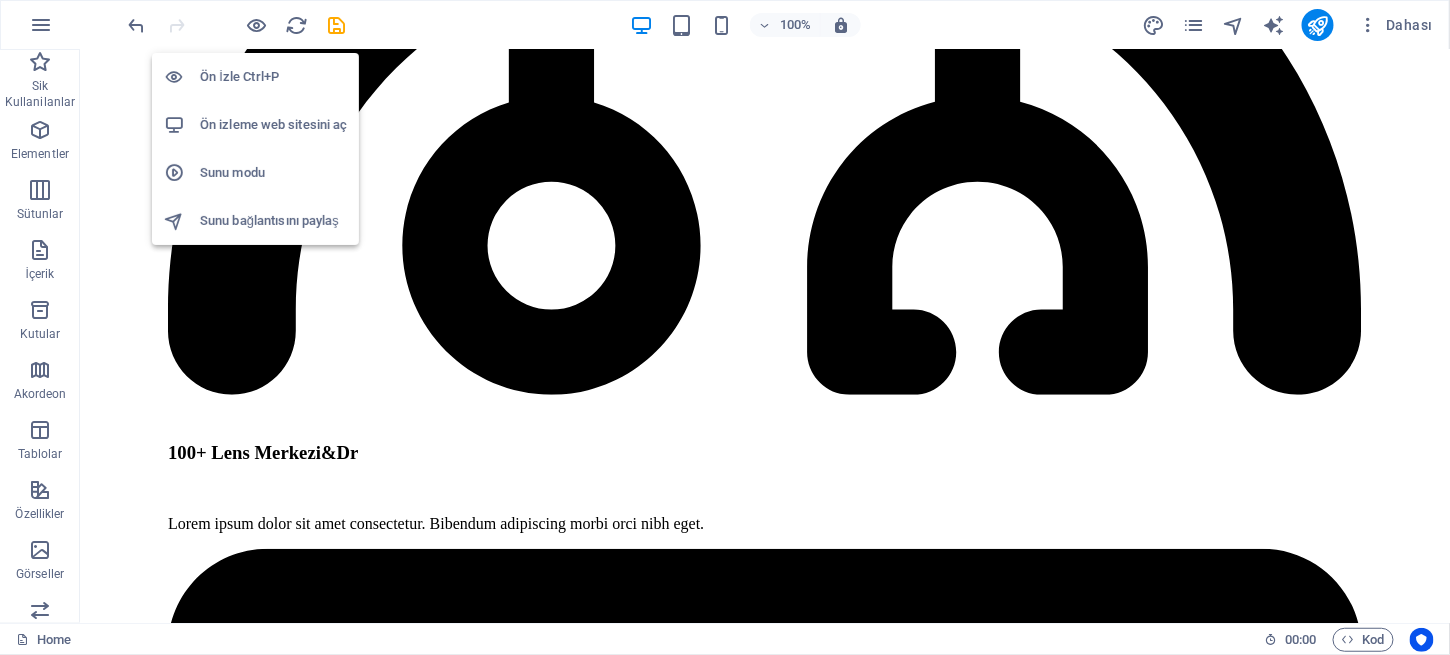 click on "Ön İzle Ctrl+P" at bounding box center (273, 77) 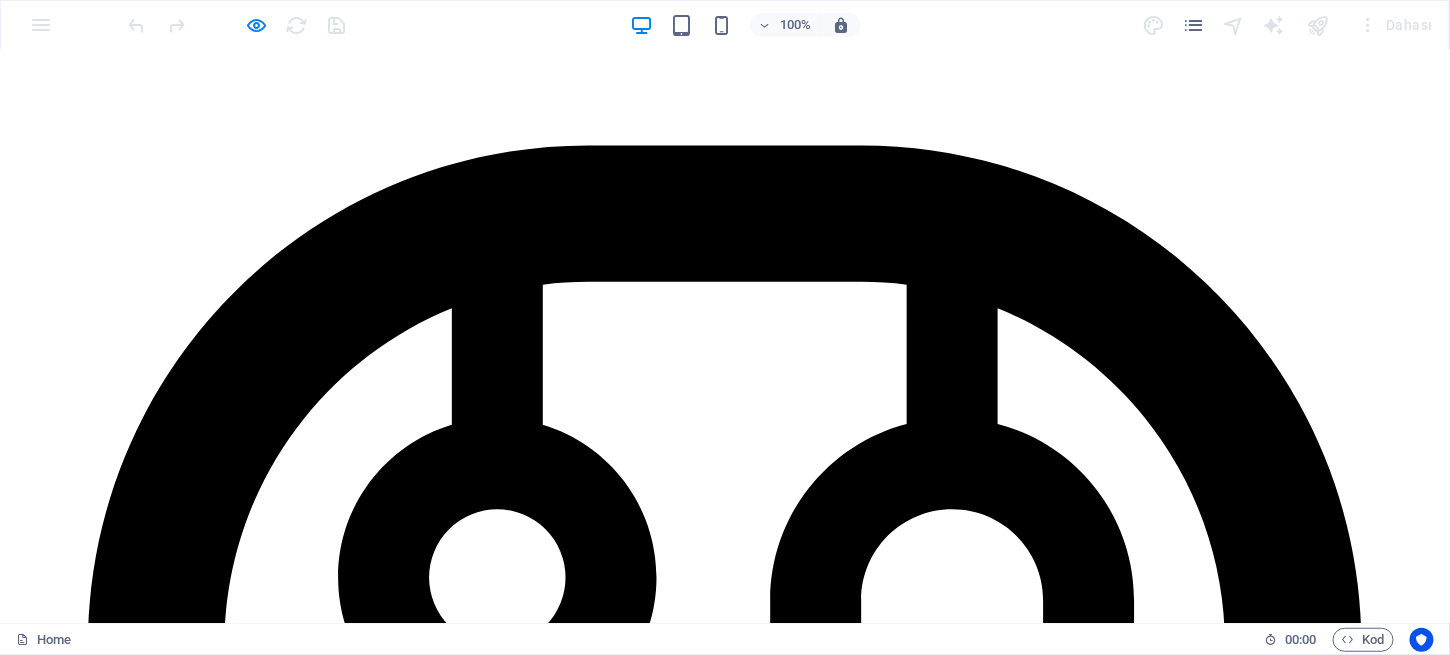 click at bounding box center [725, 6668] 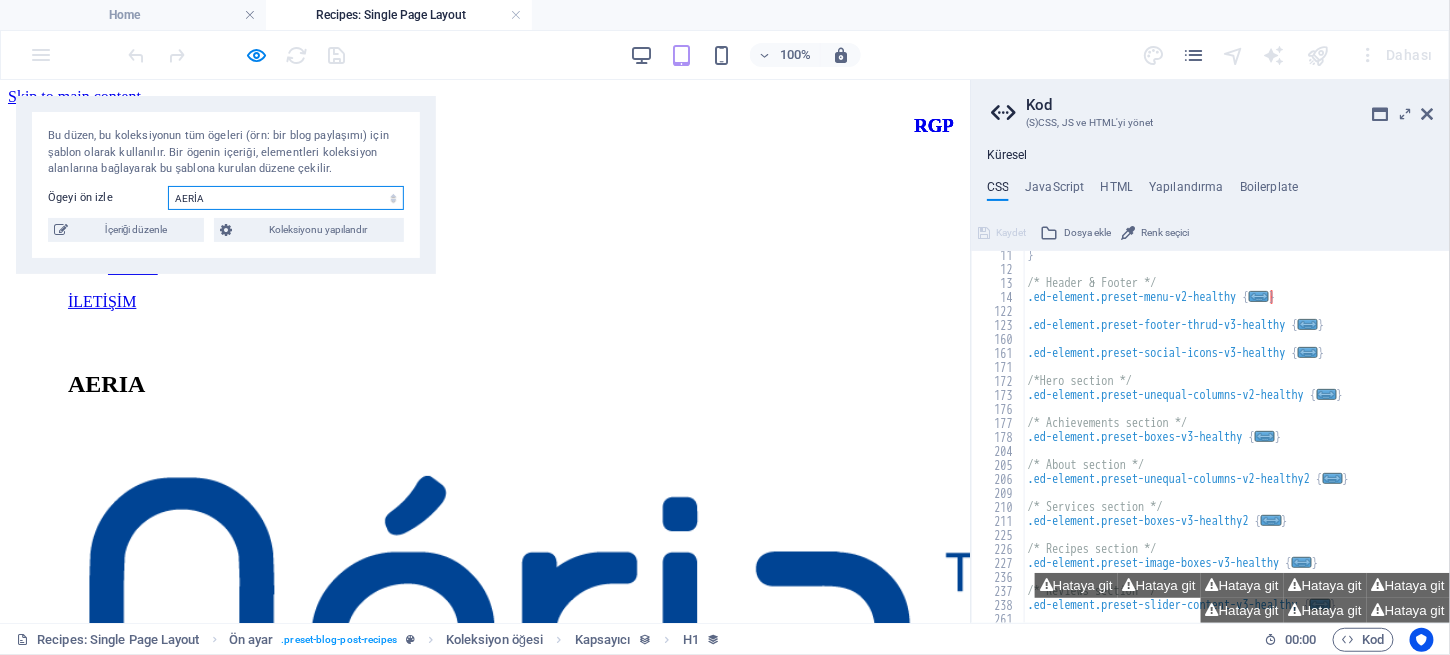 click on "AERİA Creamy Tomato Basil Chicken AERIA Quick & healthy breakfast two Healthy bowl two Quick & healthy vegan lunch Healthy sandwiches Quick & healthy lunch one Quick & healthy breakfast one Healthy bowl one" at bounding box center (286, 198) 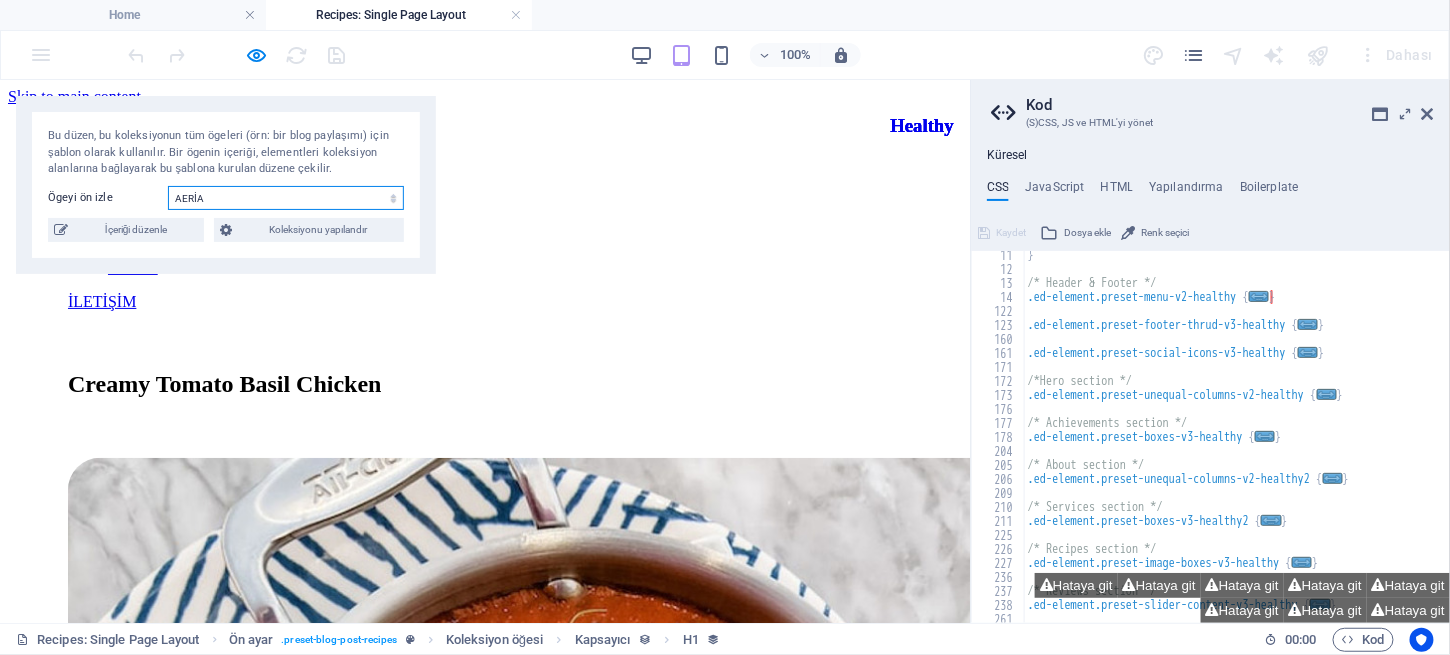 click on "AERİA Creamy Tomato Basil Chicken AERIA Quick & healthy breakfast two Healthy bowl two Quick & healthy vegan lunch Healthy sandwiches Quick & healthy lunch one Quick & healthy breakfast one Healthy bowl one" at bounding box center (286, 198) 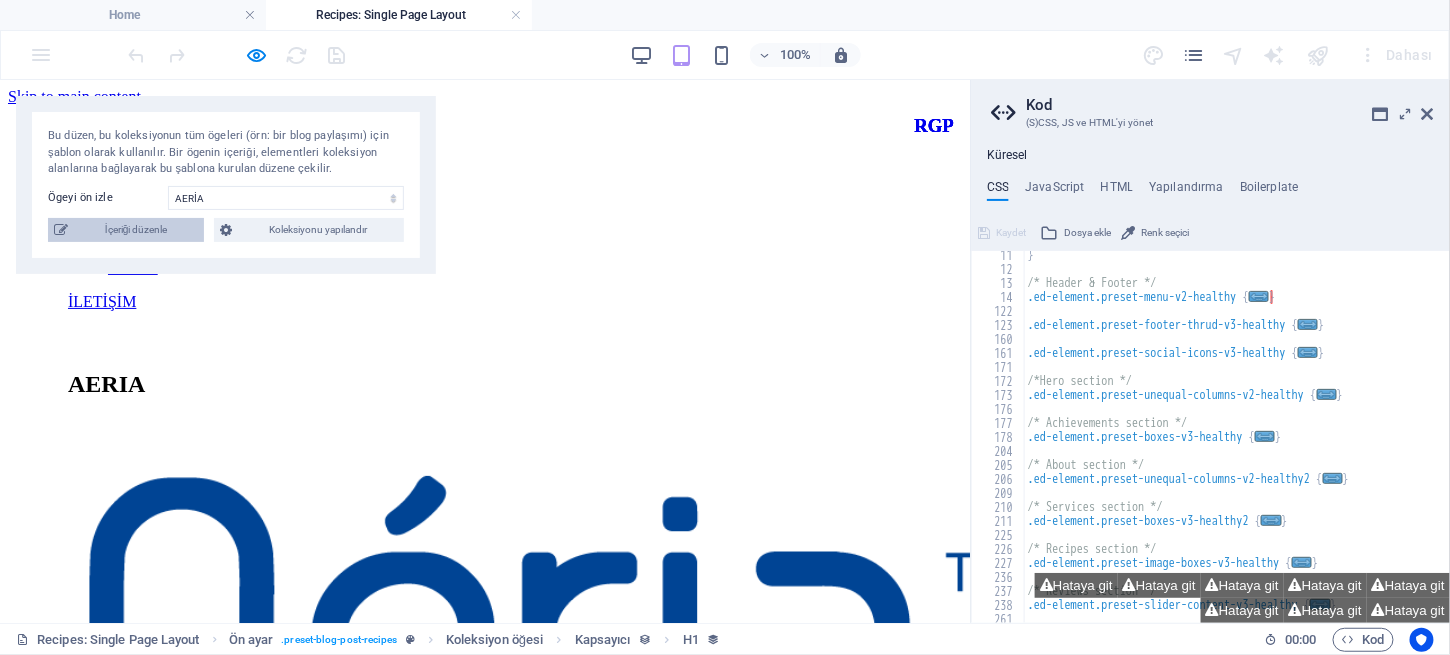 click on "İçeriği düzenle" at bounding box center (136, 230) 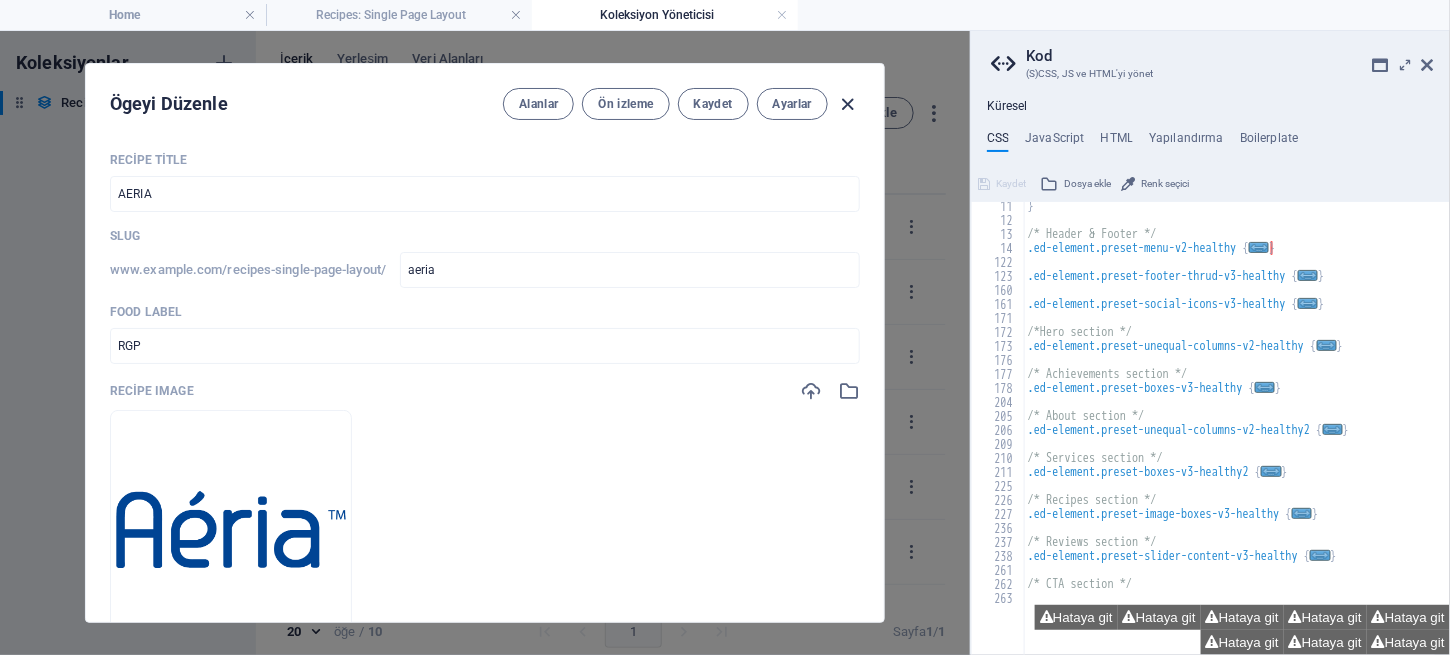 click at bounding box center (848, 104) 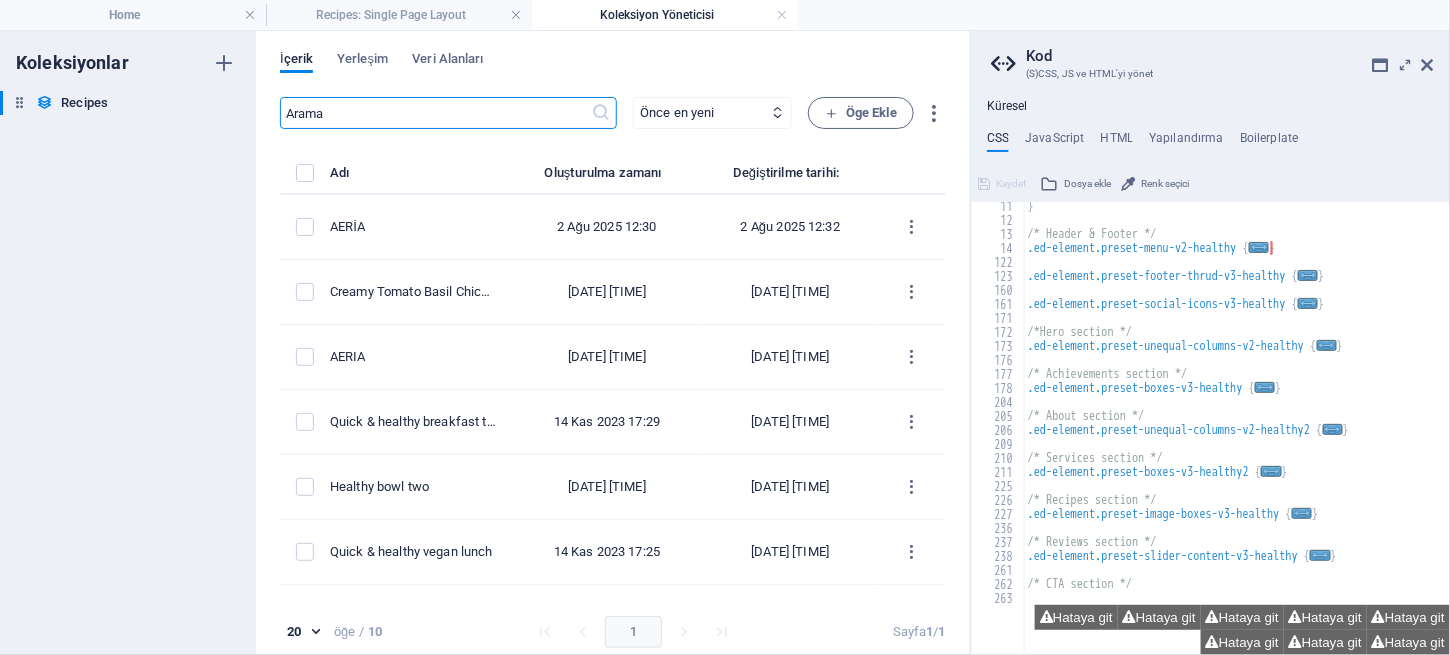 click on "Kod (S)CSS, JS ve HTML'yi yönet Küresel CSS JavaScript HTML Yapılandırma Boilerplate /*HEALTH & FOOD TEMPLATE */ 11 12 13 14 122 123 160 161 171 172 173 176 177 178 204 205 206 209 210 211 225 226 227 236 237 238 261 262 263 } /* Header & Footer */ .ed-element.preset-menu-v2-healthy { ... } .ed-element.preset-footer-thrud-v3-healthy { ... } .ed-element.preset-social-icons-v3-healthy { ... } /*Hero section */ .ed-element.preset-unequal-columns-v2-healthy { ... } /* Achievements section */ .ed-element.preset-boxes-v3-healthy { ... } /* About section */ .ed-element.preset-unequal-columns-v2-healthy2 { ... } /* Services section */ .ed-element.preset-boxes-v3-healthy2 { ... } /* Recipes section */ .ed-element.preset-image-boxes-v3-healthy { ... } /* Reviews section */ .ed-element.preset-slider-content-v3-healthy { ... } /* CTA section */ Hataya git Hataya git Hataya git Hataya git Hataya git Hataya git Hataya git Hataya git Kaydet Dosya ekle Renk seçici Kaydet Dosya ekle" at bounding box center (1210, 343) 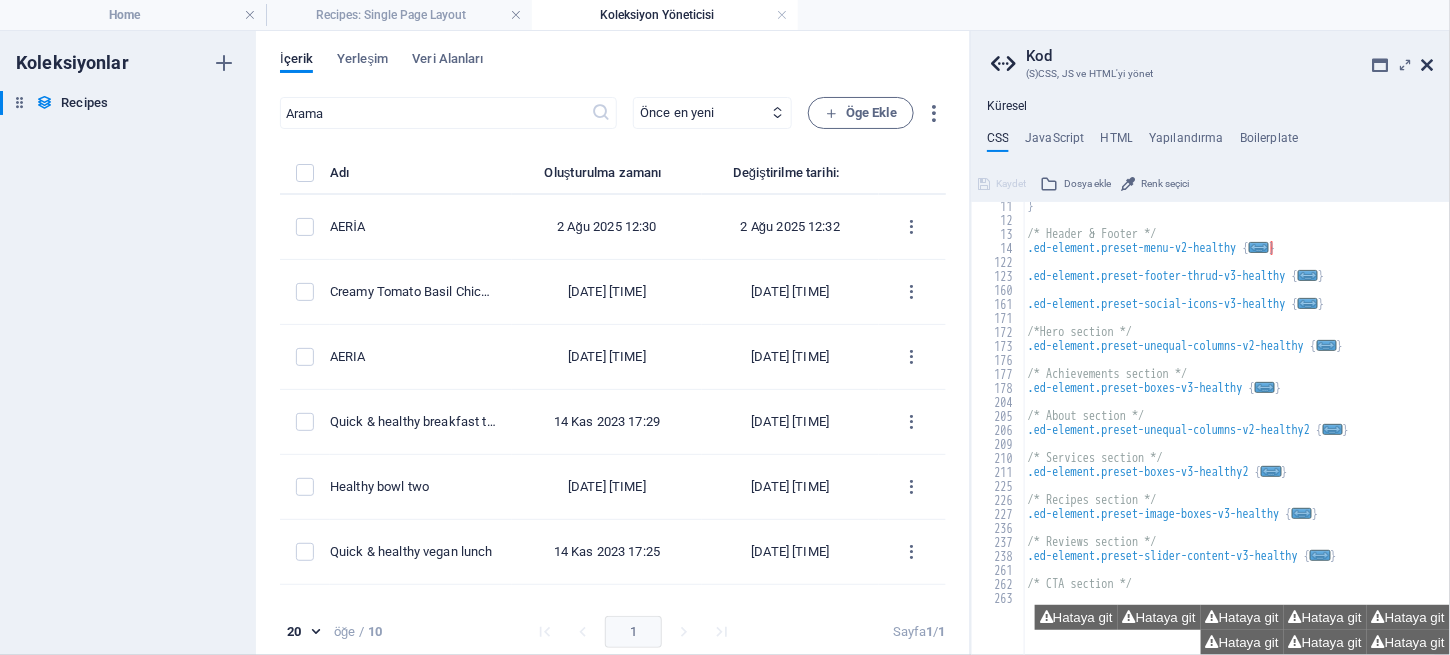 click at bounding box center [1428, 65] 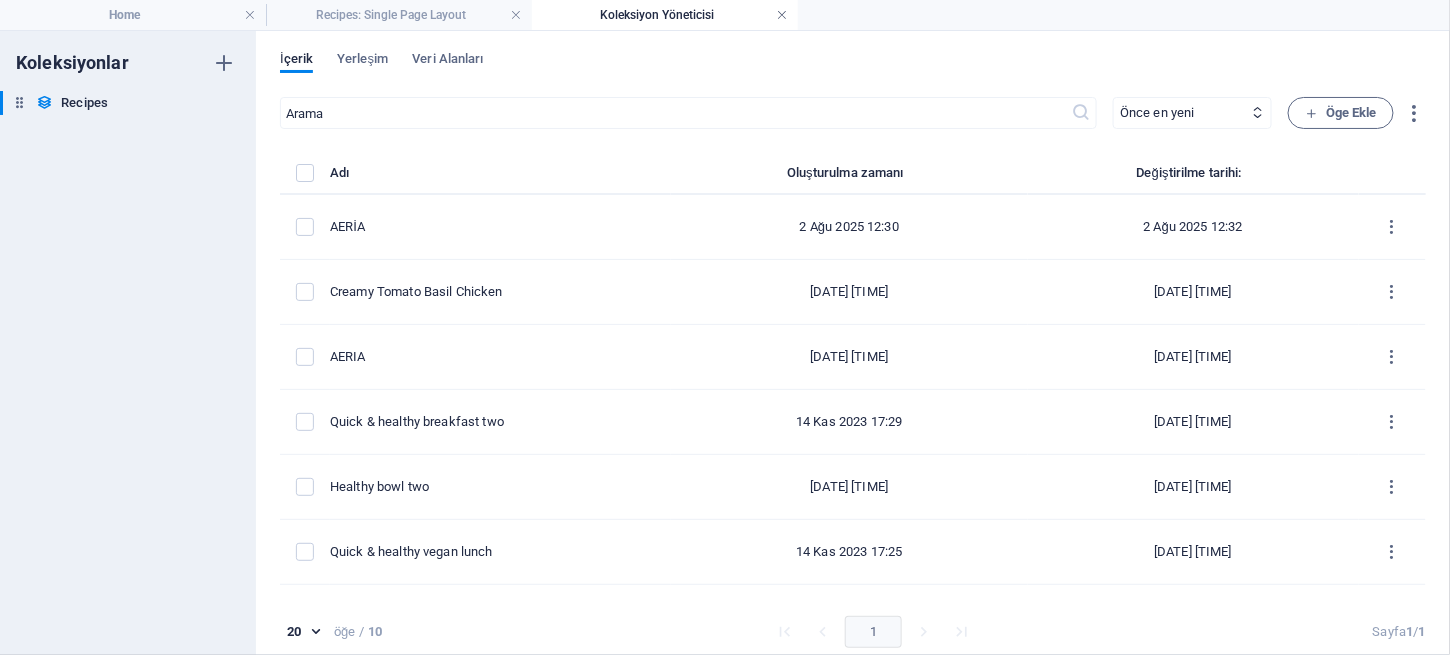click at bounding box center (782, 15) 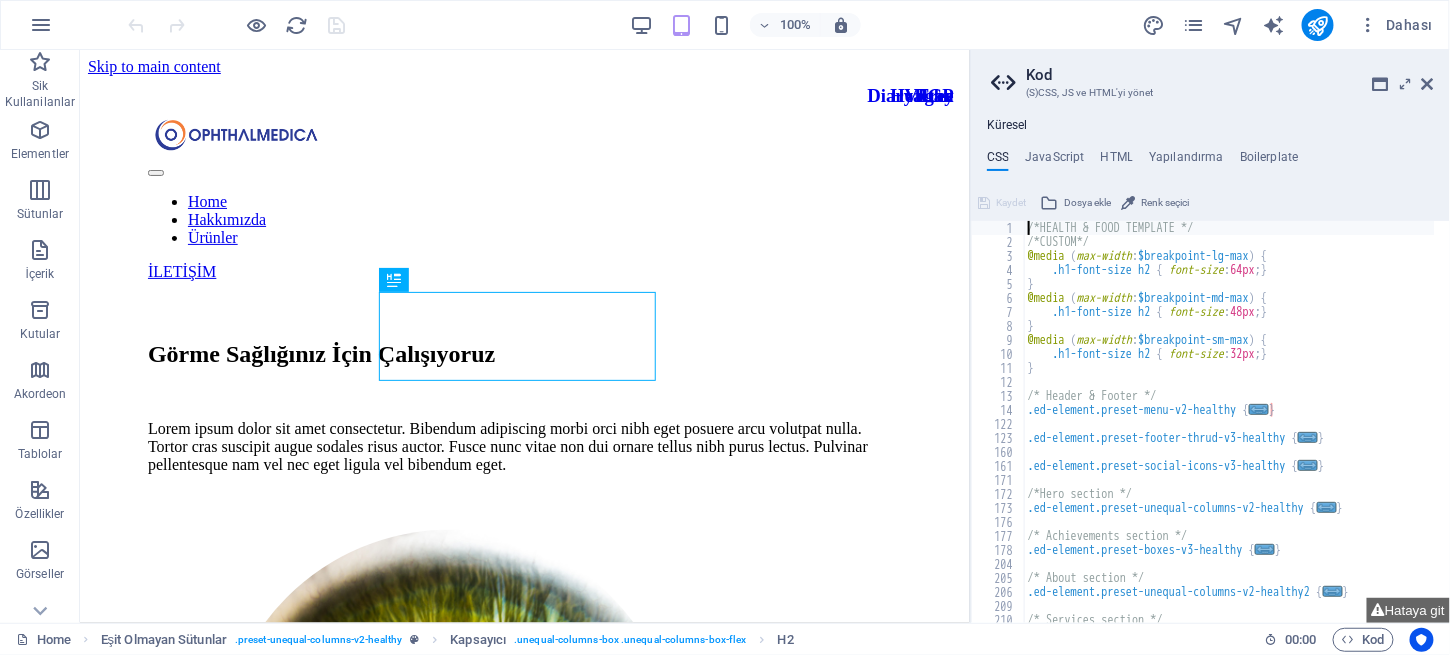 scroll, scrollTop: 378, scrollLeft: 0, axis: vertical 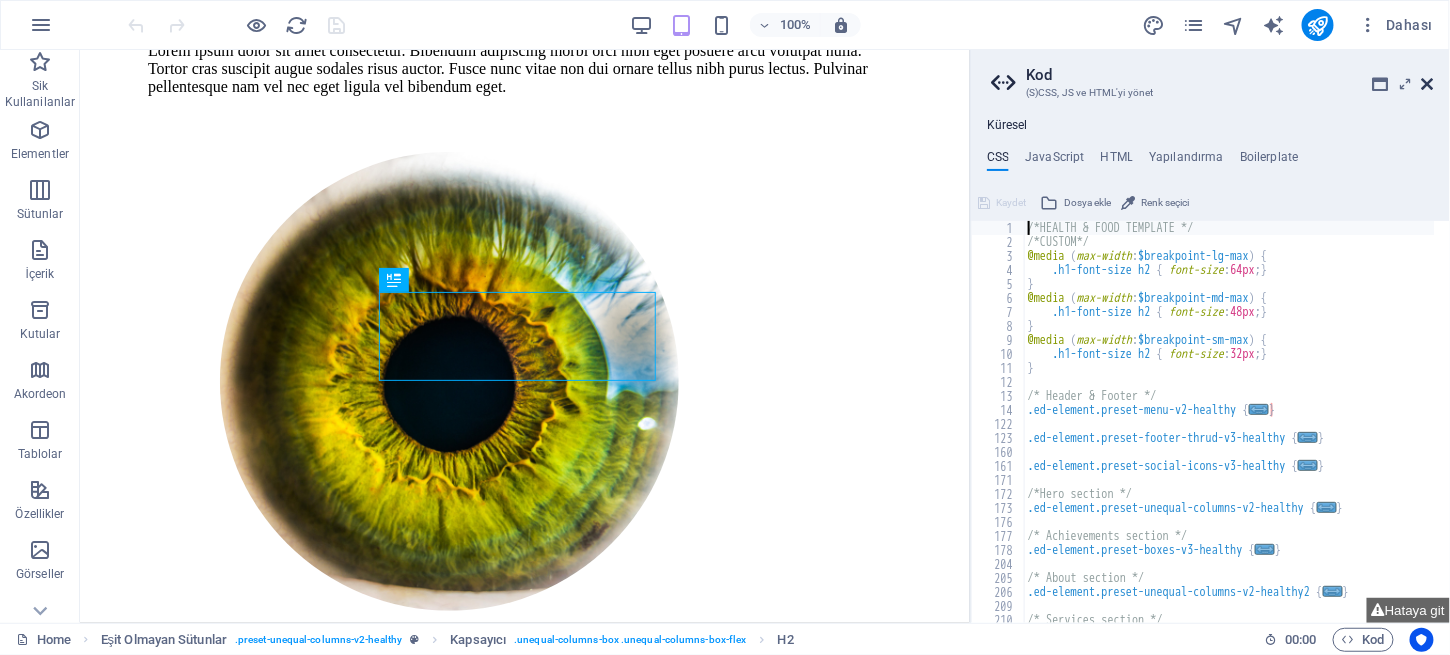 click at bounding box center (1428, 84) 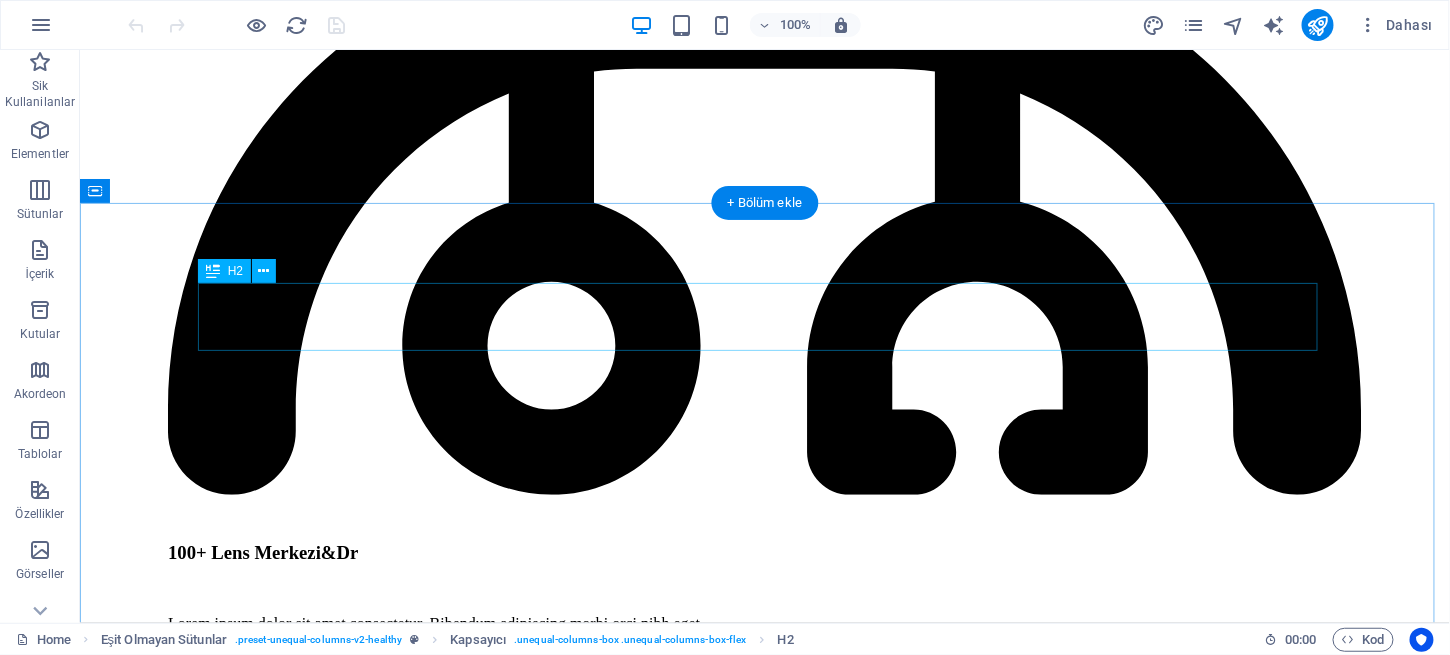 scroll, scrollTop: 2785, scrollLeft: 0, axis: vertical 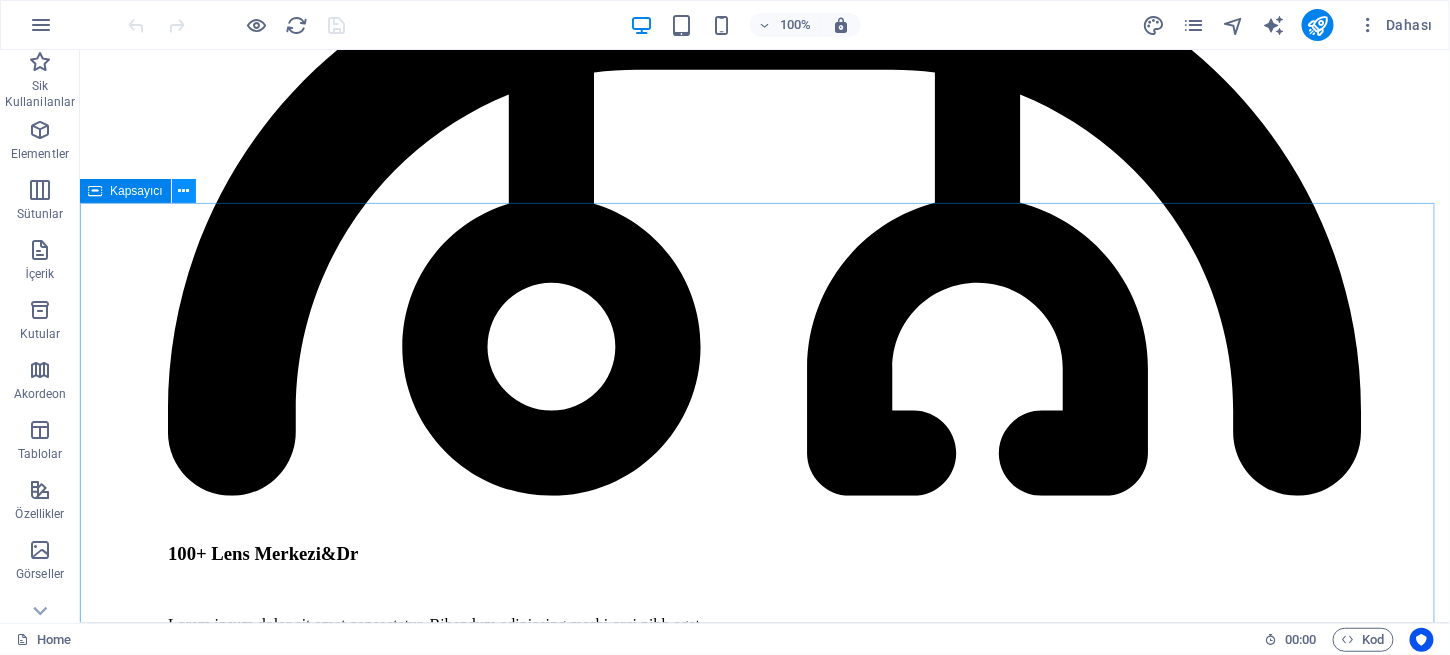 click at bounding box center (183, 191) 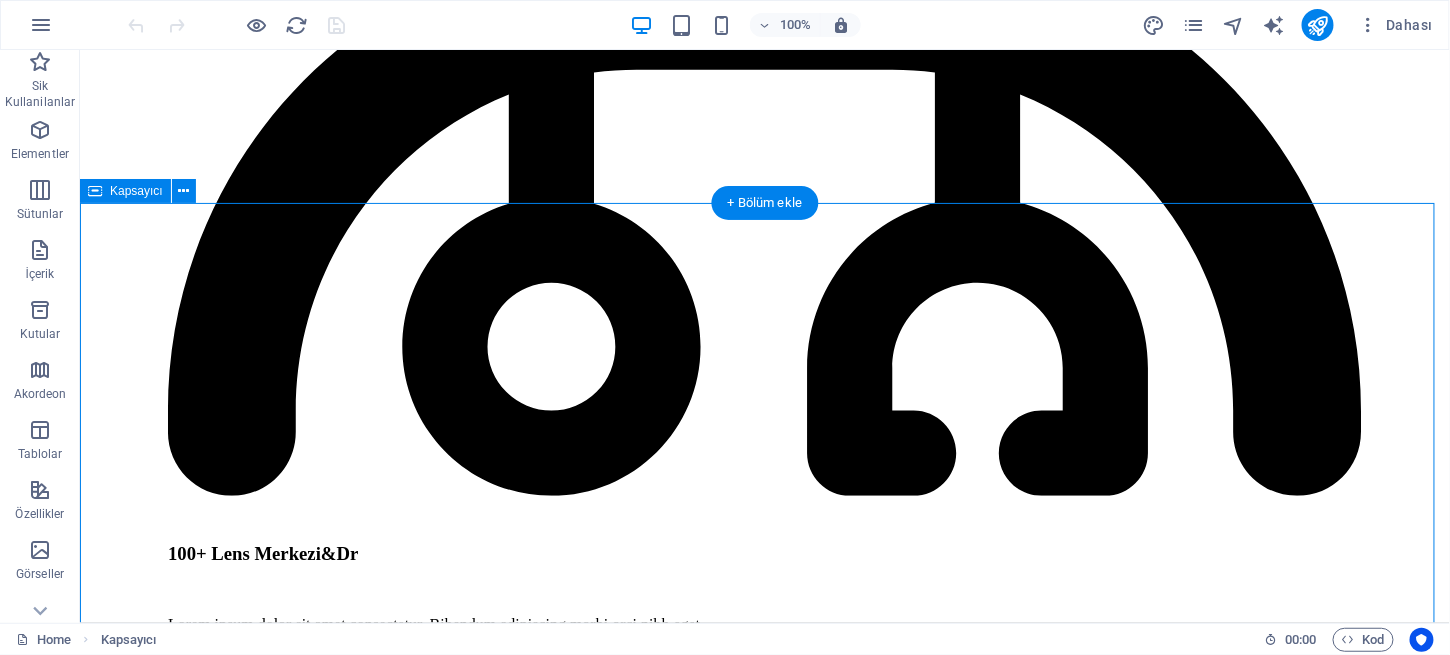 click on "Keratokonus Hakkında... Lorem ipsum dolor sit amet consectetur. Bibendum adipiscing morbi orci nibh eget posuere arcu volutpat nulla. RGP AERIA RGP Prep Cook Total 10min 5min 15min Diary Free Quick & healthy breakfast two Lorem ipsum dolor sit amet coctetur. Bibendum. Prep Cook Total 10min 5min 15min Healthy Healthy bowl two Lorem ipsum dolor sit amet coctetur. Bibendum. Prep Cook Total 10min 5min 15min Vegan Quick & healthy vegan lunch Lorem ipsum dolor sit amet coctetur. Bibendum. Prep Cook Total 10min 5min 15min  Vorherige Nächste  SEE ALL" at bounding box center [764, 8770] 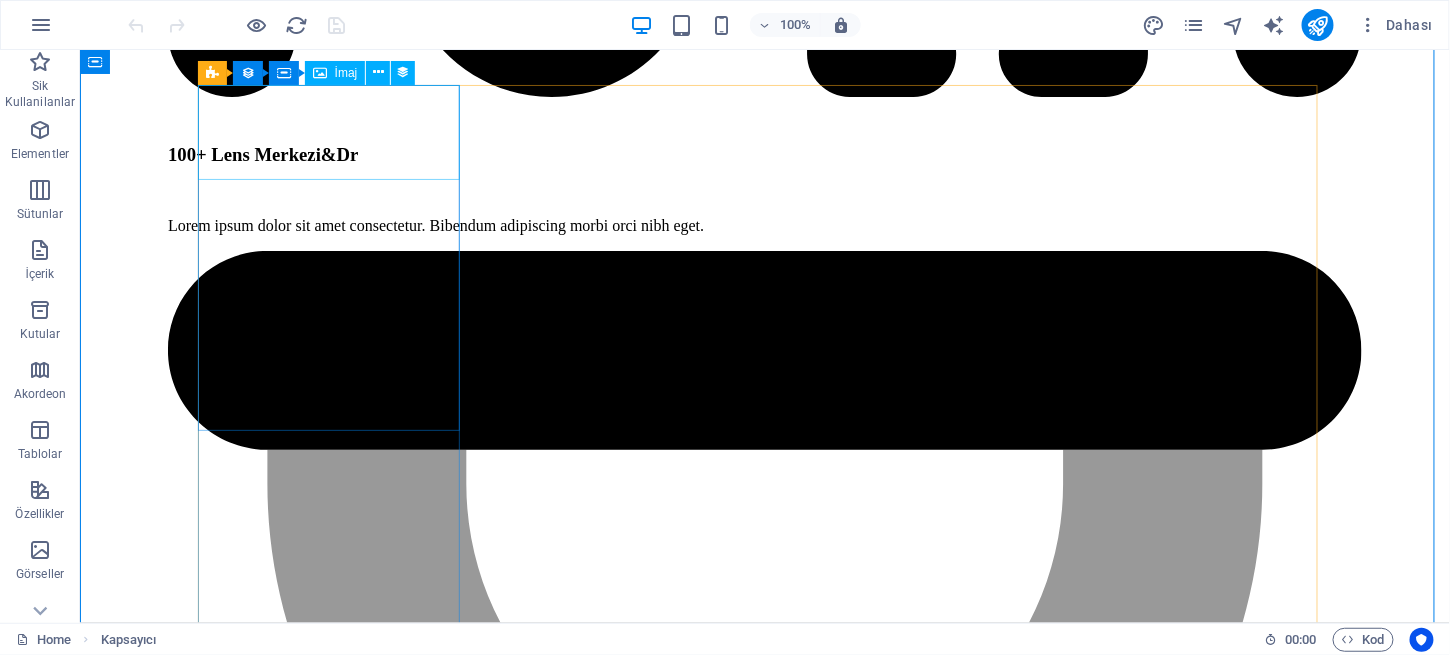 scroll, scrollTop: 3184, scrollLeft: 0, axis: vertical 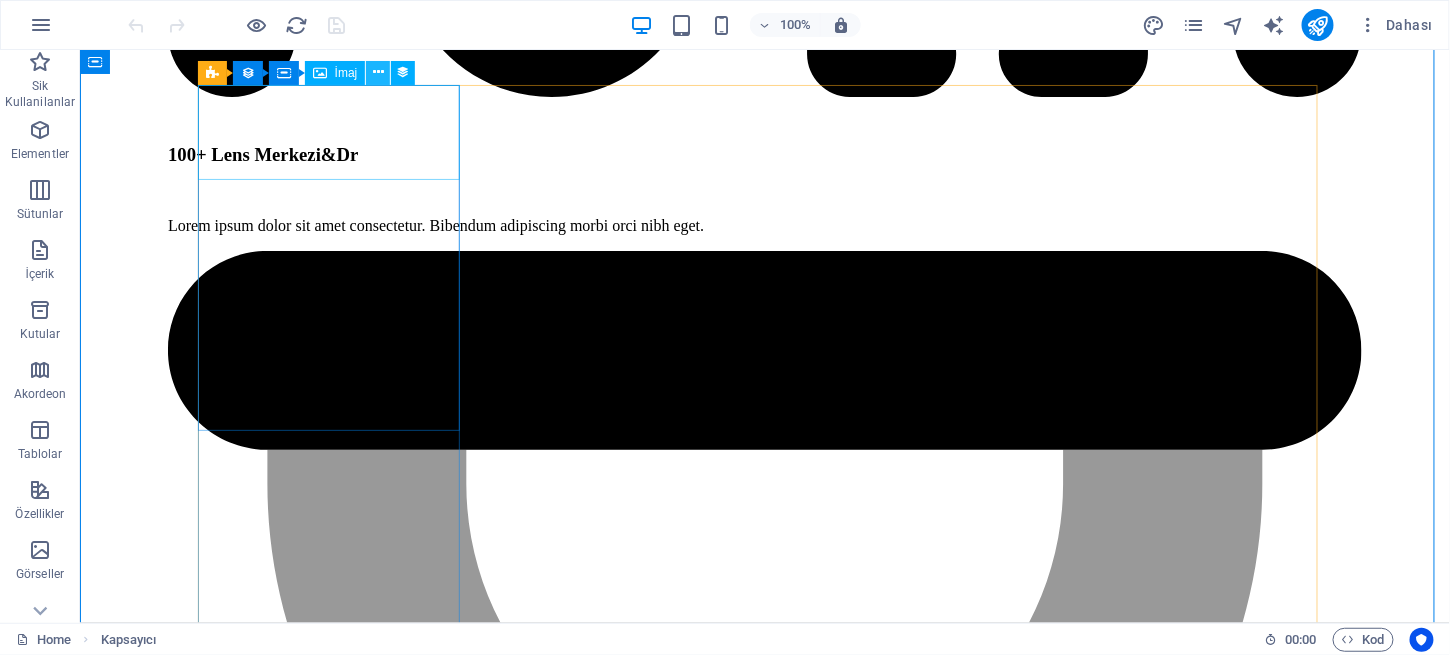 click at bounding box center [378, 72] 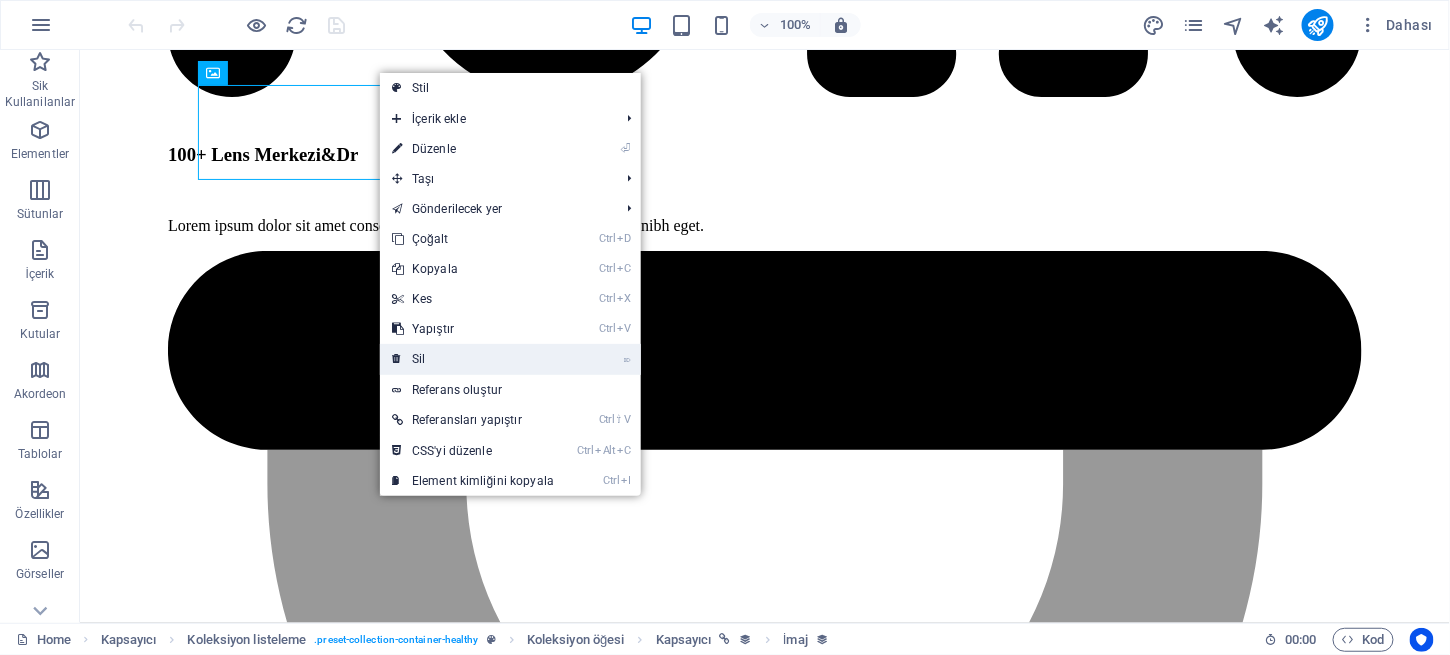 click on "⌦  Sil" at bounding box center (473, 359) 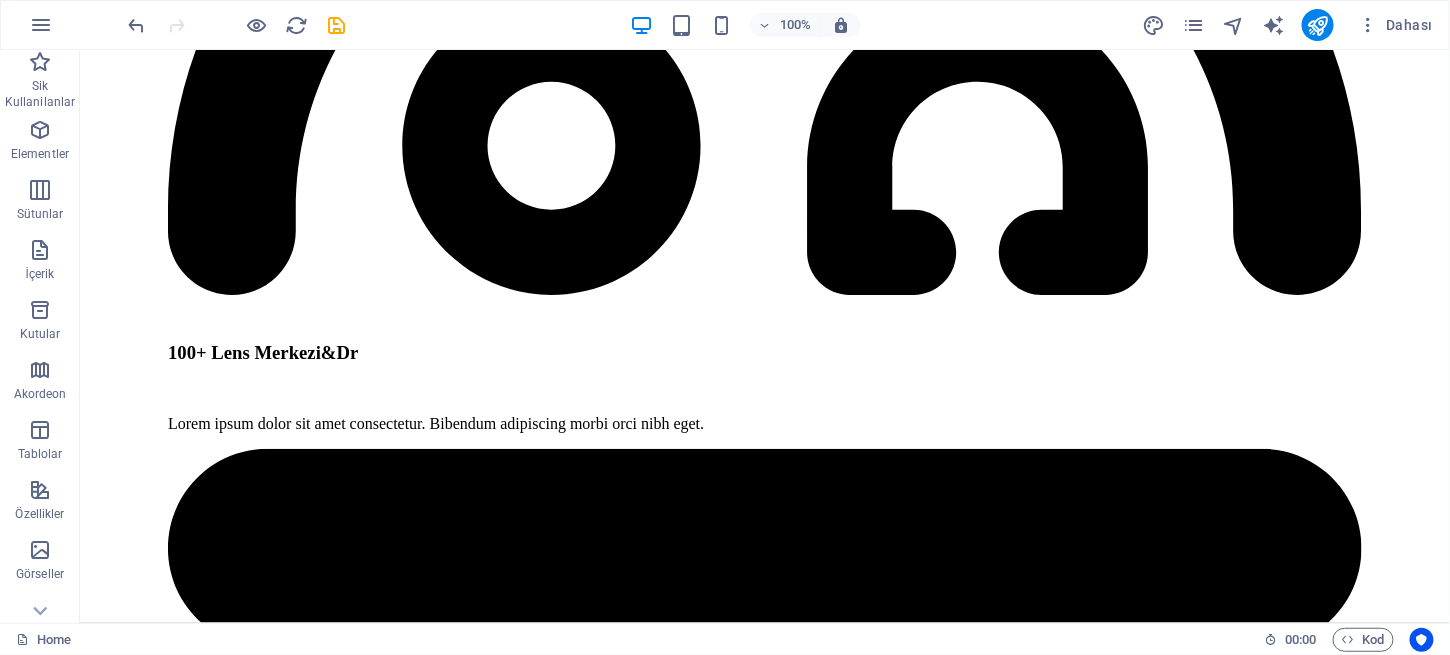 scroll, scrollTop: 2985, scrollLeft: 0, axis: vertical 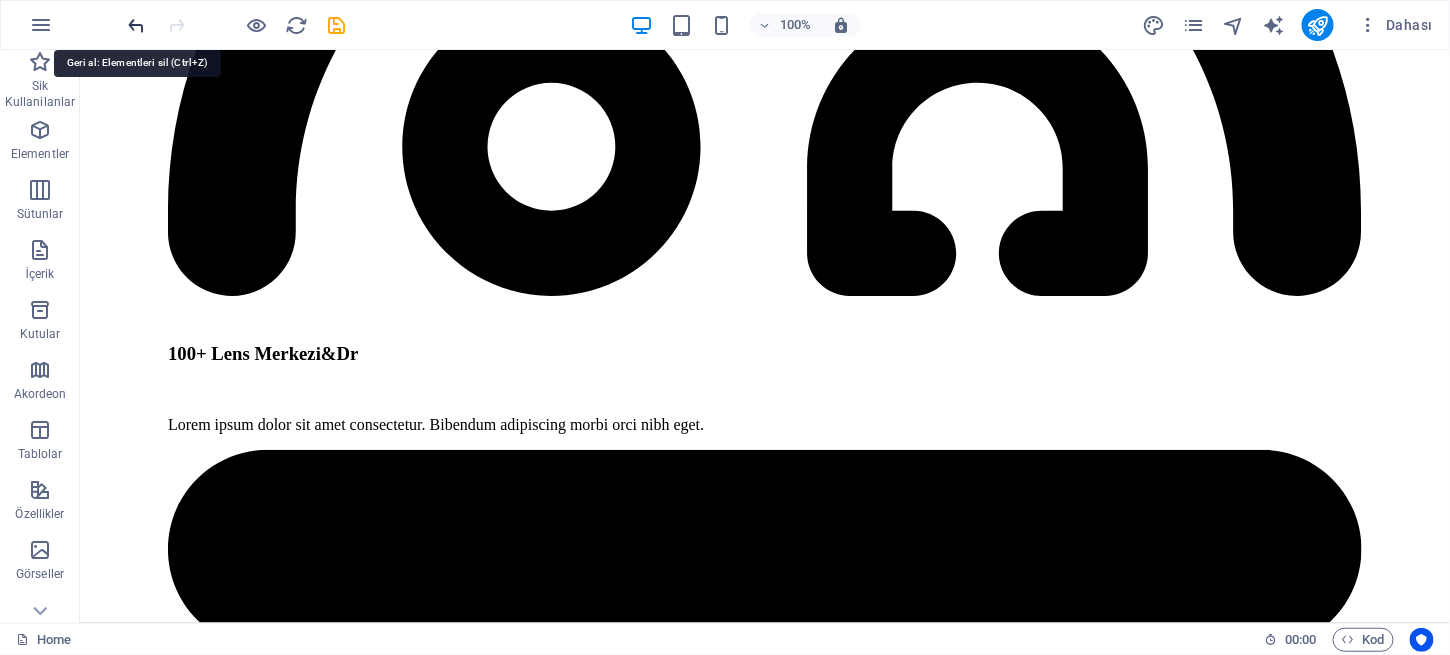 click at bounding box center (137, 25) 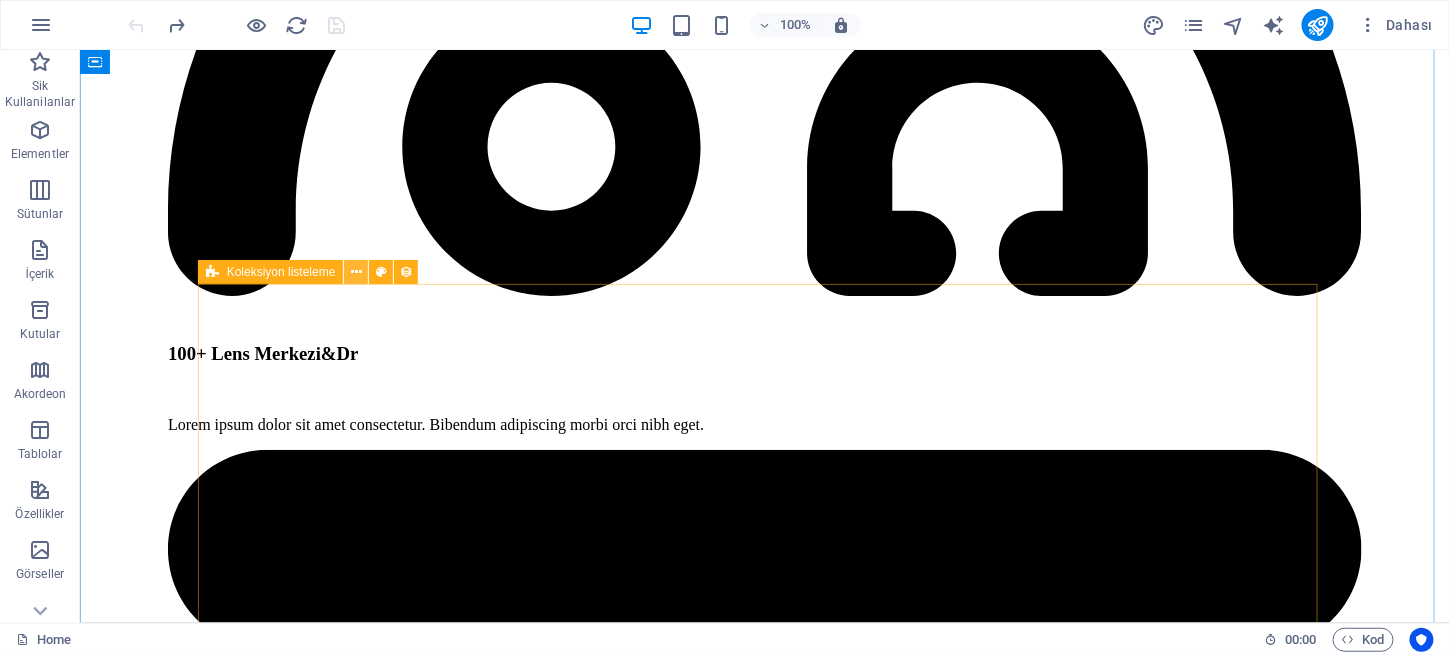 click at bounding box center (356, 272) 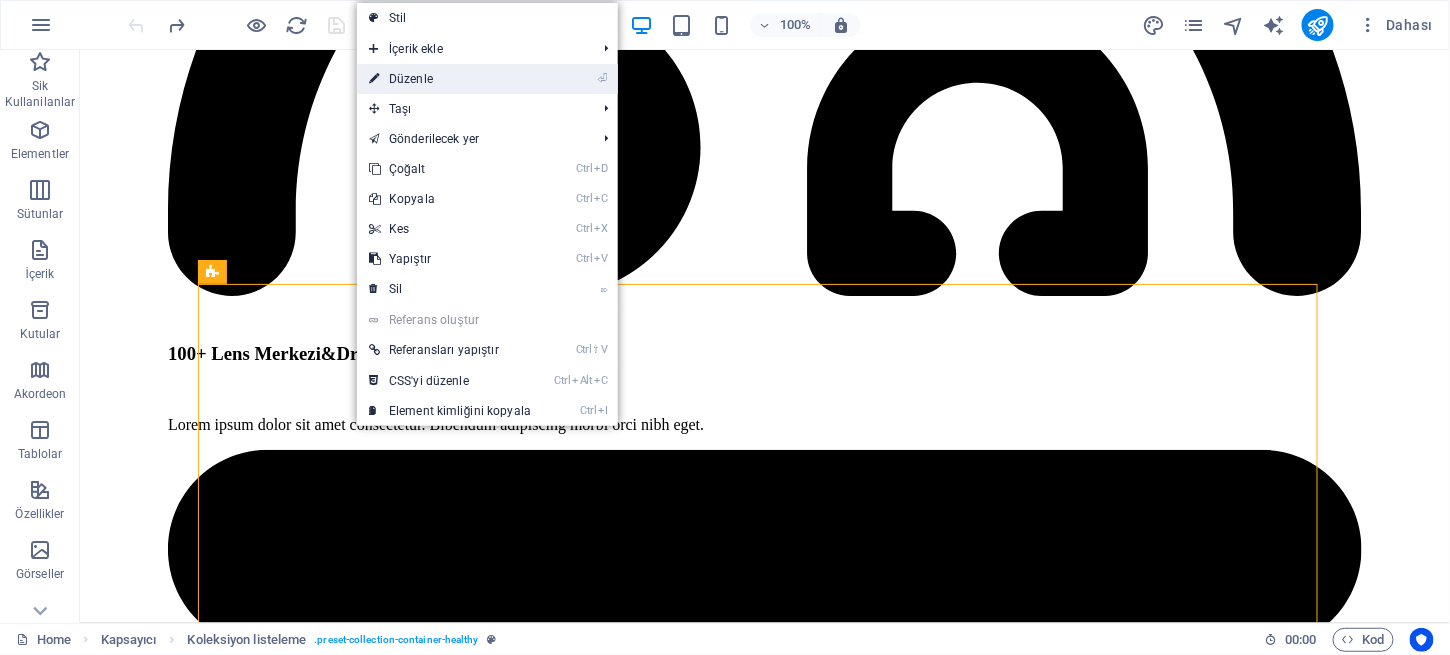 click on "⏎  Düzenle" at bounding box center [450, 79] 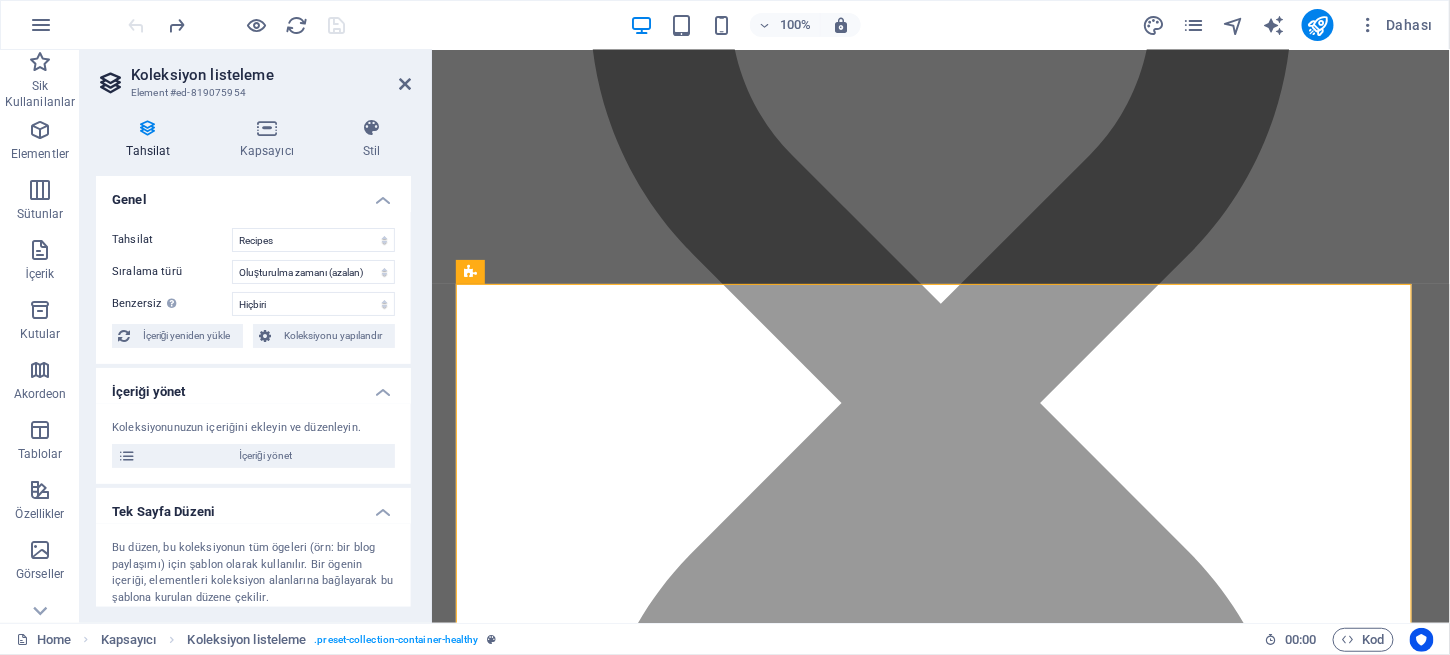 scroll, scrollTop: 3151, scrollLeft: 0, axis: vertical 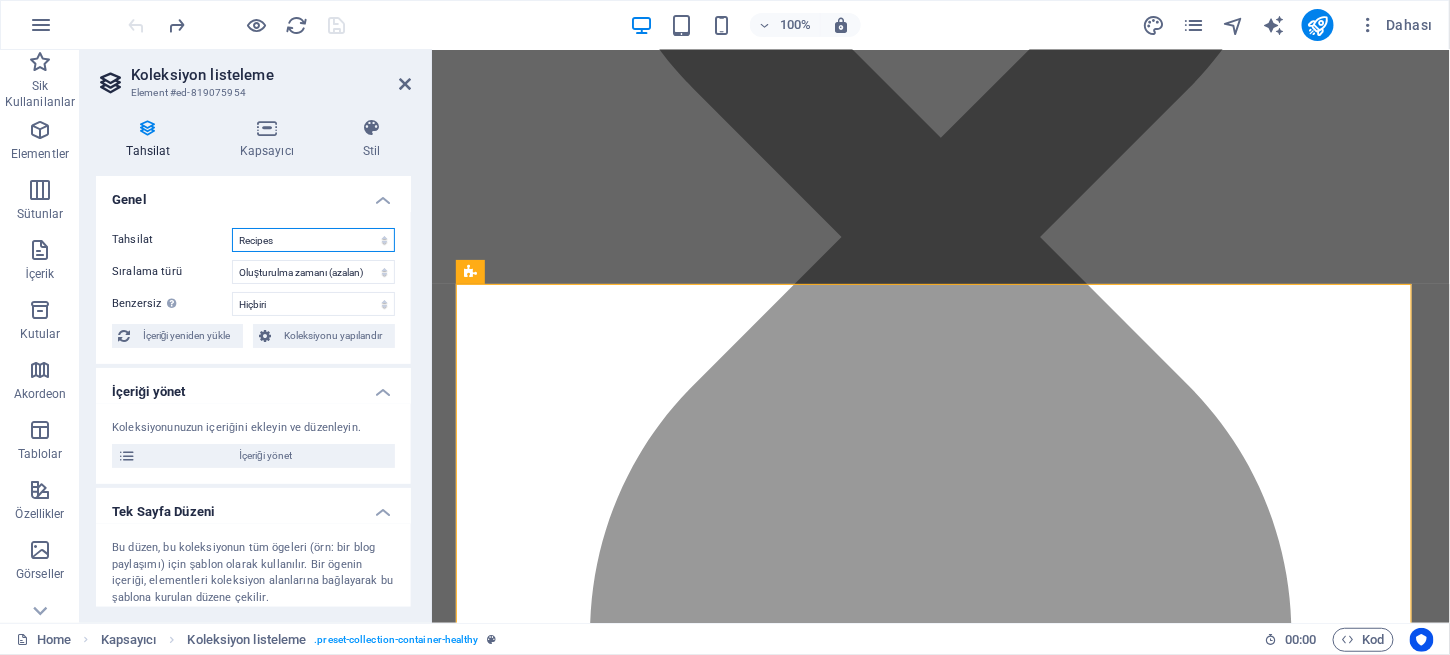 click on "Recipes" at bounding box center [313, 240] 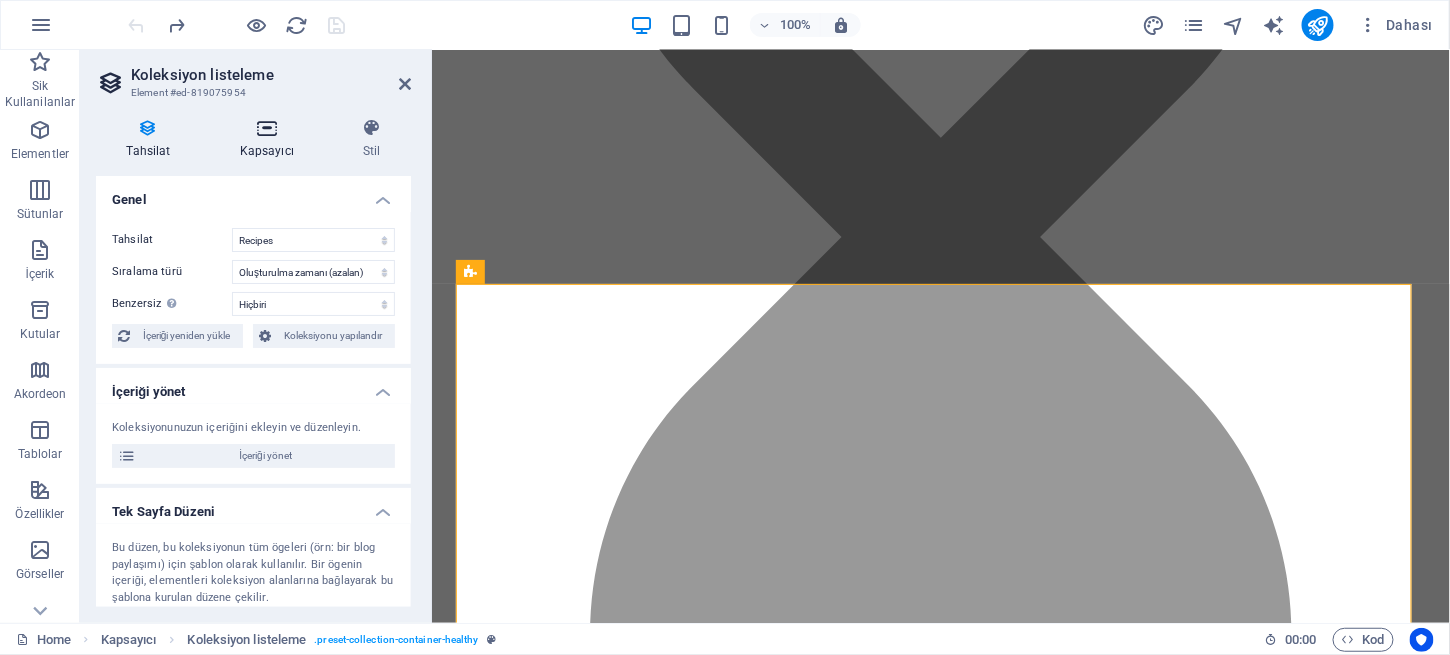 click at bounding box center [266, 128] 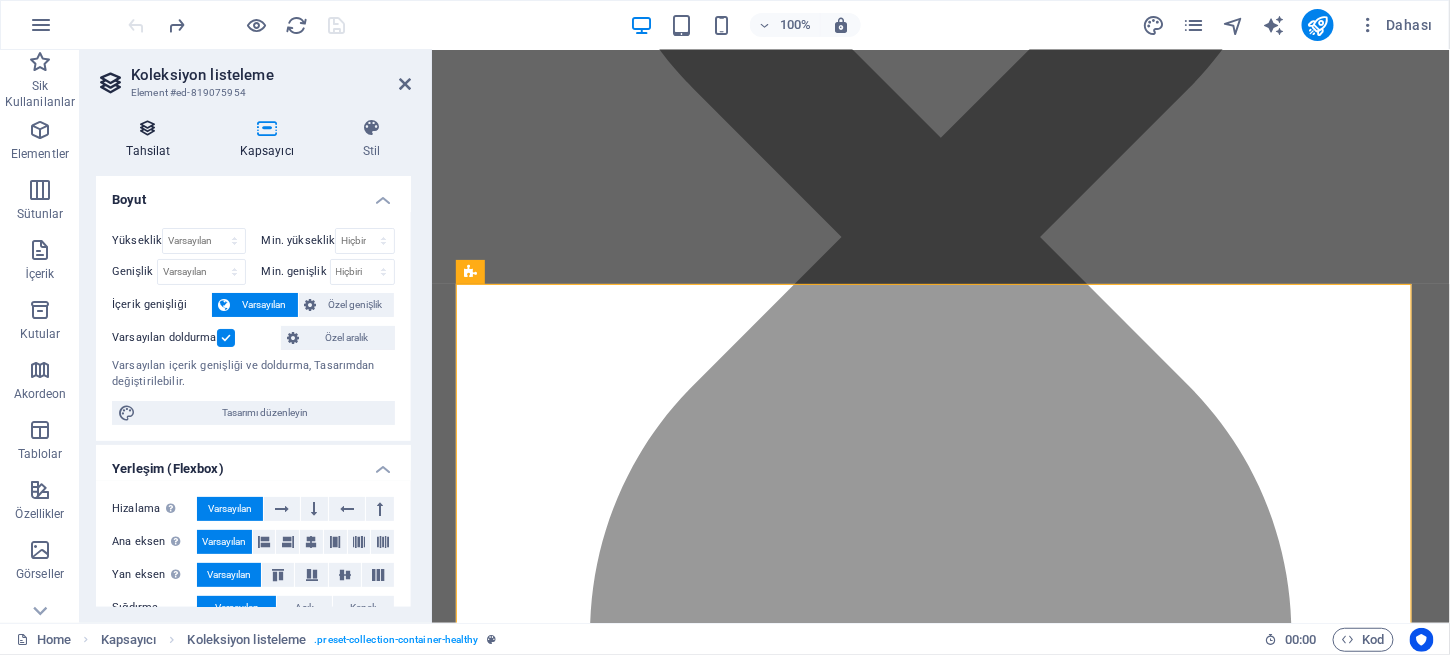 click at bounding box center (148, 128) 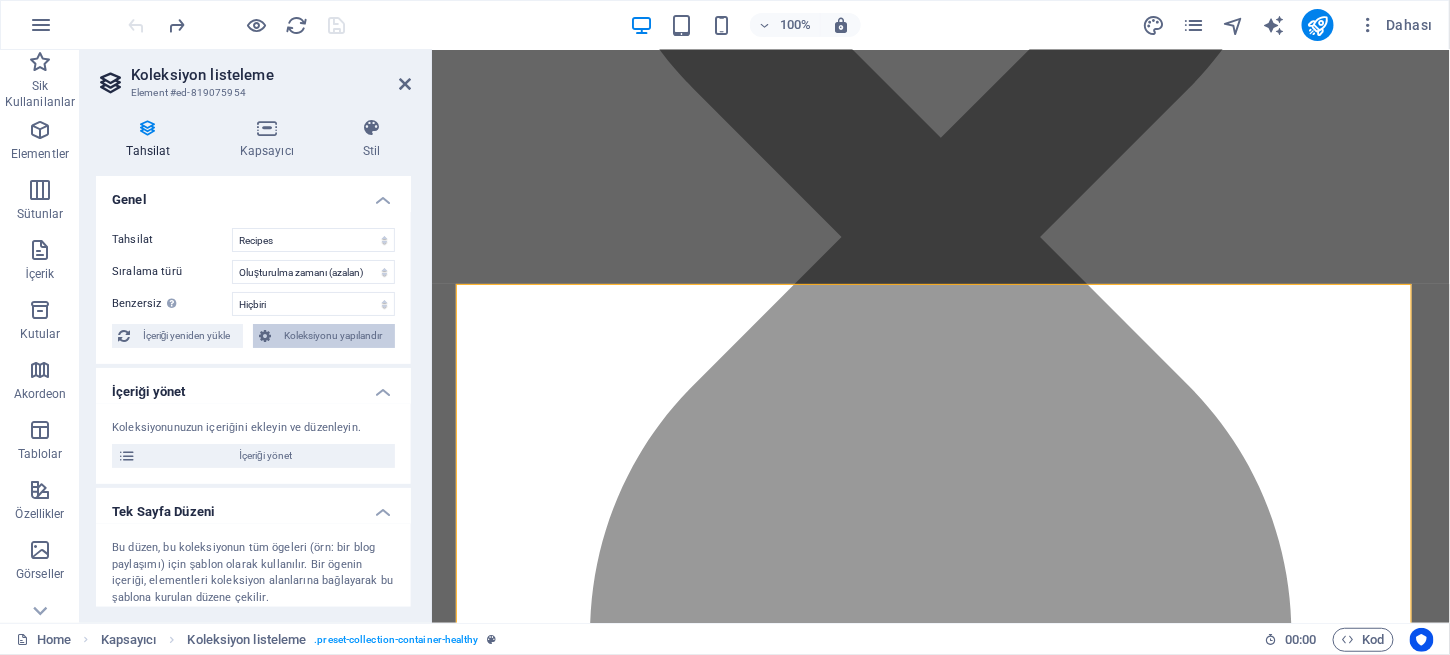 click on "Koleksiyonu yapılandır" at bounding box center [333, 336] 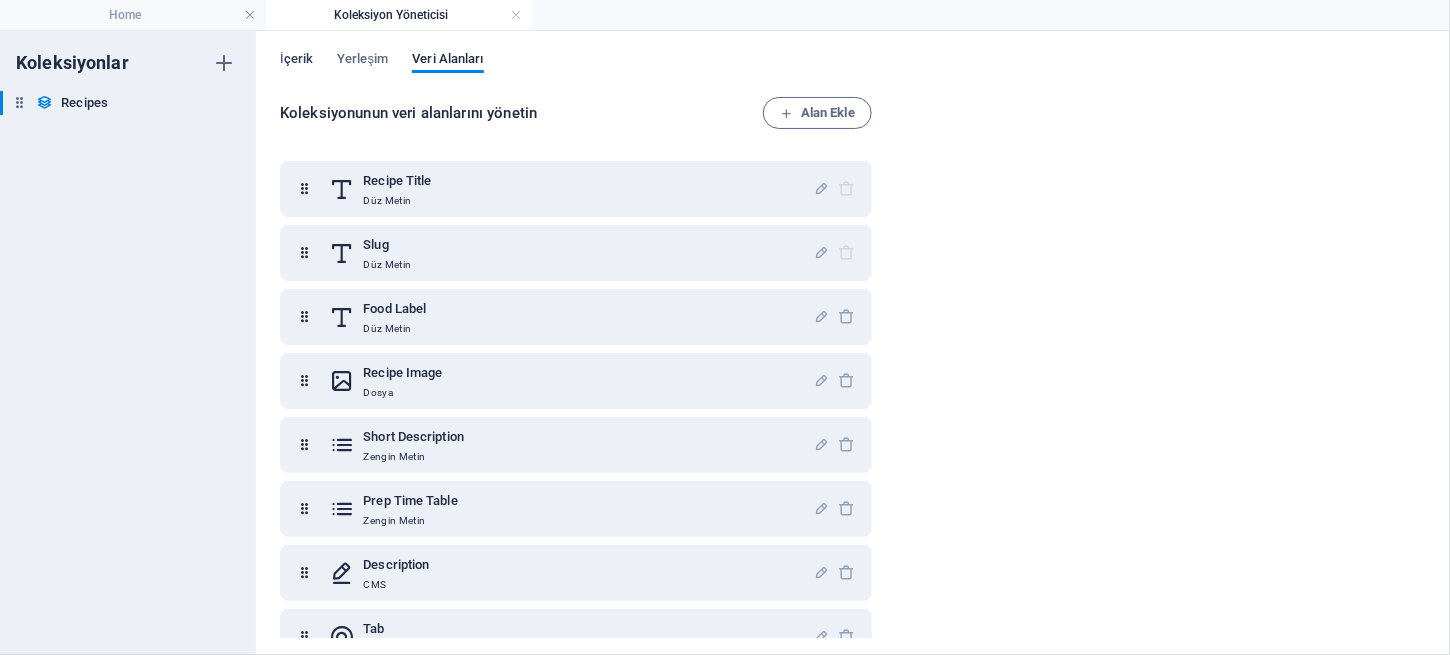 click on "İçerik" at bounding box center (296, 61) 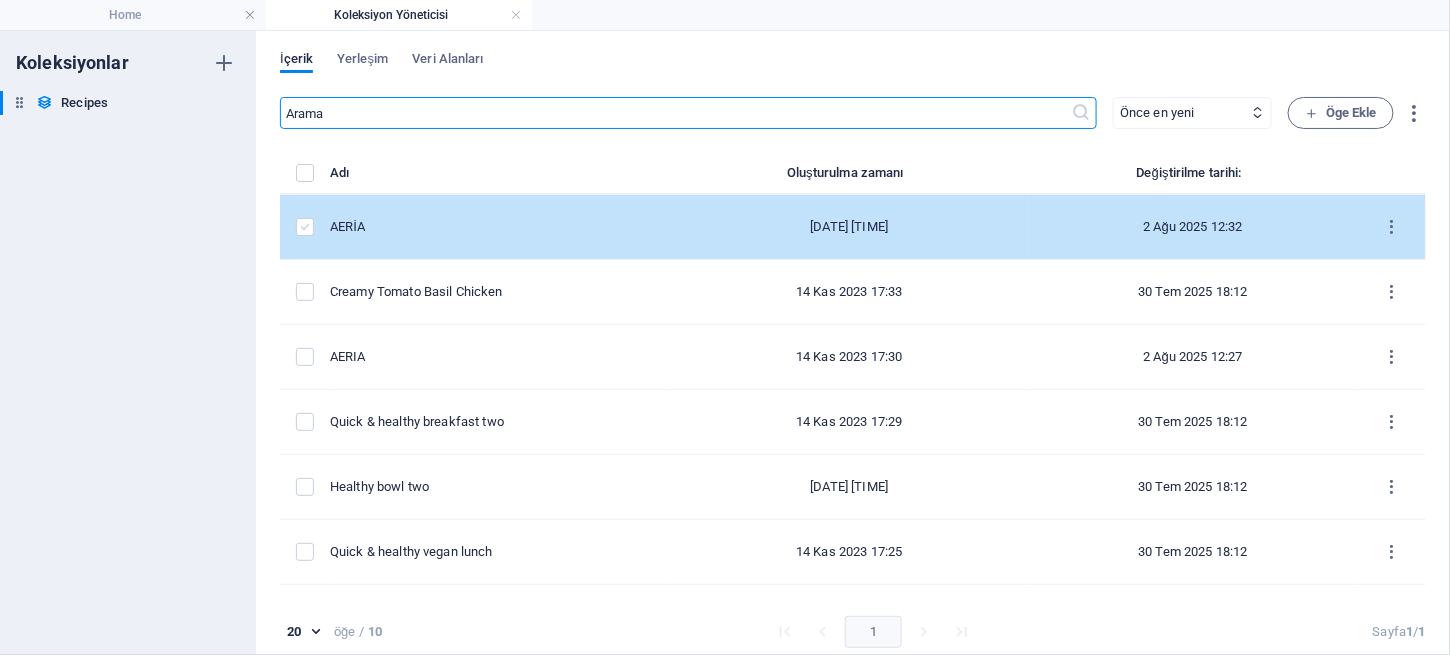 click at bounding box center [305, 227] 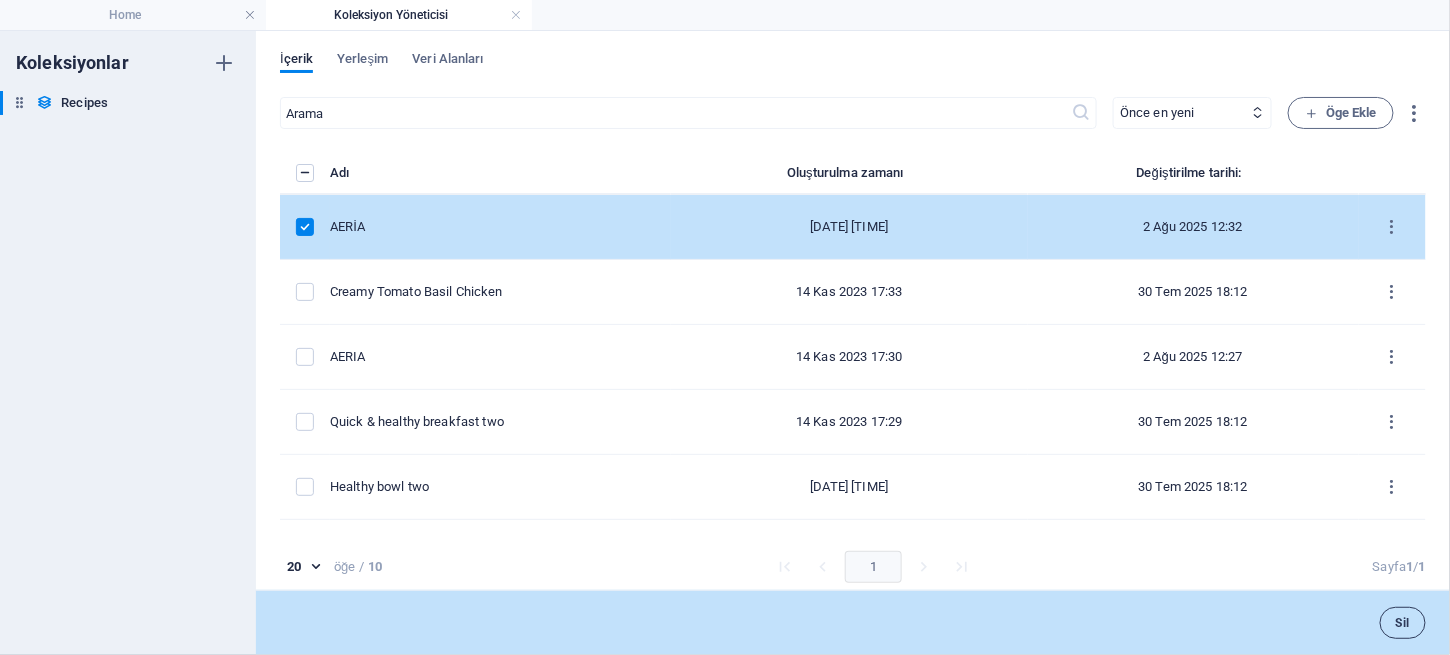 click on "Sil" at bounding box center [1403, 623] 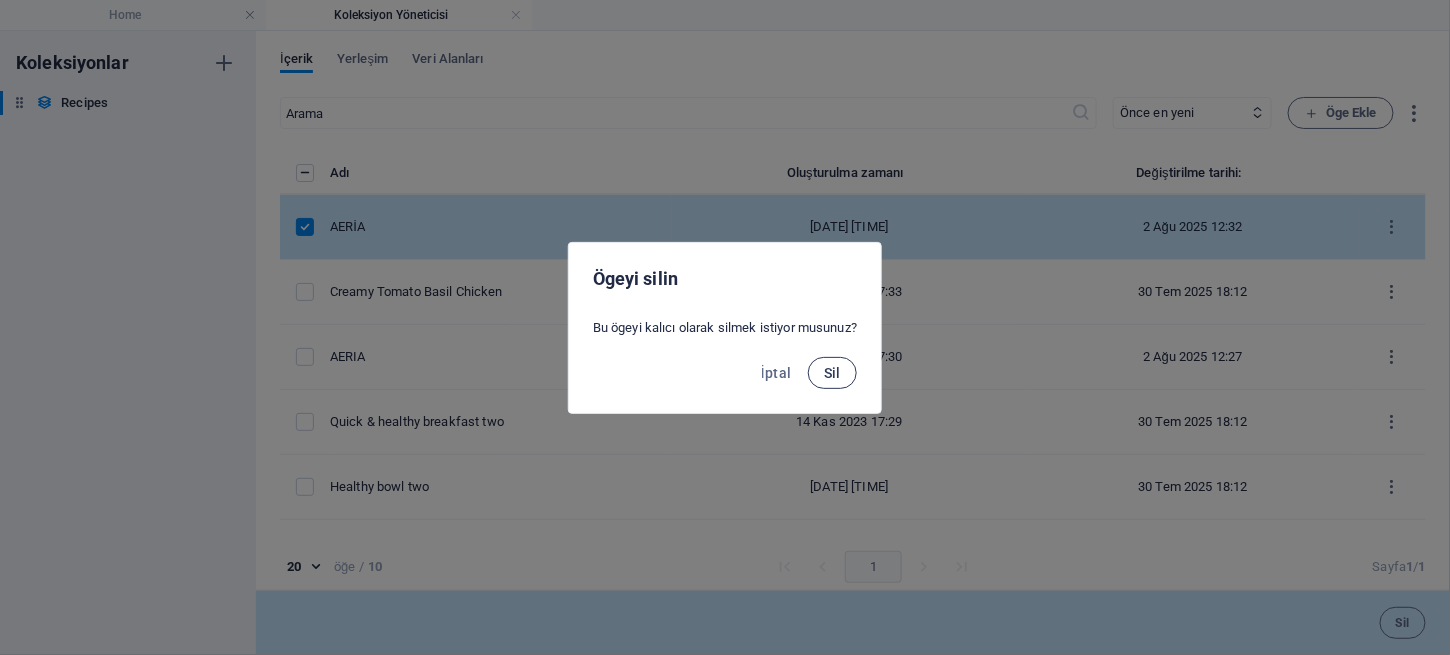 click on "Sil" at bounding box center (832, 373) 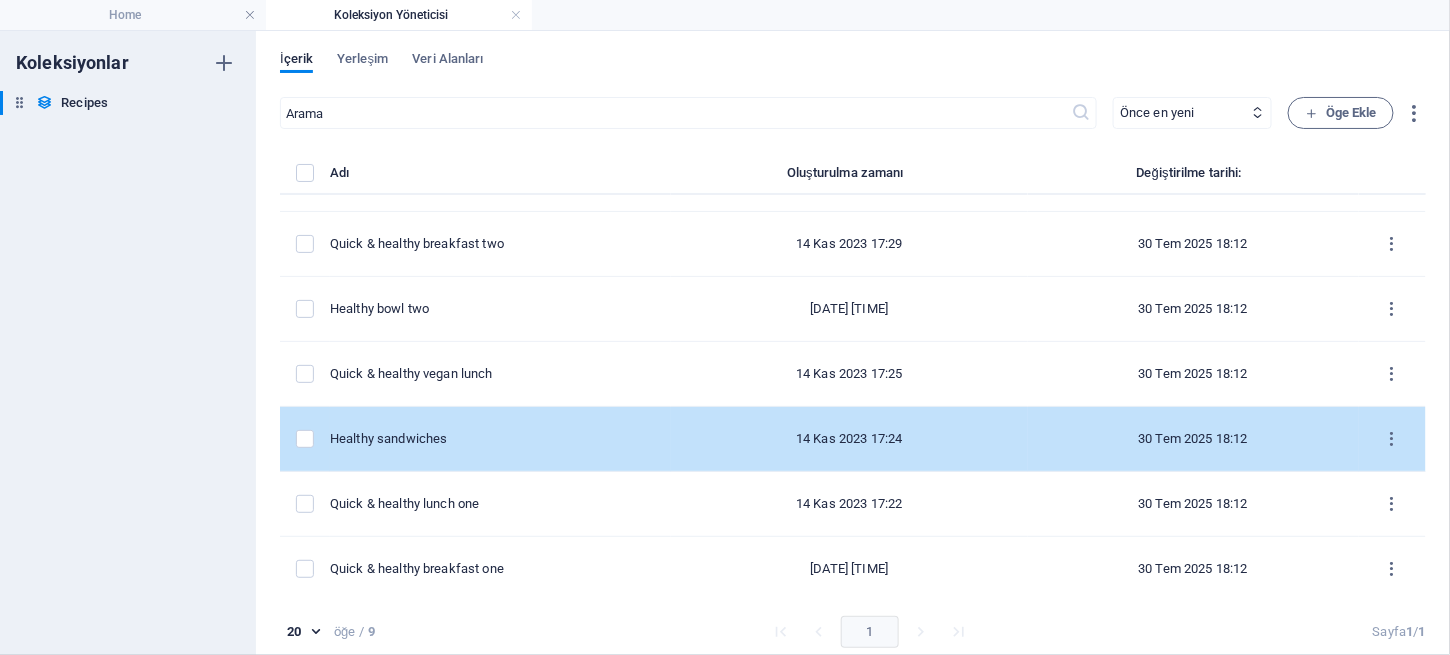 scroll, scrollTop: 0, scrollLeft: 0, axis: both 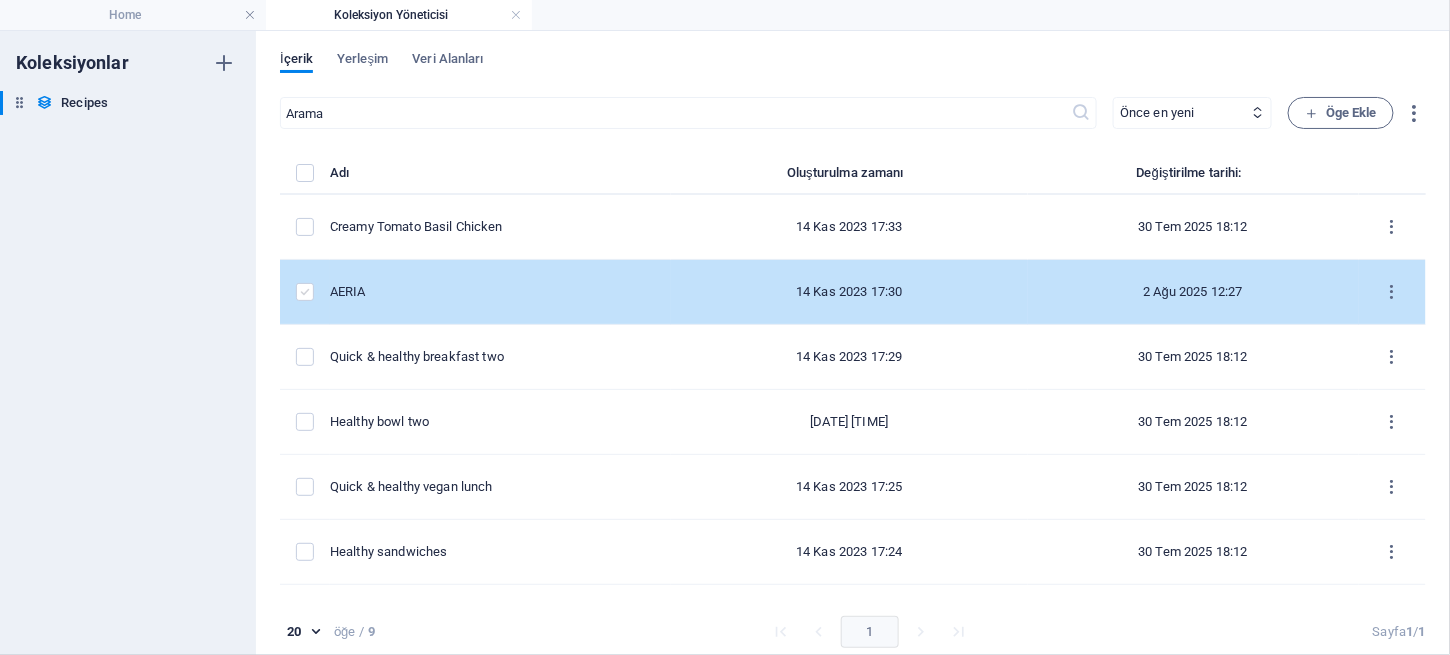 click at bounding box center [305, 292] 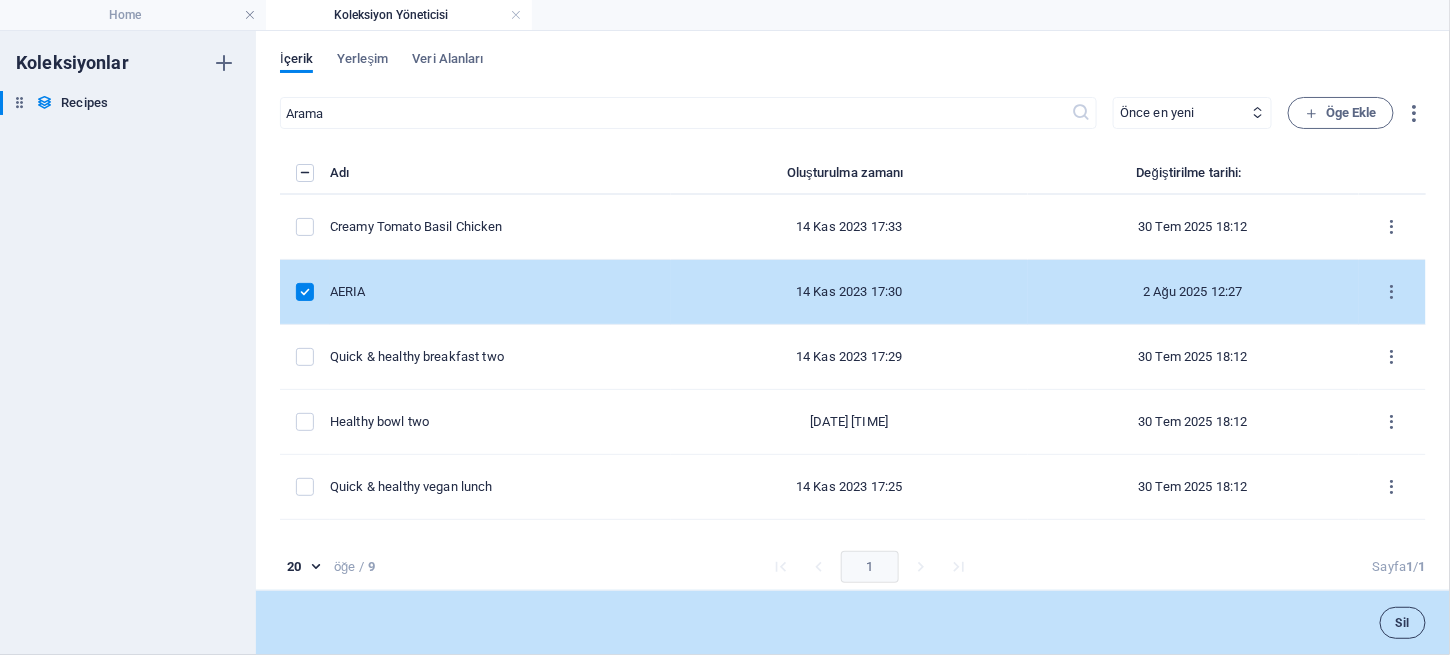 click on "Sil" at bounding box center [1403, 623] 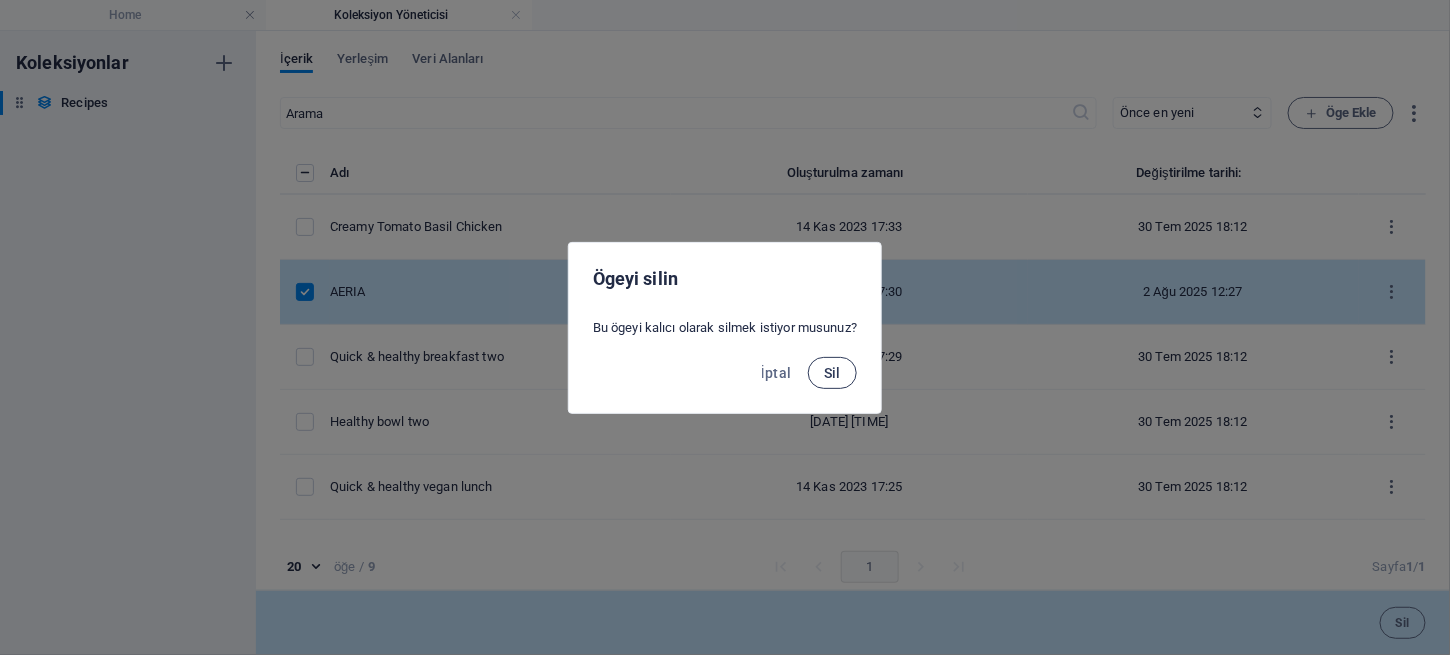 click on "Sil" at bounding box center (832, 373) 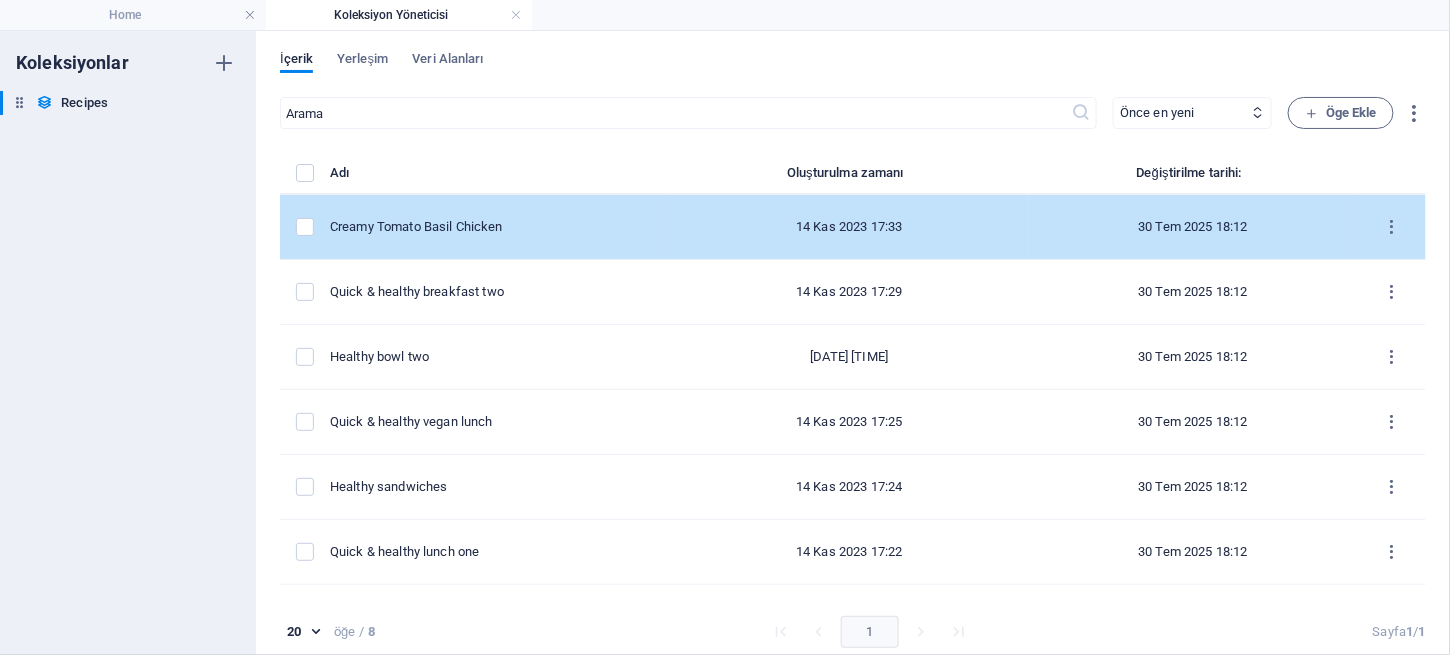 click on "Creamy Tomato Basil Chicken" at bounding box center [492, 227] 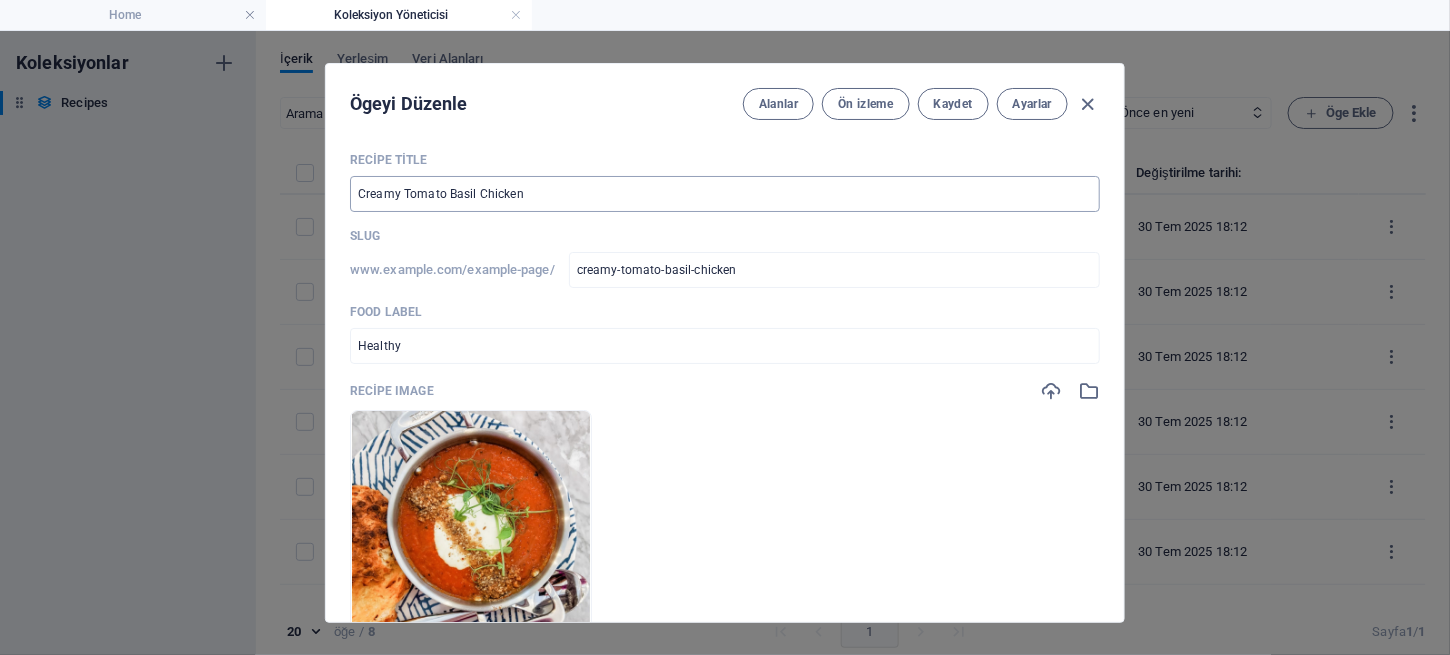 click on "Creamy Tomato Basil Chicken" at bounding box center (725, 194) 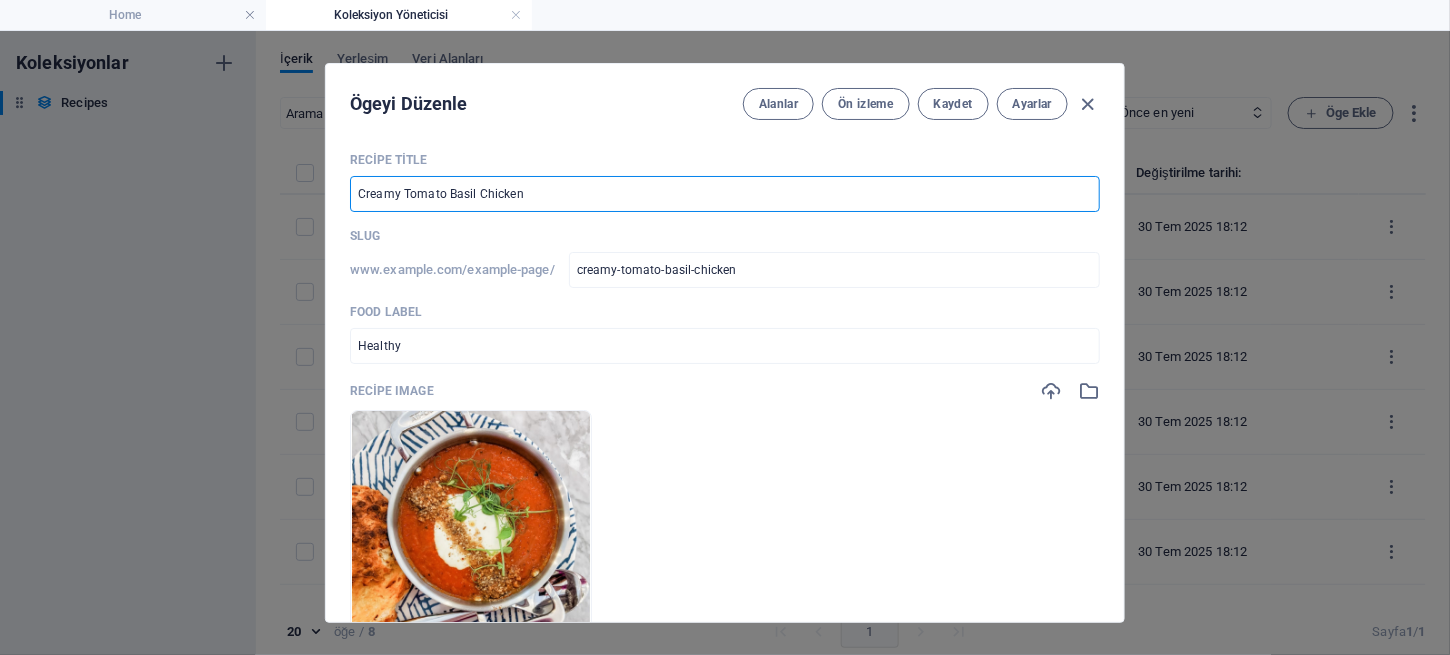 click on "Creamy Tomato Basil Chicken" at bounding box center [725, 194] 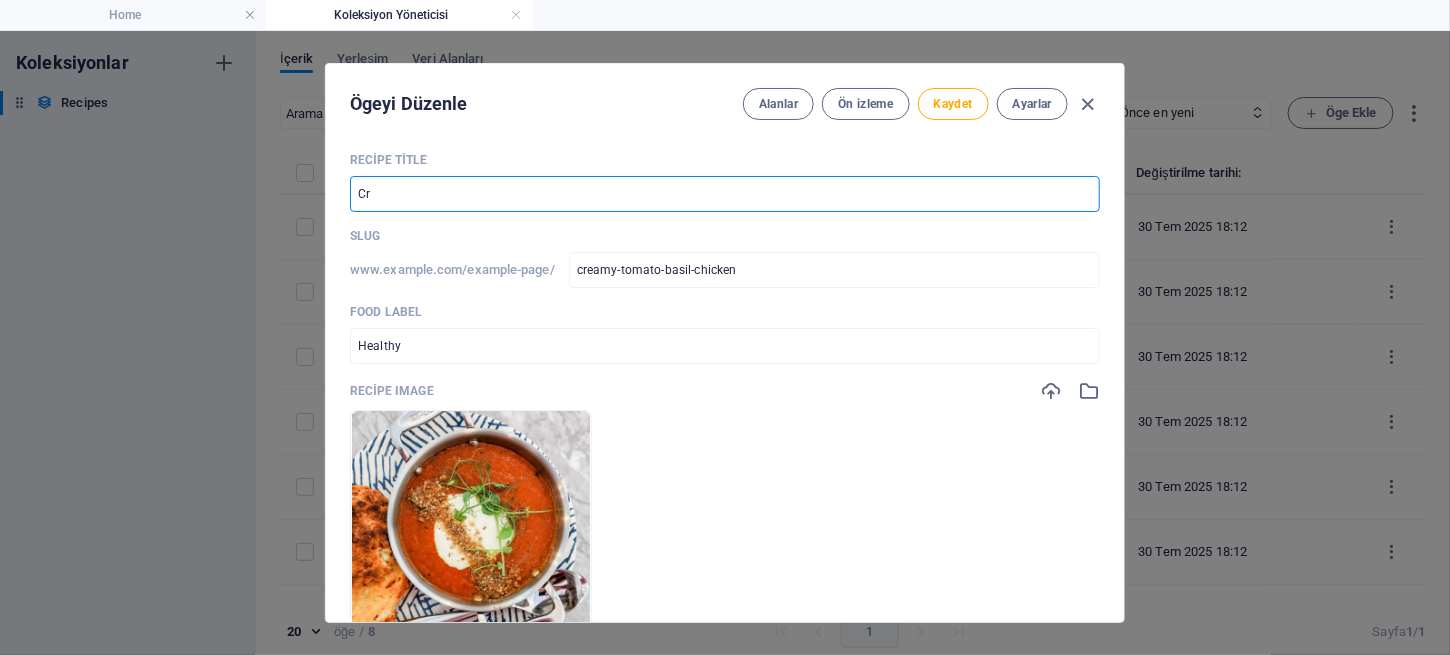 type on "C" 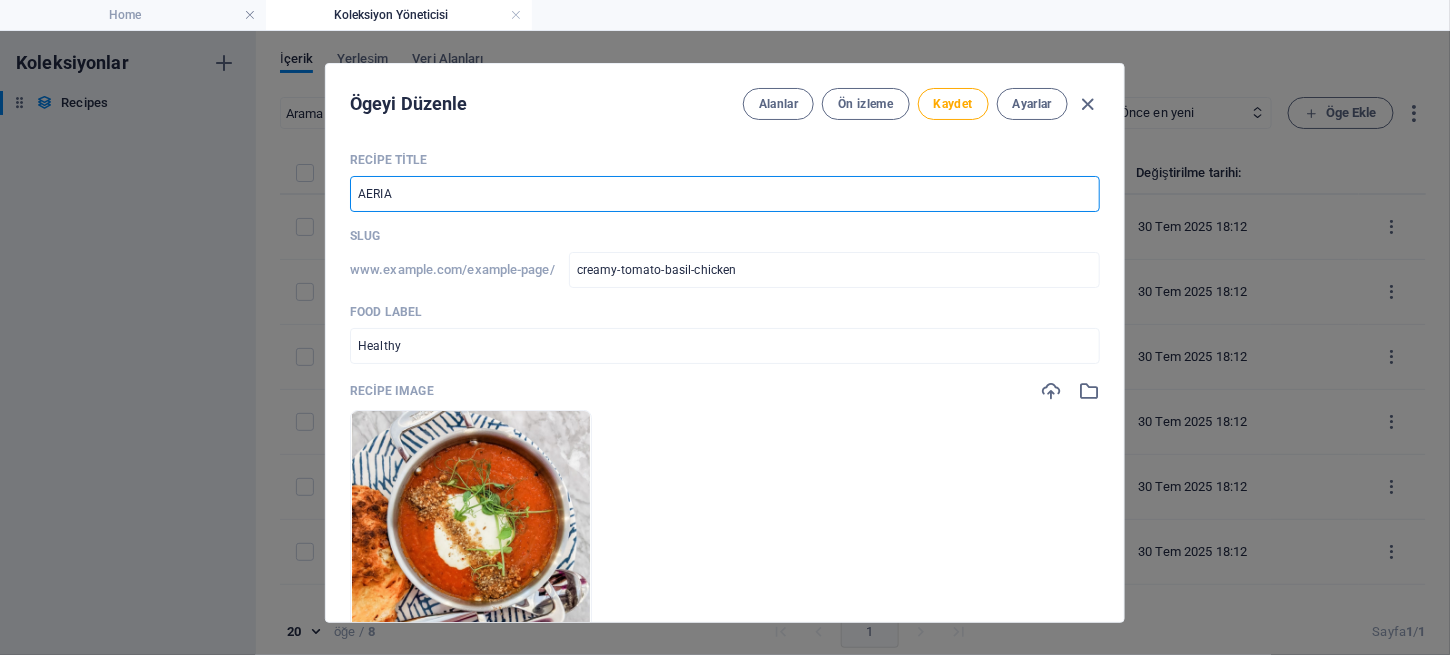 type on "AERIA" 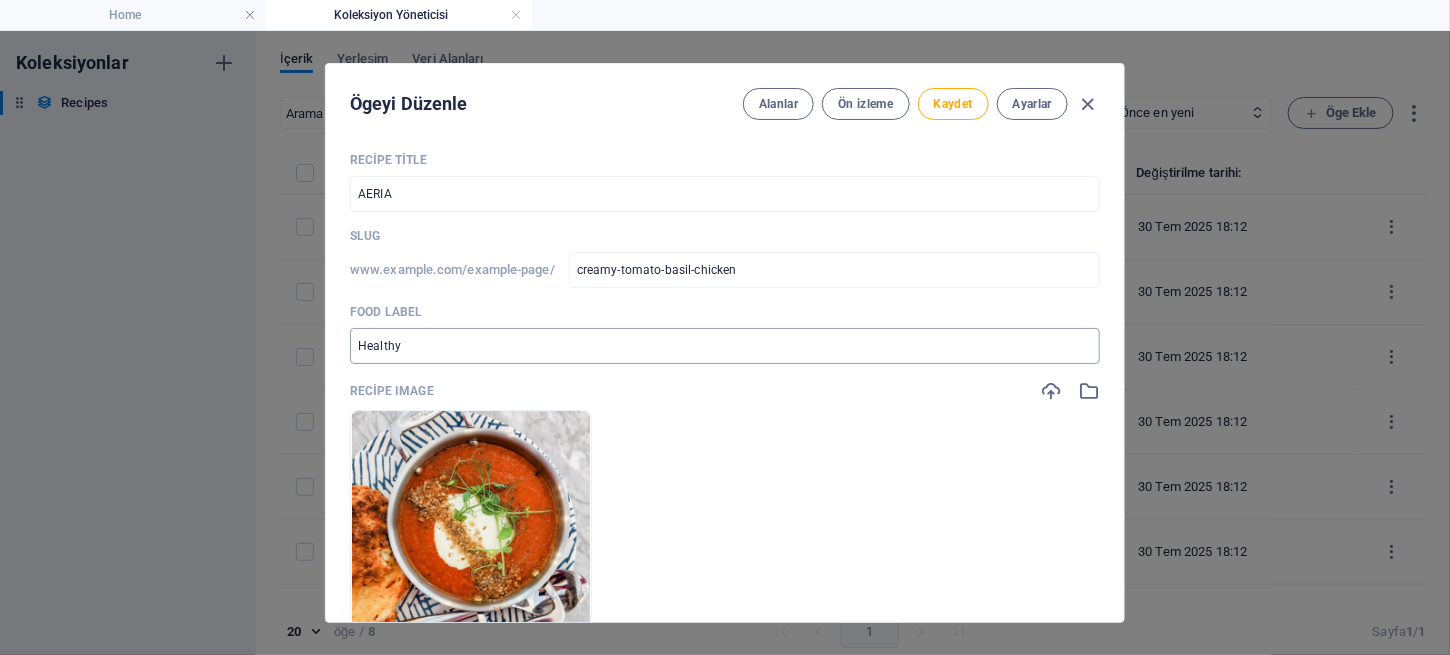 click on "Healthy" at bounding box center [725, 346] 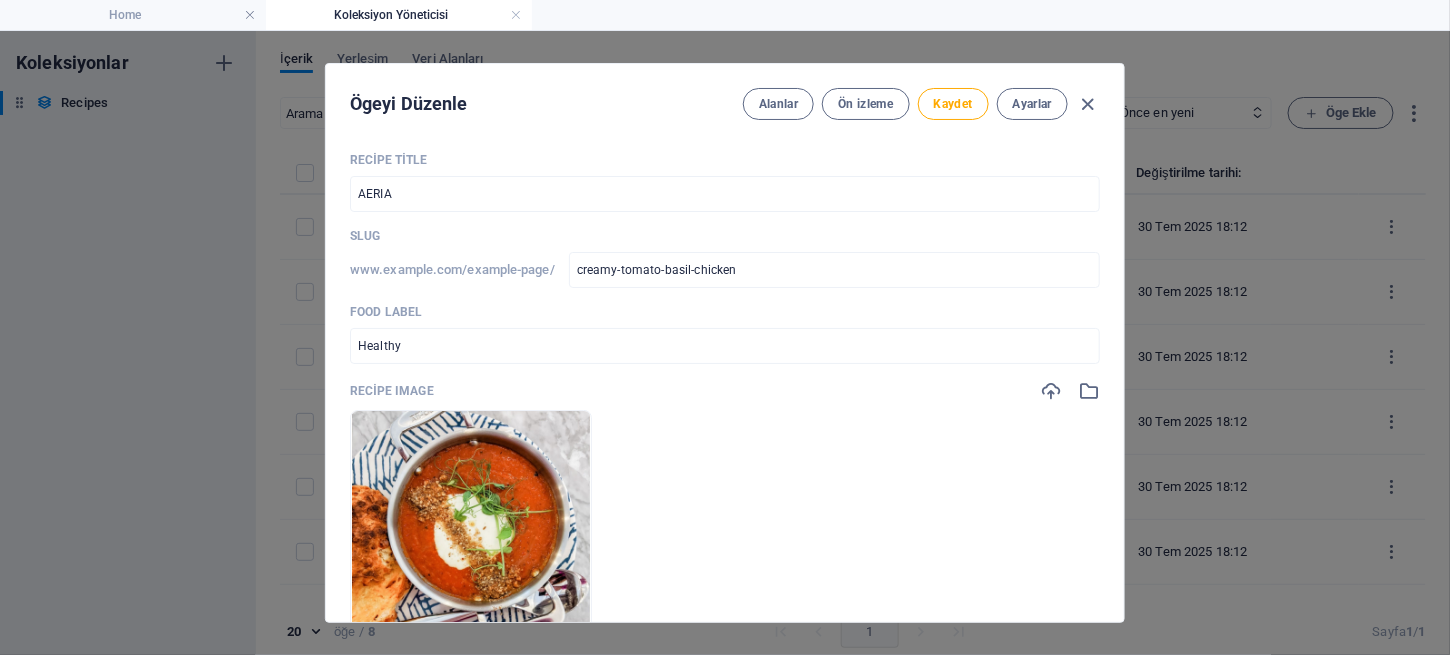 click on "Slug www.example.com/example-page/ creamy-tomato-basil-chicken ​" at bounding box center (725, 258) 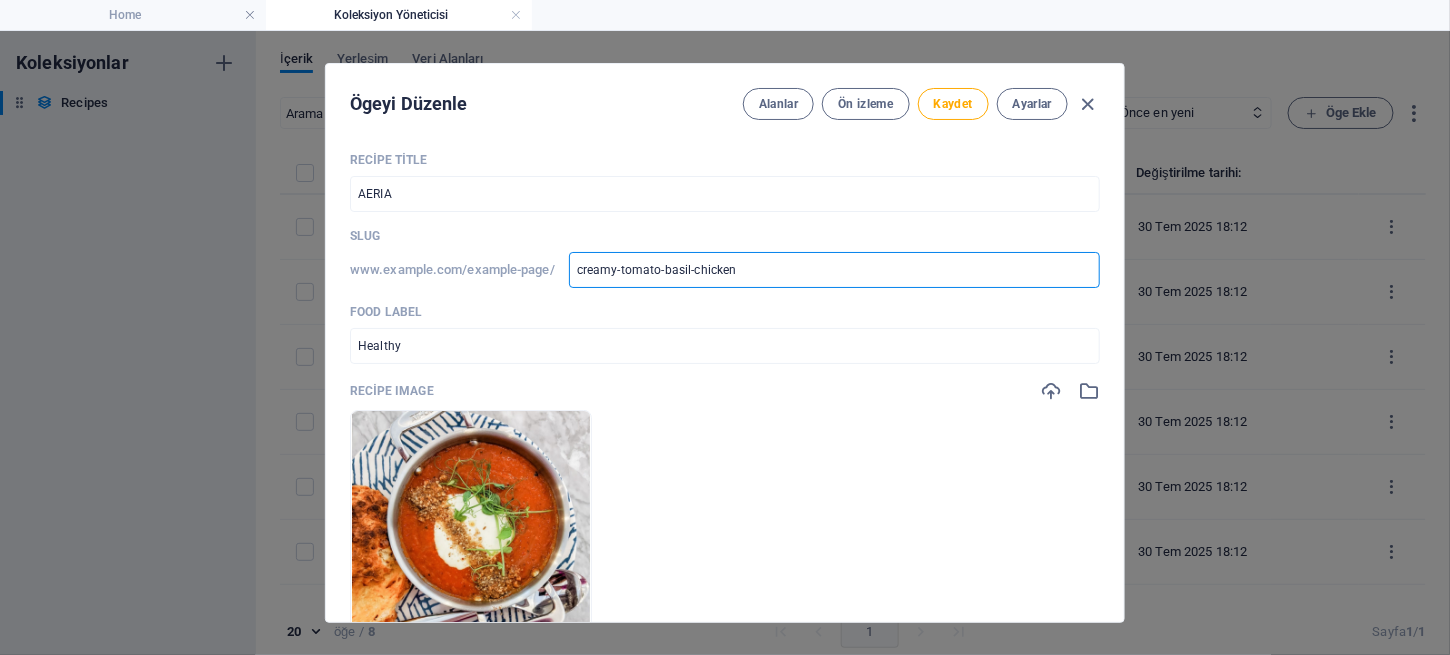 click on "creamy-tomato-basil-chicken" at bounding box center (834, 270) 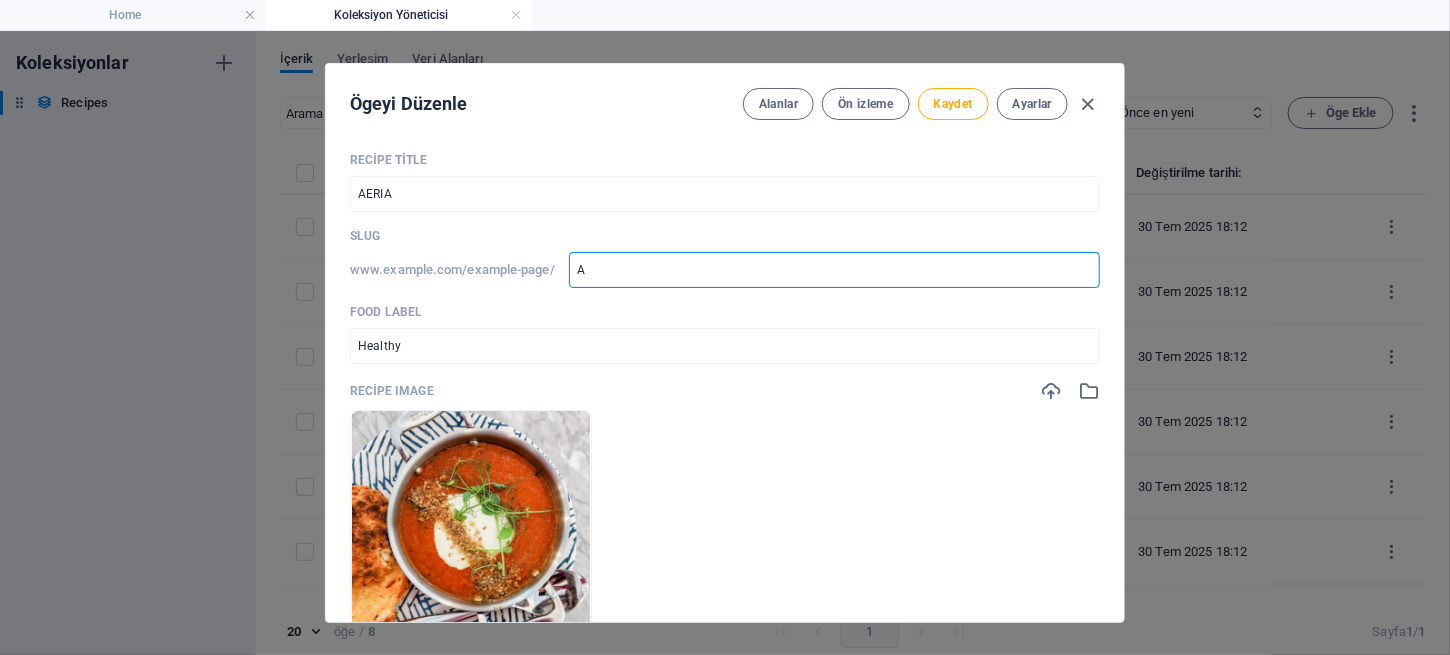 type on "AE" 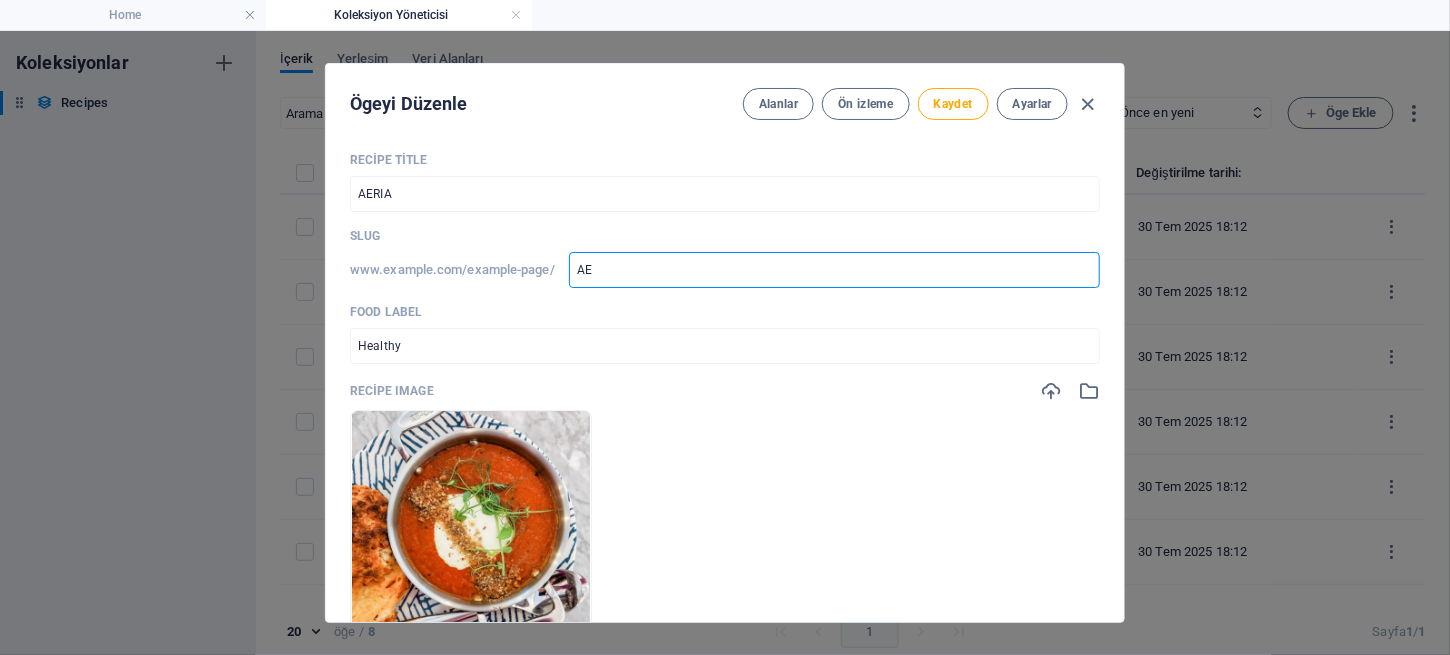 type on "AER" 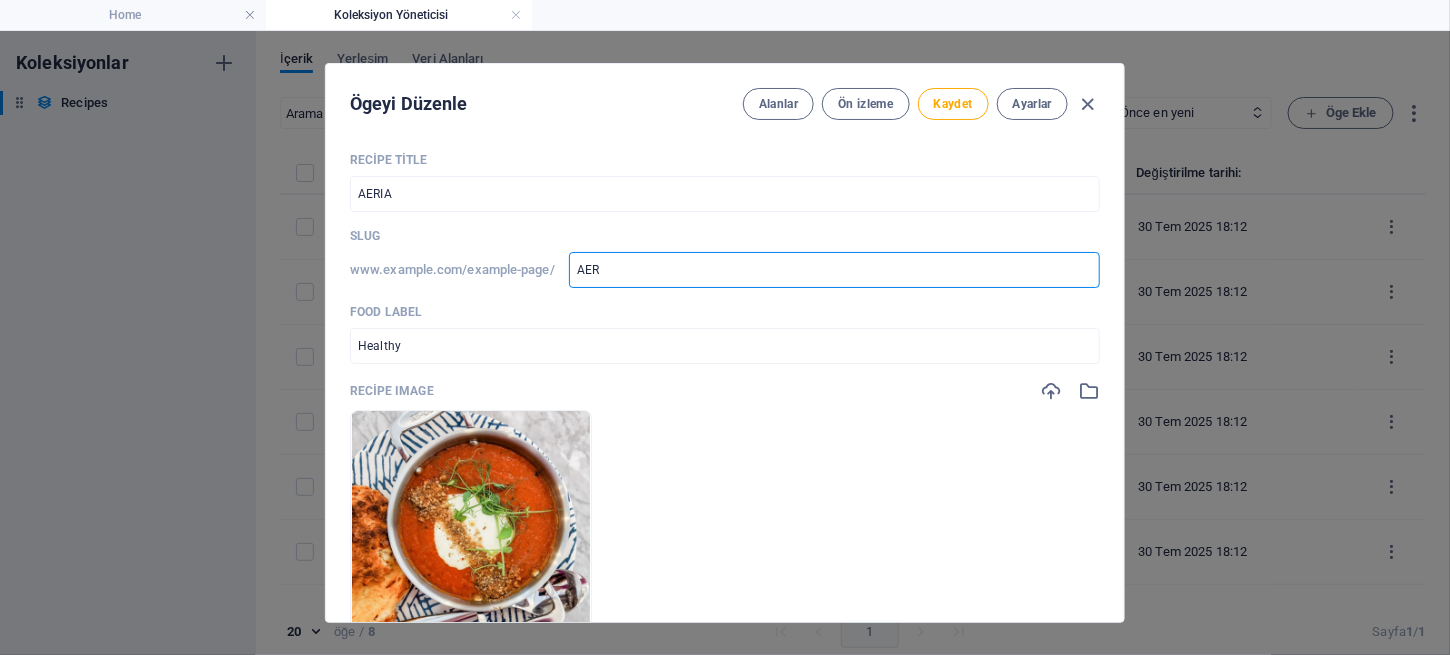 type on "AERİ" 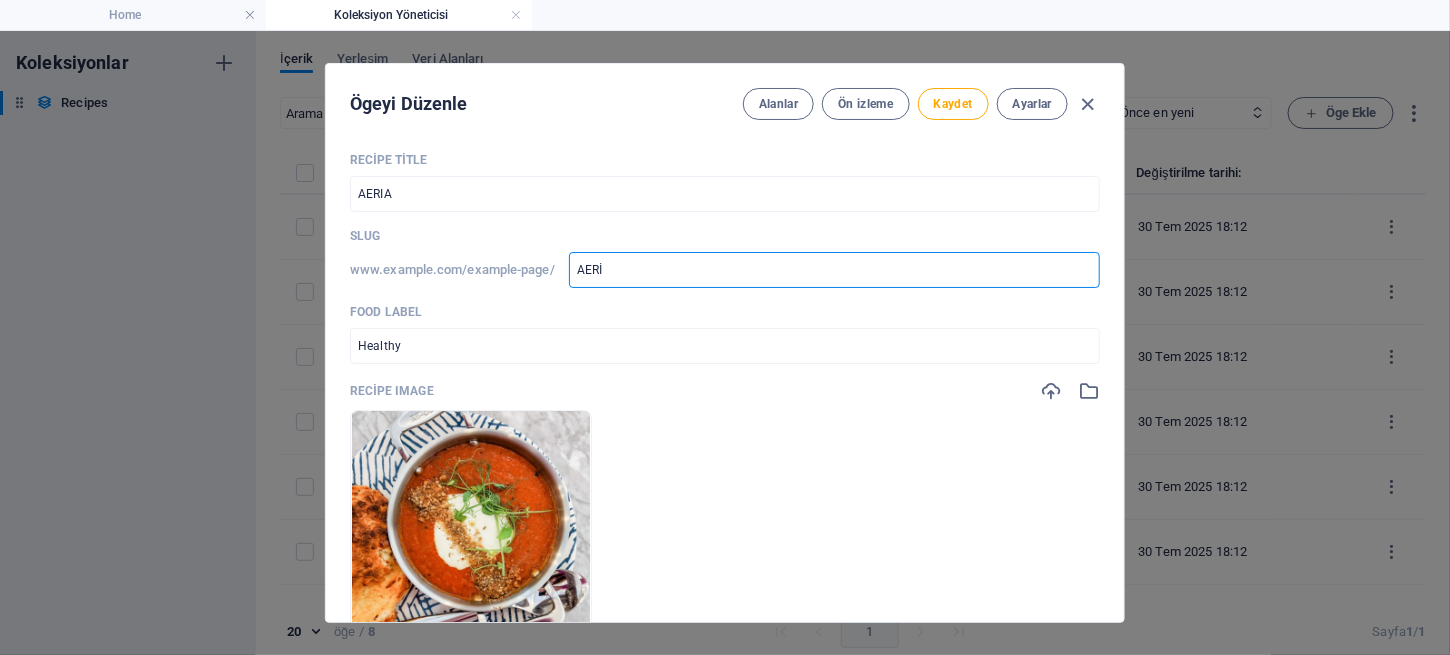 type on "AERİA" 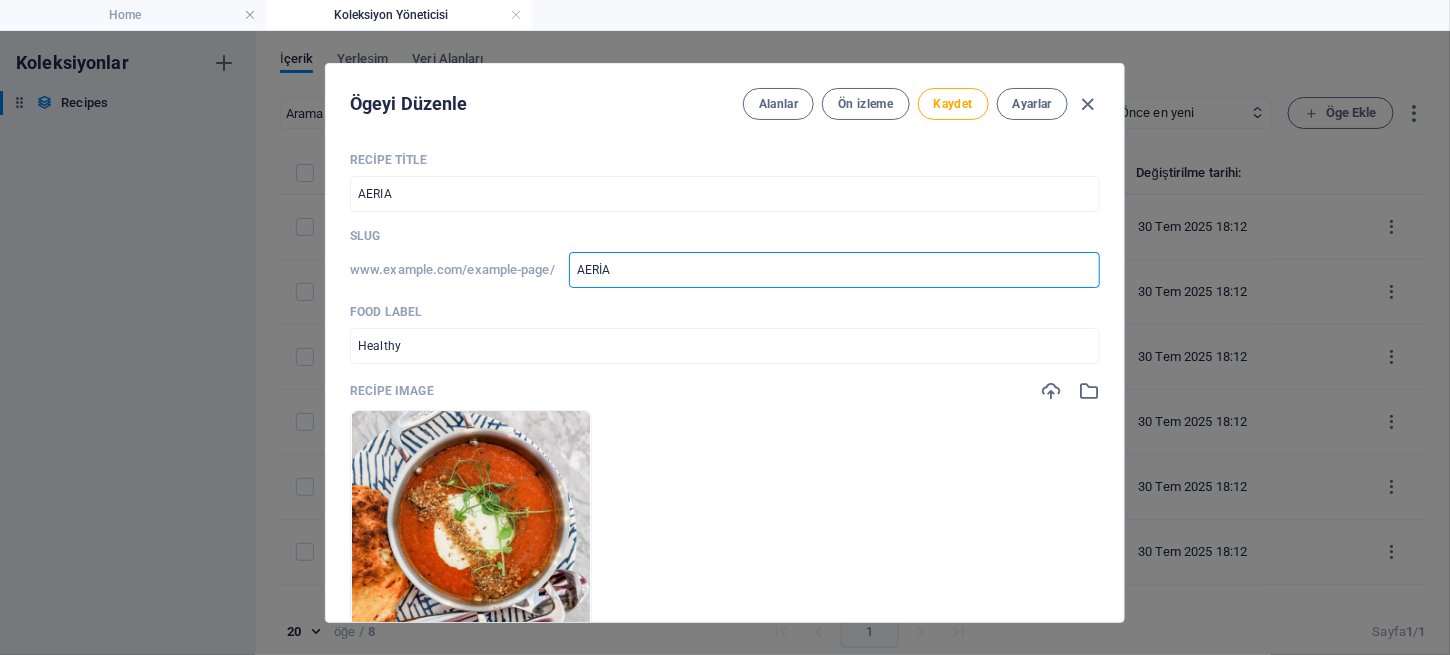 type on "AERİA" 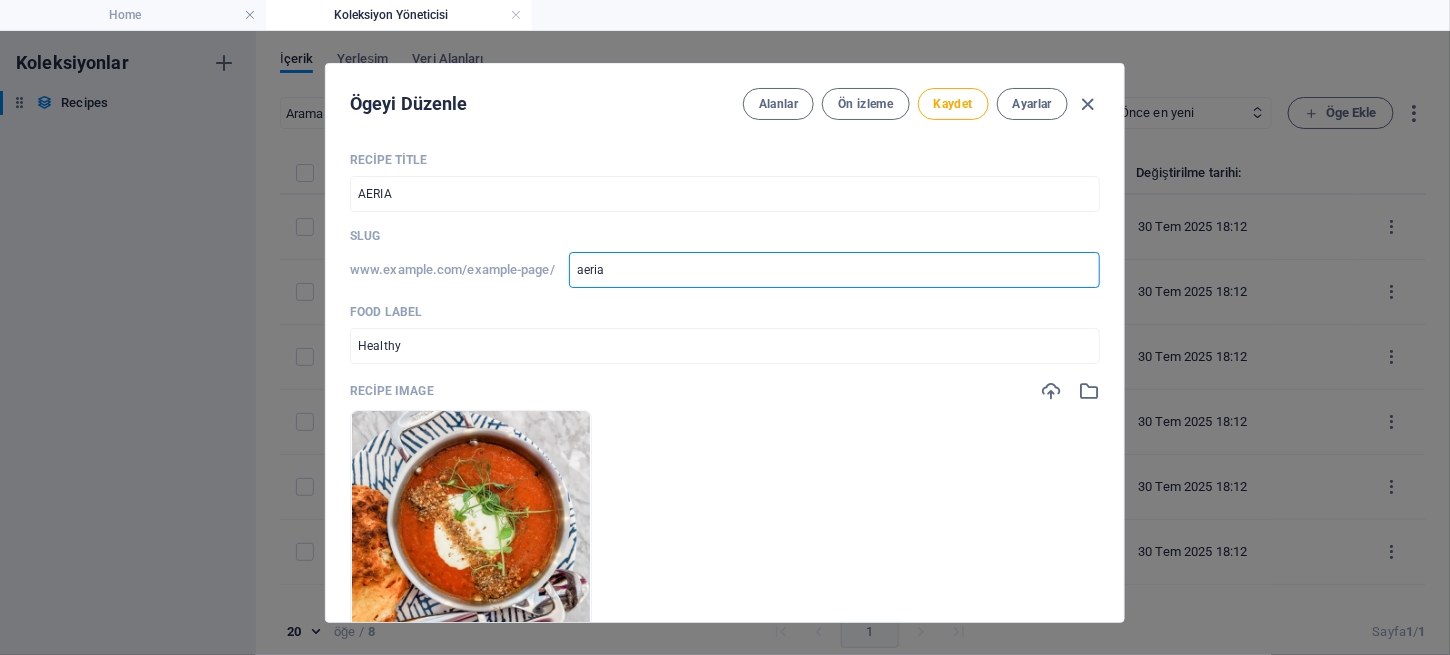 type on "aeria" 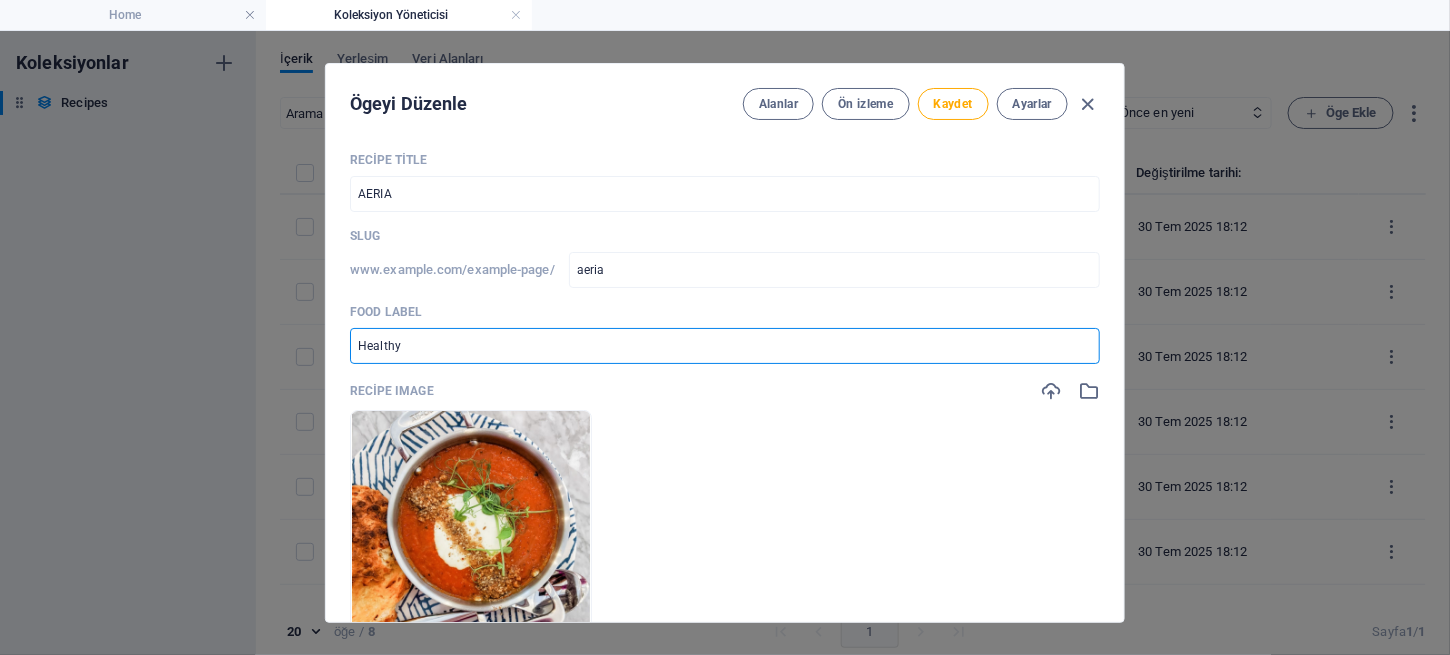click on "Healthy" at bounding box center [725, 346] 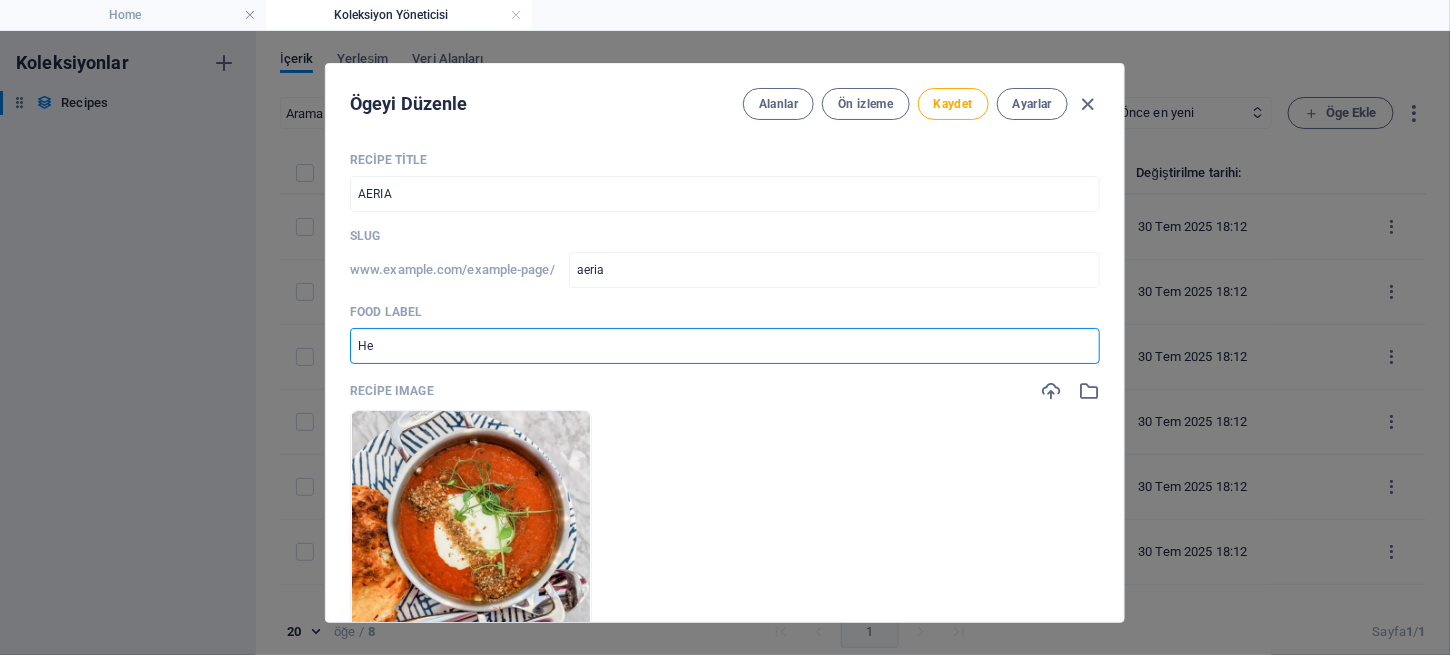 type on "H" 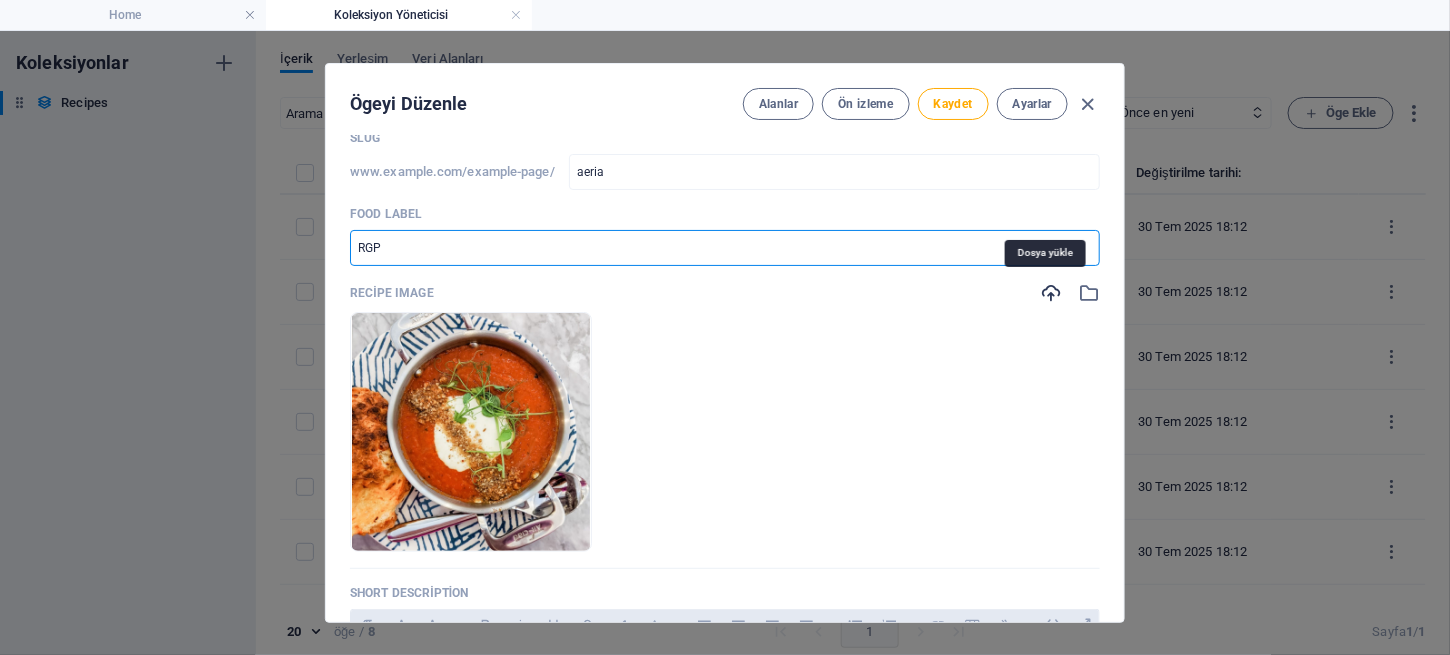 type on "RGP" 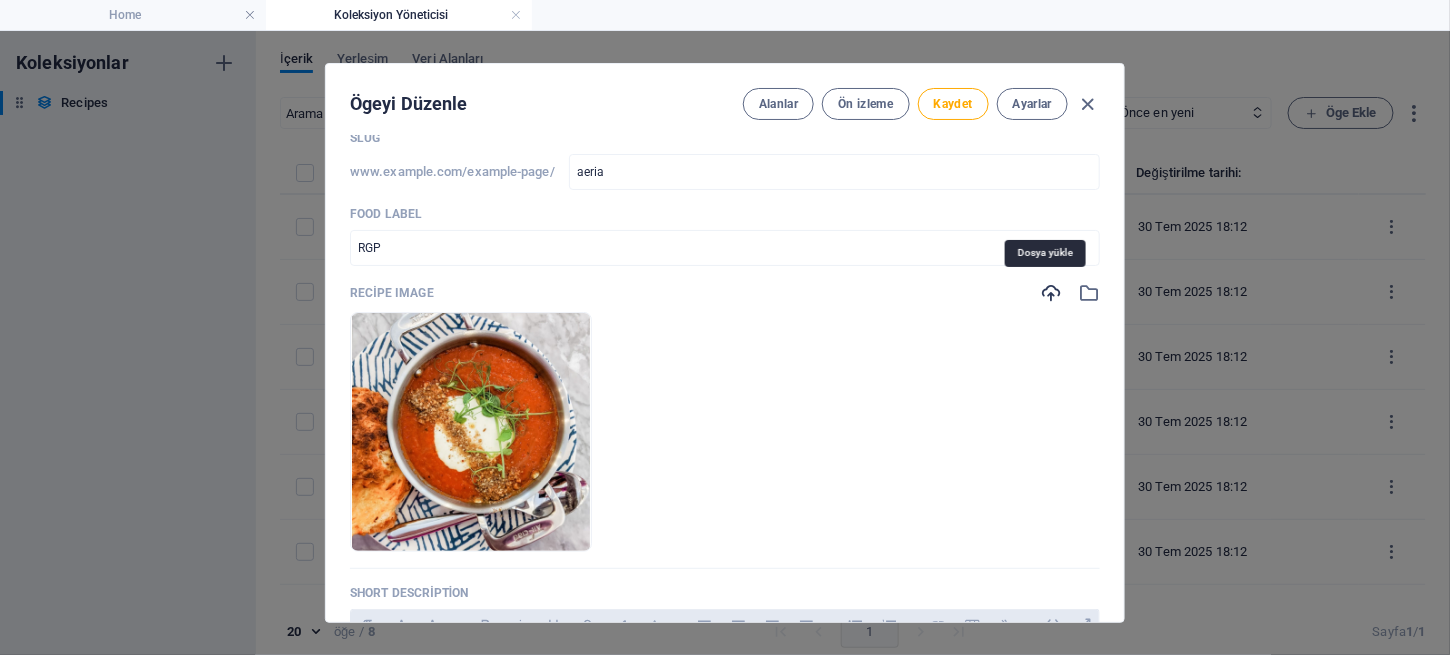 scroll, scrollTop: 98, scrollLeft: 0, axis: vertical 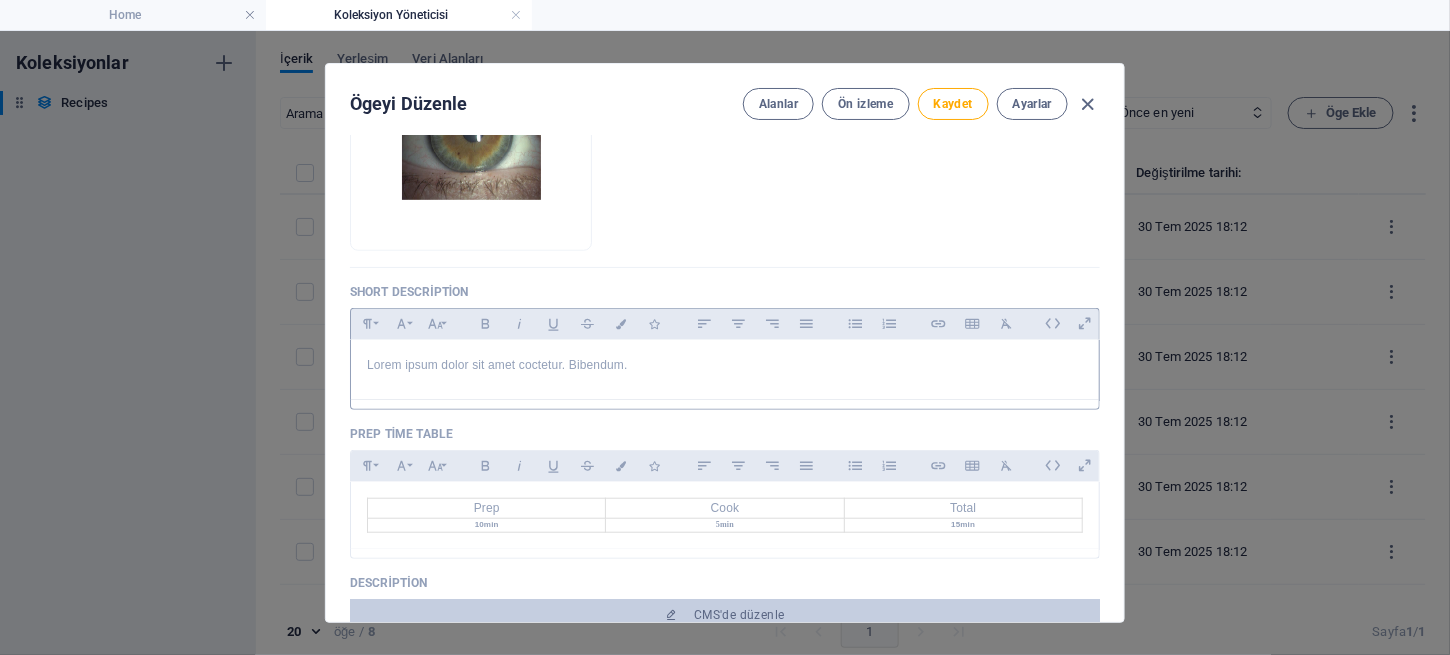 click on "Lorem ipsum dolor sit amet coctetur. Bibendum." at bounding box center (725, 370) 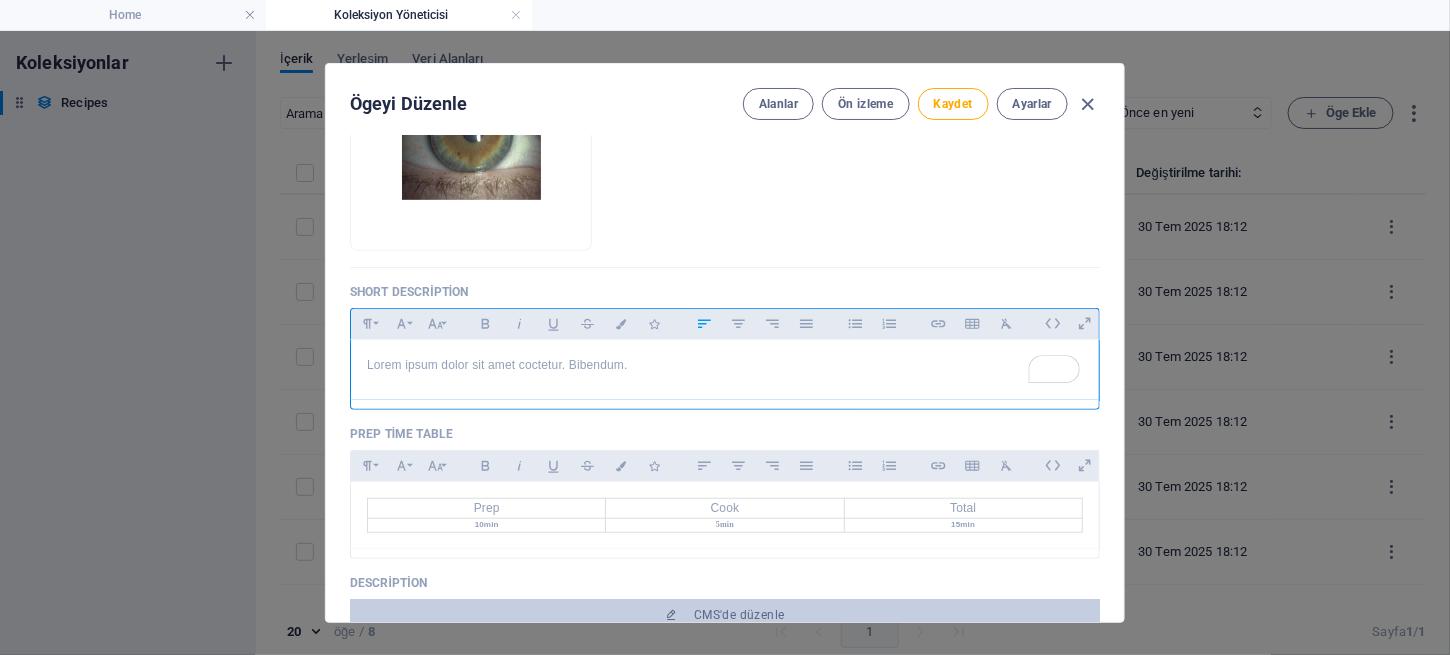 type 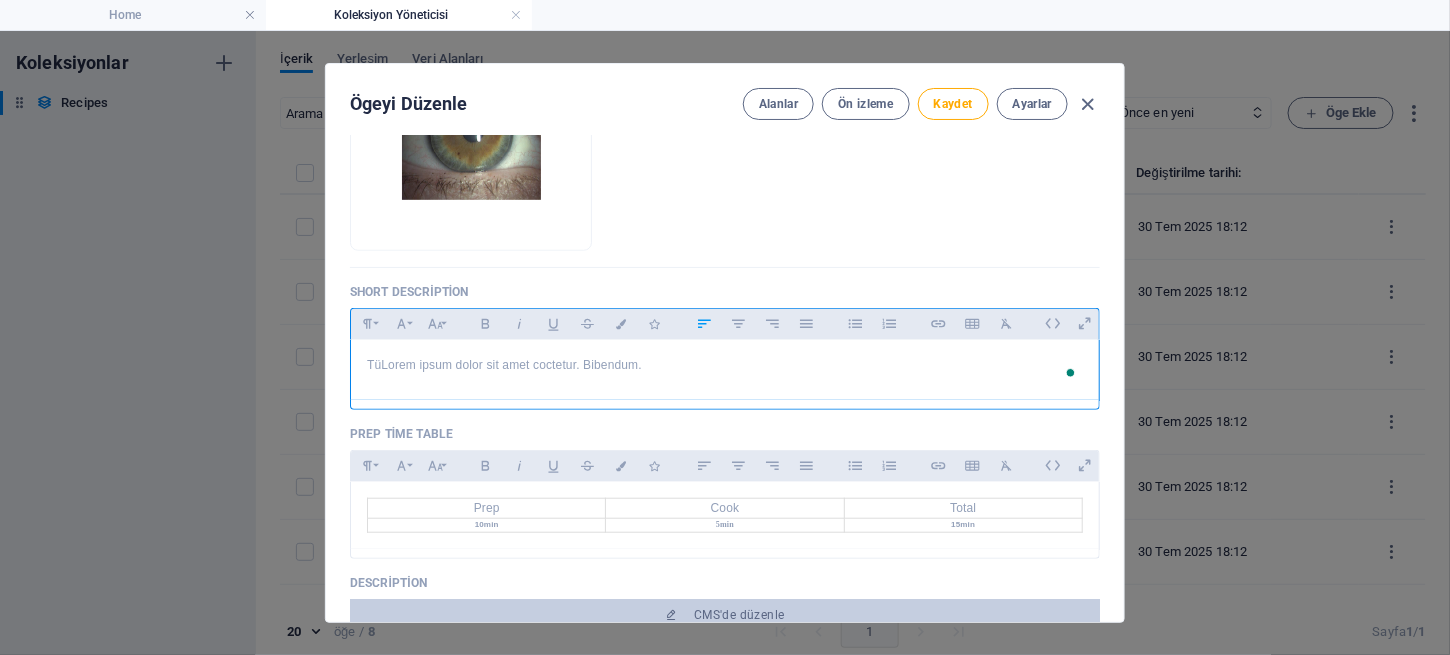 scroll, scrollTop: 429, scrollLeft: 0, axis: vertical 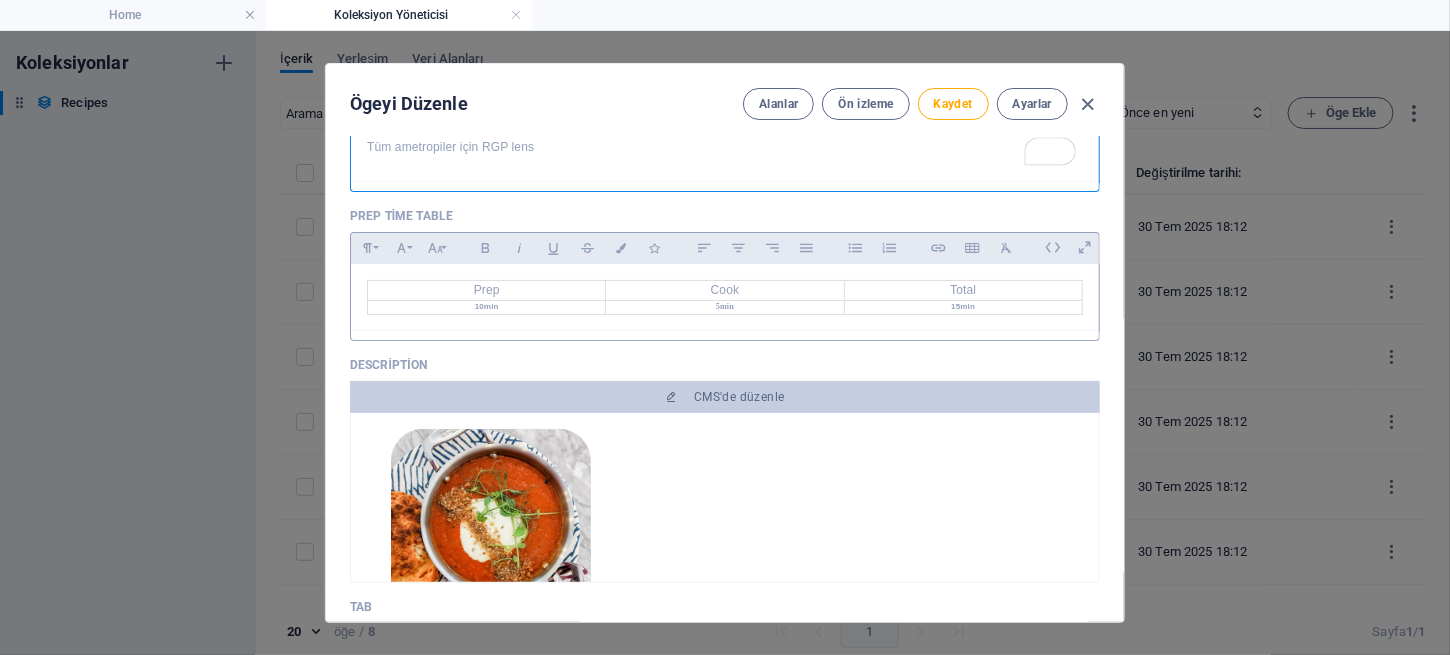 click on "10min" at bounding box center (486, 307) 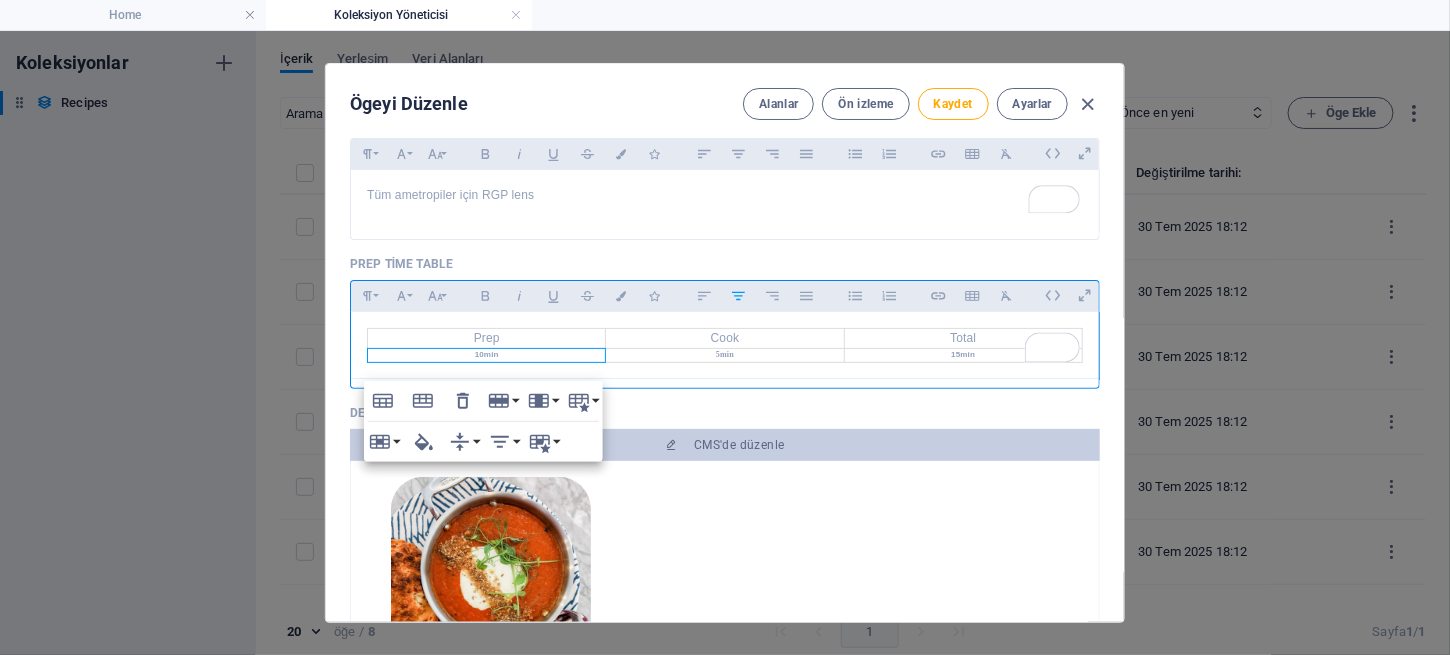scroll, scrollTop: 628, scrollLeft: 0, axis: vertical 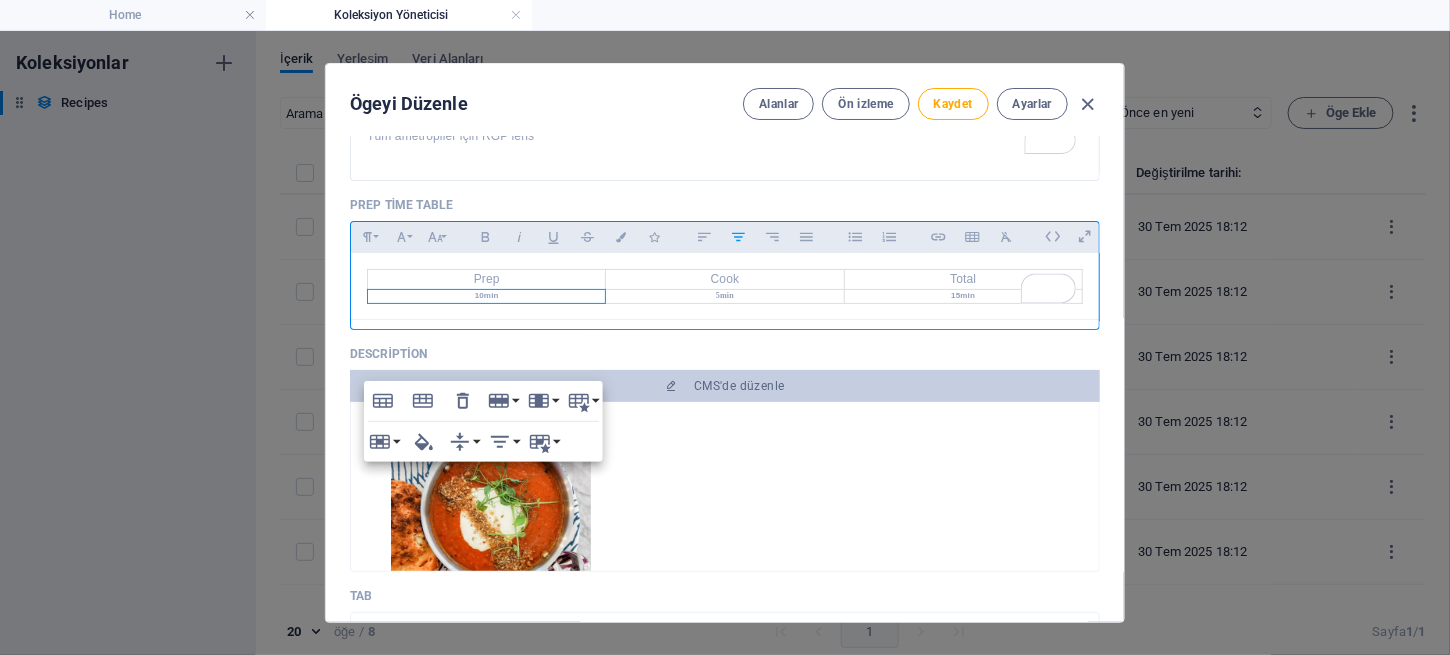 click on "Prep Time Table" at bounding box center [725, 205] 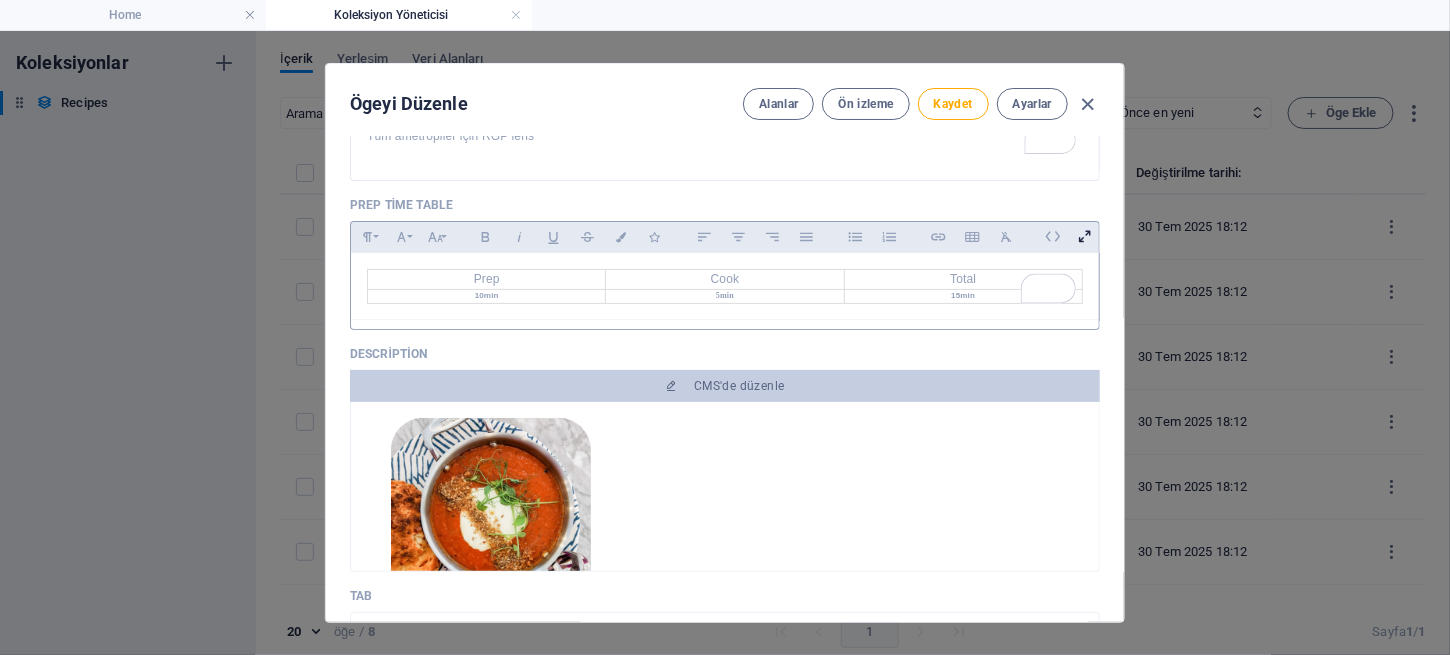 scroll, scrollTop: 628, scrollLeft: 0, axis: vertical 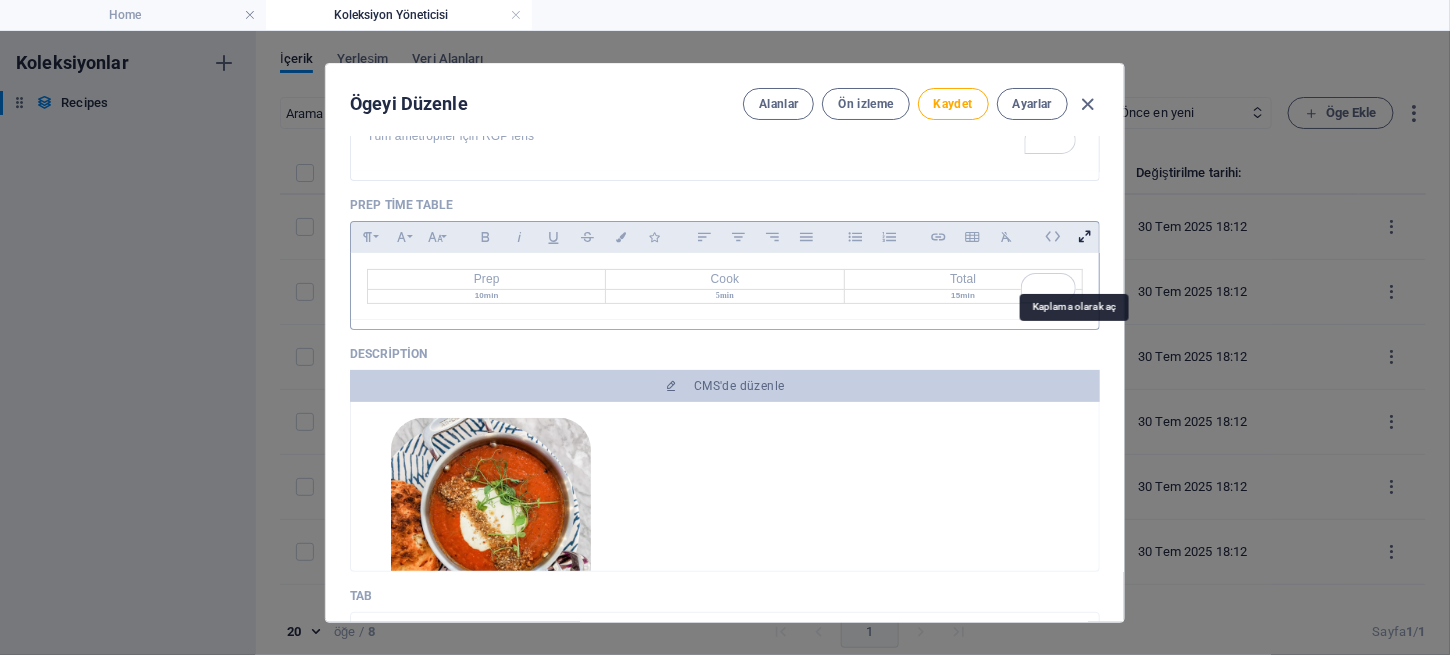 click at bounding box center [1084, 236] 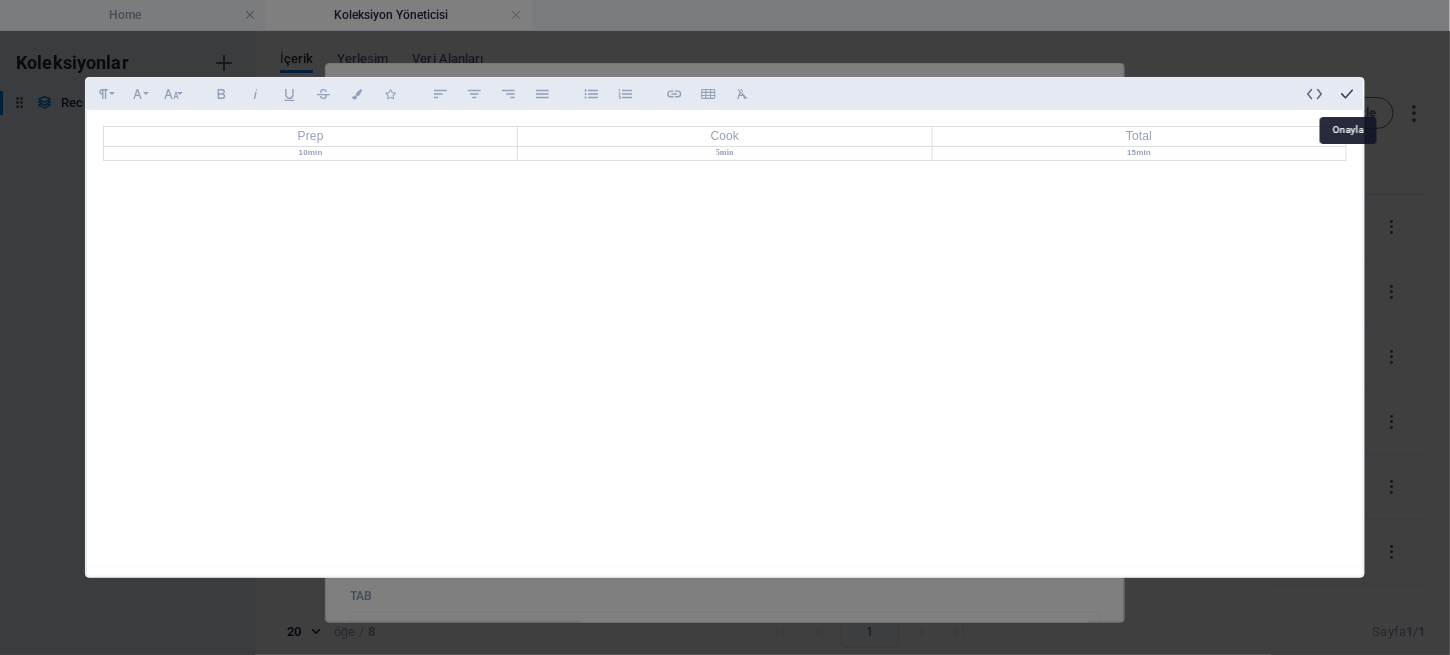 click at bounding box center (1348, 94) 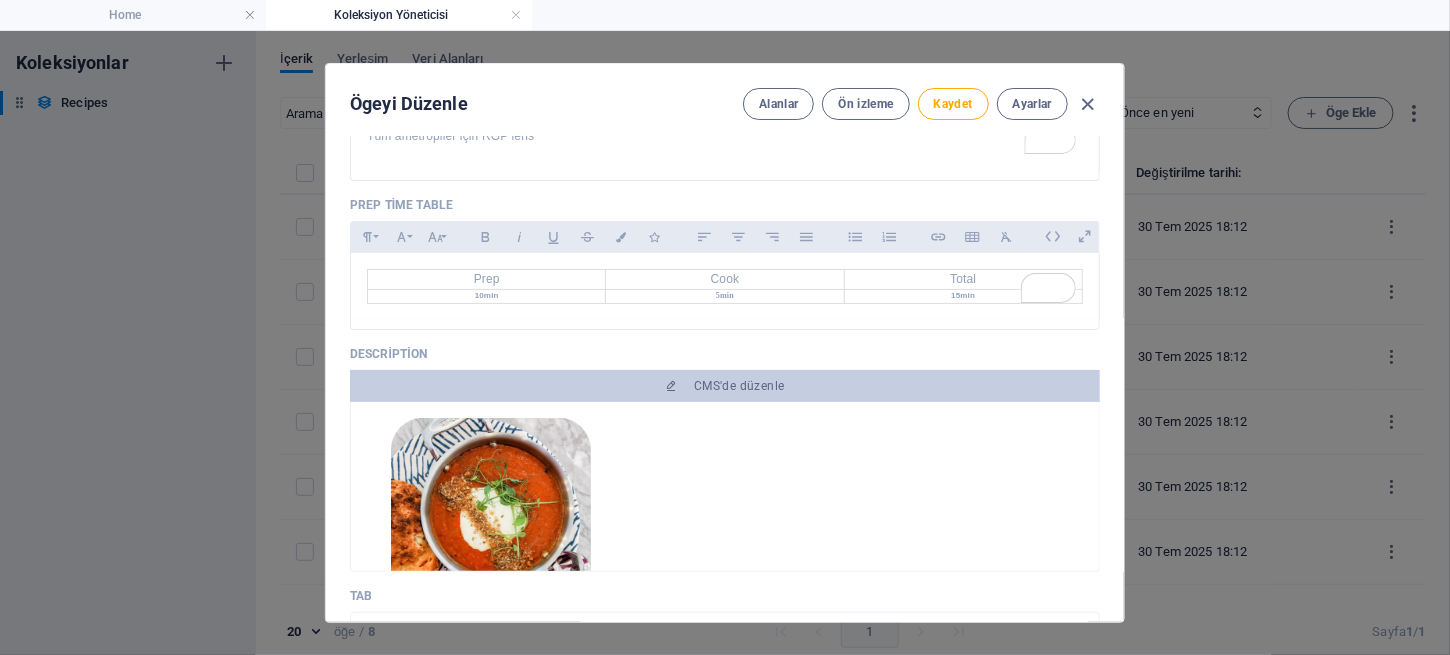 drag, startPoint x: 641, startPoint y: 297, endPoint x: 598, endPoint y: 224, distance: 84.723076 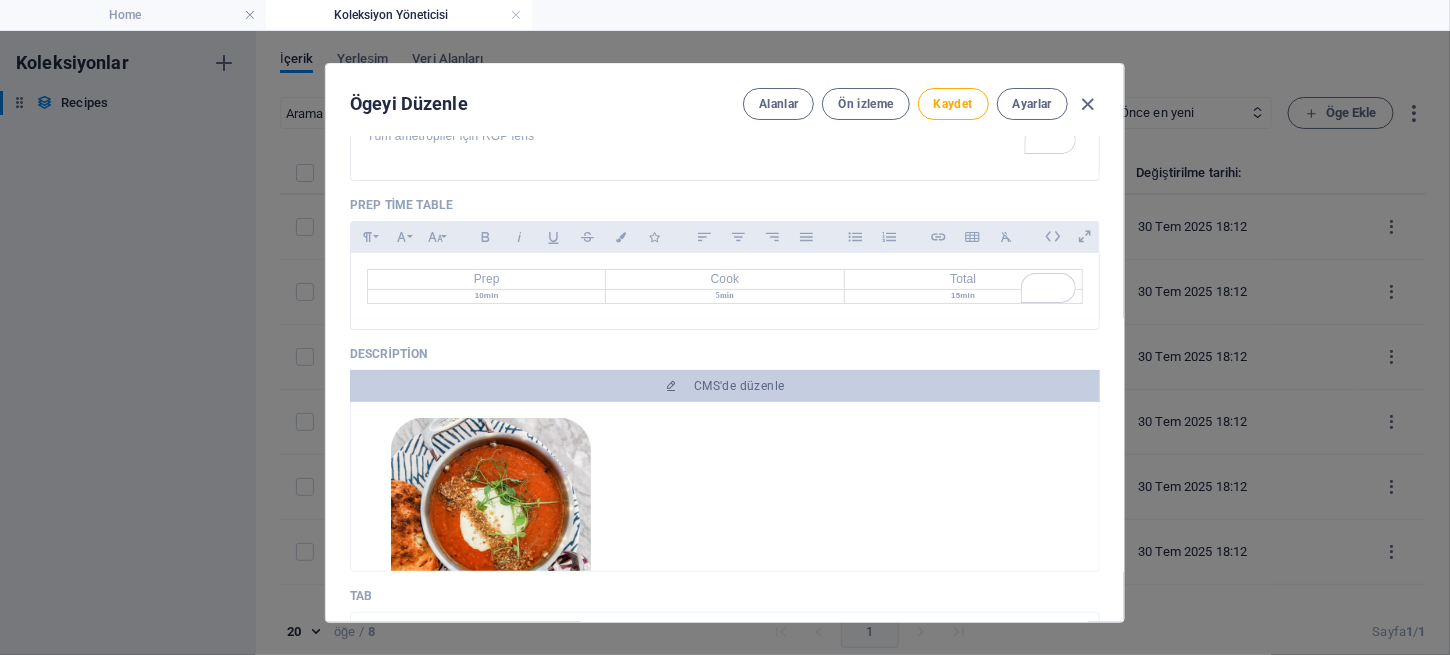 click on "Recipe Title AERIA ​ Slug www.example.com/example-page/ aeria ​ Food Label RGP ​ Recipe Image Anında yüklemek için dosyaları buraya bırakın Short Description Paragraph Format Normal Heading 1 Heading 2 Heading 3 Heading 4 Heading 5 Heading 6 Code Font Family Arial Georgia Impact Tahoma Times New Roman Verdana Font Size 8 9 10 11 12 14 18 24 30 36 48 60 72 96 Bold Italic Underline Strikethrough Colors Icons Align Left Align Center Align Right Align Justify Unordered List Ordered List Insert Link Insert Table Clear Formatting Tüm ametropiler için RGP lens <p>Tüm ametropiler için RGP lens</p> Prep Time Table Paragraph Format Normal Heading 1 Heading 2 Heading 3 Heading 4 Heading 5 Heading 6 Code Font Family Arial Georgia Impact Tahoma Times New Roman Verdana Font Size 8 9 10 11 12 14 18 24 30 36 48 60 72 96 Bold Italic Underline Strikethrough Colors Icons Align Left Align Center Align Right Align Justify Unordered List Ordered List Insert Link Insert Table Clear Formatting Prep Cook Total 10min" at bounding box center (725, 190) 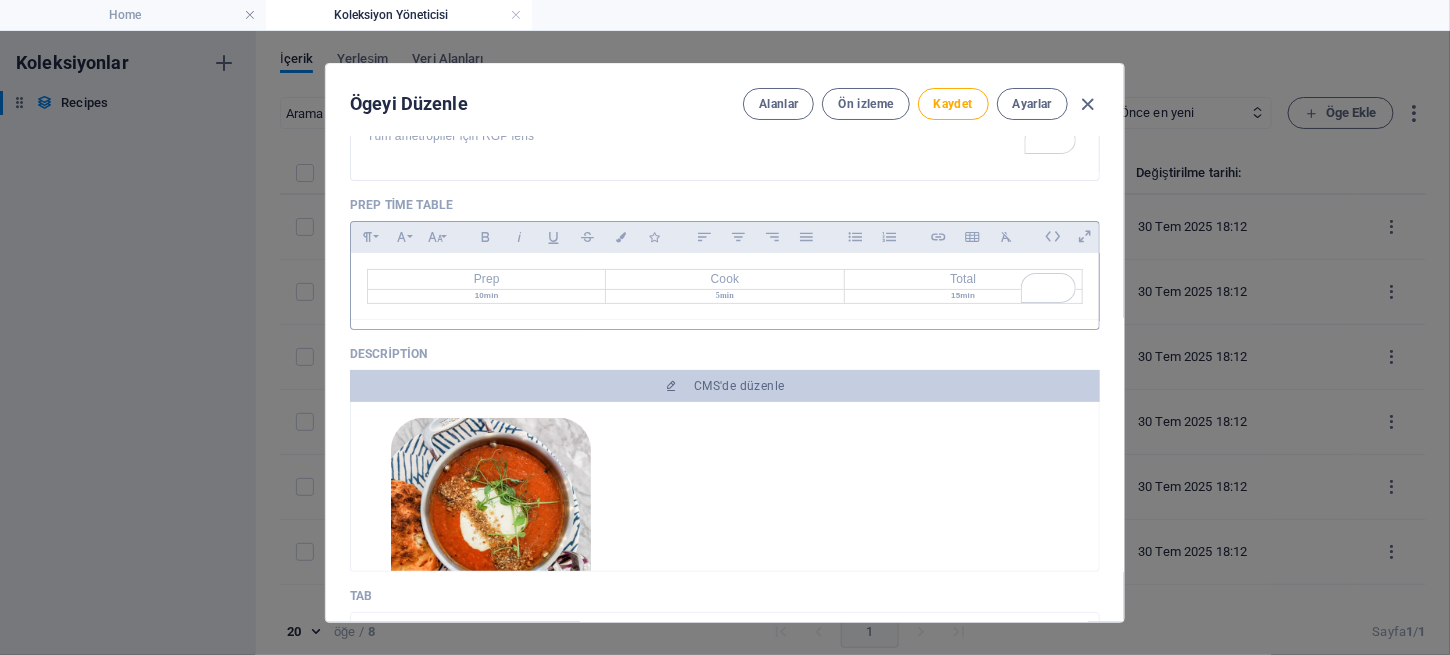 click on "Prep Cook Total 10min 5min 15min" at bounding box center [725, 286] 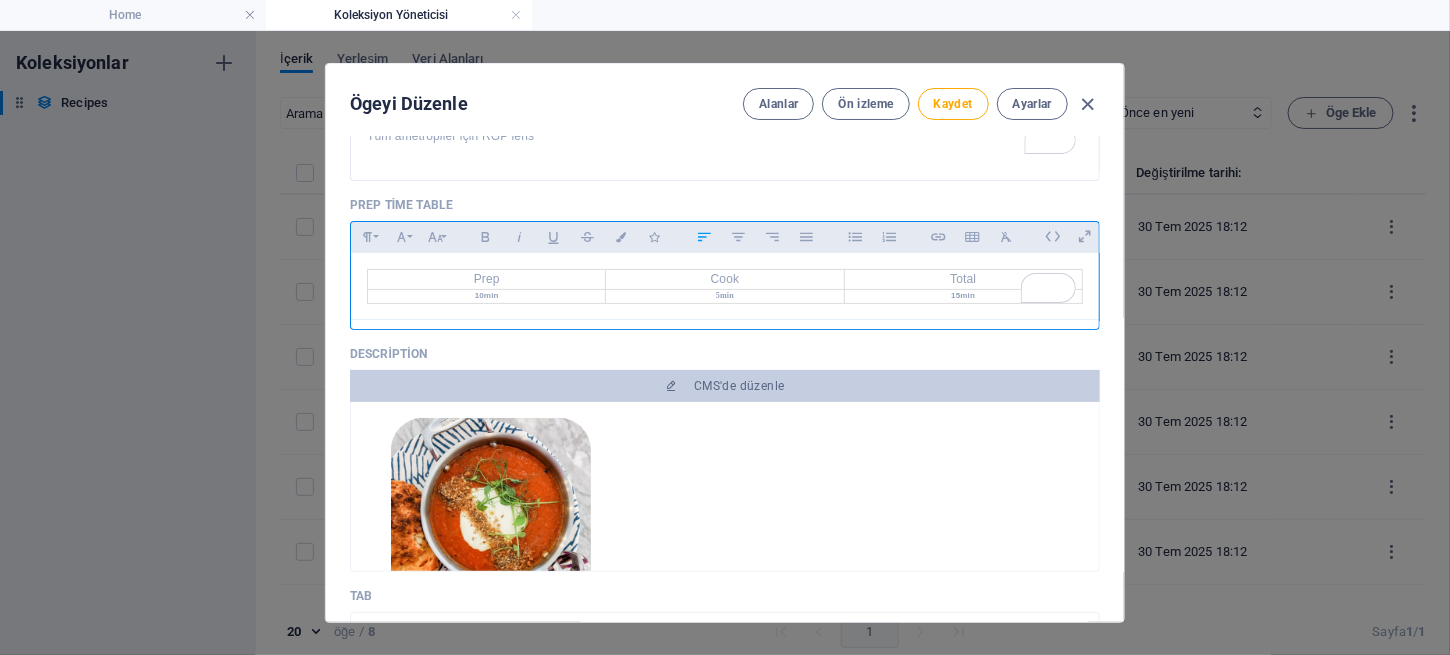 click on "Recipe Title AERIA ​ Slug www.example.com/example-page/ aeria ​ Food Label RGP ​ Recipe Image Anında yüklemek için dosyaları buraya bırakın Short Description Paragraph Format Normal Heading 1 Heading 2 Heading 3 Heading 4 Heading 5 Heading 6 Code Font Family Arial Georgia Impact Tahoma Times New Roman Verdana Font Size 8 9 10 11 12 14 18 24 30 36 48 60 72 96 Bold Italic Underline Strikethrough Colors Icons Align Left Align Center Align Right Align Justify Unordered List Ordered List Insert Link Insert Table Clear Formatting Tüm ametropiler için RGP lens <p>Tüm ametropiler için RGP lens</p> Prep Time Table Paragraph Format Normal Heading 1 Heading 2 Heading 3 Heading 4 Heading 5 Heading 6 Code Font Family Arial Georgia Impact Tahoma Times New Roman Verdana Font Size 8 9 10 11 12 14 18 24 30 36 48 60 72 96 Bold Italic Underline Strikethrough Colors Icons Align Left Align Center Align Right Align Justify Unordered List Ordered List Insert Link Insert Table Clear Formatting Prep Cook Total 10min" at bounding box center (725, 379) 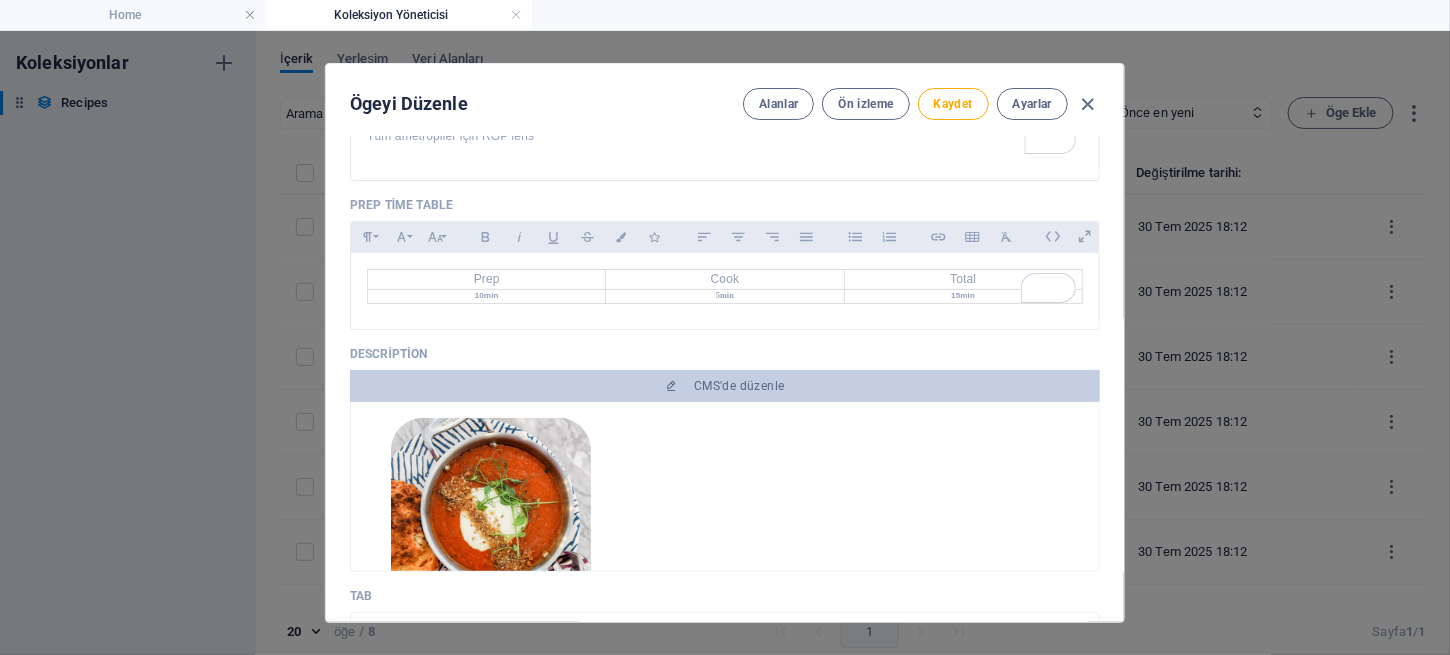 click on "Description" at bounding box center (725, 354) 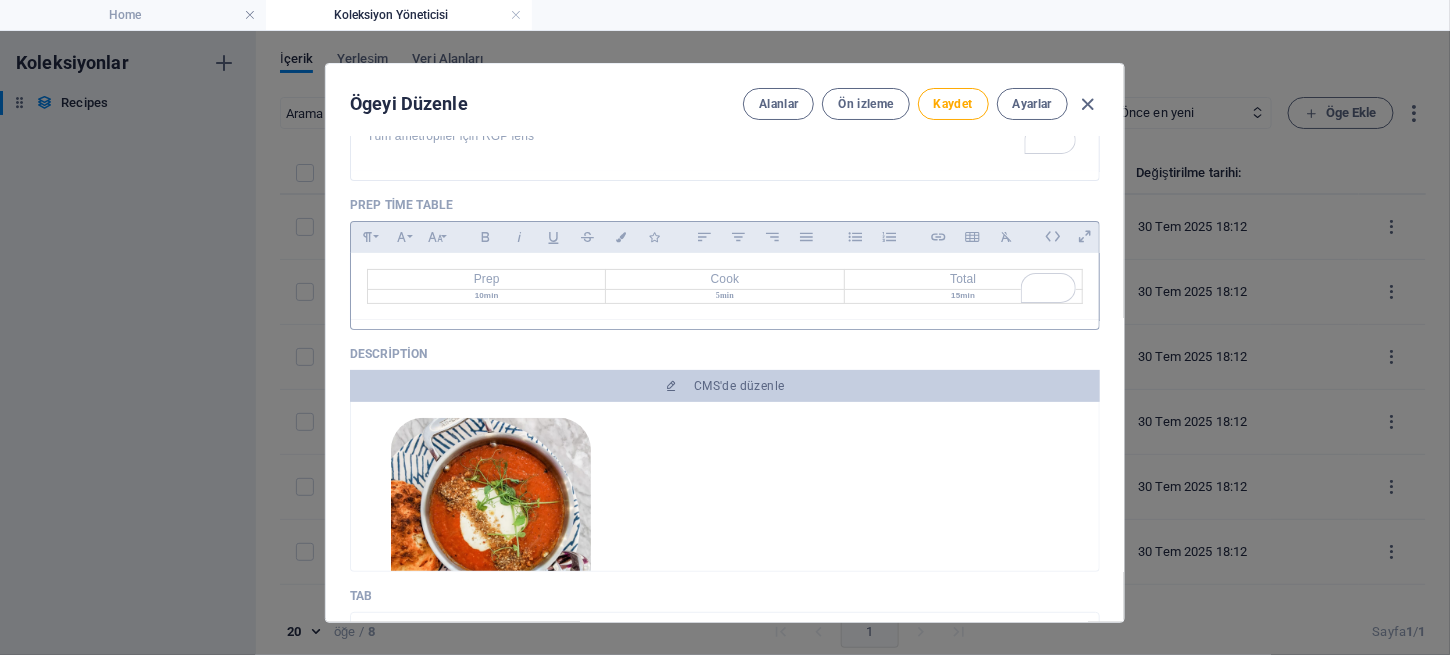 scroll, scrollTop: 636, scrollLeft: 0, axis: vertical 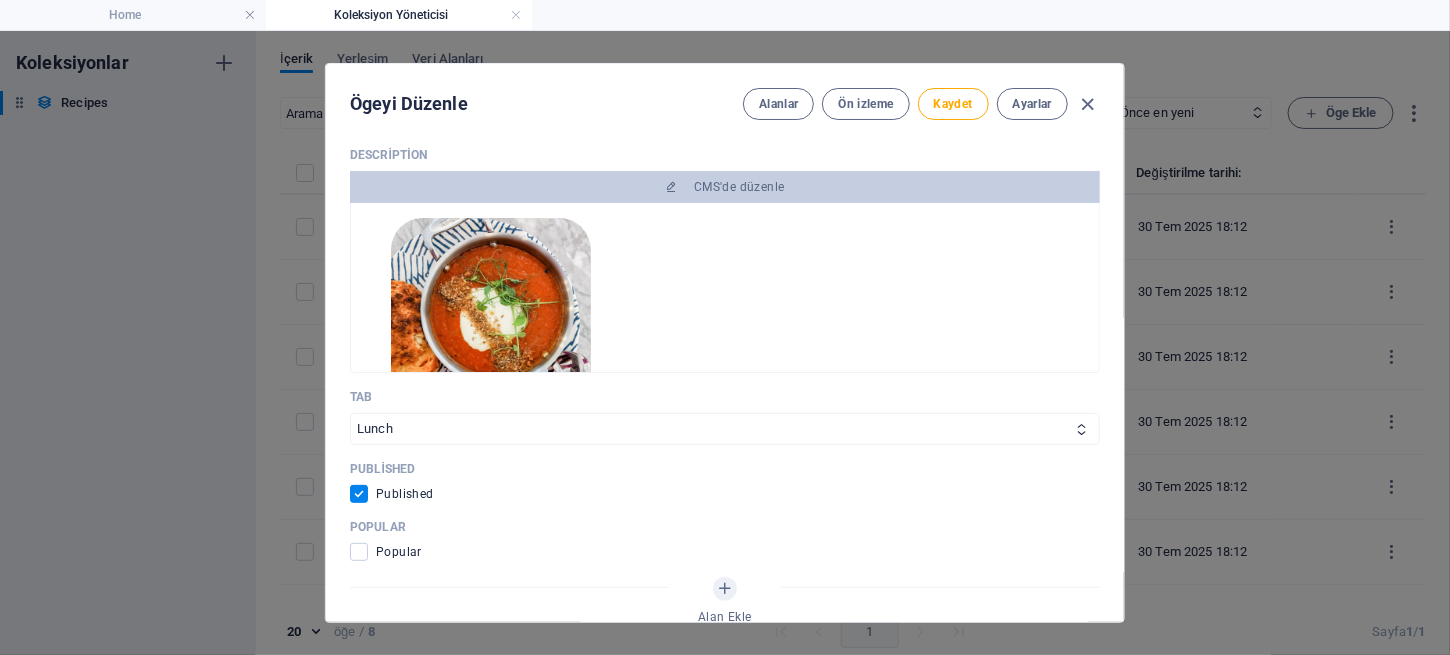 click at bounding box center [491, 318] 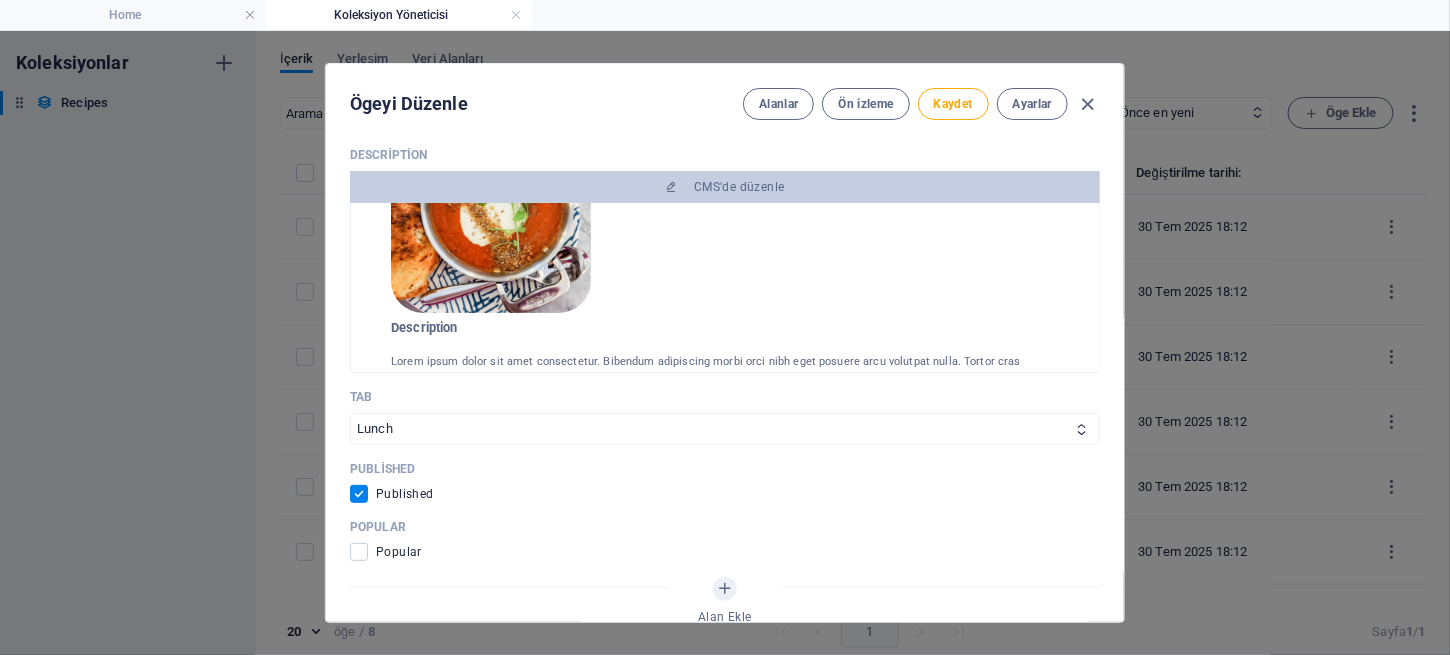 click at bounding box center [491, 213] 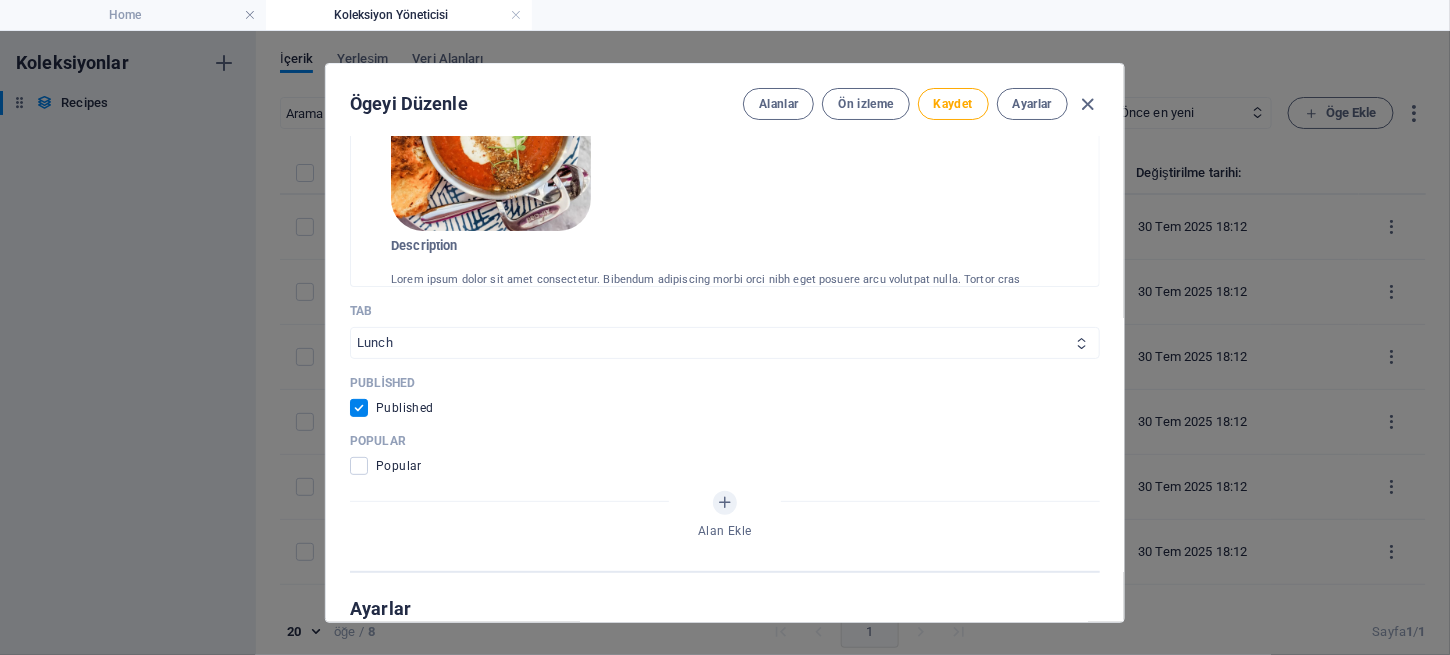 click on "All Breakfast Lunch Snacks Vegans" at bounding box center [725, 343] 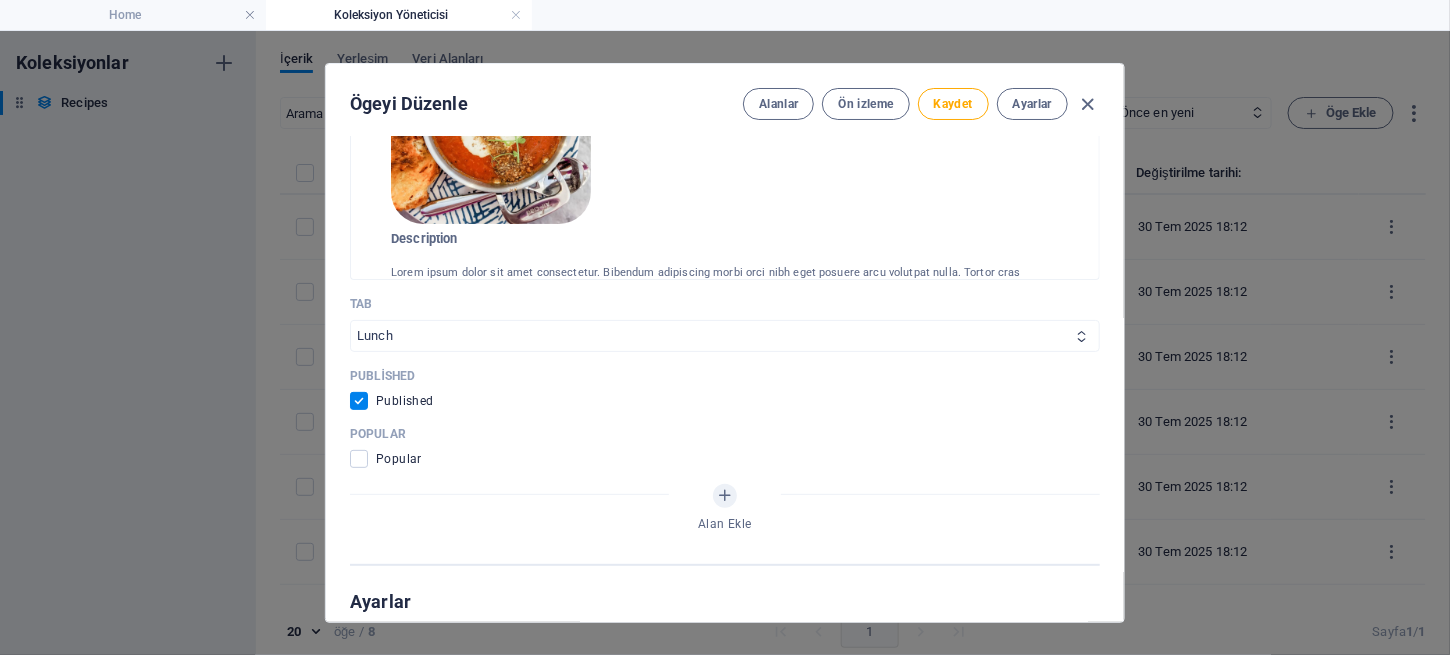 click on "All Breakfast Lunch Snacks Vegans" at bounding box center (725, 336) 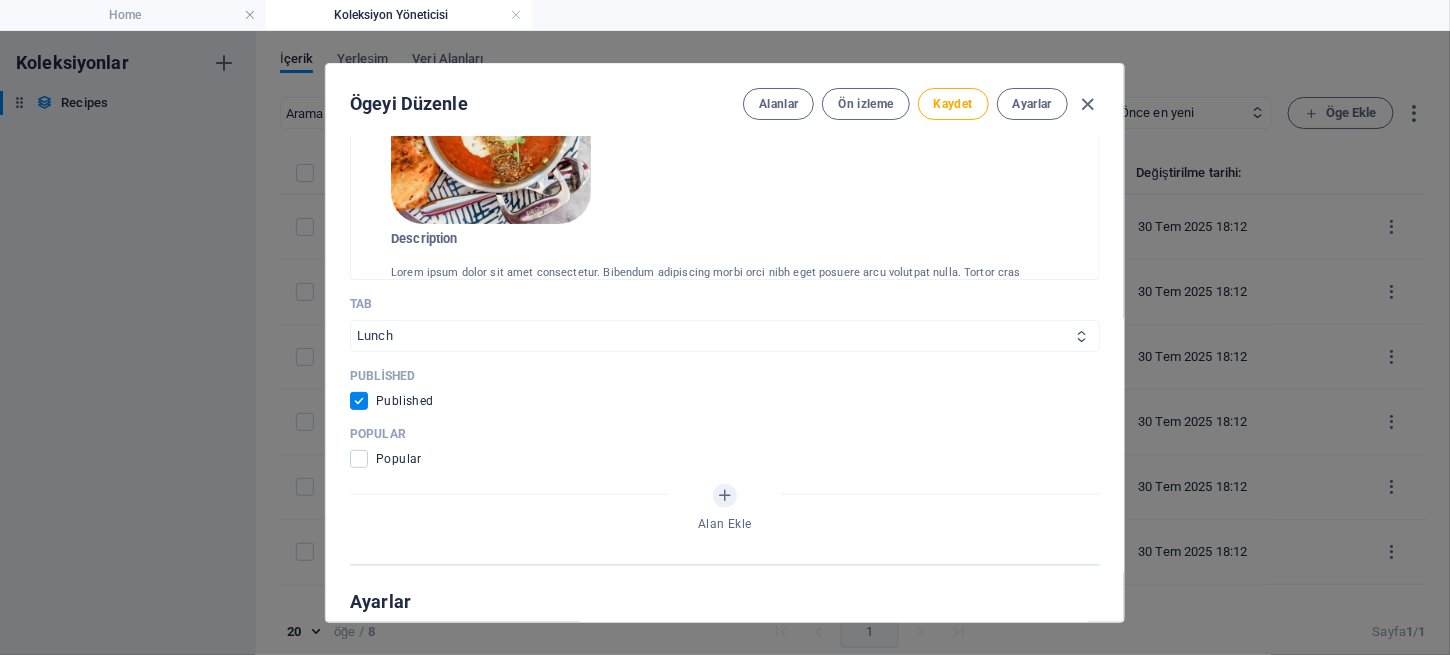 click on "All Breakfast Lunch Snacks Vegans" at bounding box center [725, 336] 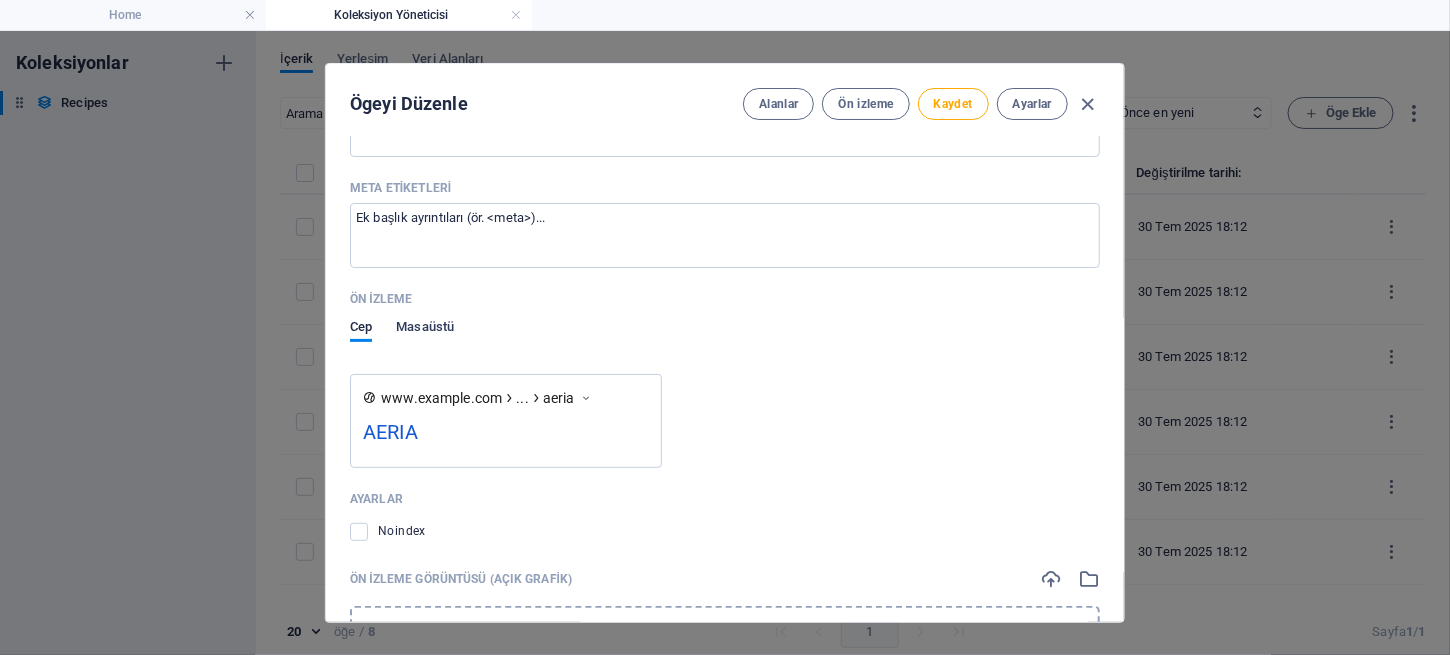 click on "Masaüstü" at bounding box center (425, 329) 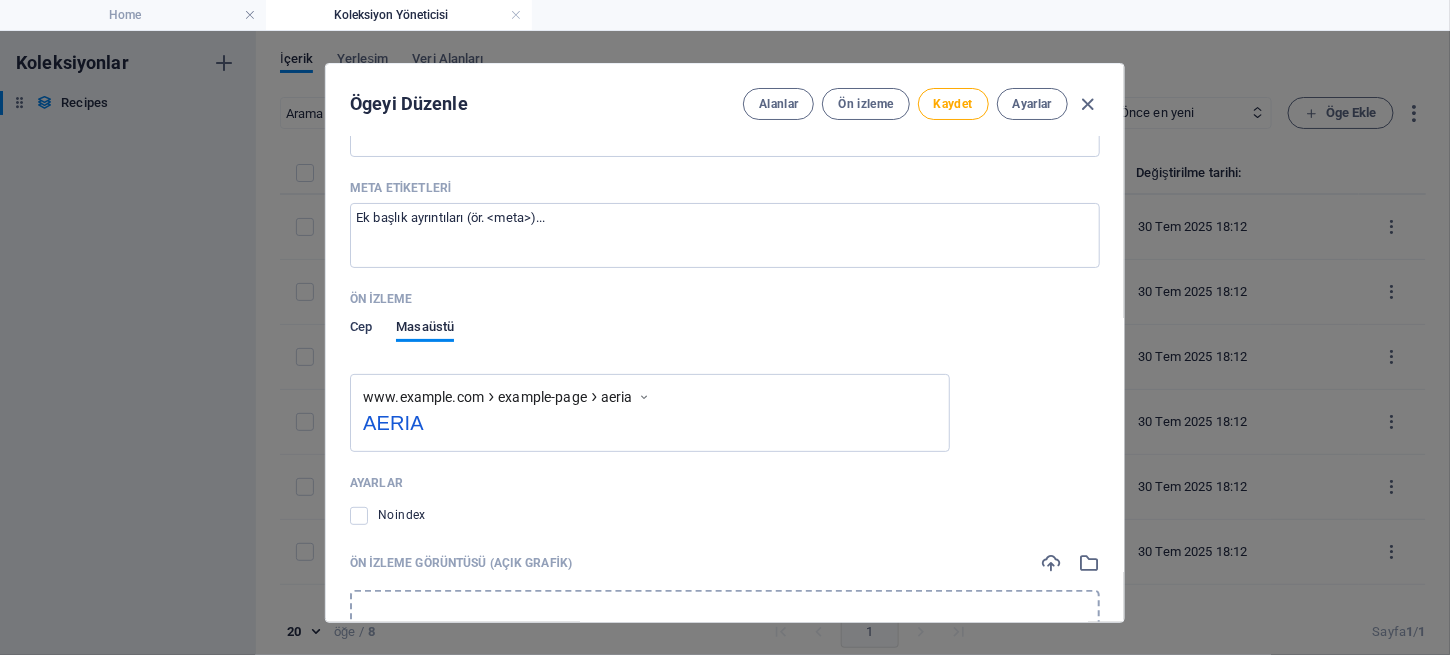 click on "Cep" at bounding box center [361, 329] 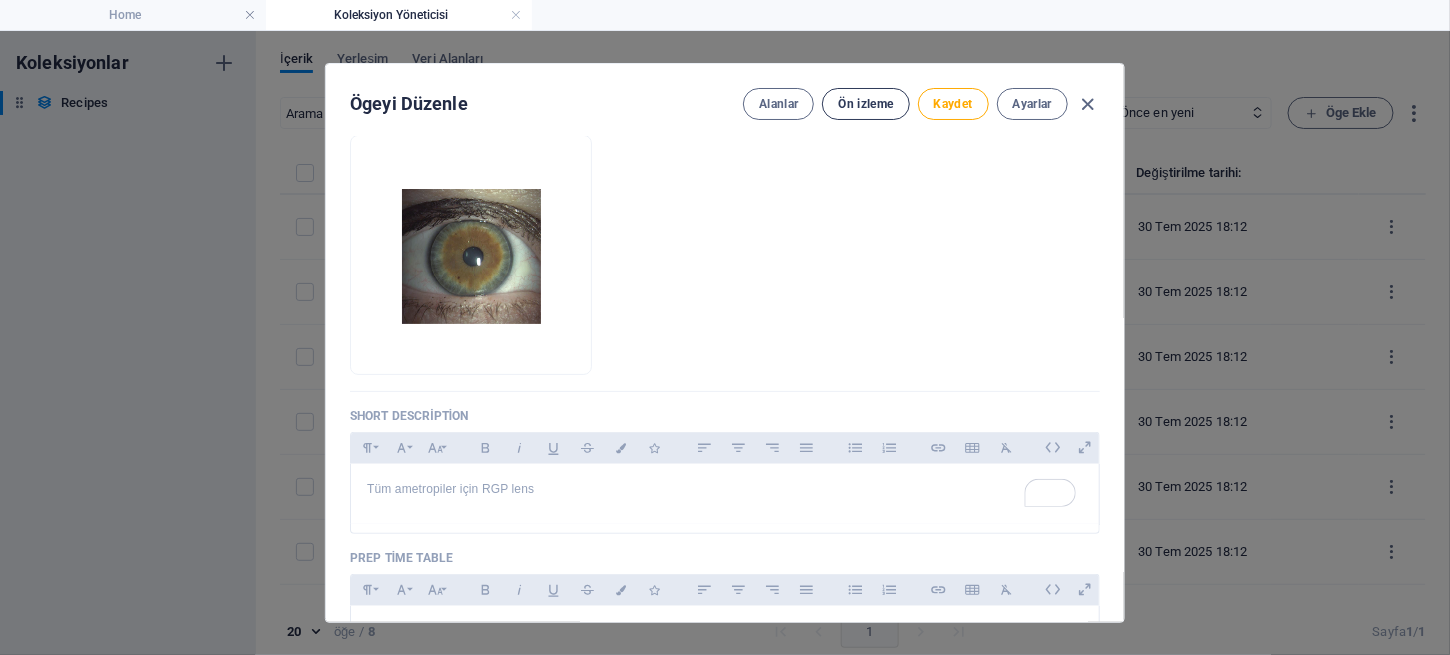 click on "Ön izleme" at bounding box center [865, 104] 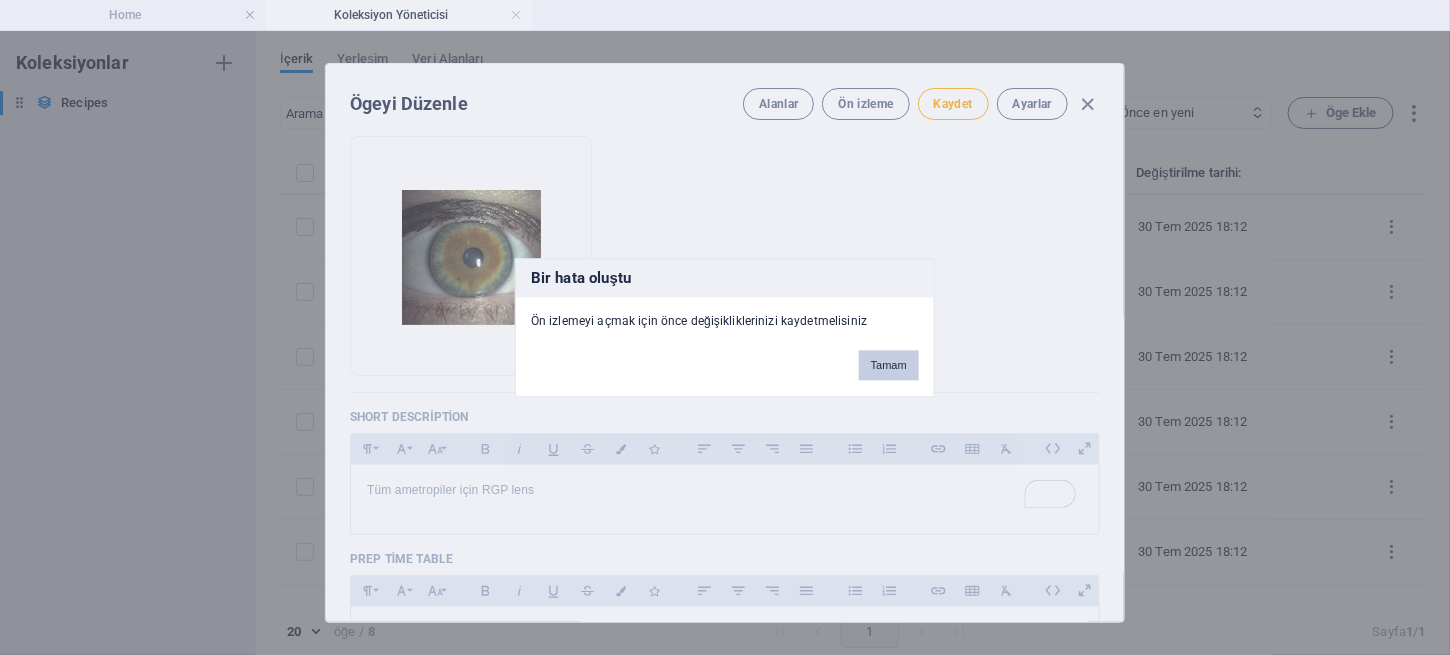 click on "Tamam" at bounding box center [889, 365] 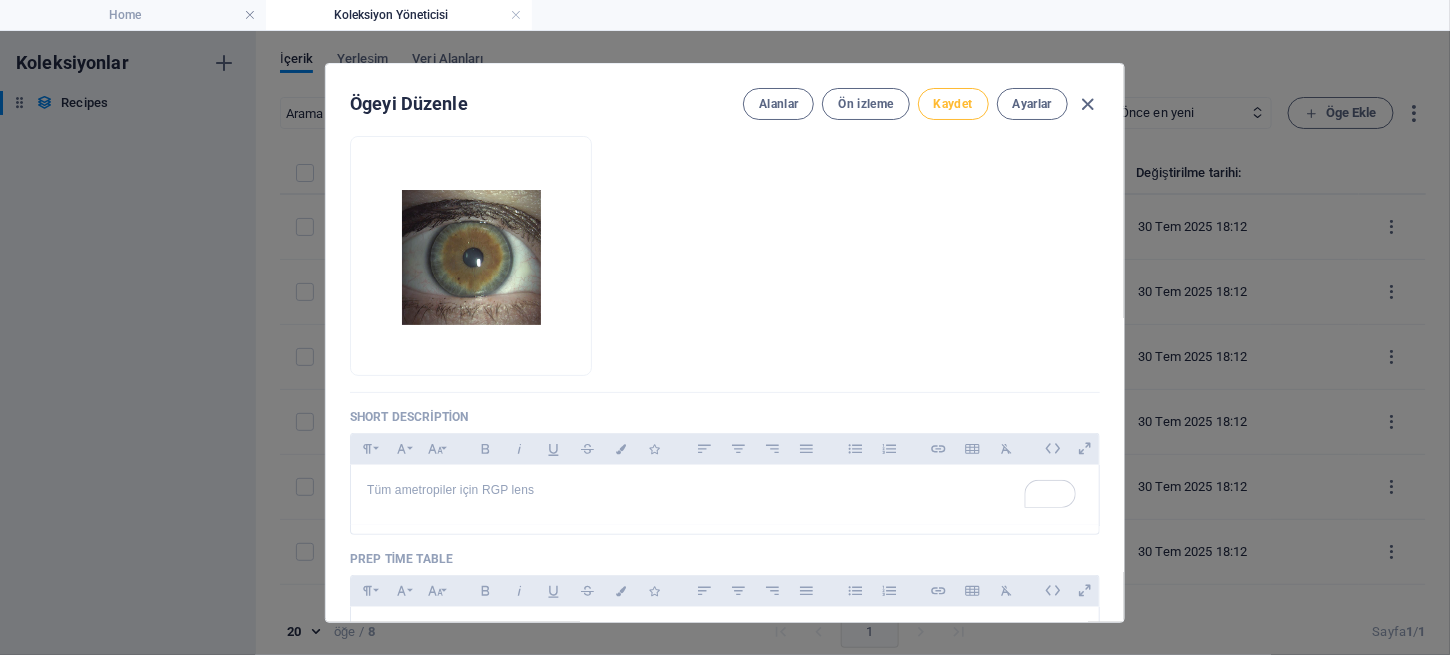 click on "Kaydet" at bounding box center (953, 104) 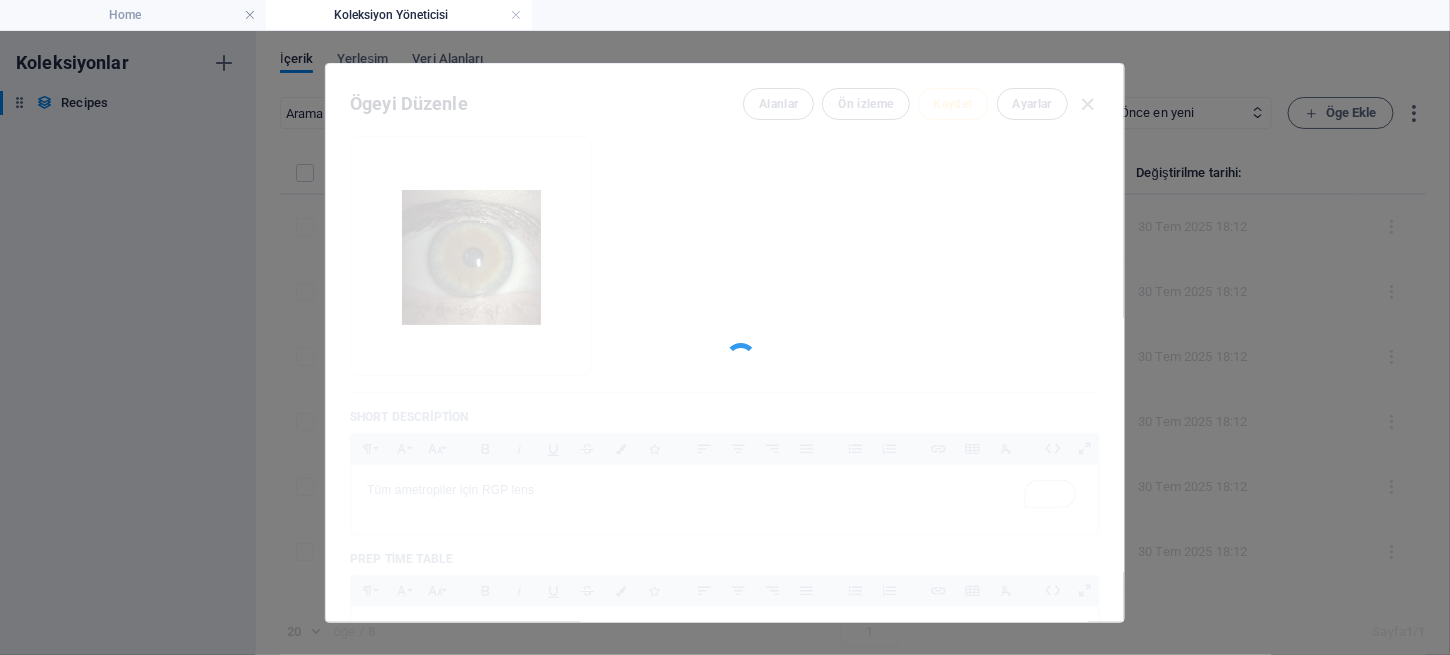 type on "aeria" 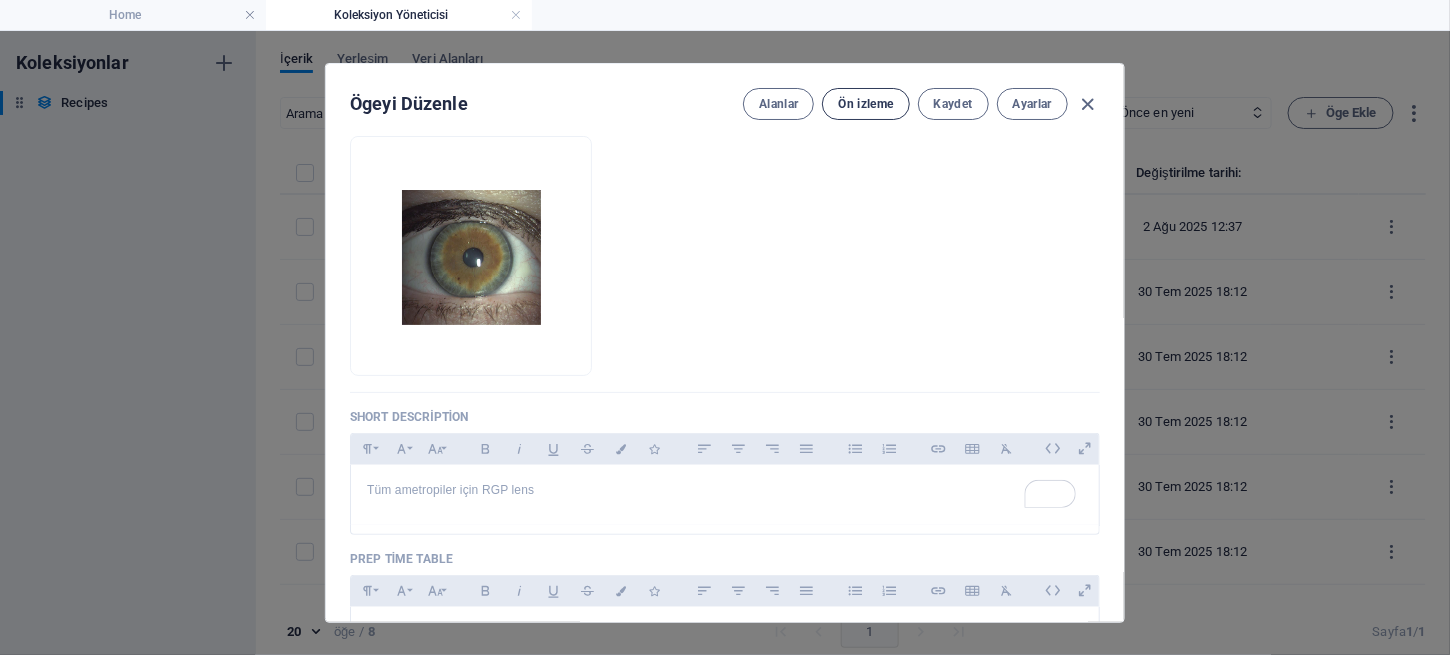 click on "Ön izleme" at bounding box center [865, 104] 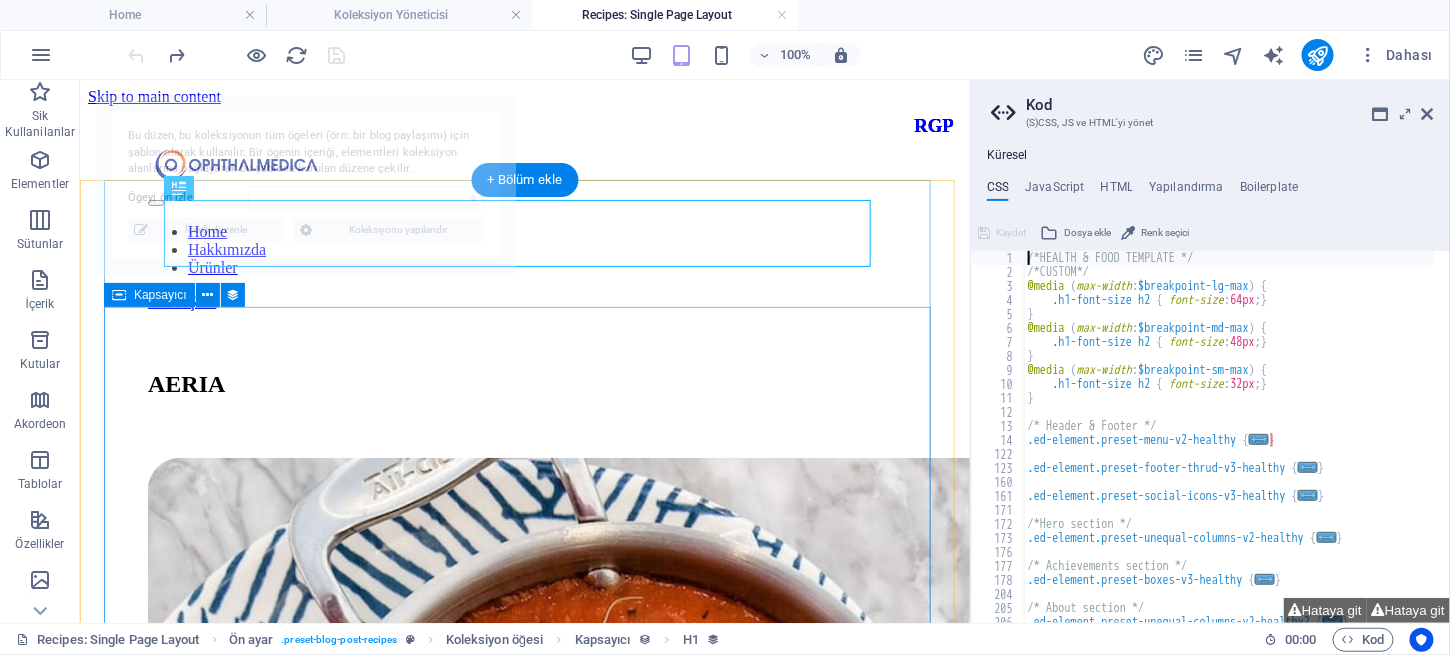 select on "[HASH]" 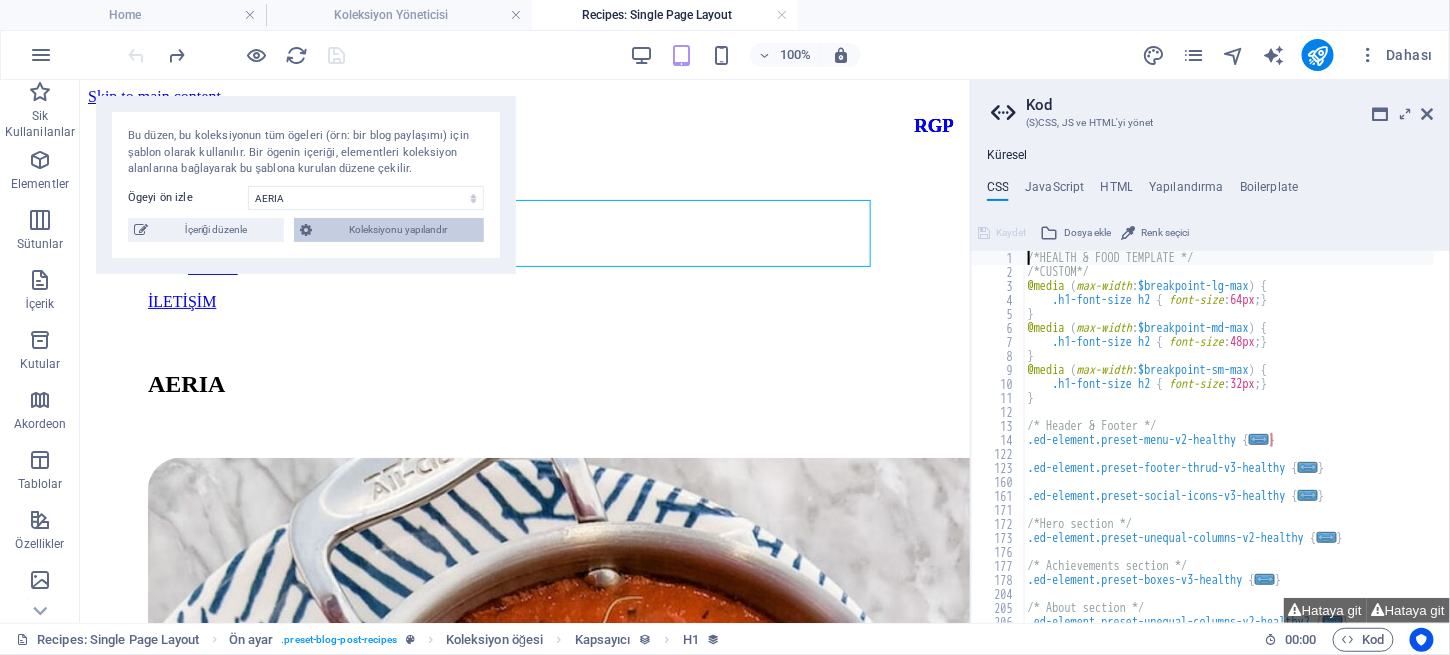 click on "Koleksiyonu yapılandır" at bounding box center [398, 230] 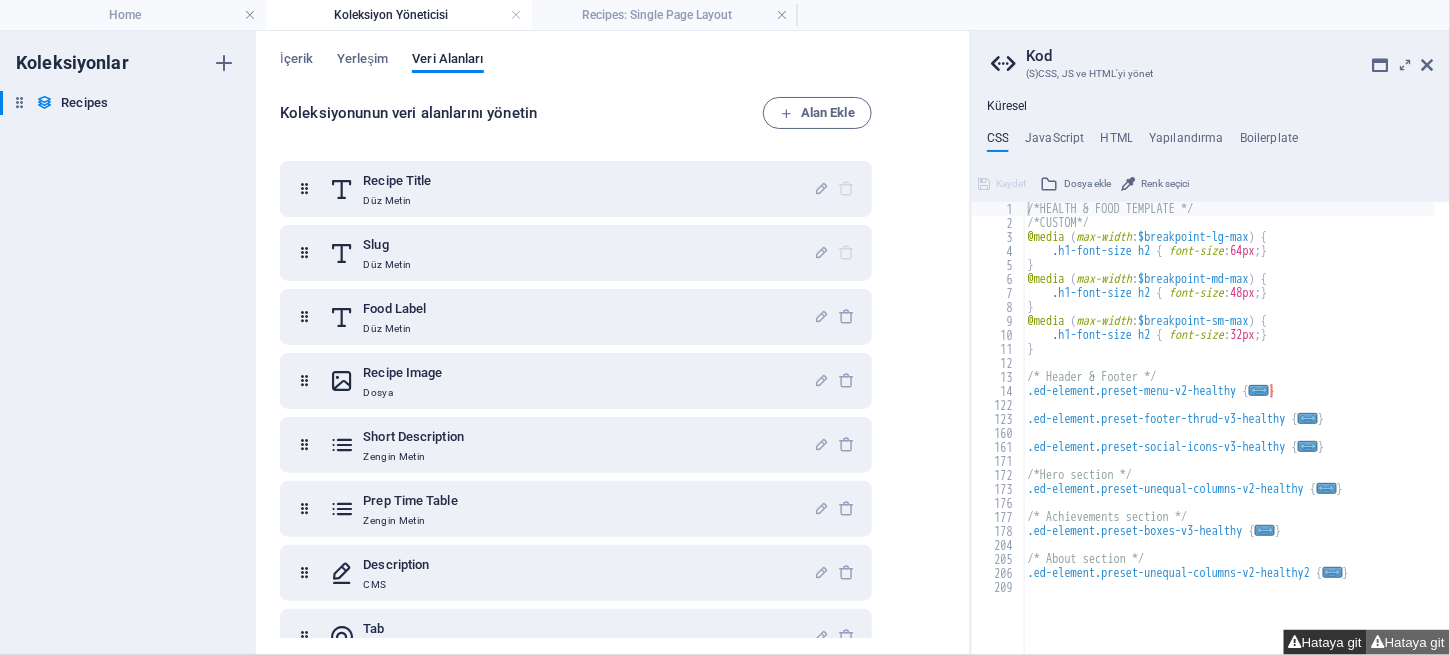 click on "Hataya git" at bounding box center (1325, 642) 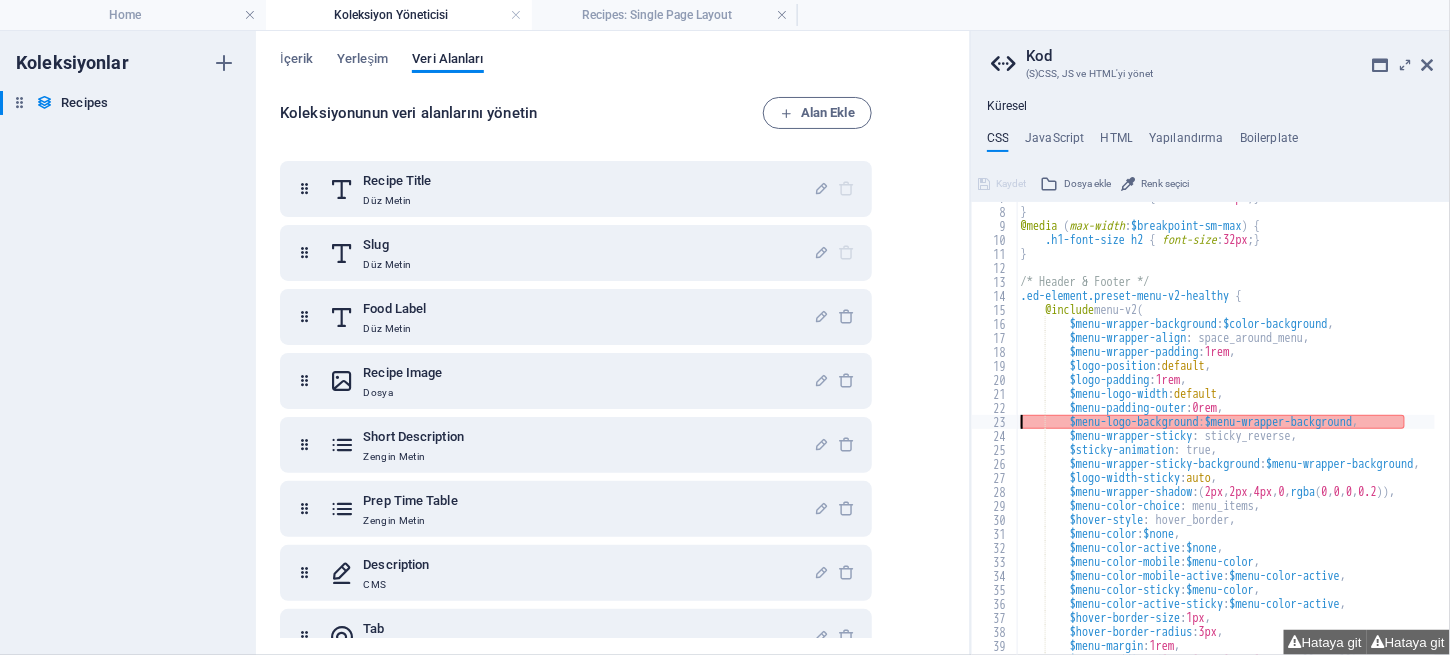 click on ".h1-font-size   h2   {   font-size :  48px ;  } } @media   ( max-width :  $breakpoint-sm-max )   {      .h1-font-size   h2   {   font-size :  32px ;  } } /* Header & Footer */ .ed-element.preset-menu-v2-healthy   {      @include  menu-v2 (           $menu-wrapper-background :  $color-background ,            $menu-wrapper-align : space_around_menu,            $menu-wrapper-padding :  1rem ,            $logo-position :  default ,            $logo-padding :  1rem ,            $menu-logo-width :  default ,            $menu-padding-outer :  0rem ,            $menu-logo-background :  $menu-wrapper-background ,            $menu-wrapper-sticky : sticky_reverse,            $sticky-animation : true,            $menu-wrapper-sticky-background :  $menu-wrapper-background ,            $logo-width-sticky :  auto ,            $menu-wrapper-shadow :  ( 2px ,  2px ,  4px ,  0 ,  rgba ( 0 ,  0 ,  0 ,  0.2 )) ,            $menu-color-choice : menu_items,            $hover-style : hover_border,            $menu-color :  ," at bounding box center [1260, 432] 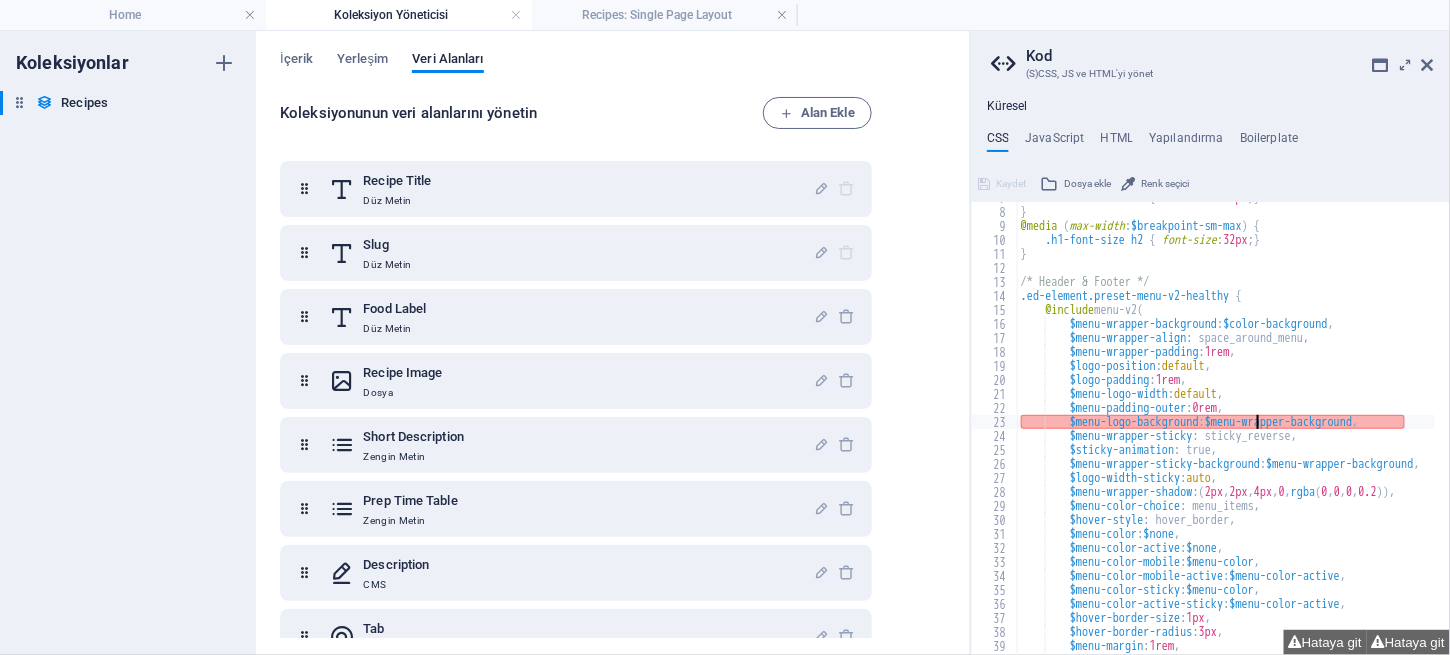 click on ".h1-font-size   h2   {   font-size :  48px ;  } } @media   ( max-width :  $breakpoint-sm-max )   {      .h1-font-size   h2   {   font-size :  32px ;  } } /* Header & Footer */ .ed-element.preset-menu-v2-healthy   {      @include  menu-v2 (           $menu-wrapper-background :  $color-background ,            $menu-wrapper-align : space_around_menu,            $menu-wrapper-padding :  1rem ,            $logo-position :  default ,            $logo-padding :  1rem ,            $menu-logo-width :  default ,            $menu-padding-outer :  0rem ,            $menu-logo-background :  $menu-wrapper-background ,            $menu-wrapper-sticky : sticky_reverse,            $sticky-animation : true,            $menu-wrapper-sticky-background :  $menu-wrapper-background ,            $logo-width-sticky :  auto ,            $menu-wrapper-shadow :  ( 2px ,  2px ,  4px ,  0 ,  rgba ( 0 ,  0 ,  0 ,  0.2 )) ,            $menu-color-choice : menu_items,            $hover-style : hover_border,            $menu-color :  ," at bounding box center (1260, 424) 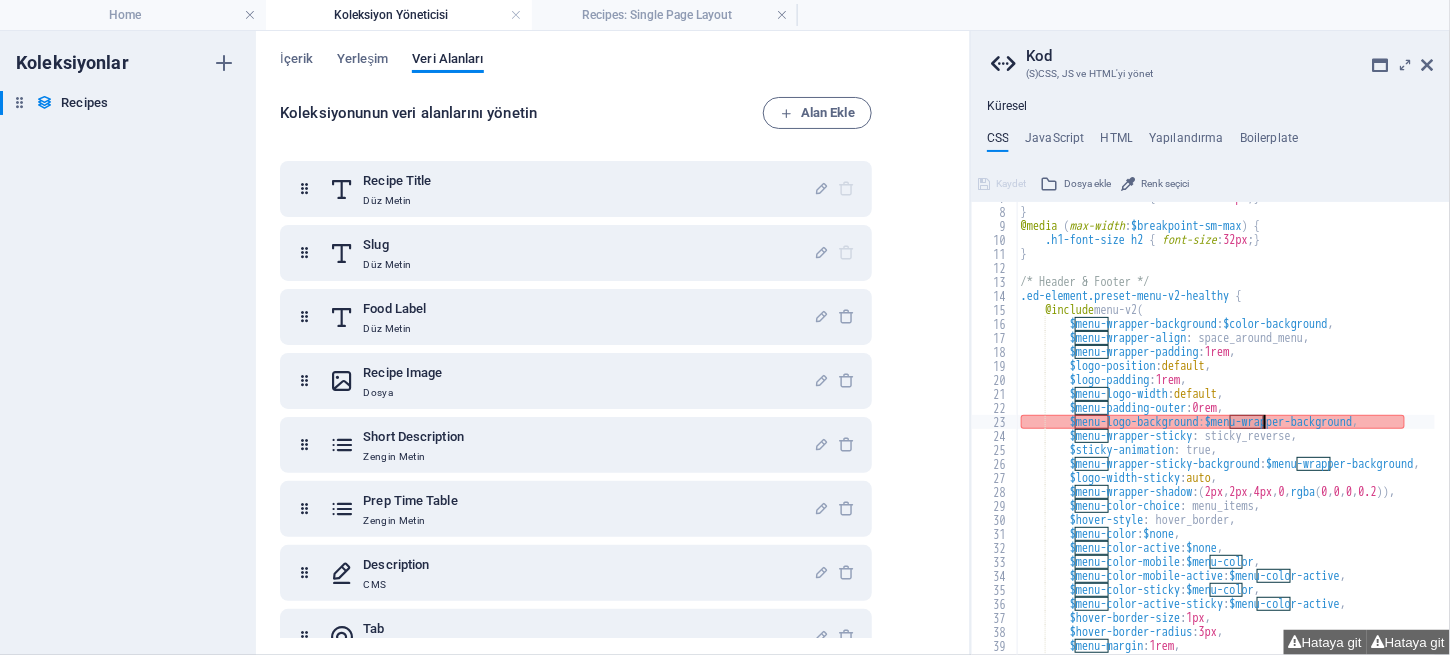click on ".h1-font-size   h2   {   font-size :  48px ;  } } @media   ( max-width :  $breakpoint-sm-max )   {      .h1-font-size   h2   {   font-size :  32px ;  } } /* Header & Footer */ .ed-element.preset-menu-v2-healthy   {      @include  menu-v2 (           $menu-wrapper-background :  $color-background ,            $menu-wrapper-align : space_around_menu,            $menu-wrapper-padding :  1rem ,            $logo-position :  default ,            $logo-padding :  1rem ,            $menu-logo-width :  default ,            $menu-padding-outer :  0rem ,            $menu-logo-background :  $menu-wrapper-background ,            $menu-wrapper-sticky : sticky_reverse,            $sticky-animation : true,            $menu-wrapper-sticky-background :  $menu-wrapper-background ,            $logo-width-sticky :  auto ,            $menu-wrapper-shadow :  ( 2px ,  2px ,  4px ,  0 ,  rgba ( 0 ,  0 ,  0 ,  0.2 )) ,            $menu-color-choice : menu_items,            $hover-style : hover_border,            $menu-color :  ," at bounding box center (1260, 424) 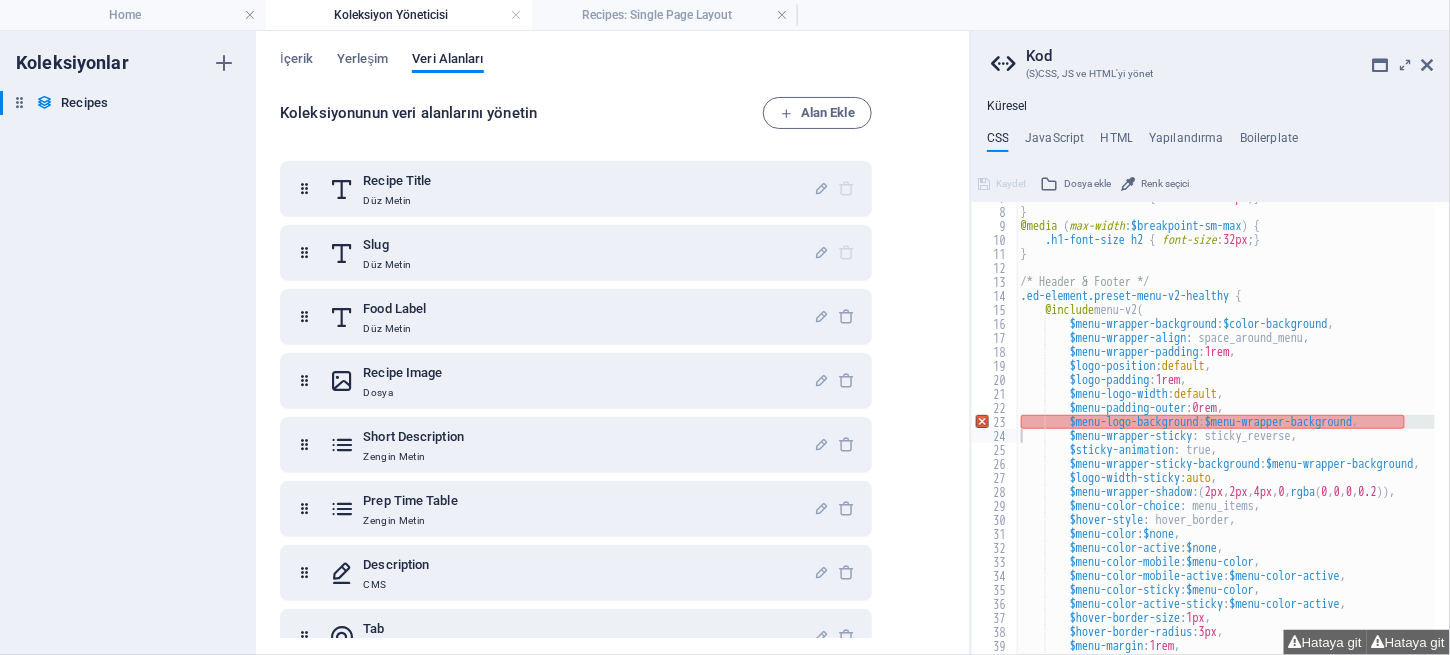 click on ".h1-font-size   h2   {   font-size :  48px ;  } } @media   ( max-width :  $breakpoint-sm-max )   {      .h1-font-size   h2   {   font-size :  32px ;  } } /* Header & Footer */ .ed-element.preset-menu-v2-healthy   {      @include  menu-v2 (           $menu-wrapper-background :  $color-background ,            $menu-wrapper-align : space_around_menu,            $menu-wrapper-padding :  1rem ,            $logo-position :  default ,            $logo-padding :  1rem ,            $menu-logo-width :  default ,            $menu-padding-outer :  0rem ,            $menu-logo-background :  $menu-wrapper-background ,            $menu-wrapper-sticky : sticky_reverse,            $sticky-animation : true,            $menu-wrapper-sticky-background :  $menu-wrapper-background ,            $logo-width-sticky :  auto ,            $menu-wrapper-shadow :  ( 2px ,  2px ,  4px ,  0 ,  rgba ( 0 ,  0 ,  0 ,  0.2 )) ,            $menu-color-choice : menu_items,            $hover-style : hover_border,            $menu-color :  ," at bounding box center (1226, 428) 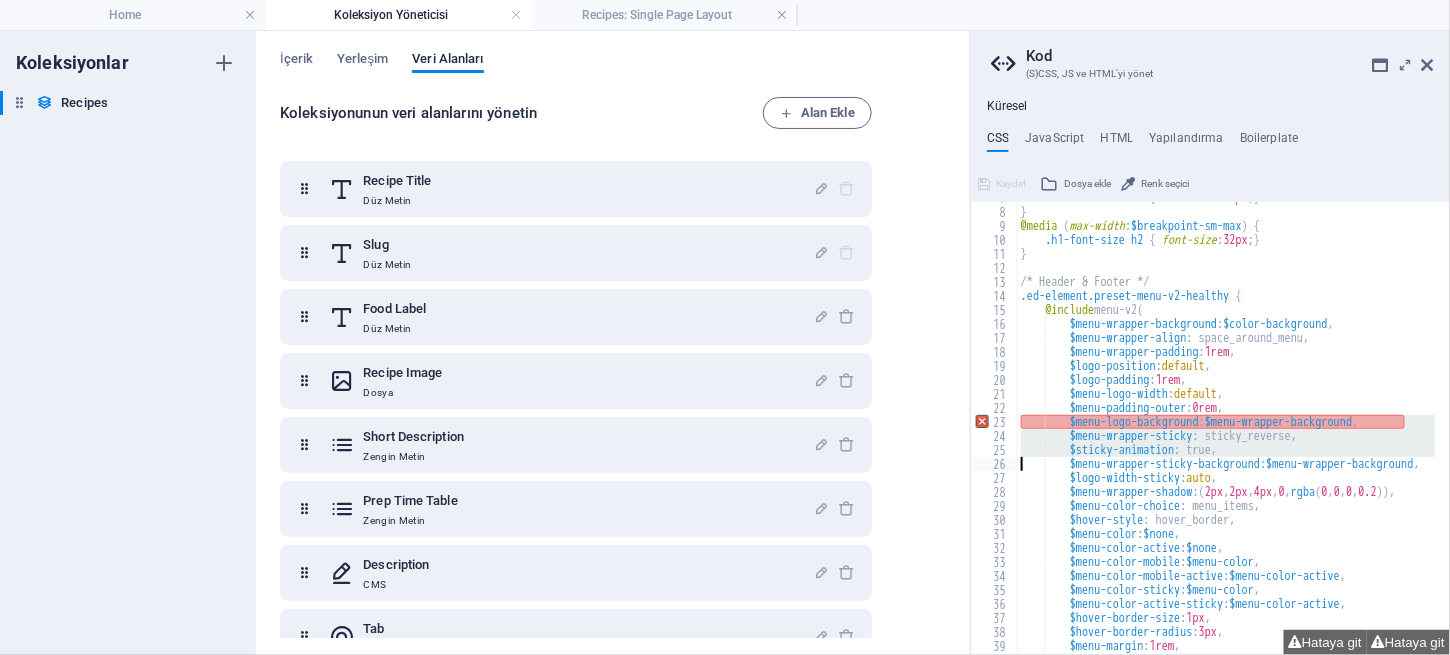 drag, startPoint x: 1031, startPoint y: 423, endPoint x: 1035, endPoint y: 466, distance: 43.185646 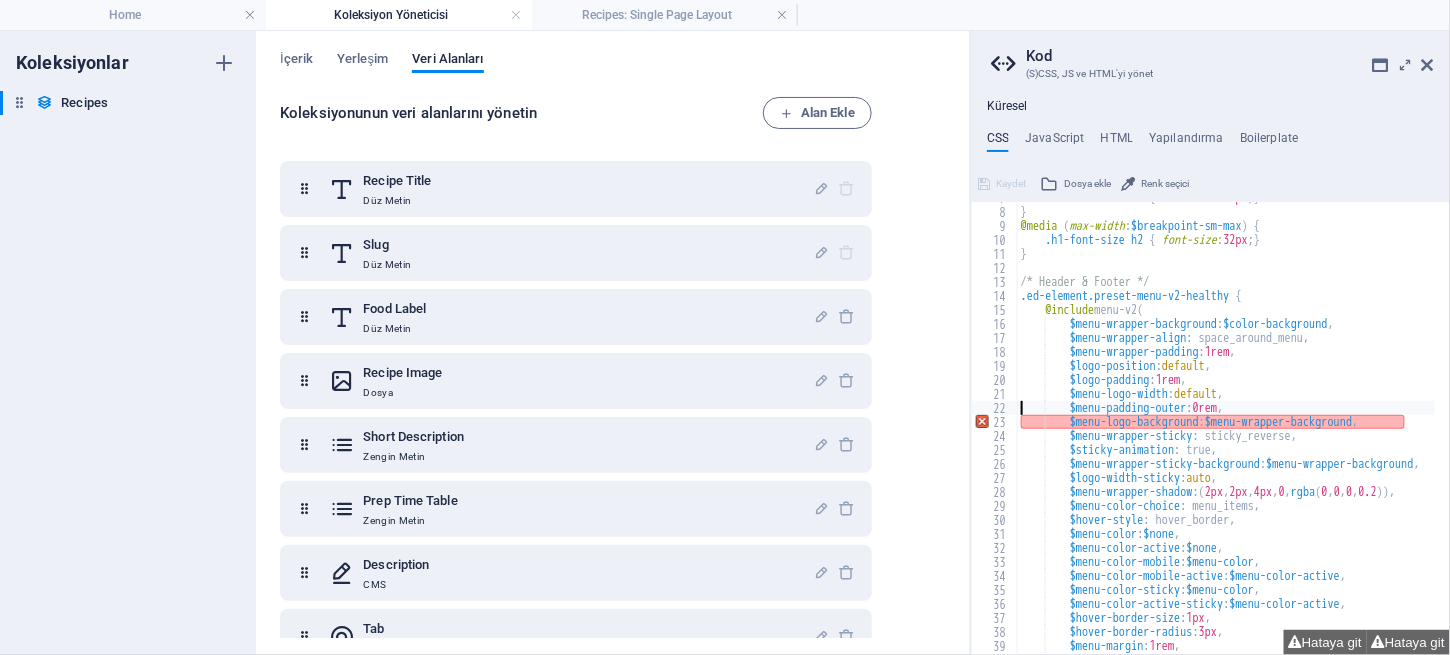 click on ".h1-font-size   h2   {   font-size :  48px ;  } } @media   ( max-width :  $breakpoint-sm-max )   {      .h1-font-size   h2   {   font-size :  32px ;  } } /* Header & Footer */ .ed-element.preset-menu-v2-healthy   {      @include  menu-v2 (           $menu-wrapper-background :  $color-background ,            $menu-wrapper-align : space_around_menu,            $menu-wrapper-padding :  1rem ,            $logo-position :  default ,            $logo-padding :  1rem ,            $menu-logo-width :  default ,            $menu-padding-outer :  0rem ,            $menu-logo-background :  $menu-wrapper-background ,            $menu-wrapper-sticky : sticky_reverse,            $sticky-animation : true,            $menu-wrapper-sticky-background :  $menu-wrapper-background ,            $logo-width-sticky :  auto ,            $menu-wrapper-shadow :  ( 2px ,  2px ,  4px ,  0 ,  rgba ( 0 ,  0 ,  0 ,  0.2 )) ,            $menu-color-choice : menu_items,            $hover-style : hover_border,            $menu-color :  ," at bounding box center (1260, 424) 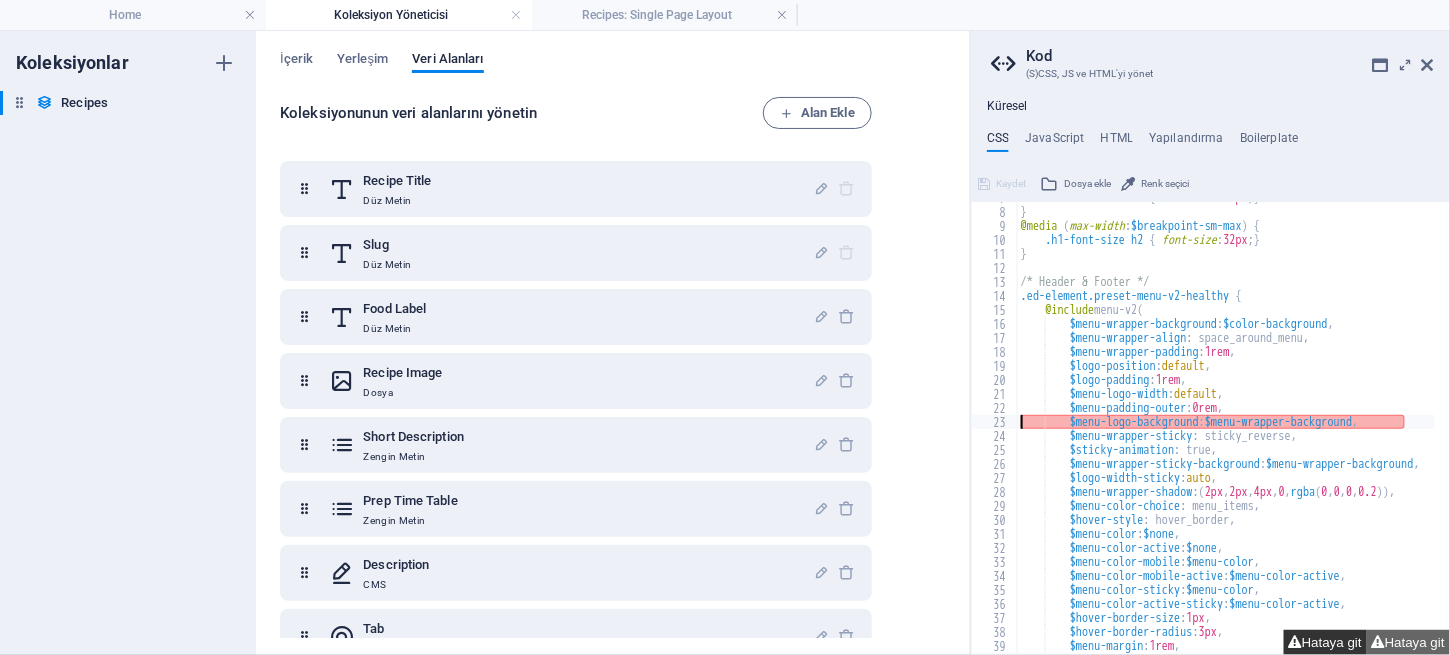 click on "Hataya git" at bounding box center [1325, 642] 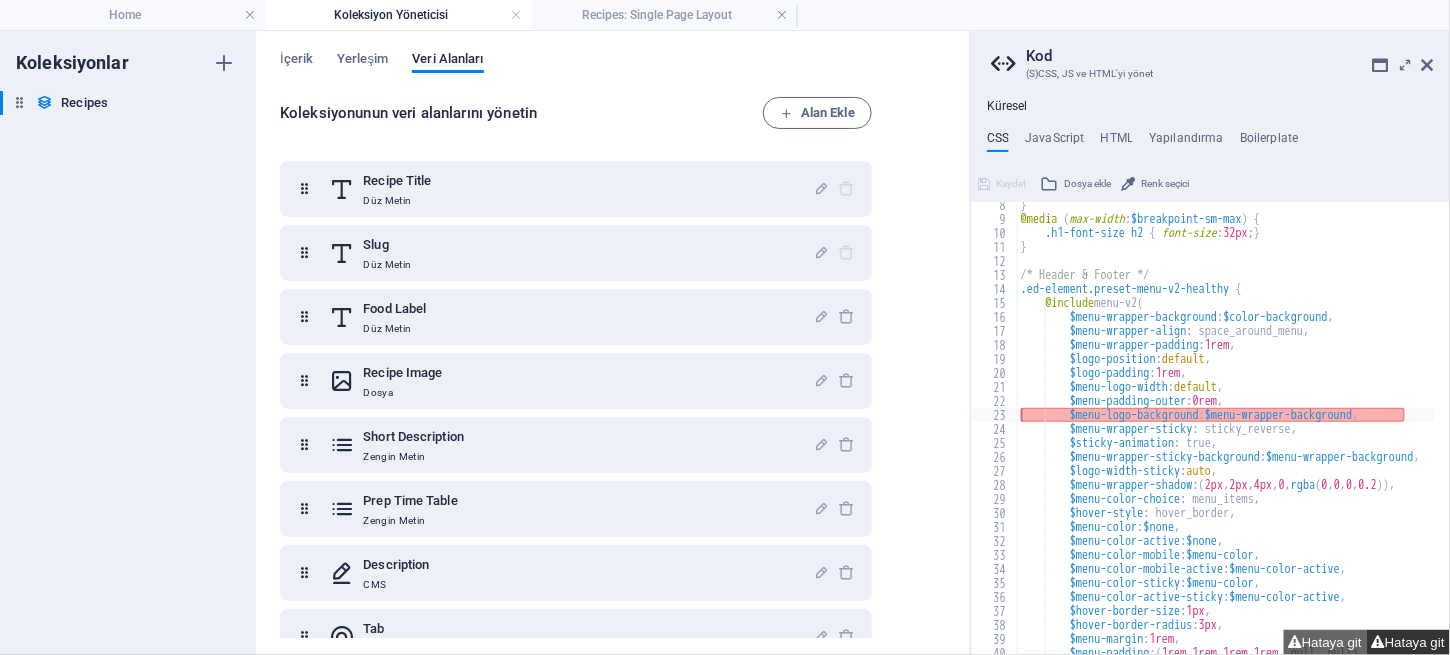click on "Hataya git" at bounding box center [1408, 642] 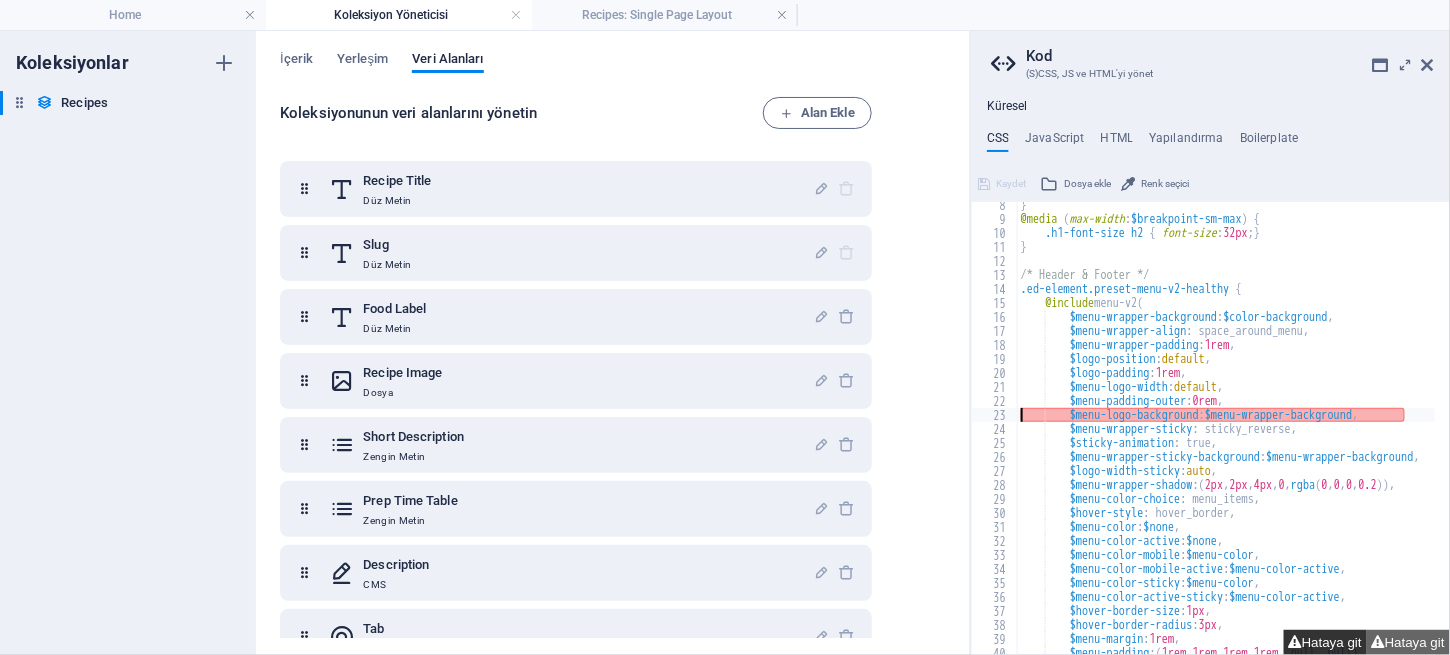 click on "Hataya git" at bounding box center [1325, 642] 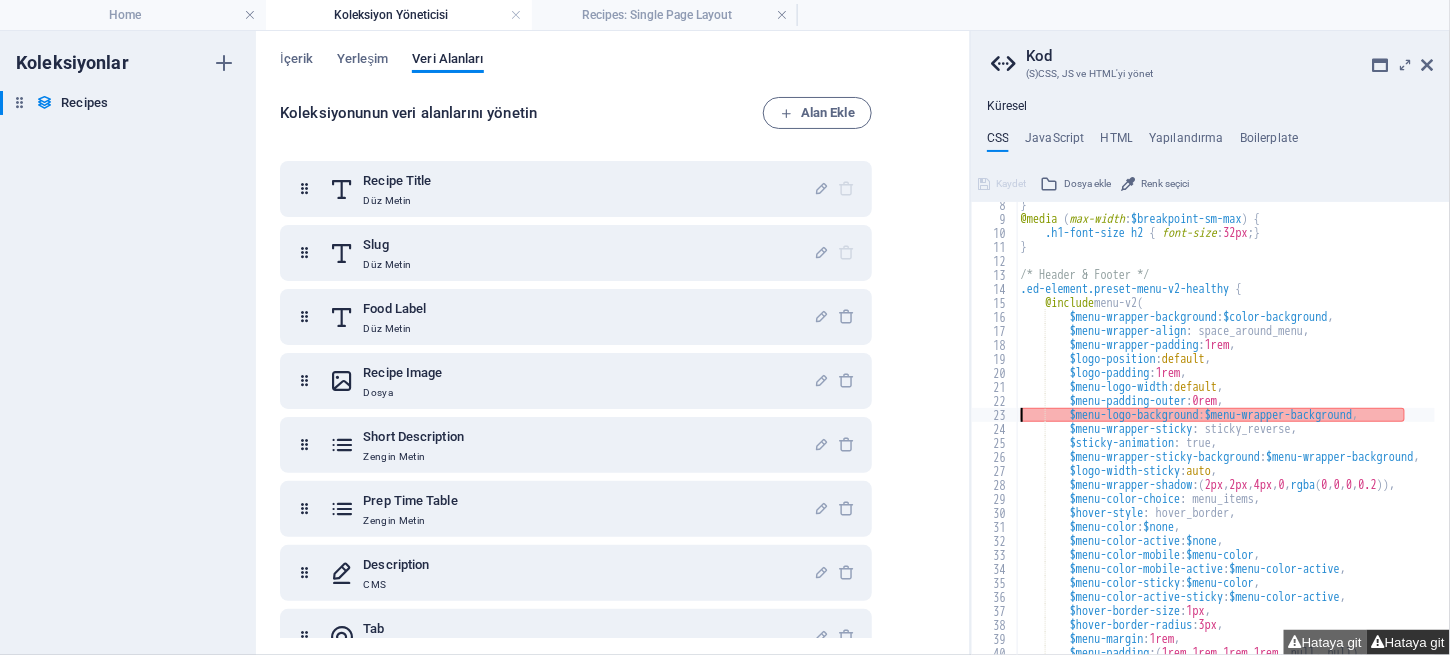 click on "Hataya git" at bounding box center [1408, 642] 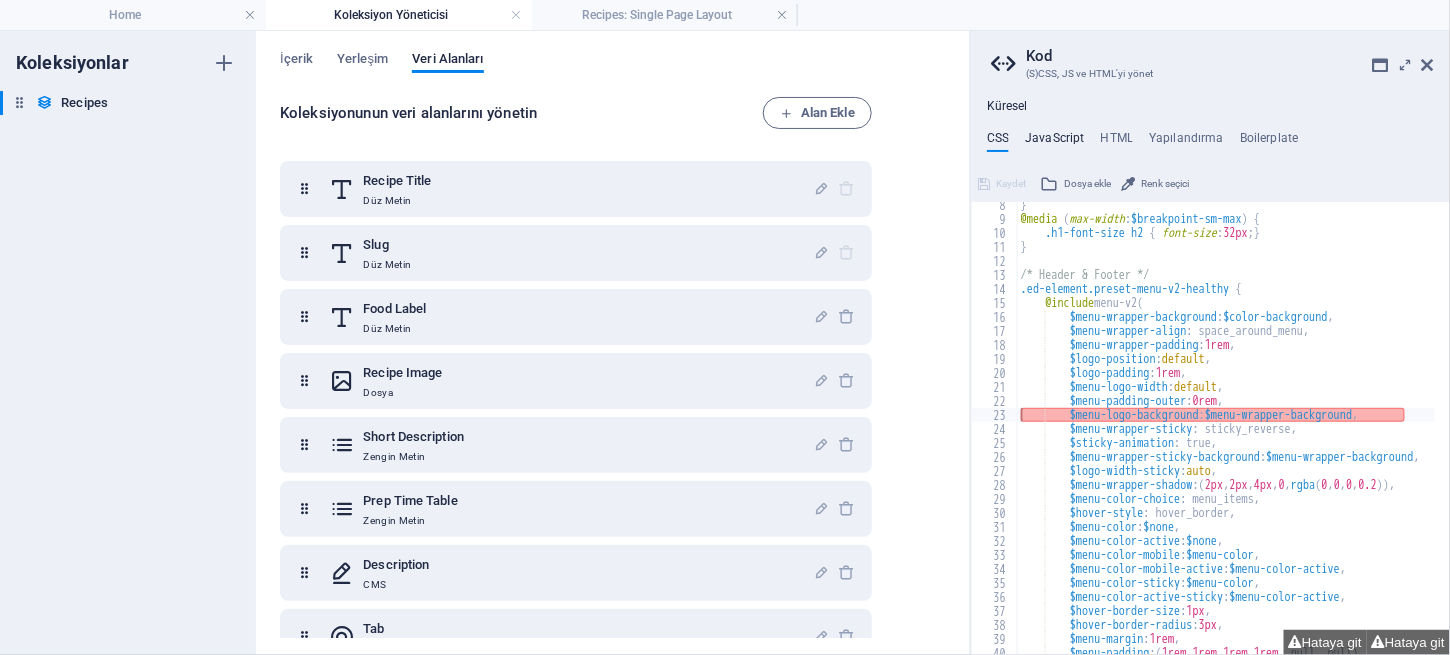 click on "JavaScript" at bounding box center (1054, 142) 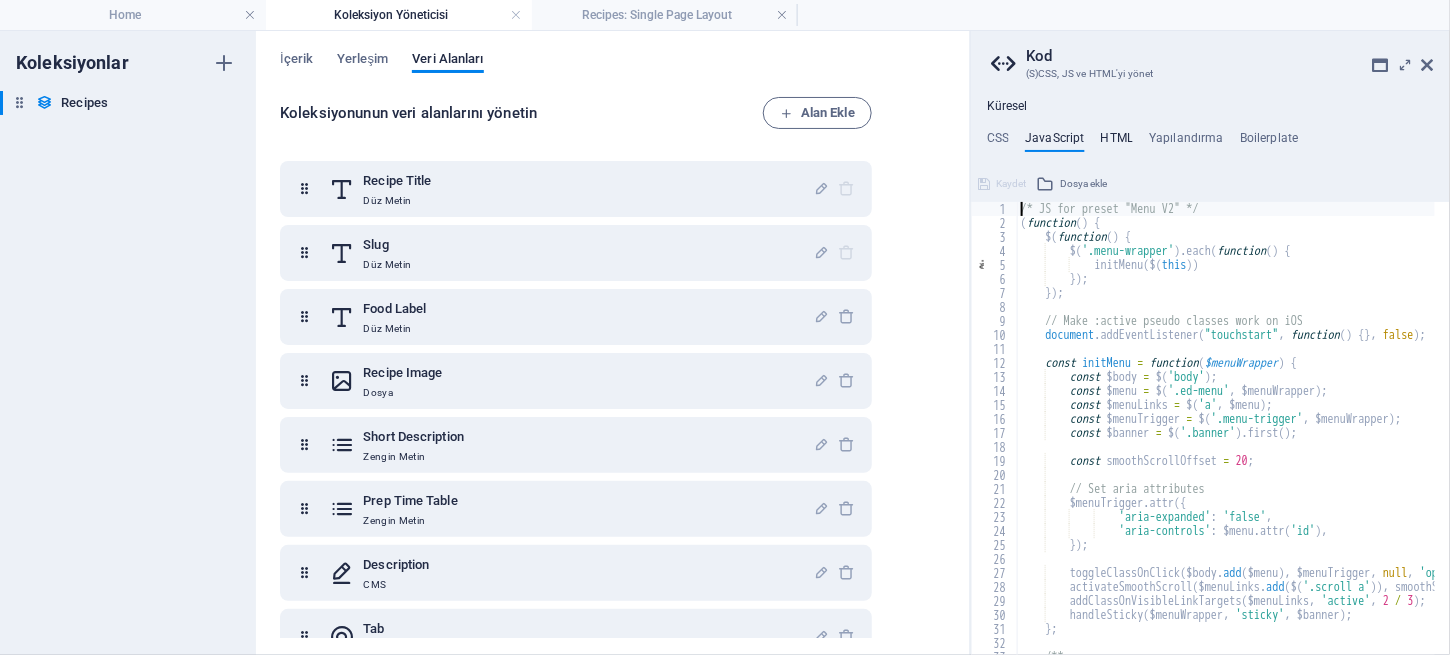 click on "HTML" at bounding box center (1117, 142) 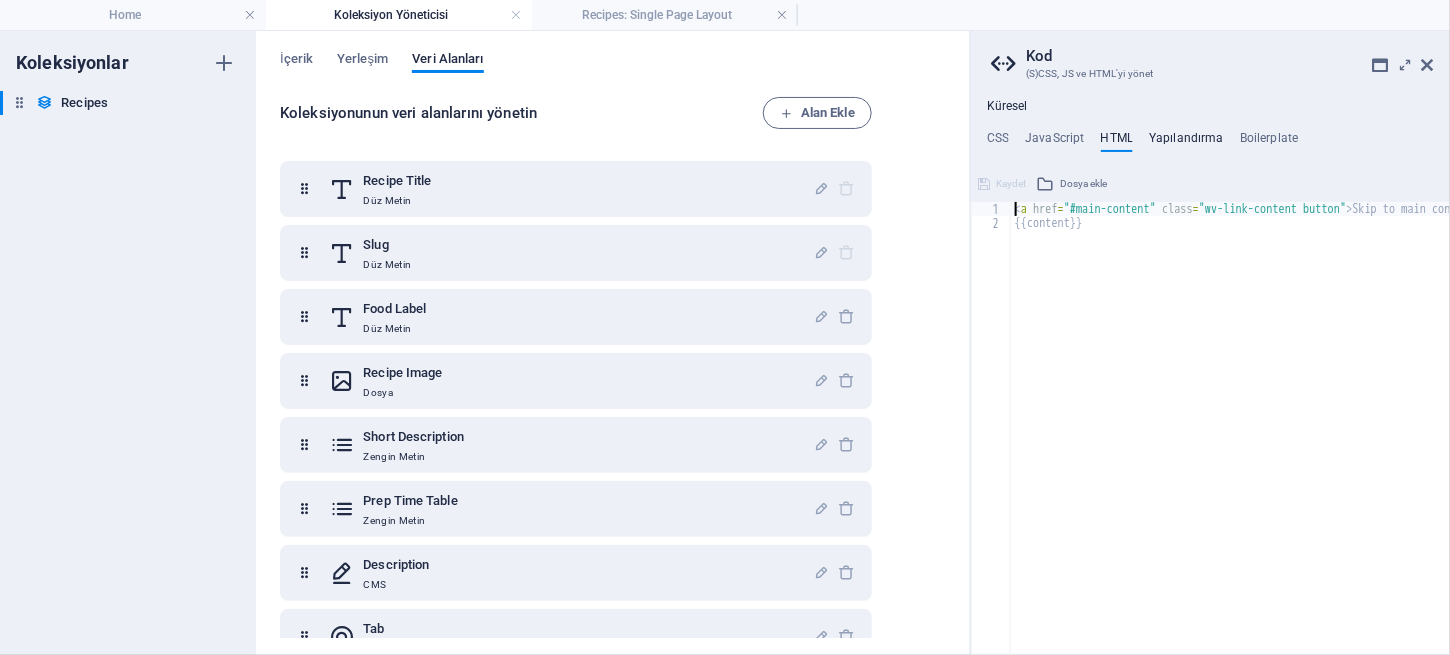 click on "Yapılandırma" at bounding box center (1186, 142) 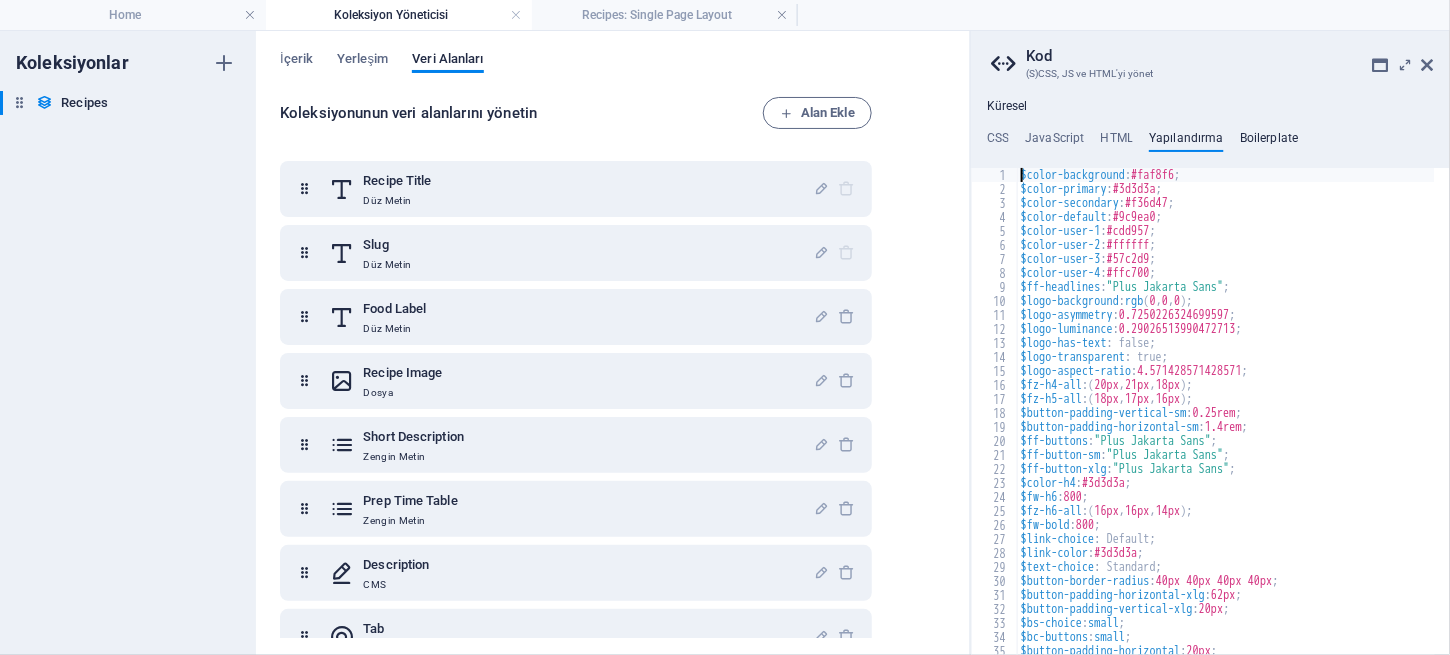 click on "Boilerplate" at bounding box center [1269, 142] 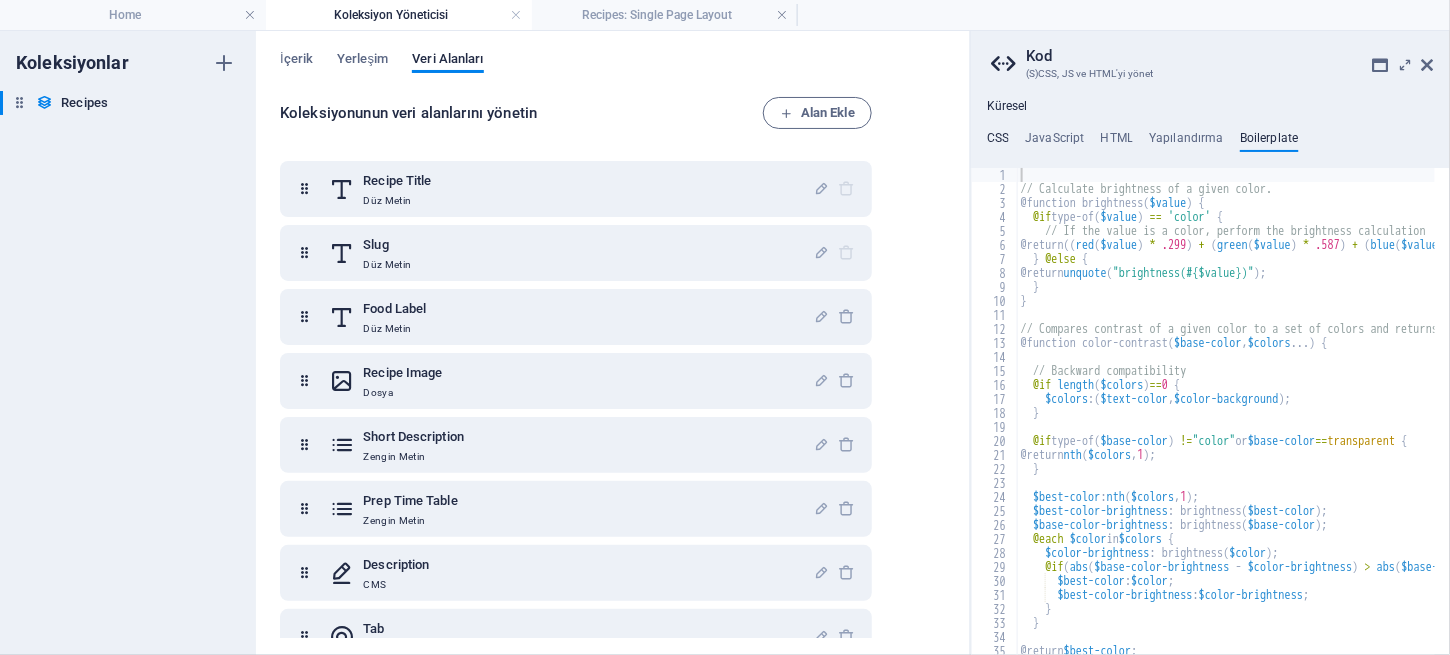 click on "CSS" at bounding box center (998, 142) 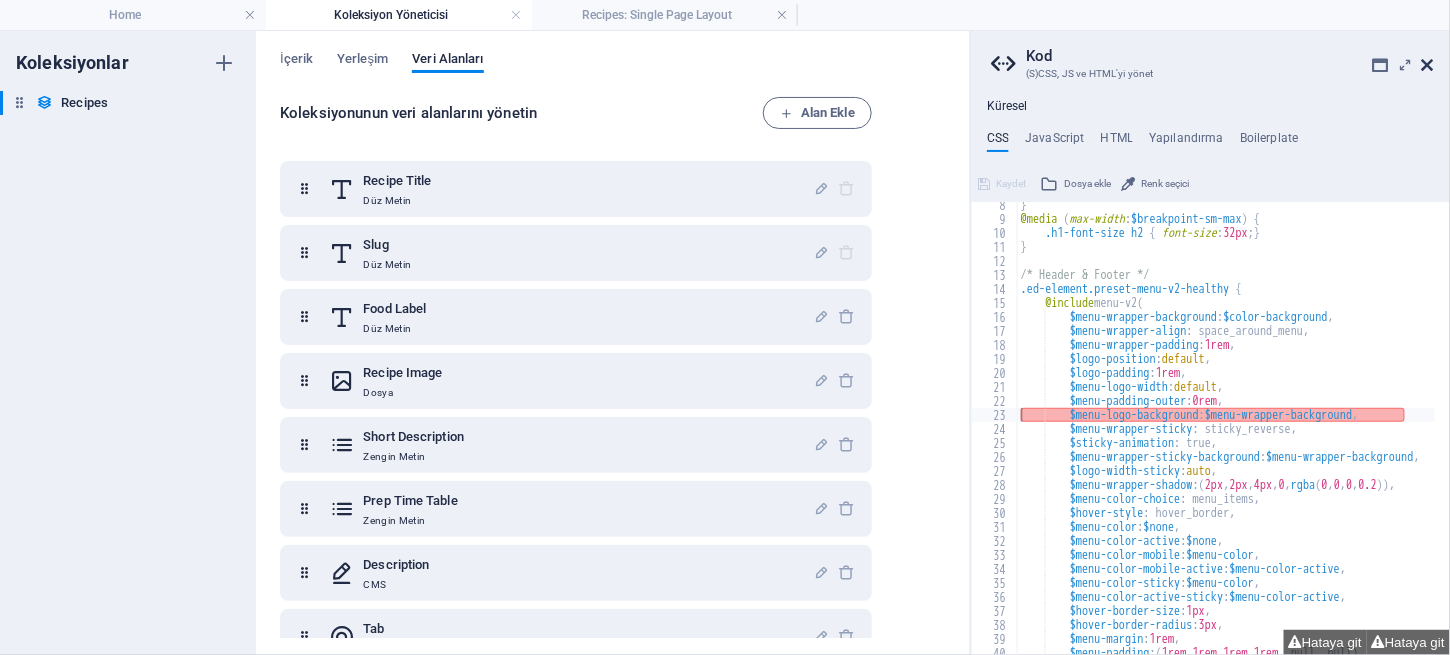 click at bounding box center (1428, 65) 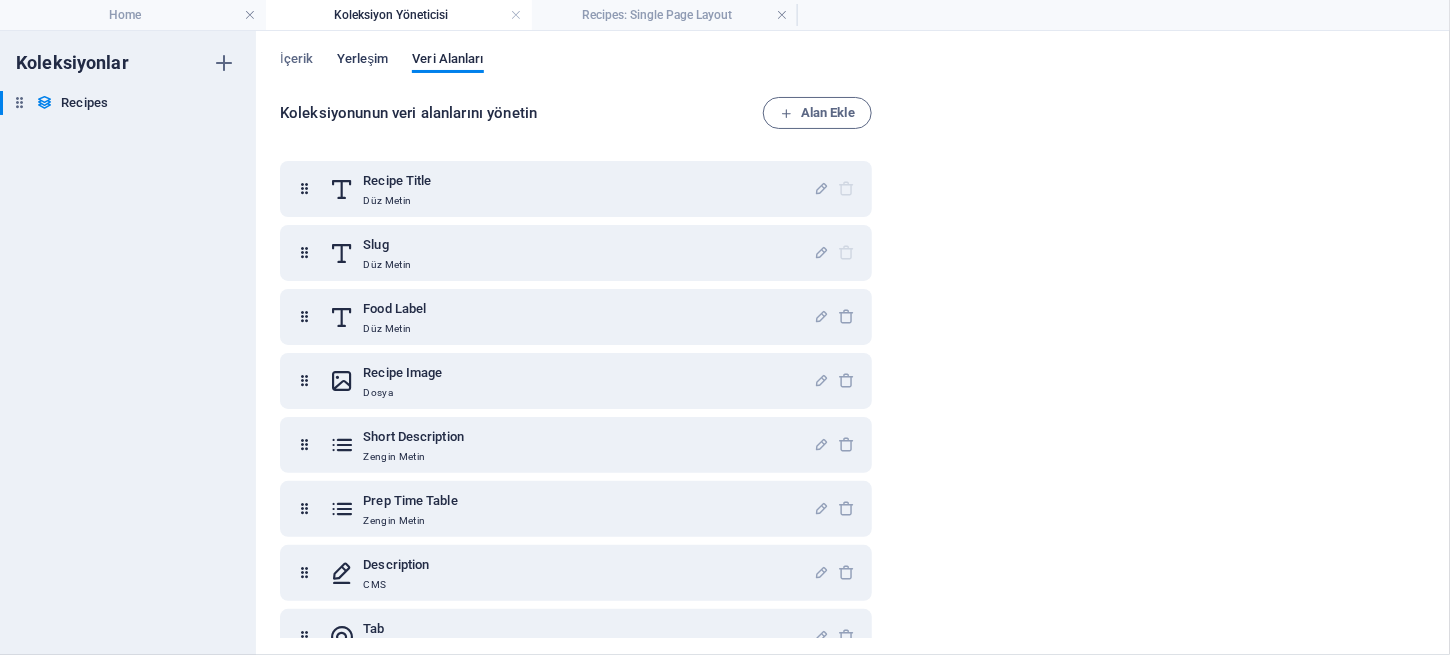 click on "Yerleşim" at bounding box center (362, 61) 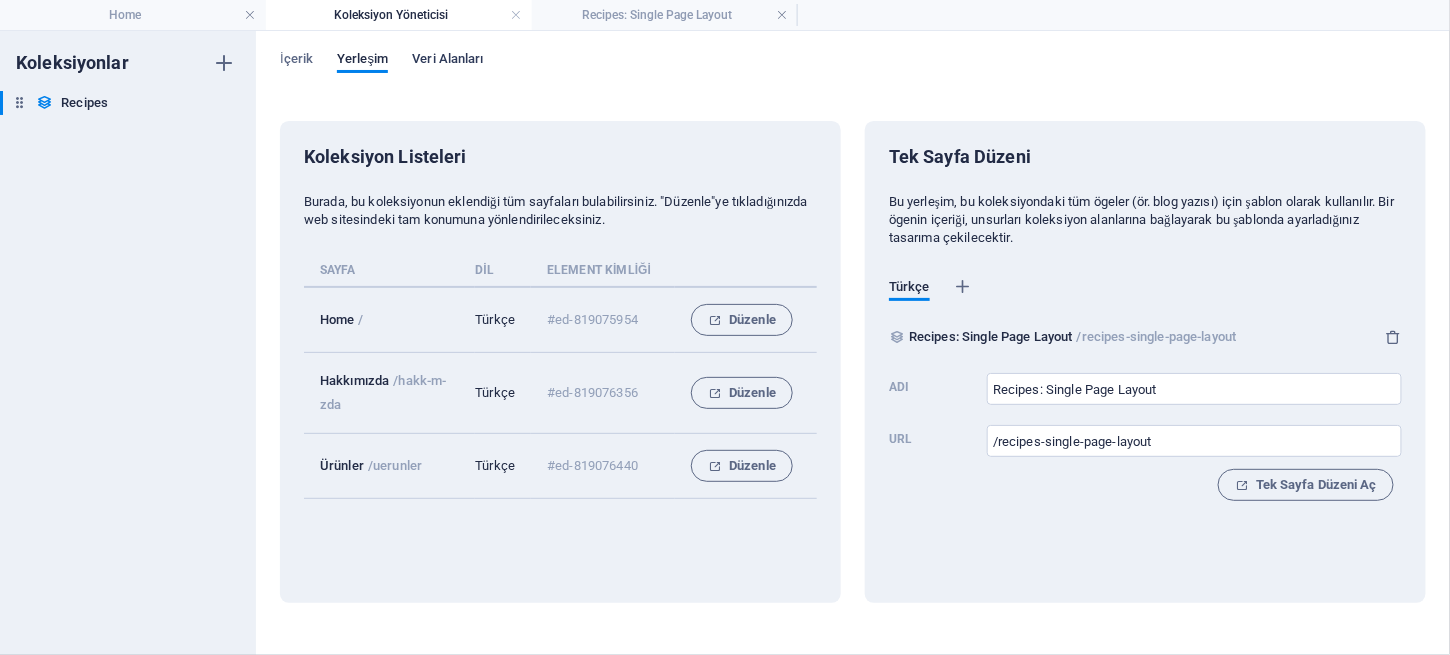 click on "Veri Alanları" at bounding box center [447, 61] 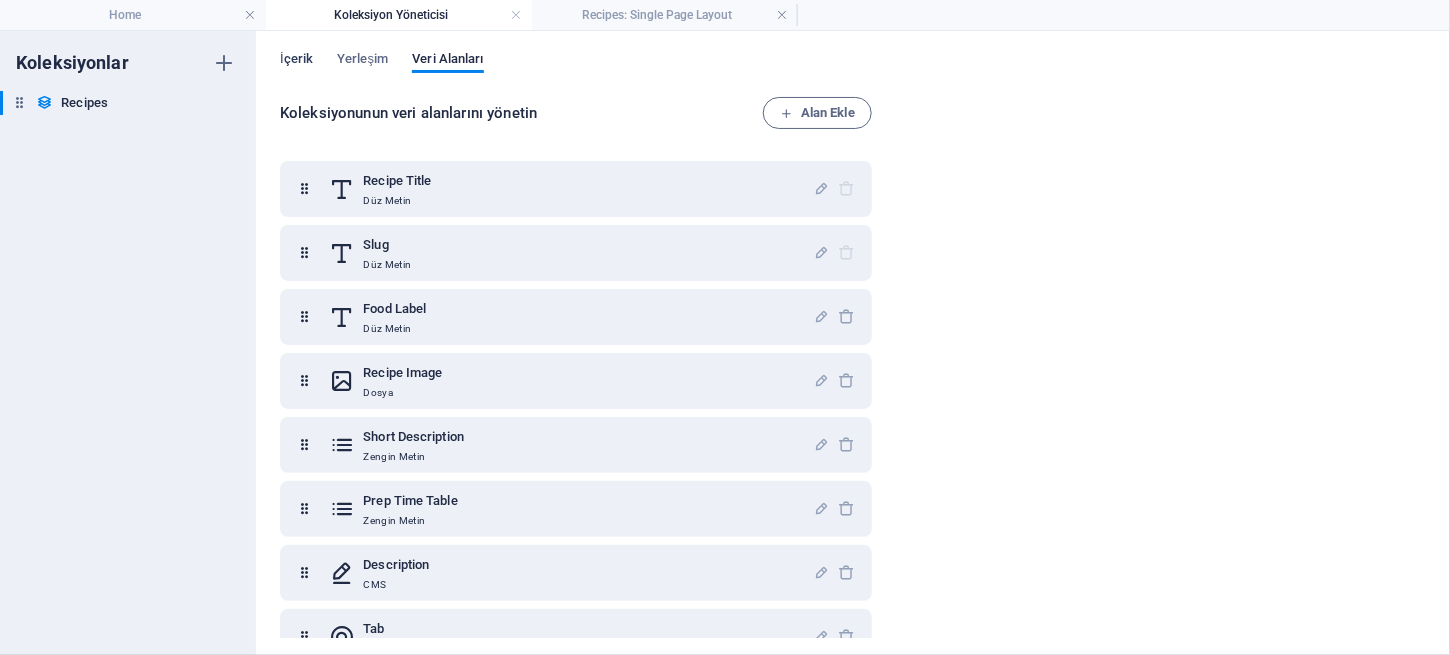 click on "İçerik" at bounding box center (296, 61) 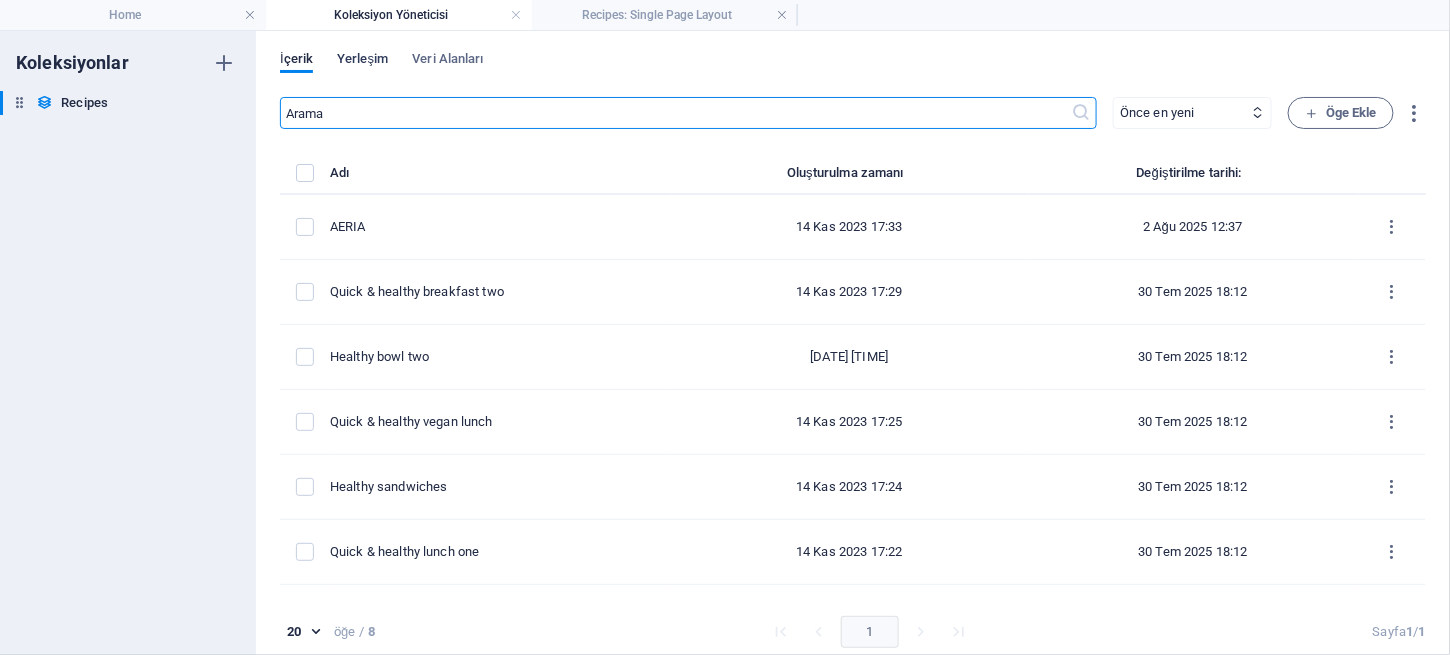 click on "Yerleşim" at bounding box center [362, 61] 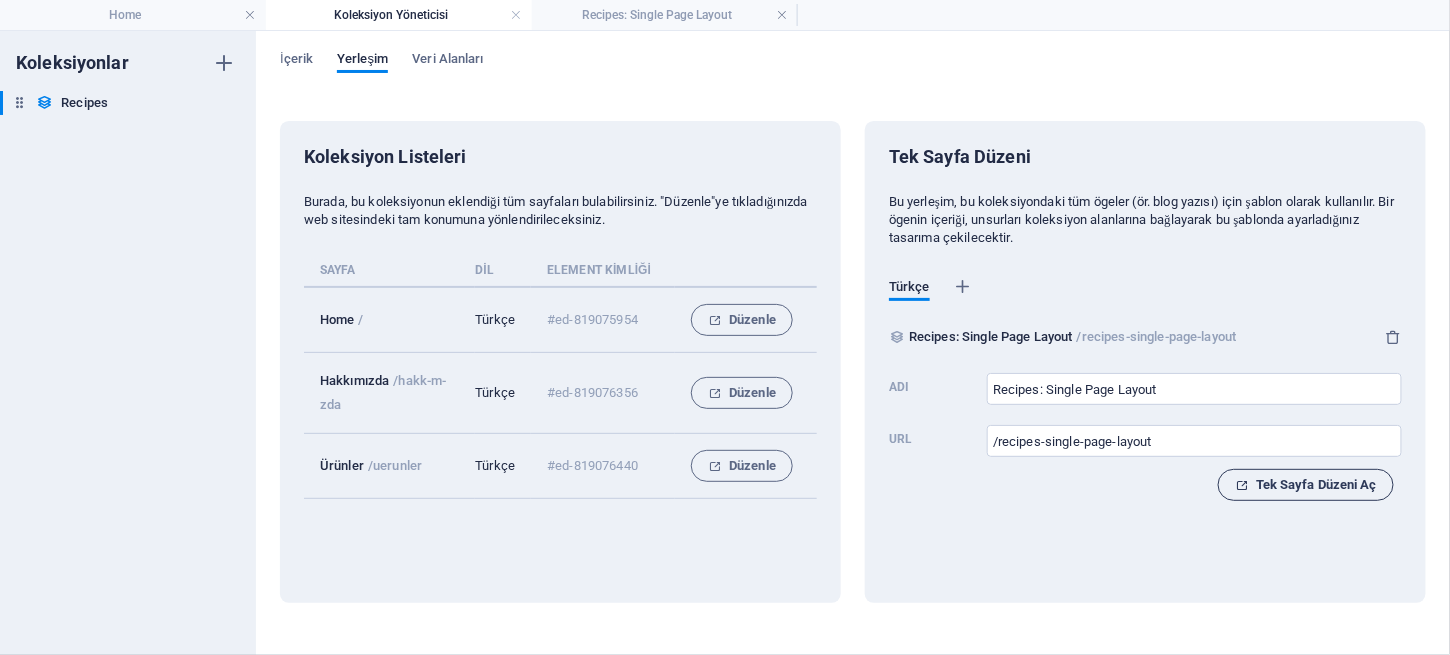 click on "Tek Sayfa Düzeni Aç" at bounding box center [1306, 485] 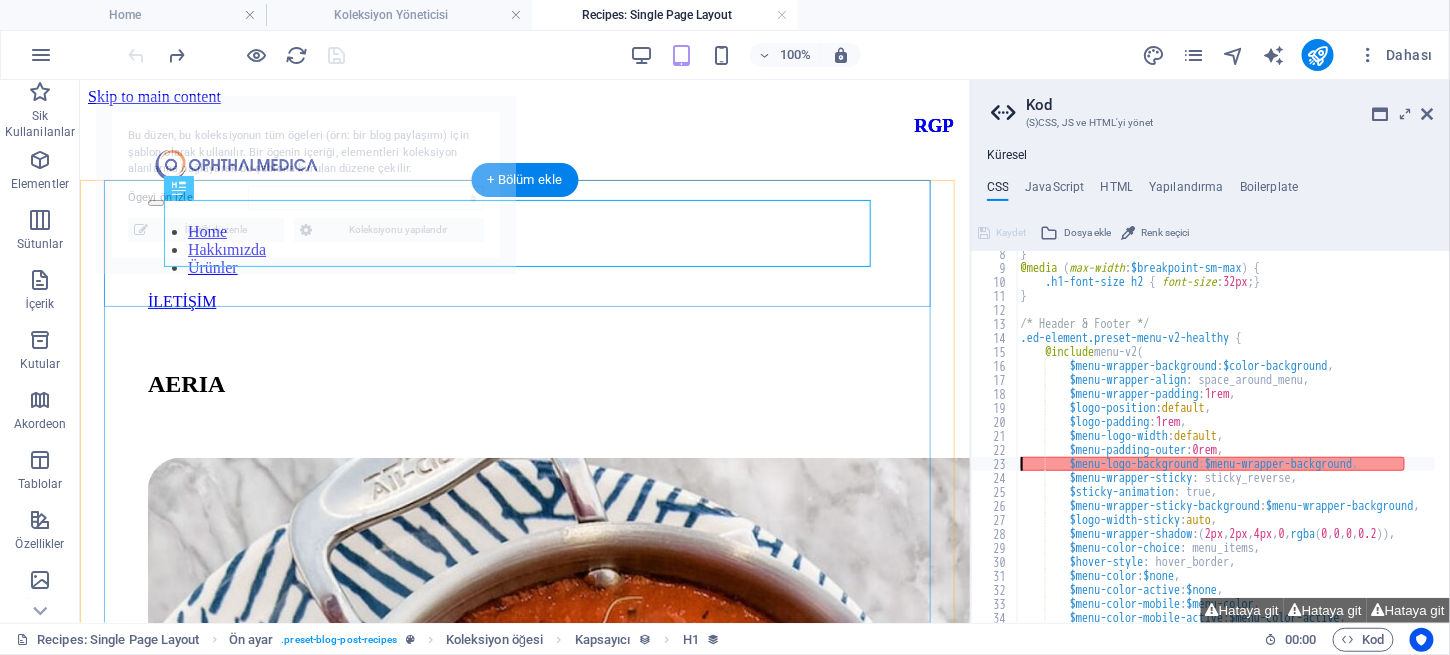 scroll, scrollTop: 102, scrollLeft: 0, axis: vertical 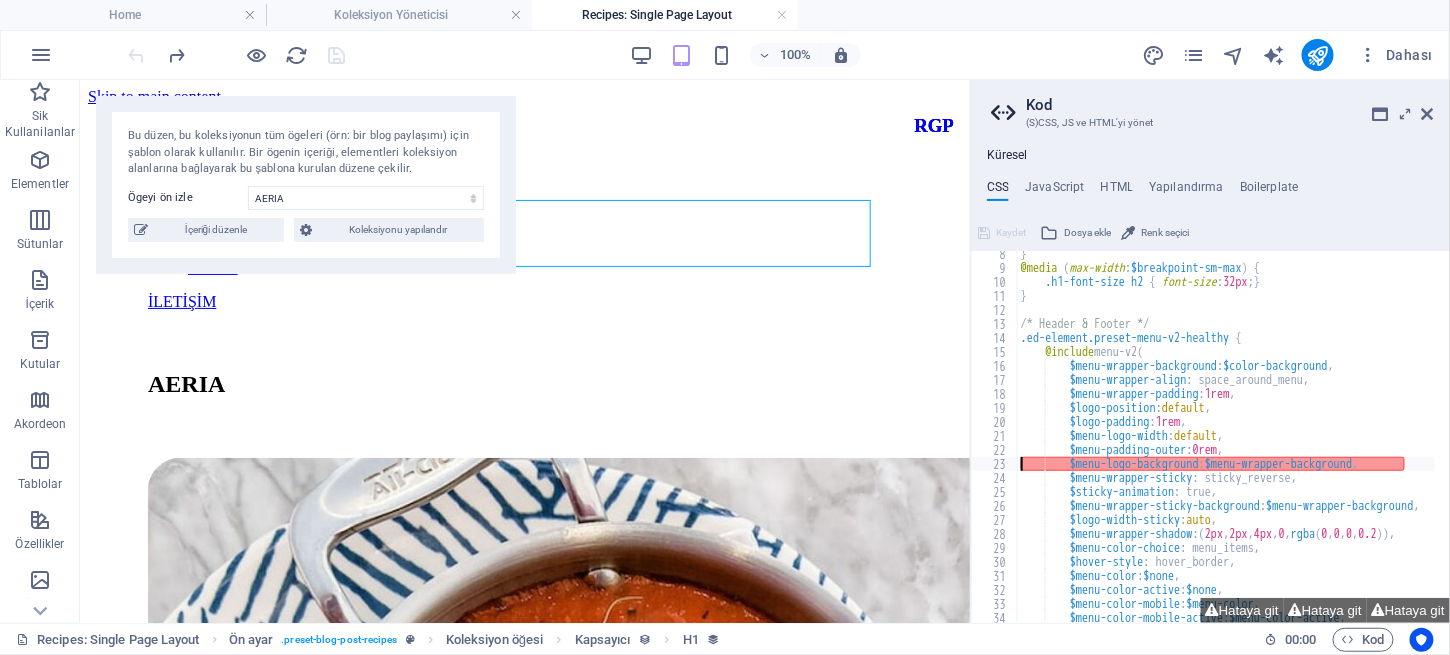 select on "688a364cb492a427280b8ae7" 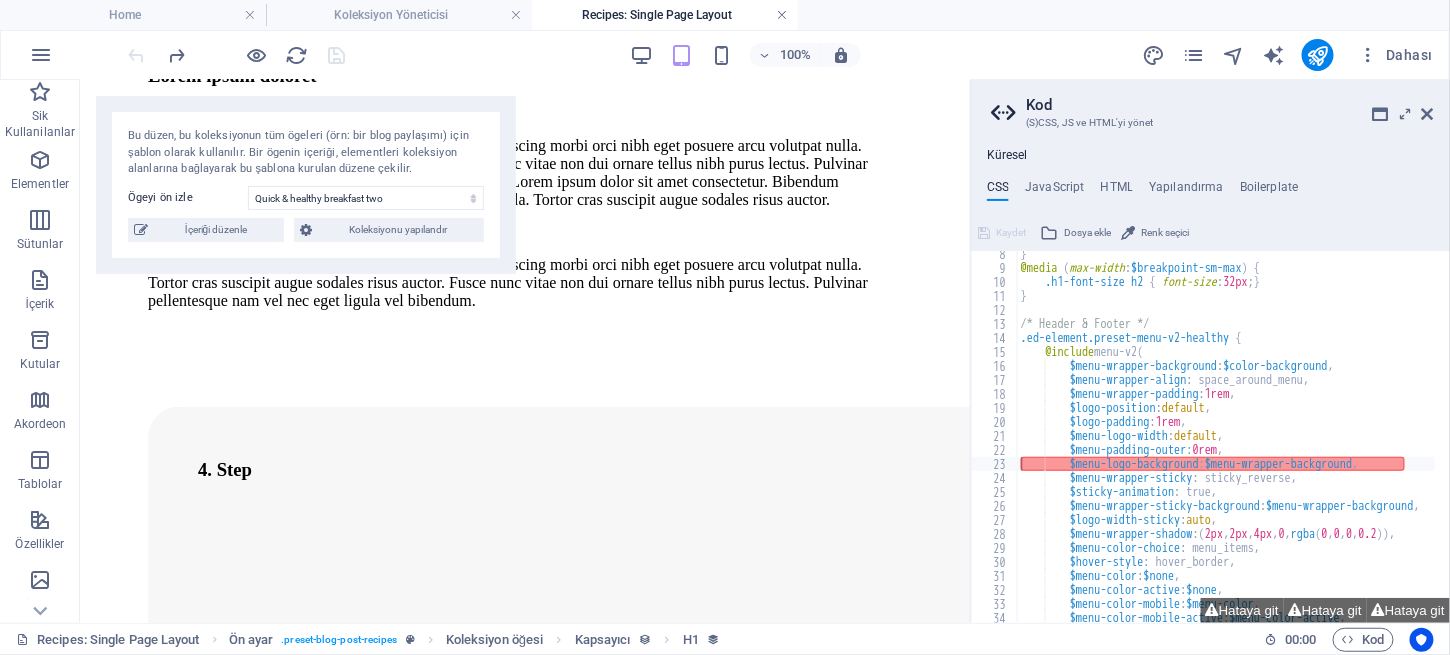 scroll, scrollTop: 6255, scrollLeft: 0, axis: vertical 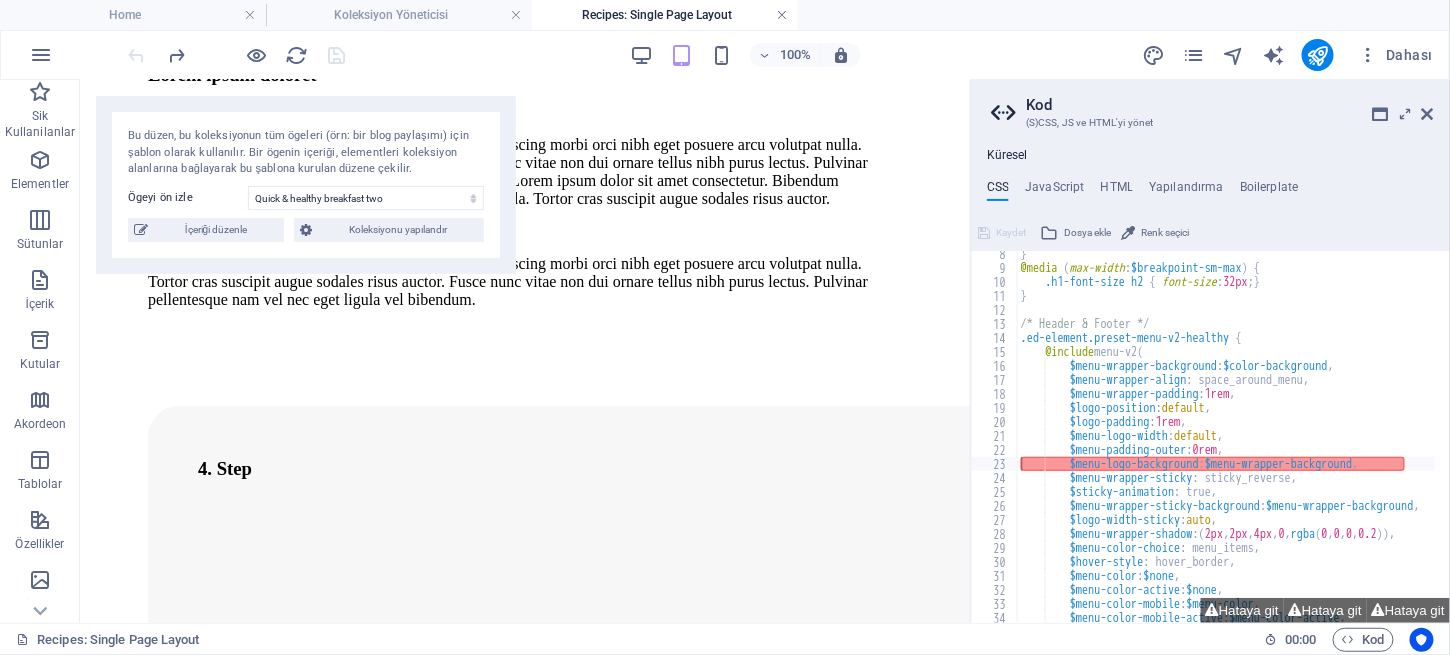 click at bounding box center (782, 15) 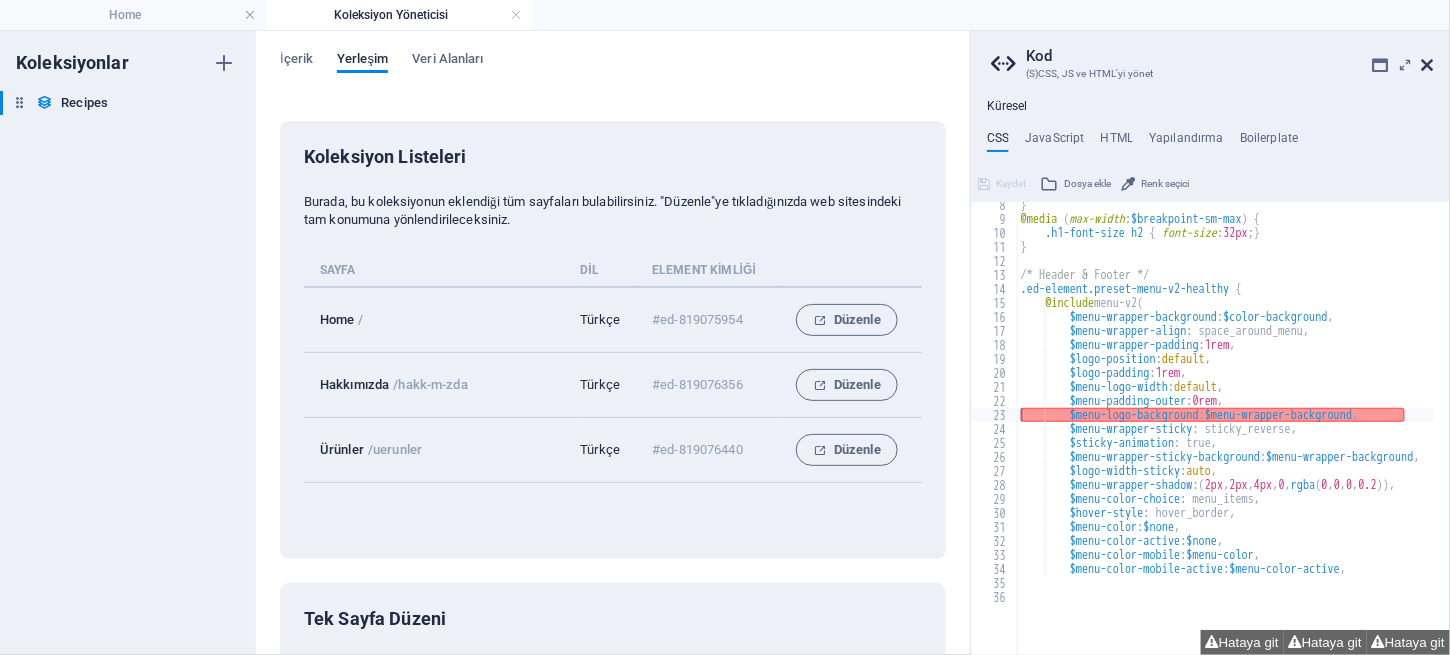 click at bounding box center [1428, 65] 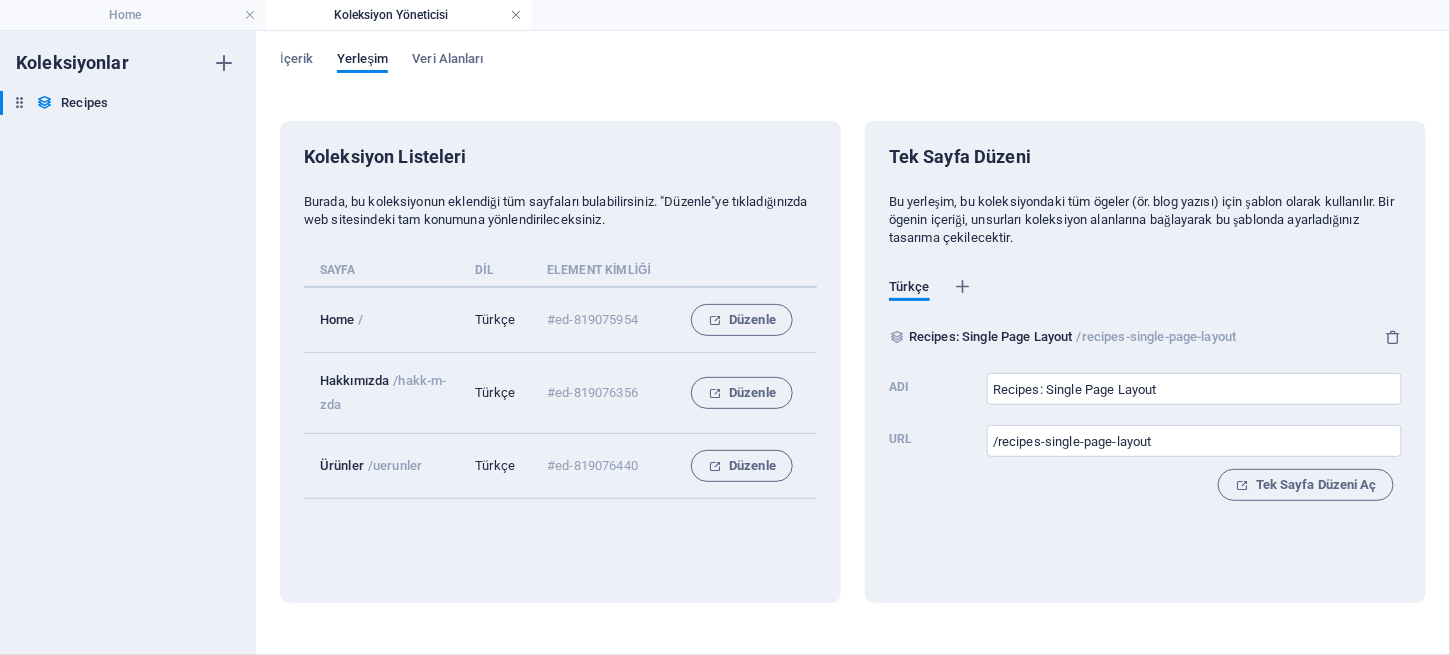 click at bounding box center [516, 15] 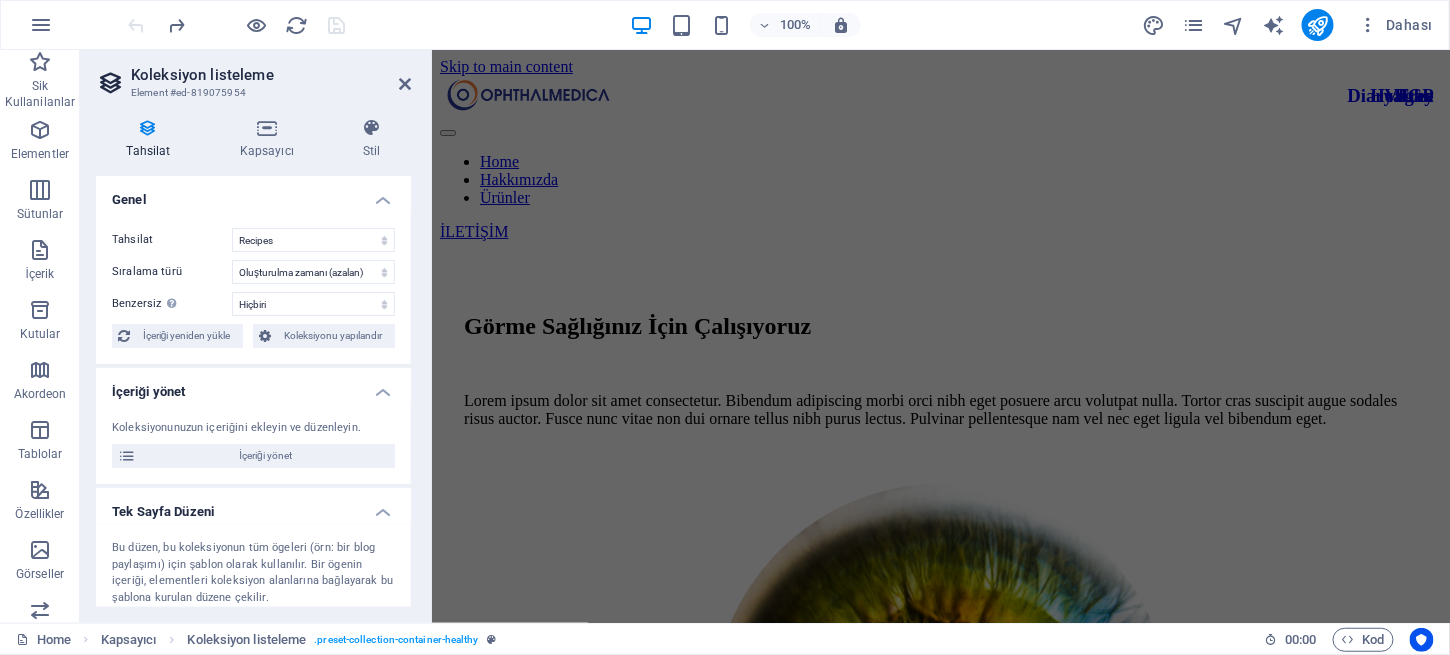 scroll, scrollTop: 3151, scrollLeft: 0, axis: vertical 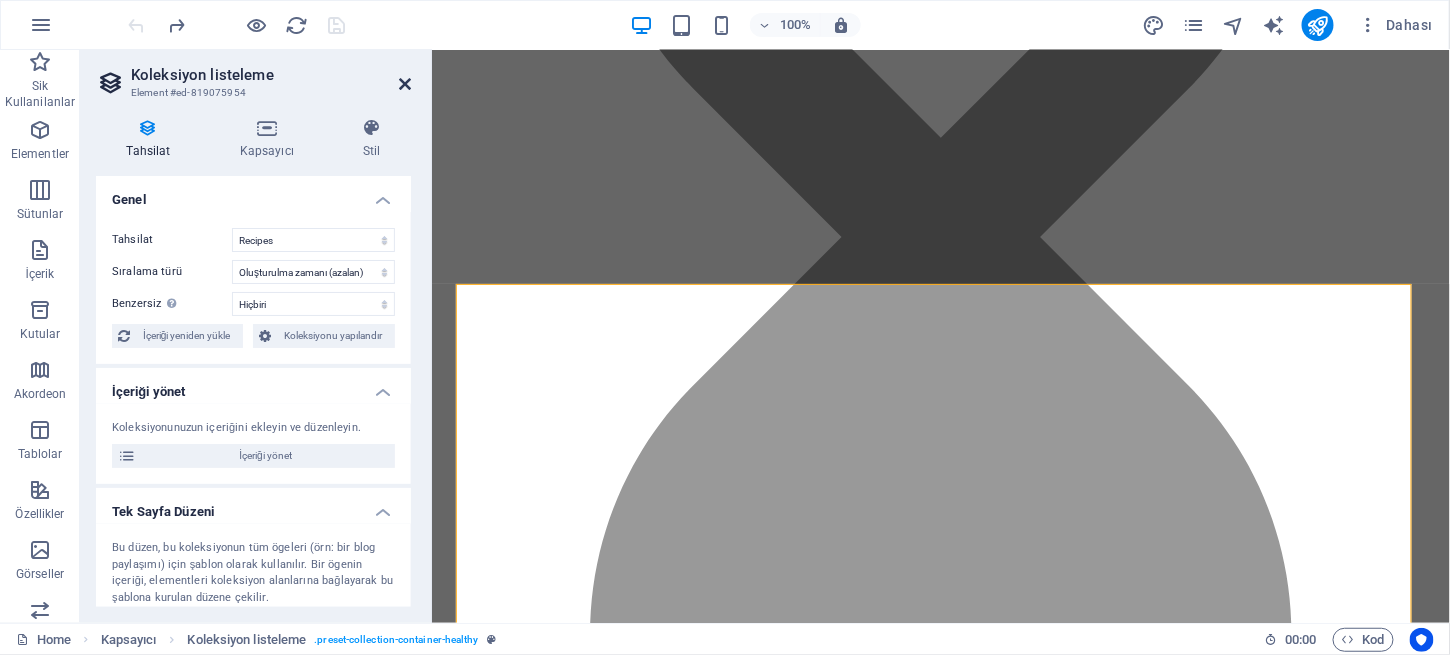 click at bounding box center [405, 84] 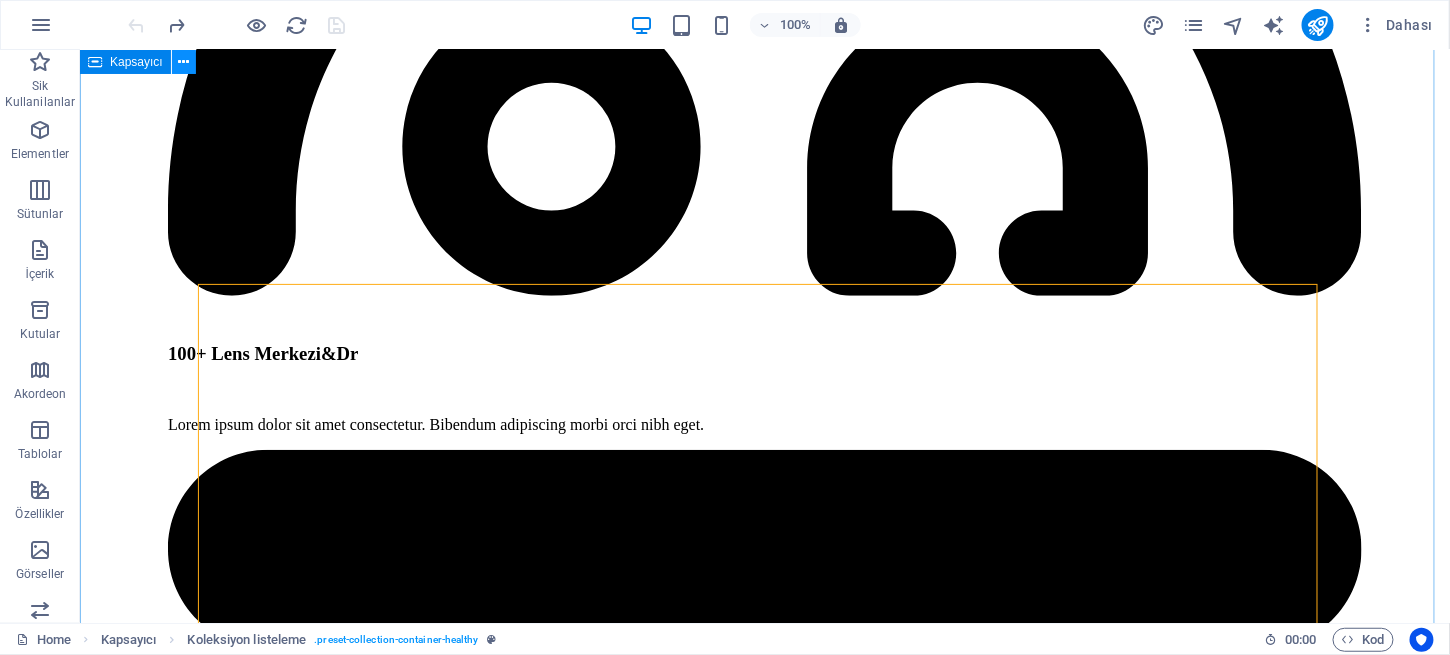 click at bounding box center [183, 62] 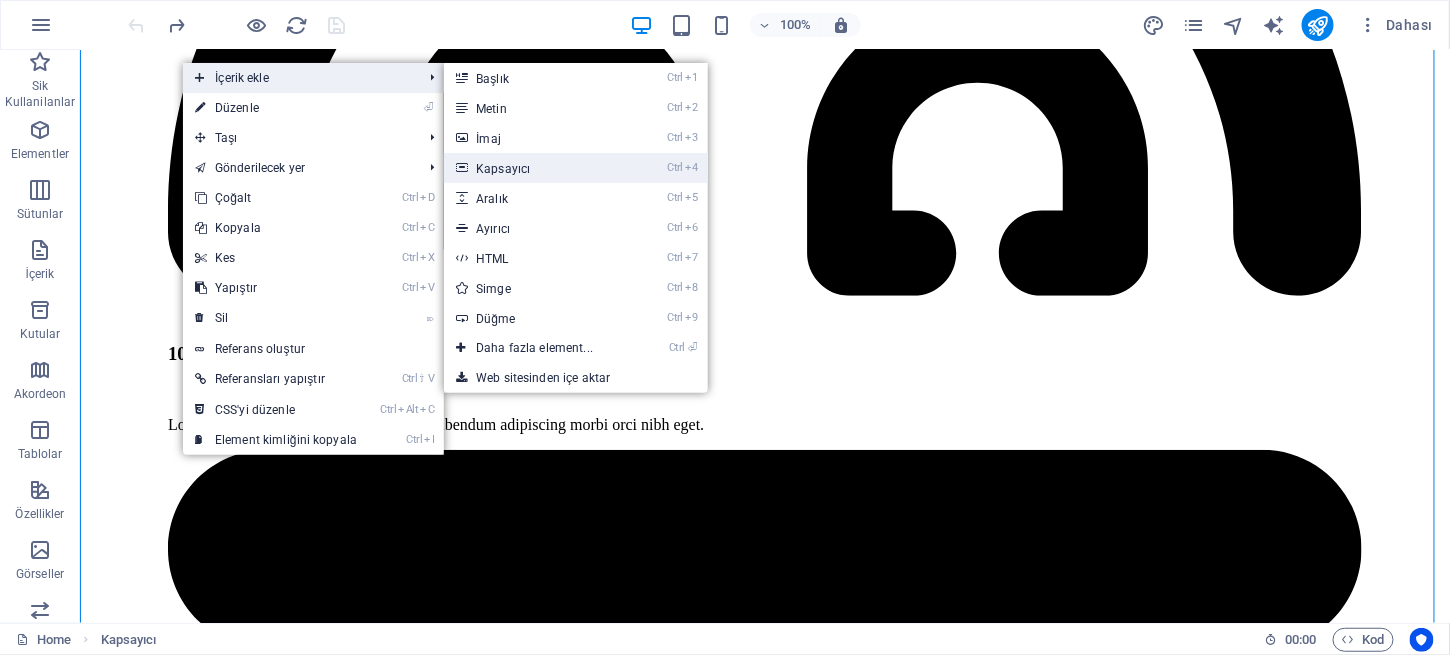 click on "Ctrl 4  Kapsayıcı" at bounding box center (538, 168) 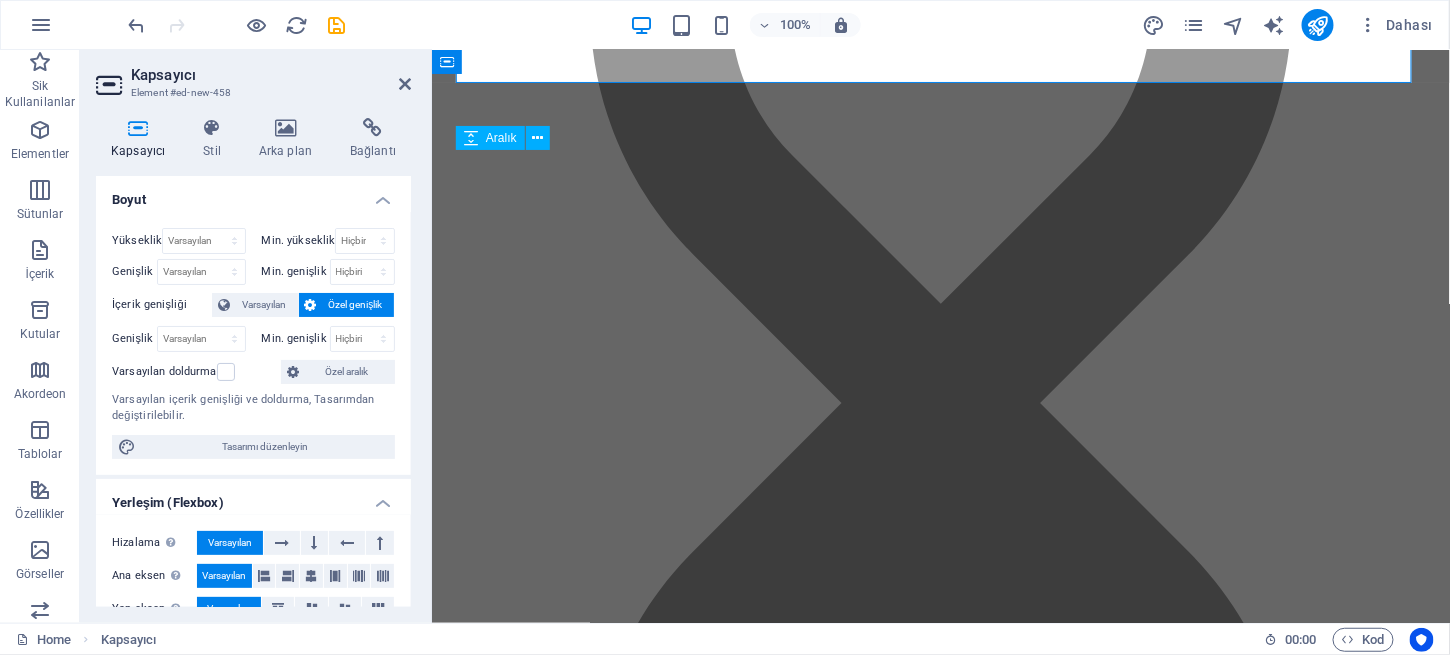 scroll, scrollTop: 3292, scrollLeft: 0, axis: vertical 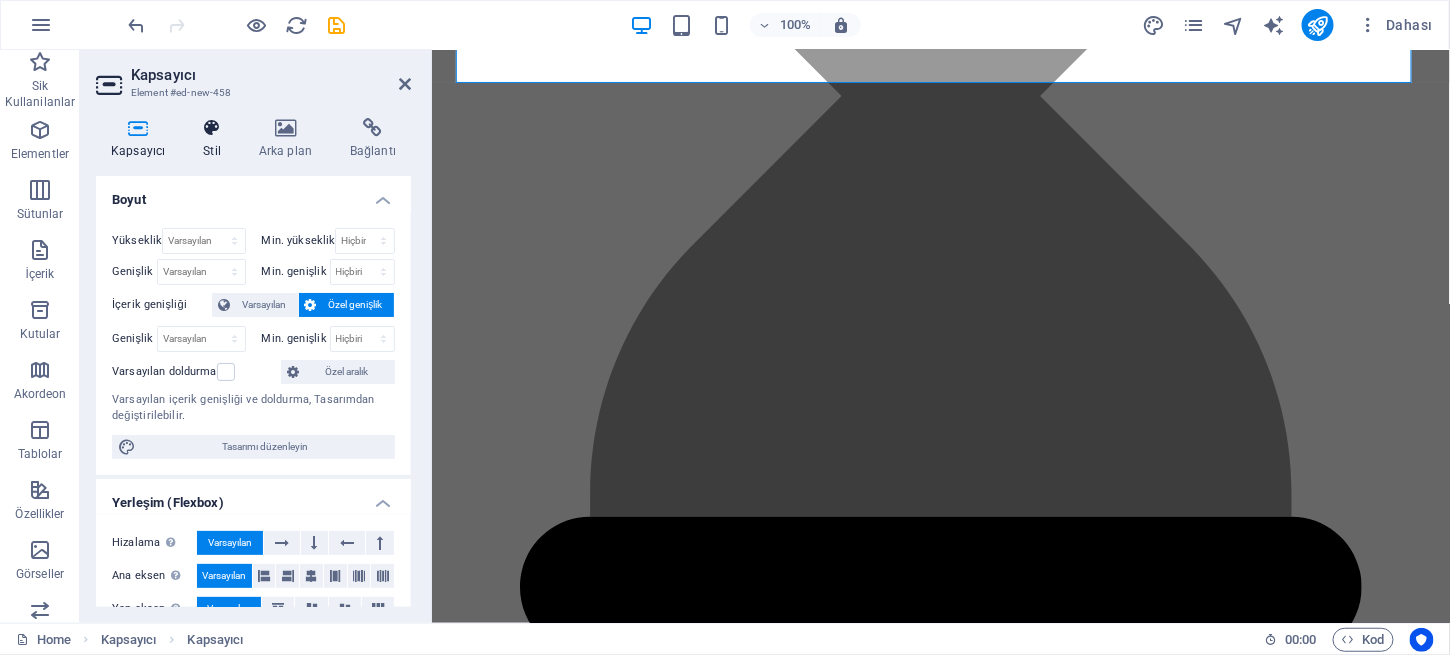 click on "Stil" at bounding box center [216, 139] 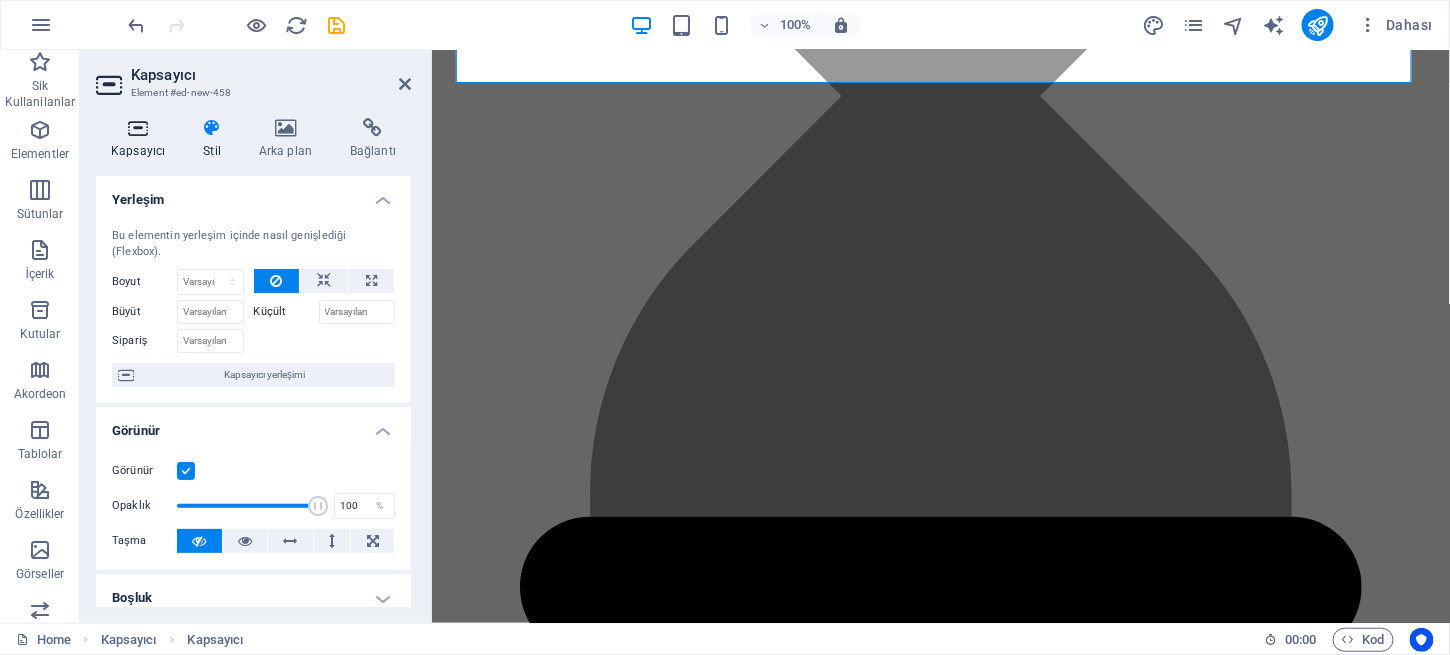 click at bounding box center [138, 128] 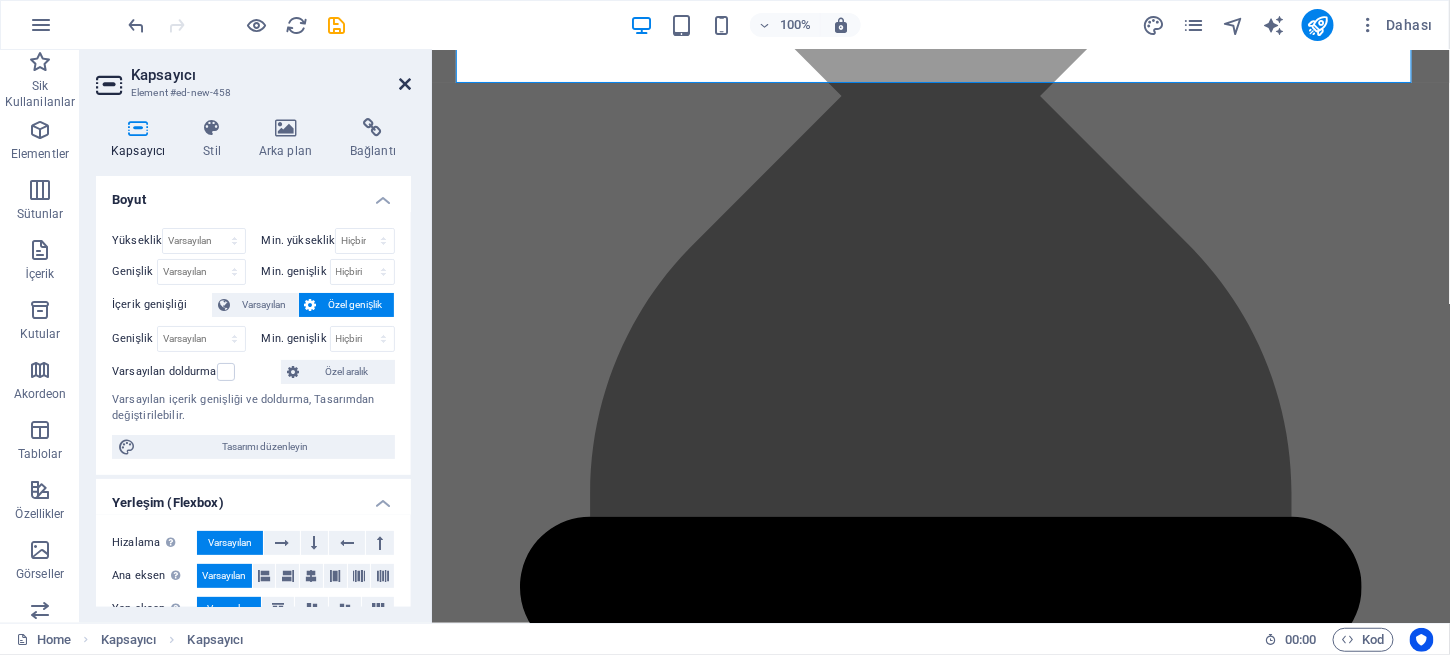click at bounding box center (405, 84) 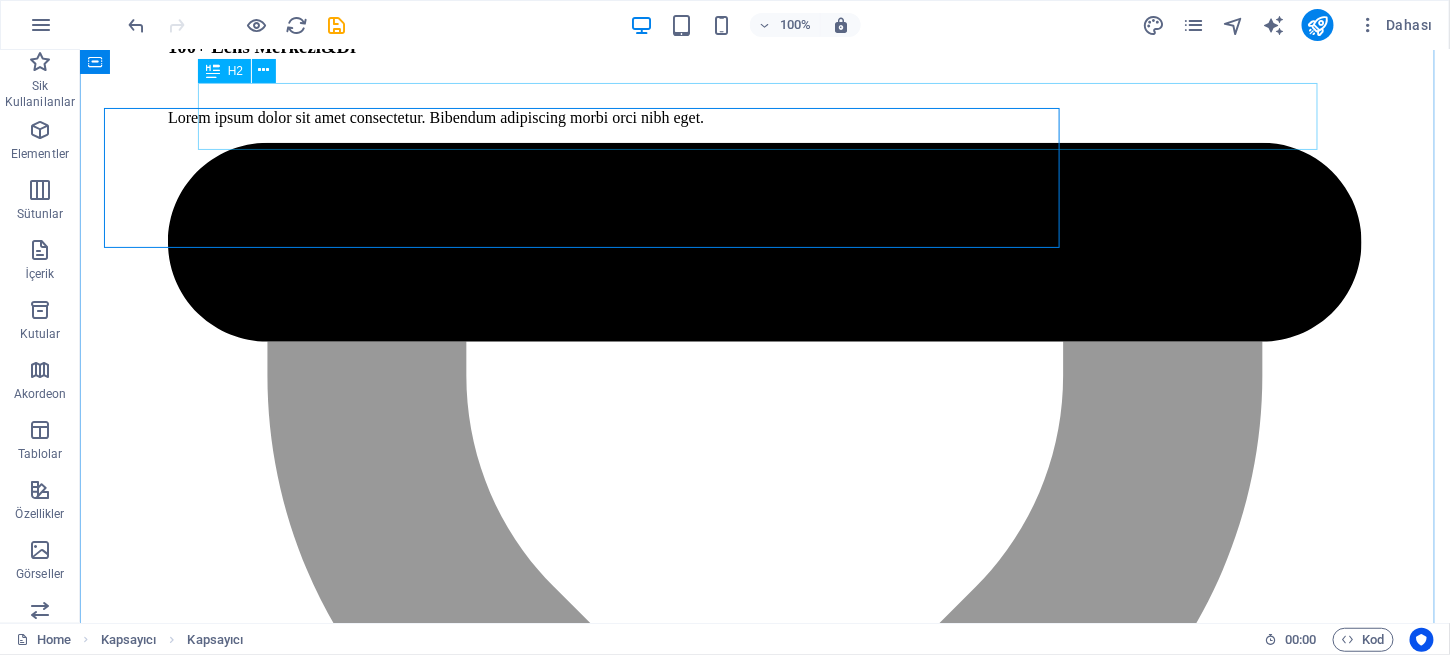scroll, scrollTop: 3126, scrollLeft: 0, axis: vertical 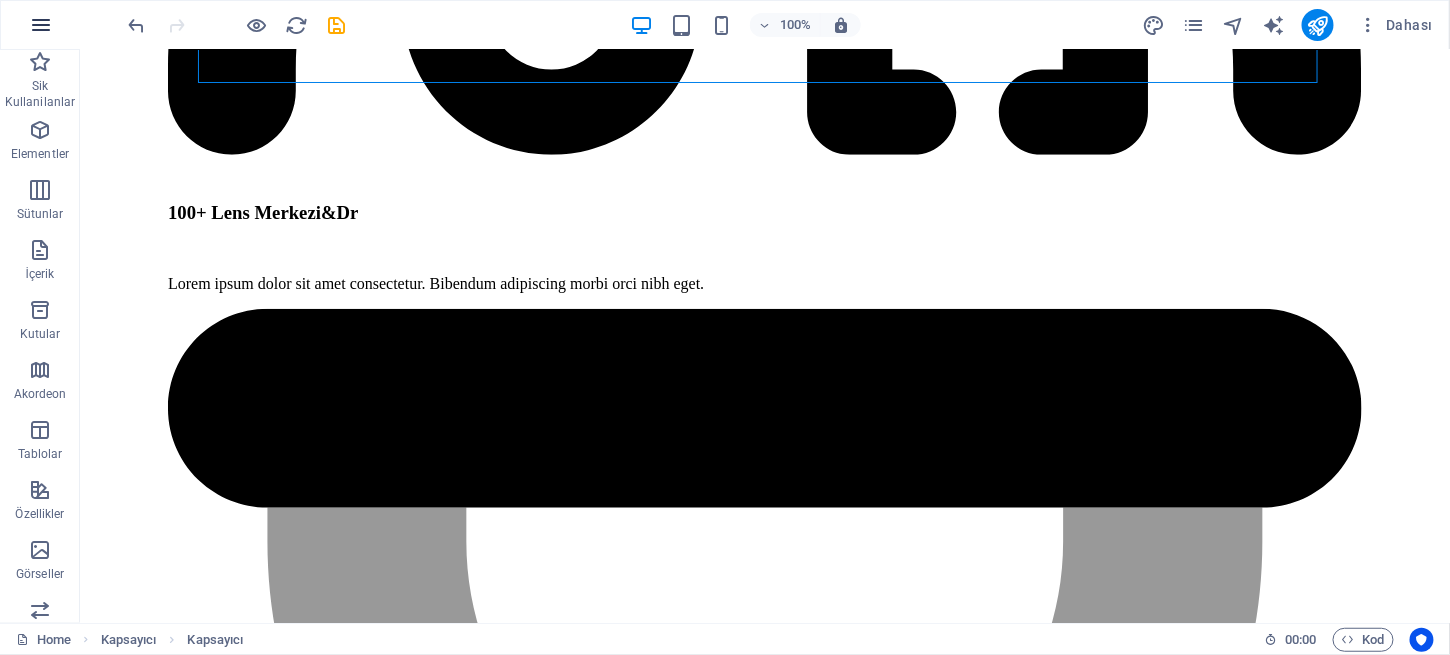 click at bounding box center [41, 25] 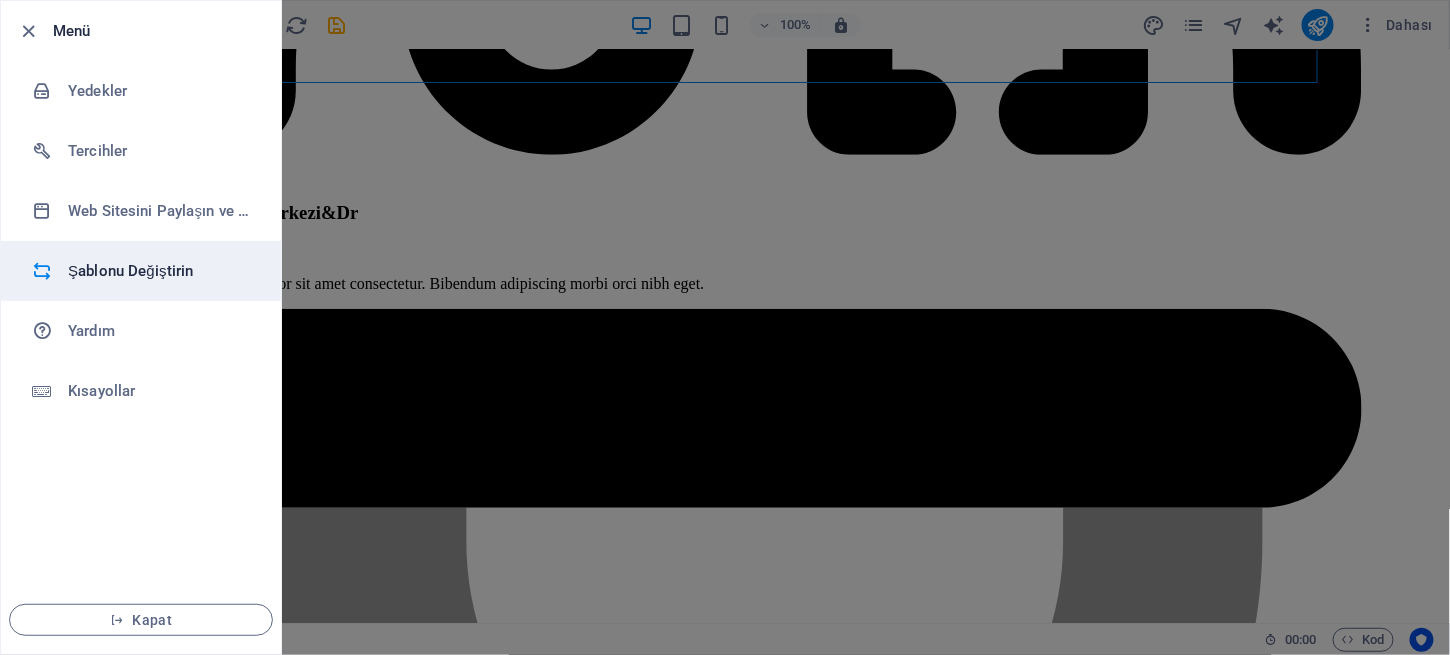 click on "Şablonu Değiştirin" at bounding box center [160, 271] 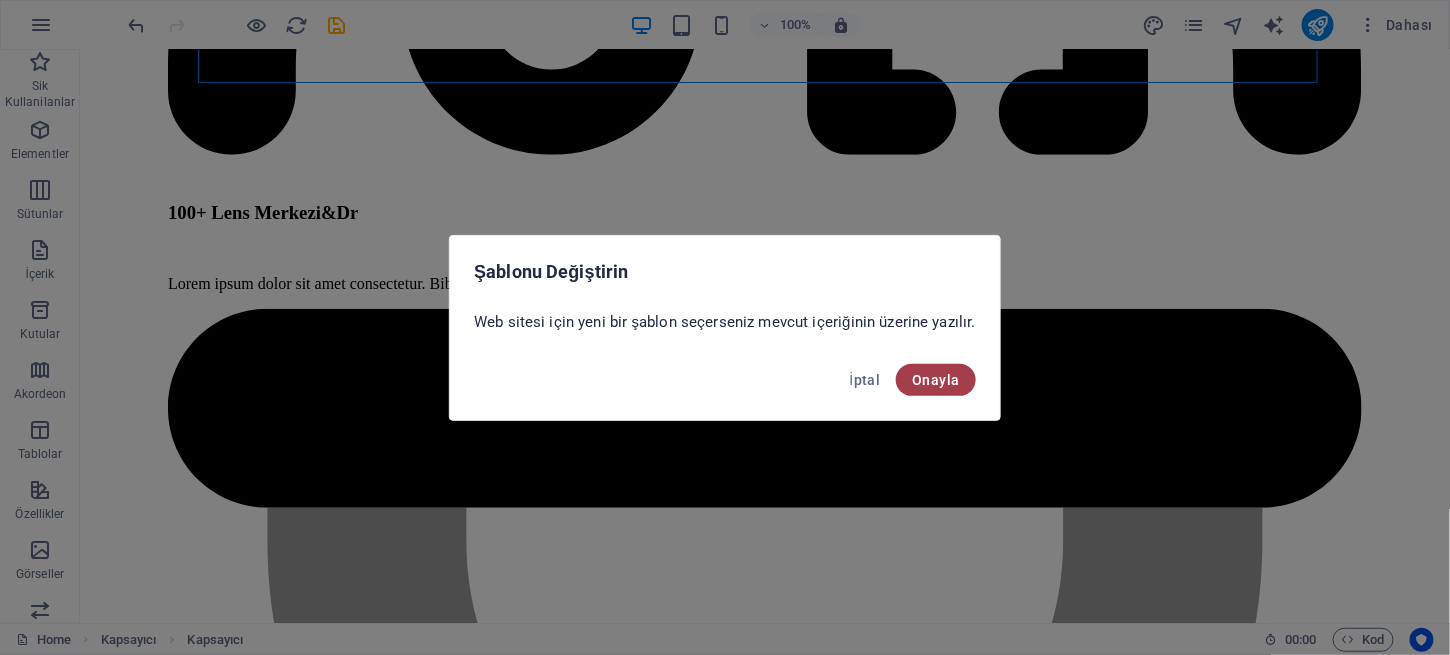 click on "Onayla" at bounding box center [935, 380] 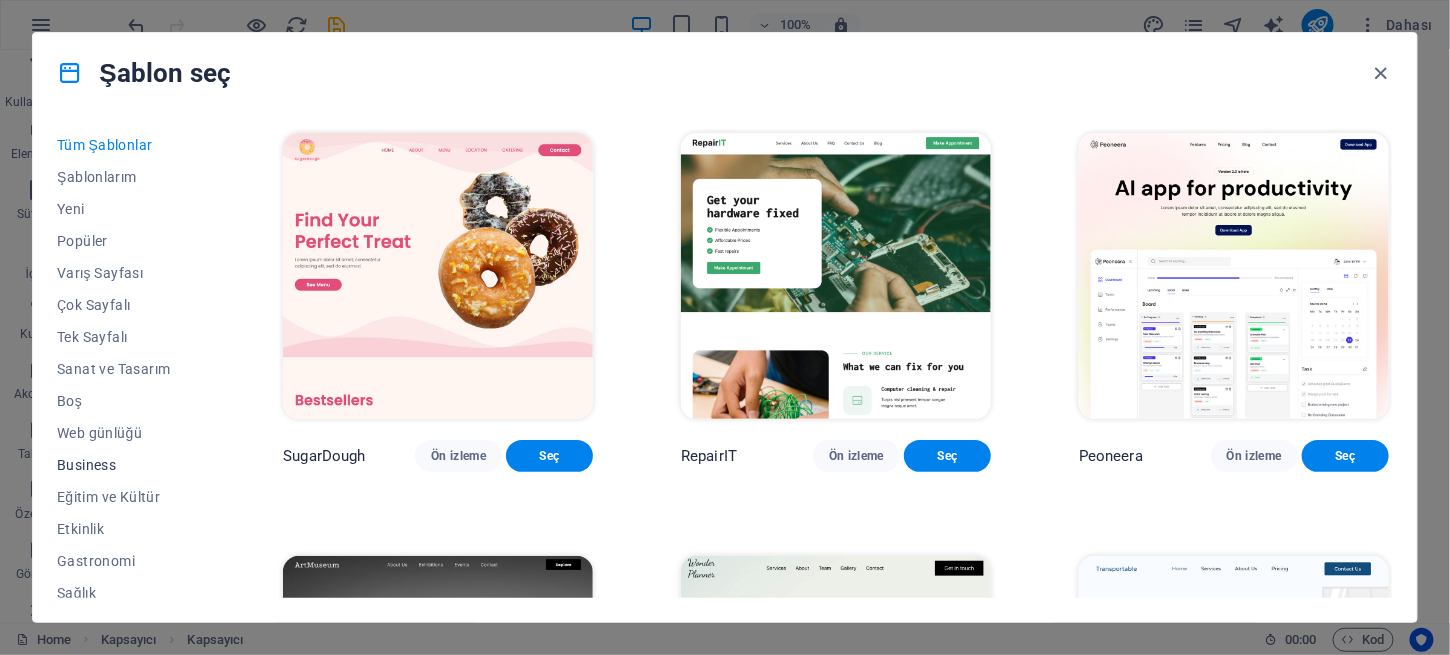 click on "Business" at bounding box center (126, 465) 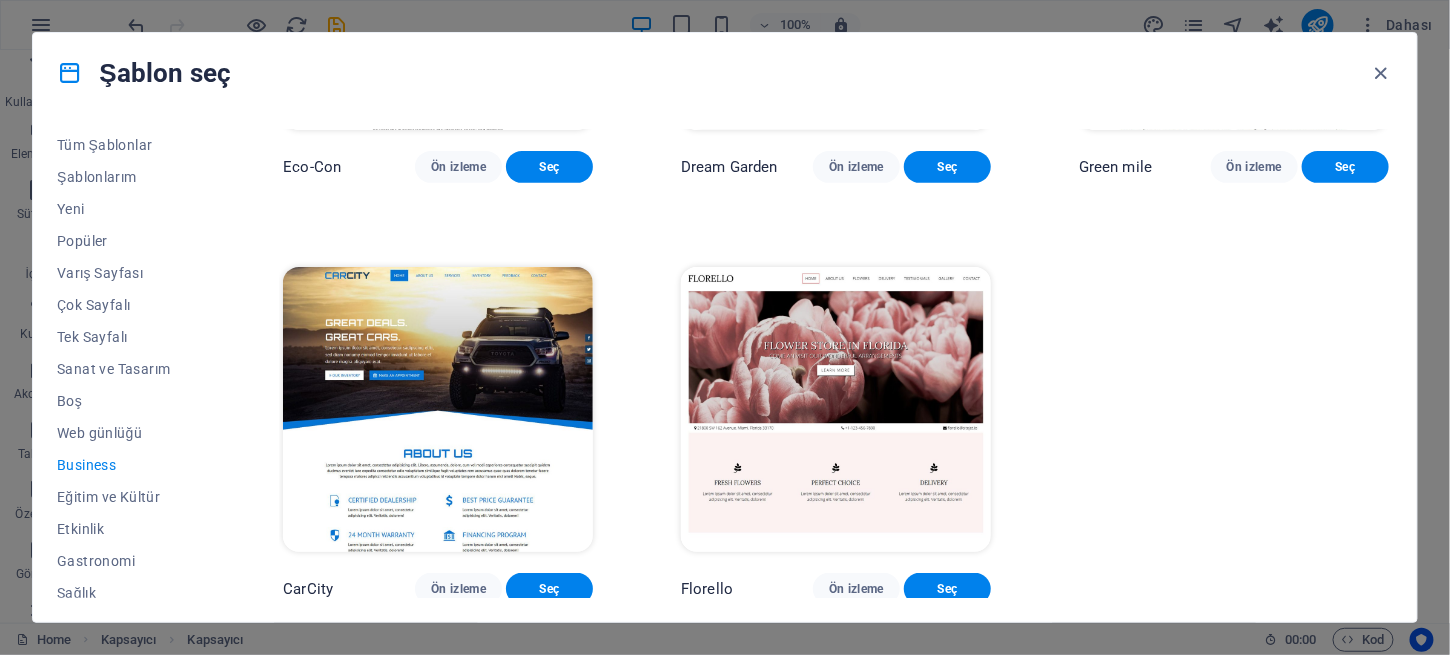 scroll, scrollTop: 291, scrollLeft: 0, axis: vertical 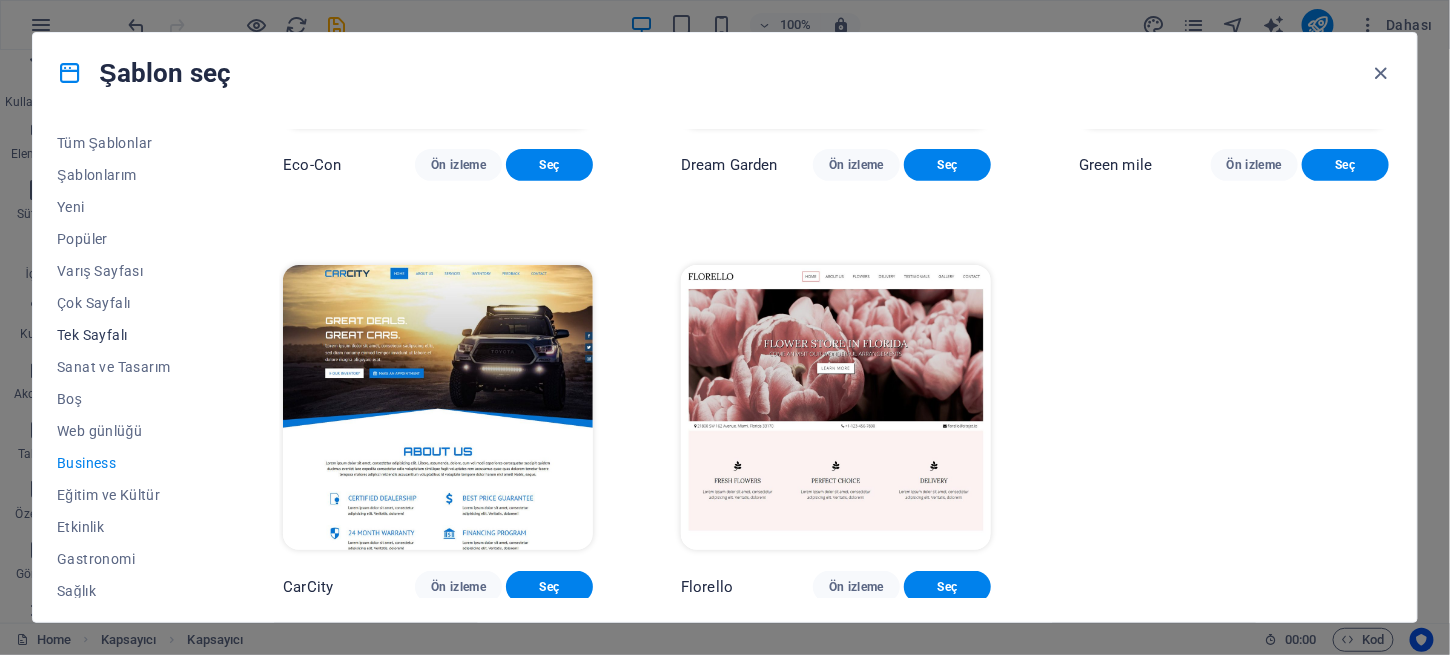 click on "Tek Sayfalı" at bounding box center (126, 335) 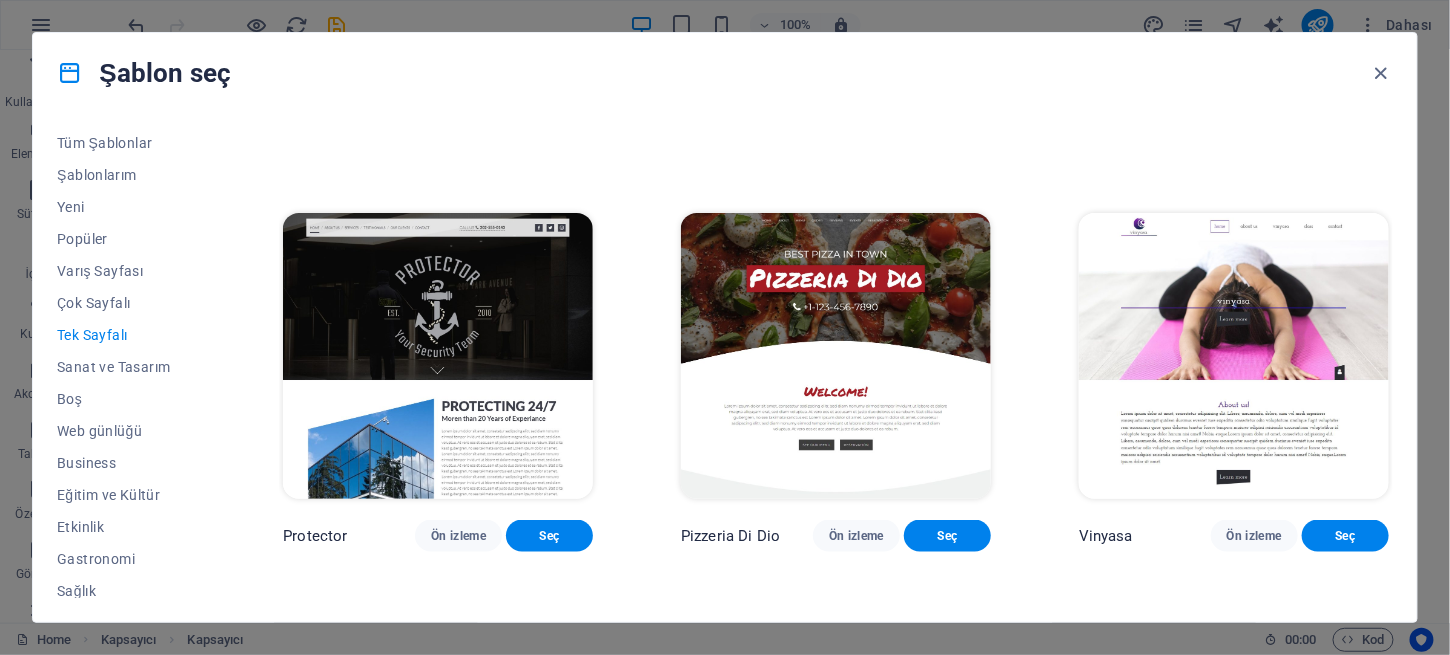 scroll, scrollTop: 3309, scrollLeft: 0, axis: vertical 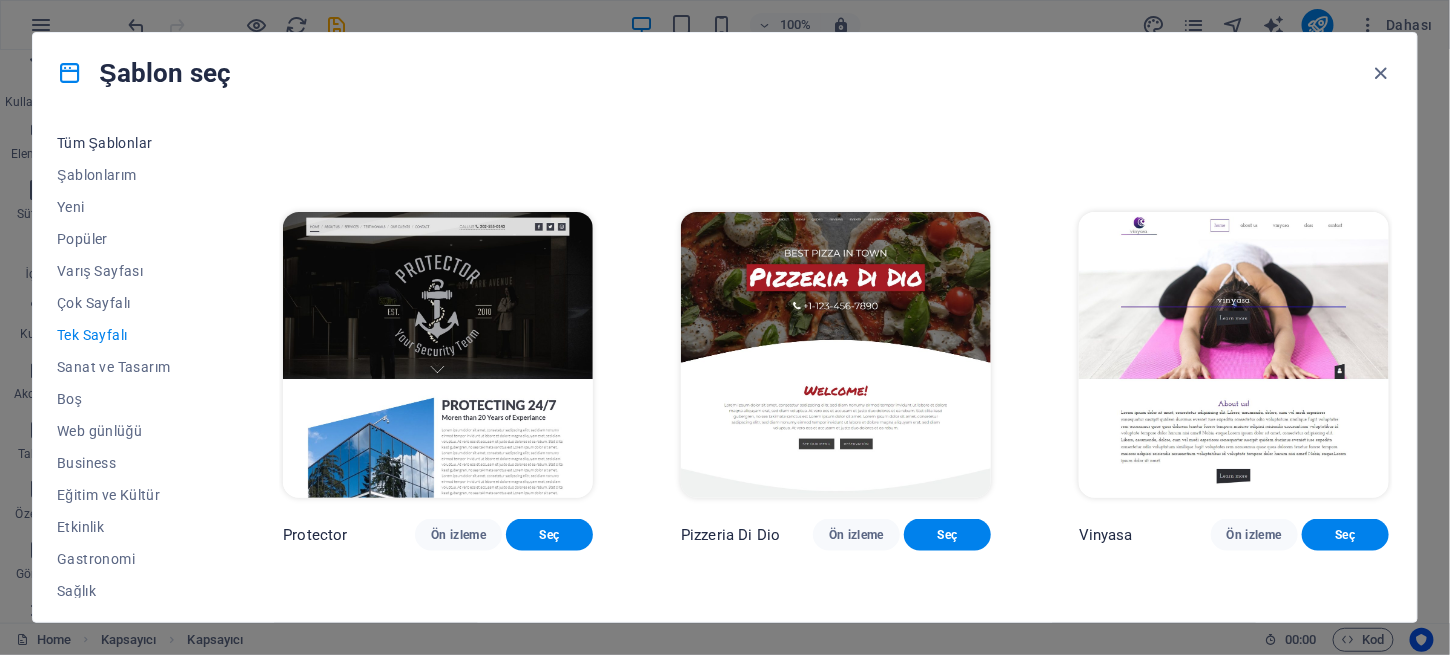 click on "Tüm Şablonlar" at bounding box center (126, 143) 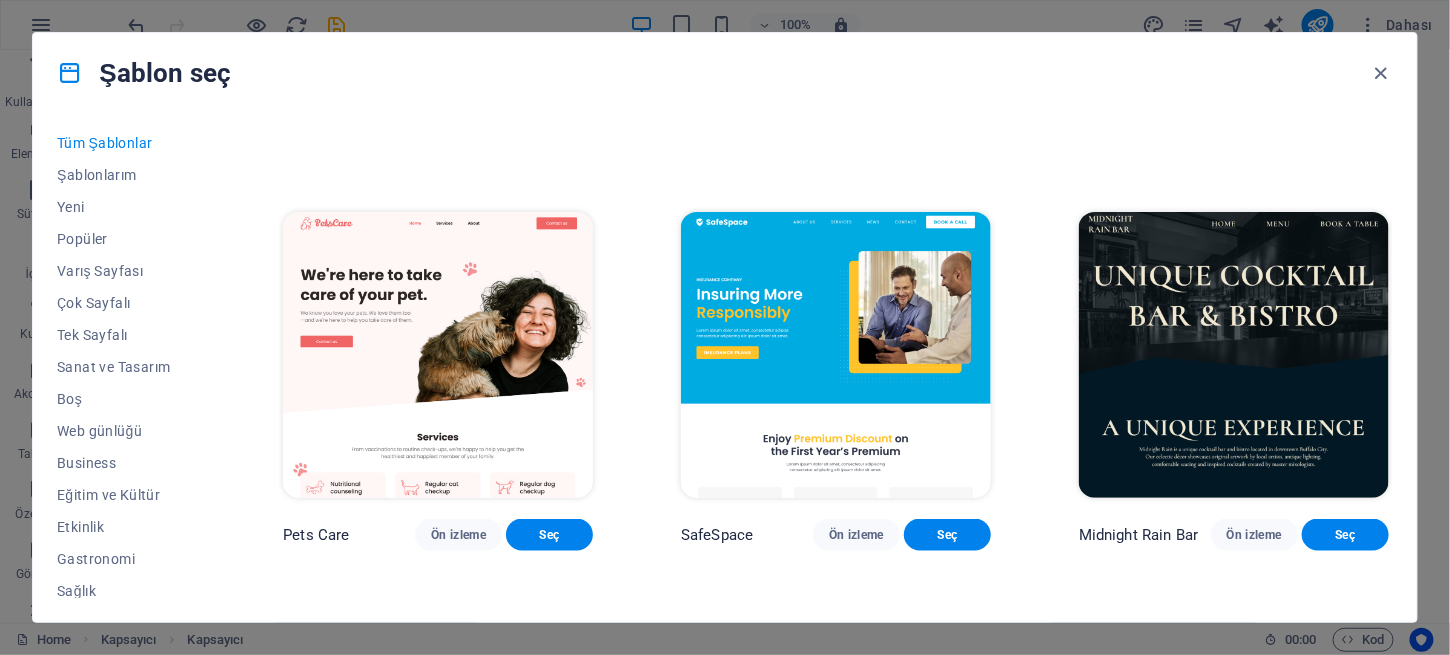 scroll, scrollTop: 7937, scrollLeft: 0, axis: vertical 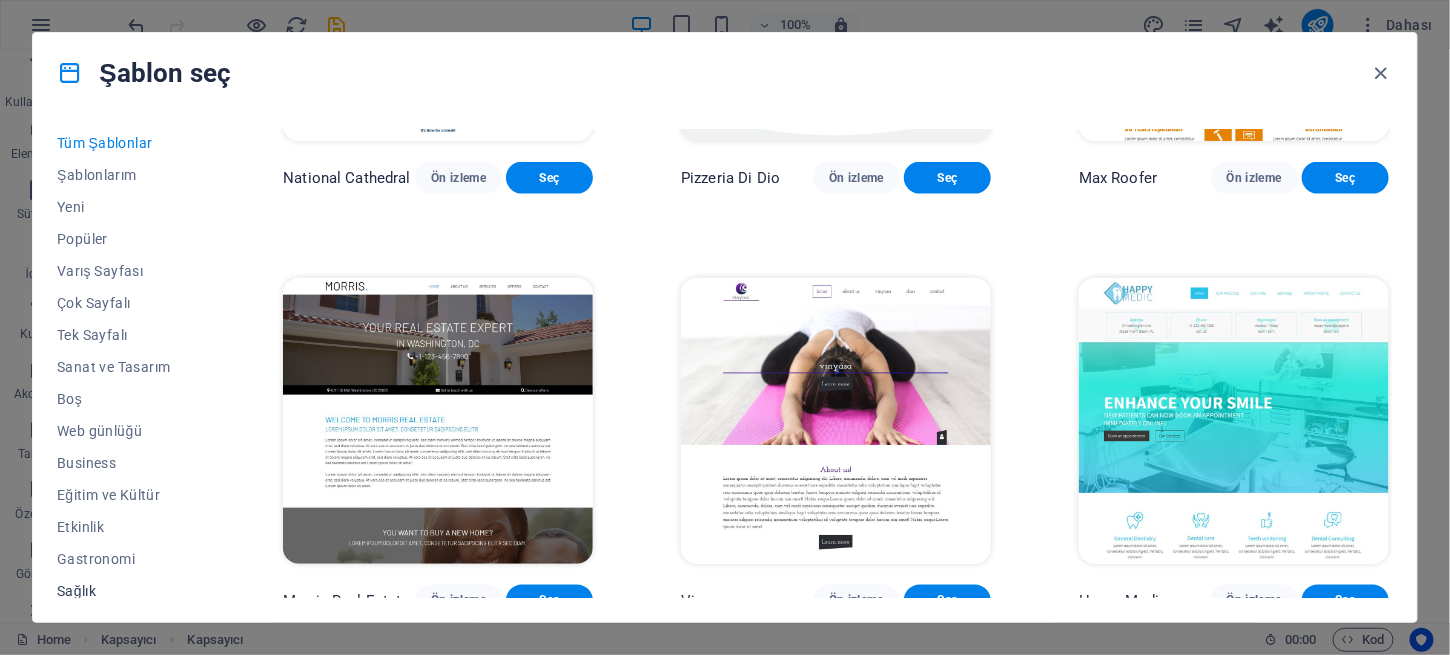 click on "Sağlık" at bounding box center [126, 591] 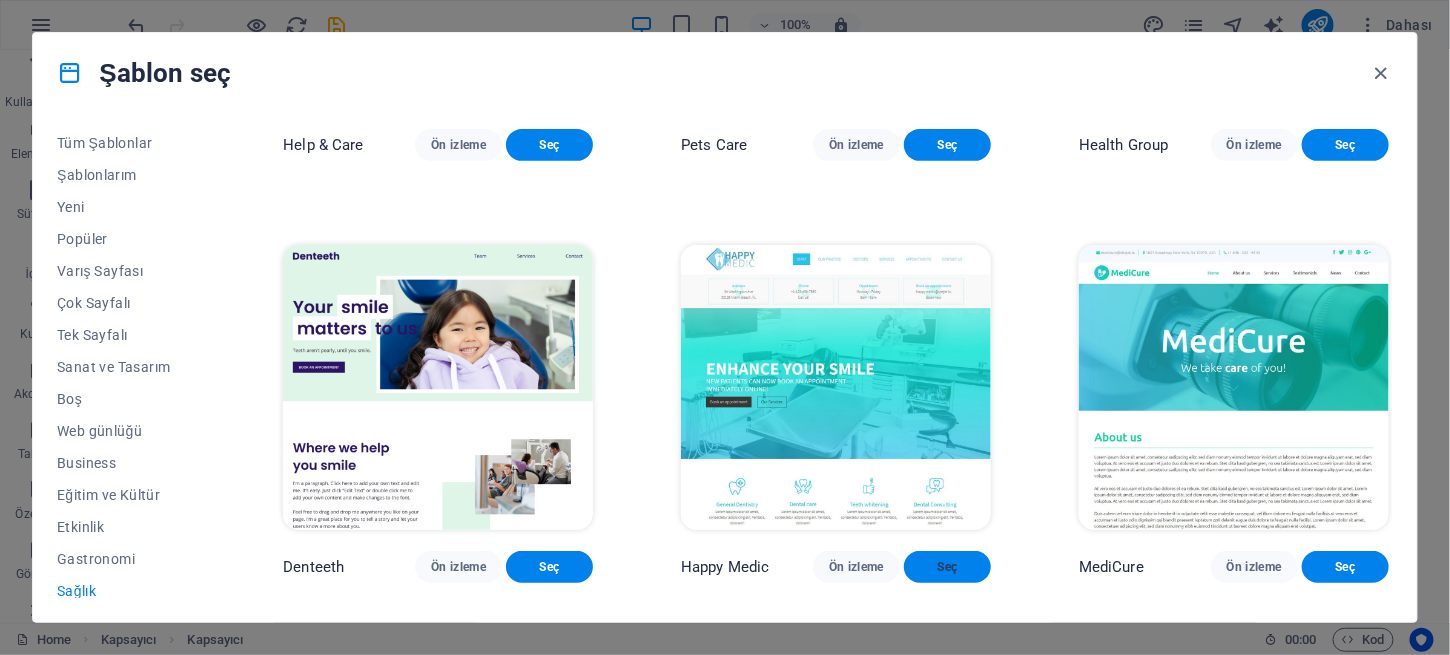 scroll, scrollTop: 312, scrollLeft: 0, axis: vertical 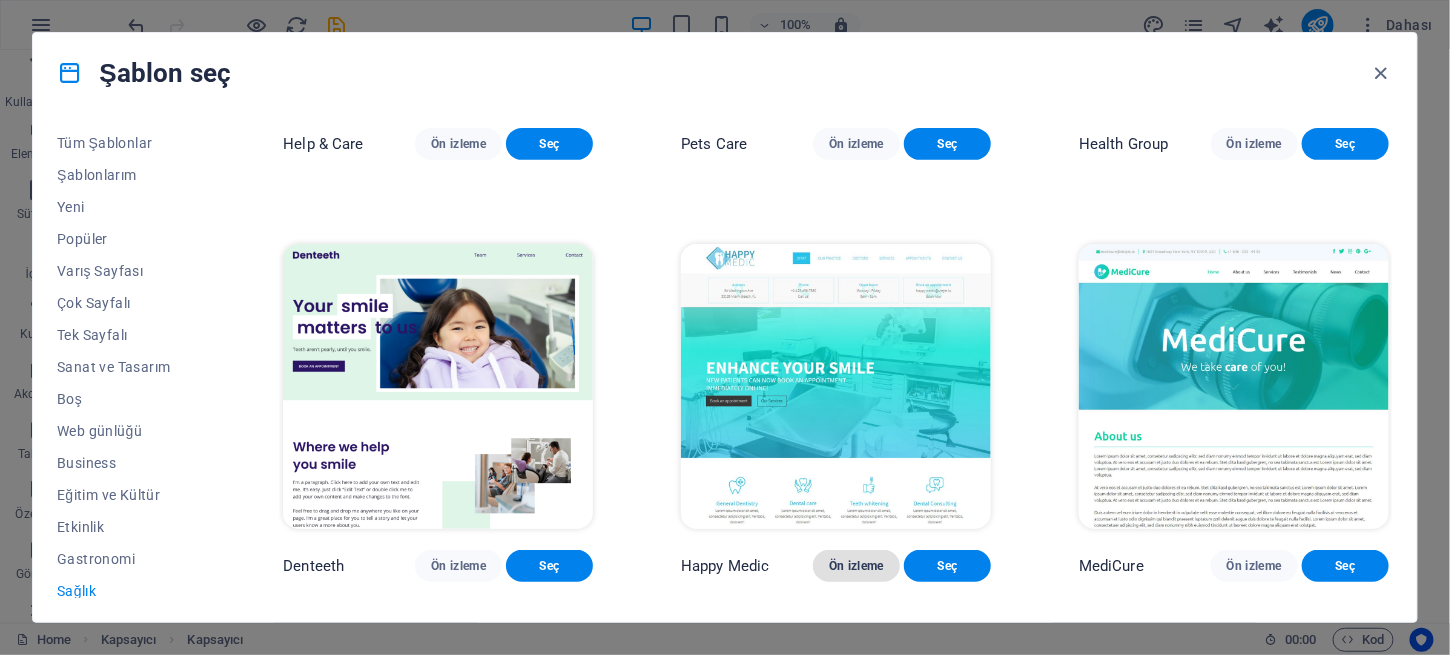 click on "Ön izleme" at bounding box center [856, 566] 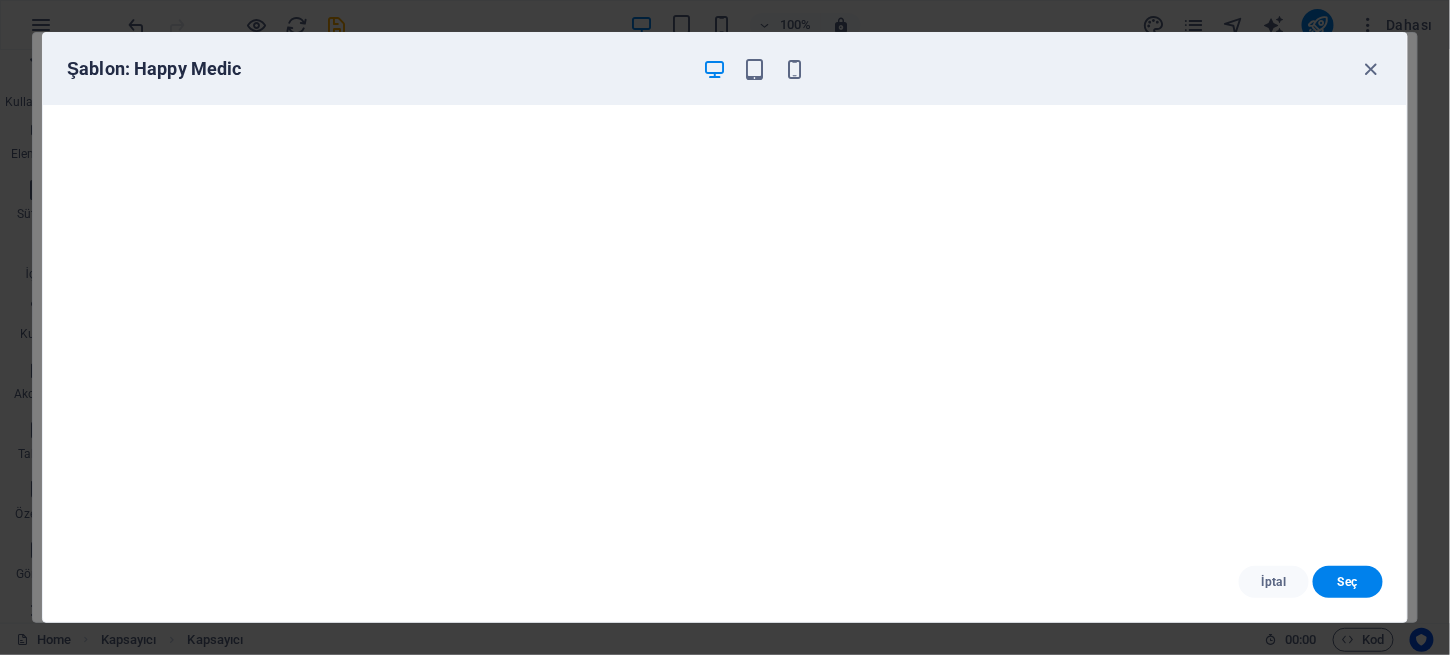 scroll, scrollTop: 4, scrollLeft: 0, axis: vertical 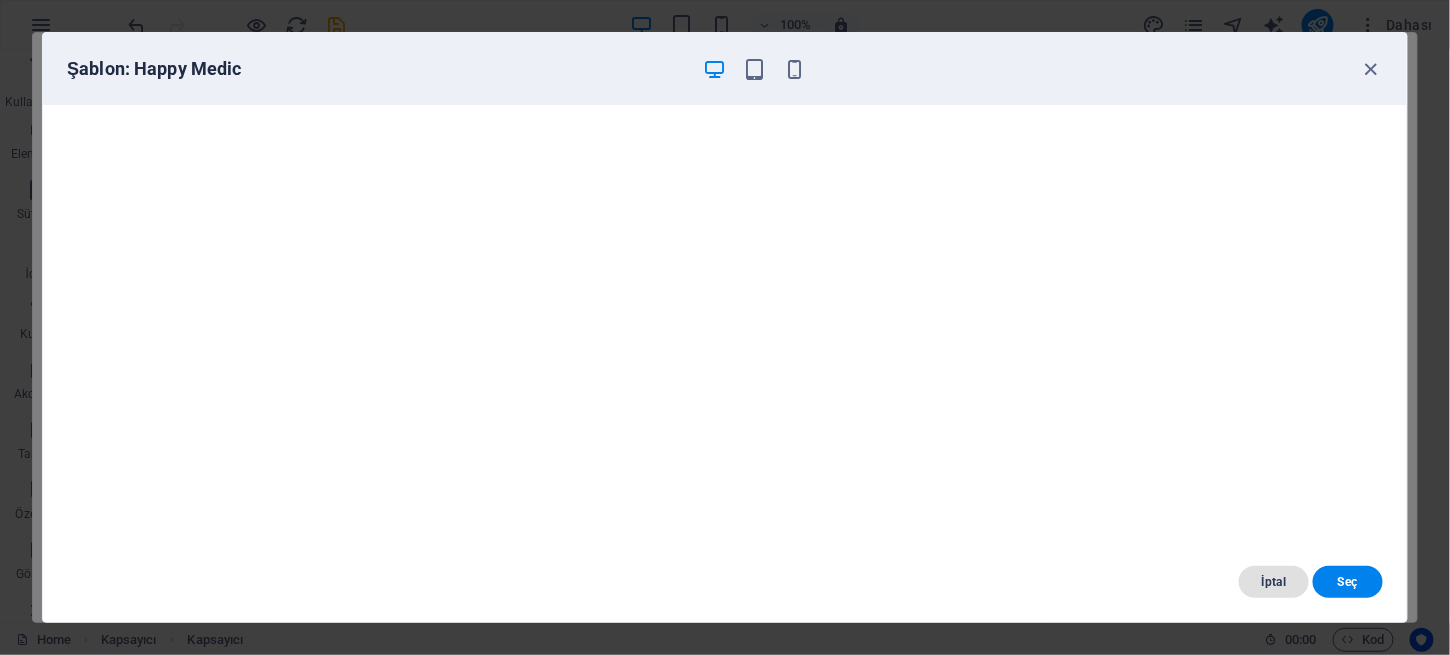 click on "İptal" at bounding box center (1274, 582) 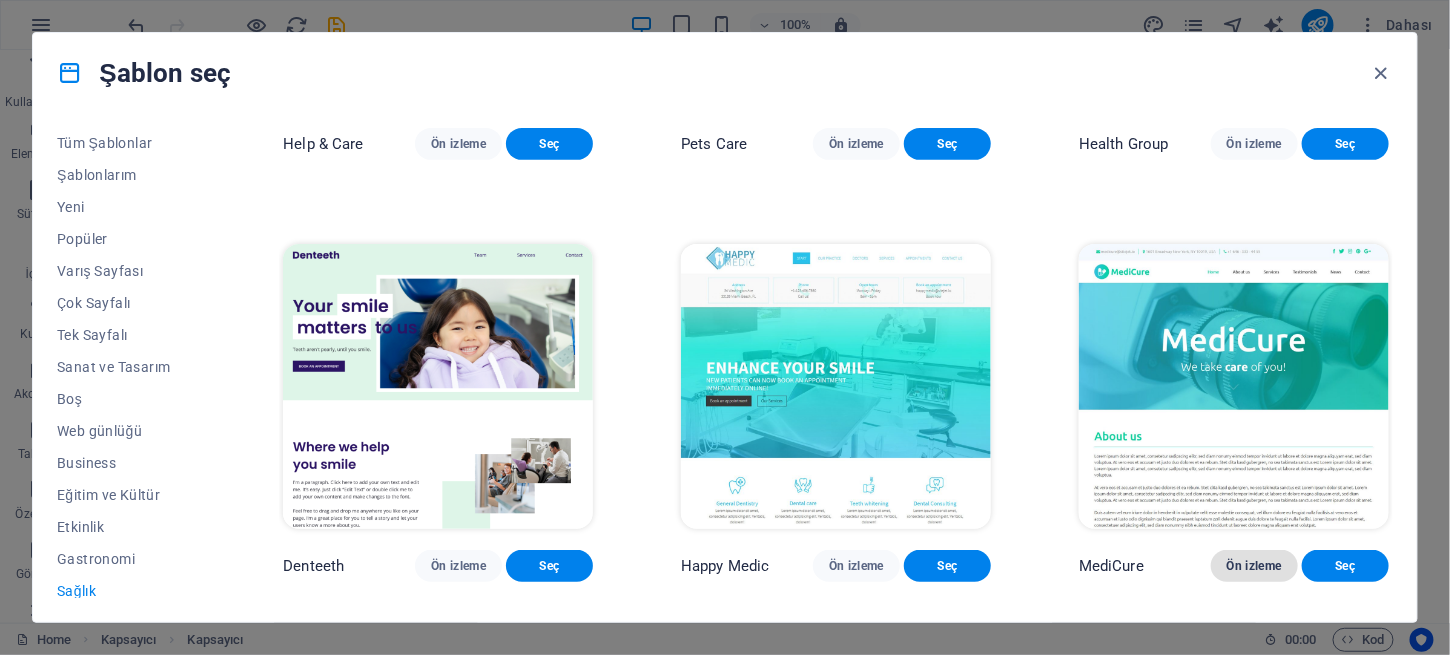 click on "Ön izleme" at bounding box center (1254, 566) 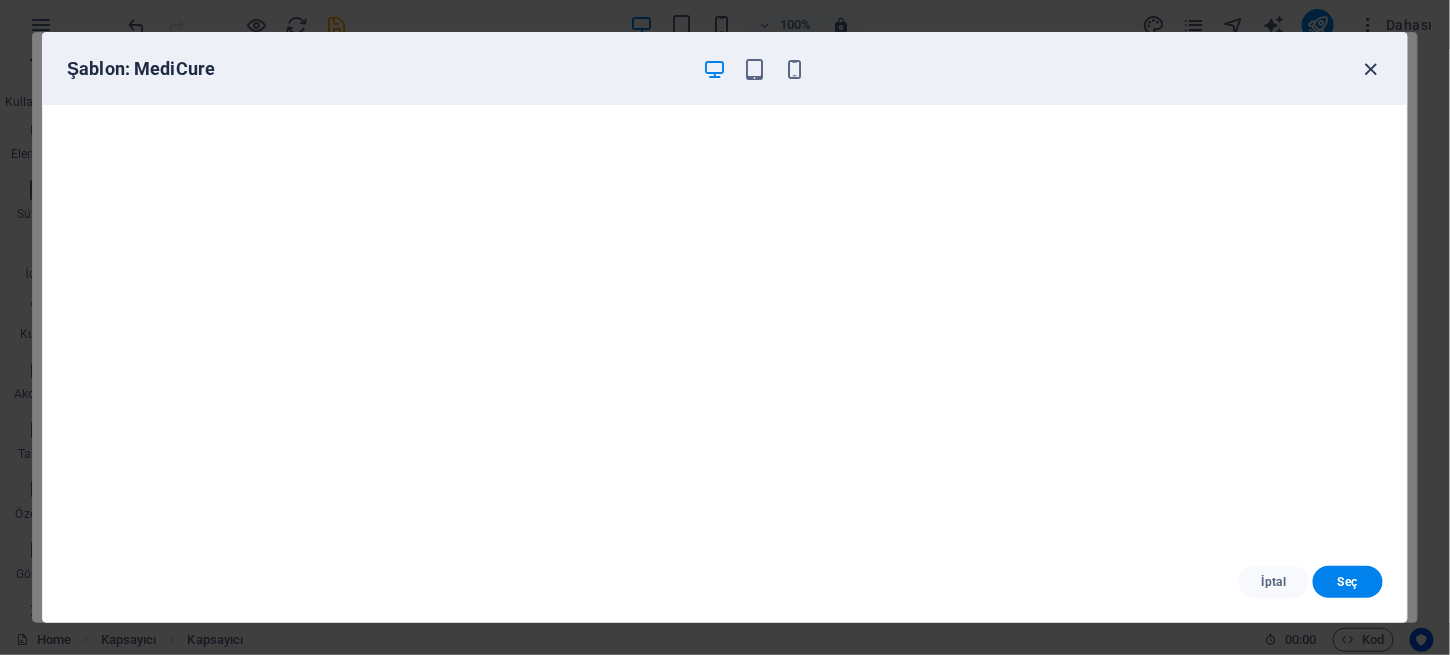 click at bounding box center (1371, 69) 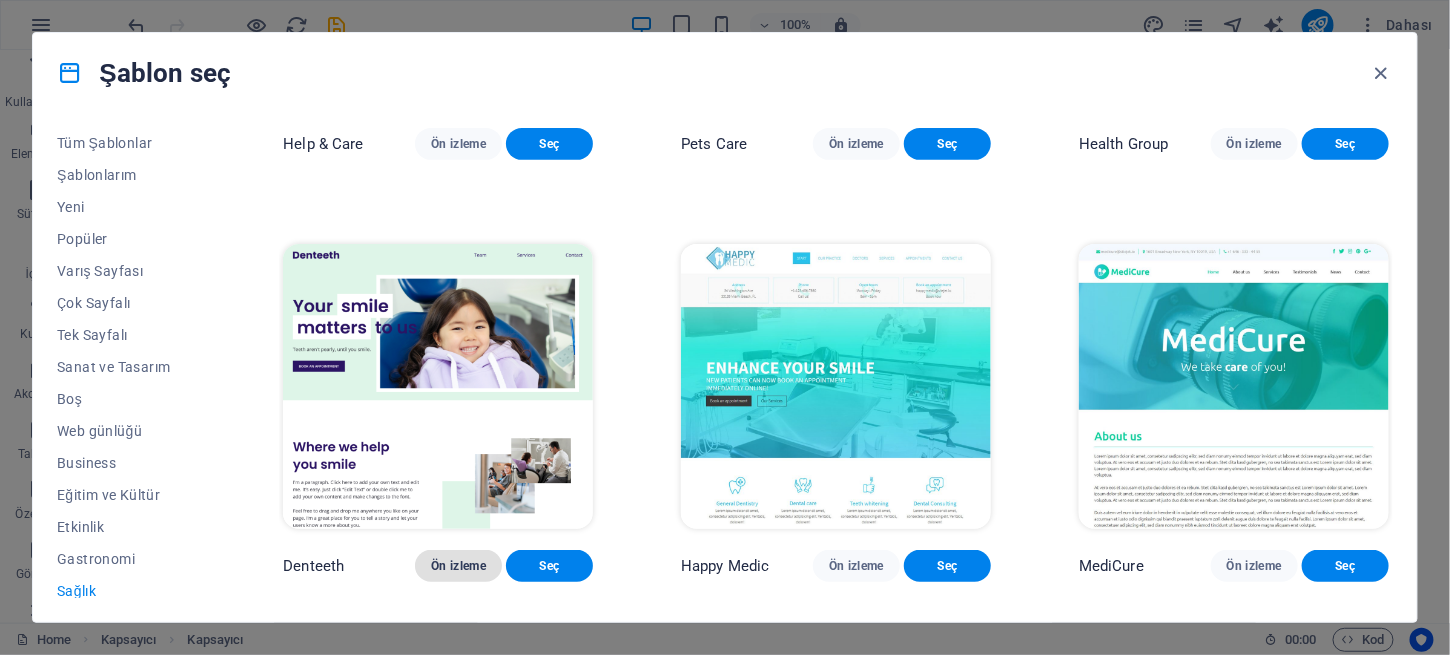 click on "Ön izleme" at bounding box center (458, 566) 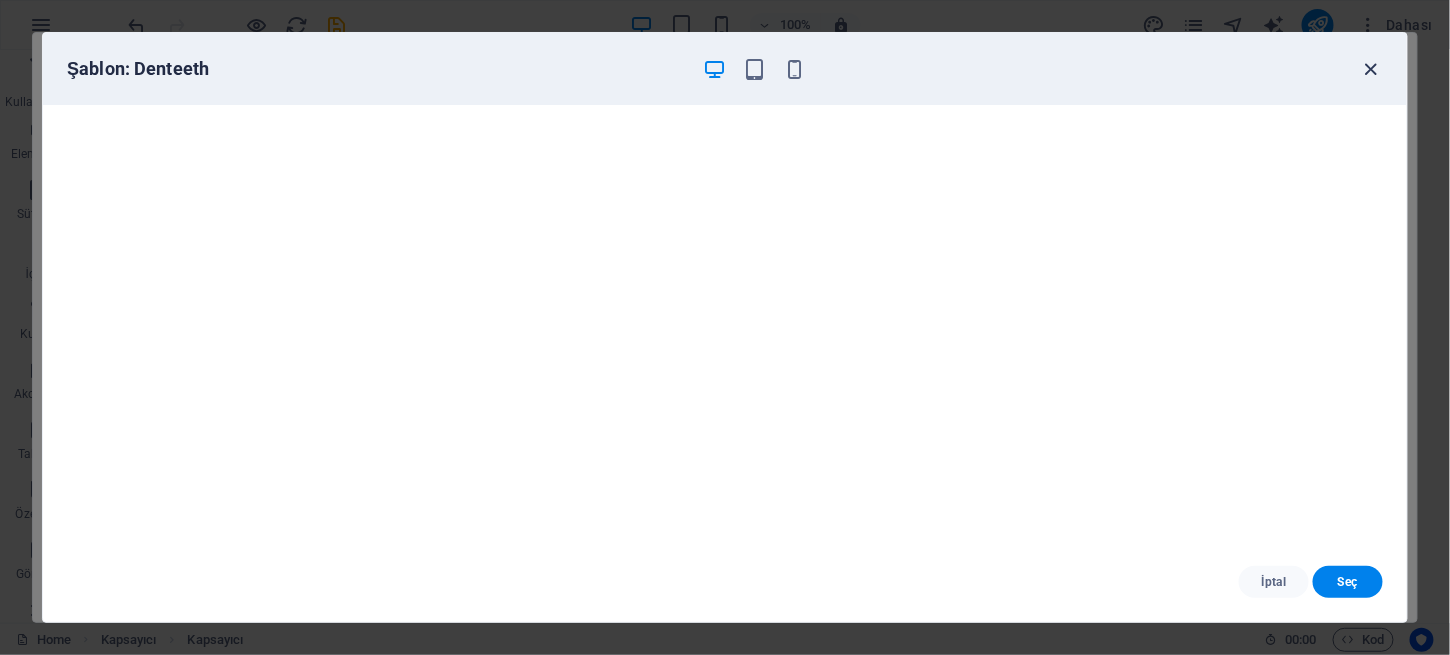 click at bounding box center [1371, 69] 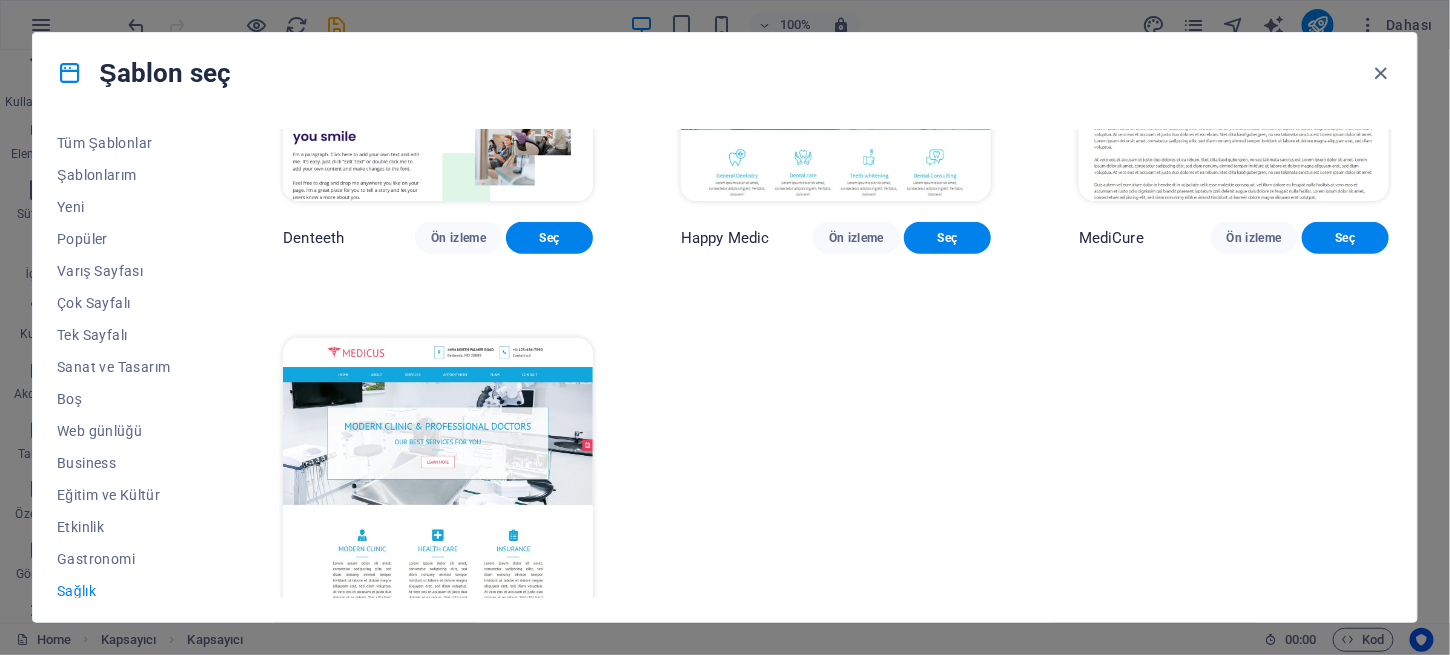 scroll, scrollTop: 712, scrollLeft: 0, axis: vertical 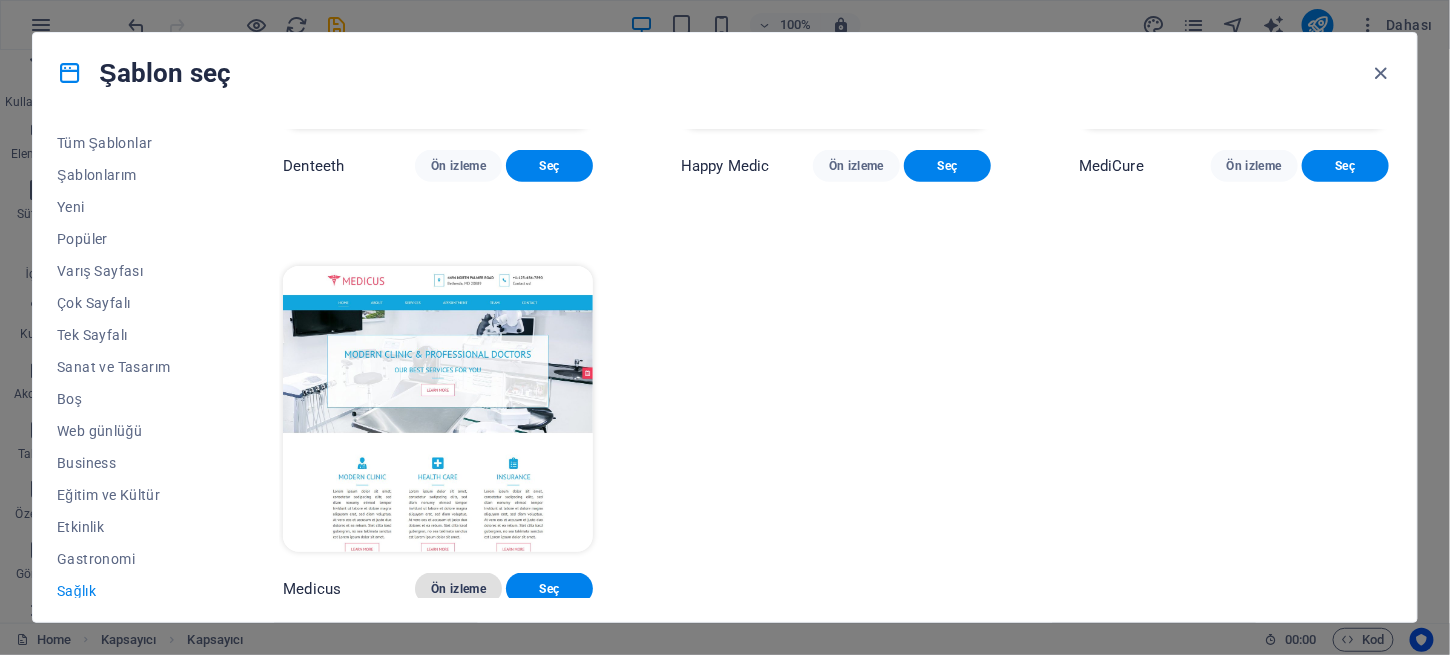 click on "Ön izleme" at bounding box center (458, 589) 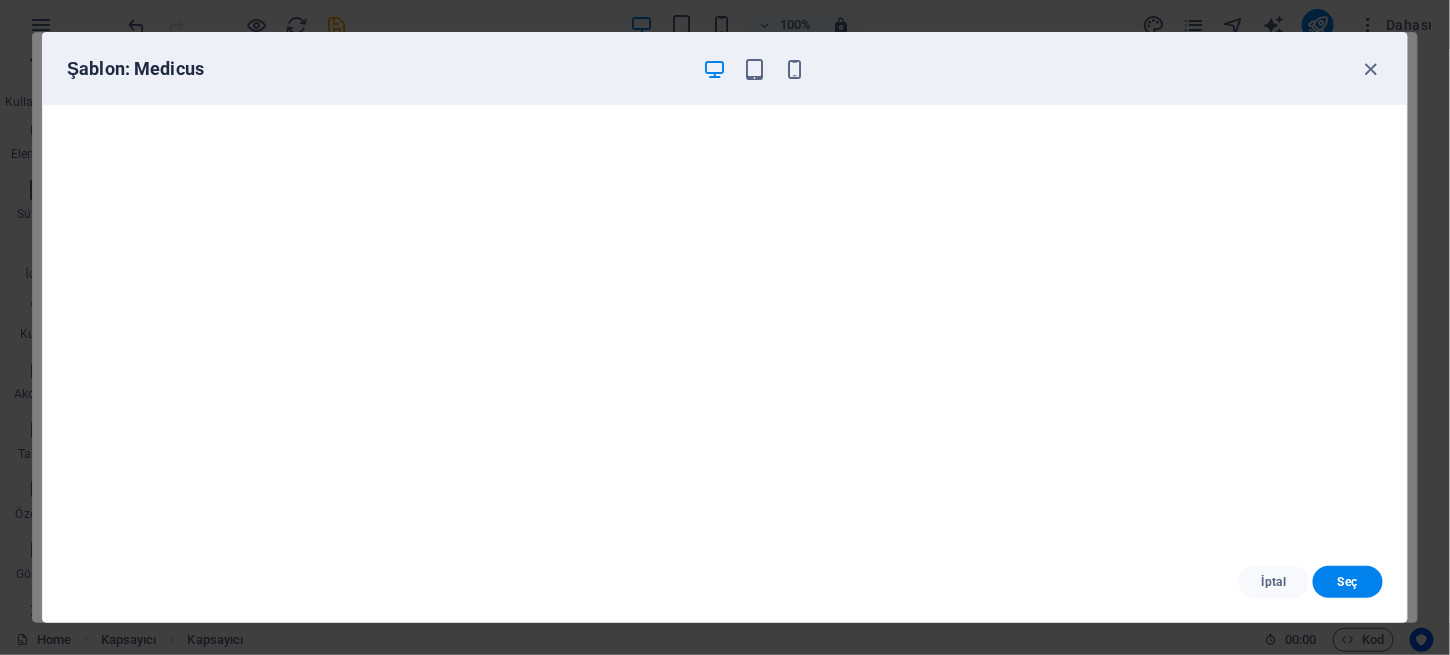 scroll, scrollTop: 4, scrollLeft: 0, axis: vertical 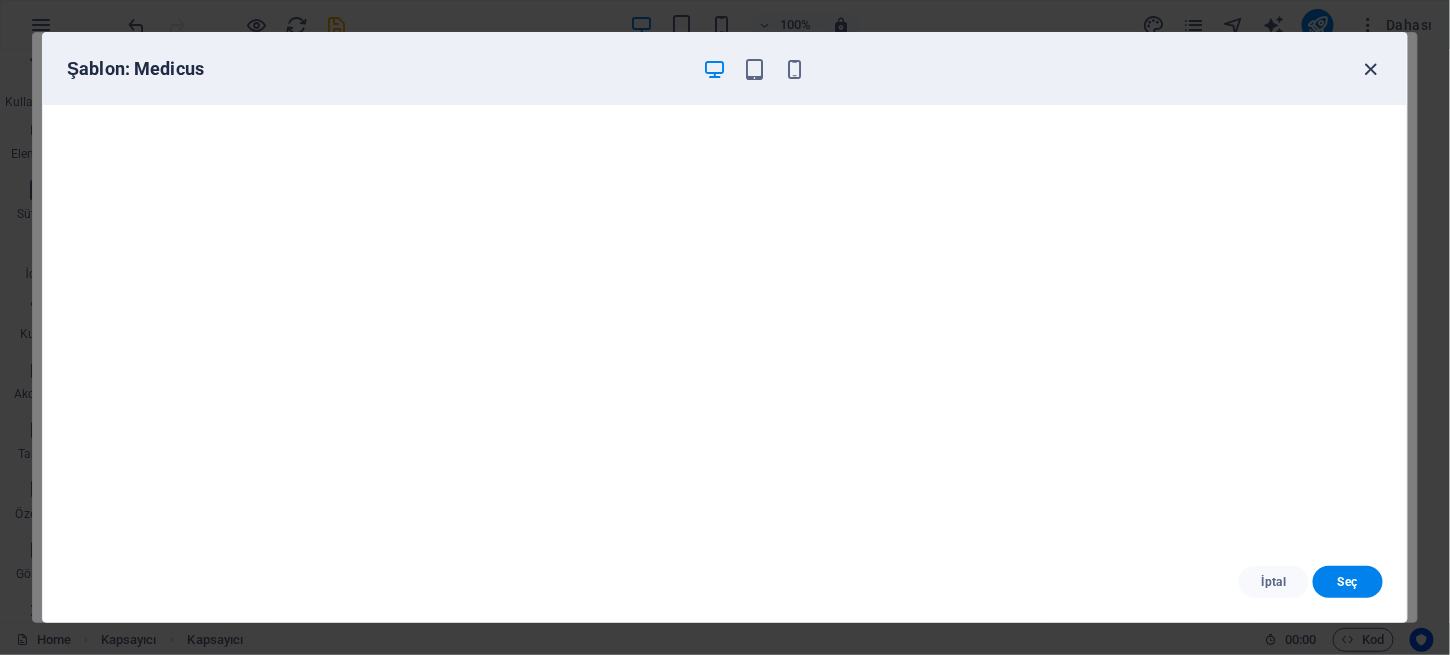 click at bounding box center [1371, 69] 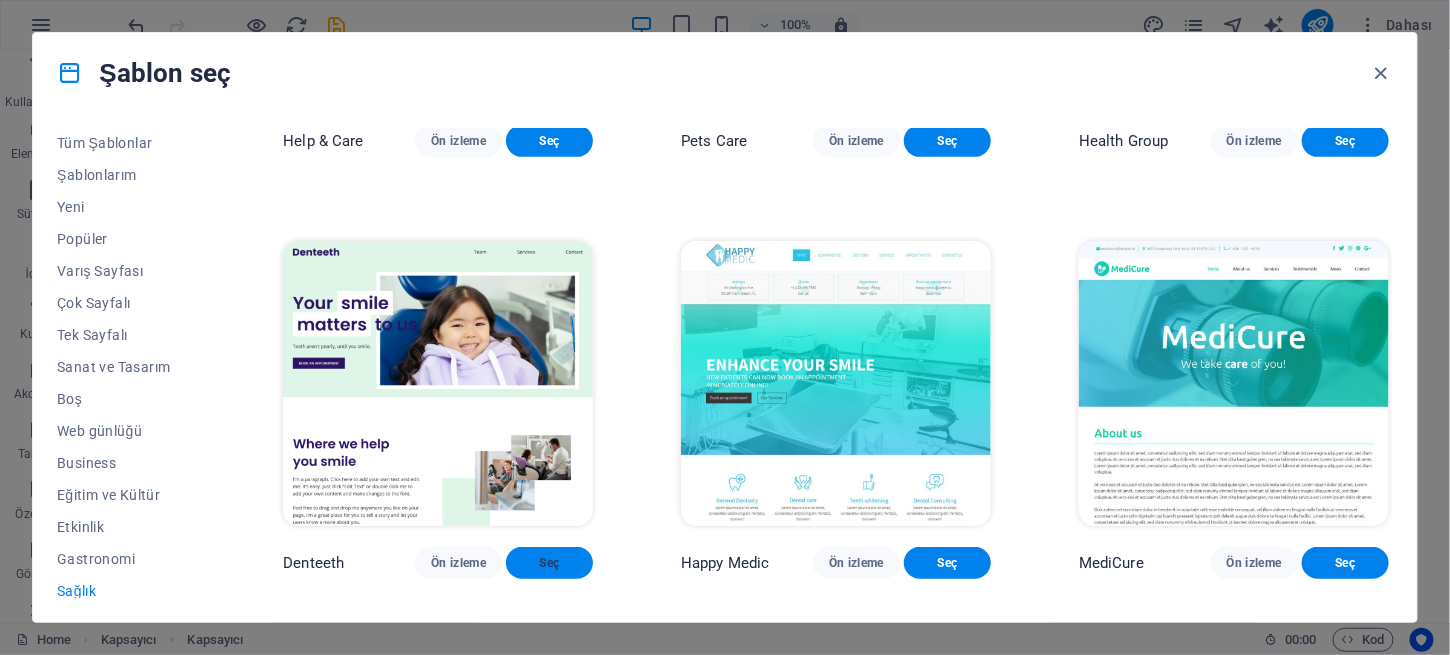 click on "Seç" at bounding box center (549, 563) 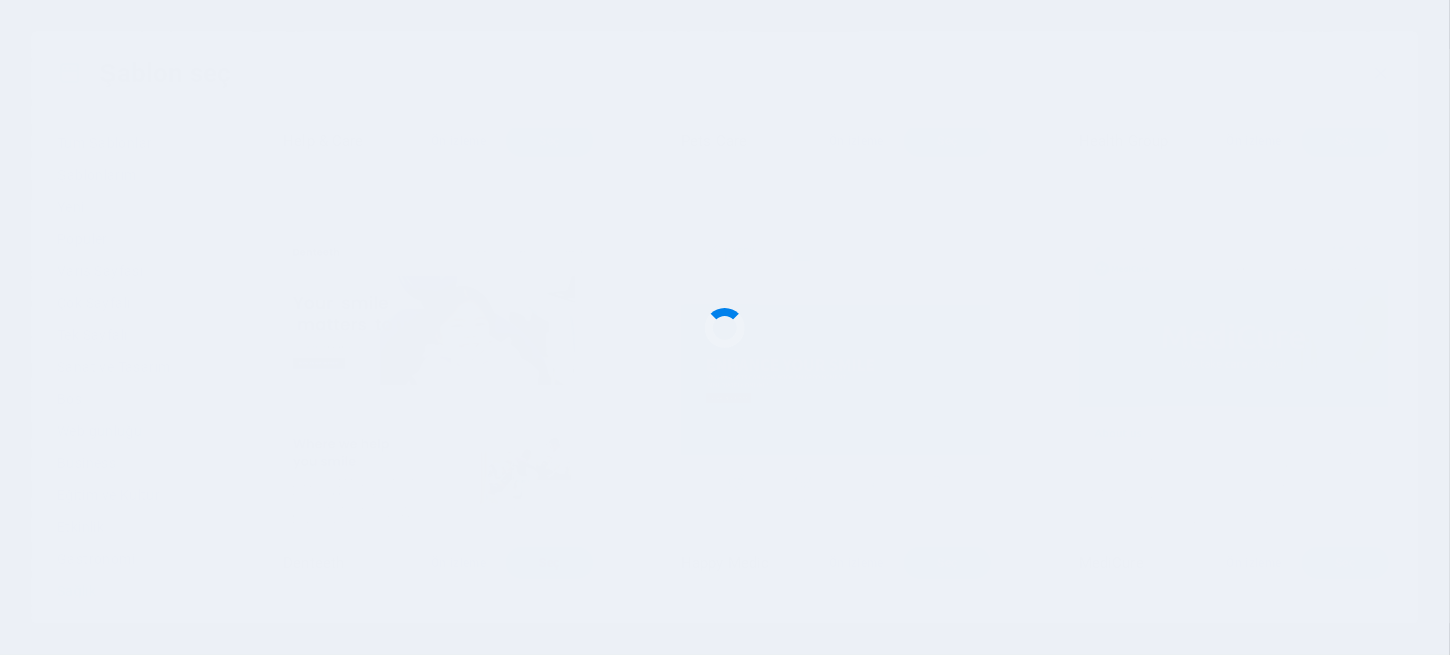scroll, scrollTop: 313, scrollLeft: 0, axis: vertical 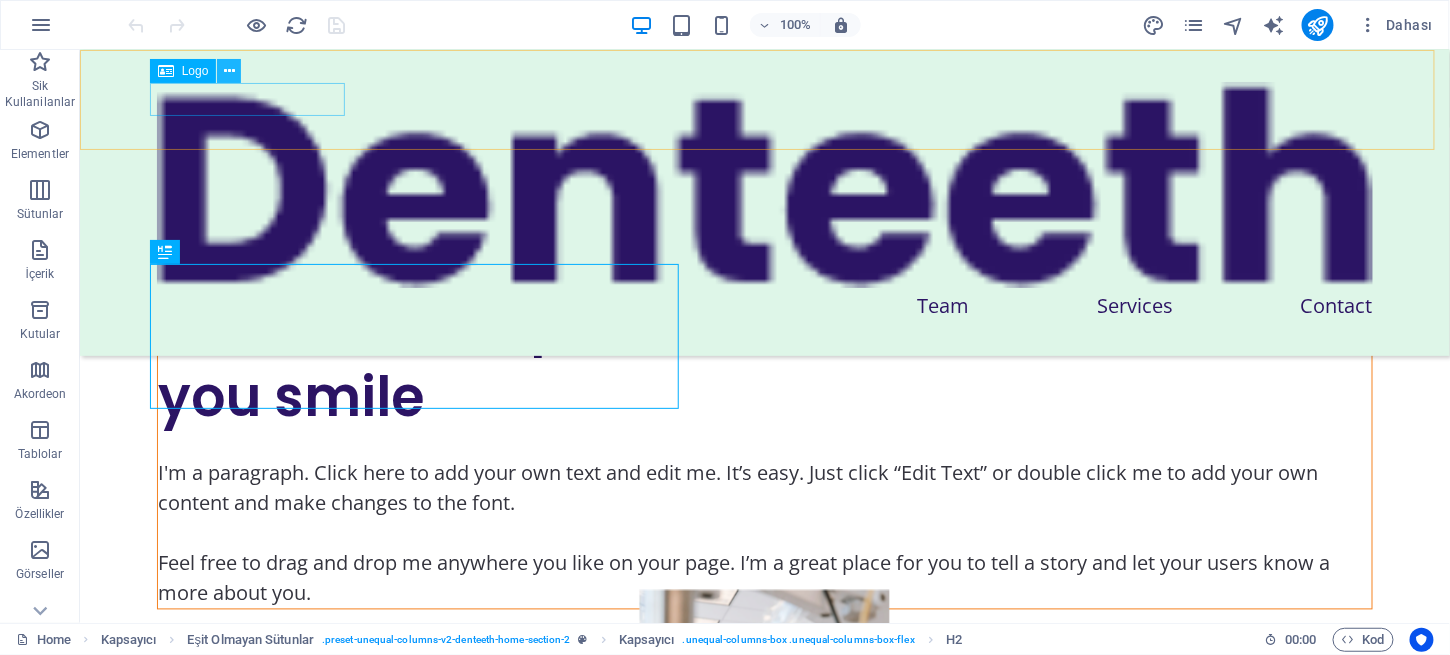 click at bounding box center (229, 71) 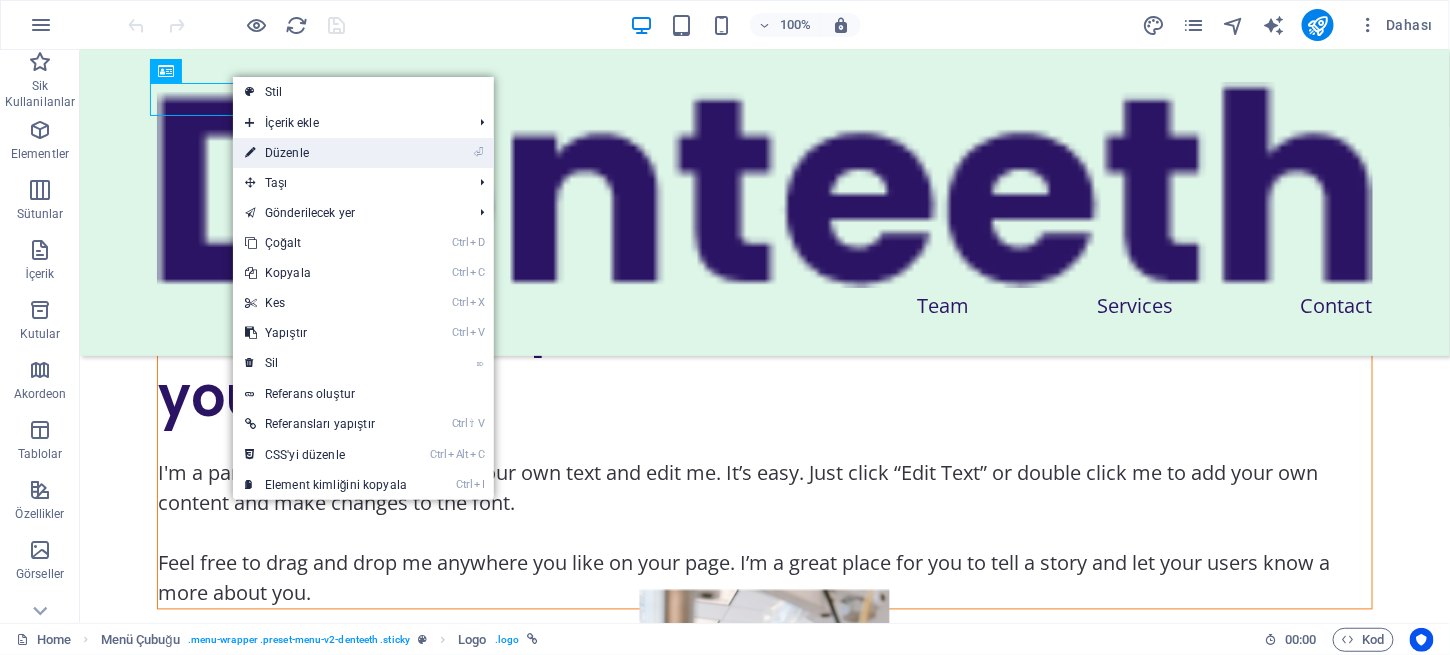 click on "⏎  Düzenle" at bounding box center [326, 153] 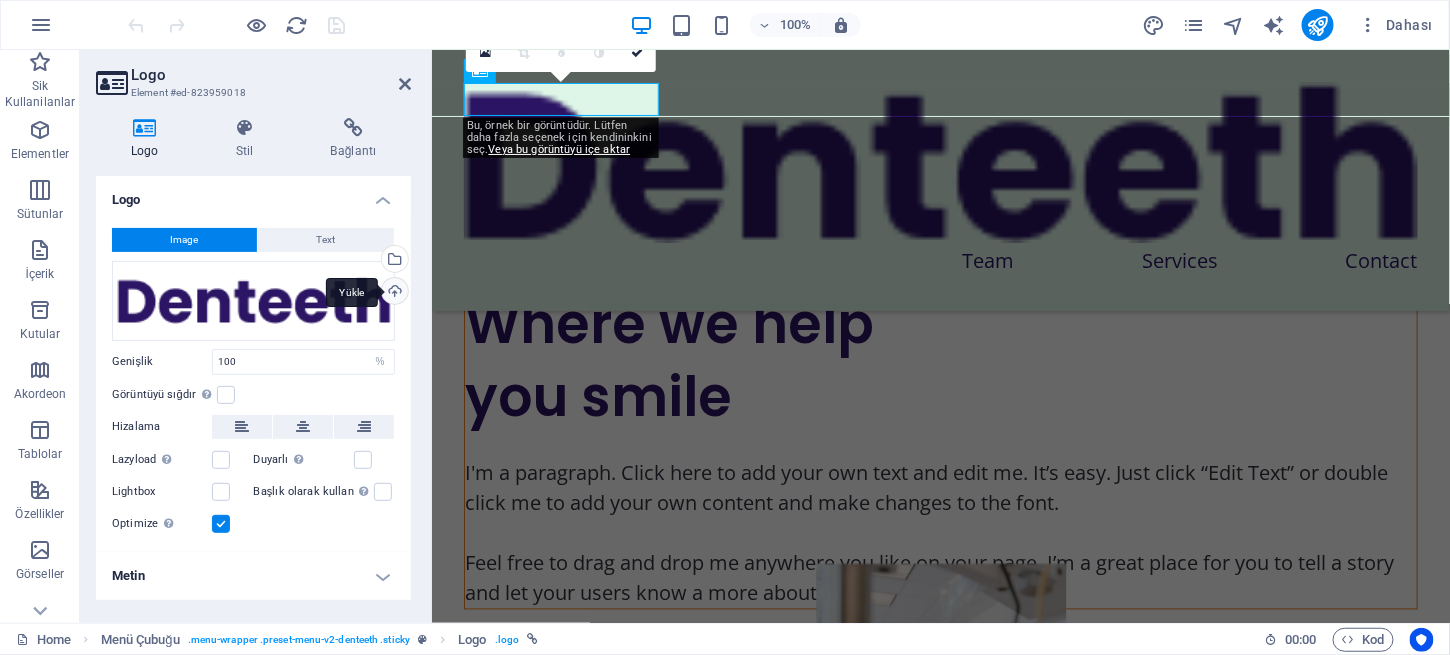 click on "Yükle" at bounding box center [393, 293] 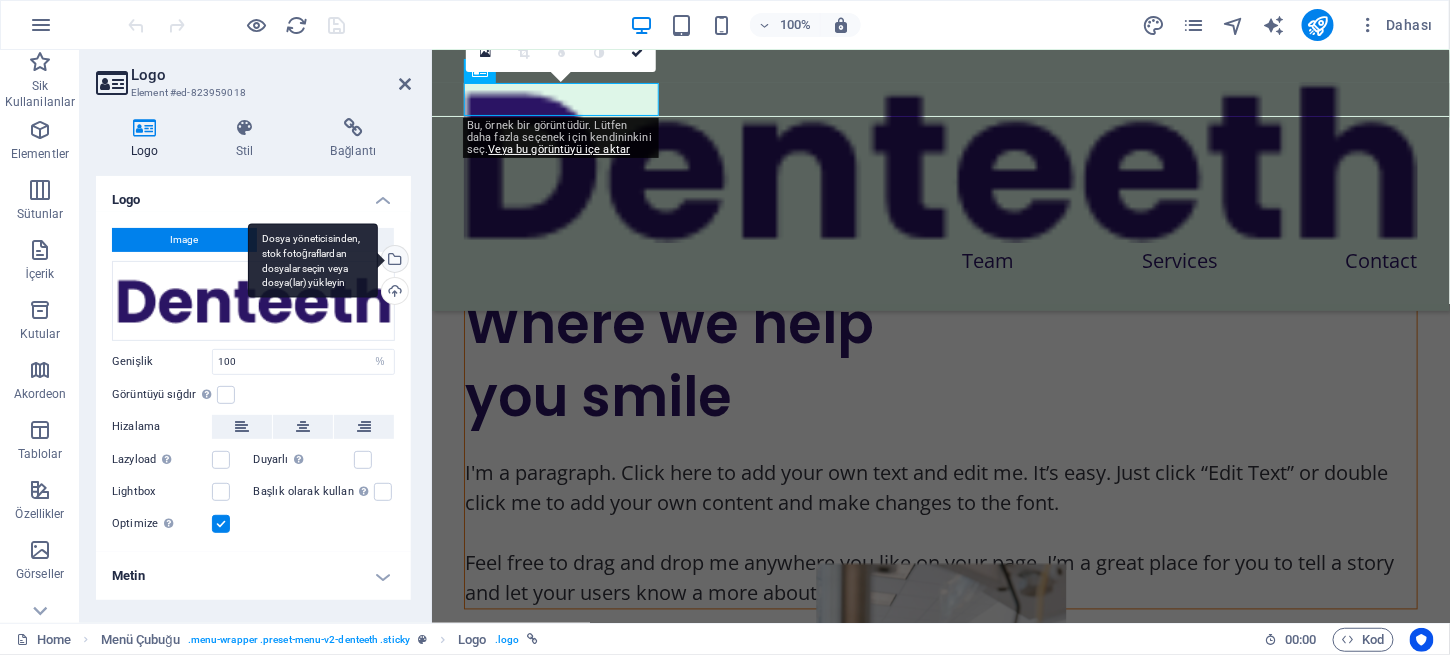click on "Dosya yöneticisinden, stok fotoğraflardan dosyalar seçin veya dosya(lar) yükleyin" at bounding box center [393, 261] 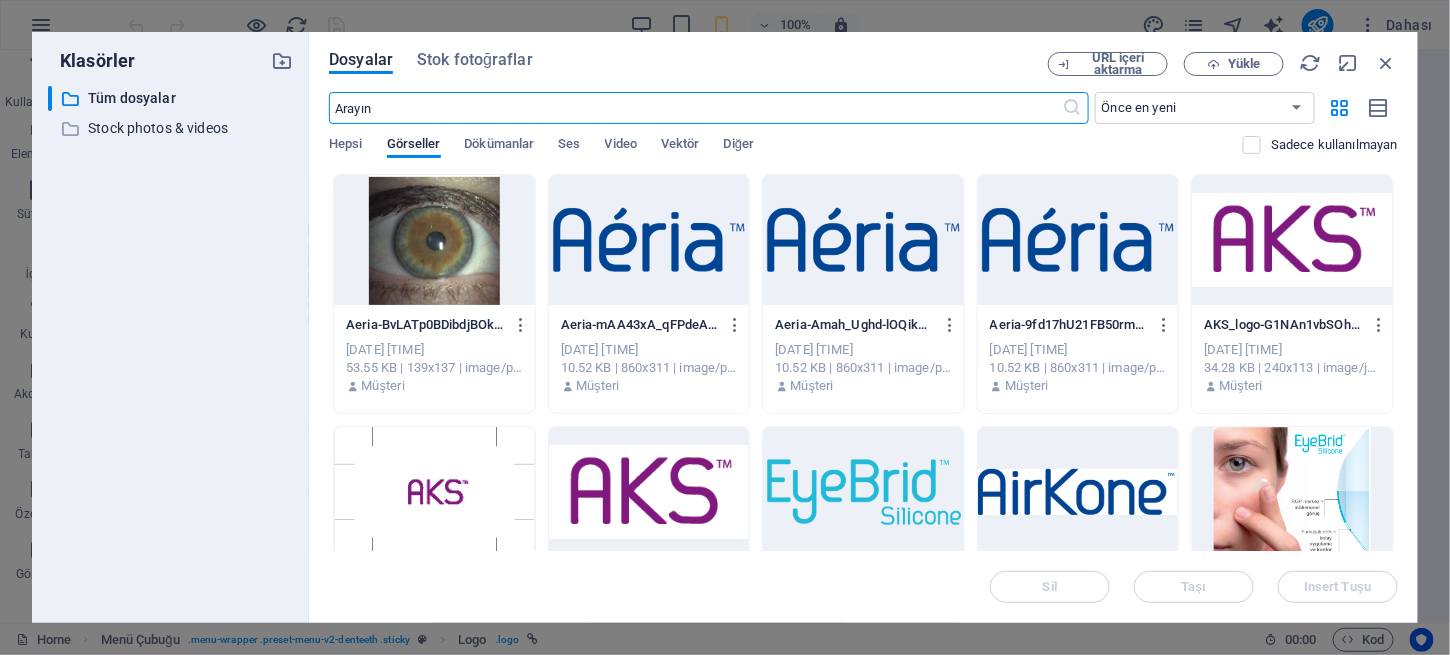 scroll, scrollTop: 985, scrollLeft: 0, axis: vertical 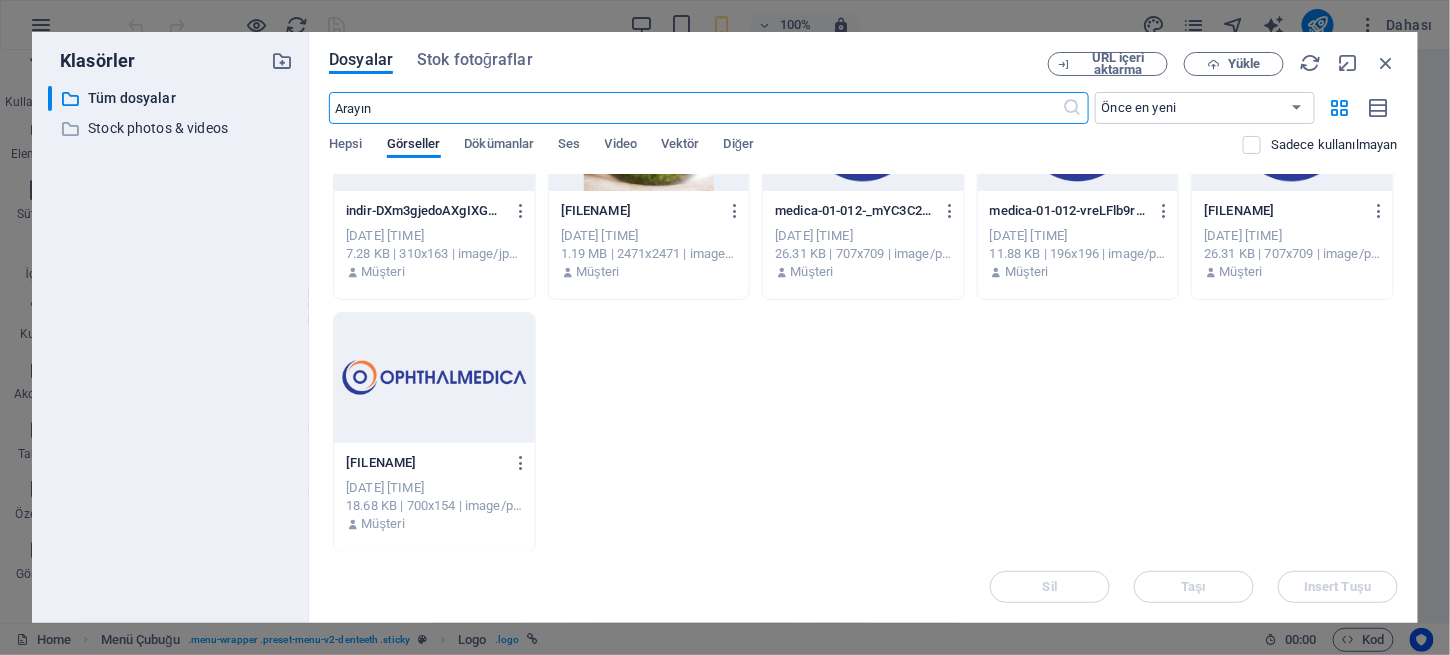 click at bounding box center (434, 378) 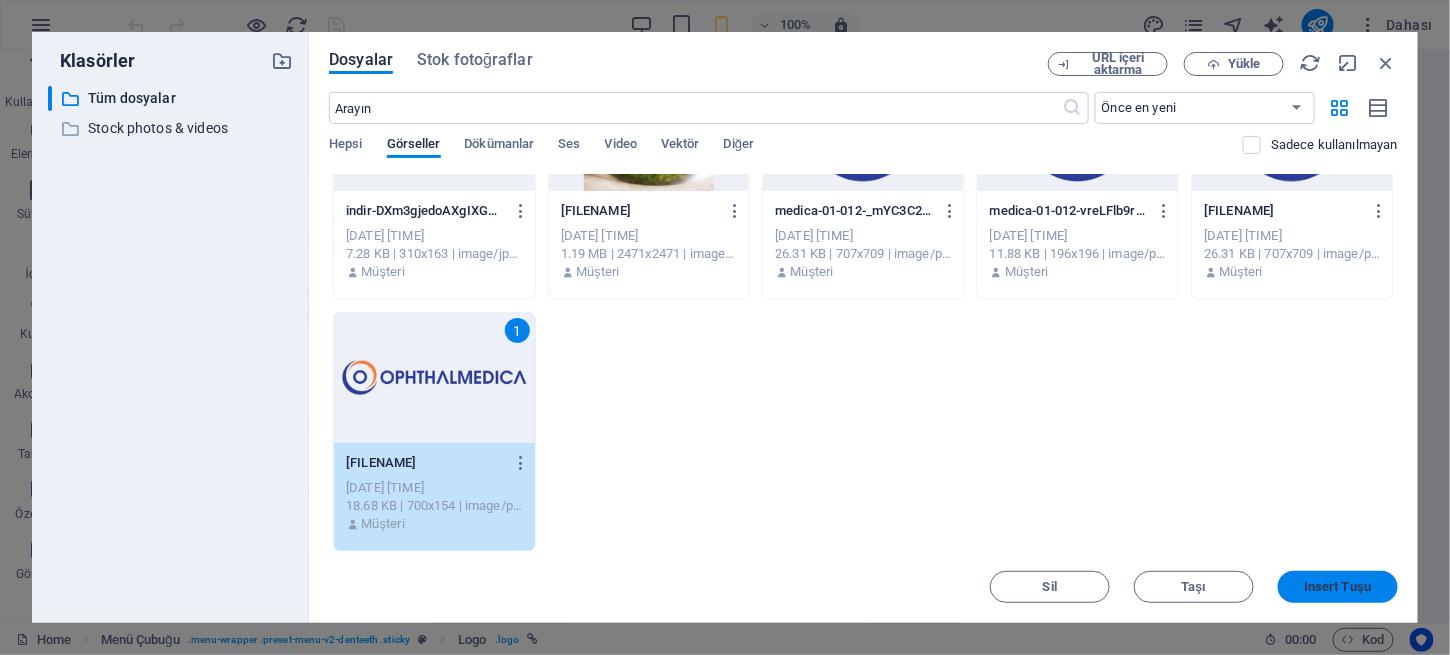 click on "Insert Tuşu" at bounding box center (1337, 587) 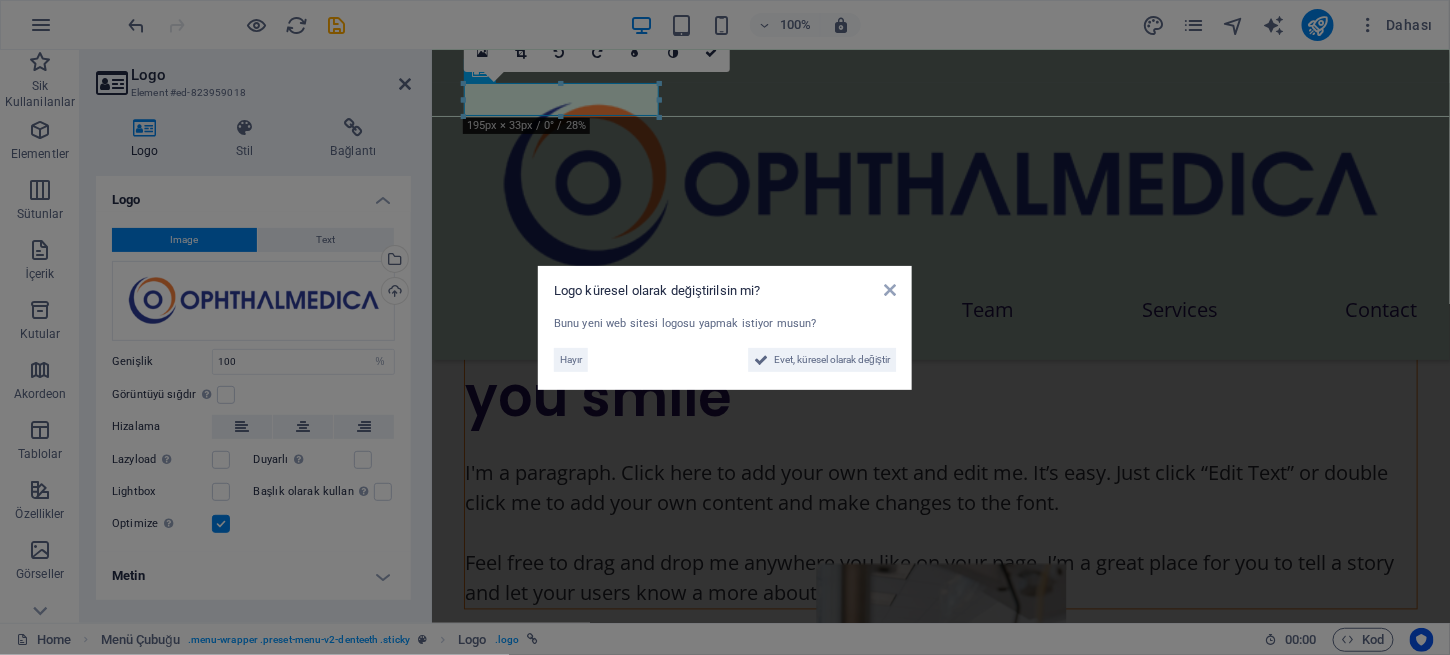 scroll, scrollTop: 1142, scrollLeft: 0, axis: vertical 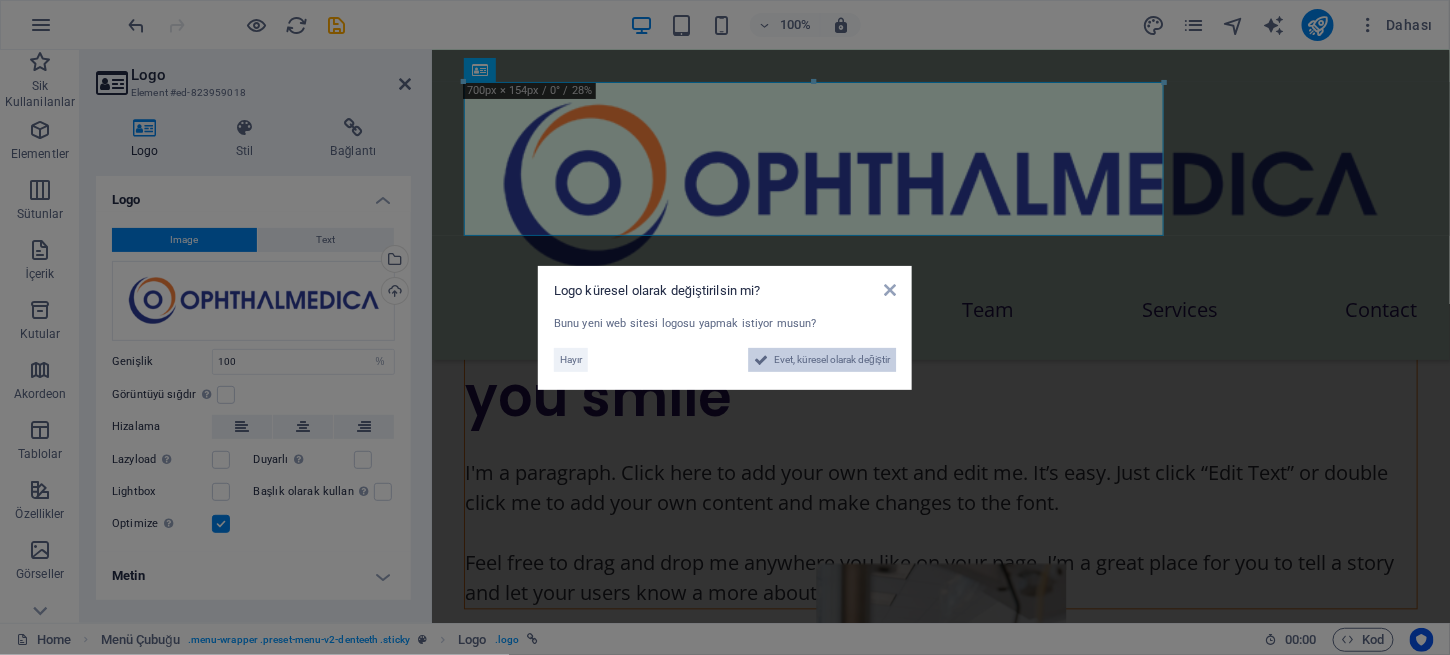 click on "Evet, küresel olarak değiştir" at bounding box center [832, 360] 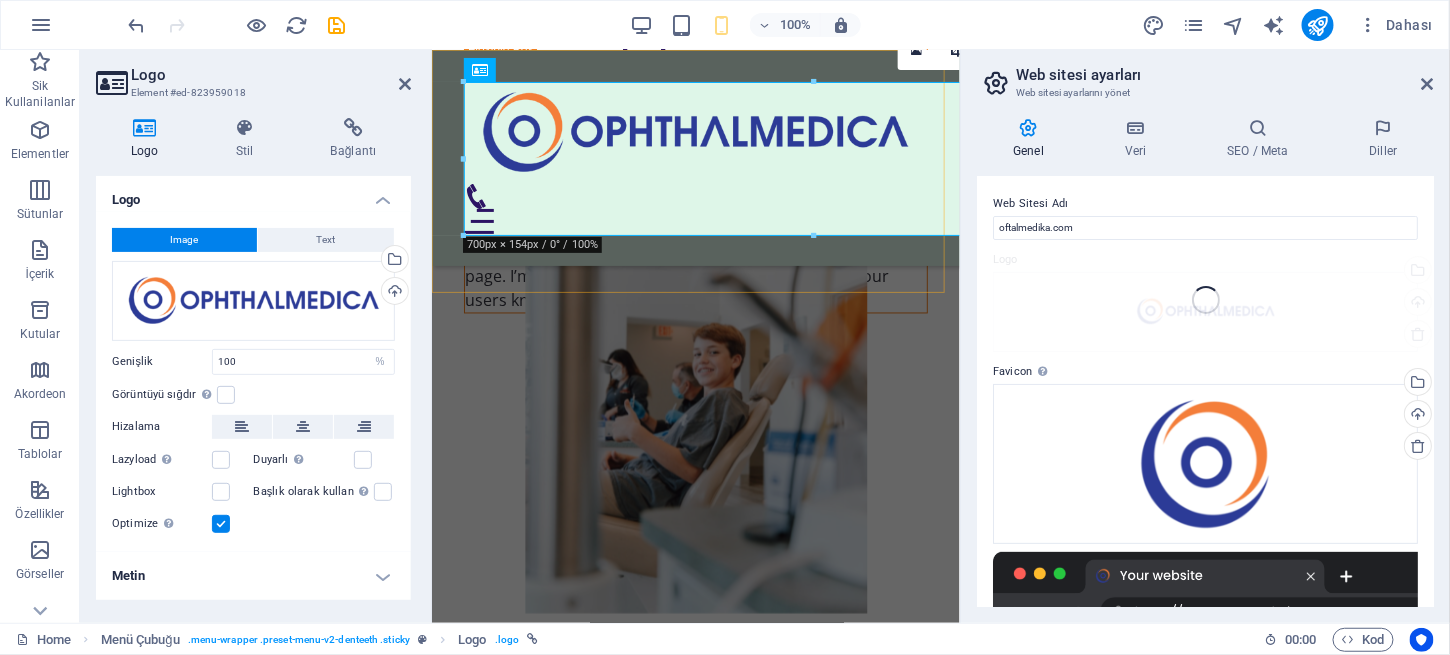scroll, scrollTop: 1131, scrollLeft: 0, axis: vertical 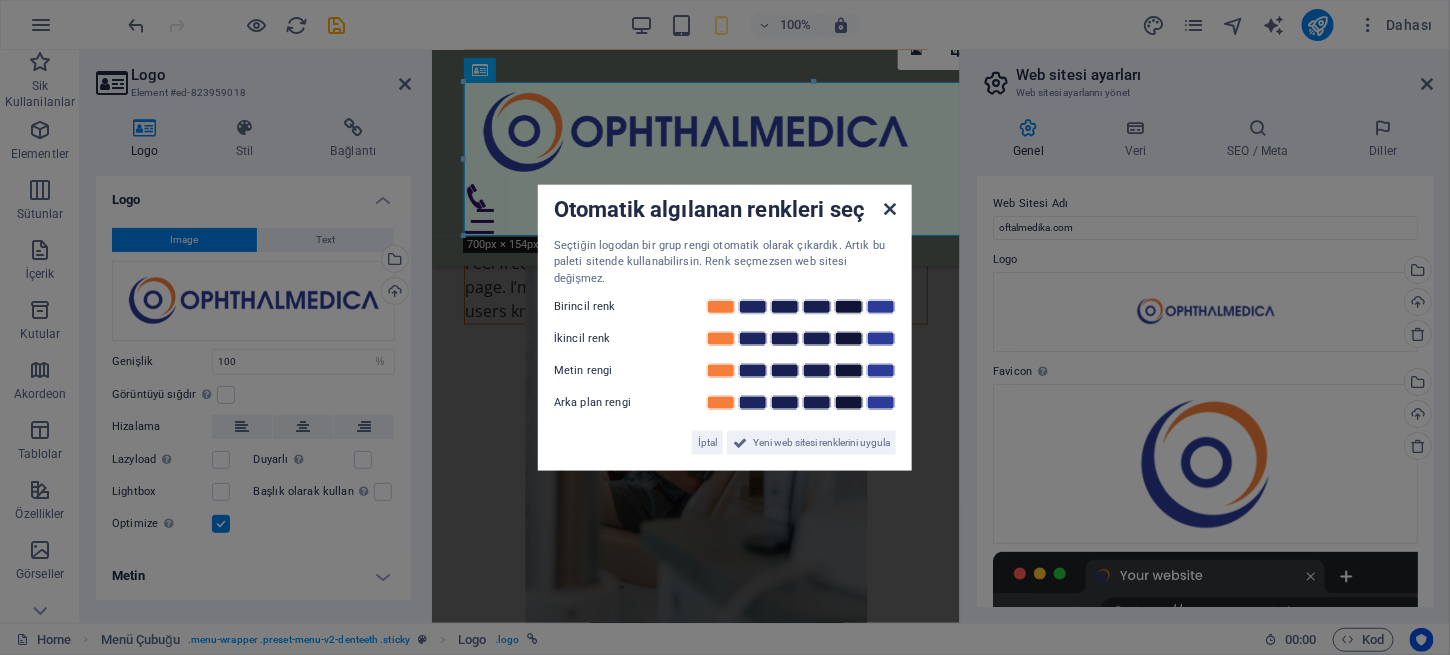 click at bounding box center (890, 208) 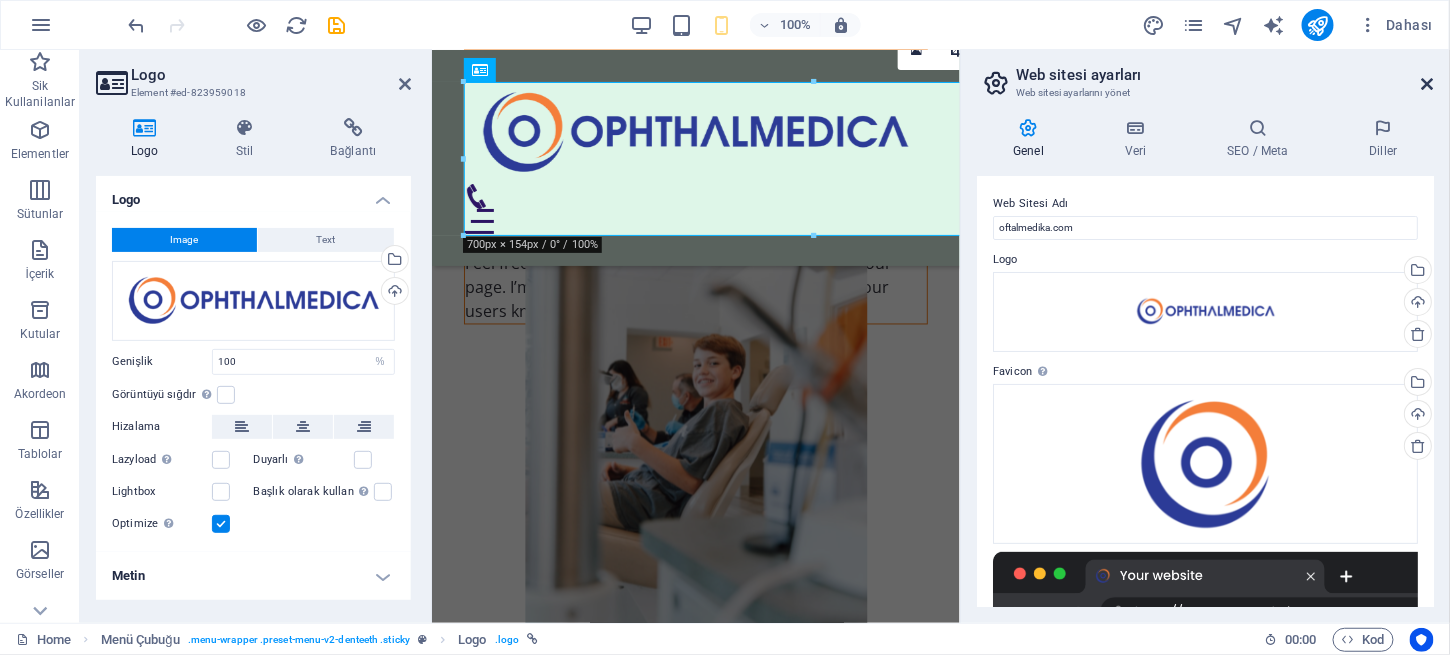 click at bounding box center [1428, 84] 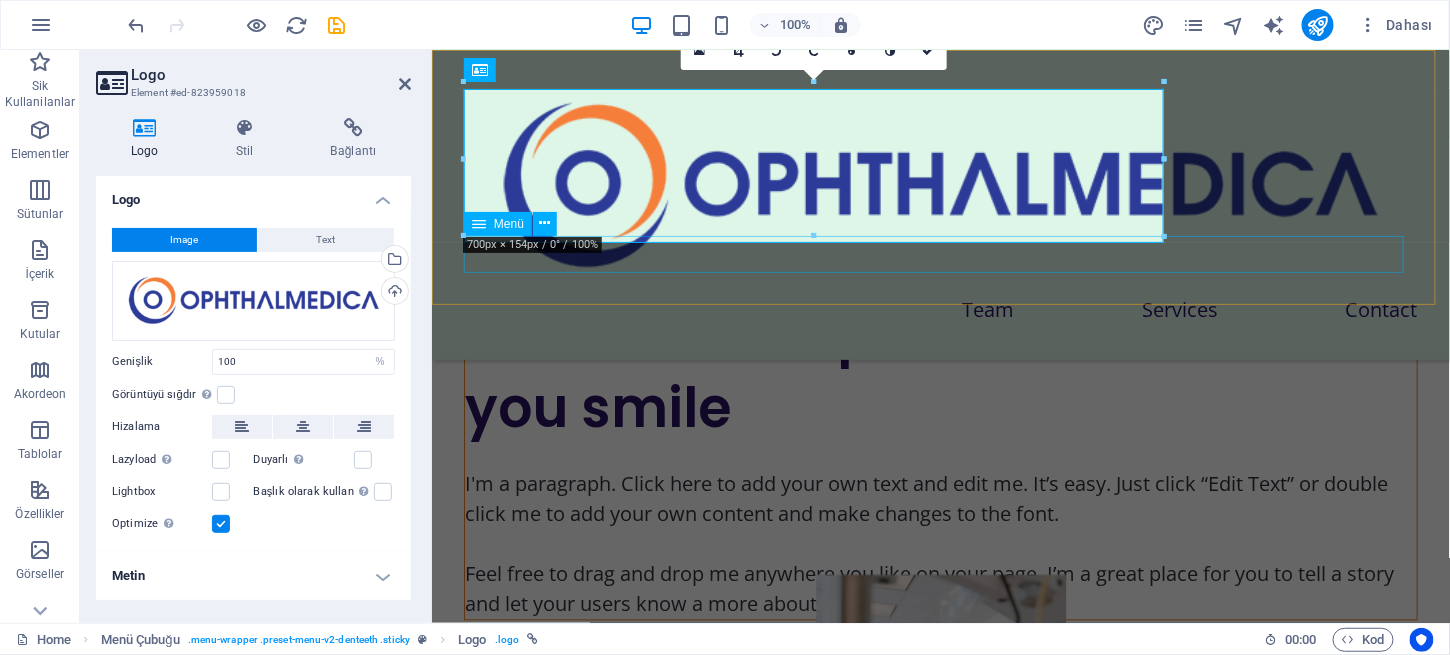 scroll, scrollTop: 1142, scrollLeft: 0, axis: vertical 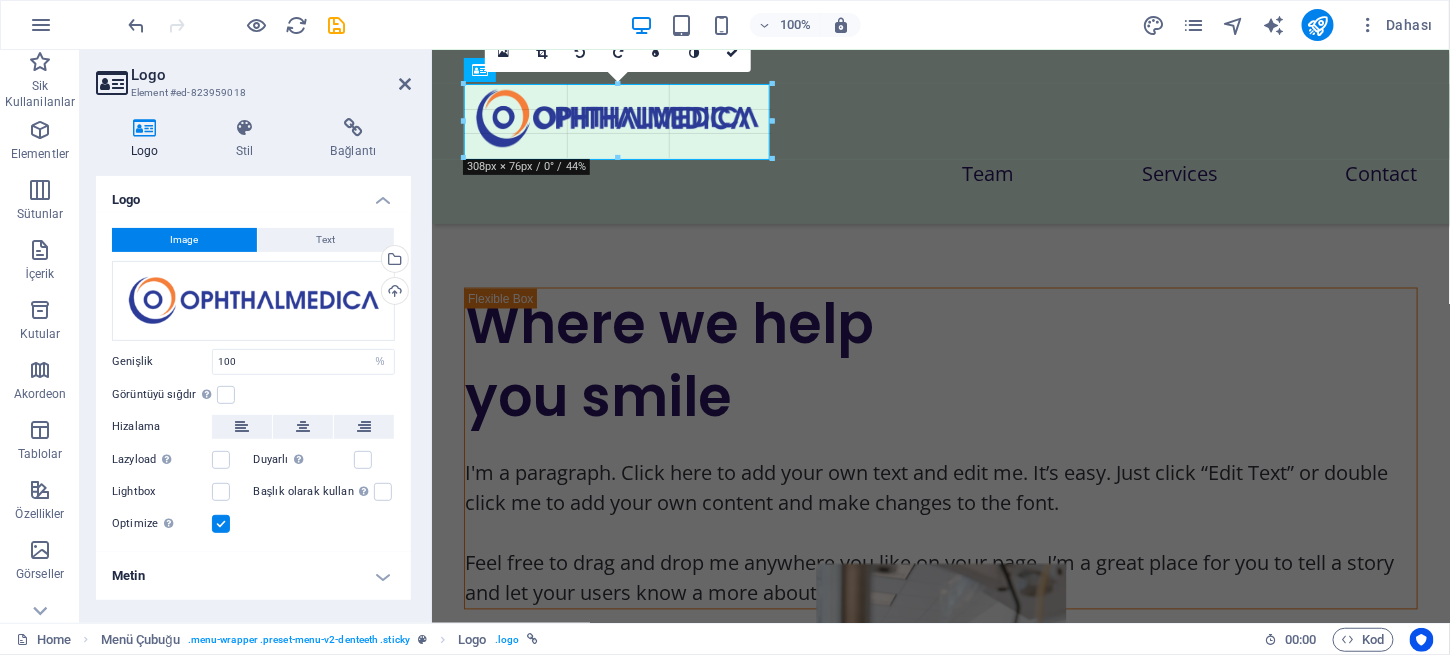 drag, startPoint x: 1168, startPoint y: 235, endPoint x: 767, endPoint y: 131, distance: 414.2668 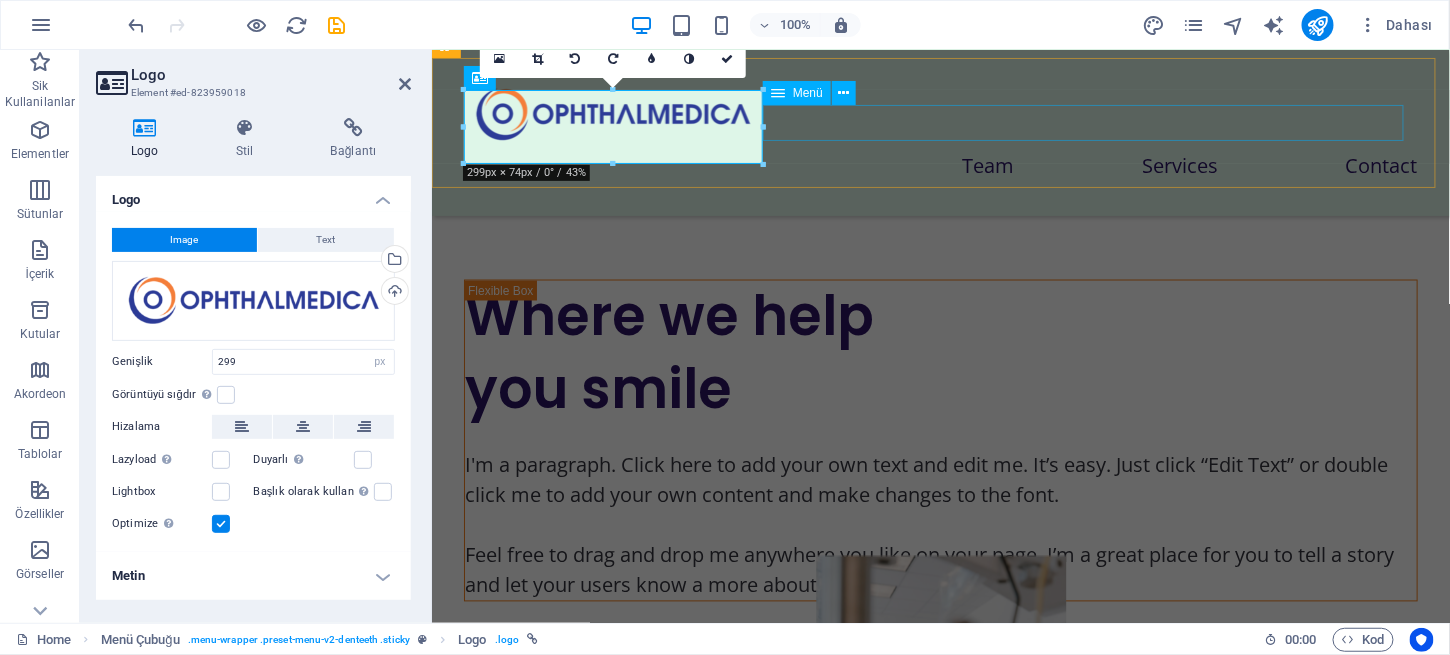 scroll, scrollTop: 1018, scrollLeft: 0, axis: vertical 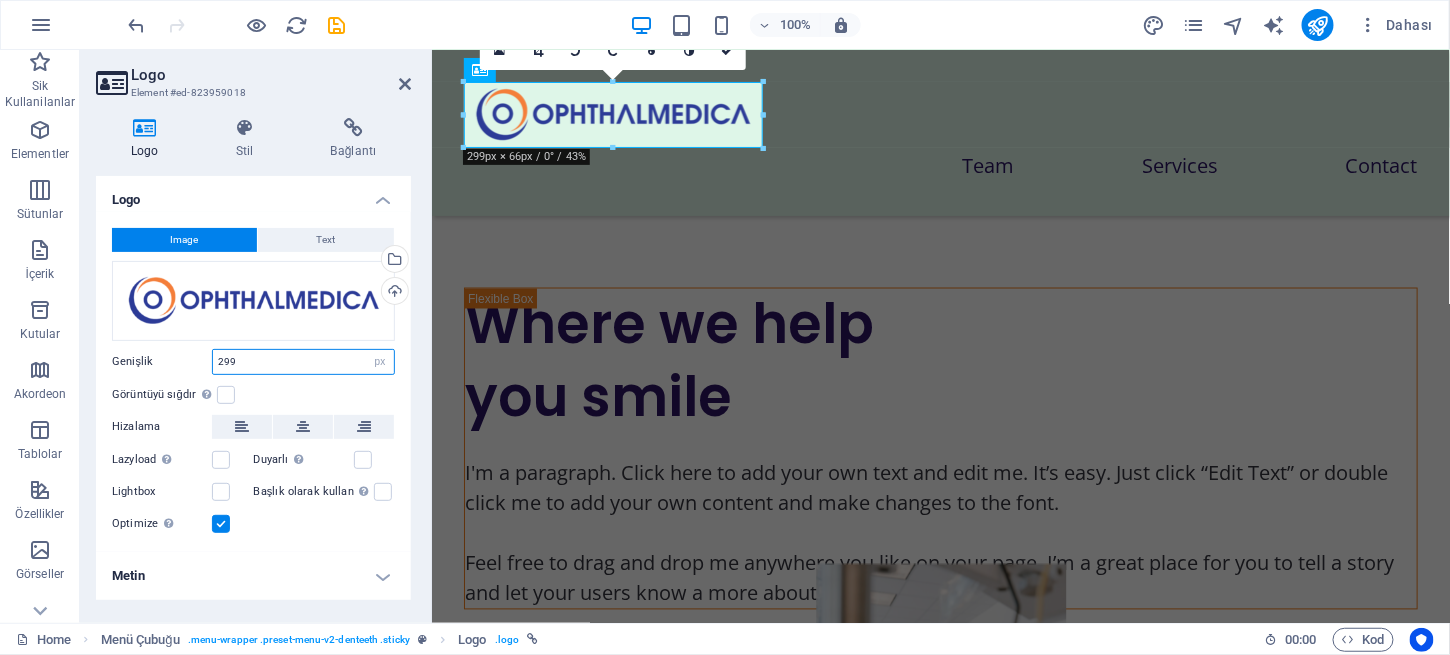 click on "299" at bounding box center [303, 362] 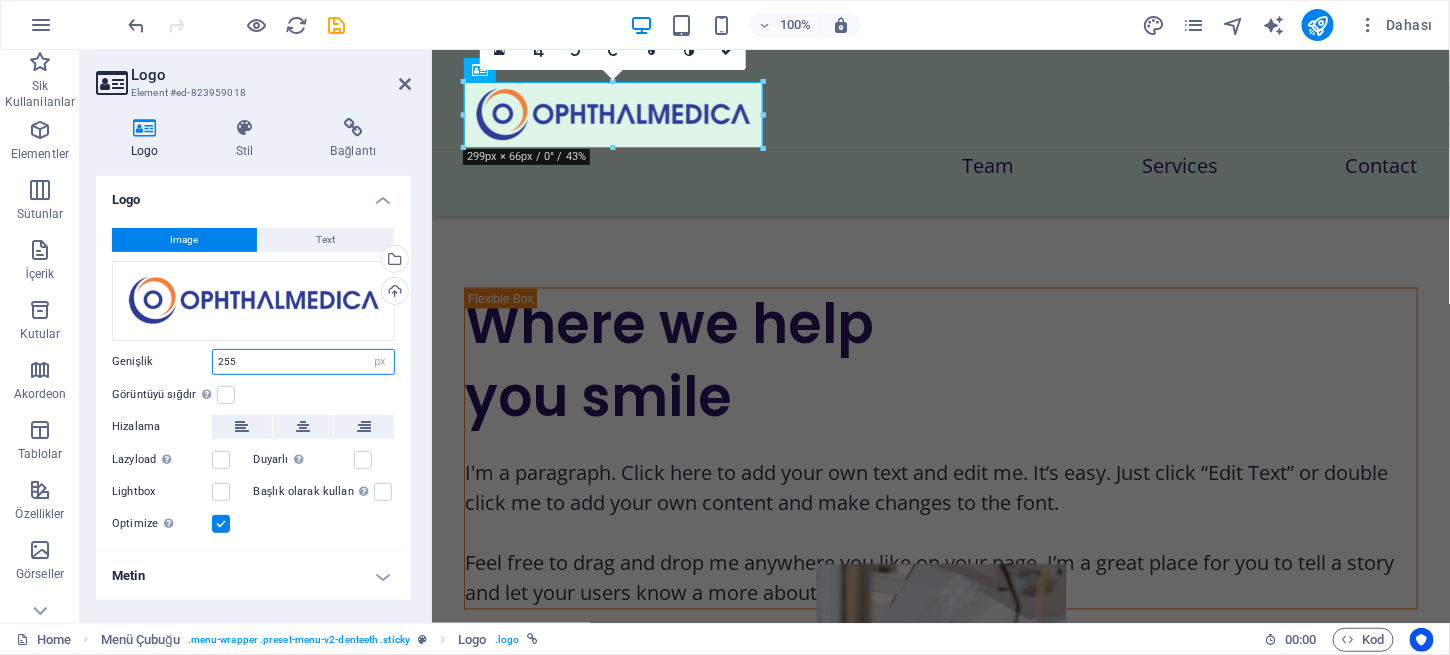 type on "255" 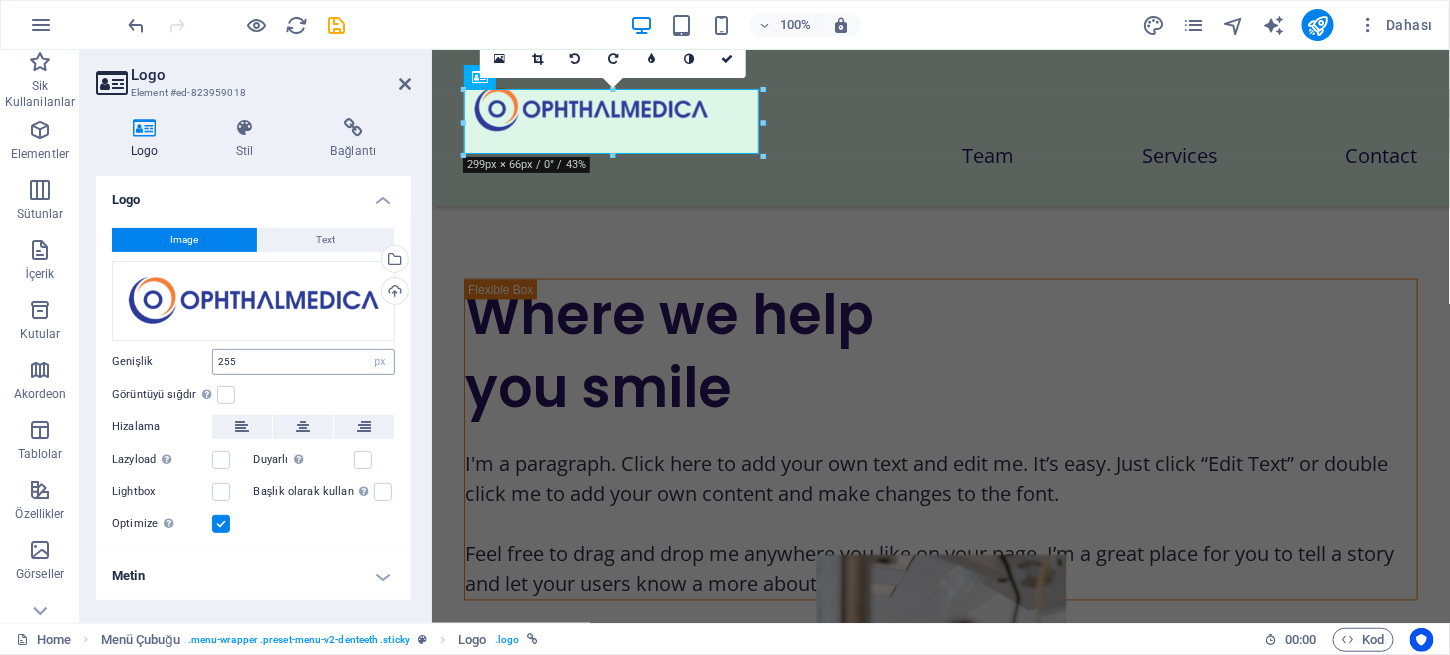 scroll, scrollTop: 1008, scrollLeft: 0, axis: vertical 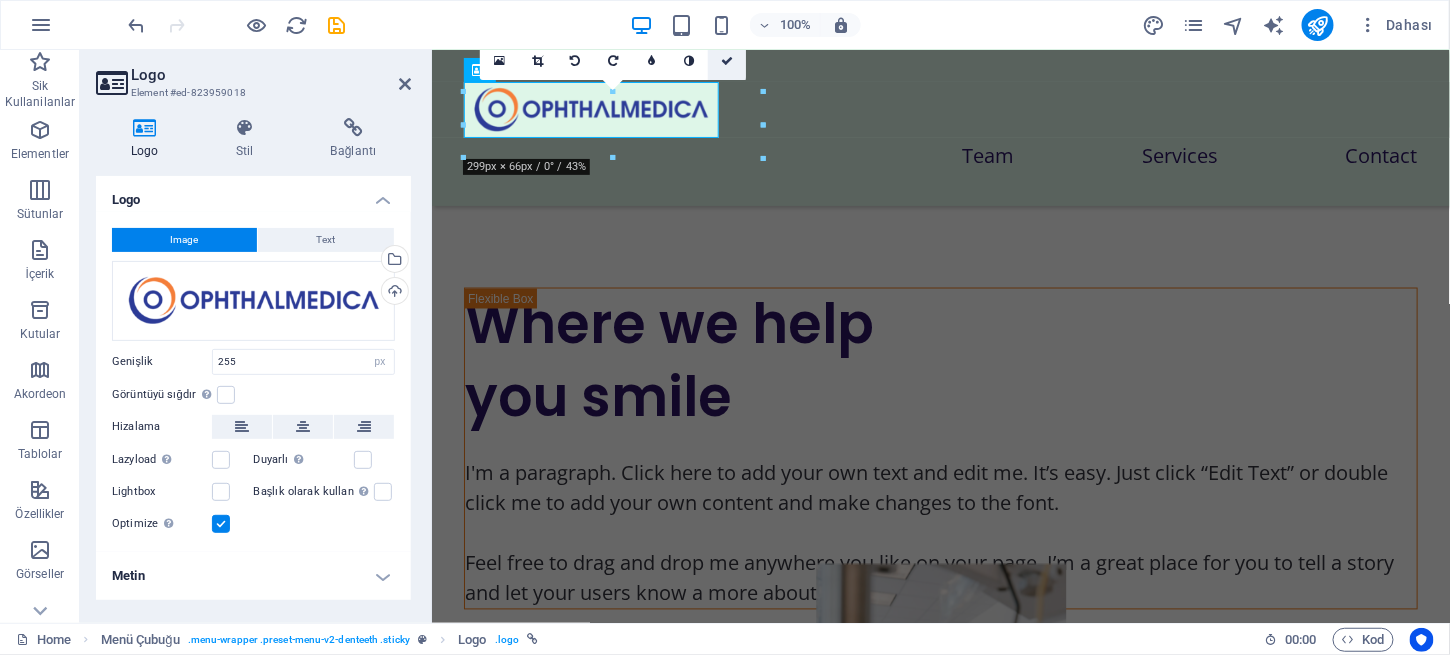 click at bounding box center [727, 61] 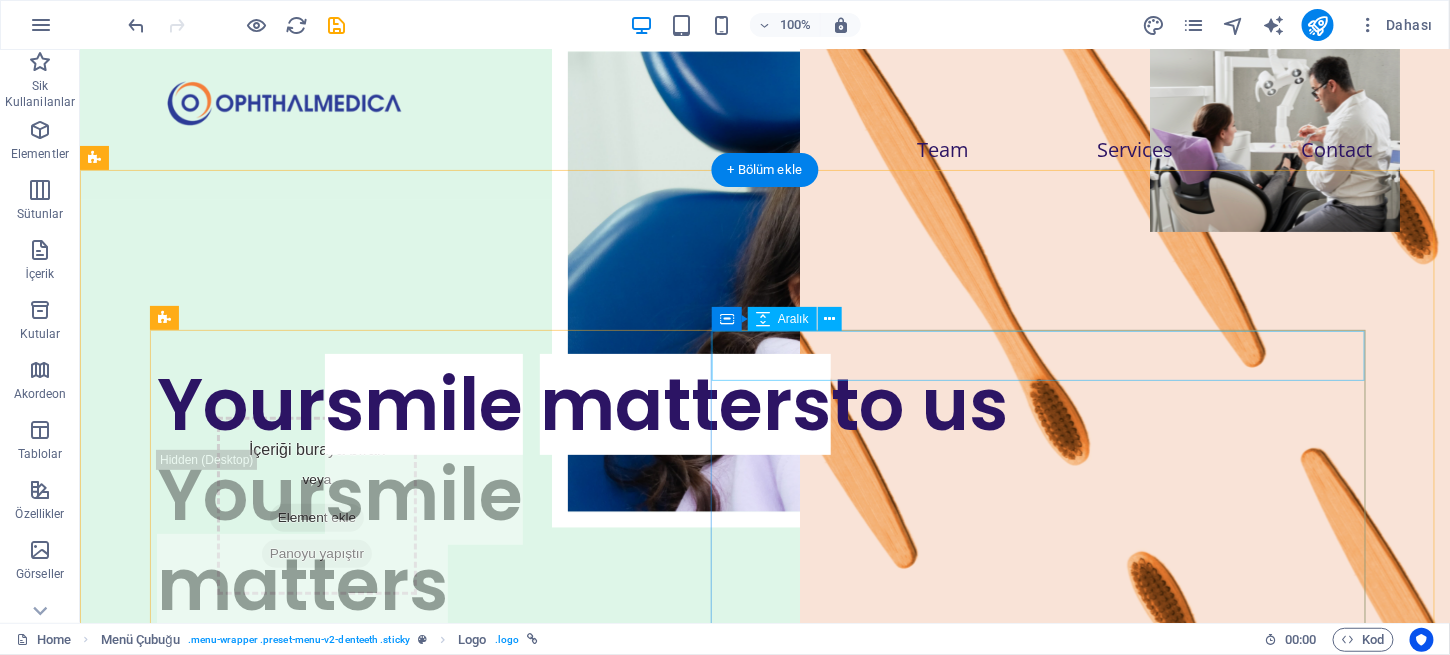 scroll, scrollTop: 0, scrollLeft: 0, axis: both 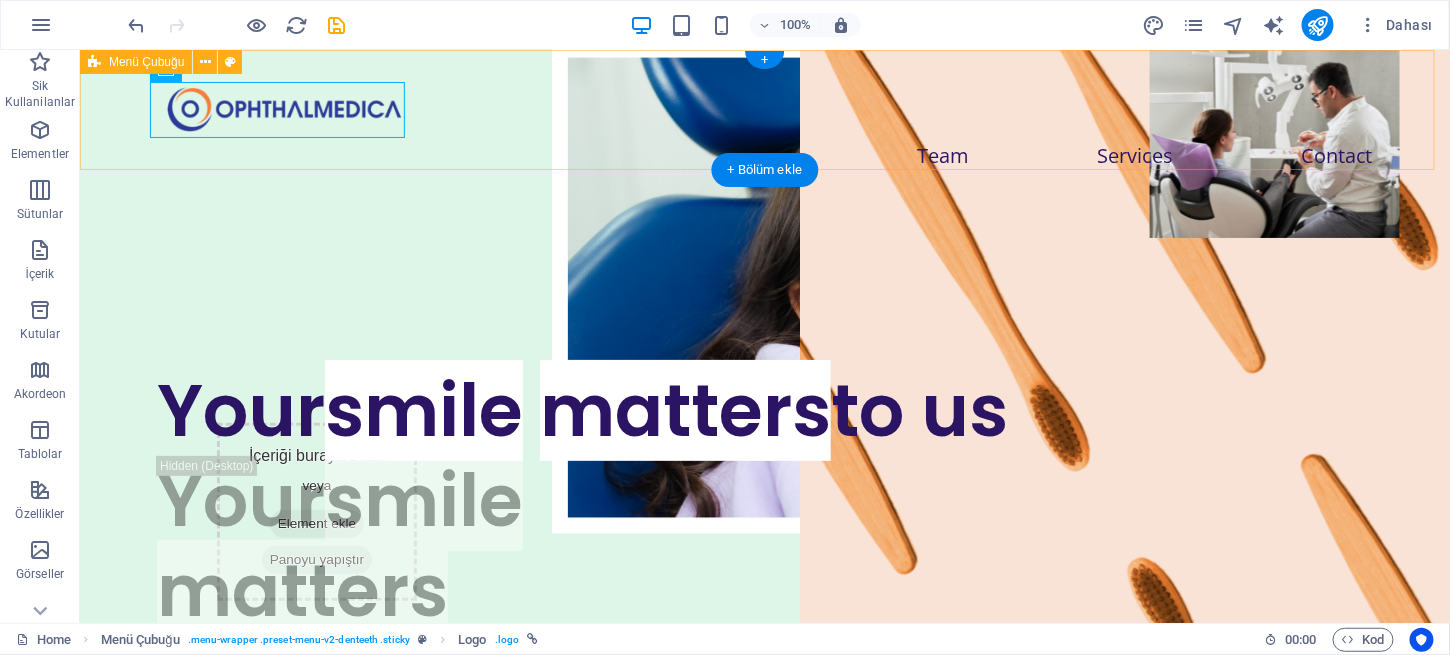 click on "Team Services Contact" at bounding box center (764, 127) 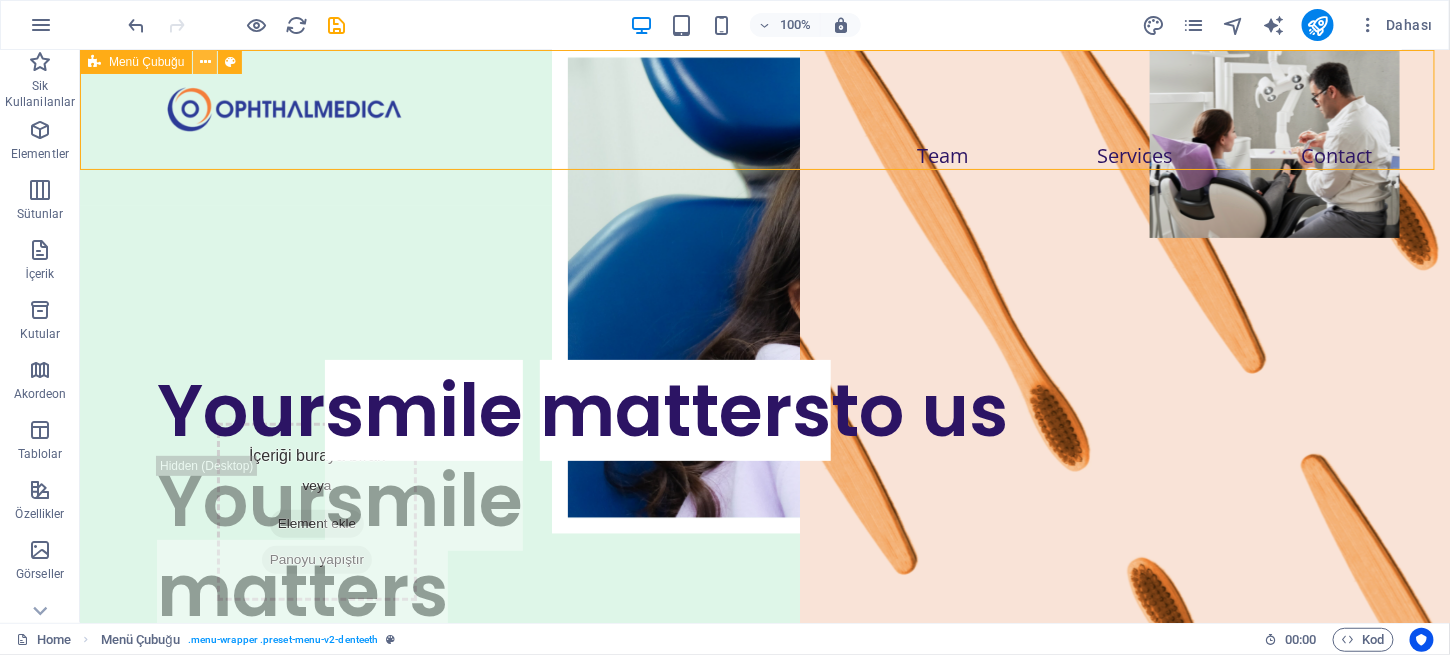 click at bounding box center (205, 62) 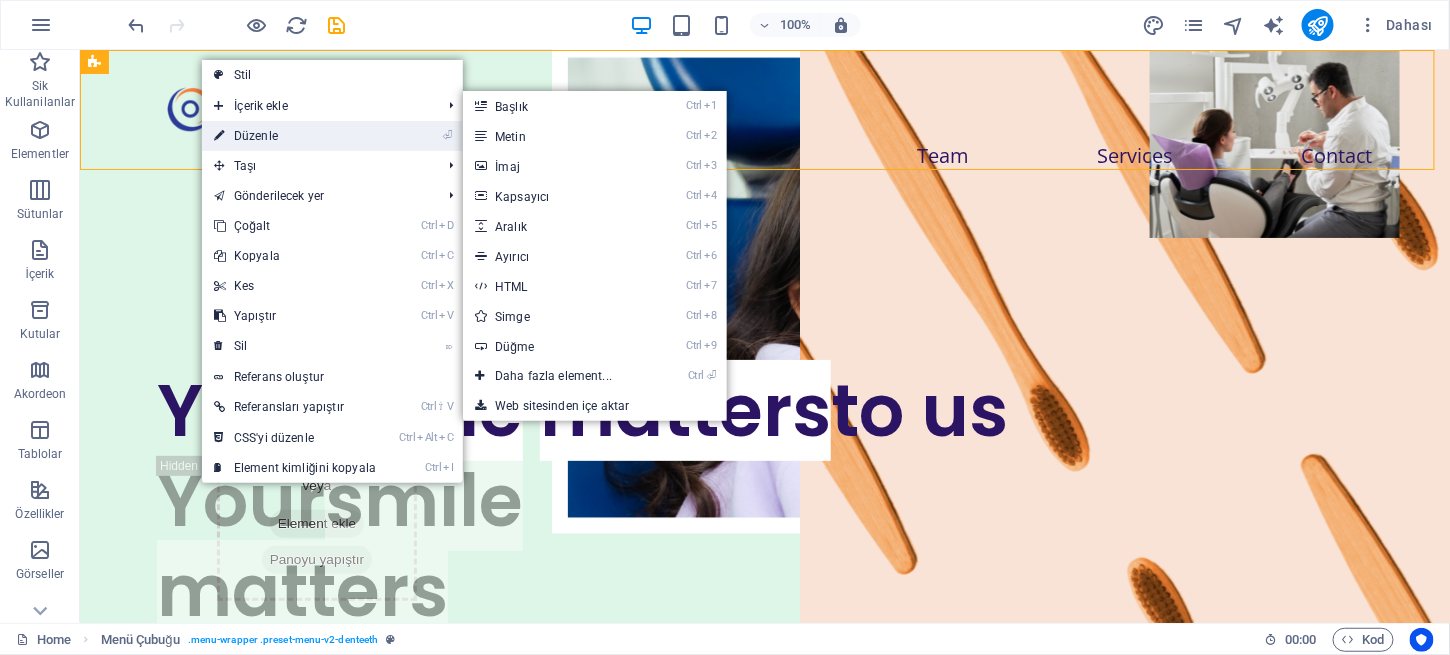 click on "⏎  Düzenle" at bounding box center (295, 136) 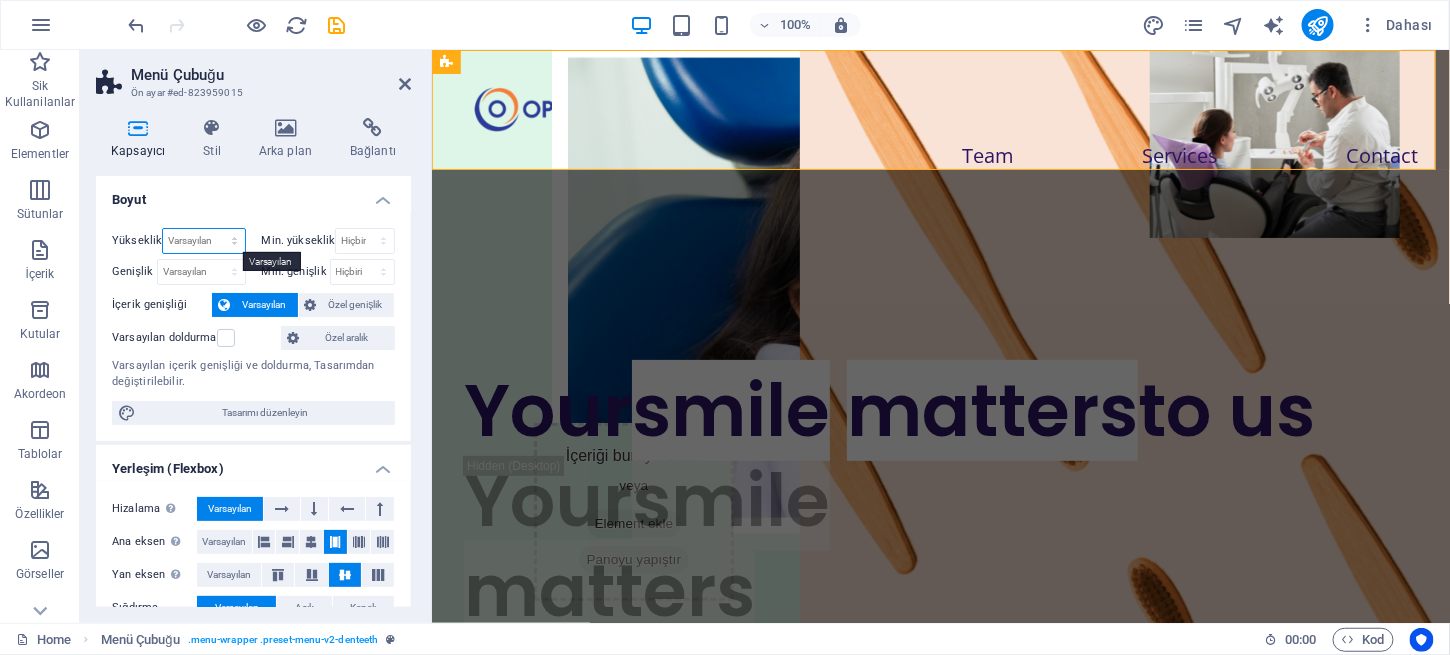 click on "Varsayılan px rem % vh vw" at bounding box center (203, 241) 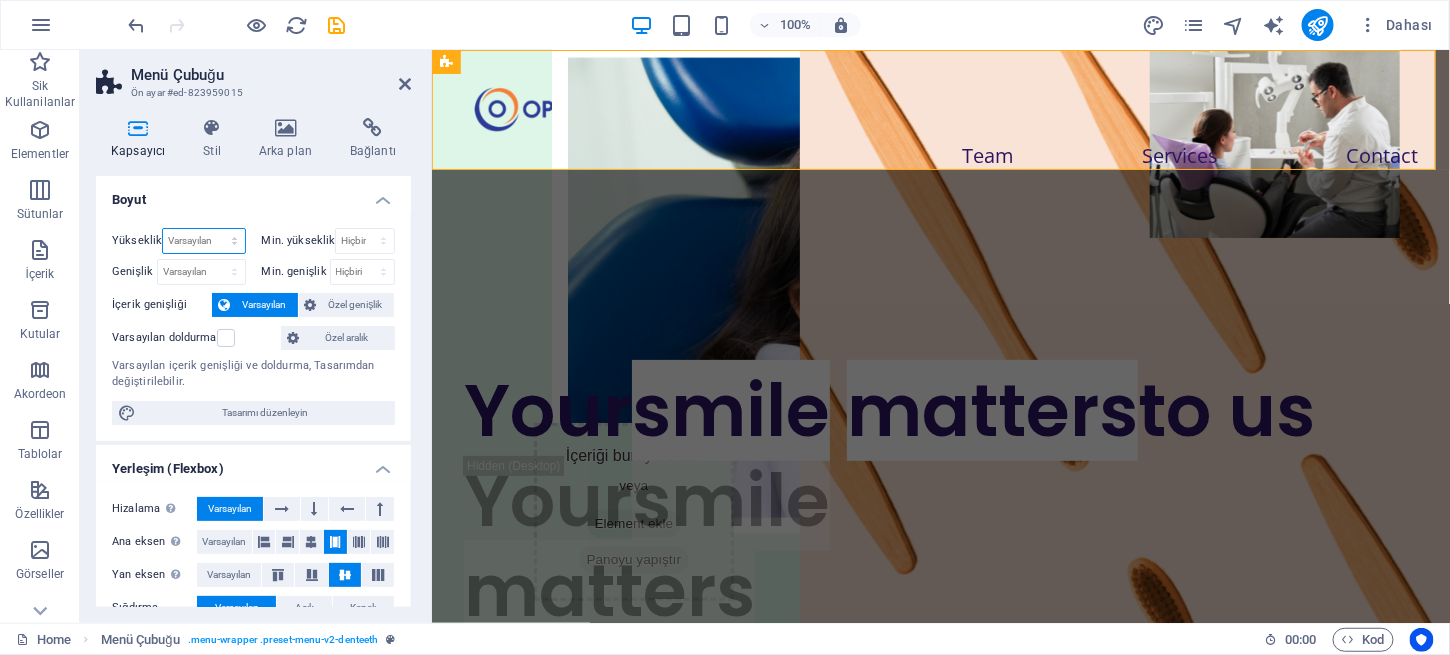 click on "Varsayılan px rem % vh vw" at bounding box center (203, 241) 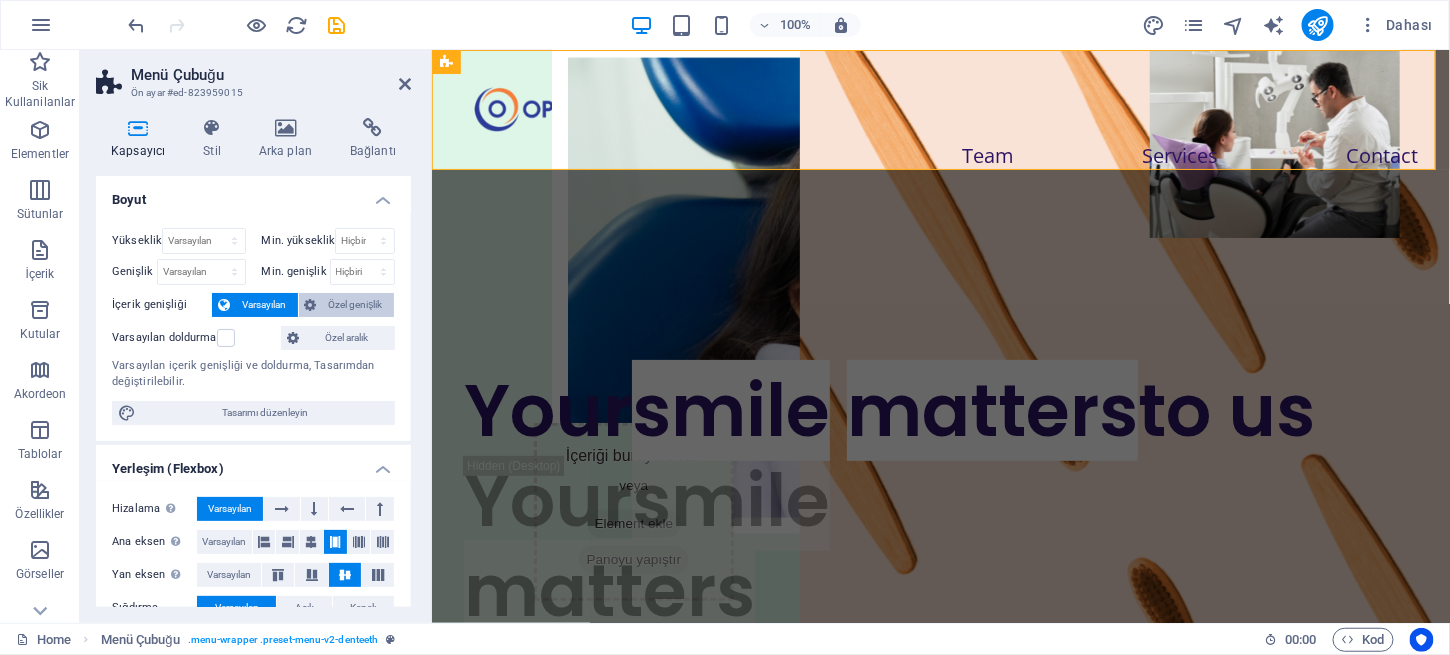 click on "Özel genişlik" at bounding box center [356, 305] 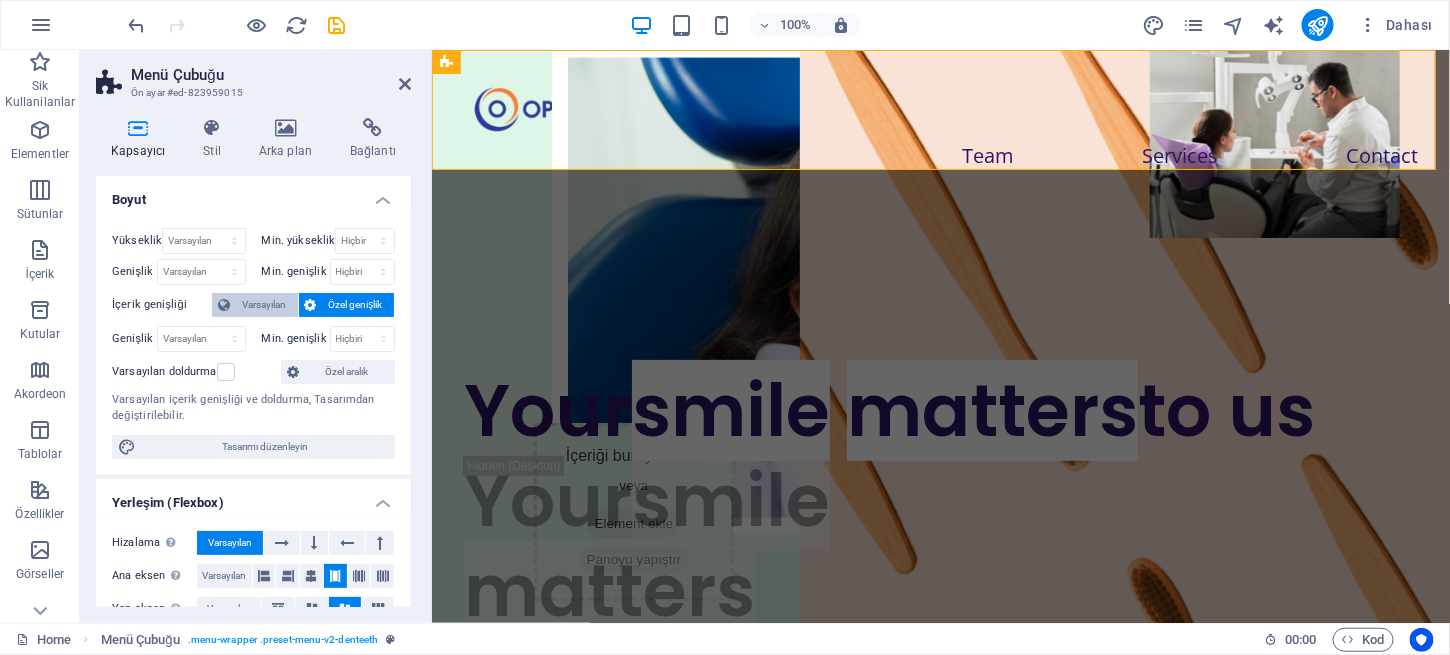 click on "Varsayılan" at bounding box center [264, 305] 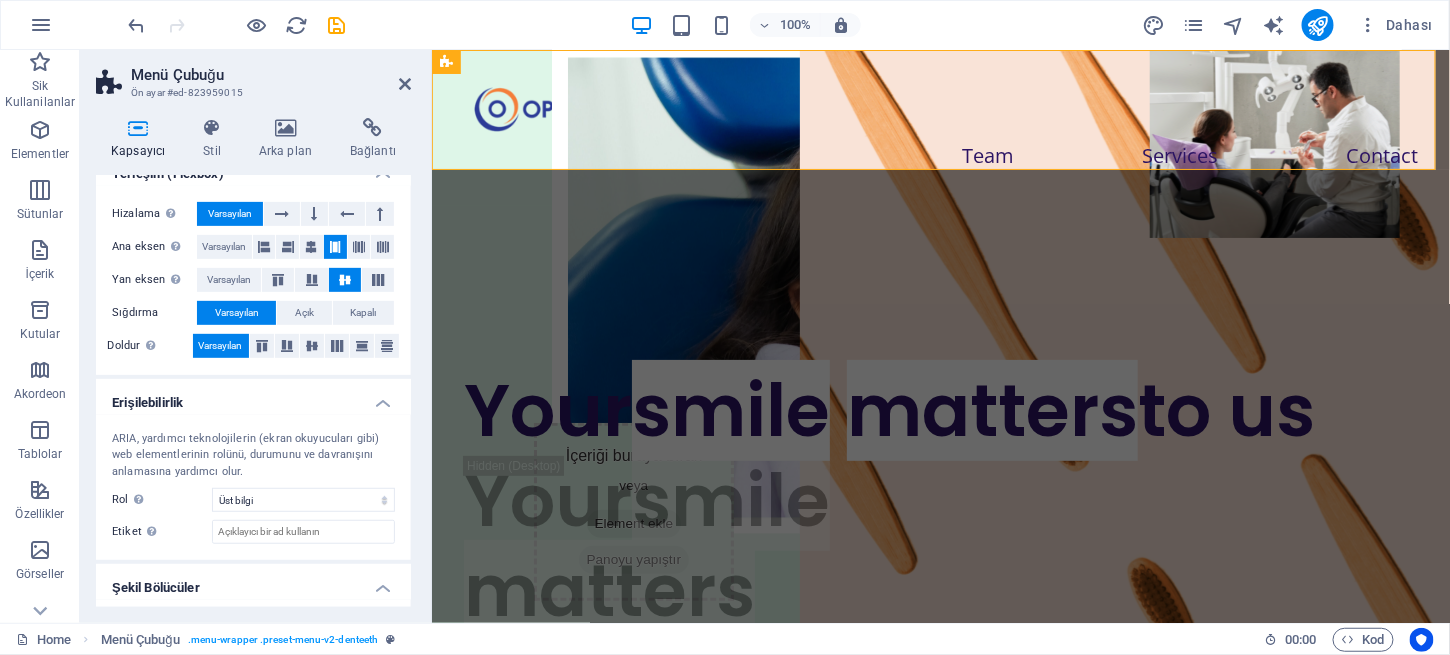 scroll, scrollTop: 342, scrollLeft: 0, axis: vertical 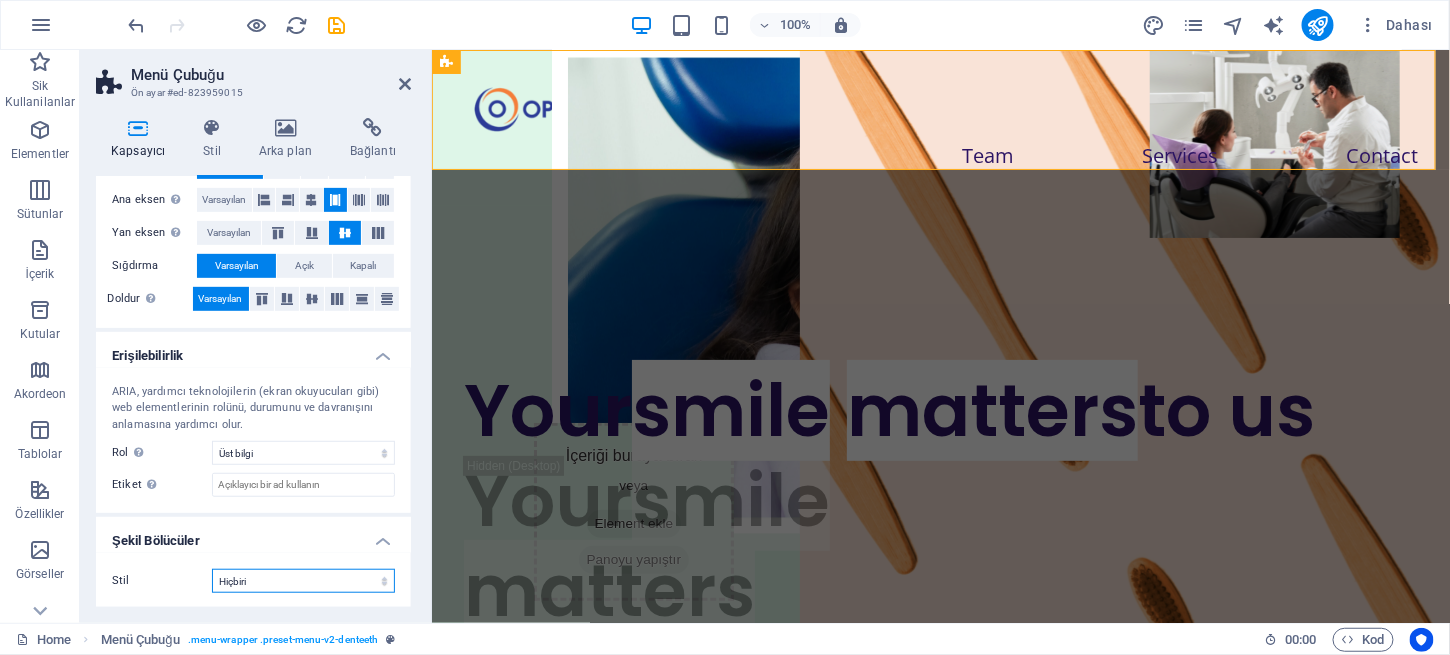 click on "Hiçbiri Üçgen Kare Çapraz Çokgen 1 Çokgen 2 Zikzak Çoklu Zikzaklar Dalgalar Çoklu Dalgalar Yarım Daire Daire Daire Gölge Bloklar Altıgenler Bulutlar Çoklu Bulutlar Yelpaze Piramitler Kitap Boya Akıntısı Ateş Parçalanmış Kağıt Ok" at bounding box center [303, 581] 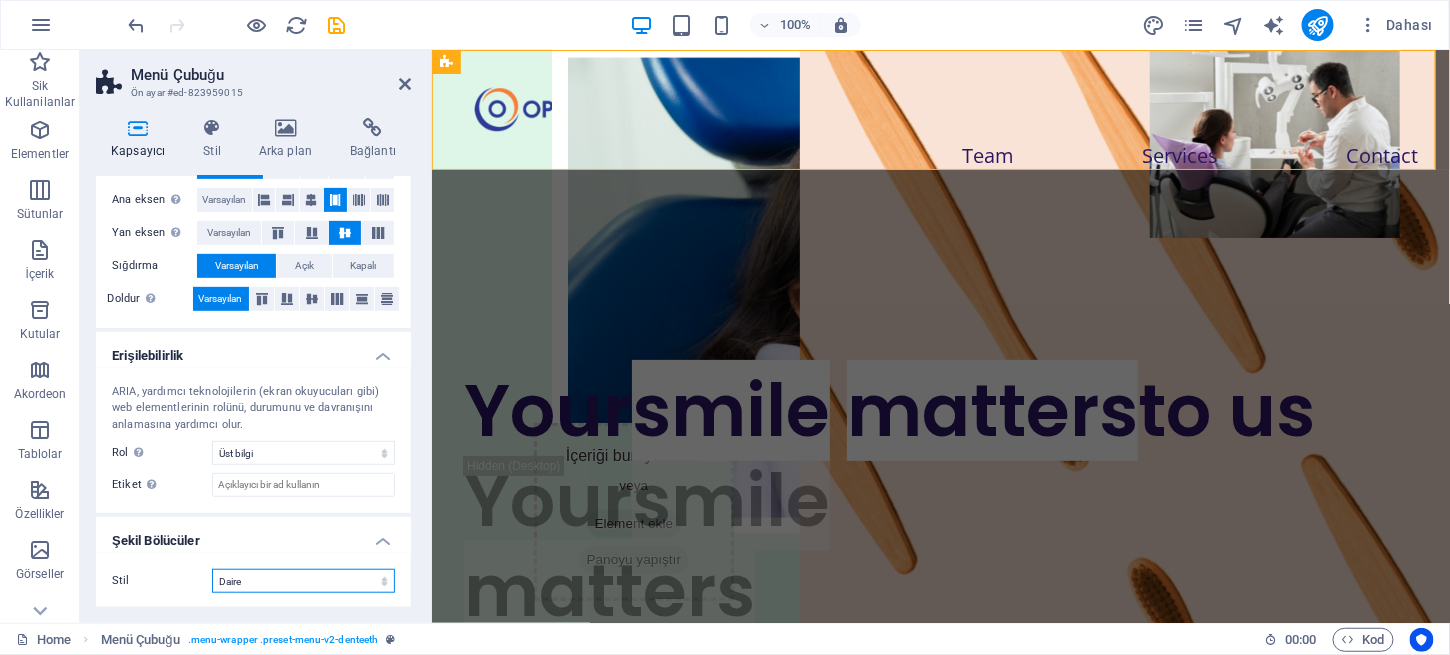 click on "Hiçbiri Üçgen Kare Çapraz Çokgen 1 Çokgen 2 Zikzak Çoklu Zikzaklar Dalgalar Çoklu Dalgalar Yarım Daire Daire Daire Gölge Bloklar Altıgenler Bulutlar Çoklu Bulutlar Yelpaze Piramitler Kitap Boya Akıntısı Ateş Parçalanmış Kağıt Ok" at bounding box center [303, 581] 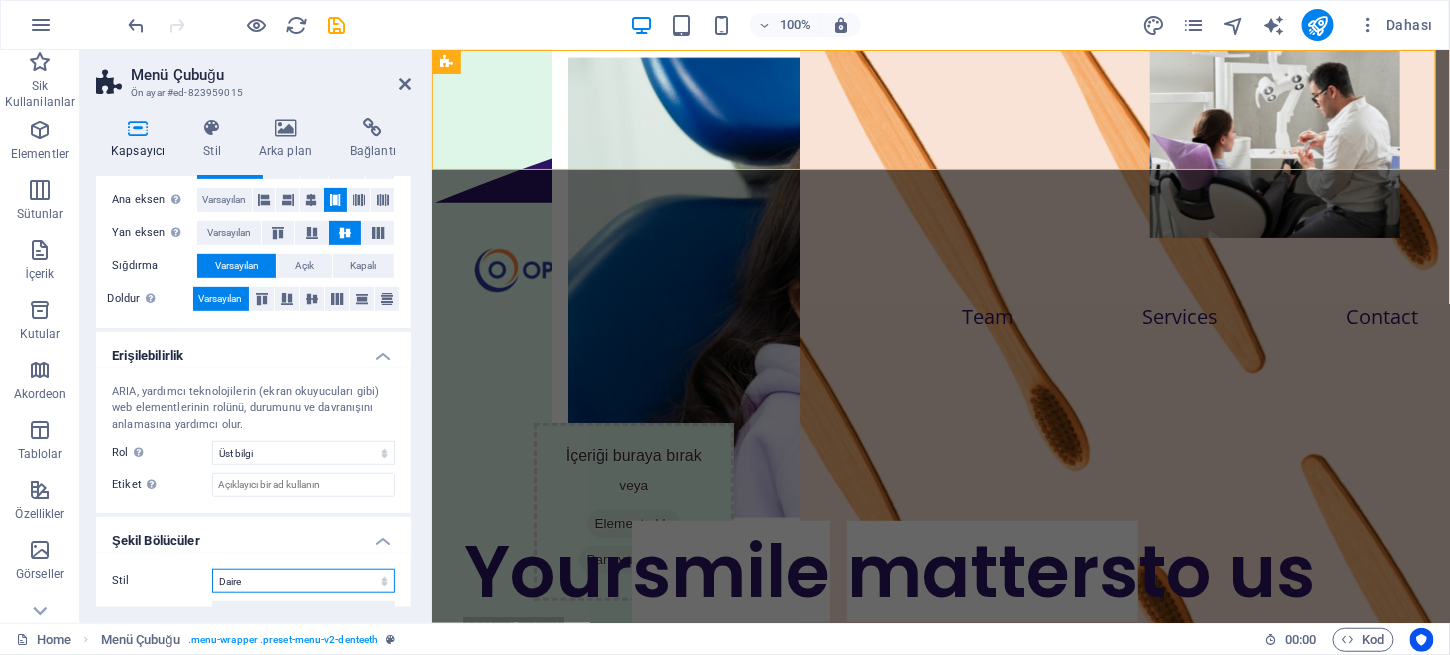 click on "Hiçbiri Üçgen Kare Çapraz Çokgen 1 Çokgen 2 Zikzak Çoklu Zikzaklar Dalgalar Çoklu Dalgalar Yarım Daire Daire Daire Gölge Bloklar Altıgenler Bulutlar Çoklu Bulutlar Yelpaze Piramitler Kitap Boya Akıntısı Ateş Parçalanmış Kağıt Ok" at bounding box center (303, 581) 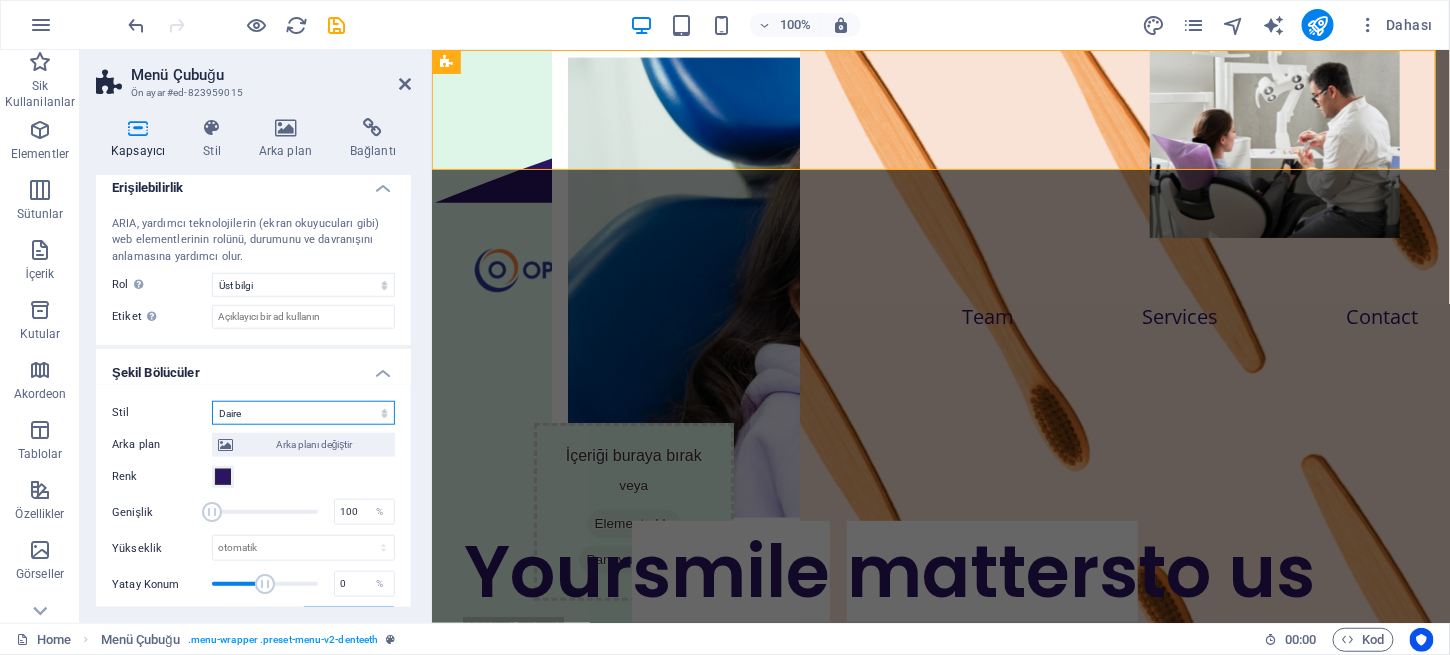 scroll, scrollTop: 581, scrollLeft: 0, axis: vertical 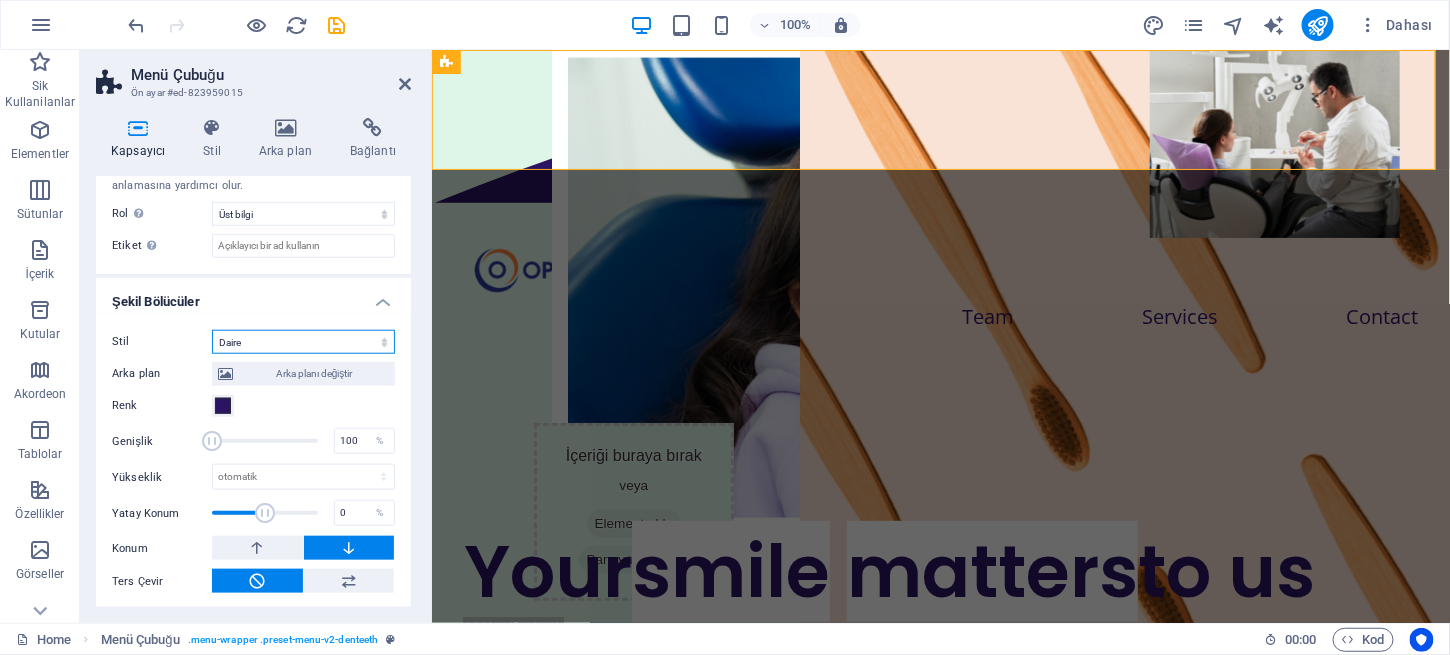 click on "Hiçbiri Üçgen Kare Çapraz Çokgen 1 Çokgen 2 Zikzak Çoklu Zikzaklar Dalgalar Çoklu Dalgalar Yarım Daire Daire Daire Gölge Bloklar Altıgenler Bulutlar Çoklu Bulutlar Yelpaze Piramitler Kitap Boya Akıntısı Ateş Parçalanmış Kağıt Ok" at bounding box center [303, 342] 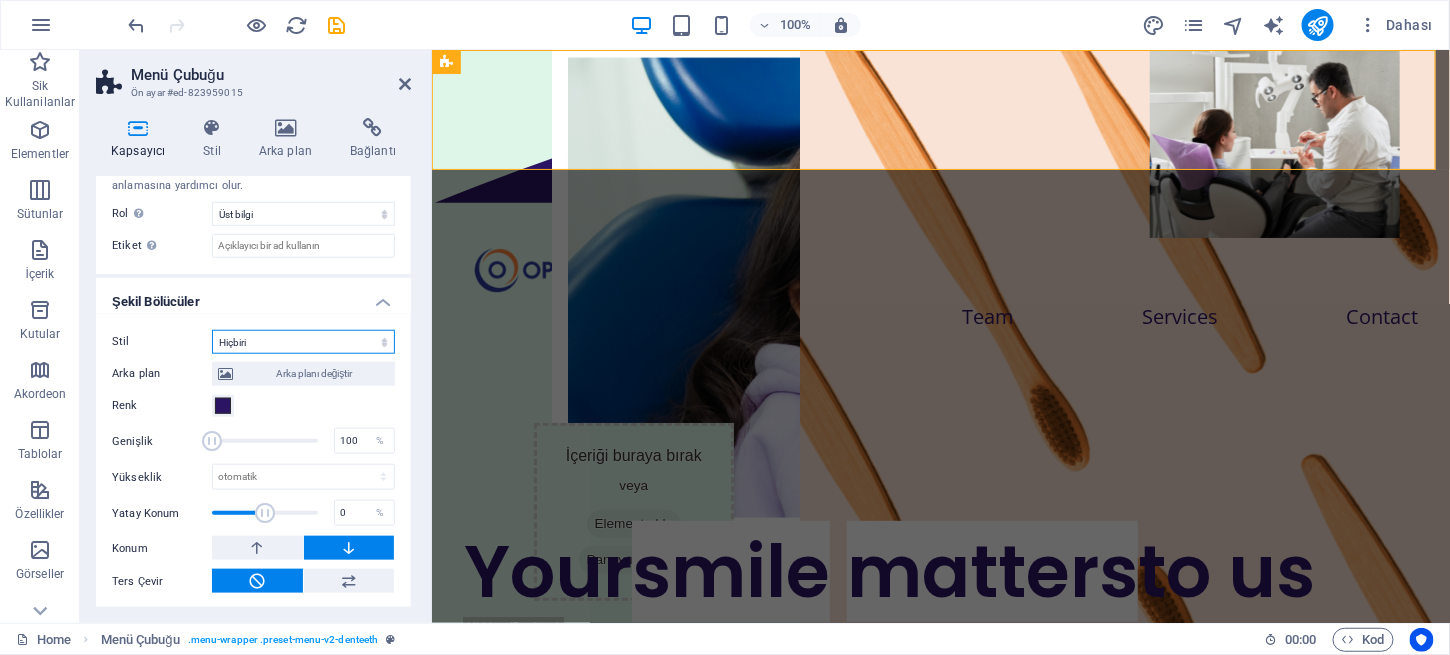click on "Hiçbiri Üçgen Kare Çapraz Çokgen 1 Çokgen 2 Zikzak Çoklu Zikzaklar Dalgalar Çoklu Dalgalar Yarım Daire Daire Daire Gölge Bloklar Altıgenler Bulutlar Çoklu Bulutlar Yelpaze Piramitler Kitap Boya Akıntısı Ateş Parçalanmış Kağıt Ok" at bounding box center (303, 342) 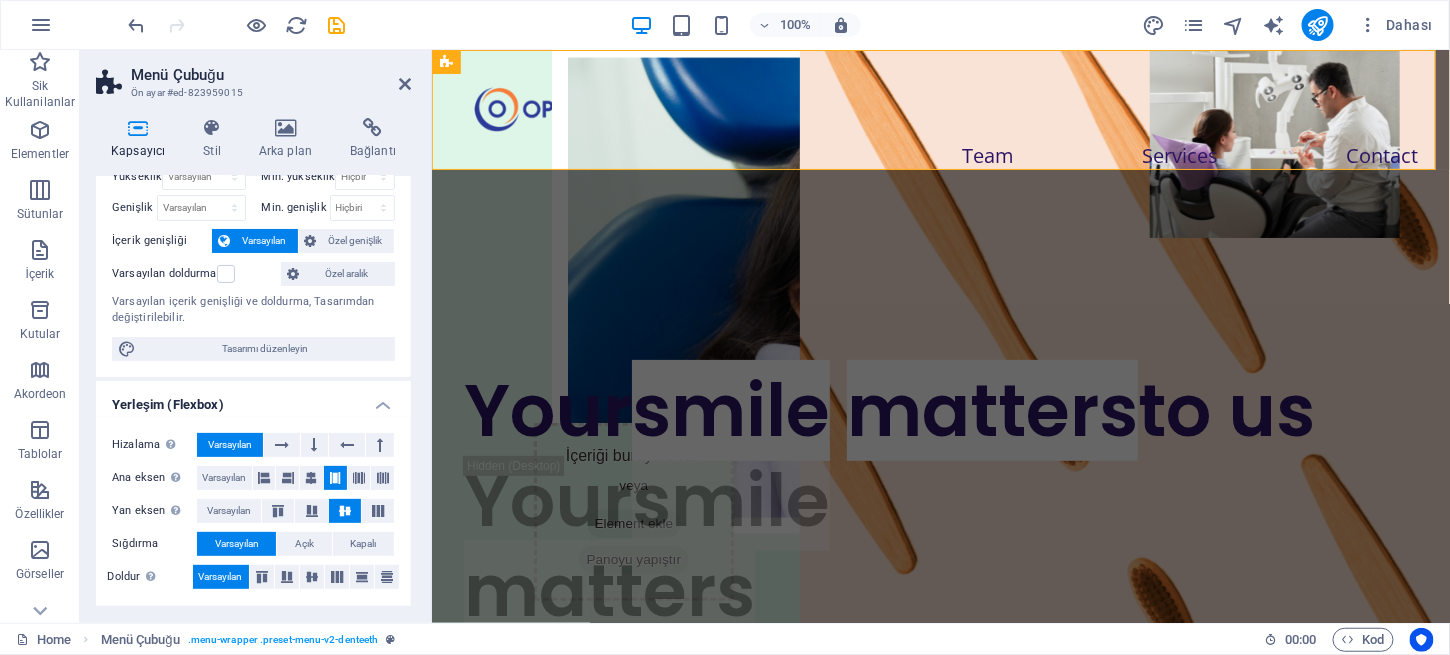 scroll, scrollTop: 0, scrollLeft: 0, axis: both 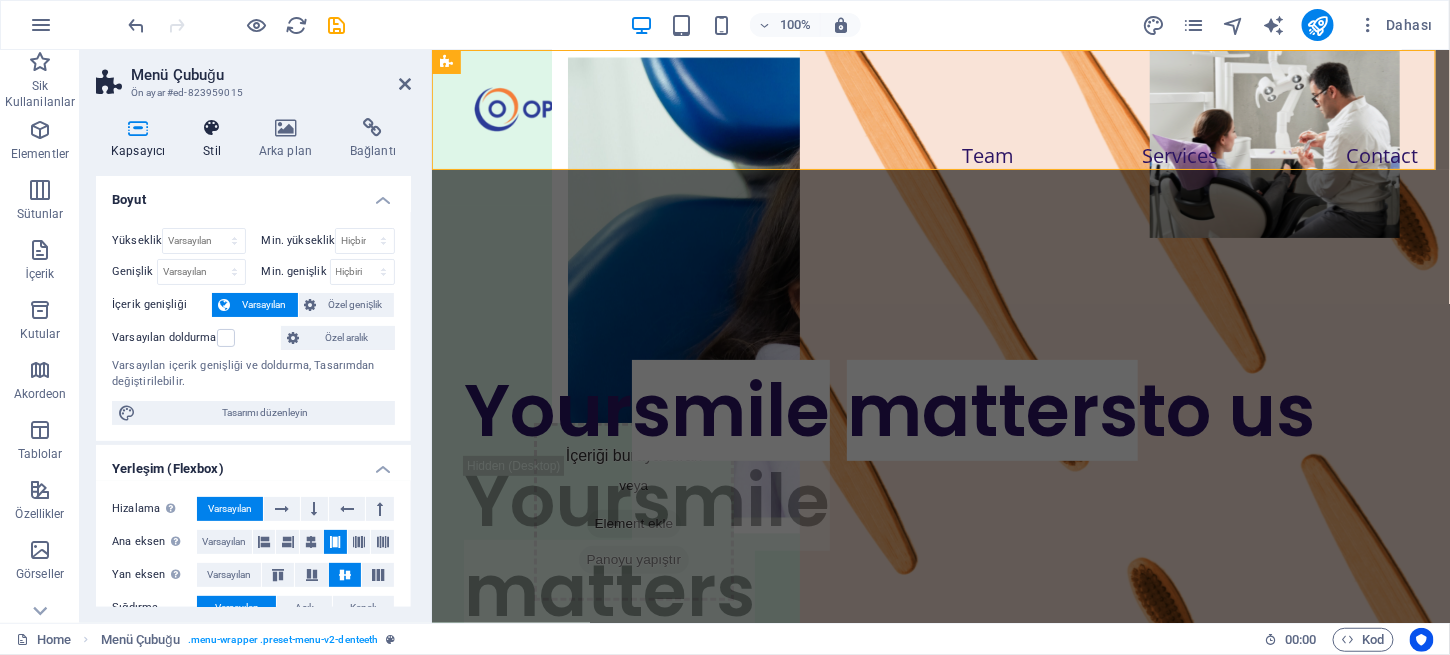 click at bounding box center (212, 128) 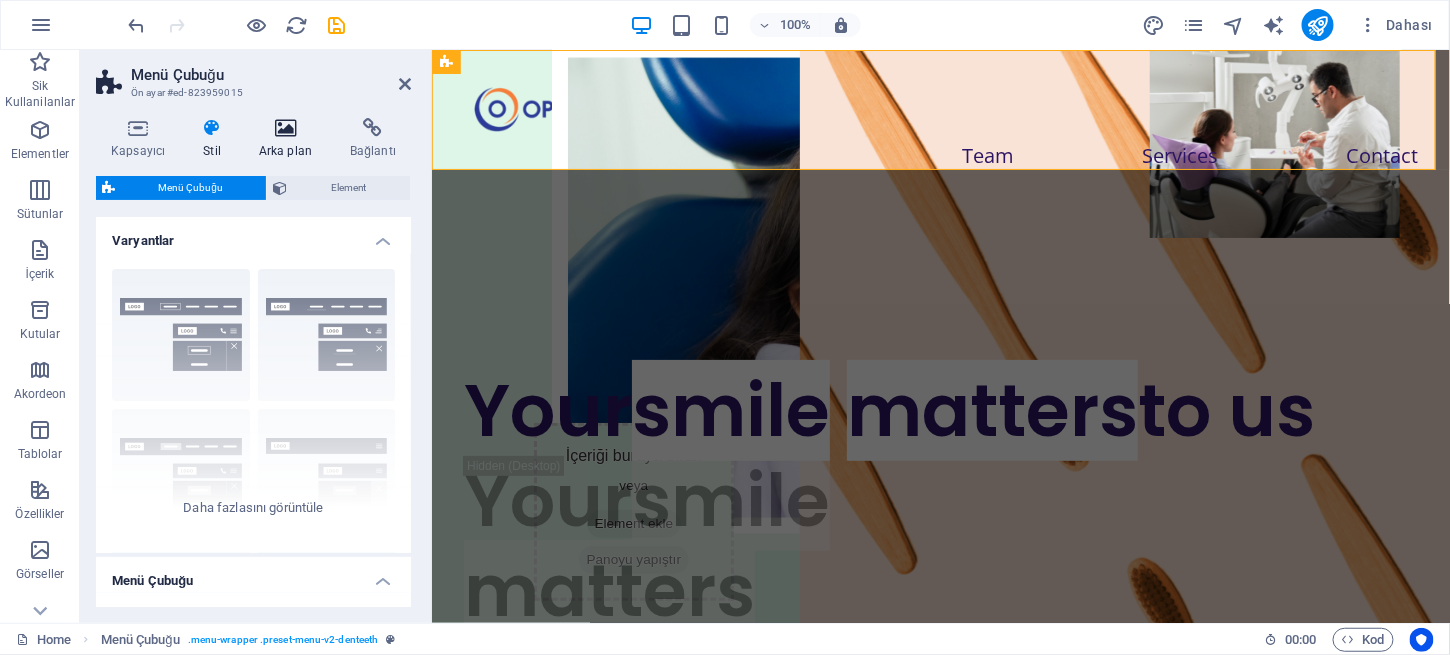 click at bounding box center (285, 128) 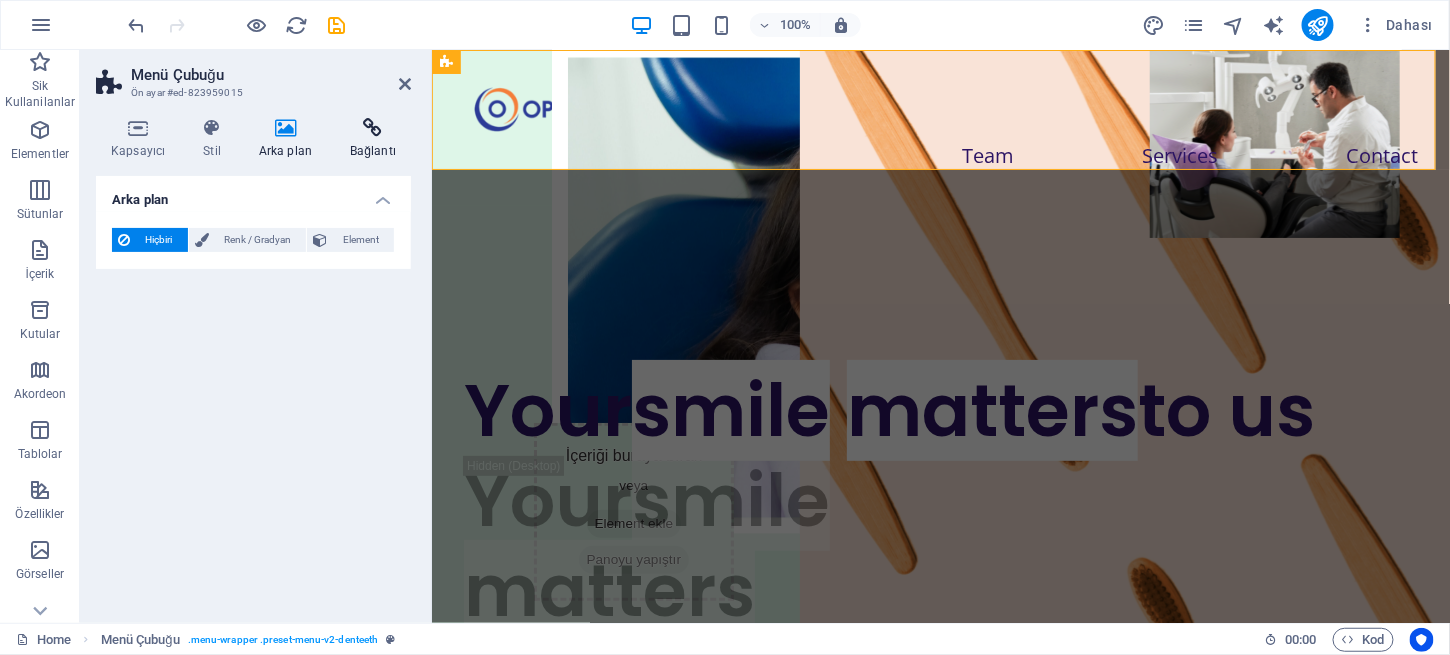 click at bounding box center [373, 128] 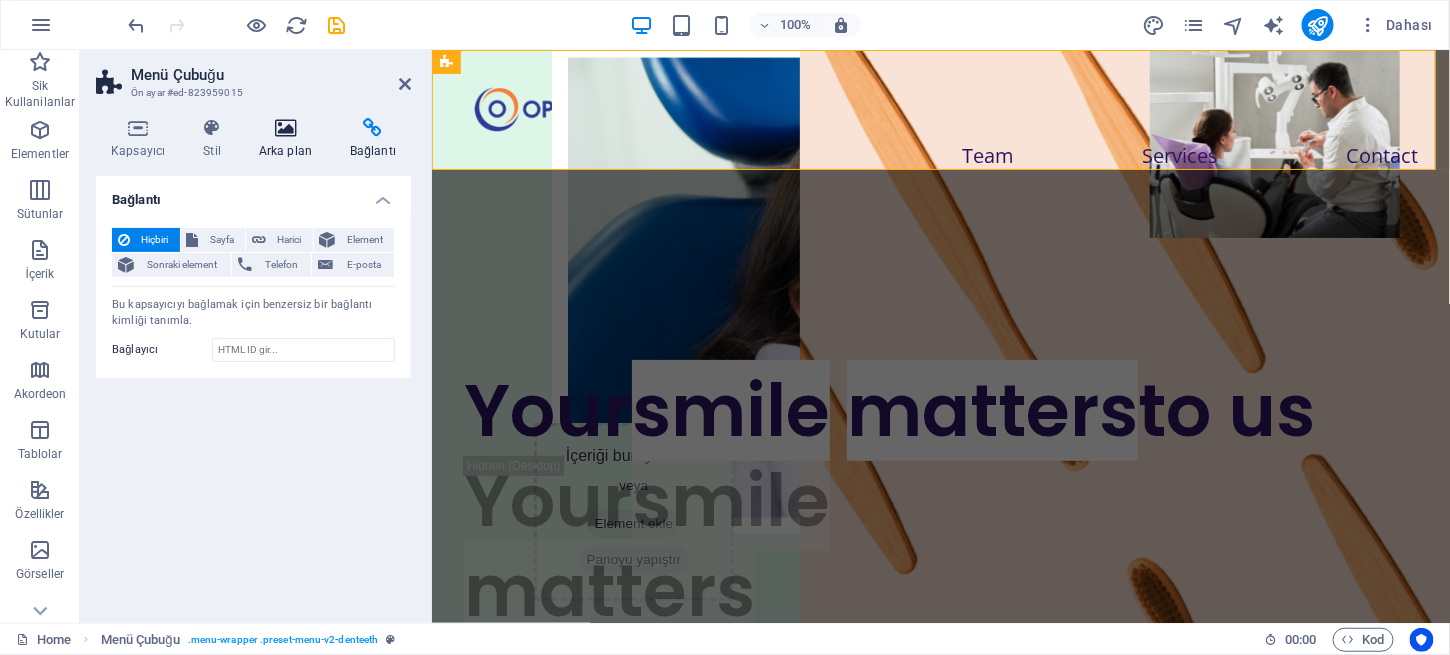 click at bounding box center [285, 128] 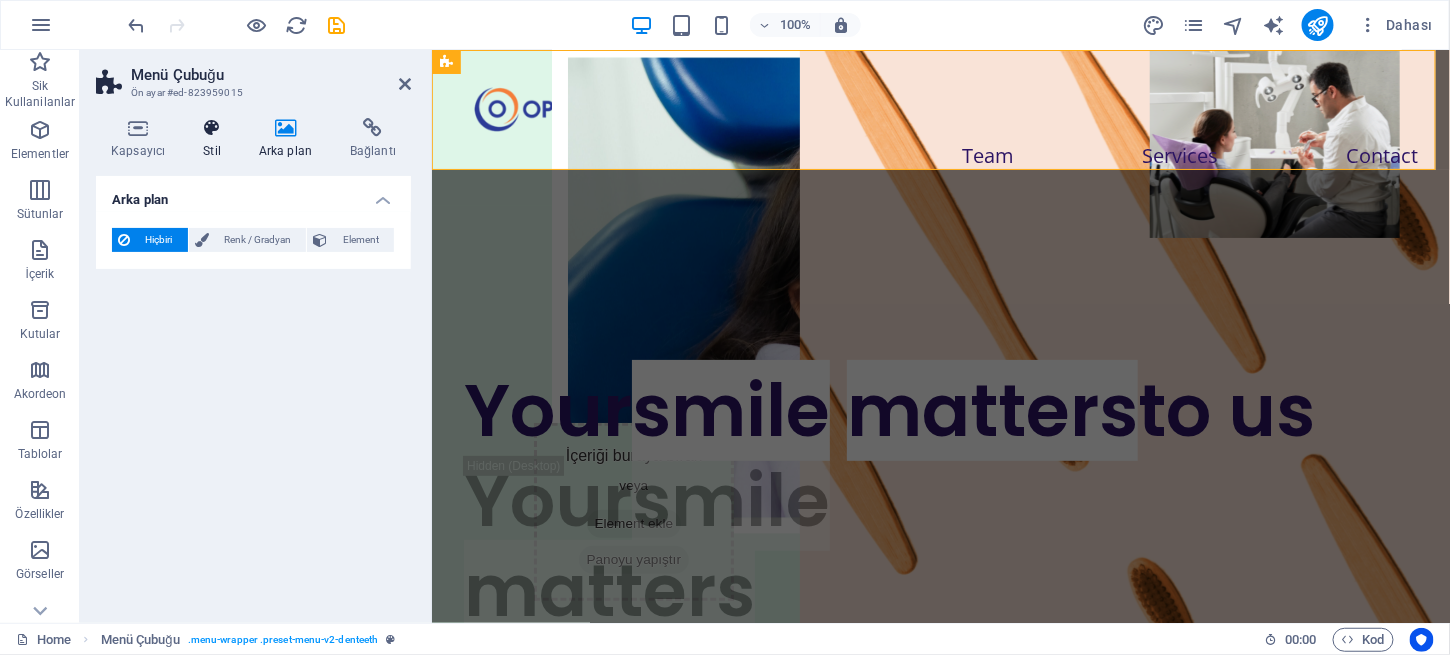 click at bounding box center [212, 128] 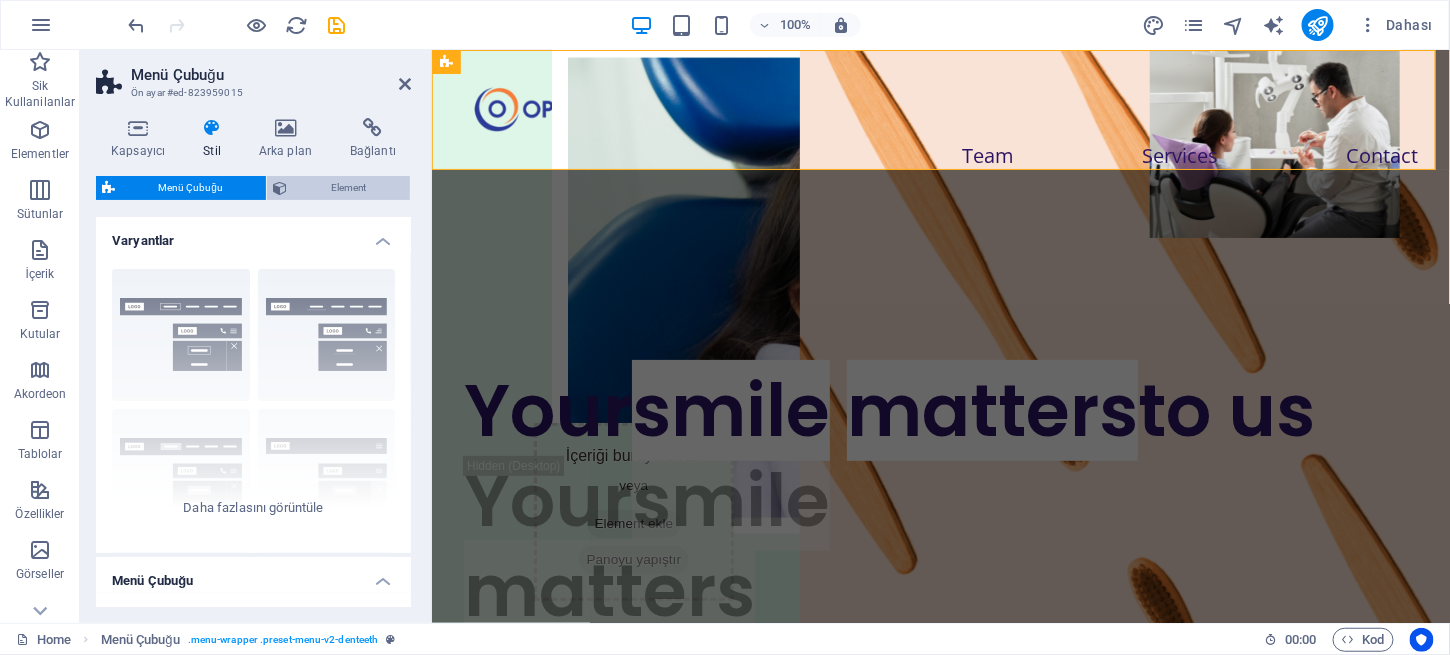 click on "Element" at bounding box center (348, 188) 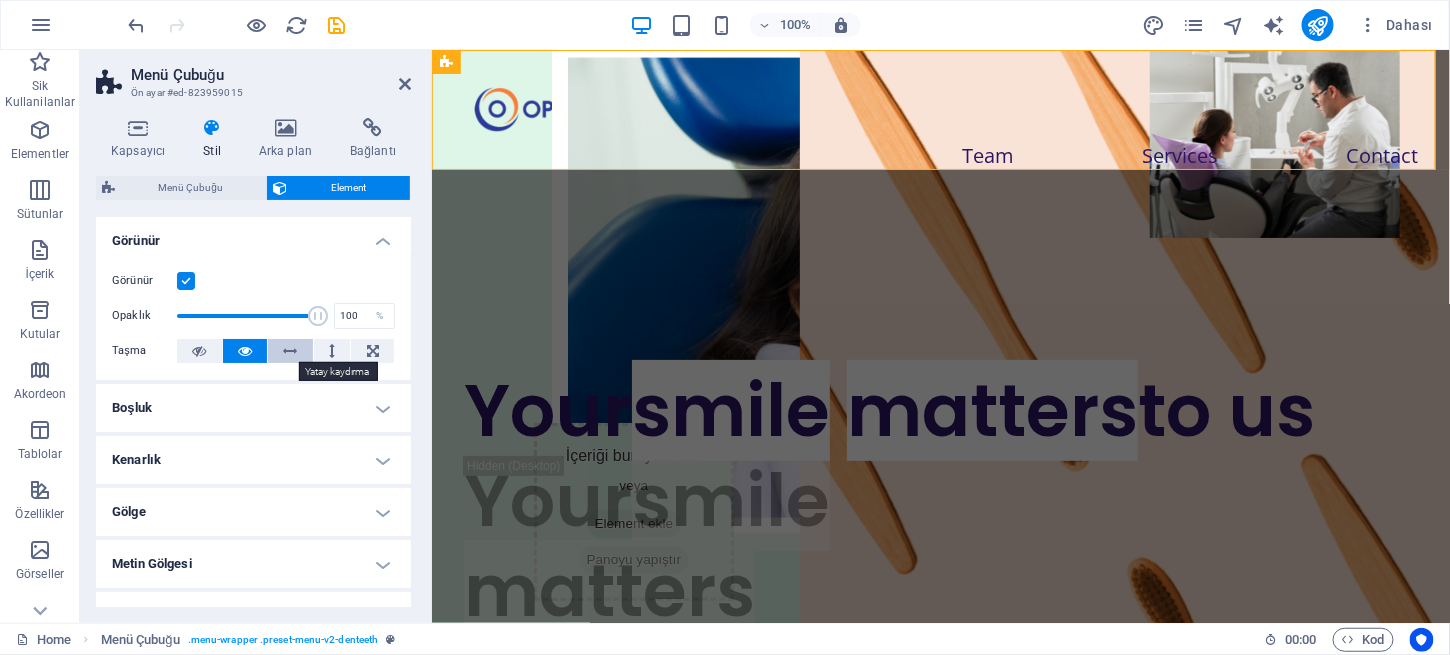 click at bounding box center (290, 351) 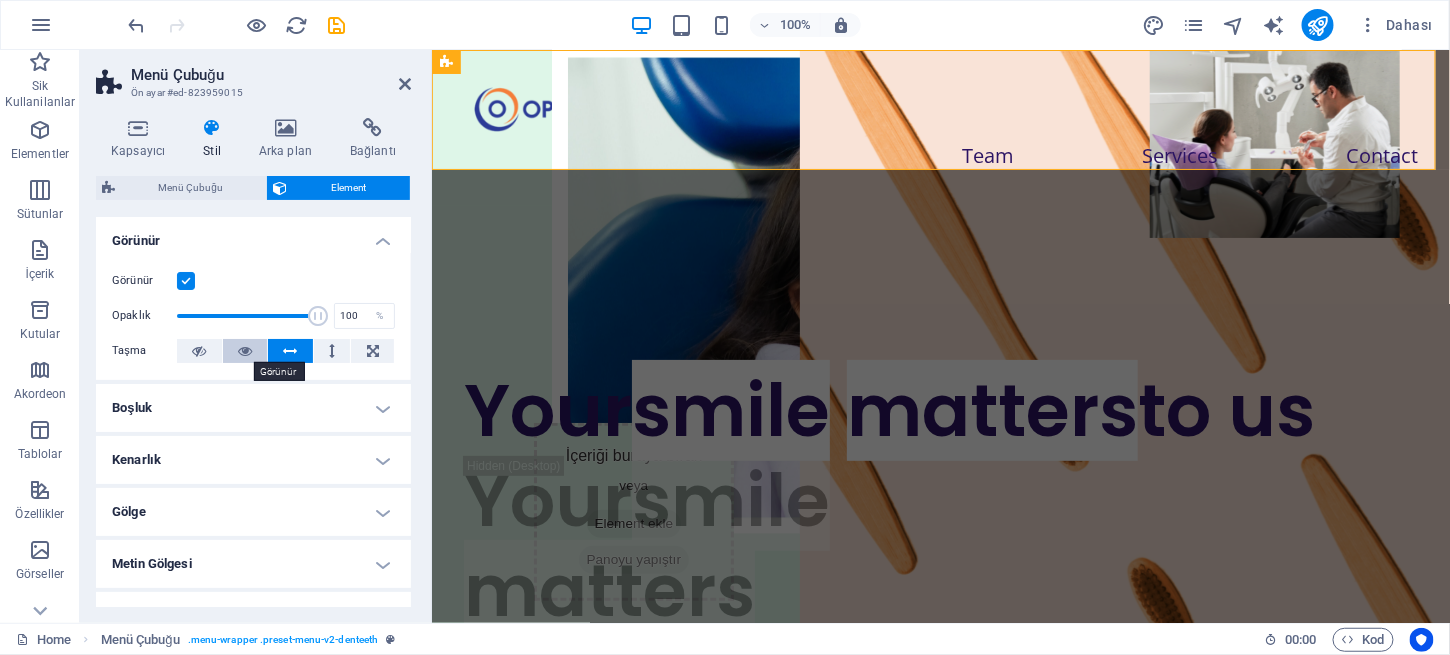 click at bounding box center [245, 351] 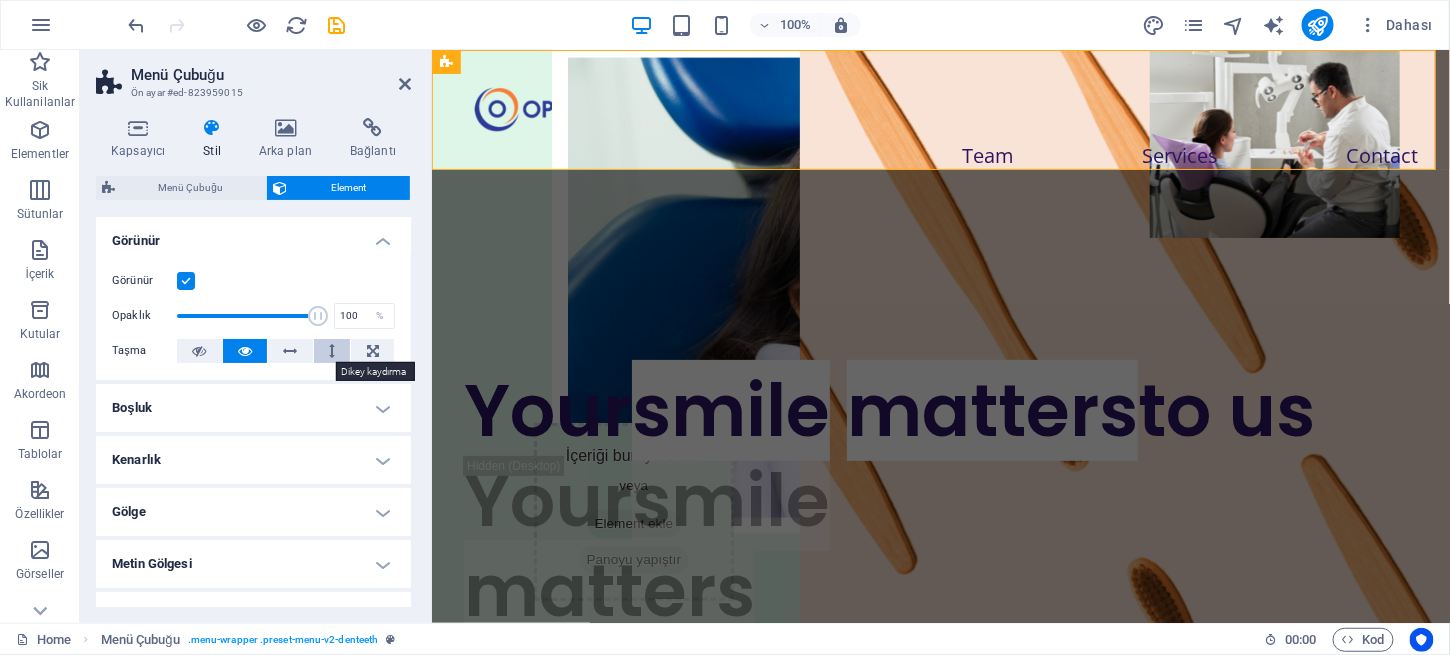 click at bounding box center (332, 351) 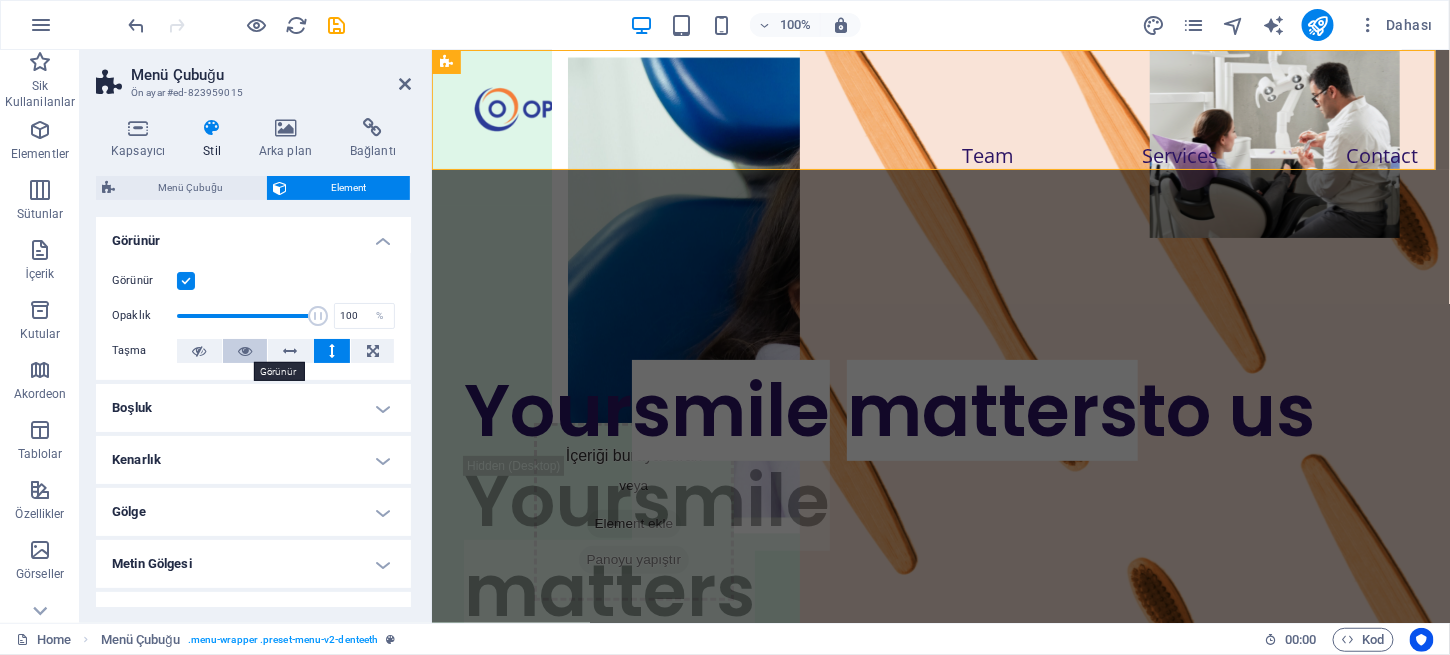 click at bounding box center [245, 351] 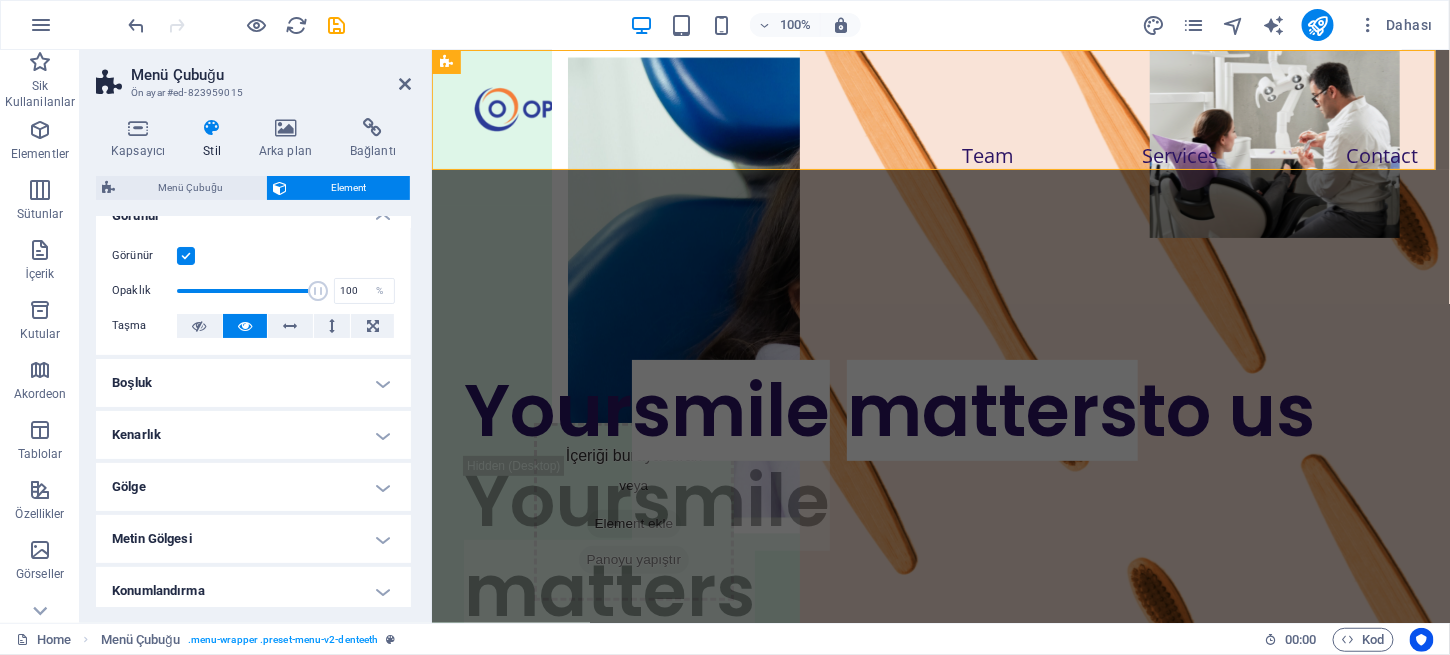 scroll, scrollTop: 0, scrollLeft: 0, axis: both 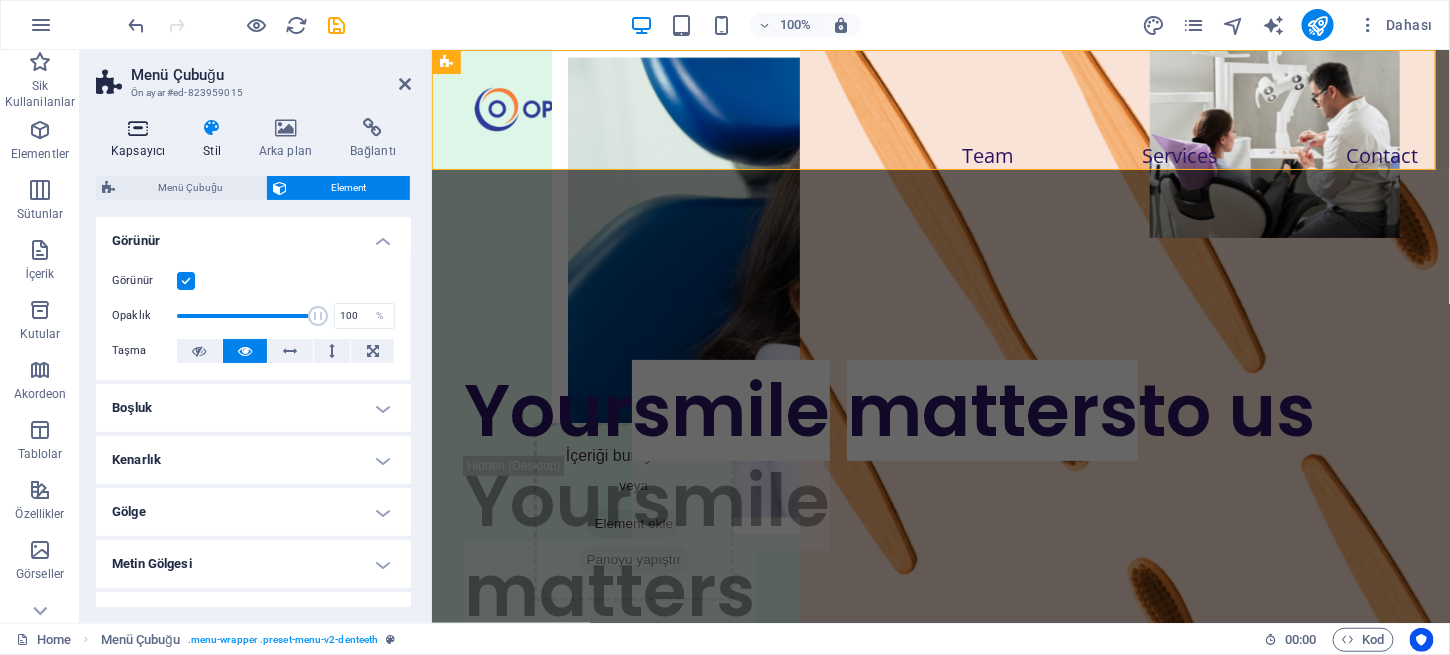click at bounding box center (138, 128) 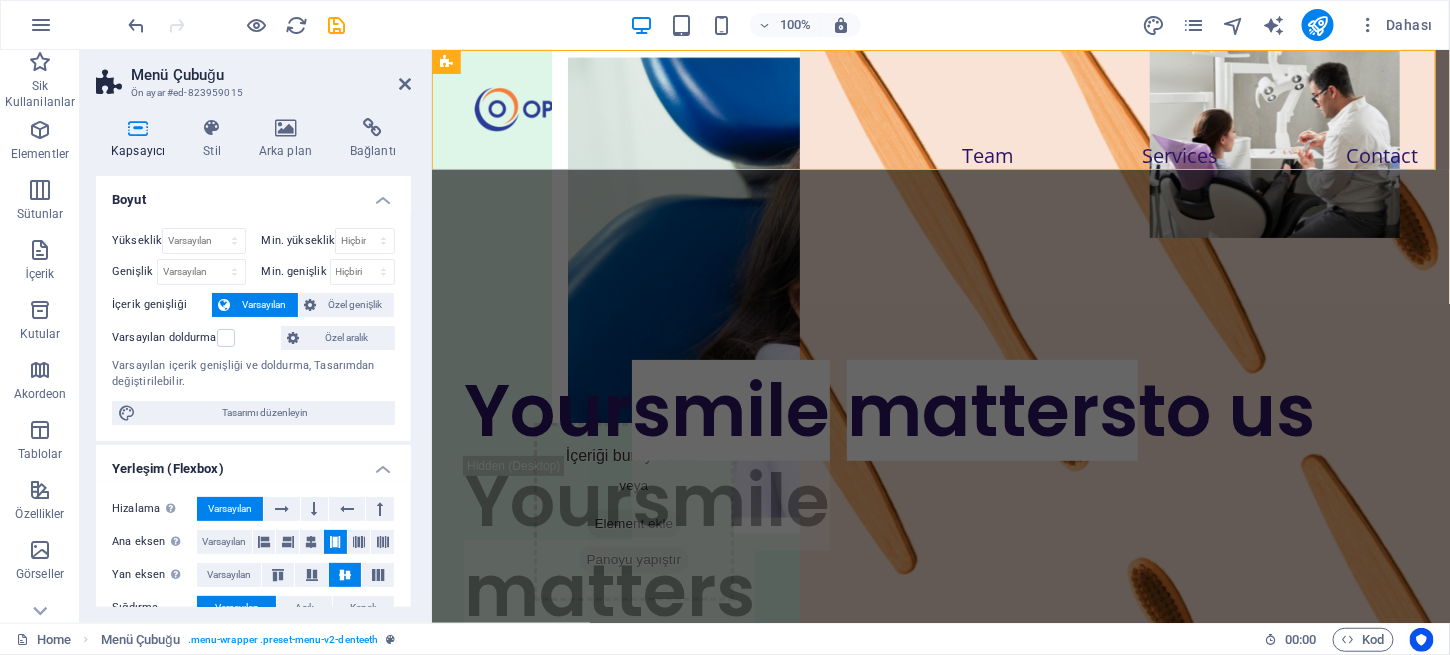 click at bounding box center [138, 128] 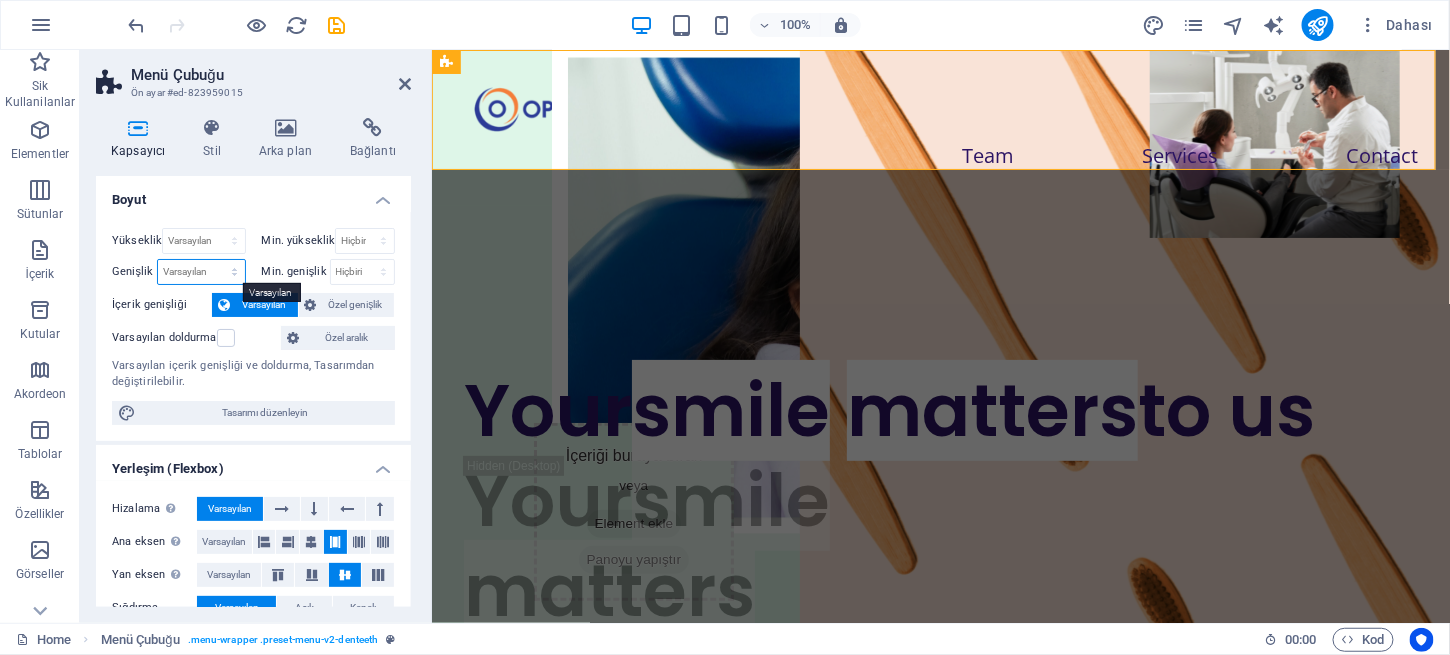 click on "Varsayılan px rem % em vh vw" at bounding box center [201, 272] 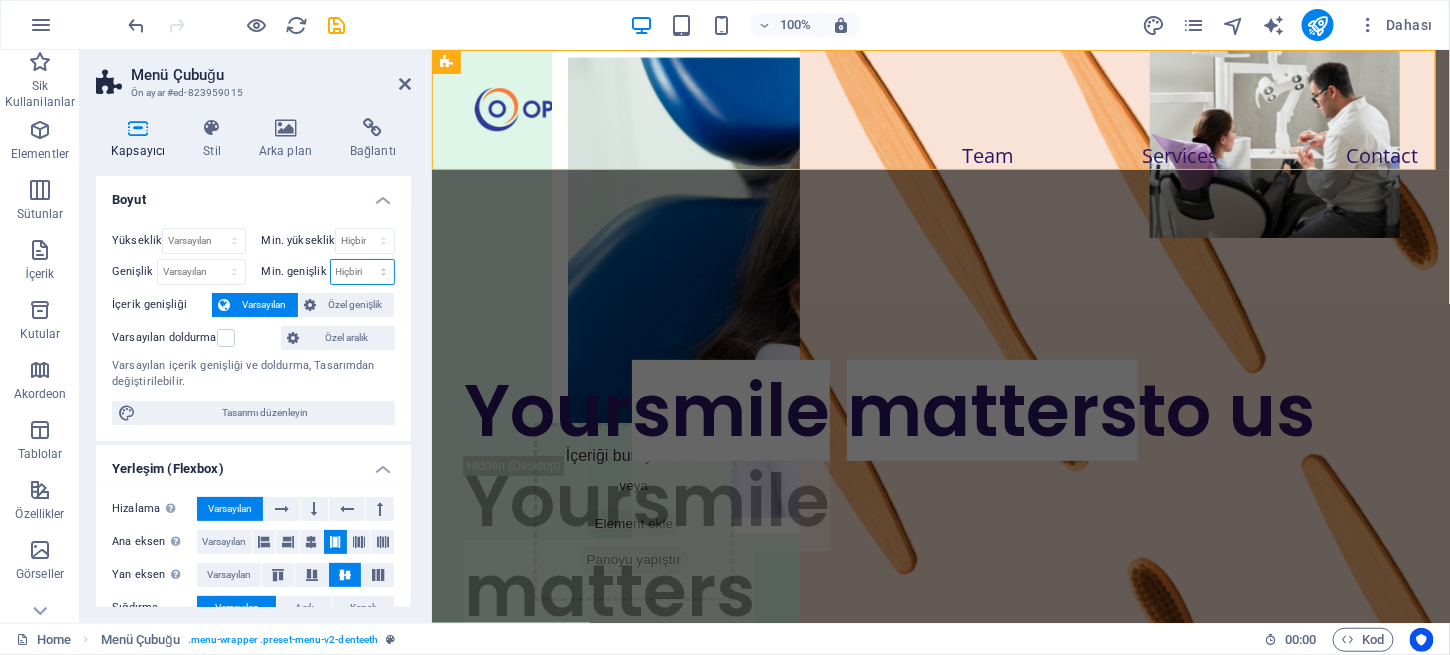 click on "Hiçbiri px rem % vh vw" at bounding box center (363, 272) 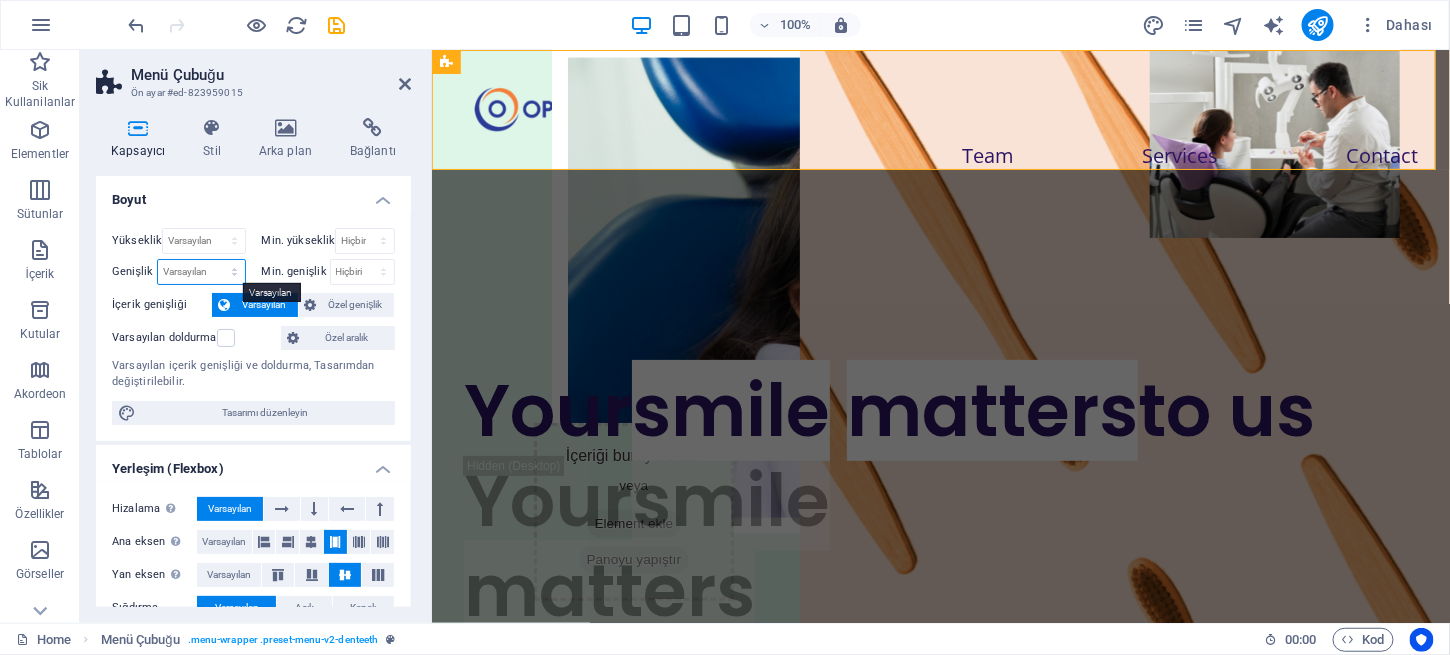 click on "Varsayılan px rem % em vh vw" at bounding box center [201, 272] 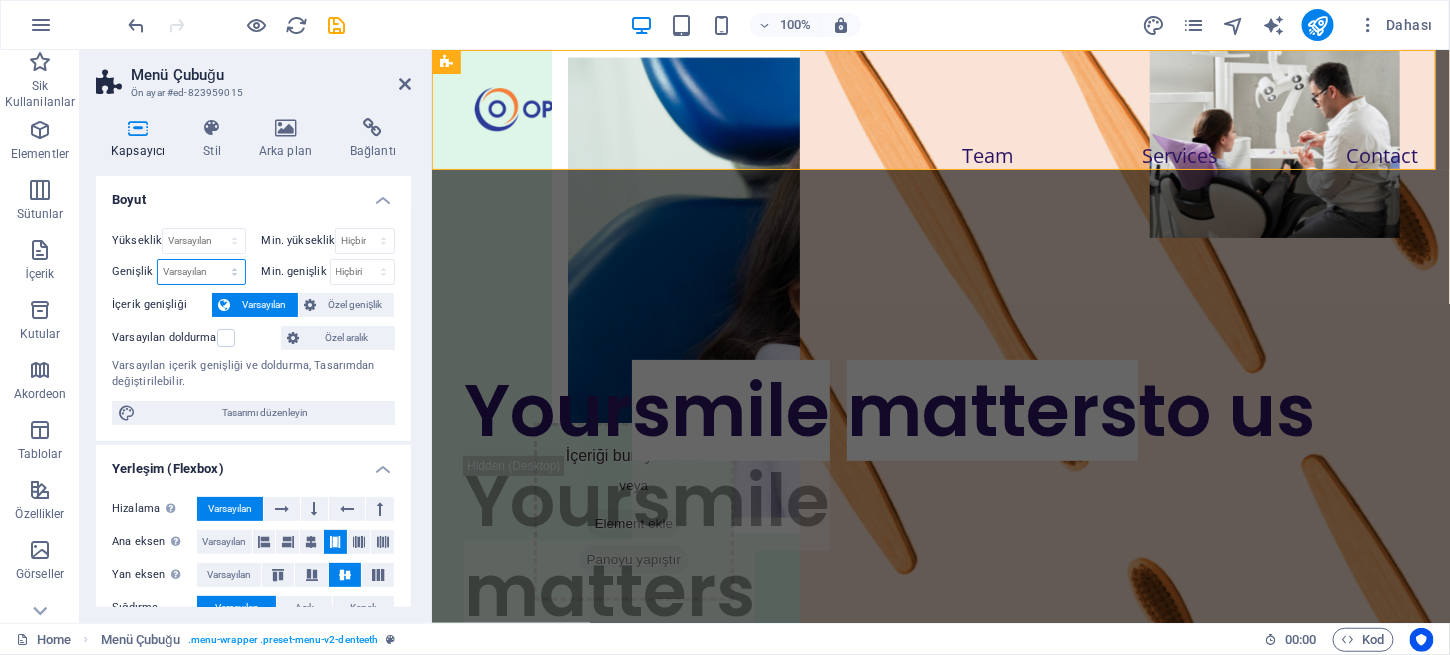 select on "rem" 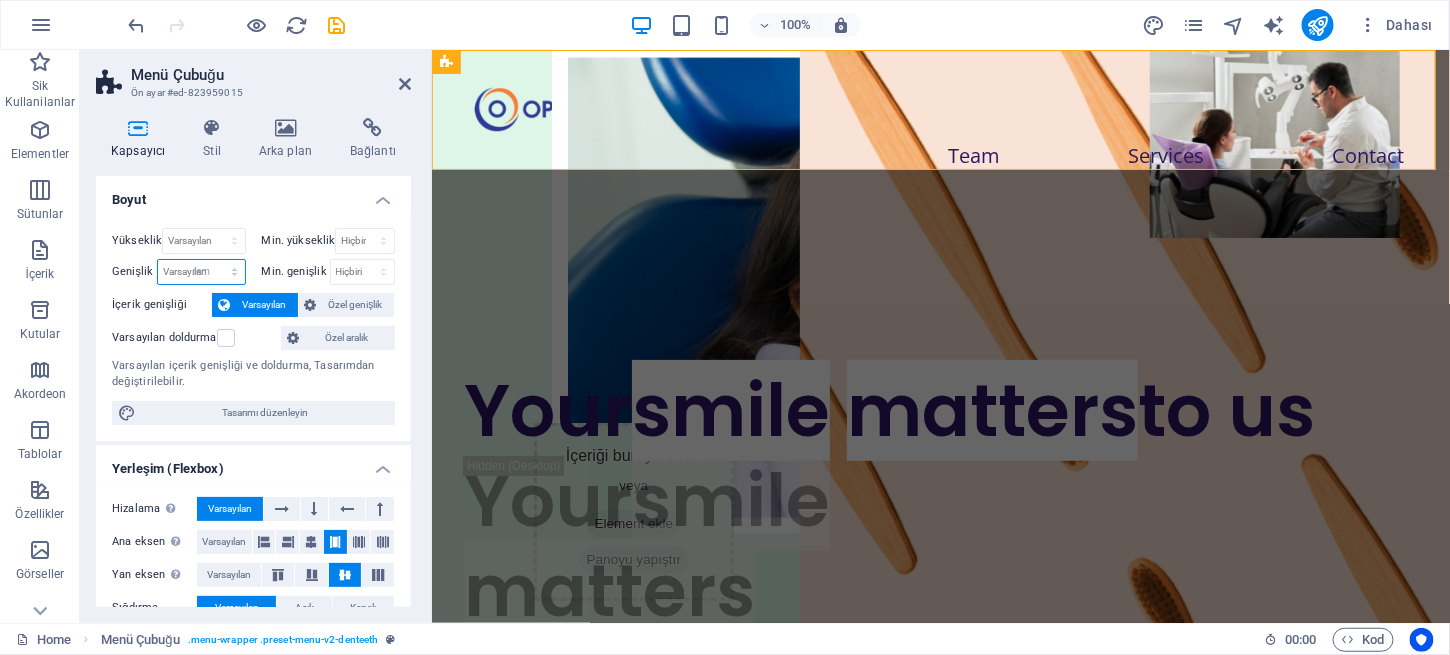 click on "Varsayılan px rem % em vh vw" at bounding box center [201, 272] 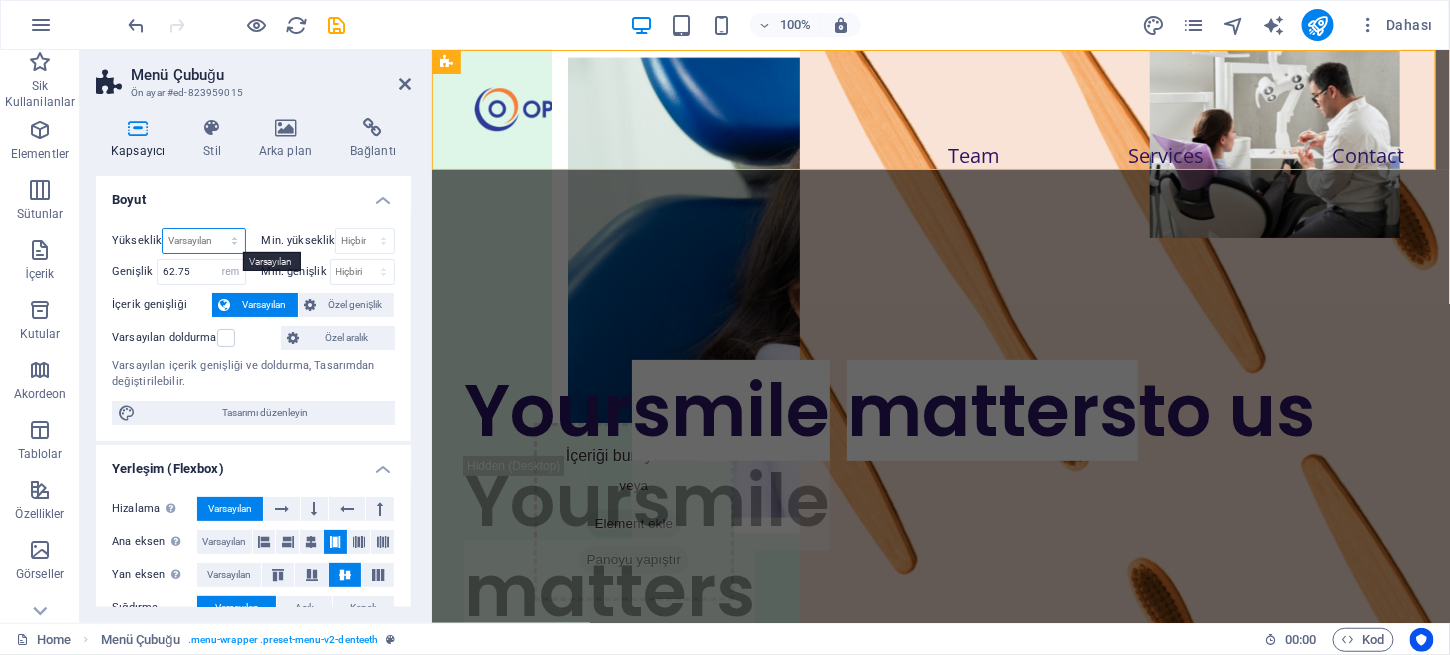 click on "Varsayılan px rem % vh vw" at bounding box center (203, 241) 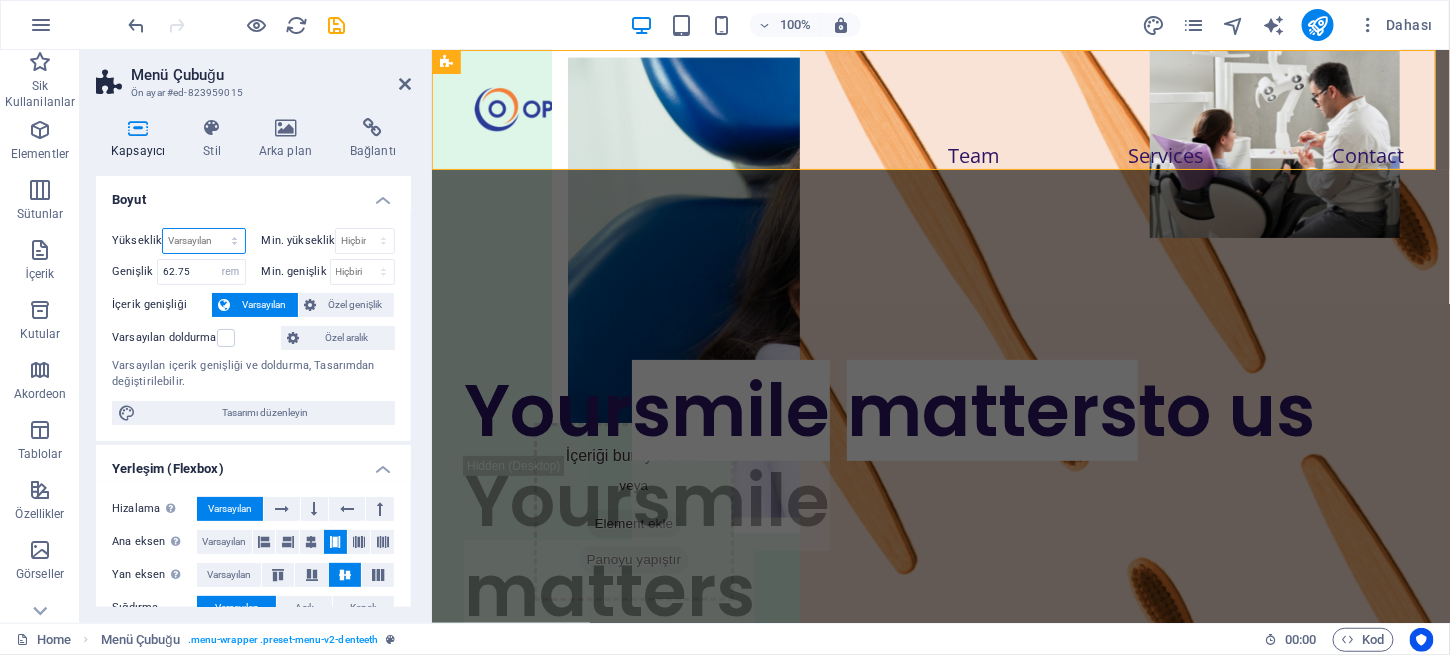 select on "px" 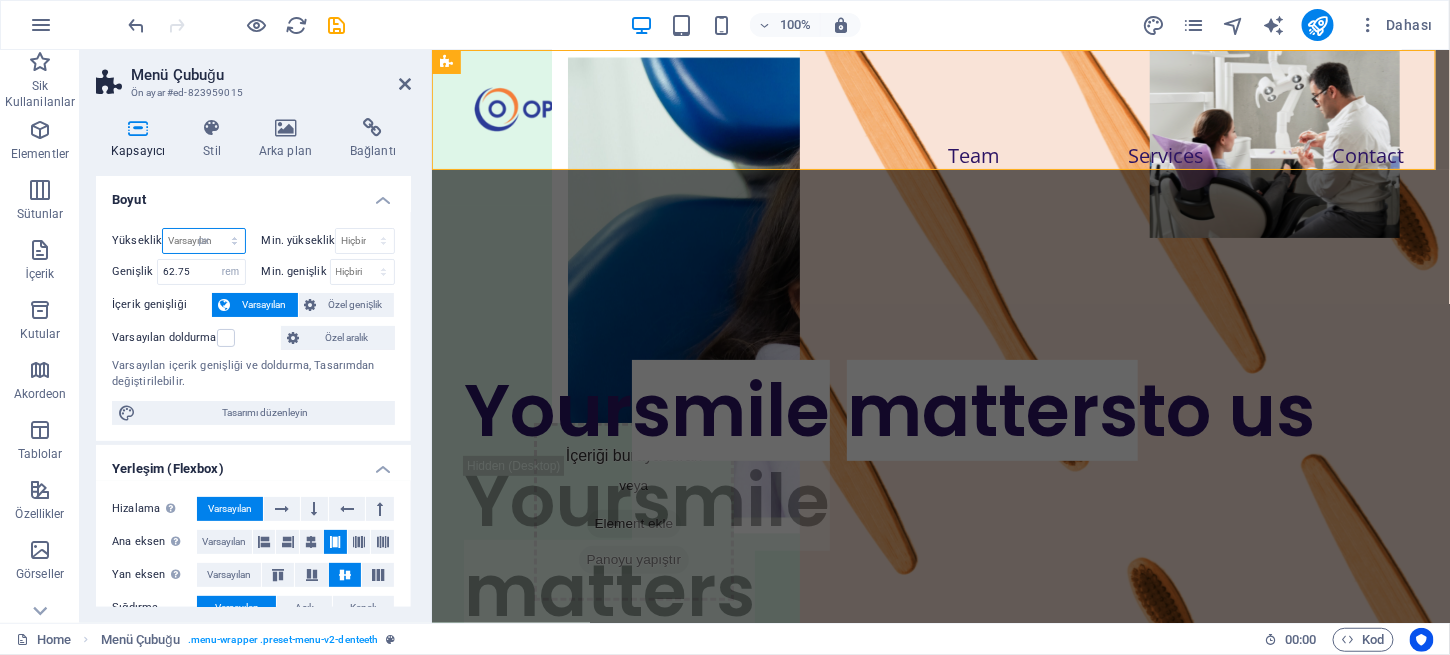 click on "Varsayılan px rem % vh vw" at bounding box center (203, 241) 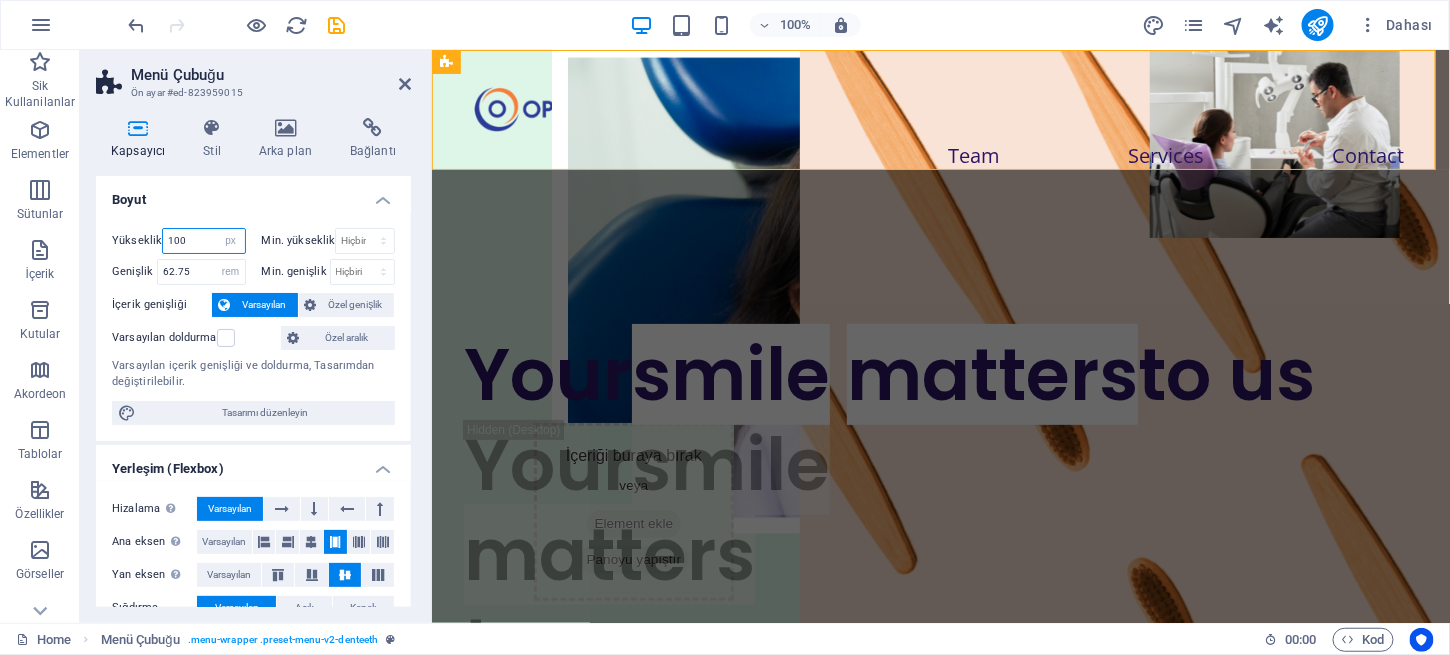 type on "100" 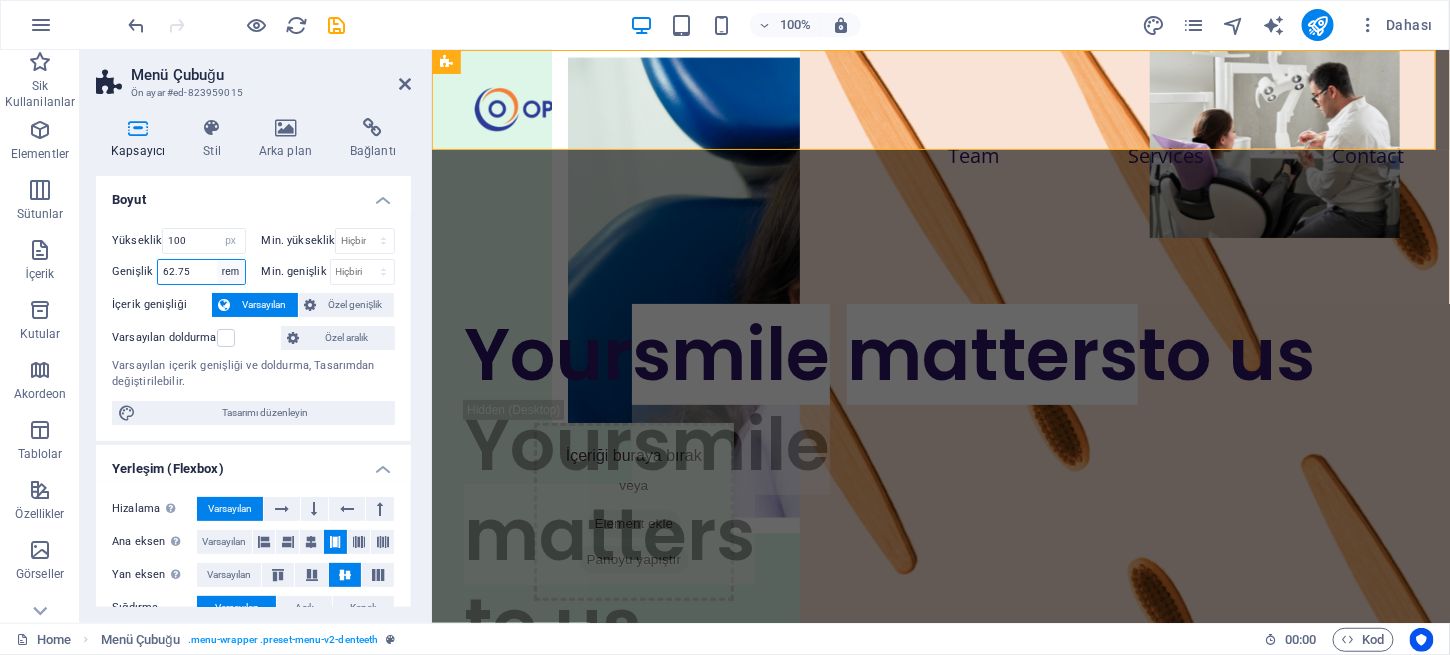 click on "Varsayılan px rem % em vh vw" at bounding box center [231, 272] 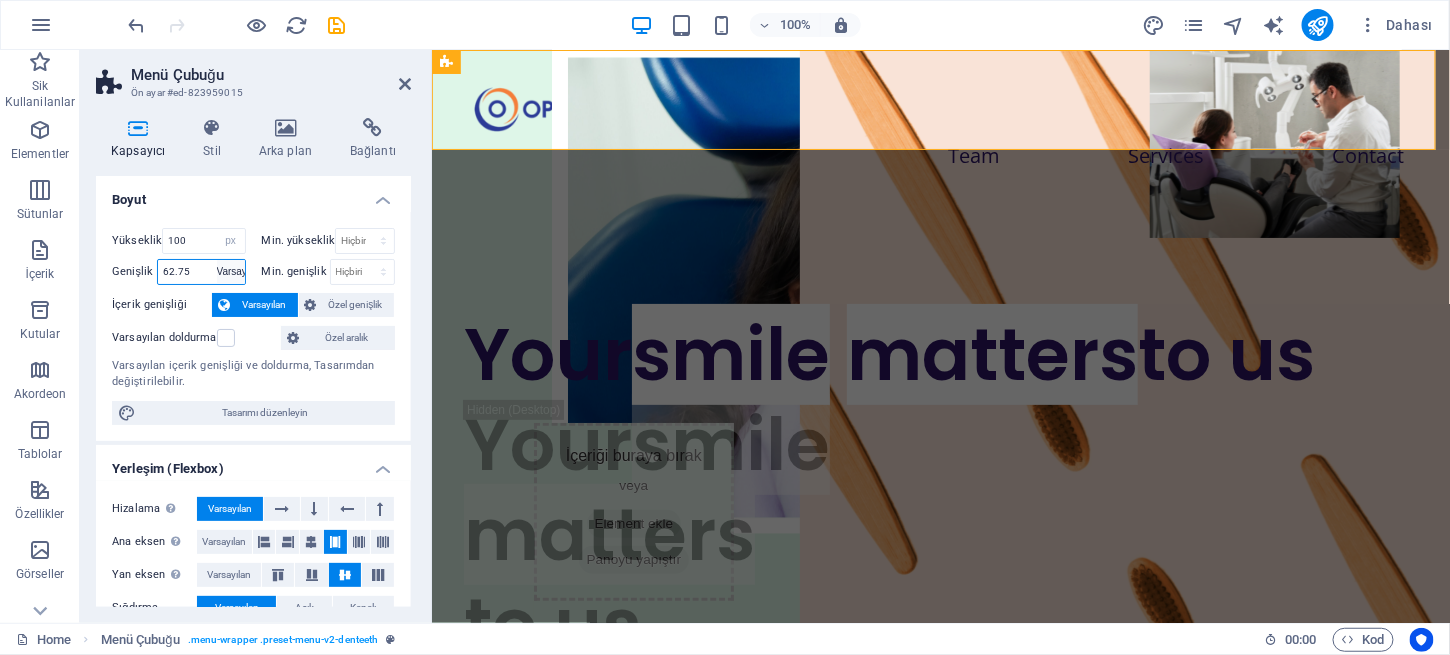 click on "Varsayılan px rem % em vh vw" at bounding box center [231, 272] 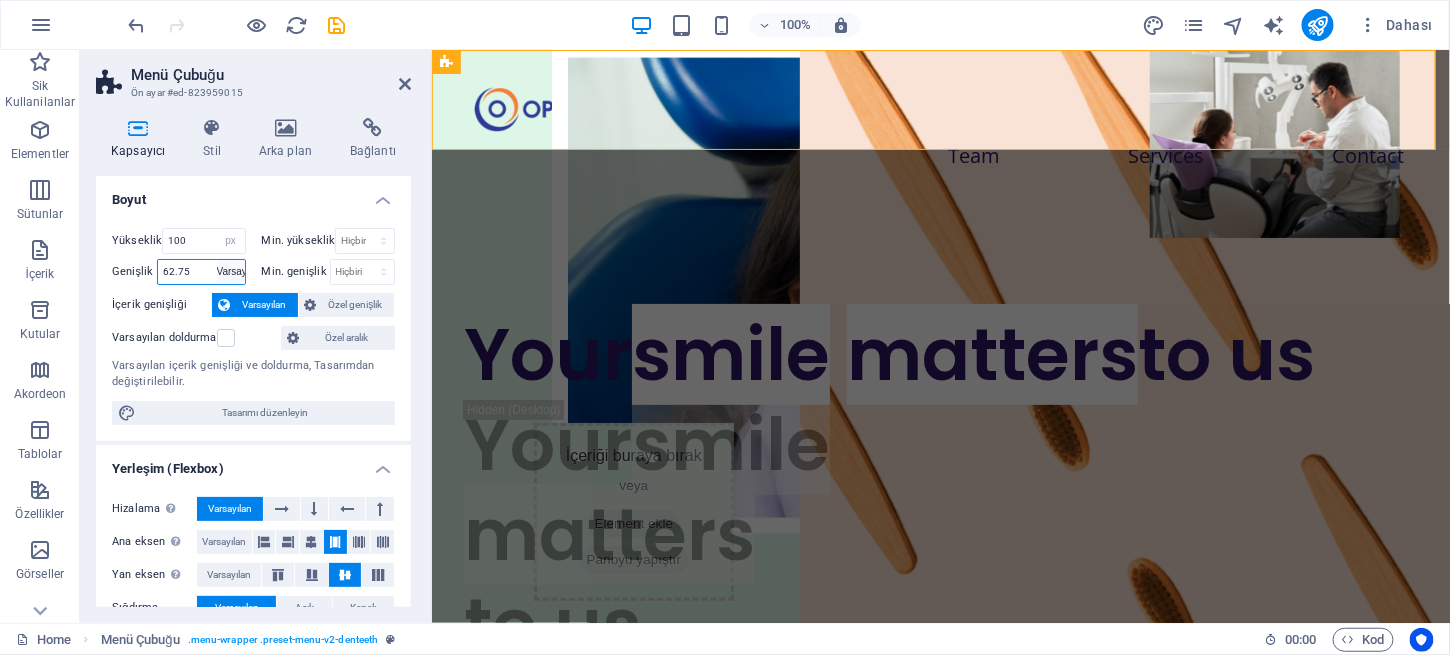 type 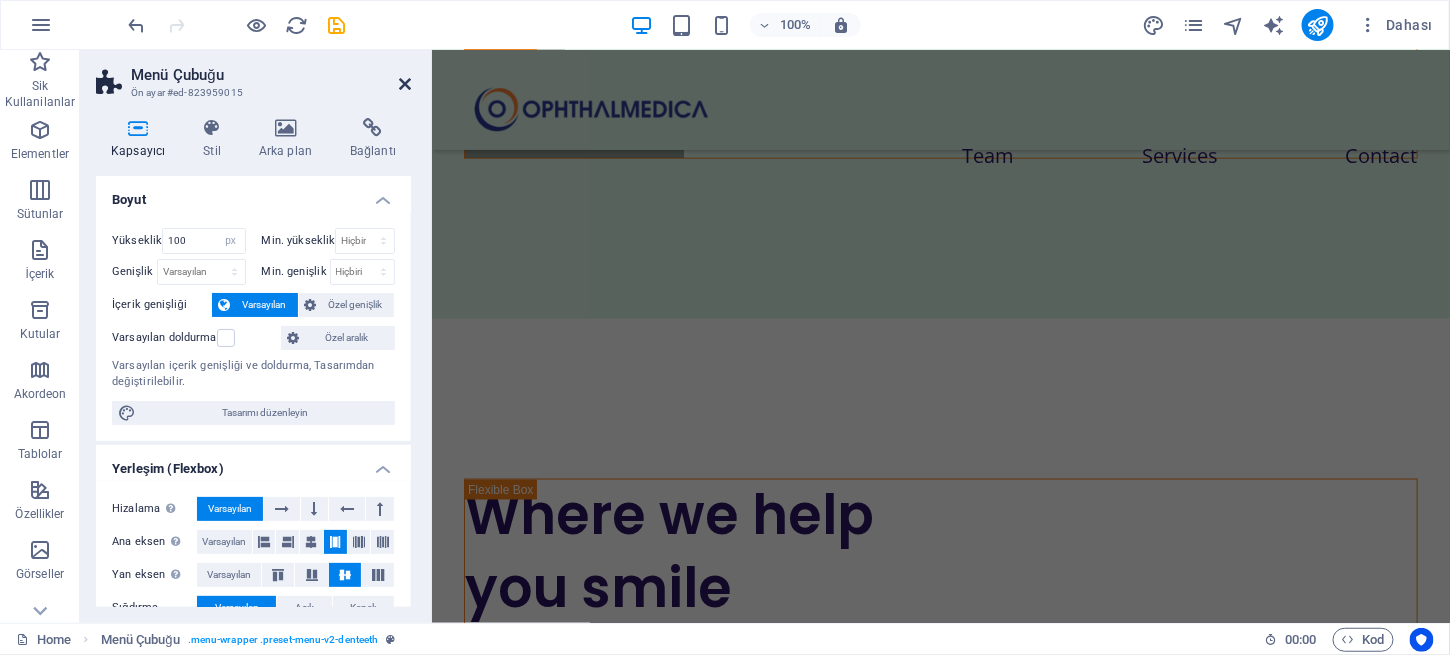 click at bounding box center [405, 84] 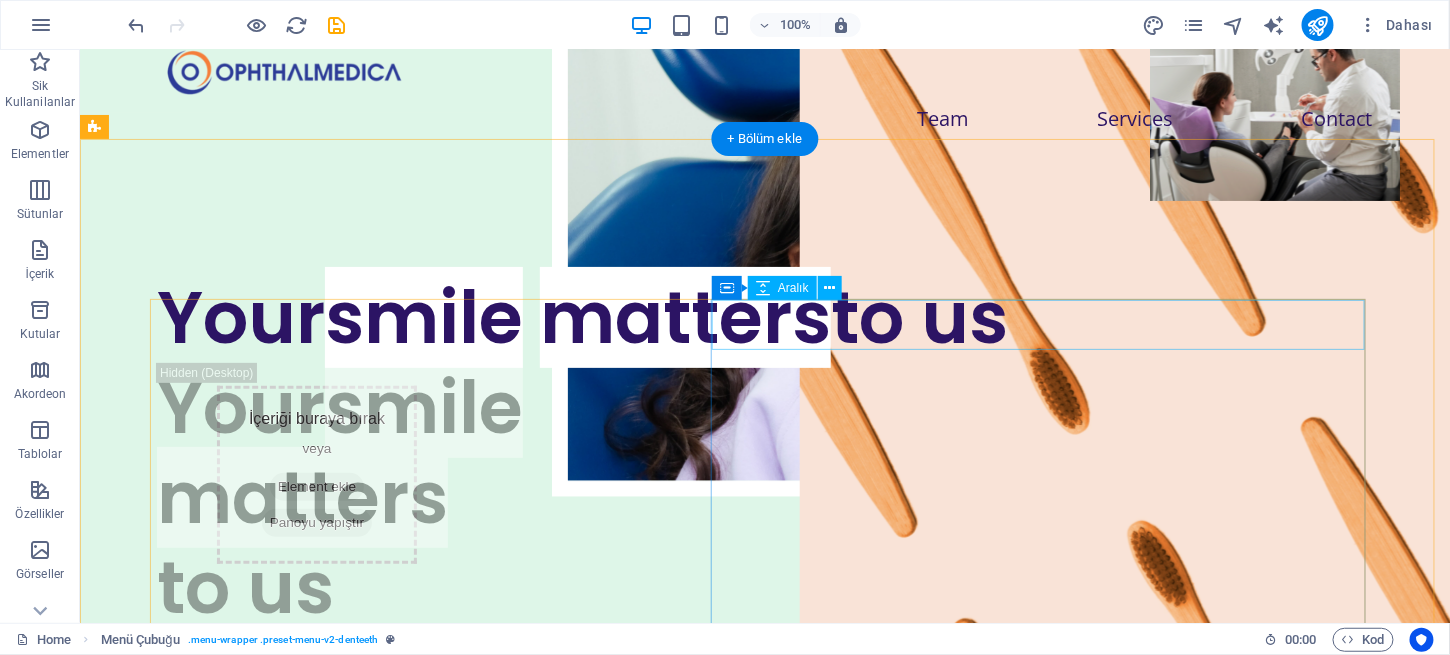scroll, scrollTop: 0, scrollLeft: 0, axis: both 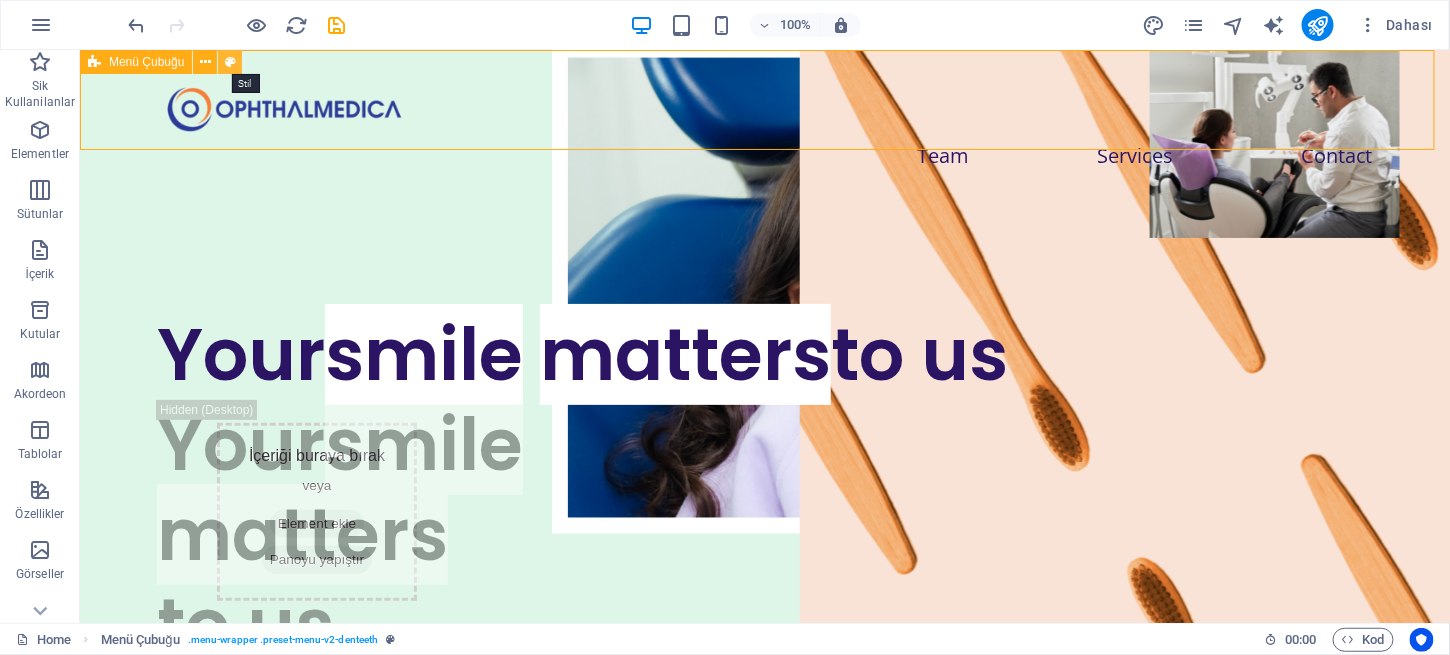 click at bounding box center (230, 62) 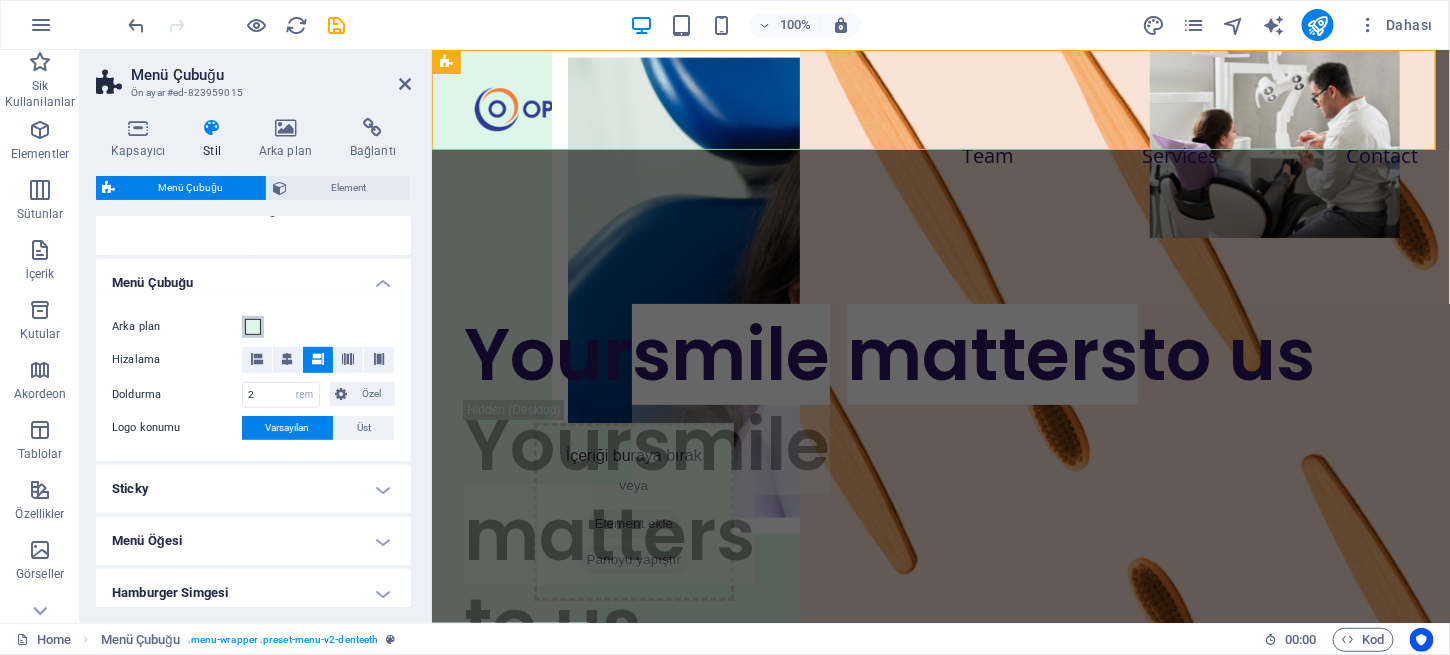 scroll, scrollTop: 298, scrollLeft: 0, axis: vertical 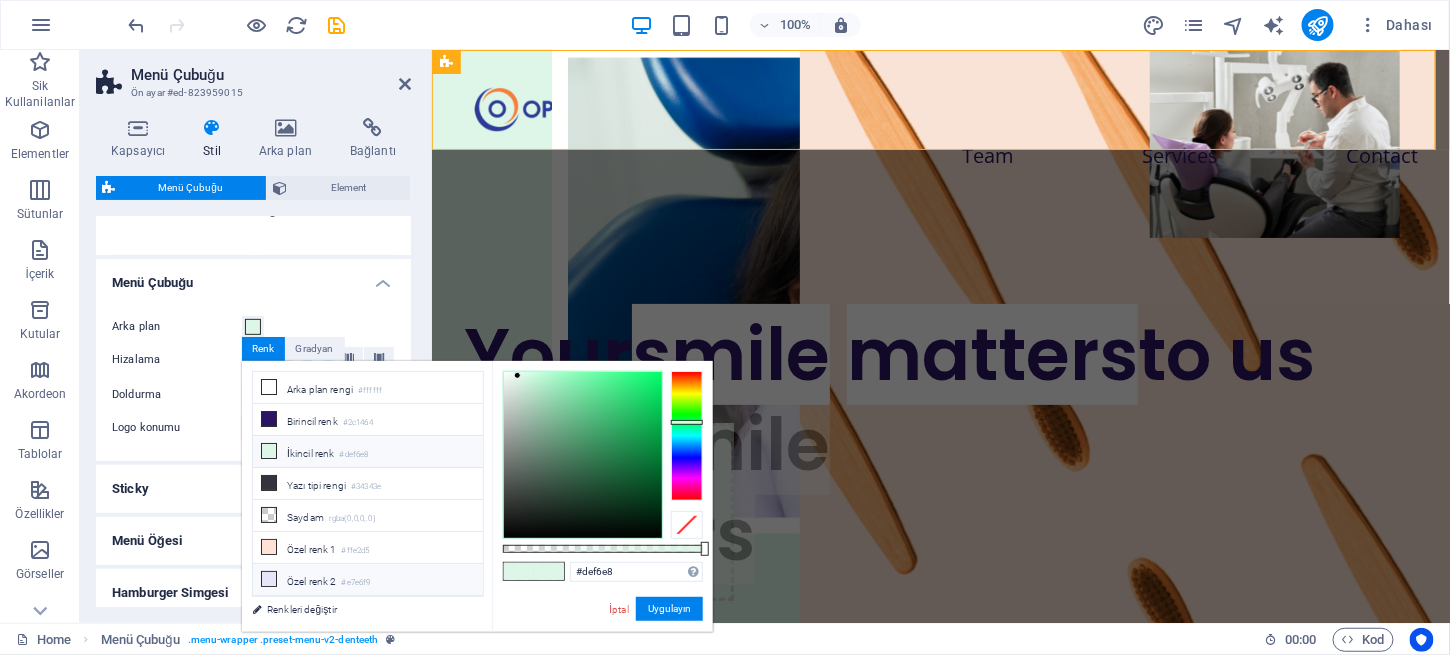 click on "Özel renk 2
#e7e6f9" at bounding box center [368, 580] 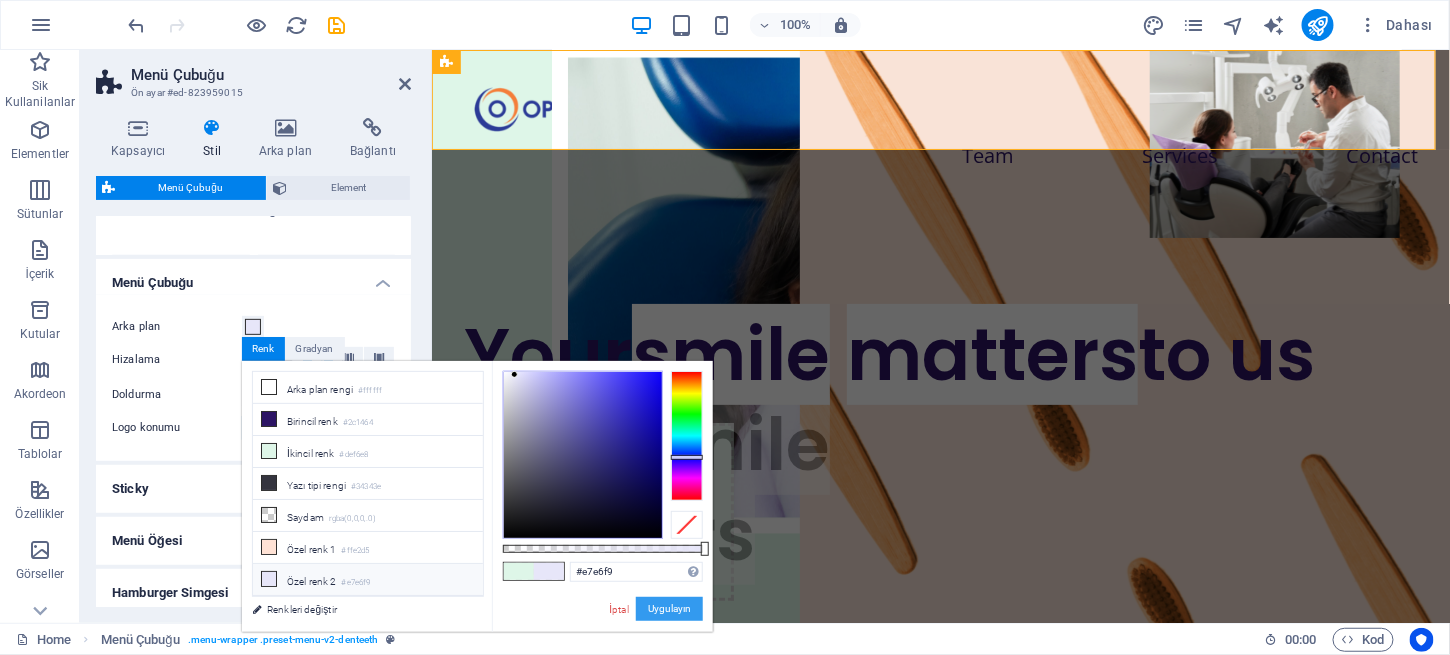 click on "Uygulayın" at bounding box center [669, 609] 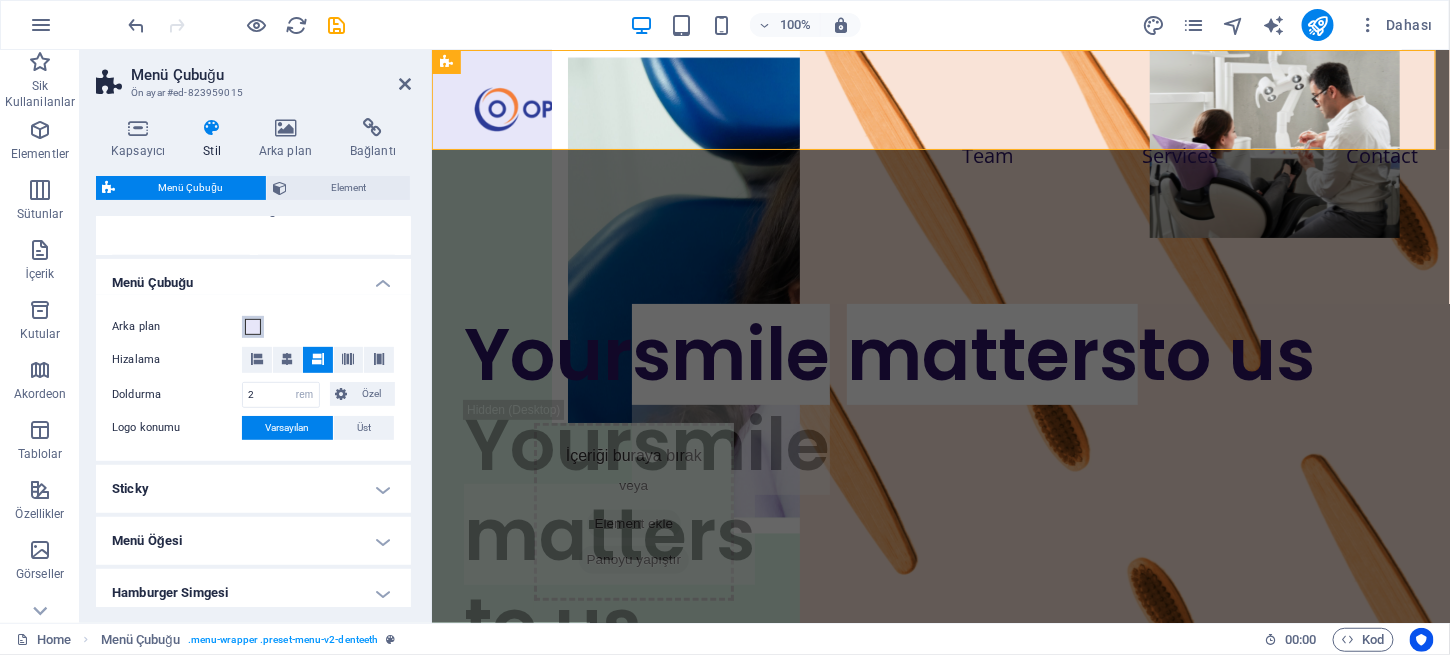 click at bounding box center (253, 327) 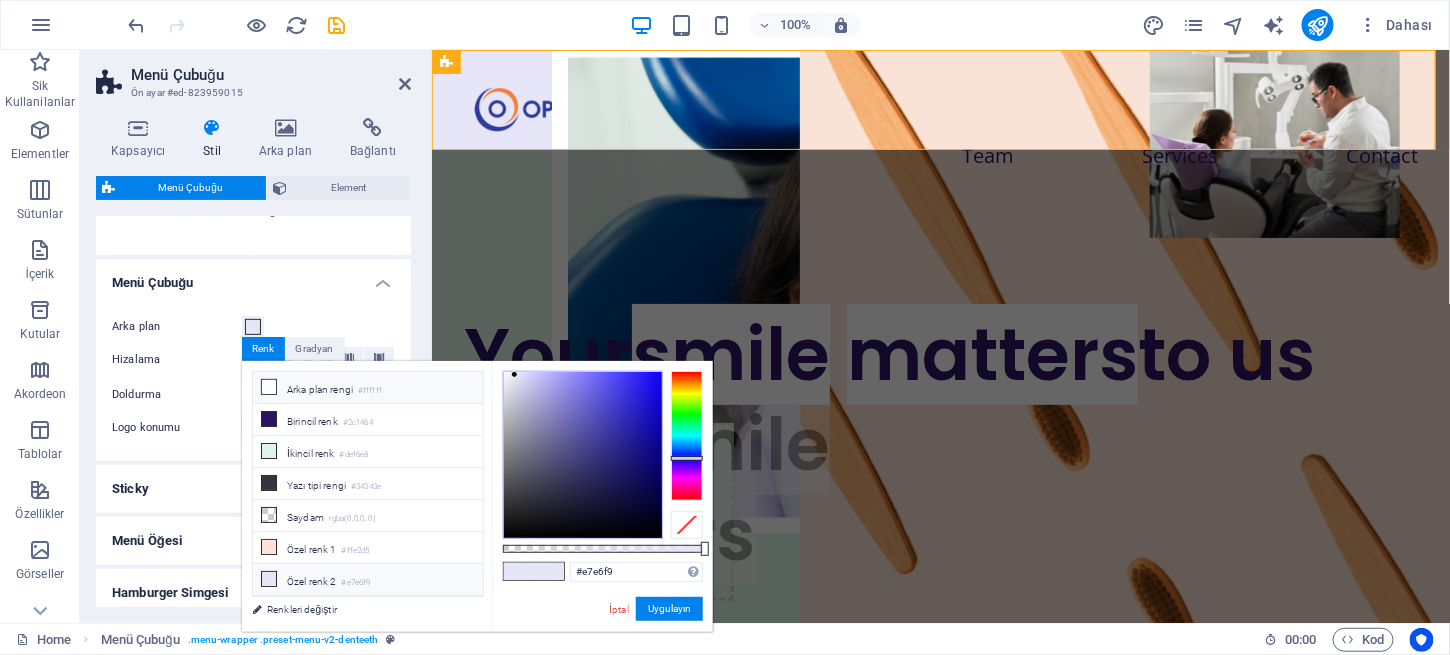 click on "Arka plan rengi
#ffffff" at bounding box center (368, 388) 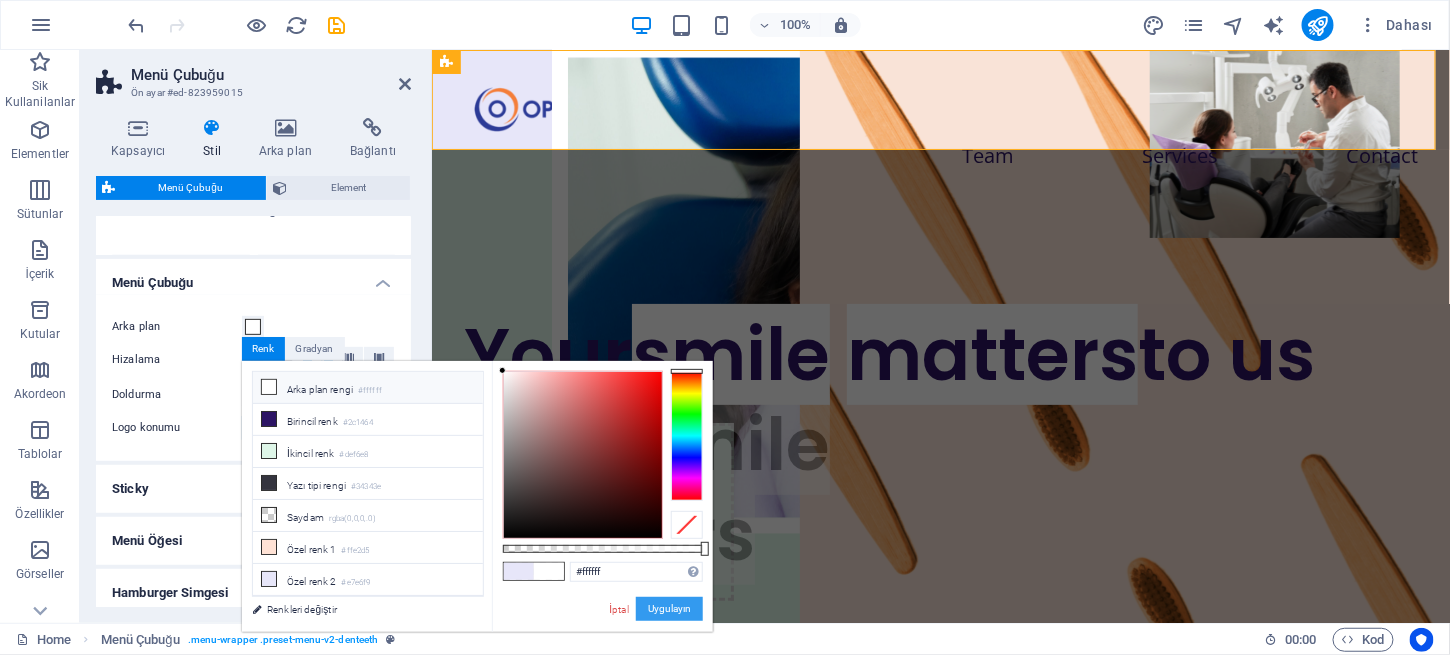 click on "Uygulayın" at bounding box center (669, 609) 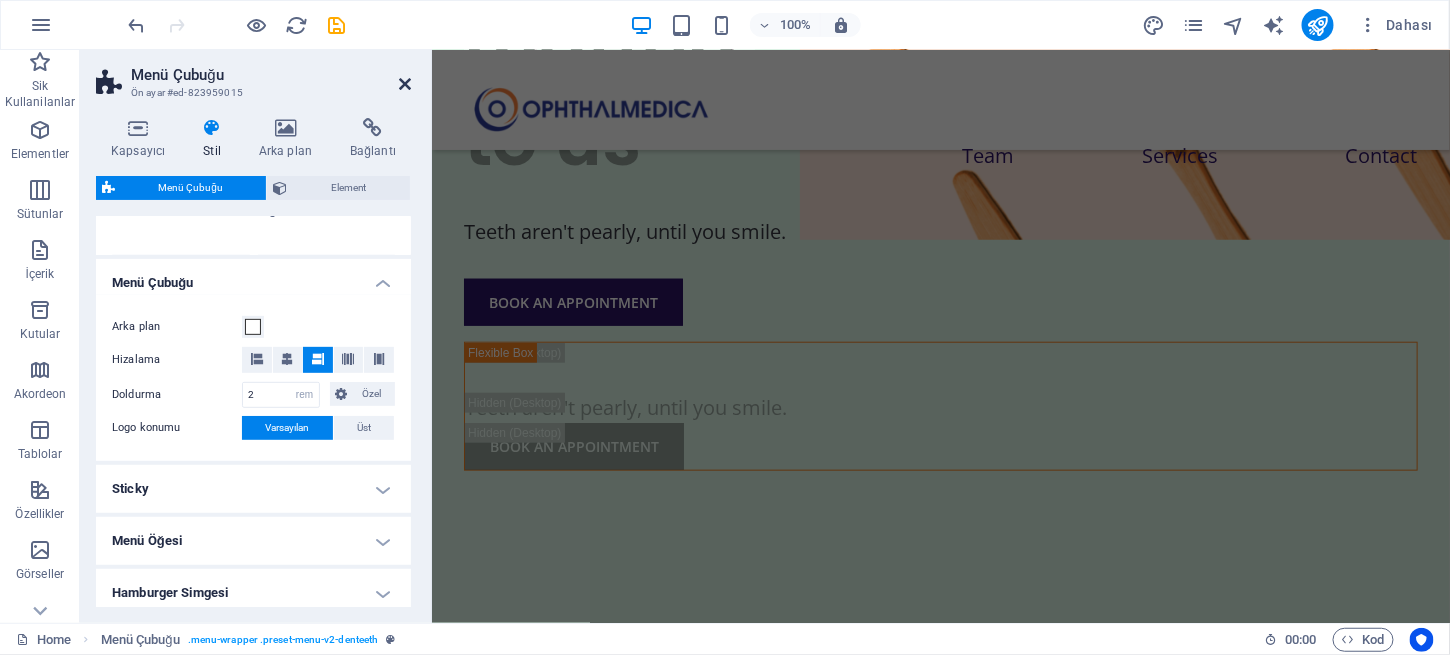 click at bounding box center [405, 84] 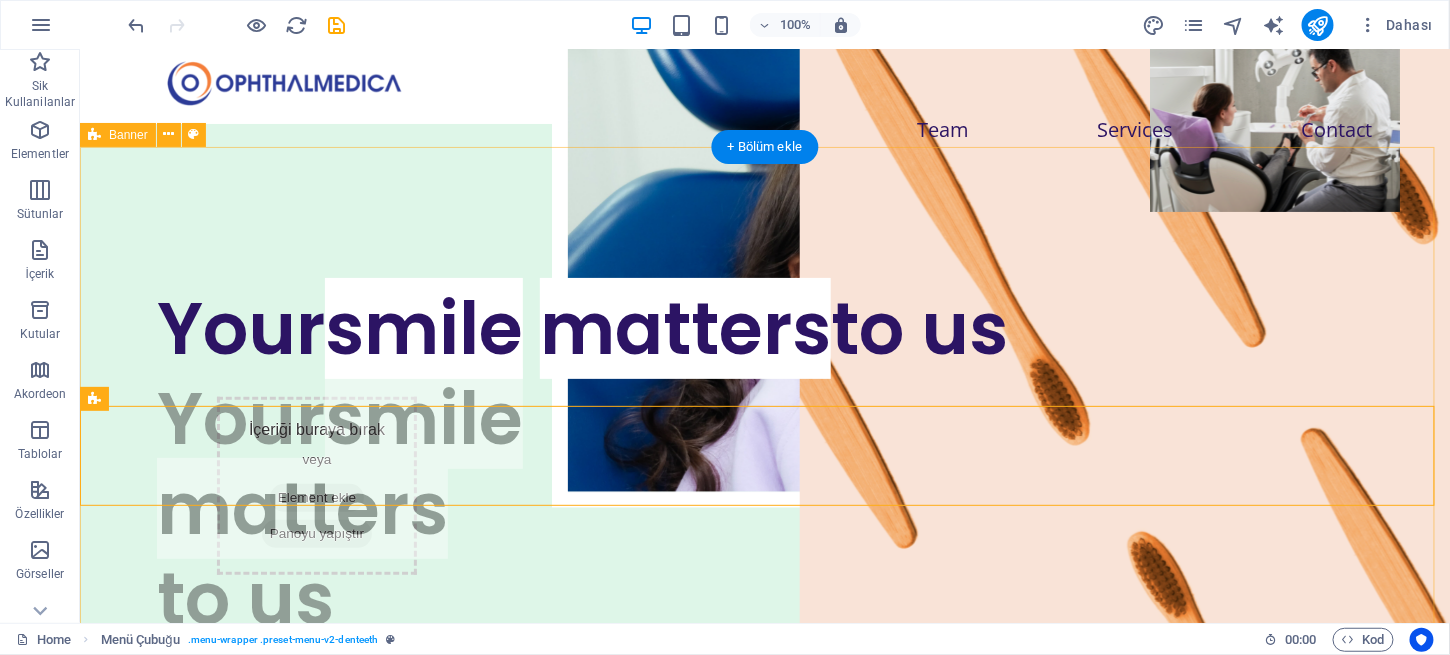 scroll, scrollTop: 0, scrollLeft: 0, axis: both 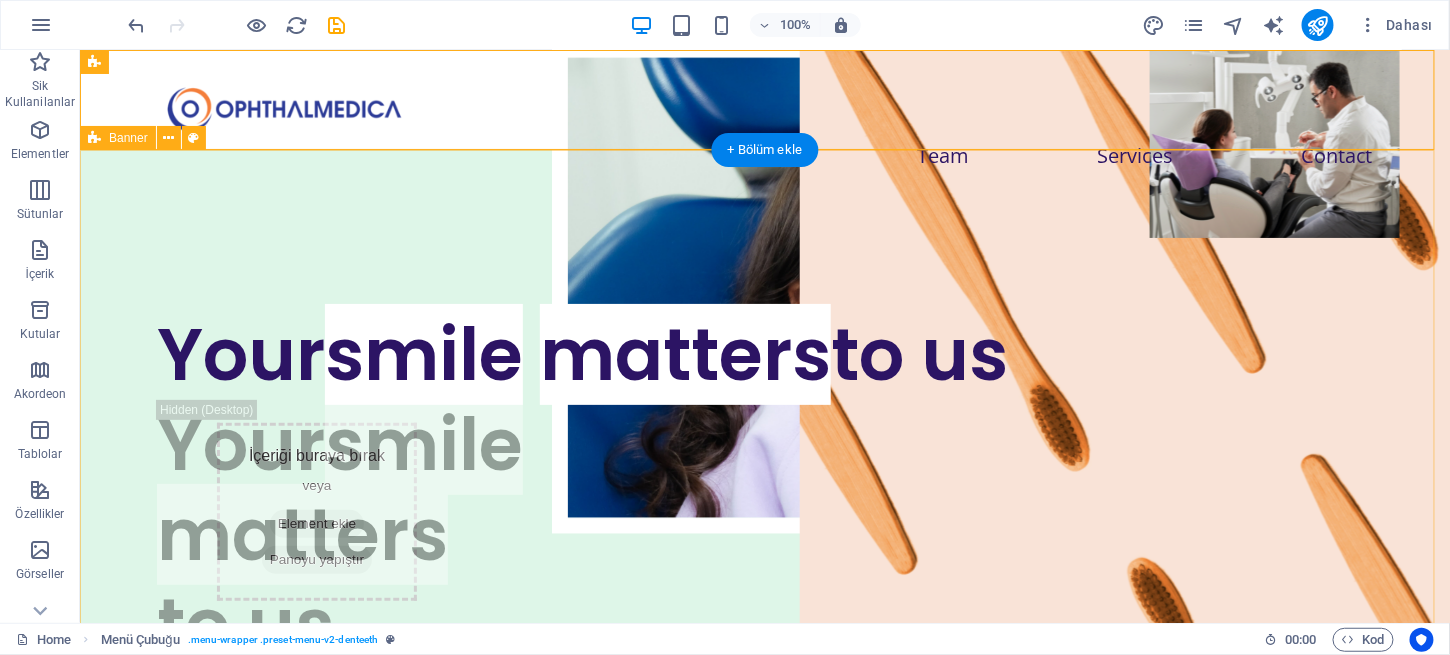 click on "Your   smile     matters   to us Your   smile     matters    to us Teeth aren't pearly, until you smile. BOOK AN APPOINTMENT Teeth aren't pearly, until you smile. BOOK AN APPOINTMENT" at bounding box center [764, 632] 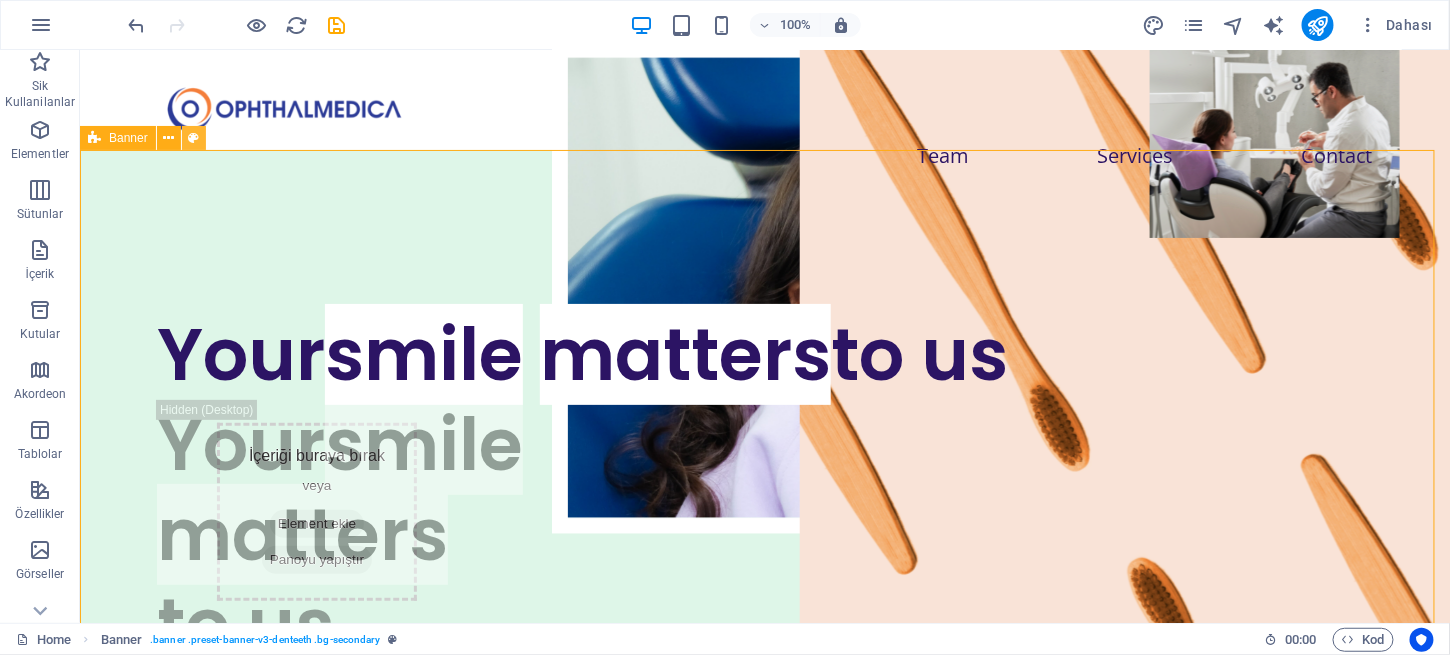 click at bounding box center [193, 138] 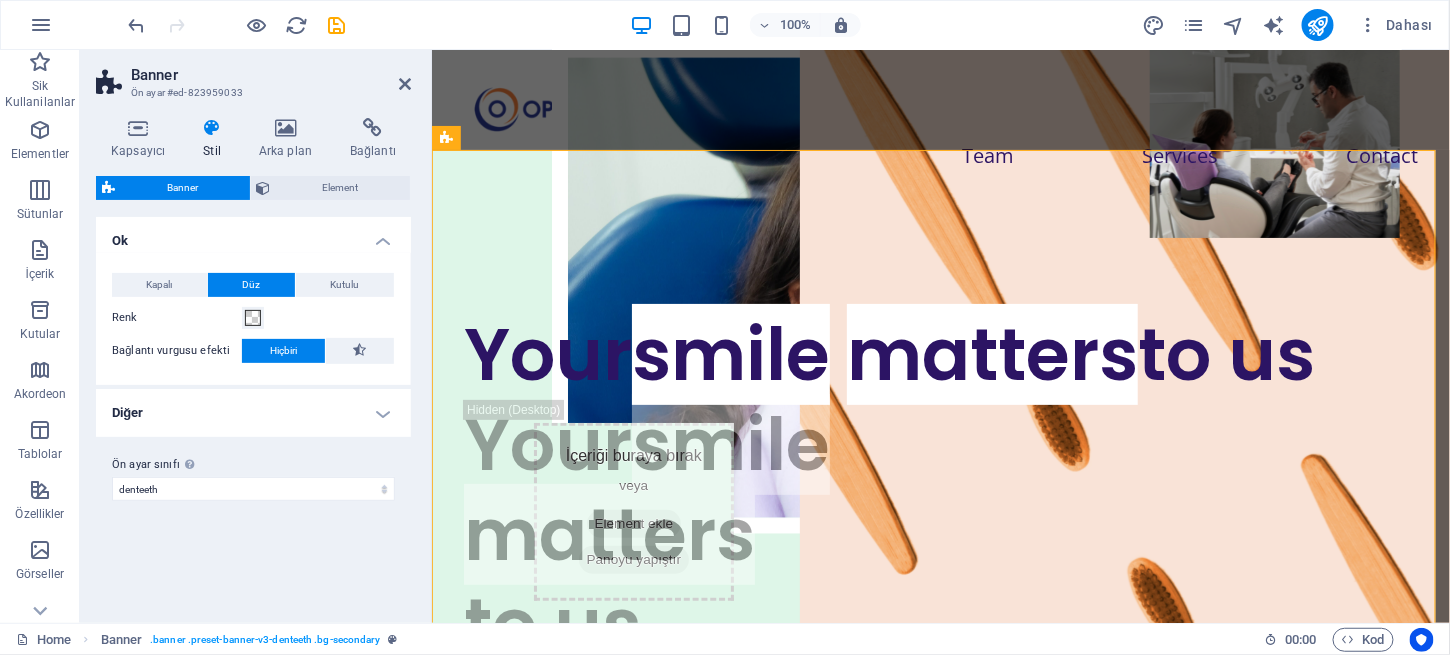 click on "Stil" at bounding box center (216, 139) 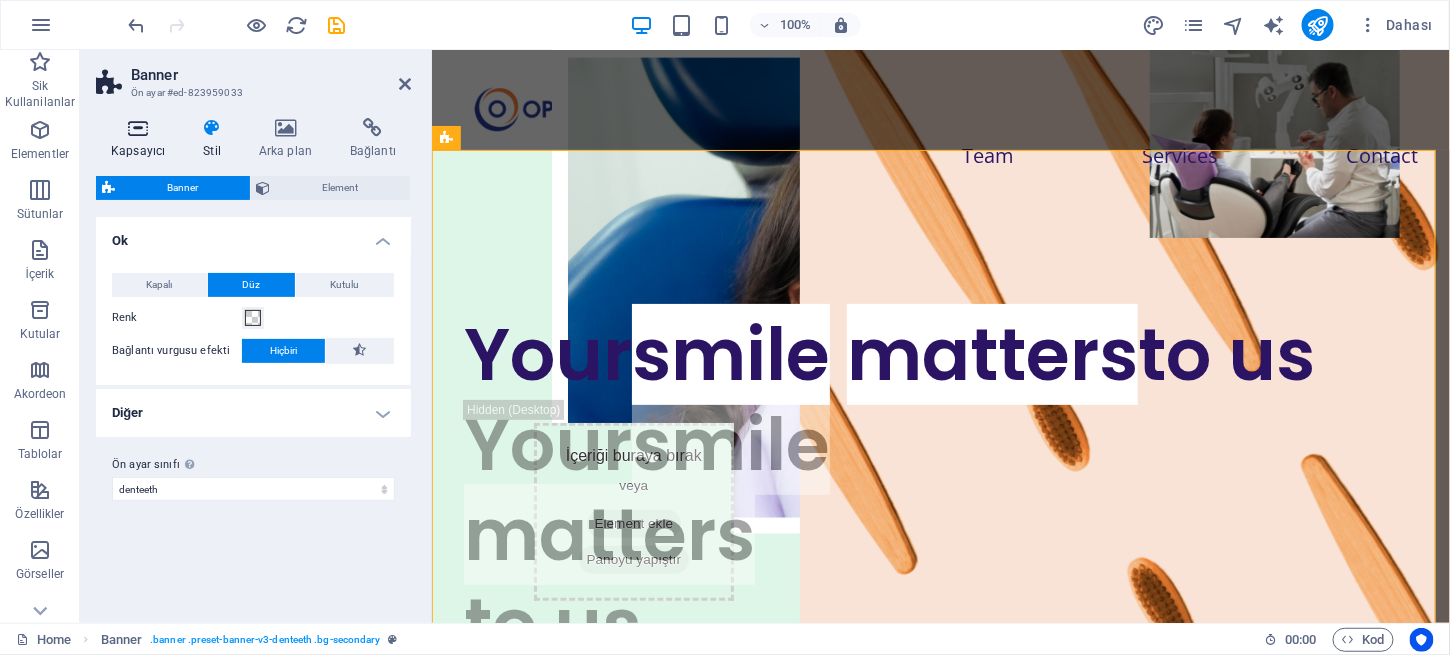 click on "Kapsayıcı" at bounding box center (142, 139) 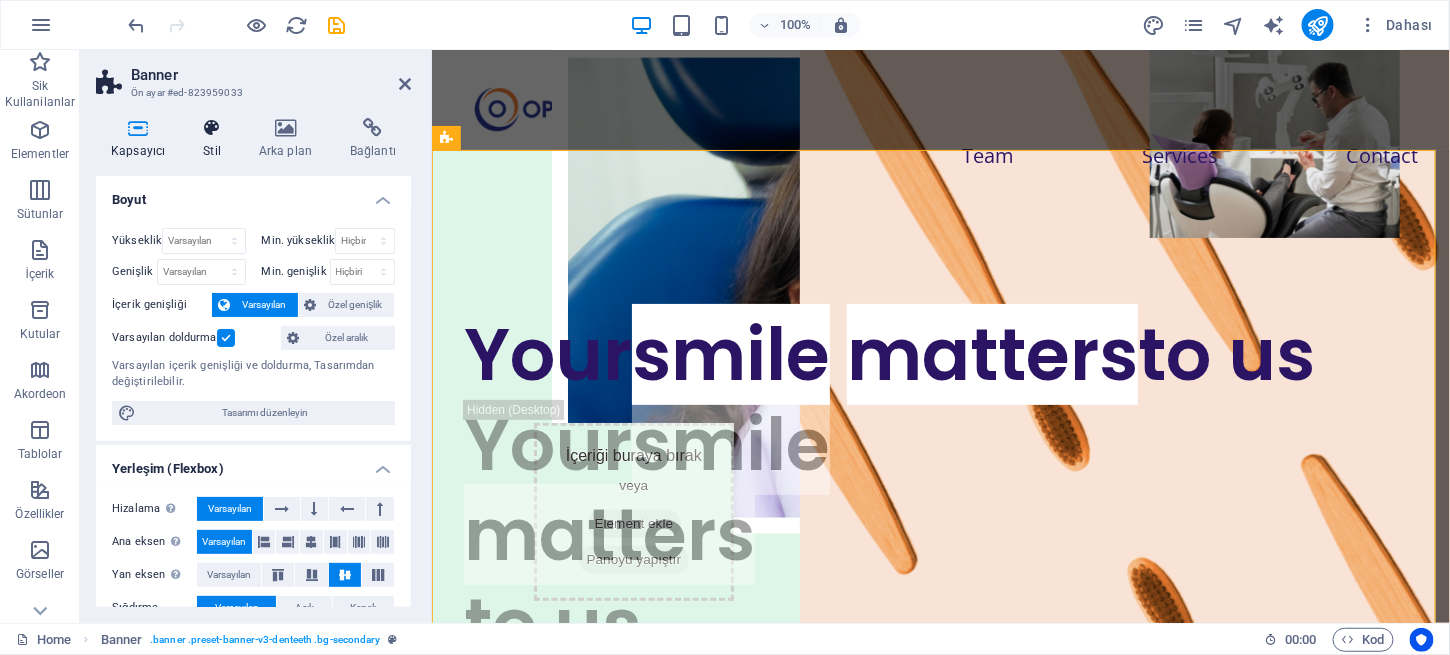 click at bounding box center (212, 128) 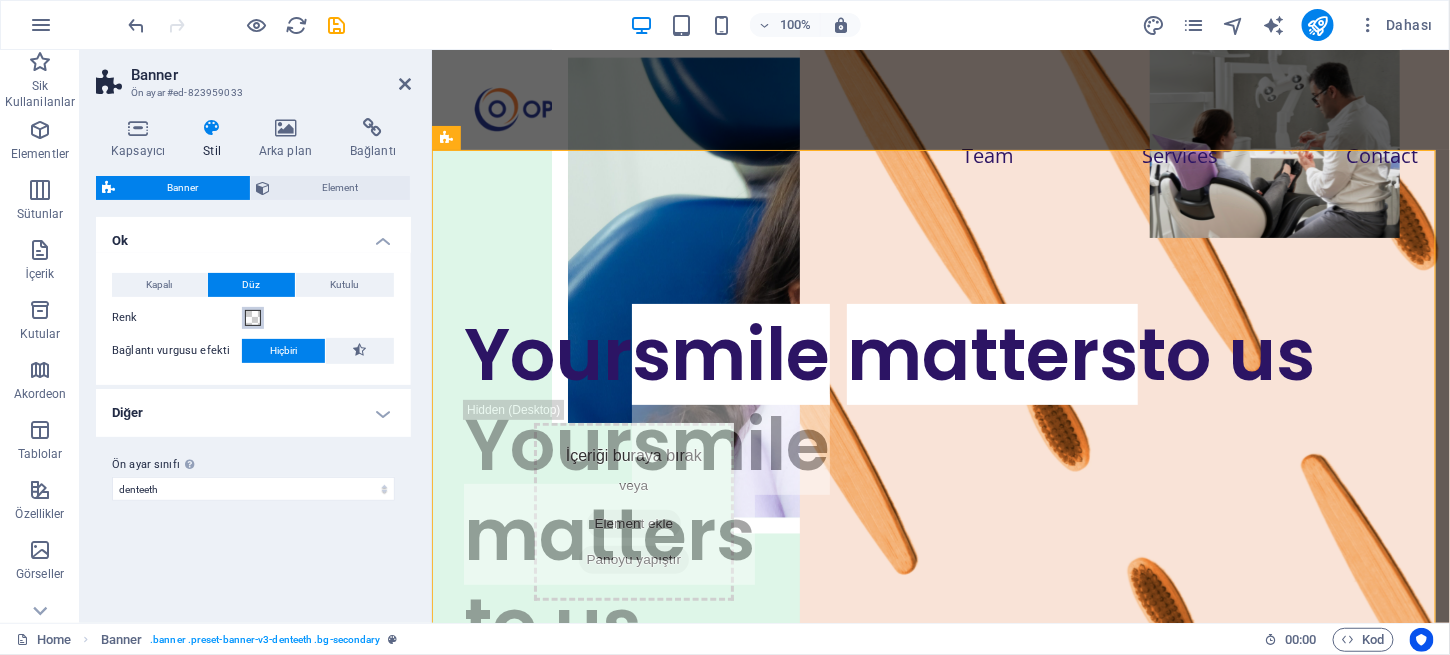 click at bounding box center [253, 318] 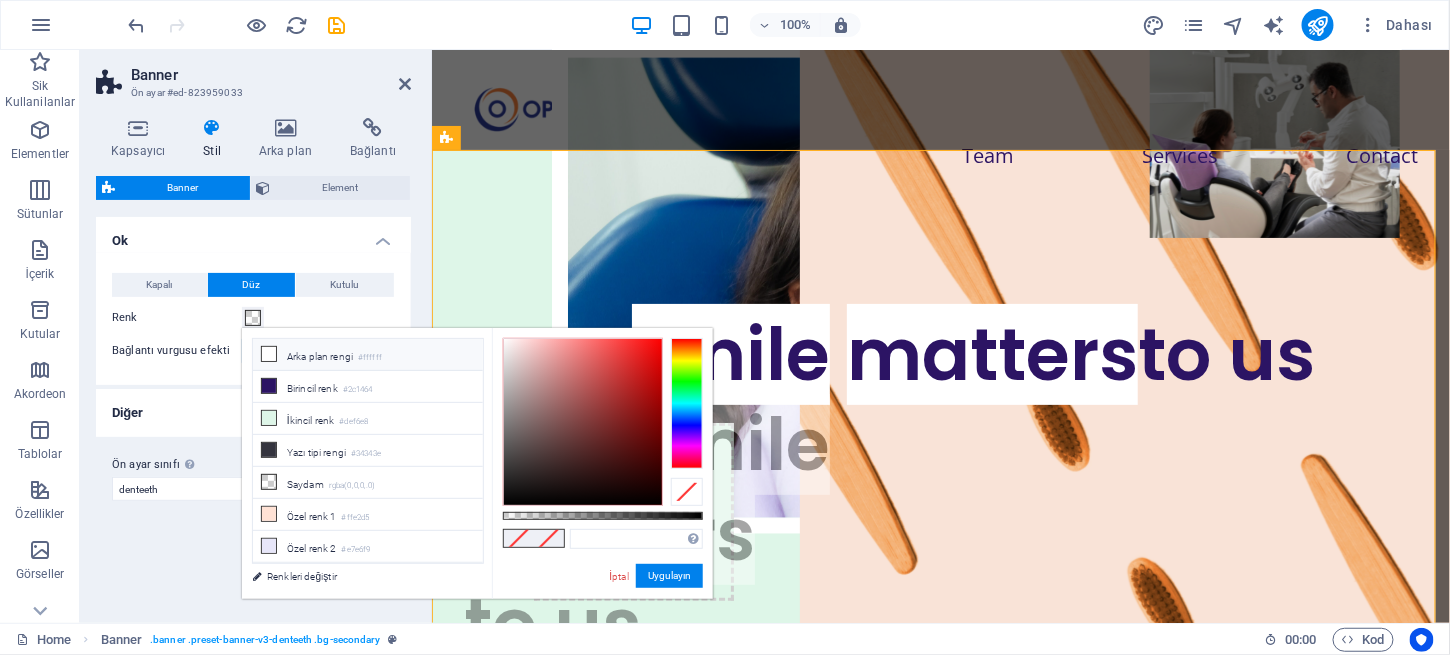 click on "Arka plan rengi
#ffffff" at bounding box center [368, 355] 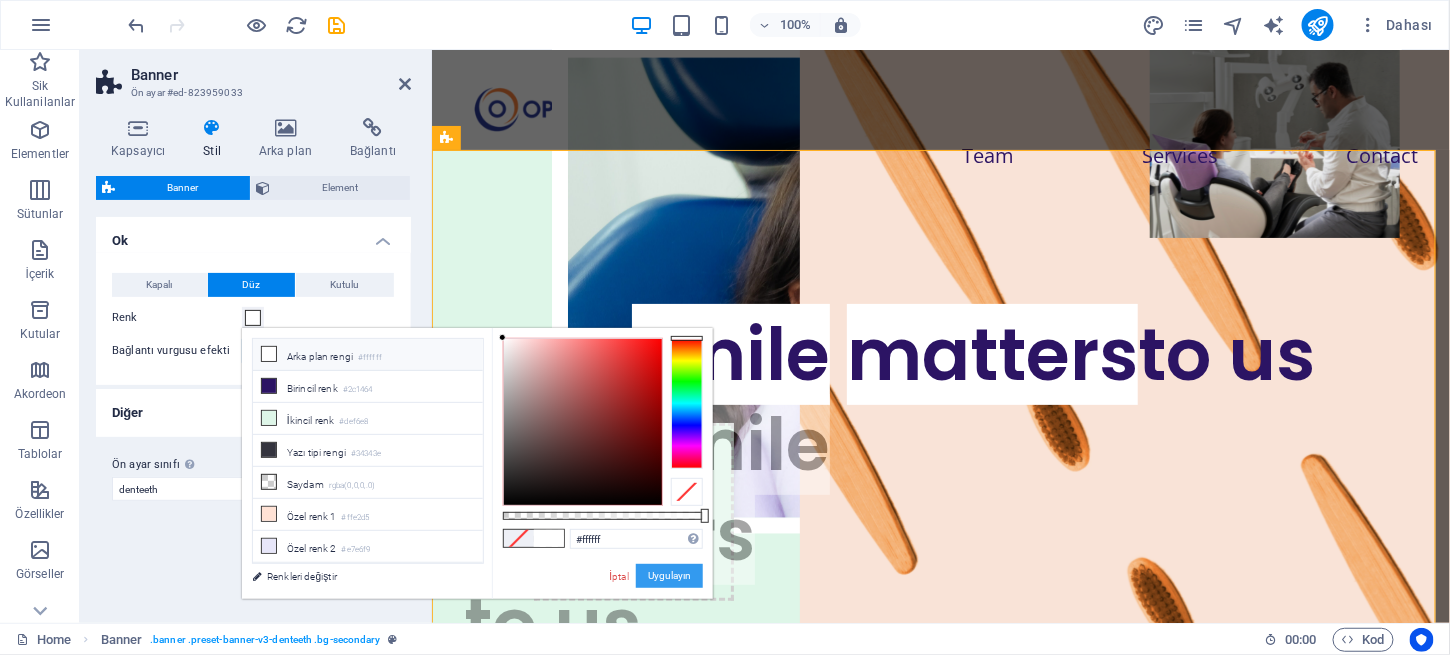 click on "Uygulayın" at bounding box center (669, 576) 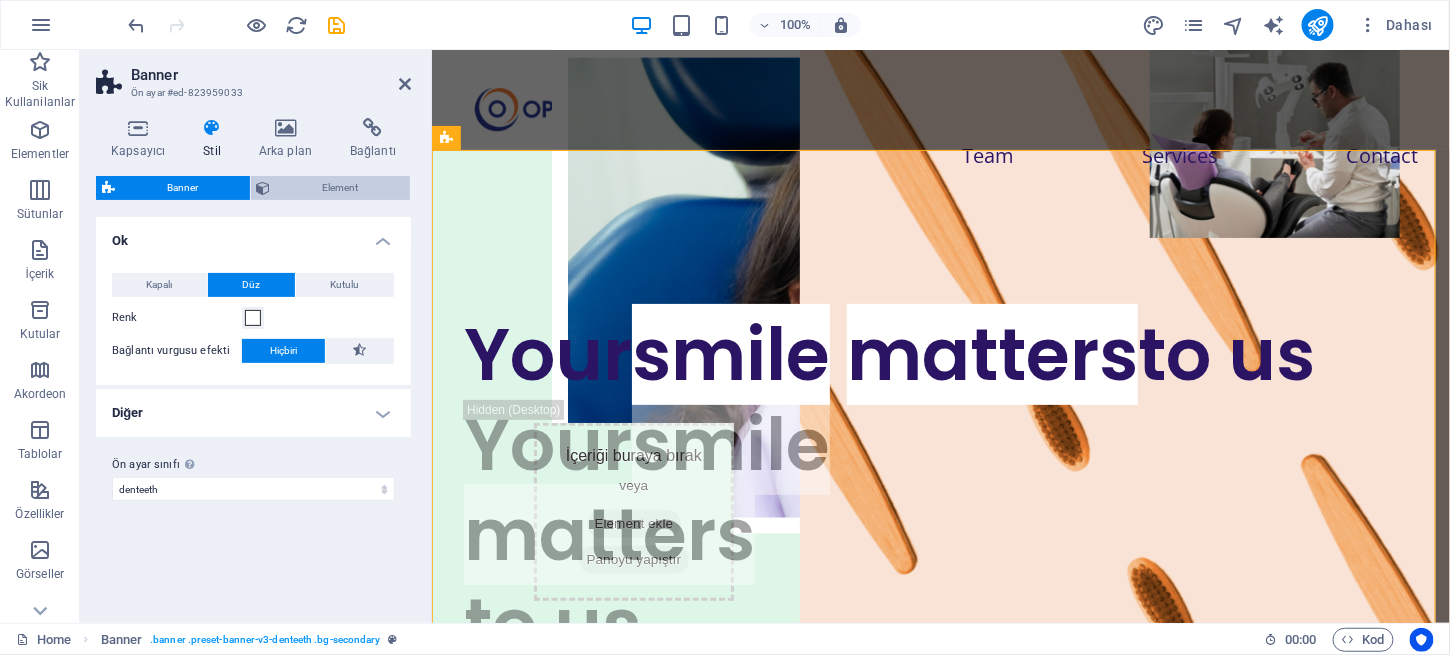 click on "Element" at bounding box center [341, 188] 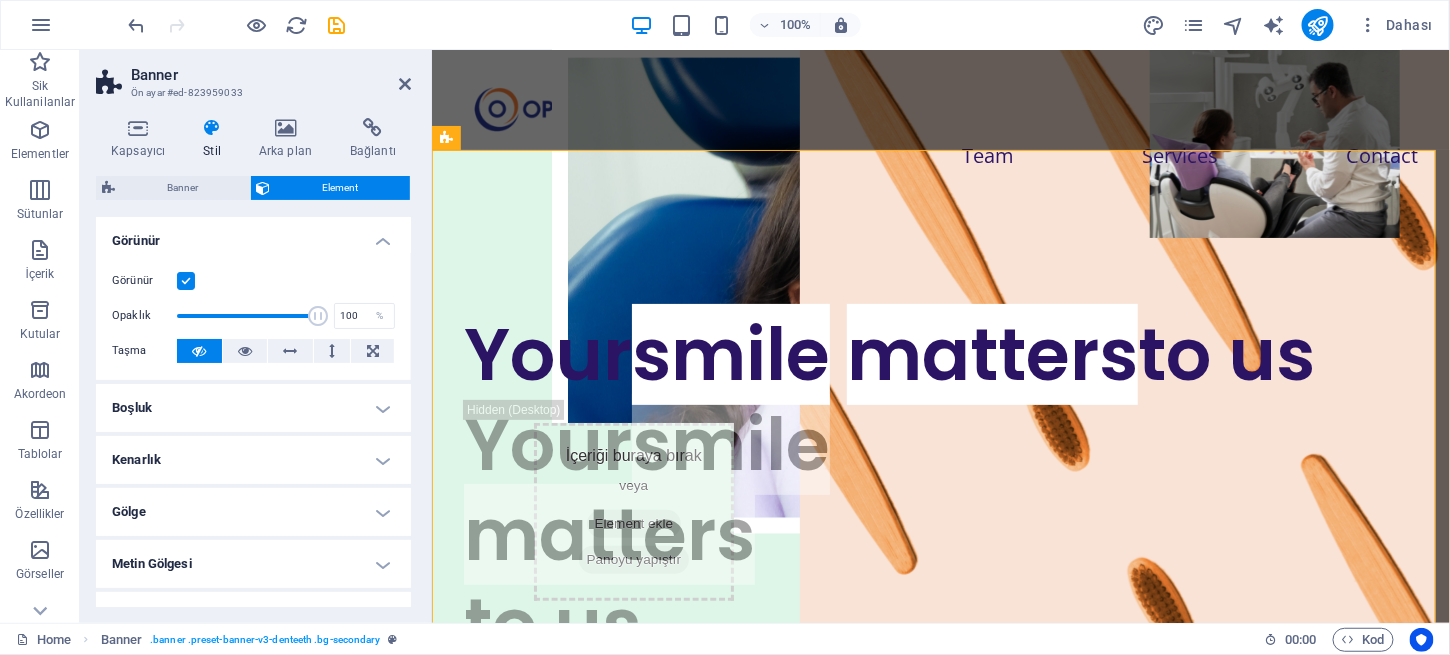 click at bounding box center (212, 128) 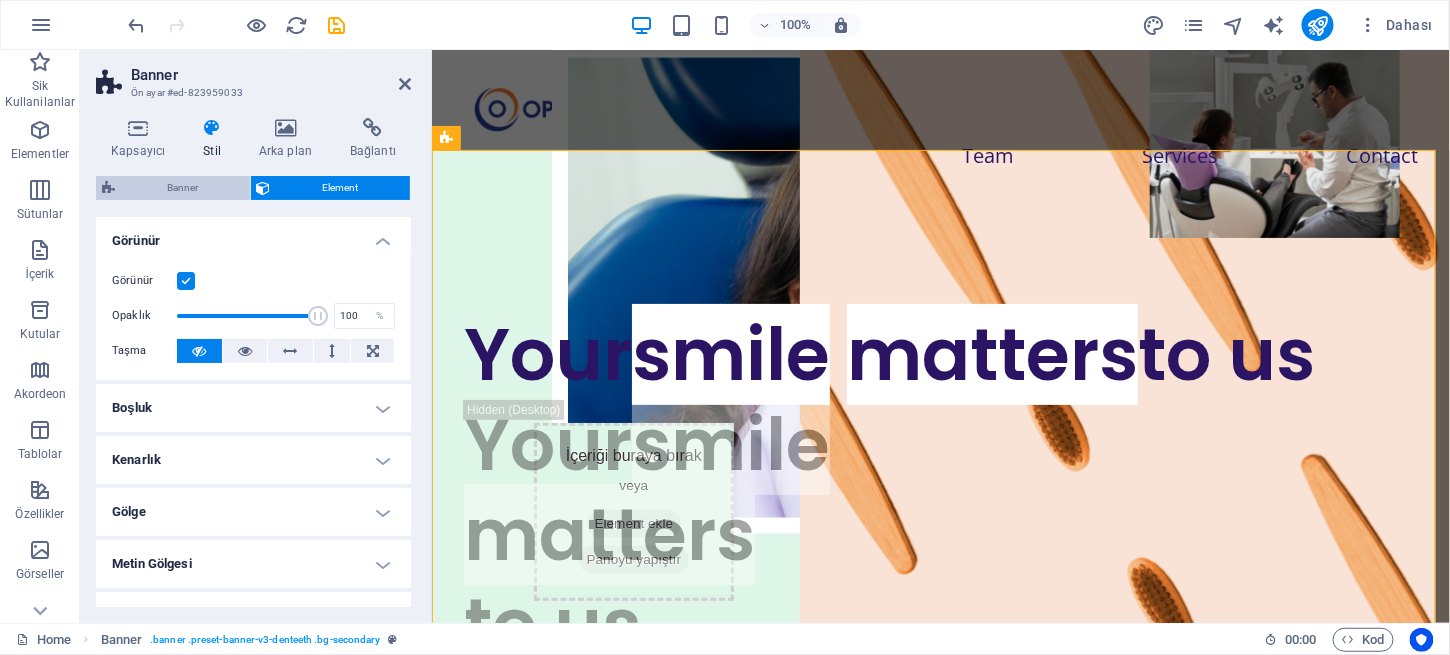 click on "Banner" at bounding box center [182, 188] 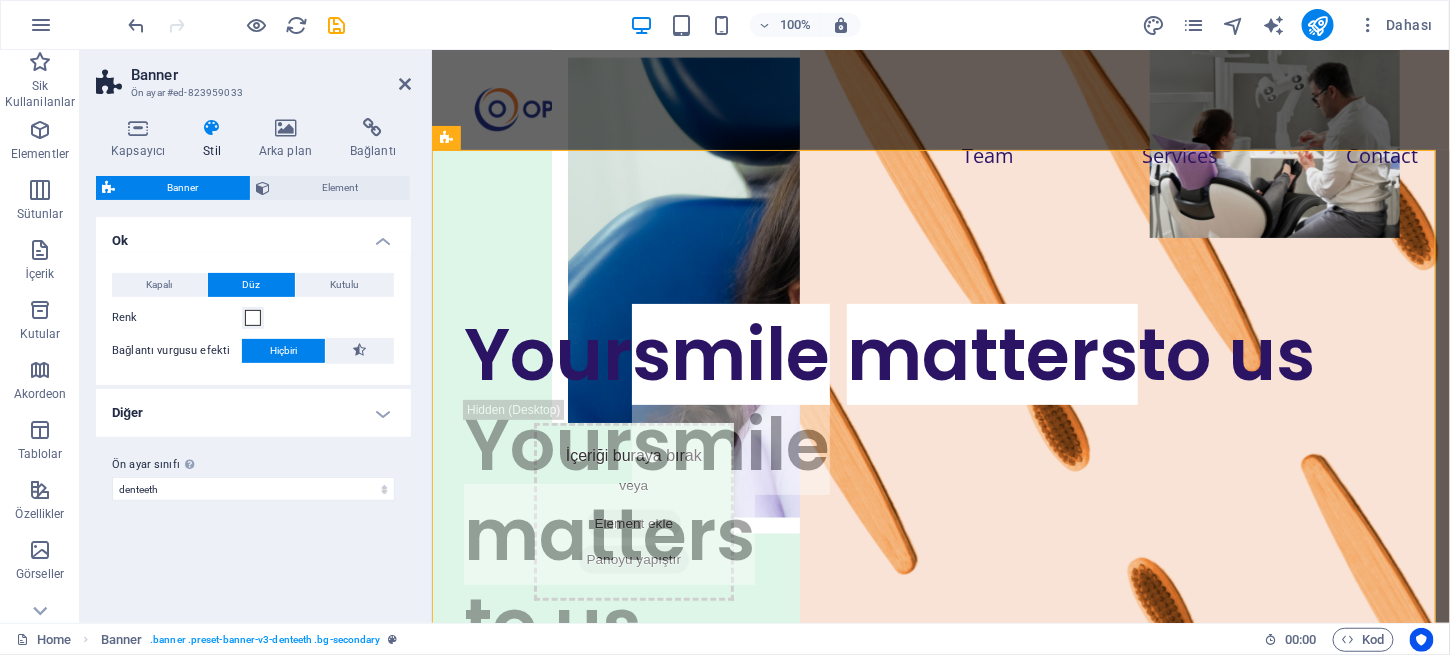 click on "Diğer" at bounding box center (253, 413) 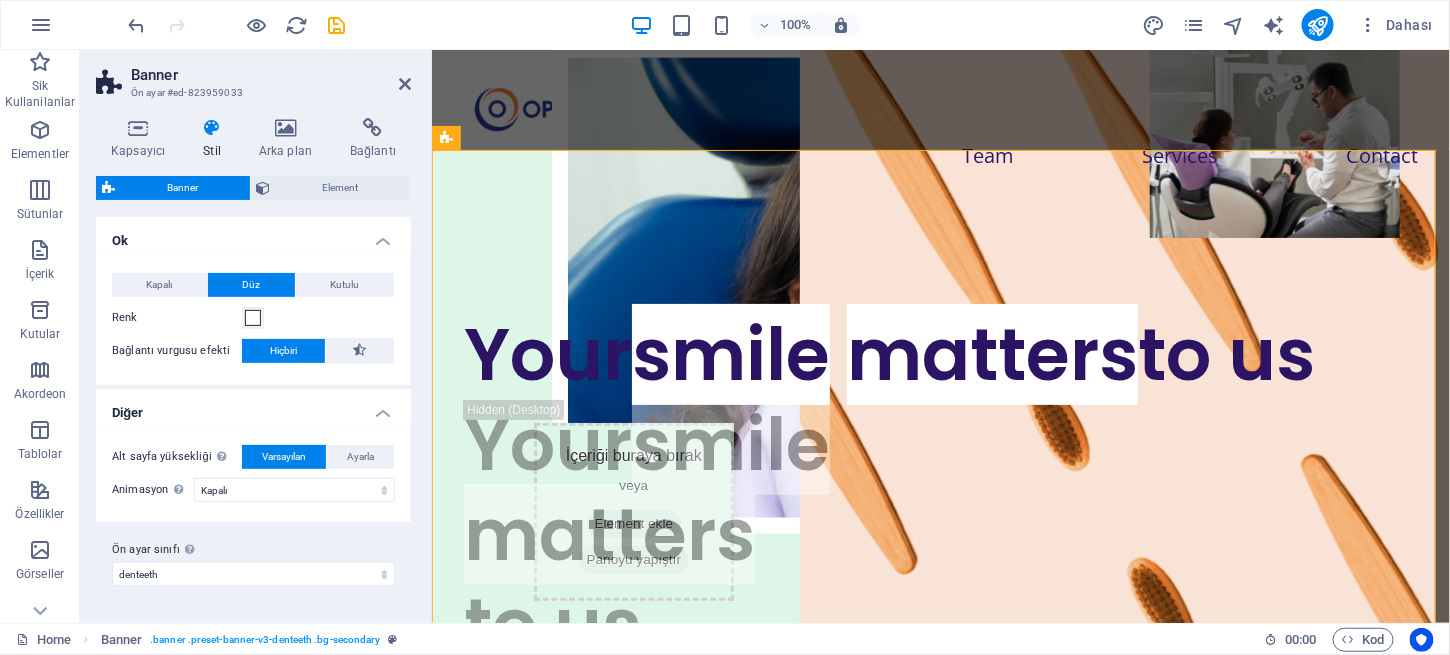 click on "Diğer" at bounding box center [253, 407] 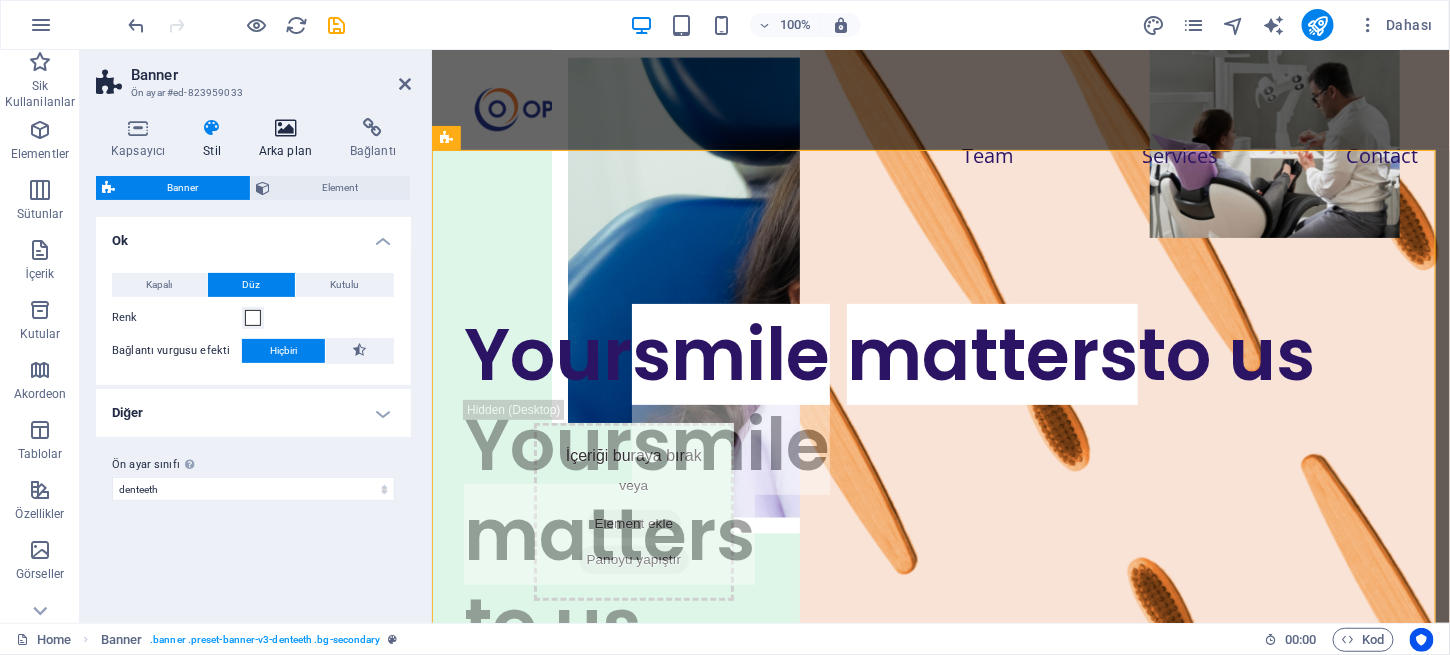 click on "Arka plan" at bounding box center [289, 139] 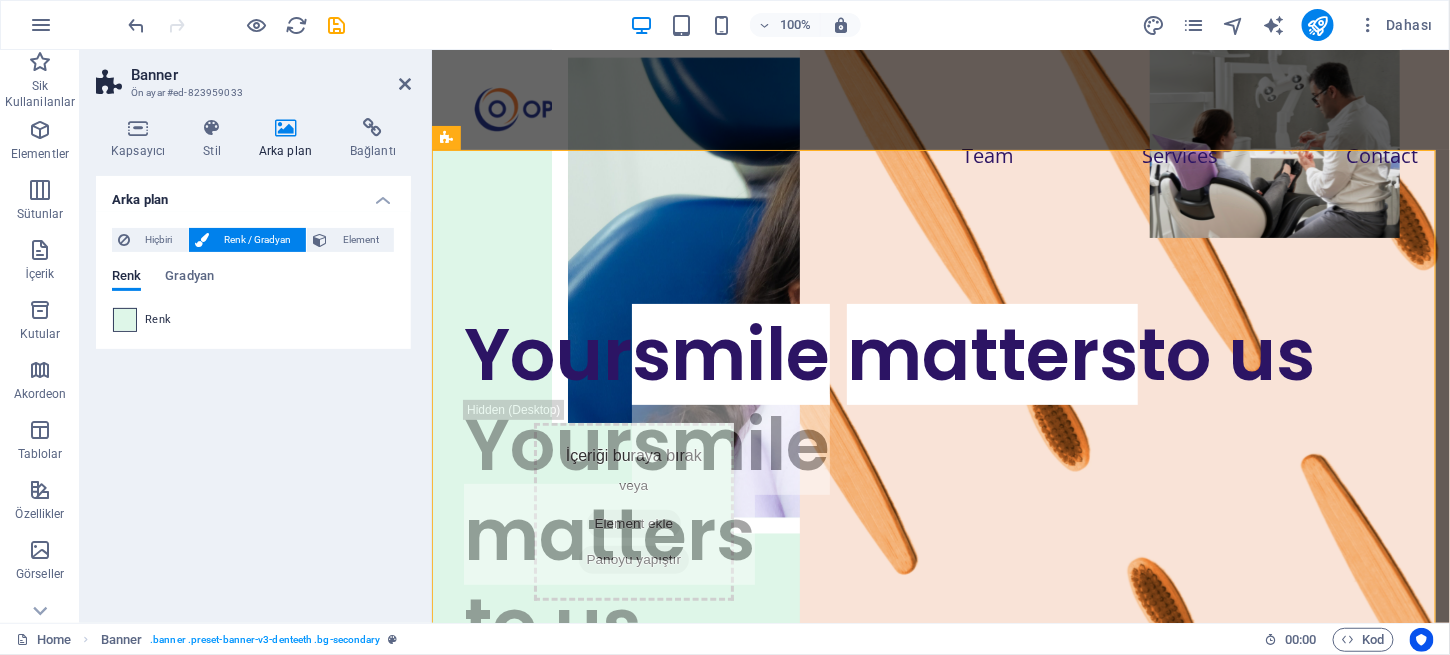 click at bounding box center [125, 320] 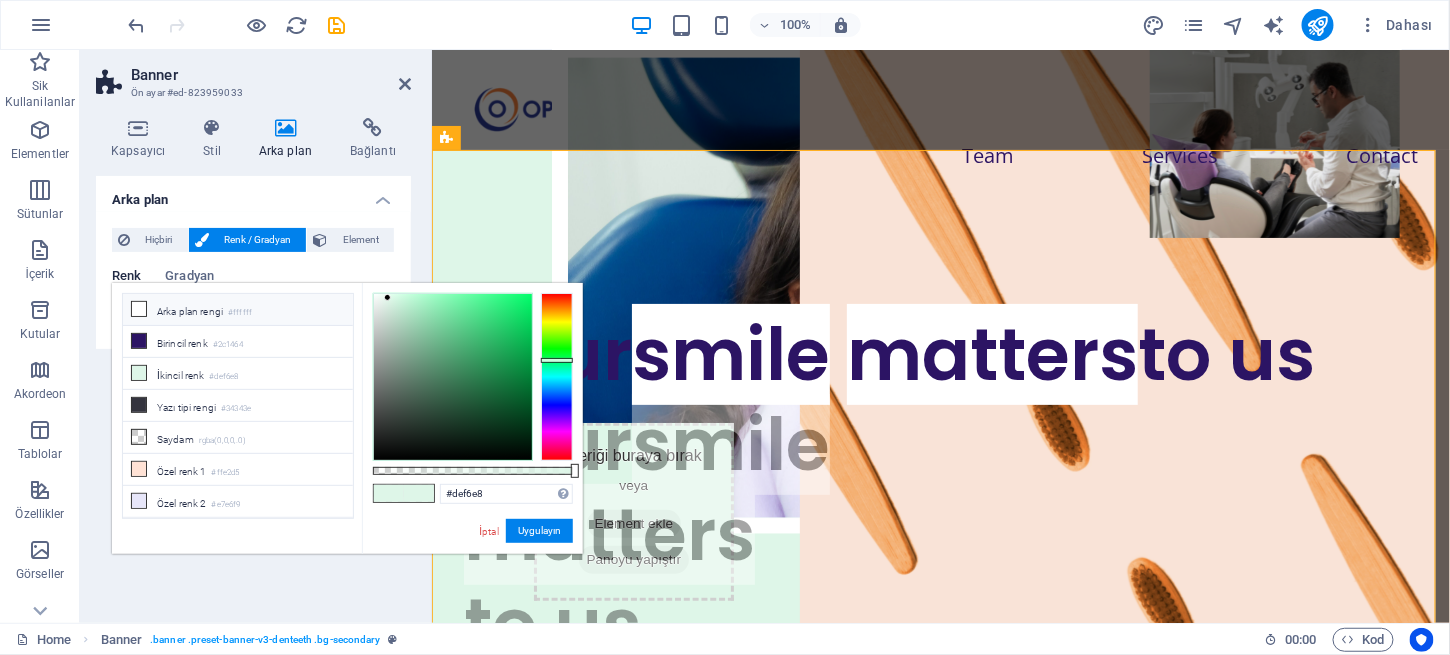 click on "Arka plan rengi
#ffffff" at bounding box center [238, 310] 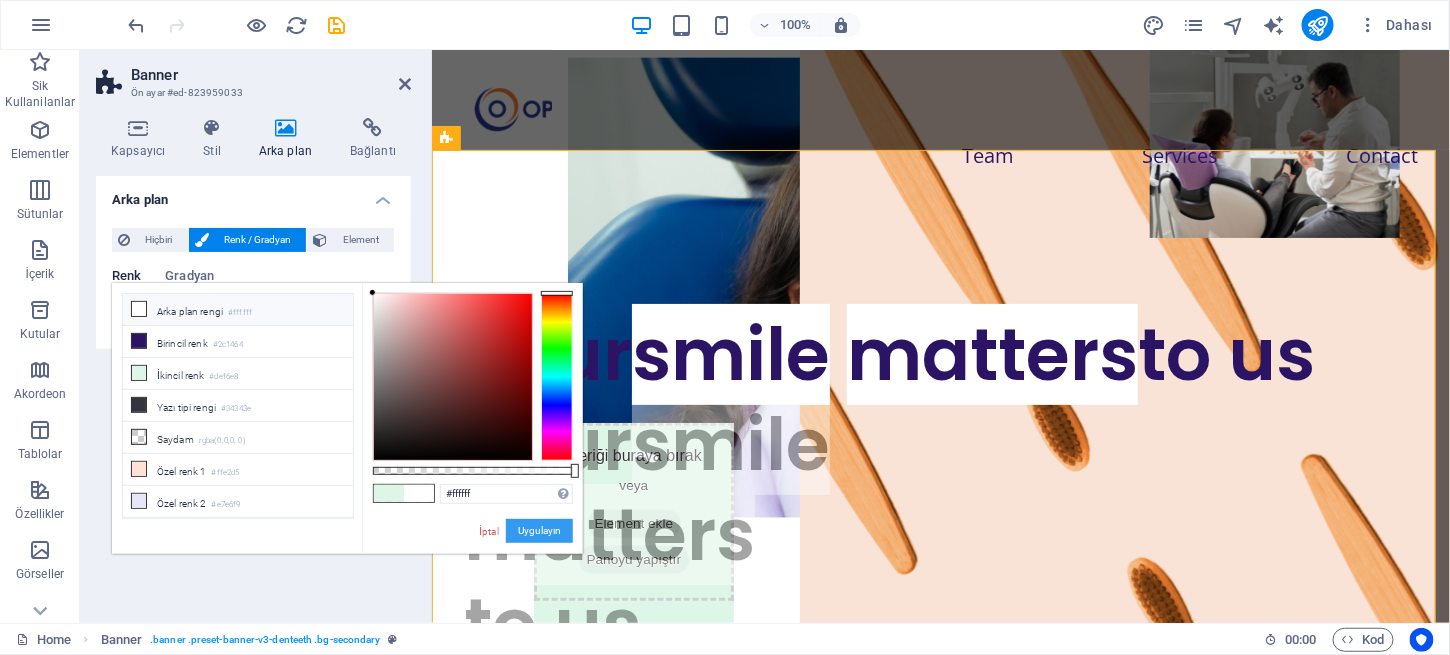 click on "Uygulayın" at bounding box center [539, 531] 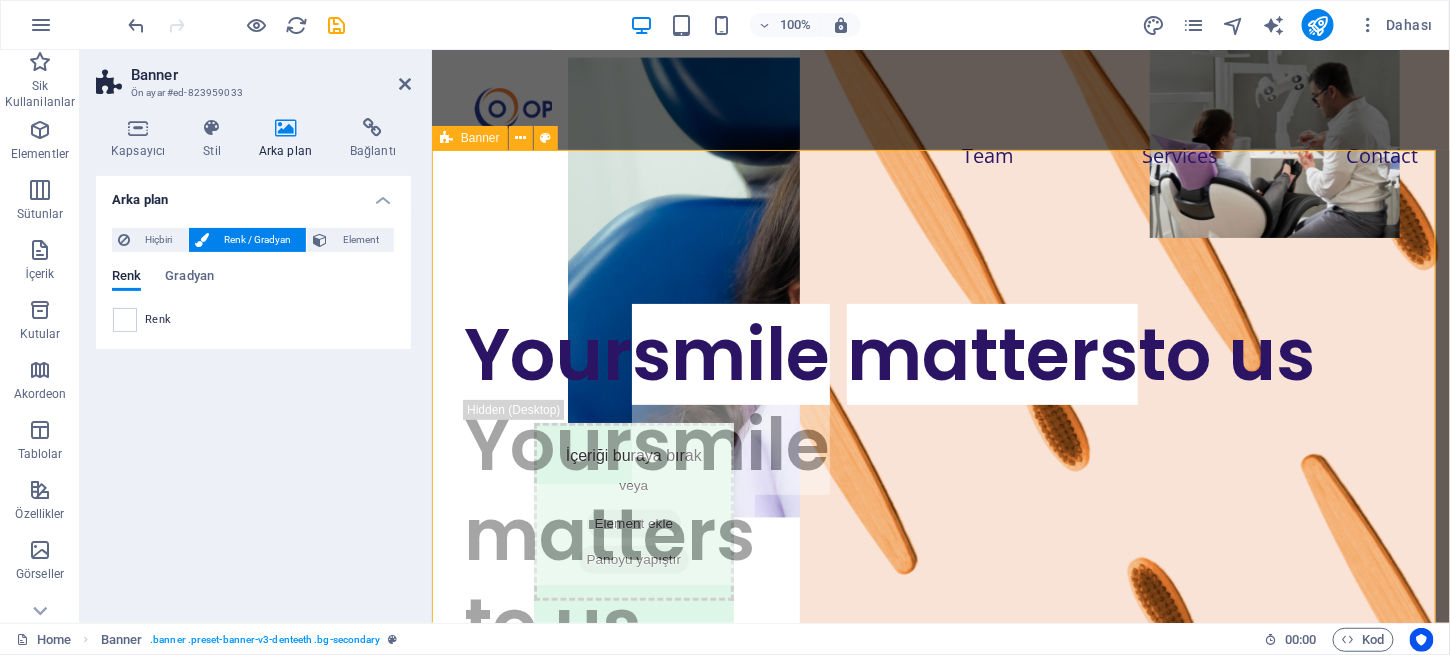 click on "Your   smile     matters   to us Your   smile     matters    to us Teeth aren't pearly, until you smile. BOOK AN APPOINTMENT Teeth aren't pearly, until you smile. BOOK AN APPOINTMENT" at bounding box center (940, 632) 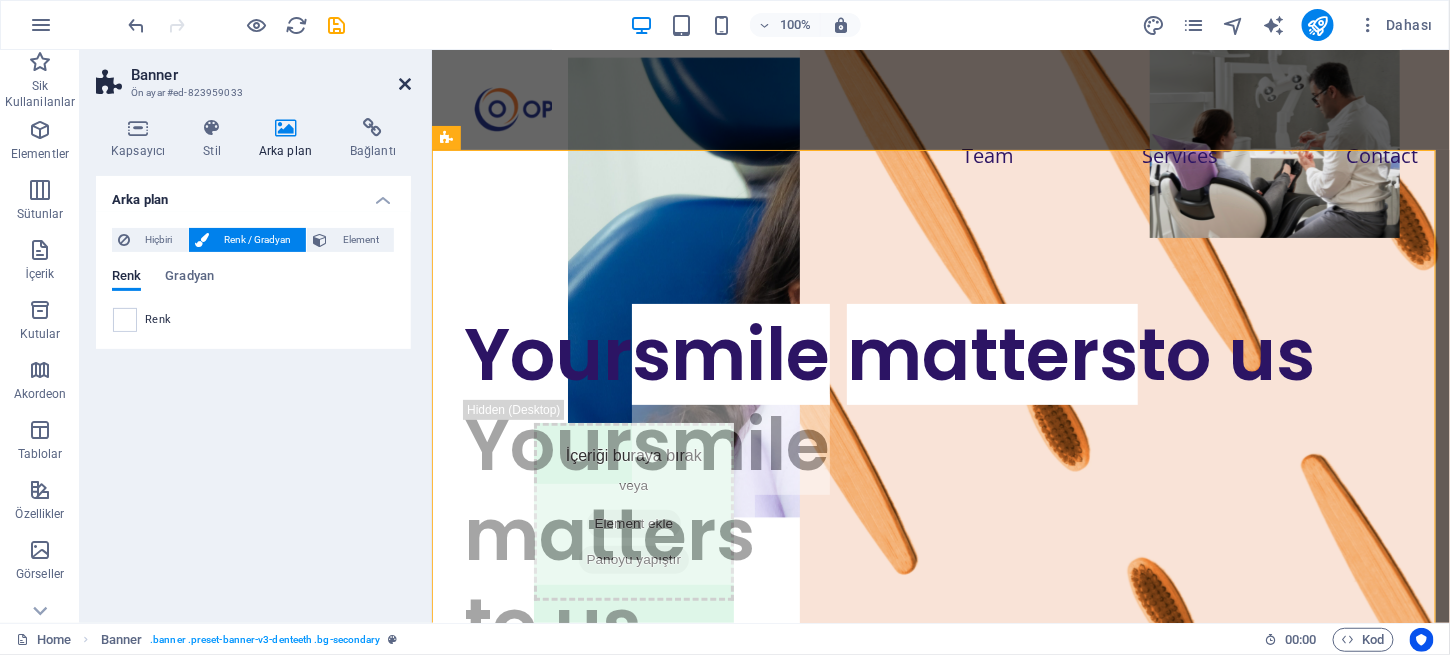 click at bounding box center (405, 84) 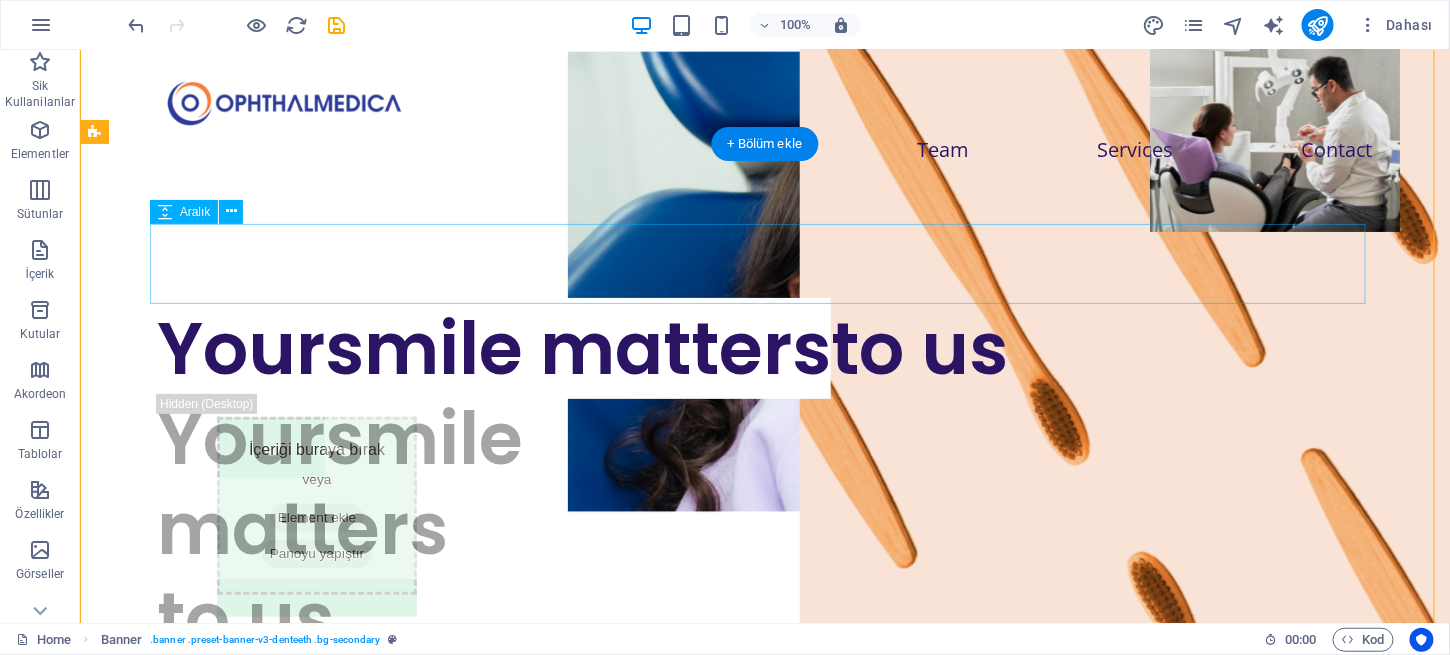scroll, scrollTop: 0, scrollLeft: 0, axis: both 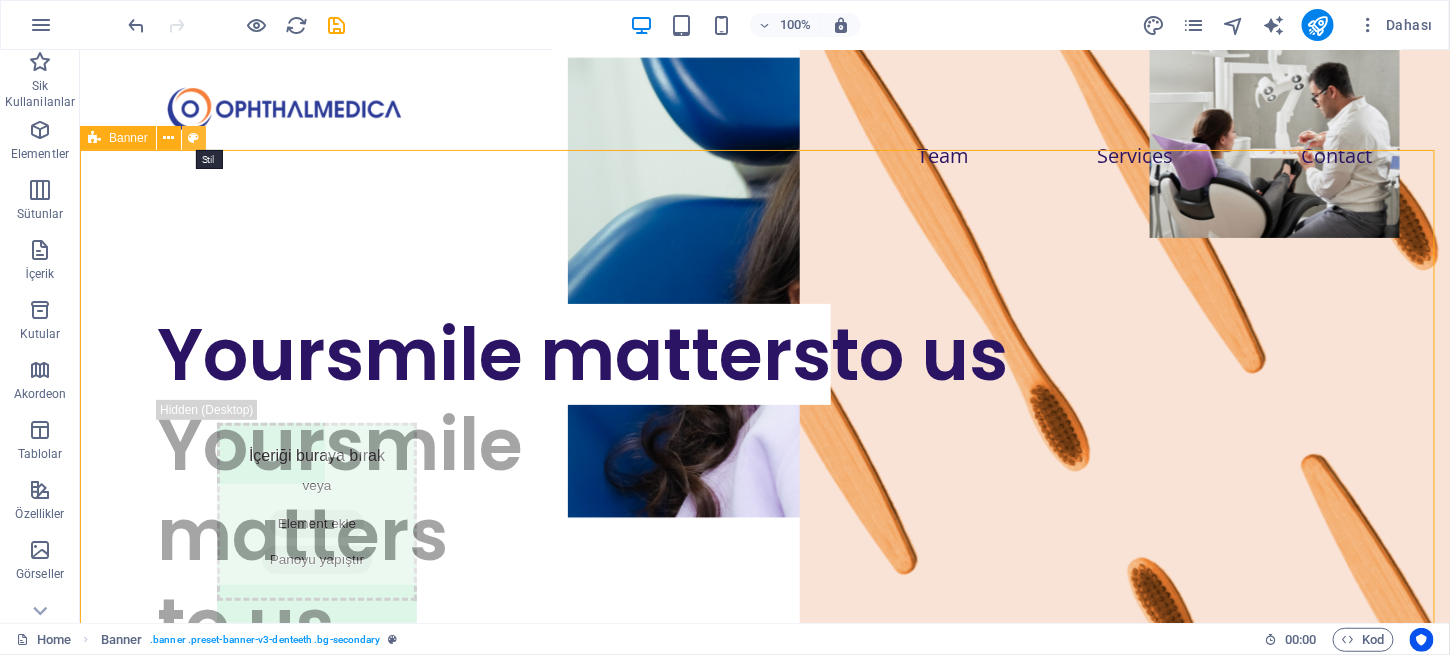 click at bounding box center [193, 138] 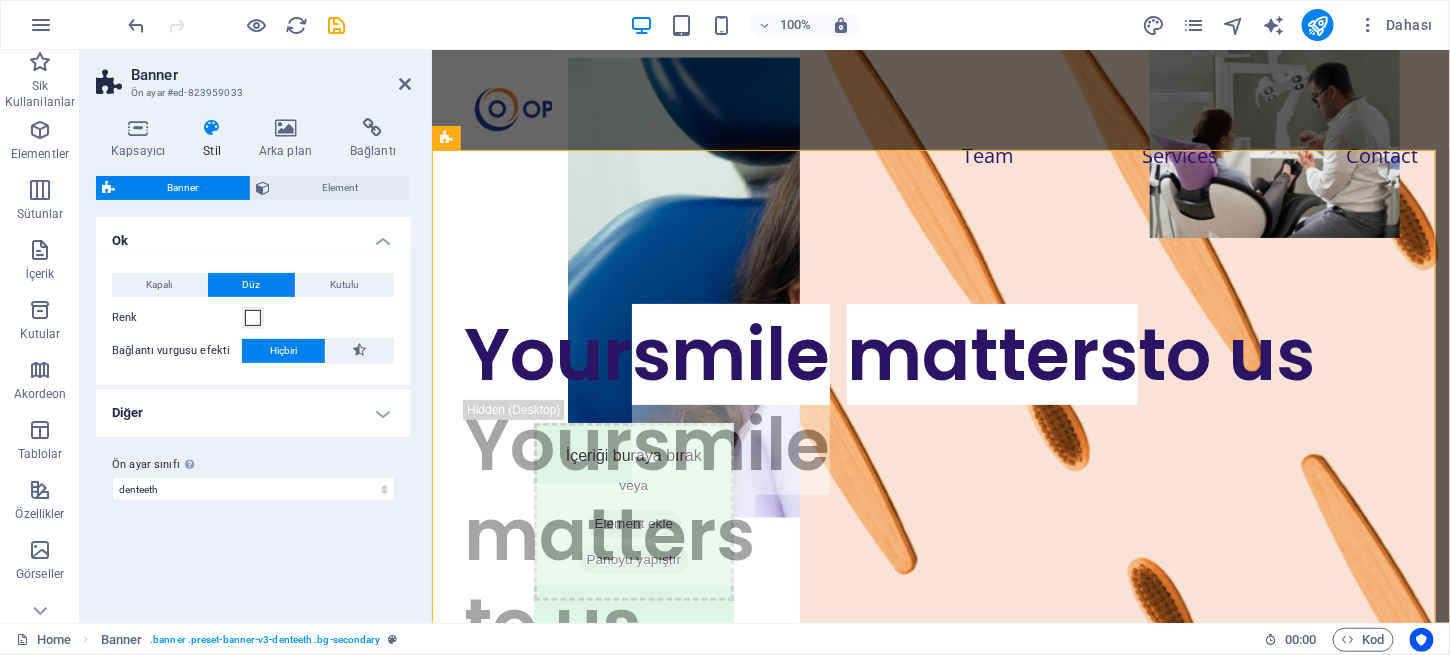 click on "Diğer" at bounding box center (253, 413) 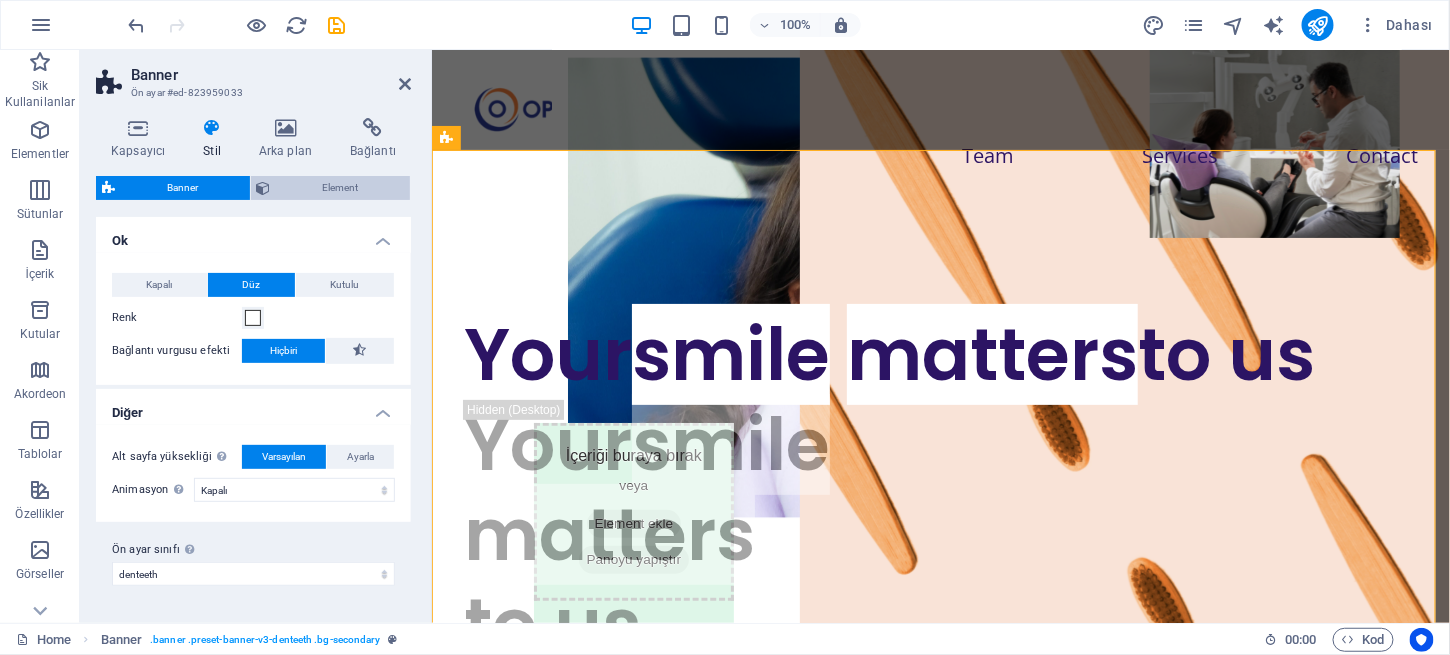 click on "Element" at bounding box center (341, 188) 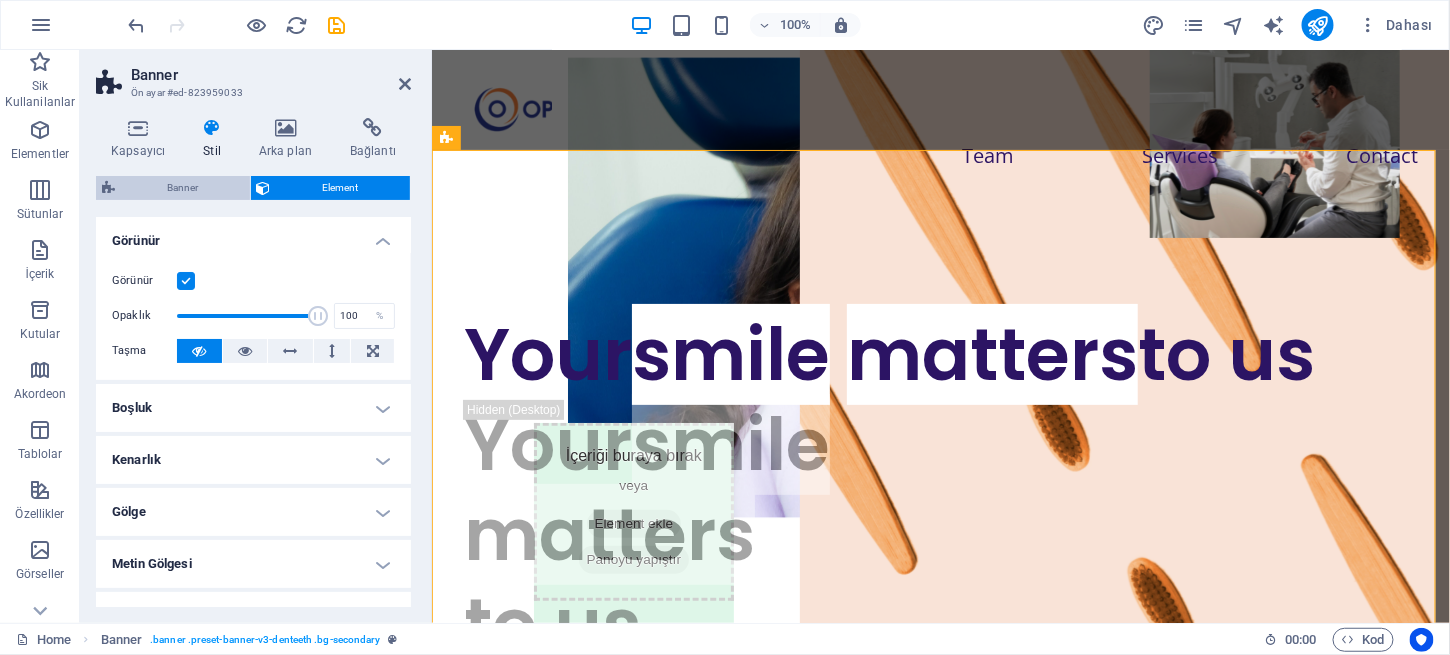 click on "Banner" at bounding box center (182, 188) 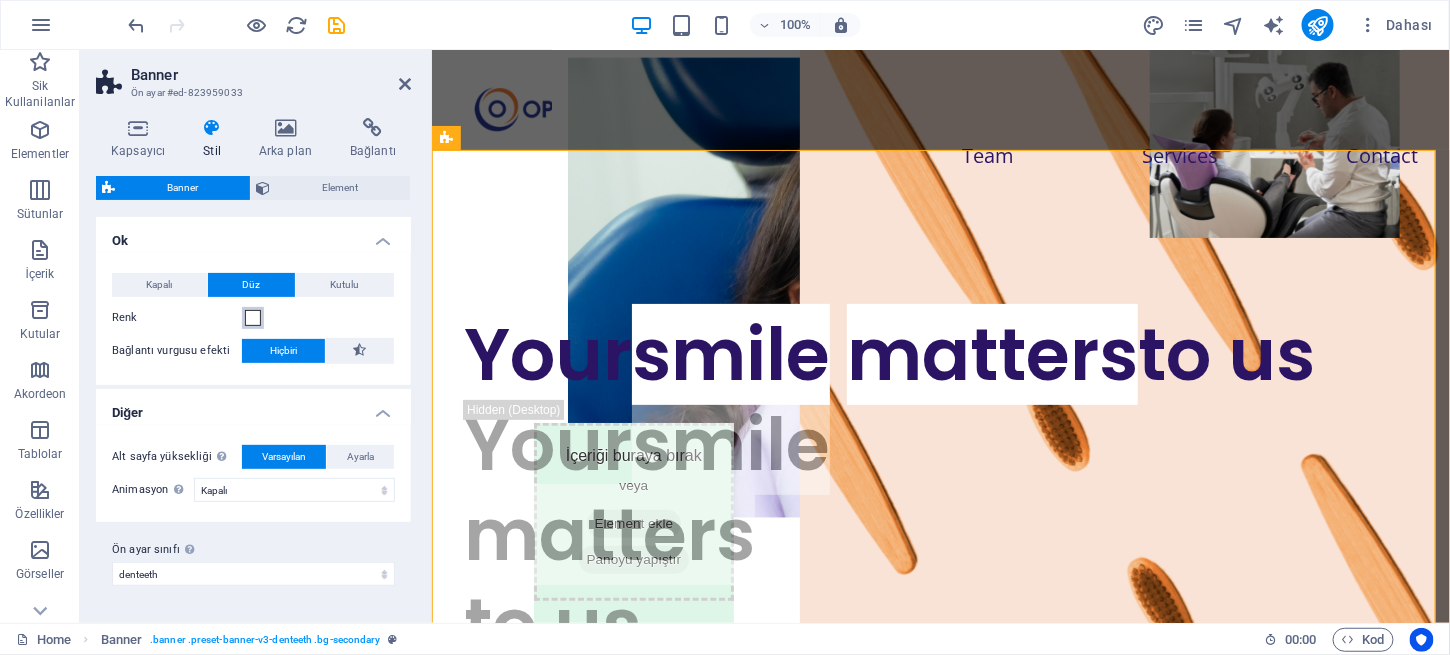 click at bounding box center [253, 318] 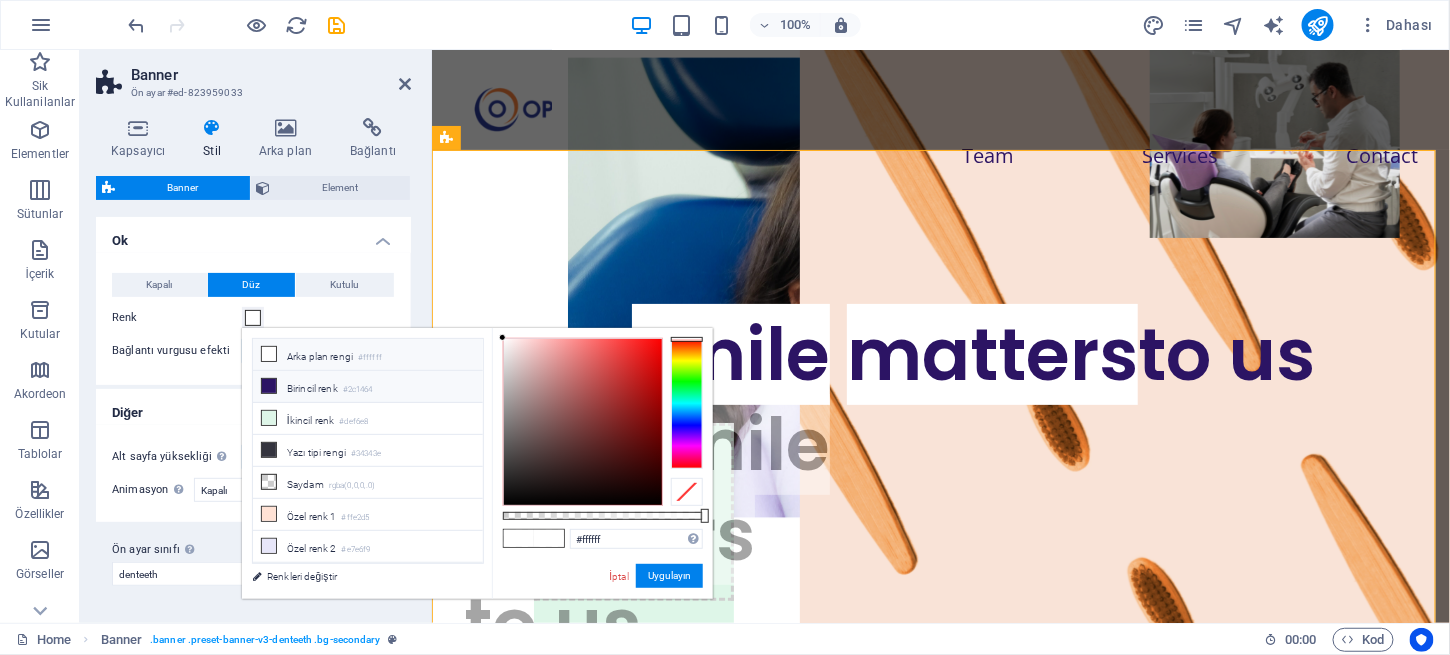 click at bounding box center (269, 386) 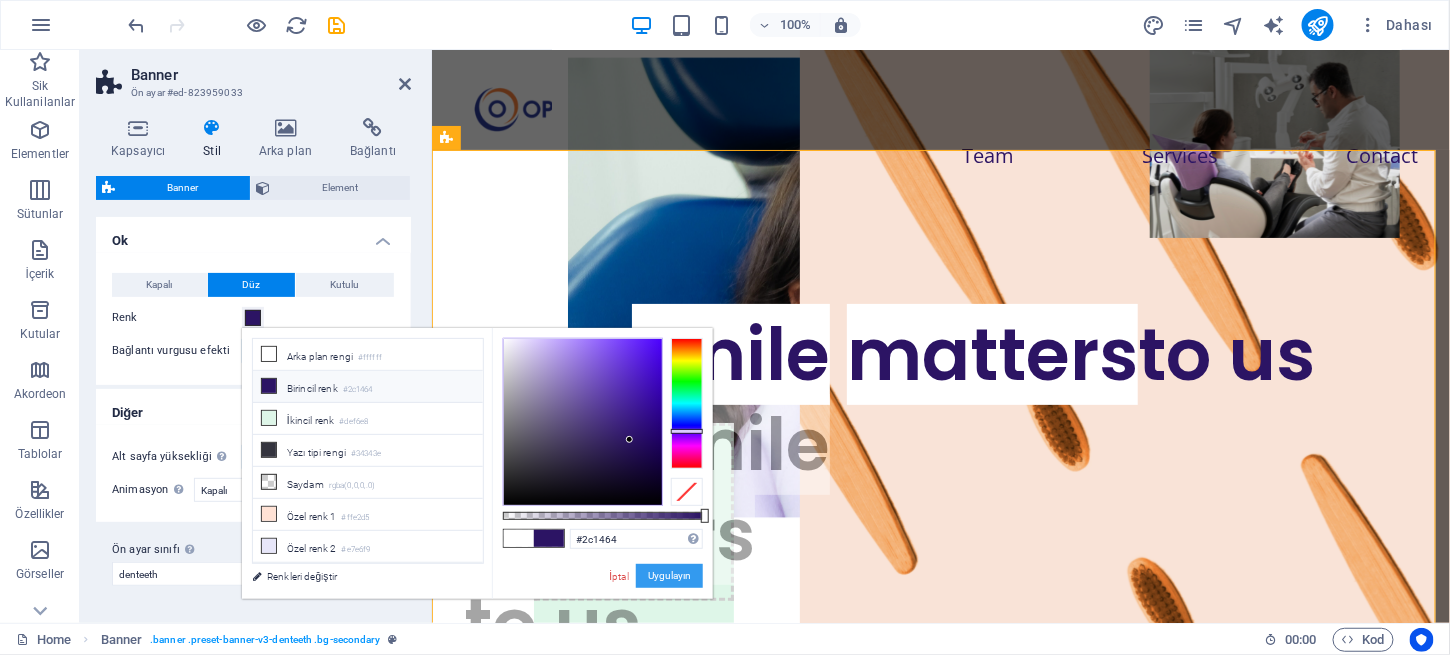 click on "Uygulayın" at bounding box center (669, 576) 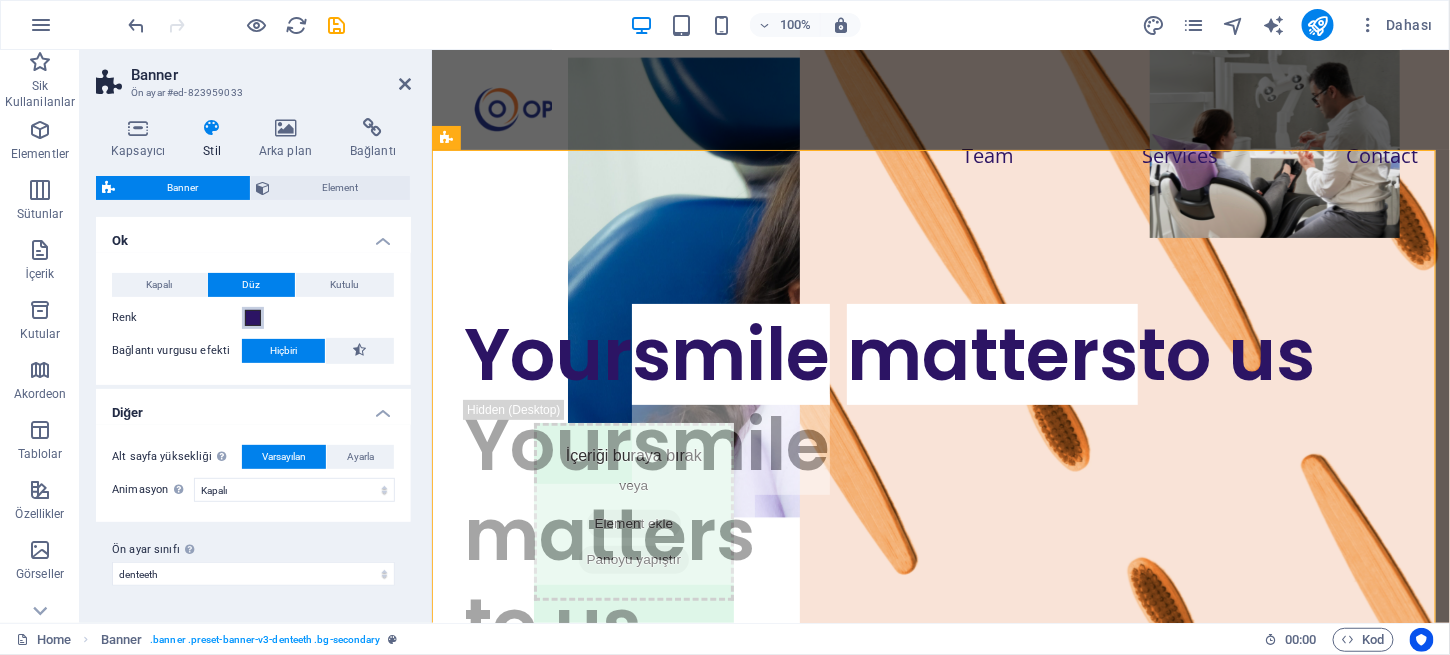 click at bounding box center (253, 318) 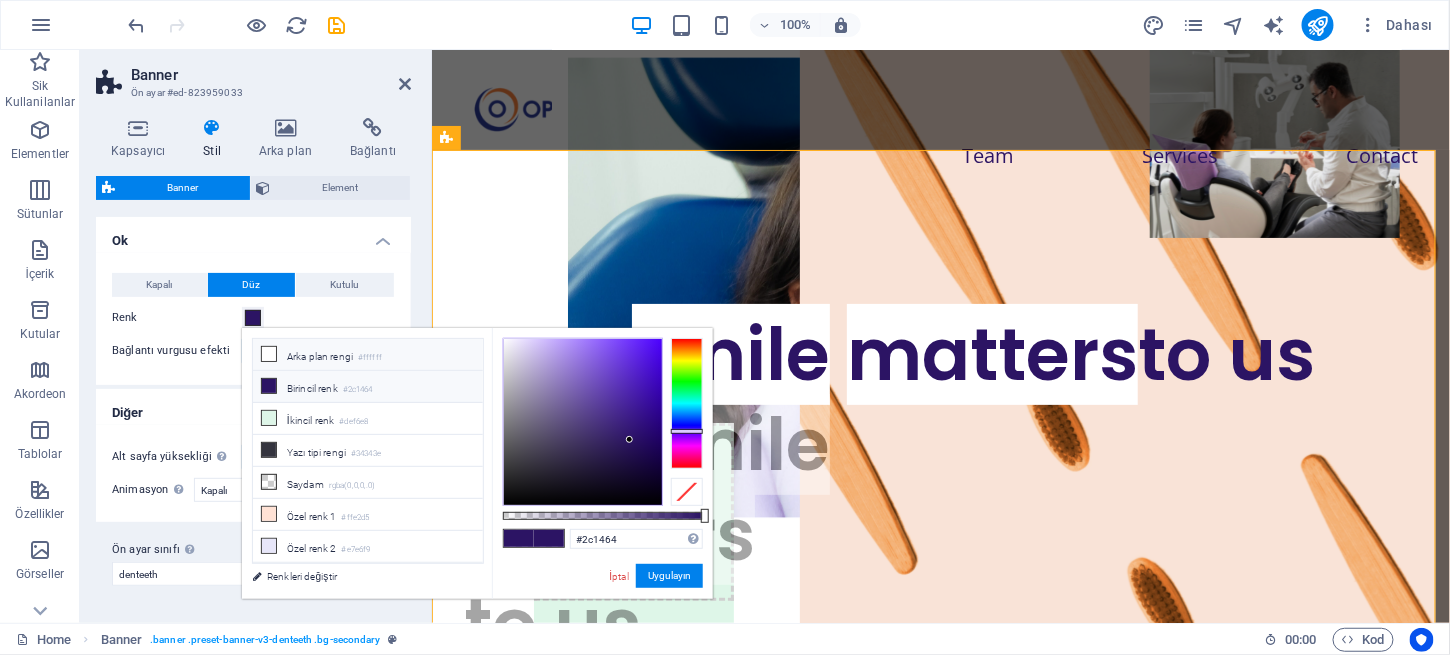 click at bounding box center [269, 354] 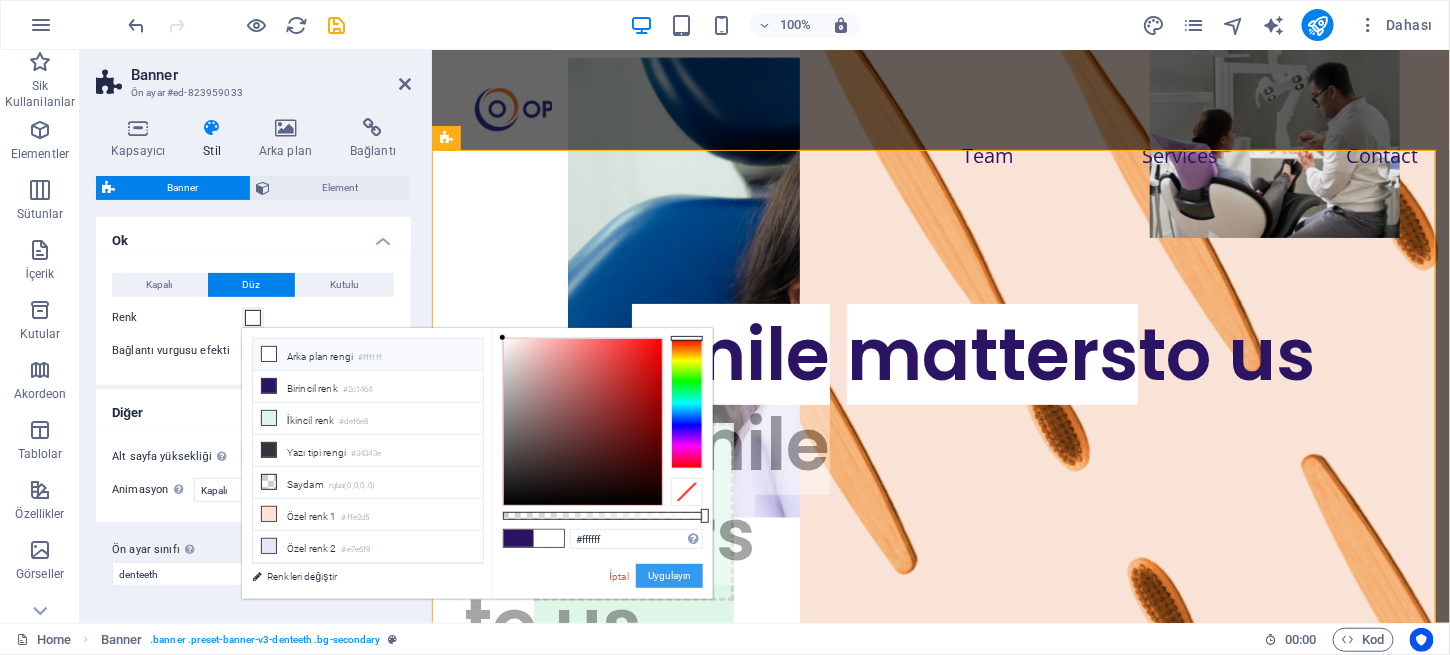 click on "Uygulayın" at bounding box center (669, 576) 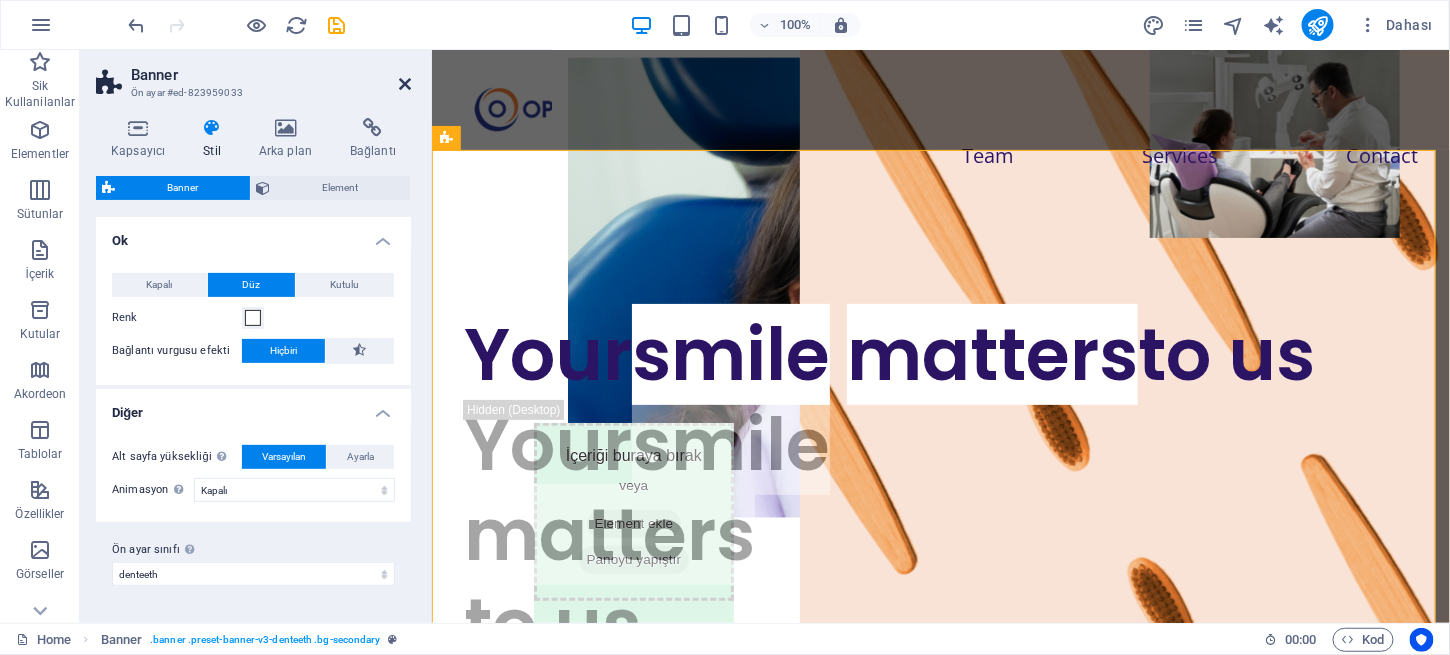 click at bounding box center [405, 84] 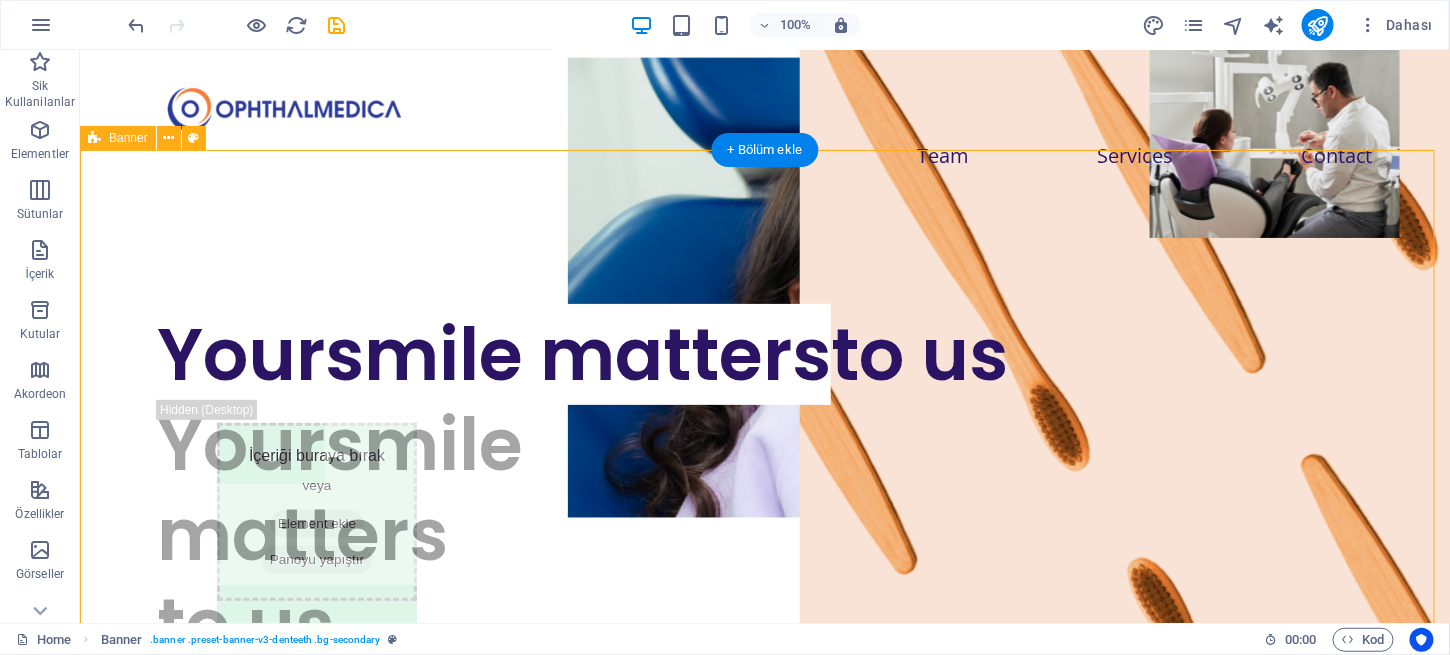 click on "Your   smile     matters   to us Your   smile     matters    to us Teeth aren't pearly, until you smile. BOOK AN APPOINTMENT Teeth aren't pearly, until you smile. BOOK AN APPOINTMENT" at bounding box center (764, 632) 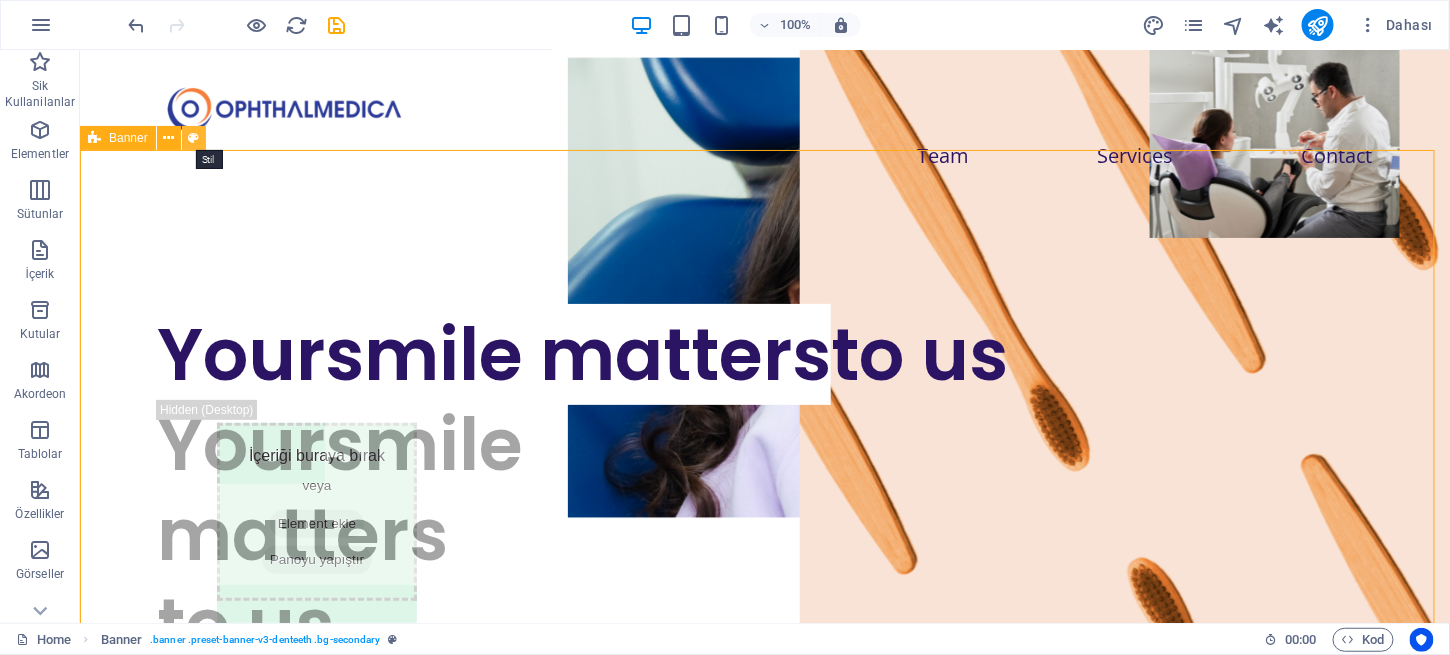 click at bounding box center [193, 138] 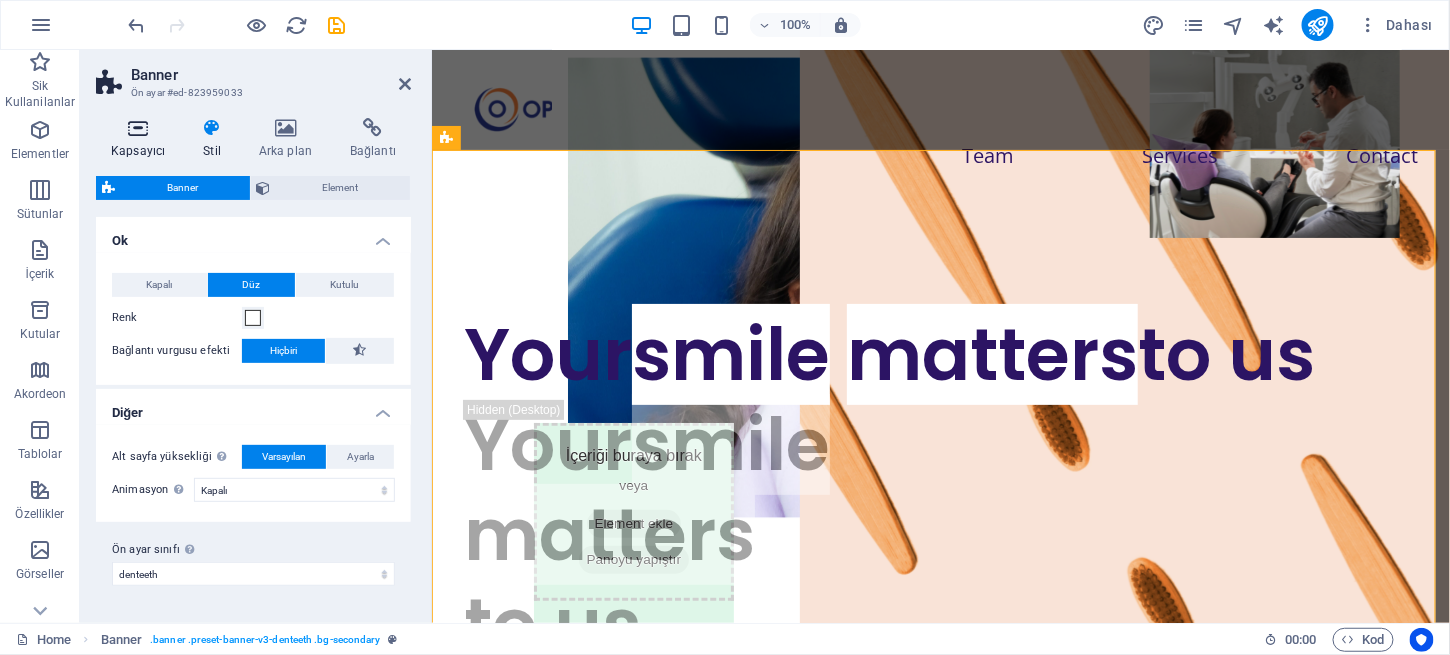 click at bounding box center [138, 128] 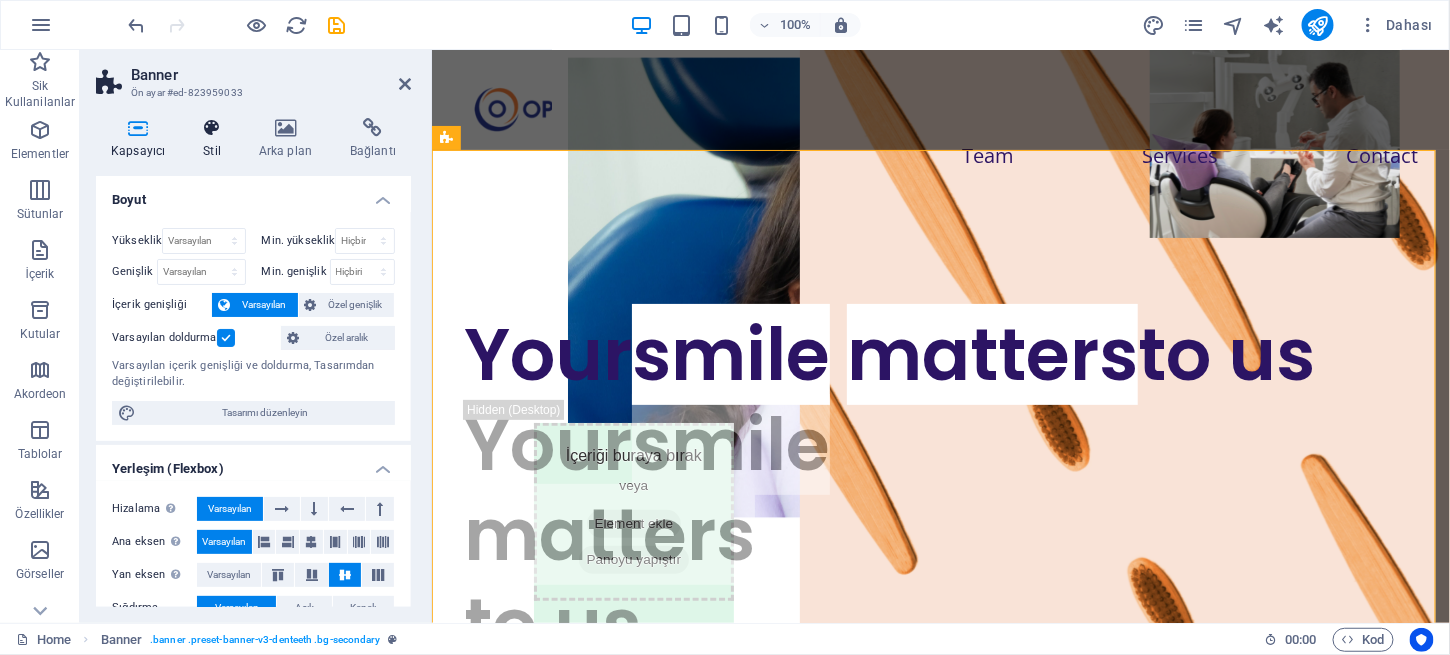 click at bounding box center [212, 128] 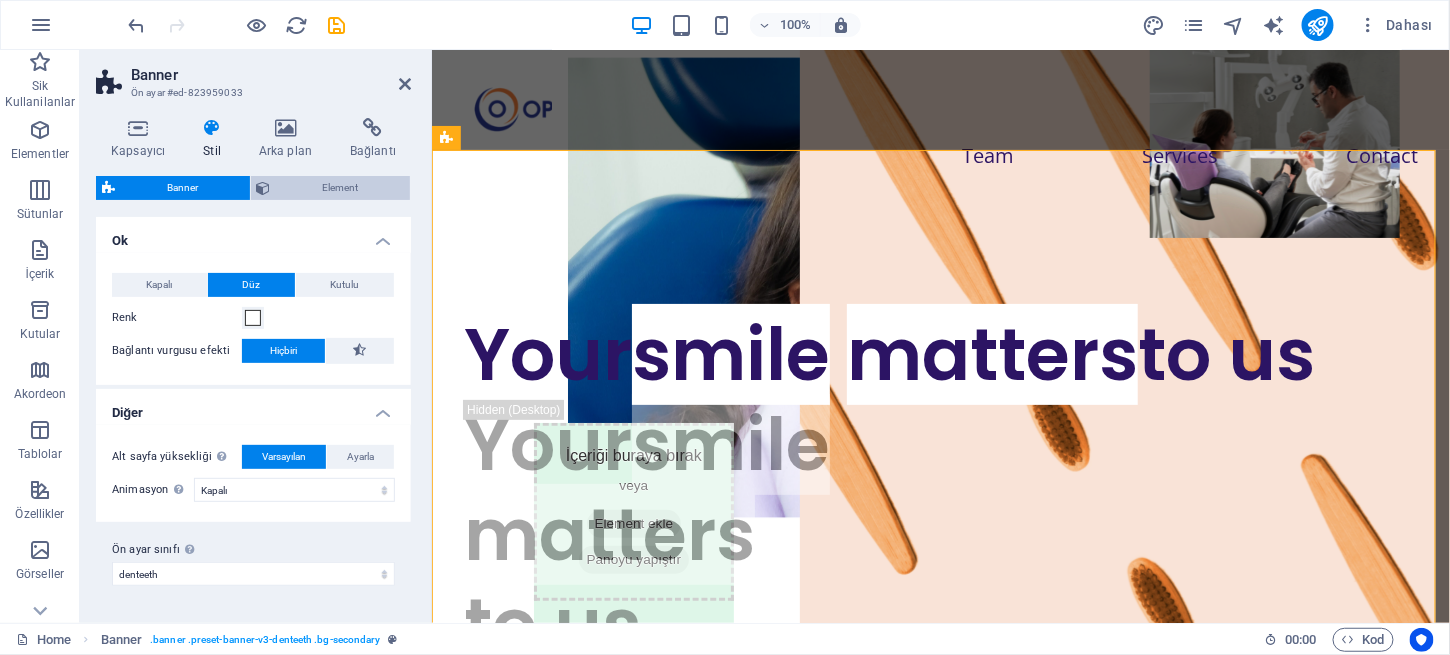 click on "Element" at bounding box center [341, 188] 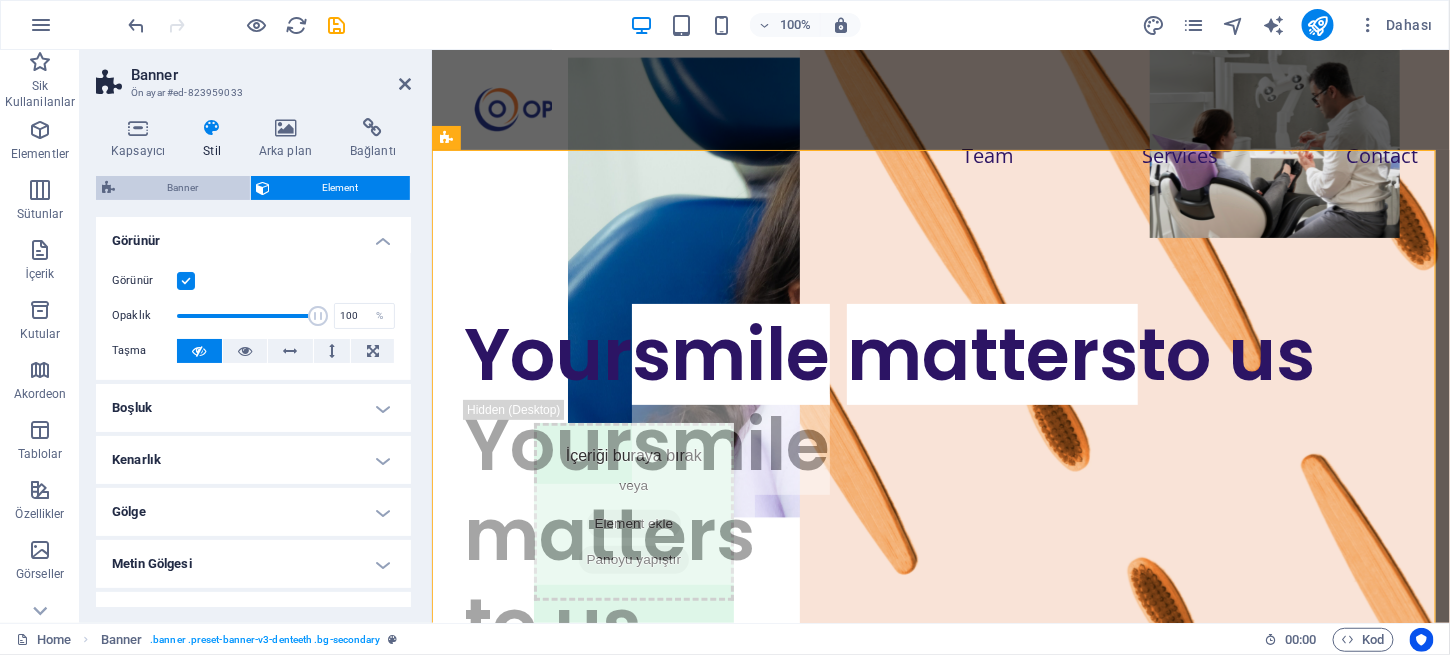 click on "Banner" at bounding box center [182, 188] 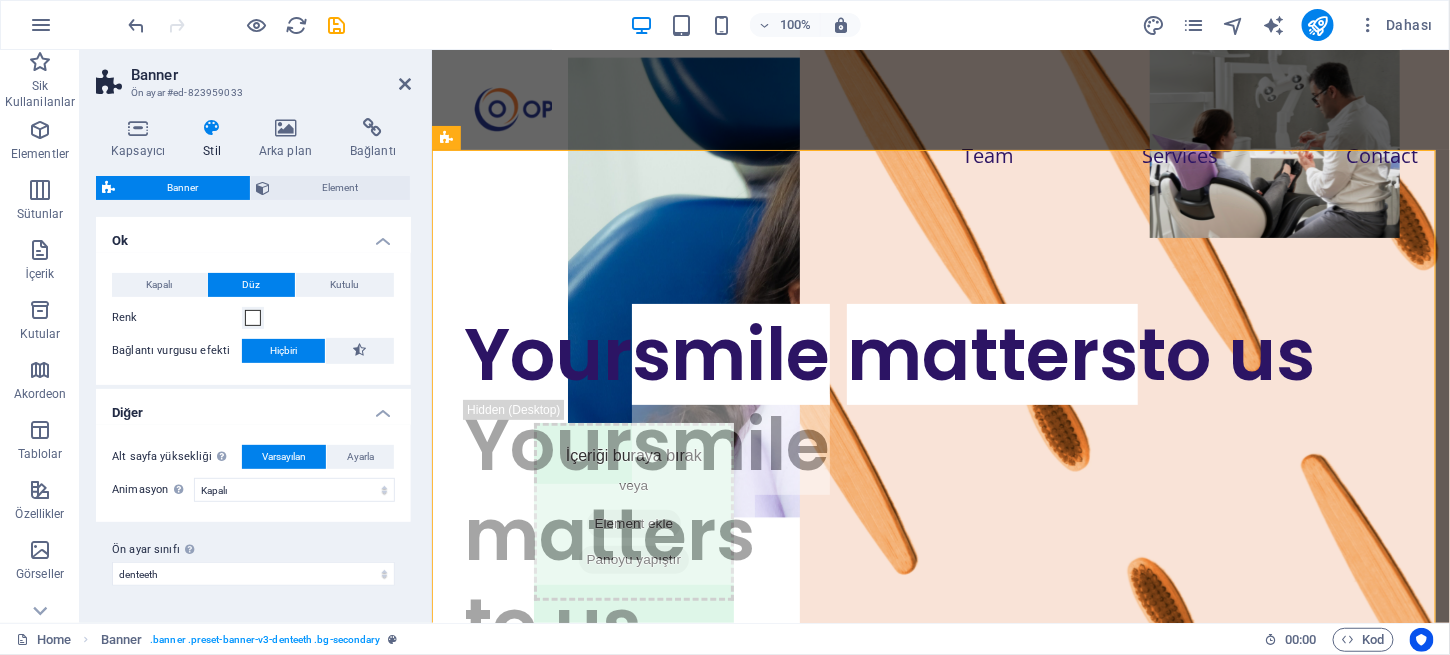 click on "Ok" at bounding box center [253, 235] 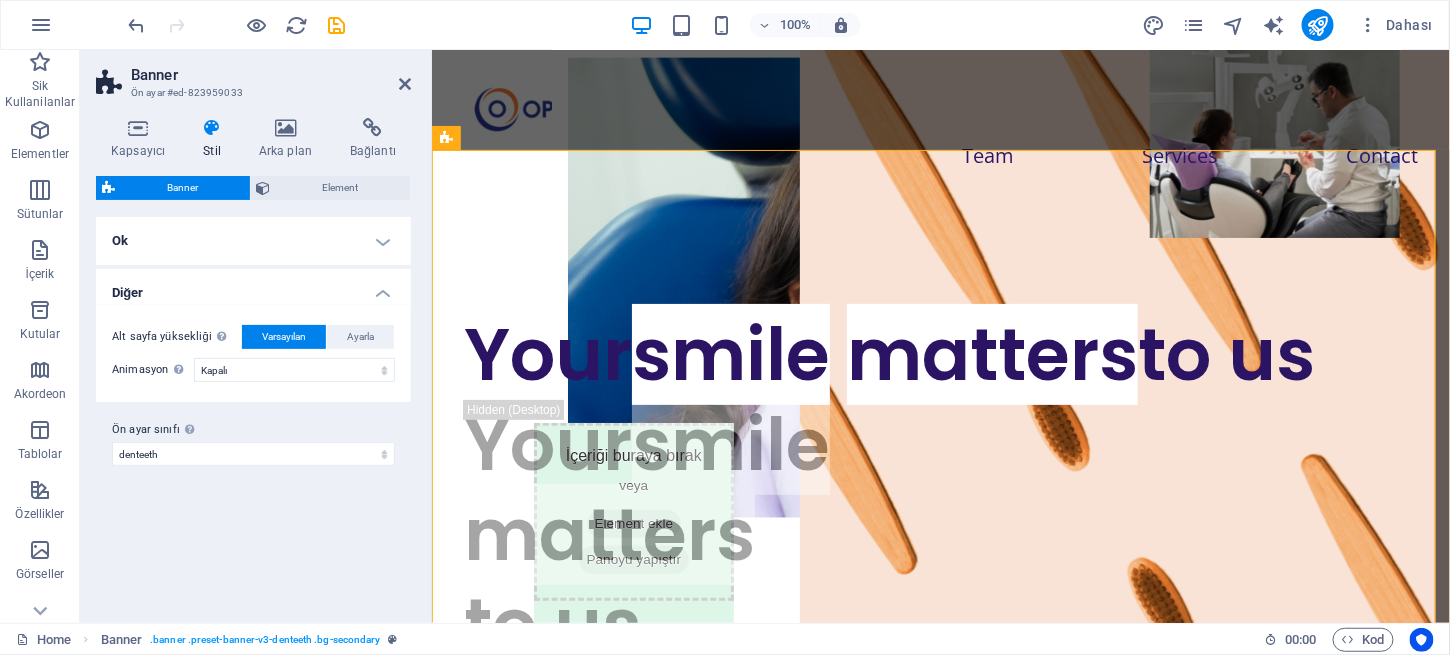 click on "Diğer" at bounding box center [253, 287] 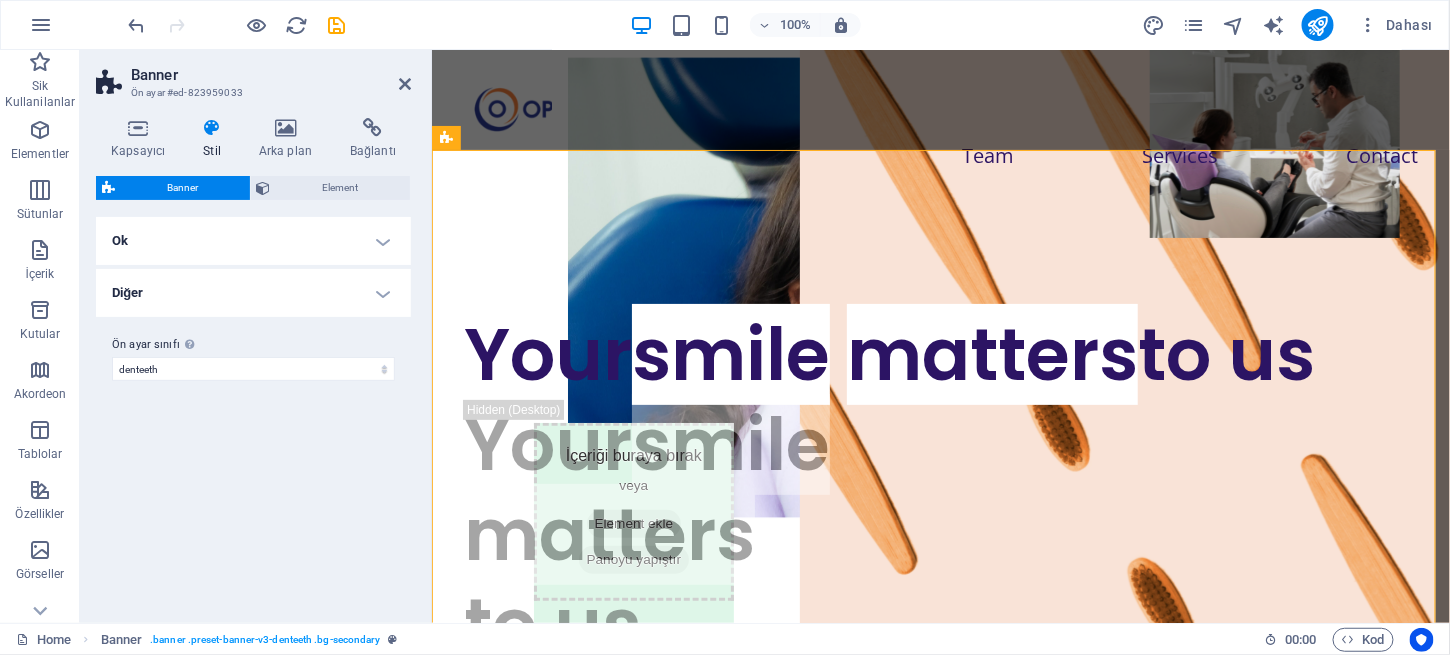 click on "Ok" at bounding box center (253, 241) 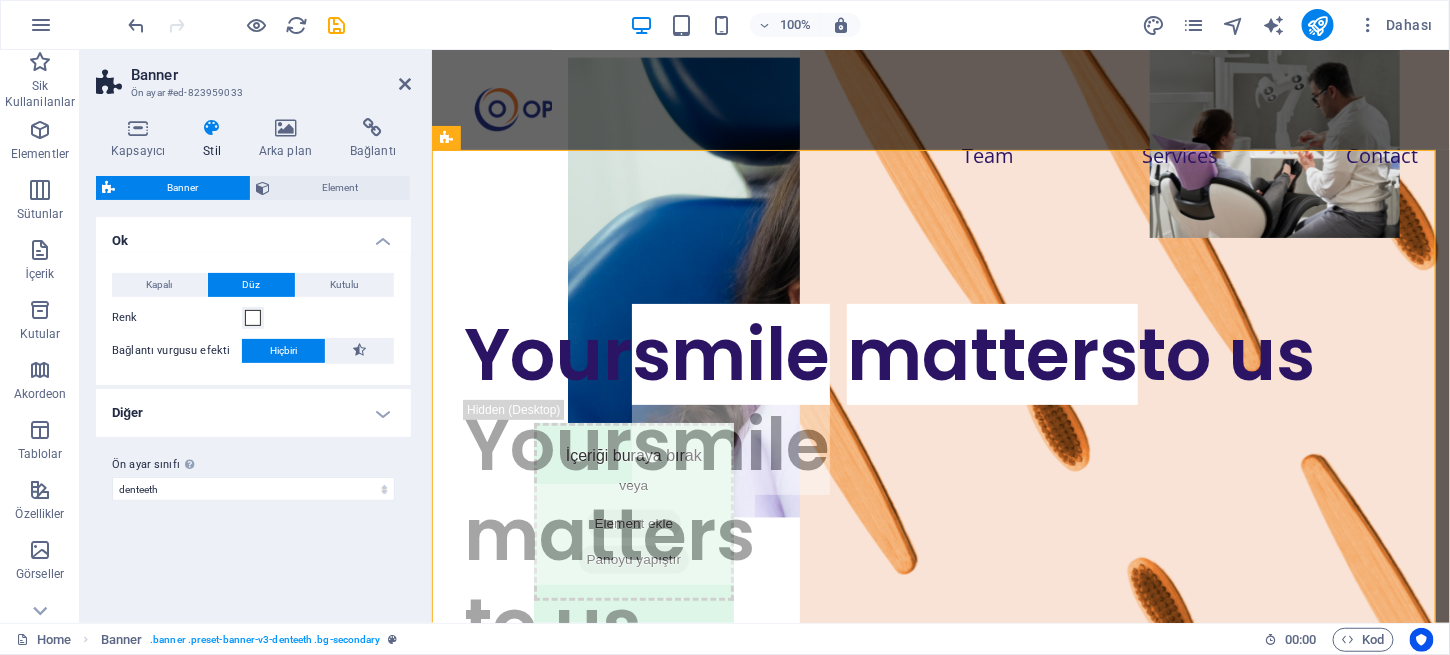 click on "Diğer" at bounding box center [253, 413] 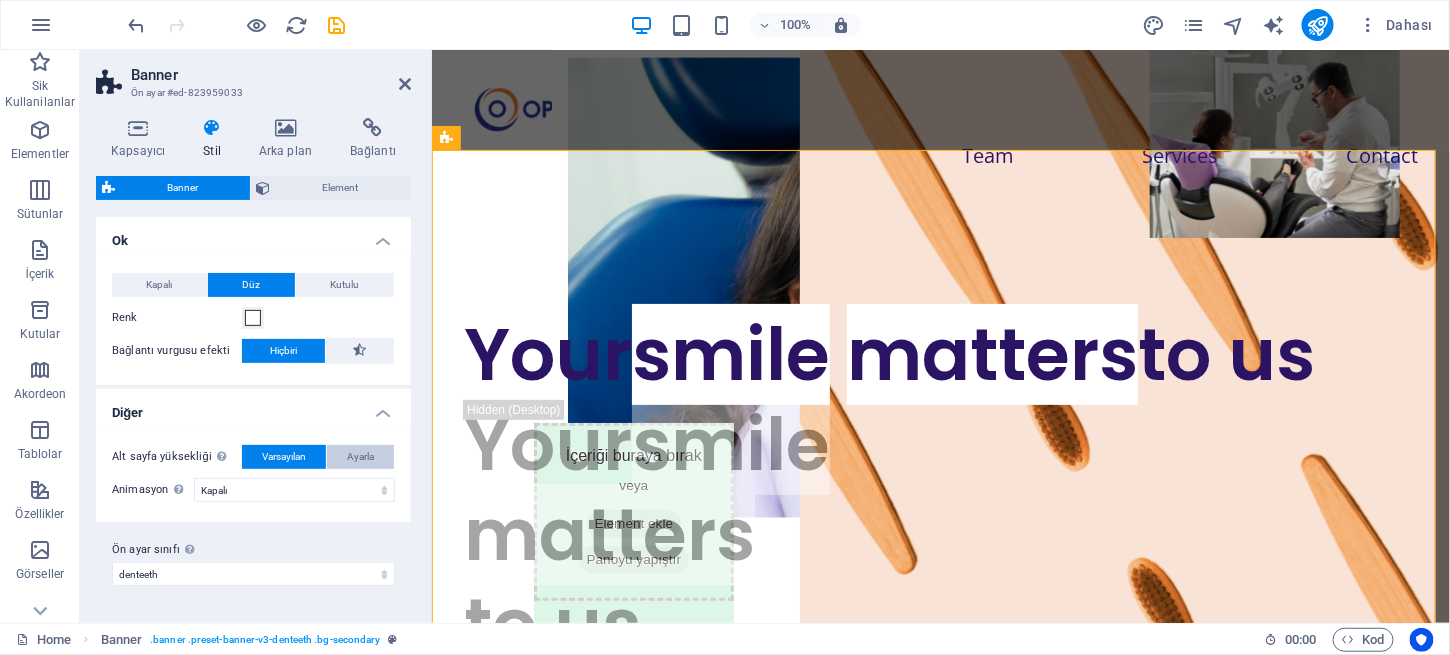 click on "Ayarla" at bounding box center [360, 457] 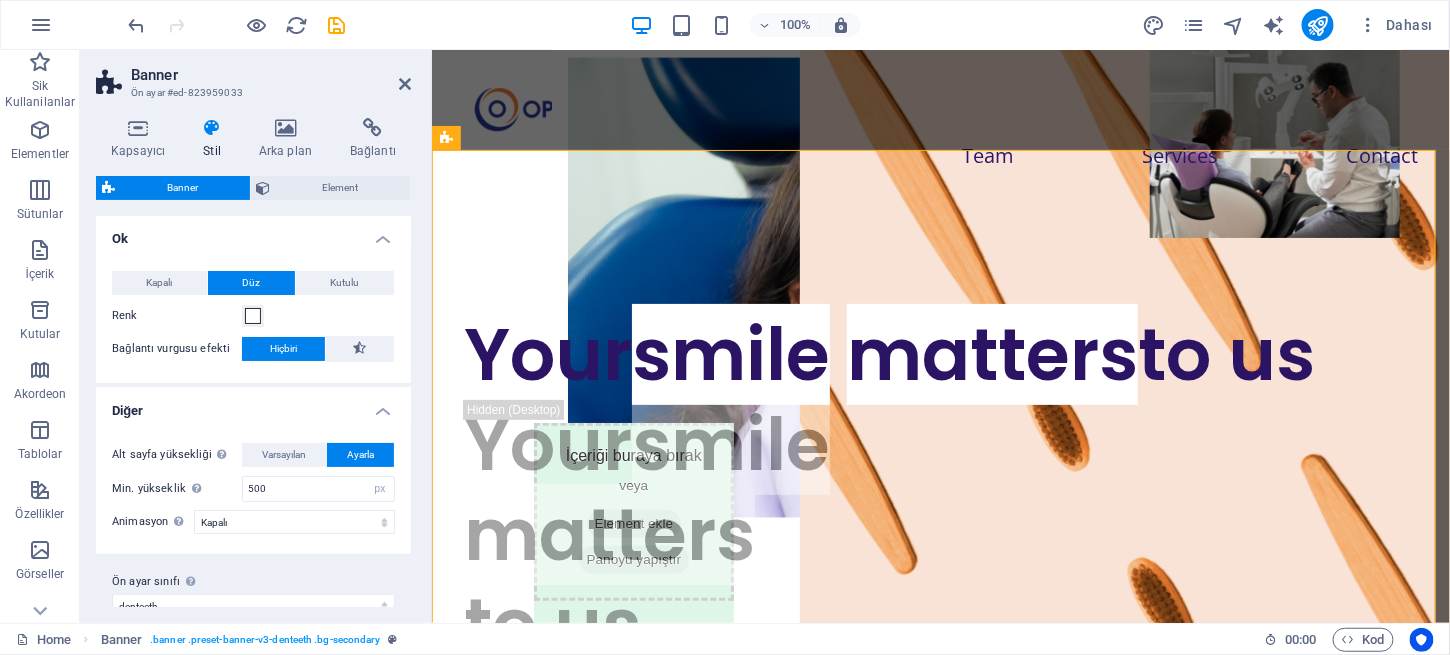 scroll, scrollTop: 3, scrollLeft: 0, axis: vertical 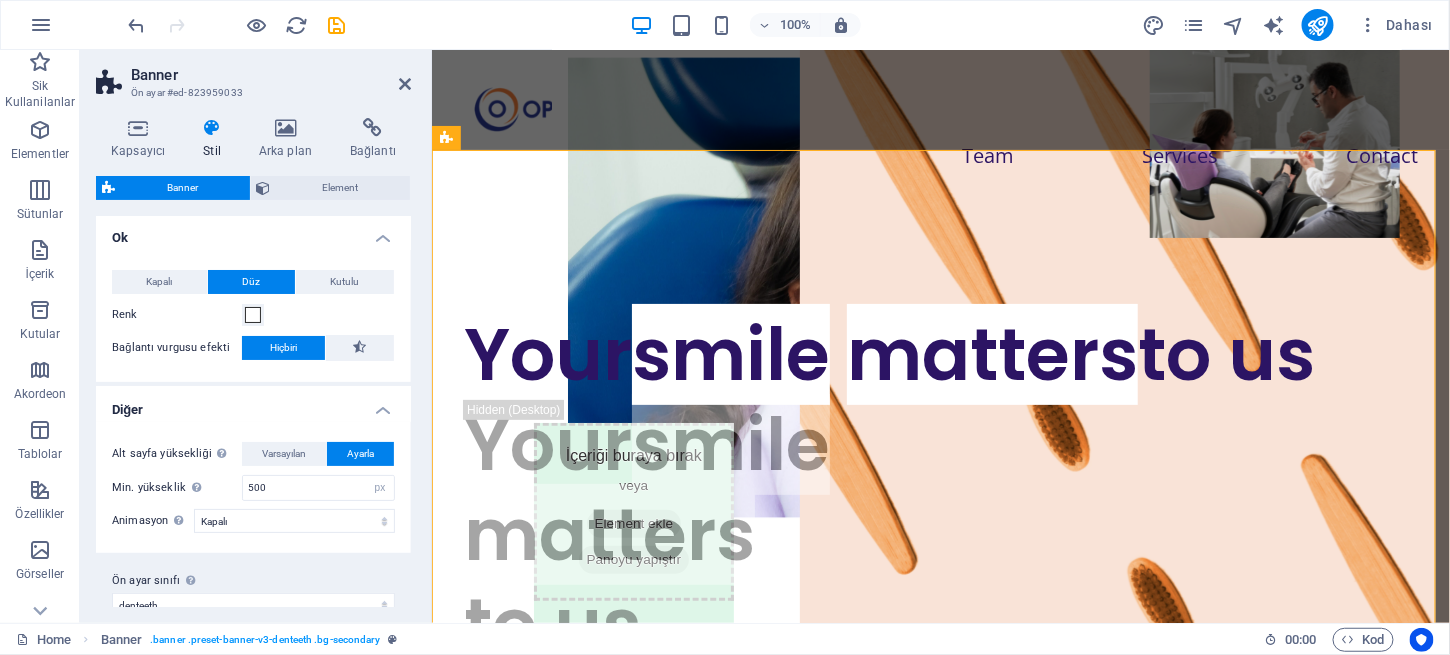 click on "Varsayılan" at bounding box center [284, 454] 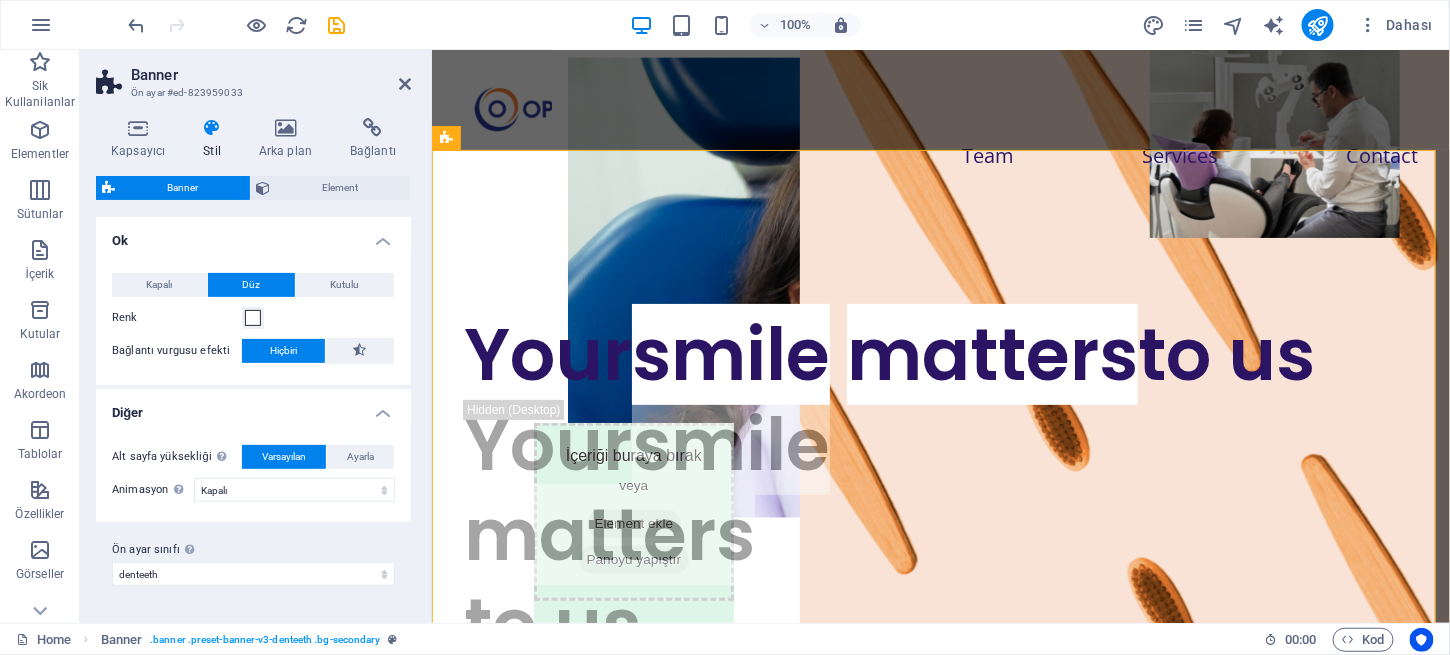 scroll, scrollTop: 0, scrollLeft: 0, axis: both 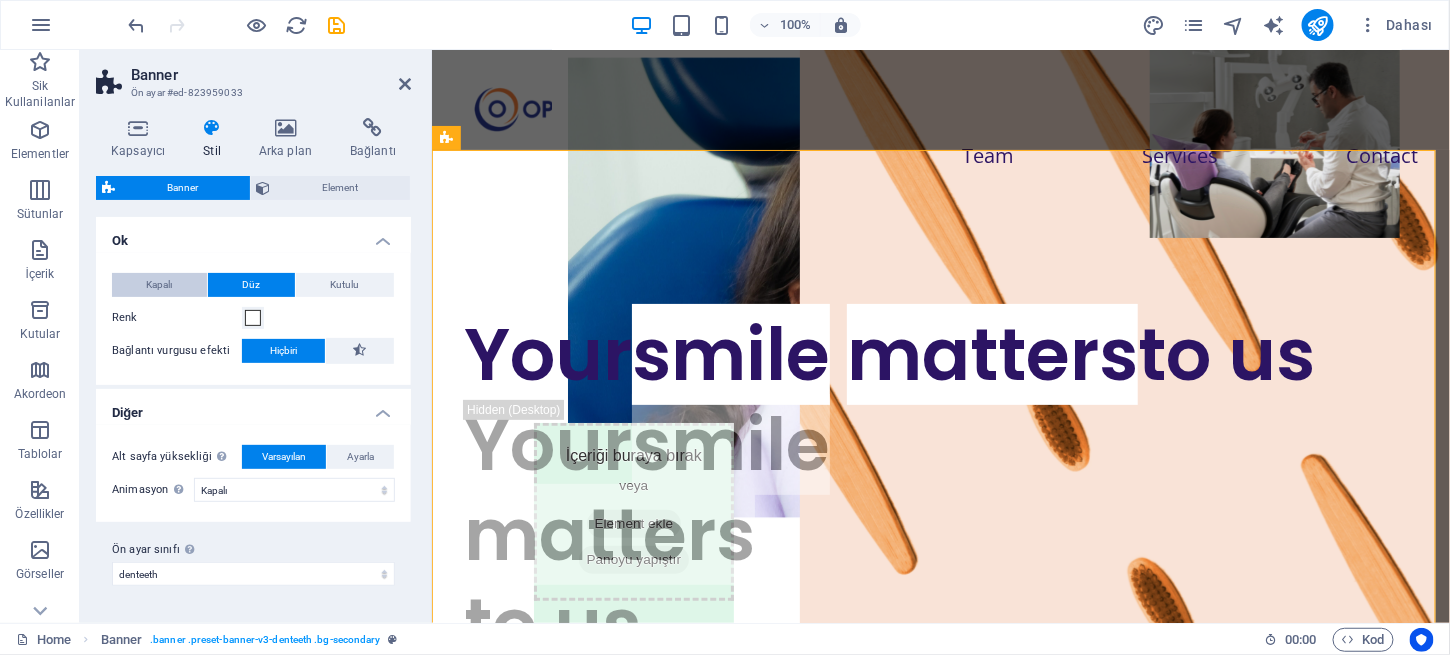click on "Kapalı" at bounding box center (160, 285) 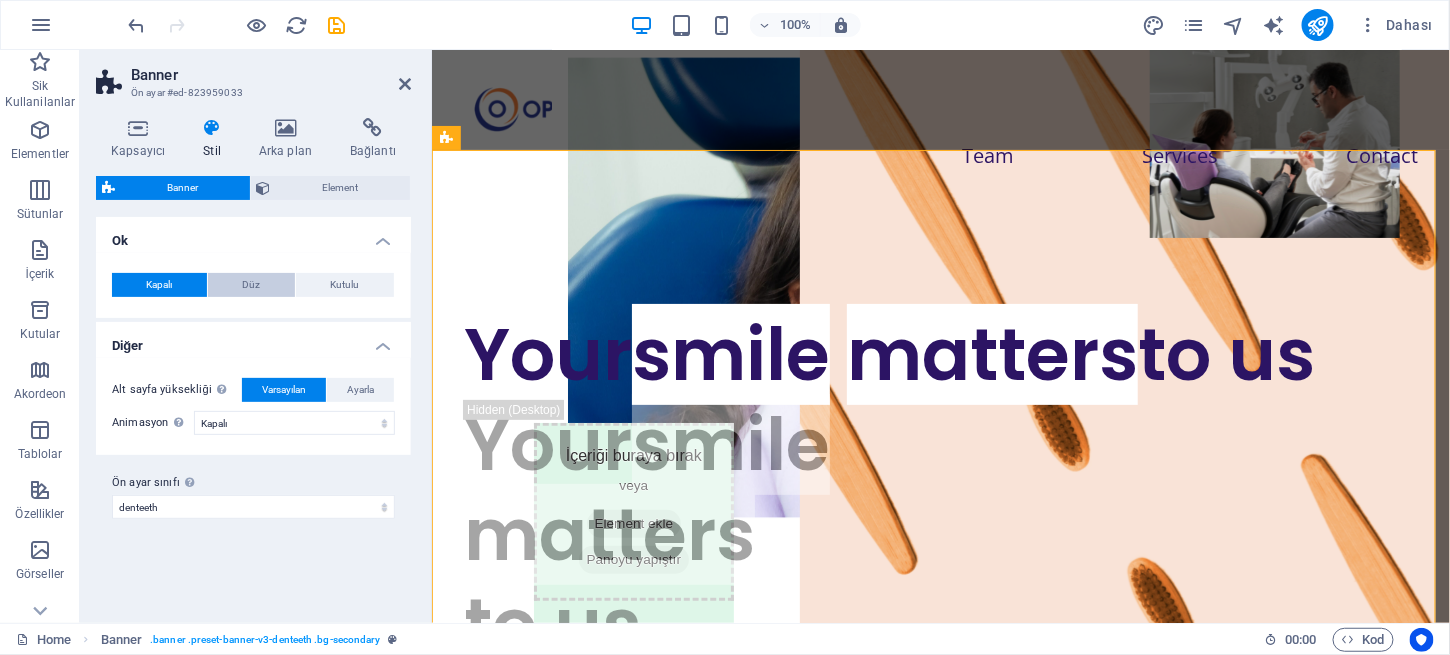 click on "Düz" at bounding box center [252, 285] 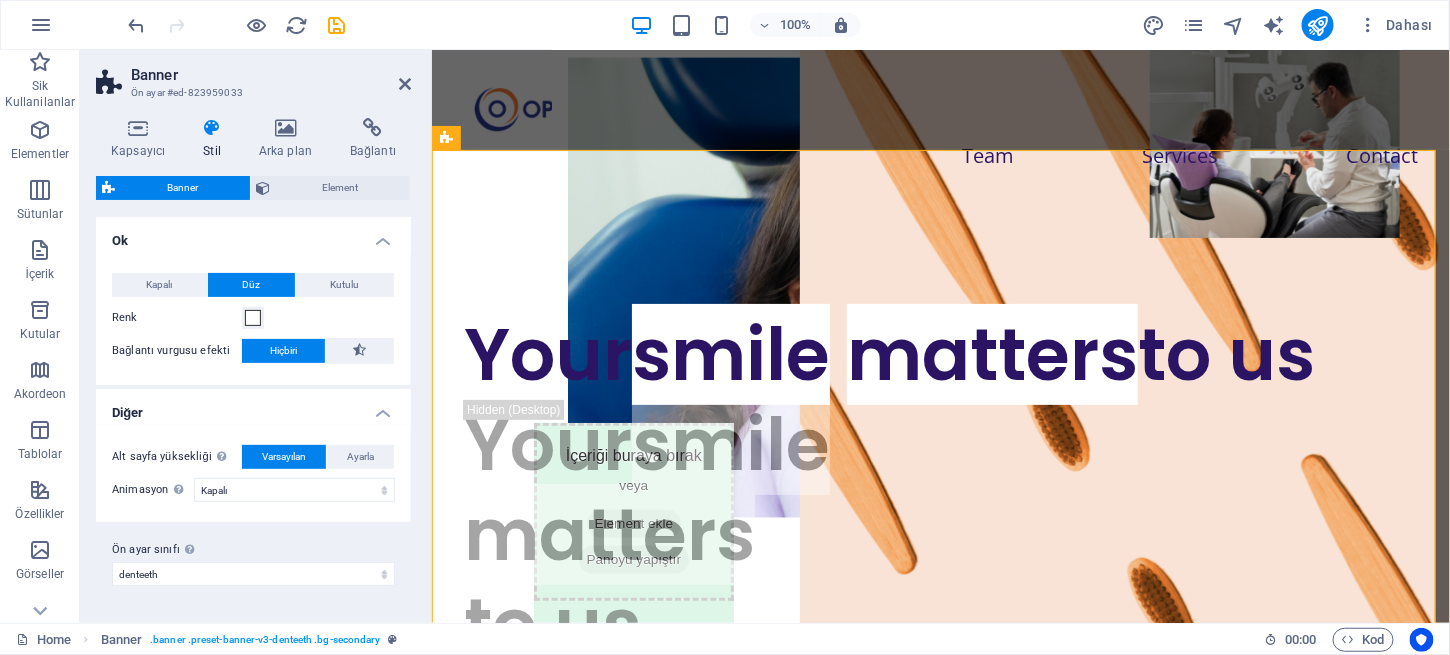 click on "Ok" at bounding box center (253, 235) 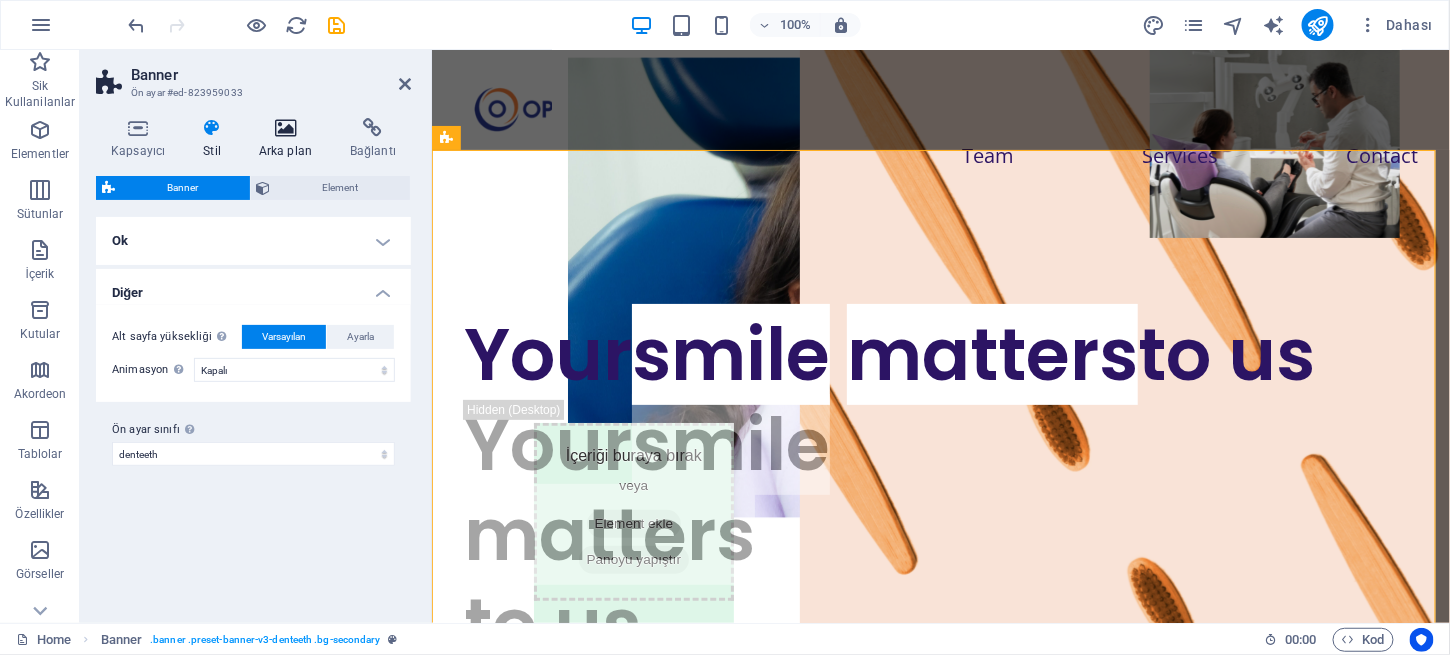 click at bounding box center [285, 128] 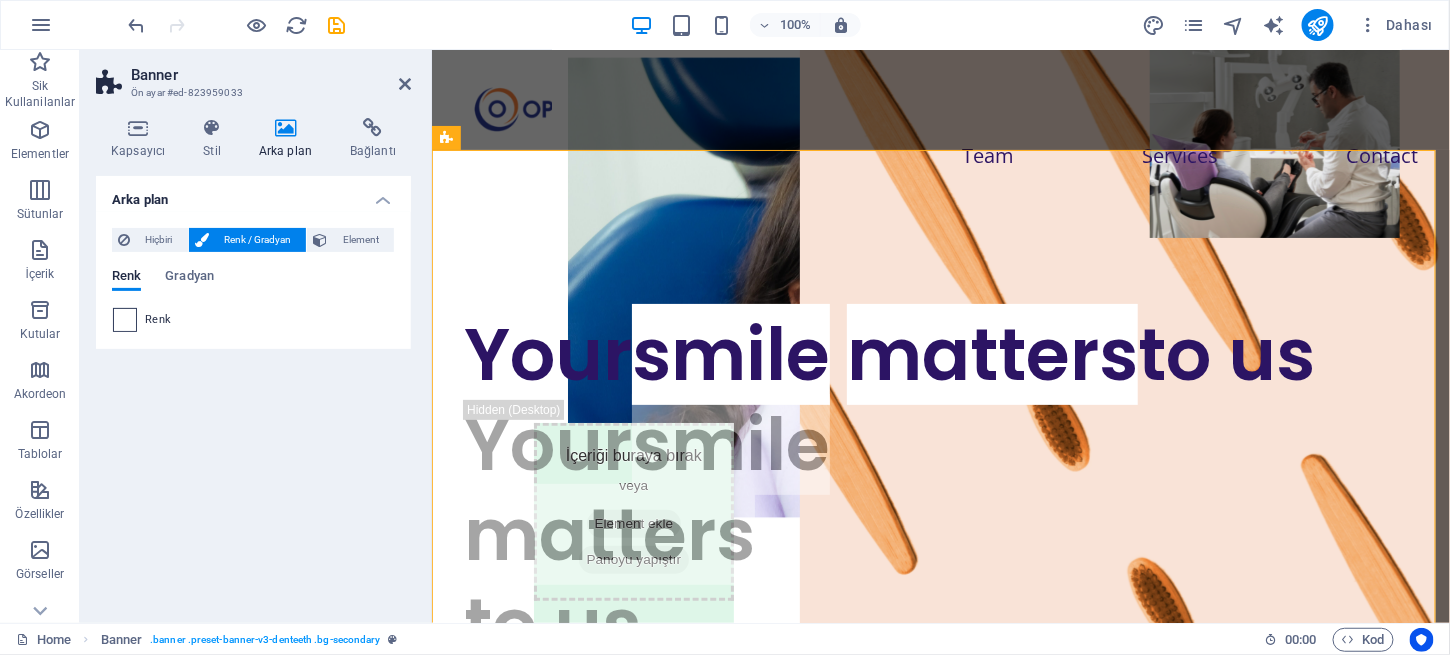 click at bounding box center (125, 320) 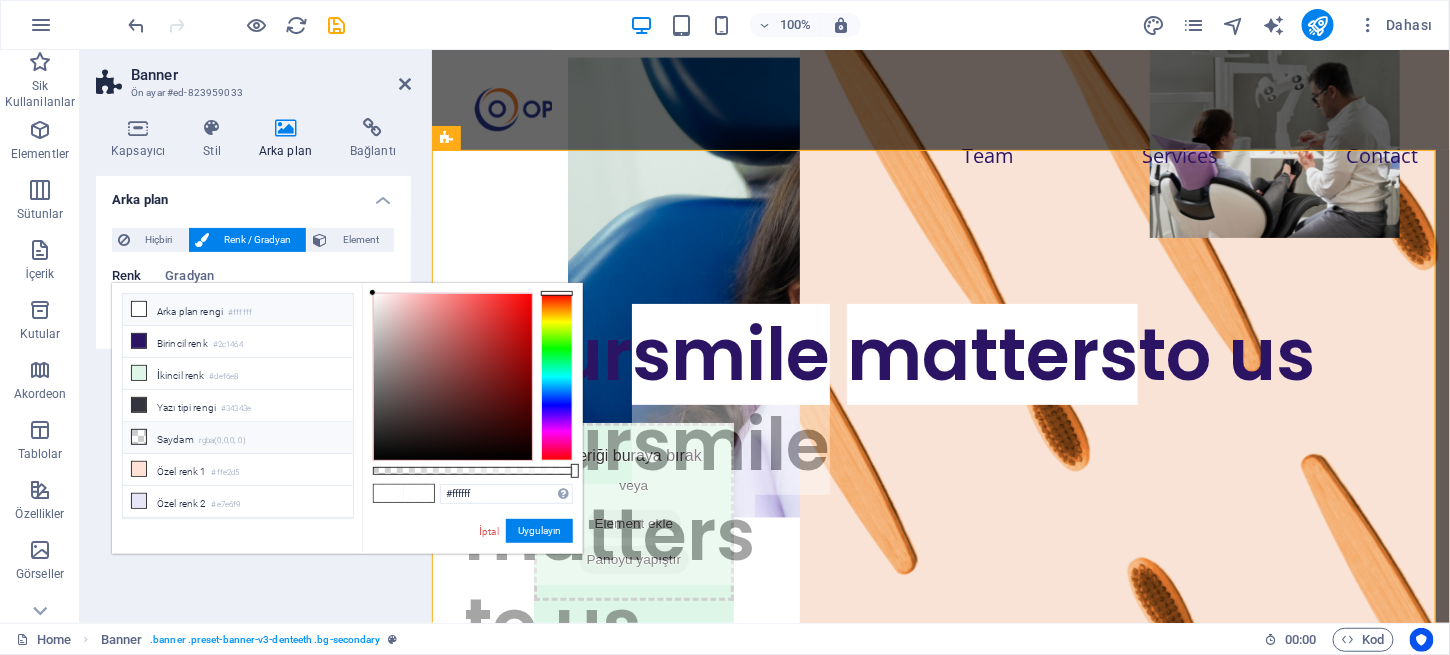 click on "Saydam
rgba(0,0,0,.0)" at bounding box center (238, 438) 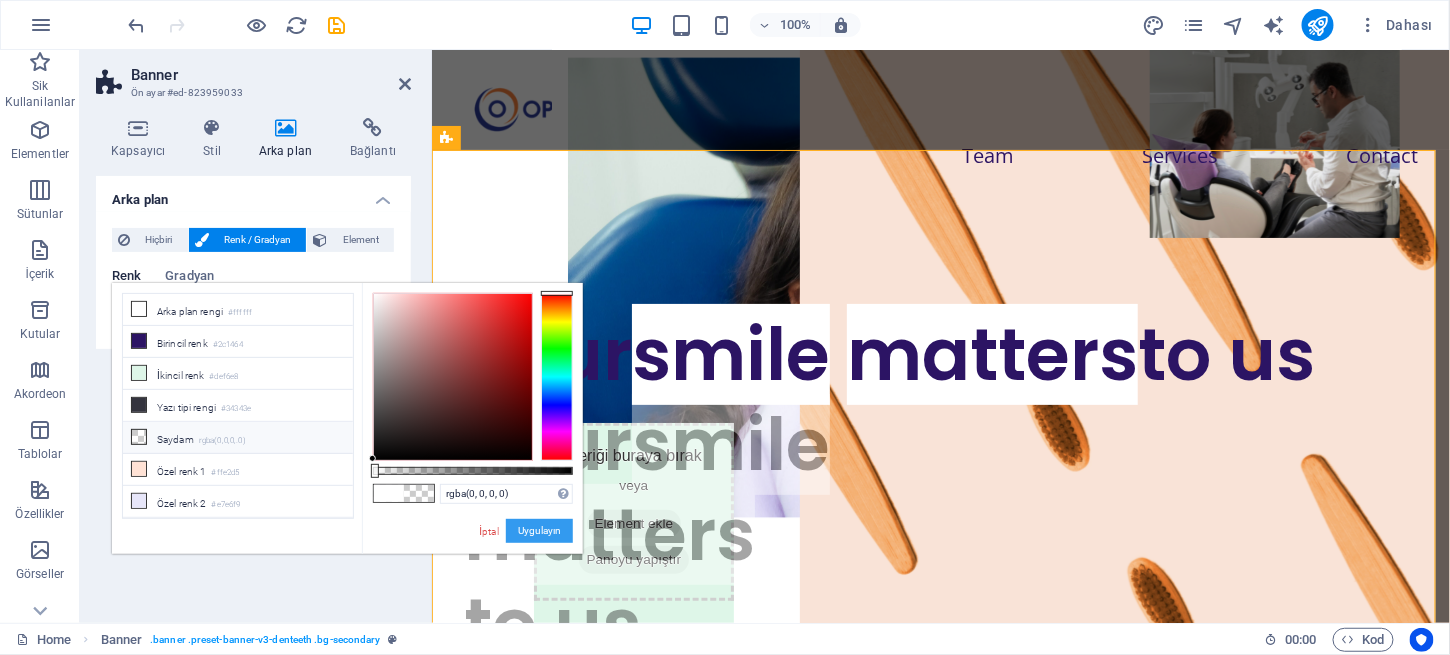 click on "Uygulayın" at bounding box center [539, 531] 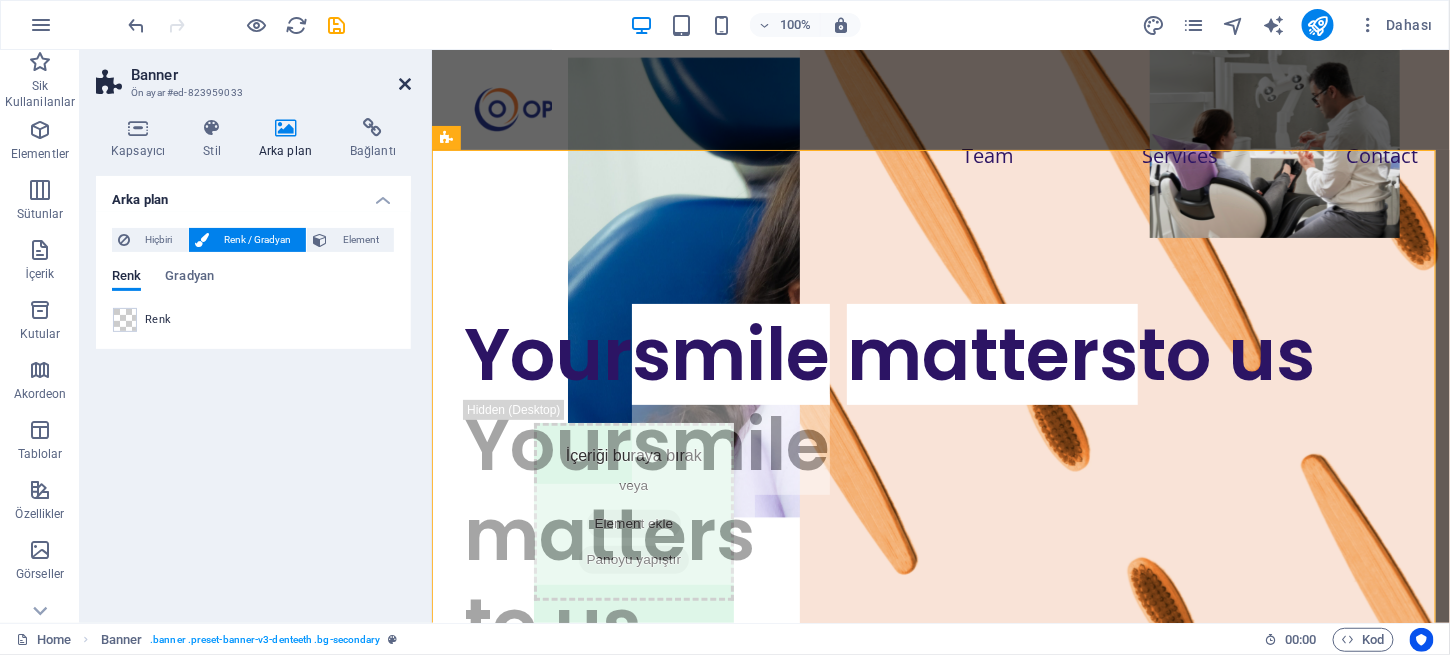 click at bounding box center (405, 84) 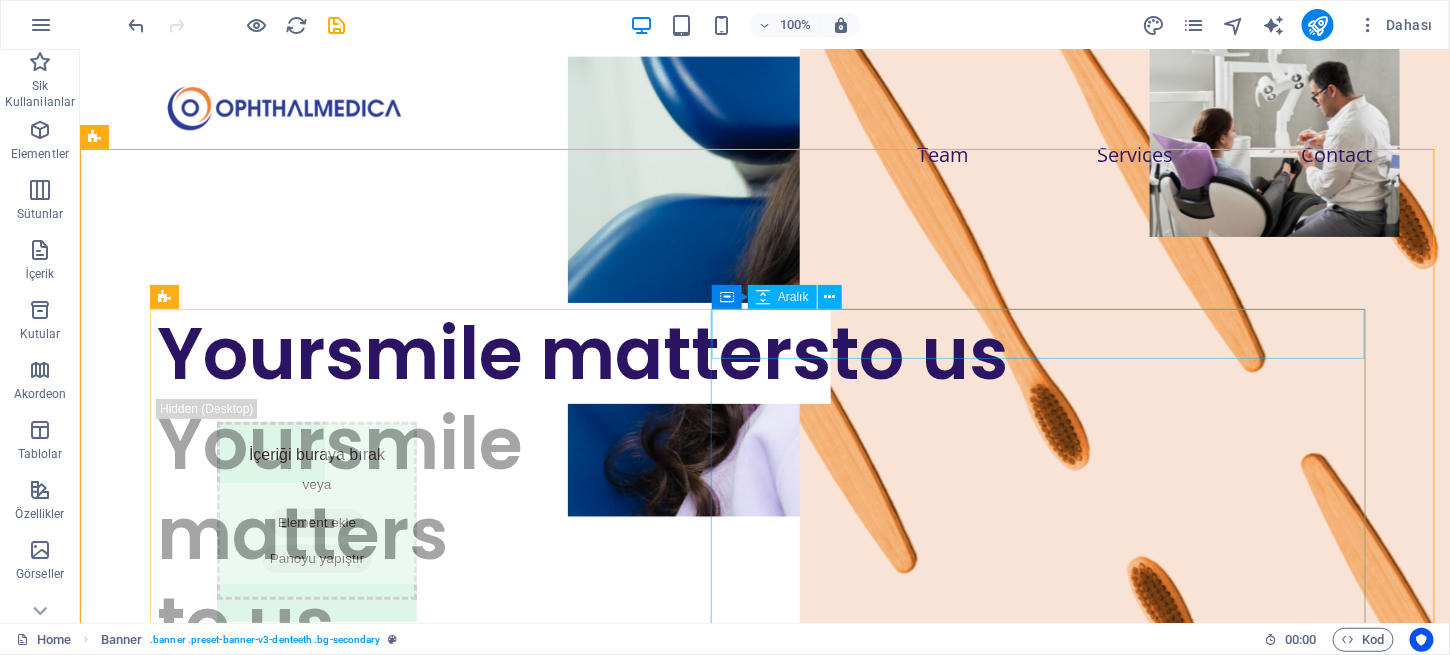 scroll, scrollTop: 0, scrollLeft: 0, axis: both 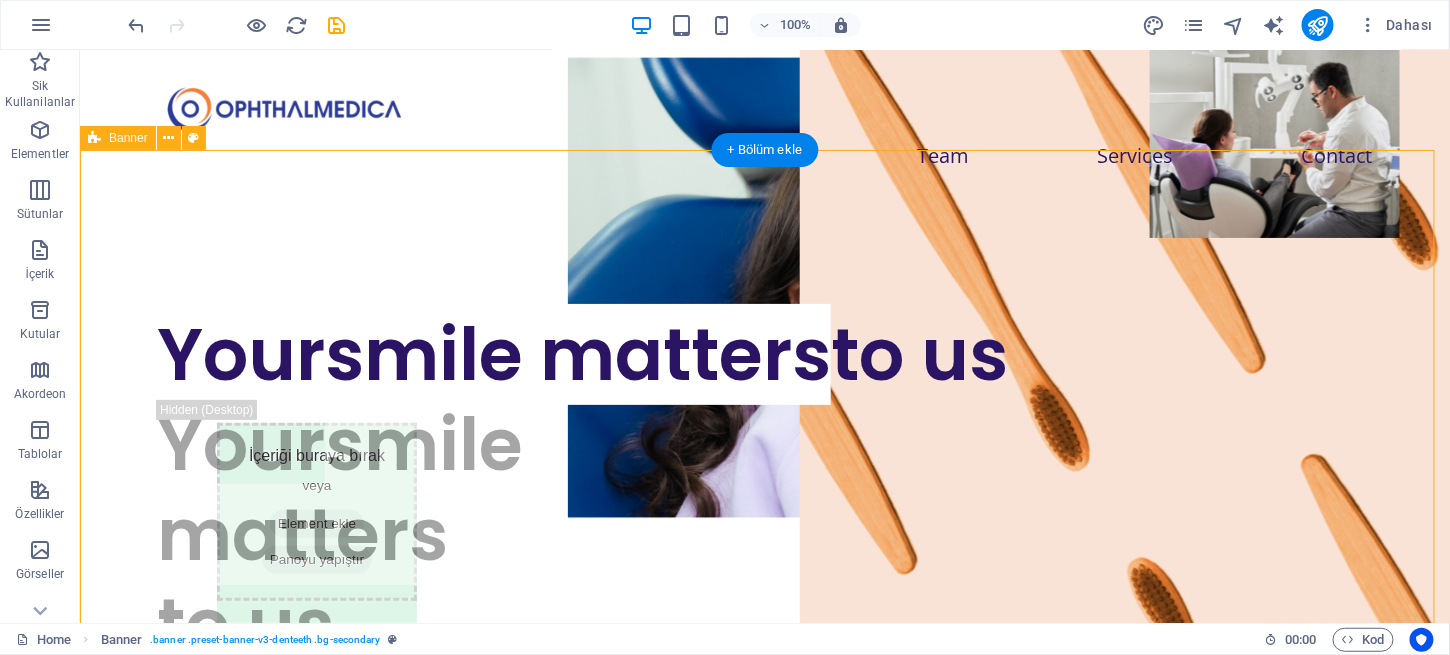 click on "Your   smile     matters   to us Your   smile     matters    to us Teeth aren't pearly, until you smile. BOOK AN APPOINTMENT Teeth aren't pearly, until you smile. BOOK AN APPOINTMENT" at bounding box center [764, 632] 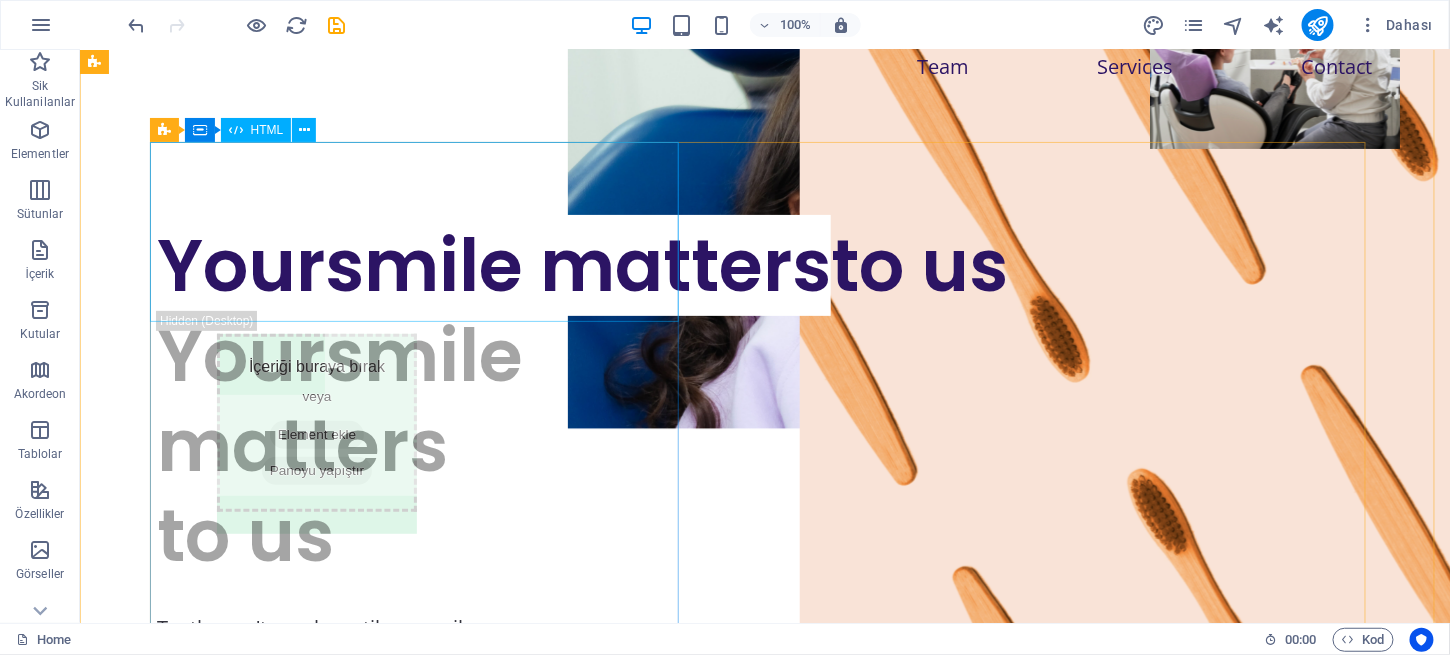 scroll, scrollTop: 0, scrollLeft: 0, axis: both 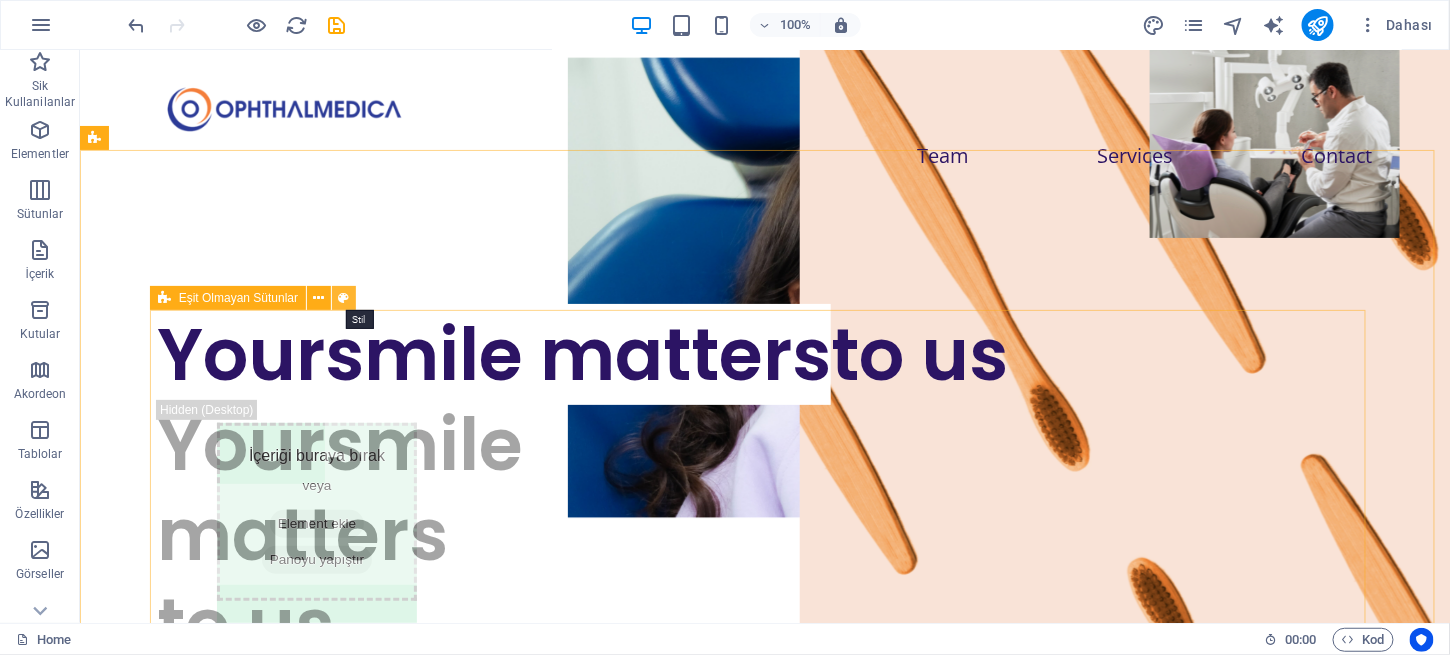 click at bounding box center (344, 298) 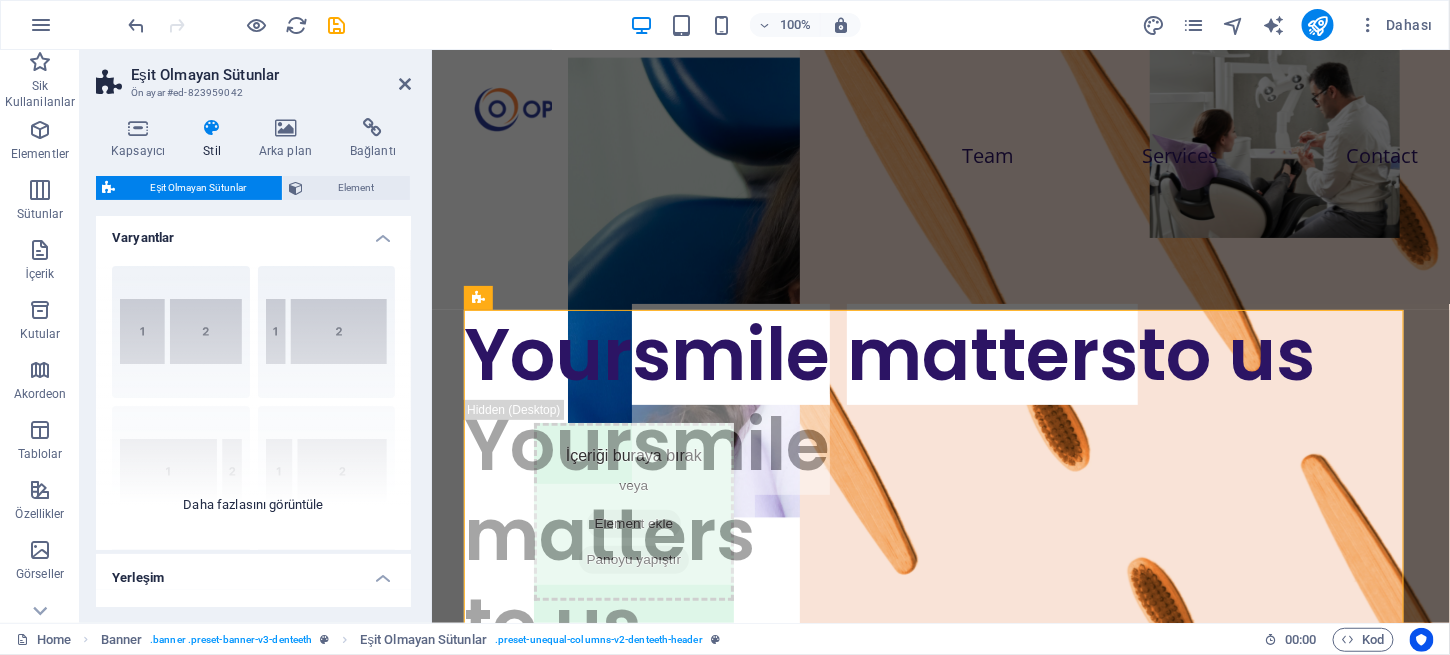 scroll, scrollTop: 0, scrollLeft: 0, axis: both 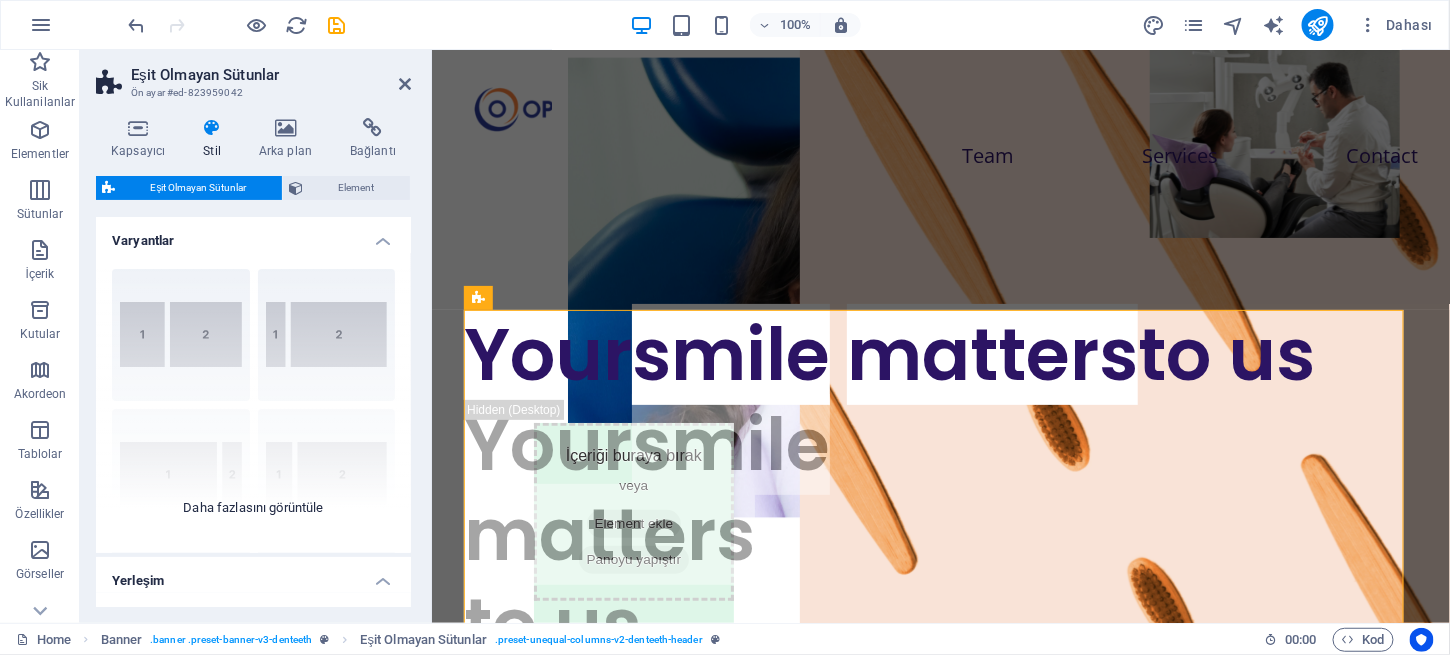 click on "40-60 20-80 80-20 30-70 70-30 Varsayılan" at bounding box center (253, 403) 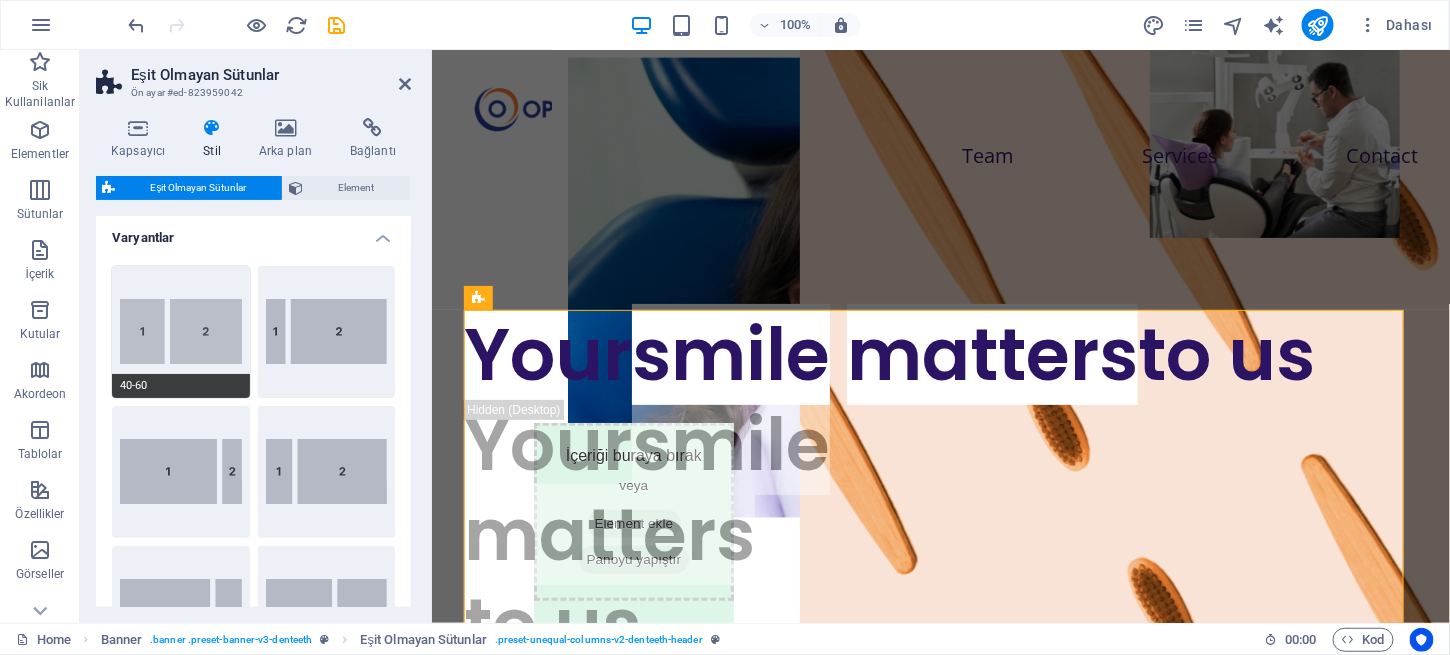 scroll, scrollTop: 0, scrollLeft: 0, axis: both 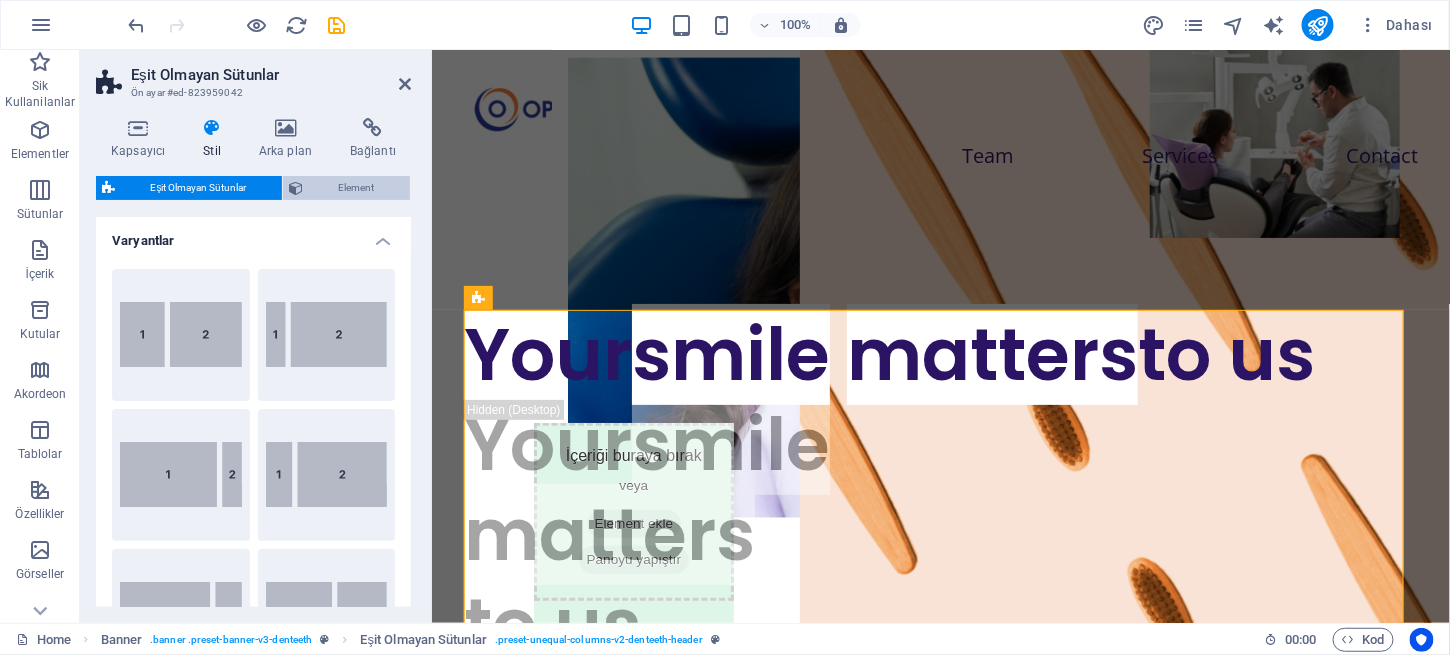 click on "Element" at bounding box center (356, 188) 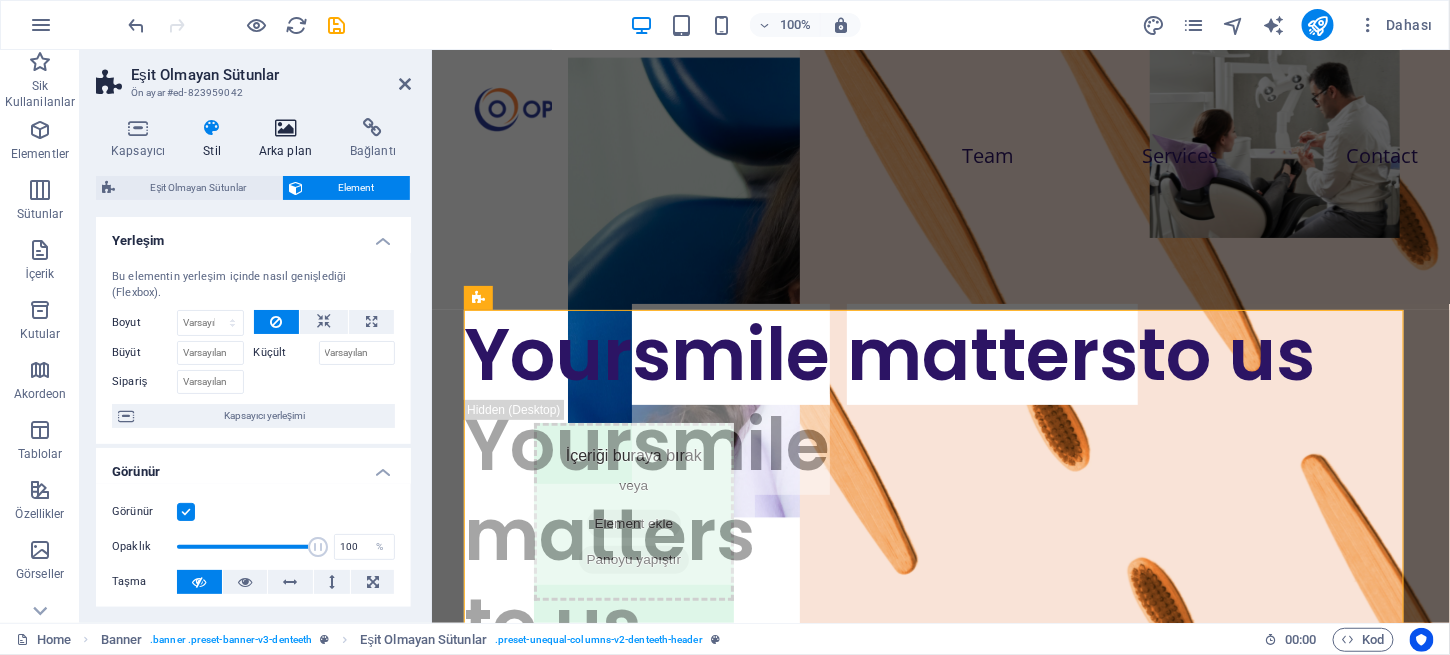 click at bounding box center [285, 128] 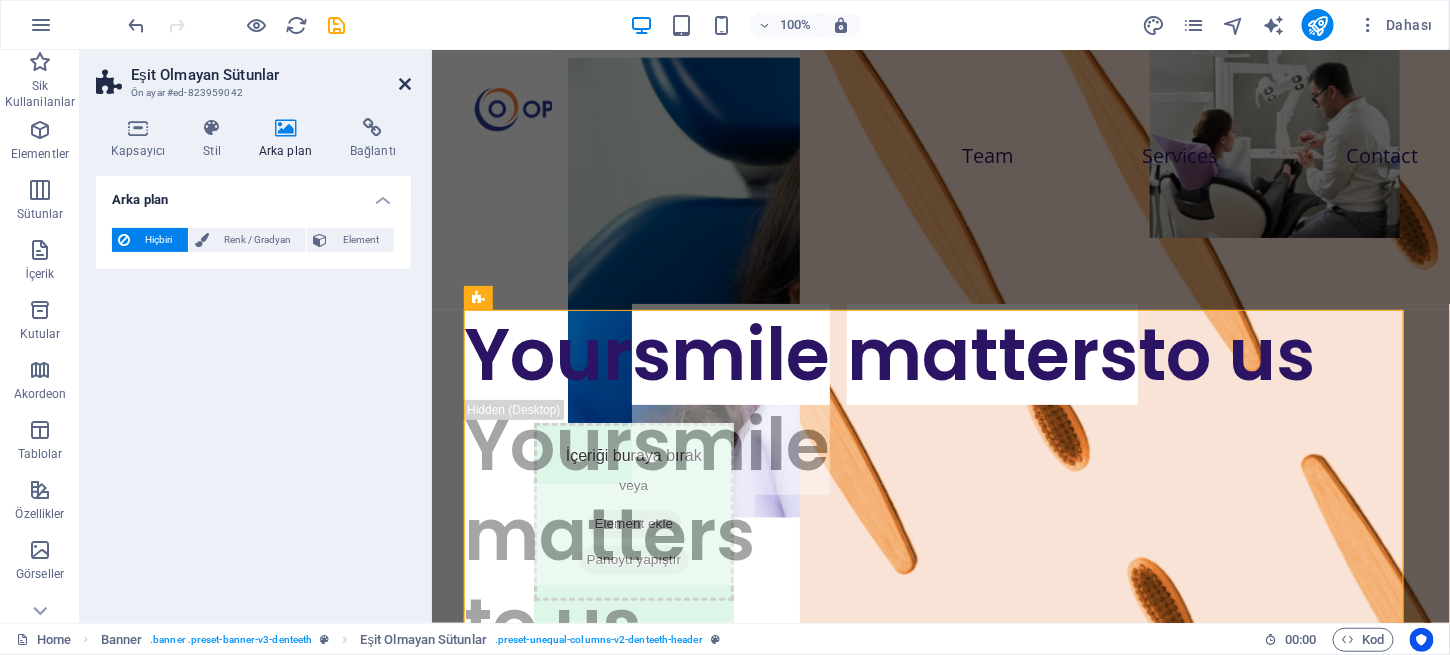click at bounding box center (405, 84) 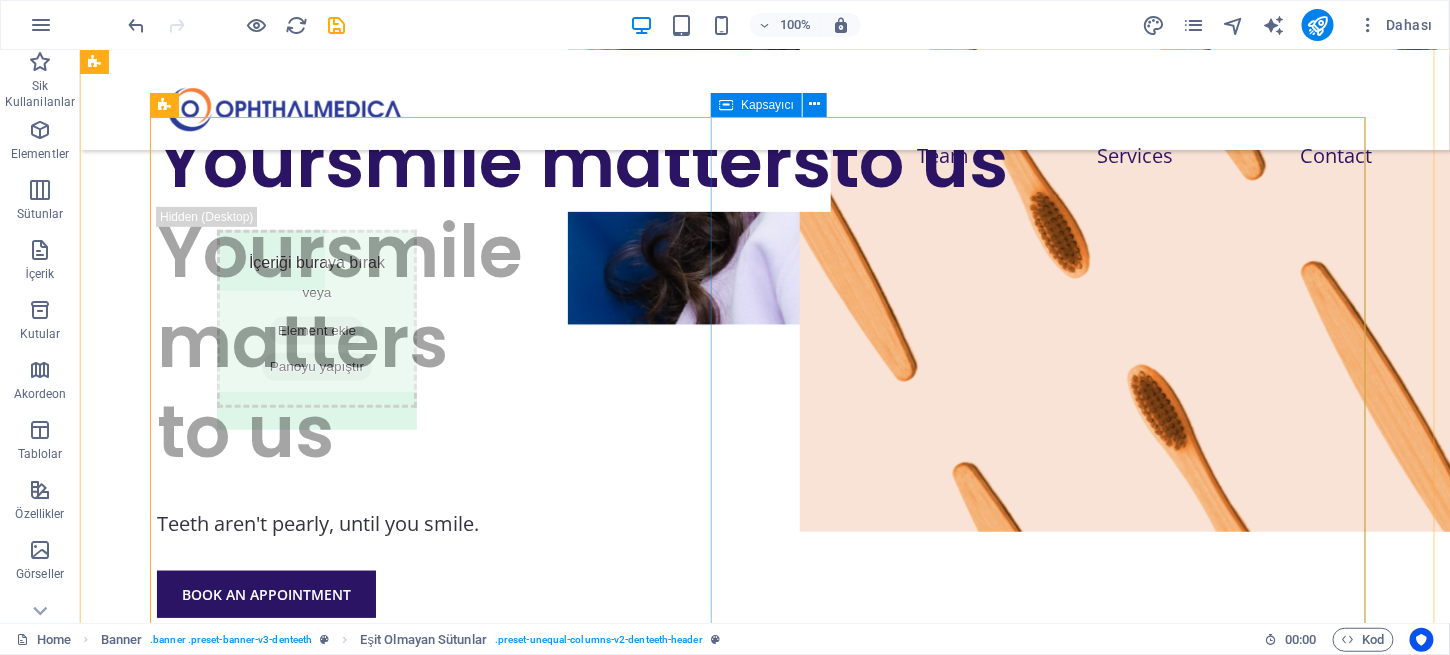 click on "Teeth aren't pearly, until you smile. BOOK AN APPOINTMENT" at bounding box center (764, 697) 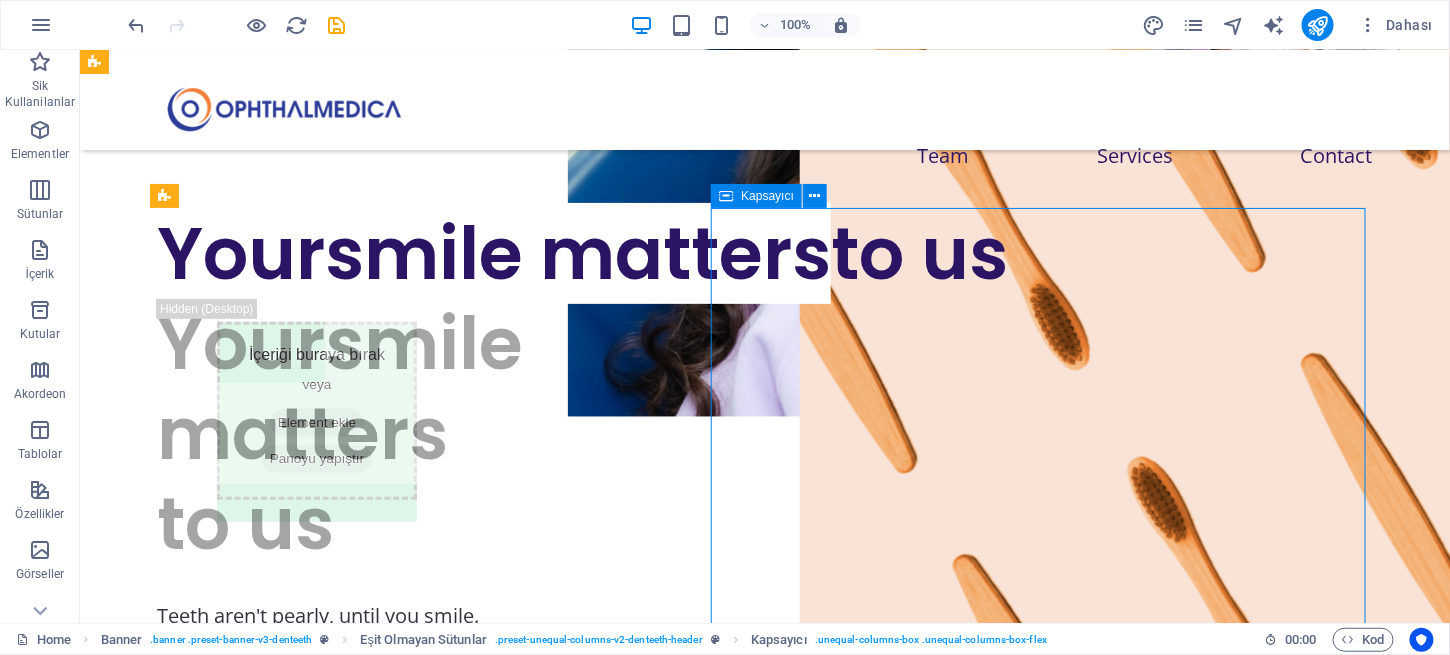 scroll, scrollTop: 101, scrollLeft: 0, axis: vertical 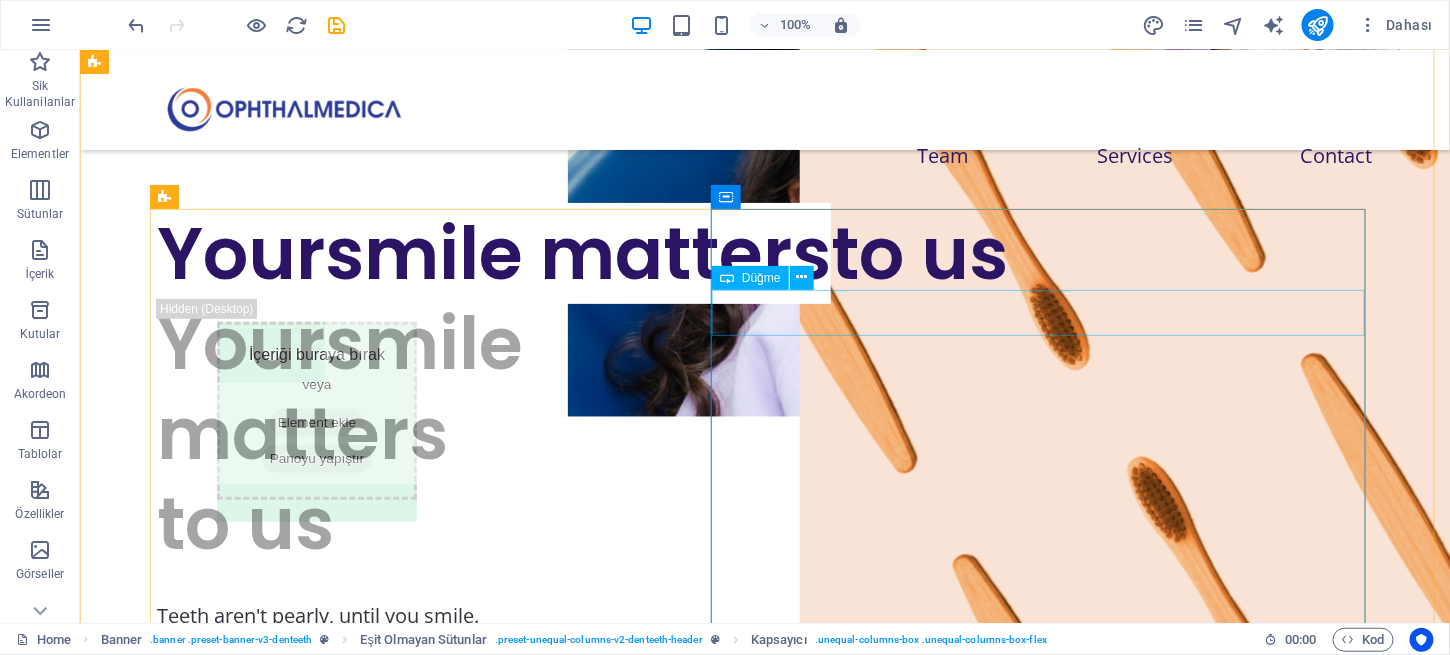 click on "BOOK AN APPOINTMENT" at bounding box center (764, 829) 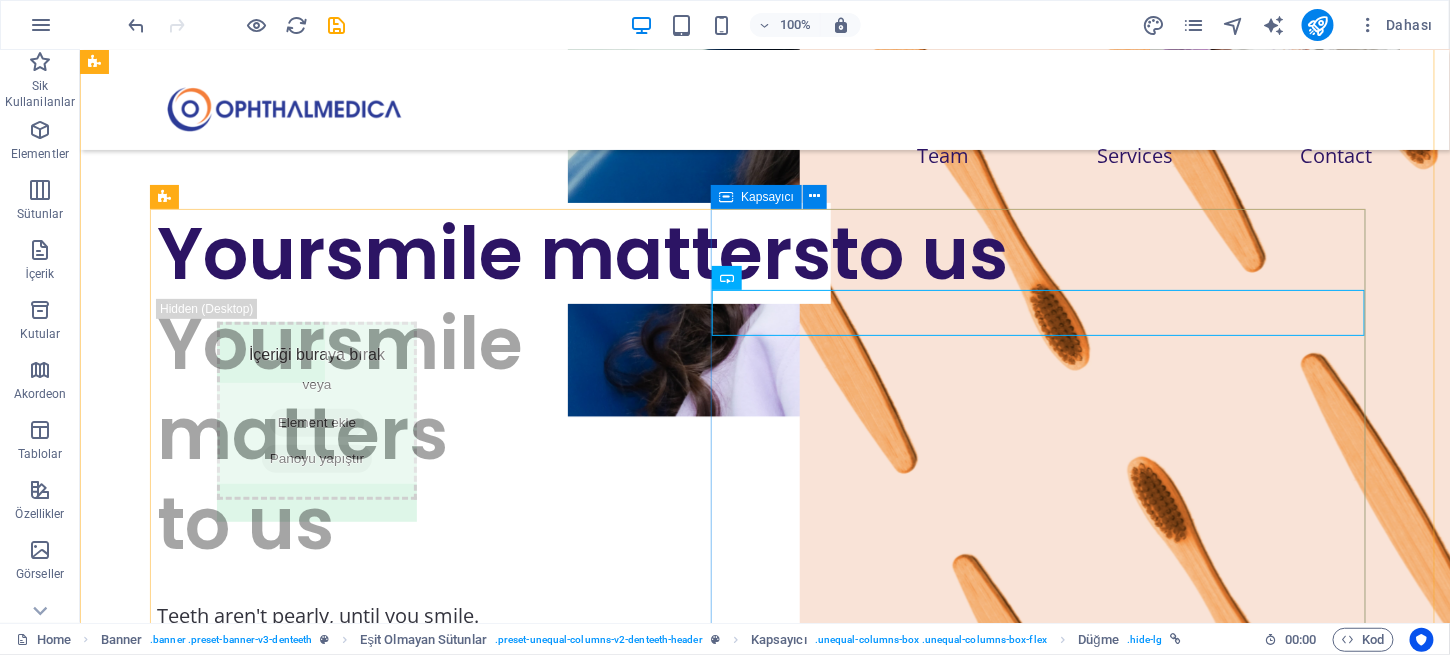 click on "Teeth aren't pearly, until you smile. BOOK AN APPOINTMENT" at bounding box center [764, 789] 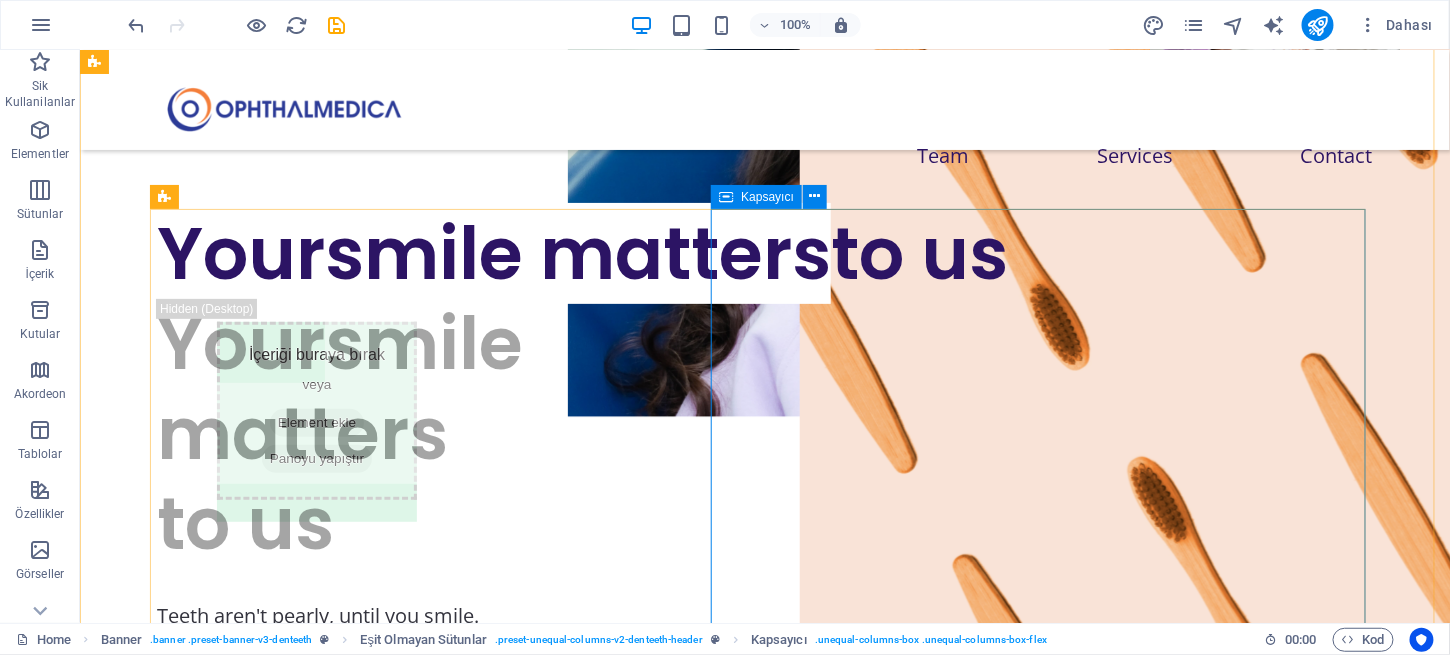 click on "Teeth aren't pearly, until you smile. BOOK AN APPOINTMENT" at bounding box center (764, 789) 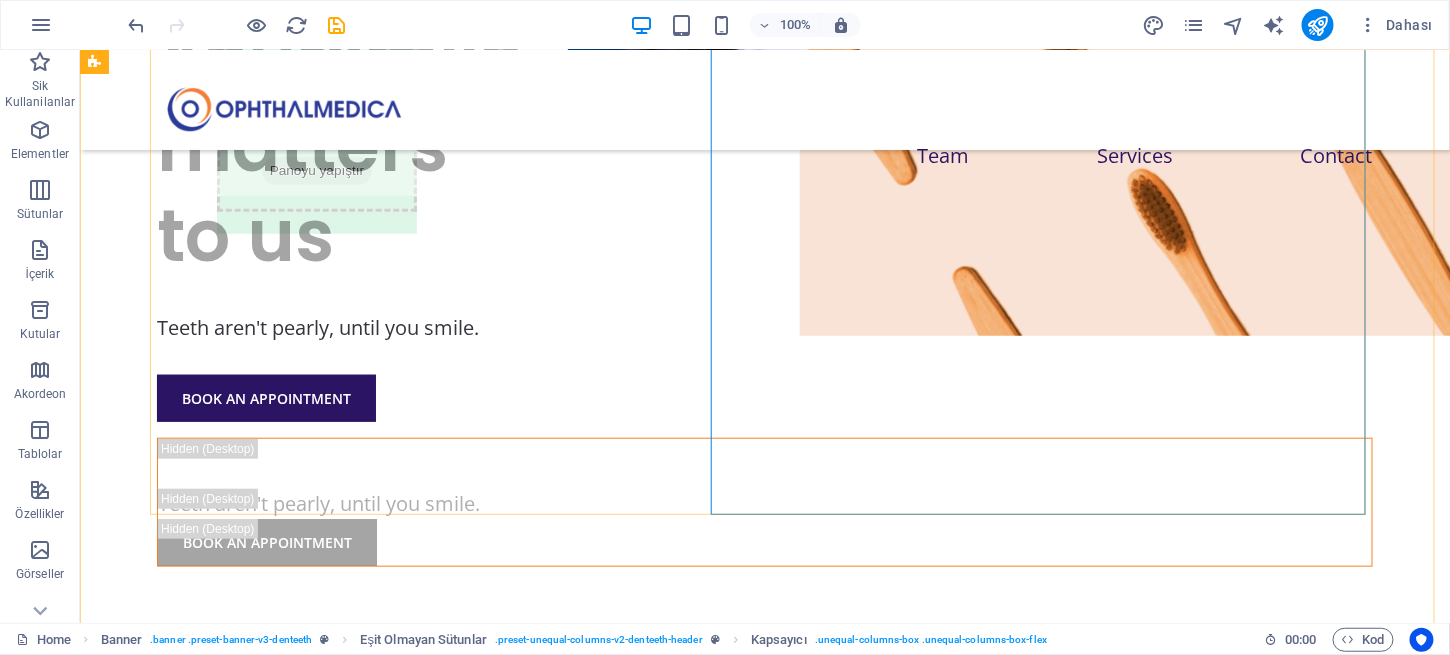 click on "Teeth aren't pearly, until you smile. BOOK AN APPOINTMENT" at bounding box center (764, 501) 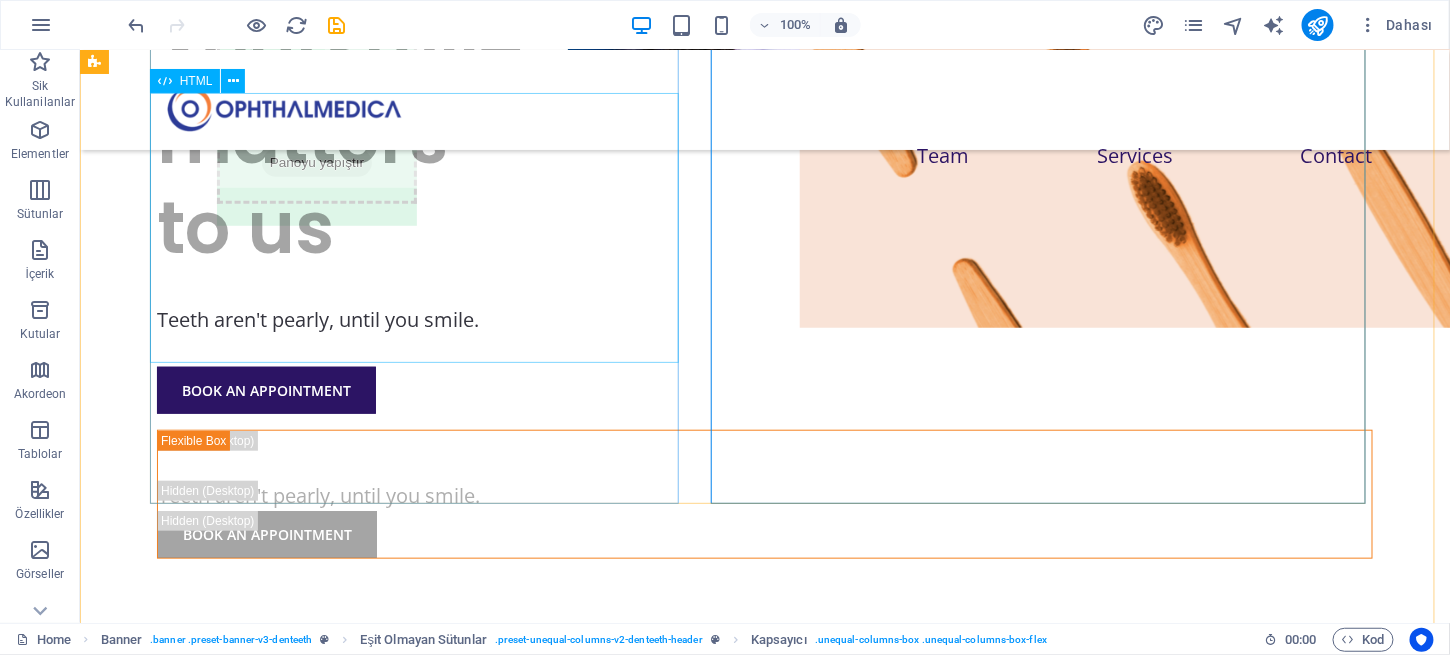 click on "Your   smile     matters    to us" at bounding box center (764, 137) 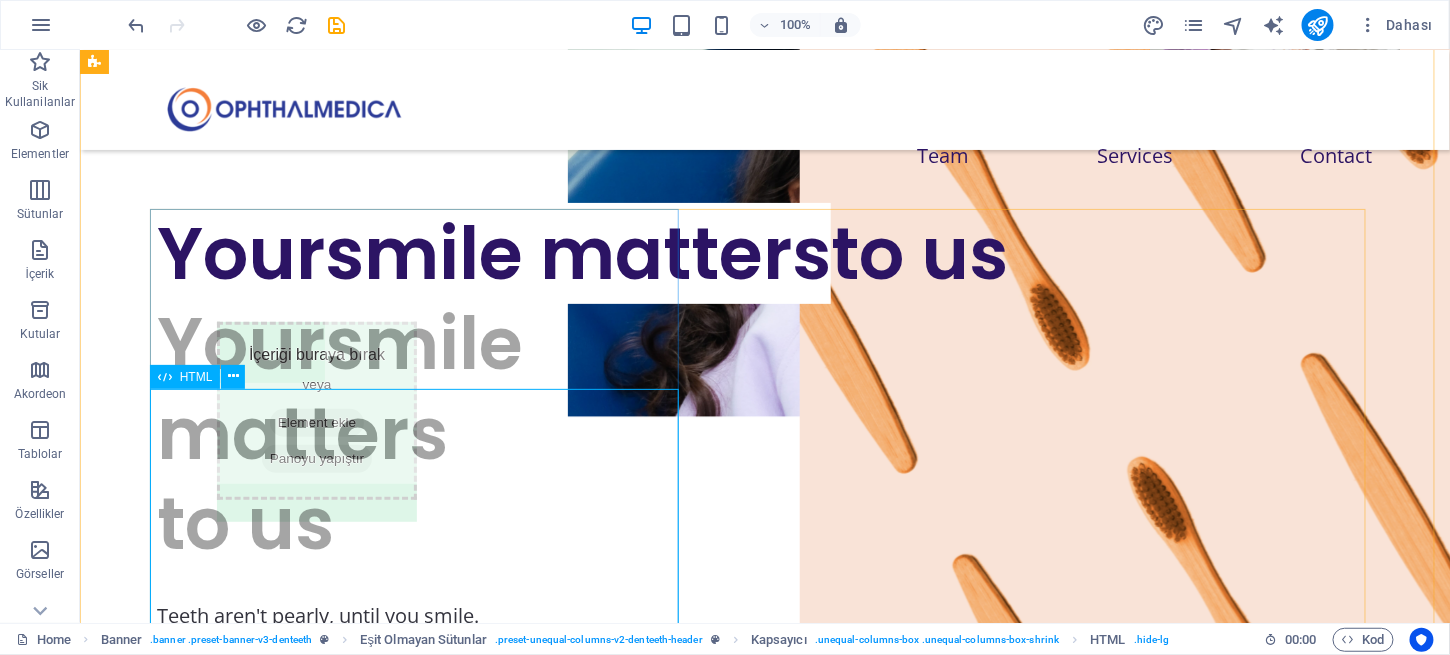 scroll, scrollTop: 101, scrollLeft: 0, axis: vertical 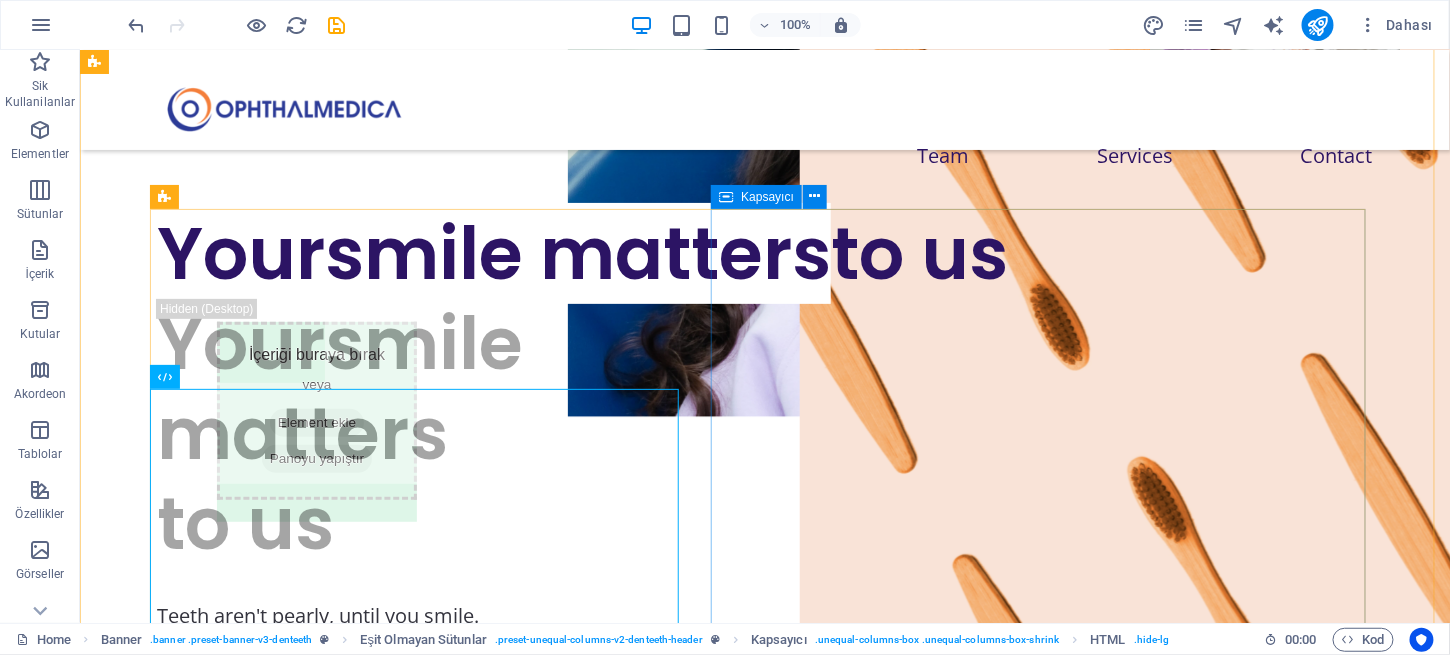 click on "Teeth aren't pearly, until you smile. BOOK AN APPOINTMENT" at bounding box center (764, 789) 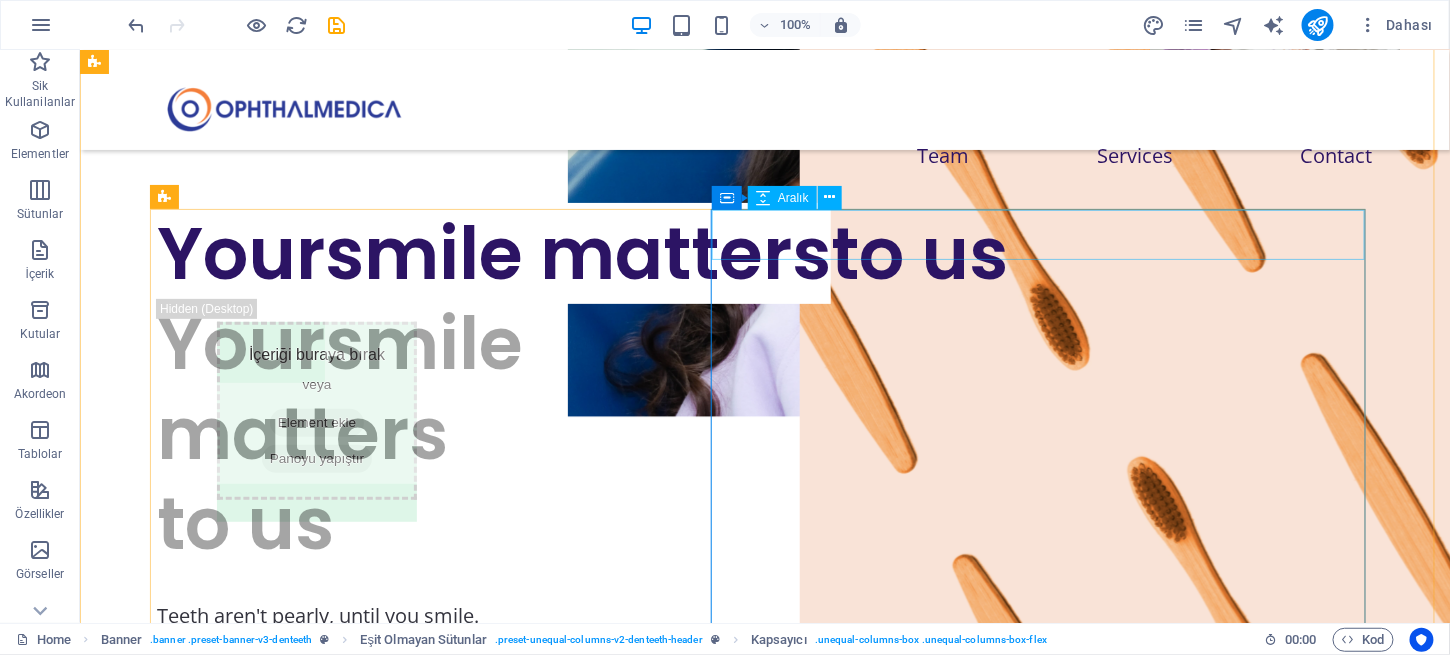 click at bounding box center [764, 751] 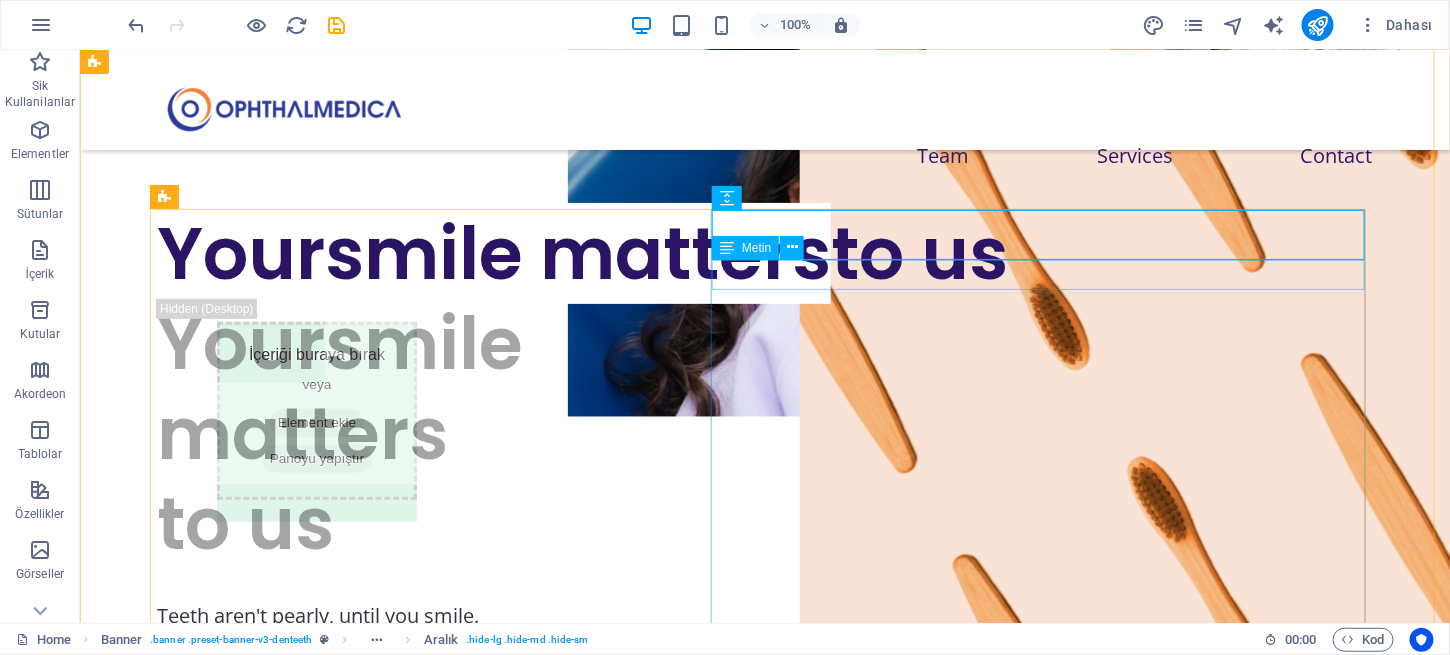 click on "Teeth aren't pearly, until you smile." at bounding box center (764, 791) 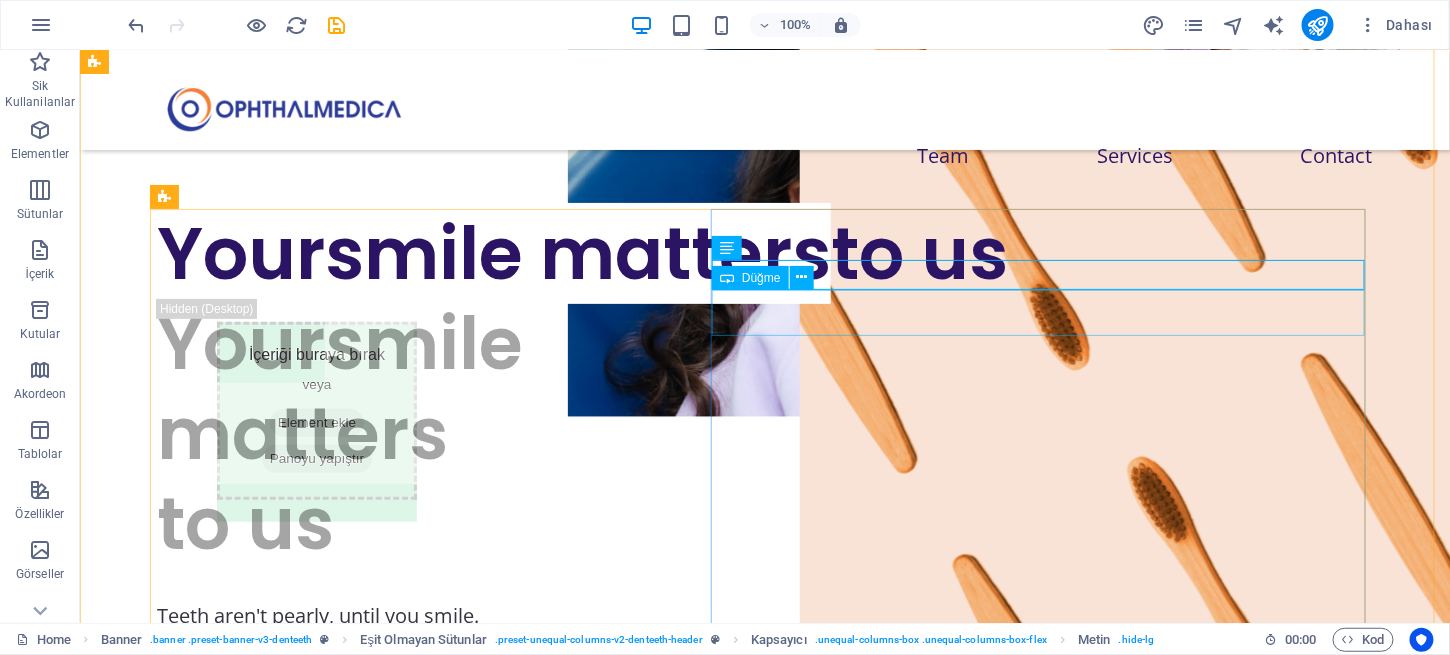 click on "BOOK AN APPOINTMENT" at bounding box center [764, 829] 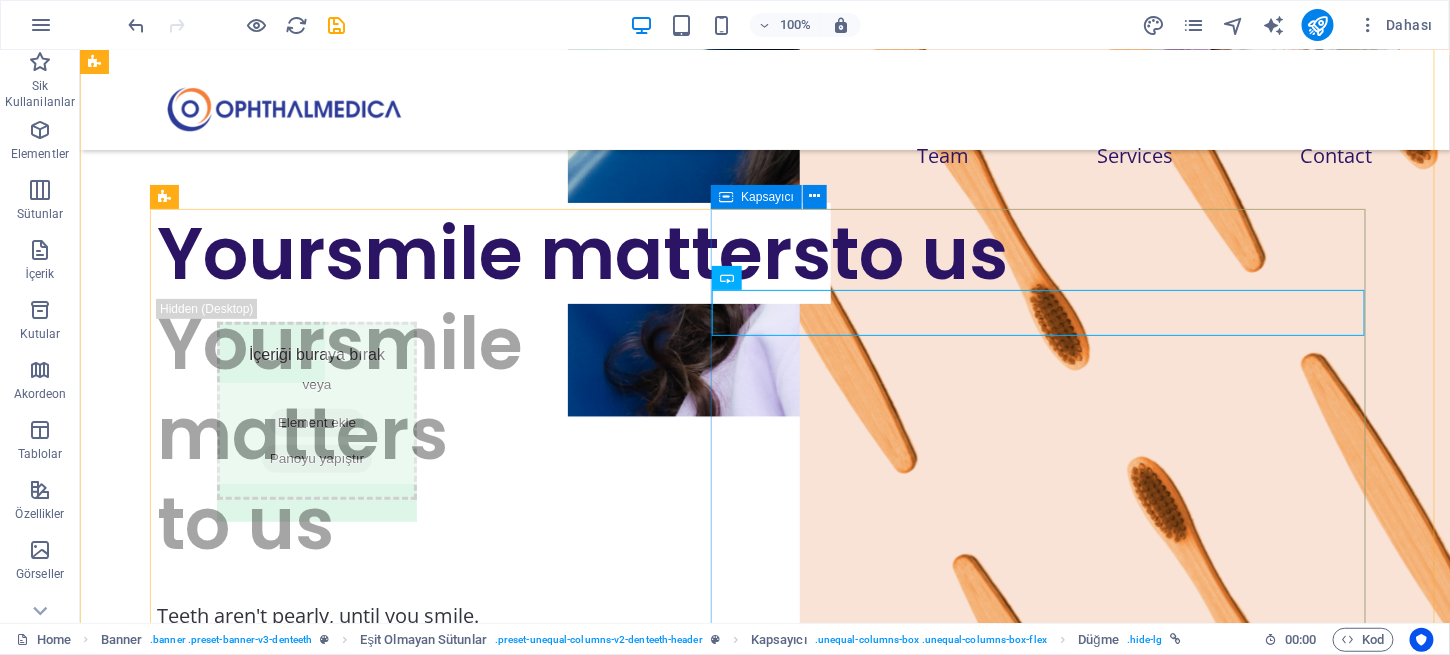 click on "Teeth aren't pearly, until you smile. BOOK AN APPOINTMENT" at bounding box center [764, 789] 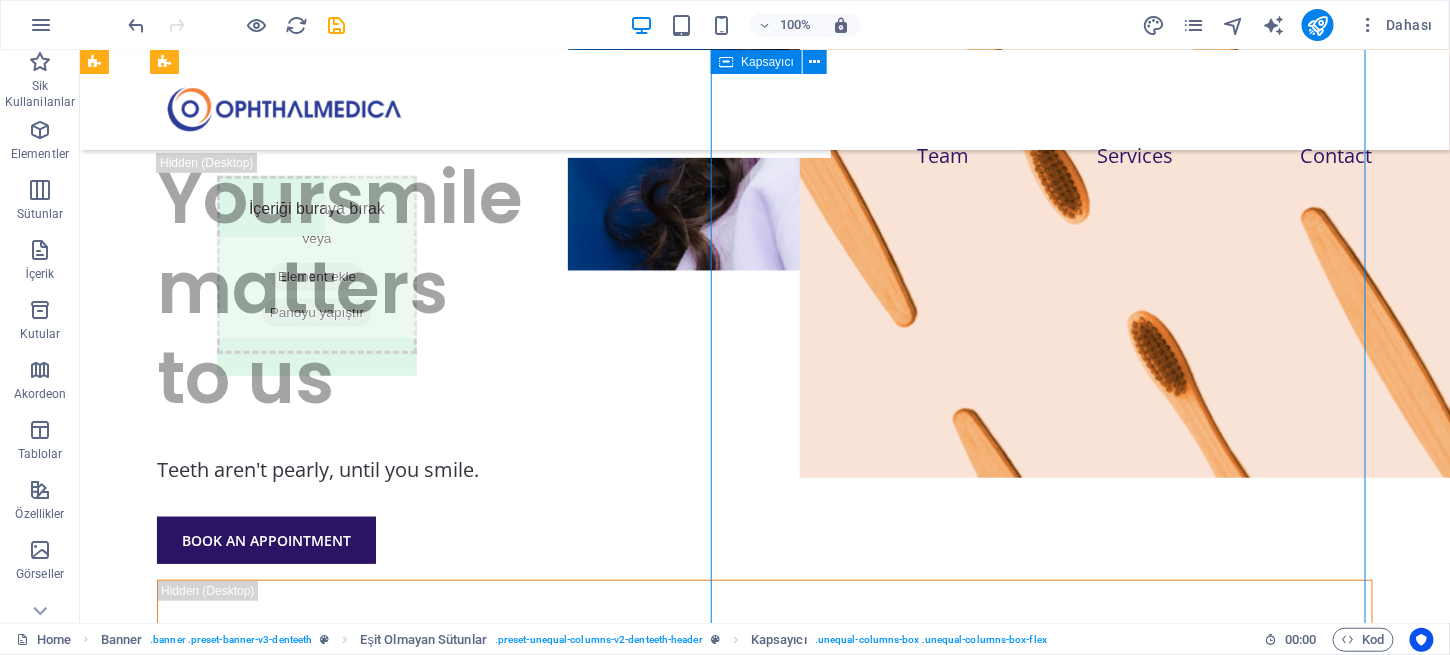 click on "Teeth aren't pearly, until you smile. BOOK AN APPOINTMENT" at bounding box center (764, 643) 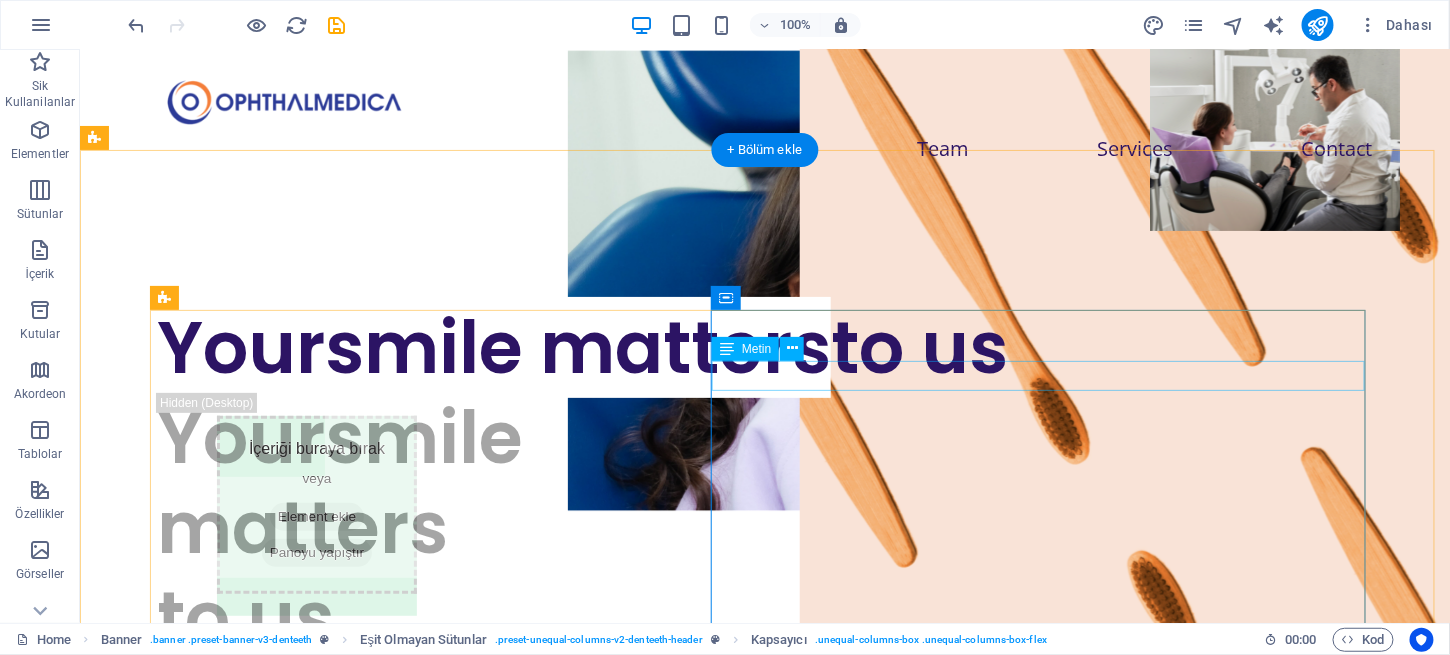 scroll, scrollTop: 0, scrollLeft: 0, axis: both 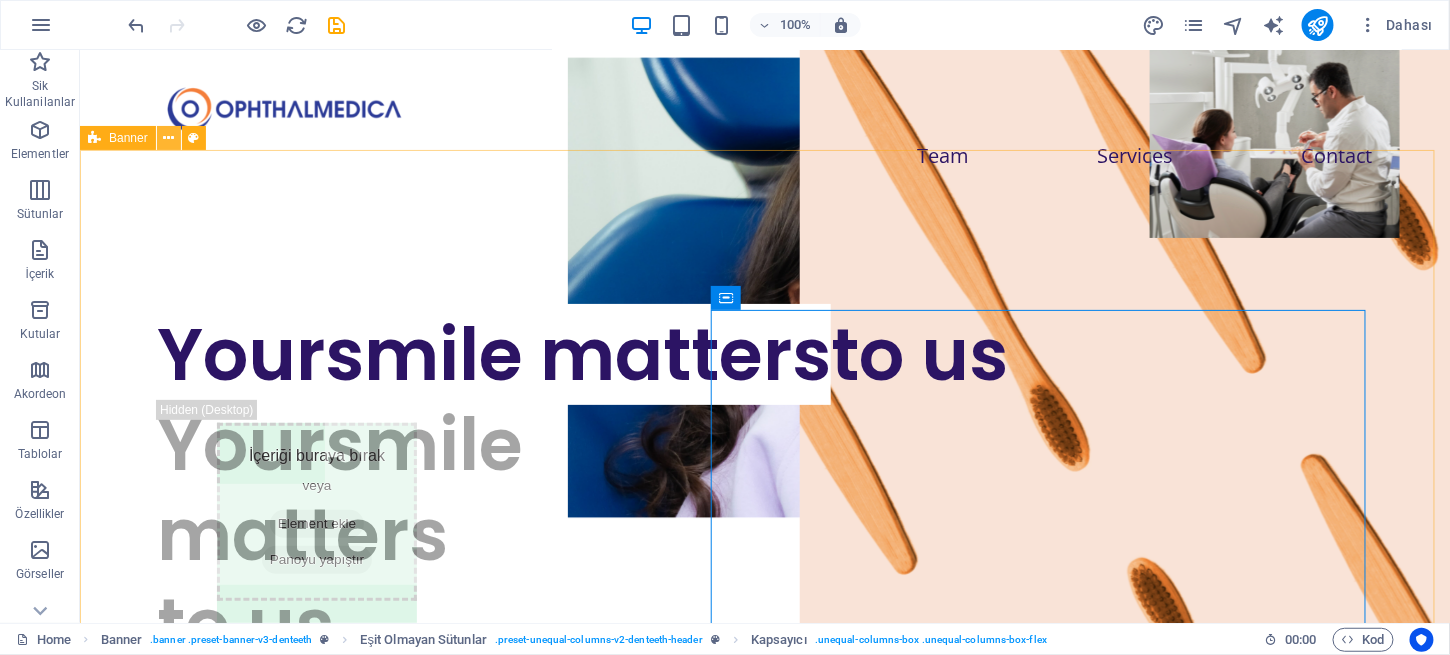 click at bounding box center (168, 138) 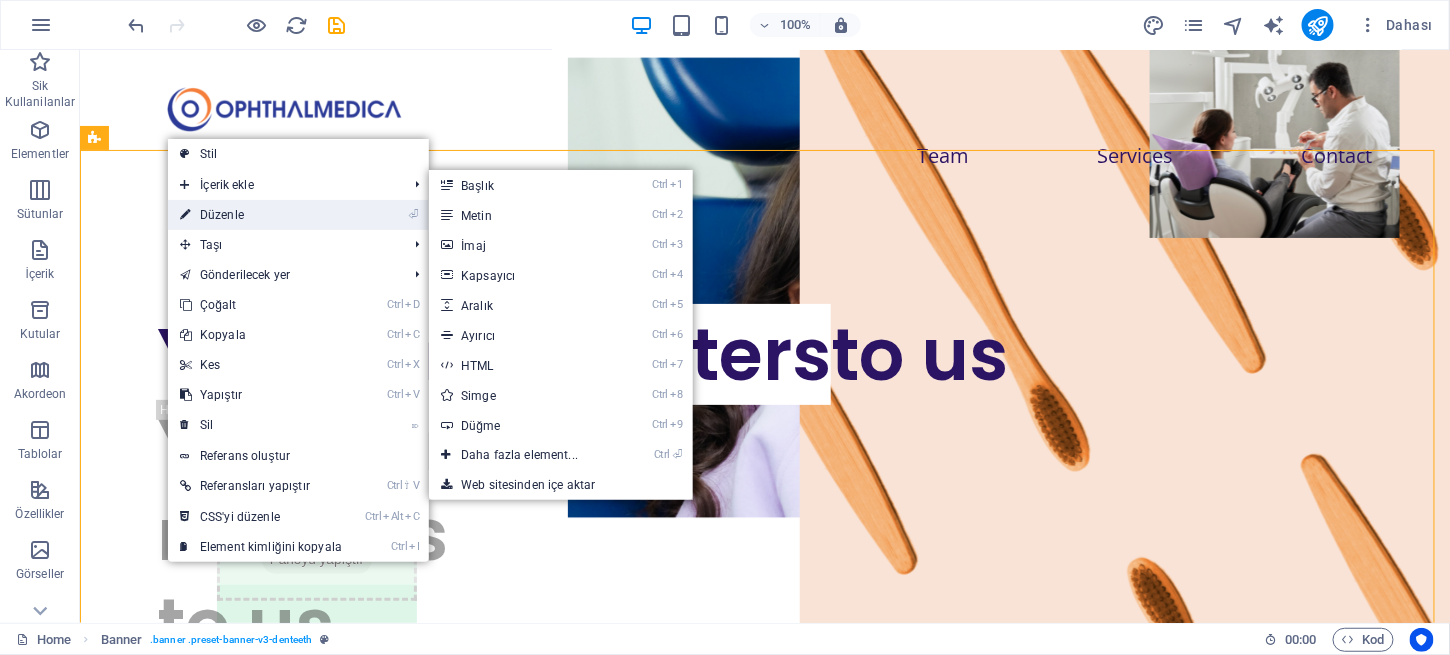 click on "⏎  Düzenle" at bounding box center (261, 215) 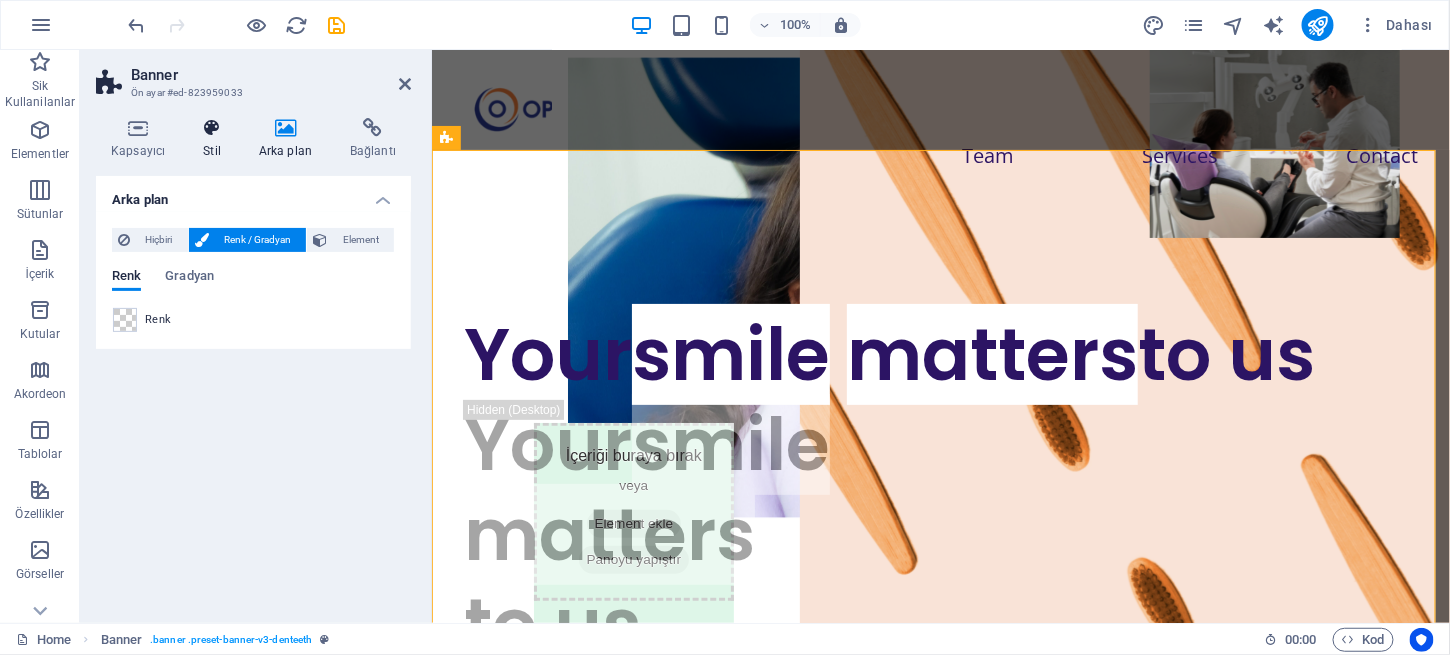 click at bounding box center (212, 128) 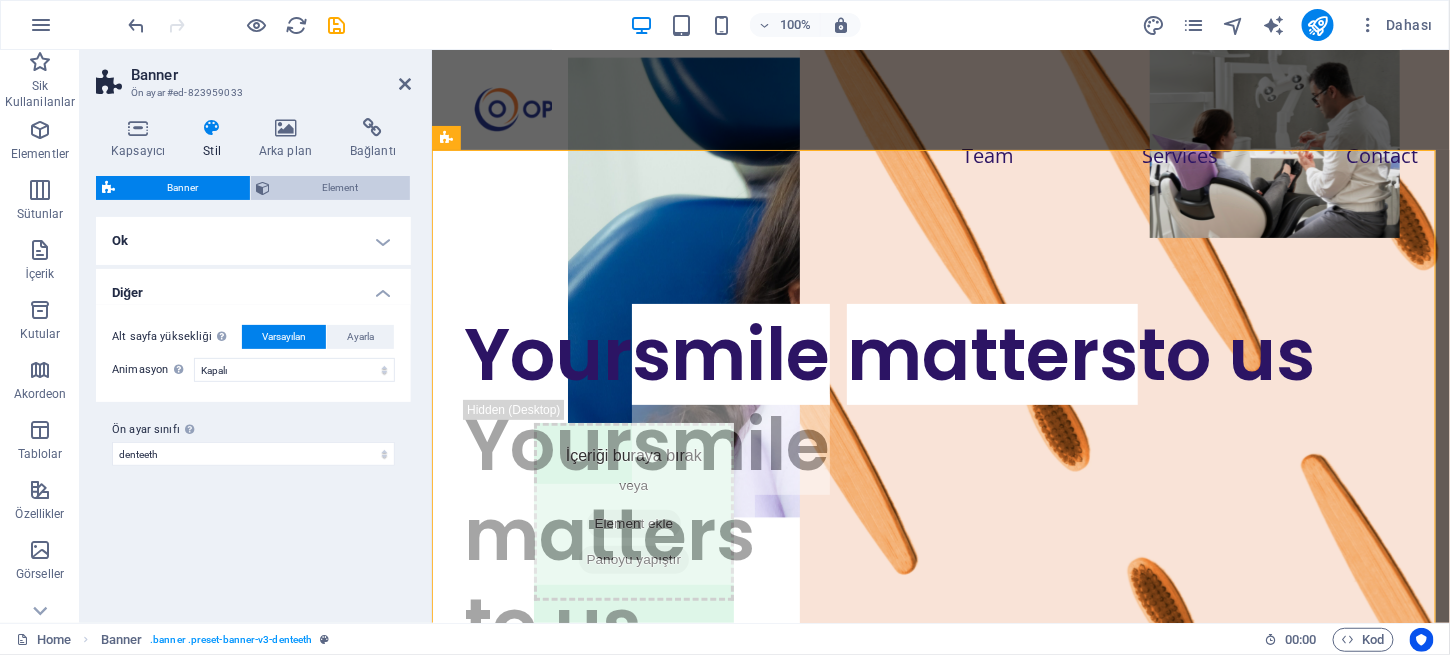 click on "Element" at bounding box center [341, 188] 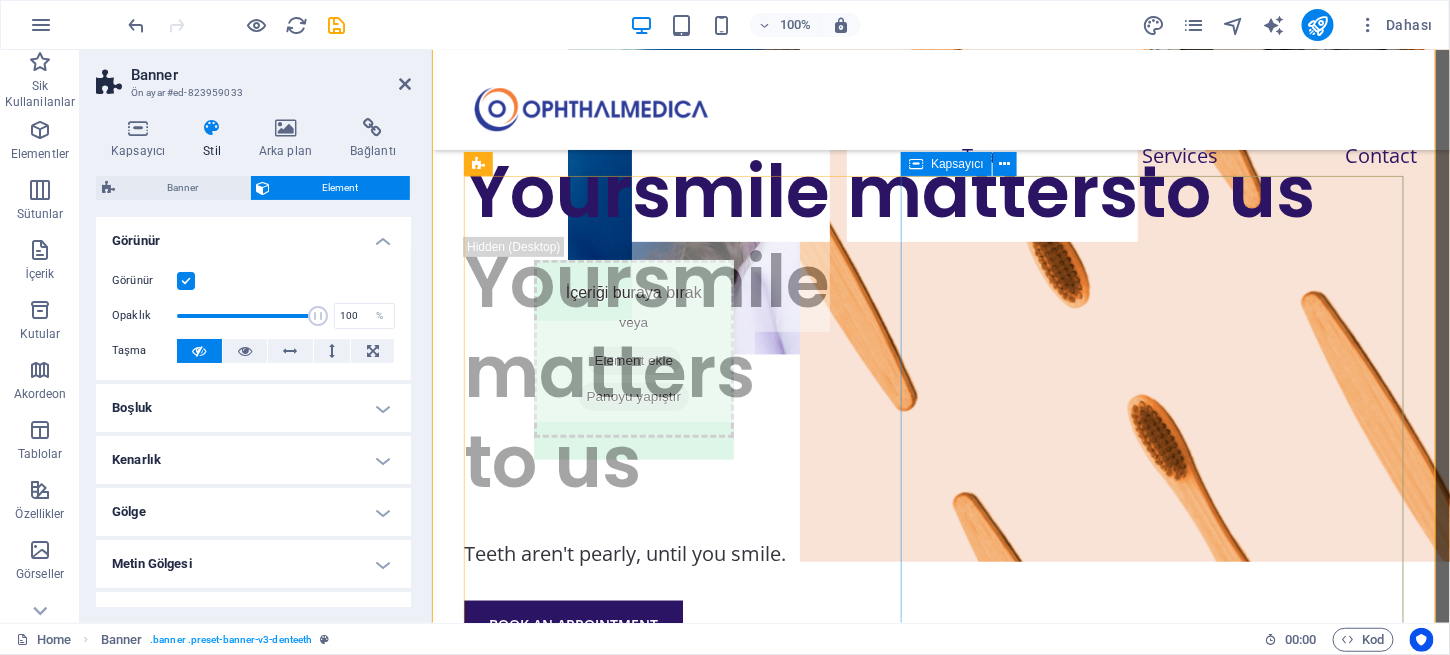 click on "Teeth aren't pearly, until you smile. BOOK AN APPOINTMENT" at bounding box center (940, 727) 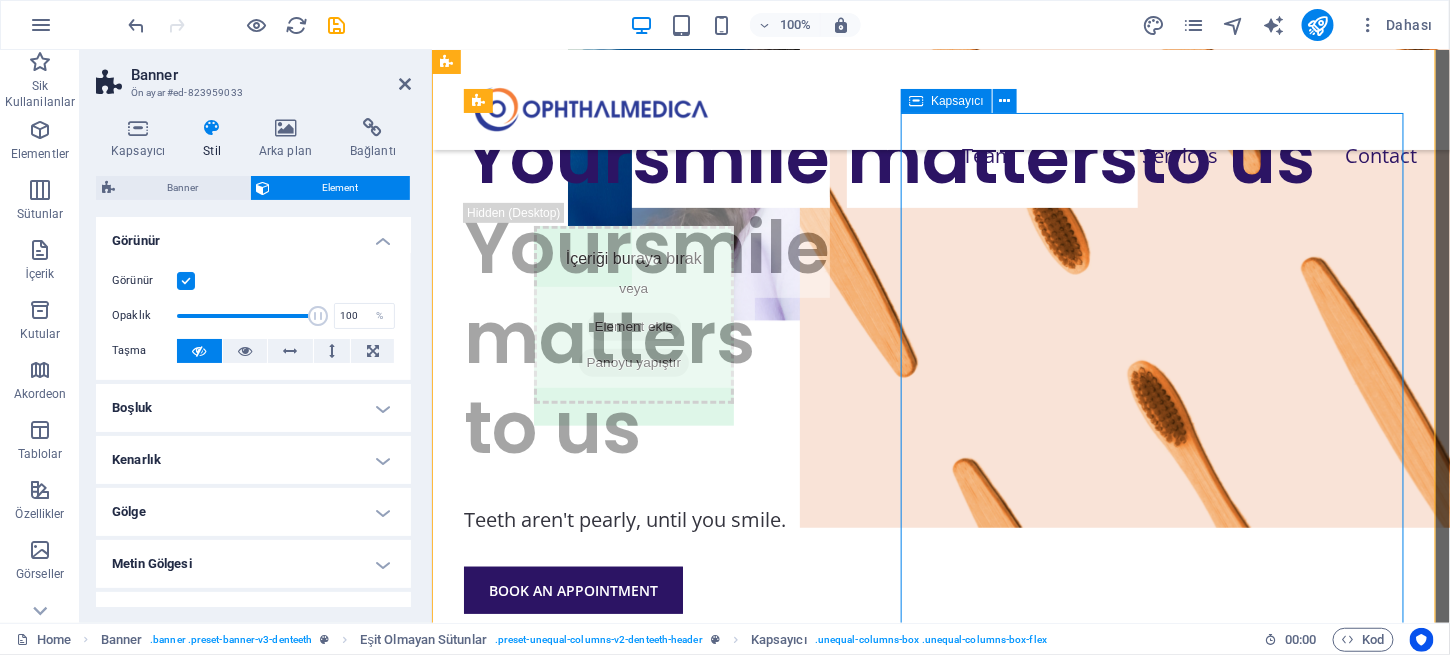 click on "Teeth aren't pearly, until you smile. BOOK AN APPOINTMENT" at bounding box center [940, 693] 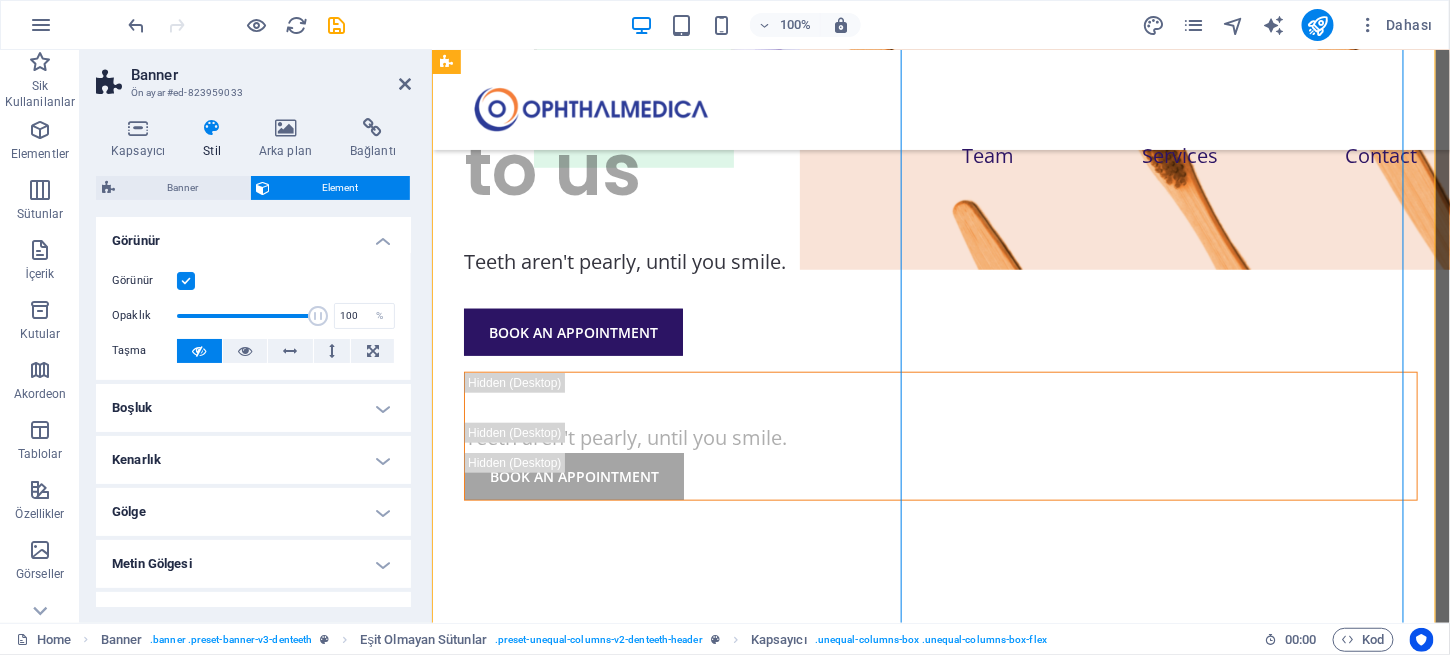 click on "Teeth aren't pearly, until you smile. BOOK AN APPOINTMENT" at bounding box center (940, 435) 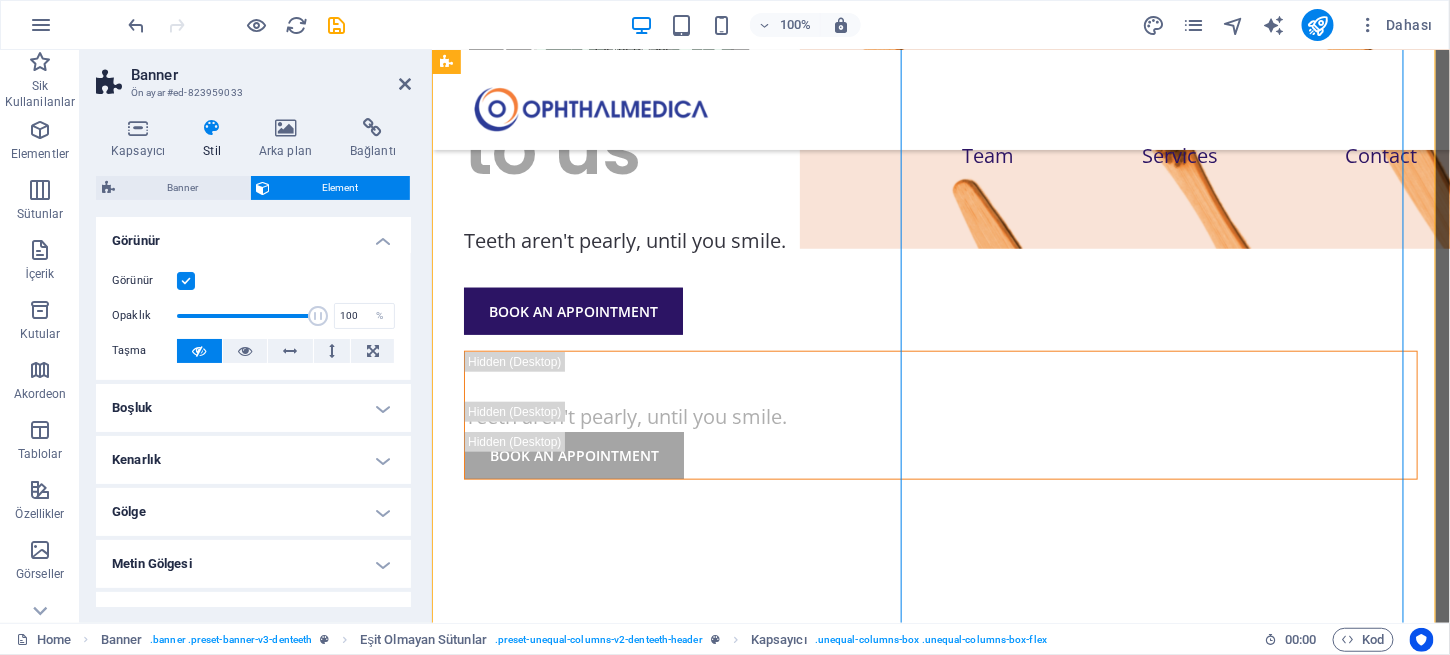 click on "Teeth aren't pearly, until you smile. BOOK AN APPOINTMENT" at bounding box center (940, 414) 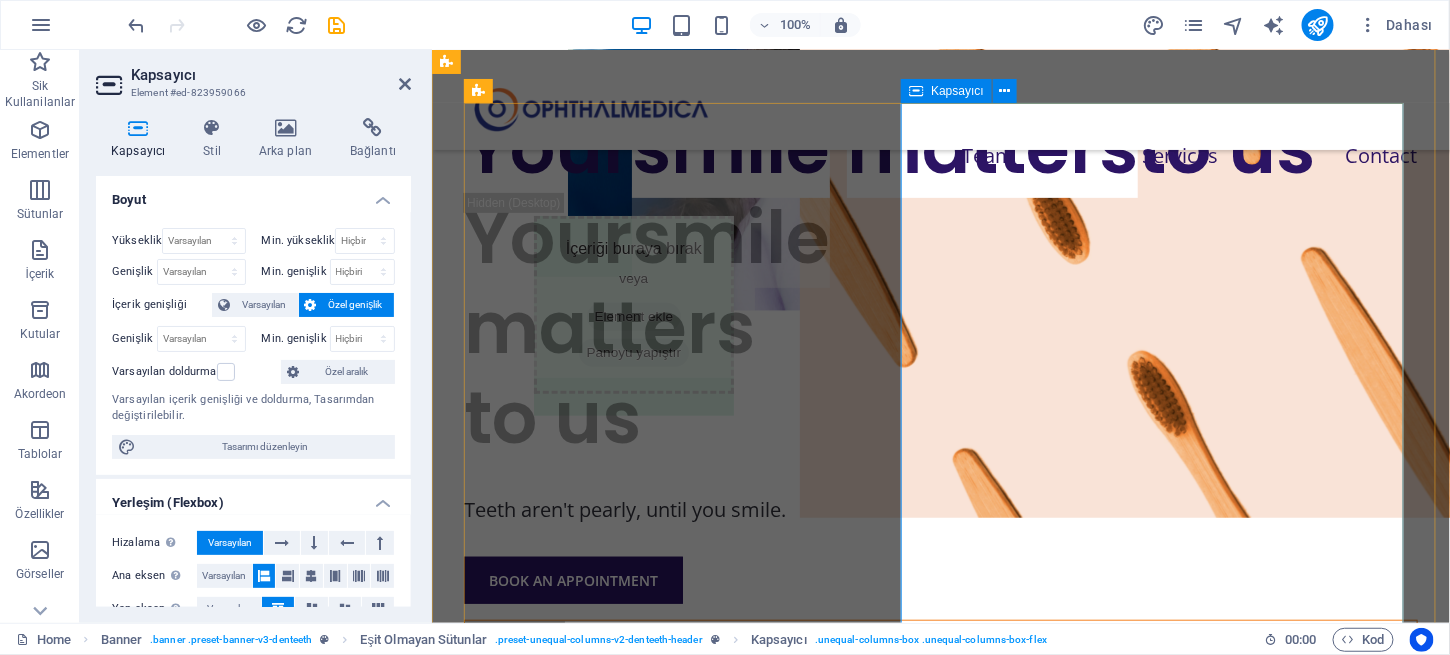 scroll, scrollTop: 206, scrollLeft: 0, axis: vertical 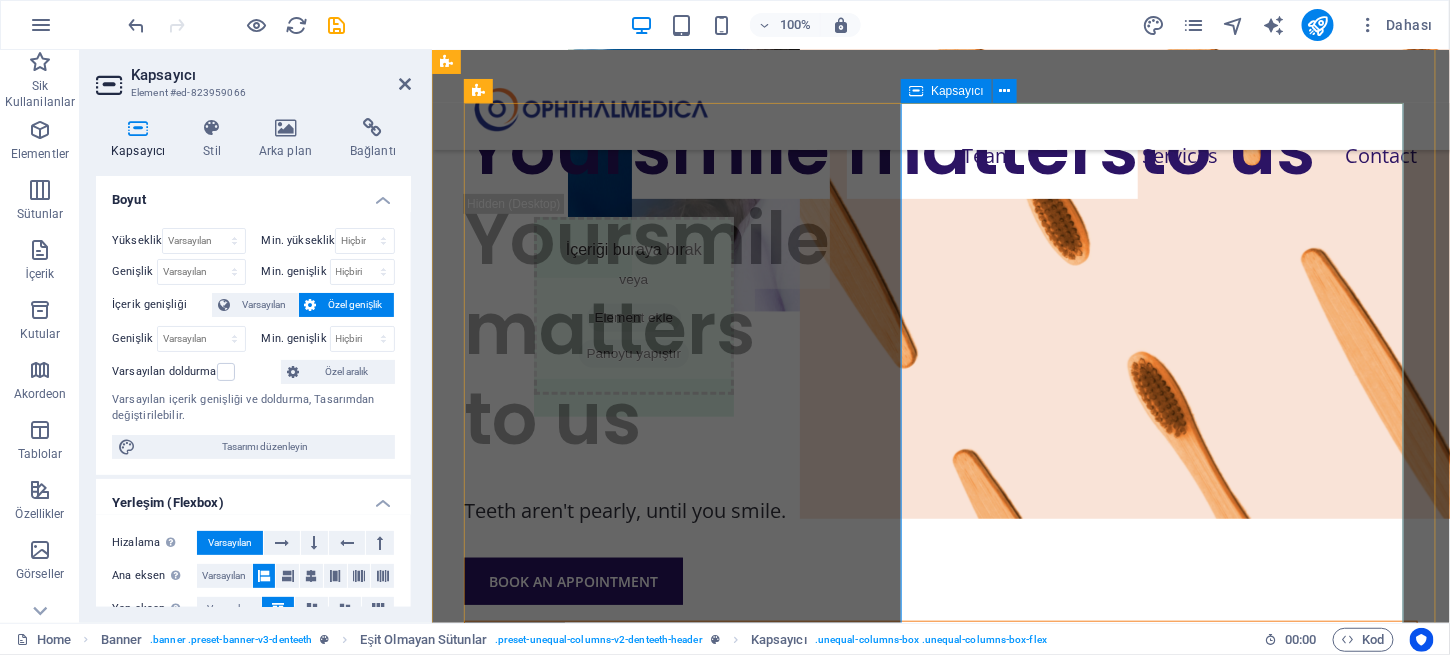 click on "Teeth aren't pearly, until you smile. BOOK AN APPOINTMENT" at bounding box center (940, 684) 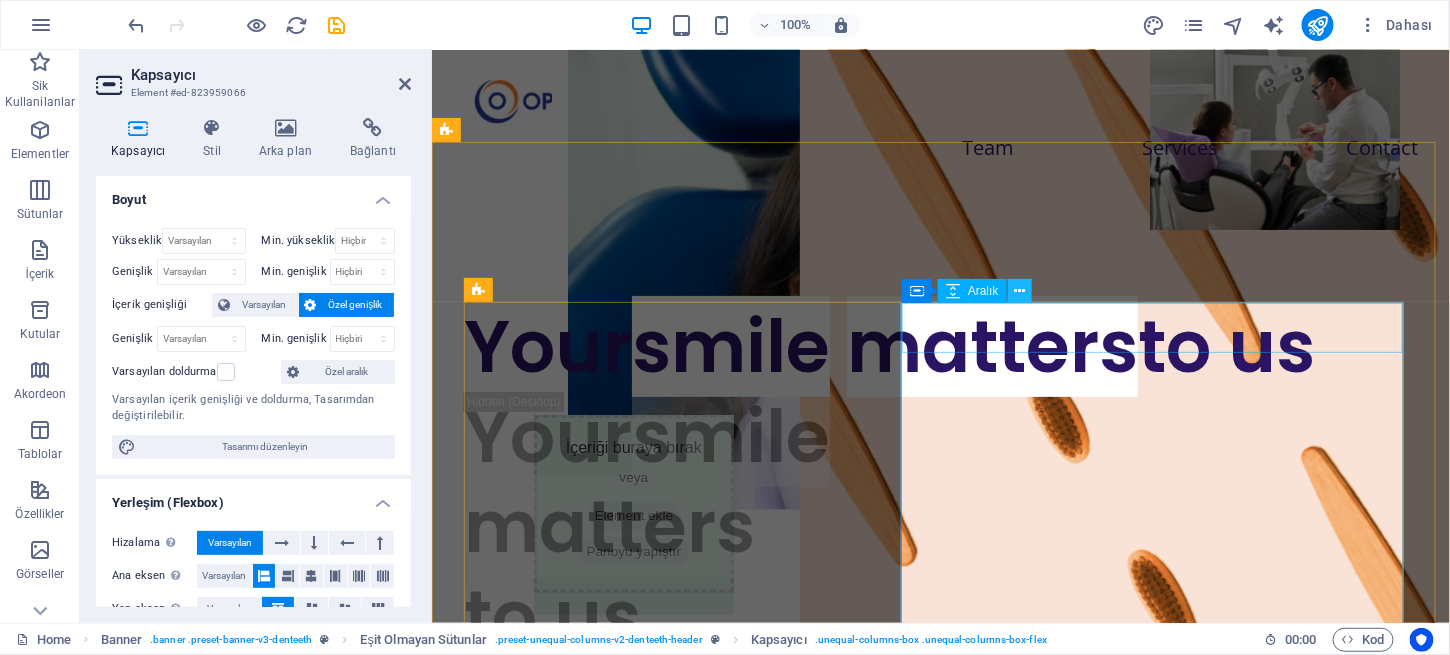 scroll, scrollTop: 7, scrollLeft: 0, axis: vertical 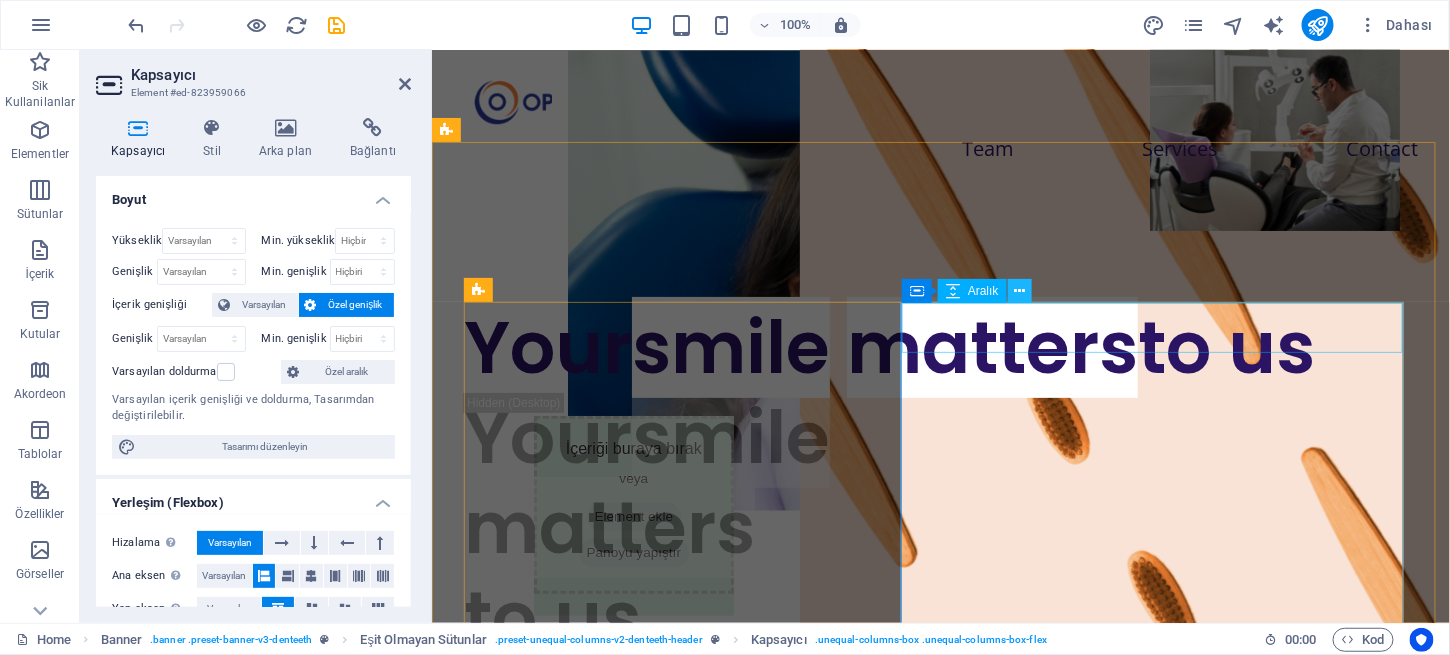 click at bounding box center (1019, 291) 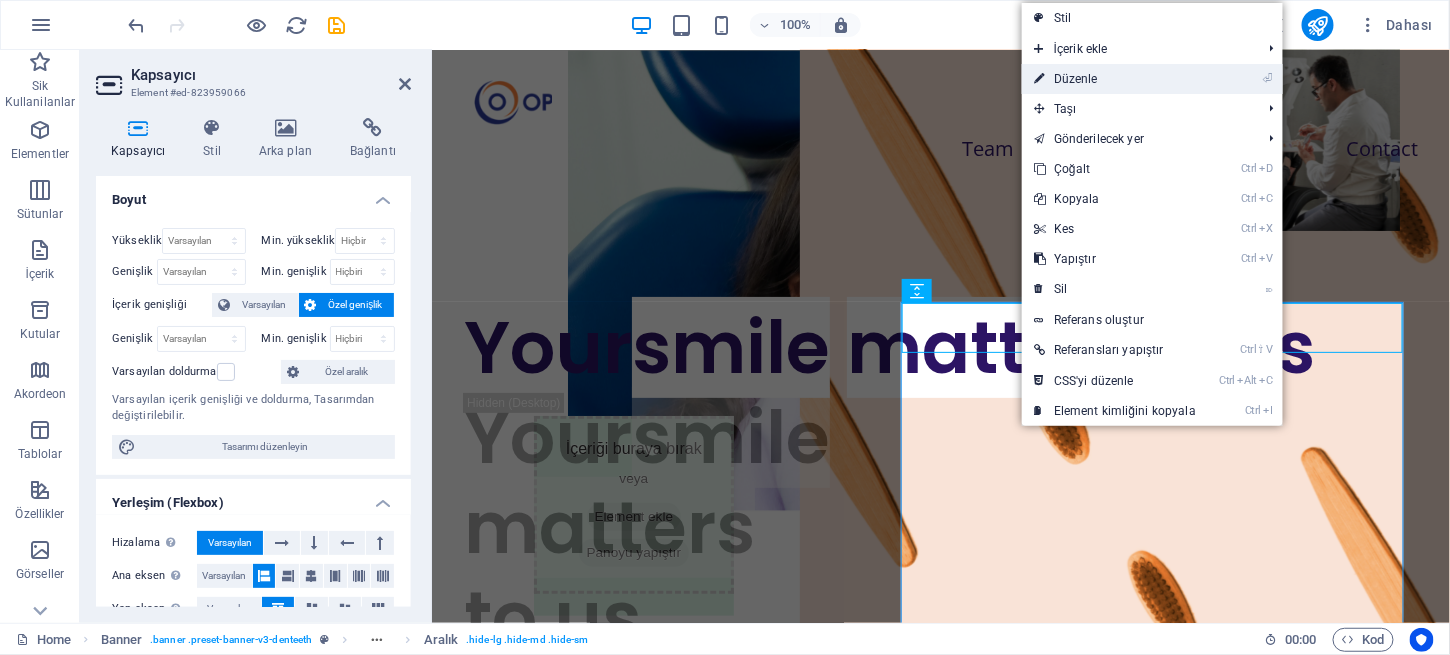 click on "⏎  Düzenle" at bounding box center [1115, 79] 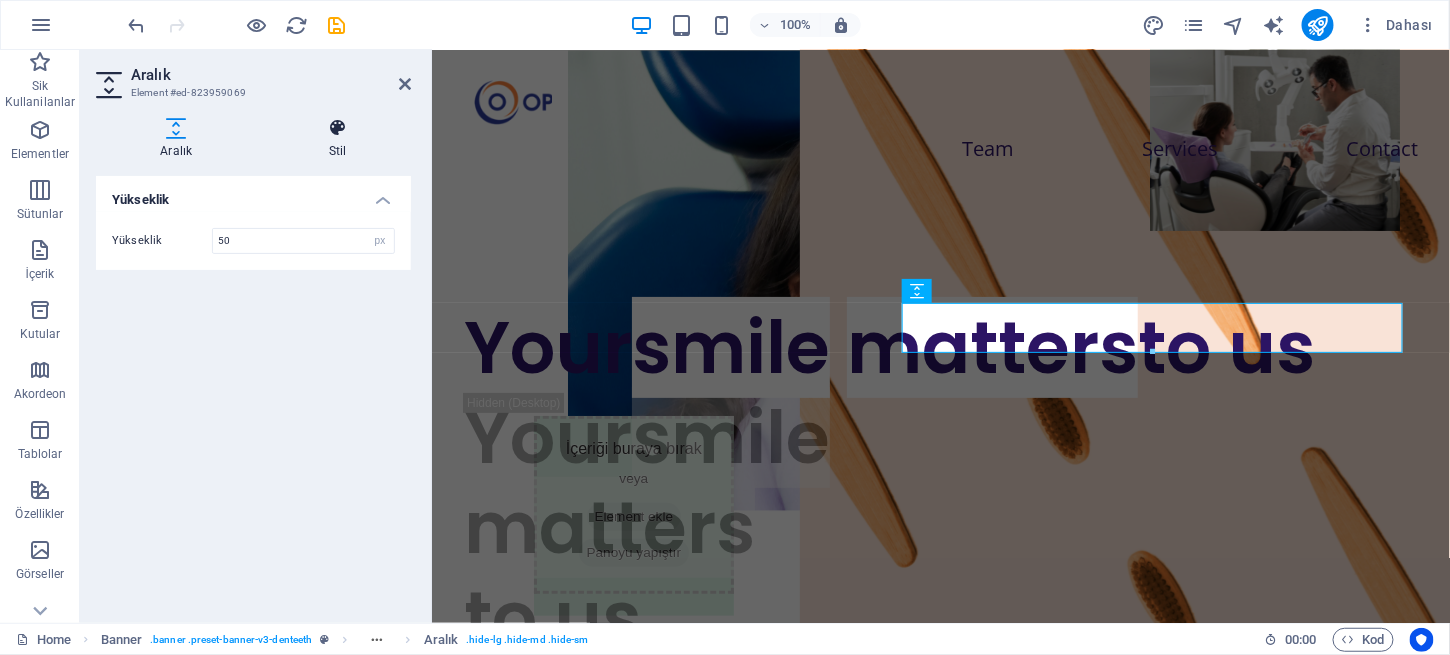 click at bounding box center (338, 128) 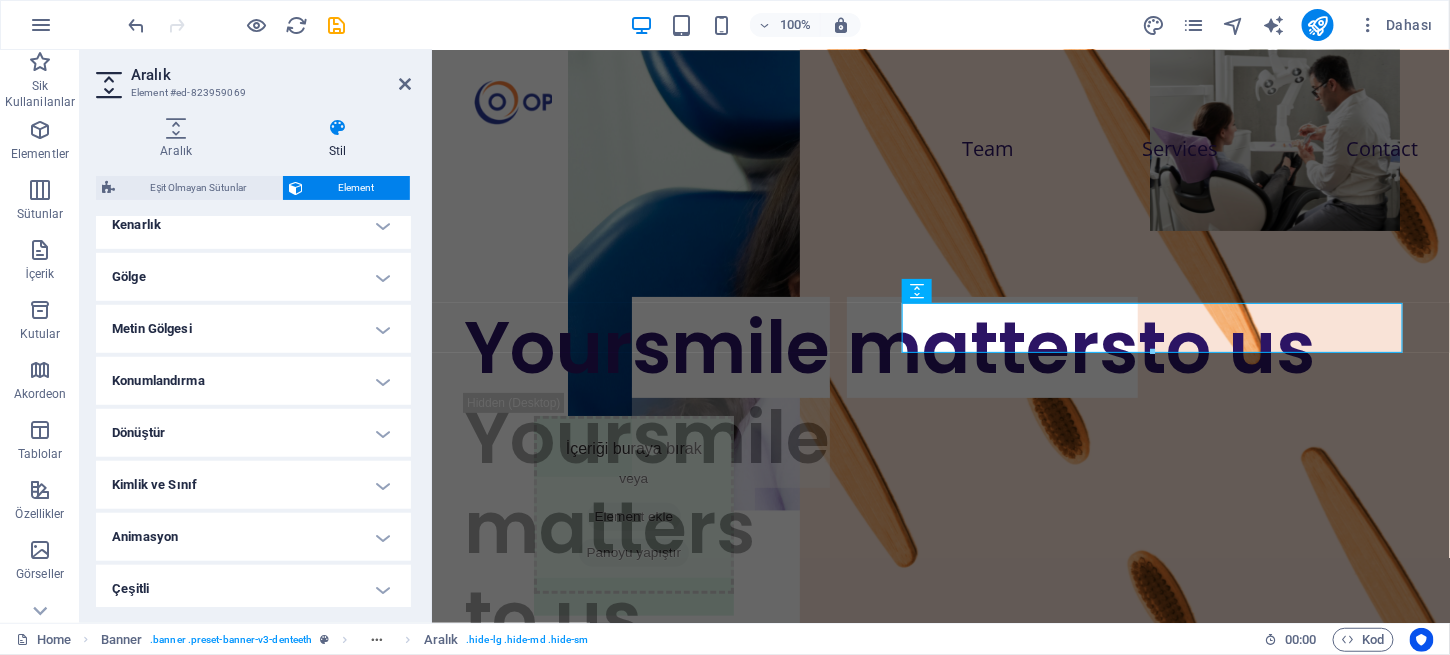 scroll, scrollTop: 470, scrollLeft: 0, axis: vertical 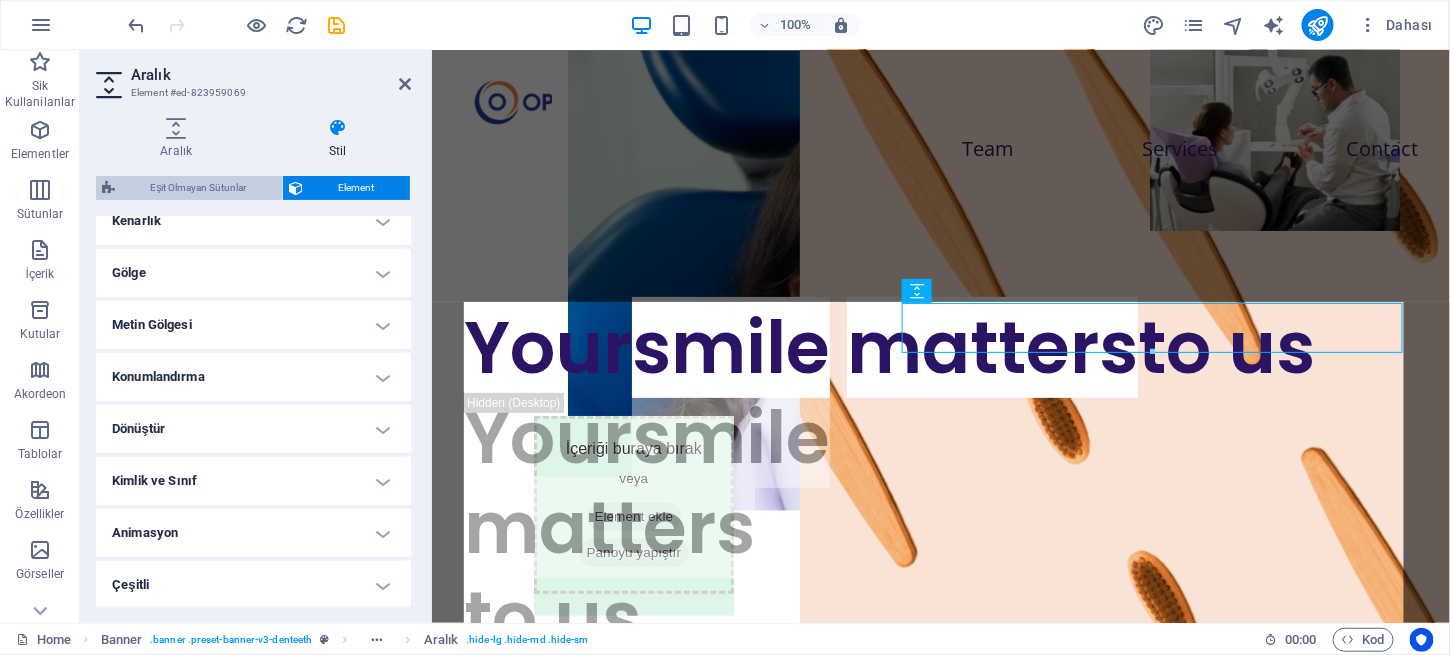 click on "Eşit Olmayan Sütunlar" at bounding box center (198, 188) 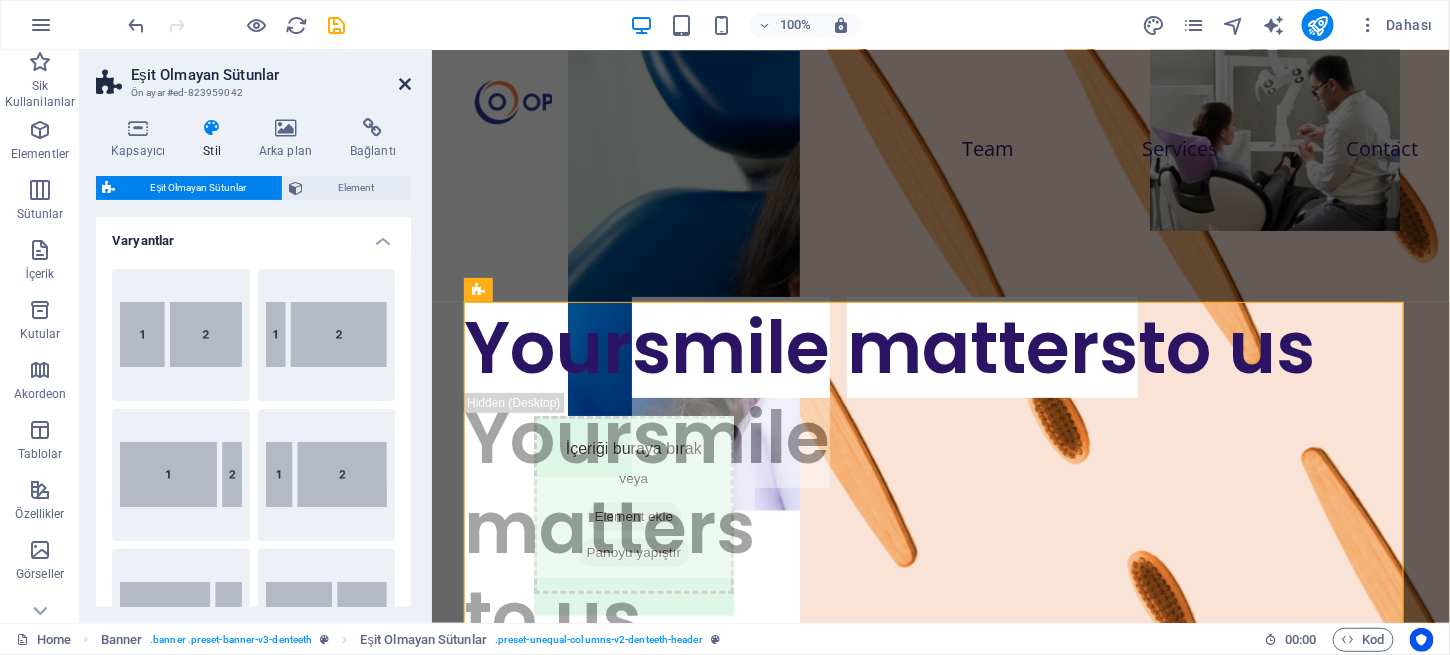 click at bounding box center (405, 84) 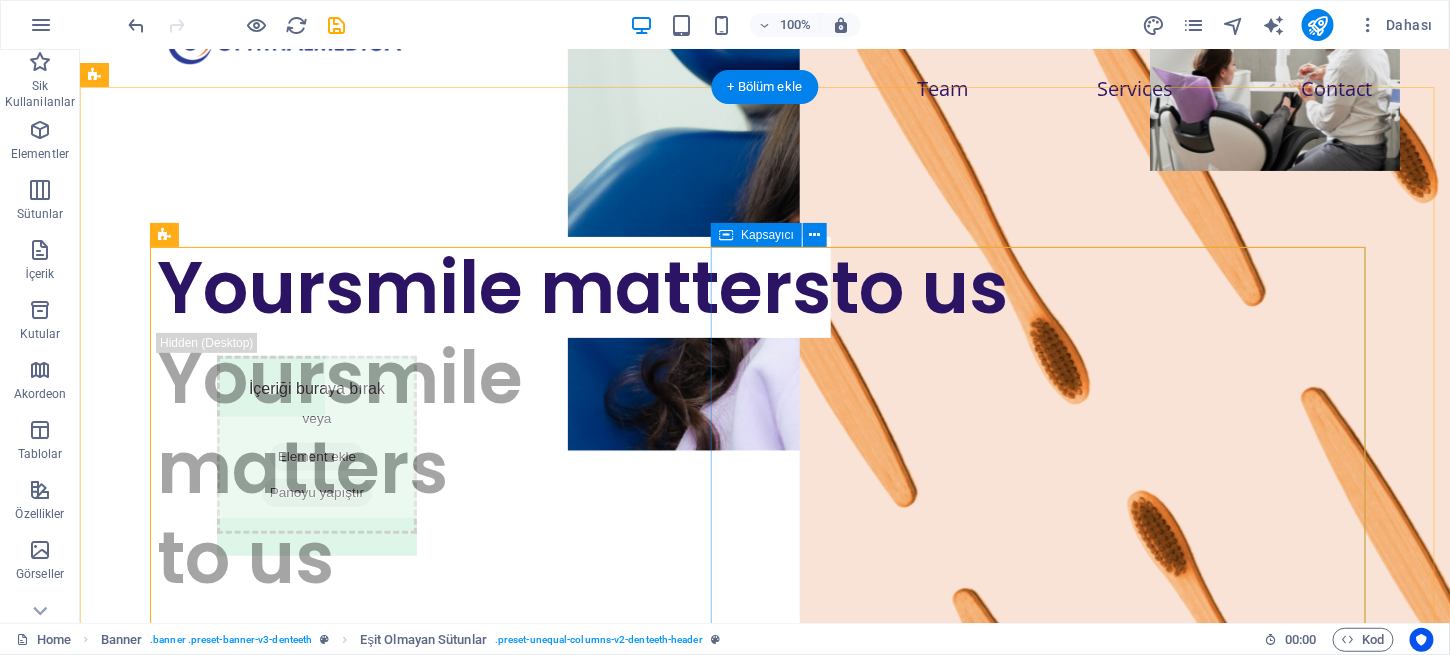 click on "Teeth aren't pearly, until you smile. BOOK AN APPOINTMENT" at bounding box center (764, 823) 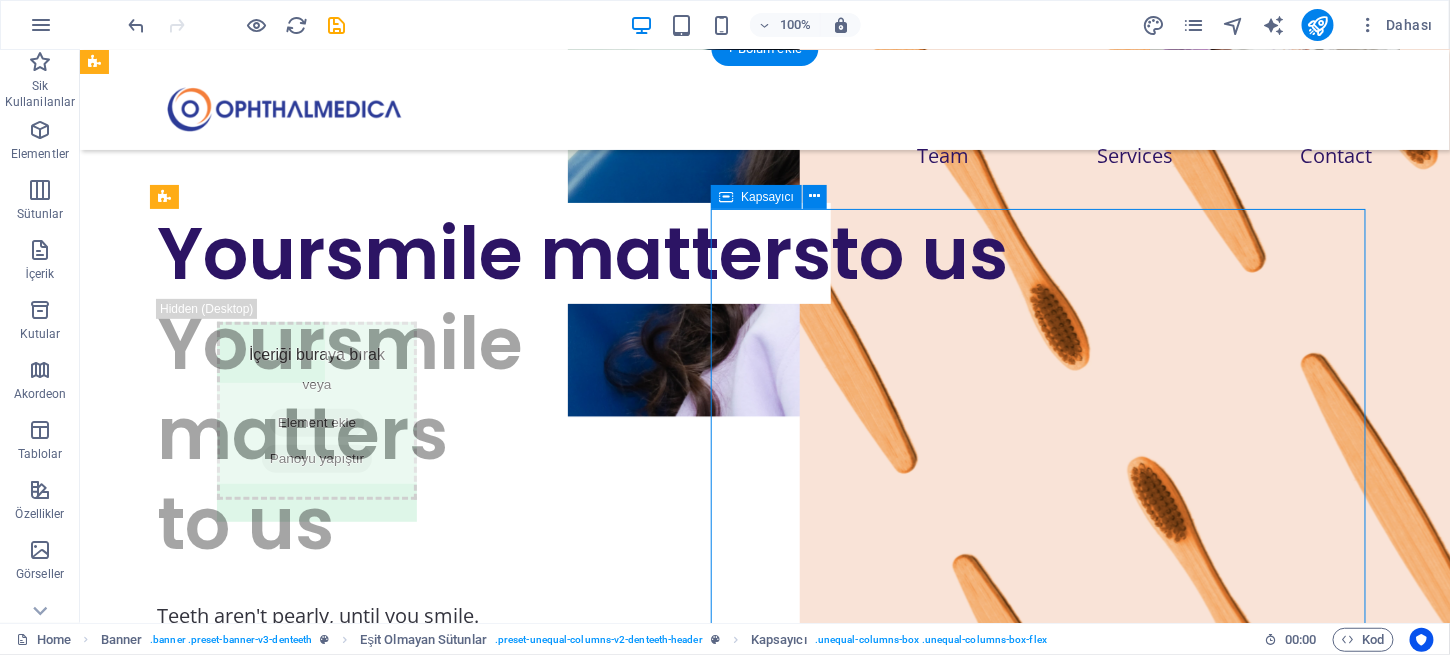 click on "Teeth aren't pearly, until you smile. BOOK AN APPOINTMENT" at bounding box center (764, 789) 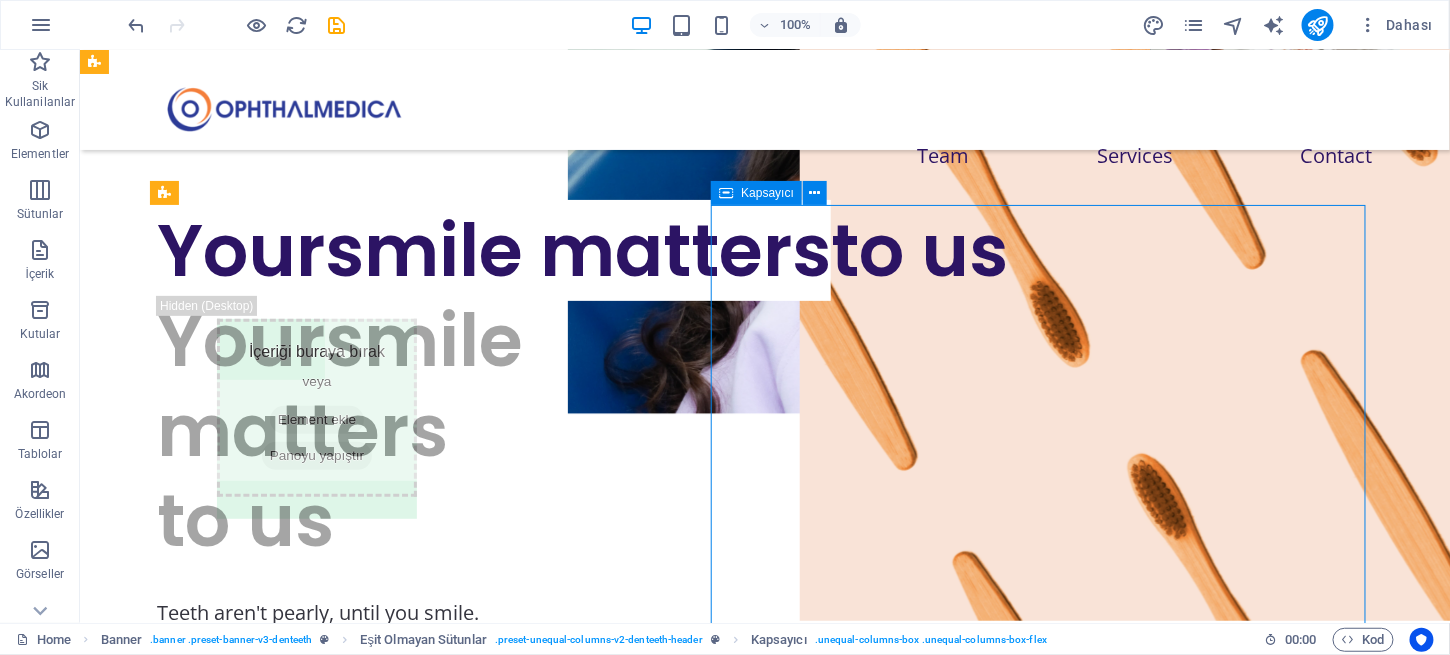click on "Teeth aren't pearly, until you smile. BOOK AN APPOINTMENT" at bounding box center (764, 786) 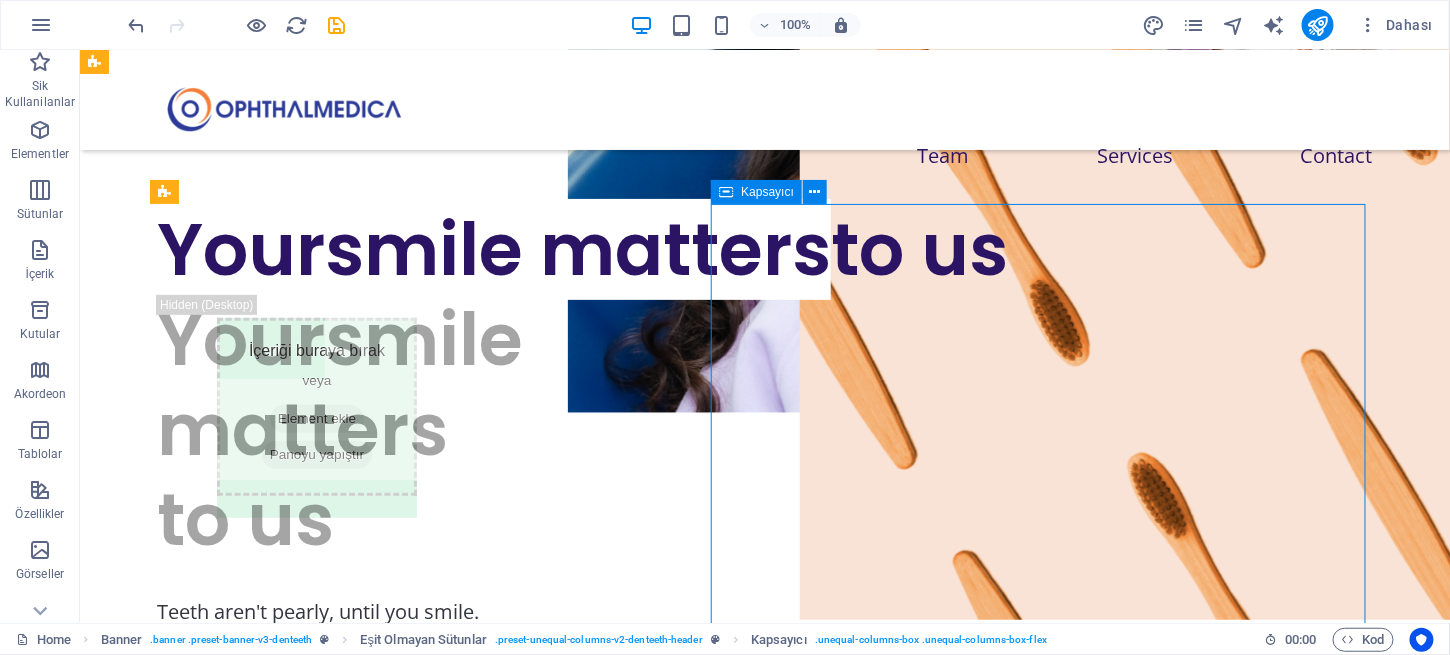 click on "Teeth aren't pearly, until you smile. BOOK AN APPOINTMENT" at bounding box center [764, 785] 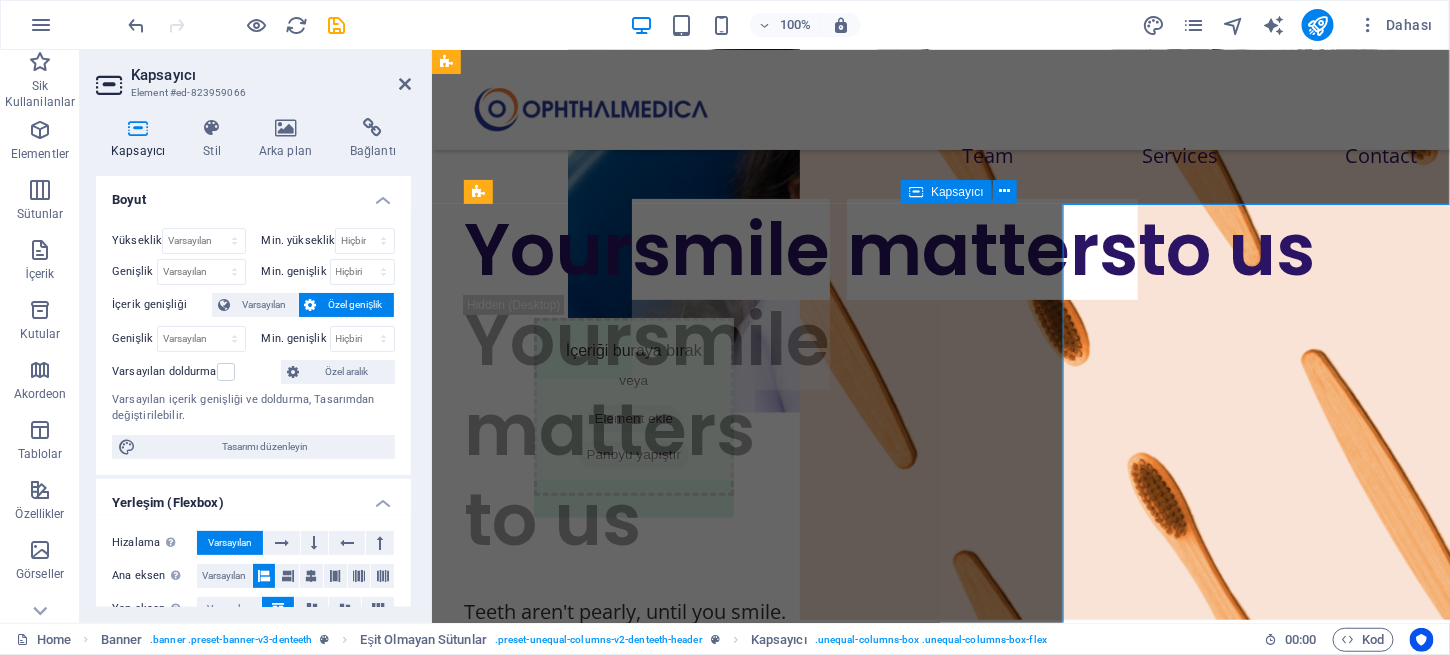 scroll, scrollTop: 106, scrollLeft: 0, axis: vertical 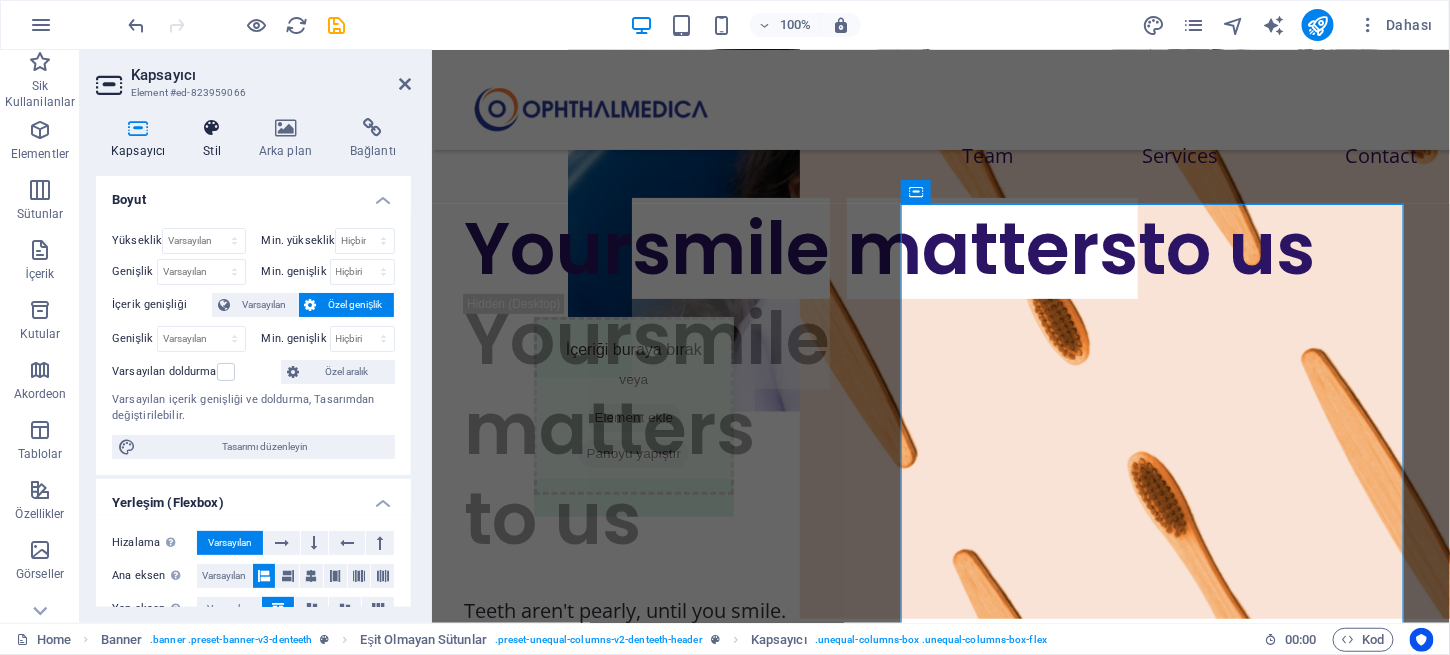 click at bounding box center [212, 128] 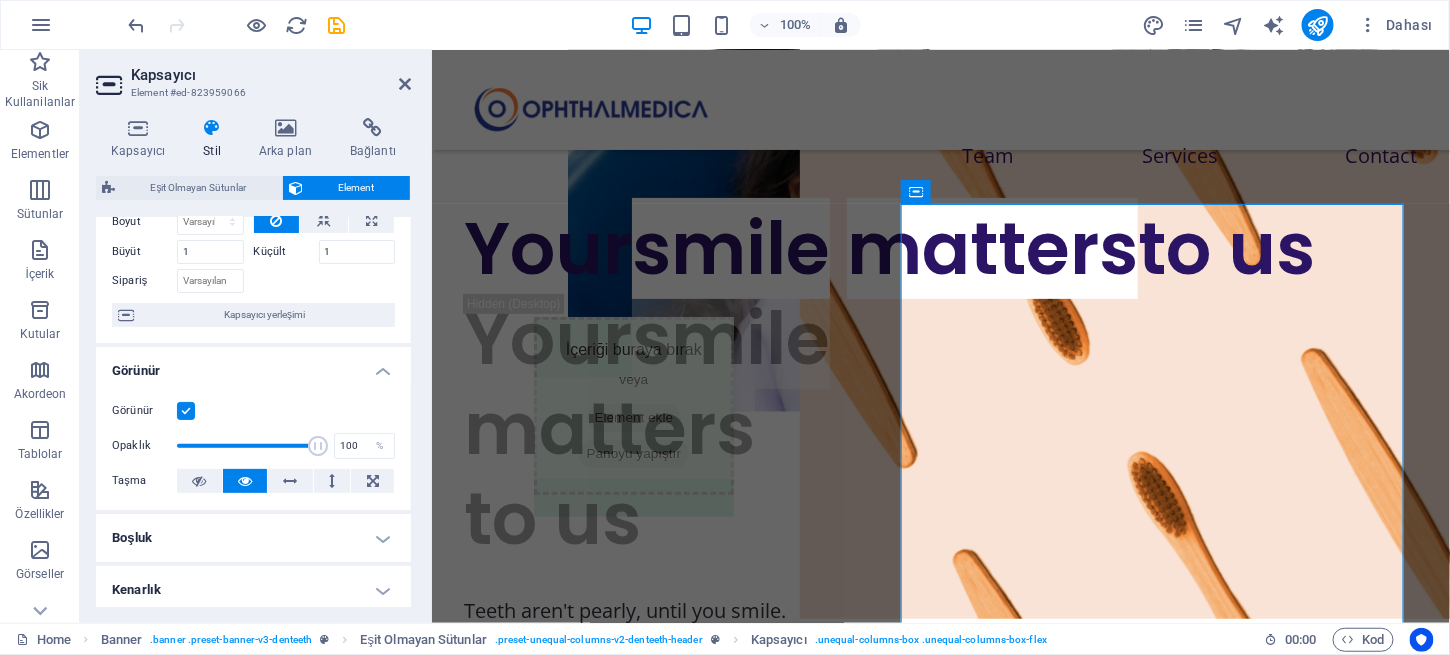 scroll, scrollTop: 0, scrollLeft: 0, axis: both 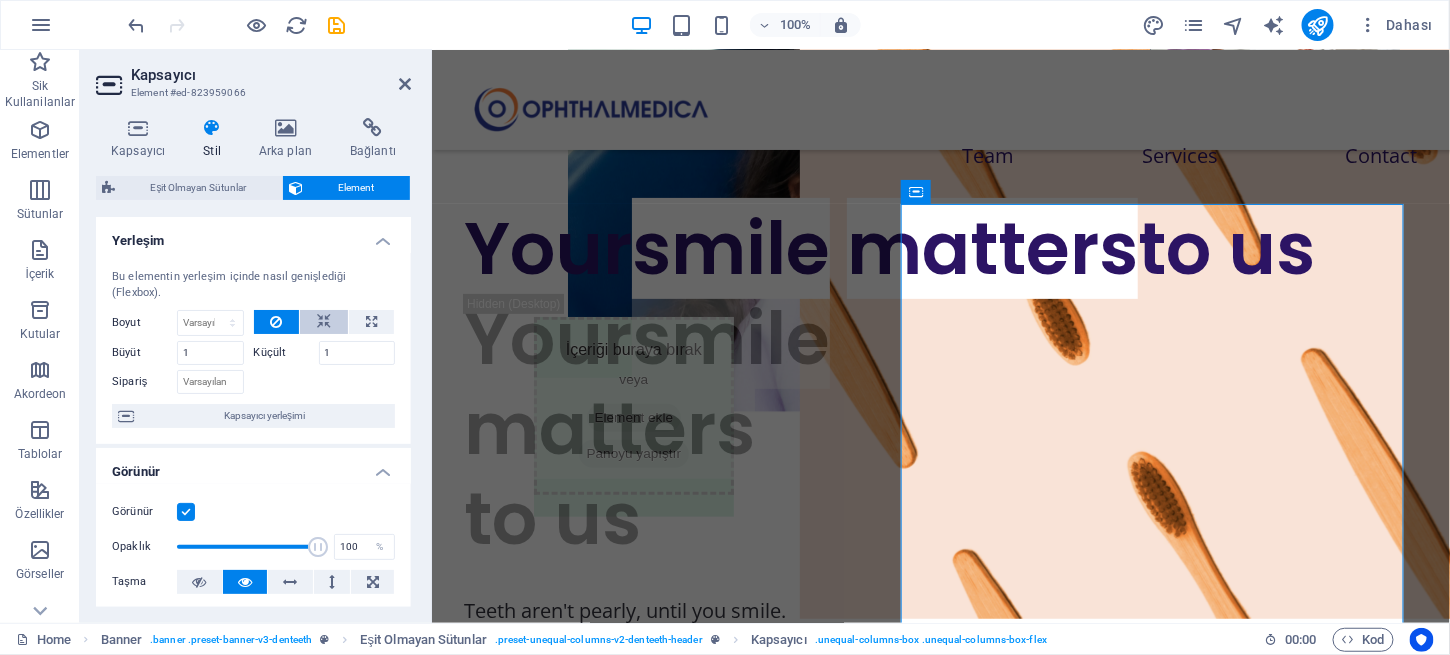 click at bounding box center [324, 322] 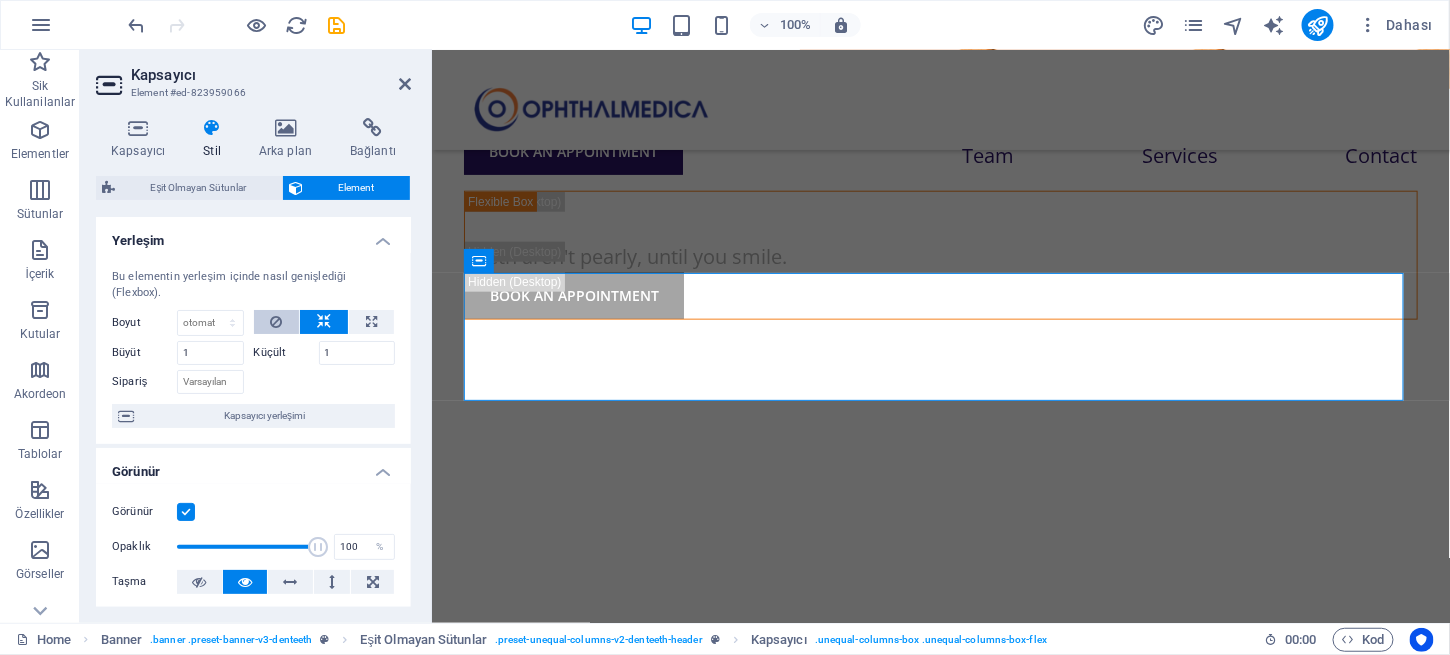 scroll, scrollTop: 659, scrollLeft: 0, axis: vertical 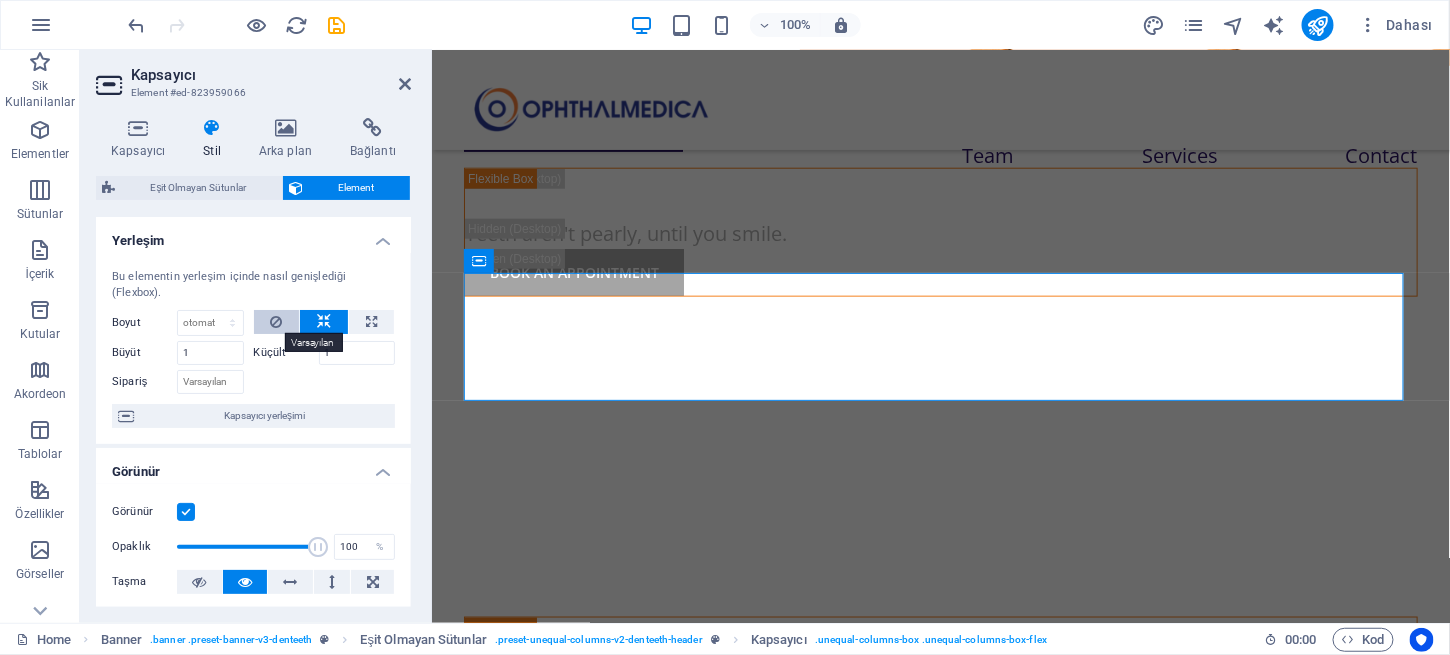 click at bounding box center [276, 322] 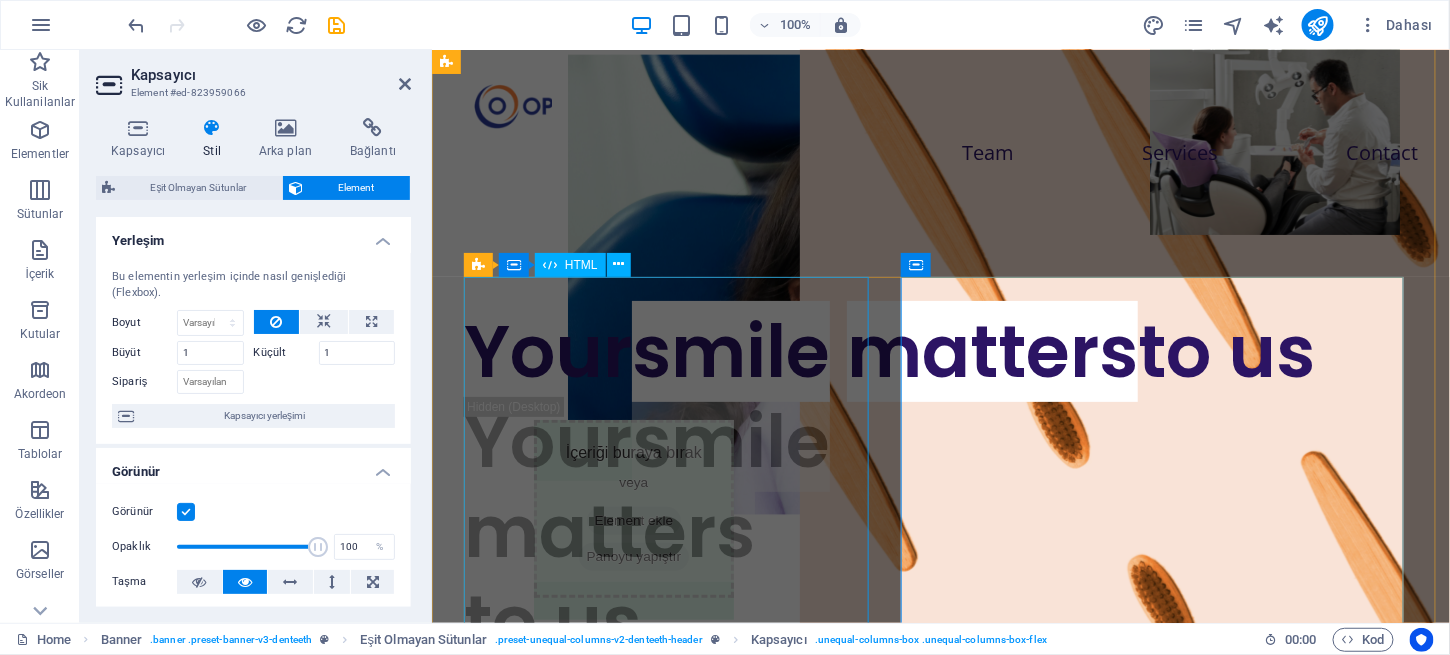 scroll, scrollTop: 0, scrollLeft: 0, axis: both 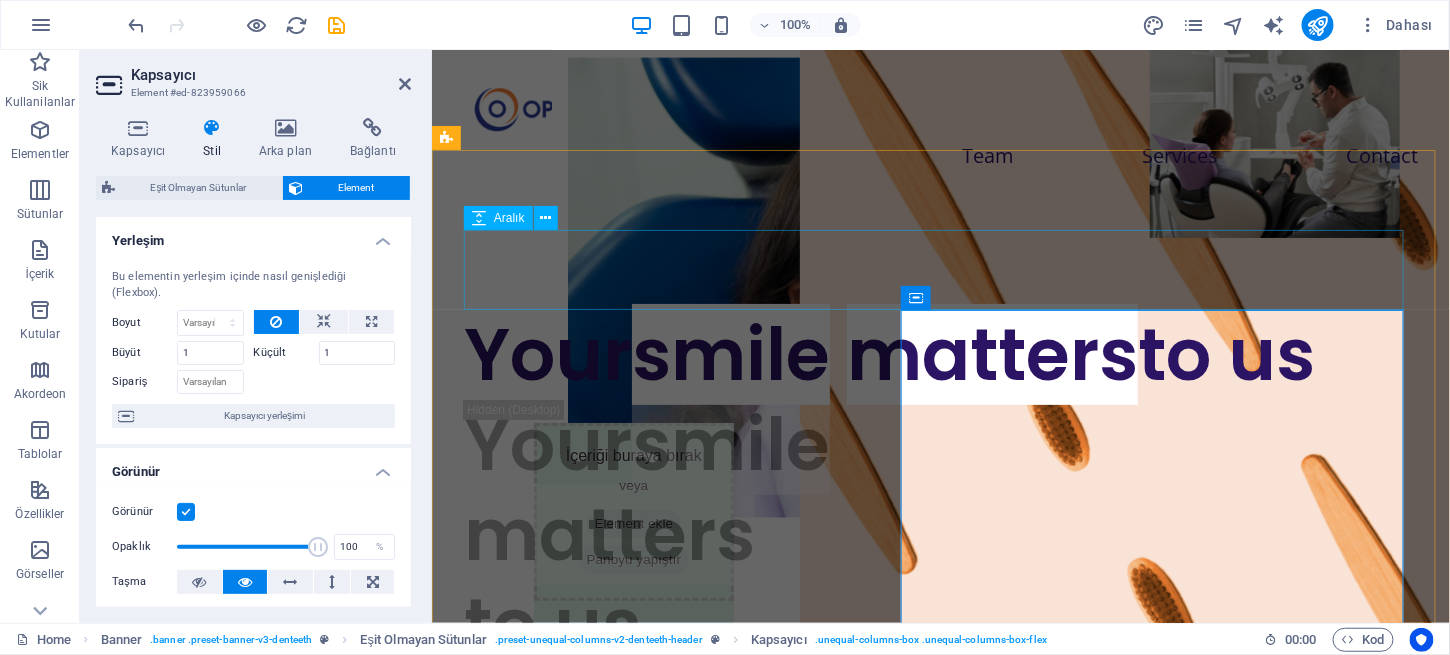 click at bounding box center (940, 269) 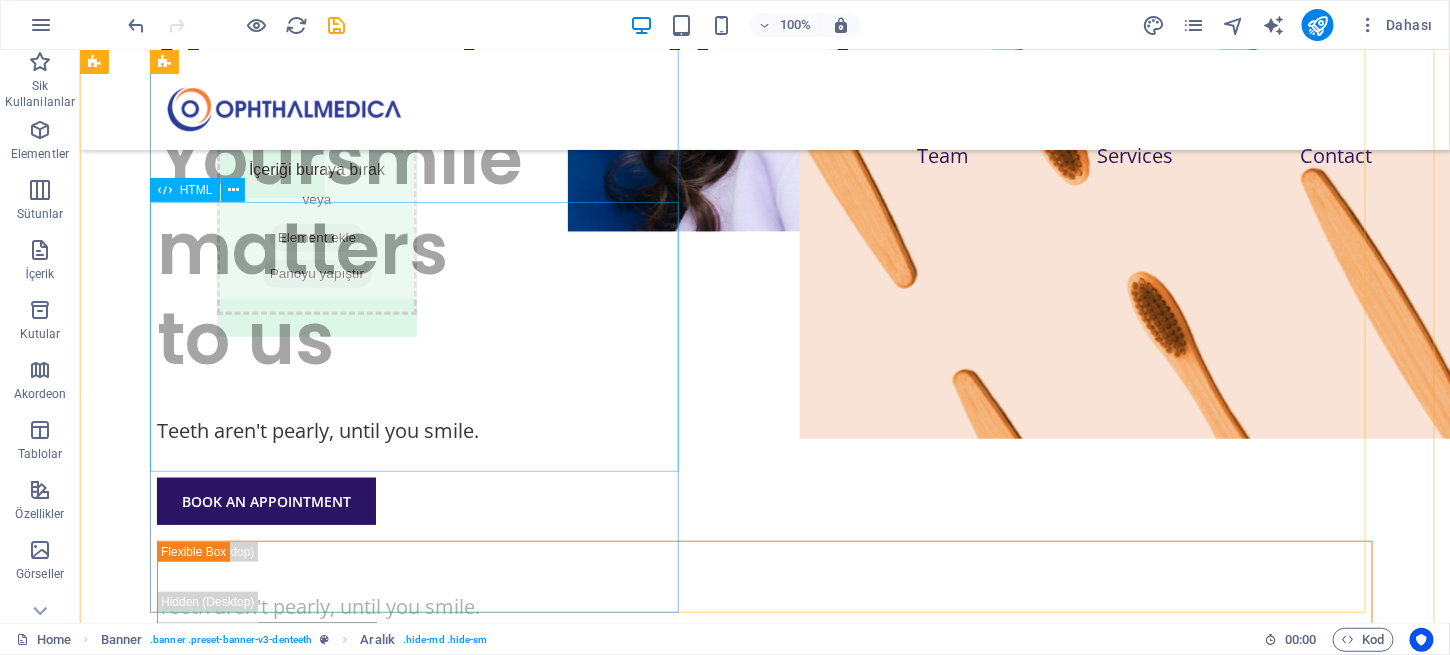 scroll, scrollTop: 287, scrollLeft: 0, axis: vertical 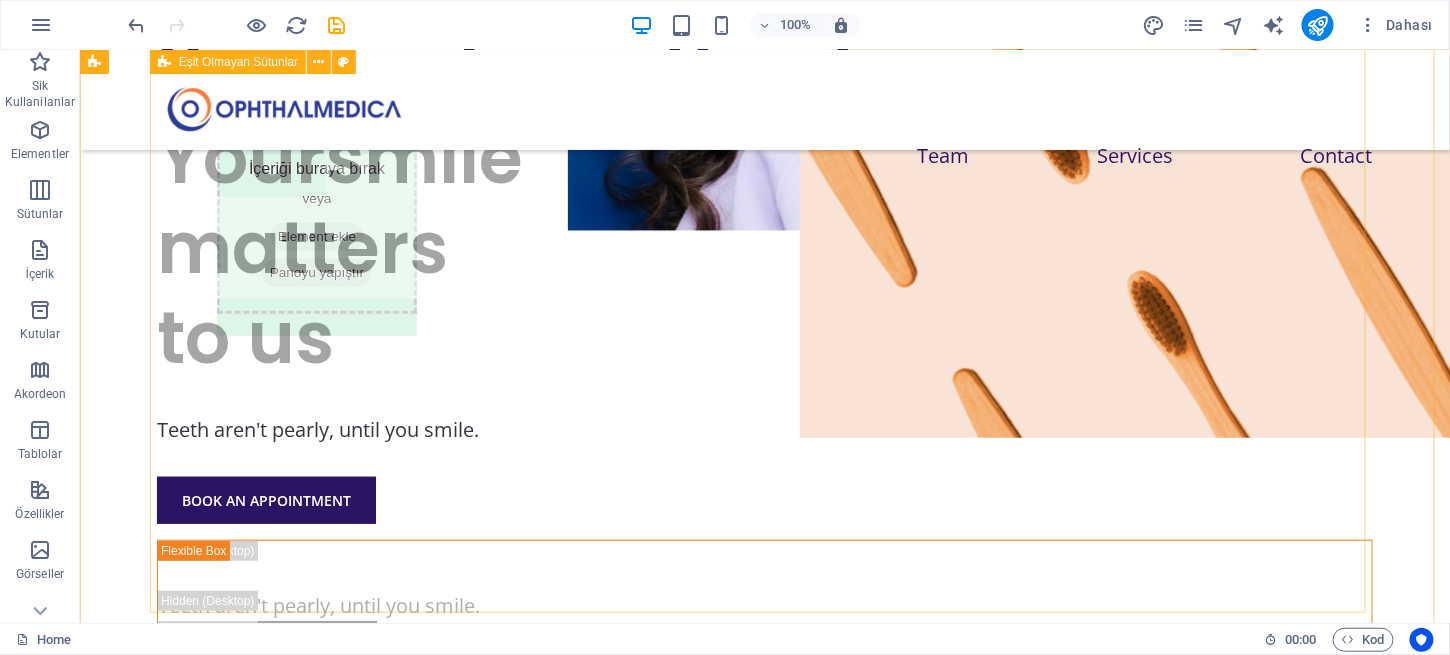 click on "Your   smile     matters   to us Your   smile     matters    to us Teeth aren't pearly, until you smile. BOOK AN APPOINTMENT Teeth aren't pearly, until you smile. BOOK AN APPOINTMENT" at bounding box center [764, 345] 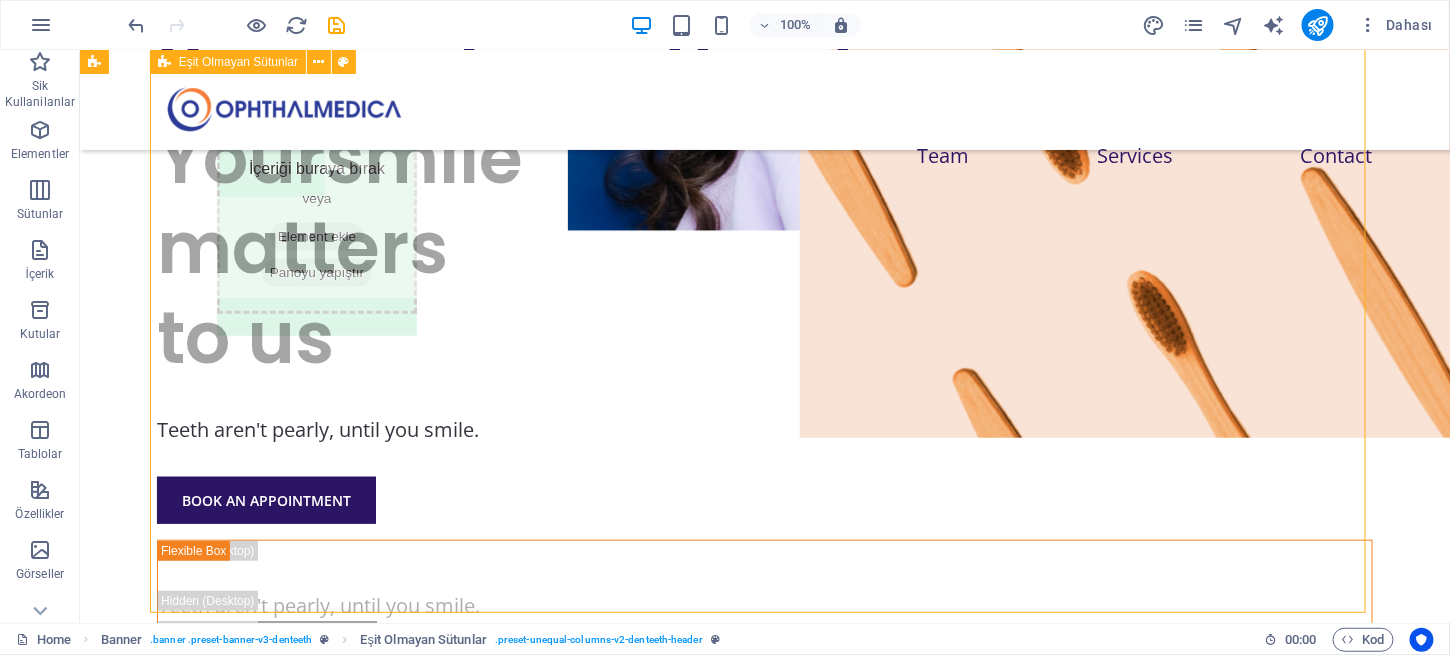 click on "Your   smile     matters   to us Your   smile     matters    to us Teeth aren't pearly, until you smile. BOOK AN APPOINTMENT Teeth aren't pearly, until you smile. BOOK AN APPOINTMENT" at bounding box center [764, 345] 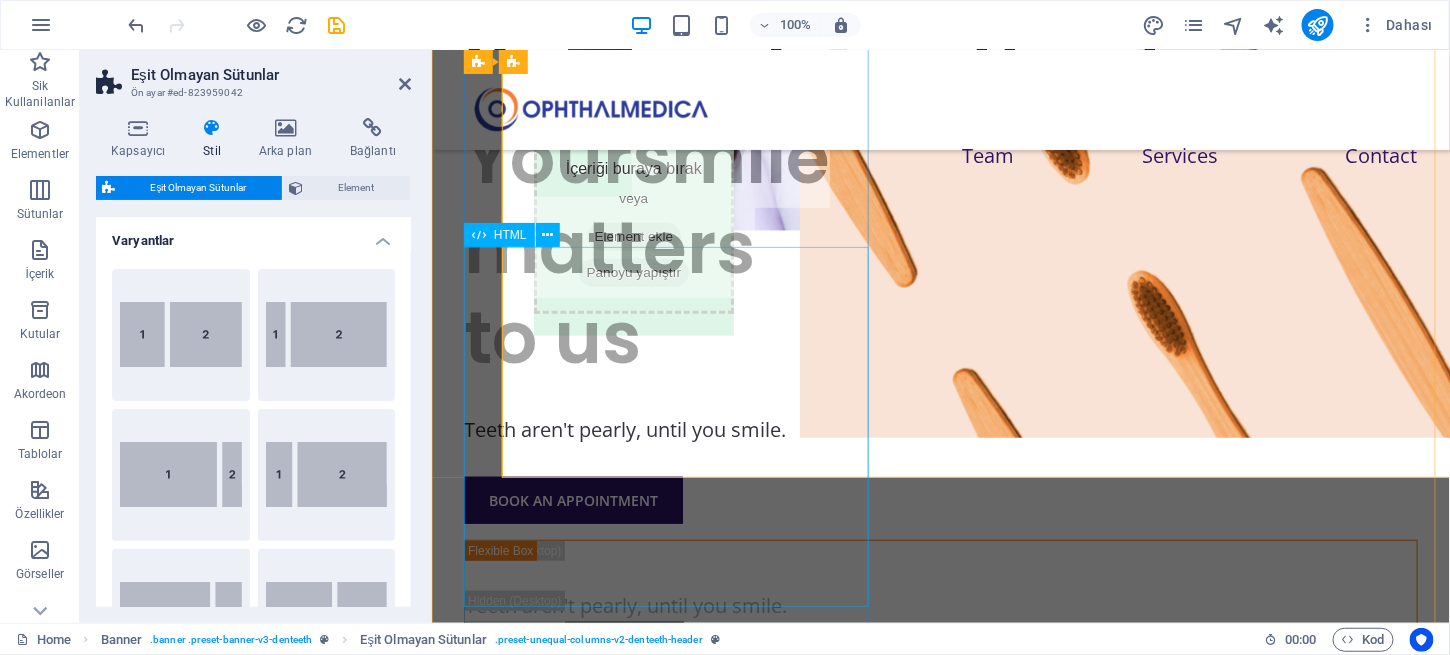scroll, scrollTop: 422, scrollLeft: 0, axis: vertical 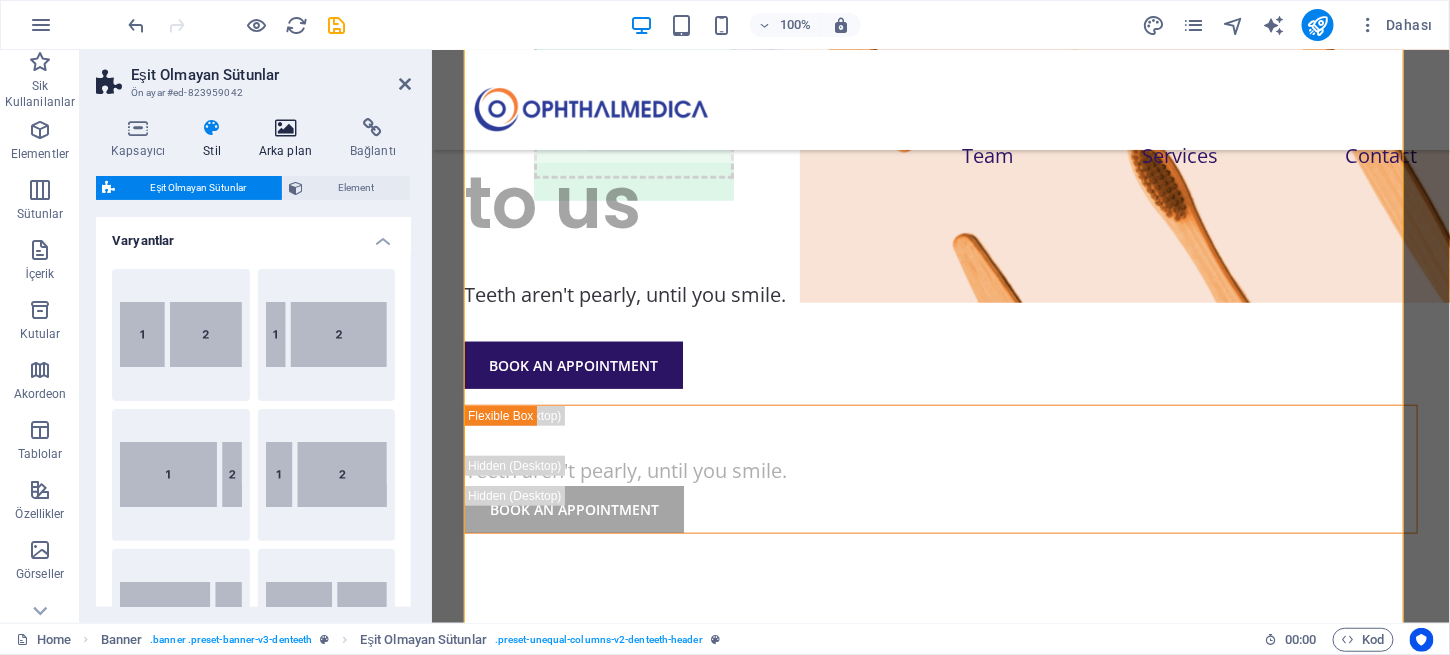 click on "Arka plan" at bounding box center (289, 139) 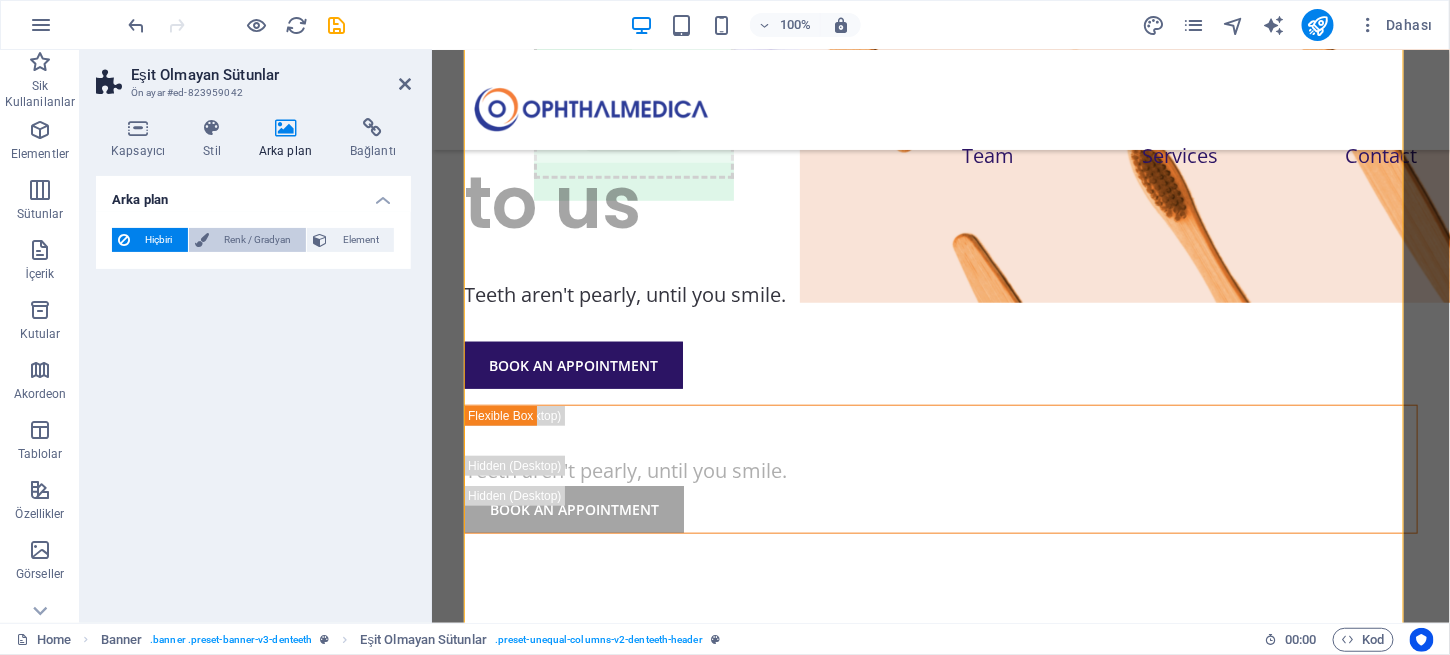 click on "Renk / Gradyan" at bounding box center (258, 240) 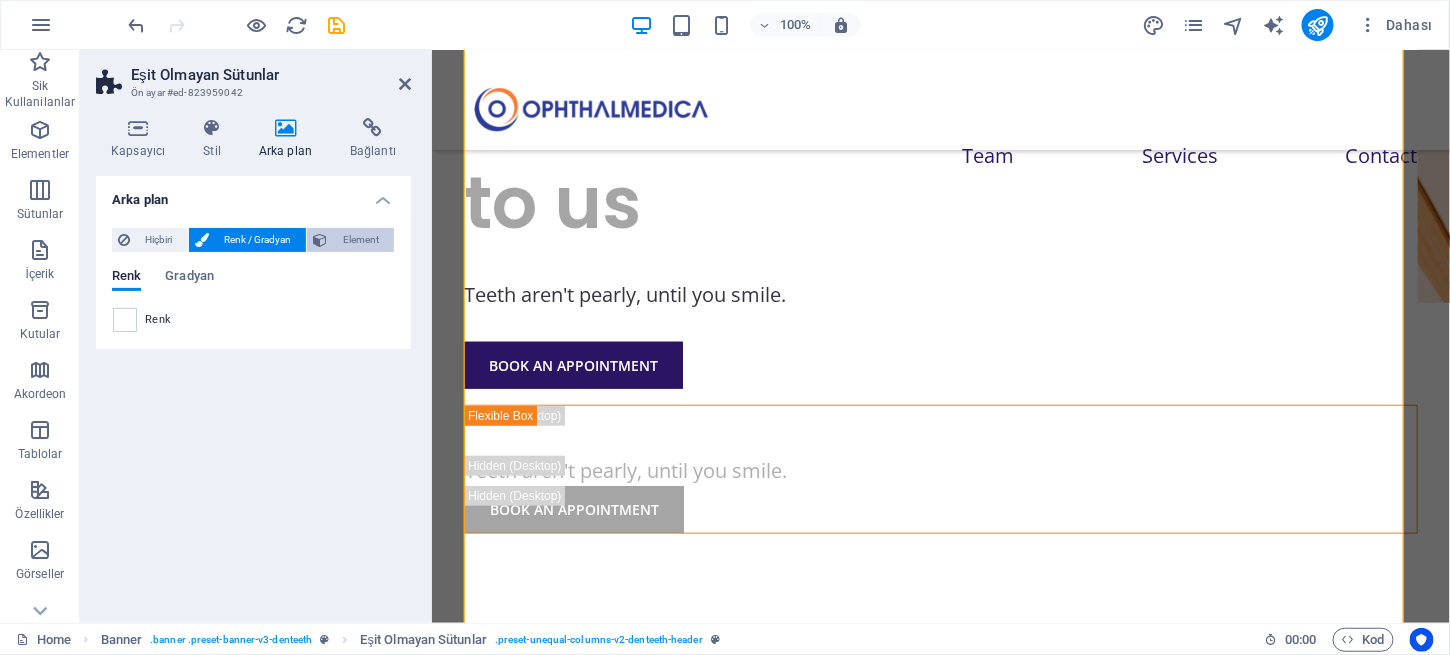 click on "Element" at bounding box center (360, 240) 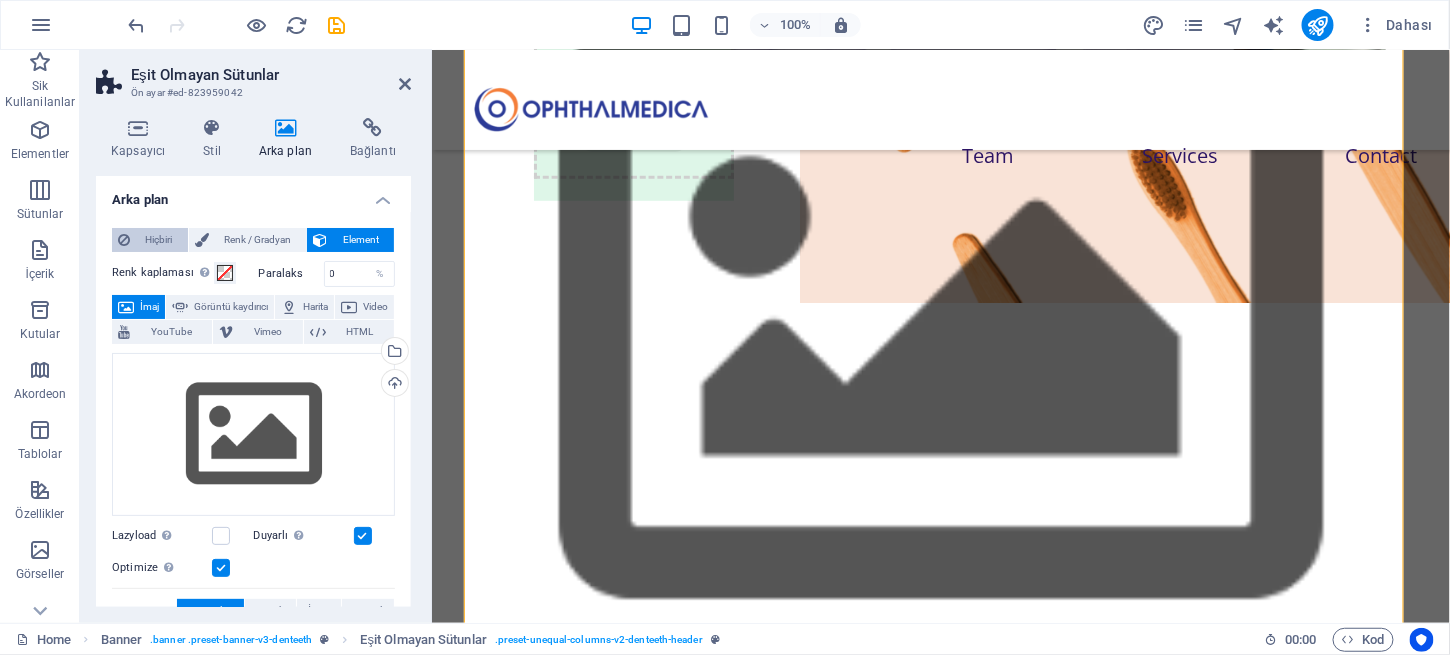 click on "Hiçbiri" at bounding box center (159, 240) 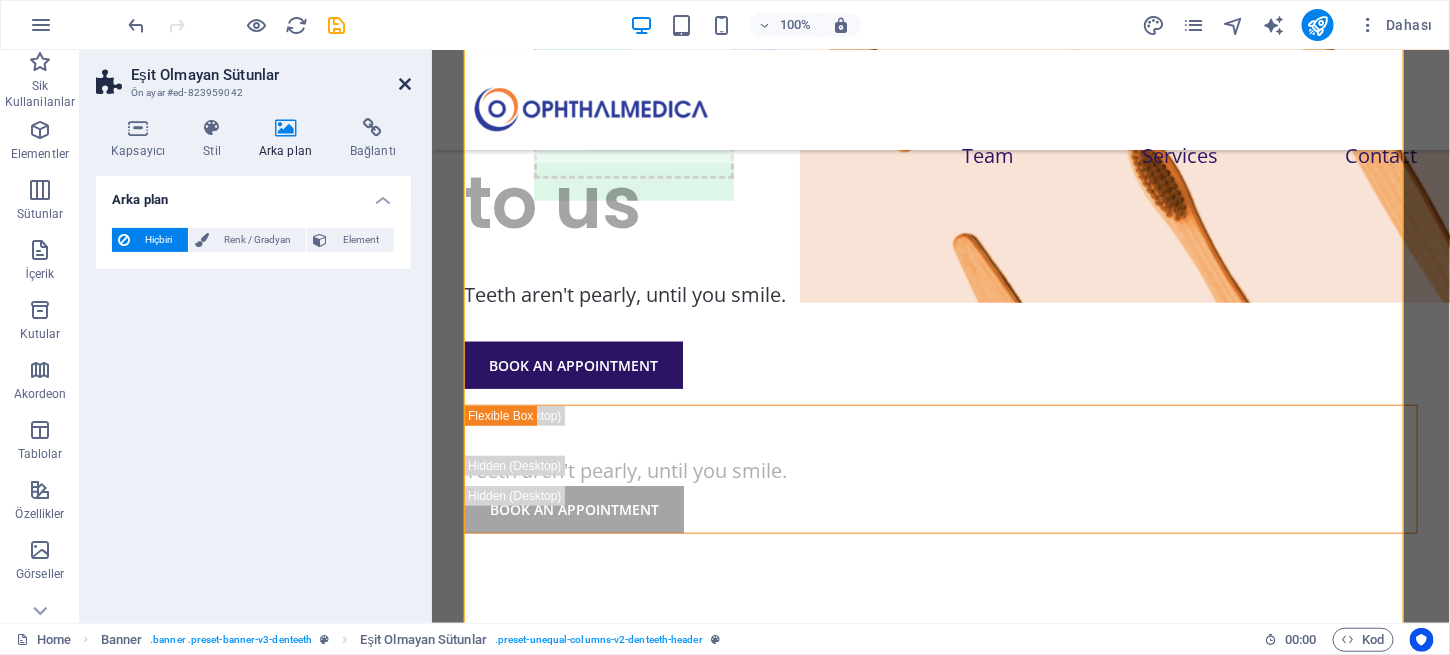 click at bounding box center (405, 84) 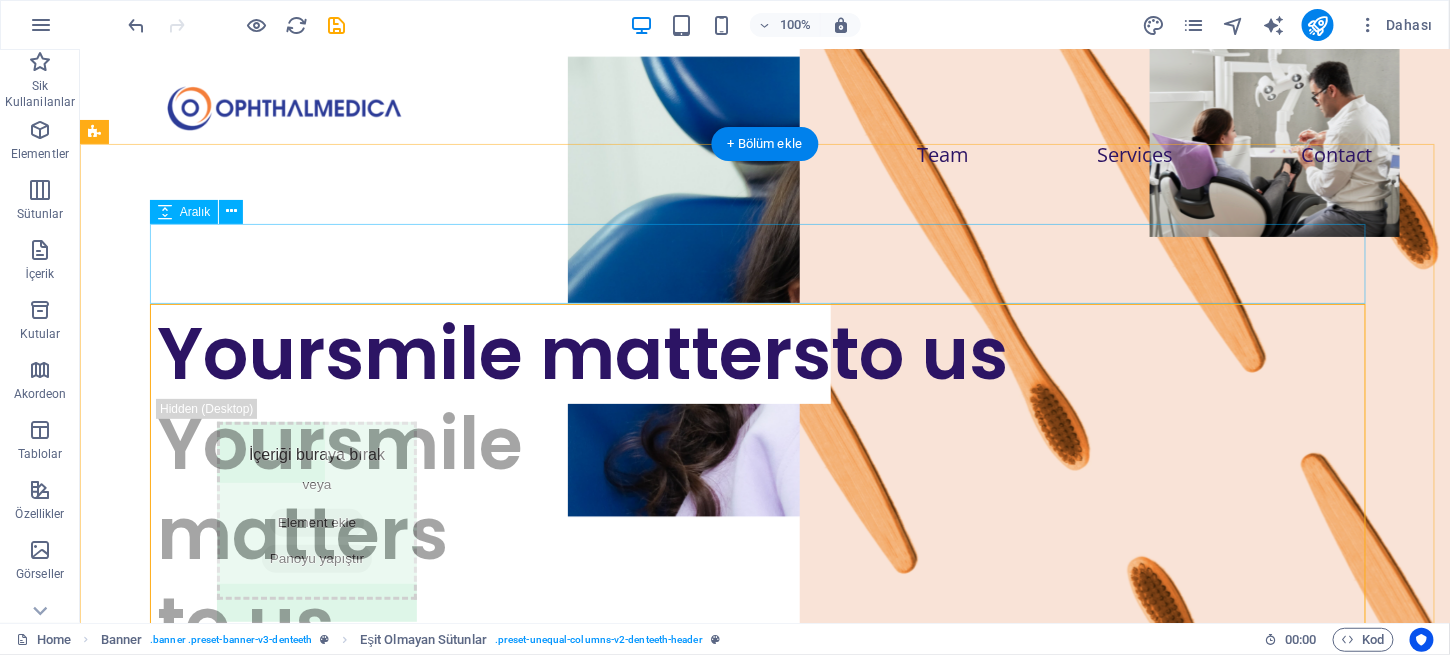 scroll, scrollTop: 0, scrollLeft: 0, axis: both 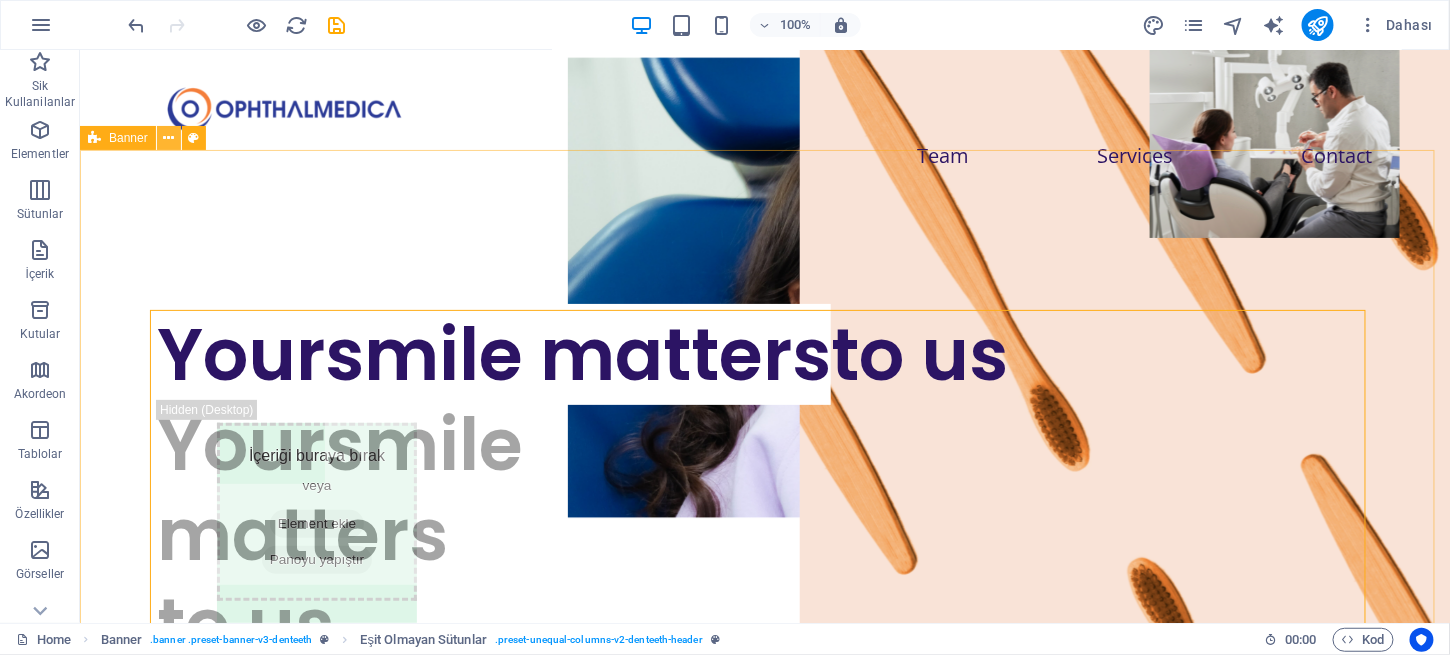 click at bounding box center (168, 138) 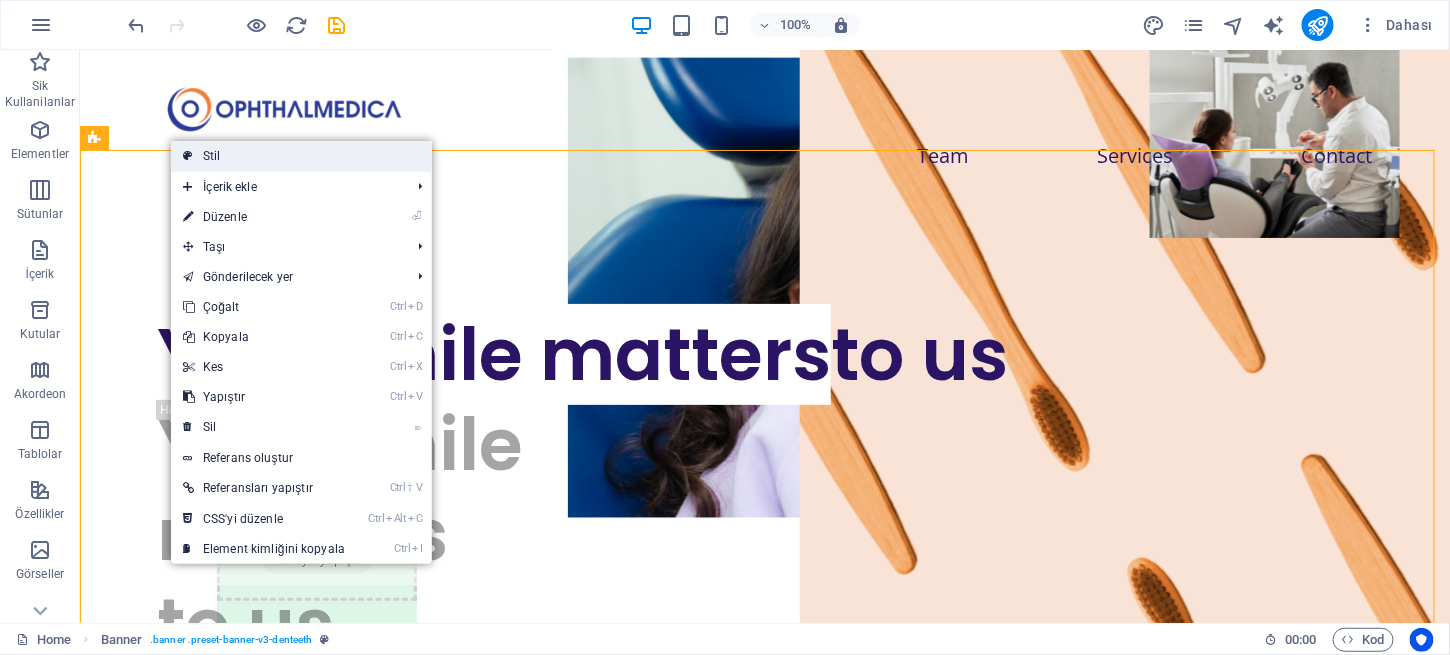 click on "Stil" at bounding box center (301, 156) 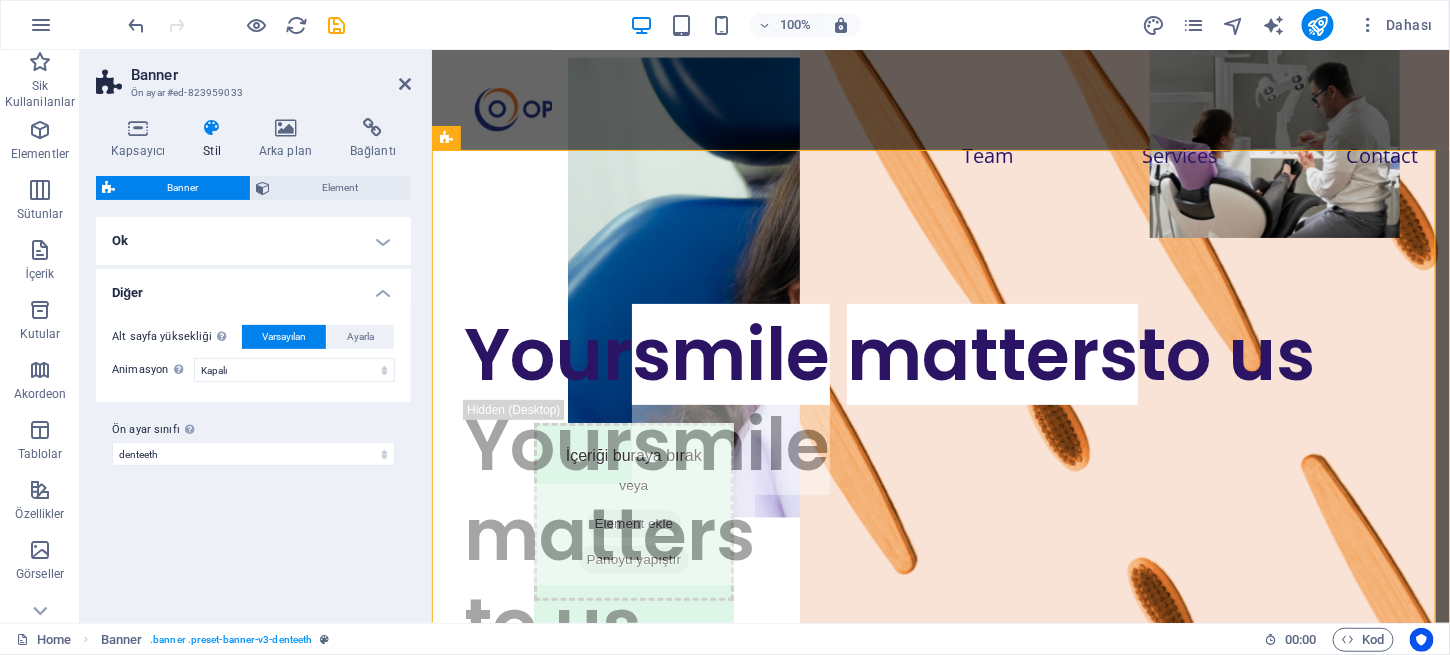 click on "Ok" at bounding box center (253, 241) 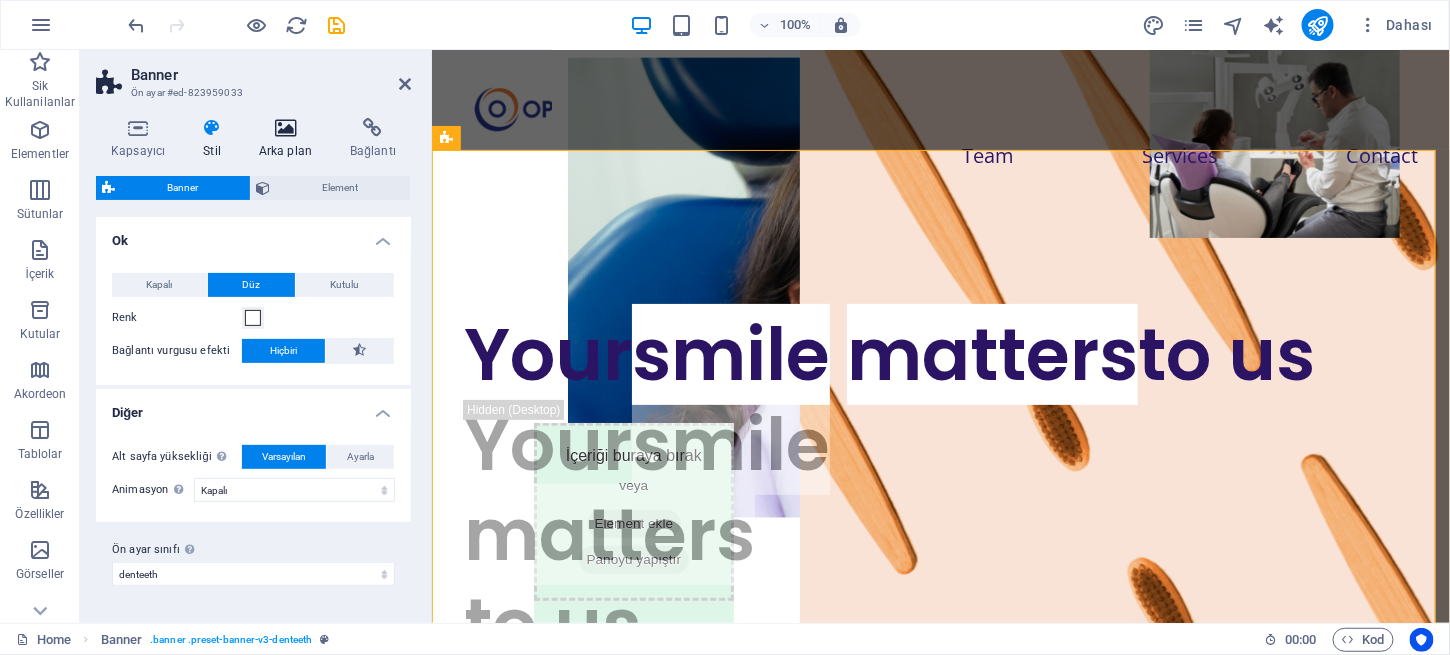 click at bounding box center [285, 128] 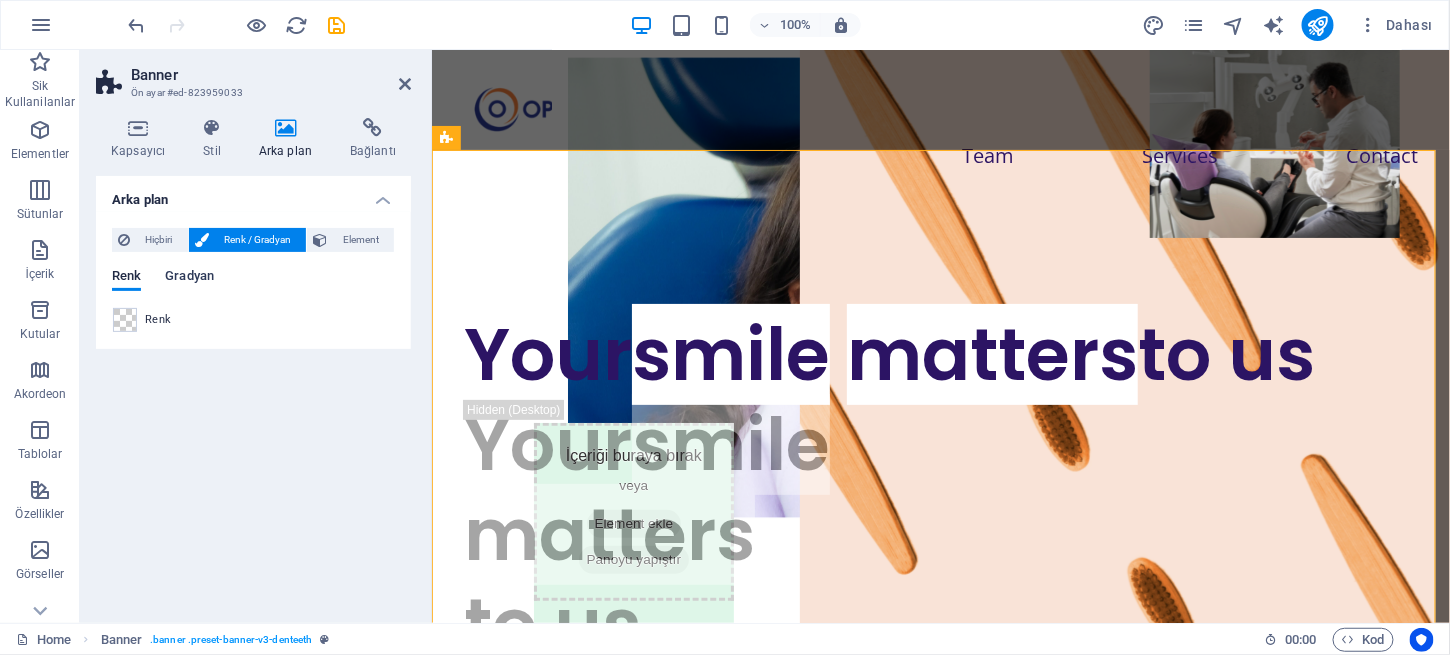 click on "Gradyan" at bounding box center [189, 278] 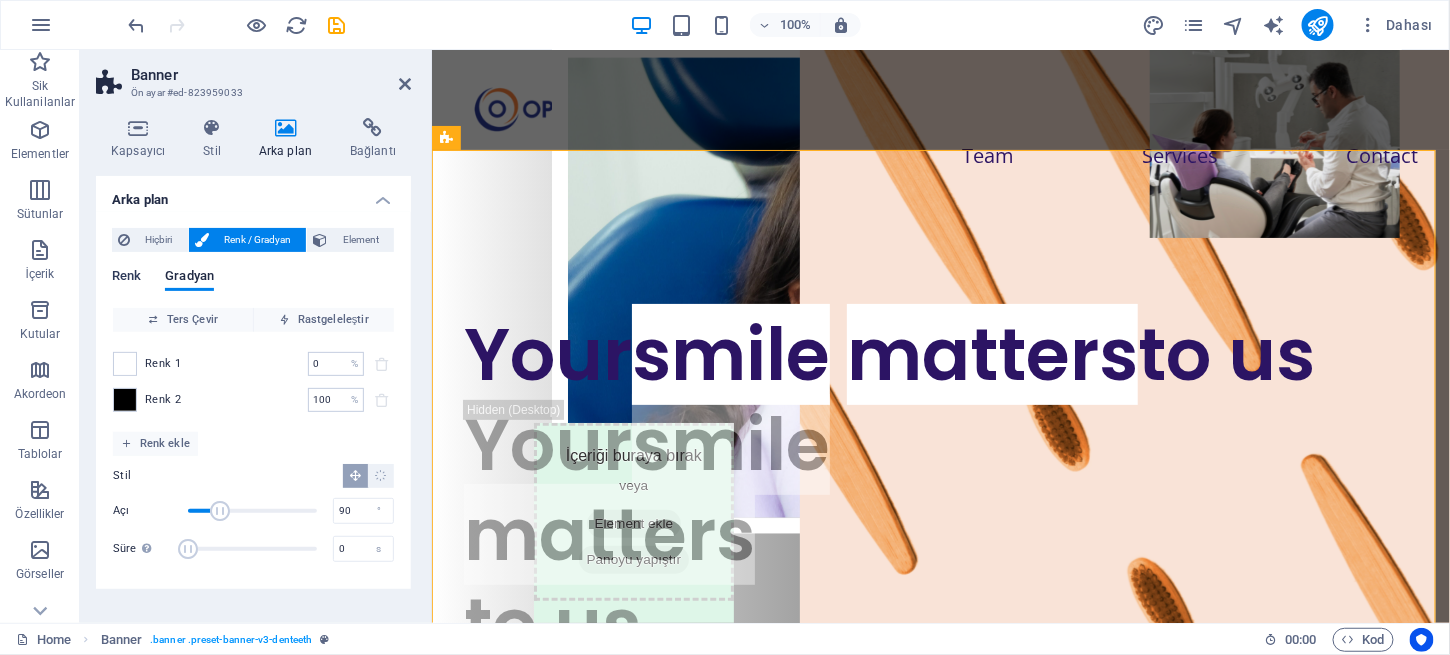 click on "Renk" at bounding box center (126, 278) 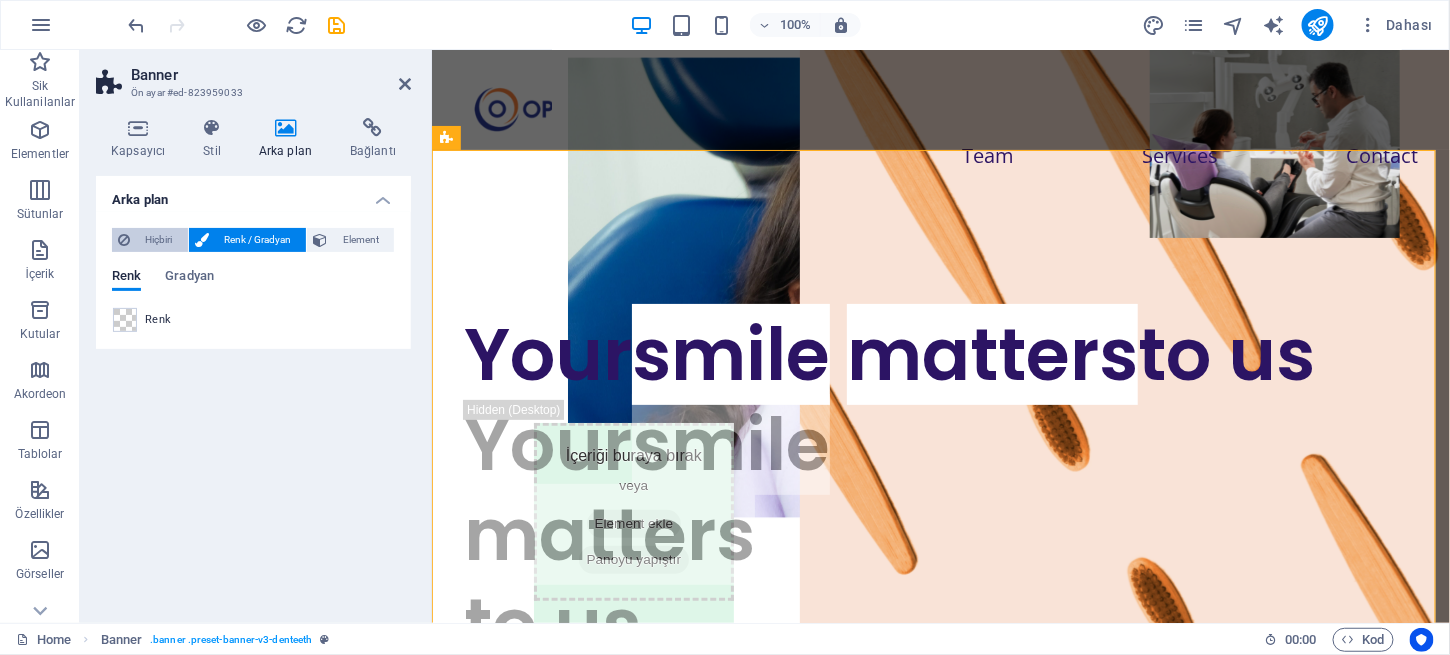 click on "Hiçbiri" at bounding box center (159, 240) 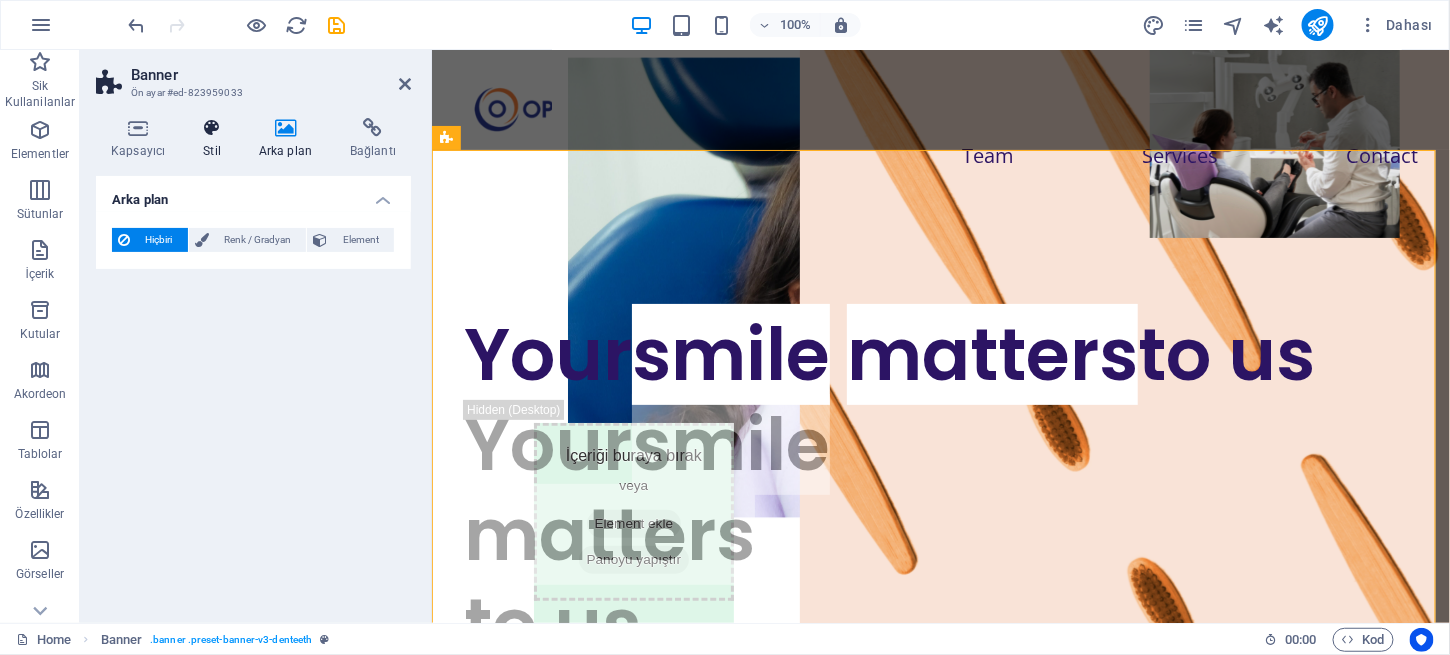 click at bounding box center [212, 128] 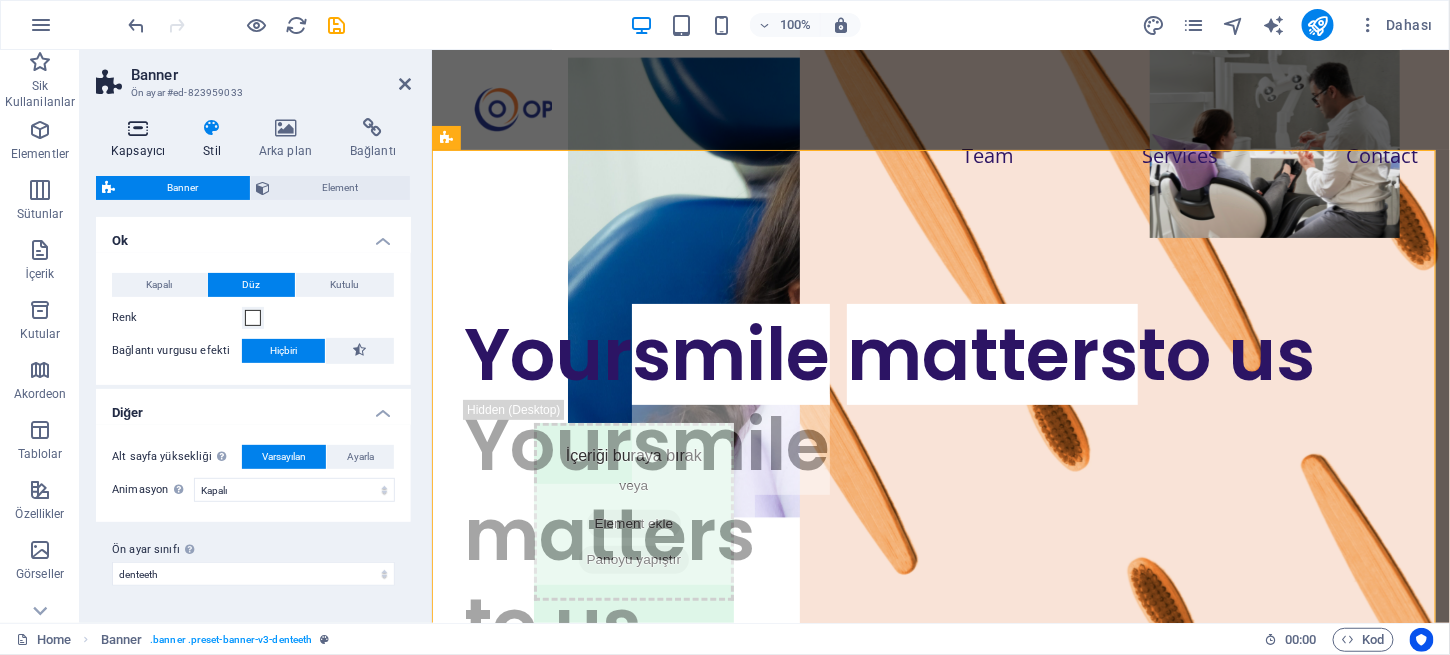 click at bounding box center [138, 128] 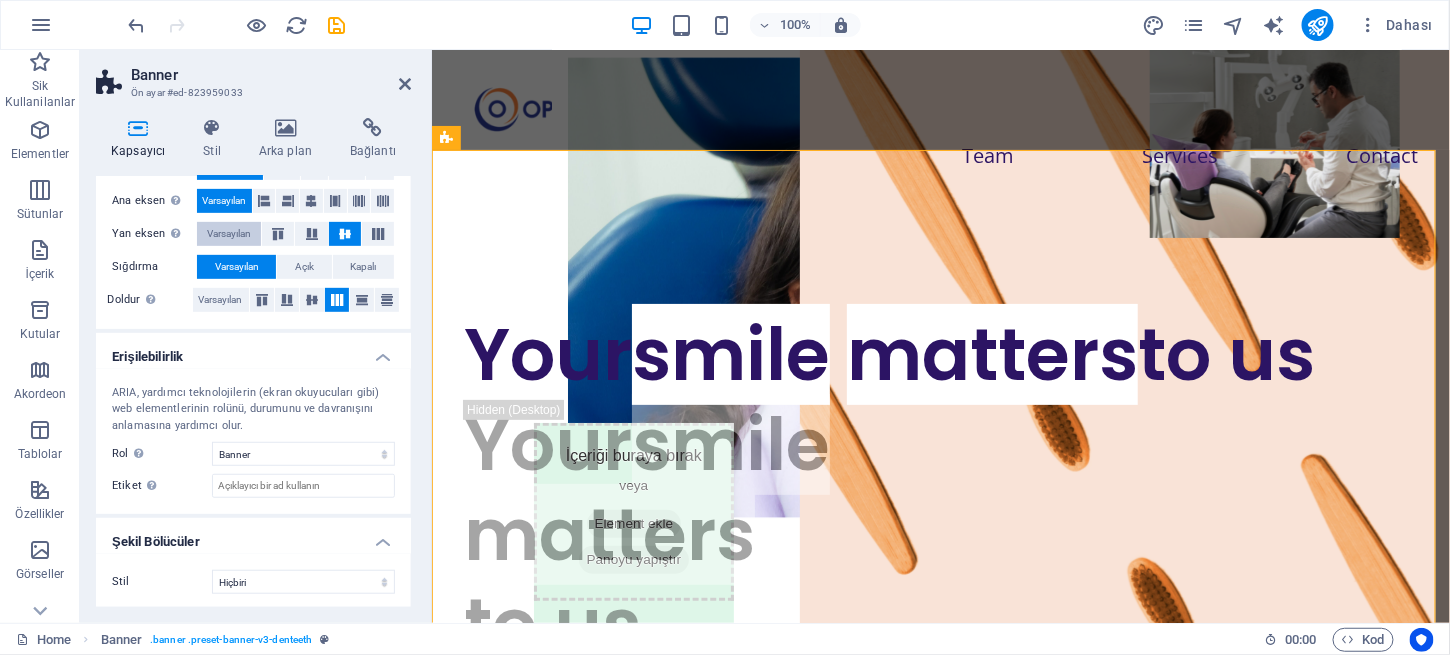 scroll, scrollTop: 342, scrollLeft: 0, axis: vertical 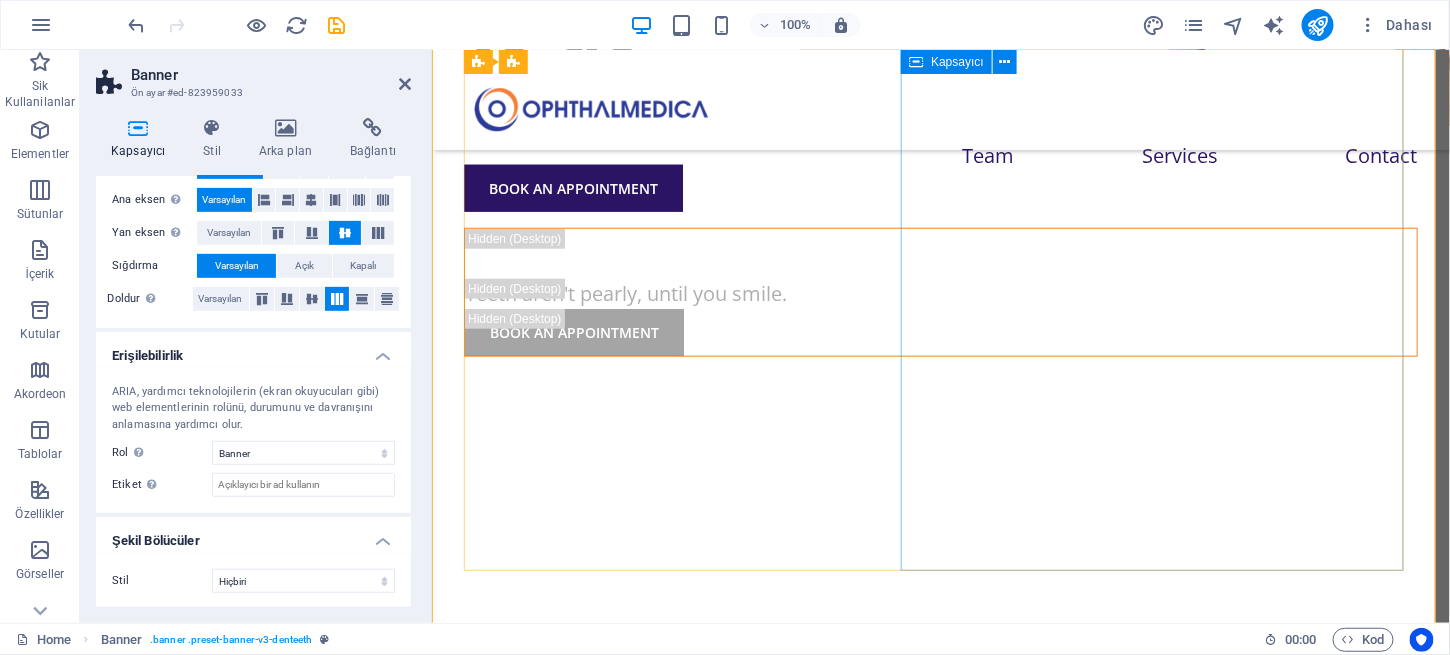 click on "Teeth aren't pearly, until you smile. BOOK AN APPOINTMENT" at bounding box center [940, 291] 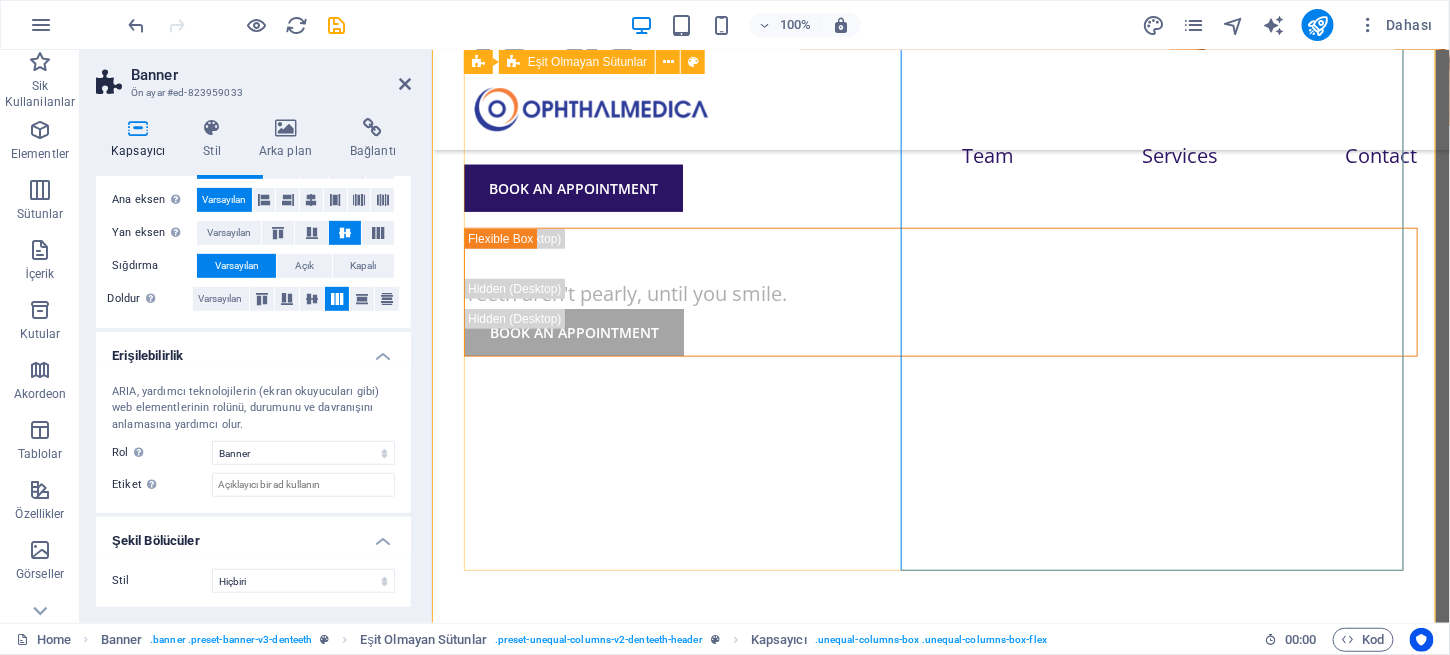 click on "Your   smile     matters   to us Your   smile     matters    to us Teeth aren't pearly, until you smile. BOOK AN APPOINTMENT Teeth aren't pearly, until you smile. BOOK AN APPOINTMENT" at bounding box center (940, 33) 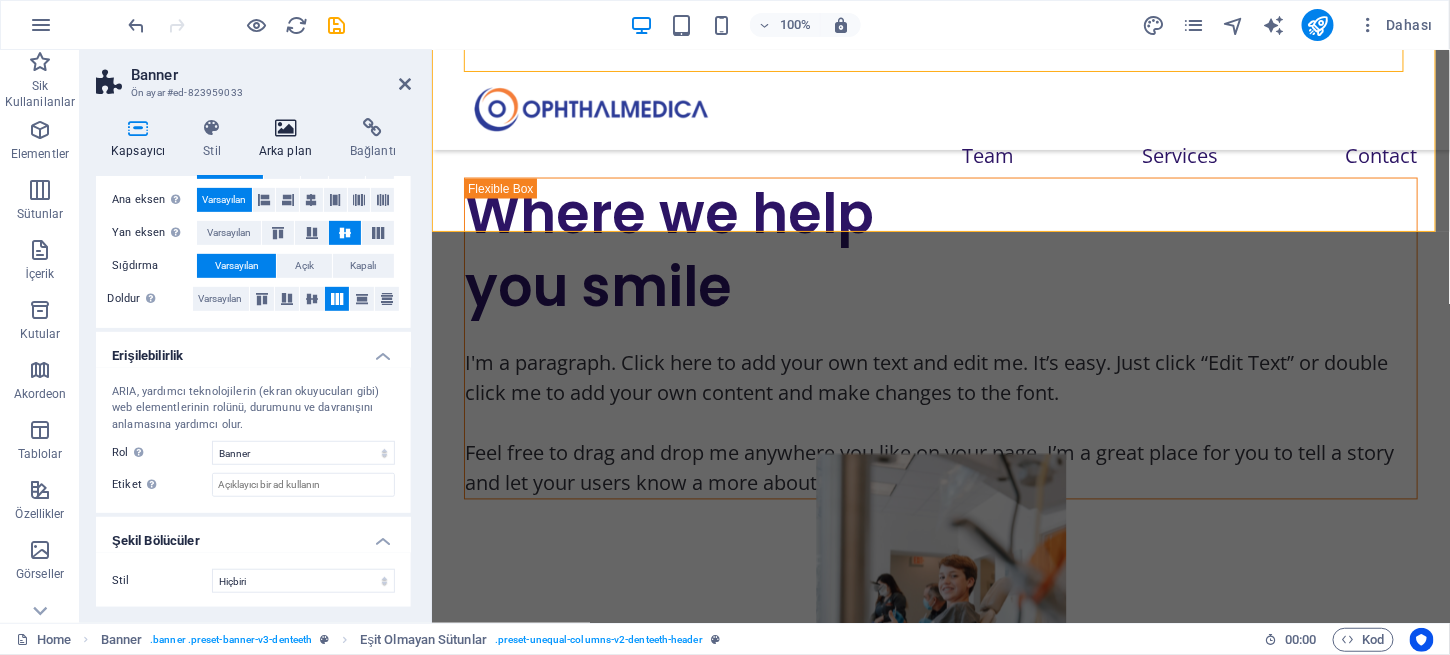 scroll, scrollTop: 1098, scrollLeft: 0, axis: vertical 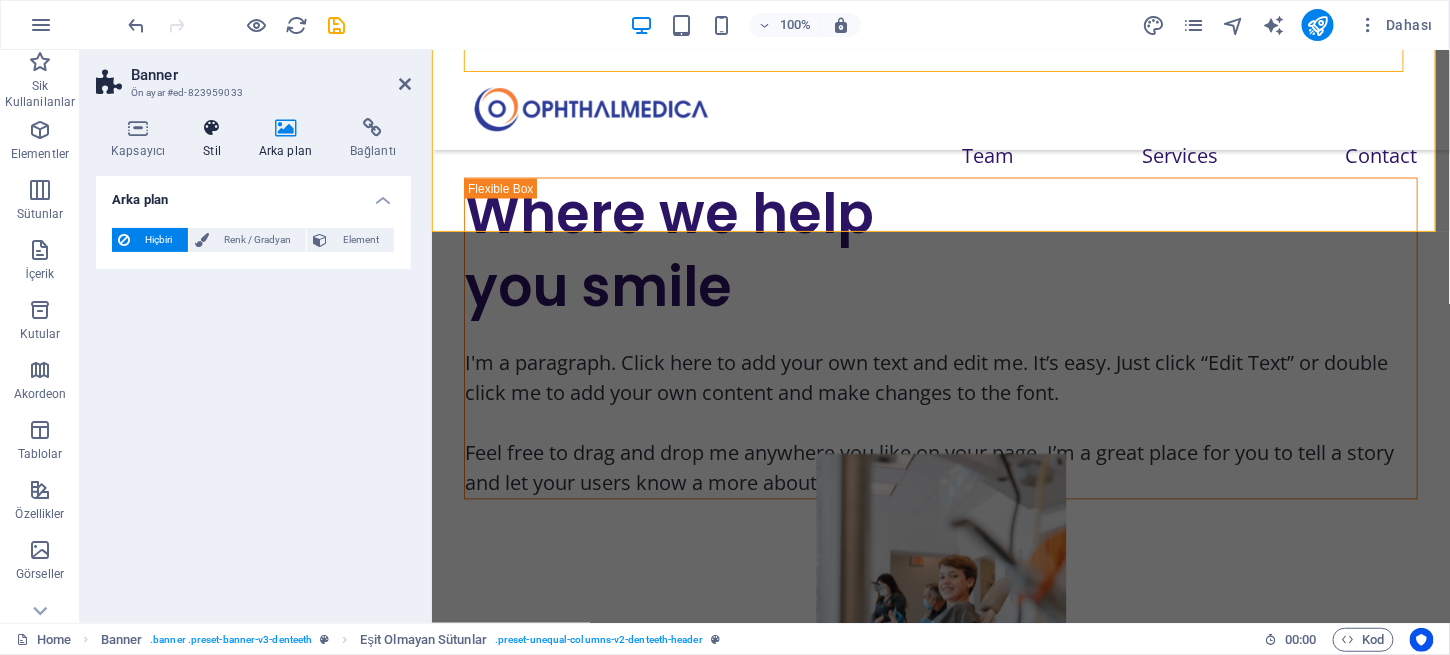 click on "Stil" at bounding box center (216, 139) 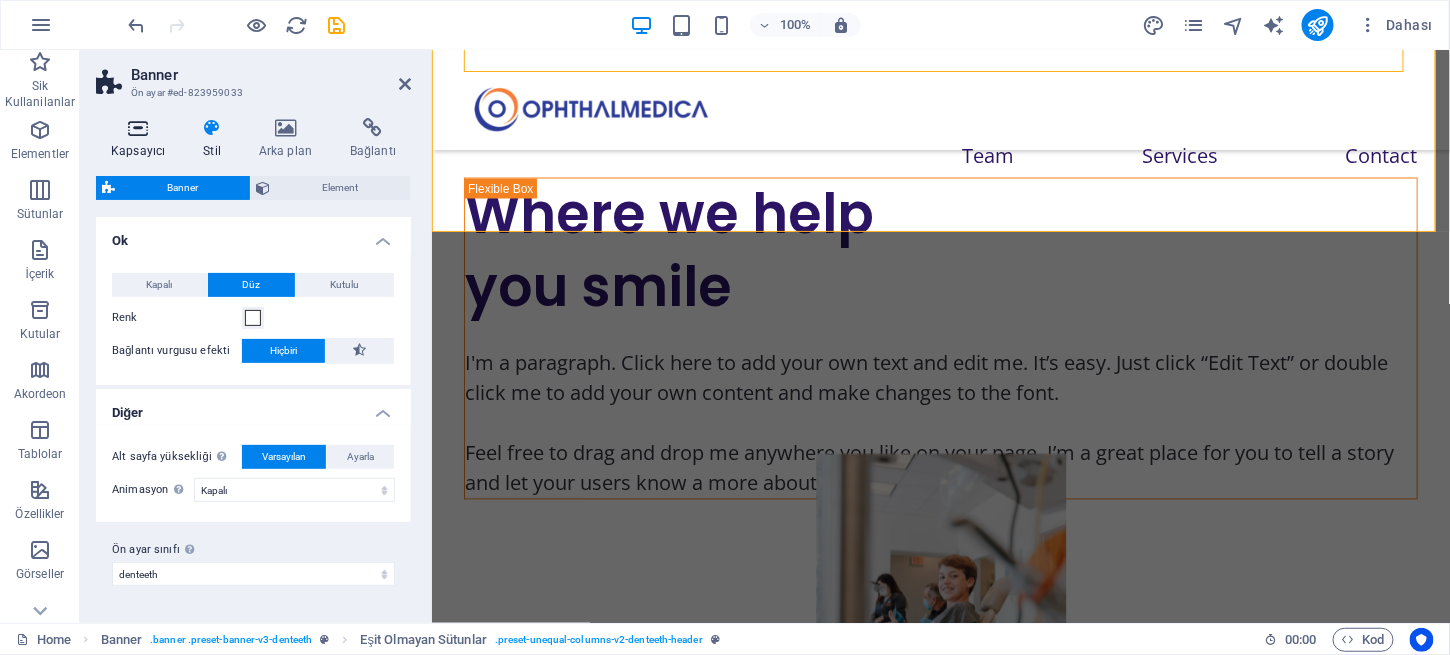 click on "Kapsayıcı" at bounding box center (142, 139) 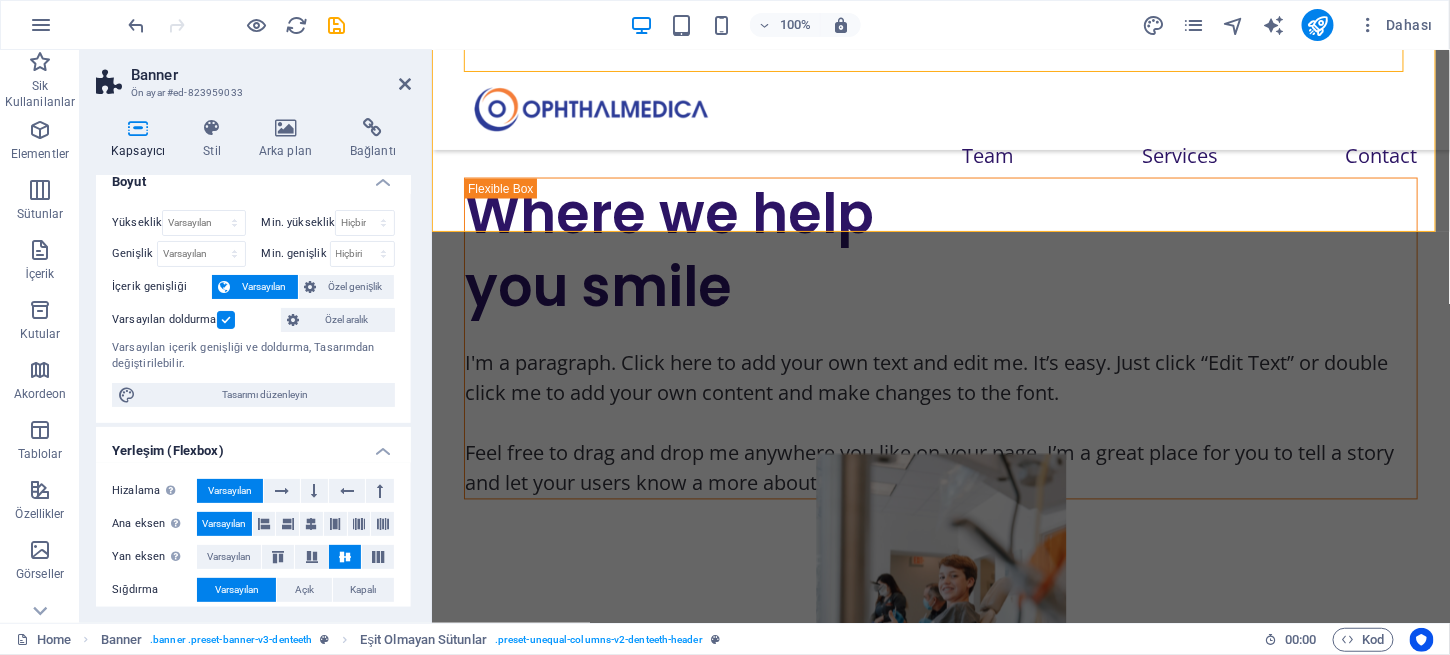 scroll, scrollTop: 0, scrollLeft: 0, axis: both 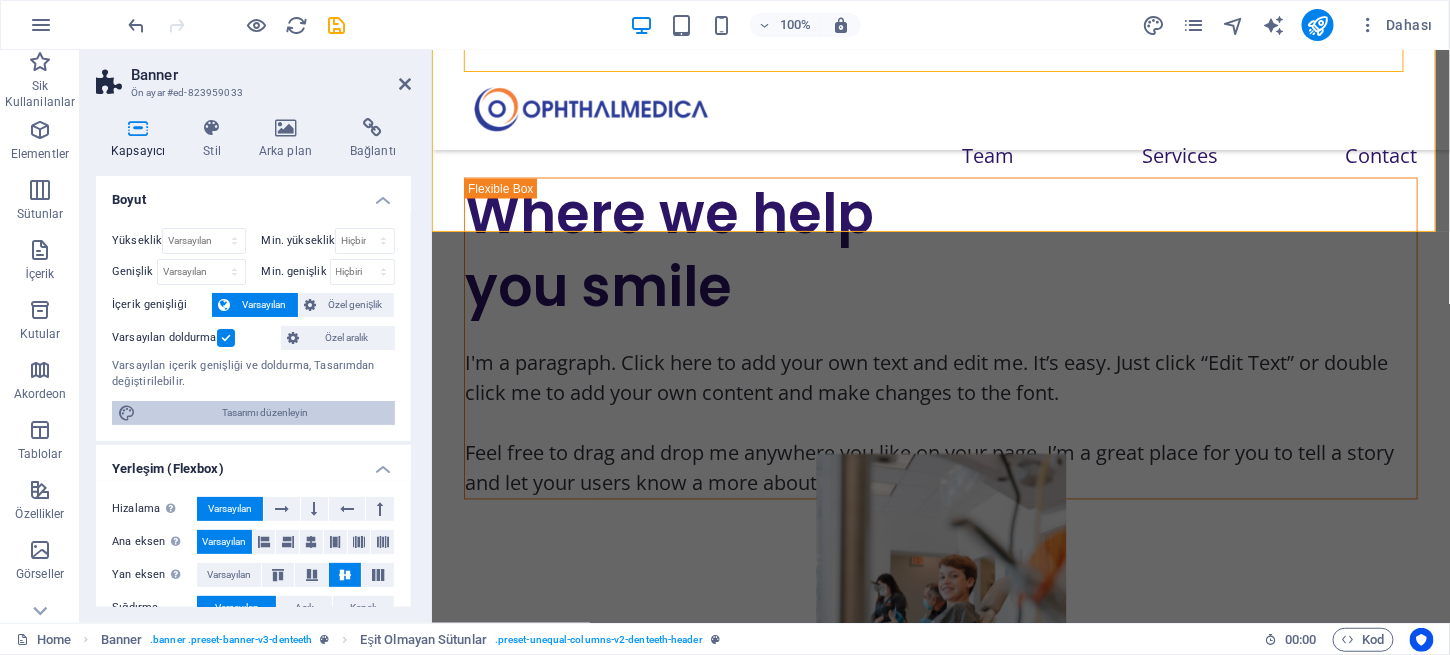 click on "Tasarımı düzenleyin" at bounding box center [265, 413] 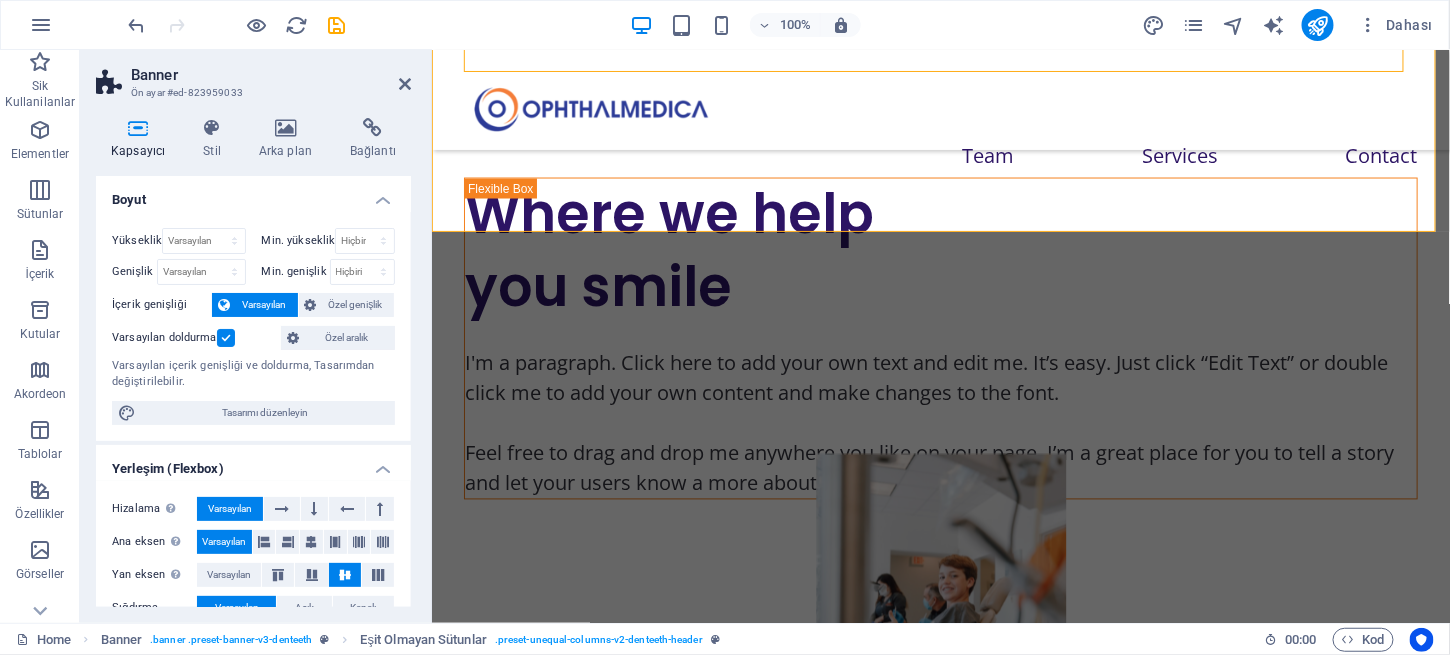 select on "px" 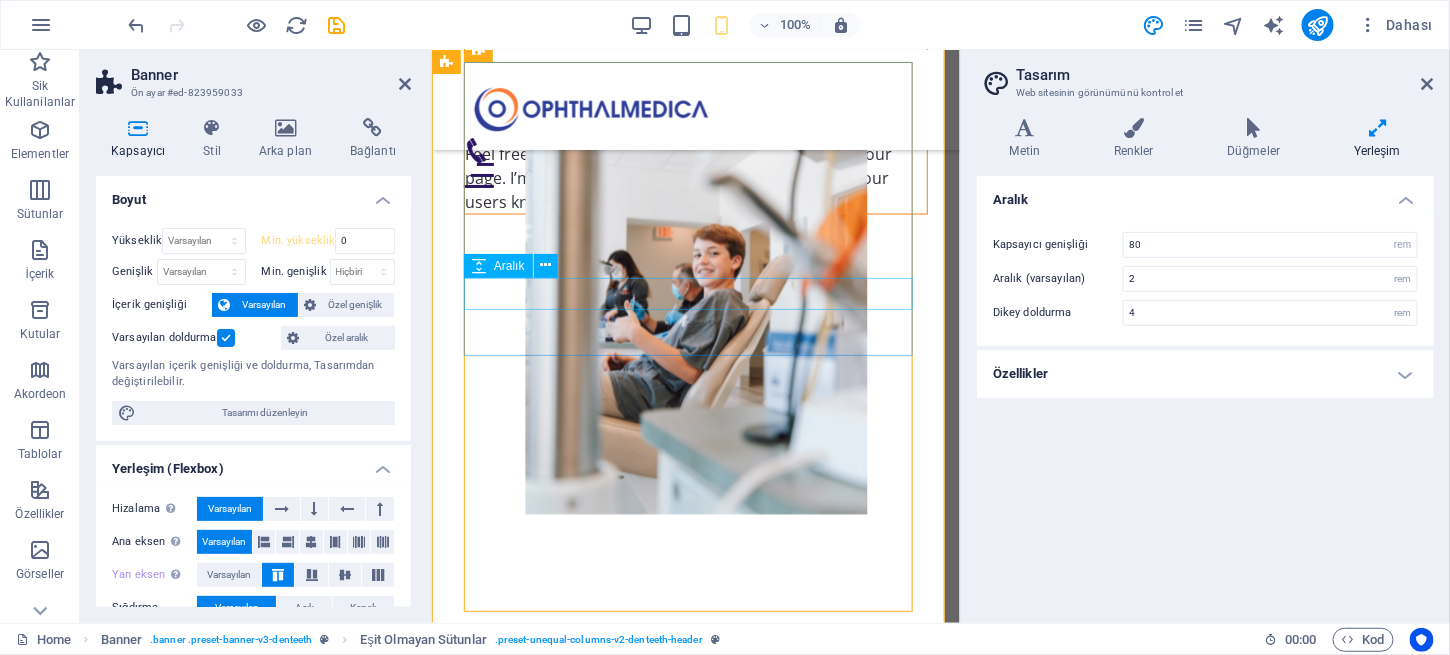 scroll, scrollTop: 232, scrollLeft: 0, axis: vertical 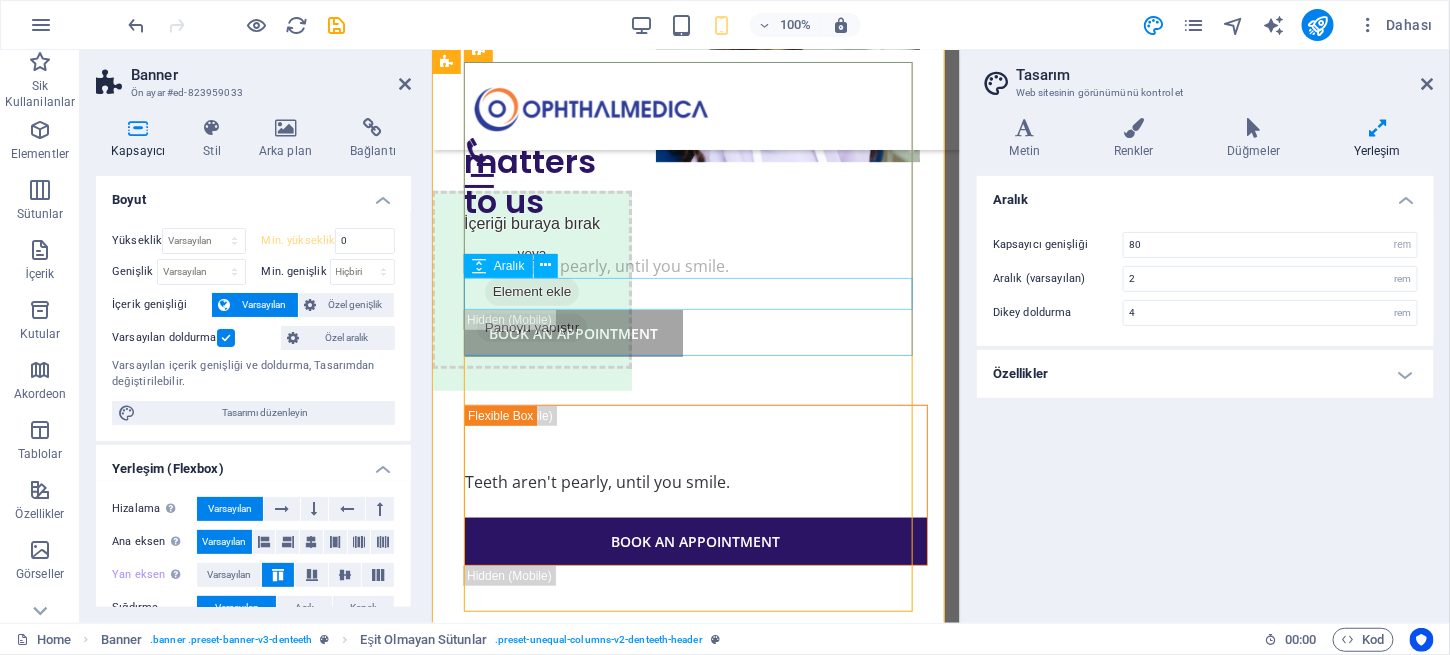 type on "0" 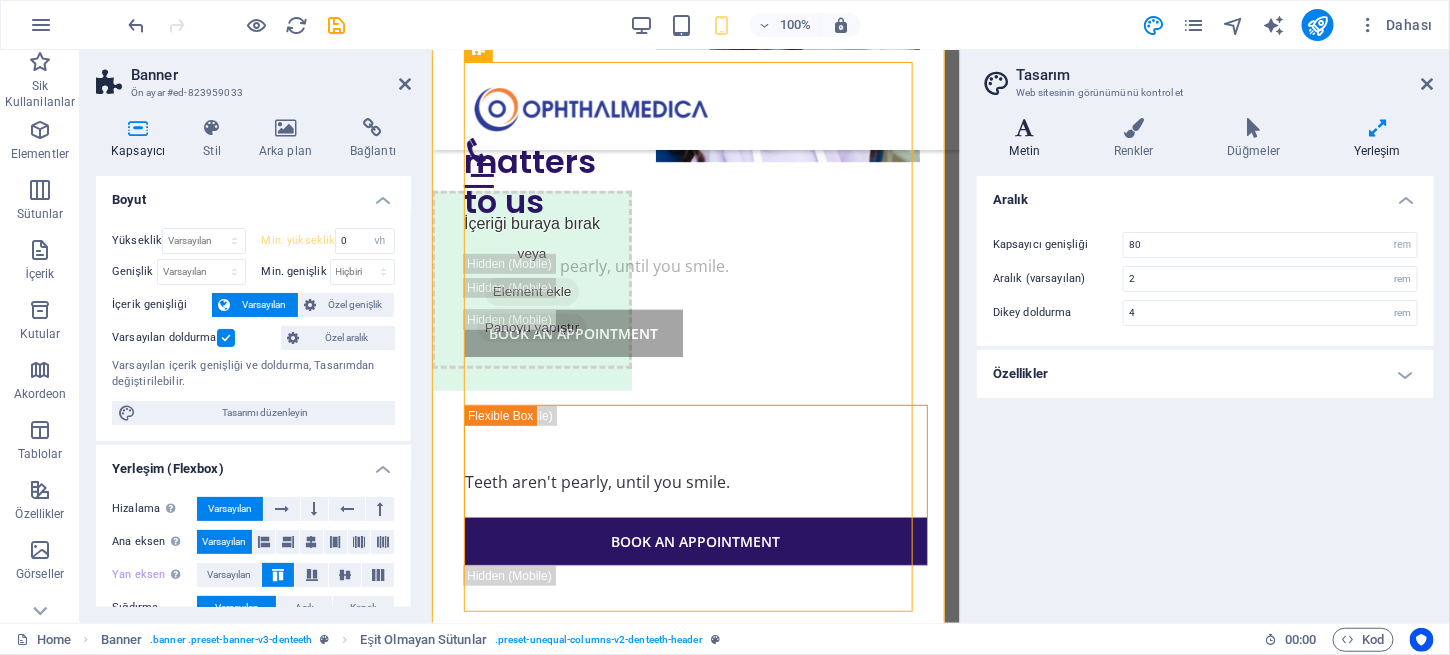 click on "Metin" at bounding box center [1029, 139] 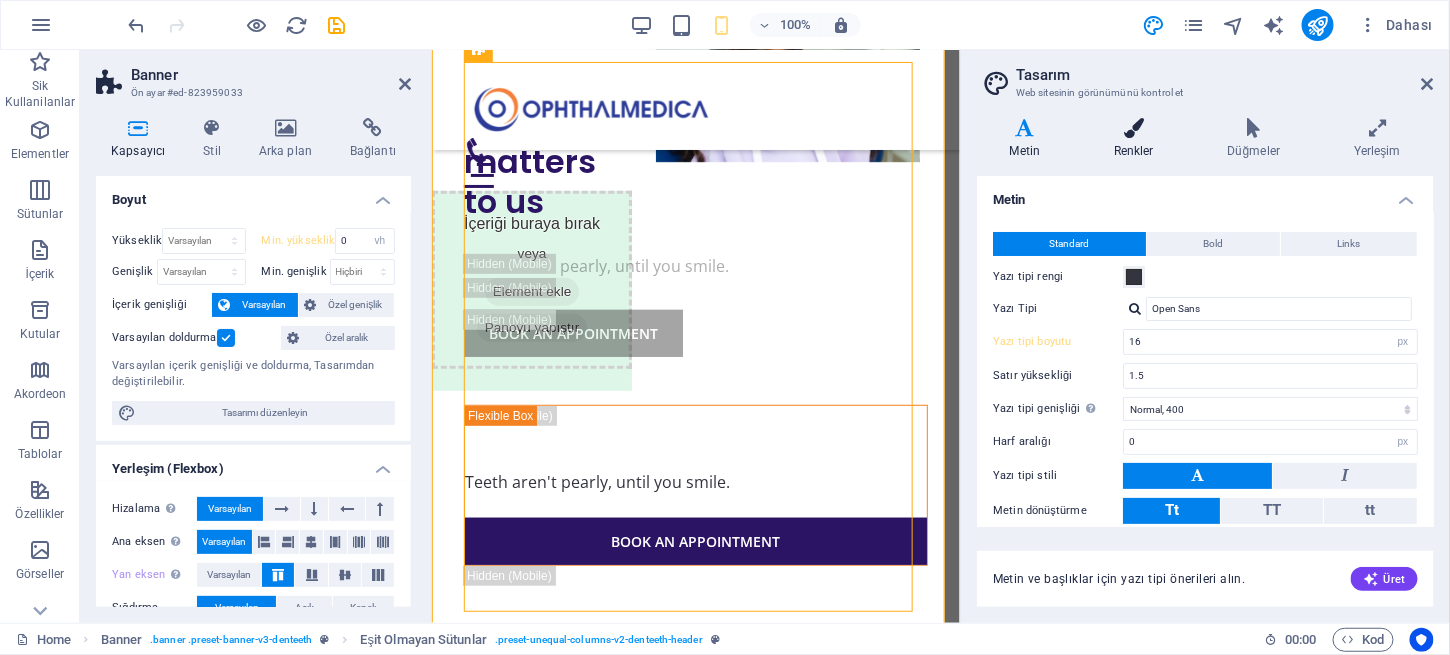 click on "Renkler" at bounding box center [1138, 139] 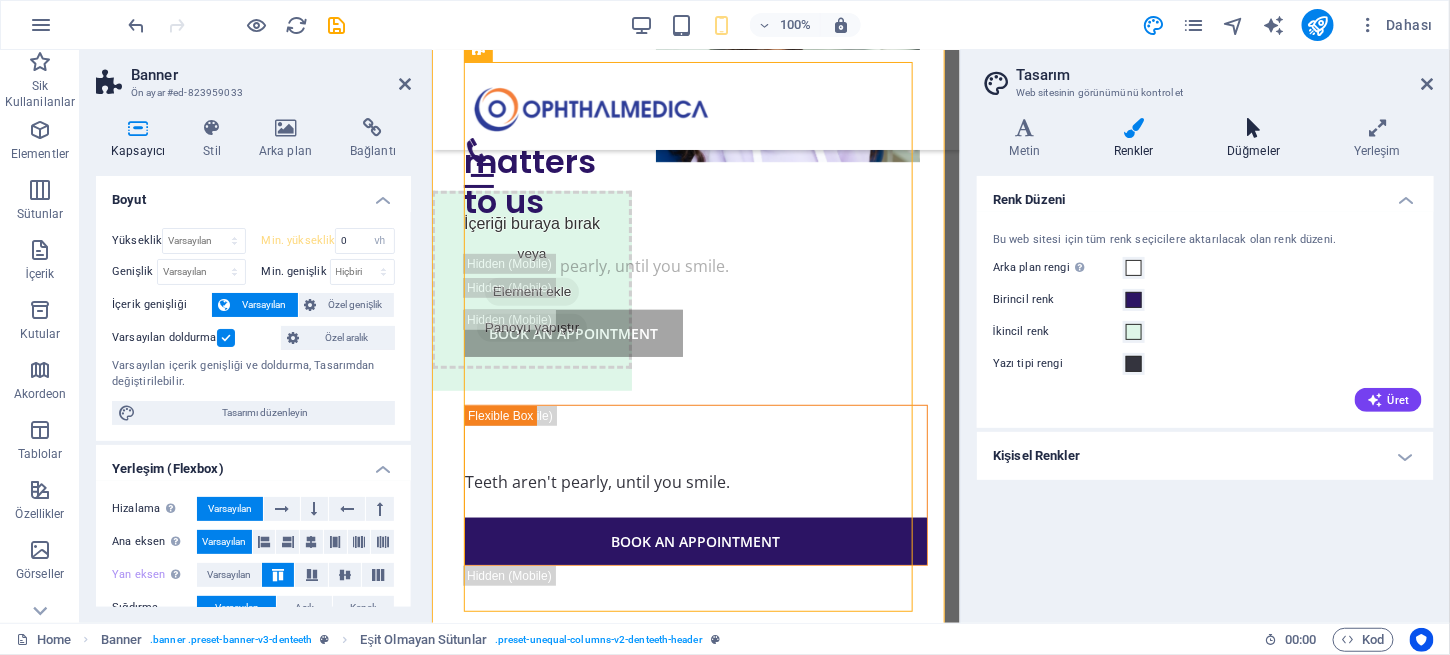 click at bounding box center [1254, 128] 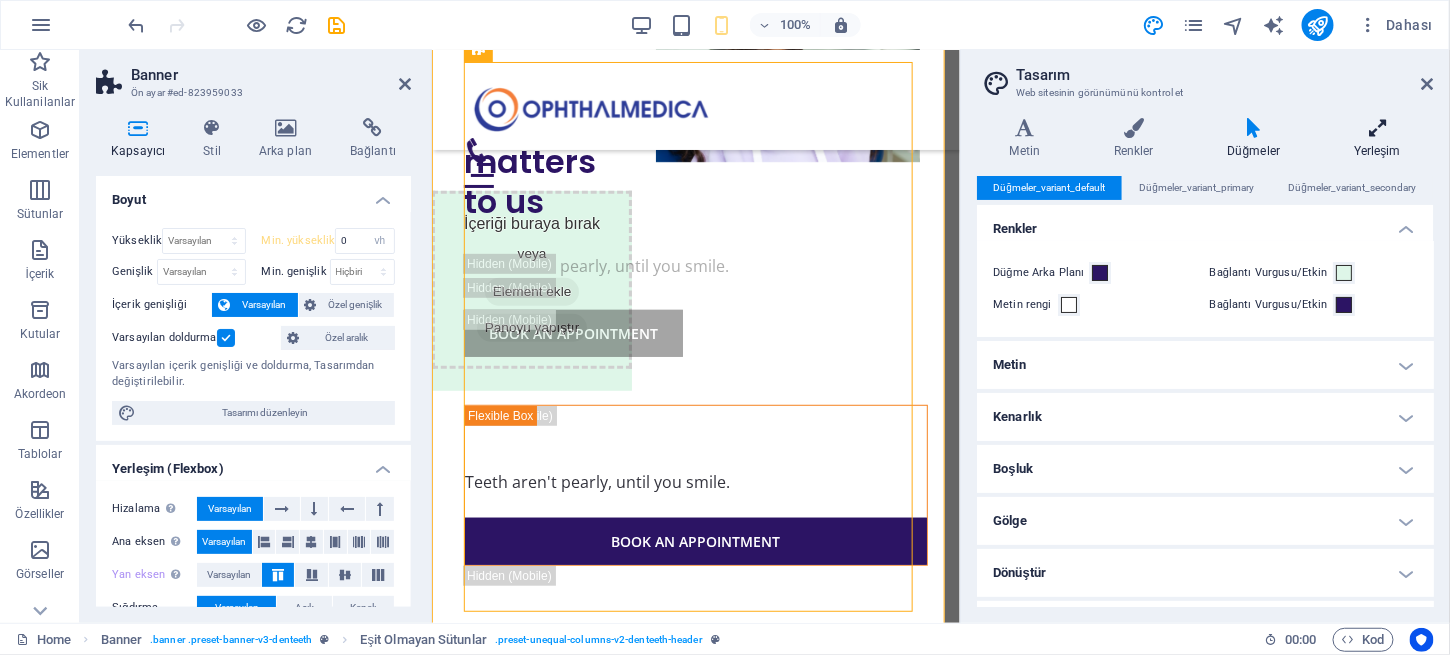click at bounding box center (1377, 128) 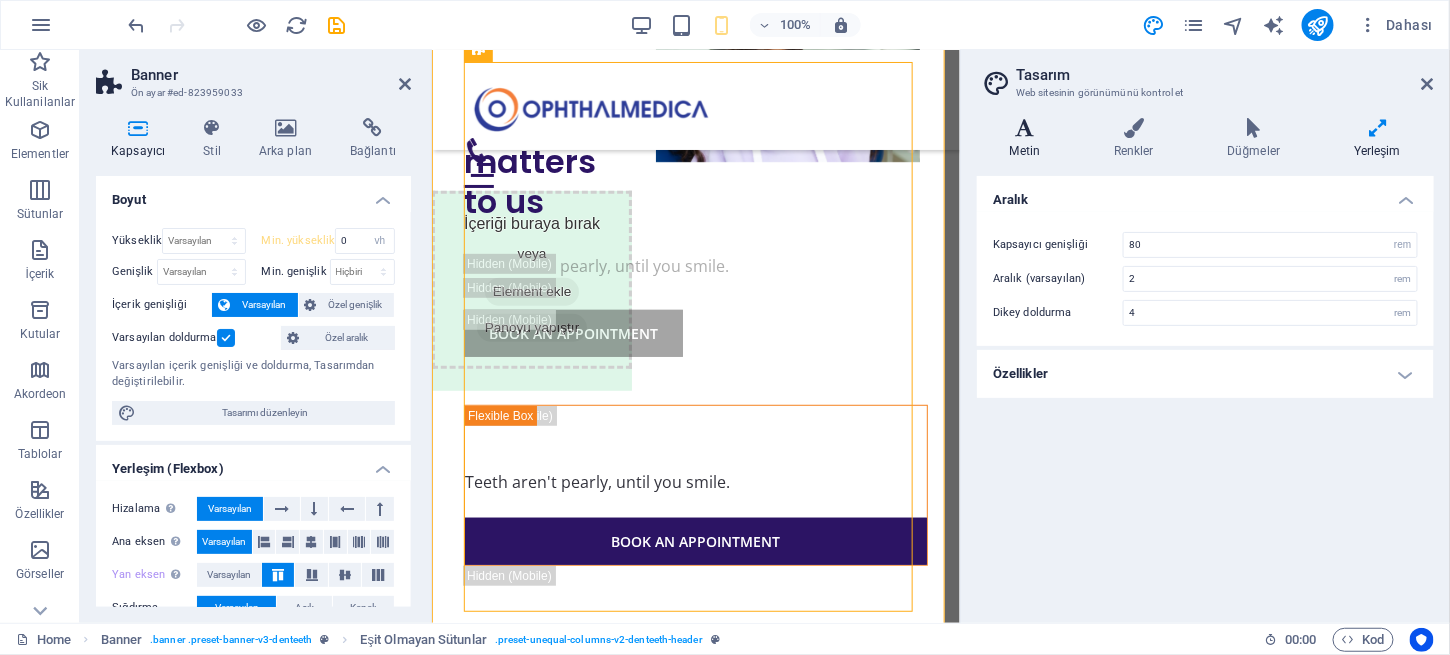 click at bounding box center (1025, 128) 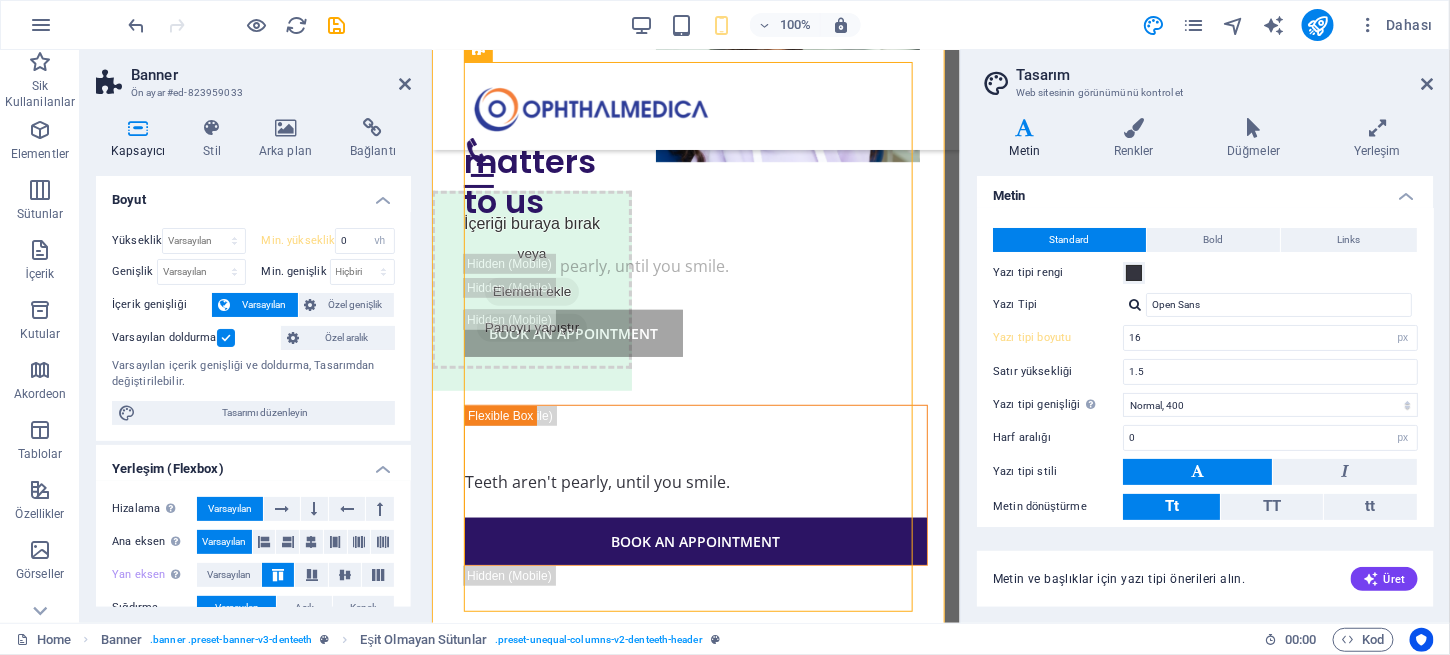 scroll, scrollTop: 3, scrollLeft: 0, axis: vertical 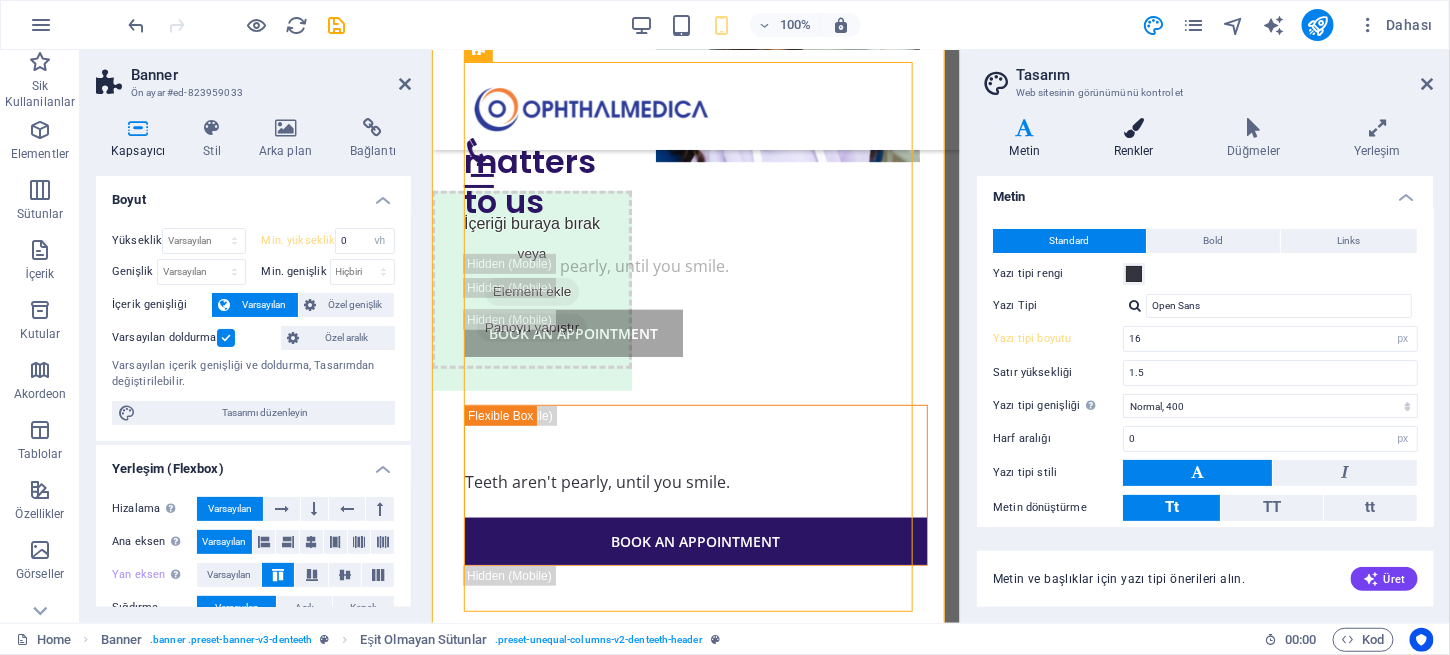 click at bounding box center (1134, 128) 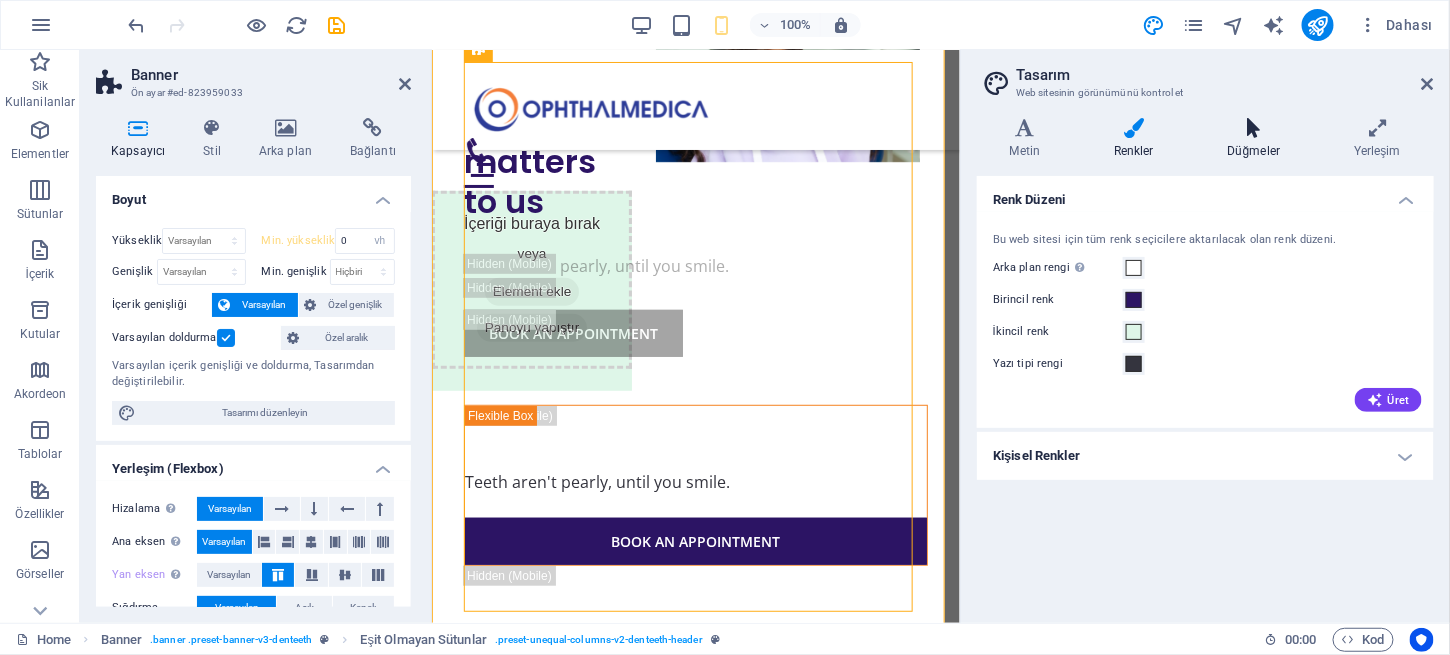click on "Düğmeler" at bounding box center (1258, 139) 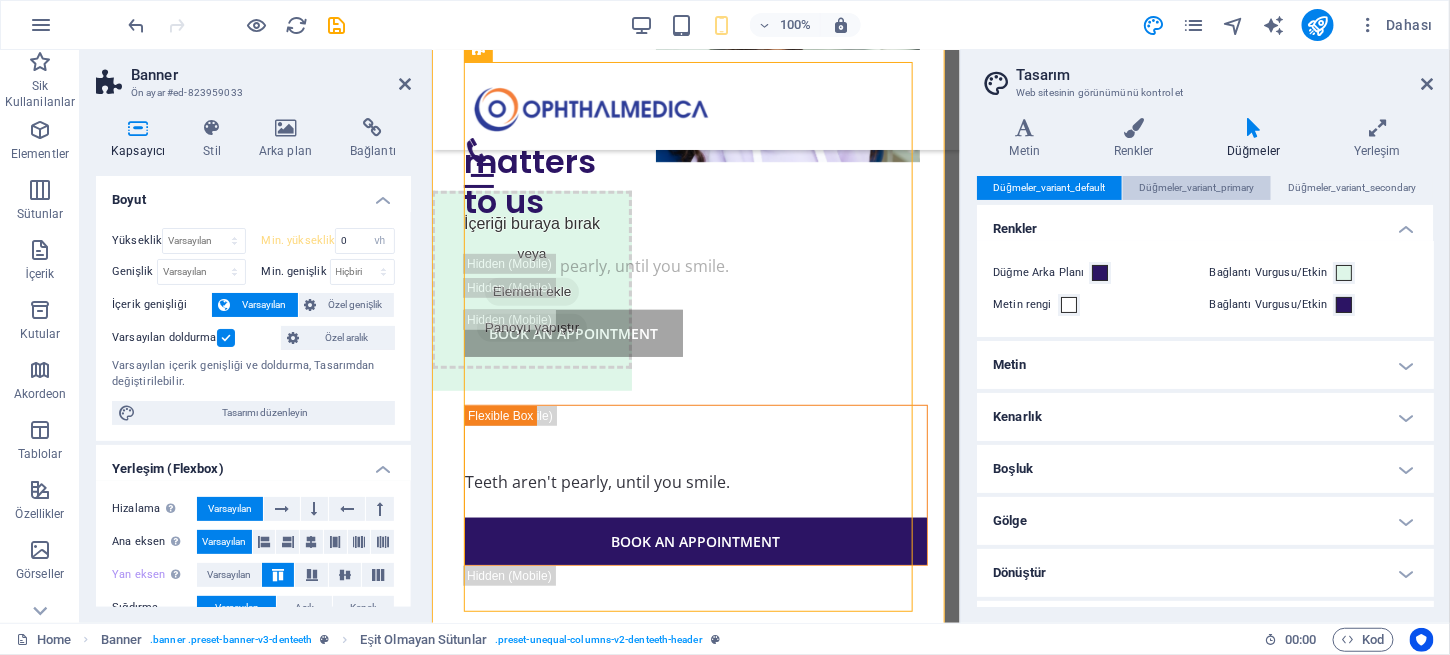 click on "Düğmeler_variant_primary" at bounding box center [1197, 188] 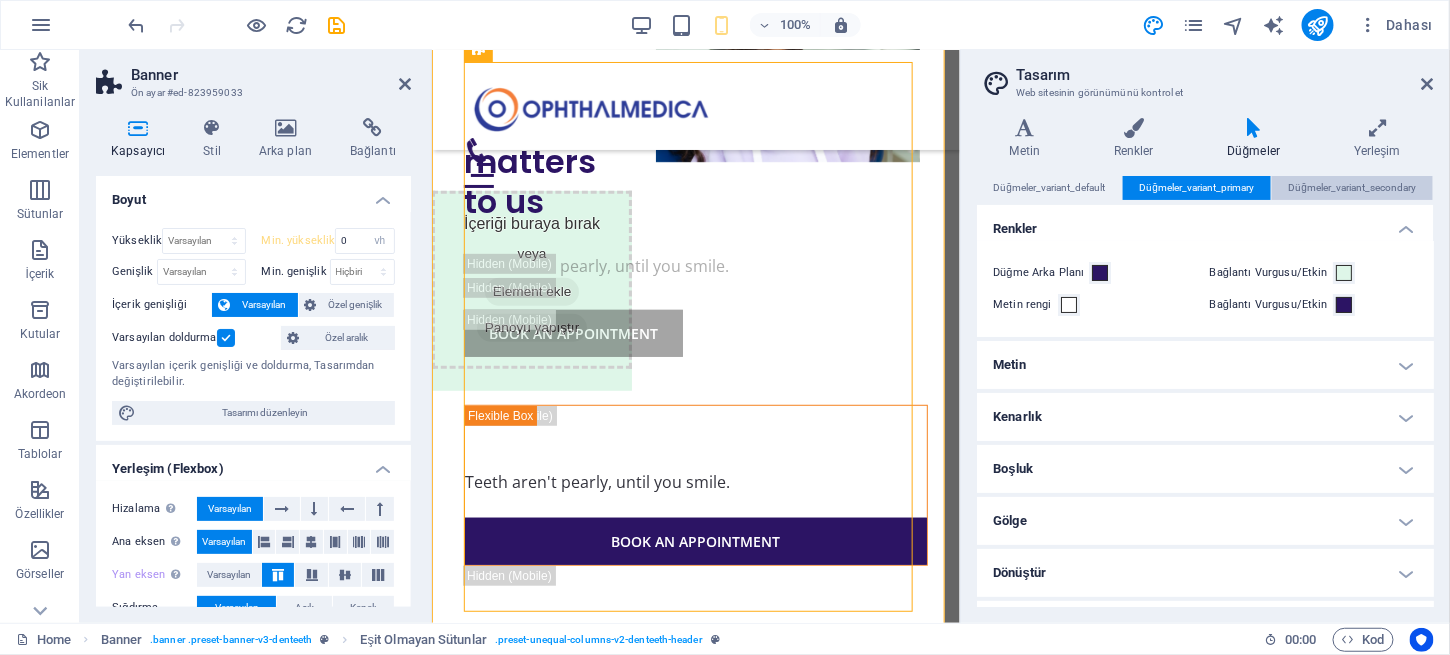 click on "Düğmeler_variant_secondary" at bounding box center (1353, 188) 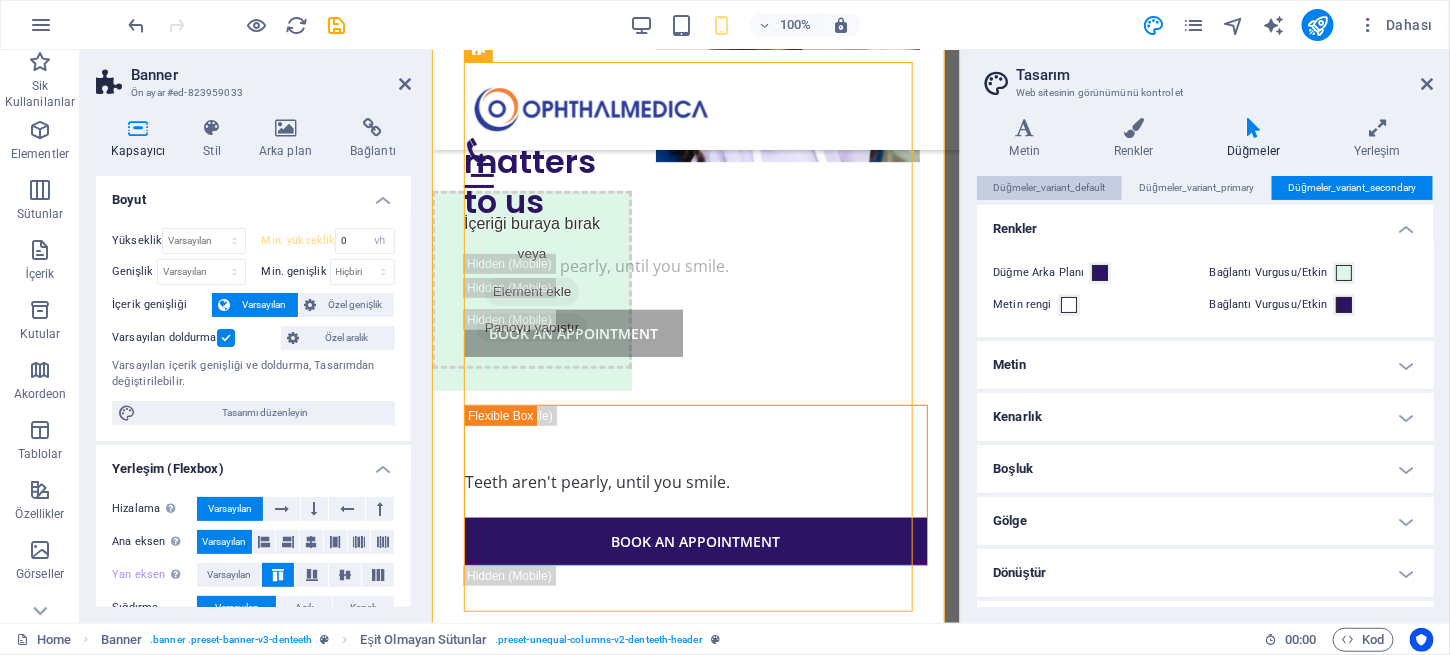 click on "Düğmeler_variant_default" at bounding box center [1050, 188] 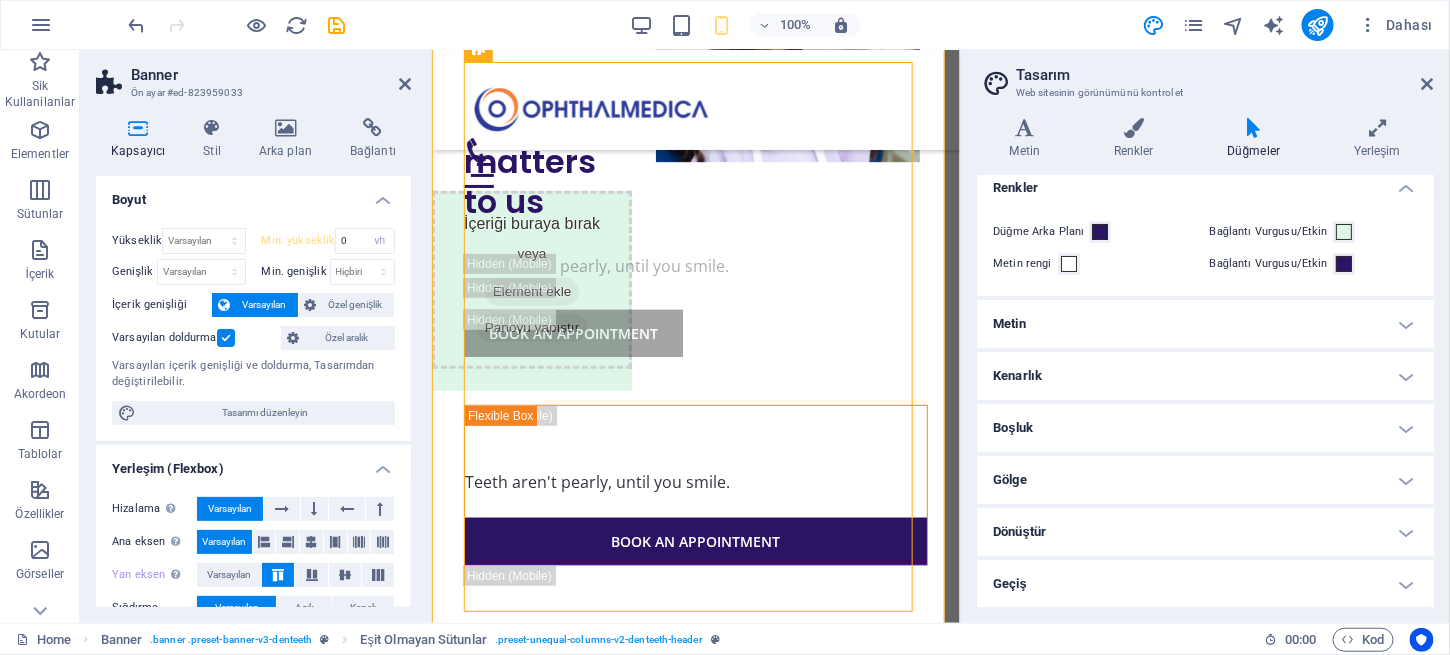 scroll, scrollTop: 0, scrollLeft: 0, axis: both 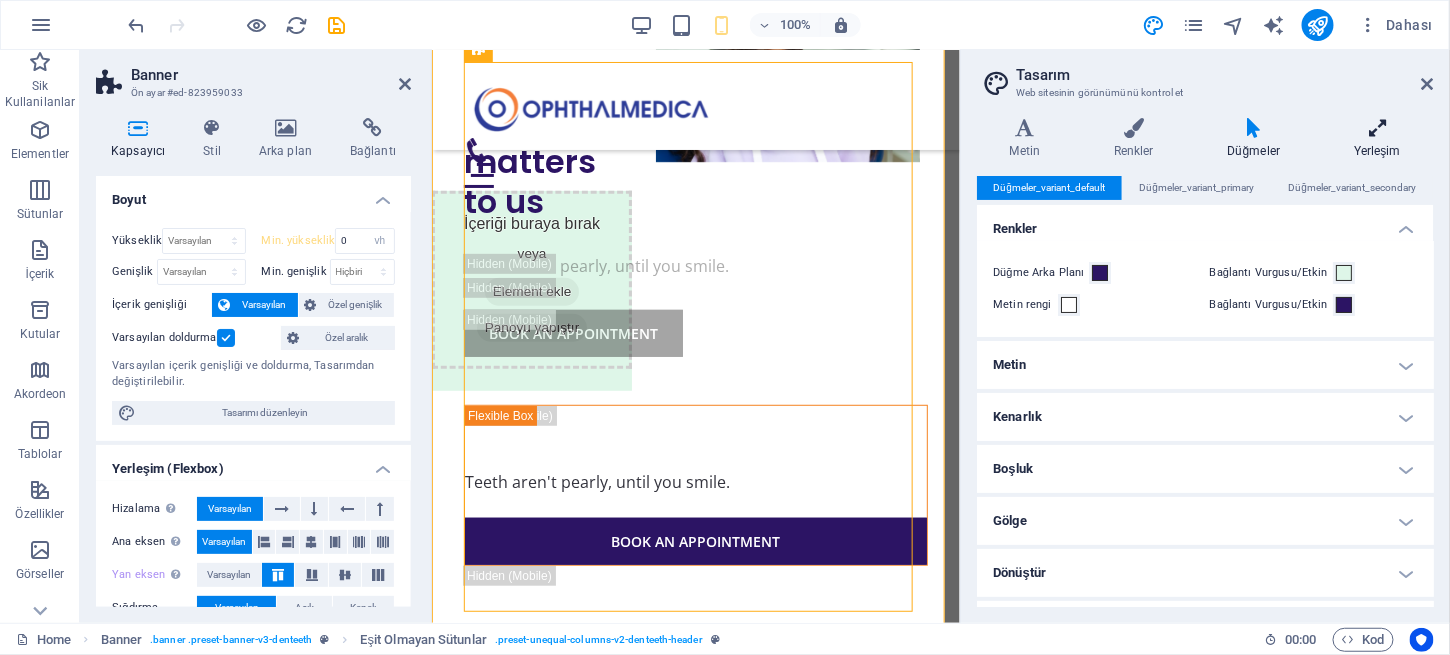 click at bounding box center [1377, 128] 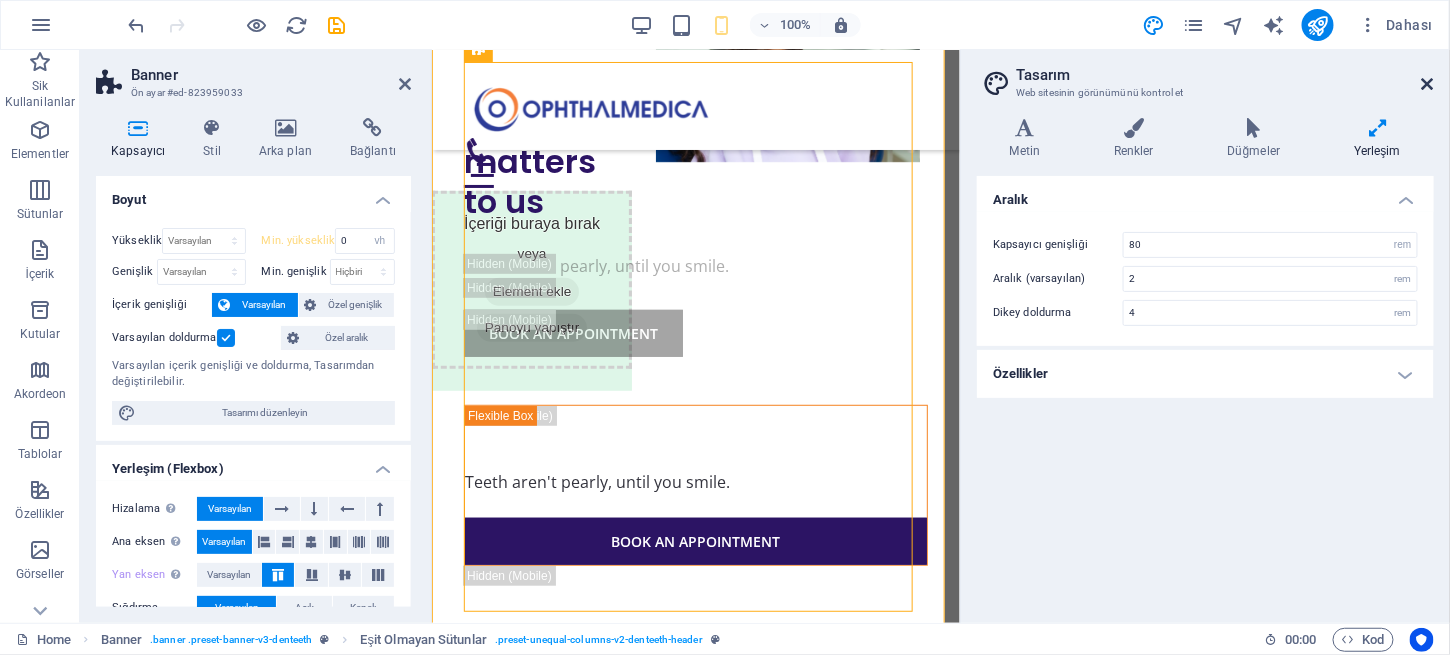 click at bounding box center [1428, 84] 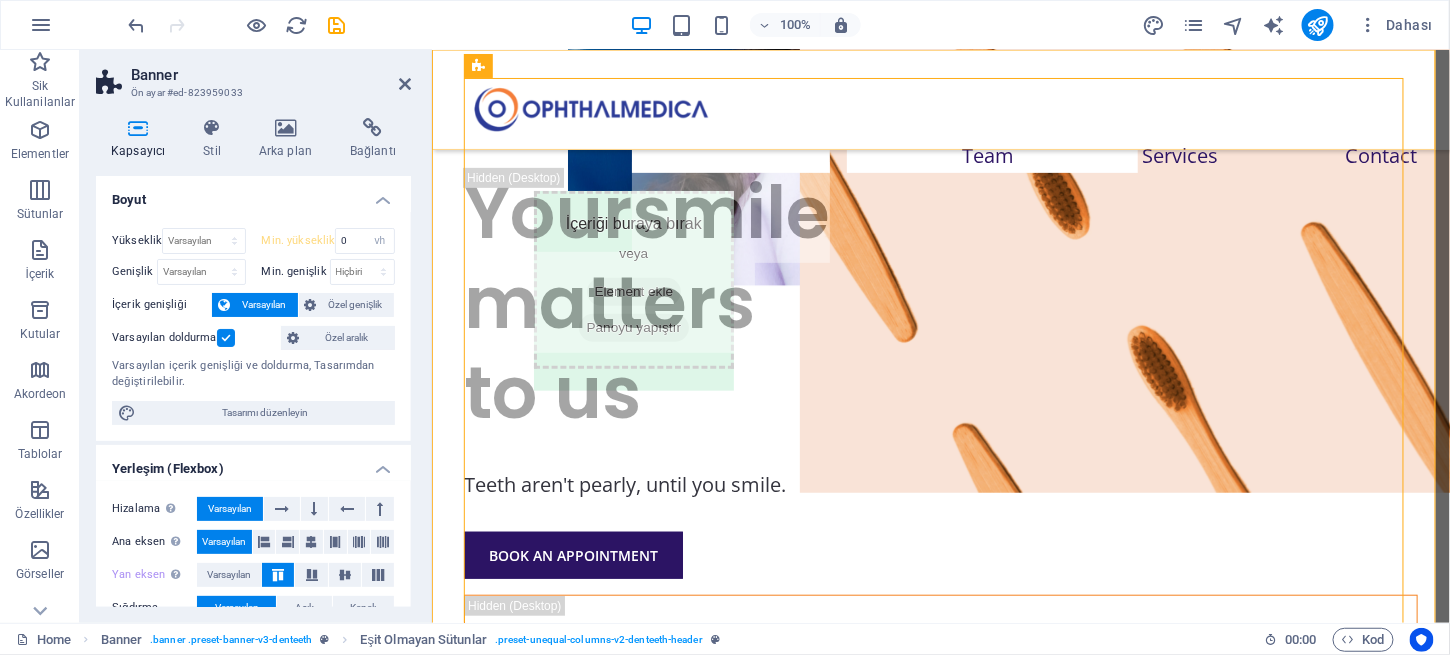 type 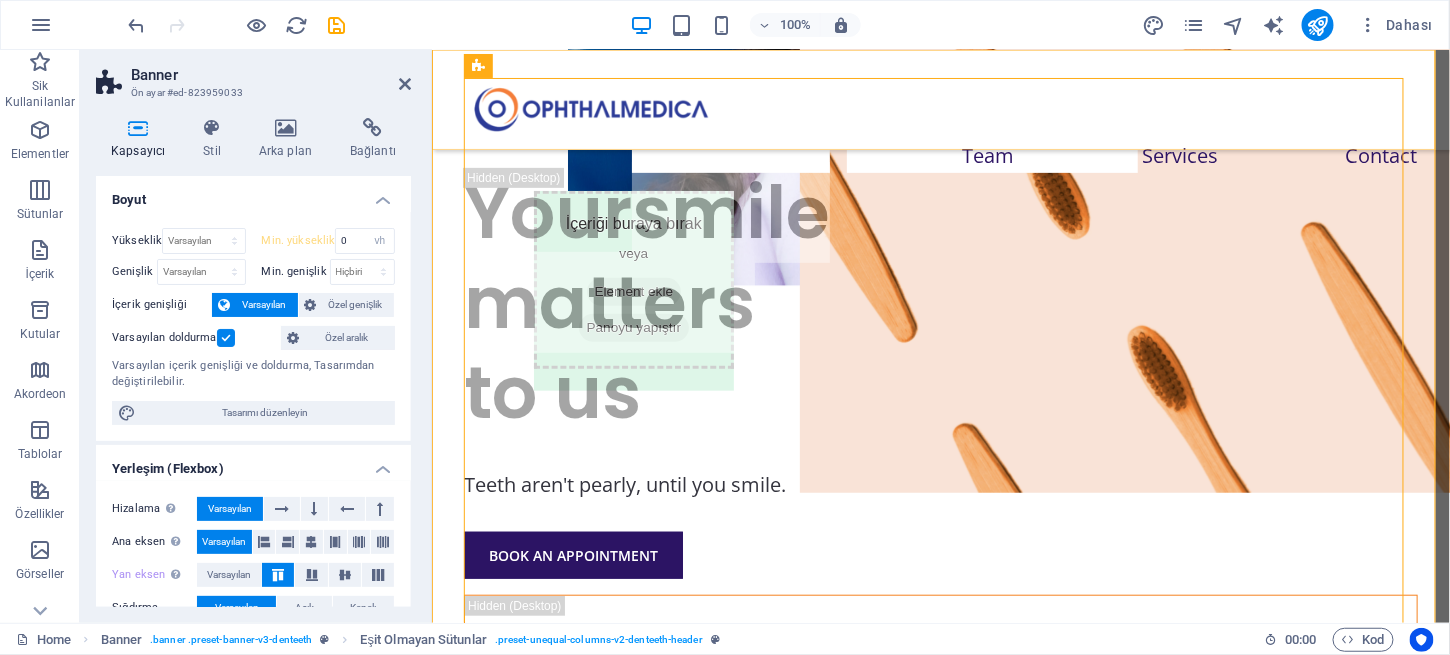 select on "DISABLED_OPTION_VALUE" 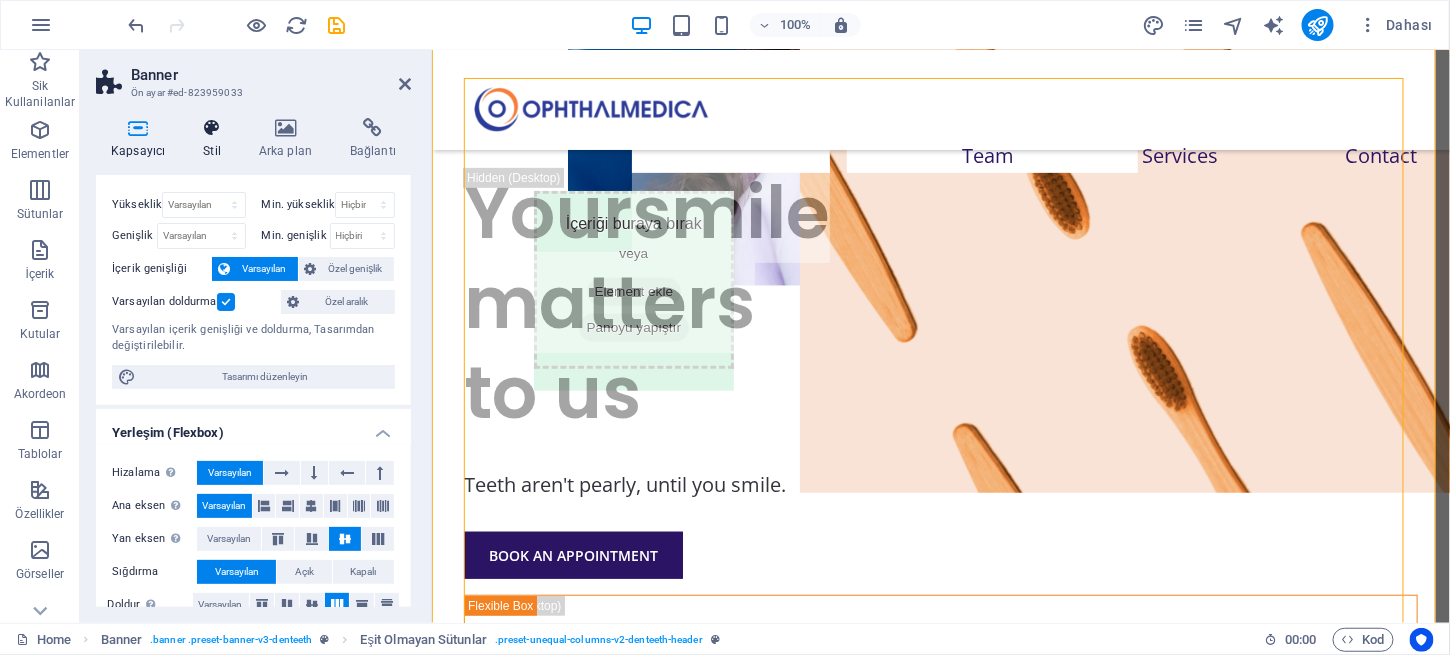 scroll, scrollTop: 35, scrollLeft: 0, axis: vertical 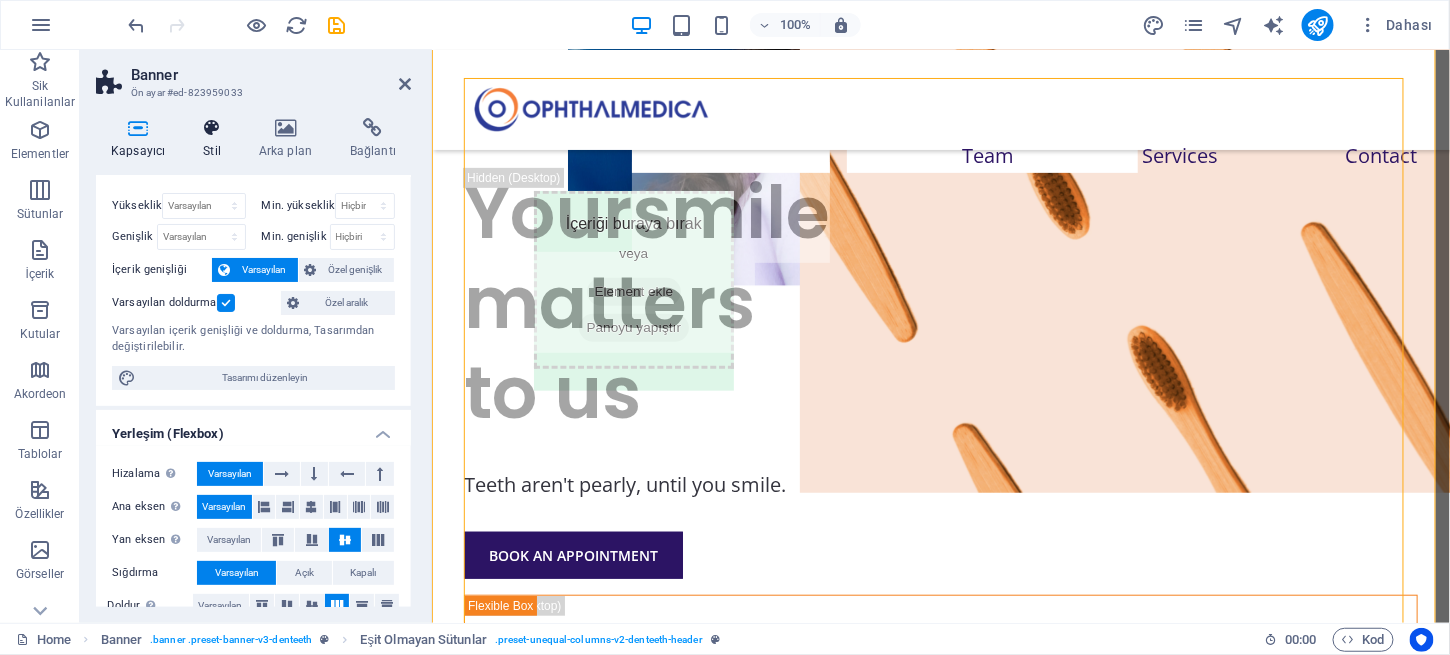 click at bounding box center [212, 128] 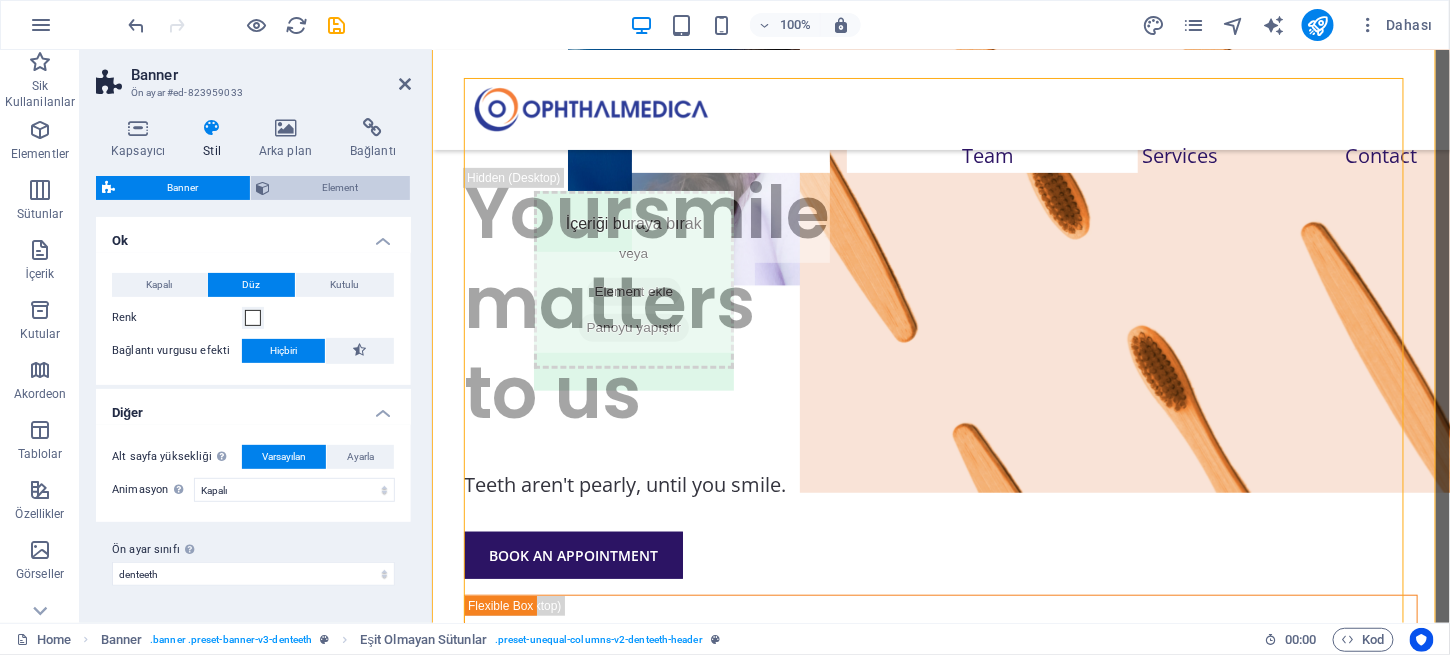 click on "Element" at bounding box center (341, 188) 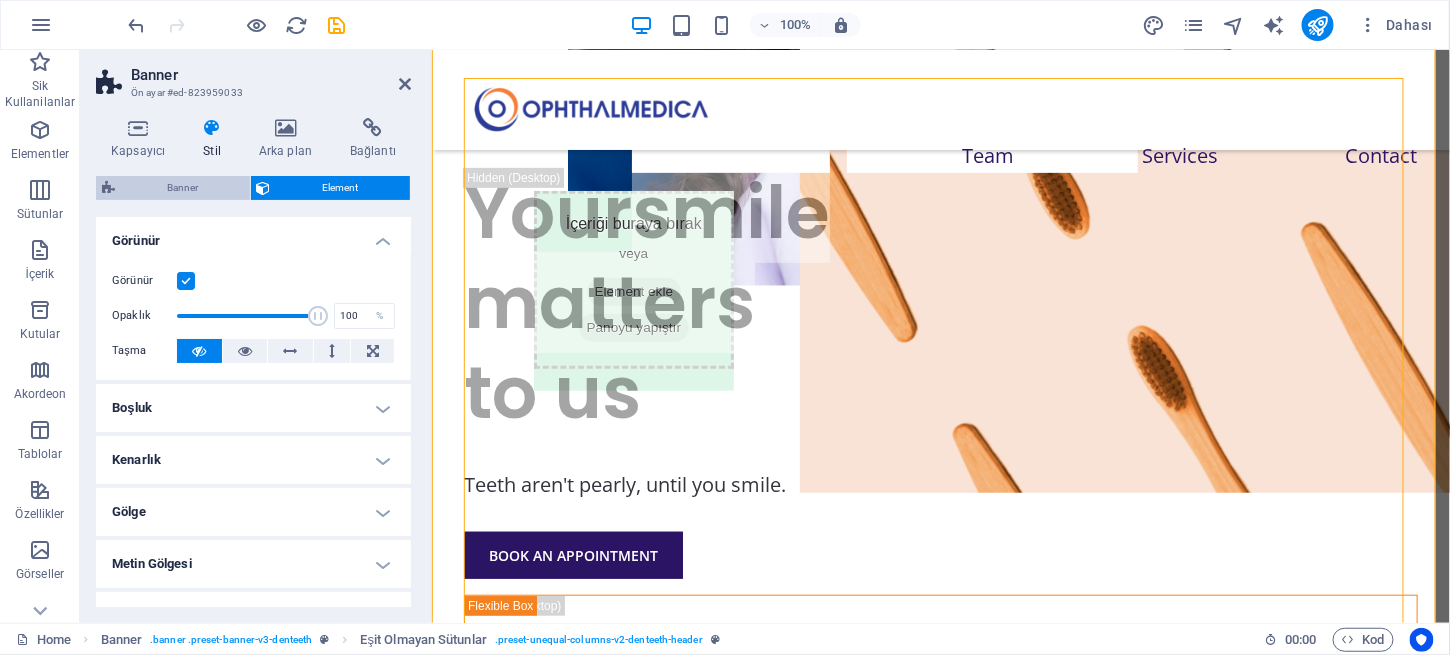 click on "Banner" at bounding box center (182, 188) 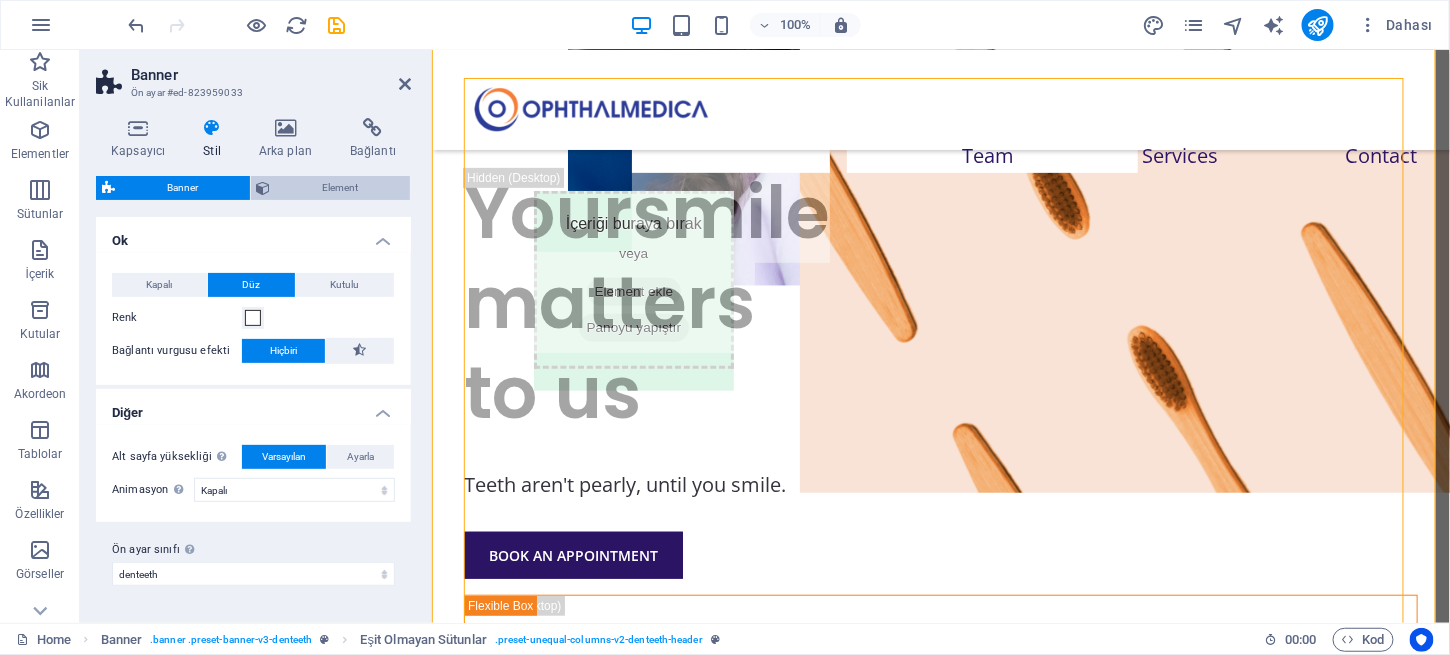 click on "Element" at bounding box center [341, 188] 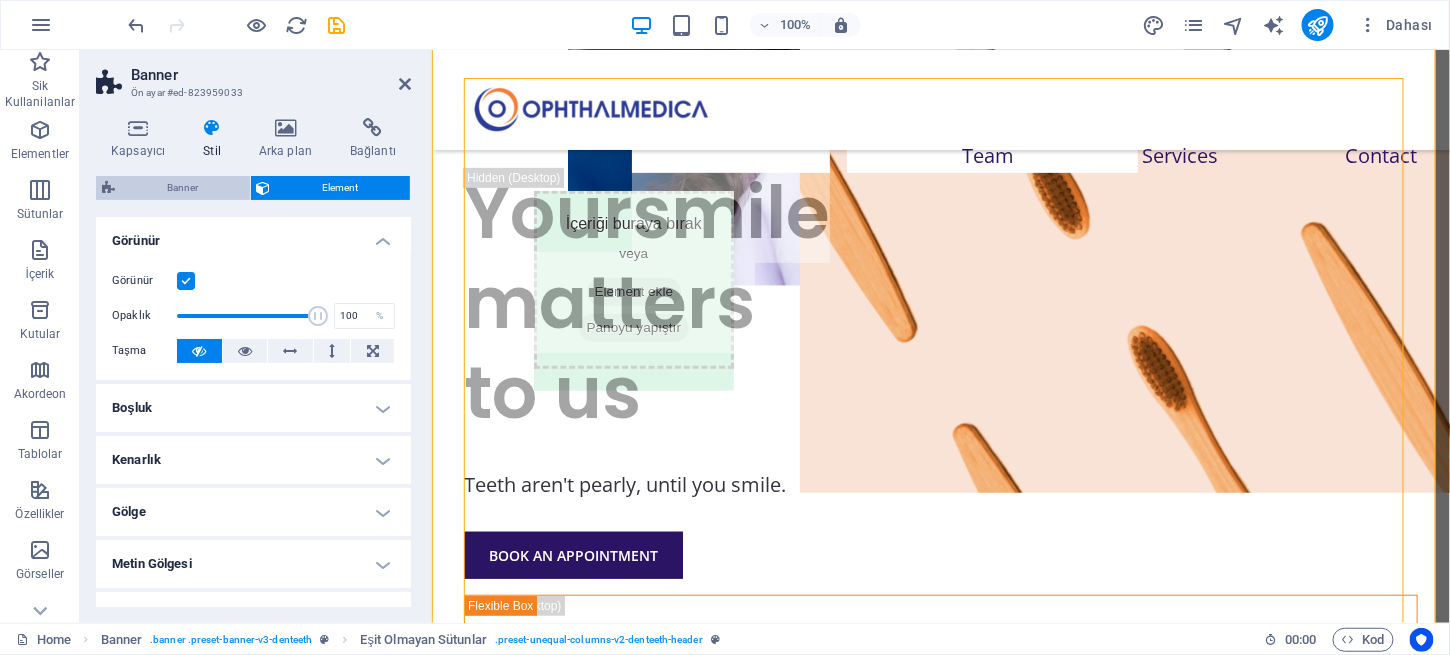 click on "Banner" at bounding box center (182, 188) 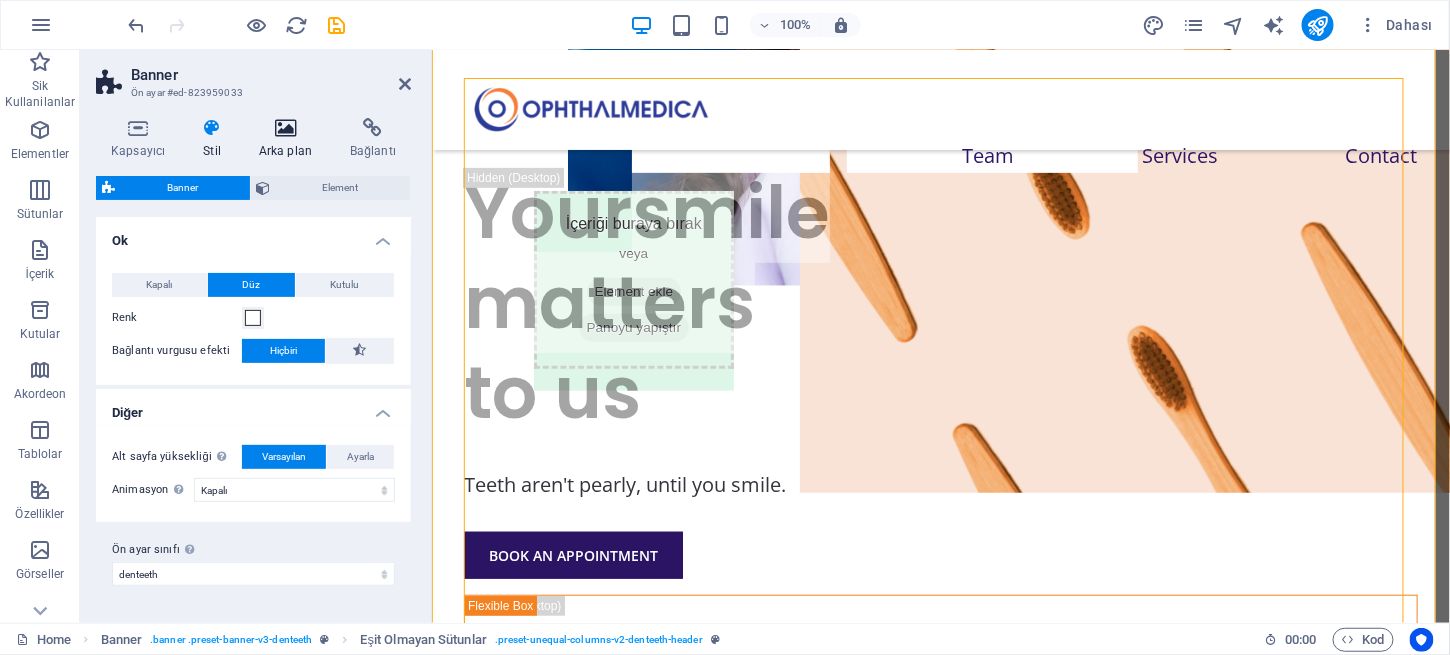 click at bounding box center (285, 128) 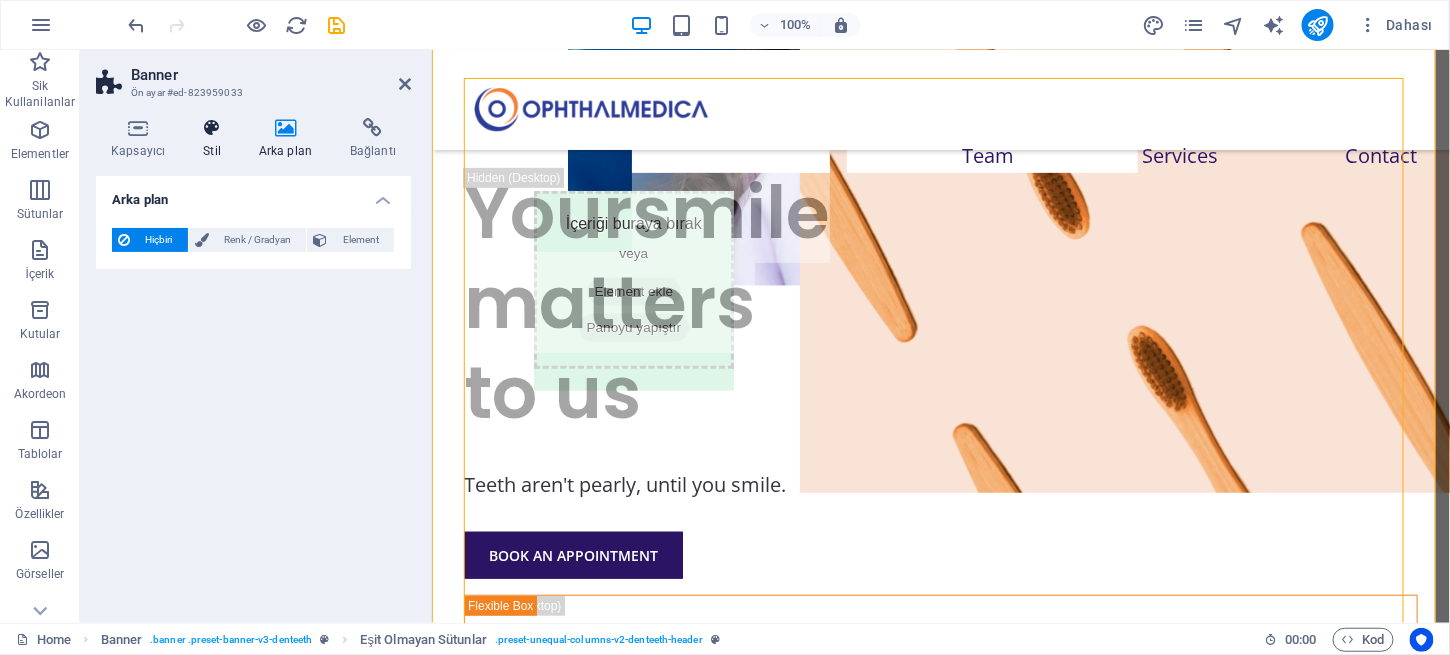 click at bounding box center (212, 128) 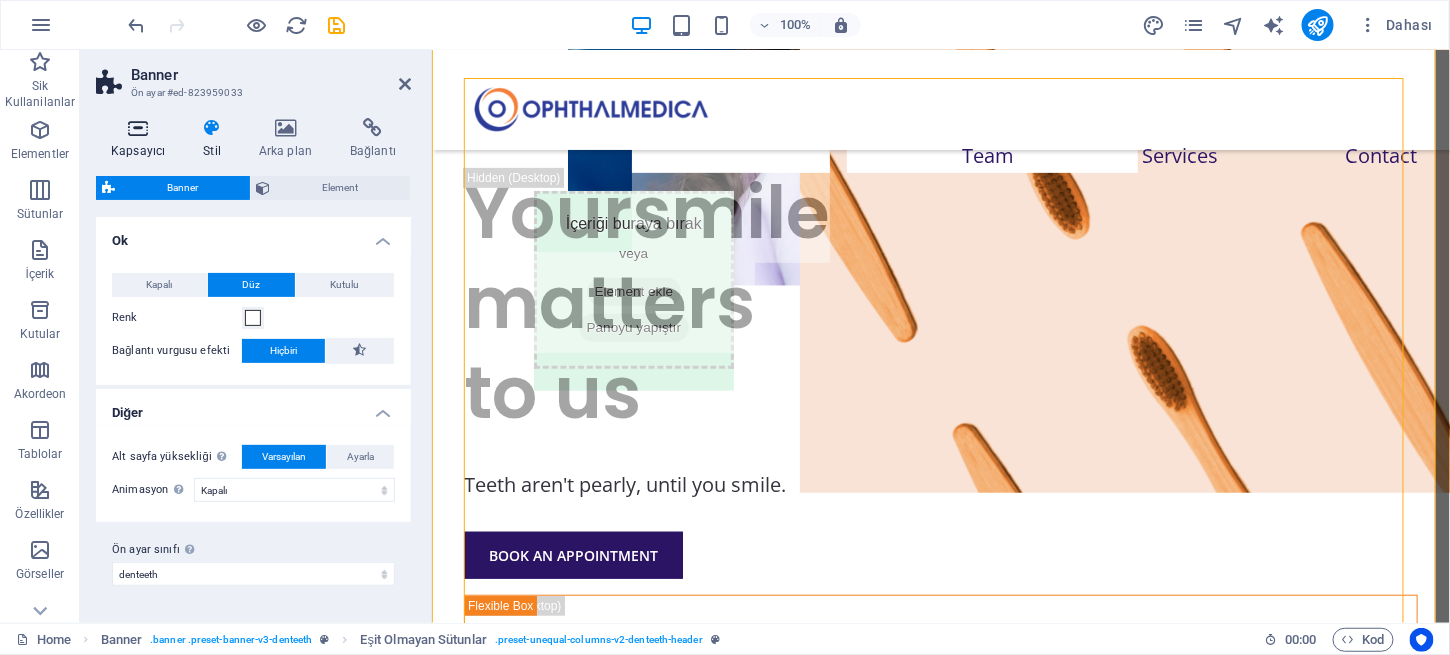 click at bounding box center [138, 128] 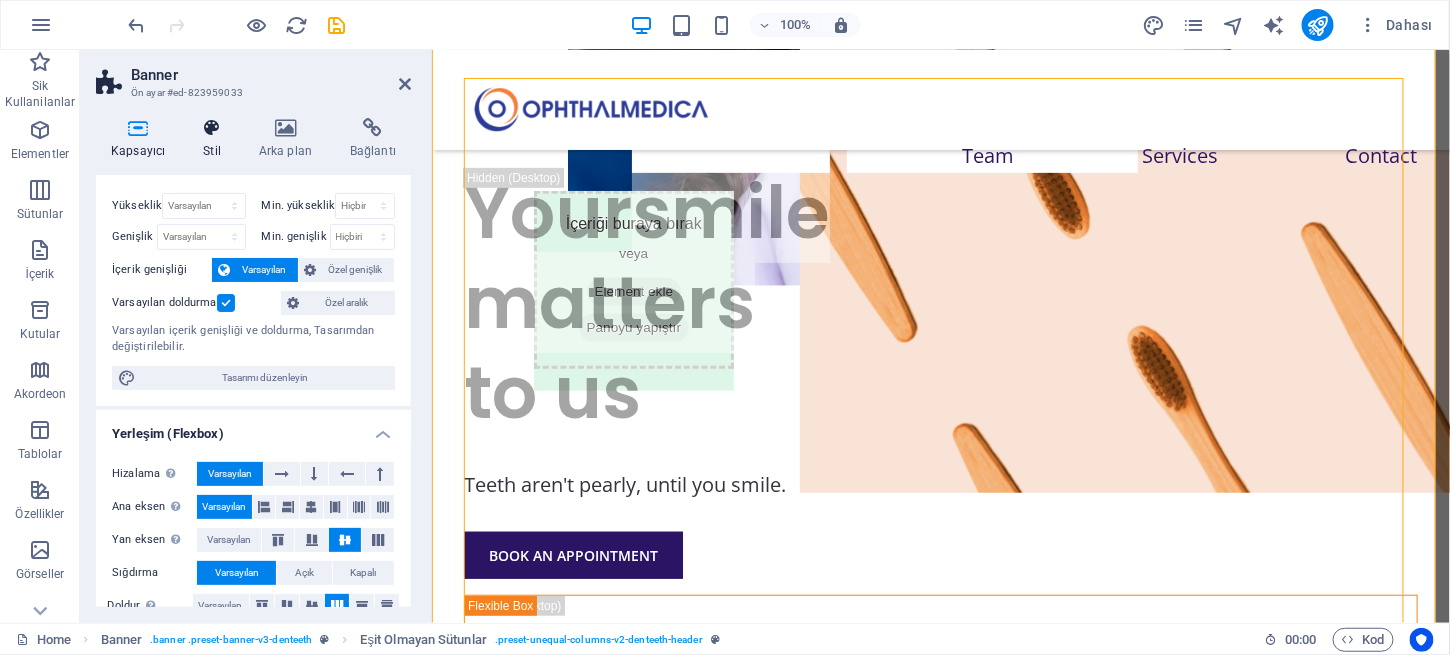 click on "Stil" at bounding box center (216, 139) 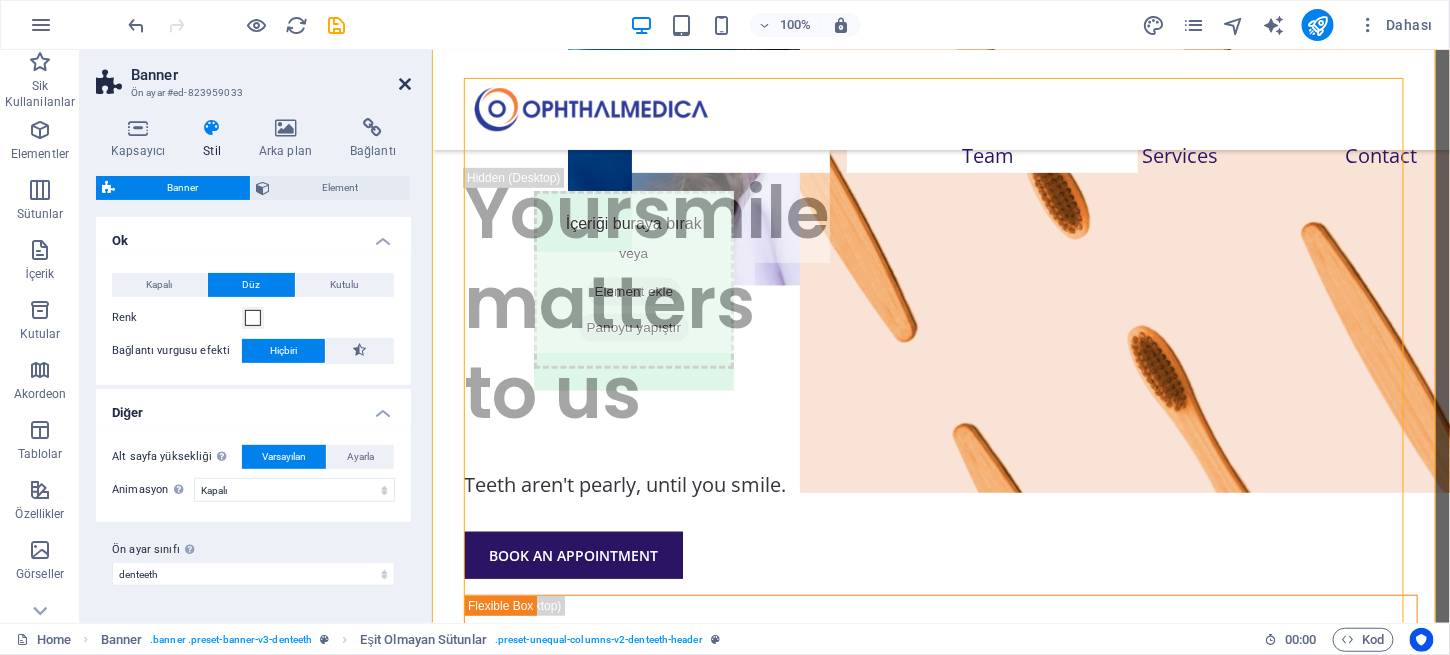 click at bounding box center [405, 84] 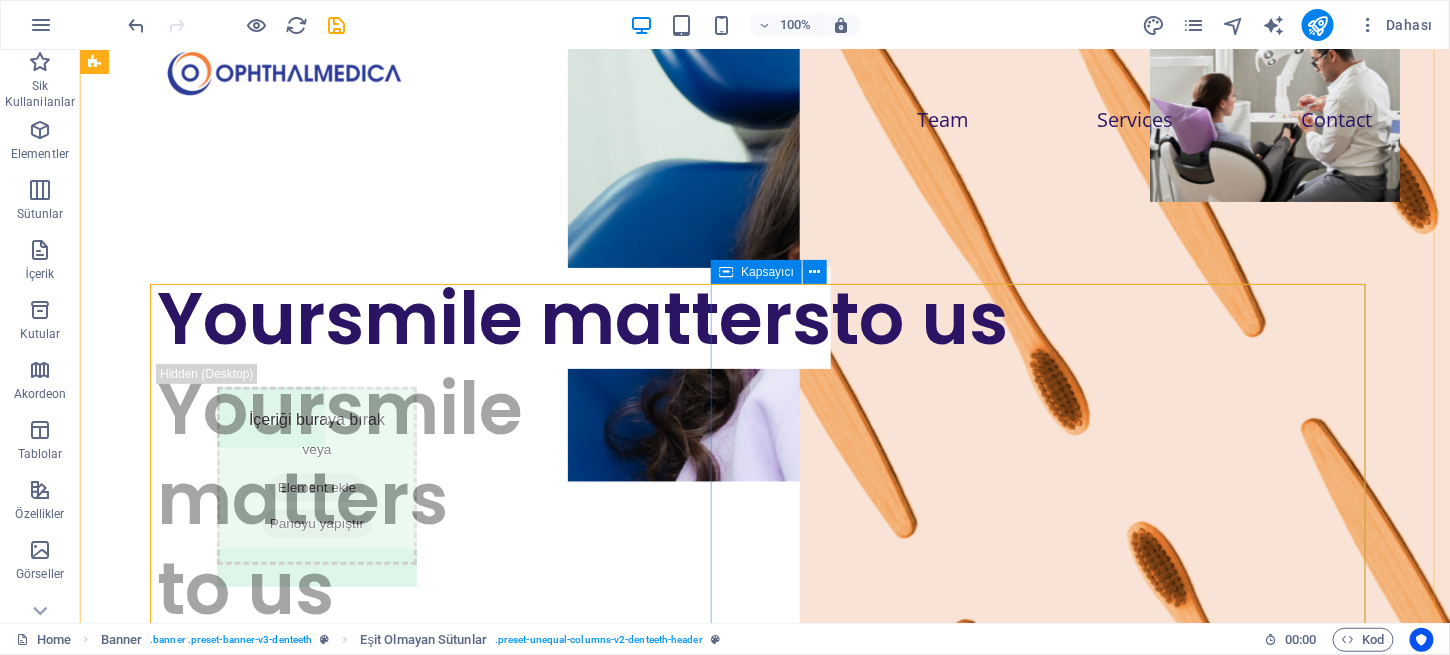 scroll, scrollTop: 0, scrollLeft: 0, axis: both 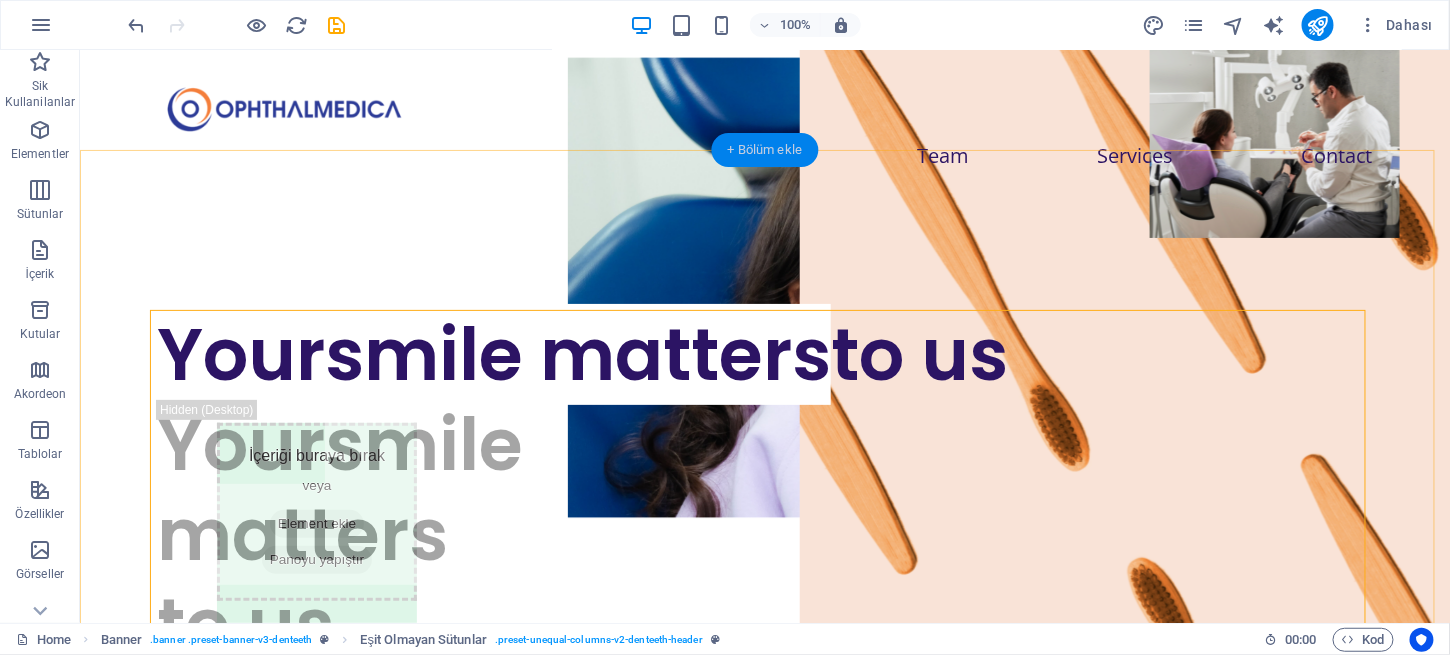 click on "+ Bölüm ekle" at bounding box center (765, 150) 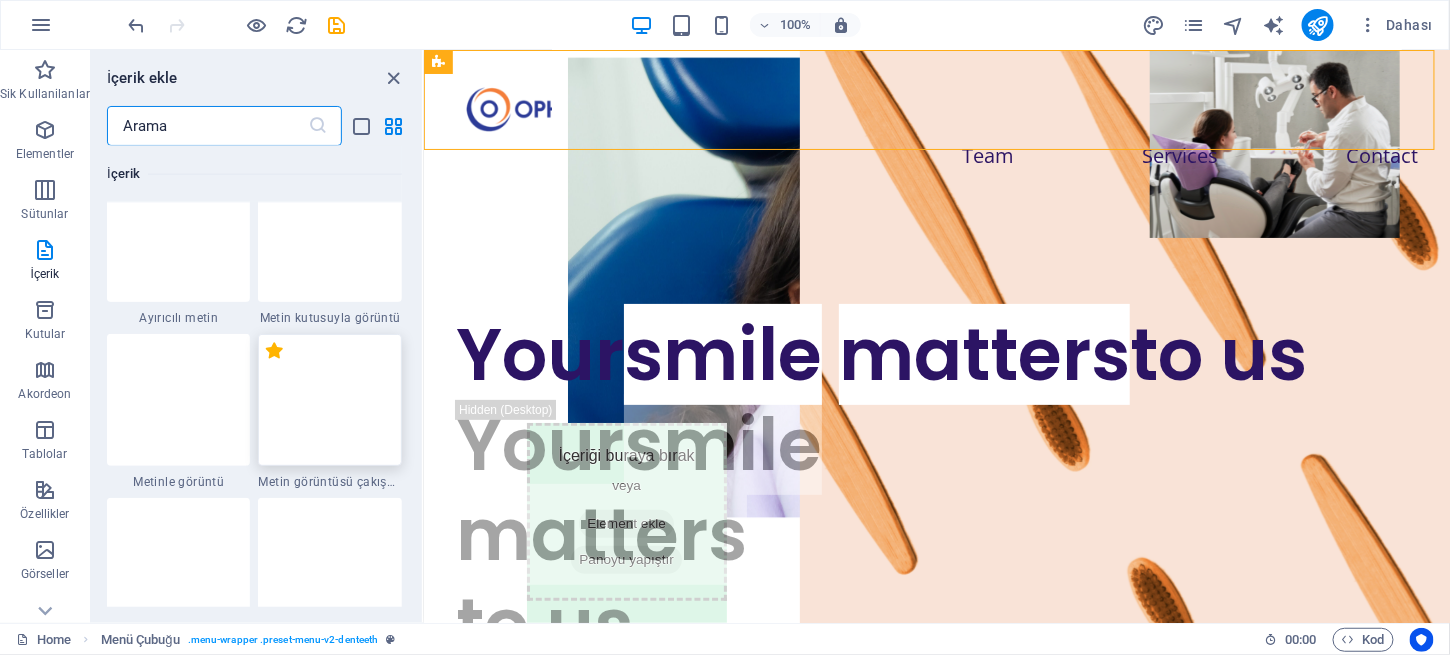 scroll, scrollTop: 3697, scrollLeft: 0, axis: vertical 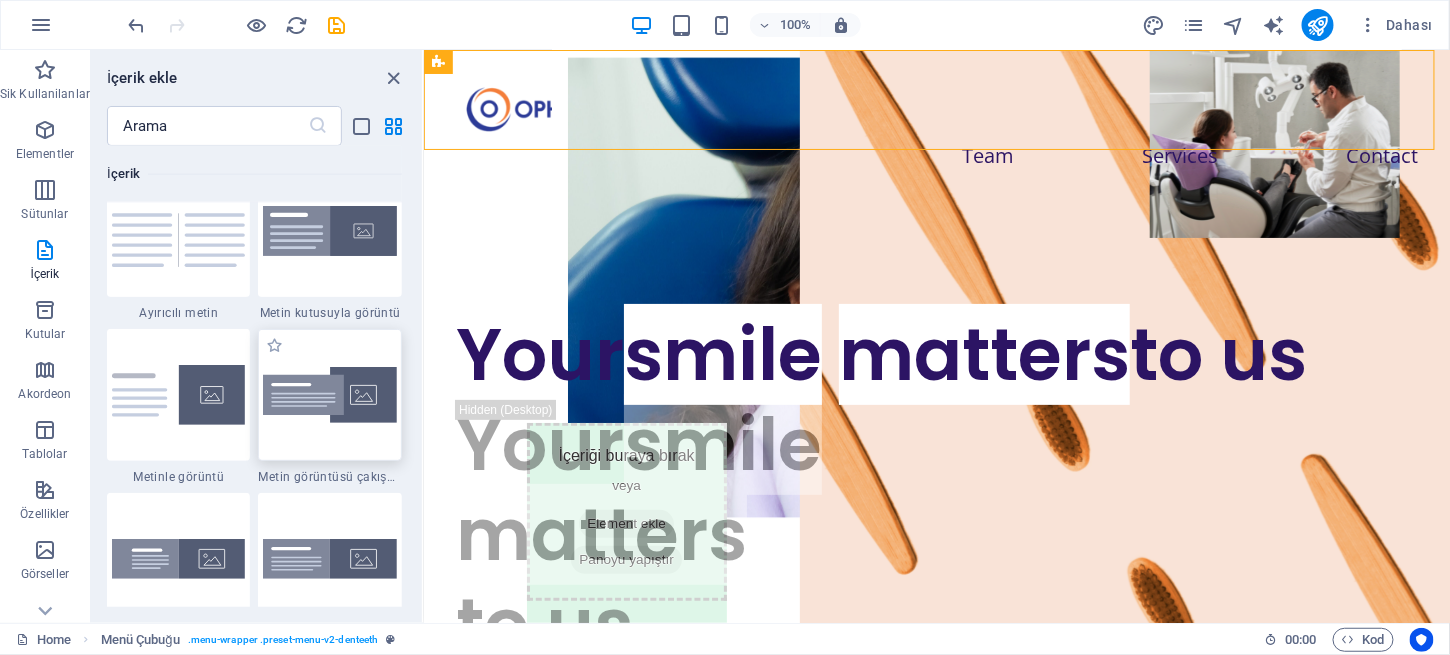click at bounding box center (330, 395) 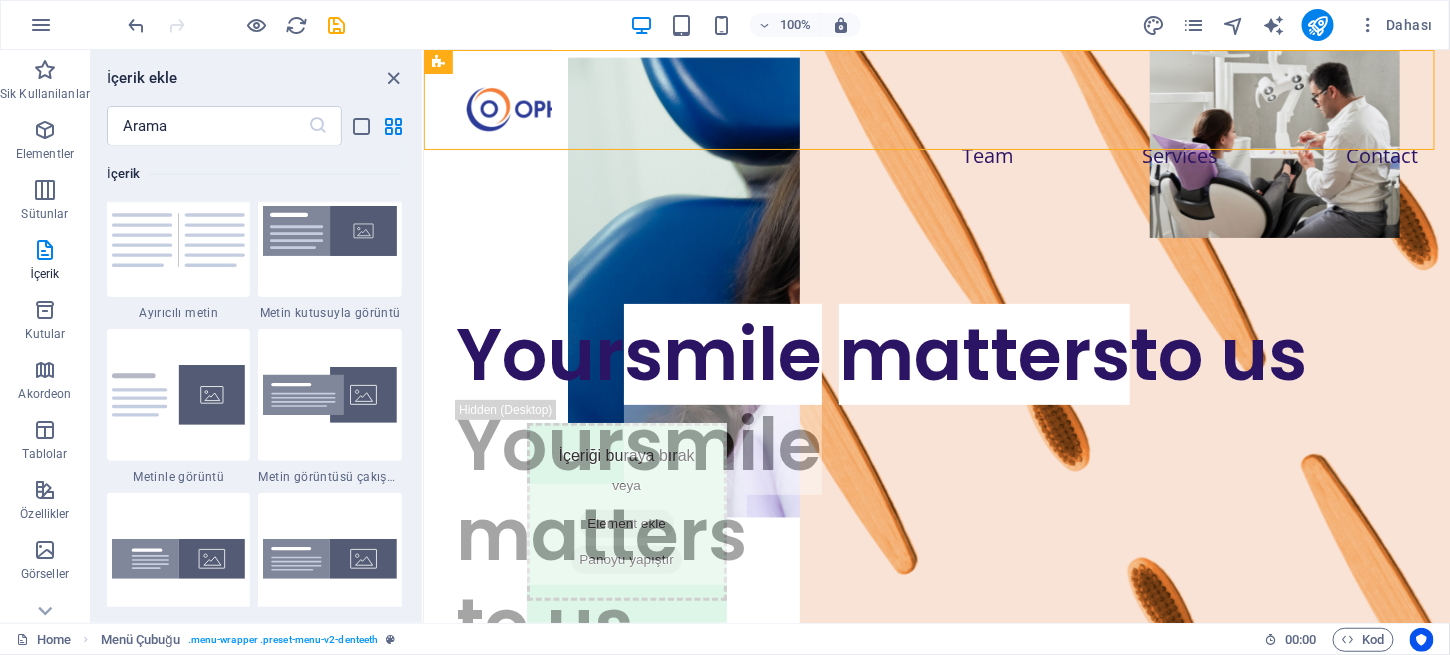 click on "Mevcut içeriği değiştirmek için buraya sürükleyin. Yeni bir element oluşturmak istiyorsanız “Ctrl” tuşuna basın.
H2   Kapsayıcı   Eşit Olmayan Sütunlar   Eşit Olmayan Sütunlar   Kapsayıcı   Düğme   Banner   Eşit Olmayan Sütunlar   Kapsayıcı   İmaj   Kapsayıcı   Aralık   Menü Çubuğu   Menü   Logo   Düğme   Eşit Olmayan Sütunlar   Kapsayıcı   İmaj   Metin   Kapsayıcı   Aralık   Yer Tutucu   Kapsayıcı   Aralık   Kapsayıcı   Eşit Olmayan Sütunlar   Kapsayıcı   Kapsayıcı   Aralık   Aralık   Metin   HTML   Aralık   Kapsayıcı   Eşit Olmayan Sütunlar   Kapsayıcı   HTML   İmaj   Aralık   Metin   Aralık   Kapsayıcı   Simge Listesi   Kapsayıcı   H3   3 sütun   Kapsayıcı   Simge Listesi   Kapsayıcı   Kapsayıcı   İmaj   3 sütun   Kapsayıcı   Kapsayıcı   3 sütun   Simge Listesi   Kapsayıcı   H3   Simge Listesi   Kapsayıcı   Kapsayıcı   Kutular   Kapsayıcı   H3   Kapsayıcı   Kapsayıcı   Kapsayıcı   H3" at bounding box center (937, 336) 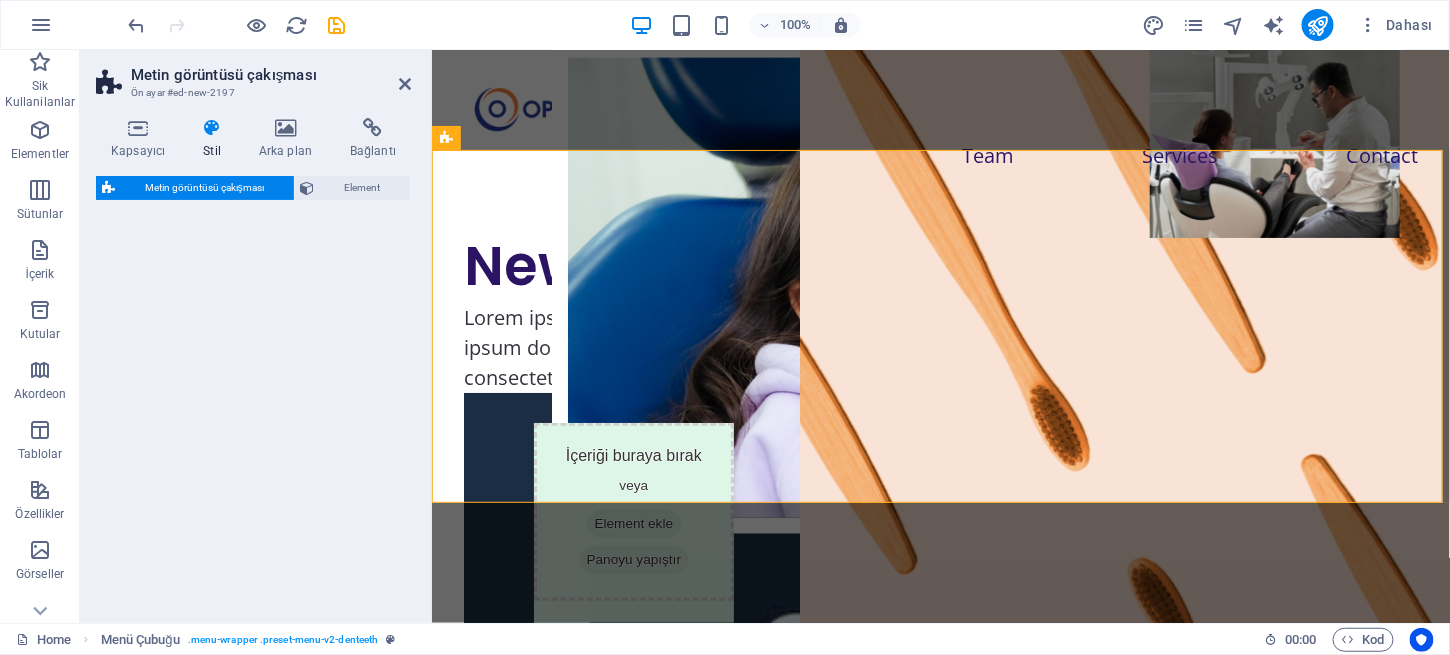 select on "rem" 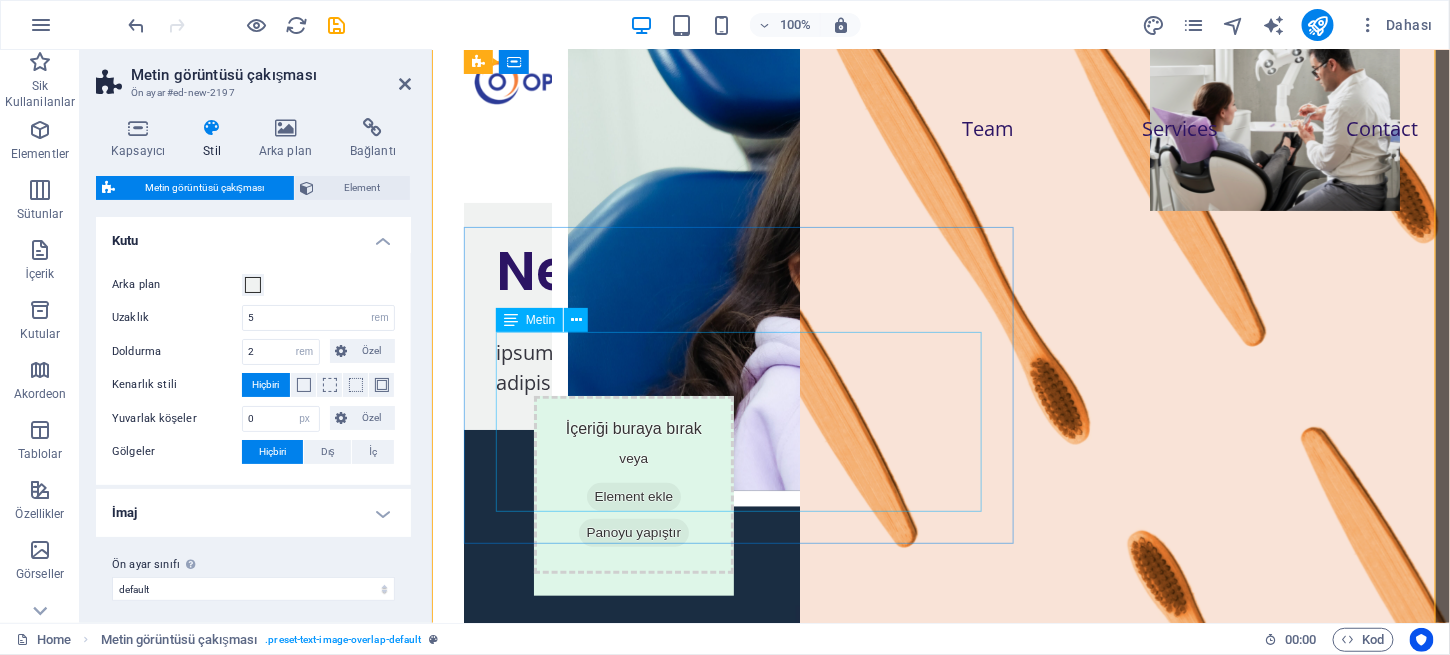 scroll, scrollTop: 0, scrollLeft: 0, axis: both 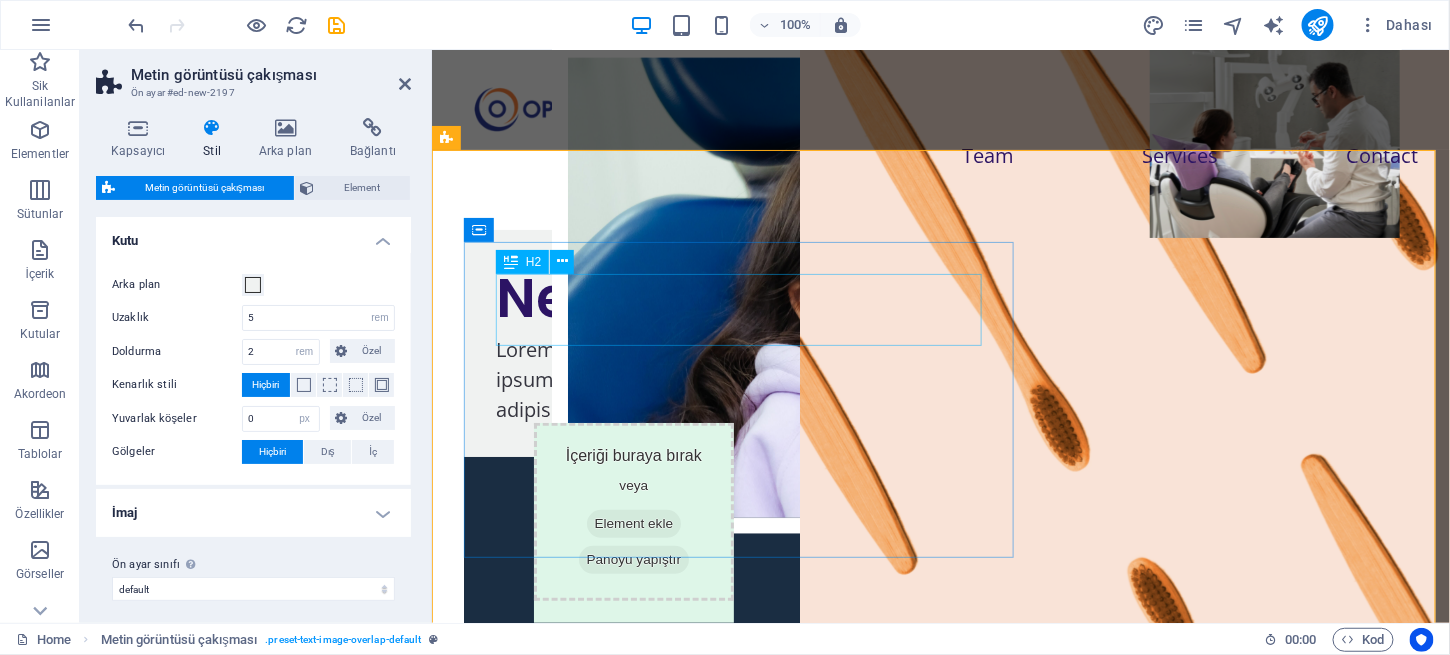 click on "New headline" at bounding box center [980, 297] 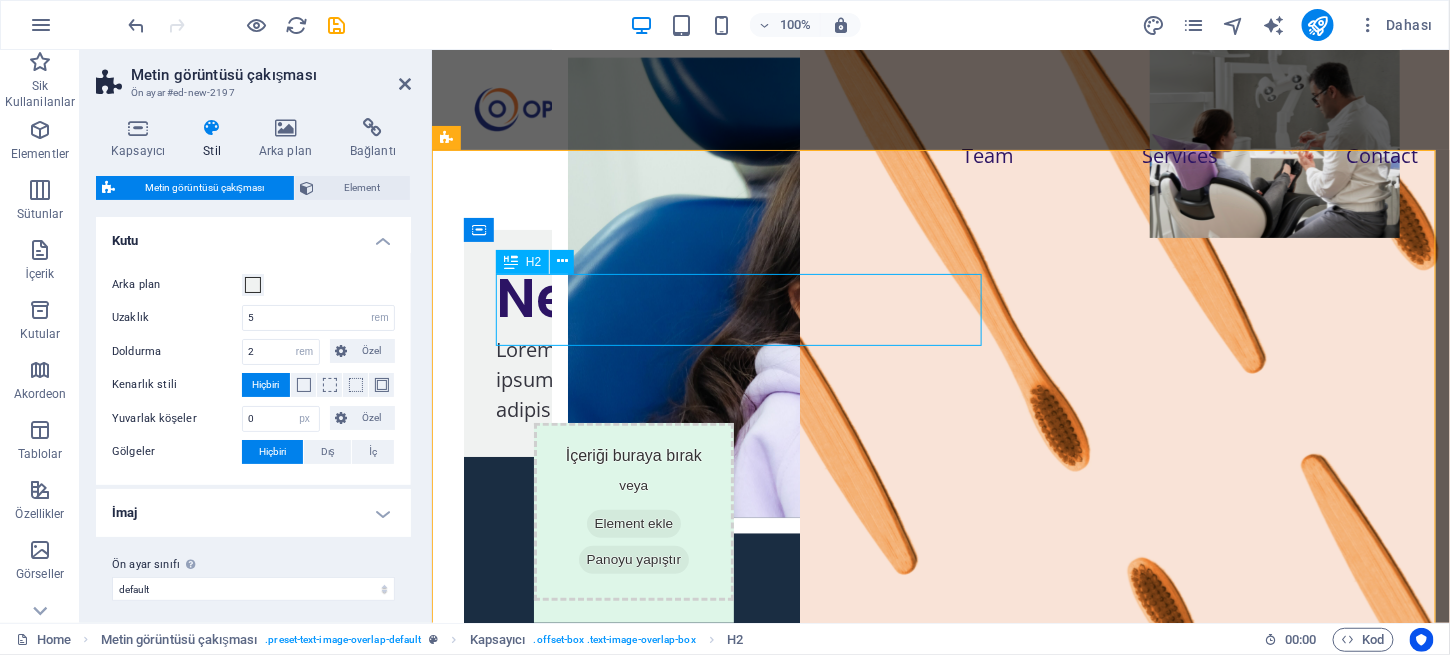 click on "New headline" at bounding box center [980, 297] 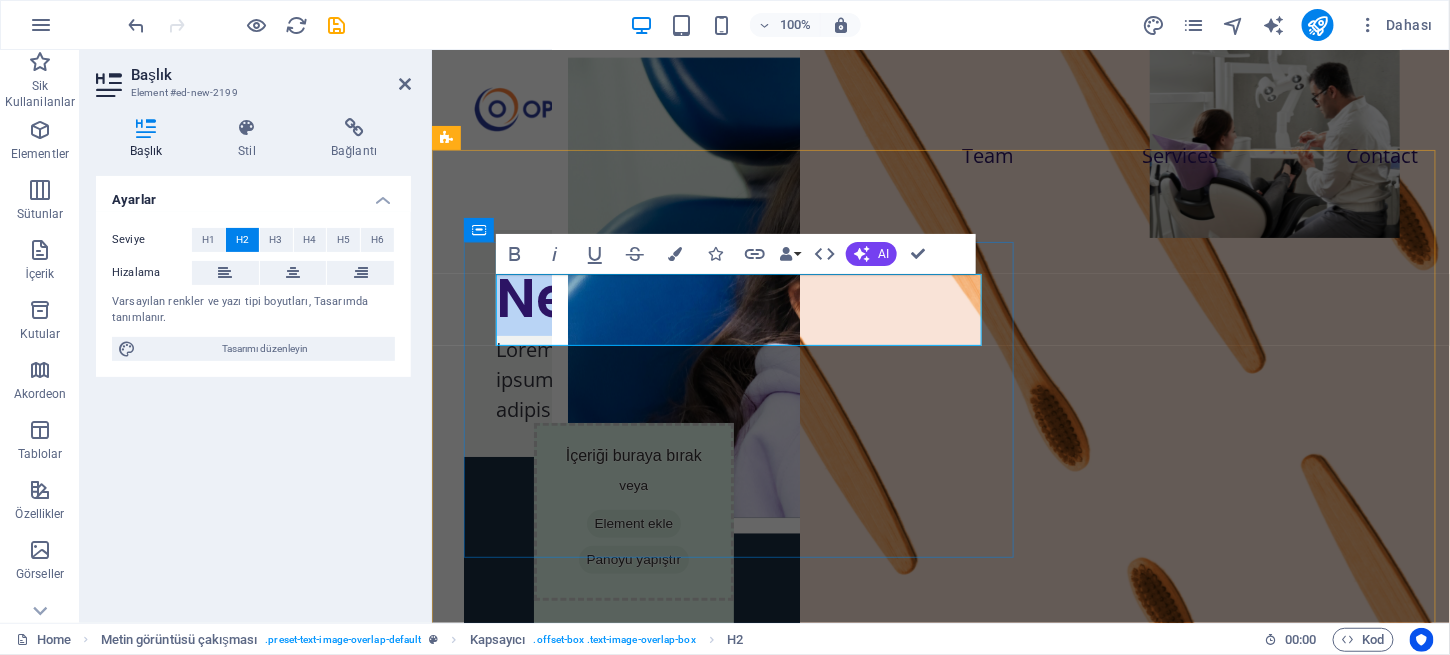type 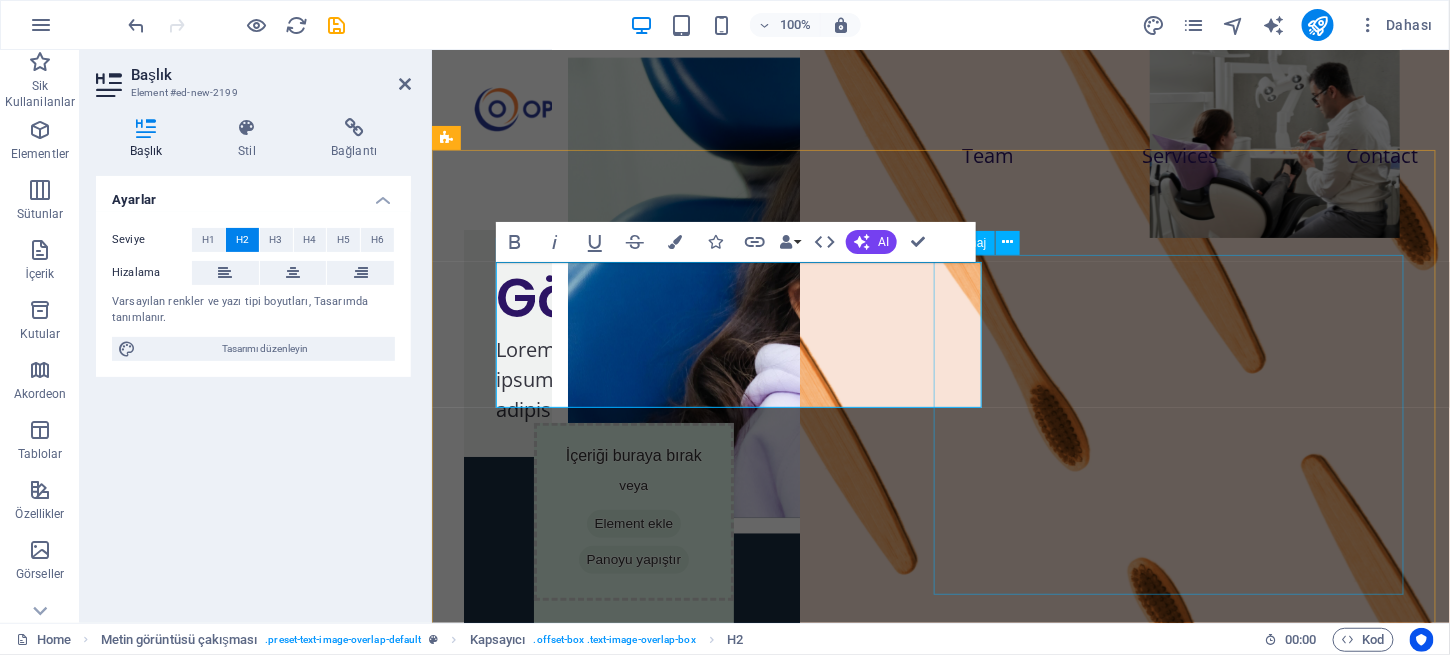 click at bounding box center (940, 801) 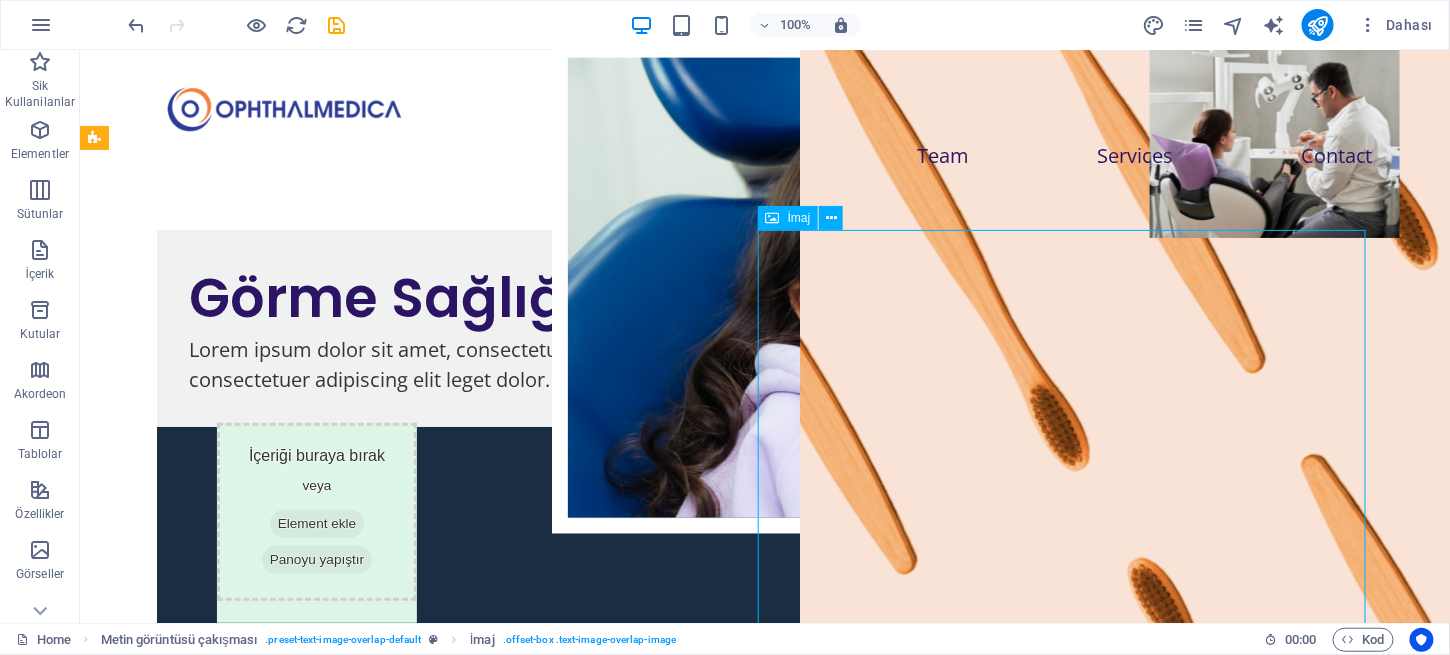 click at bounding box center (764, 866) 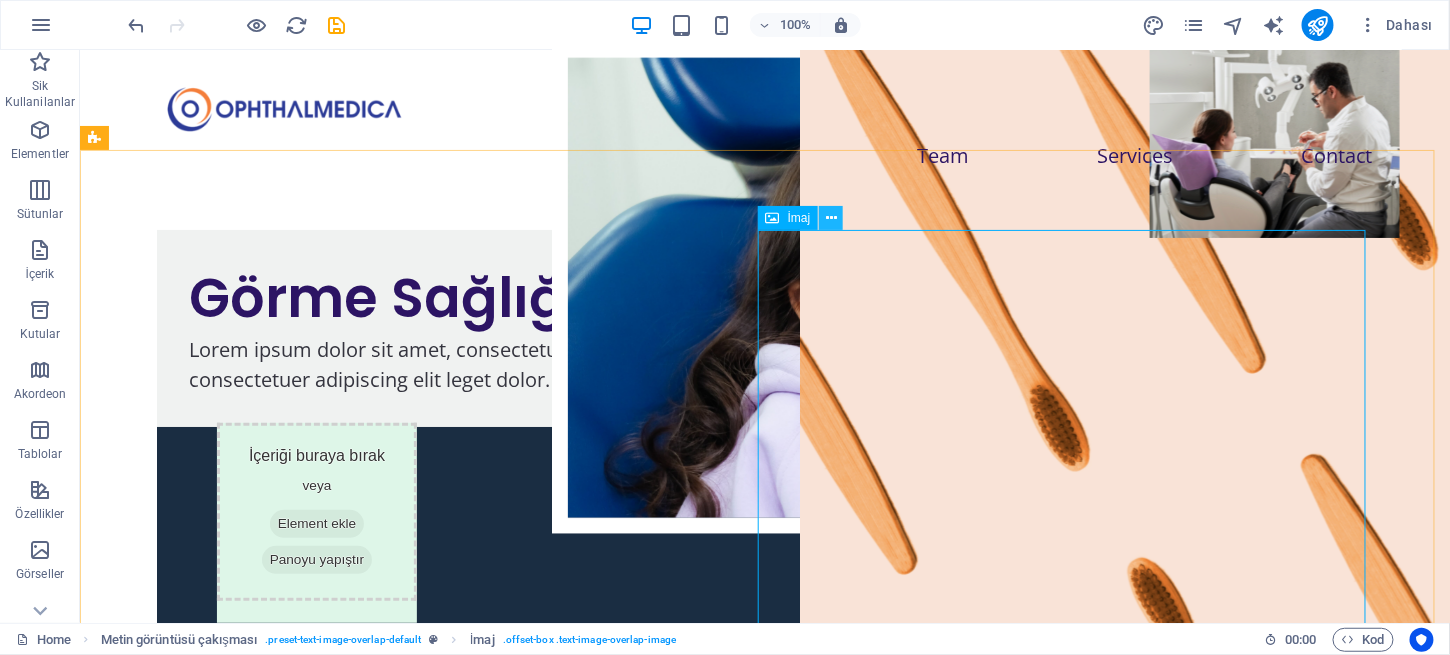 click at bounding box center [831, 218] 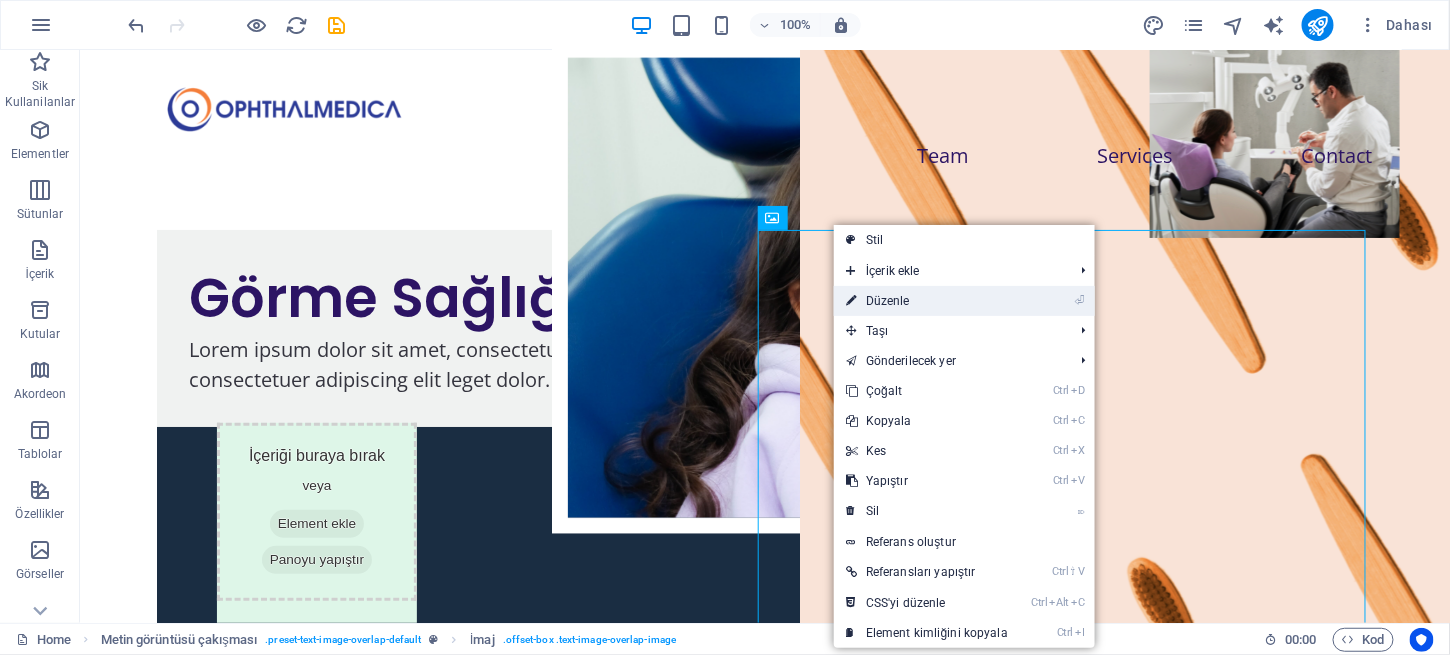 click on "⏎  Düzenle" at bounding box center [927, 301] 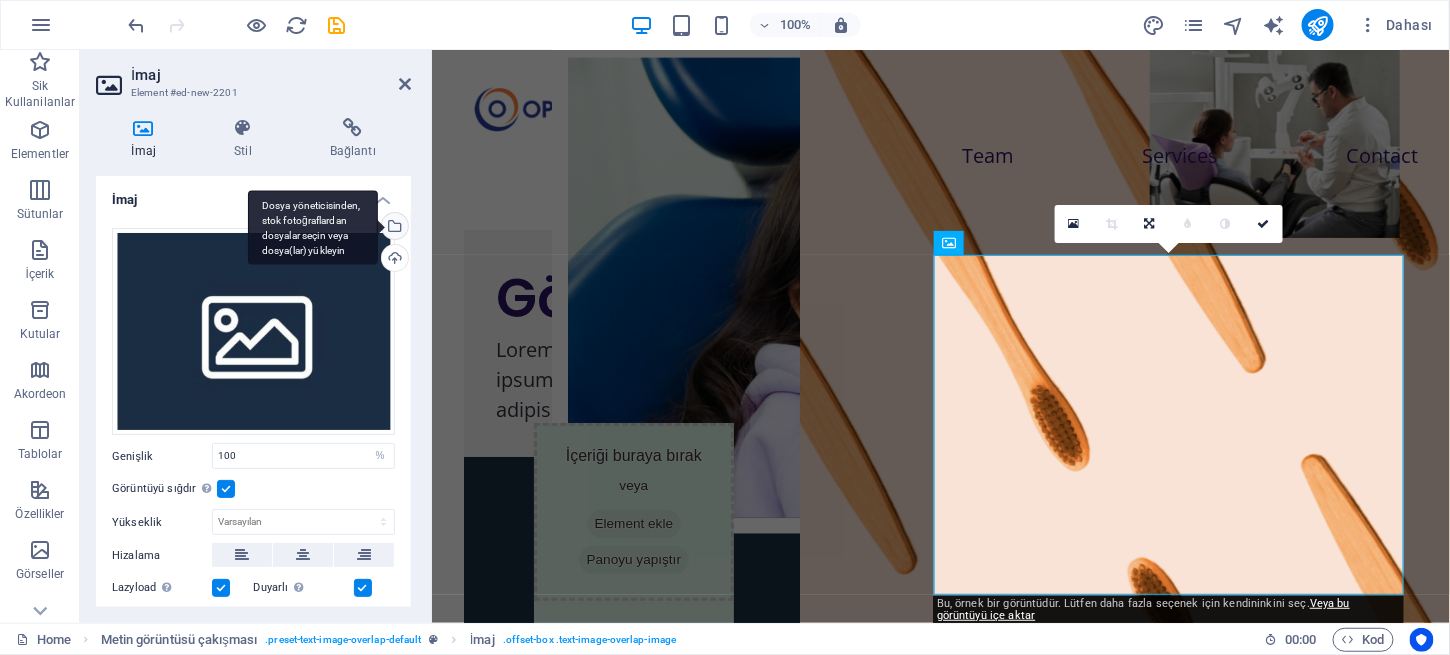 click on "Dosya yöneticisinden, stok fotoğraflardan dosyalar seçin veya dosya(lar) yükleyin" at bounding box center [393, 228] 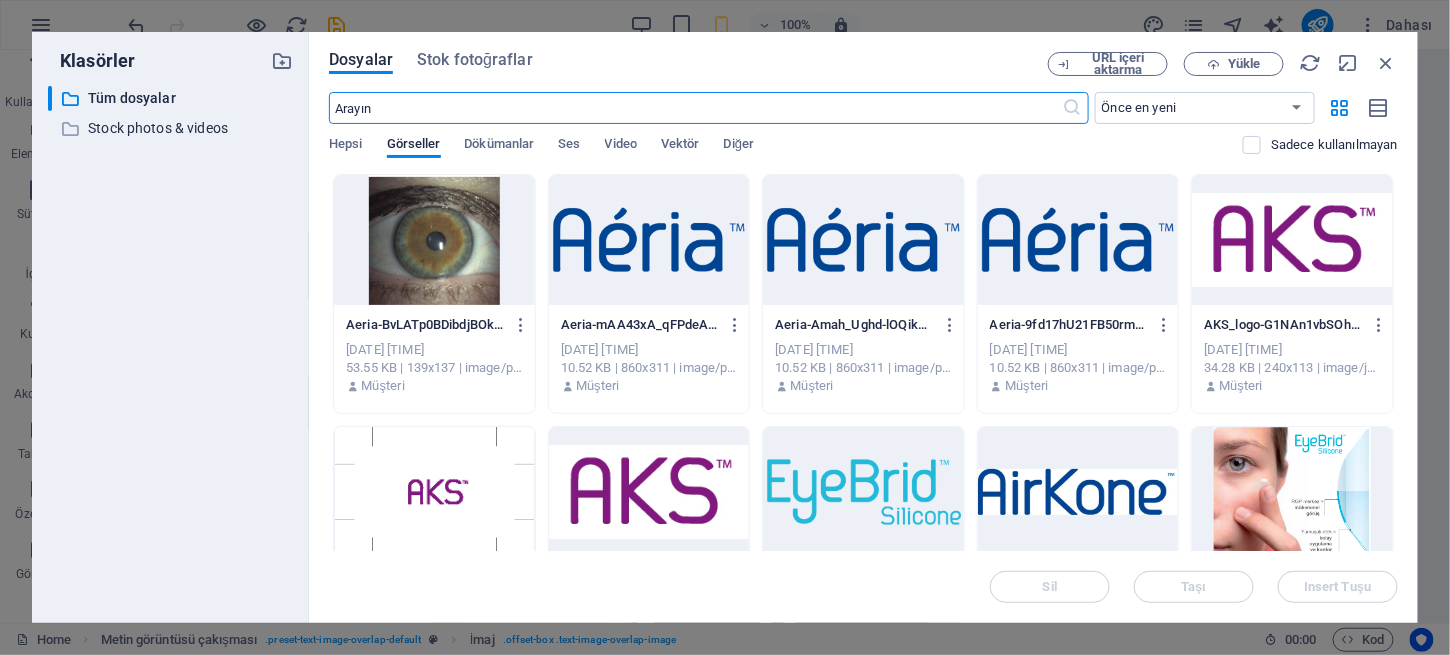 click at bounding box center (1292, 492) 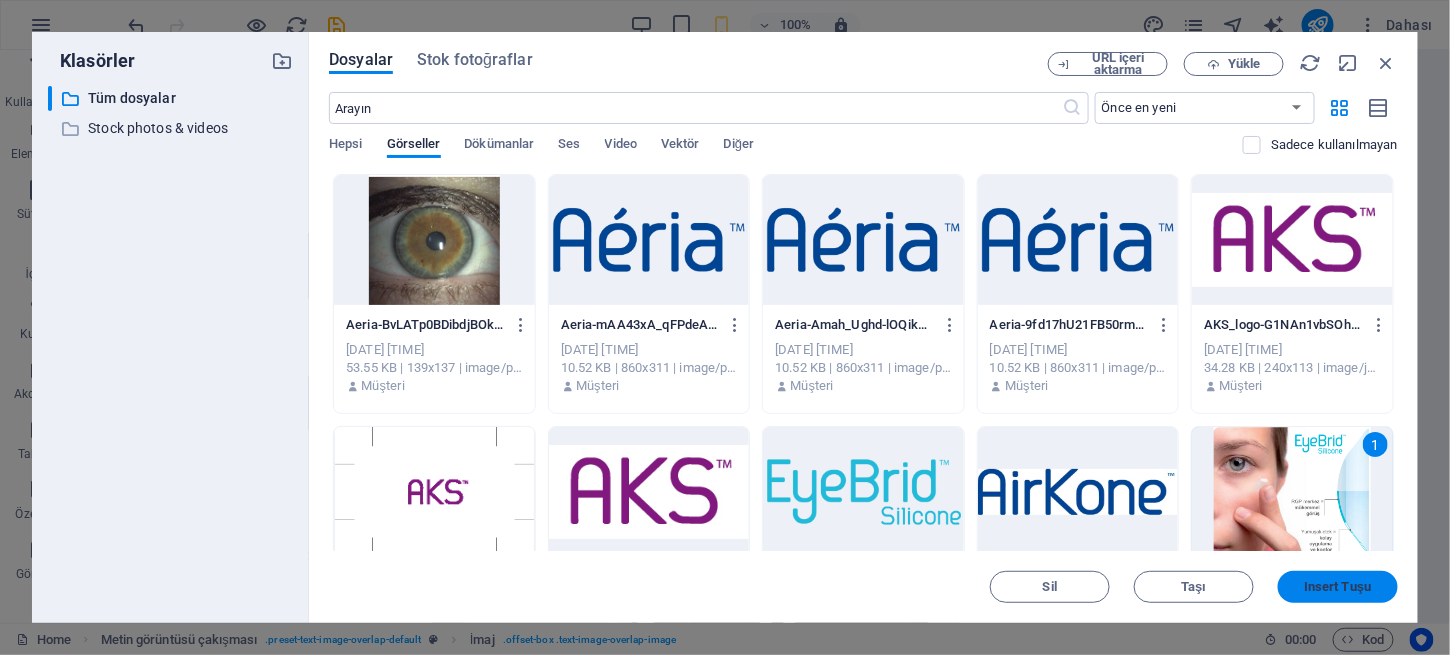 click on "Insert Tuşu" at bounding box center (1337, 587) 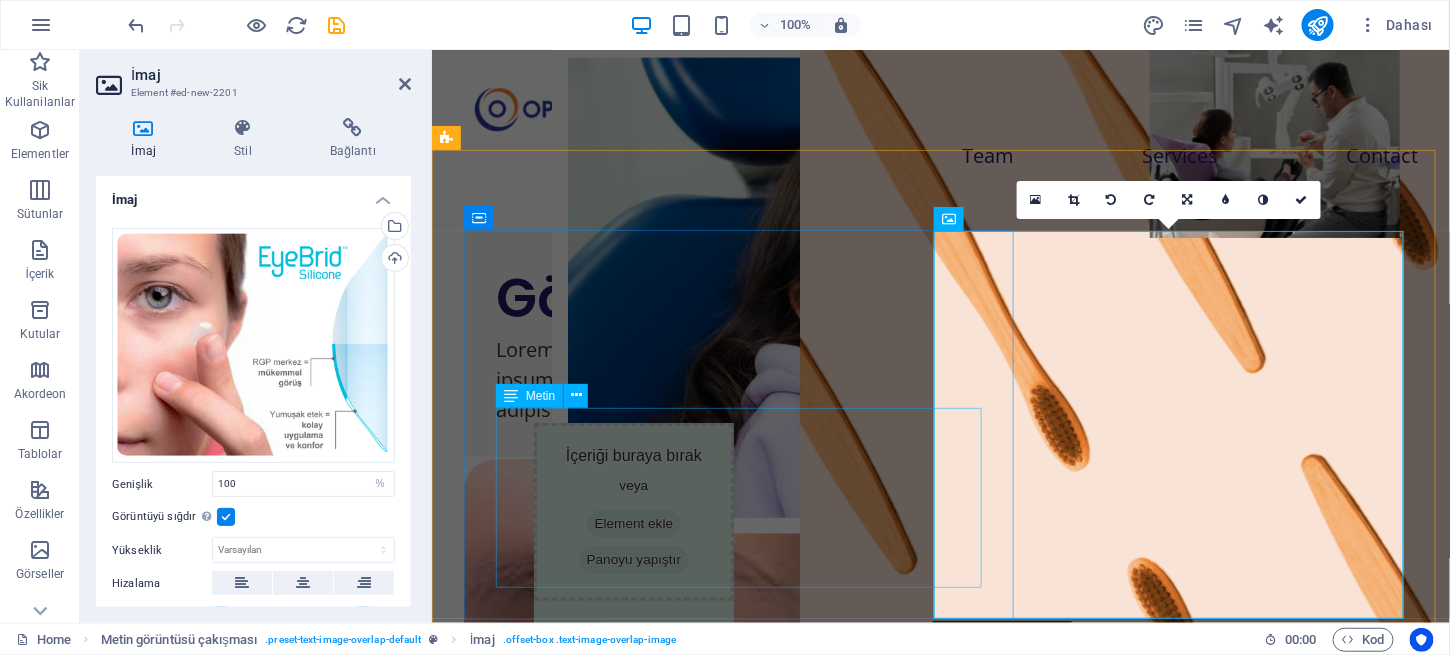 click on "Lorem ipsum dolor sit amet, consectetuer adipiscing elit. Aenean commodo ligula eget dolor. Lorem ipsum dolor sit amet, consectetuer adipiscing elit leget dolor. Lorem ipsum dolor sit amet, consectetuer adipiscing elit. Aenean commodo ligula eget dolor." at bounding box center (980, 379) 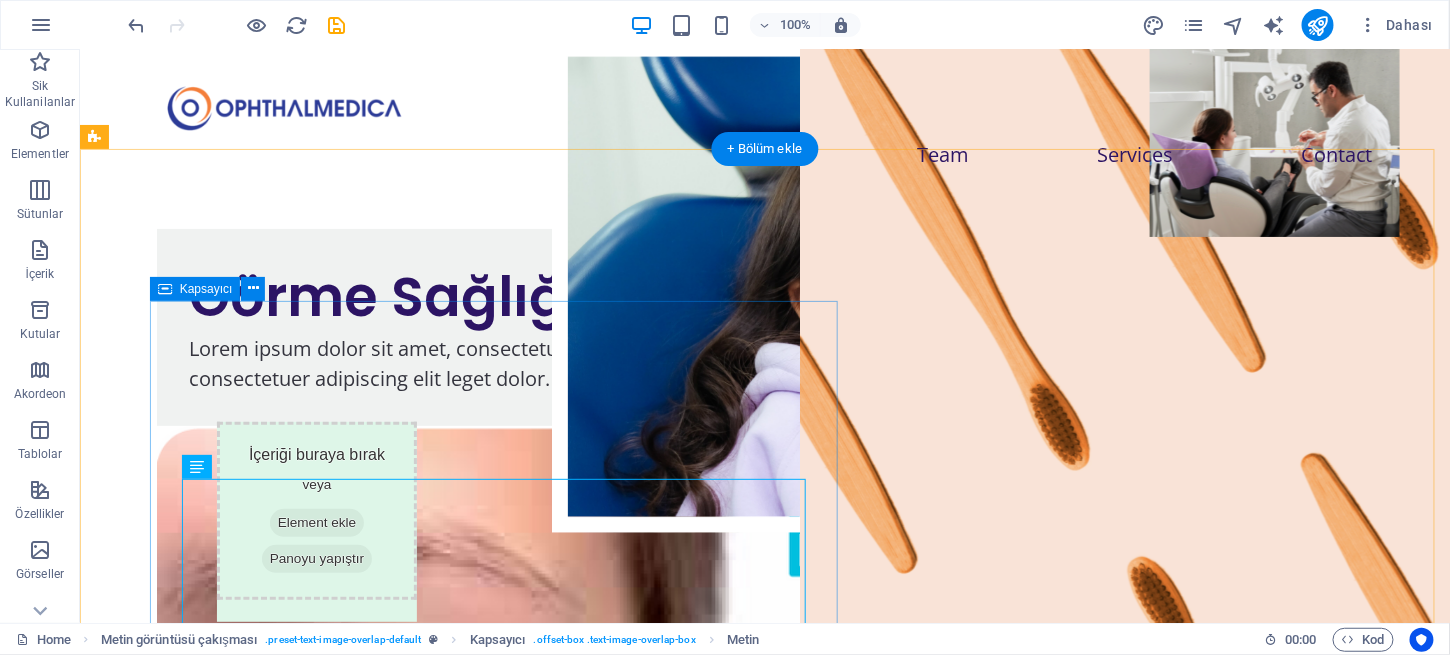 scroll, scrollTop: 0, scrollLeft: 0, axis: both 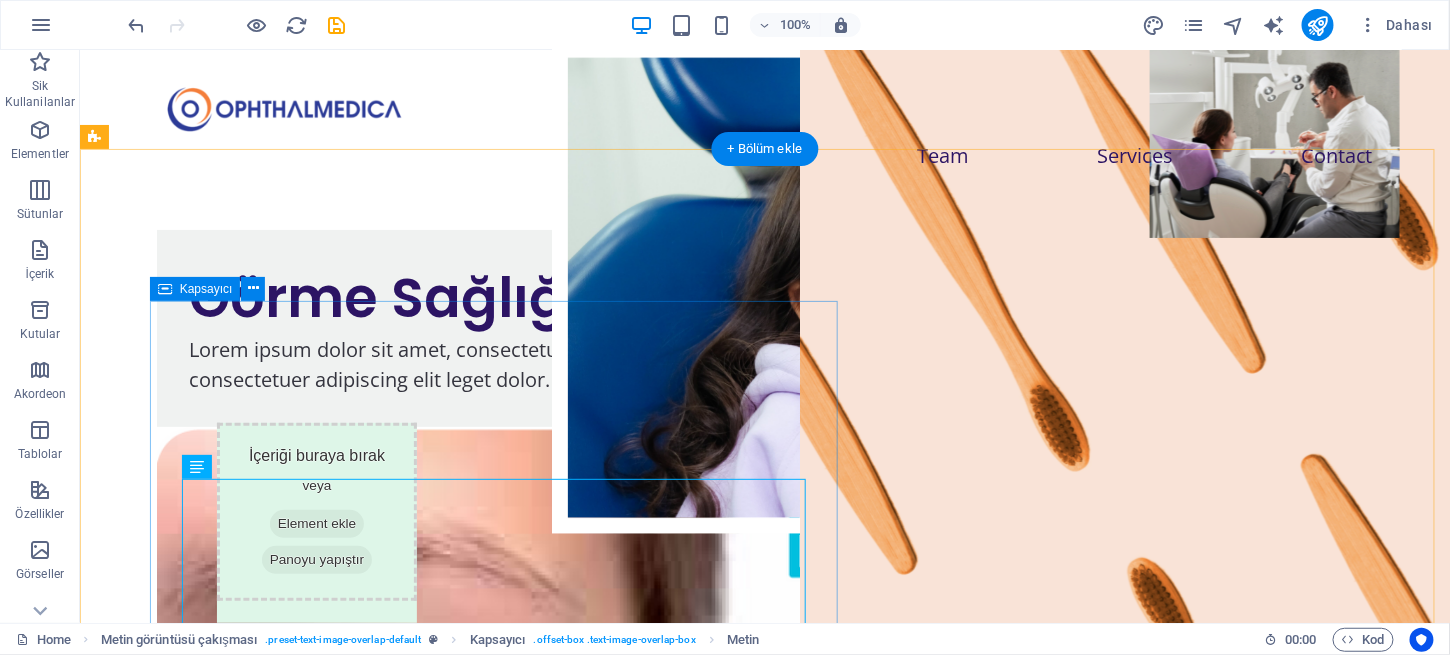 click on "Görme Sağlığı Önemlidir... Lorem ipsum dolor sit amet, consectetuer adipiscing elit. Aenean commodo ligula eget dolor. Lorem ipsum dolor sit amet, consectetuer adipiscing elit leget dolor. Lorem ipsum dolor sit amet, consectetuer adipiscing elit. Aenean commodo ligula eget dolor." at bounding box center (804, 327) 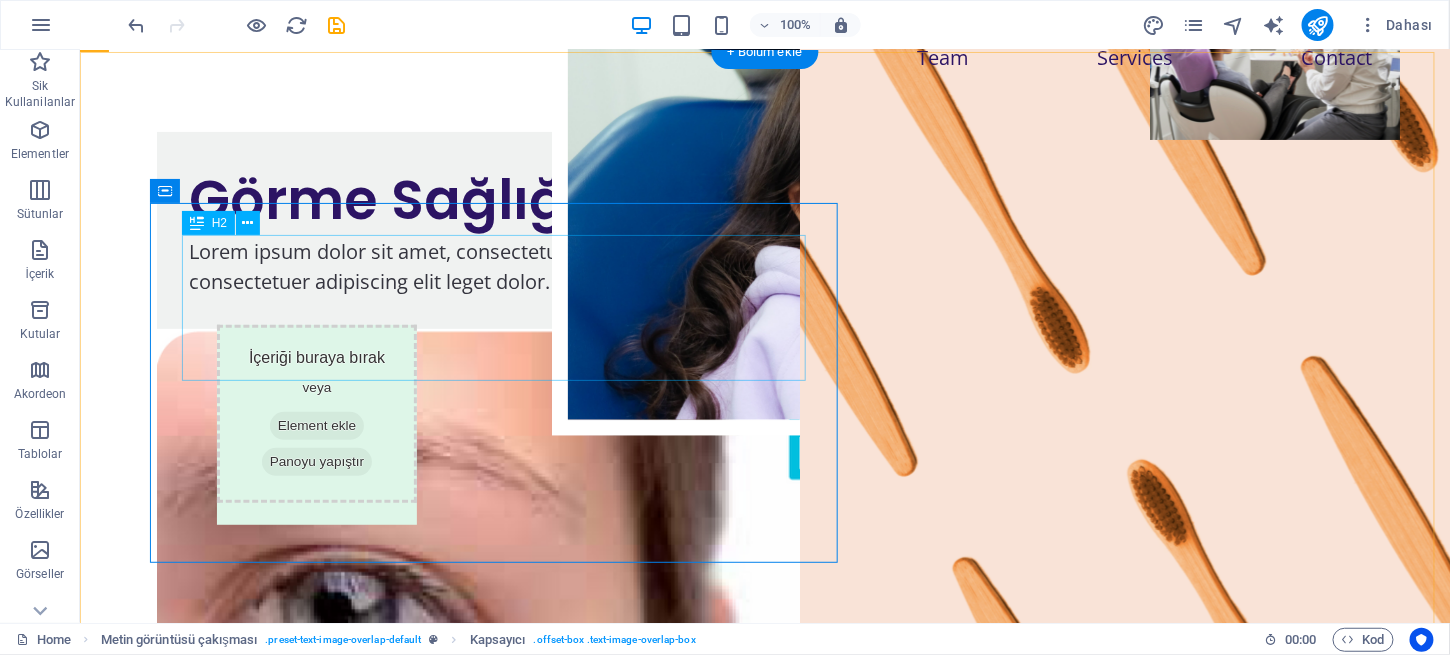 scroll, scrollTop: 98, scrollLeft: 0, axis: vertical 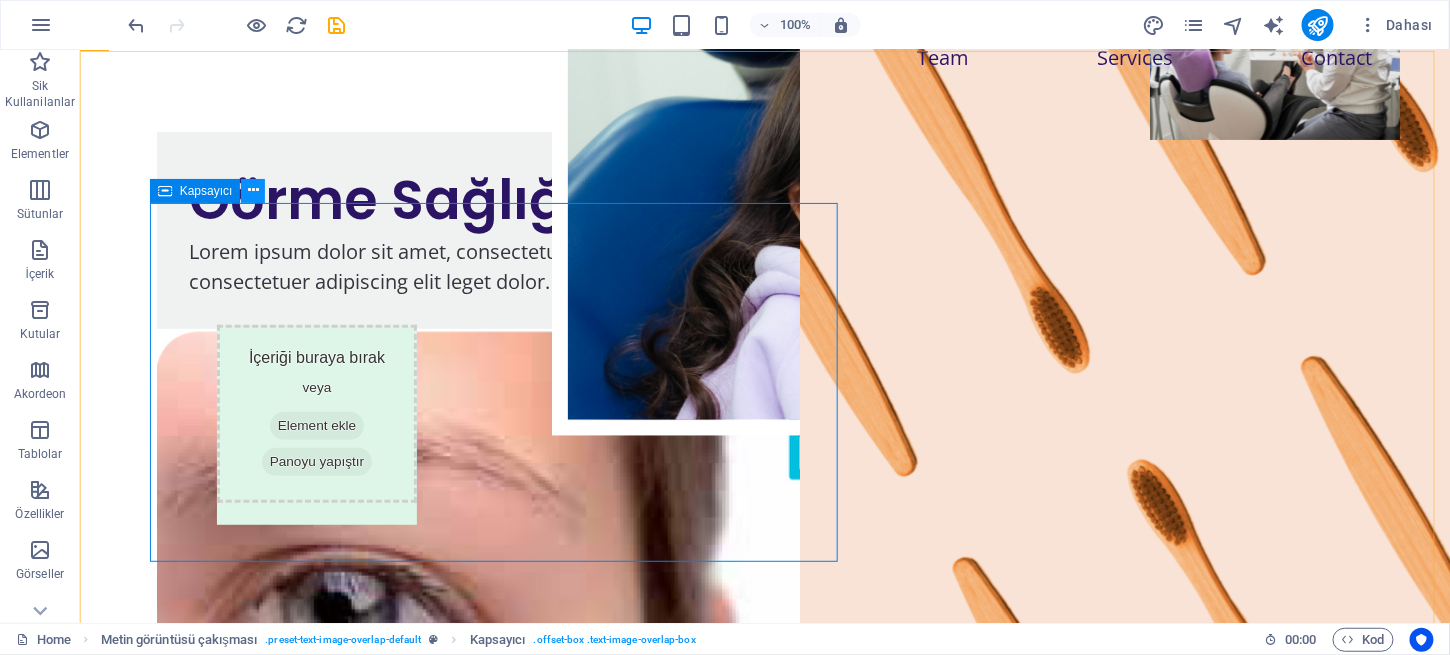 click at bounding box center (253, 190) 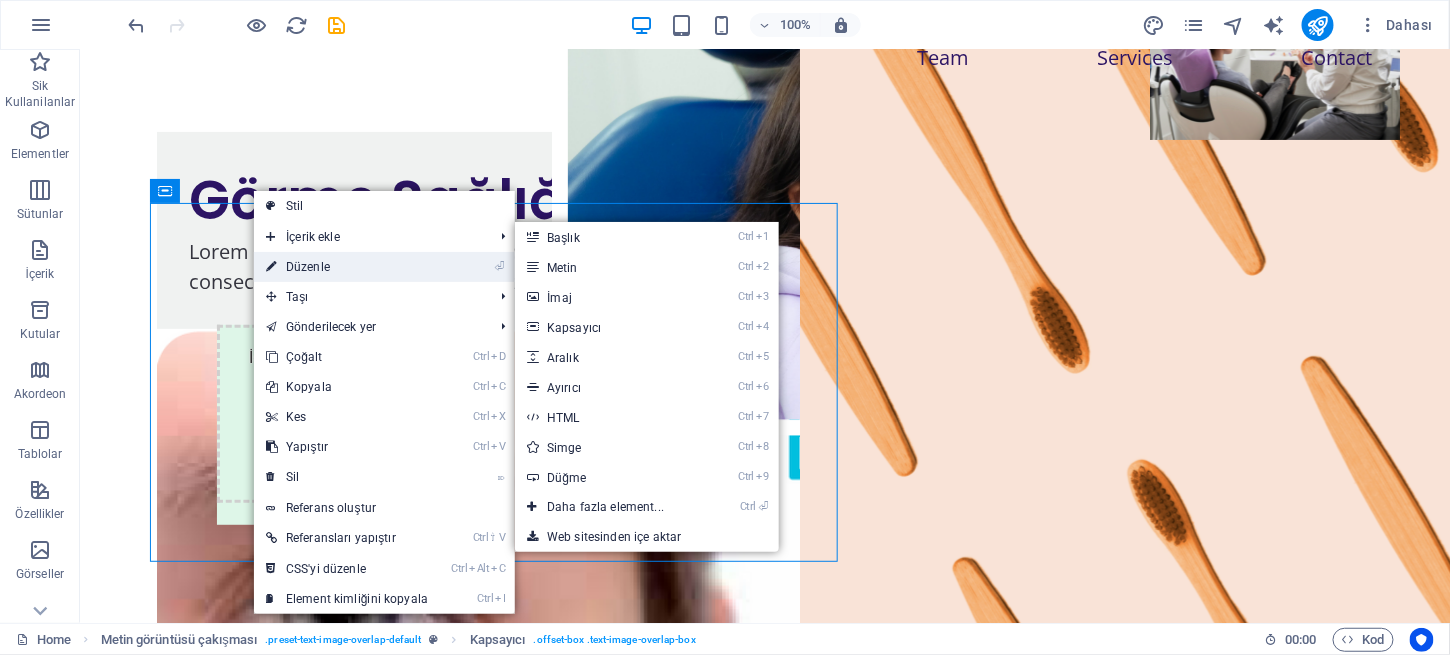 click on "⏎  Düzenle" at bounding box center [347, 267] 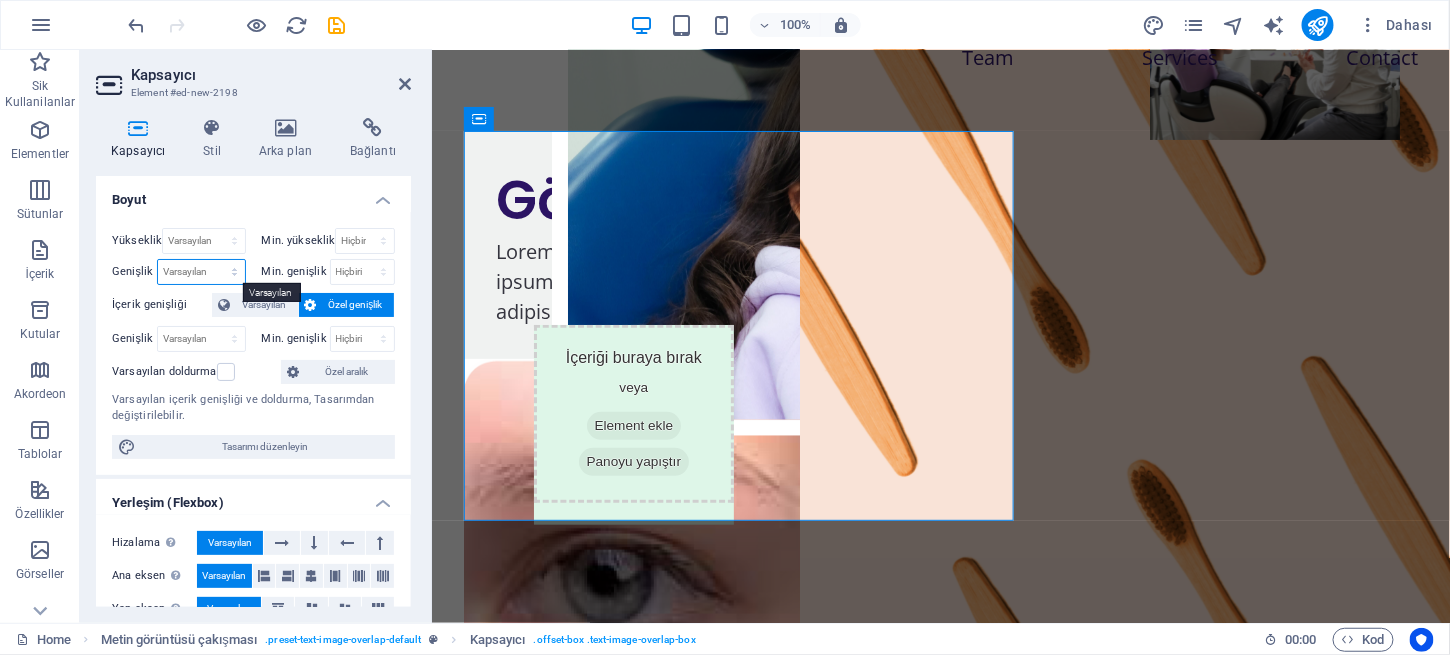 click on "Varsayılan px rem % em vh vw" at bounding box center (201, 272) 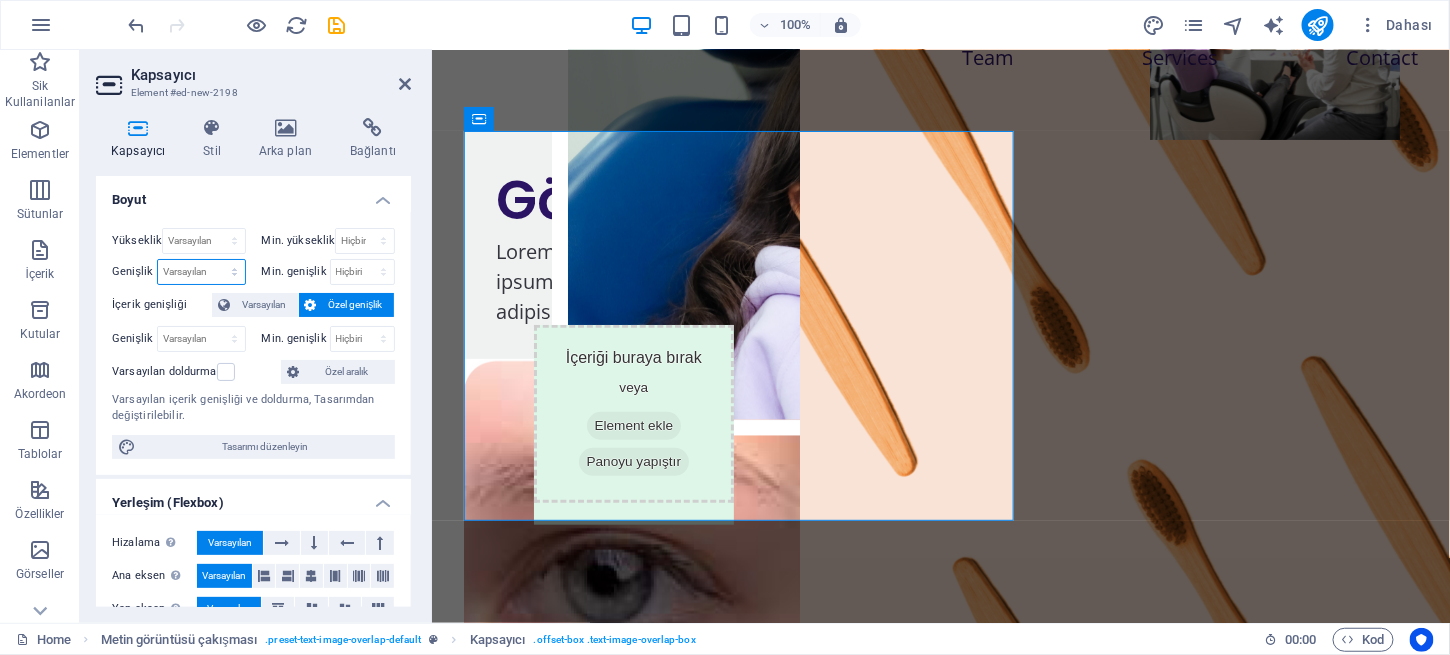select on "rem" 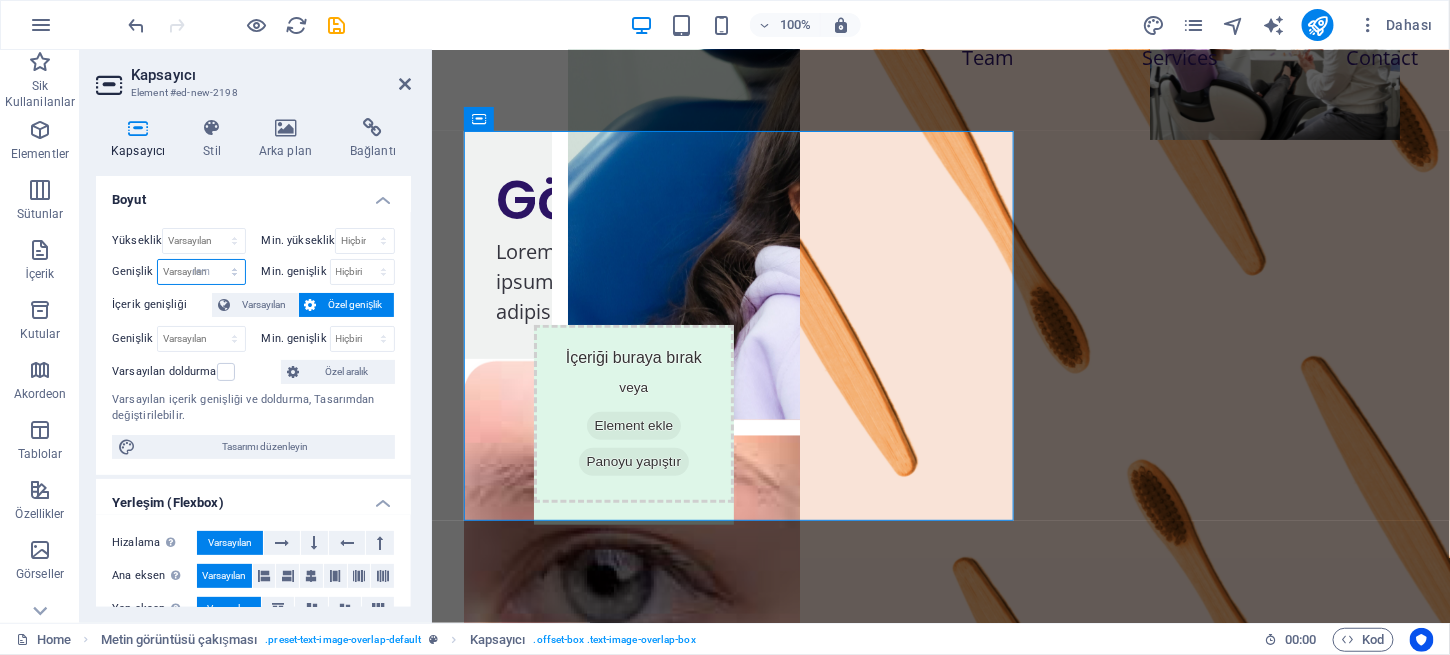 click on "Varsayılan px rem % em vh vw" at bounding box center [201, 272] 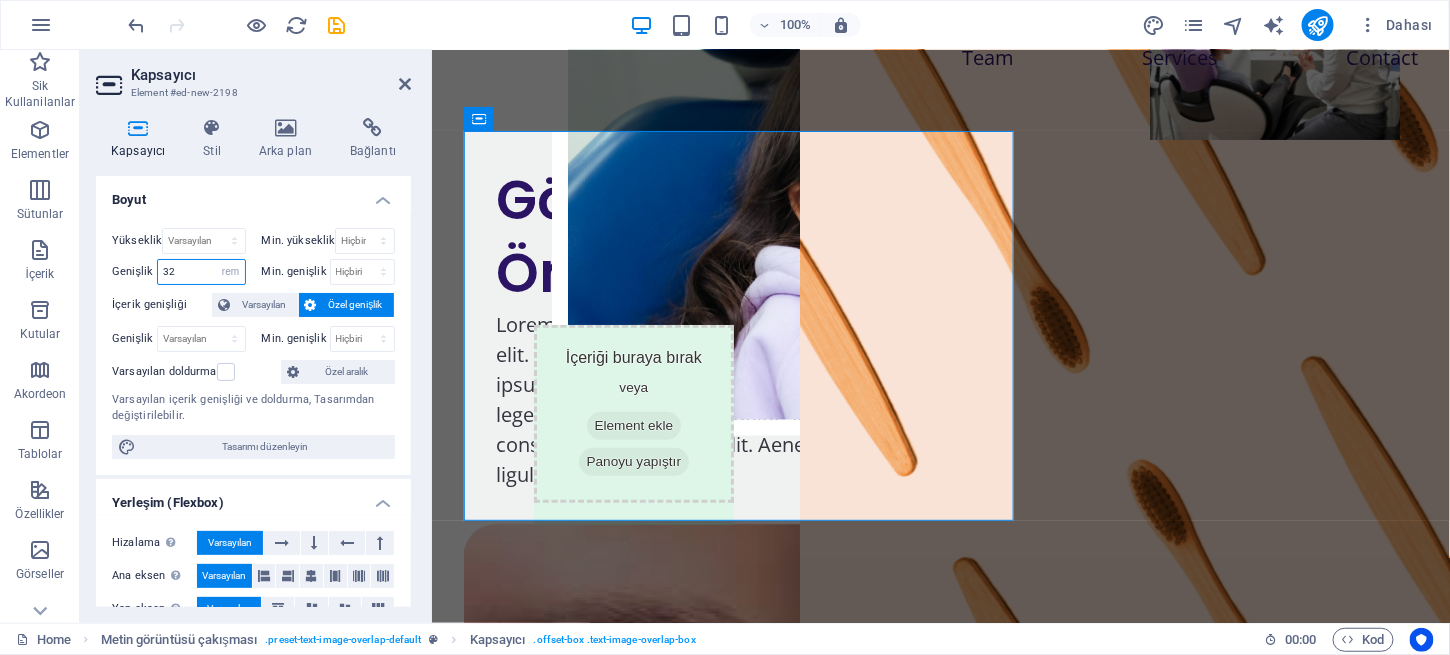type on "32" 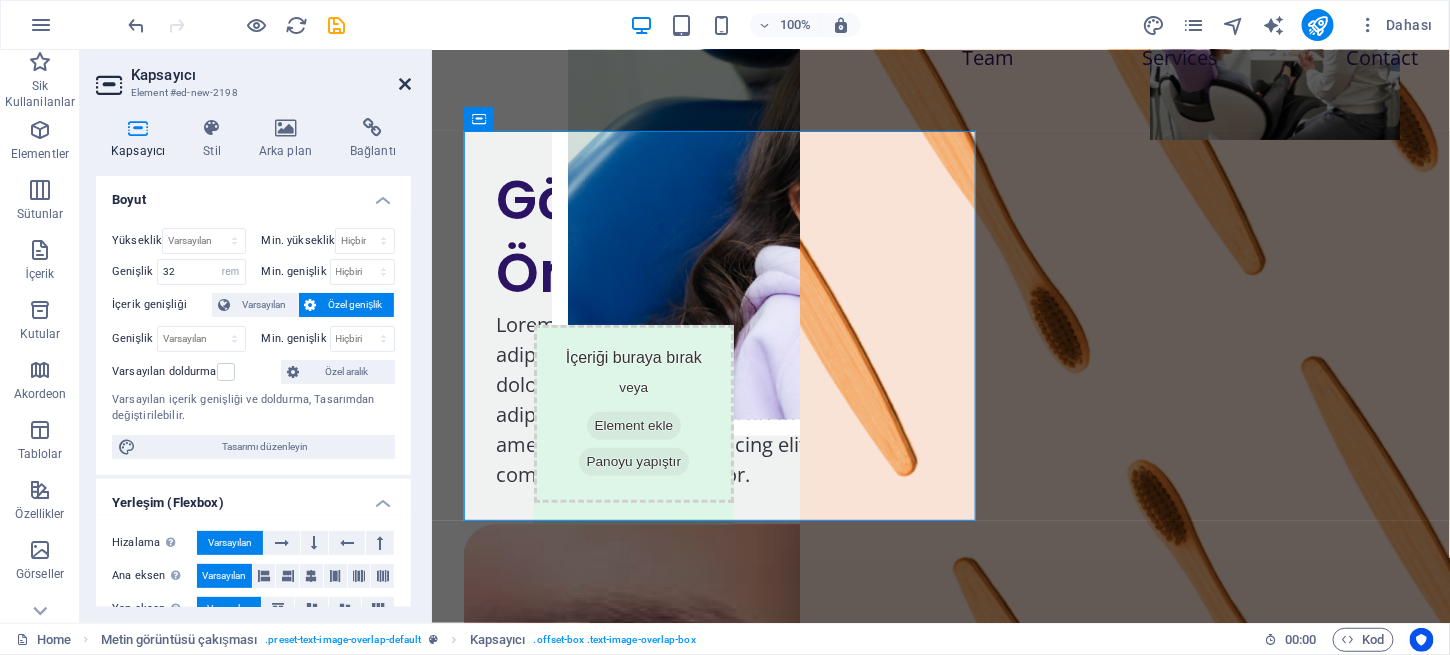 click at bounding box center [405, 84] 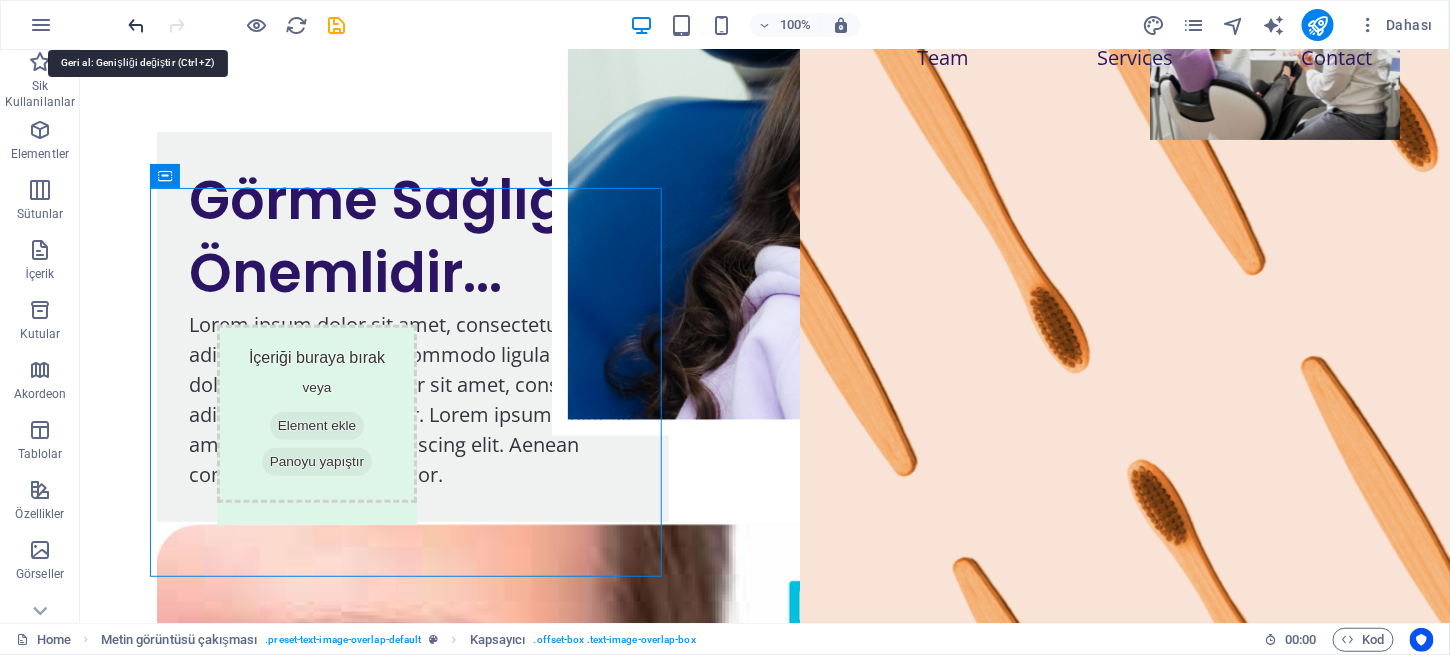 click at bounding box center (137, 25) 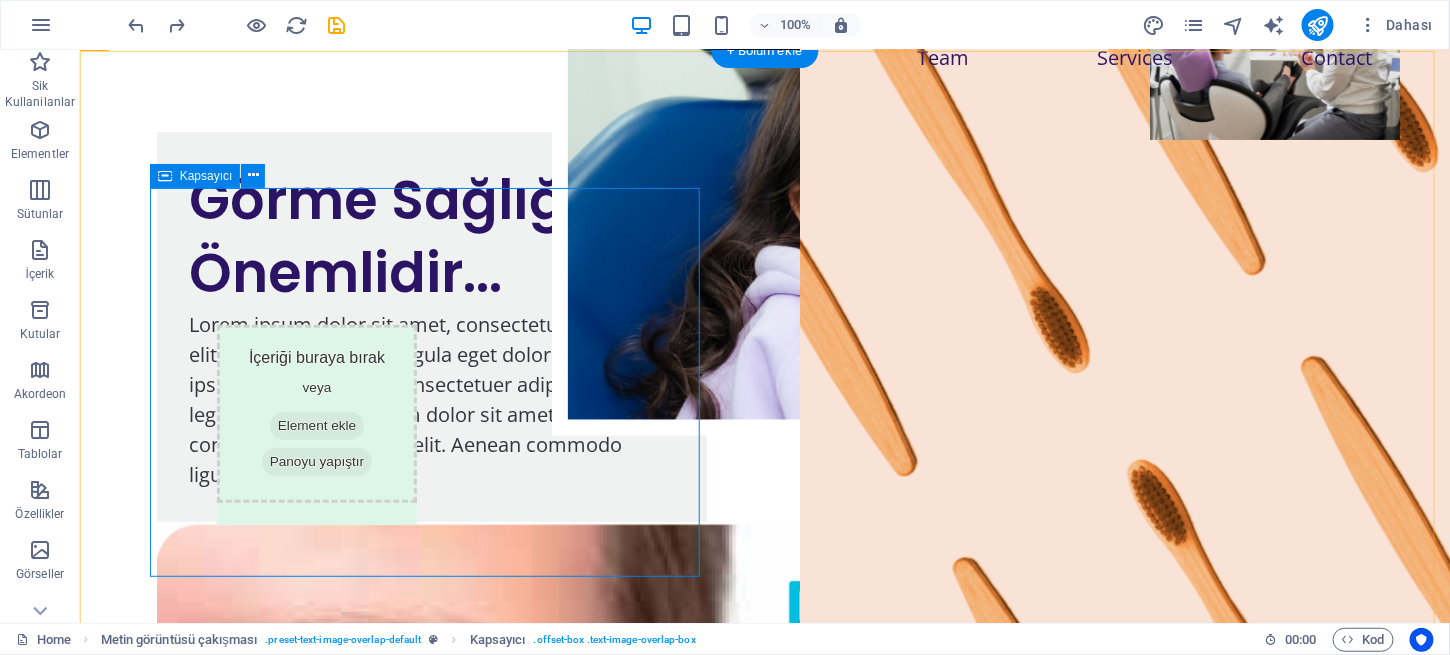 click on "Görme Sağlığı Önemlidir... Lorem ipsum dolor sit amet, consectetuer adipiscing elit. Aenean commodo ligula eget dolor. Lorem ipsum dolor sit amet, consectetuer adipiscing elit leget dolor. Lorem ipsum dolor sit amet, consectetuer adipiscing elit. Aenean commodo ligula eget dolor." at bounding box center [431, 326] 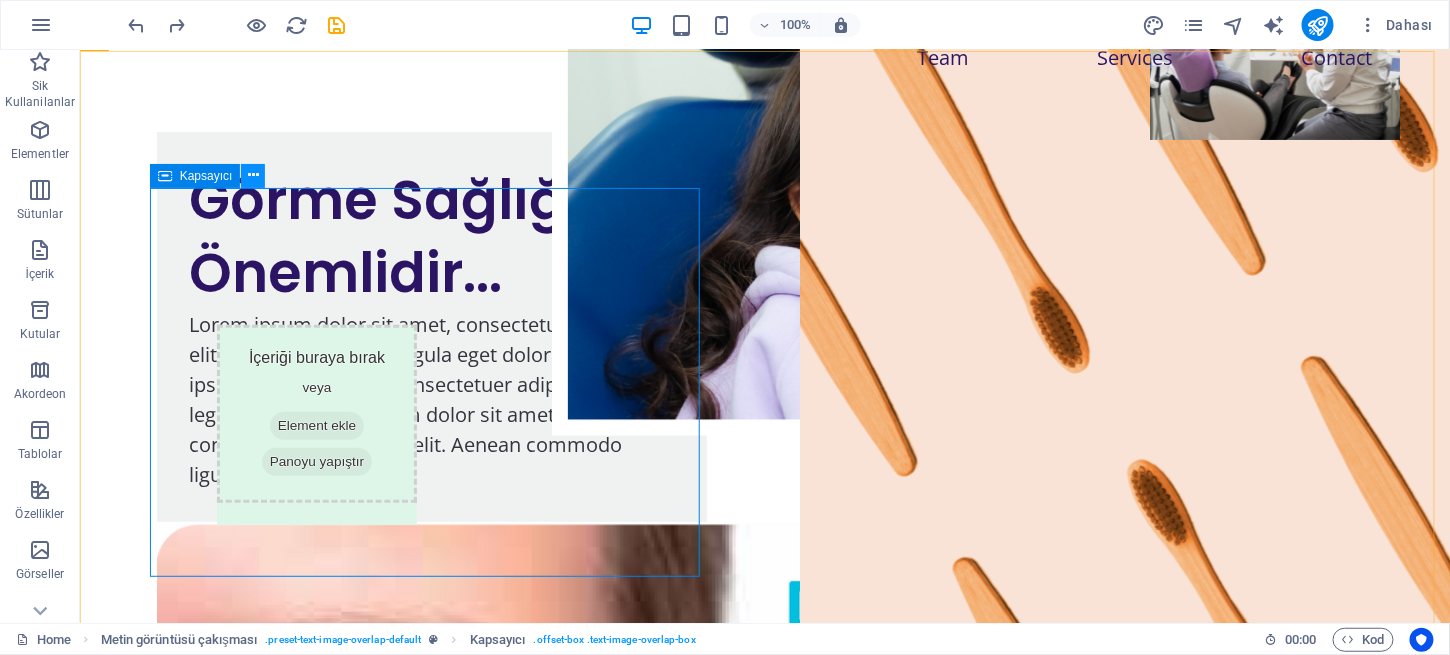 click at bounding box center [253, 175] 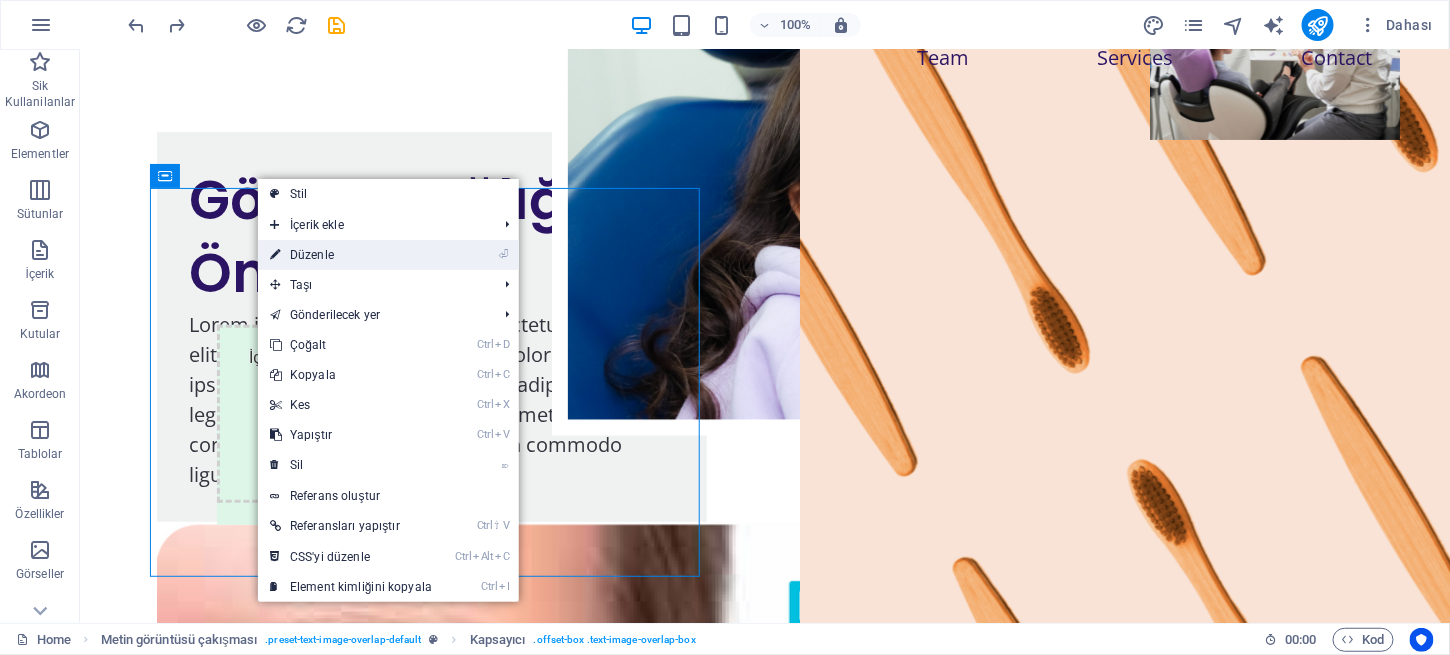 click on "⏎  Düzenle" at bounding box center (351, 255) 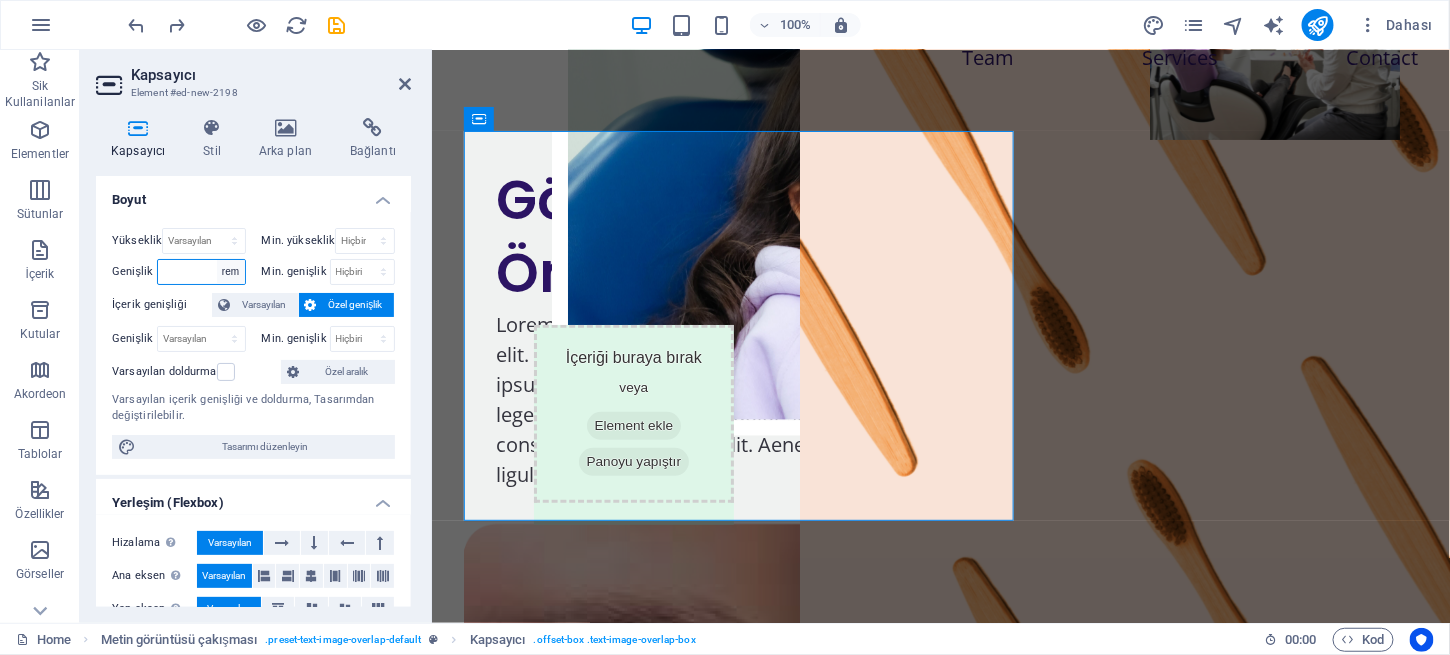 click on "Varsayılan px rem % em vh vw" at bounding box center [231, 272] 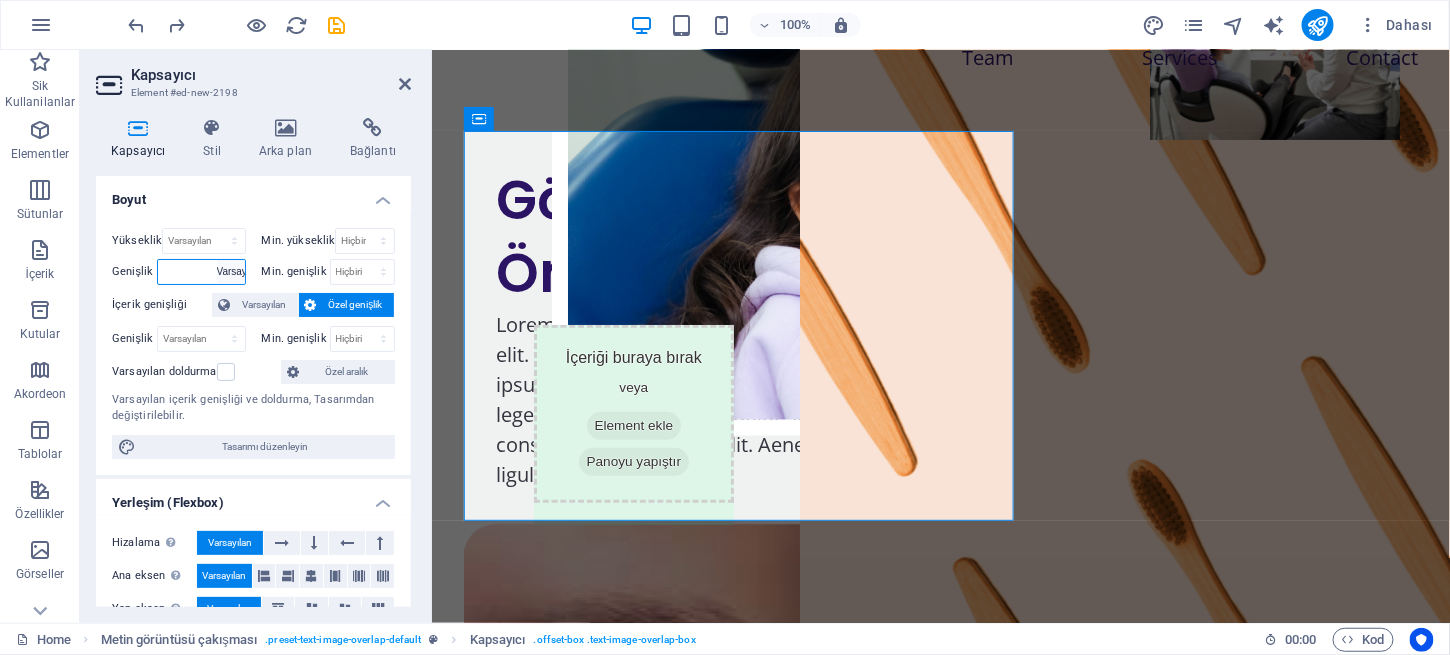 click on "Varsayılan px rem % em vh vw" at bounding box center (231, 272) 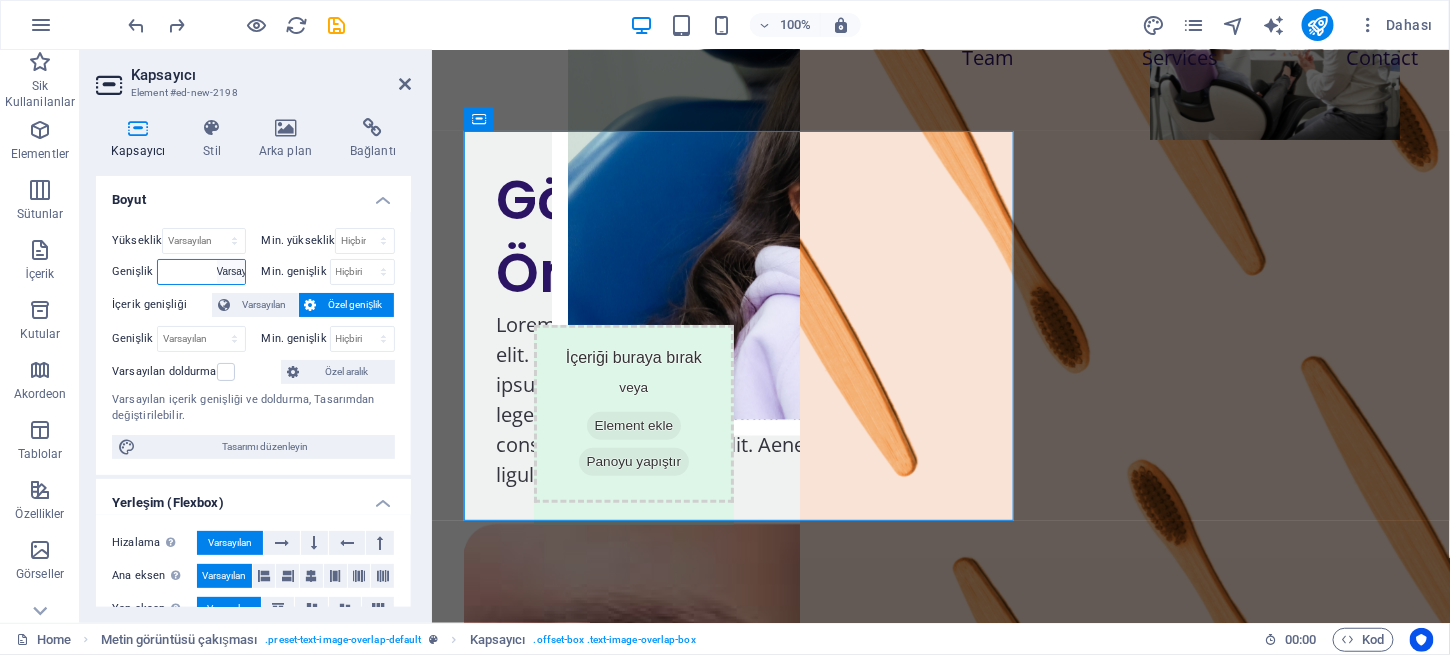type 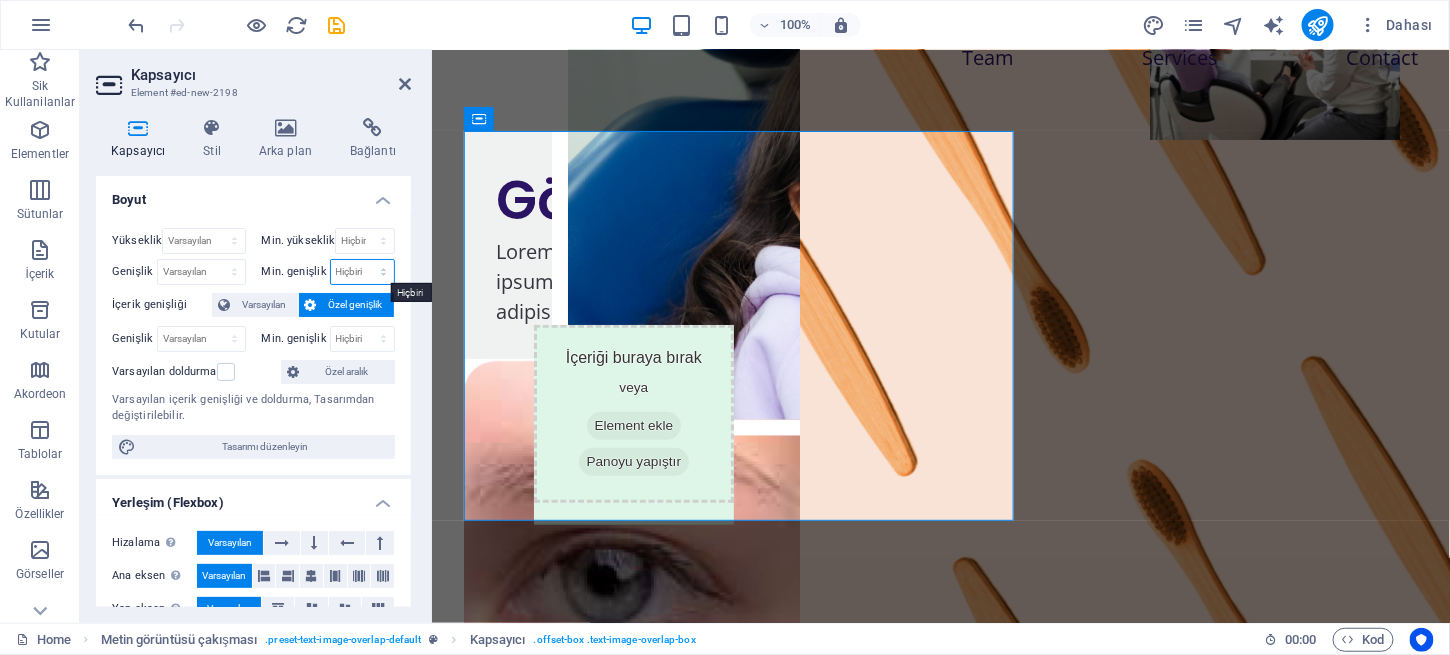 click on "Hiçbiri px rem % vh vw" at bounding box center (363, 272) 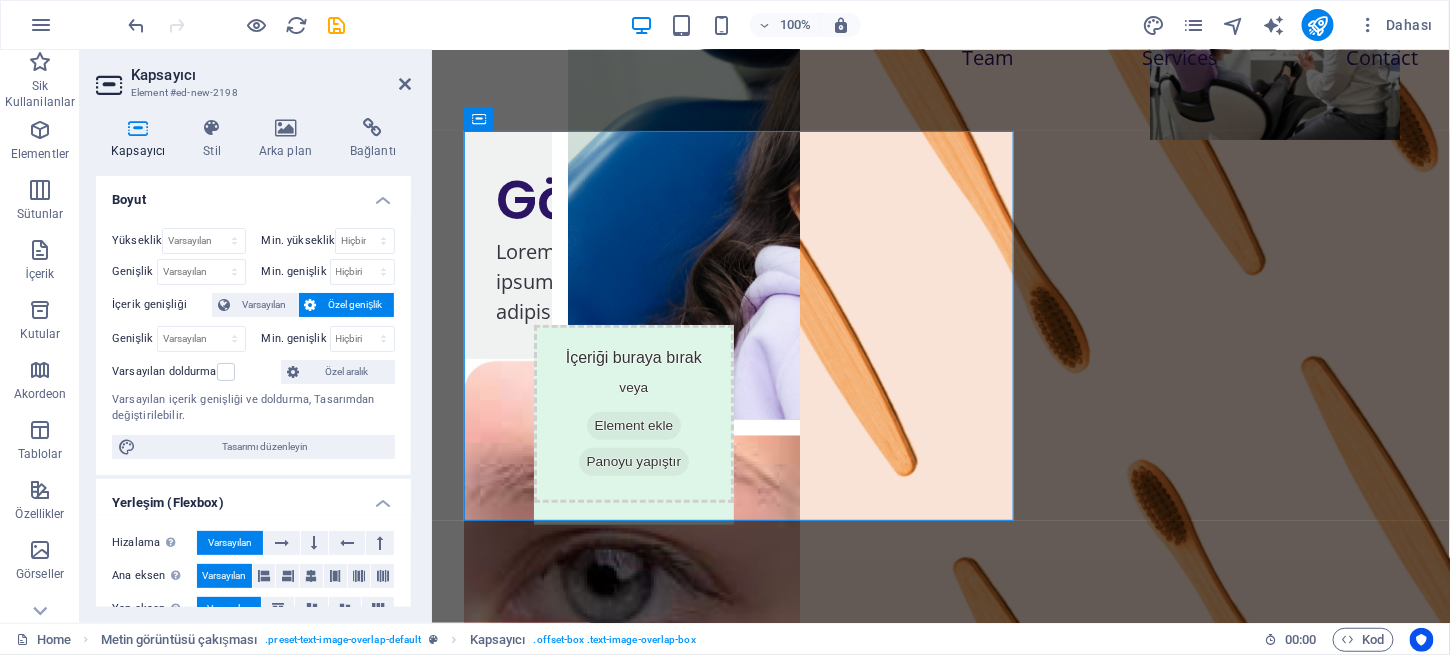 click on "Boyut" at bounding box center (253, 194) 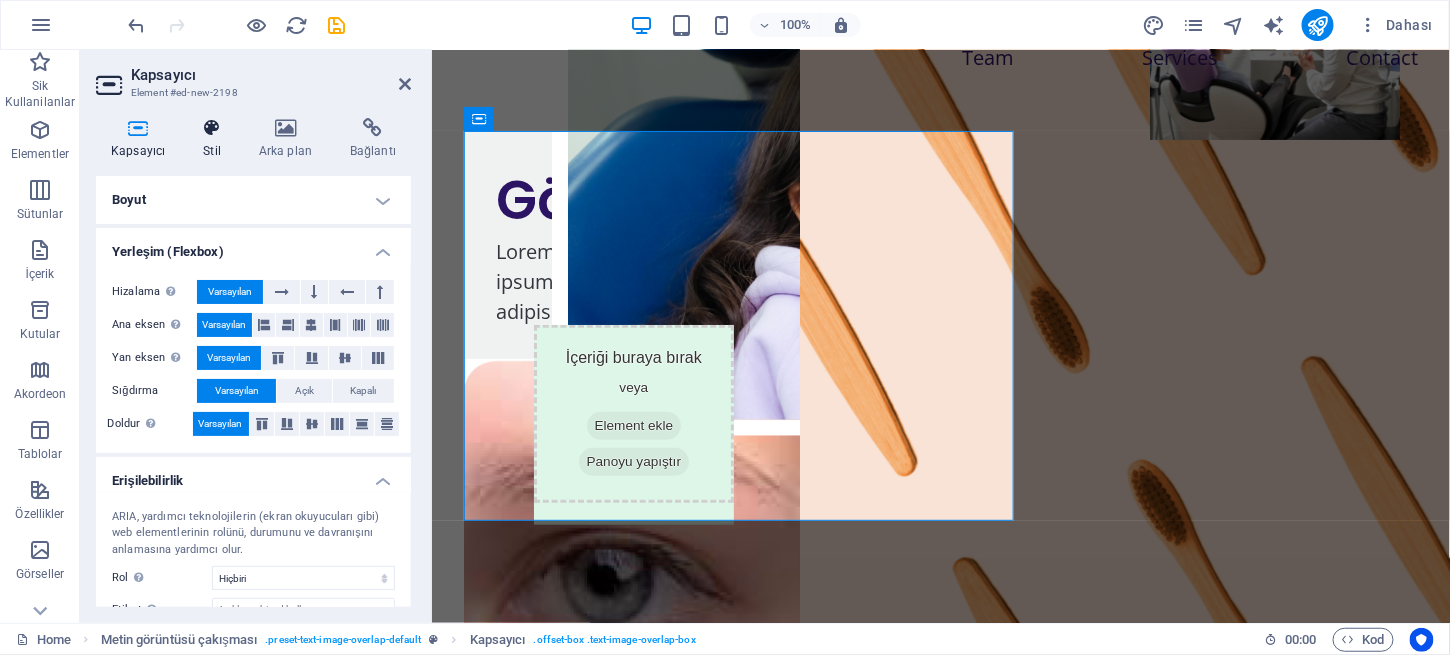 click at bounding box center [212, 128] 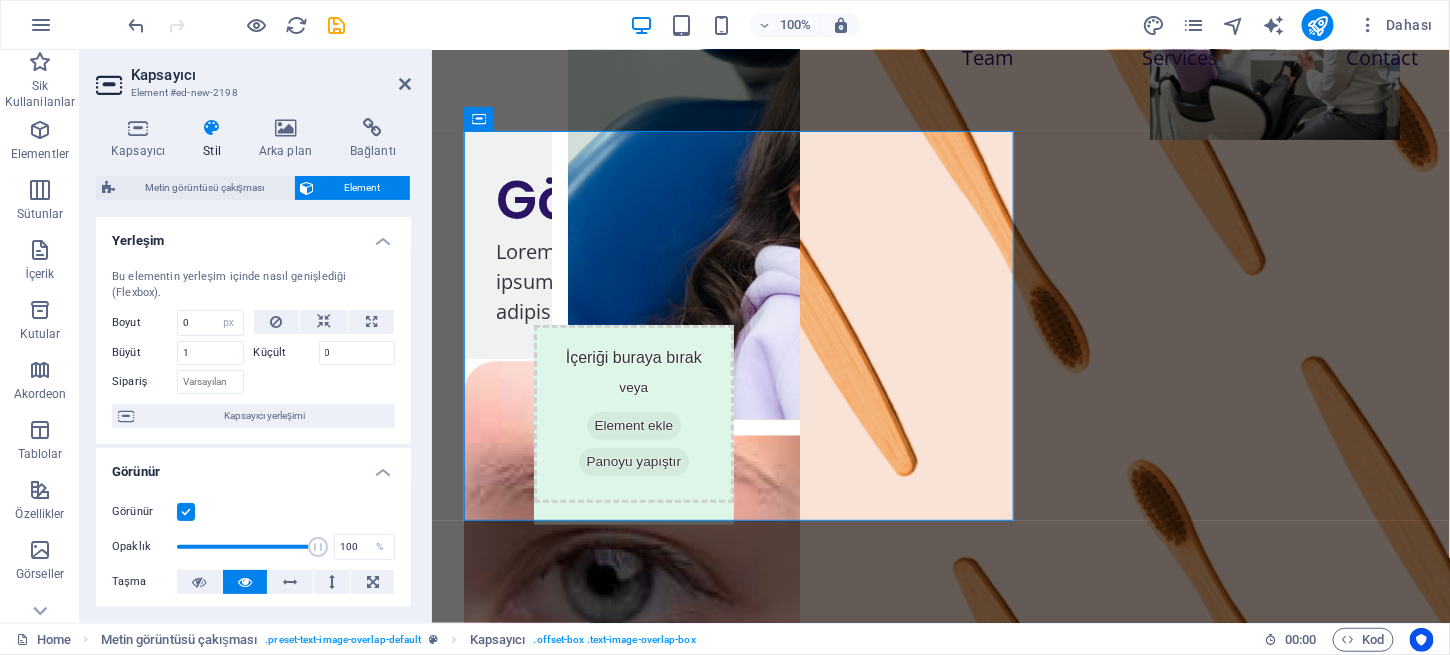 click on "Kapsayıcı Stil Arka plan Bağlantı Boyut Yükseklik Varsayılan px rem % vh vw Min. yükseklik Hiçbiri px rem % vh vw Genişlik Varsayılan px rem % em vh vw Min. genişlik Hiçbiri px rem % vh vw İçerik genişliği Varsayılan Özel genişlik Genişlik Varsayılan px rem % em vh vw Min. genişlik Hiçbiri px rem % vh vw Varsayılan doldurma Özel aralık Varsayılan içerik genişliği ve doldurma, Tasarımdan değiştirilebilir. Tasarımı düzenleyin Yerleşim (Flexbox) Hizalama Esnek yönü belirler. Varsayılan Ana eksen Elementlerin bu kapsayıcının içindeki ana eksen boyunca nasıl davranması gerektiğini belirle (içeriği doğrula). Varsayılan Yan eksen Kapsayıcının içindeki elementin dikey yönünü kontrol et (öğeleri hizala). Varsayılan Sığdırma Varsayılan Açık Kapalı Doldur Birkaç satır boyunca y ekseni üzerindeki elementlerin mesafelerini ve yönünü kontrol eder (içeriği hizala). Varsayılan Erişilebilirlik Rol . Hiçbiri Alert Alt Bigi Article %" at bounding box center (253, 362) 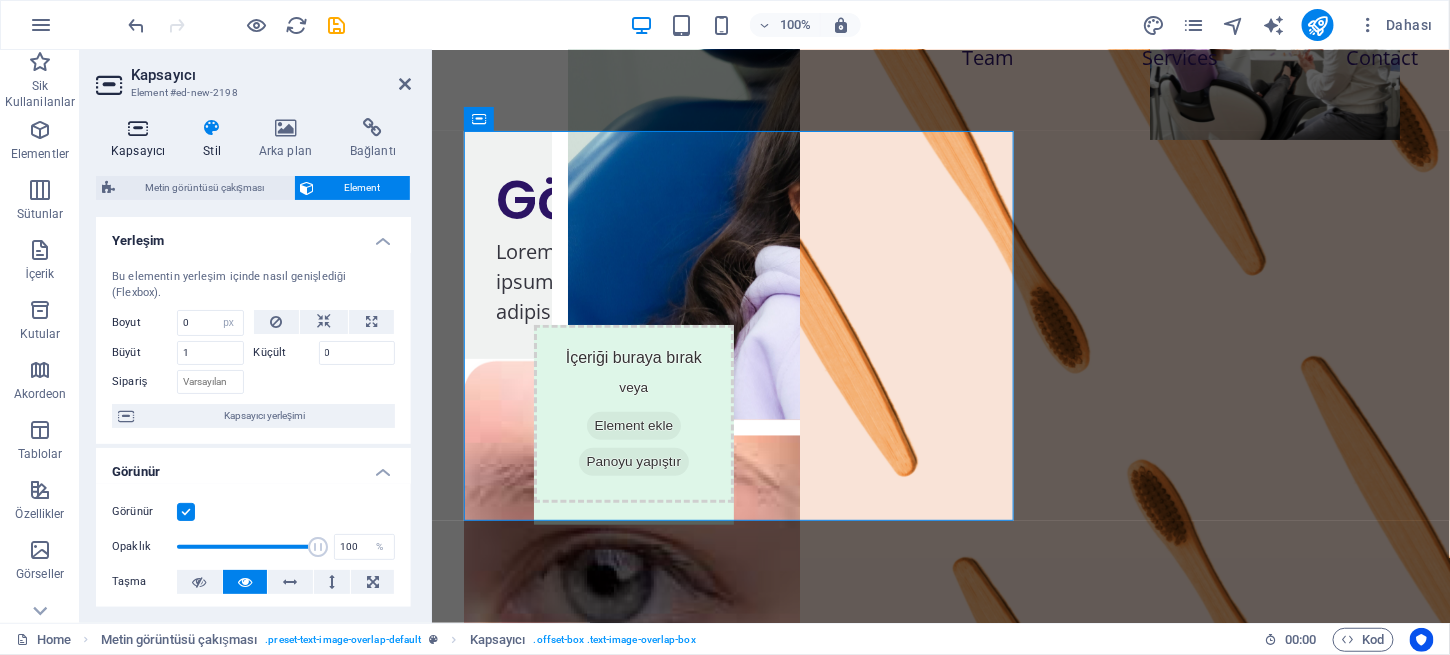 click on "Kapsayıcı" at bounding box center (142, 139) 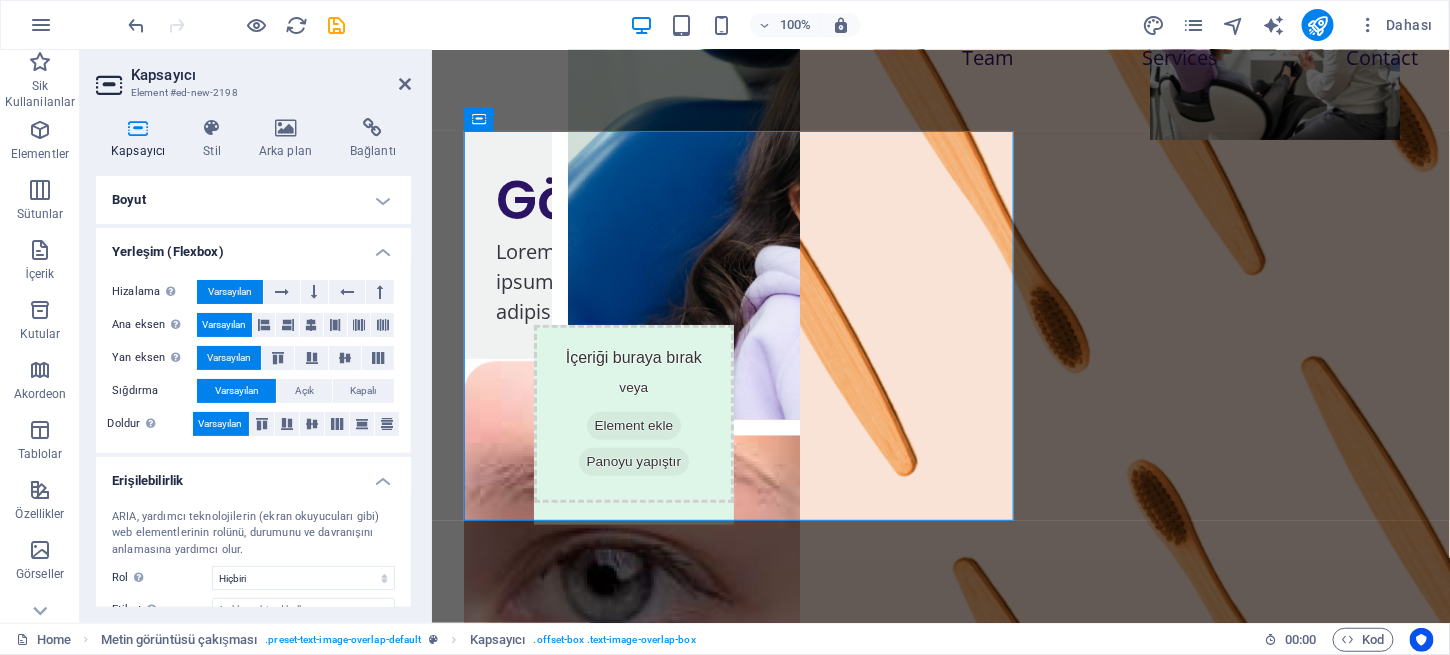 click on "Boyut" at bounding box center (253, 200) 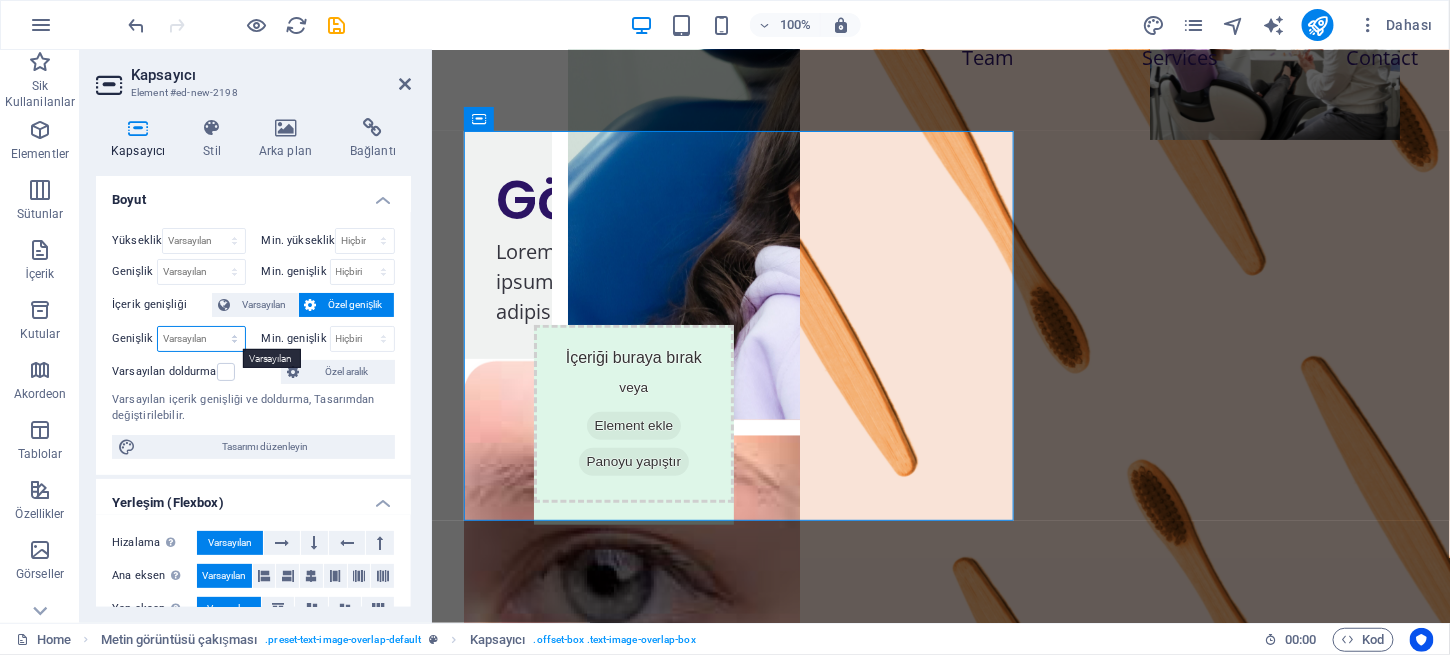 click on "Varsayılan px rem % em vh vw" at bounding box center (201, 339) 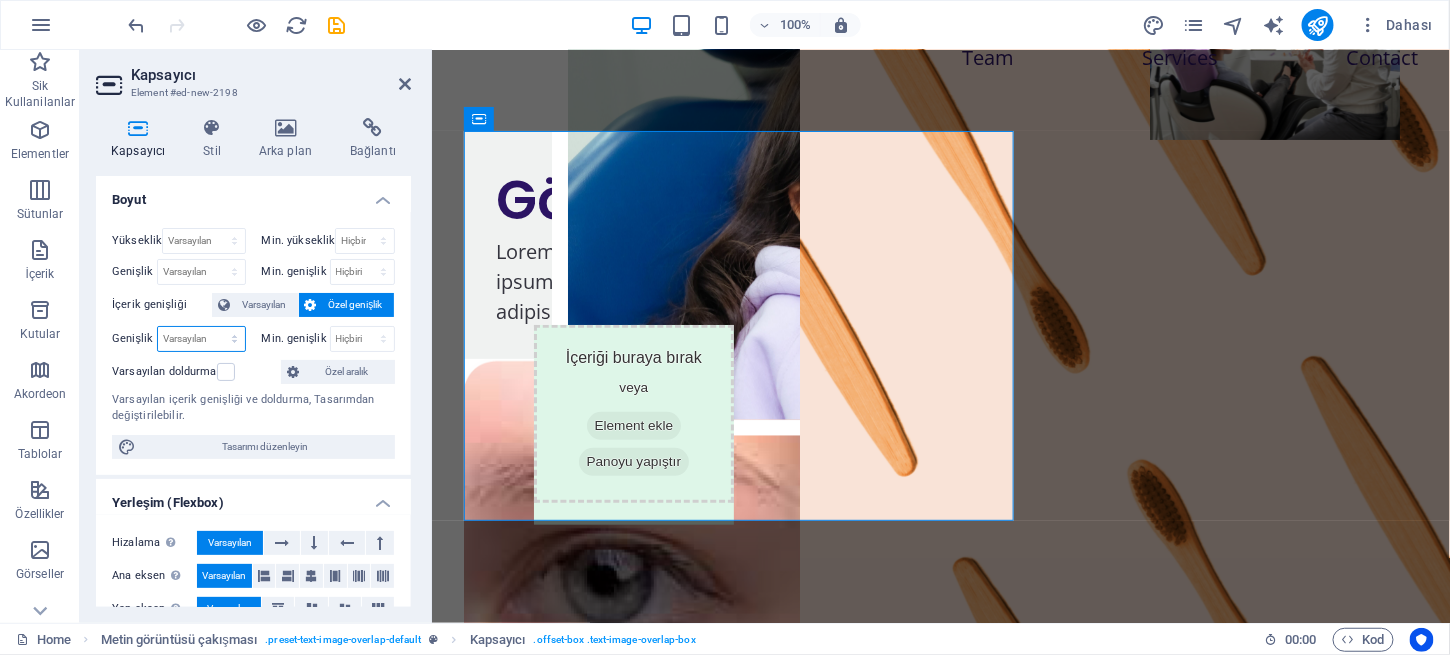 select on "px" 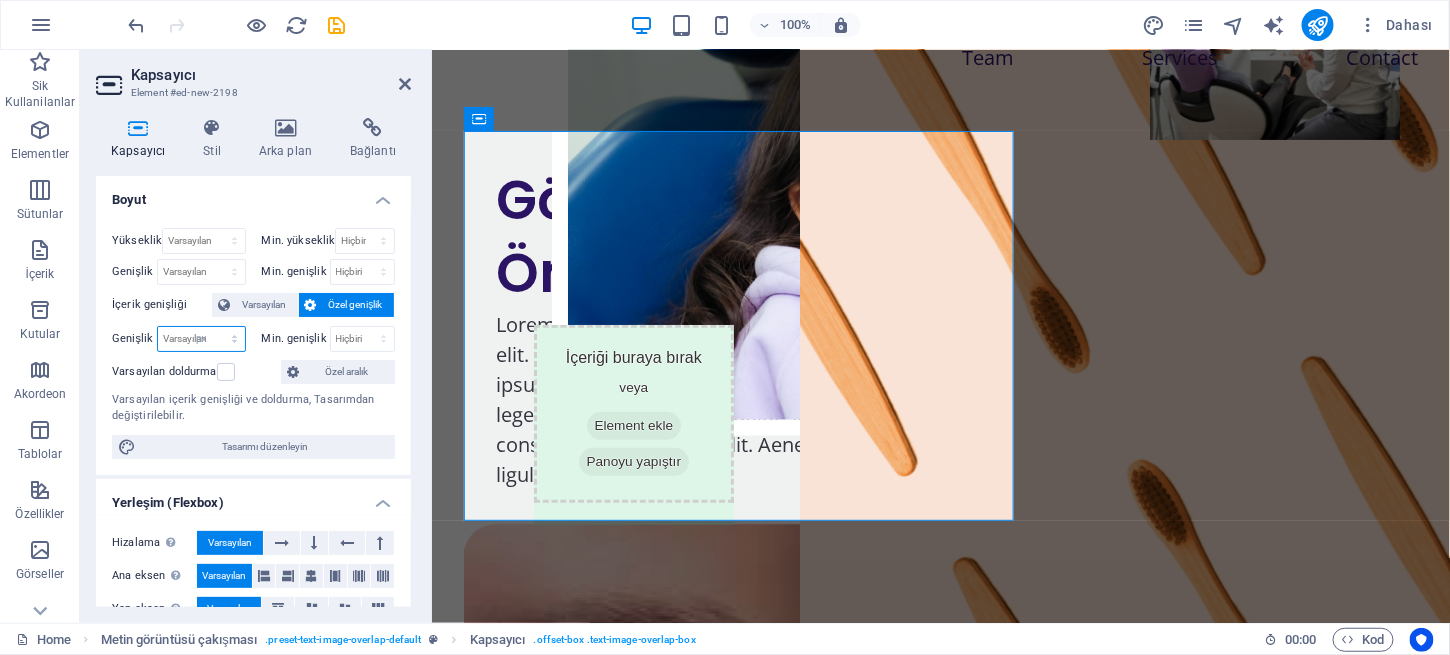 click on "Varsayılan px rem % em vh vw" at bounding box center [201, 339] 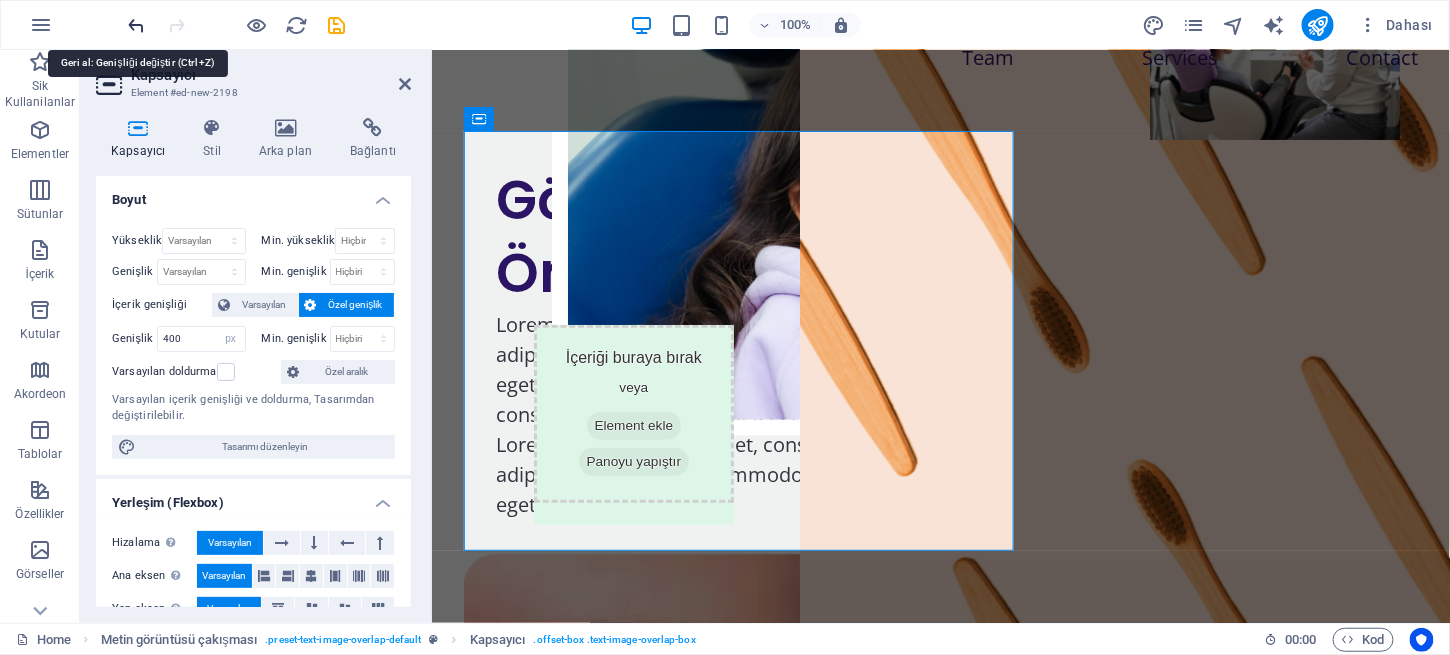 click at bounding box center [137, 25] 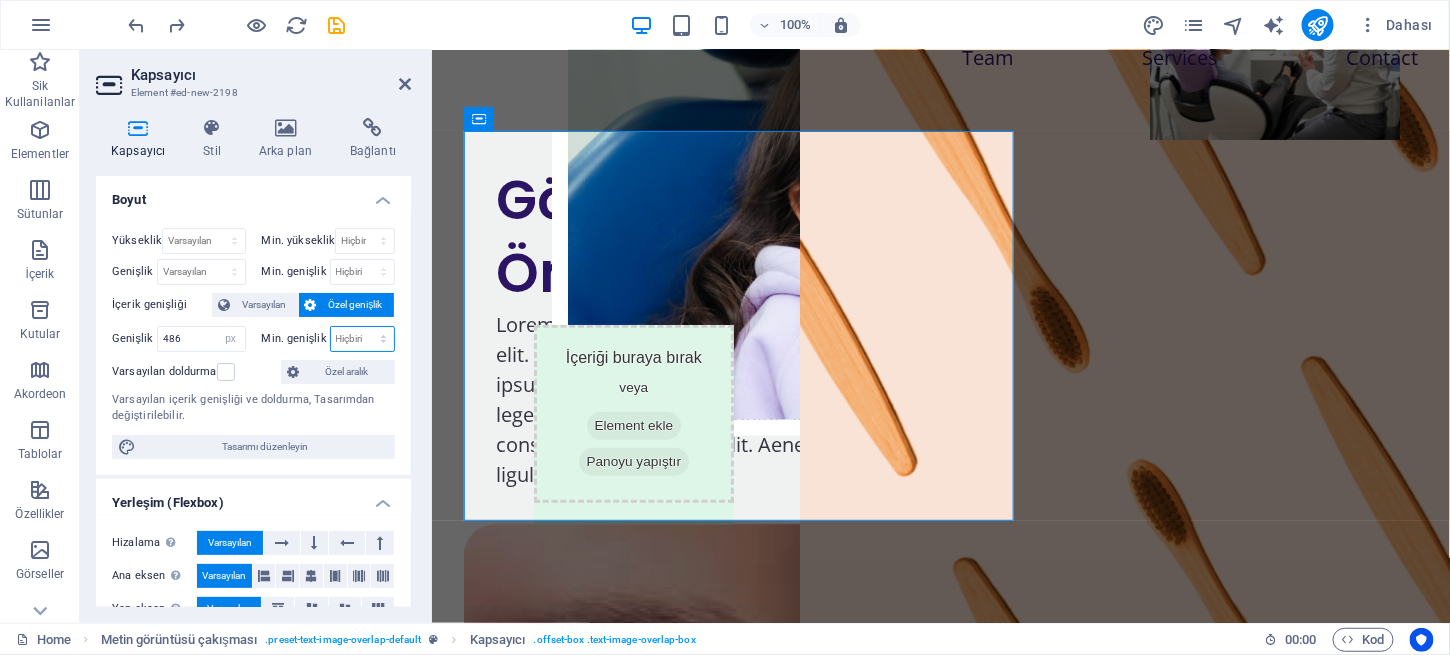 click on "Hiçbiri px rem % vh vw" at bounding box center [363, 339] 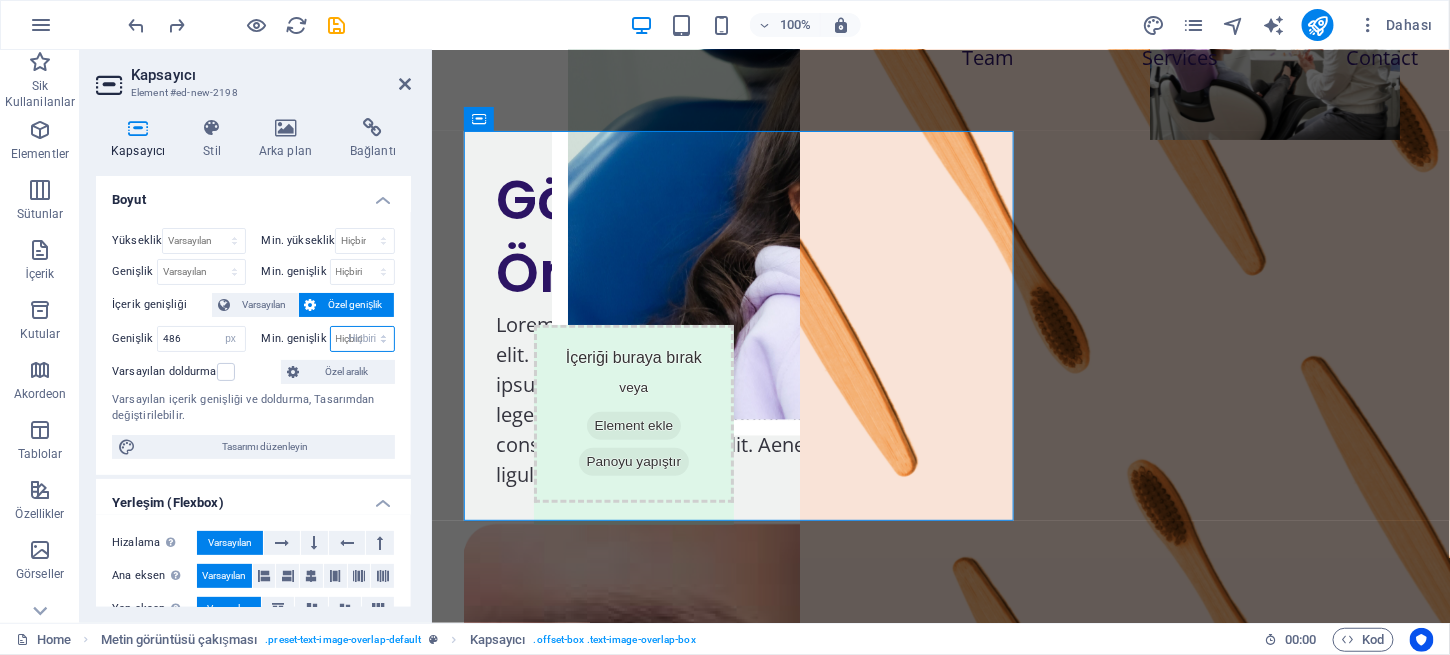 click on "Hiçbiri px rem % vh vw" at bounding box center (363, 339) 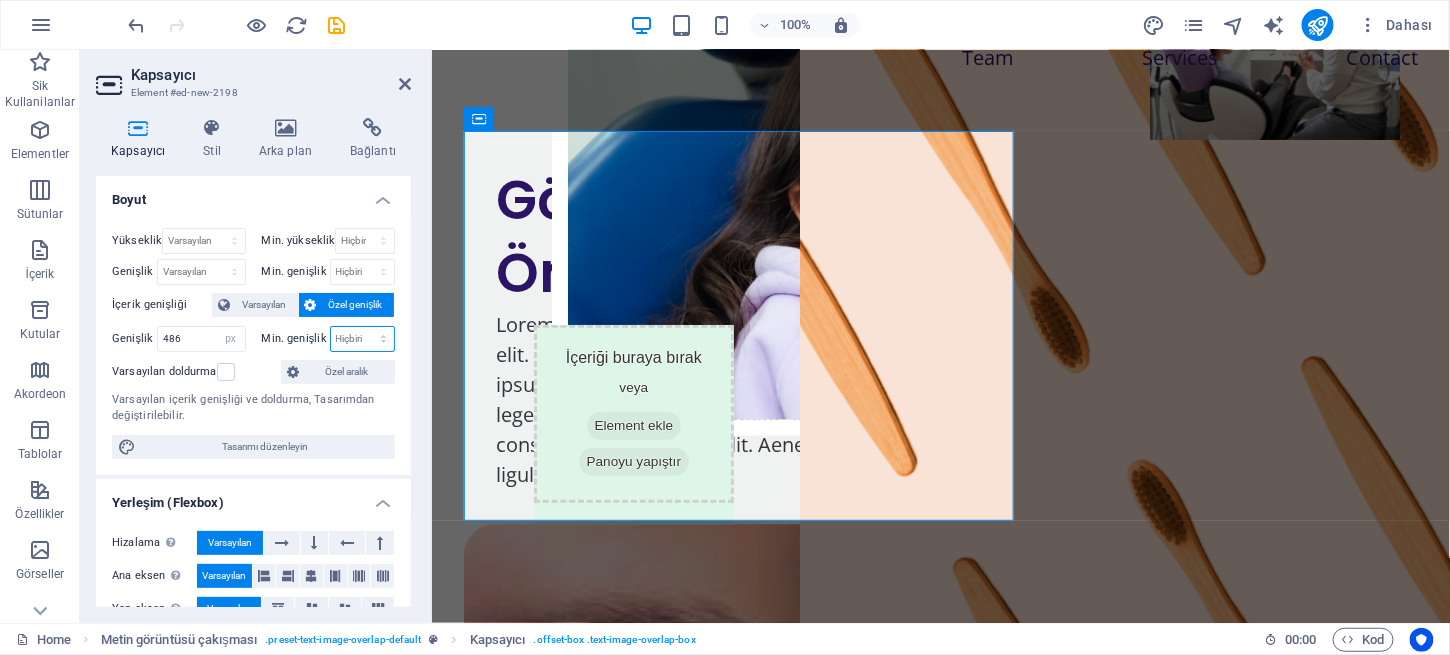 click on "Hiçbiri px rem % vh vw" at bounding box center [363, 339] 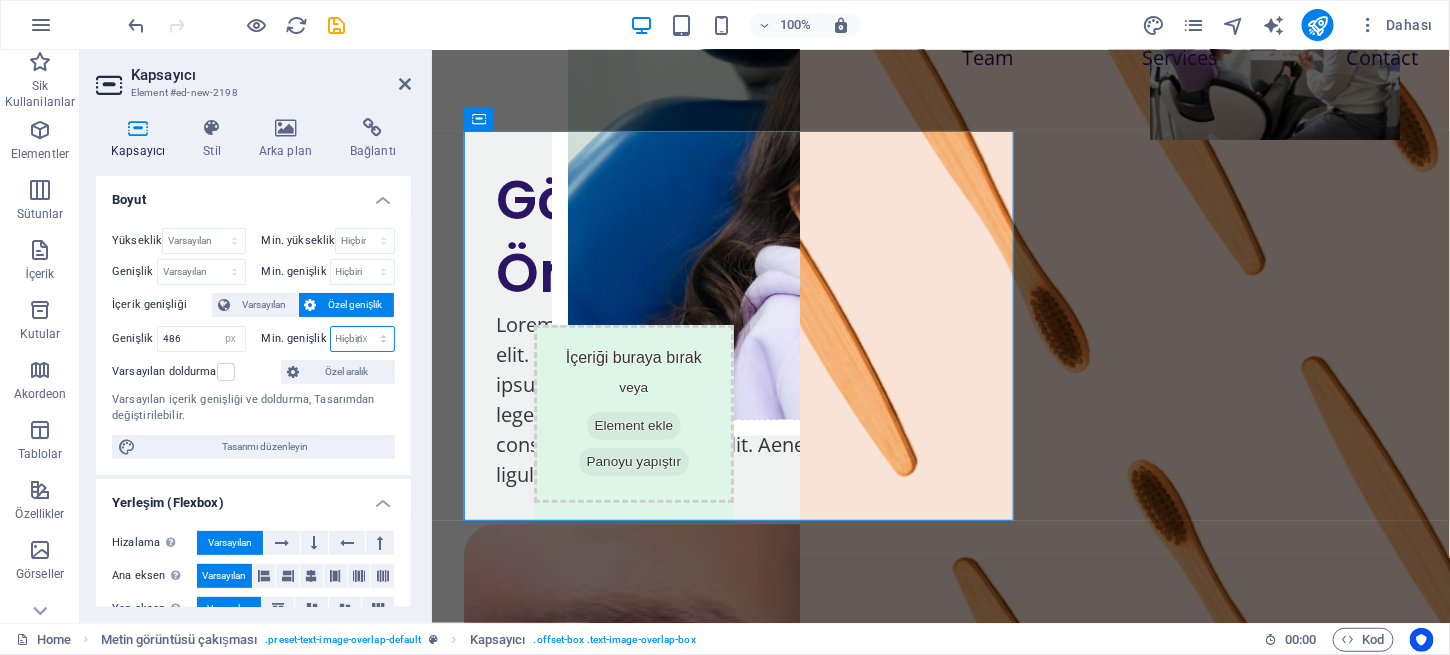 click on "Hiçbiri px rem % vh vw" at bounding box center [363, 339] 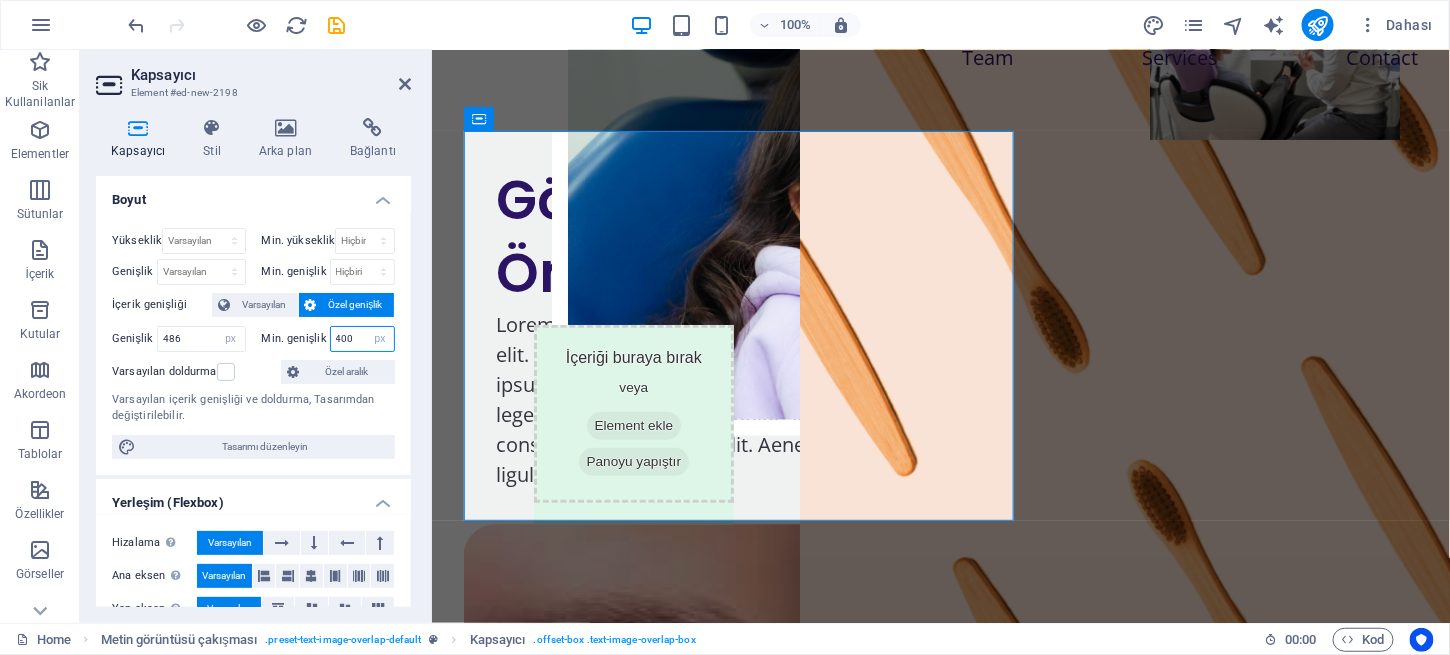 type on "400" 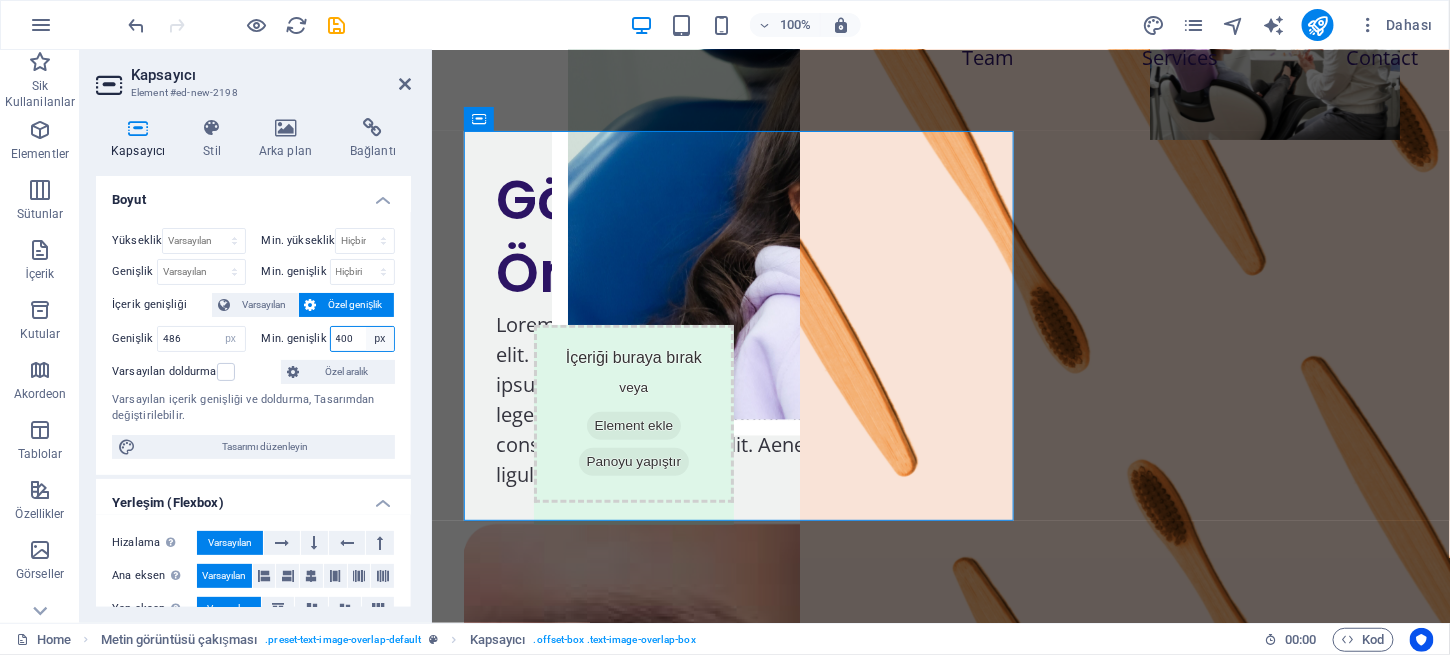 click on "Hiçbiri px rem % vh vw" at bounding box center [380, 339] 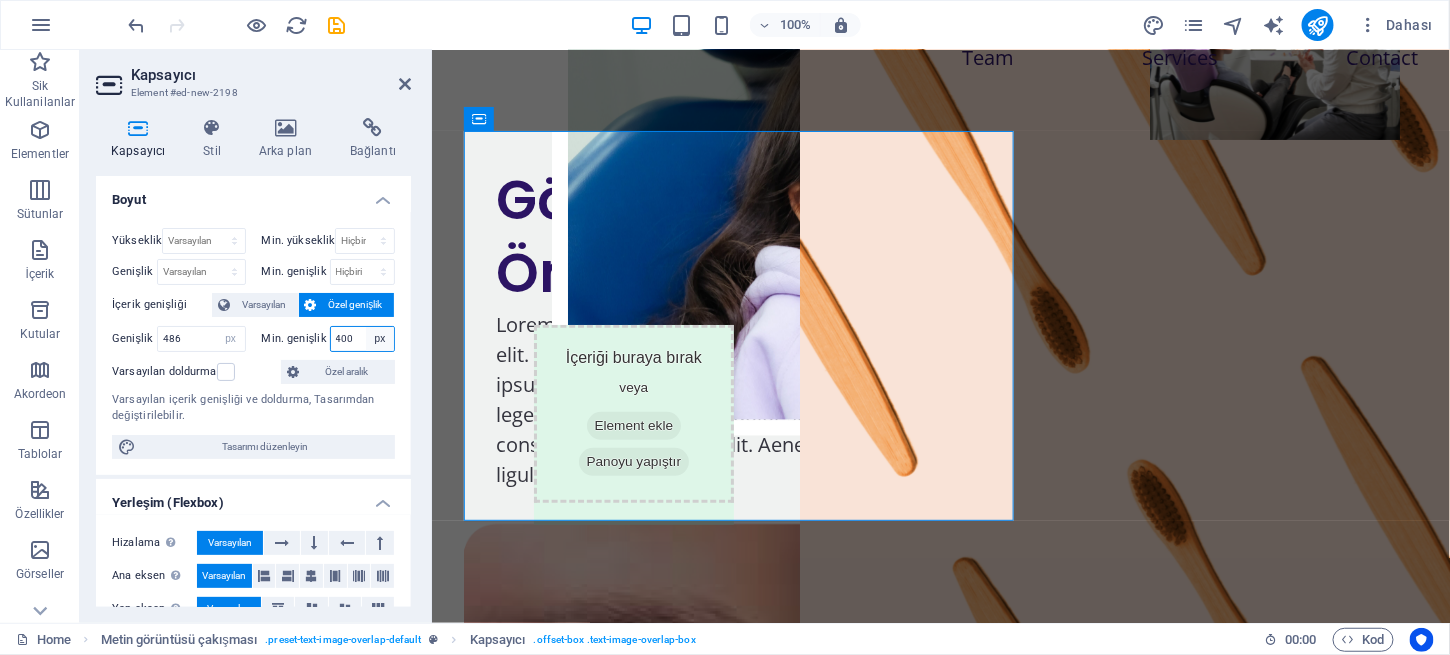 select on "tpdebbtn768" 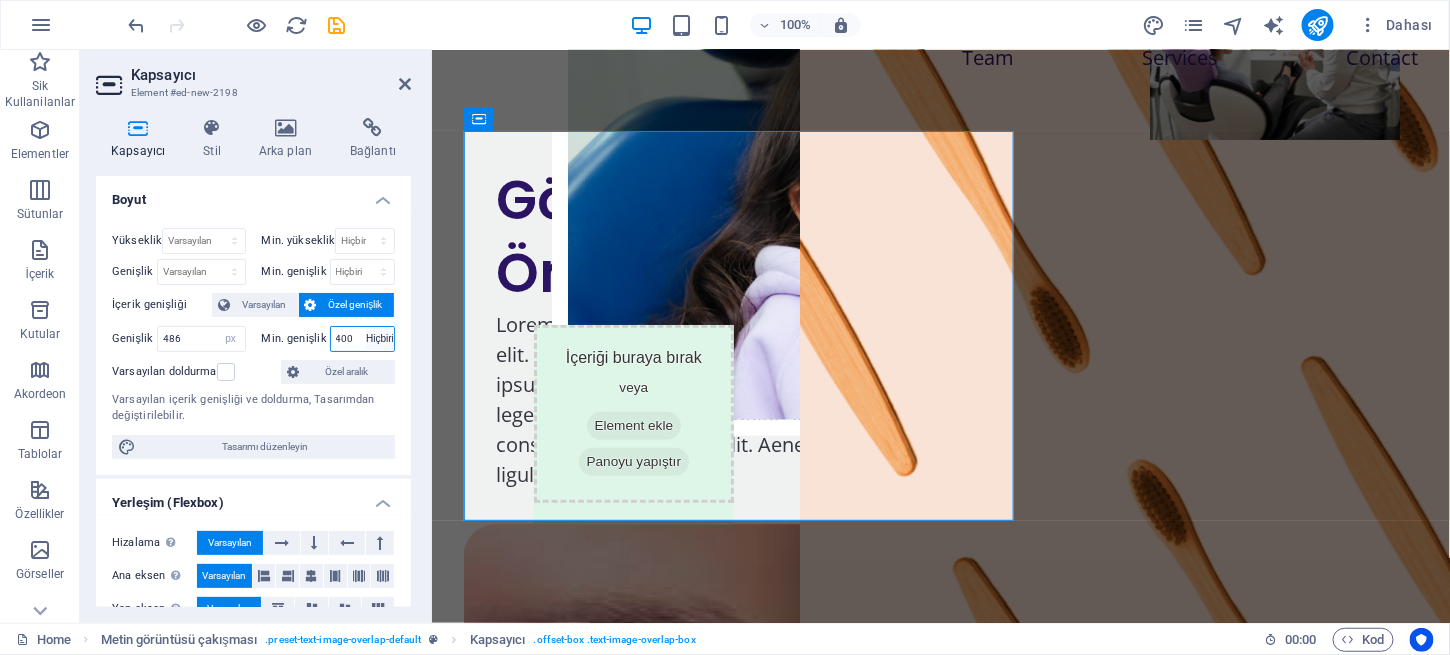 click on "Hiçbiri px rem % vh vw" at bounding box center (380, 339) 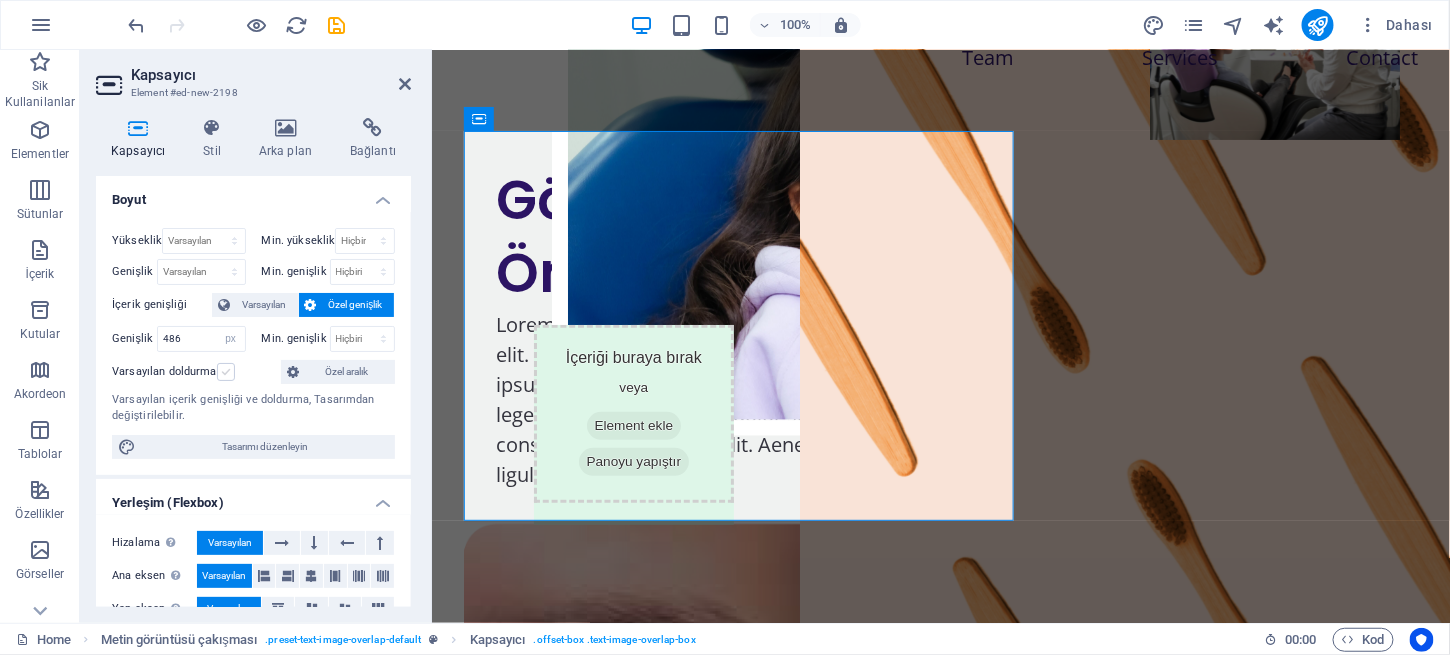click at bounding box center (226, 372) 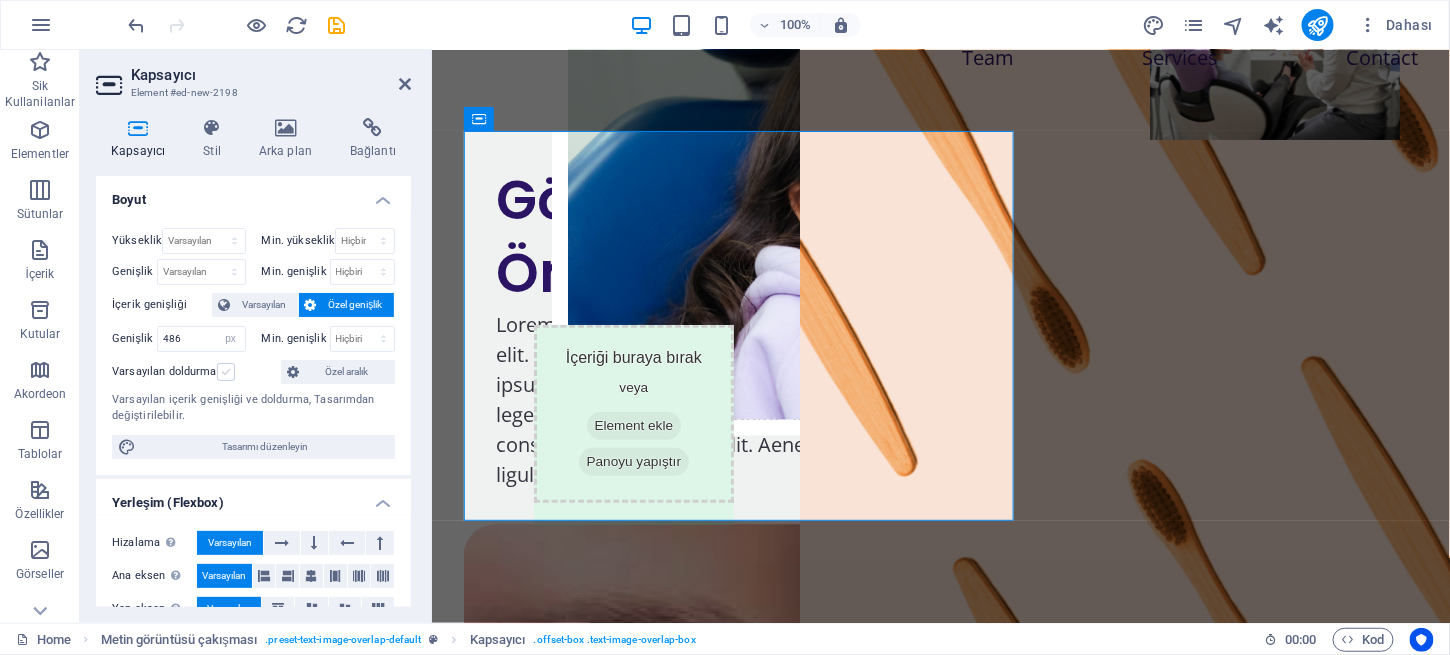 click on "Varsayılan doldurma" at bounding box center [0, 0] 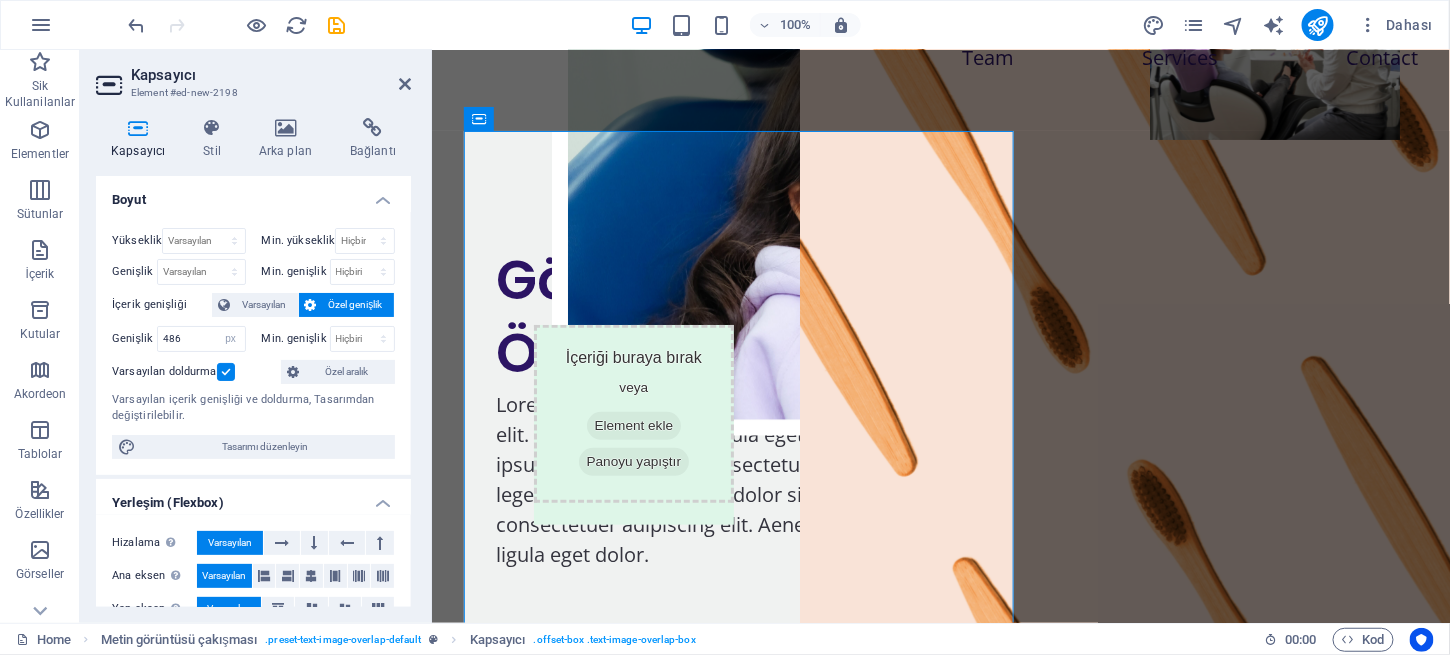 click at bounding box center (226, 372) 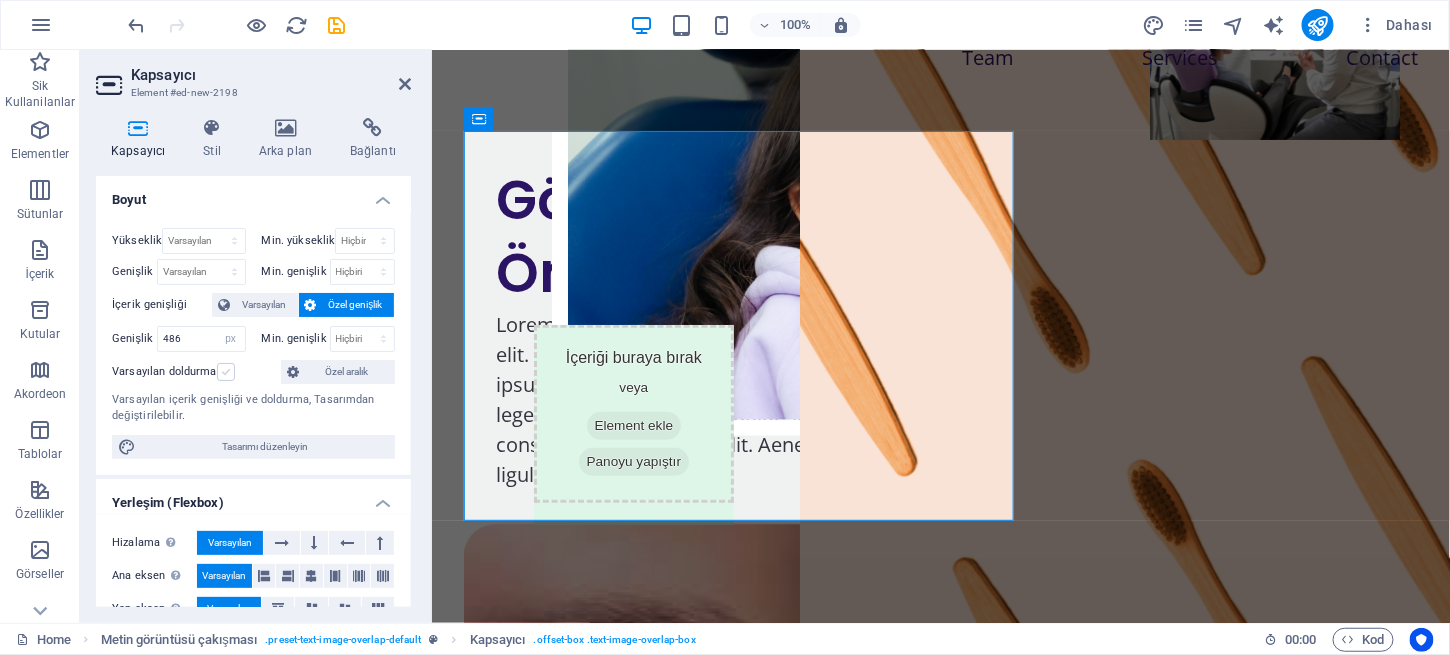 click at bounding box center [226, 372] 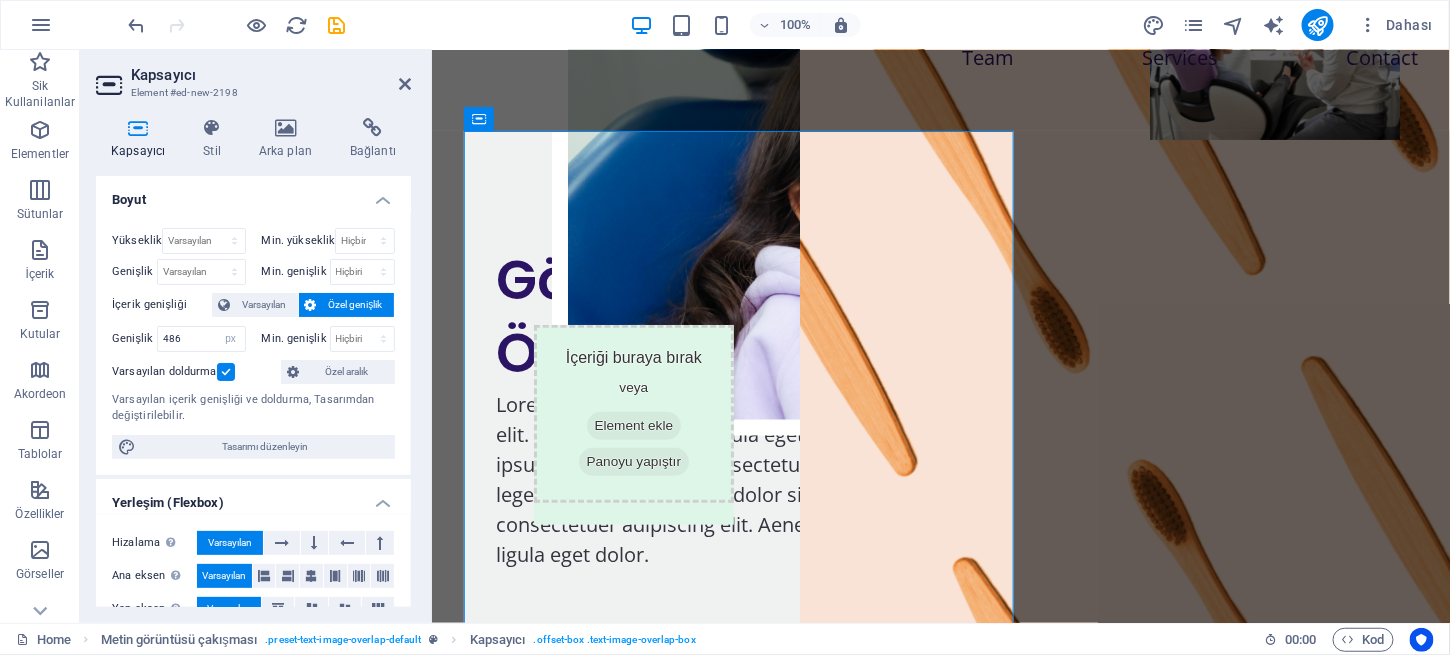click at bounding box center (226, 372) 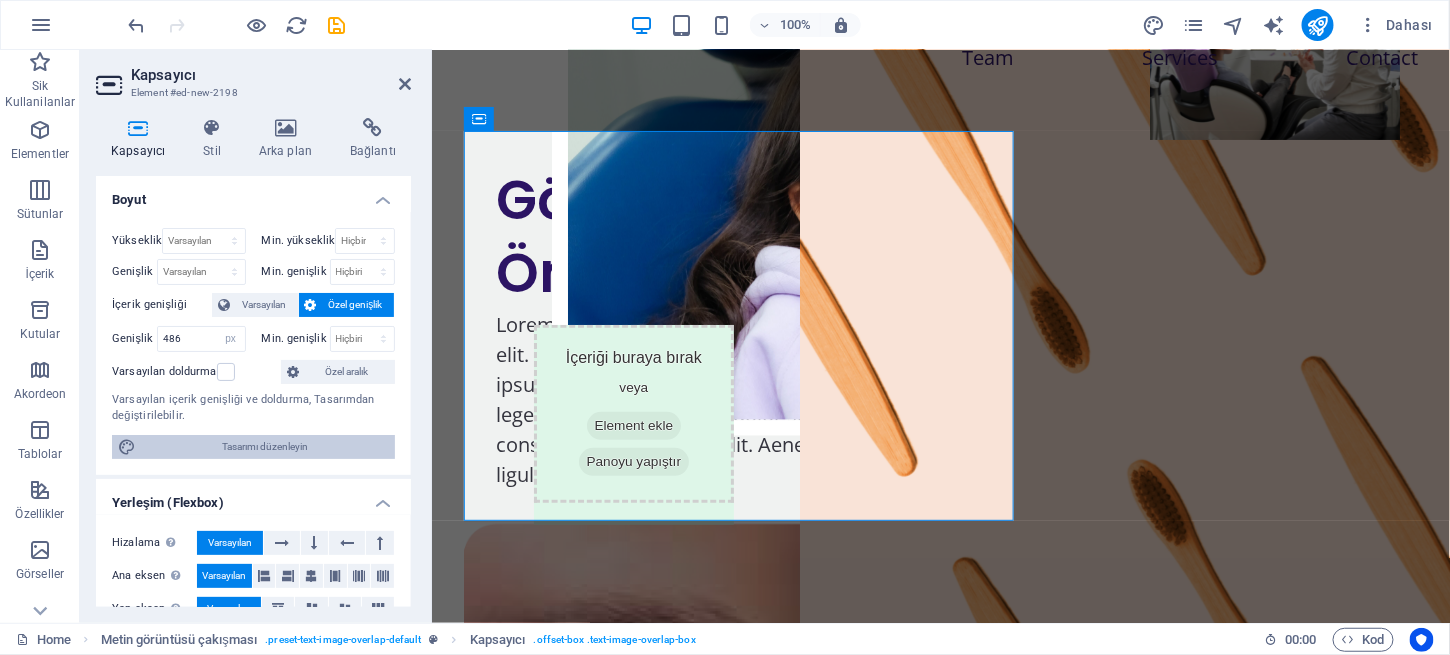 click on "Tasarımı düzenleyin" at bounding box center (265, 447) 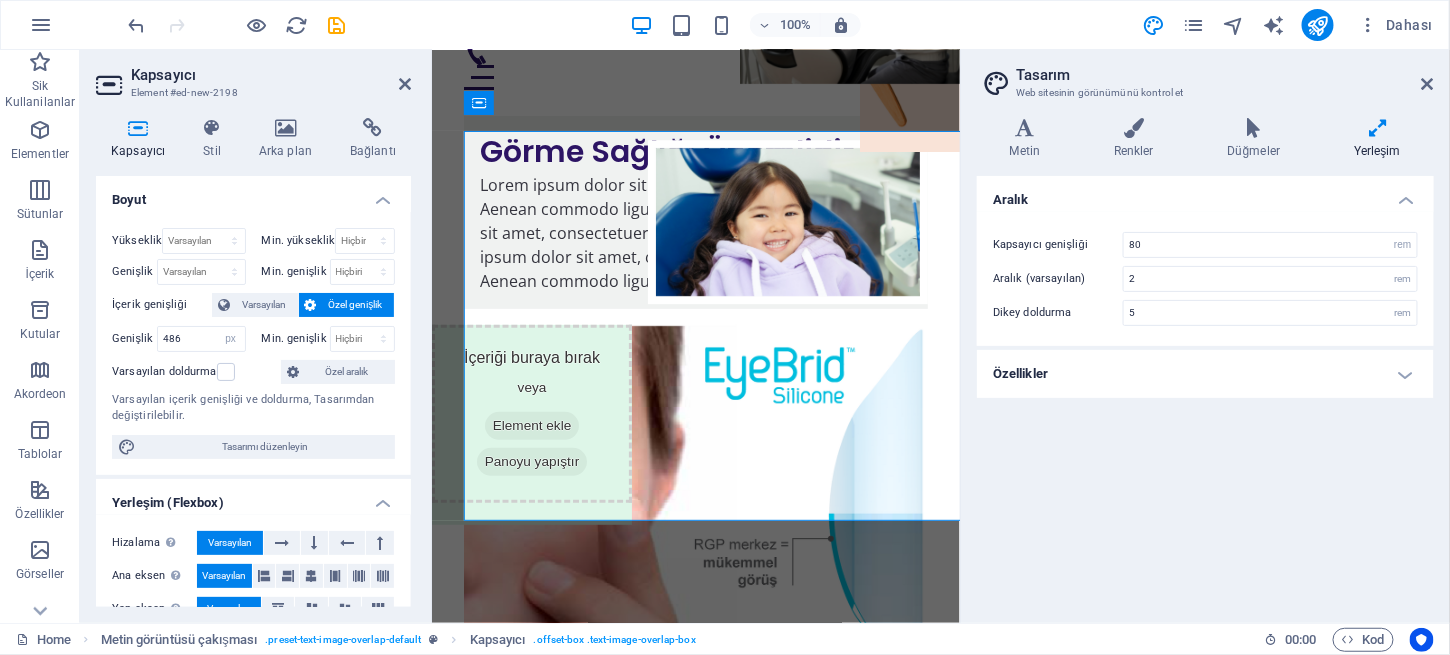 type on "4" 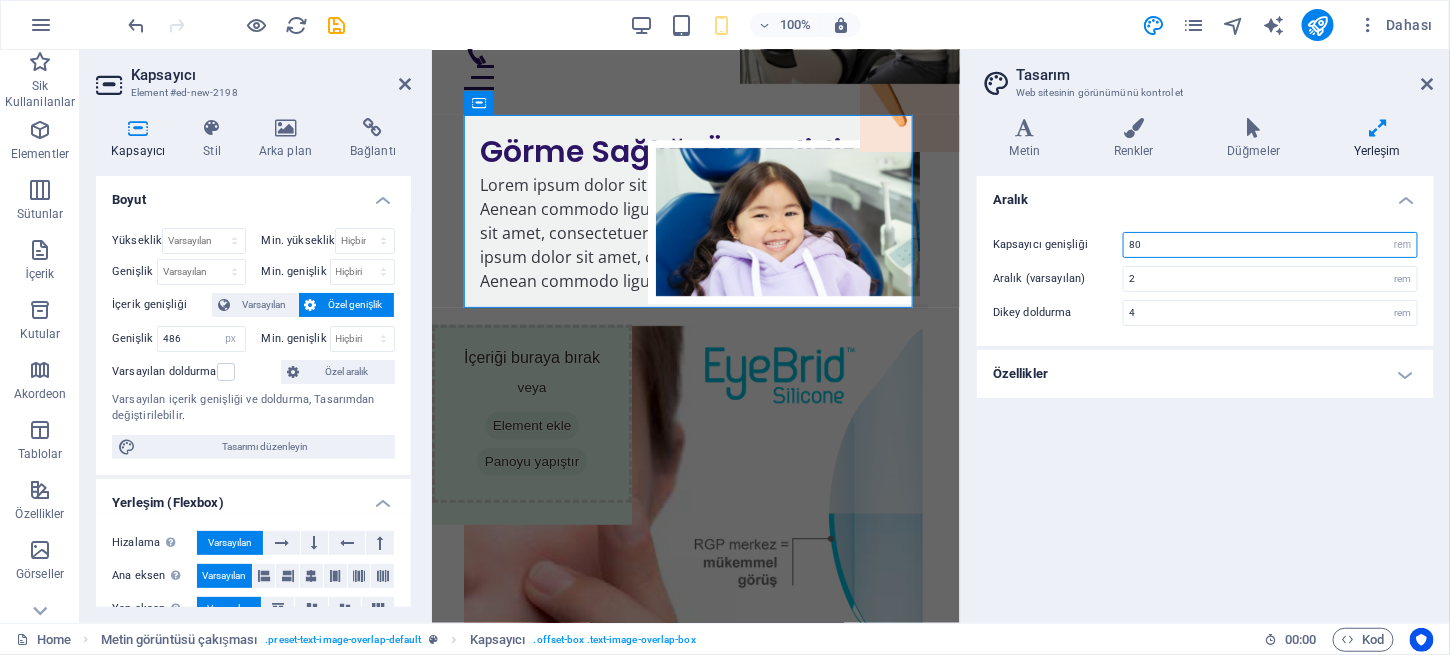click on "80" at bounding box center (1270, 245) 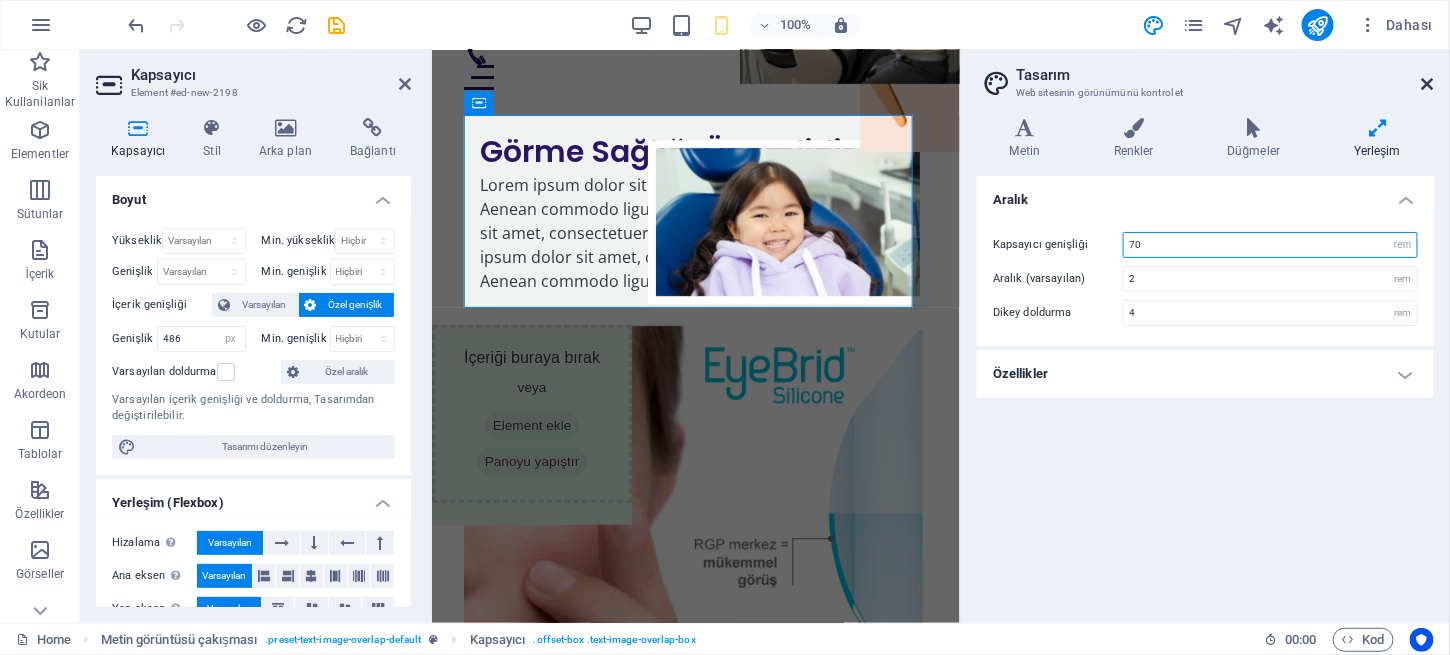 type on "70" 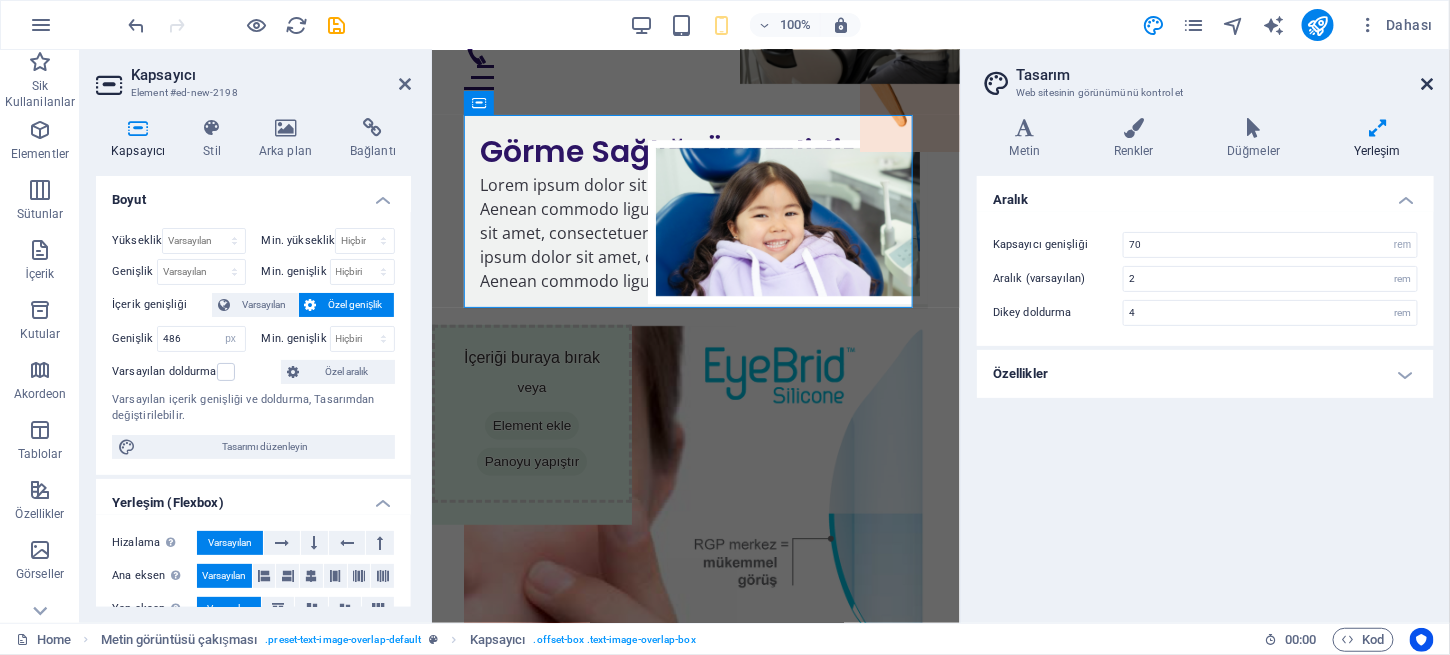 click at bounding box center [1428, 84] 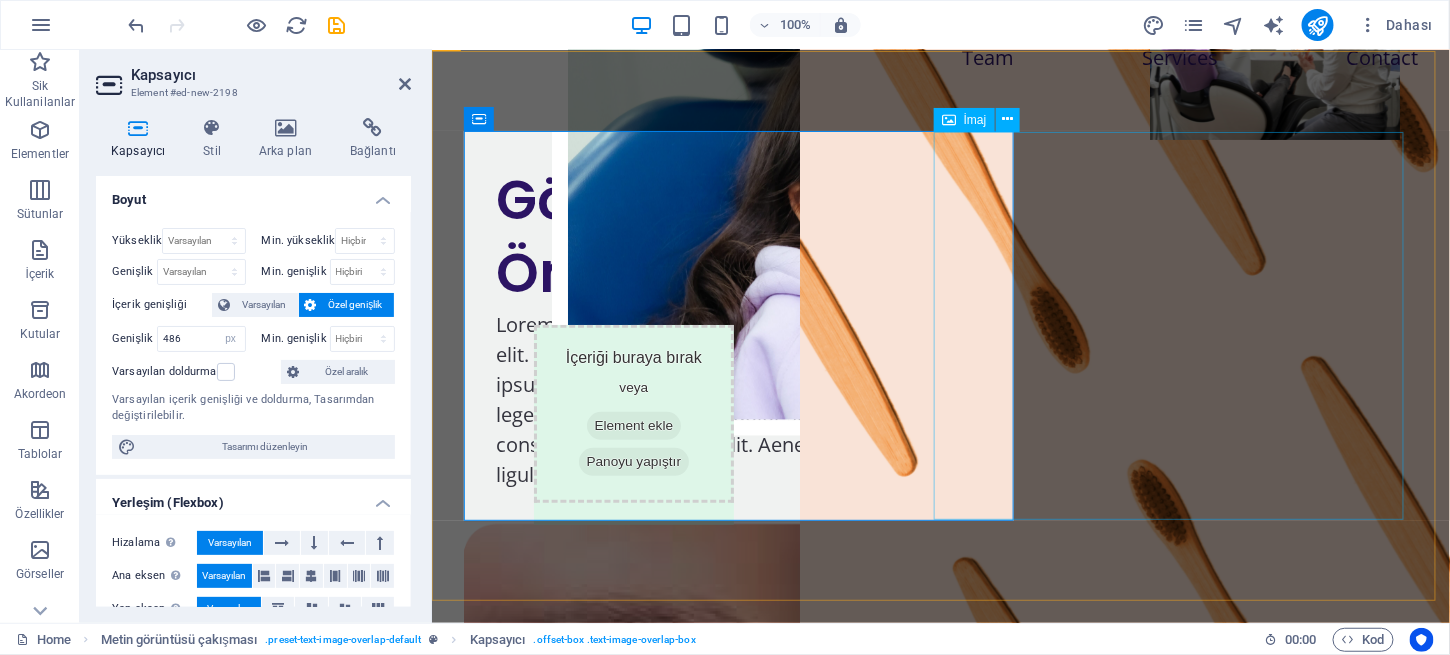 click at bounding box center (940, 915) 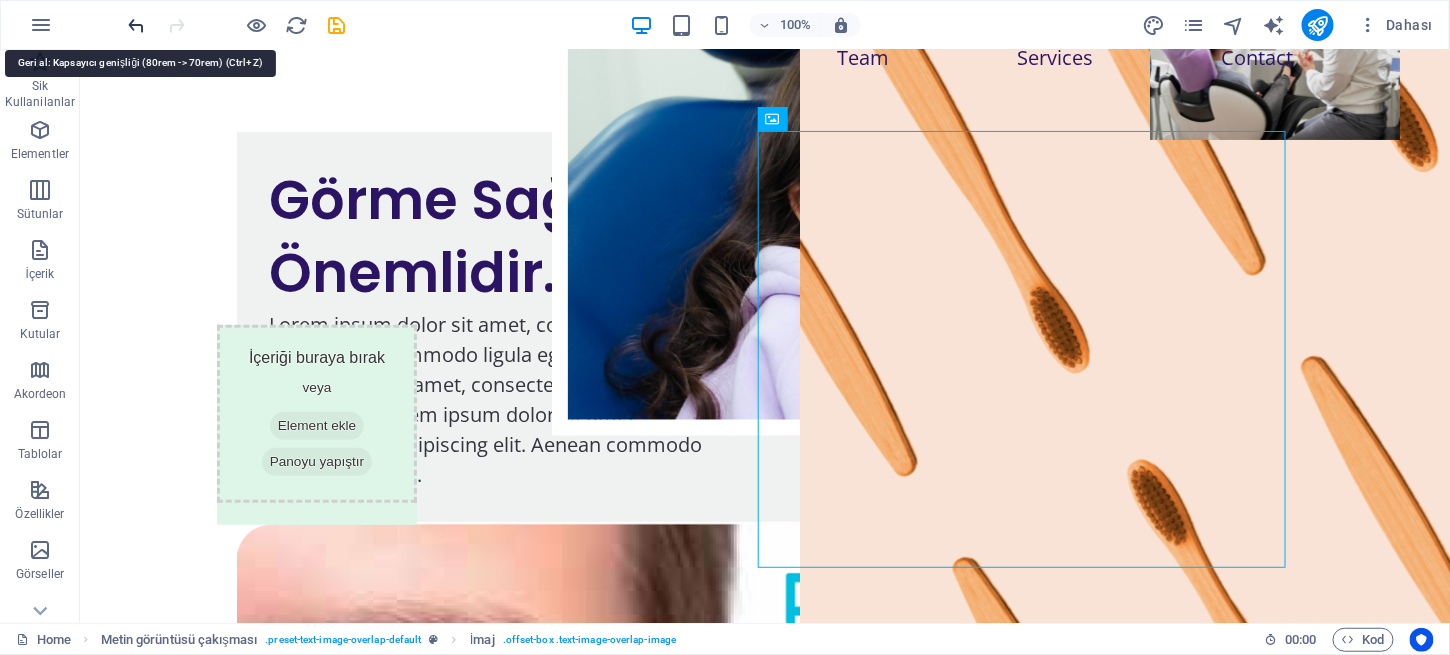 click at bounding box center (137, 25) 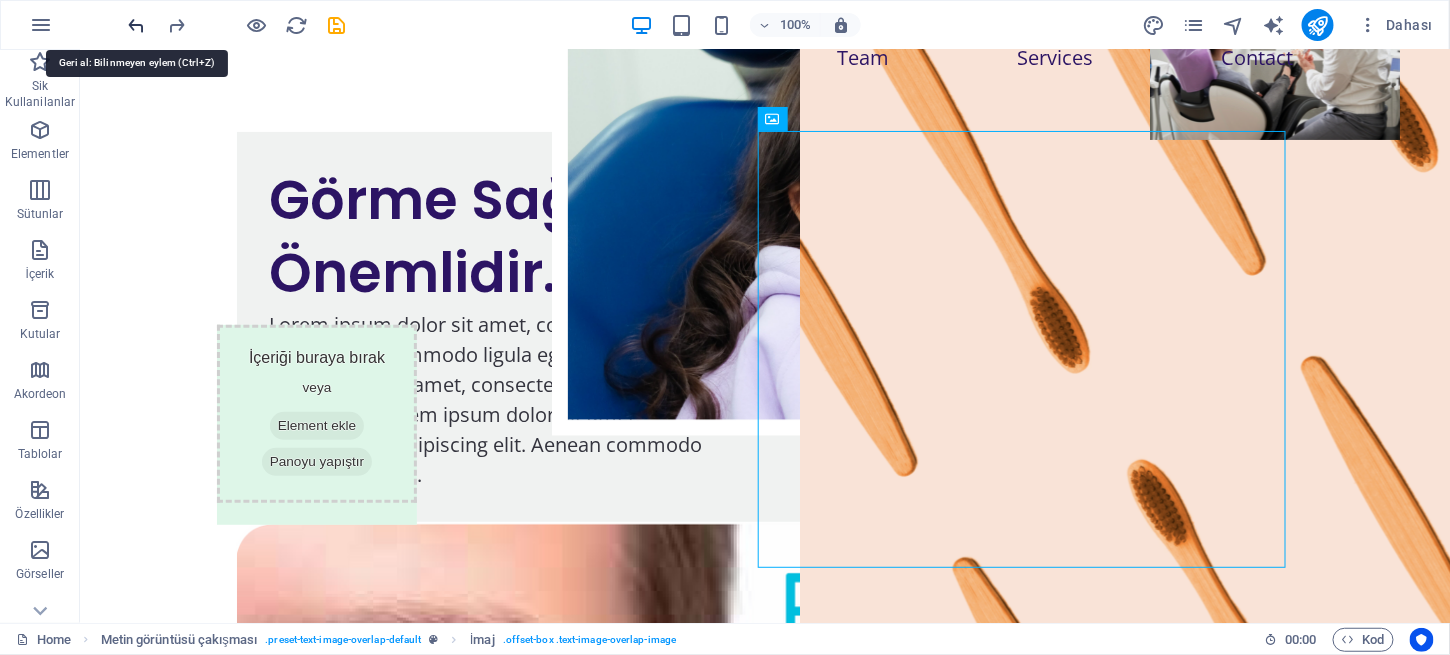 click at bounding box center [137, 25] 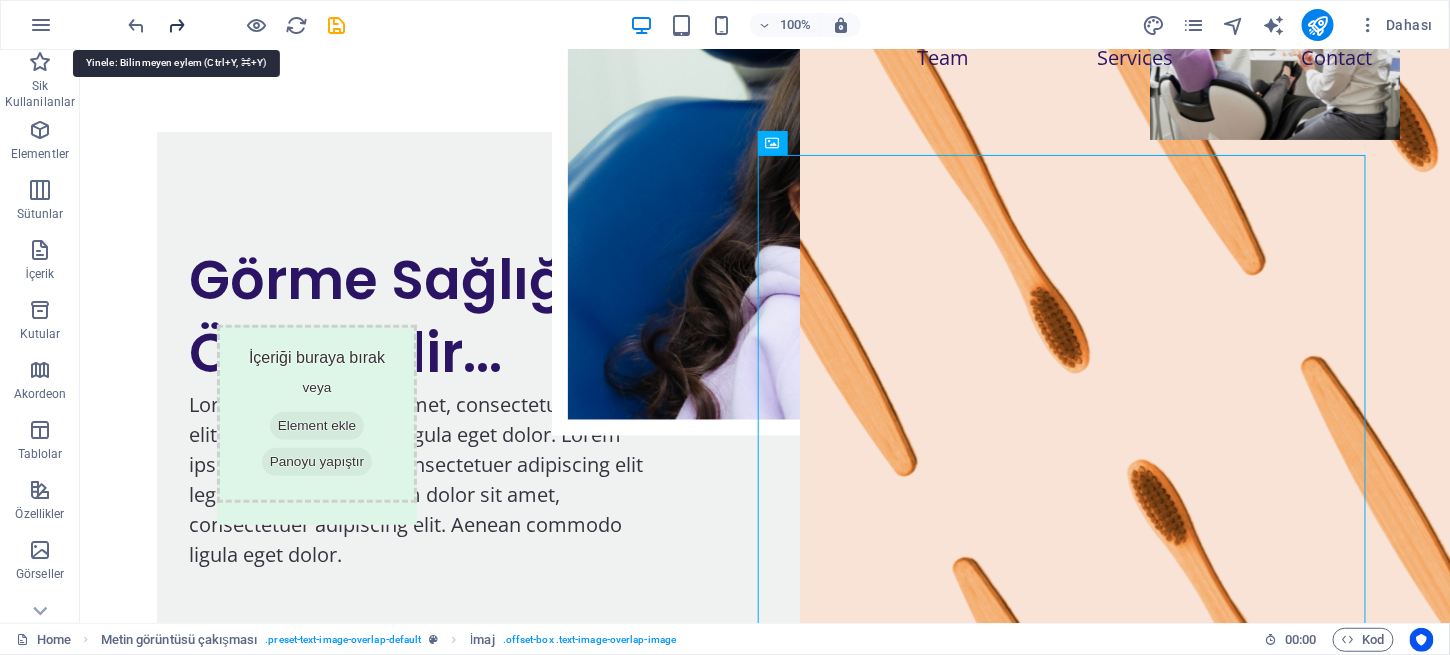 click at bounding box center (177, 25) 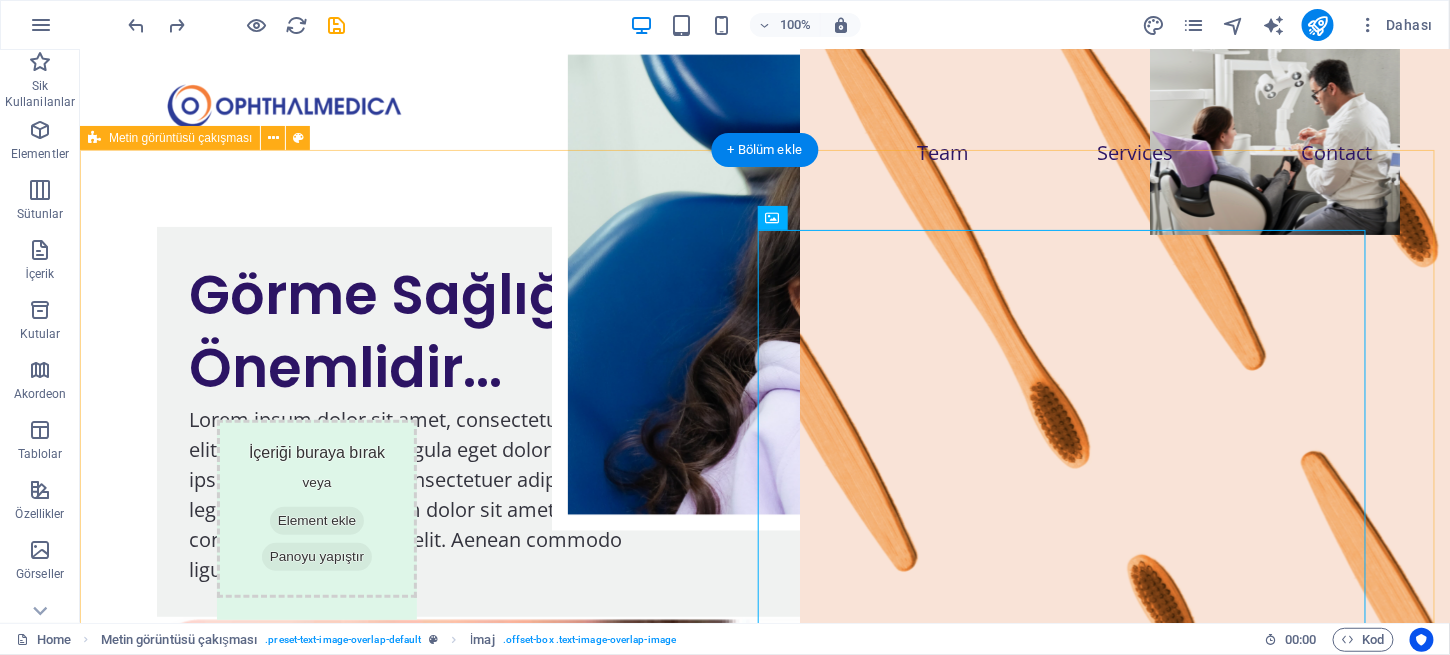 scroll, scrollTop: 0, scrollLeft: 0, axis: both 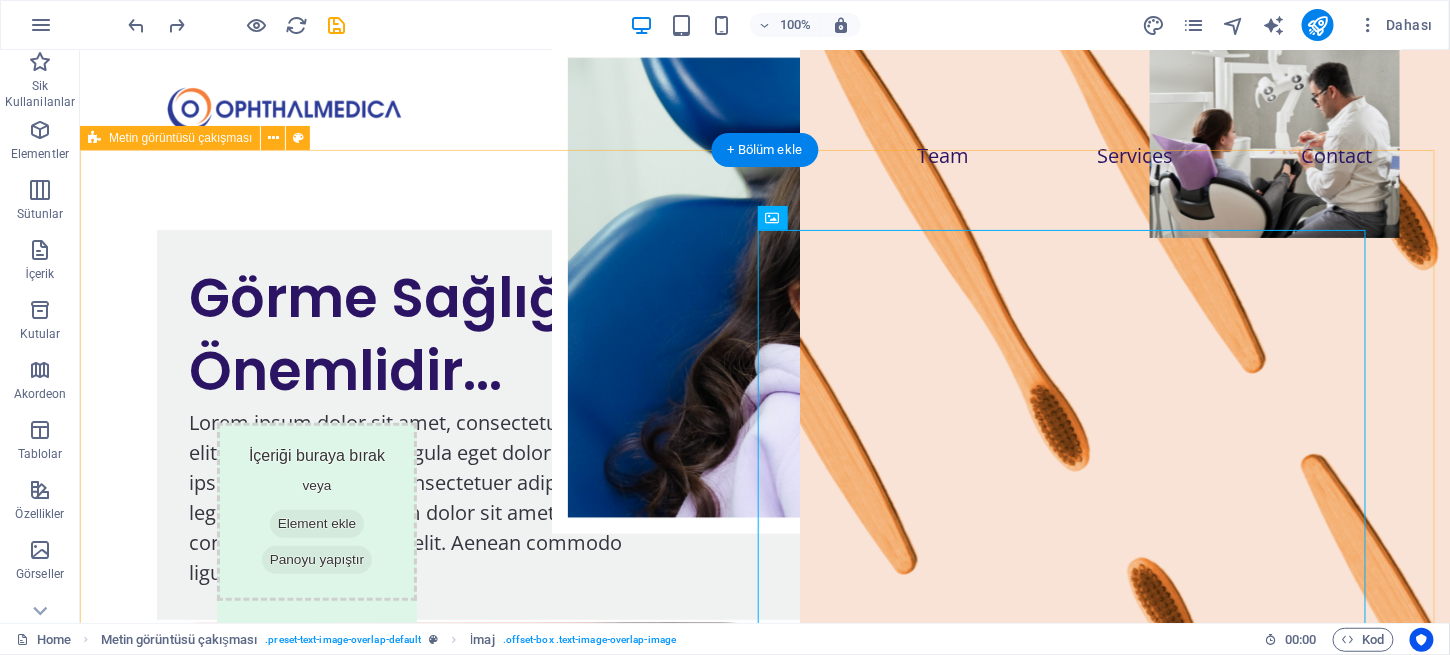click on "Görme Sağlığı Önemlidir... Lorem ipsum dolor sit amet, consectetuer adipiscing elit. Aenean commodo ligula eget dolor. Lorem ipsum dolor sit amet, consectetuer adipiscing elit leget dolor. Lorem ipsum dolor sit amet, consectetuer adipiscing elit. Aenean commodo ligula eget dolor." at bounding box center (764, 927) 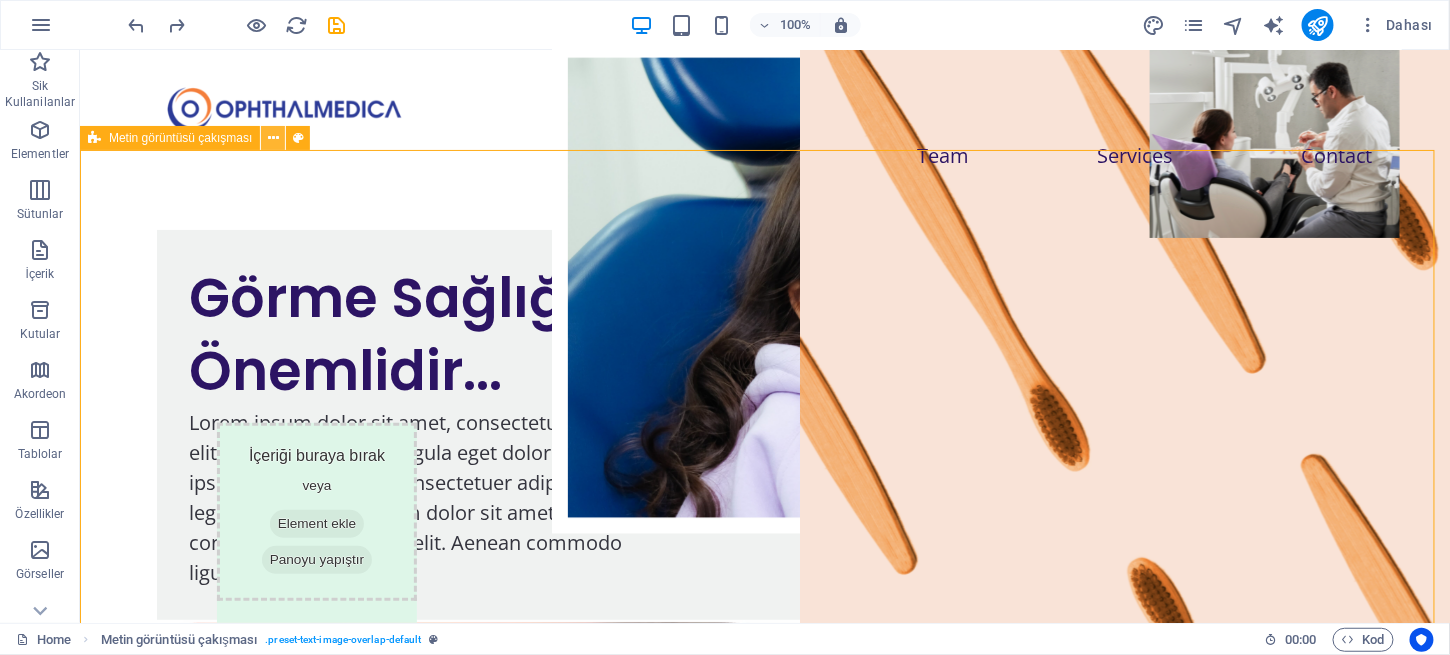 click at bounding box center [273, 138] 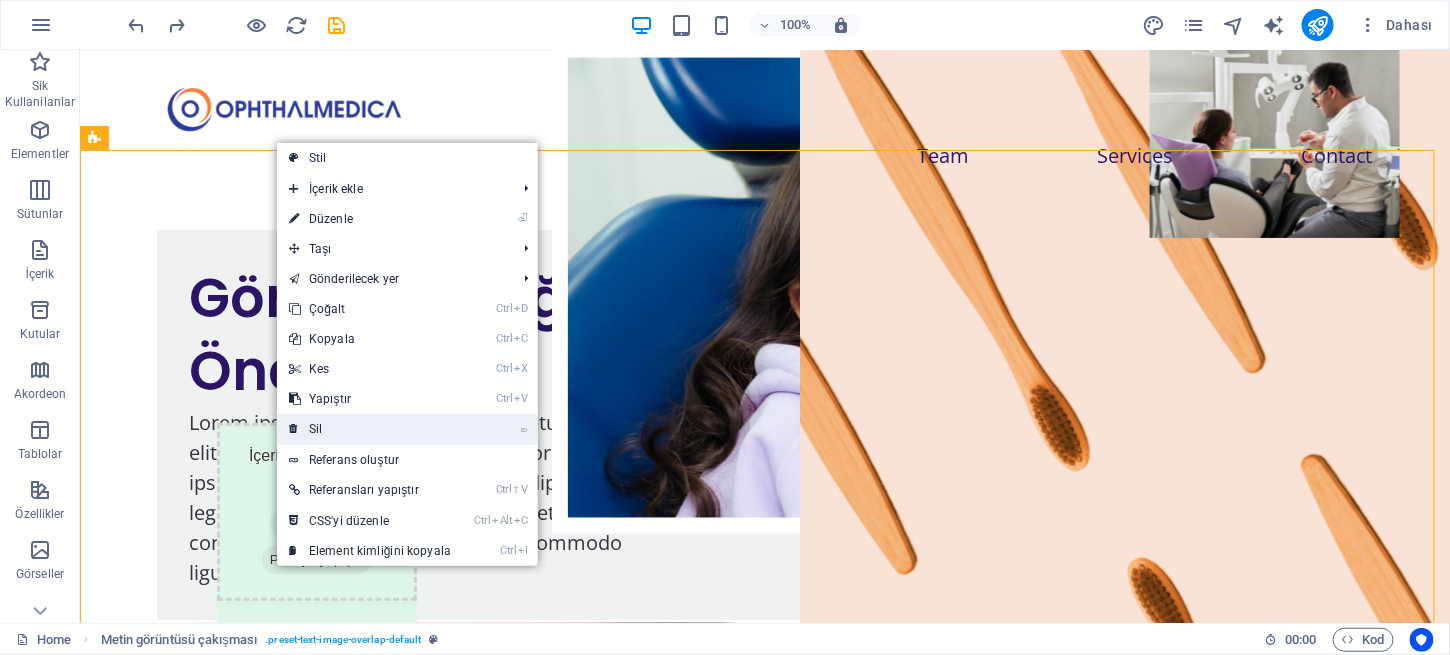 click on "⌦  Sil" at bounding box center (370, 429) 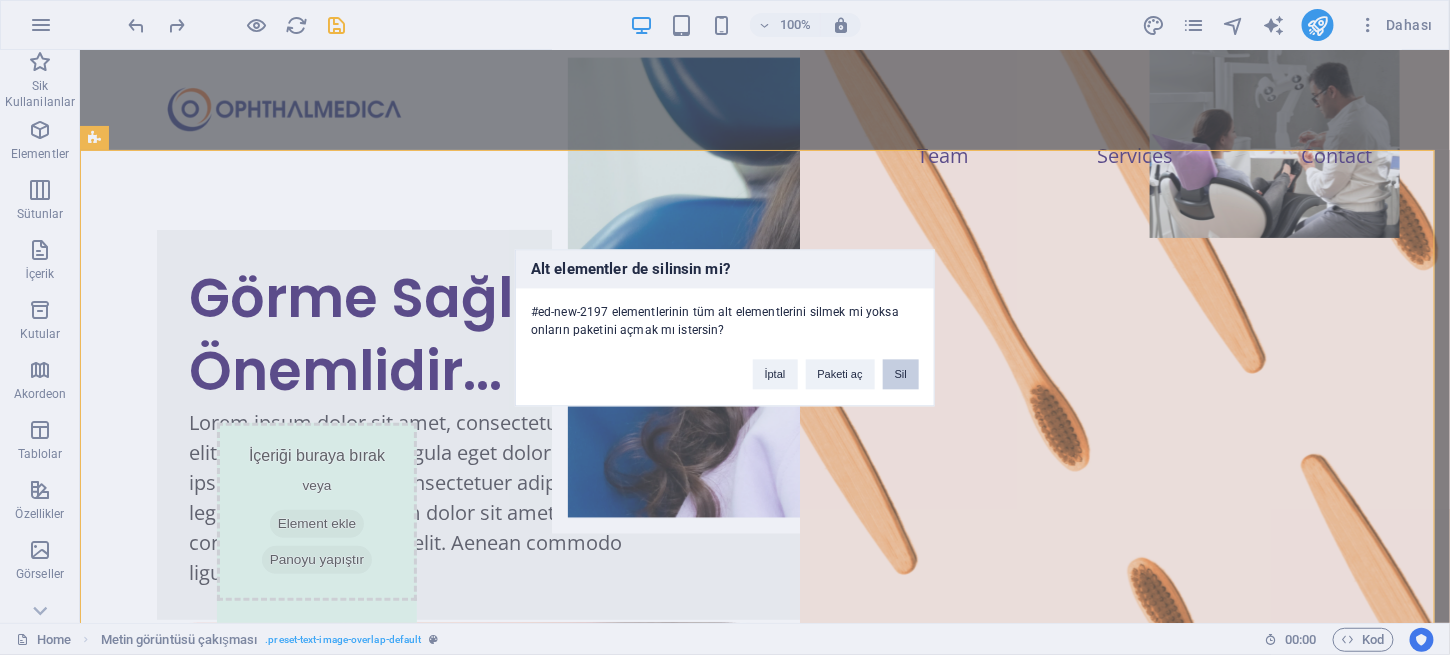 click on "Sil" at bounding box center [901, 374] 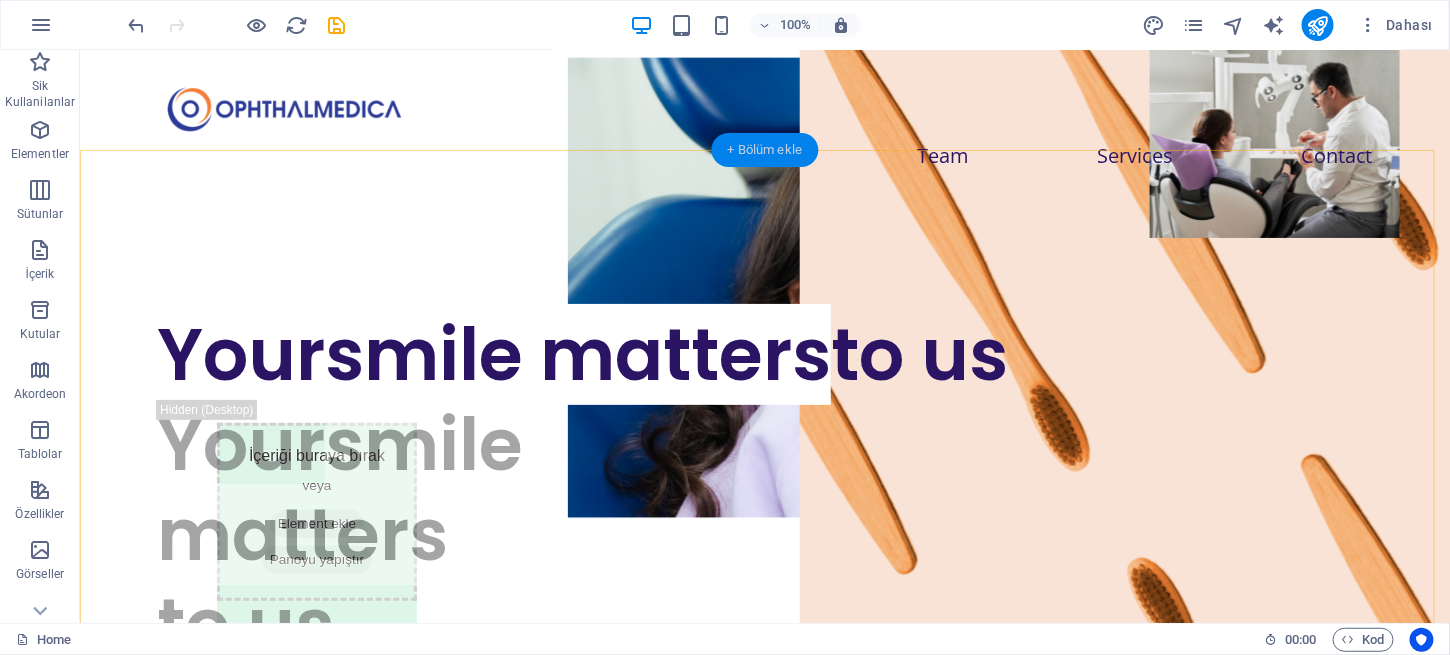 click on "+ Bölüm ekle" at bounding box center [765, 150] 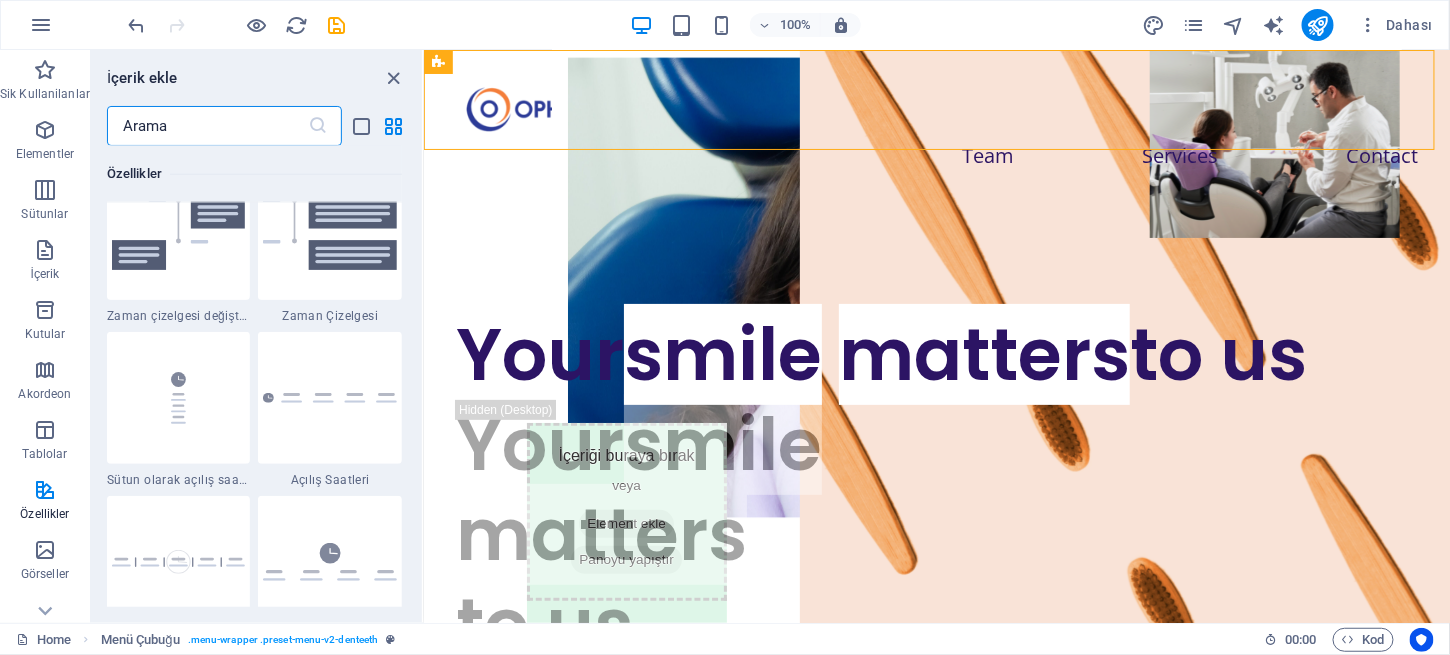 click at bounding box center (207, 126) 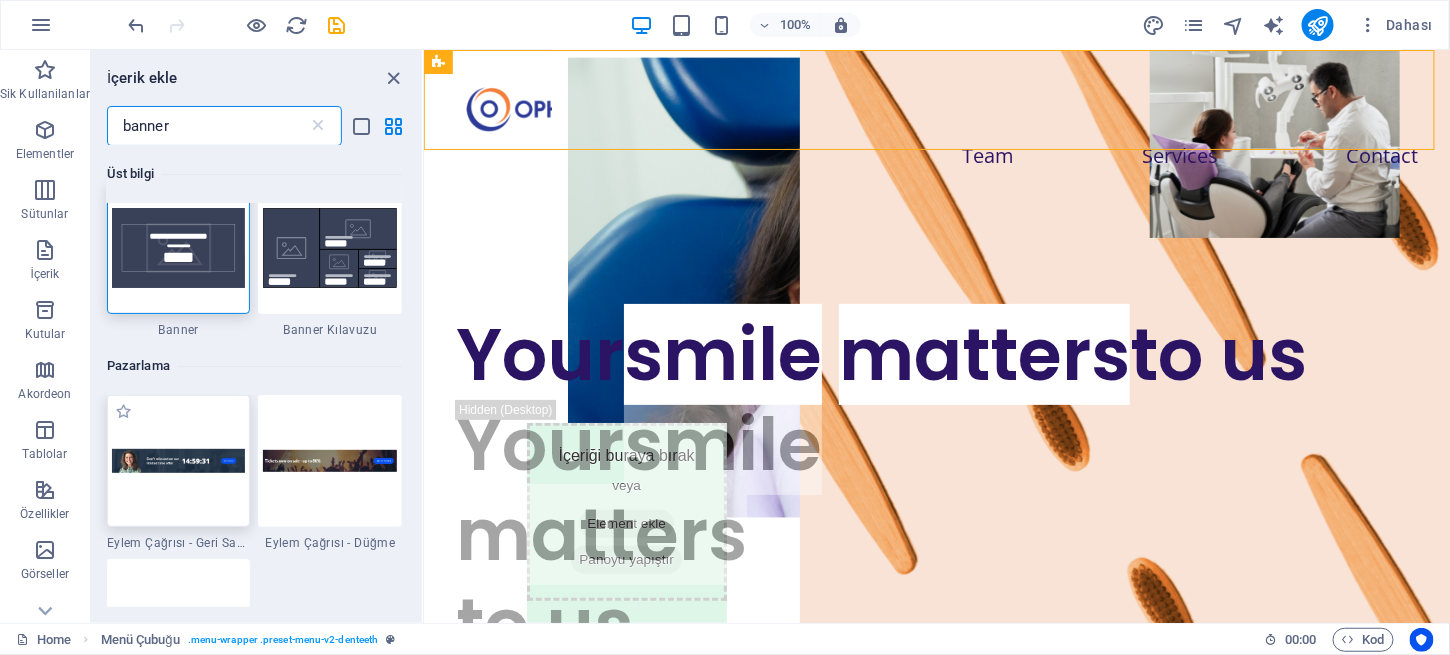 scroll, scrollTop: 0, scrollLeft: 0, axis: both 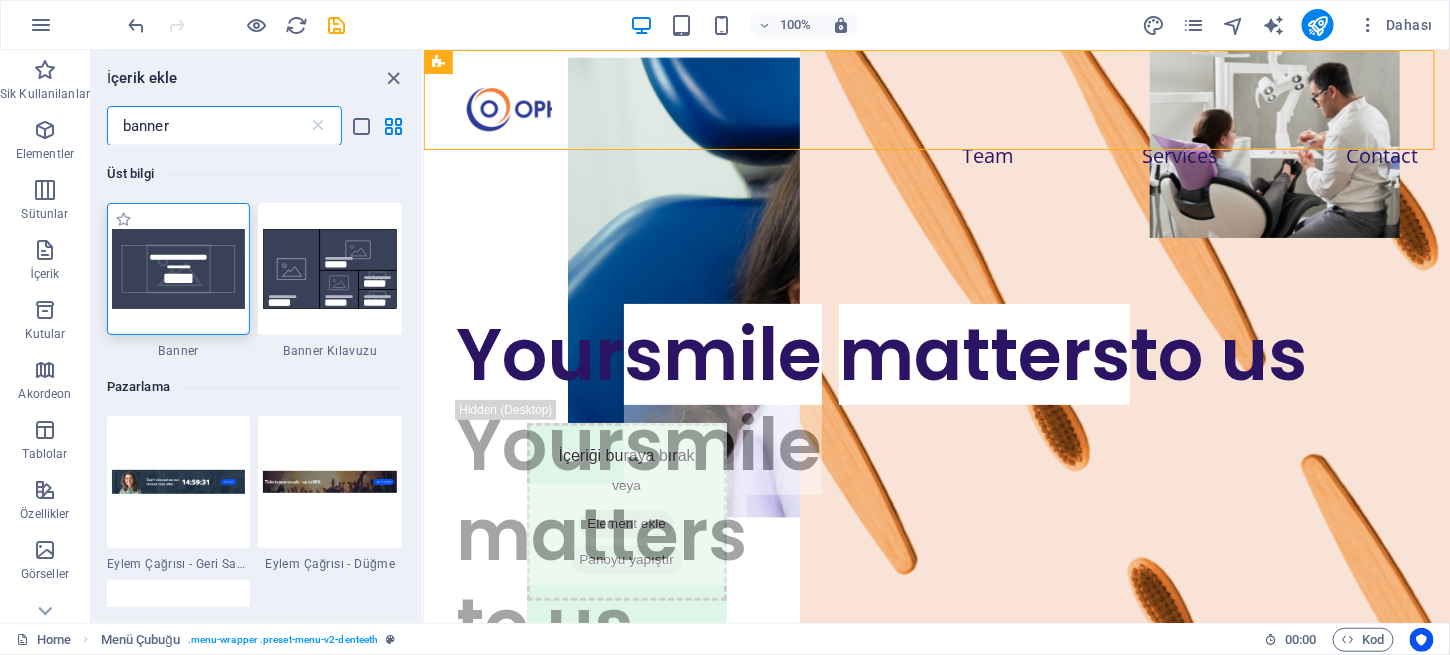 type on "banner" 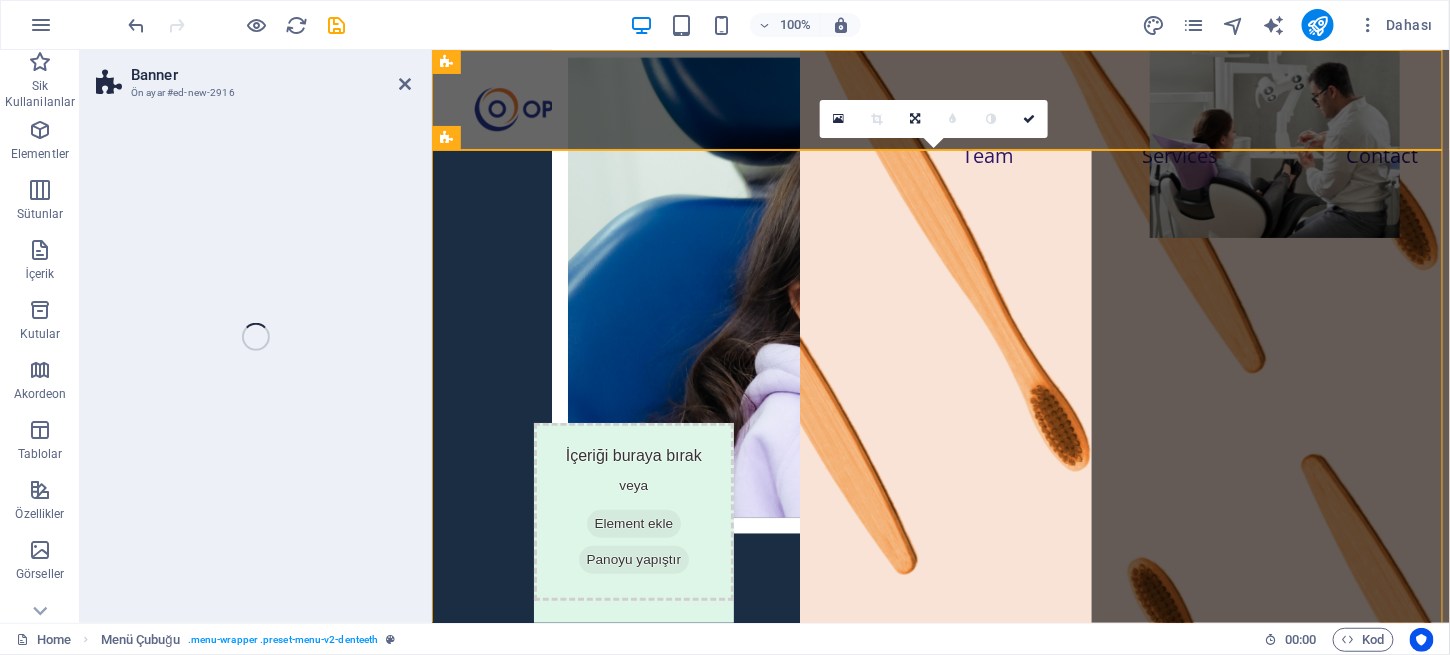 drag, startPoint x: 619, startPoint y: 318, endPoint x: 814, endPoint y: 298, distance: 196.02296 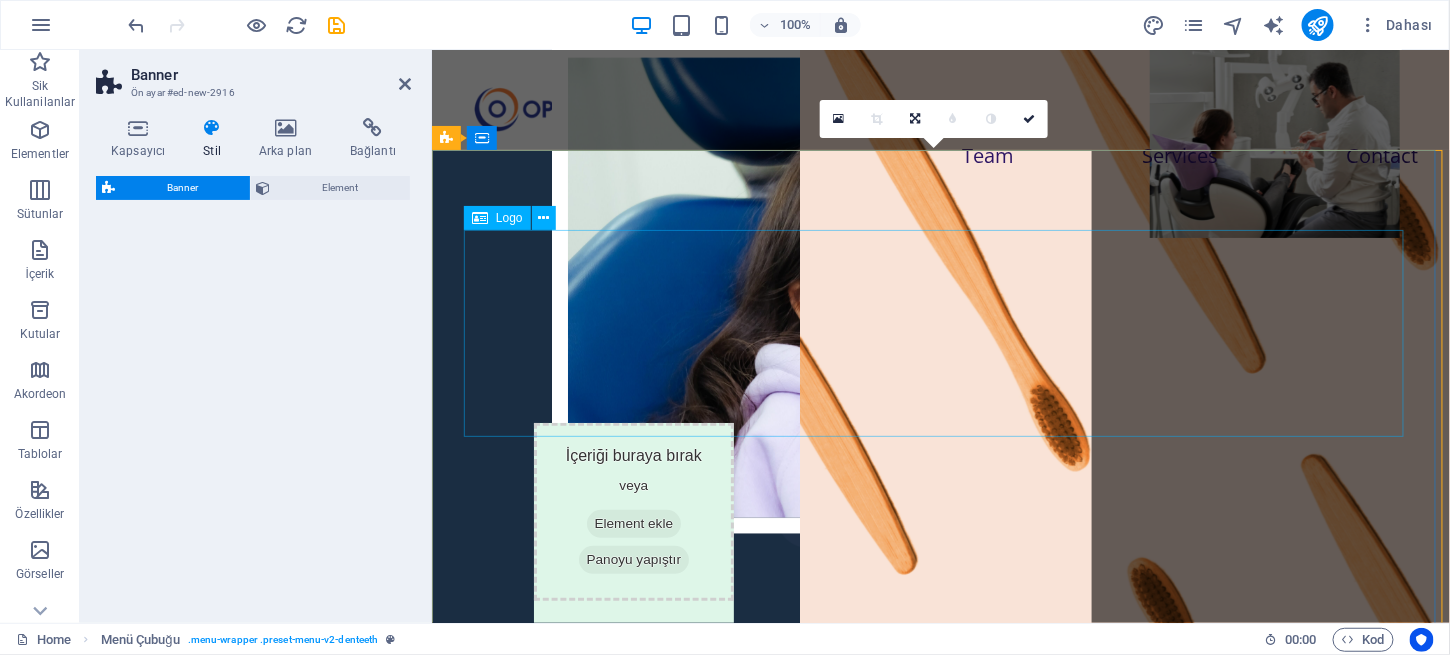 select on "preset-banner-v3-default" 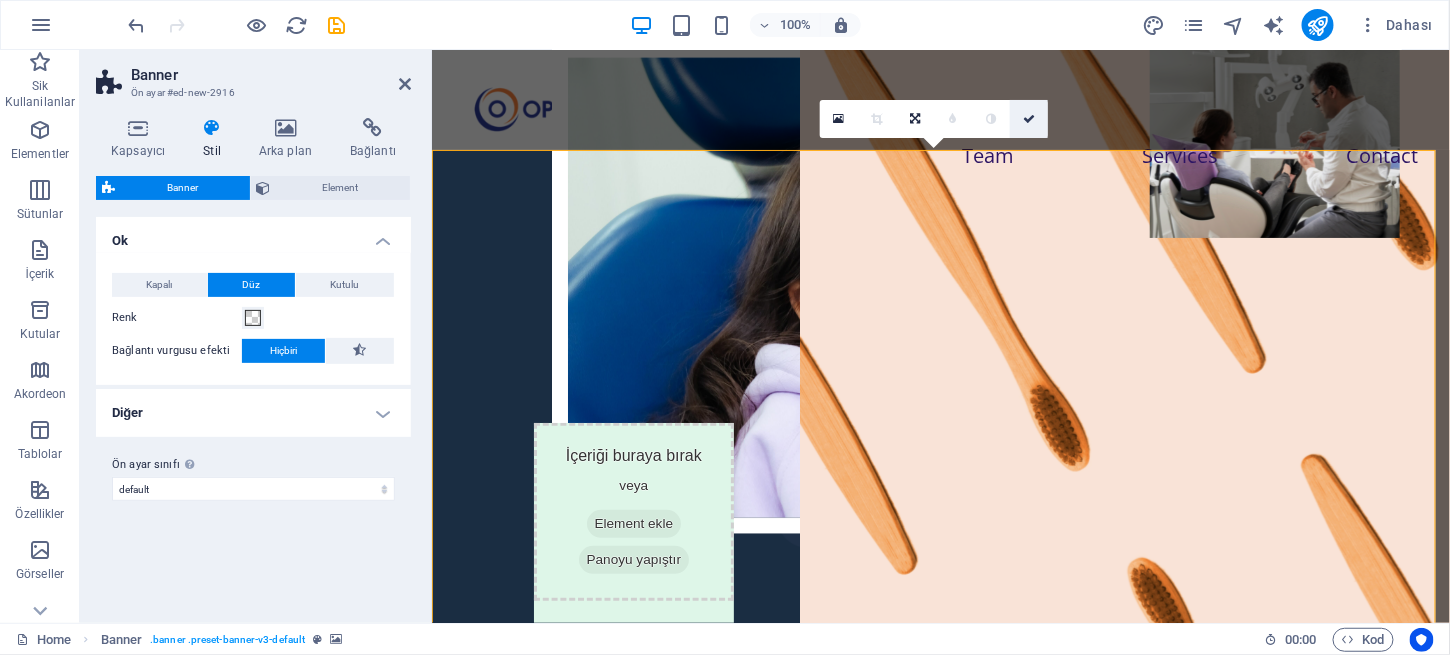 click at bounding box center [1029, 119] 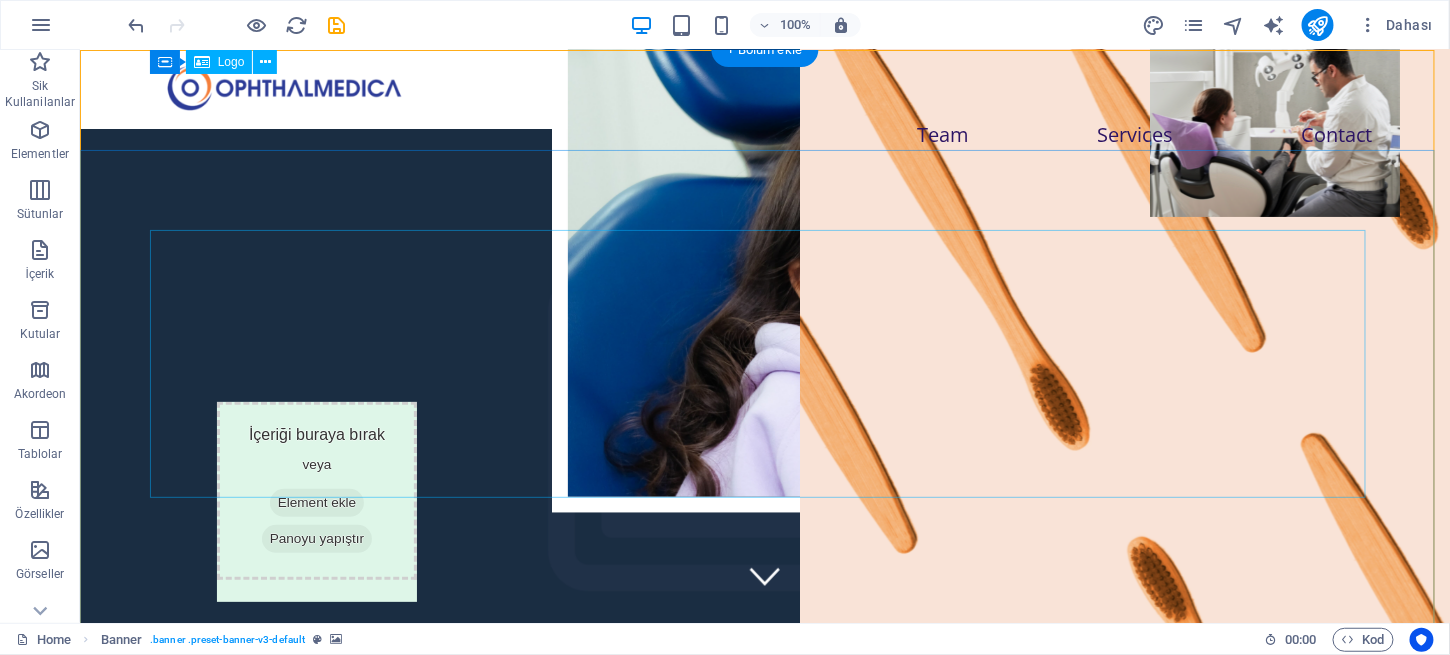 scroll, scrollTop: 0, scrollLeft: 0, axis: both 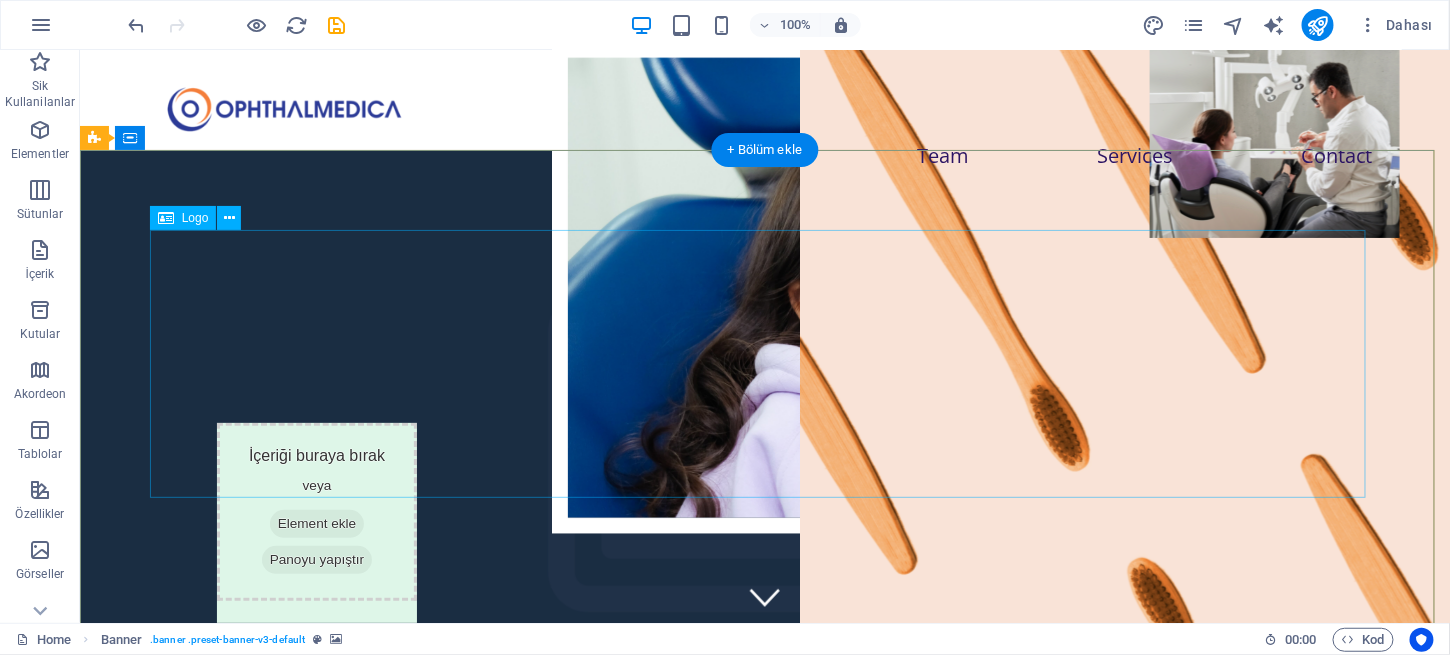 click at bounding box center (764, 1023) 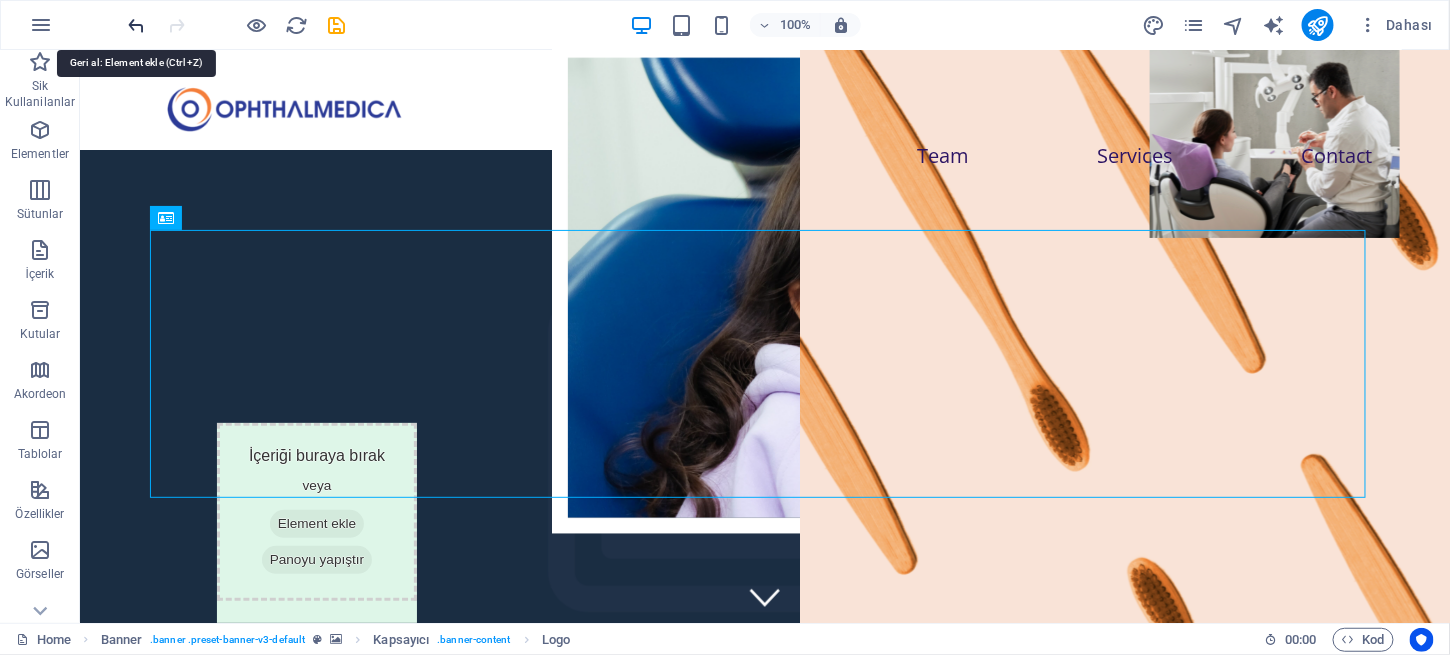 click at bounding box center [137, 25] 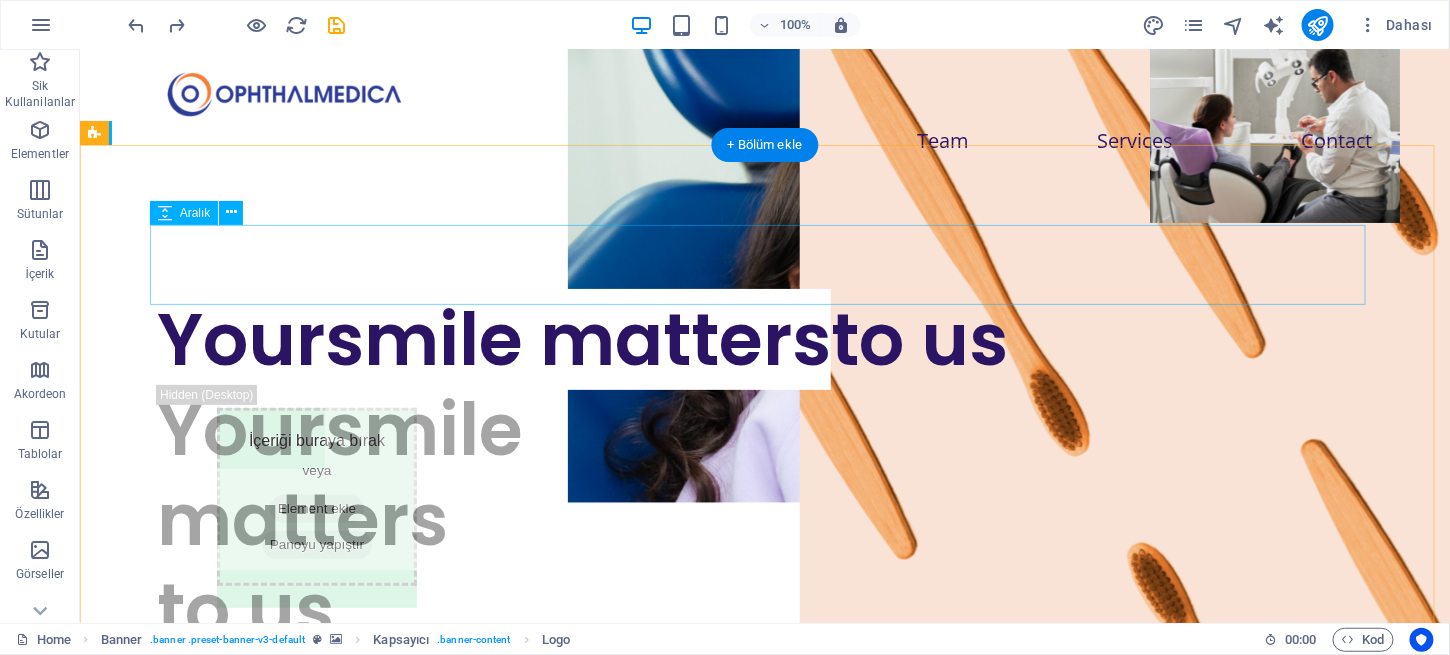 scroll, scrollTop: 0, scrollLeft: 0, axis: both 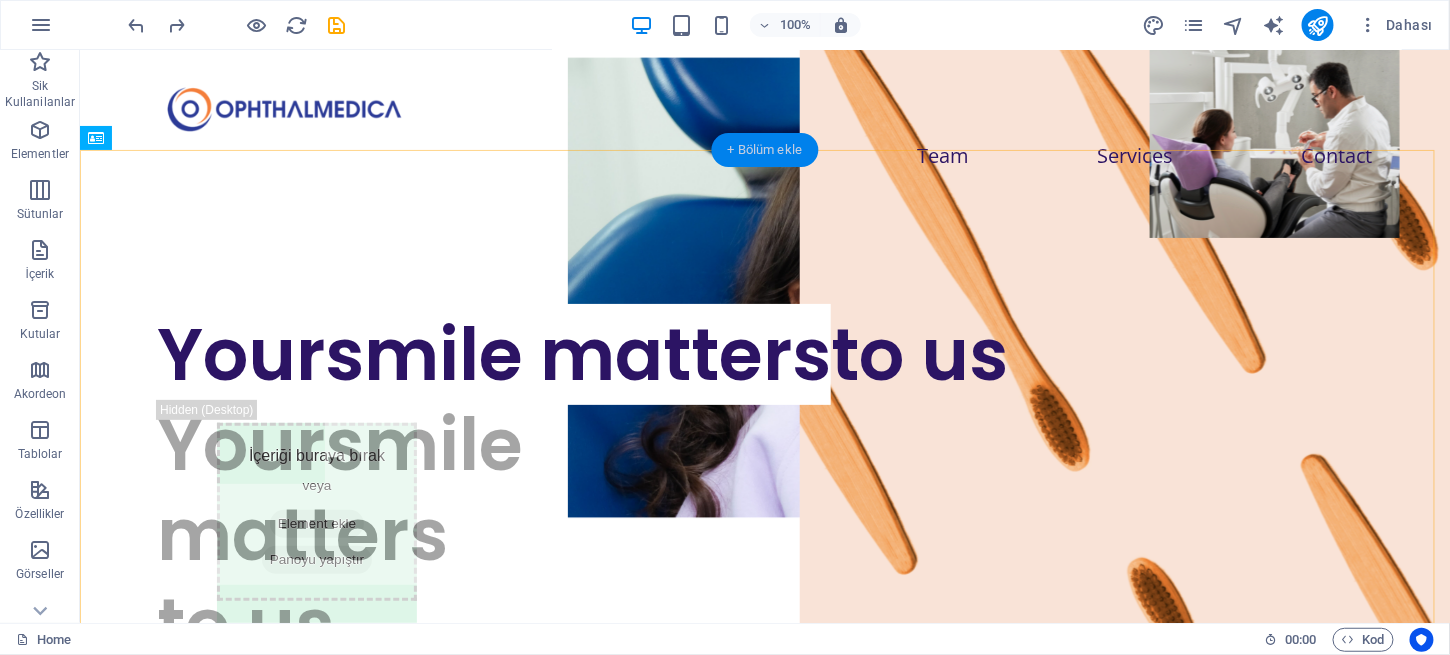 drag, startPoint x: 780, startPoint y: 153, endPoint x: 356, endPoint y: 102, distance: 427.0562 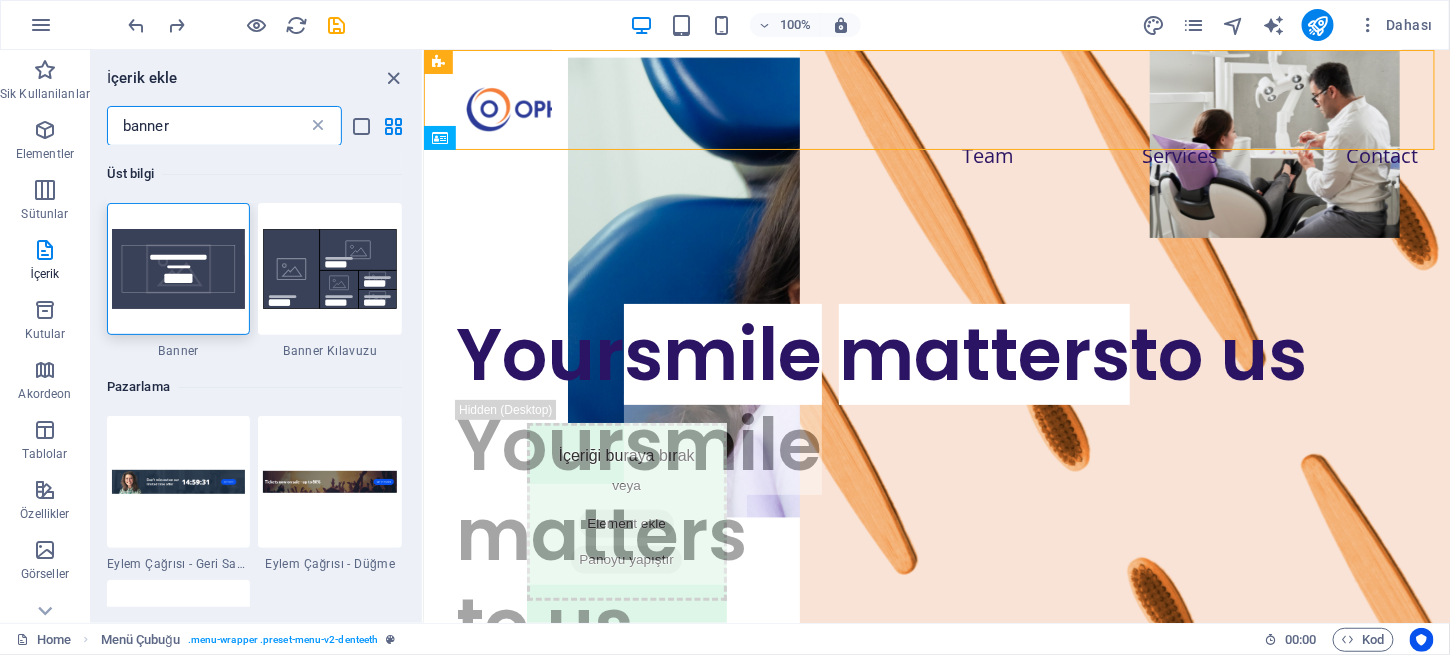 click at bounding box center [318, 126] 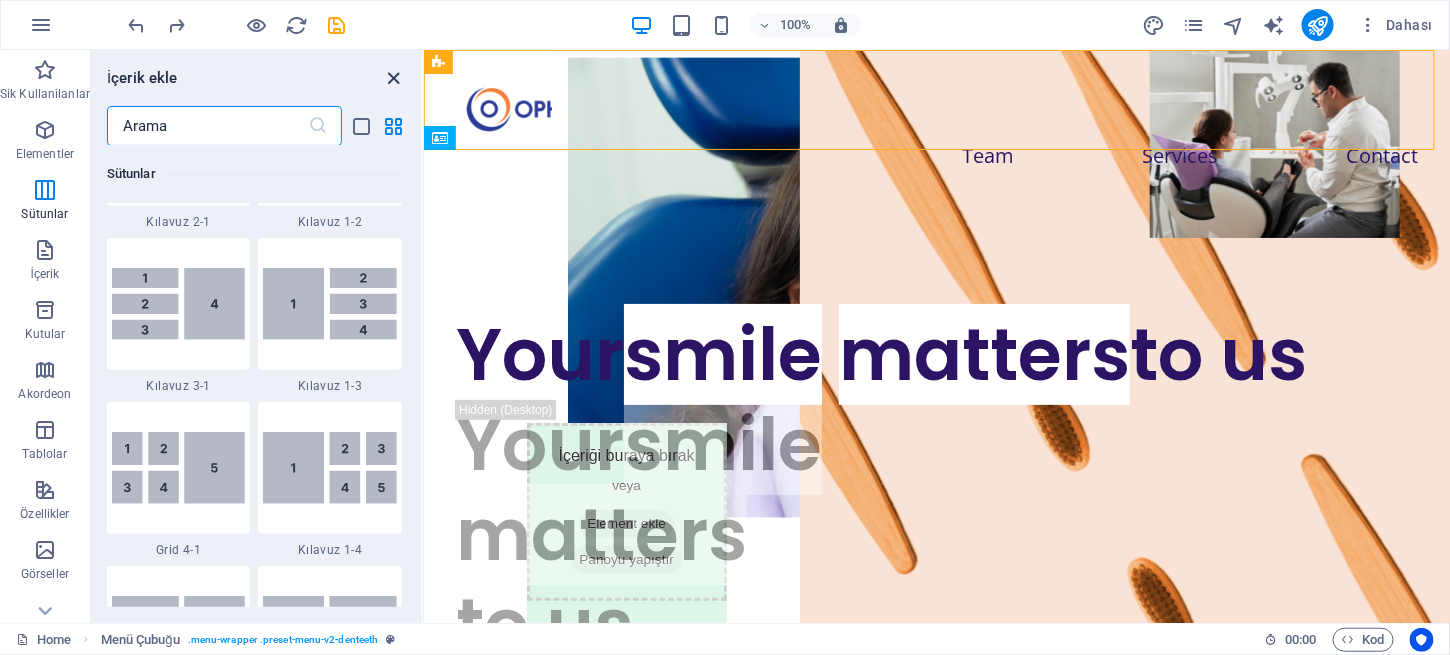 scroll, scrollTop: 2597, scrollLeft: 0, axis: vertical 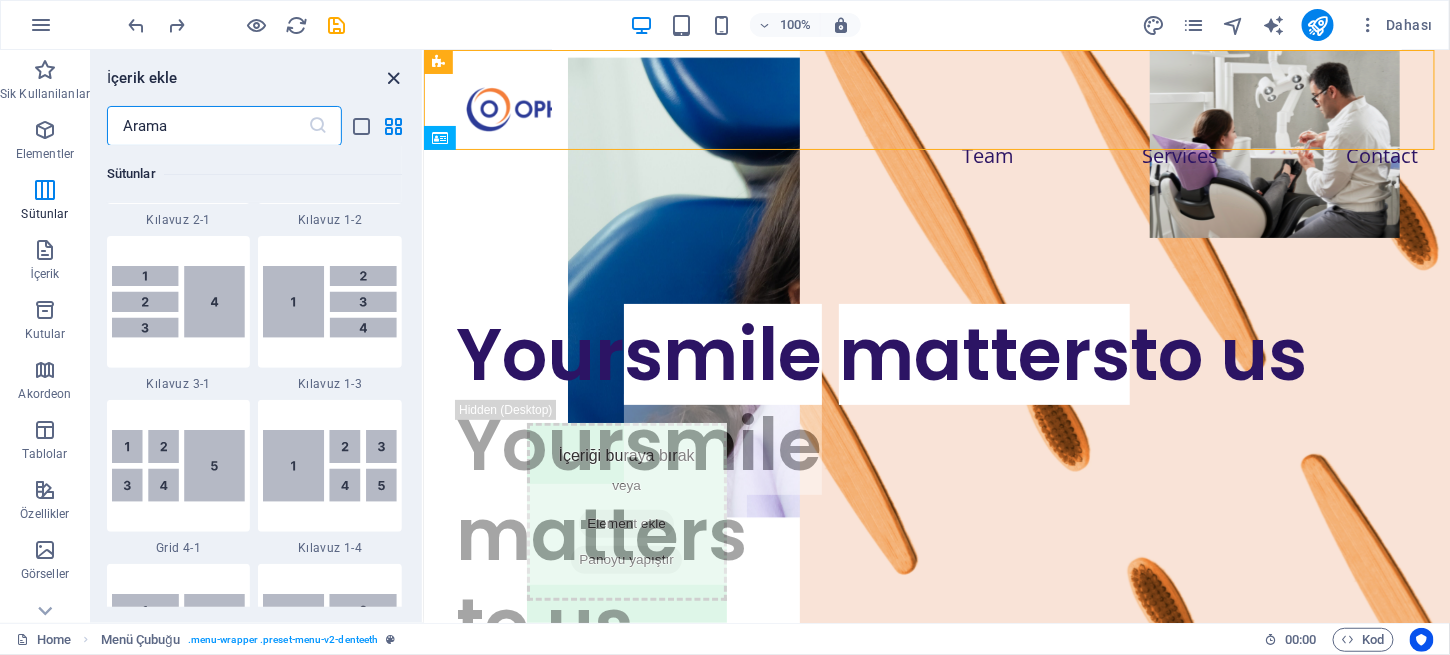 click at bounding box center (394, 78) 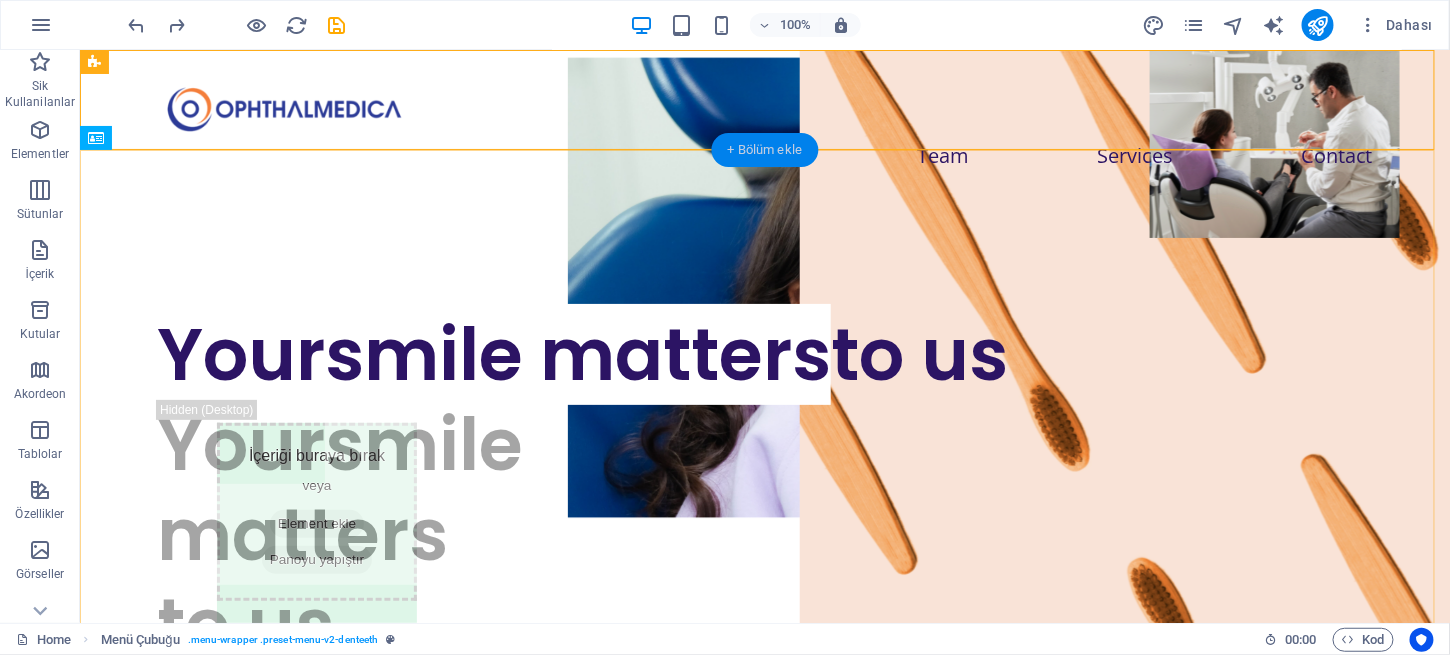 click on "+ Bölüm ekle" at bounding box center [765, 150] 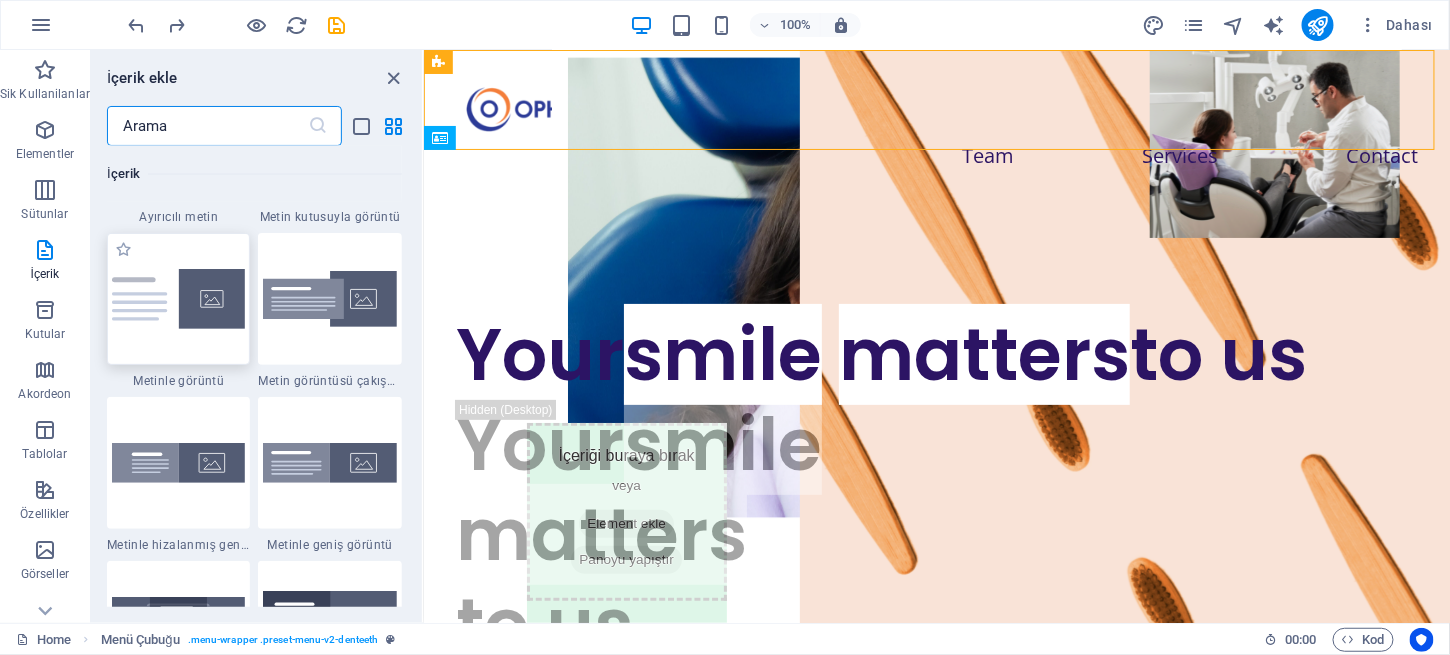 scroll, scrollTop: 3798, scrollLeft: 0, axis: vertical 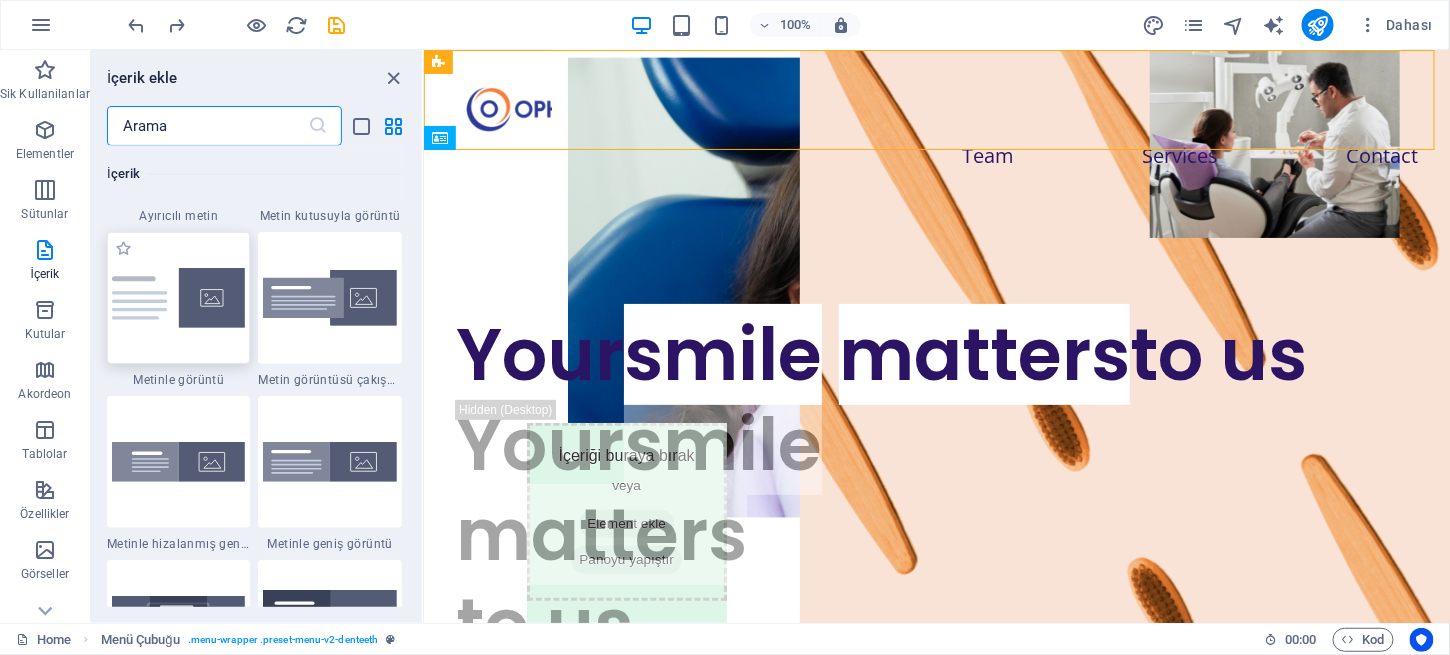 click at bounding box center (179, 298) 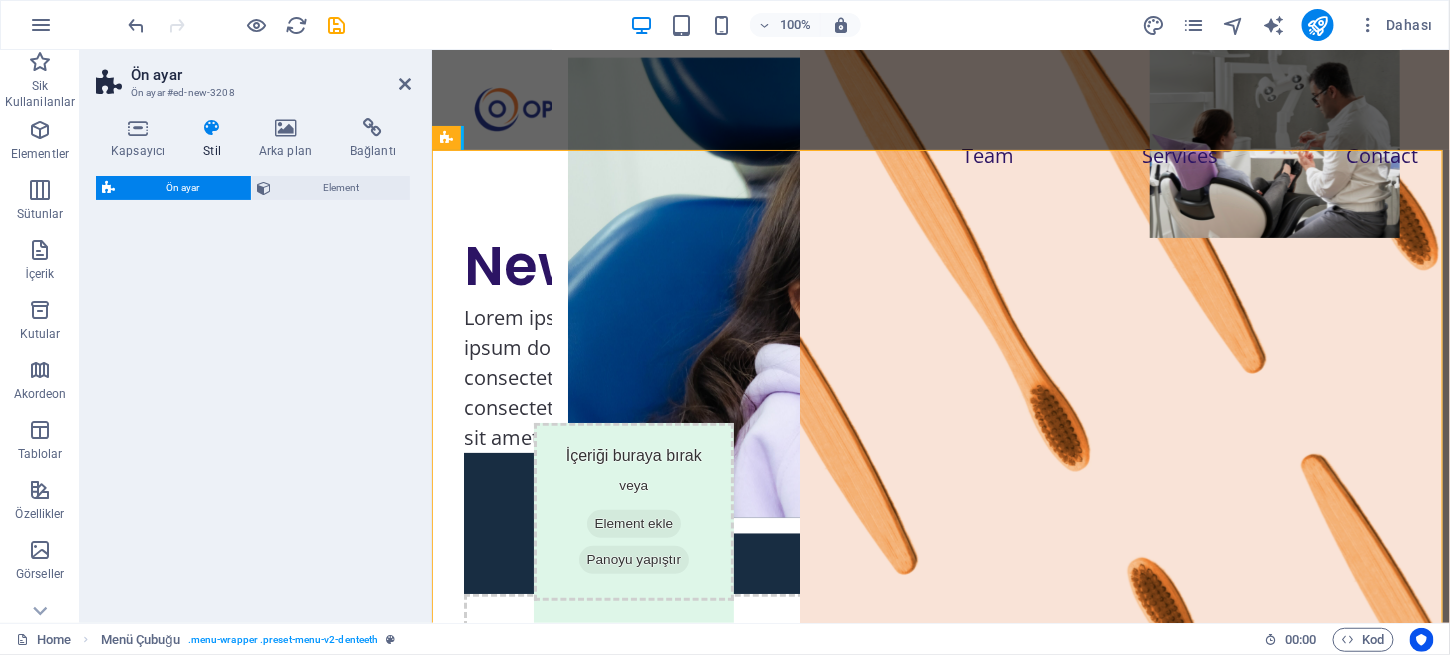 select on "rem" 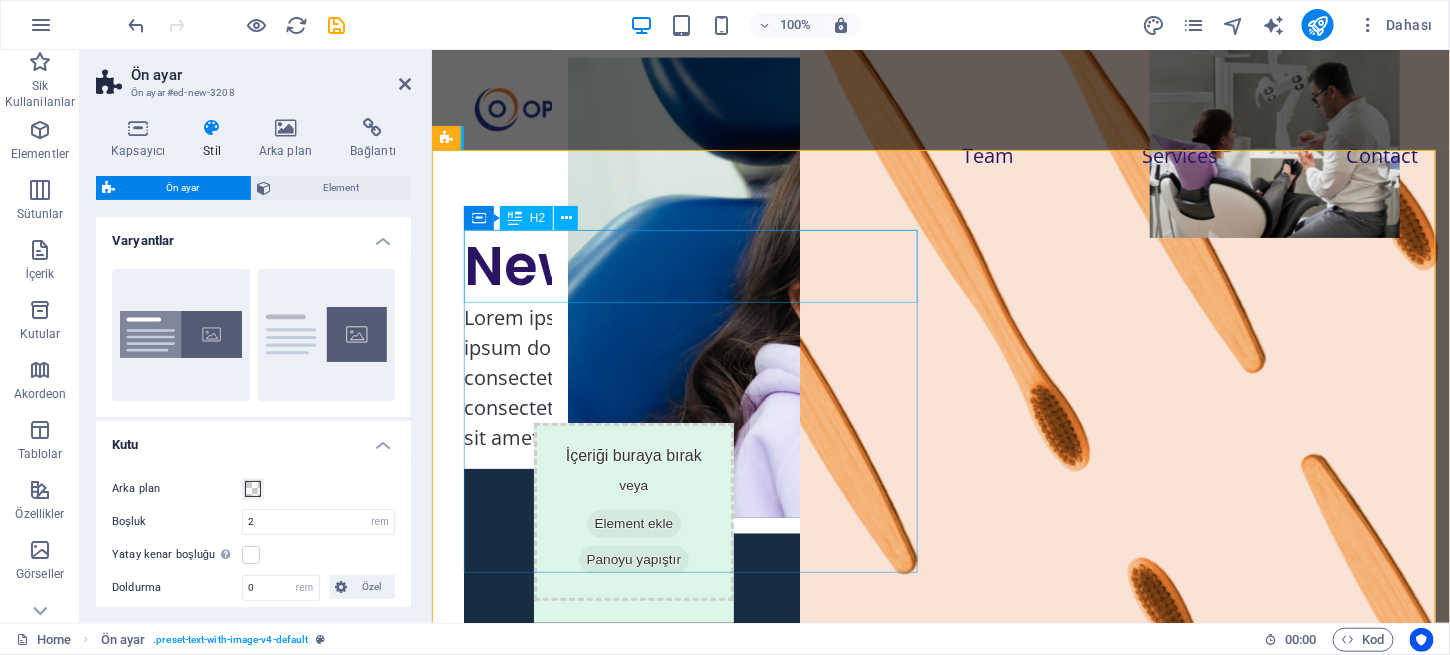 click on "New headline" at bounding box center (940, 265) 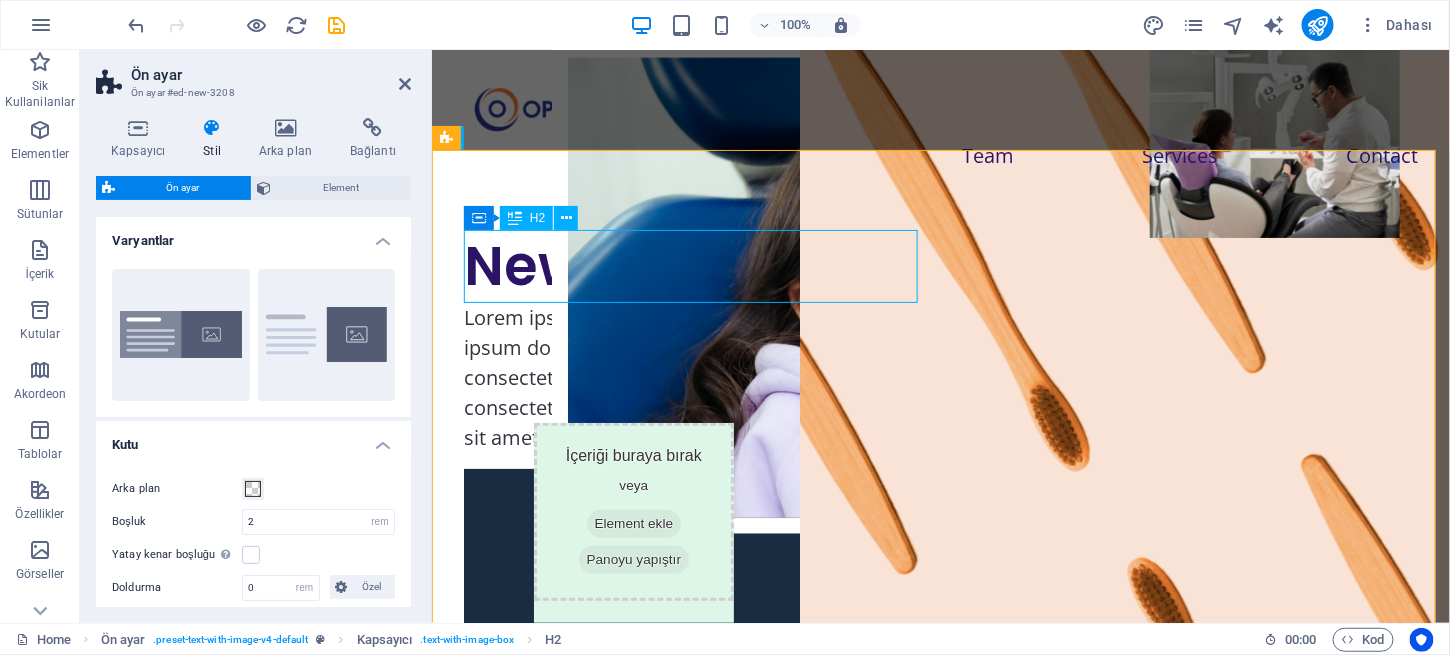 click on "New headline" at bounding box center (940, 265) 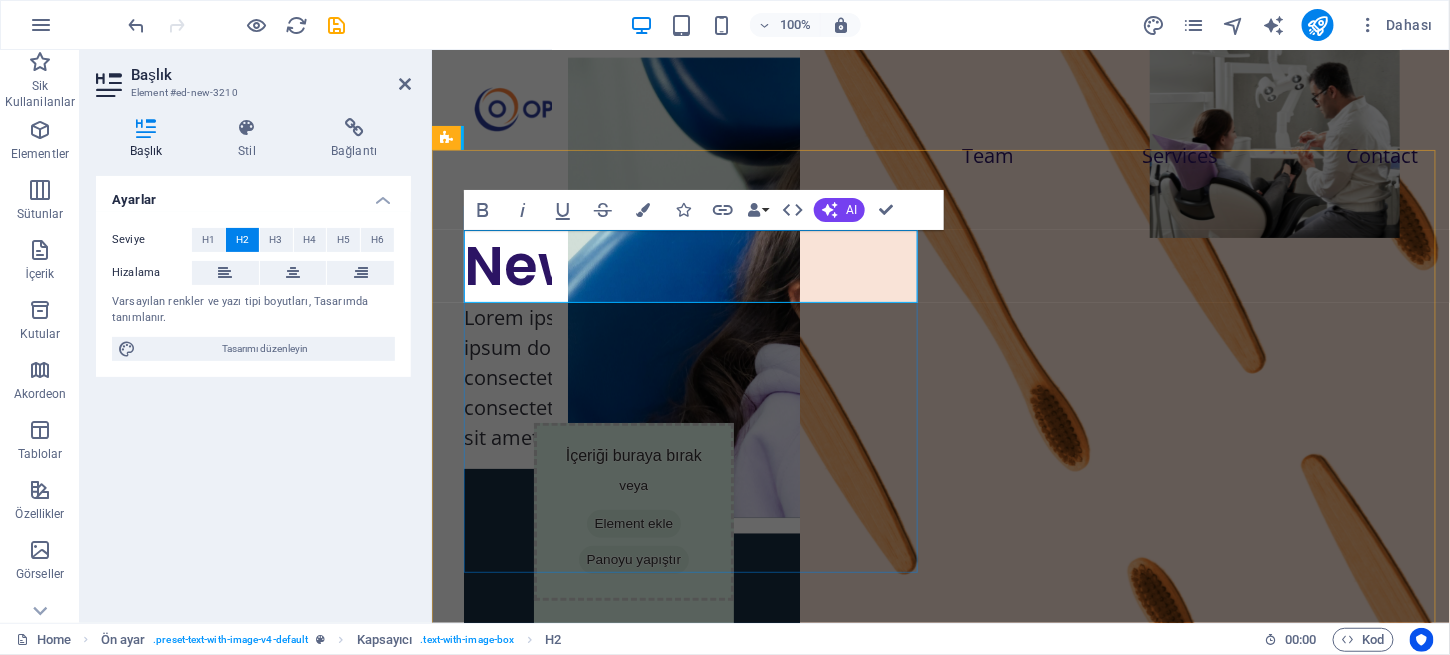 type 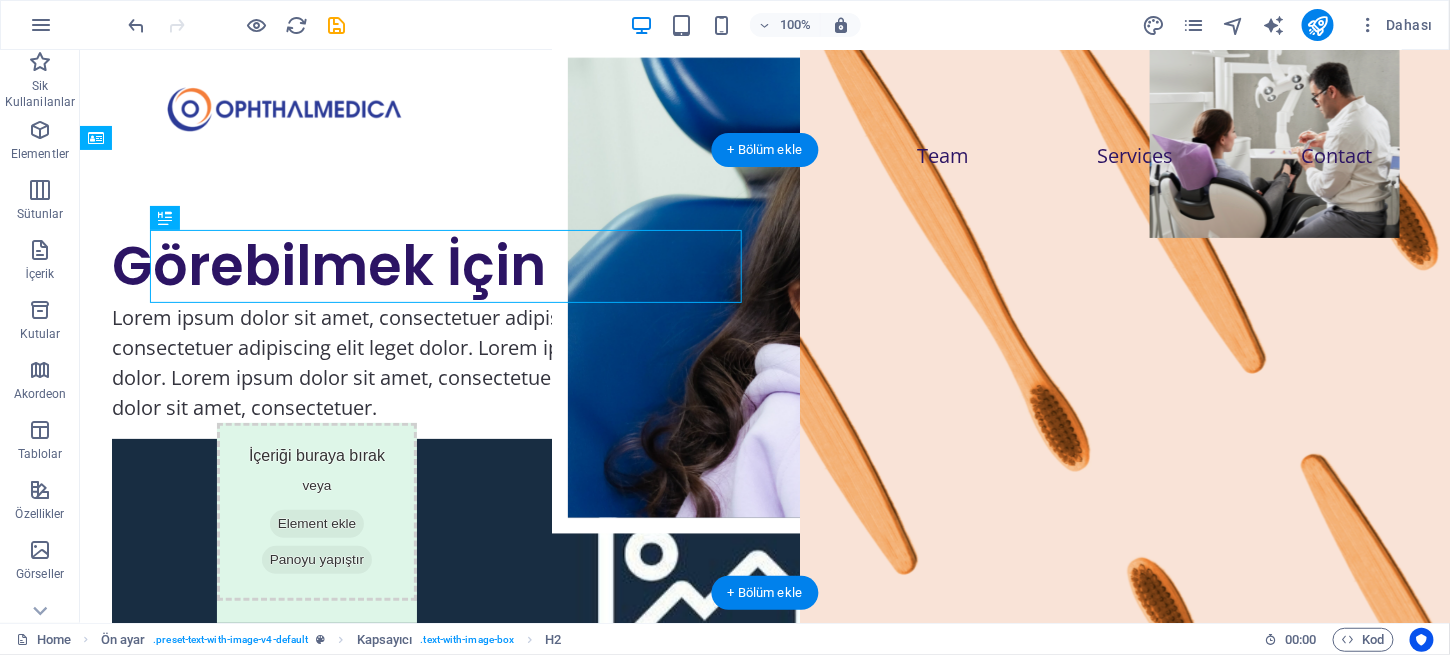 click at bounding box center [719, 579] 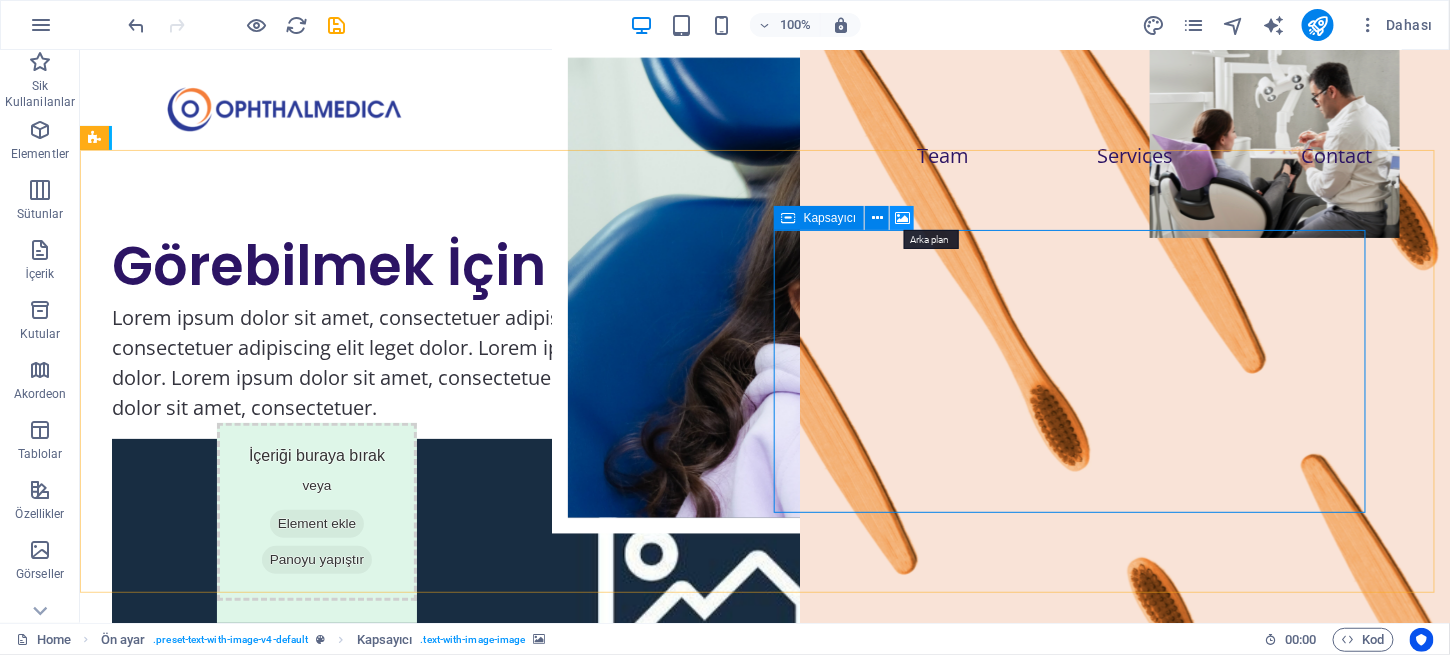 drag, startPoint x: 903, startPoint y: 218, endPoint x: 494, endPoint y: 247, distance: 410.02682 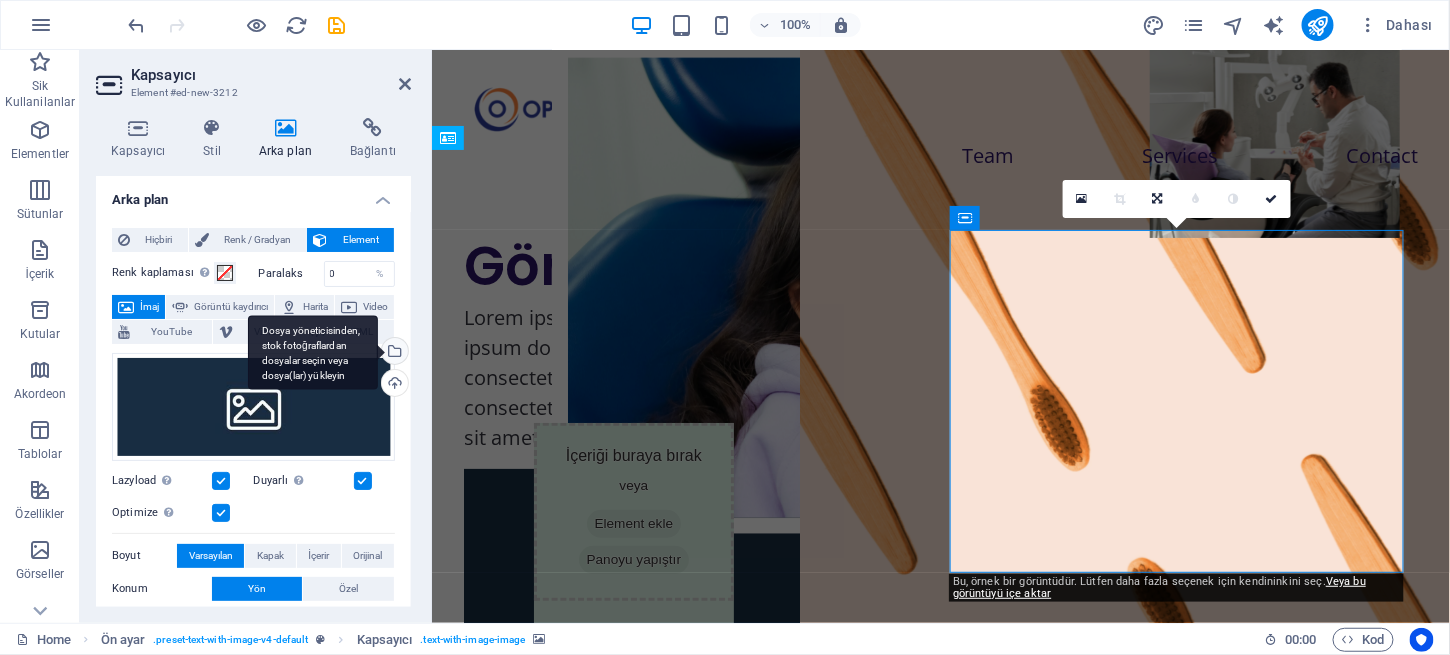 click on "Dosya yöneticisinden, stok fotoğraflardan dosyalar seçin veya dosya(lar) yükleyin" at bounding box center (393, 353) 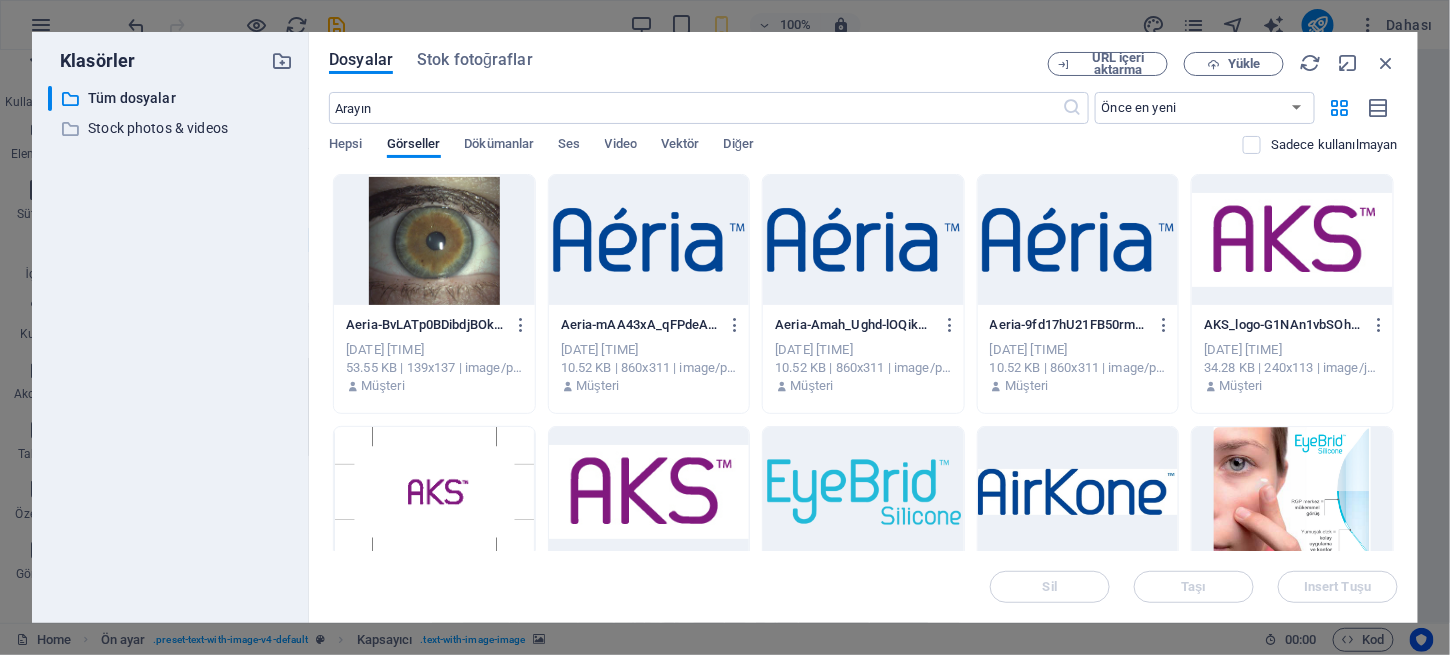 click at bounding box center (1292, 492) 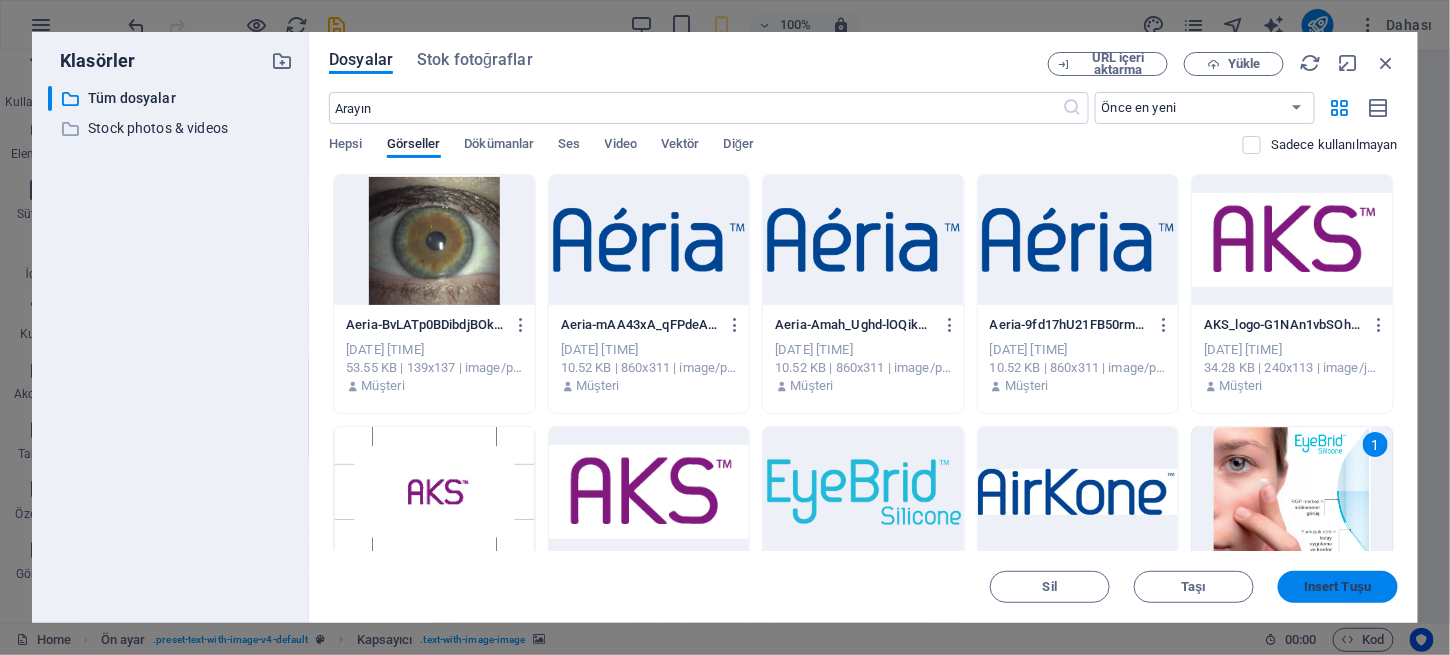 click on "Insert Tuşu" at bounding box center [1337, 587] 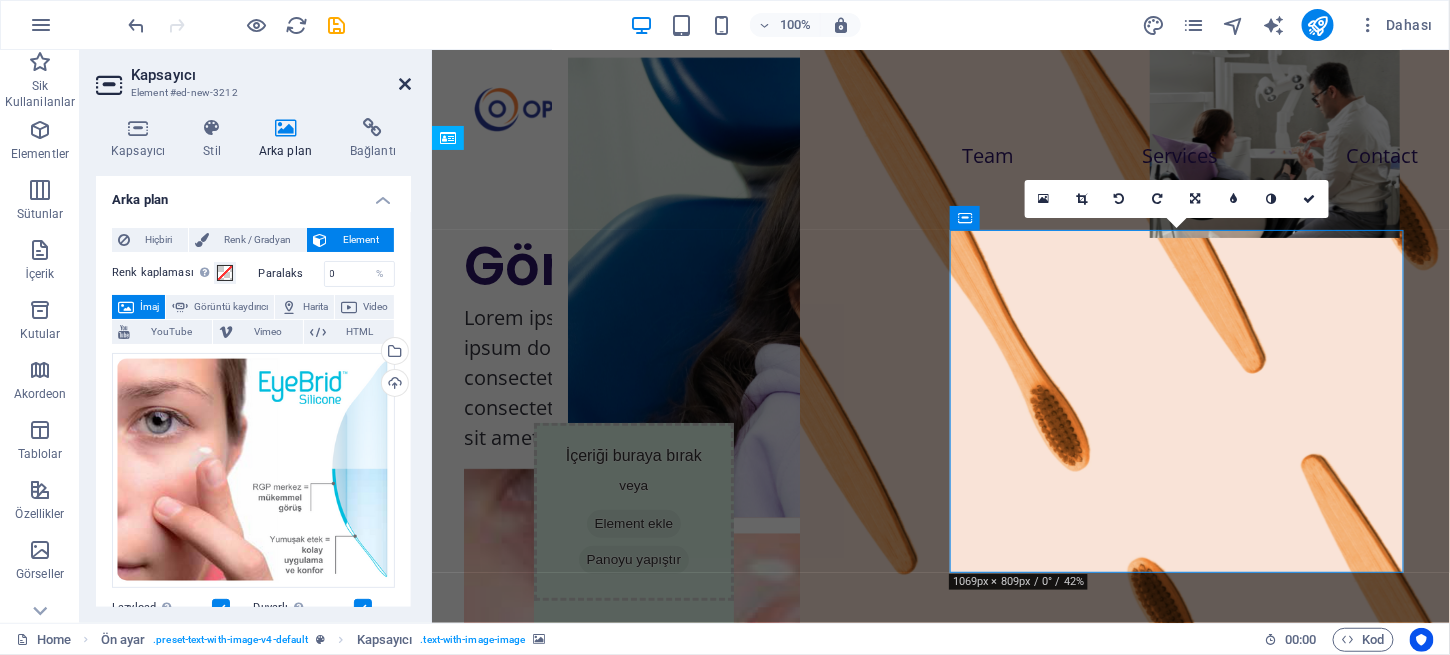 click at bounding box center [405, 84] 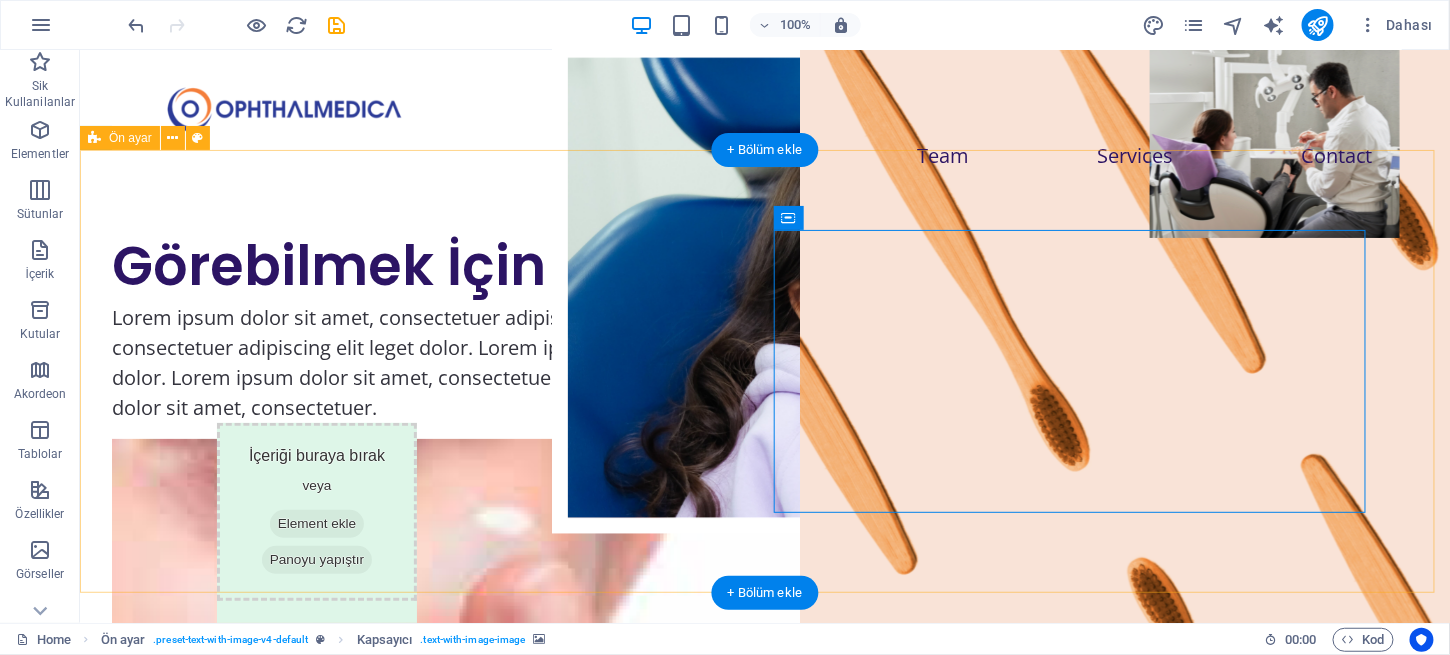 click on "Görebilmek İçin Lorem ipsum dolor sit amet, consectetuer adipiscing elit. Aenean commodo ligula eget dolor. Lorem ipsum dolor sit amet, consectetuer adipiscing elit leget dolor. Lorem ipsum dolor sit amet, consectetuer adipiscing elit. Aenean commodo ligula eget dolor. Lorem ipsum dolor sit amet, consectetuer adipiscing elit dolor consectetuer adipiscing elit leget dolor. Lorem elit saget ipsum dolor sit amet, consectetuer. İçeriği buraya bırak veya  Element ekle  Panoyu yapıştır" at bounding box center (764, 576) 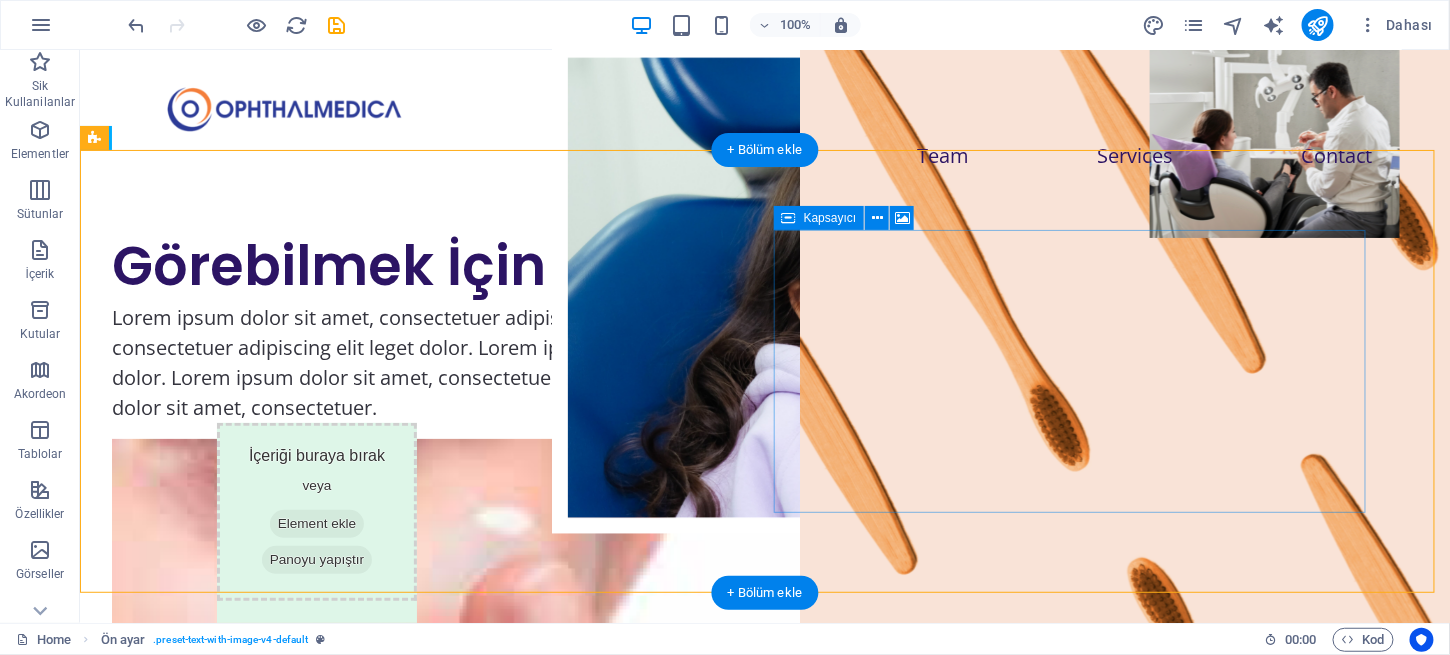 click on "İçeriği buraya bırak veya  Element ekle  Panoyu yapıştır" at bounding box center (719, 852) 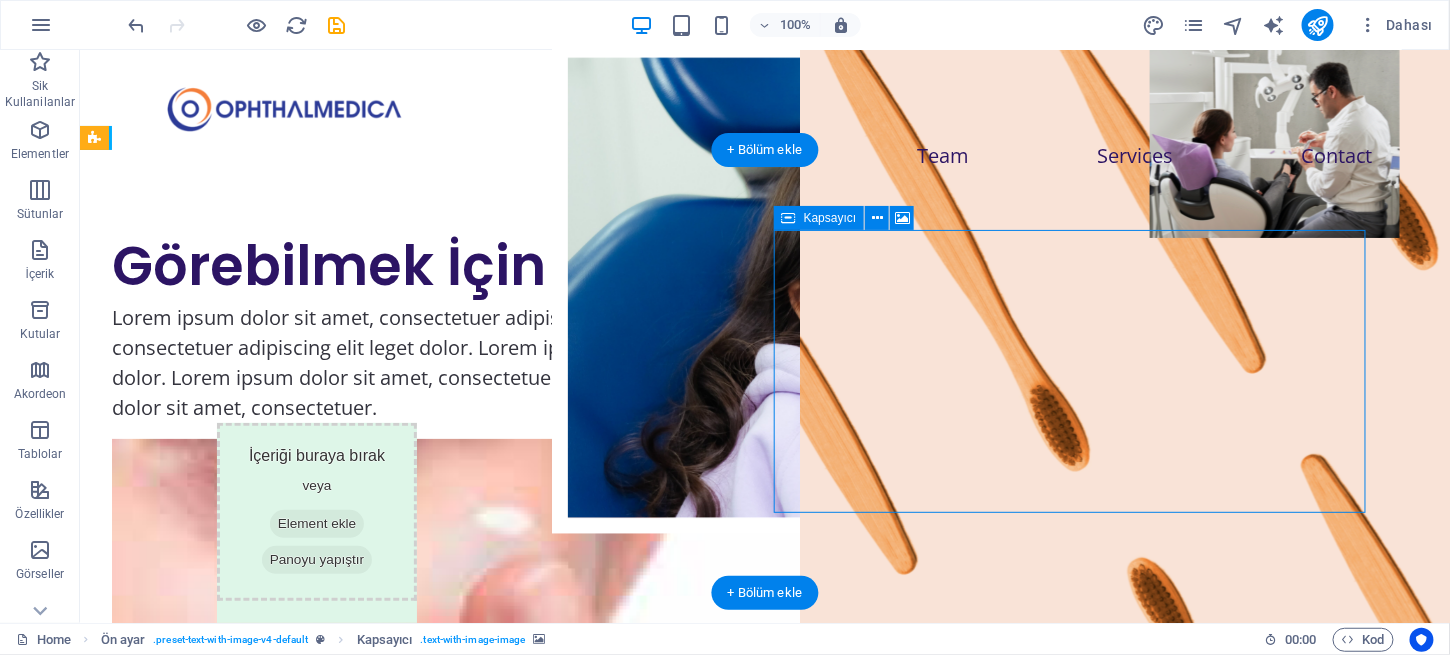 click on "Panoyu yapıştır" at bounding box center [770, 882] 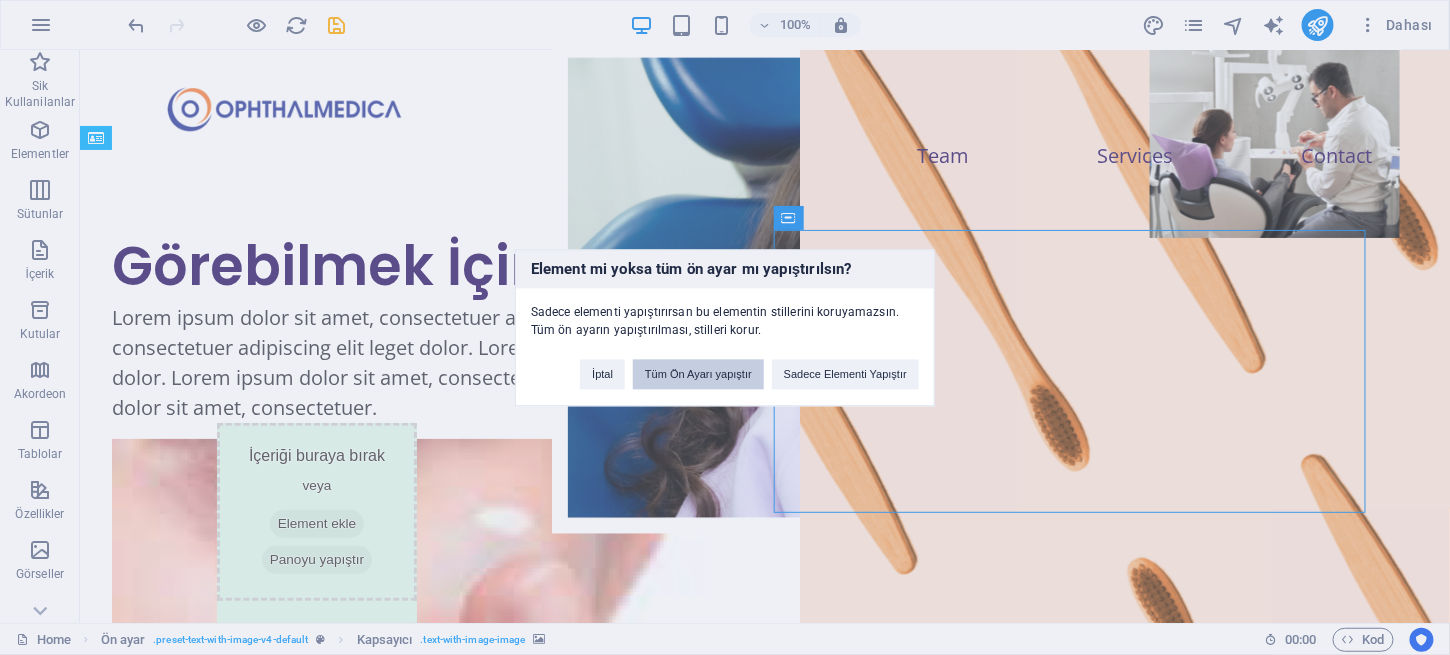 click on "Tüm Ön Ayarı yapıştır" at bounding box center [698, 374] 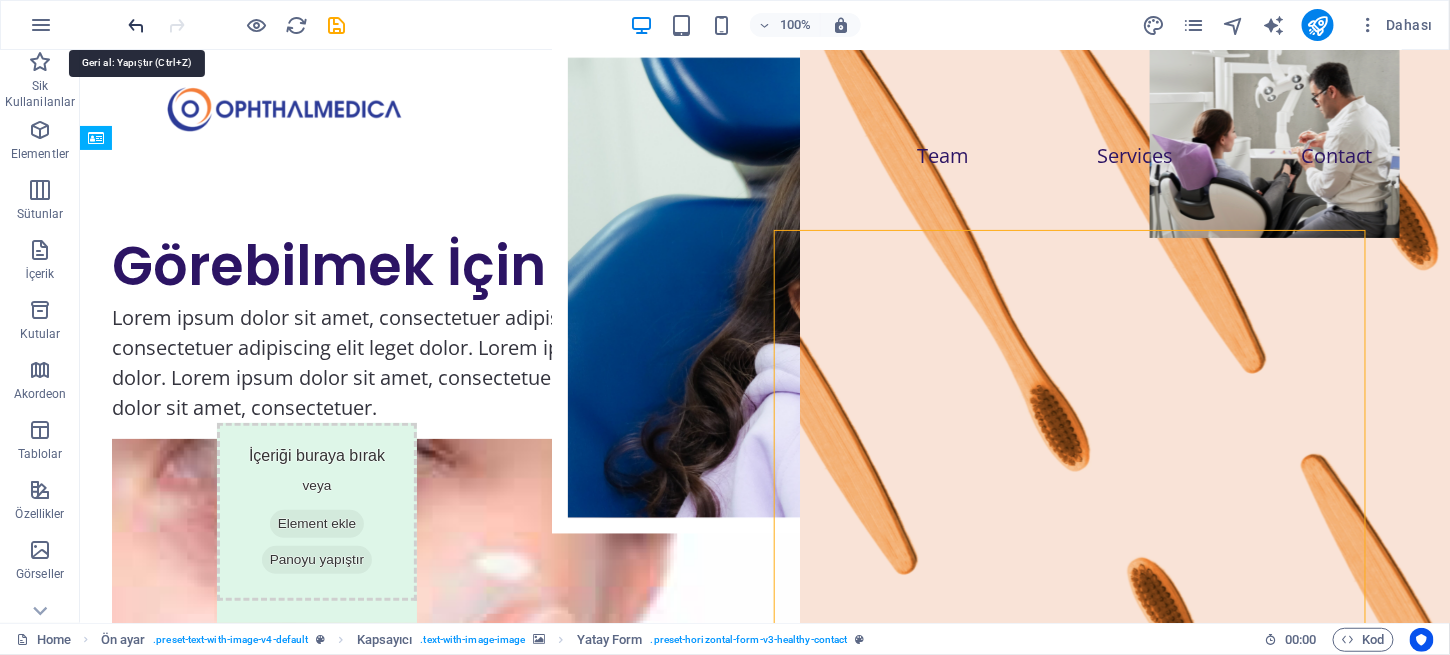 click at bounding box center [137, 25] 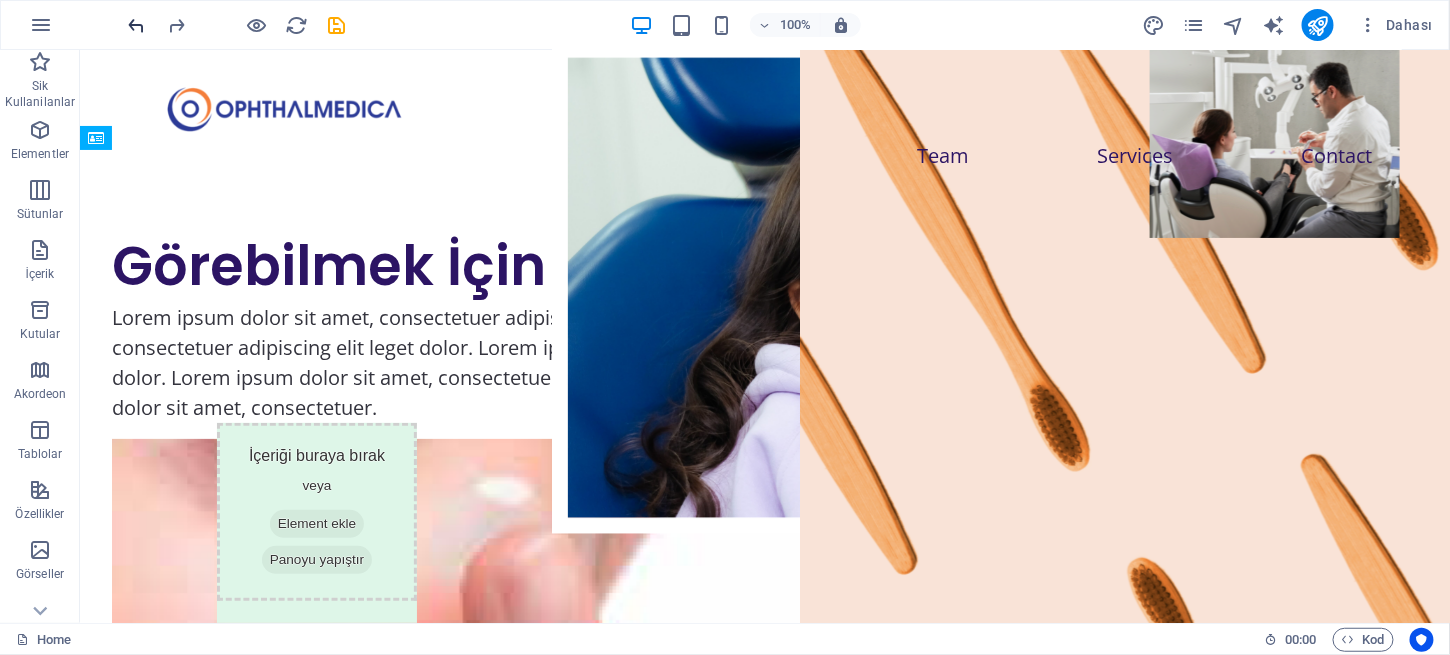 click at bounding box center [137, 25] 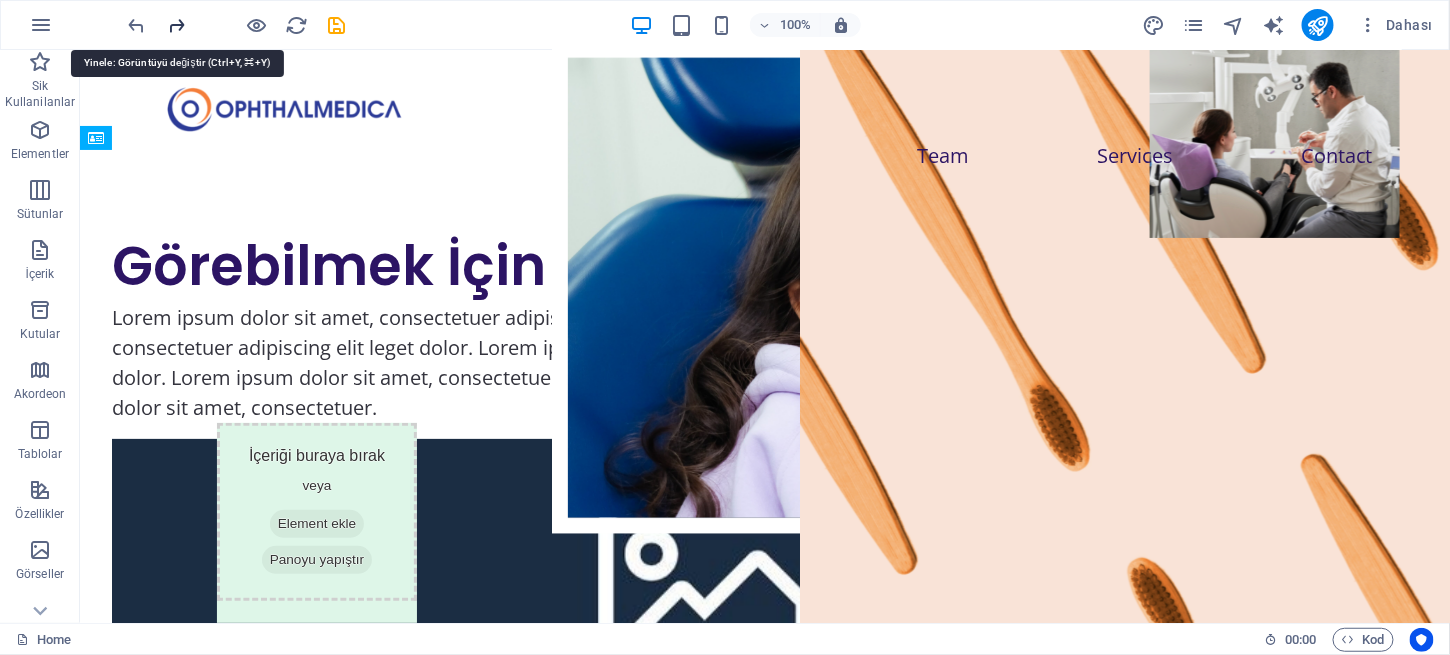 click at bounding box center [177, 25] 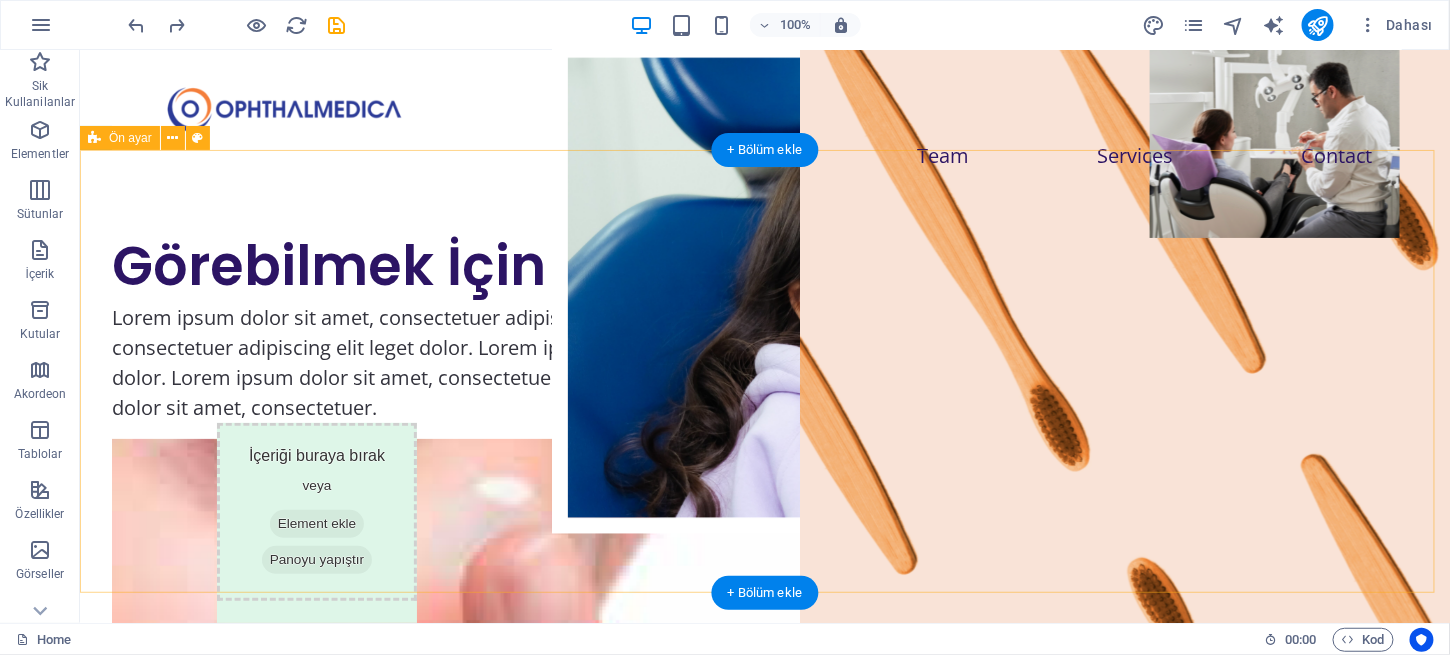 click on "Görebilmek İçin Lorem ipsum dolor sit amet, consectetuer adipiscing elit. Aenean commodo ligula eget dolor. Lorem ipsum dolor sit amet, consectetuer adipiscing elit leget dolor. Lorem ipsum dolor sit amet, consectetuer adipiscing elit. Aenean commodo ligula eget dolor. Lorem ipsum dolor sit amet, consectetuer adipiscing elit dolor consectetuer adipiscing elit leget dolor. Lorem elit saget ipsum dolor sit amet, consectetuer. İçeriği buraya bırak veya  Element ekle  Panoyu yapıştır" at bounding box center (764, 546) 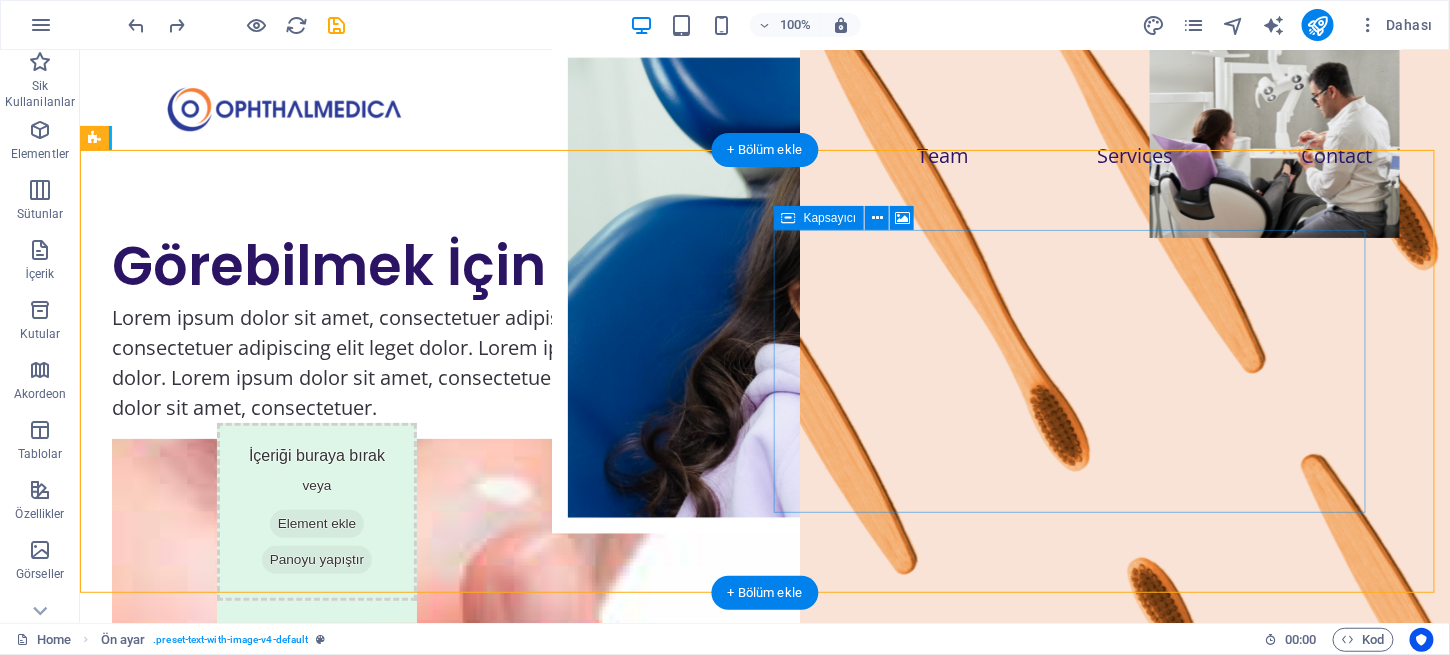 click on "İçeriği buraya bırak veya  Element ekle  Panoyu yapıştır" at bounding box center [719, 792] 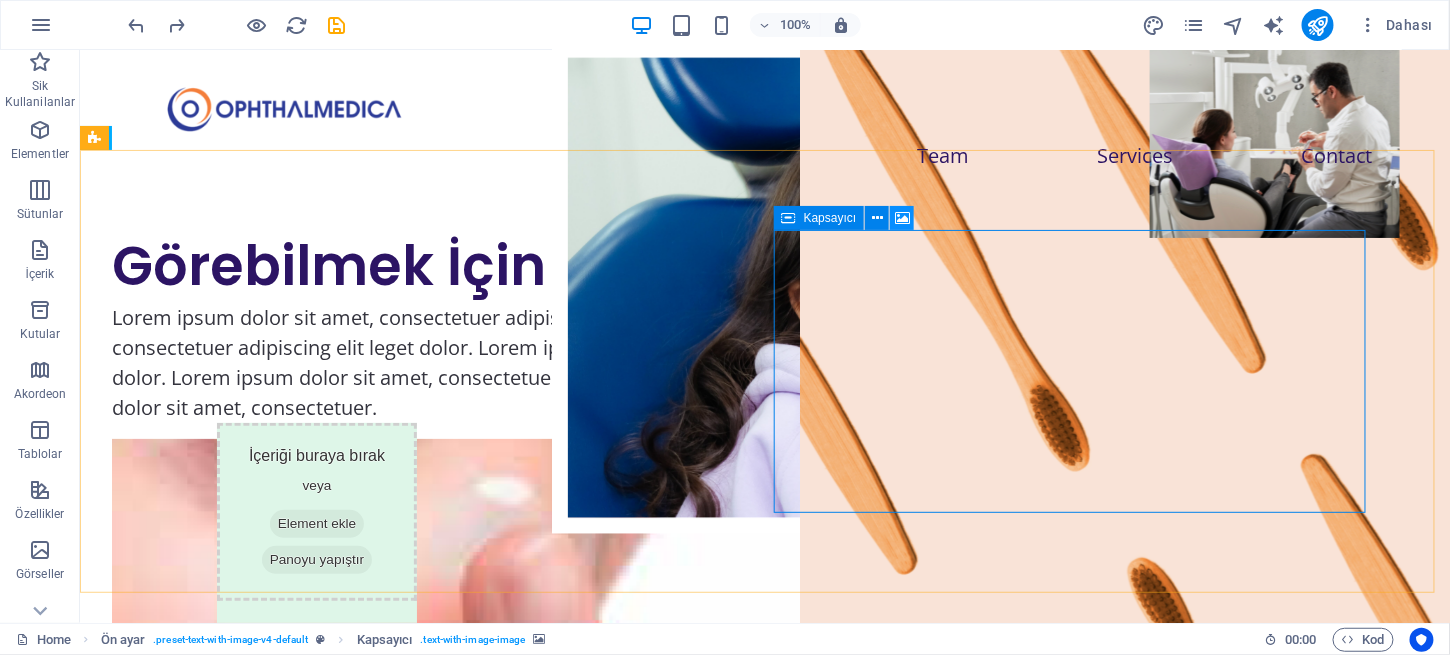click at bounding box center [902, 218] 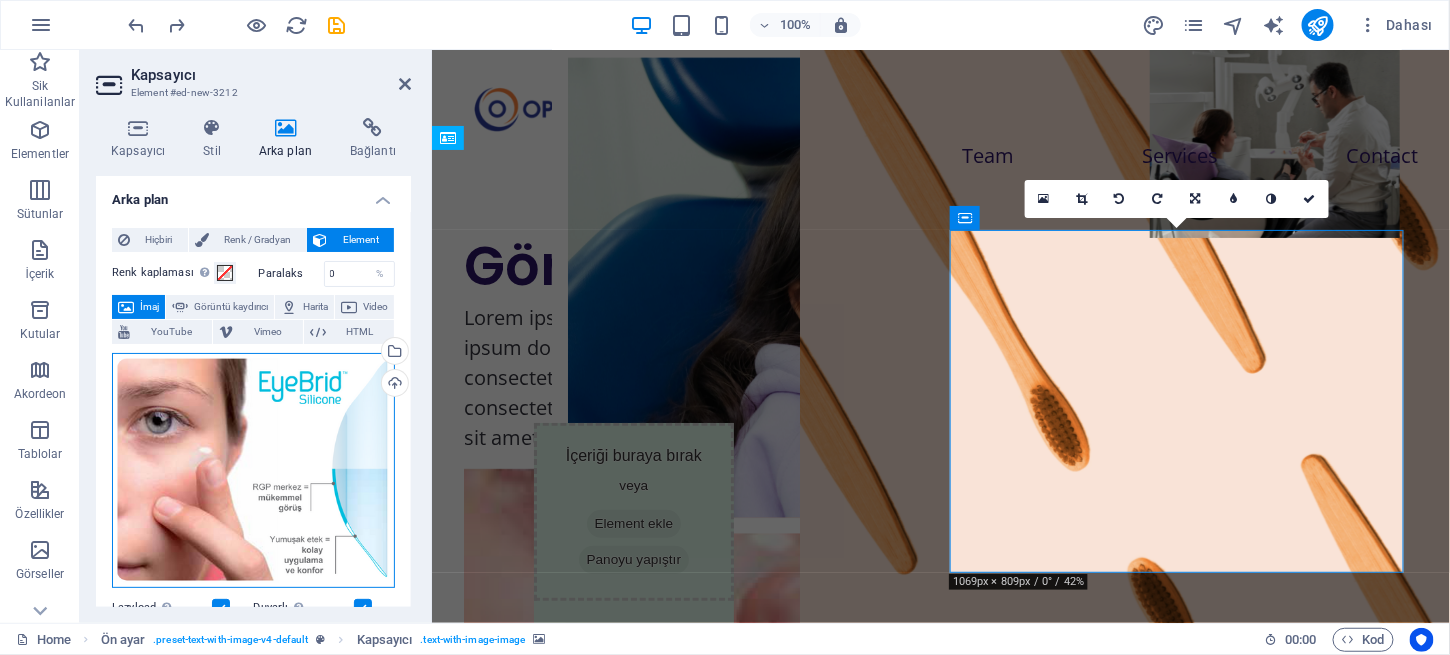 click on "Dosyaları buraya sürükleyin, dosyaları seçmek için tıklayın veya Dosyalardan ya da ücretsiz stok fotoğraf ve videolarımızdan dosyalar seçin" at bounding box center (253, 471) 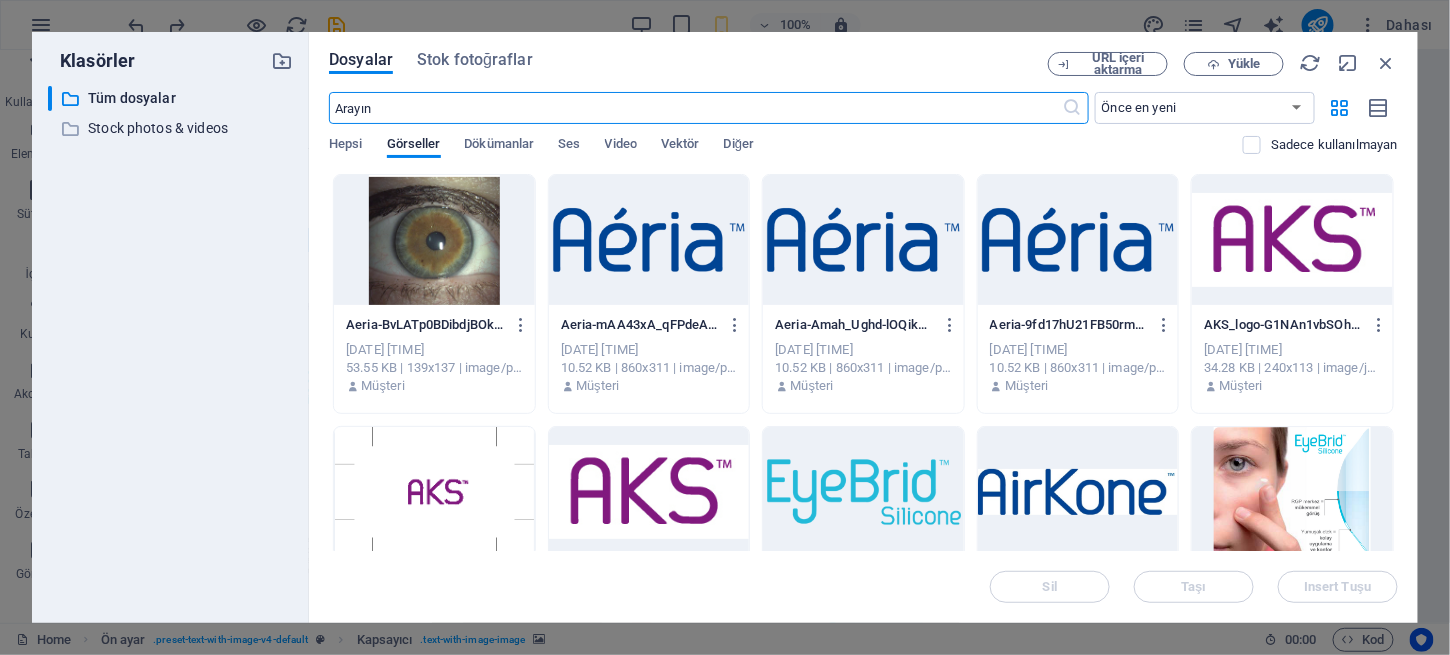 click at bounding box center [1292, 492] 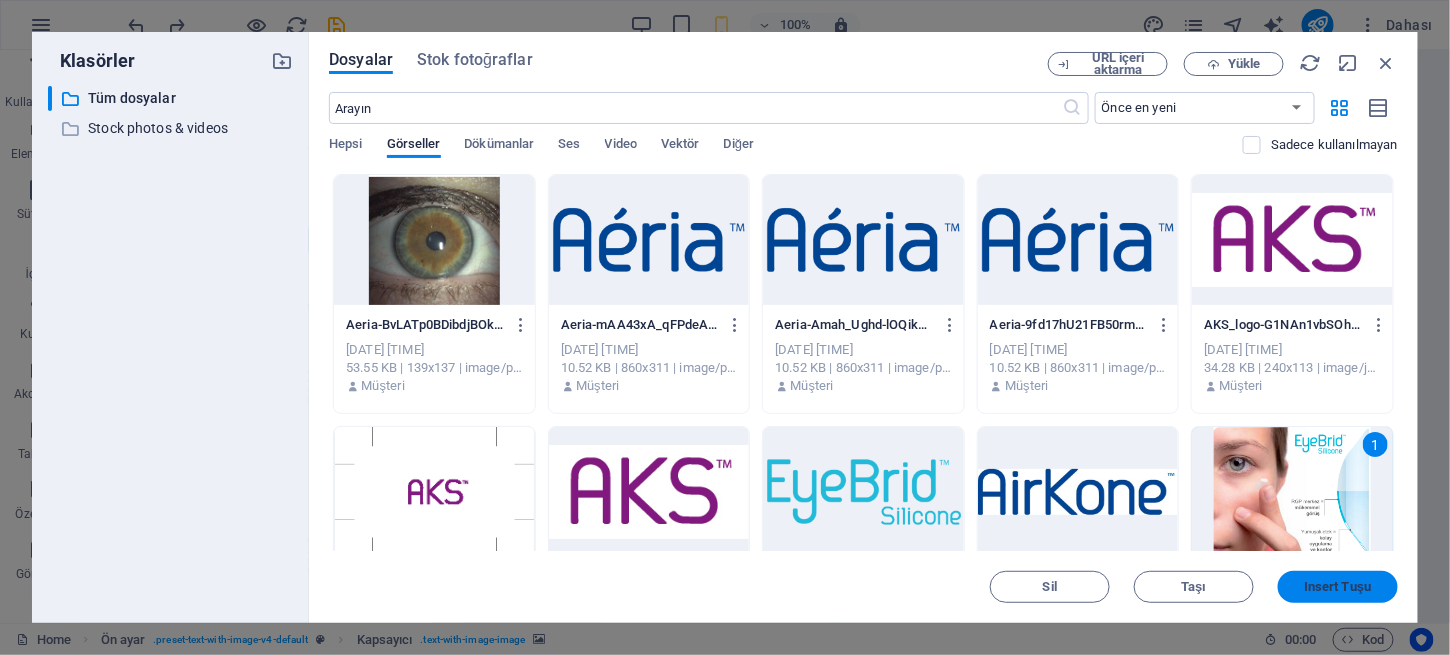 click on "Insert Tuşu" at bounding box center [1337, 587] 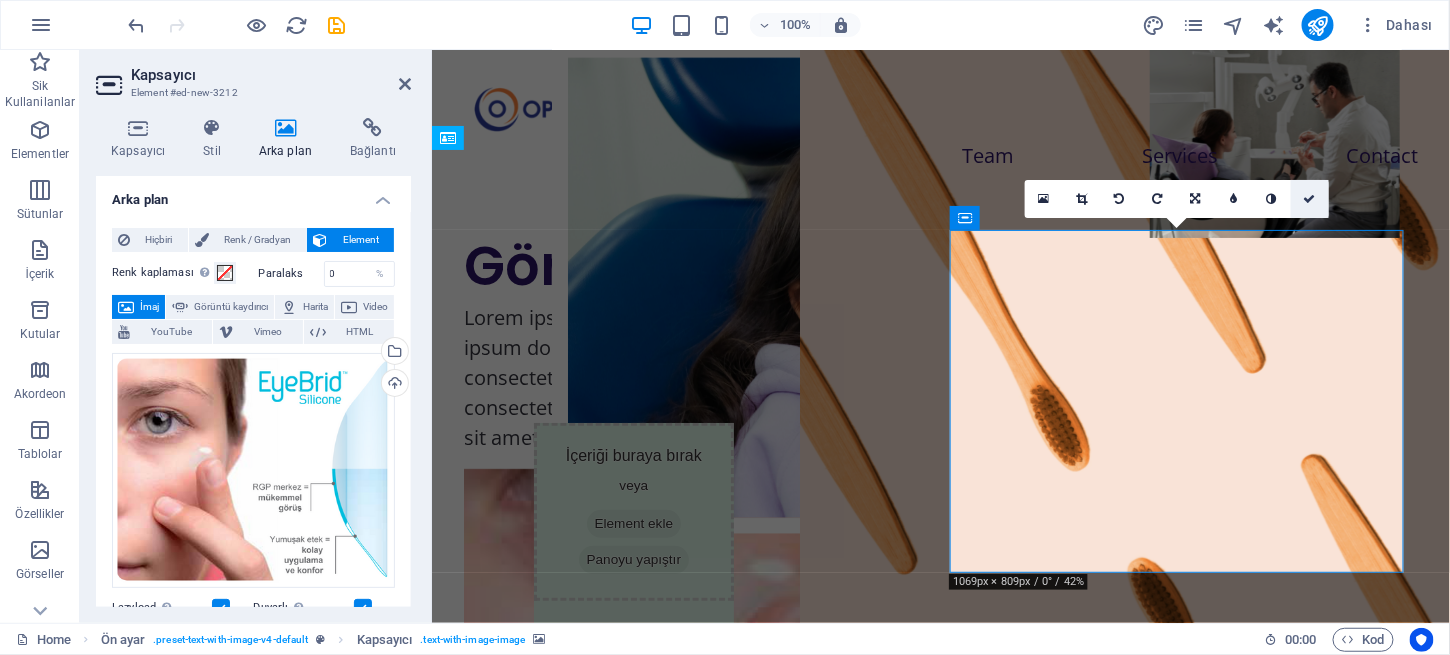 click at bounding box center (1310, 199) 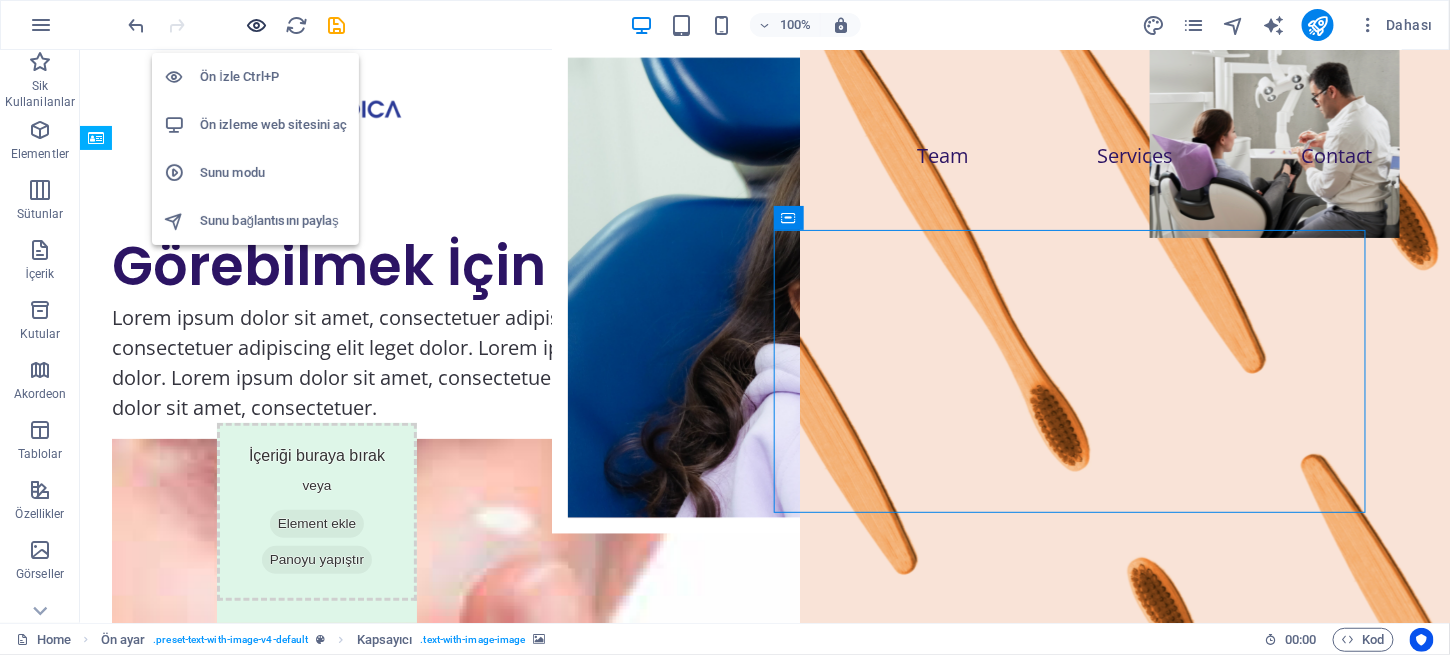 click at bounding box center (257, 25) 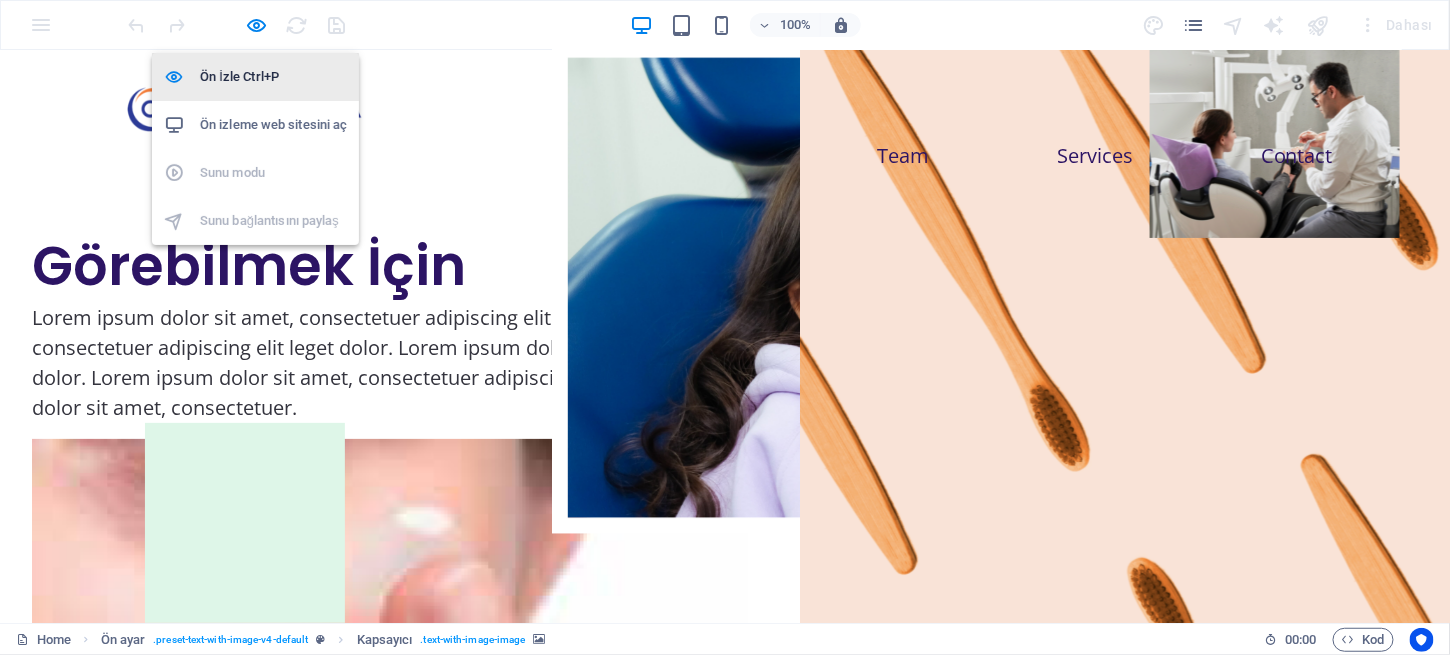 click on "Ön İzle Ctrl+P" at bounding box center [273, 77] 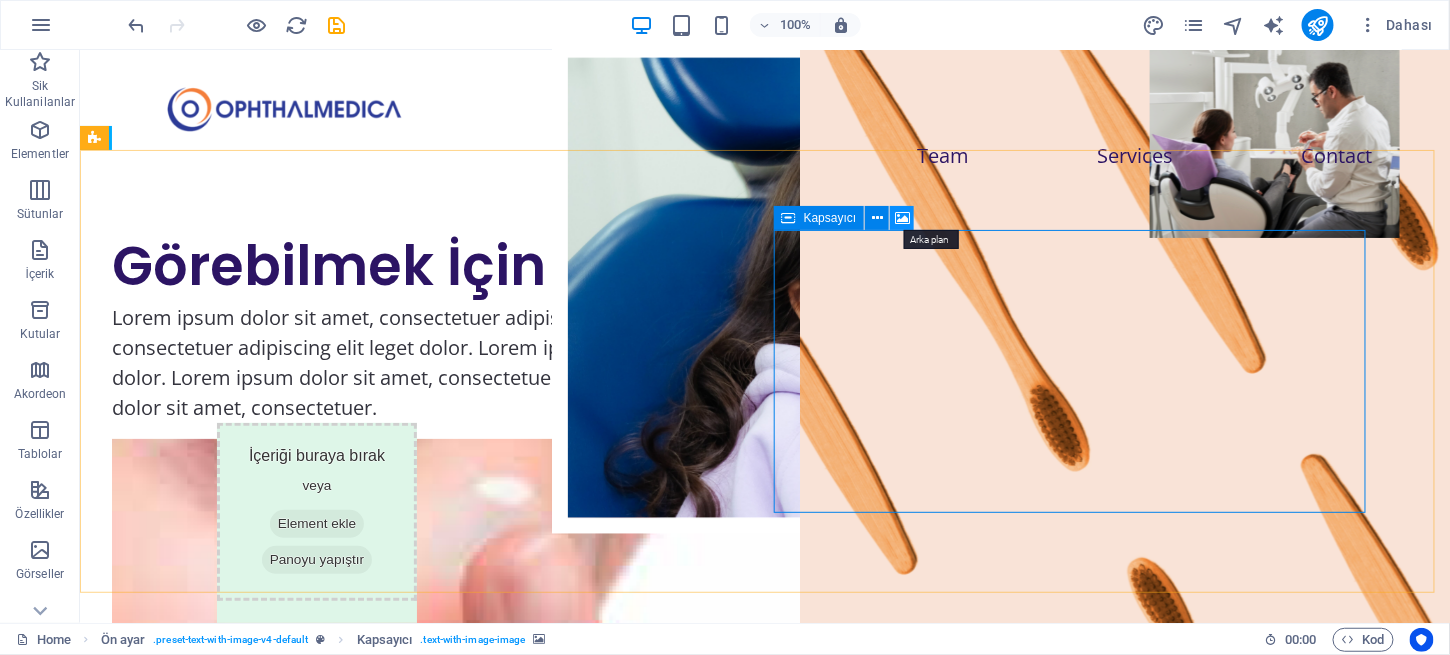 click at bounding box center (902, 218) 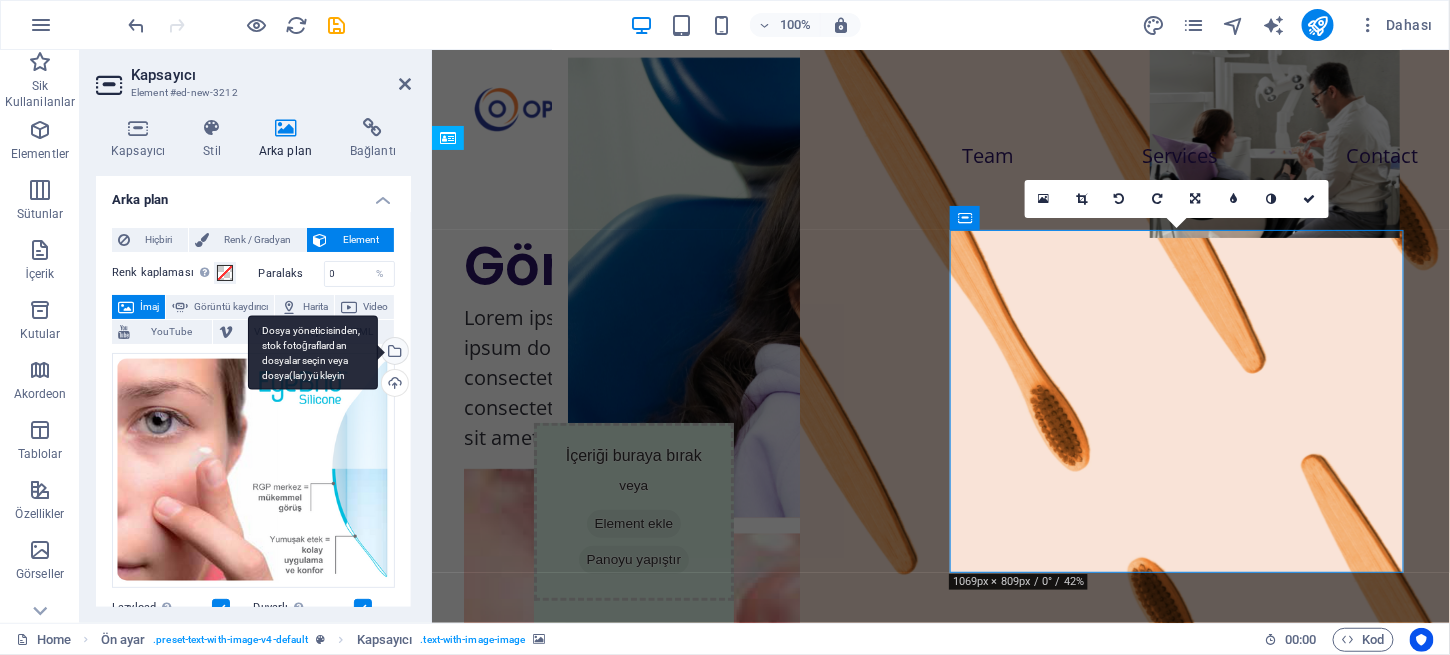 click on "Dosya yöneticisinden, stok fotoğraflardan dosyalar seçin veya dosya(lar) yükleyin" at bounding box center (393, 353) 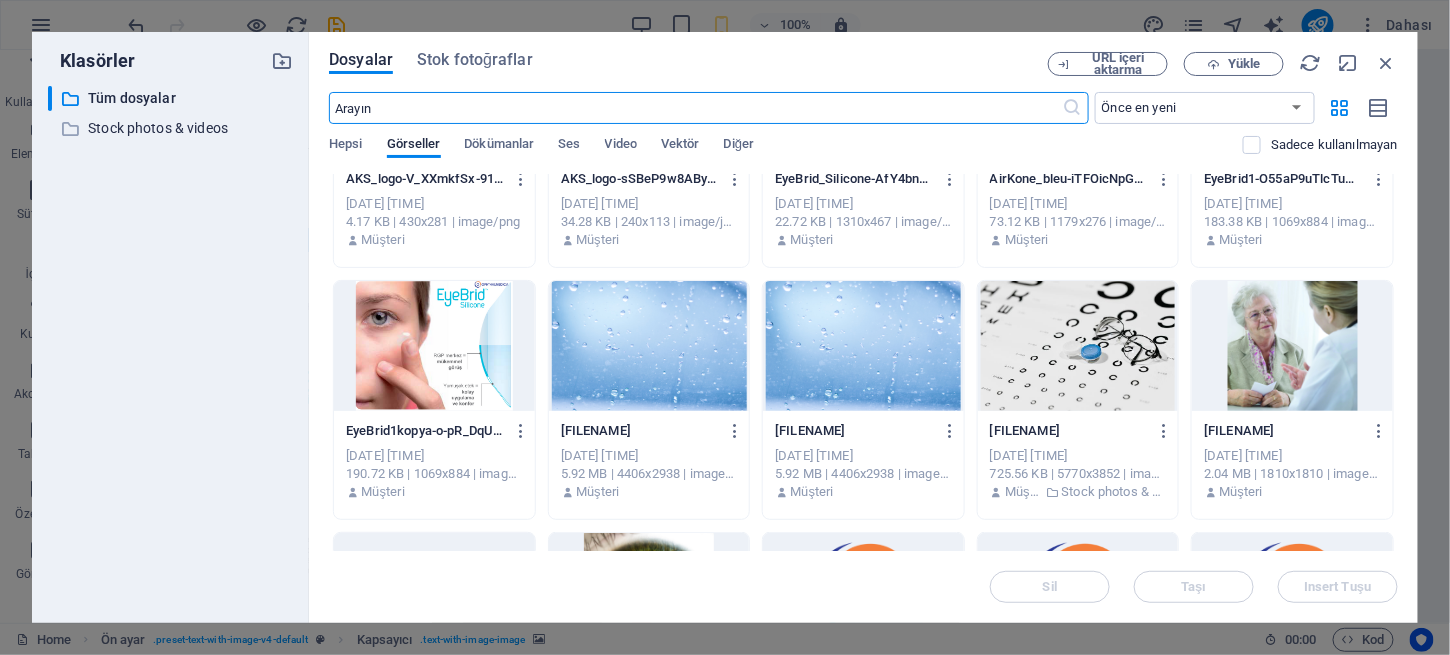 click at bounding box center (434, 346) 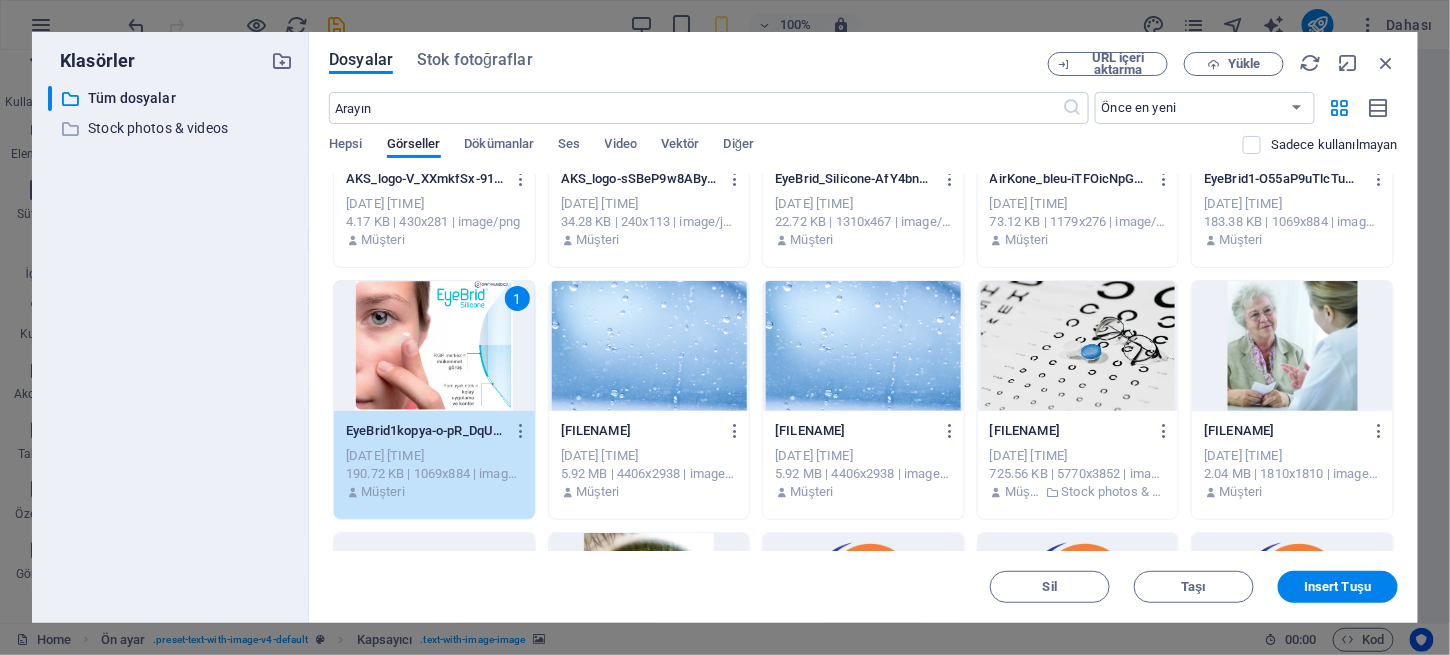scroll, scrollTop: 399, scrollLeft: 0, axis: vertical 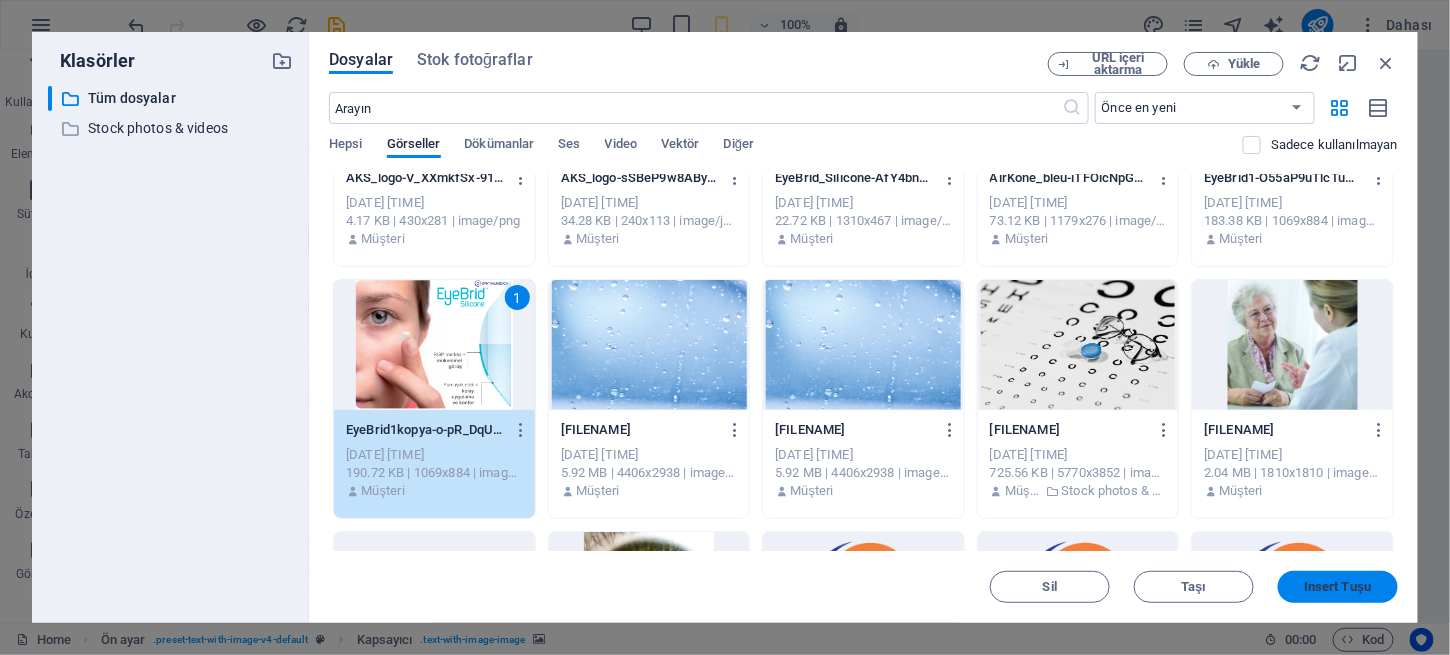 click on "Insert Tuşu" at bounding box center (1337, 587) 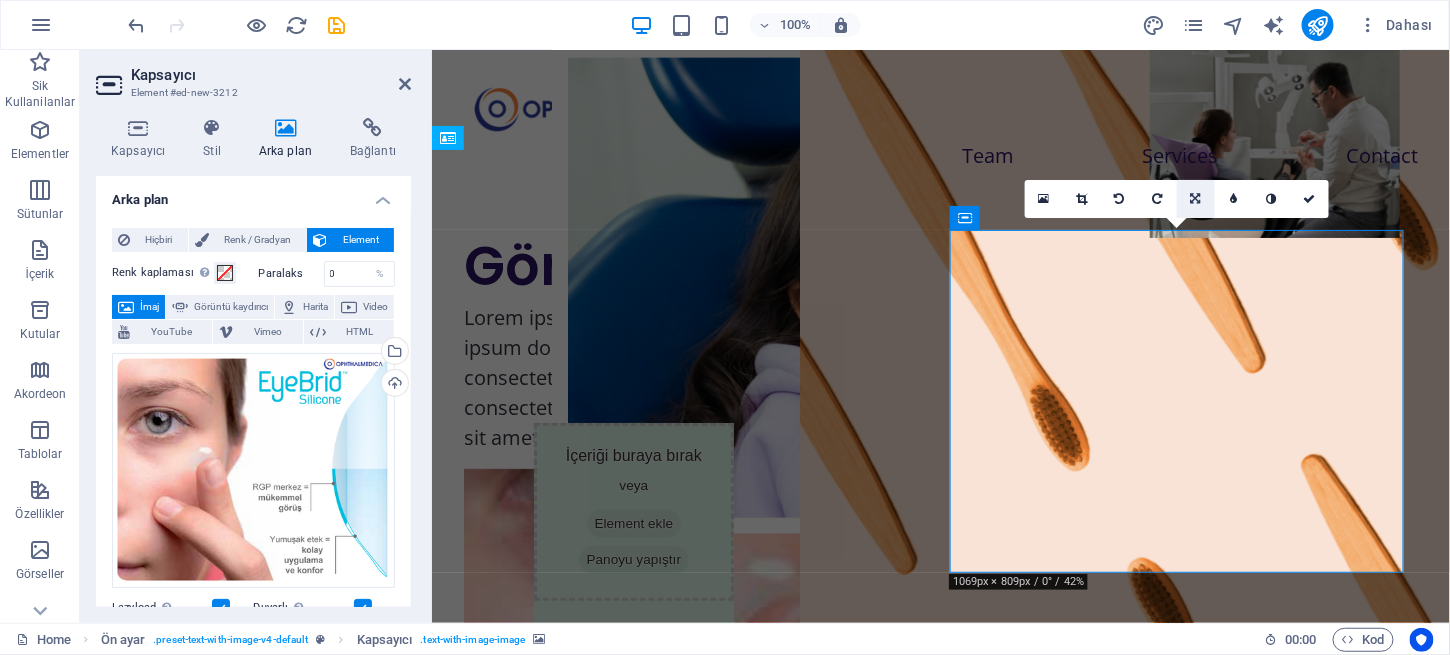 click at bounding box center (1196, 199) 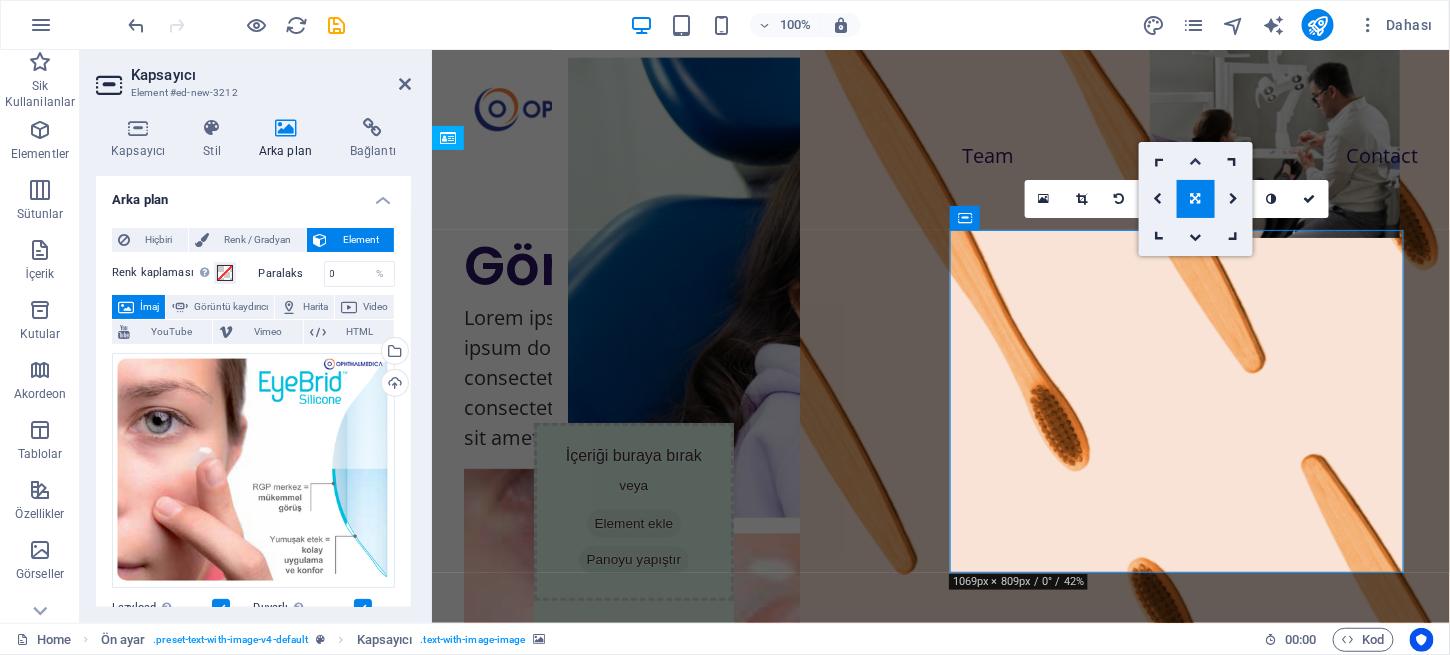click at bounding box center (1196, 161) 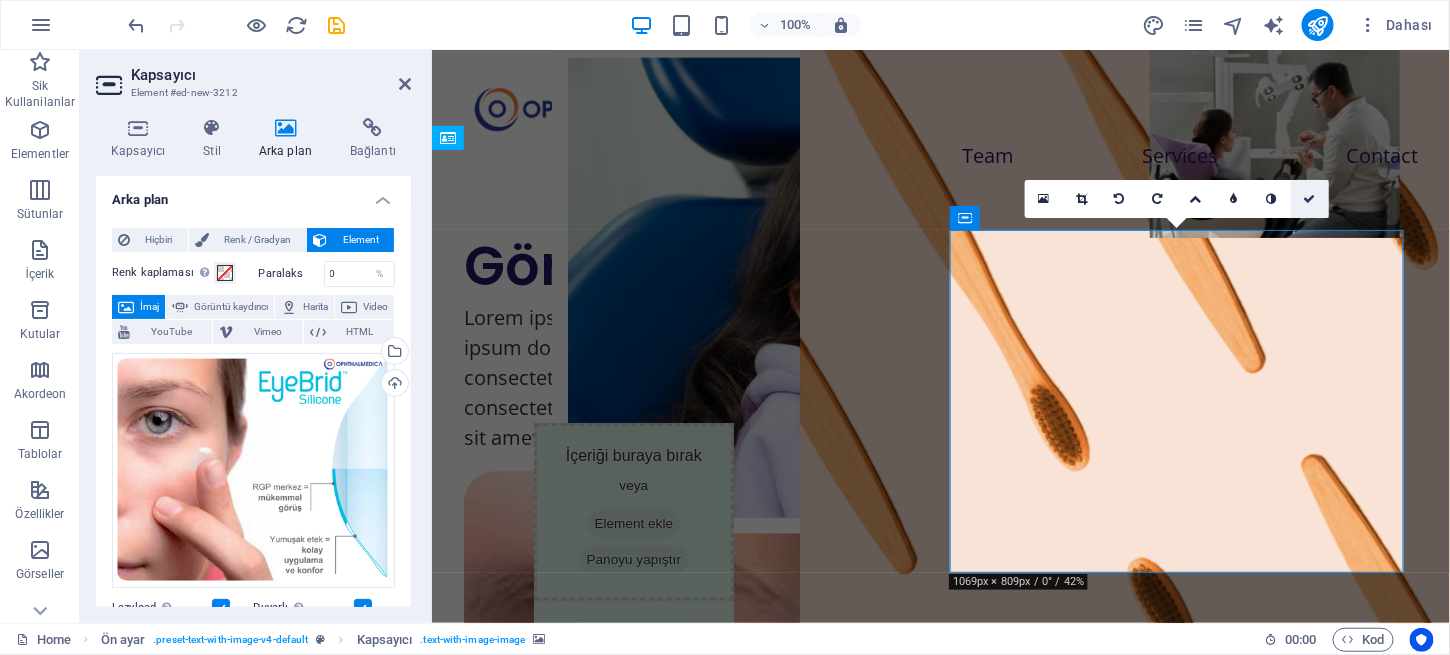 click at bounding box center [1310, 199] 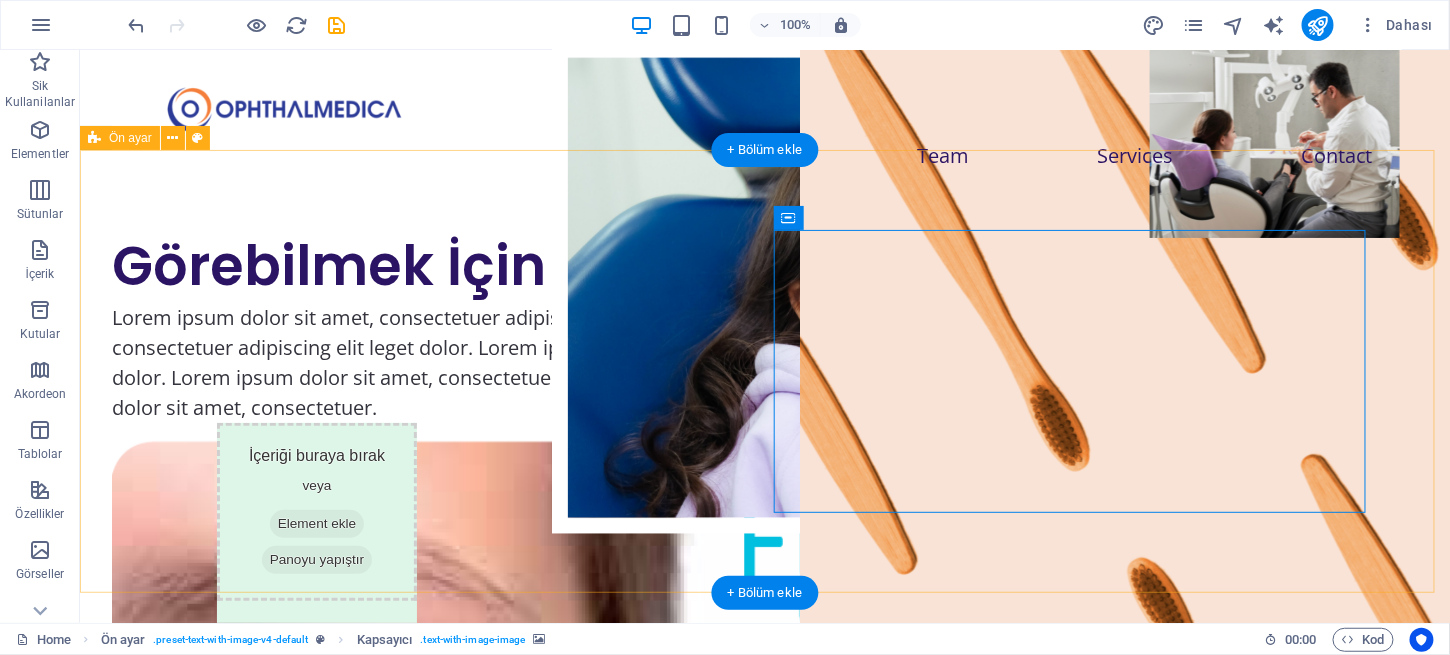 click on "Görebilmek İçin Lorem ipsum dolor sit amet, consectetuer adipiscing elit. Aenean commodo ligula eget dolor. Lorem ipsum dolor sit amet, consectetuer adipiscing elit leget dolor. Lorem ipsum dolor sit amet, consectetuer adipiscing elit. Aenean commodo ligula eget dolor. Lorem ipsum dolor sit amet, consectetuer adipiscing elit dolor consectetuer adipiscing elit leget dolor. Lorem elit saget ipsum dolor sit amet, consectetuer. İçeriği buraya bırak veya  Element ekle  Panoyu yapıştır" at bounding box center [764, 576] 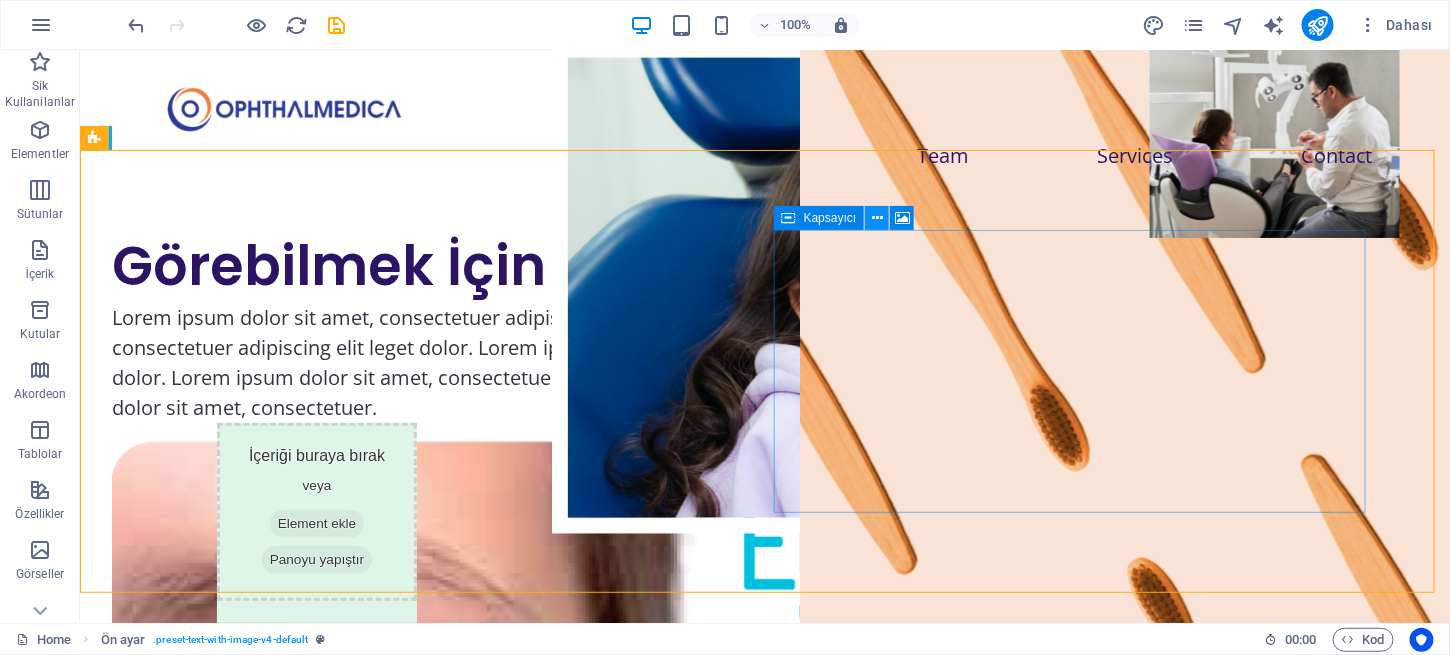 click at bounding box center [877, 218] 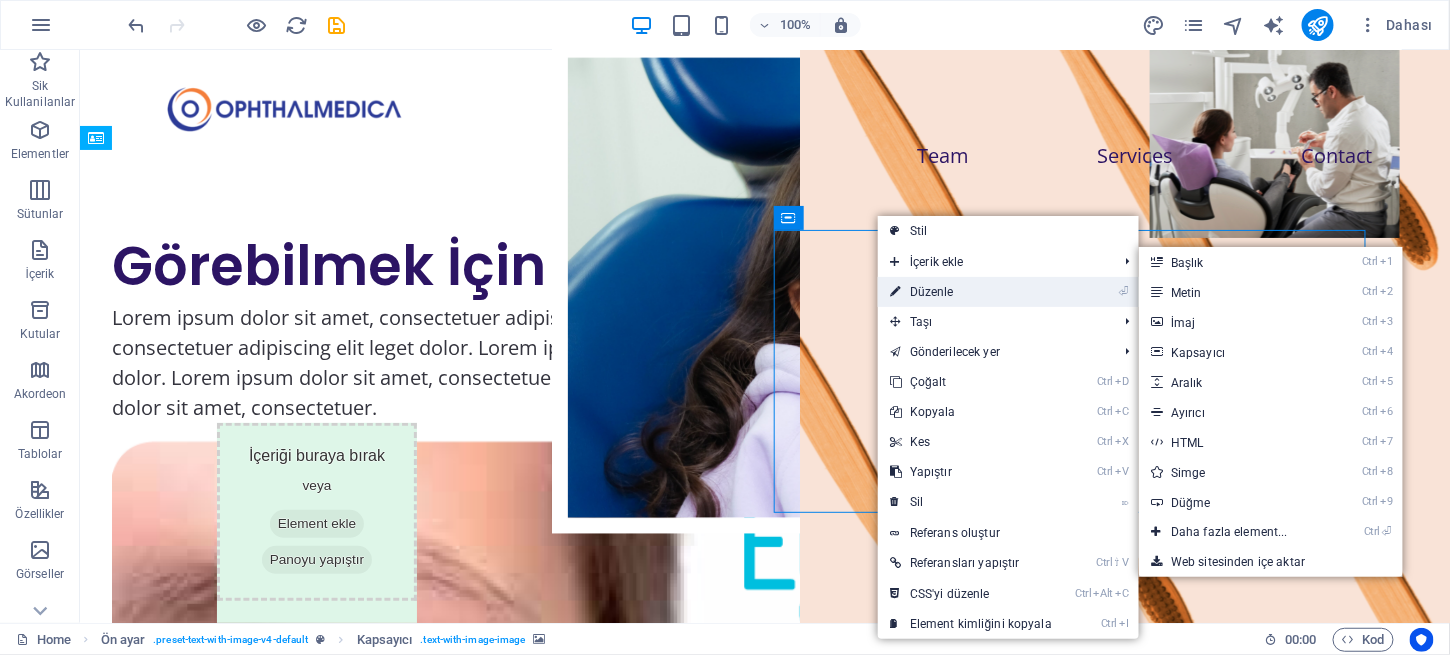 click on "⏎  Düzenle" at bounding box center (971, 292) 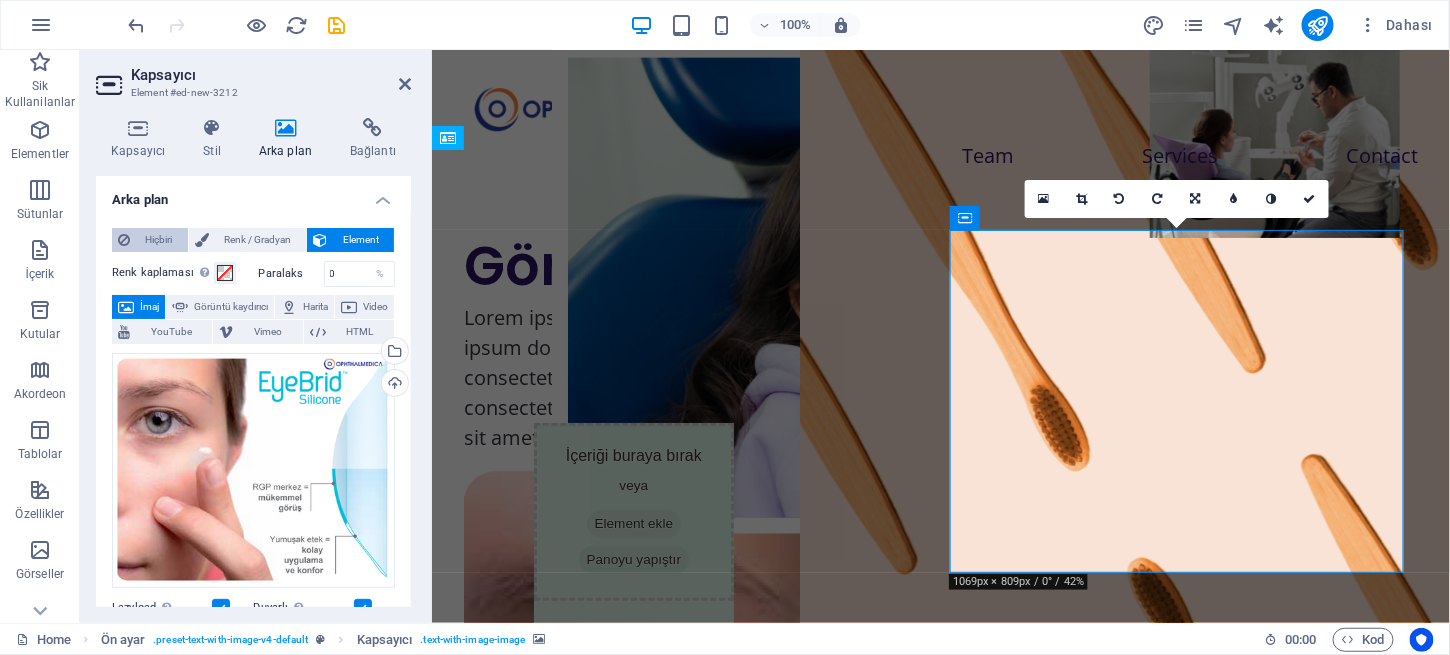 click on "Hiçbiri" at bounding box center (159, 240) 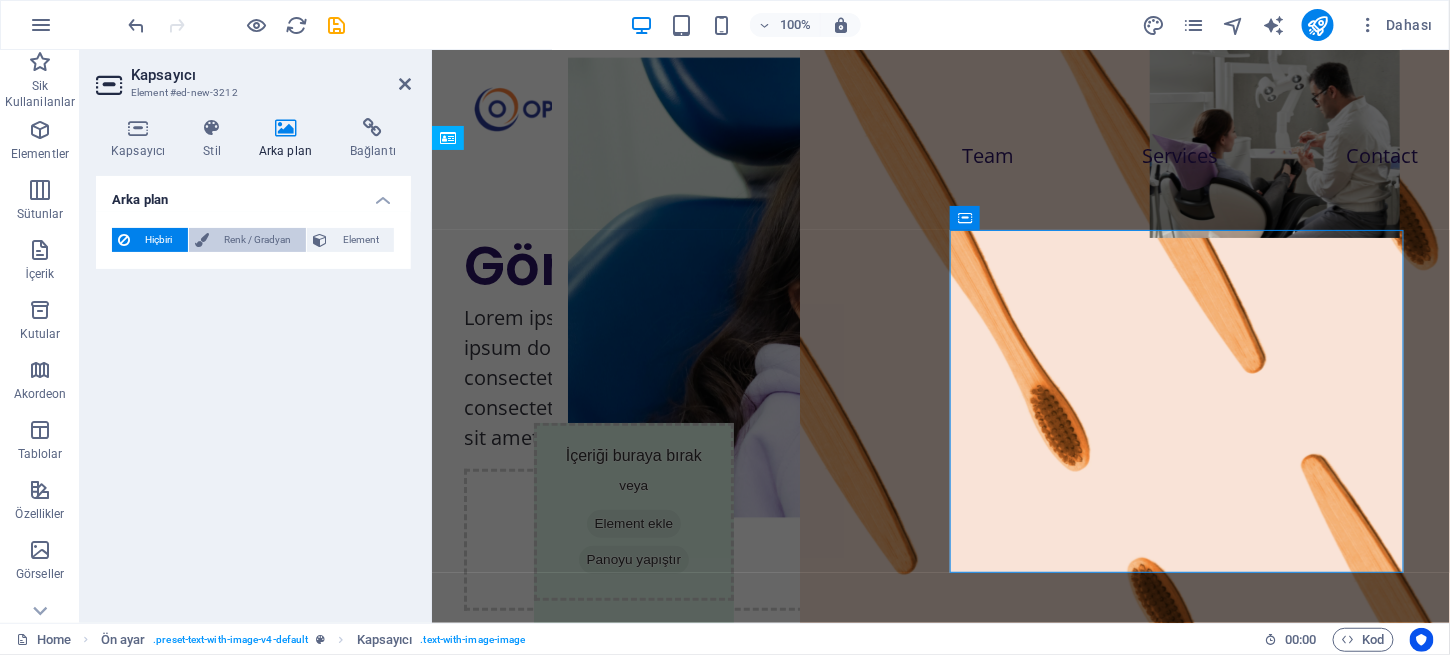 click on "Renk / Gradyan" at bounding box center (258, 240) 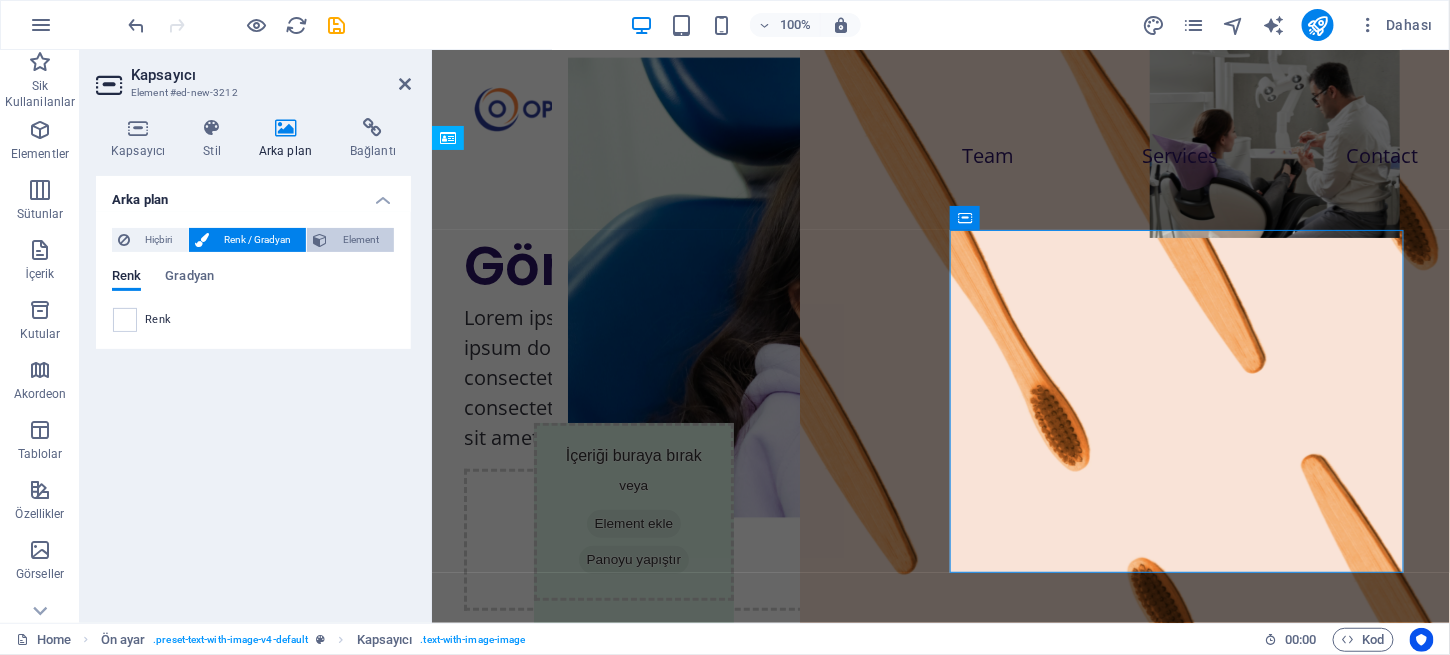click on "Element" at bounding box center (360, 240) 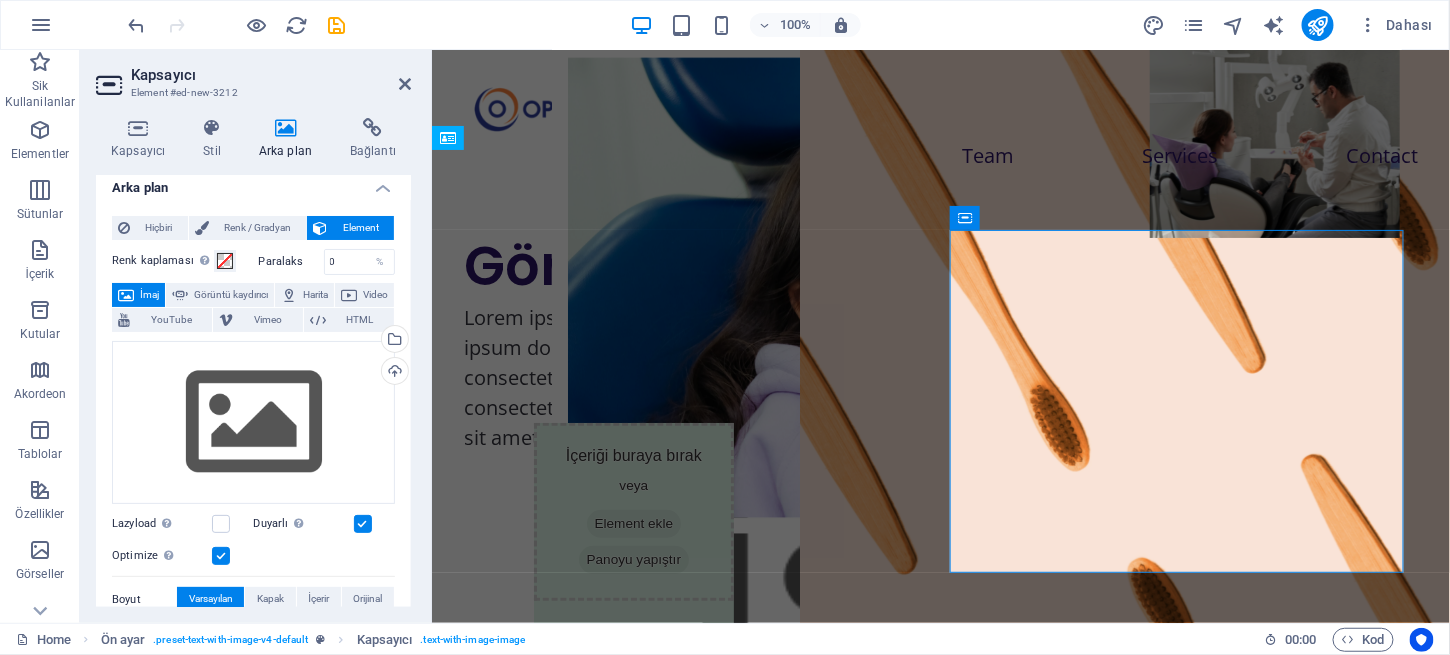 scroll, scrollTop: 0, scrollLeft: 0, axis: both 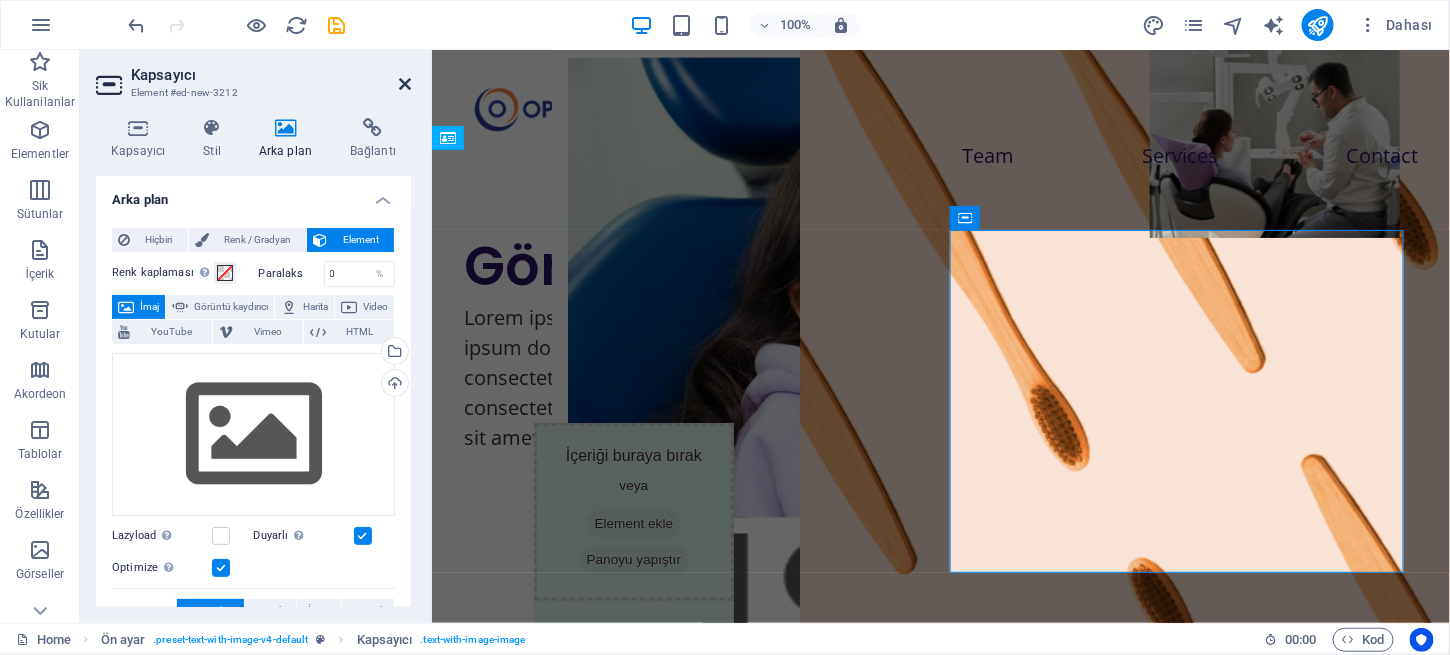 click at bounding box center [405, 84] 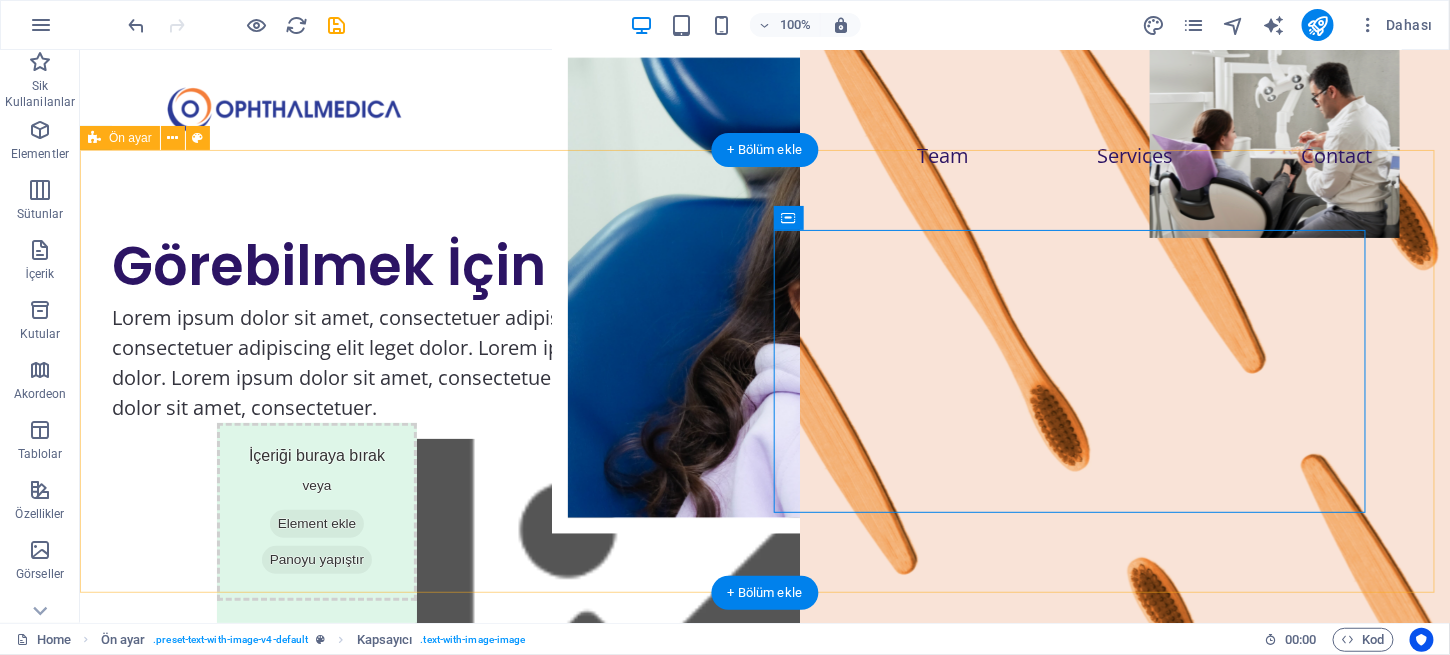 click on "Görebilmek İçin Lorem ipsum dolor sit amet, consectetuer adipiscing elit. Aenean commodo ligula eget dolor. Lorem ipsum dolor sit amet, consectetuer adipiscing elit leget dolor. Lorem ipsum dolor sit amet, consectetuer adipiscing elit. Aenean commodo ligula eget dolor. Lorem ipsum dolor sit amet, consectetuer adipiscing elit dolor consectetuer adipiscing elit leget dolor. Lorem elit saget ipsum dolor sit amet, consectetuer. İçeriği buraya bırak veya  Element ekle  Panoyu yapıştır" at bounding box center (764, 576) 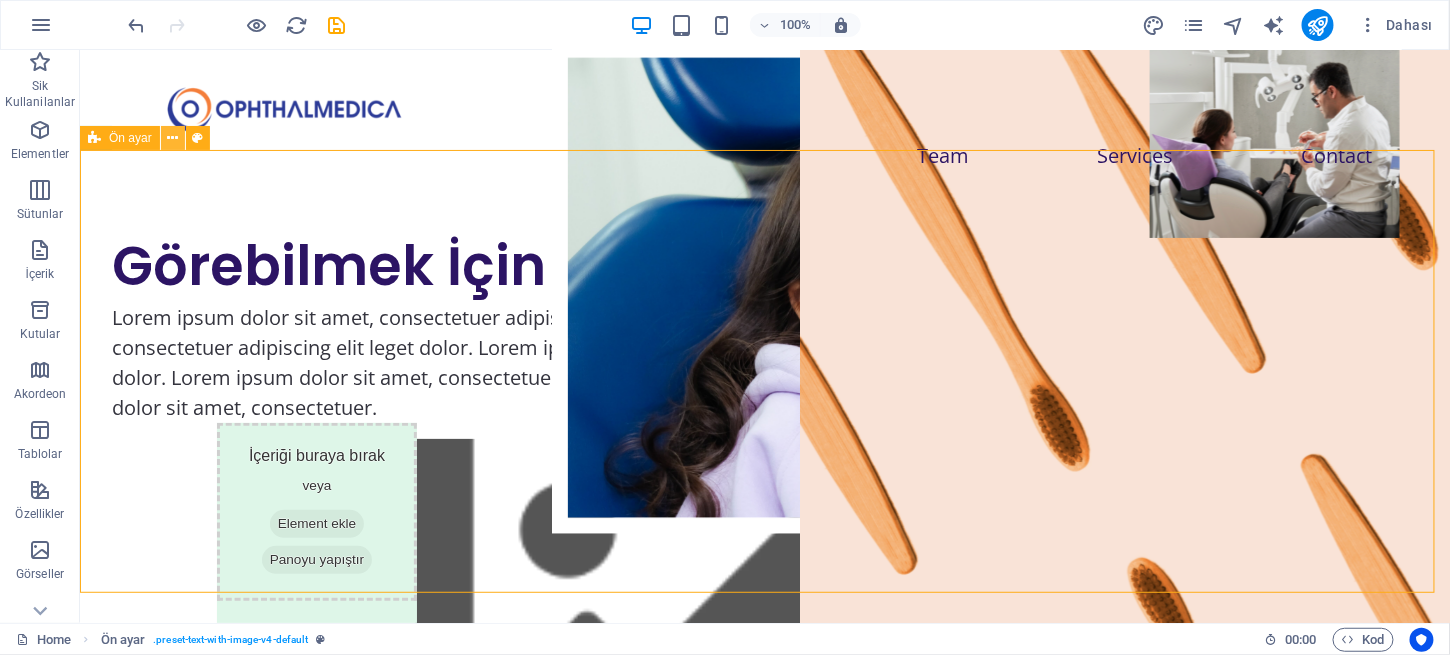 click at bounding box center (172, 138) 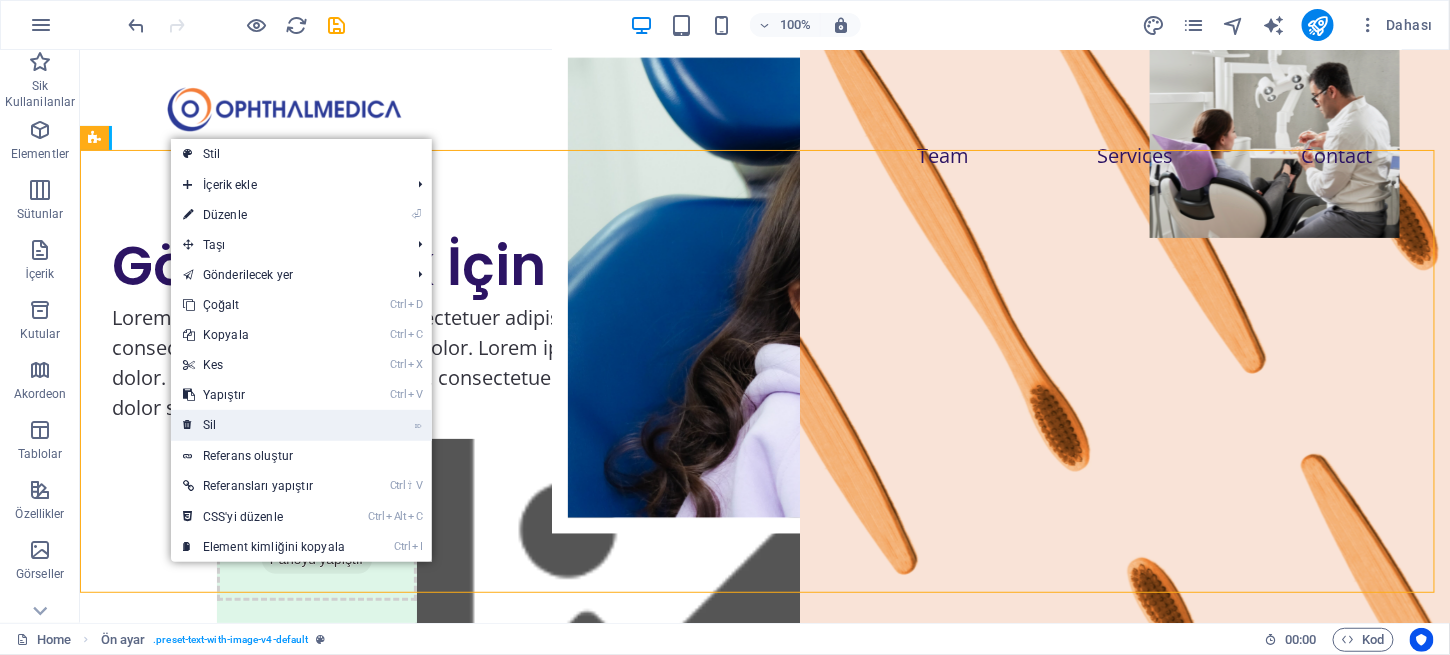 click on "⌦  Sil" at bounding box center (264, 425) 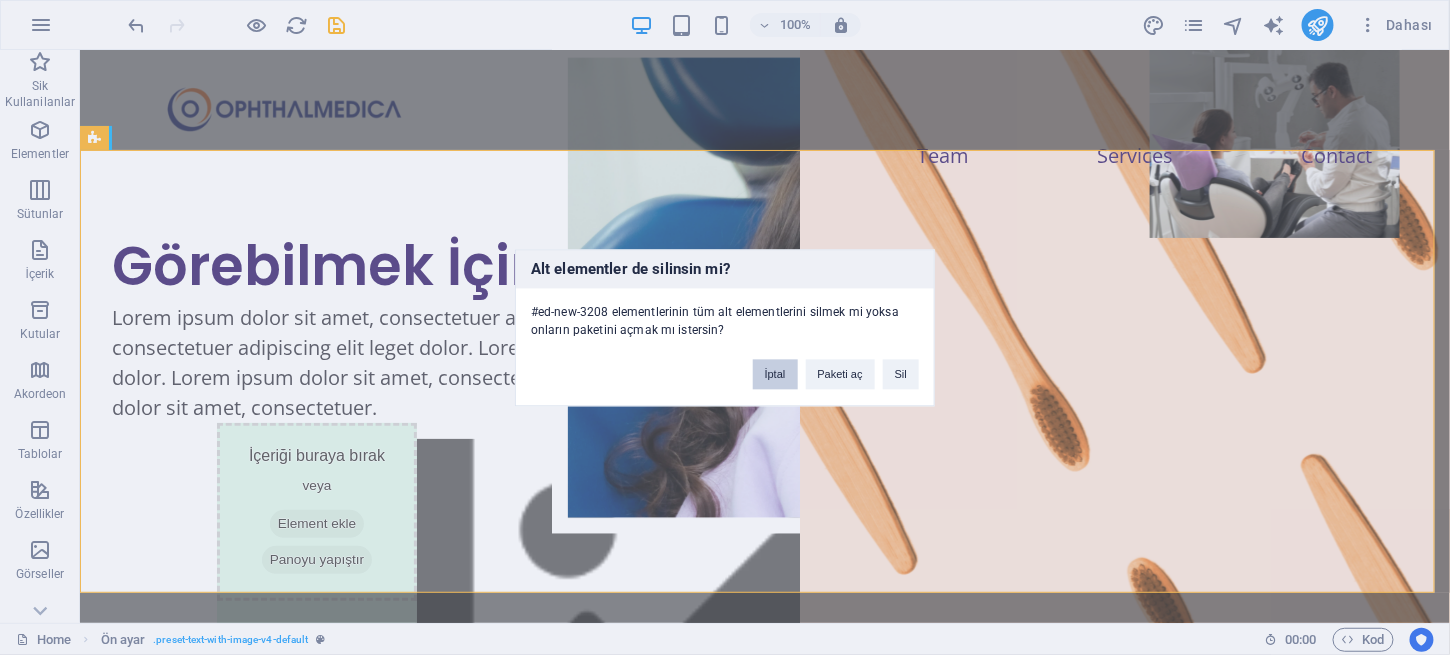 click on "İptal" at bounding box center (775, 374) 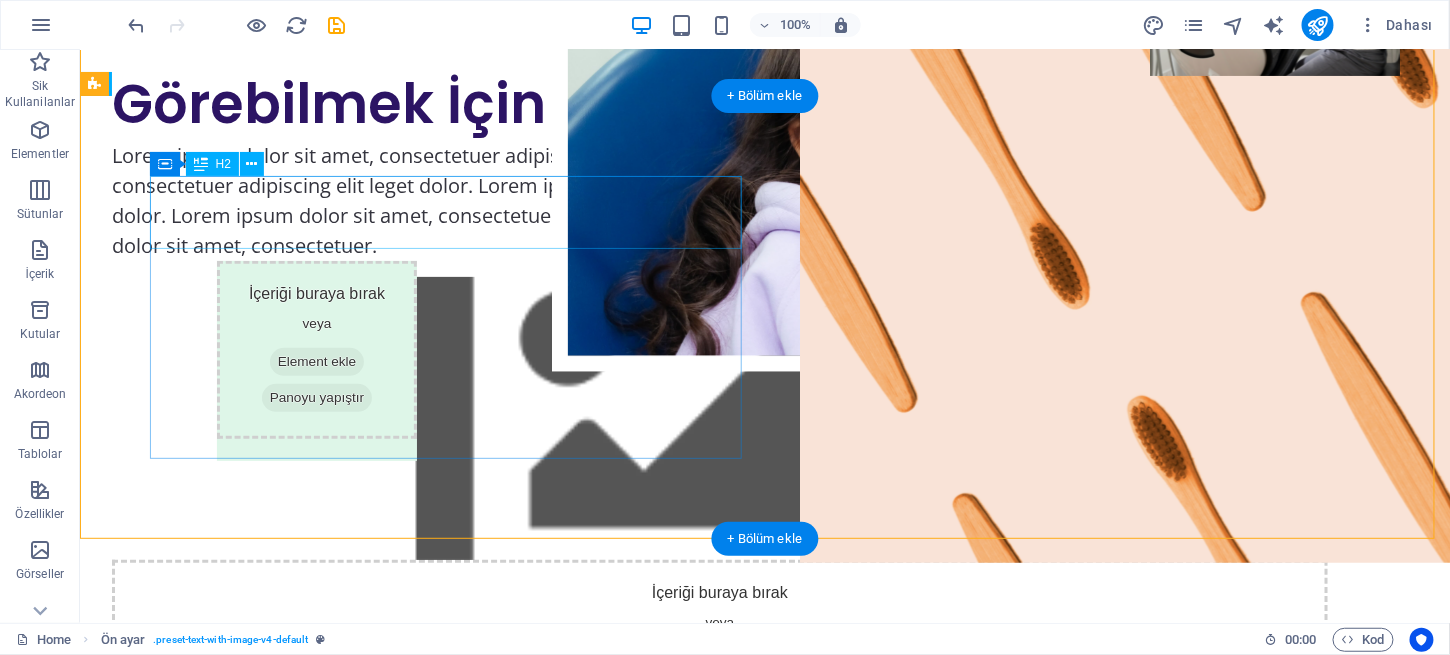 scroll, scrollTop: 0, scrollLeft: 0, axis: both 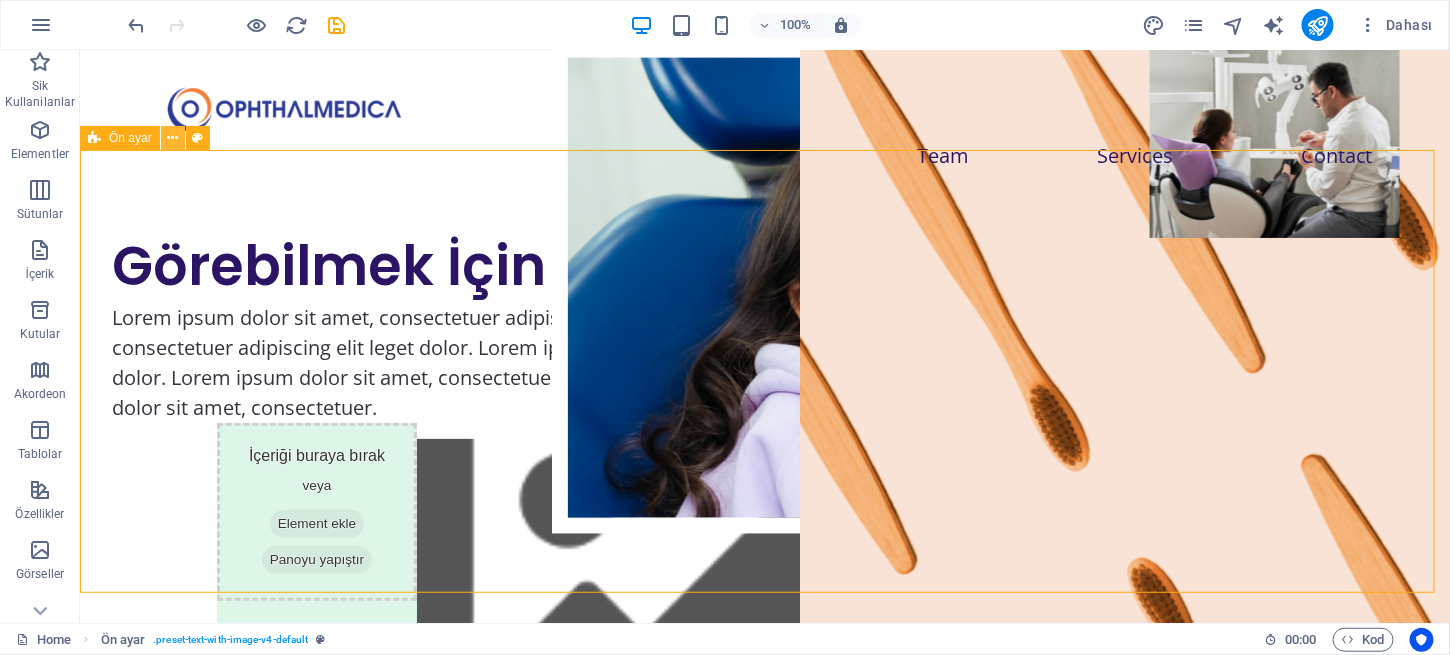 click at bounding box center (172, 138) 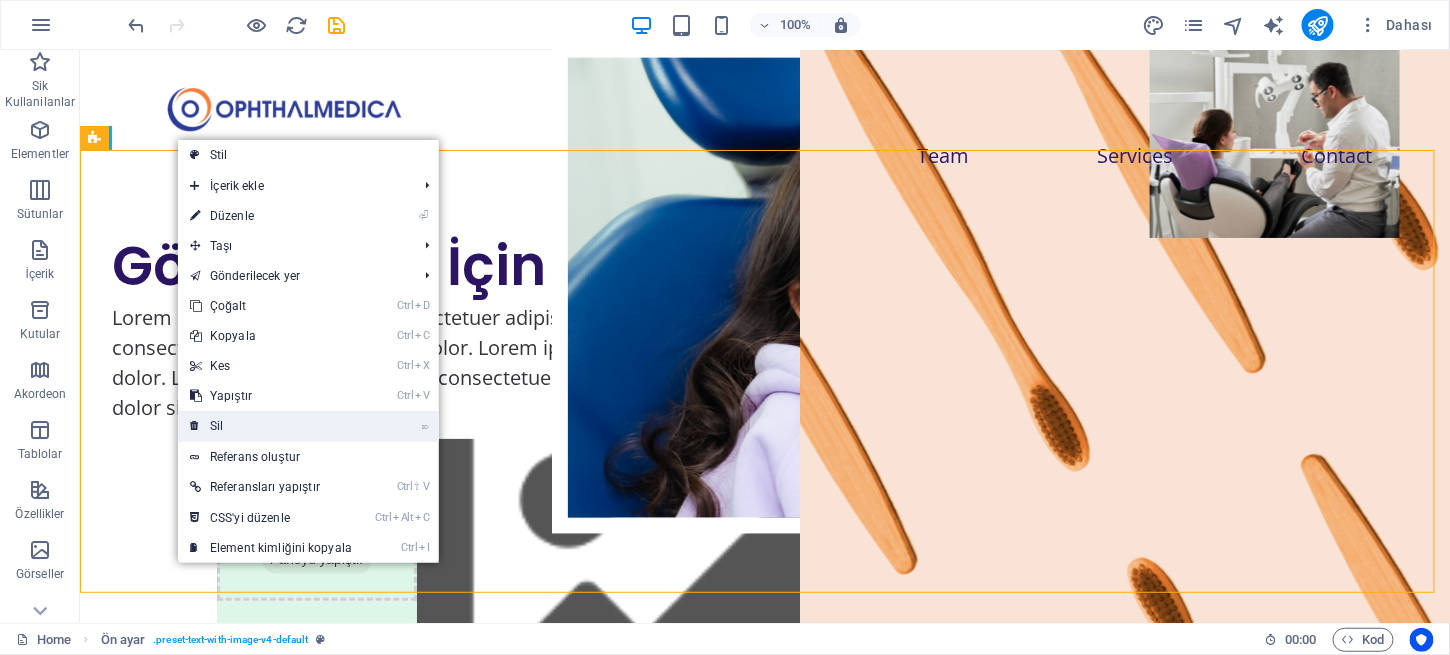 click on "⌦  Sil" at bounding box center (271, 426) 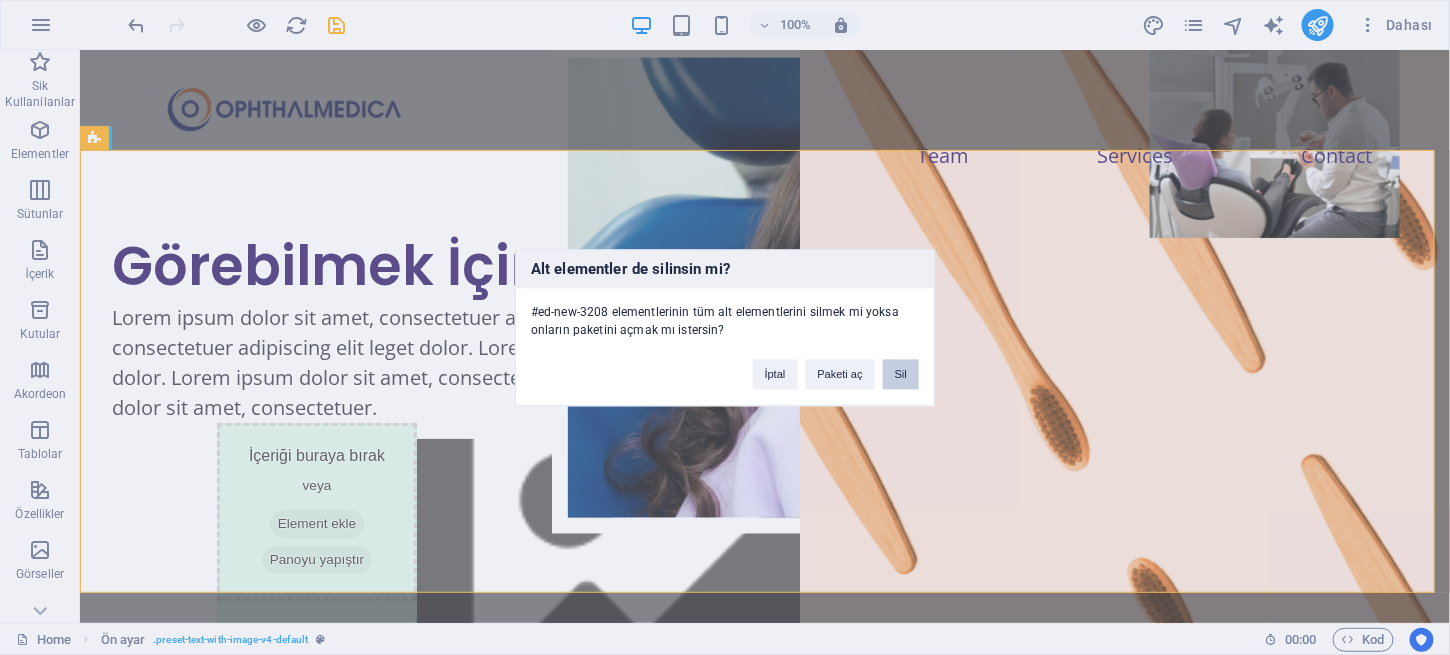 click on "Sil" at bounding box center (901, 374) 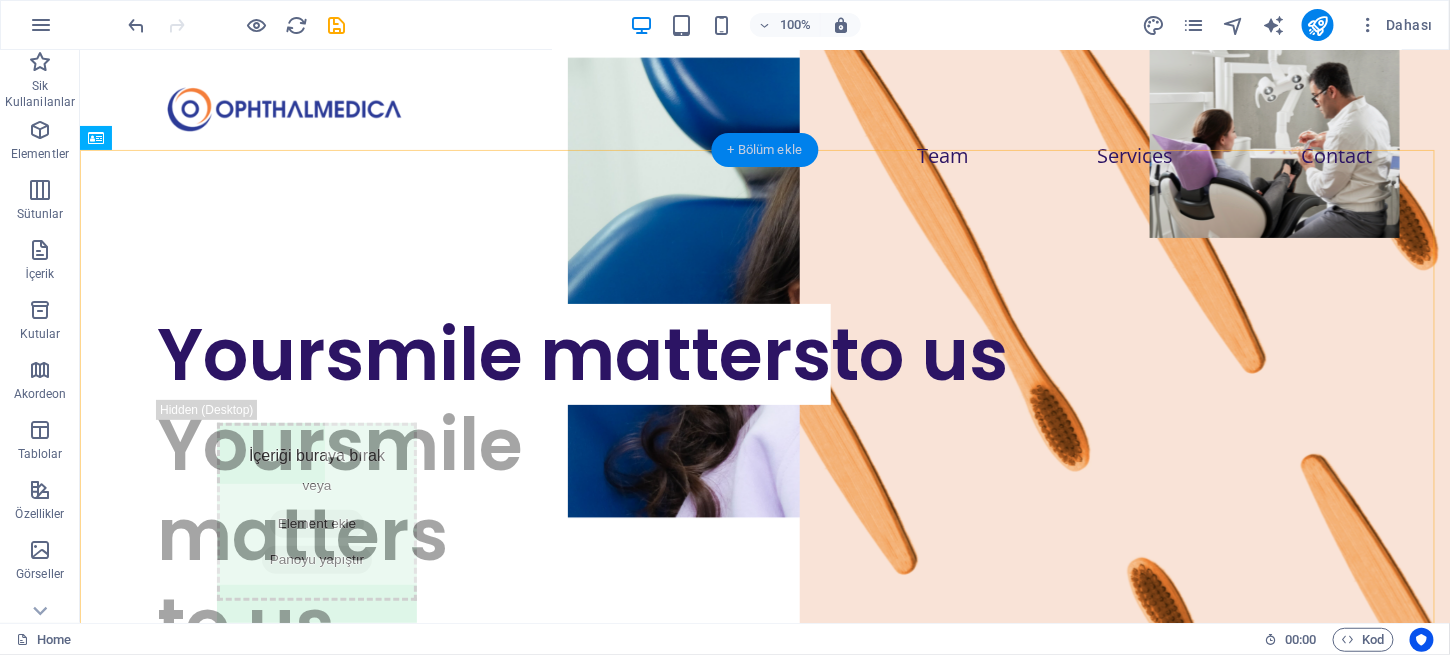 click on "+ Bölüm ekle" at bounding box center [765, 150] 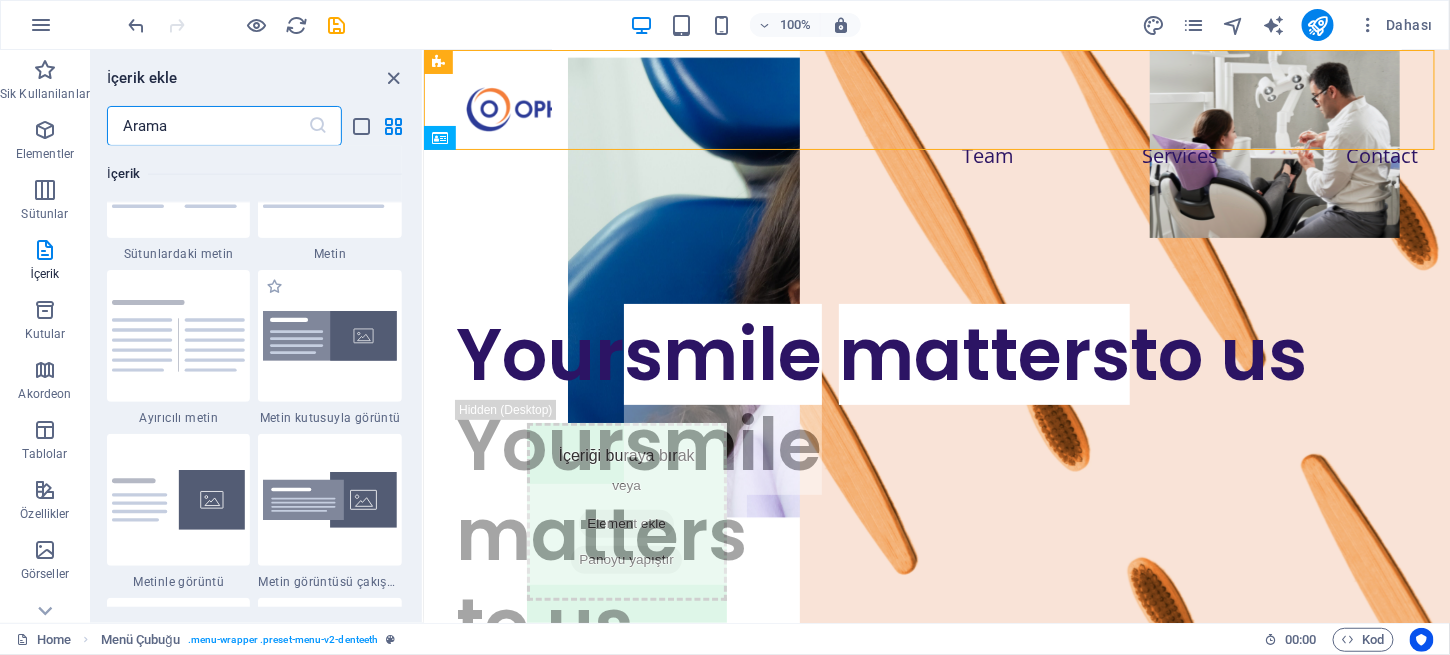 scroll, scrollTop: 3596, scrollLeft: 0, axis: vertical 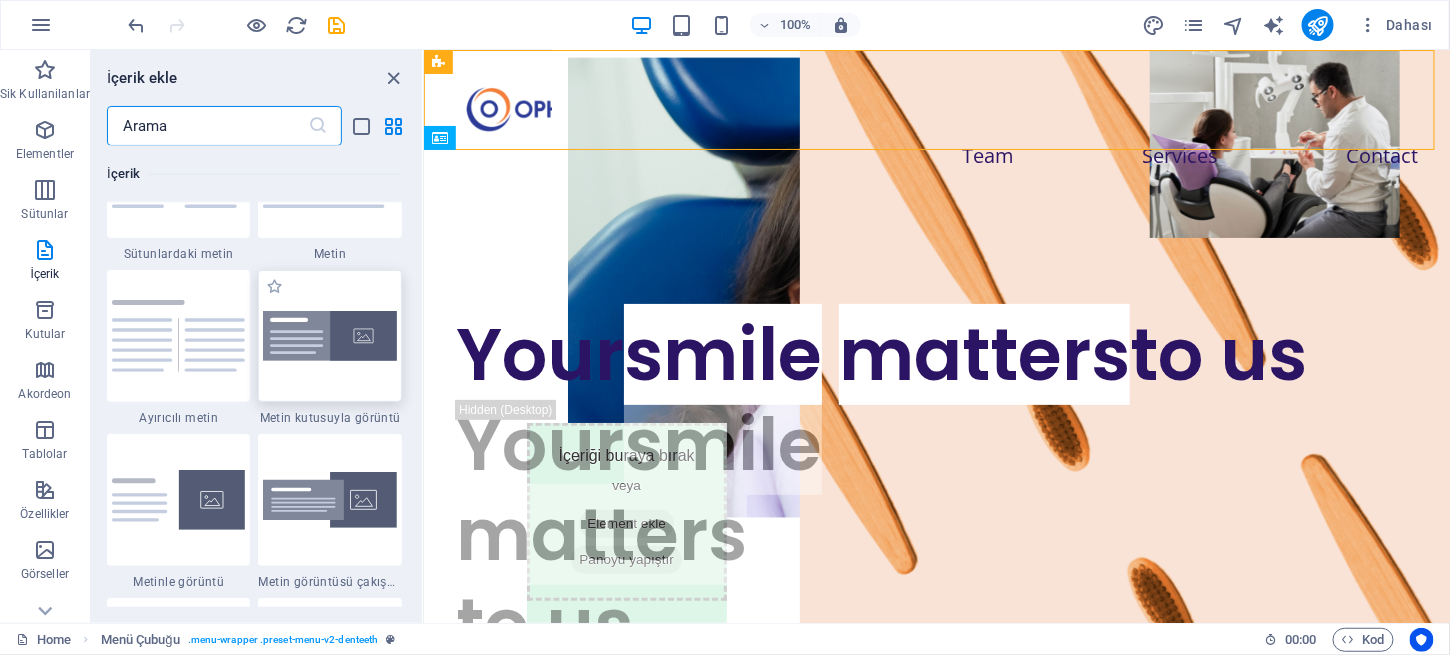 click at bounding box center (330, 336) 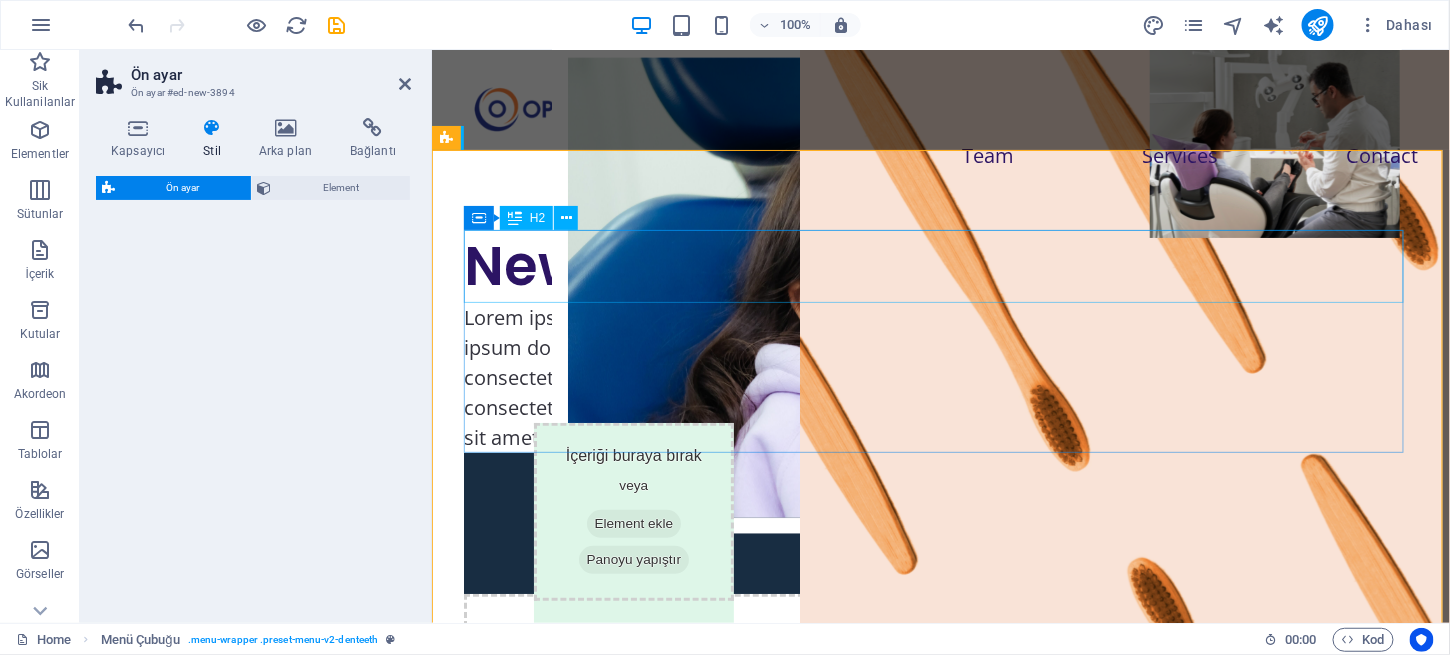 select on "rem" 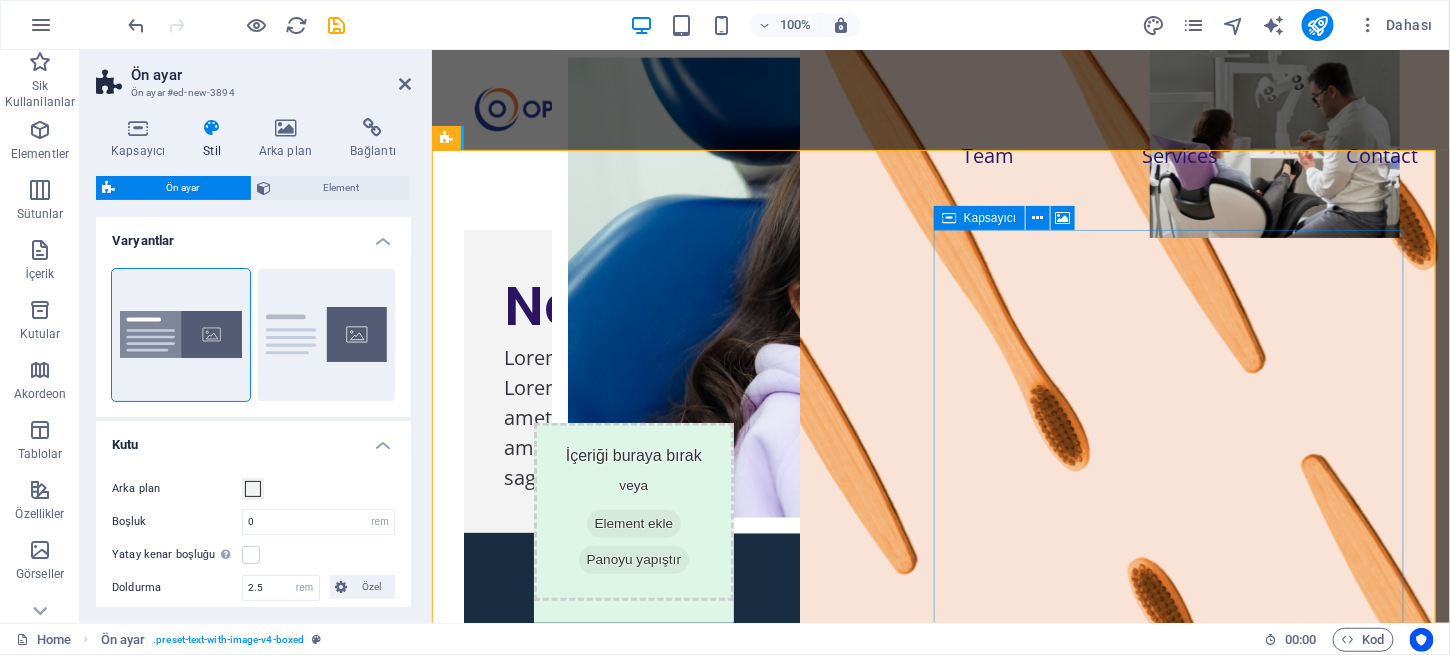 click on "Kapsayıcı" at bounding box center (990, 218) 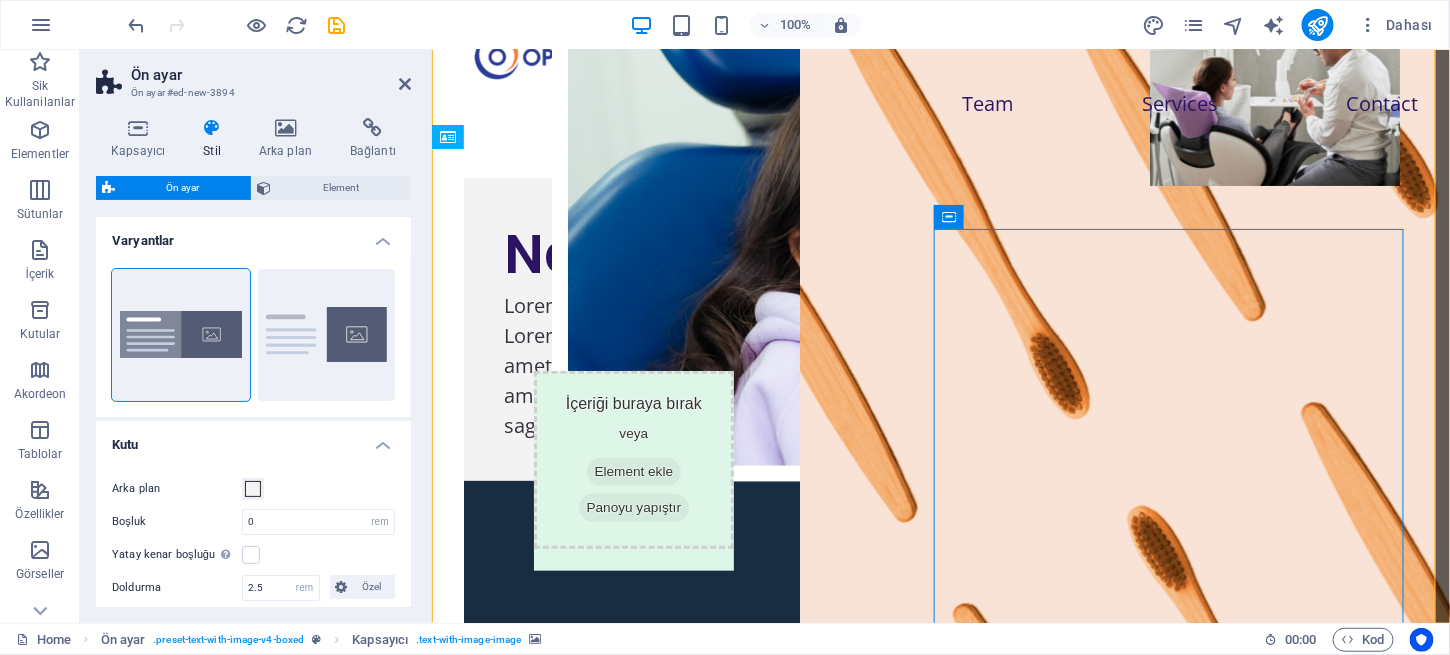 scroll, scrollTop: 0, scrollLeft: 0, axis: both 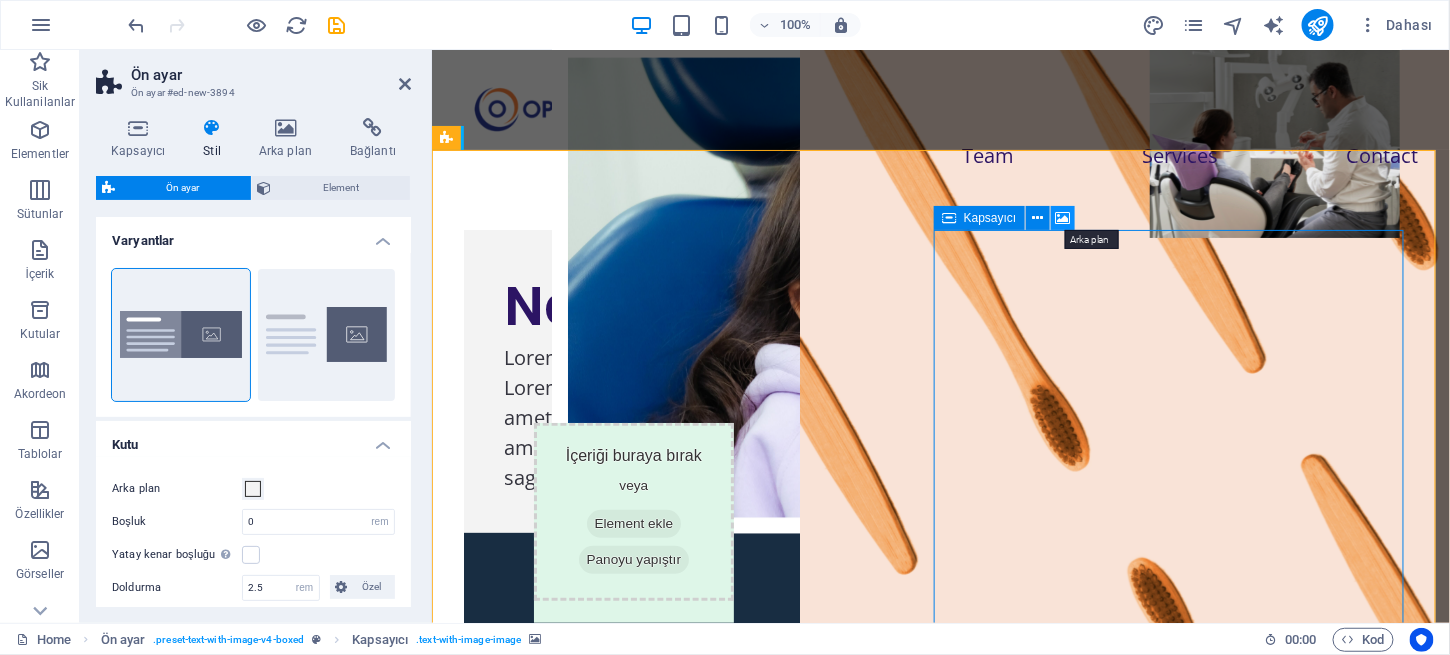 click at bounding box center (1063, 218) 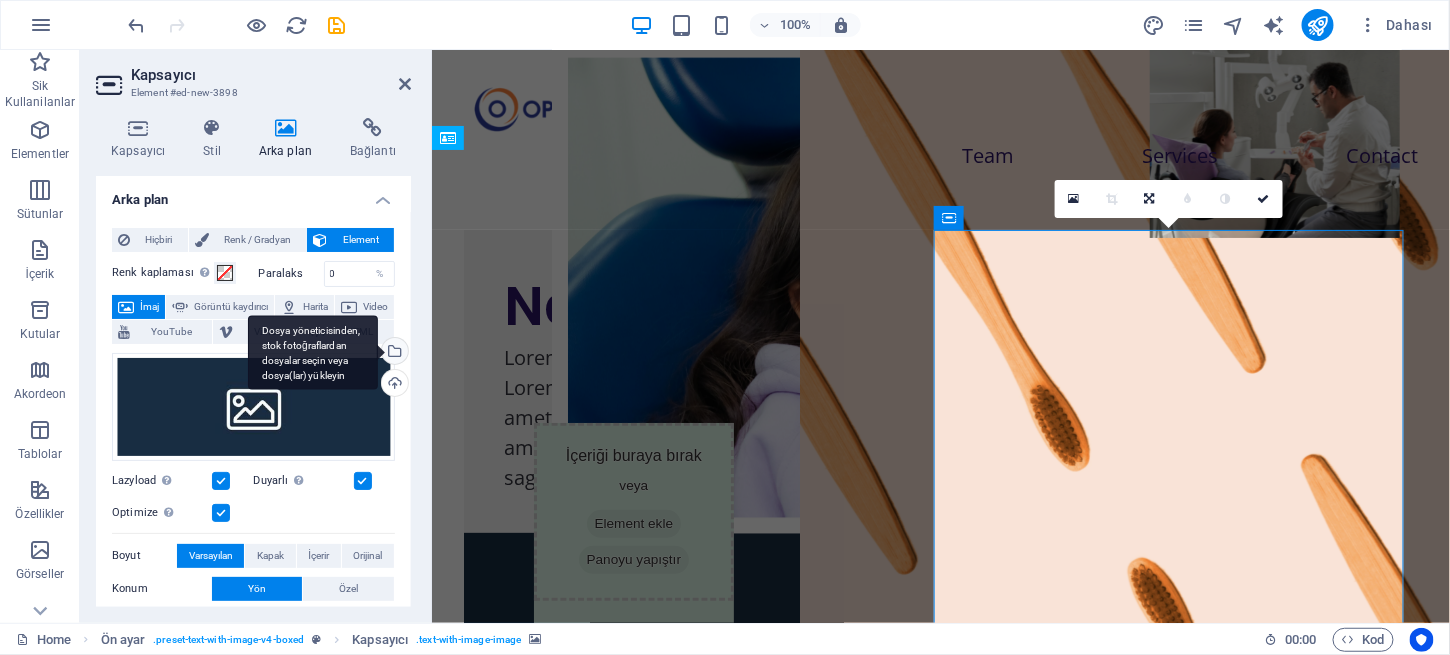 click on "Dosya yöneticisinden, stok fotoğraflardan dosyalar seçin veya dosya(lar) yükleyin" at bounding box center (393, 353) 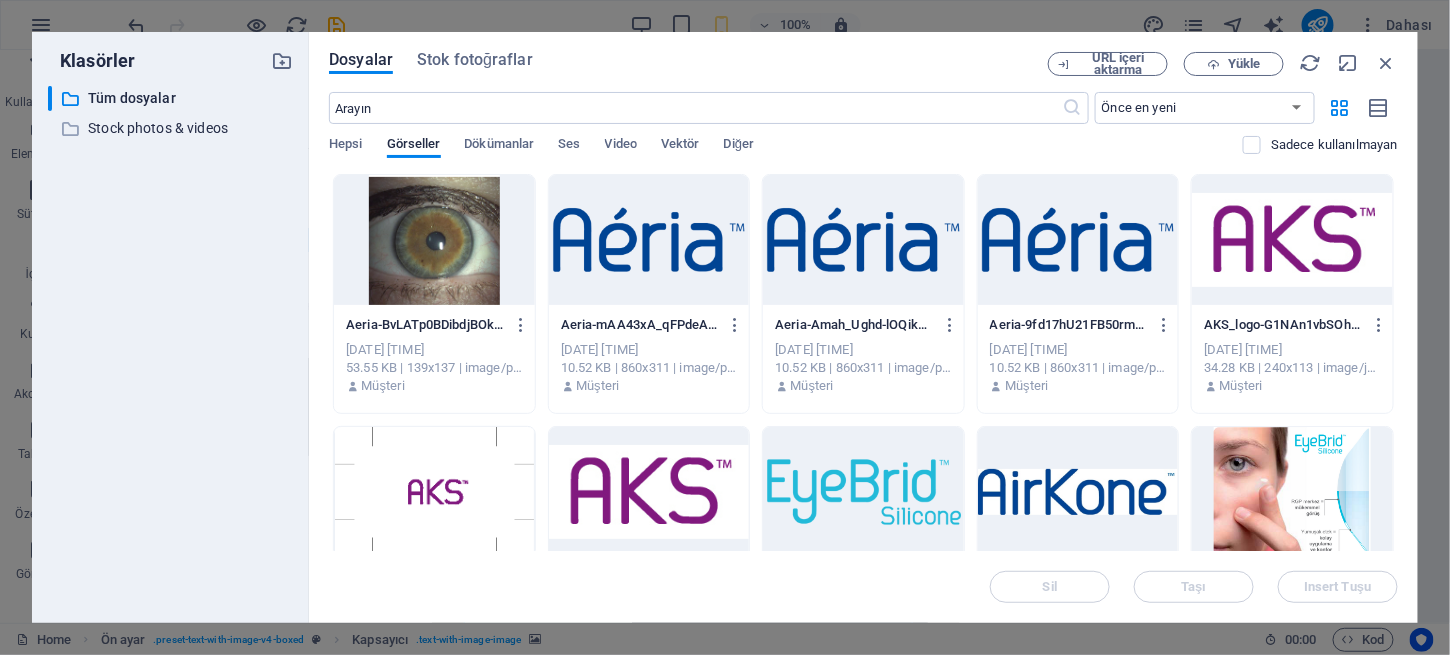 click at bounding box center [1292, 492] 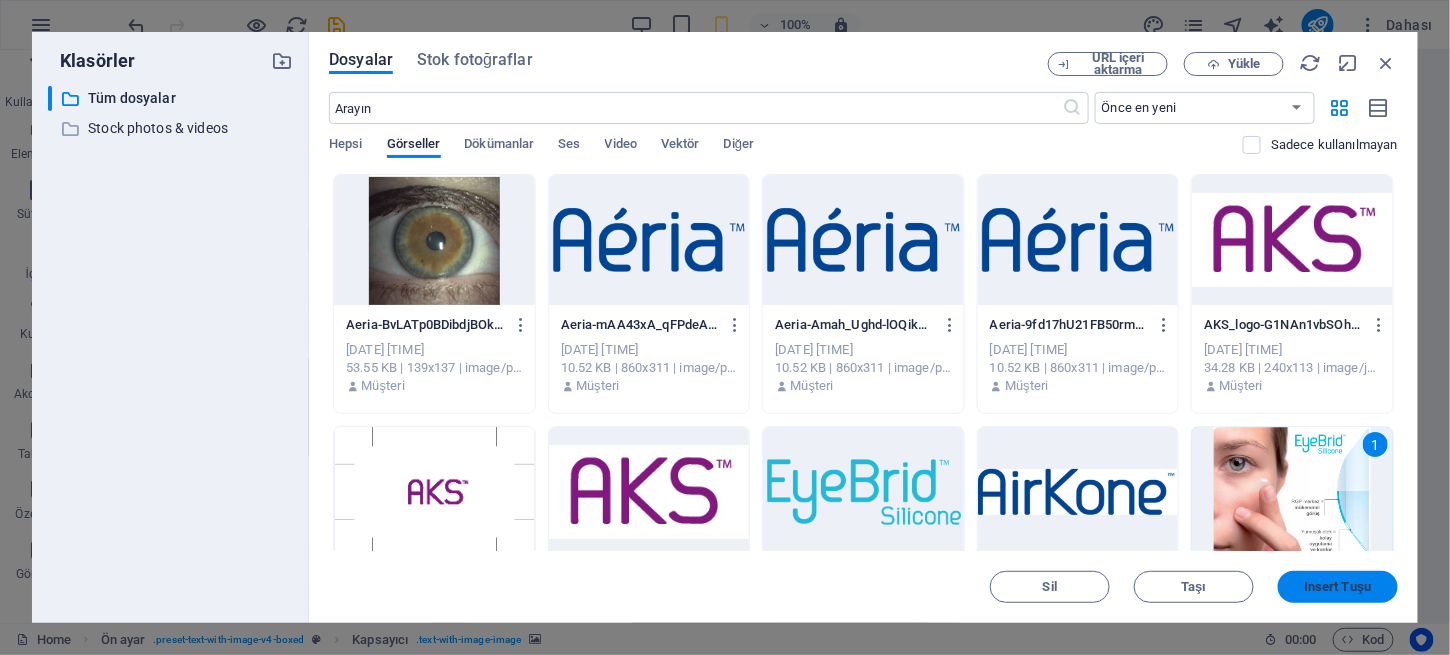 click on "Insert Tuşu" at bounding box center (1337, 587) 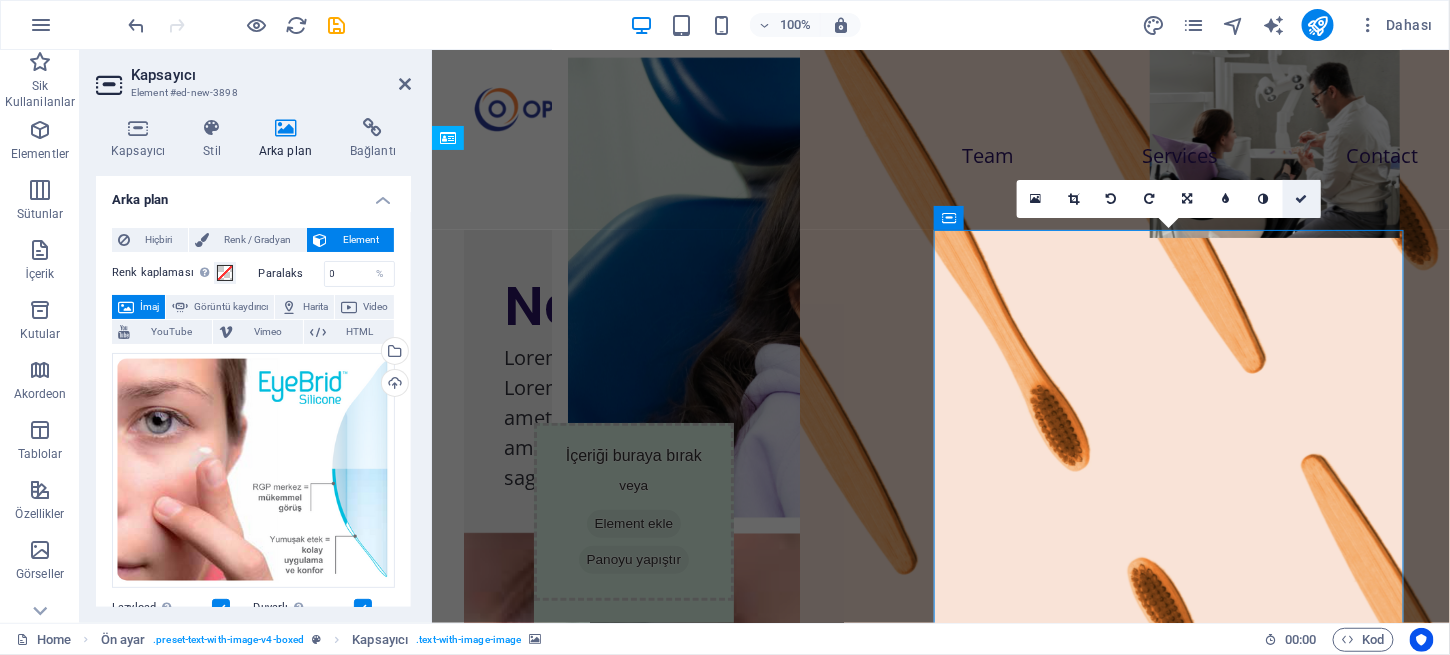 click at bounding box center (1302, 199) 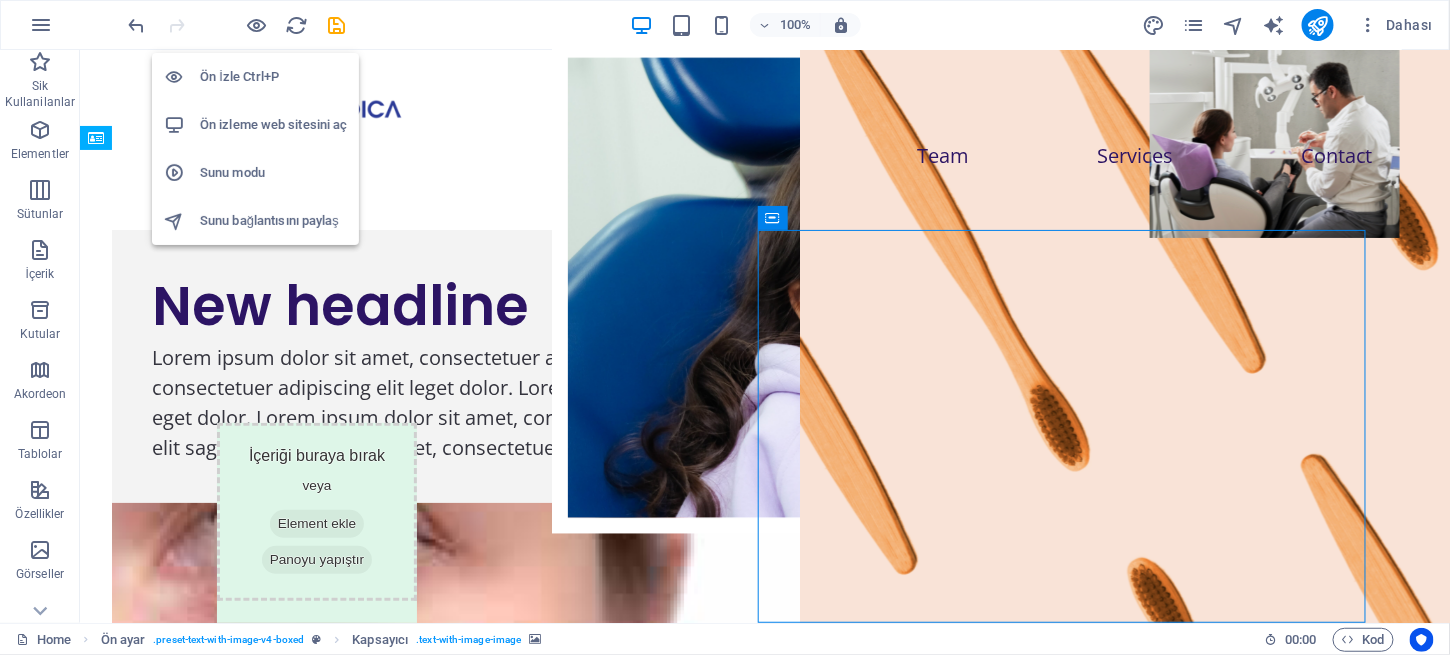 click on "Ön İzle Ctrl+P" at bounding box center [273, 77] 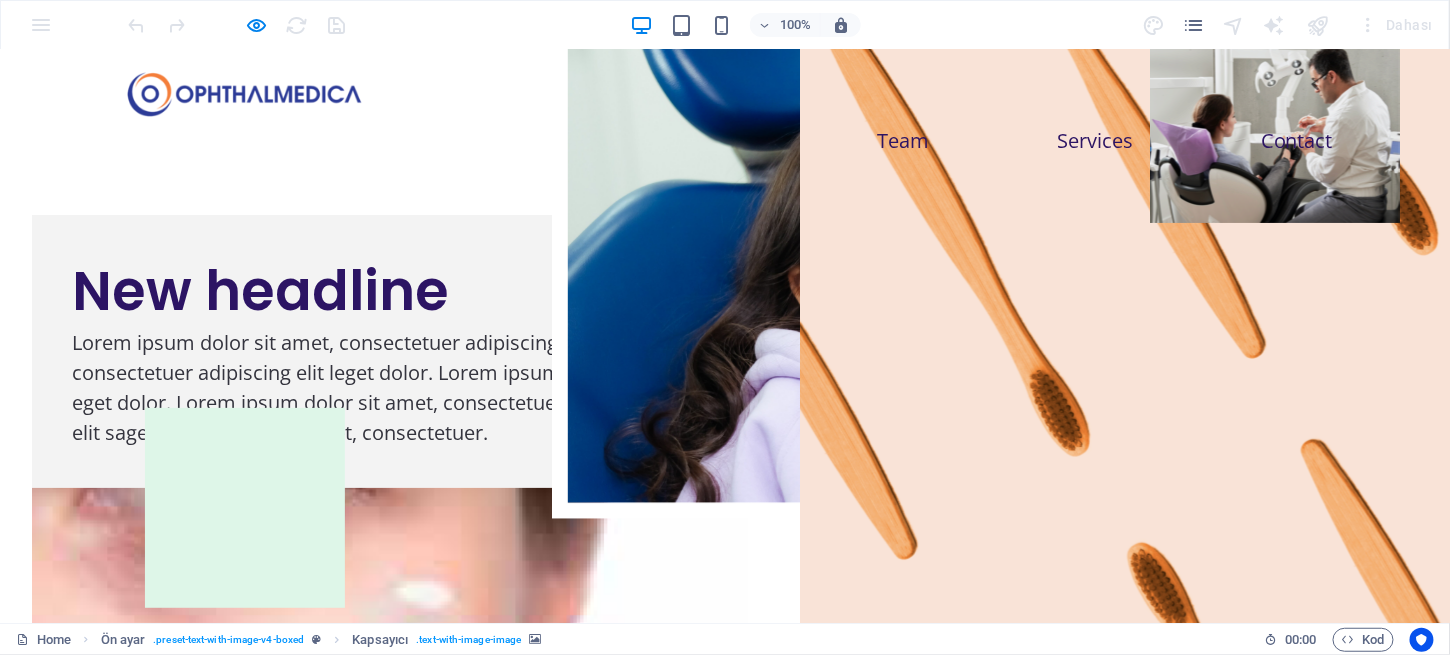 scroll, scrollTop: 0, scrollLeft: 0, axis: both 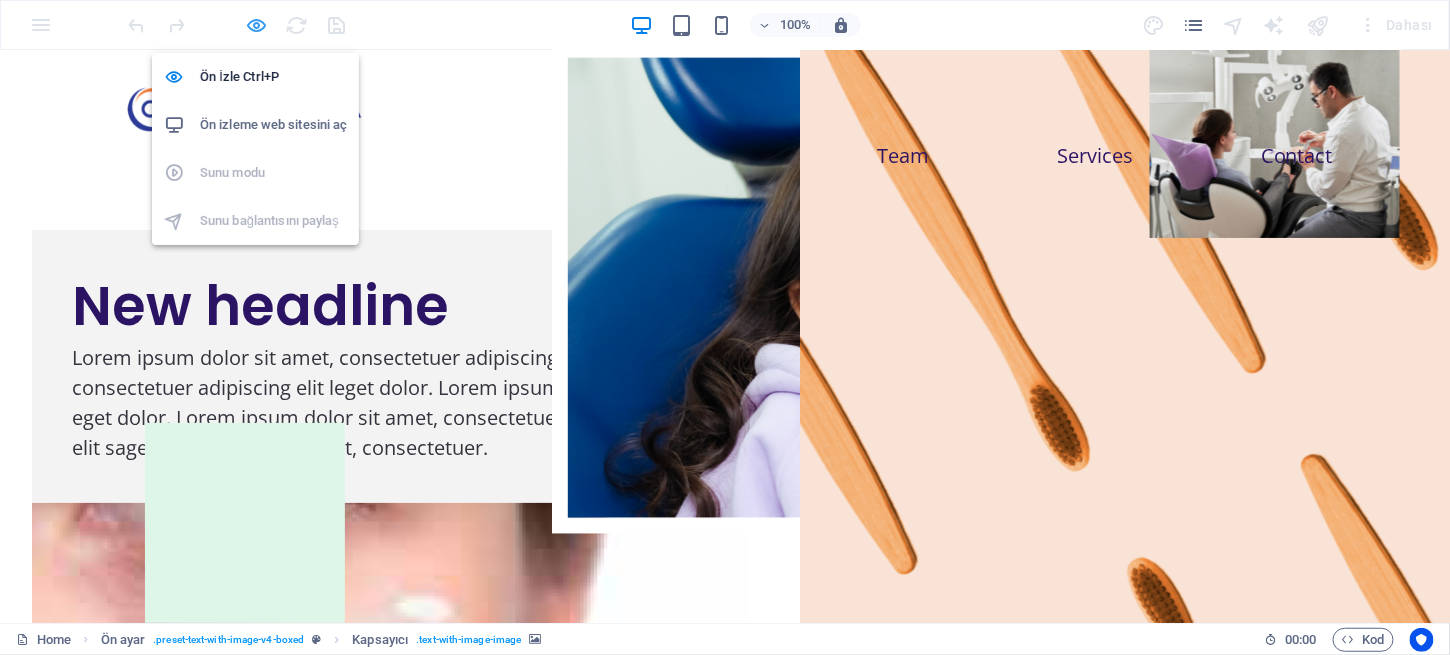 click at bounding box center (257, 25) 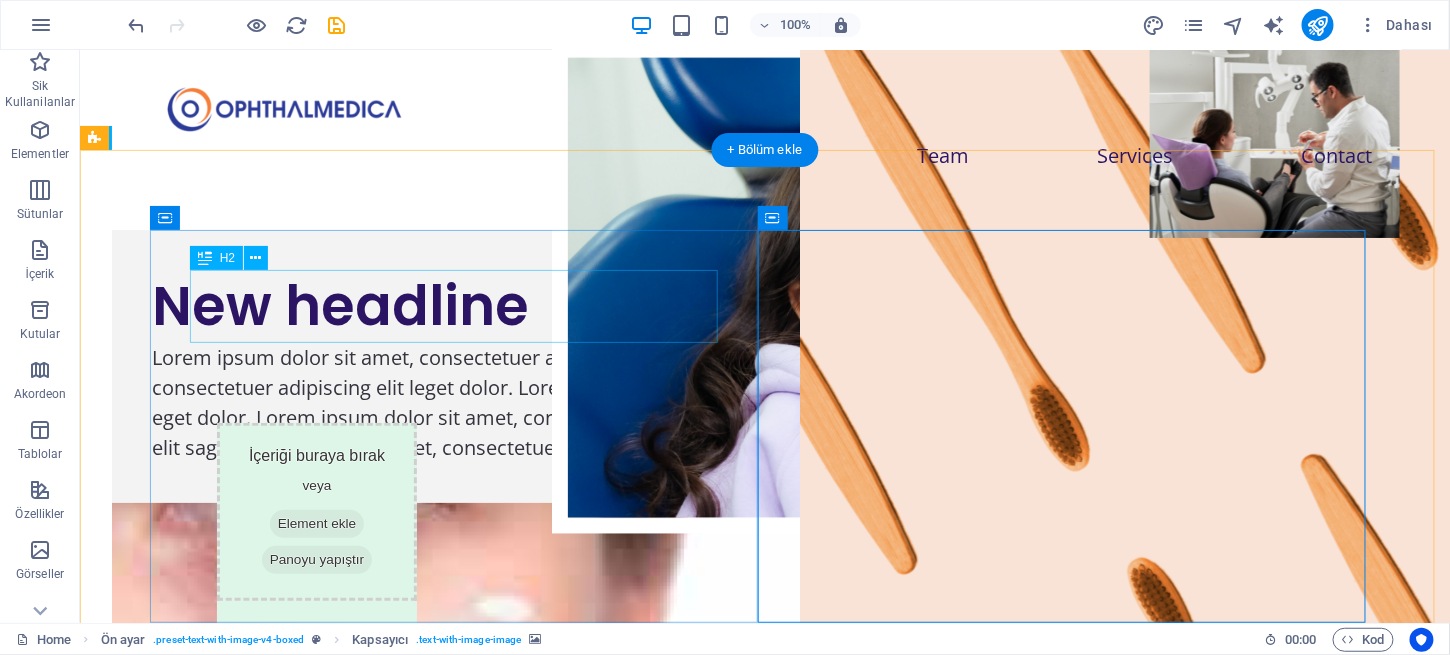 click on "New headline" at bounding box center [719, 305] 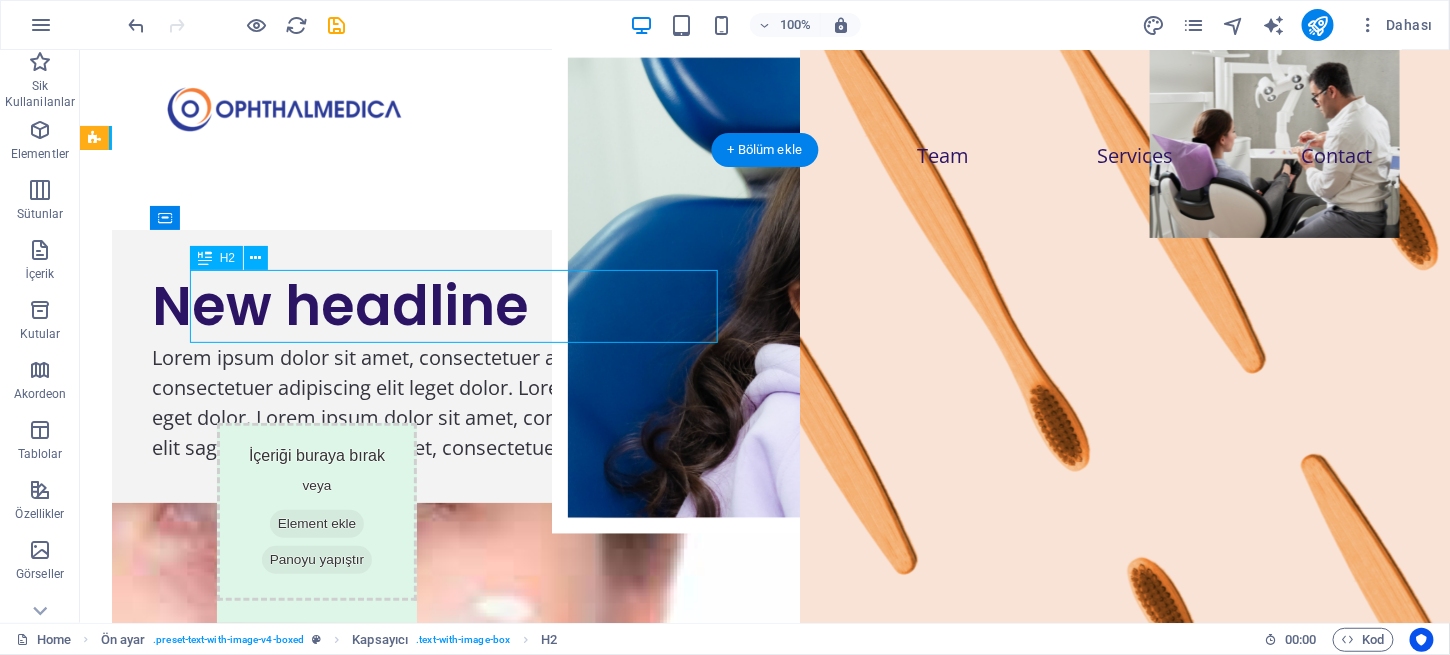 click on "New headline" at bounding box center [719, 305] 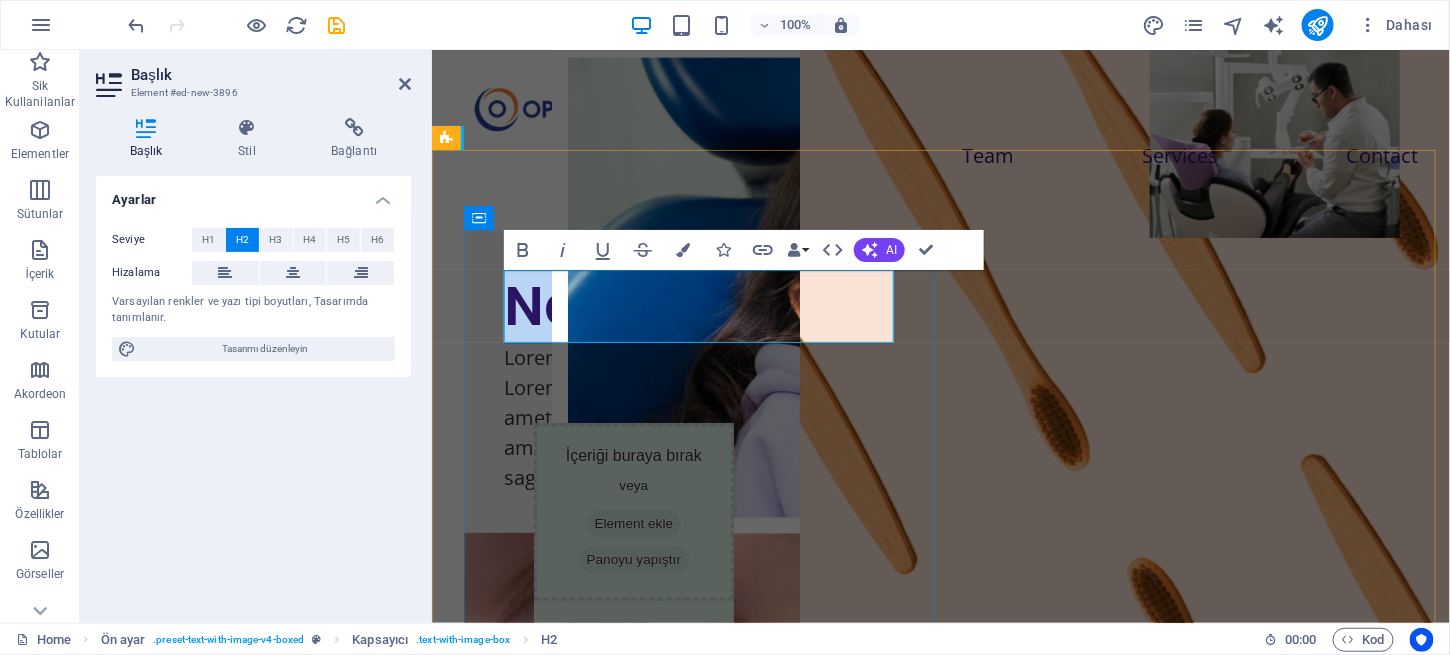 type 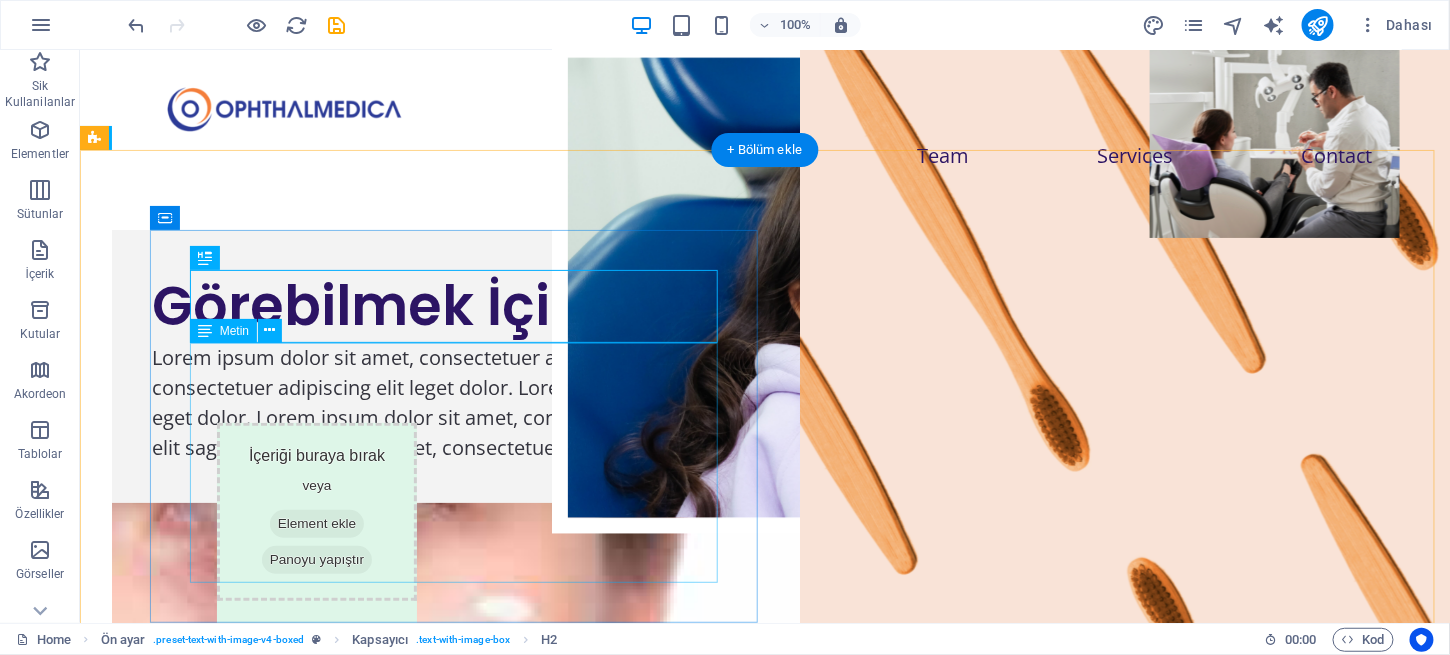 click on "Lorem ipsum dolor sit amet, consectetuer adipiscing elit. Aenean commodo ligula eget dolor. Lorem ipsum dolor sit amet, consectetuer adipiscing elit leget dolor. Lorem ipsum dolor sit amet, consectetuer adipiscing elit. Aenean commodo ligula eget dolor. Lorem ipsum dolor sit amet, consectetuer adipiscing elit dolor consectetuer adipiscing elit leget dolor. Lorem elit saget ipsum dolor sit amet, consectetuer." at bounding box center (719, 402) 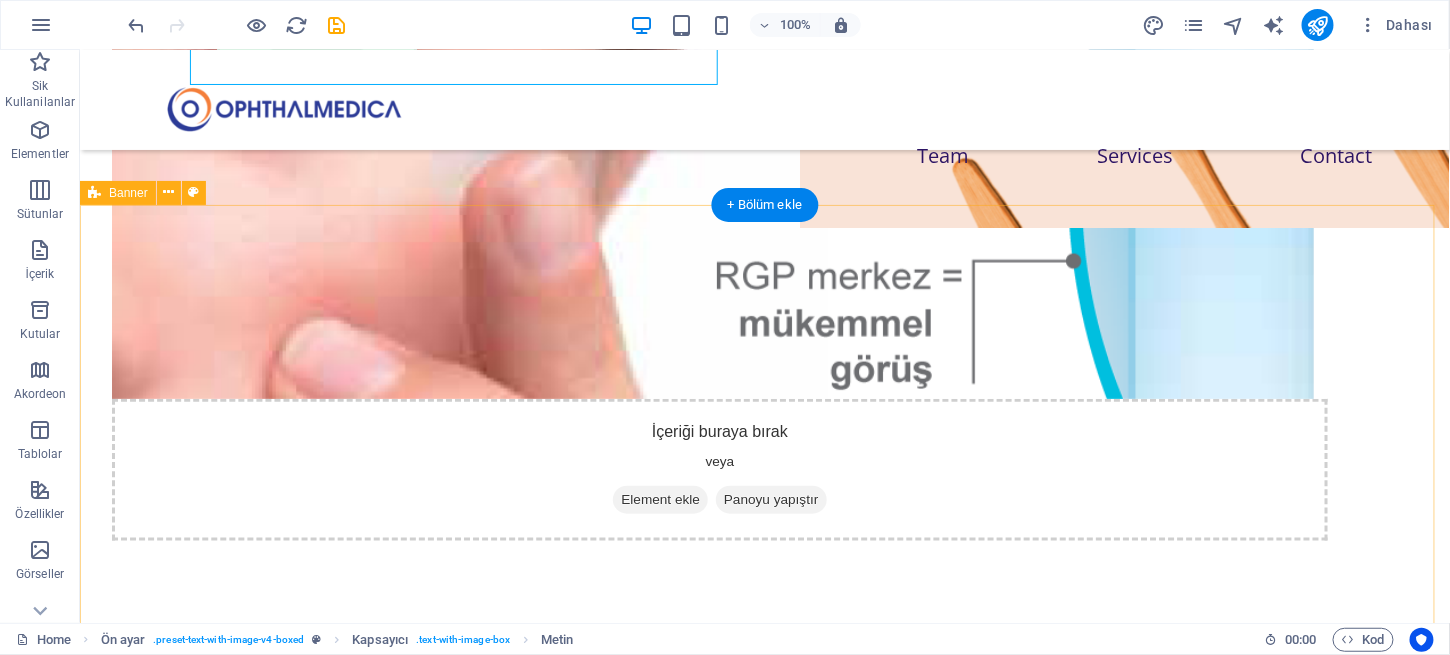 scroll, scrollTop: 498, scrollLeft: 0, axis: vertical 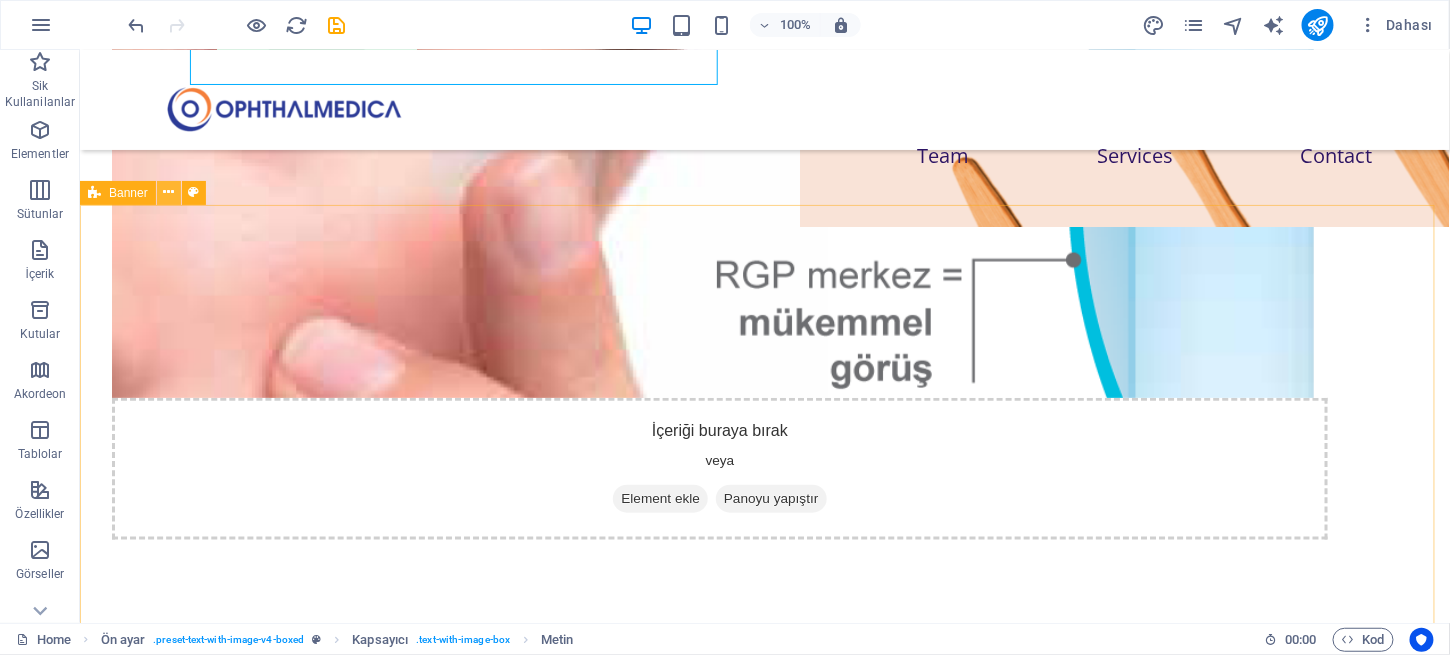 click at bounding box center (168, 192) 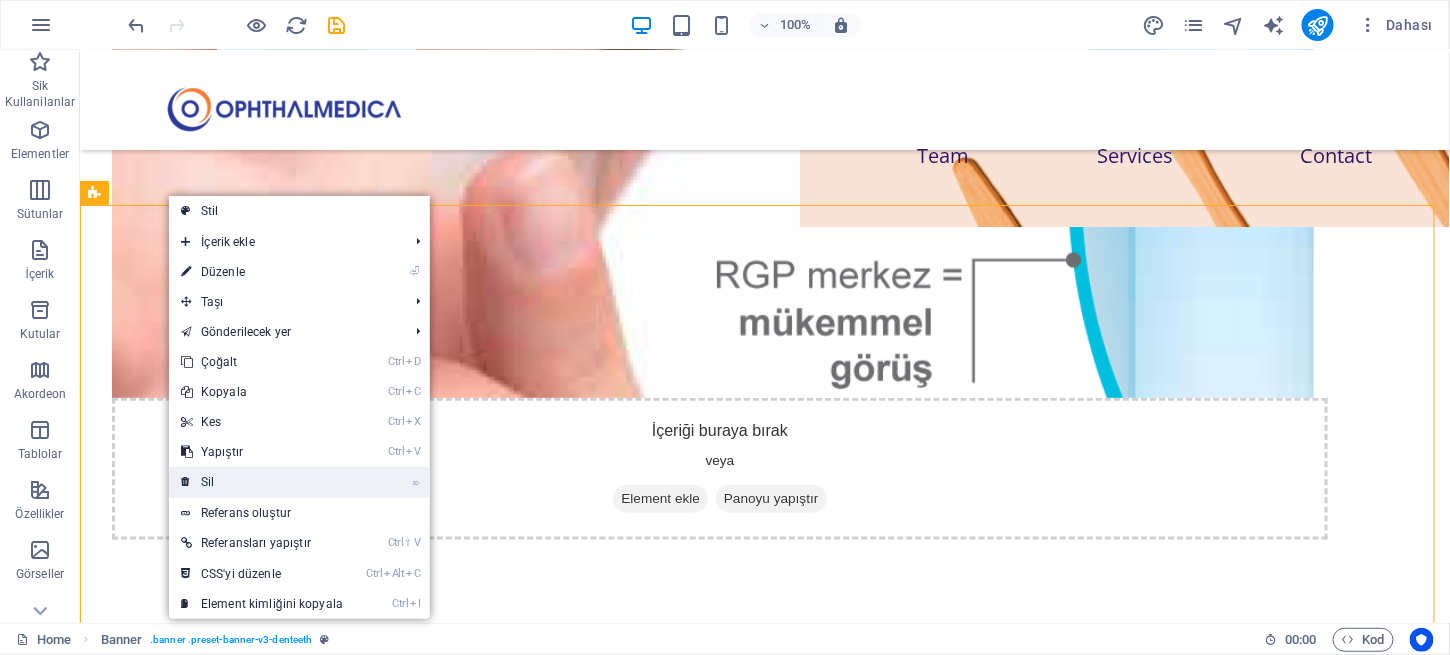 click on "⌦  Sil" at bounding box center [262, 482] 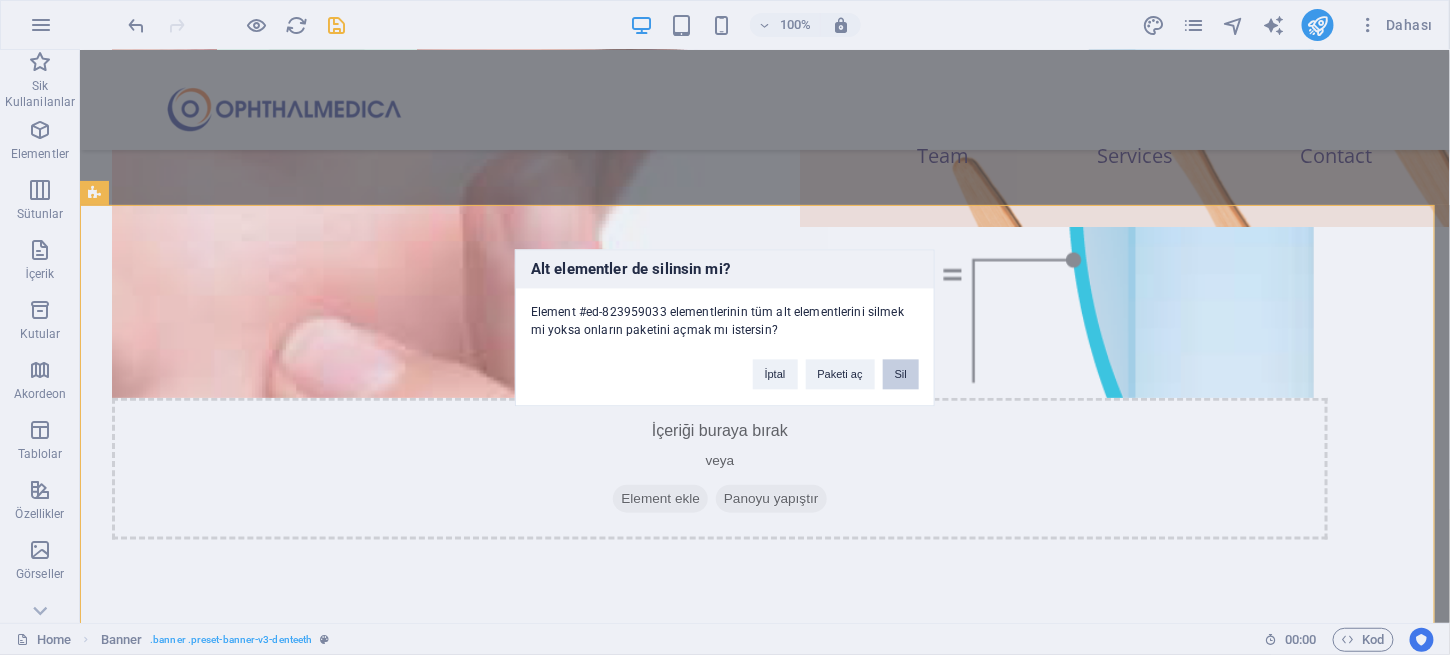 click on "Sil" at bounding box center [901, 374] 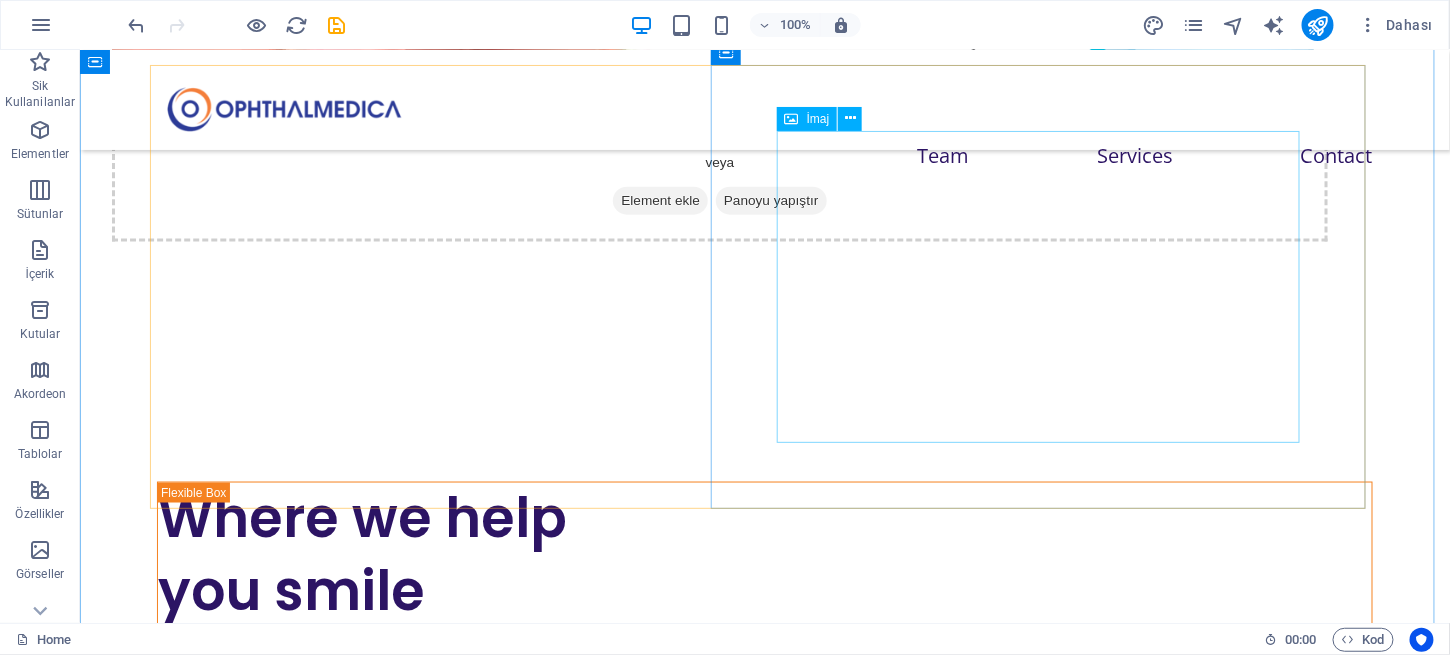 scroll, scrollTop: 797, scrollLeft: 0, axis: vertical 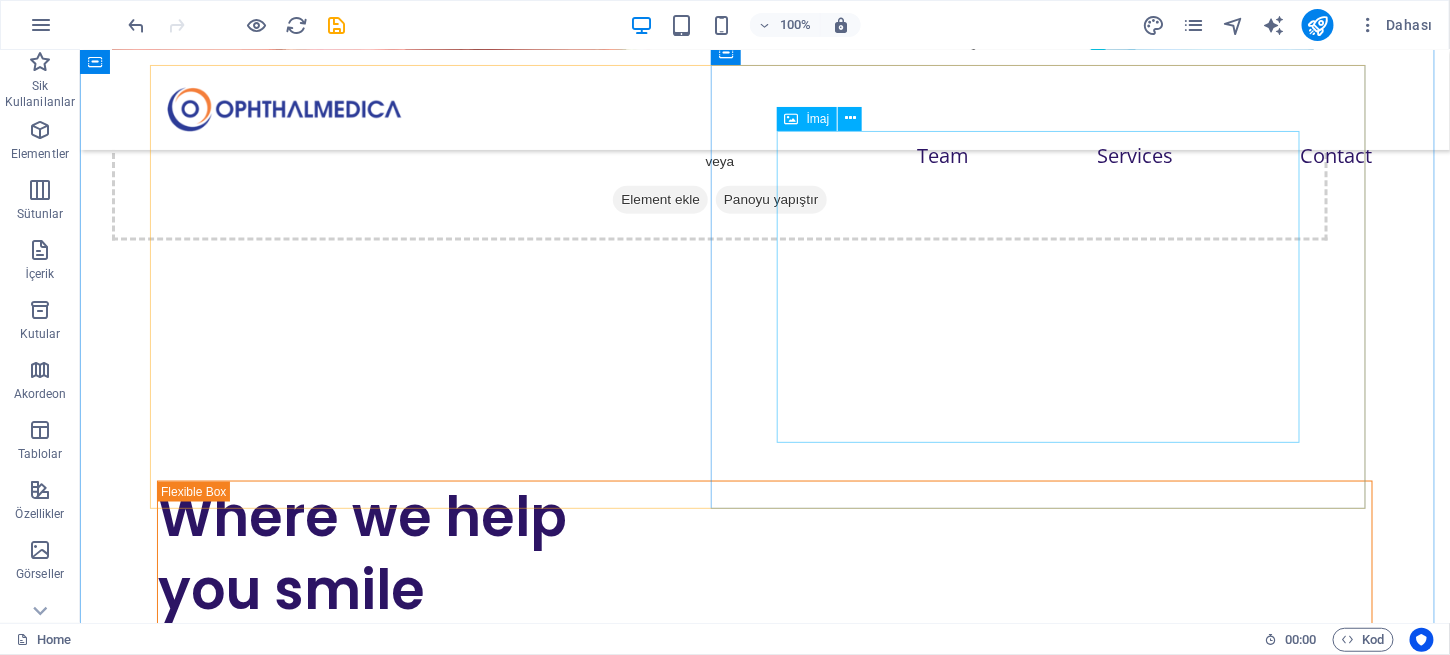 click at bounding box center [764, 939] 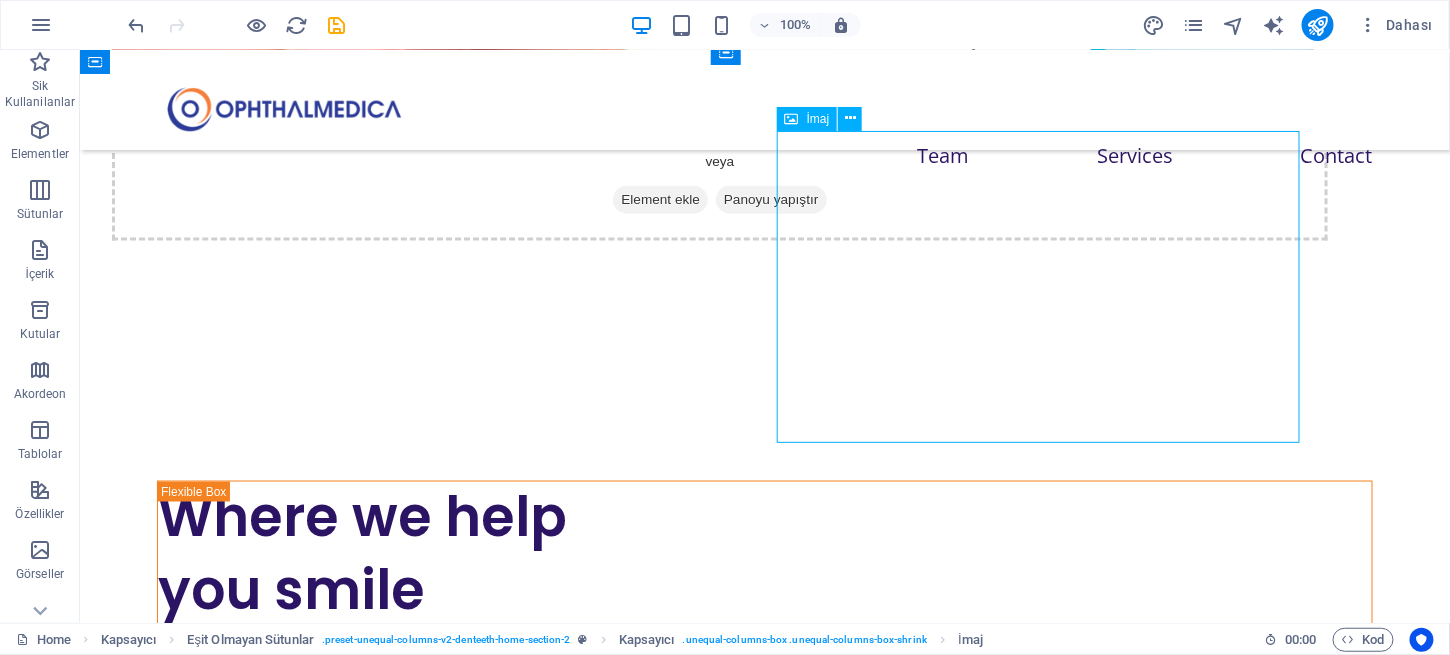 click at bounding box center (764, 939) 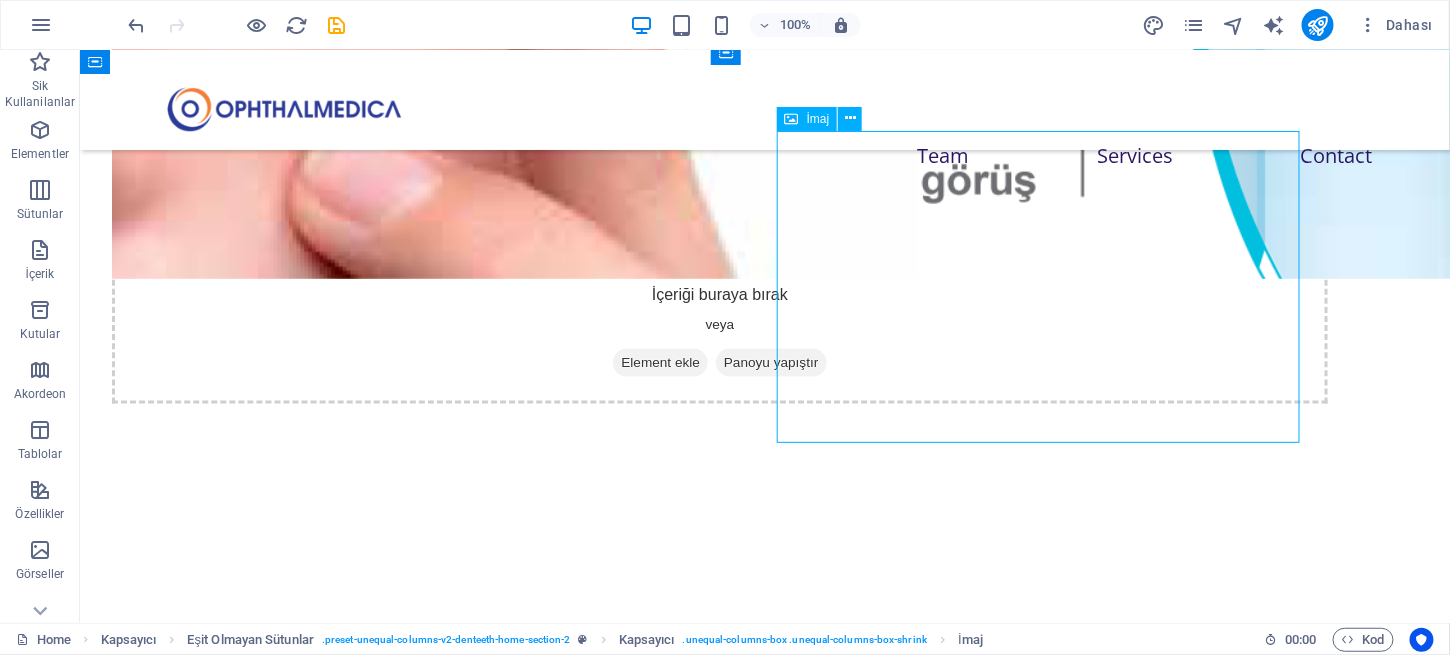 select on "px" 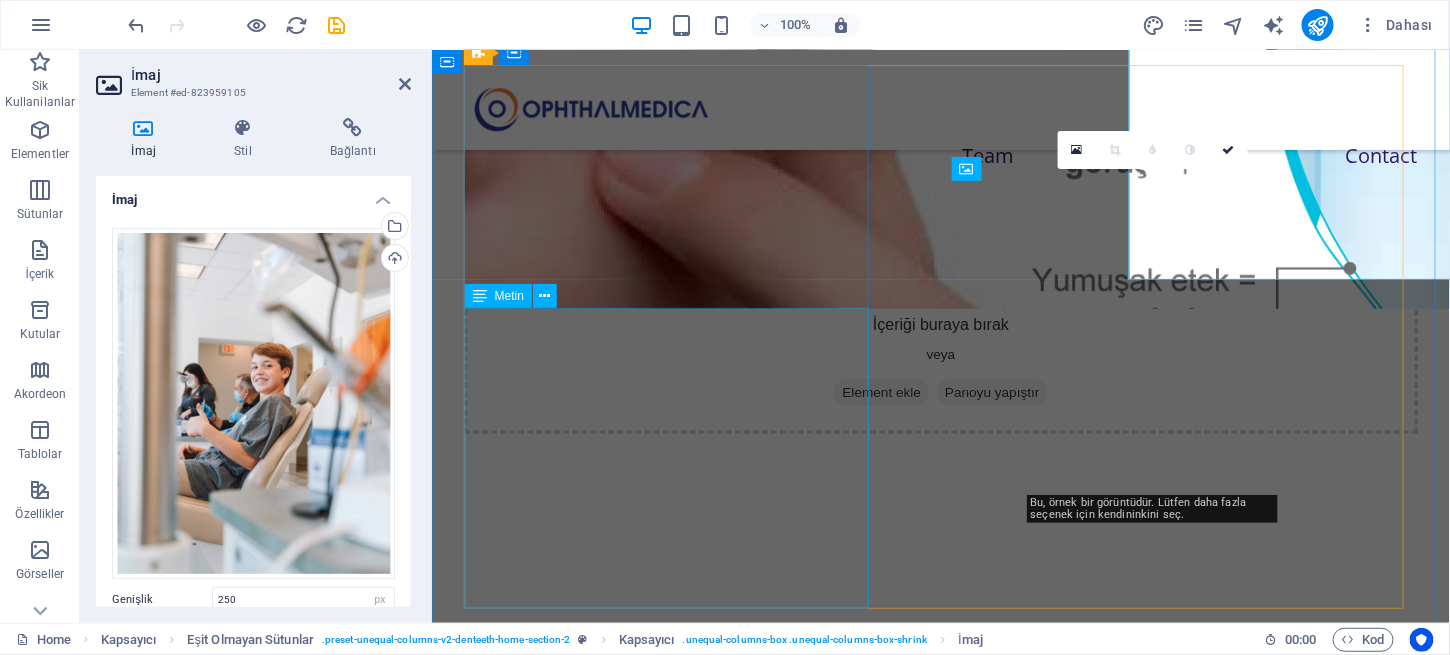 scroll, scrollTop: 960, scrollLeft: 0, axis: vertical 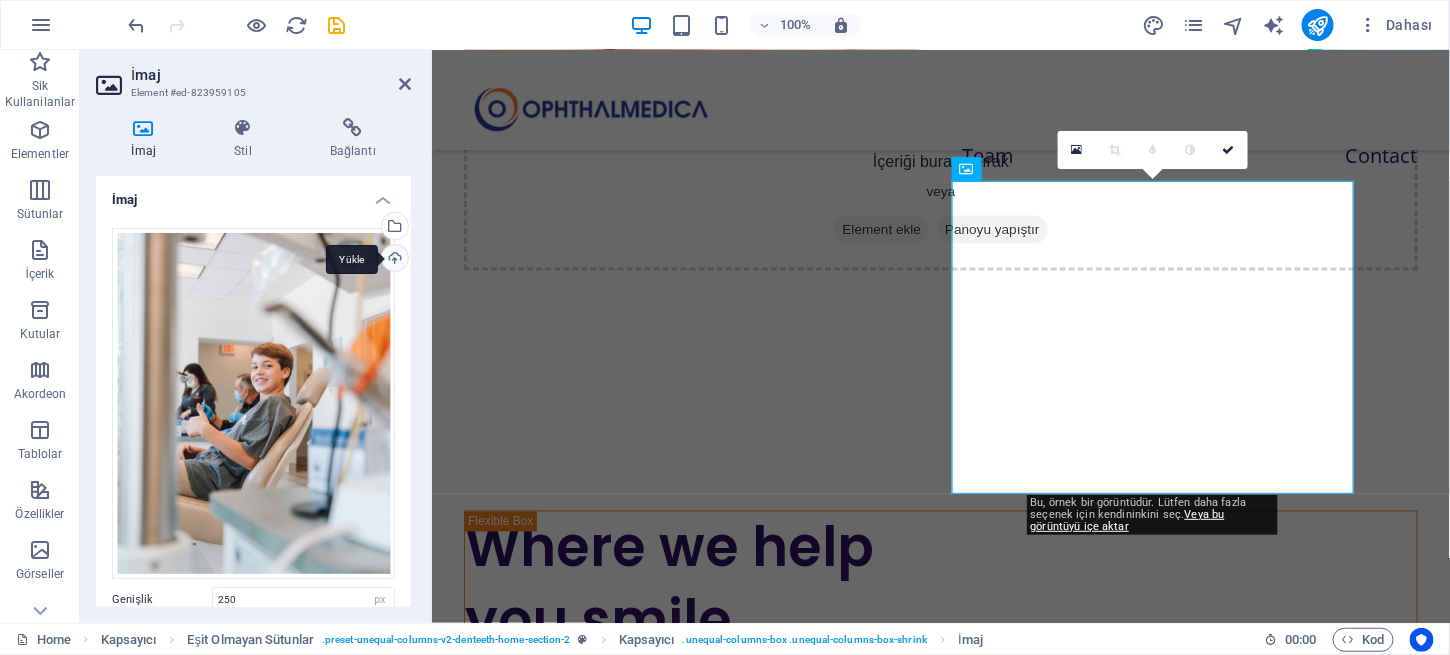 click on "Yükle" at bounding box center [393, 260] 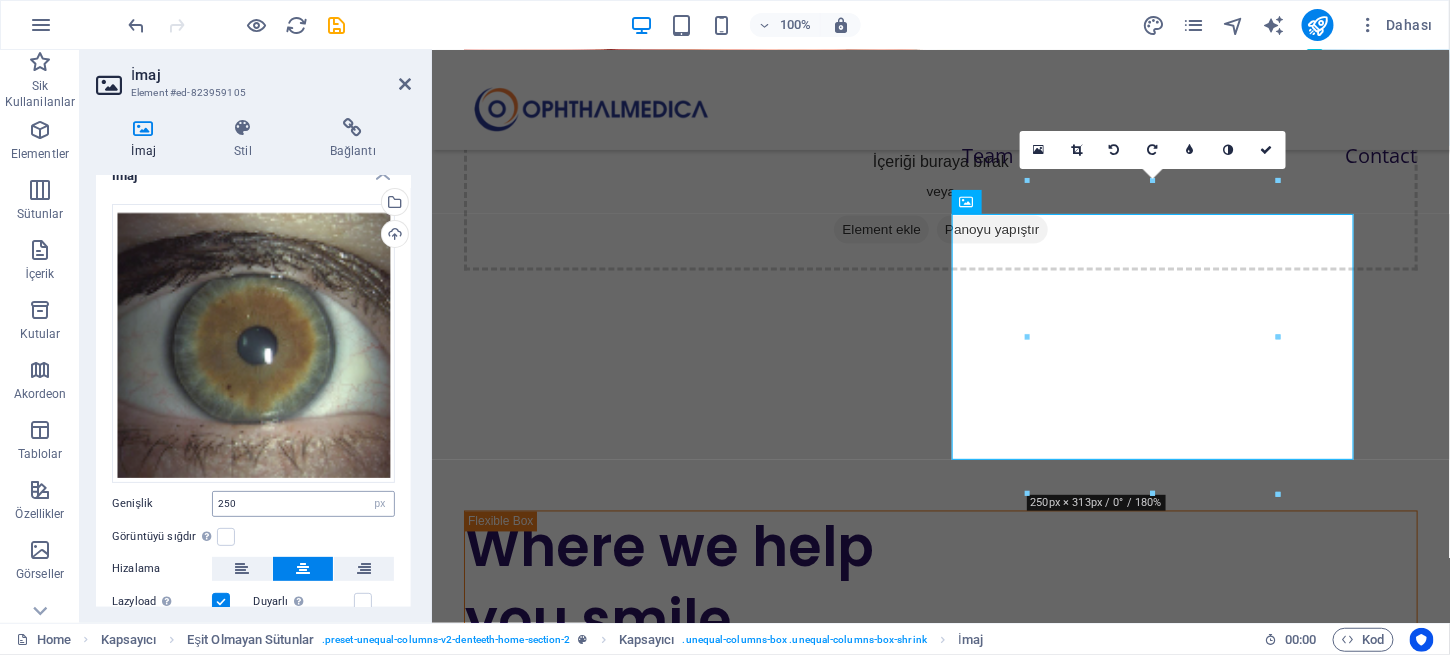 scroll, scrollTop: 0, scrollLeft: 0, axis: both 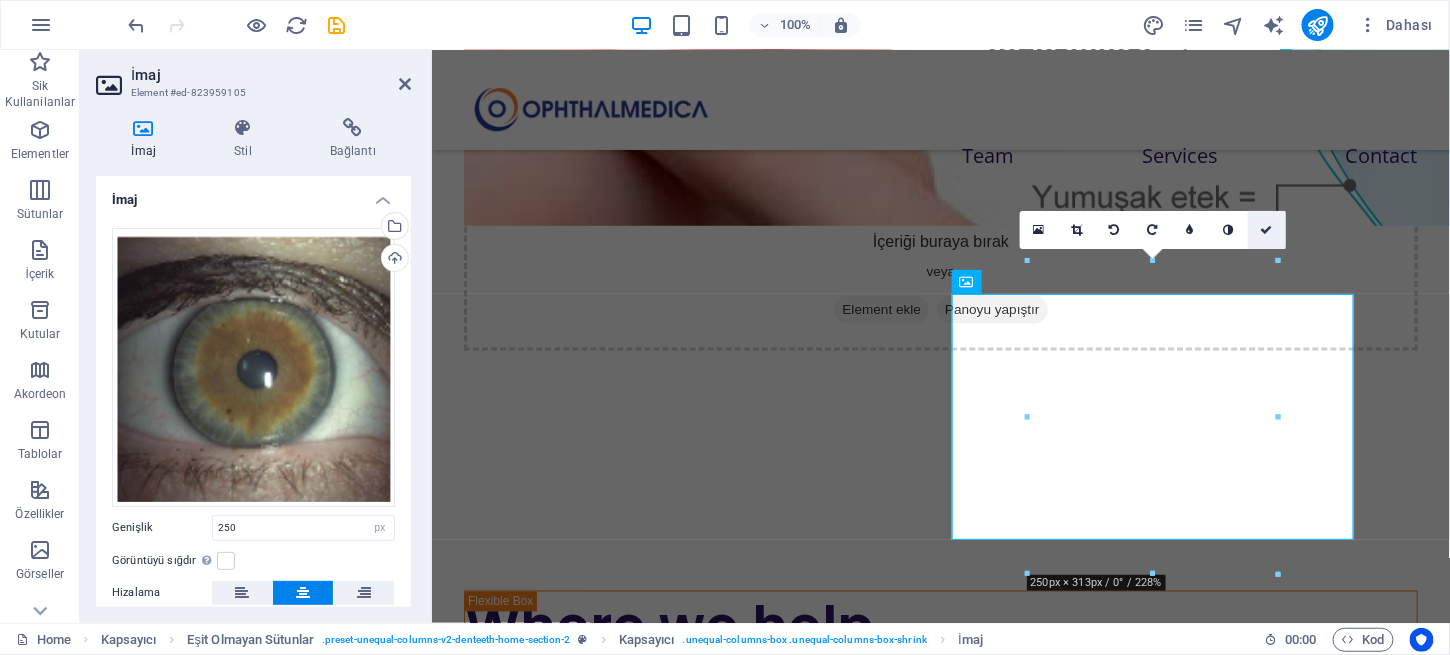 click at bounding box center (1266, 230) 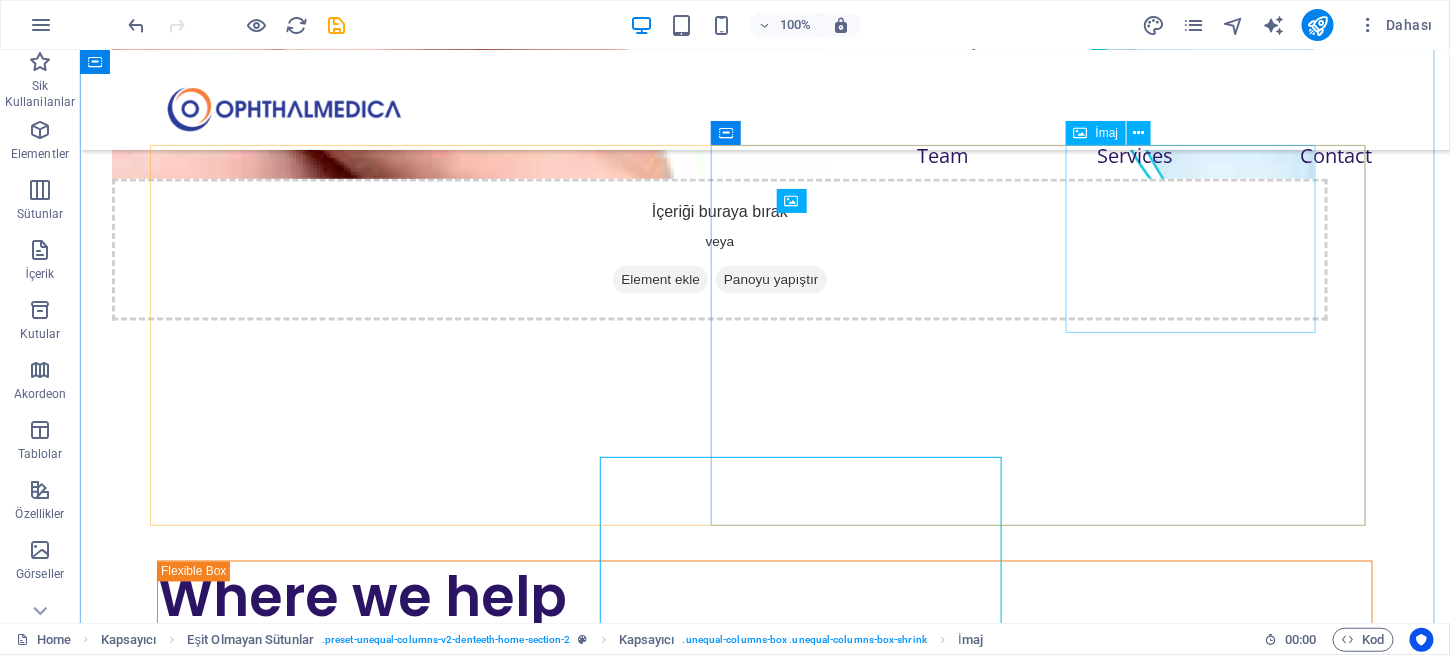 scroll, scrollTop: 717, scrollLeft: 0, axis: vertical 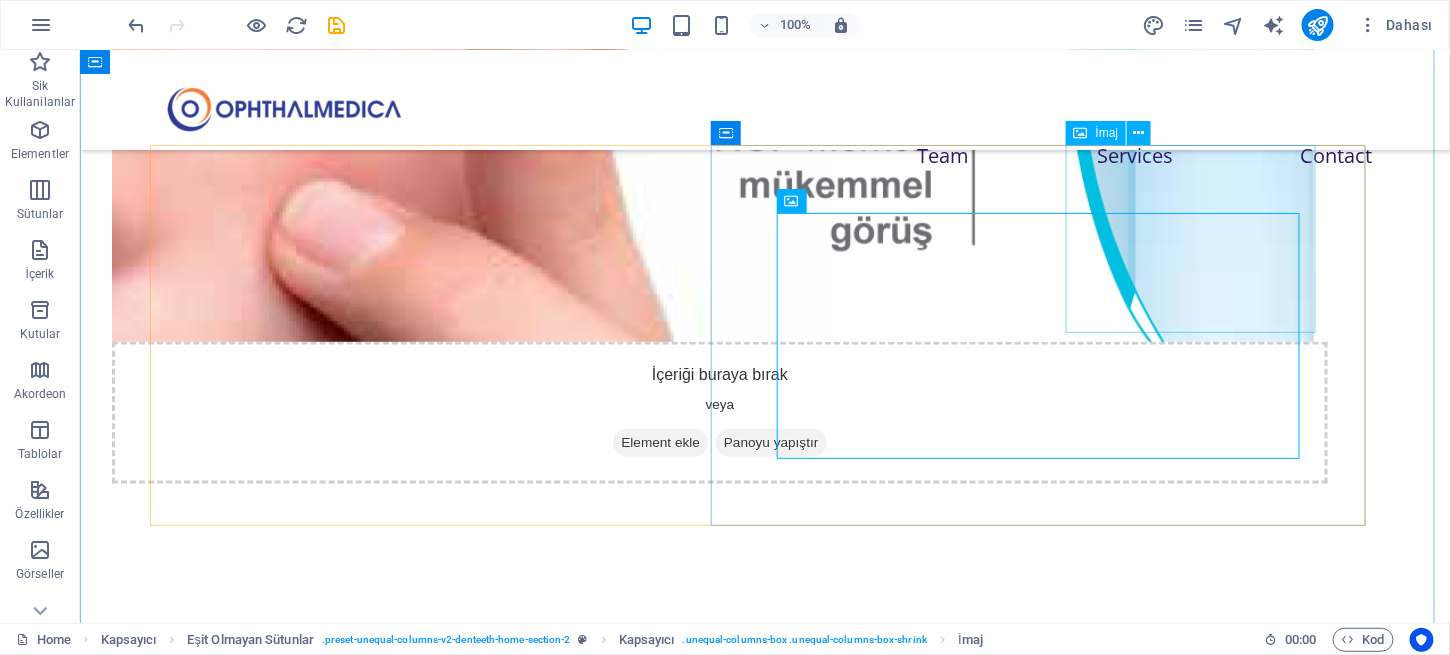 click at bounding box center [1274, -574] 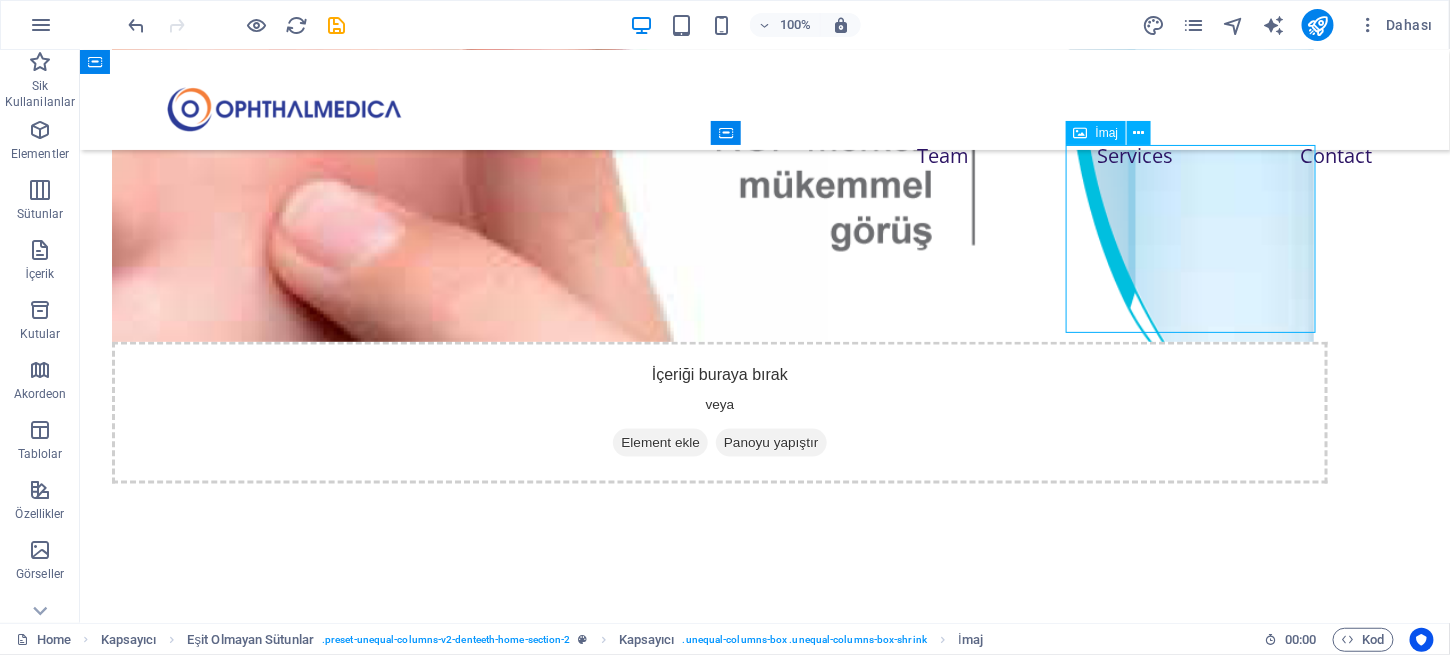 click at bounding box center (1274, -574) 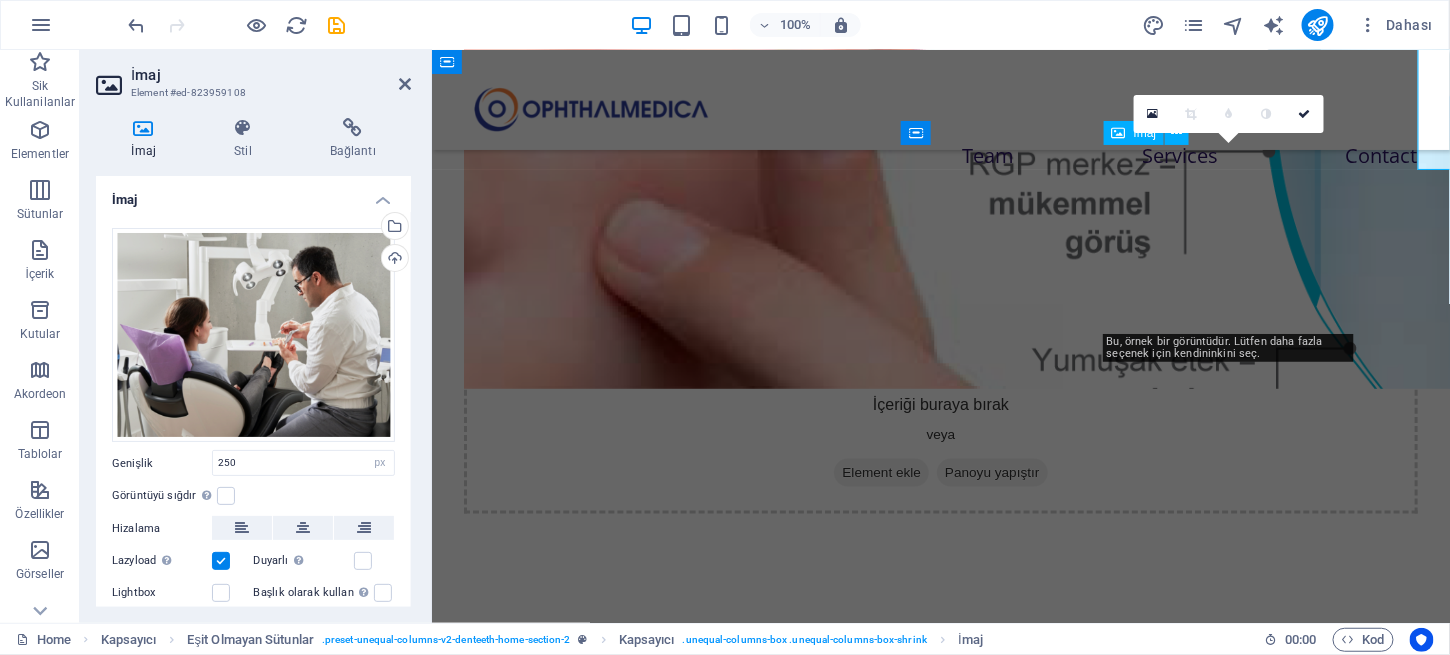 scroll, scrollTop: 880, scrollLeft: 0, axis: vertical 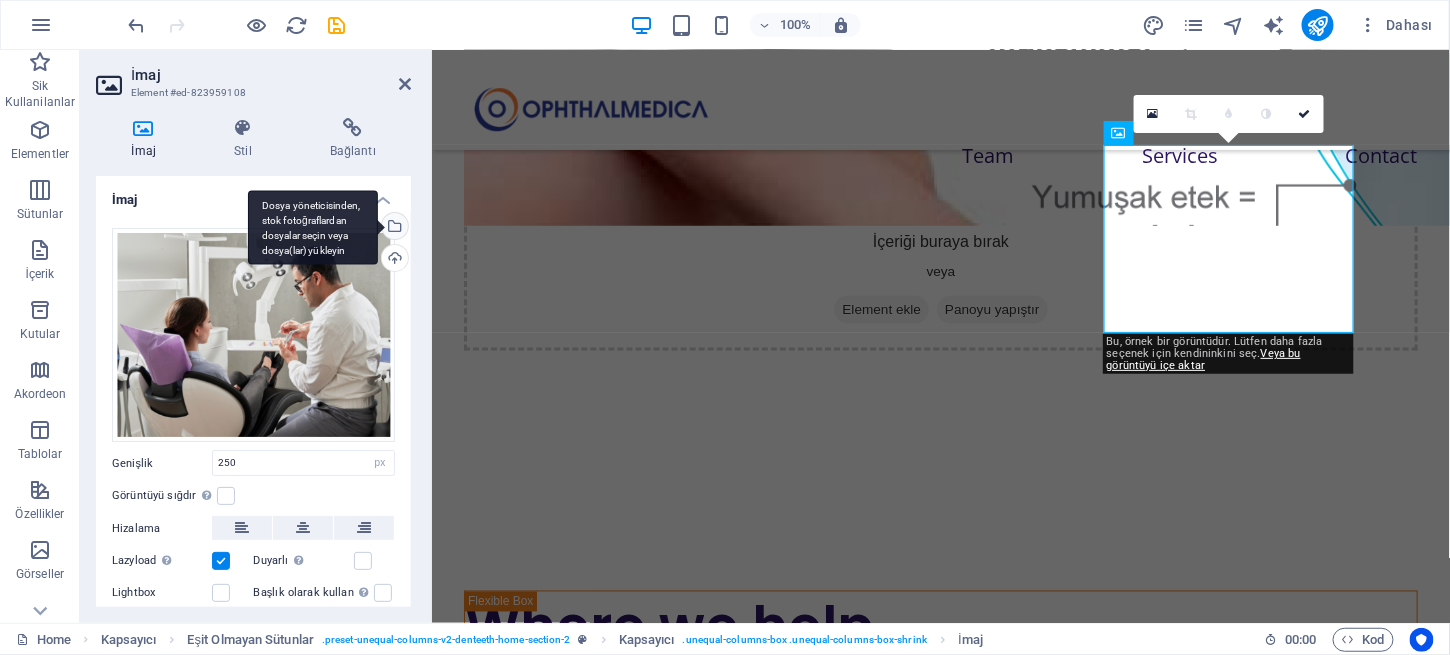 click on "Dosya yöneticisinden, stok fotoğraflardan dosyalar seçin veya dosya(lar) yükleyin" at bounding box center (393, 228) 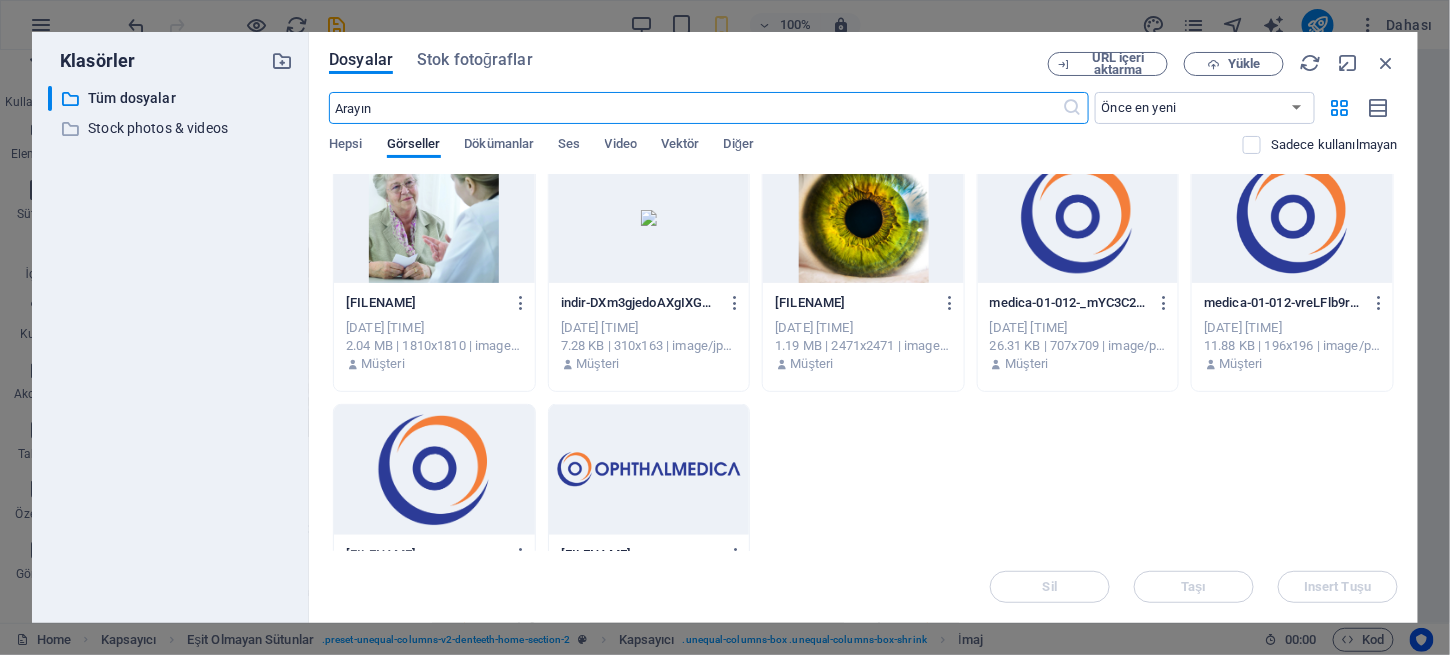 scroll, scrollTop: 779, scrollLeft: 0, axis: vertical 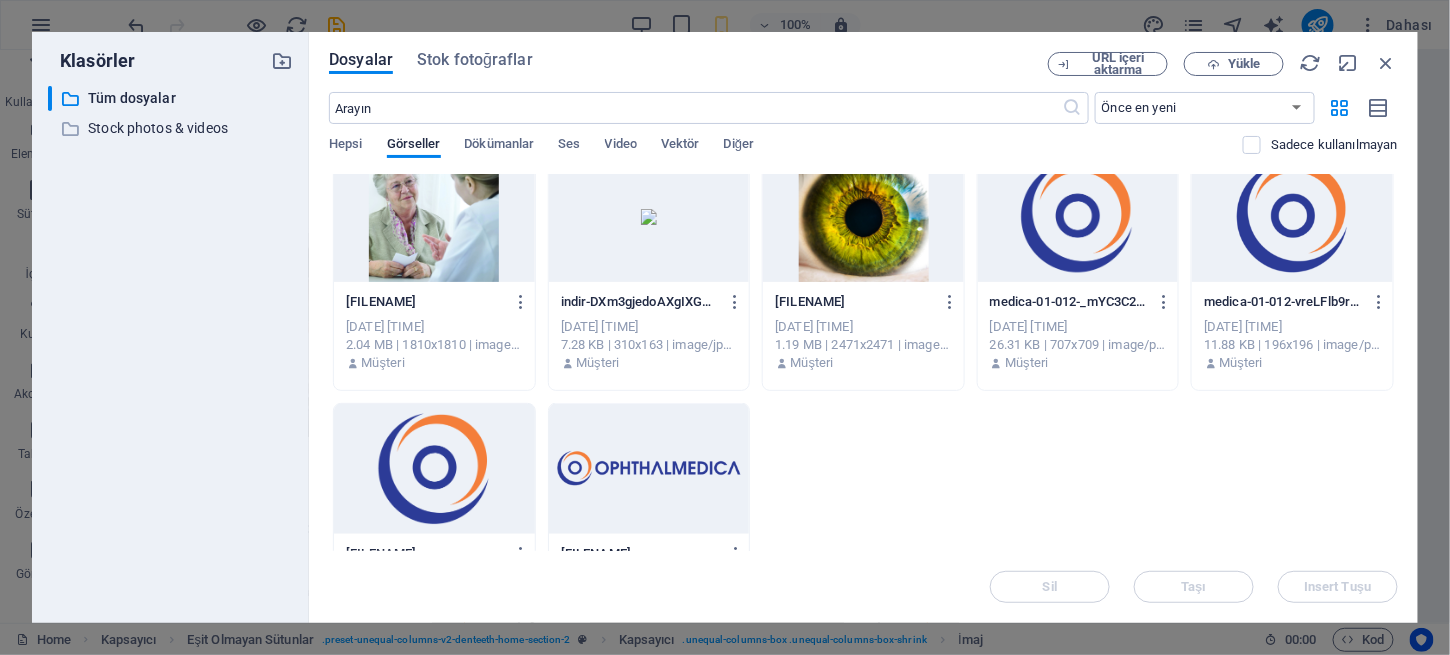 click at bounding box center (863, 217) 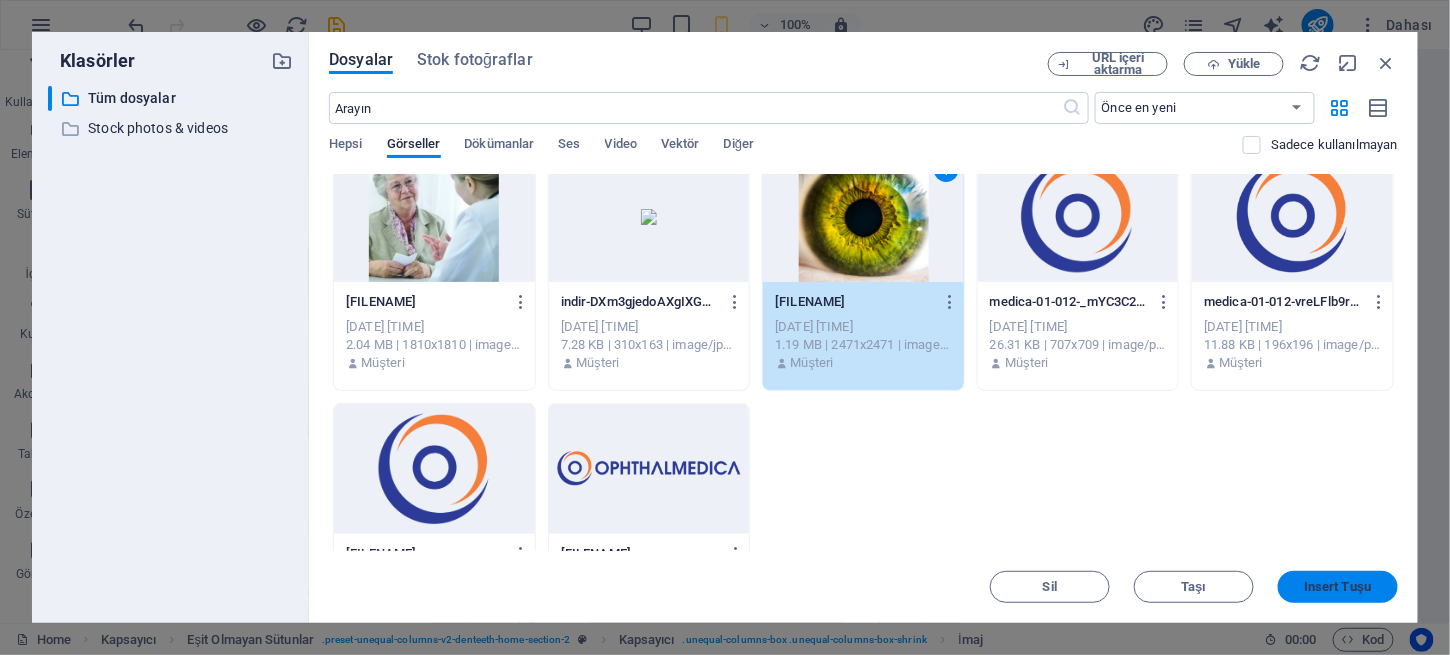 click on "Insert Tuşu" at bounding box center [1337, 587] 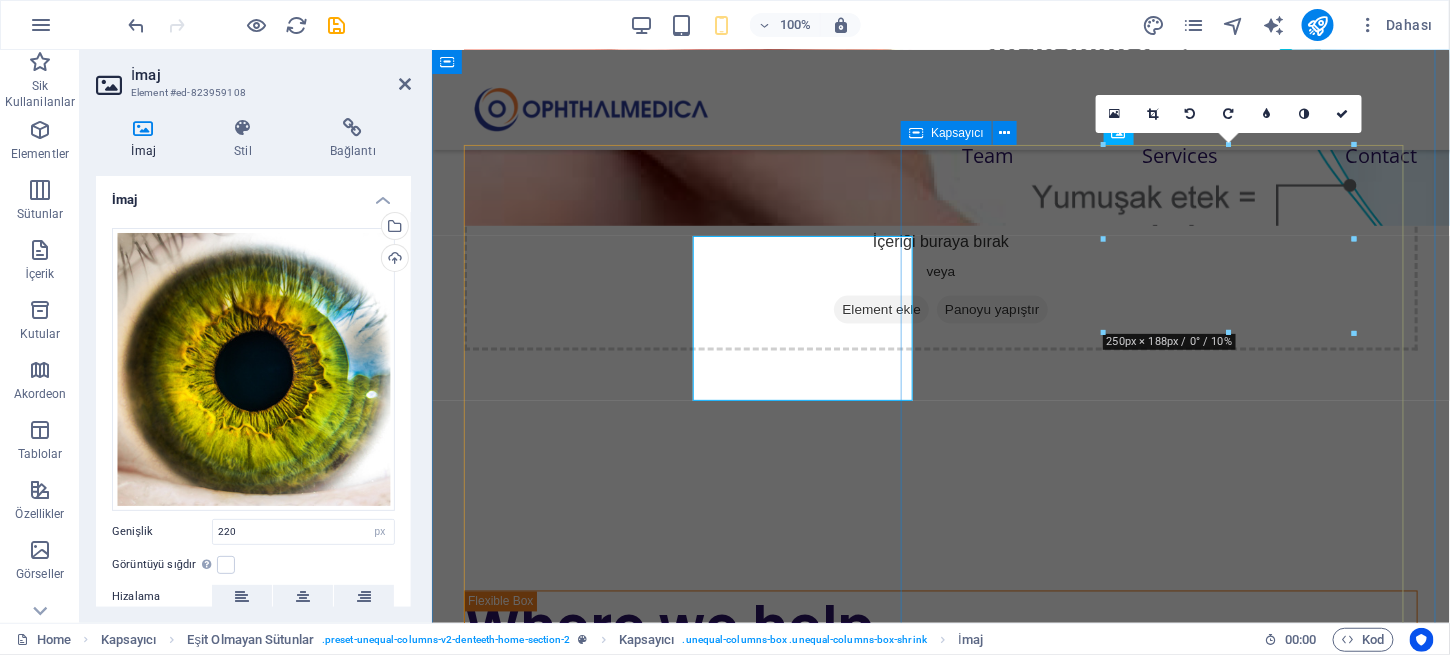 type on "250" 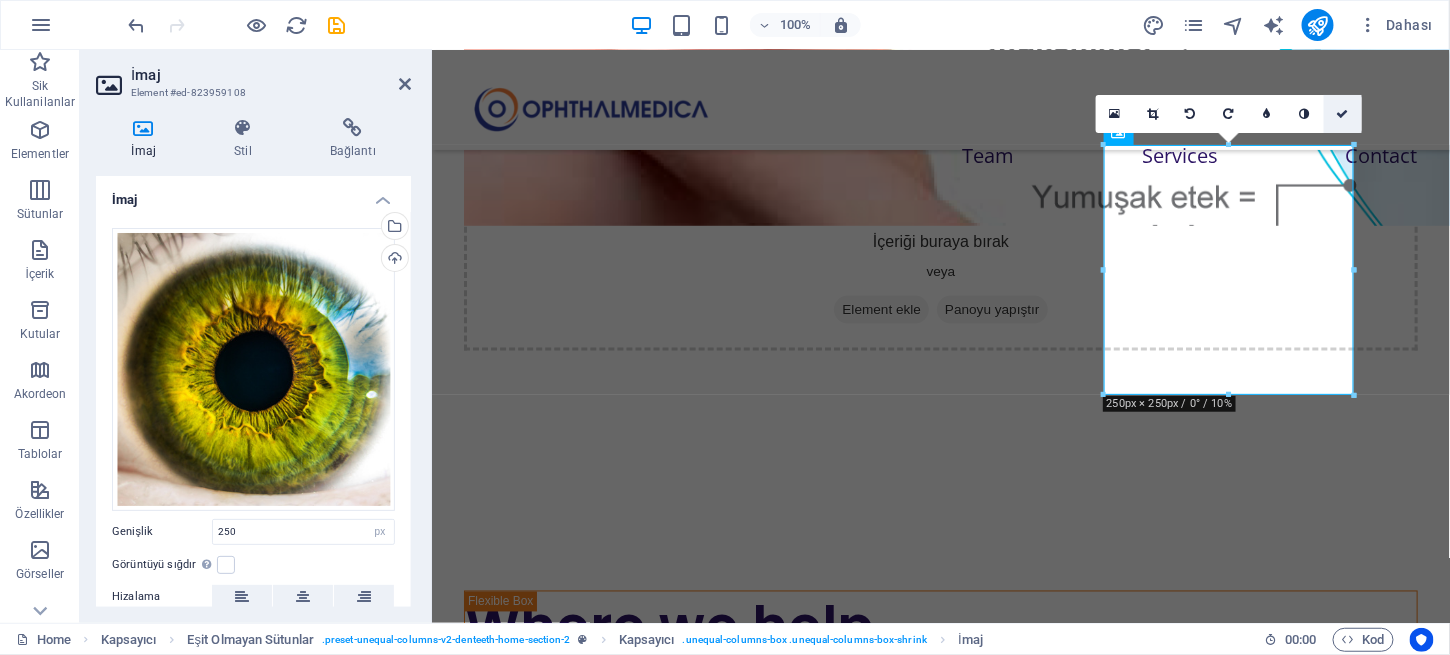 click at bounding box center (1343, 114) 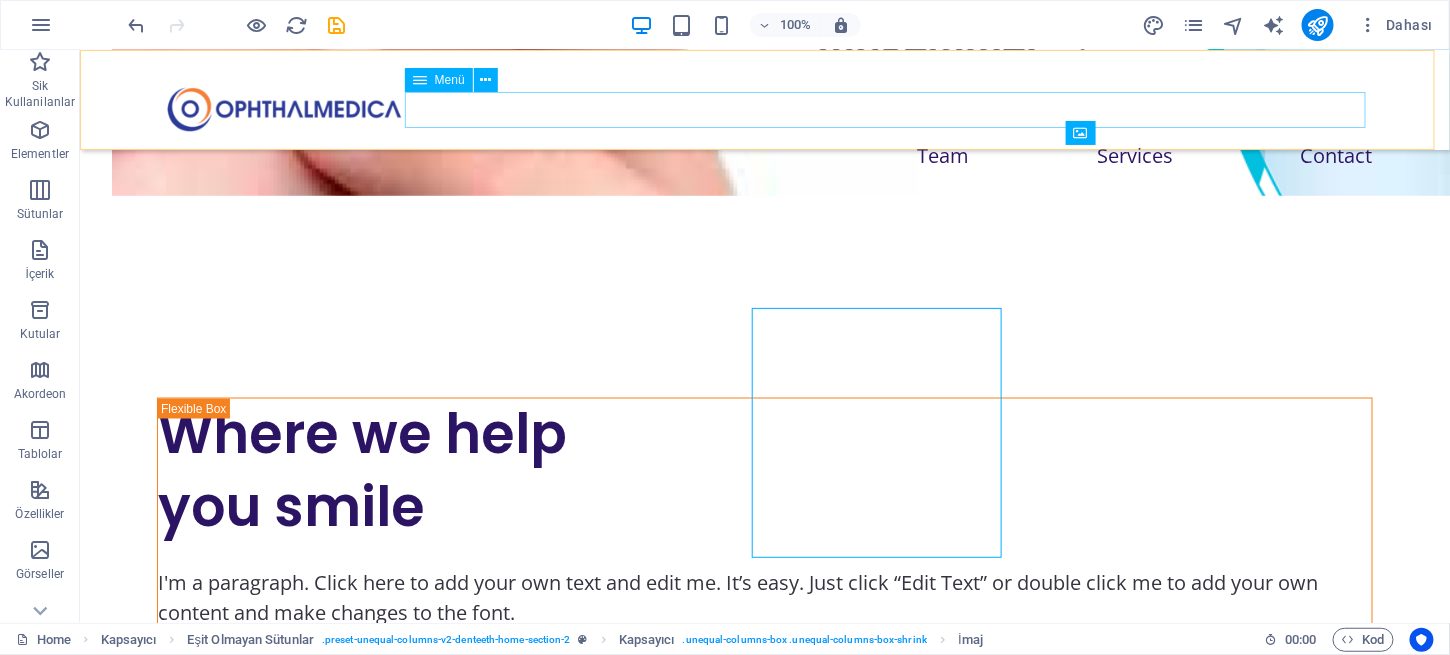 scroll, scrollTop: 717, scrollLeft: 0, axis: vertical 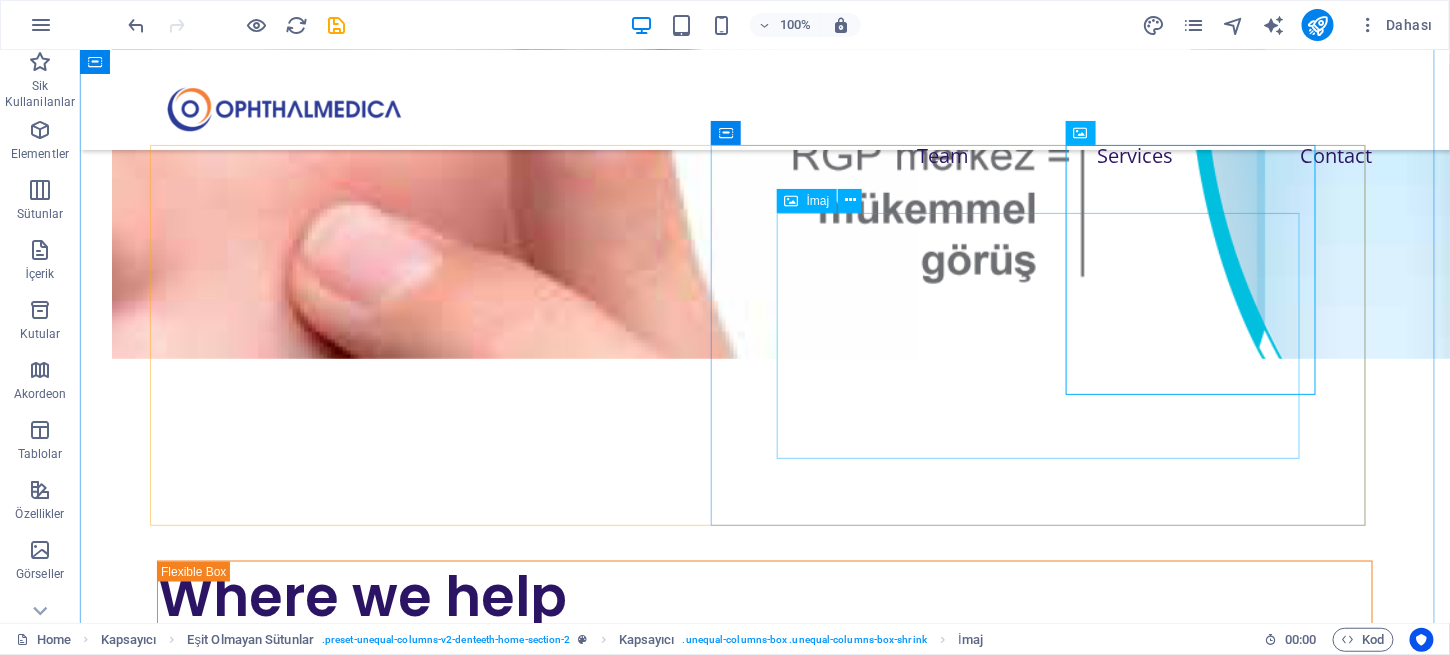 click at bounding box center [764, 1019] 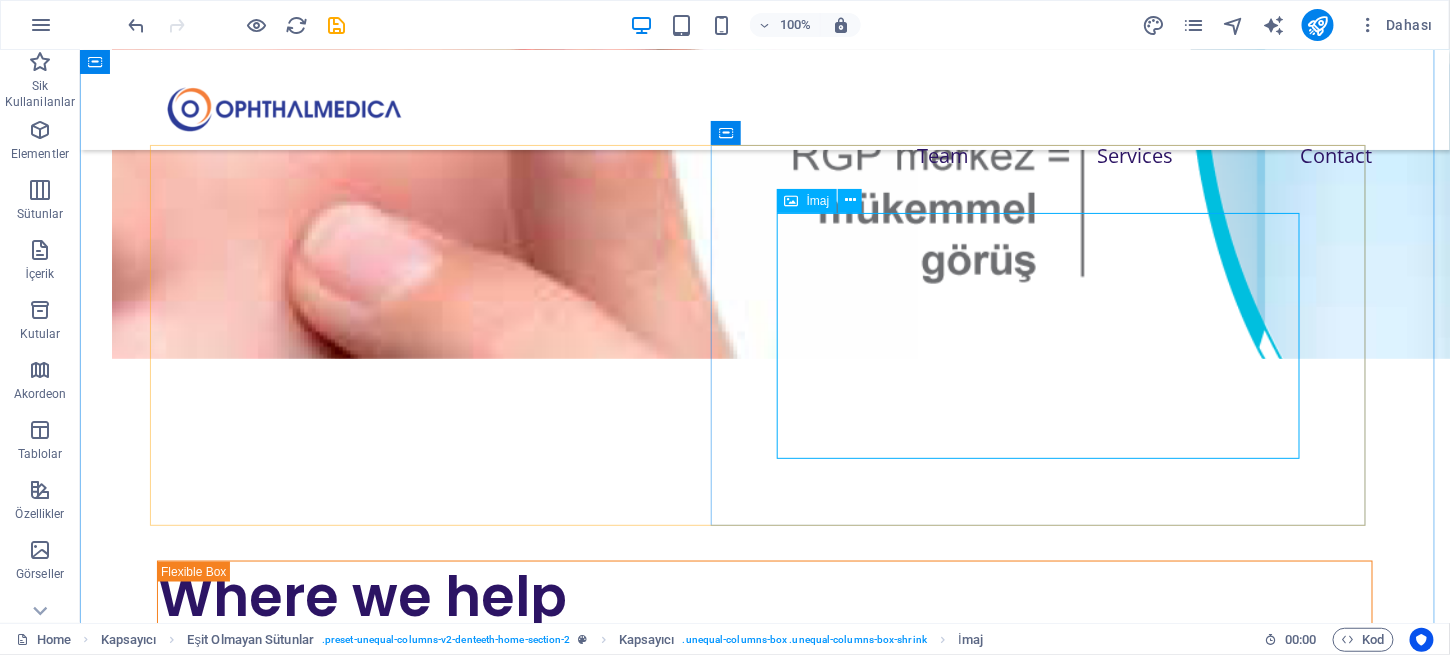 click at bounding box center (764, 1019) 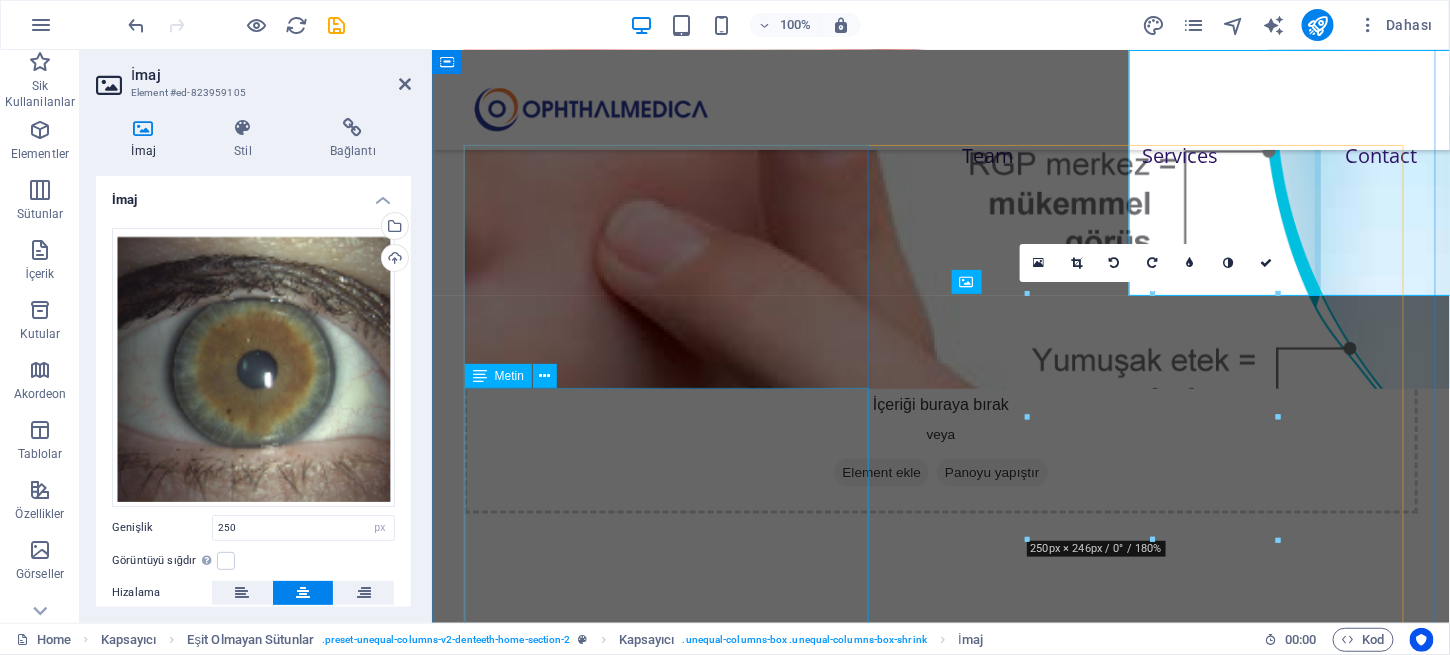 scroll, scrollTop: 880, scrollLeft: 0, axis: vertical 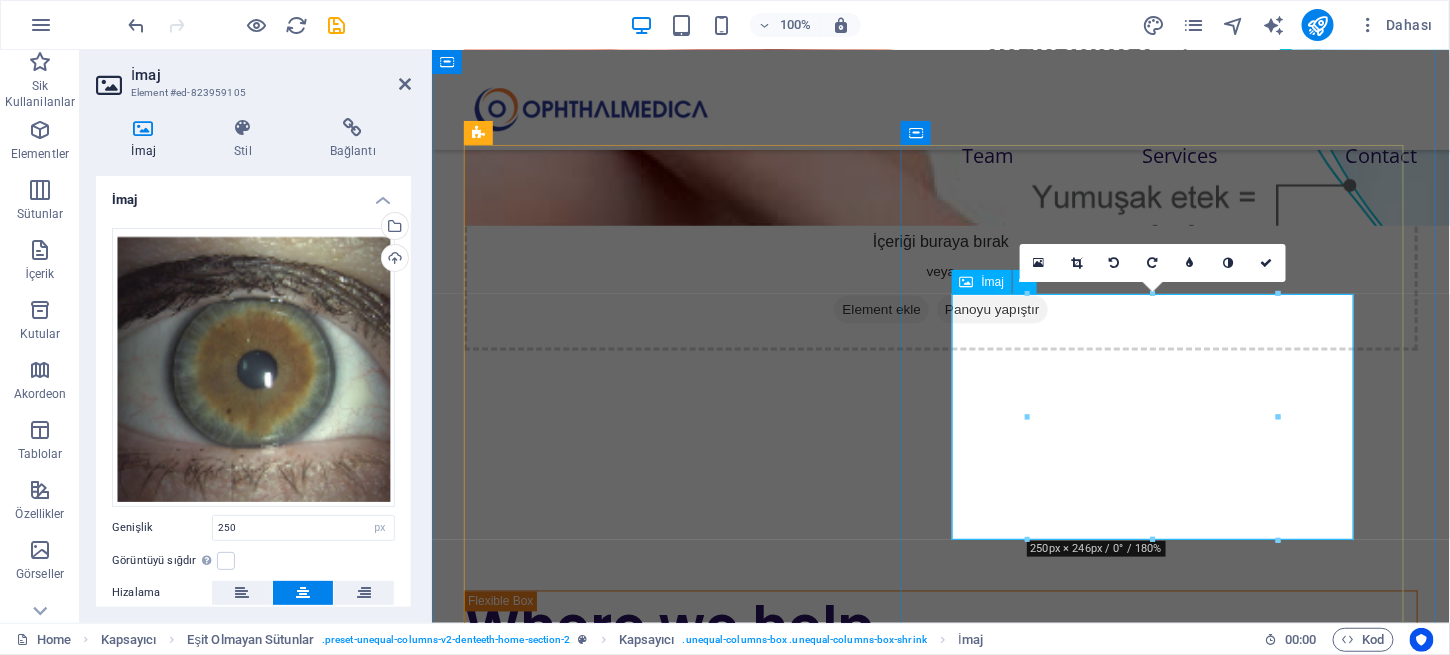 click at bounding box center [939, 1023] 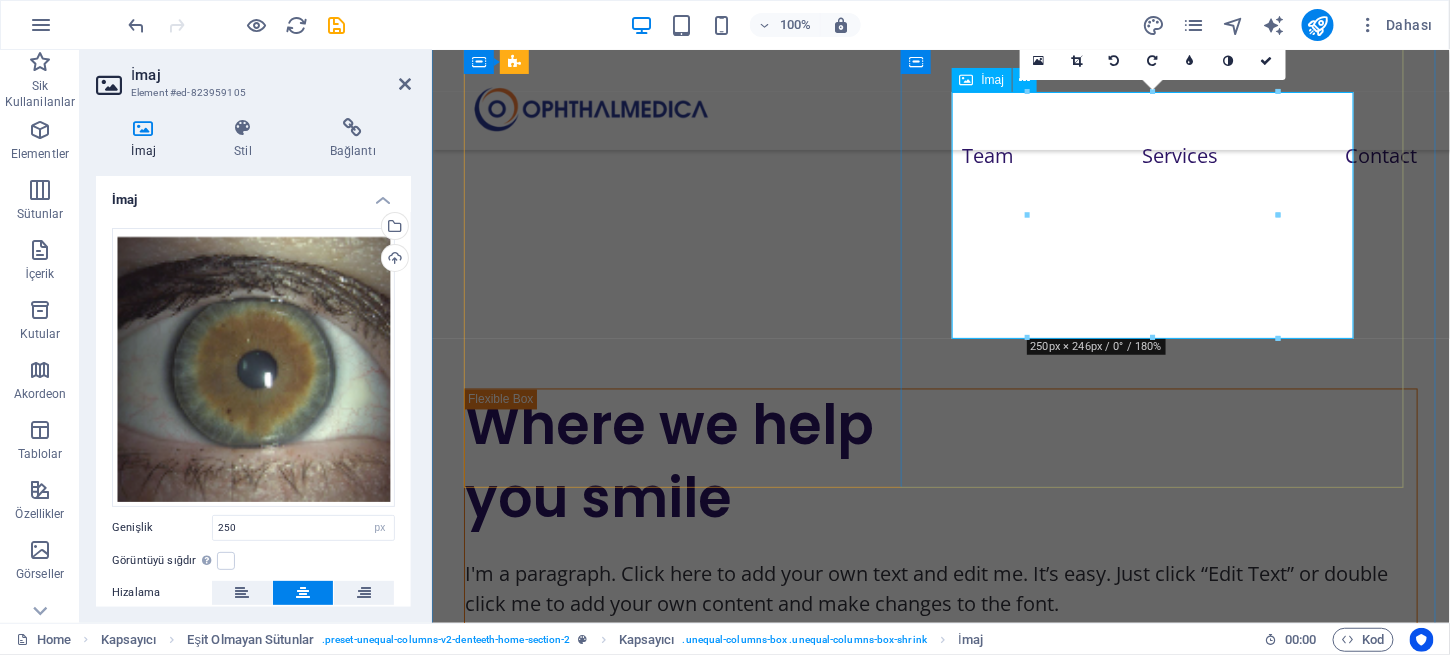 scroll, scrollTop: 1083, scrollLeft: 0, axis: vertical 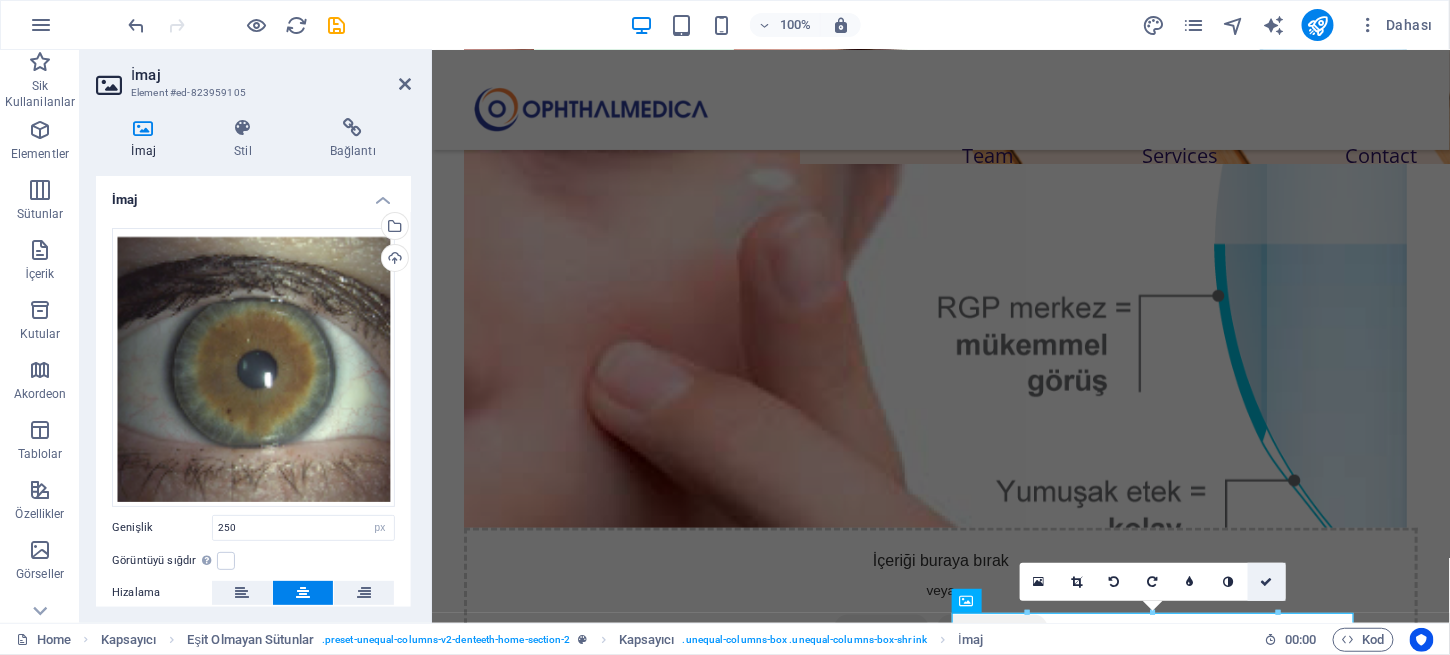 click at bounding box center [1266, 582] 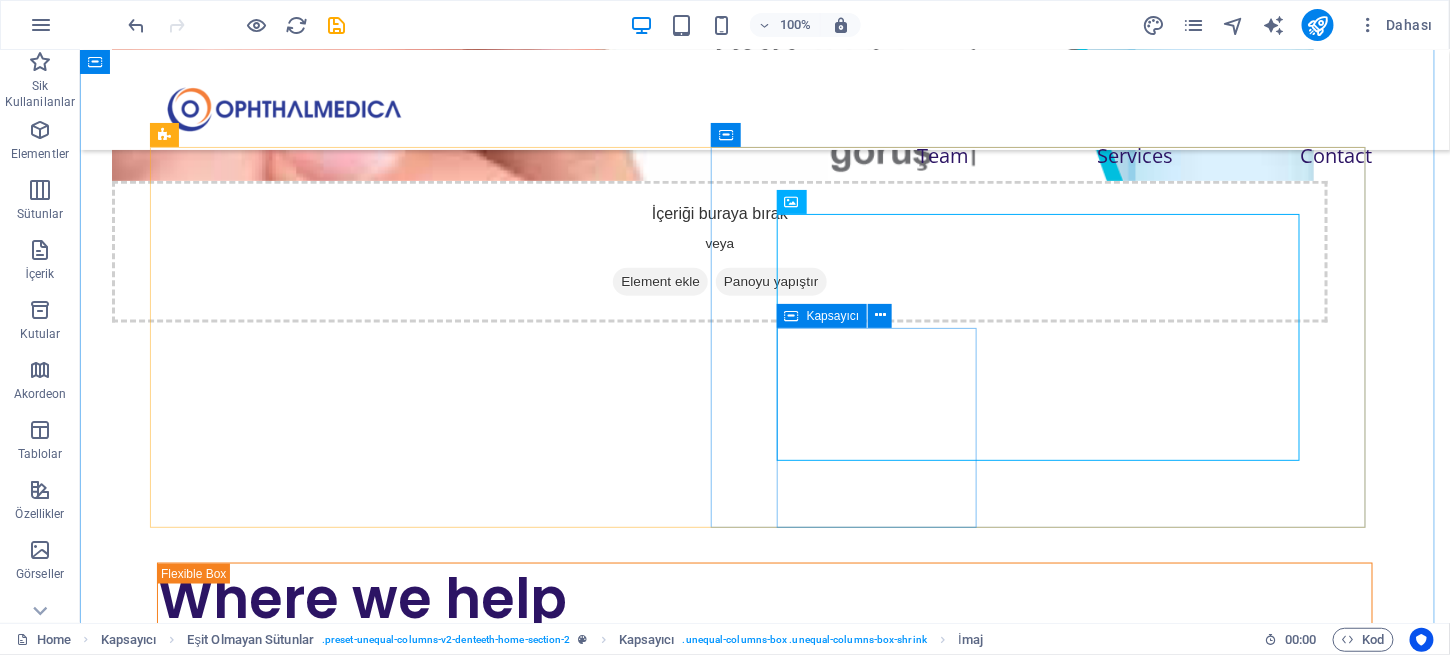 scroll, scrollTop: 716, scrollLeft: 0, axis: vertical 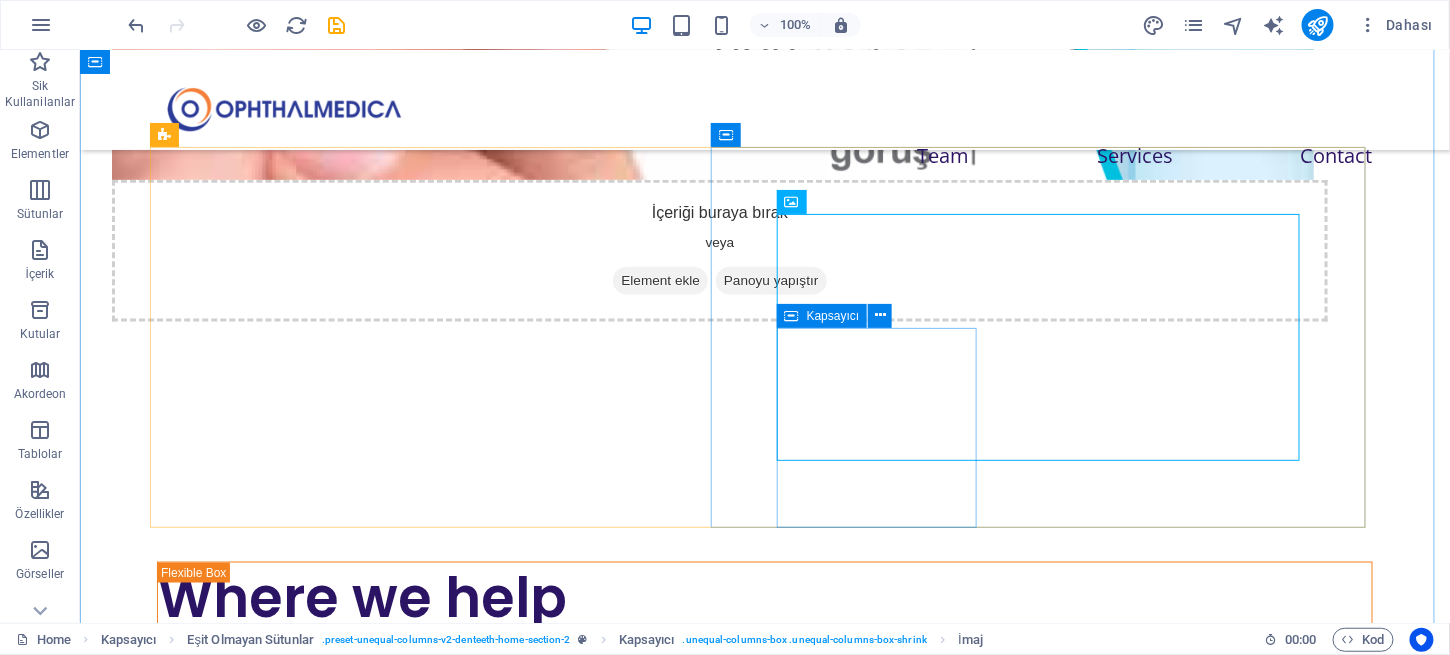 click on "İçeriği buraya bırak veya  Element ekle  Panoyu yapıştır" at bounding box center (316, -205) 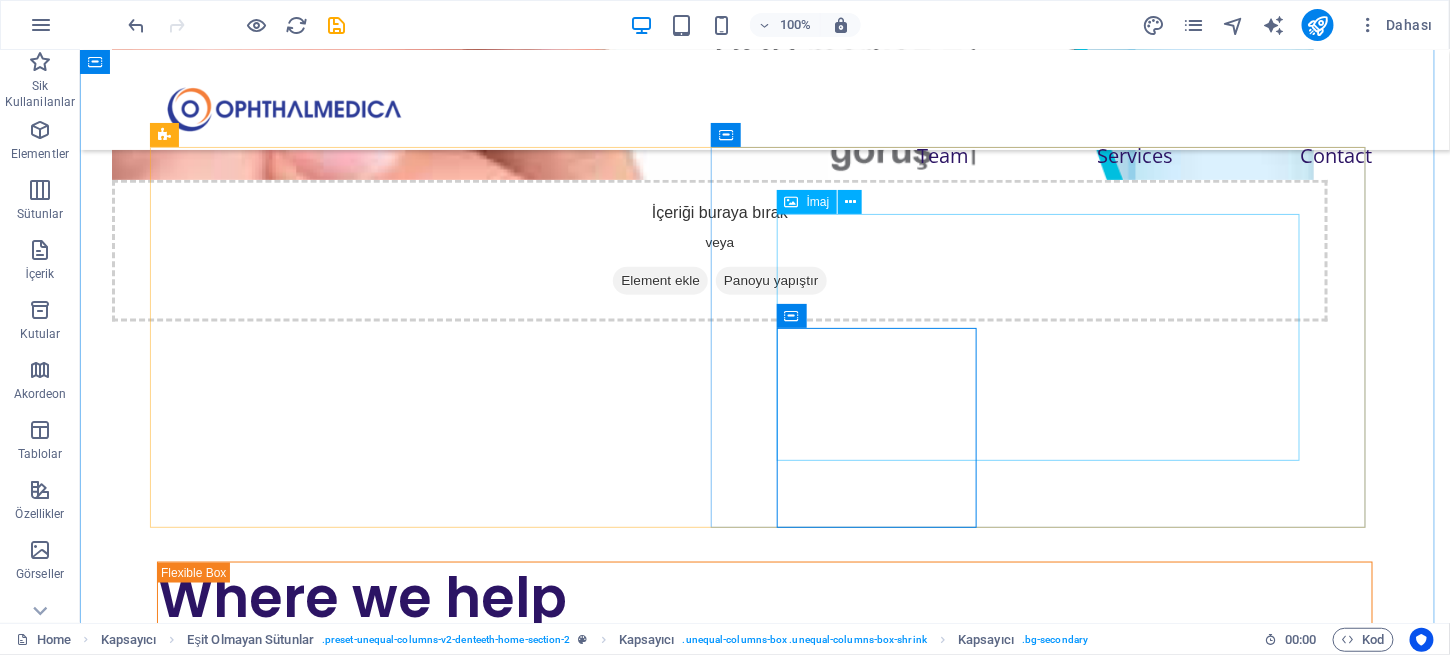 click at bounding box center [764, 1020] 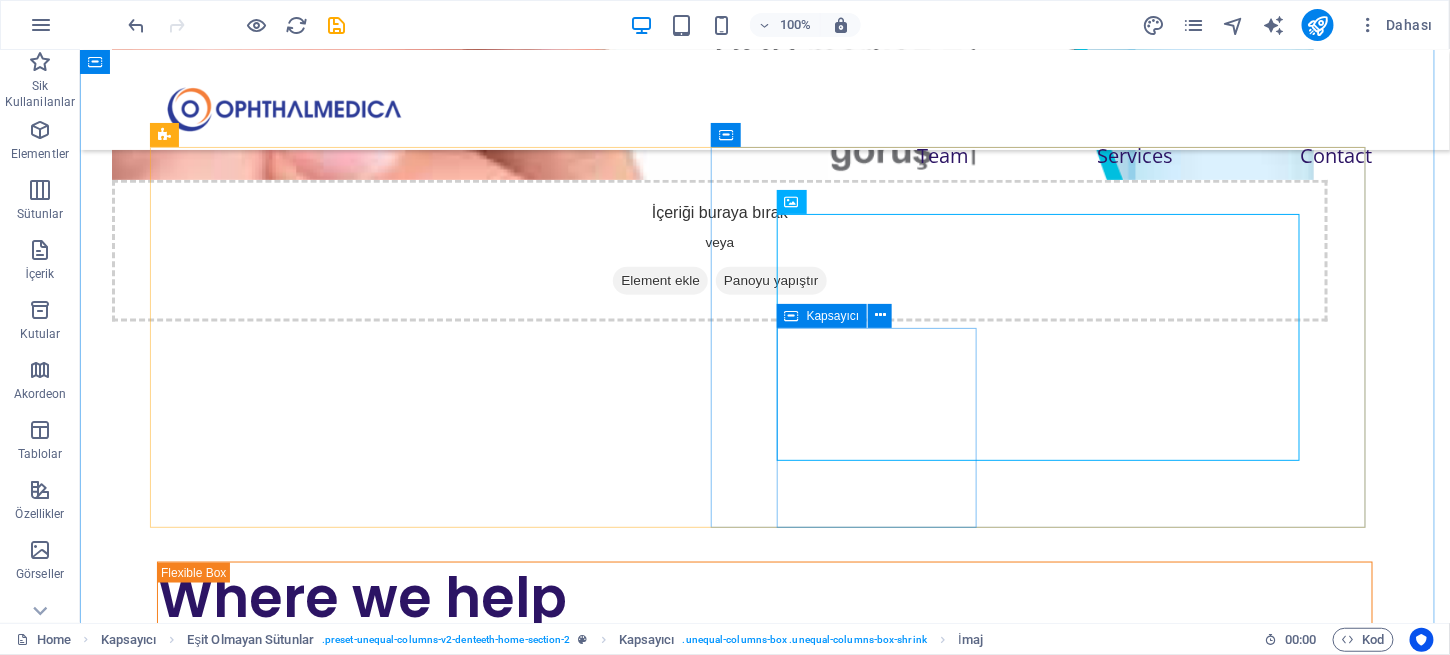 click on "İçeriği buraya bırak veya  Element ekle  Panoyu yapıştır" at bounding box center [316, -205] 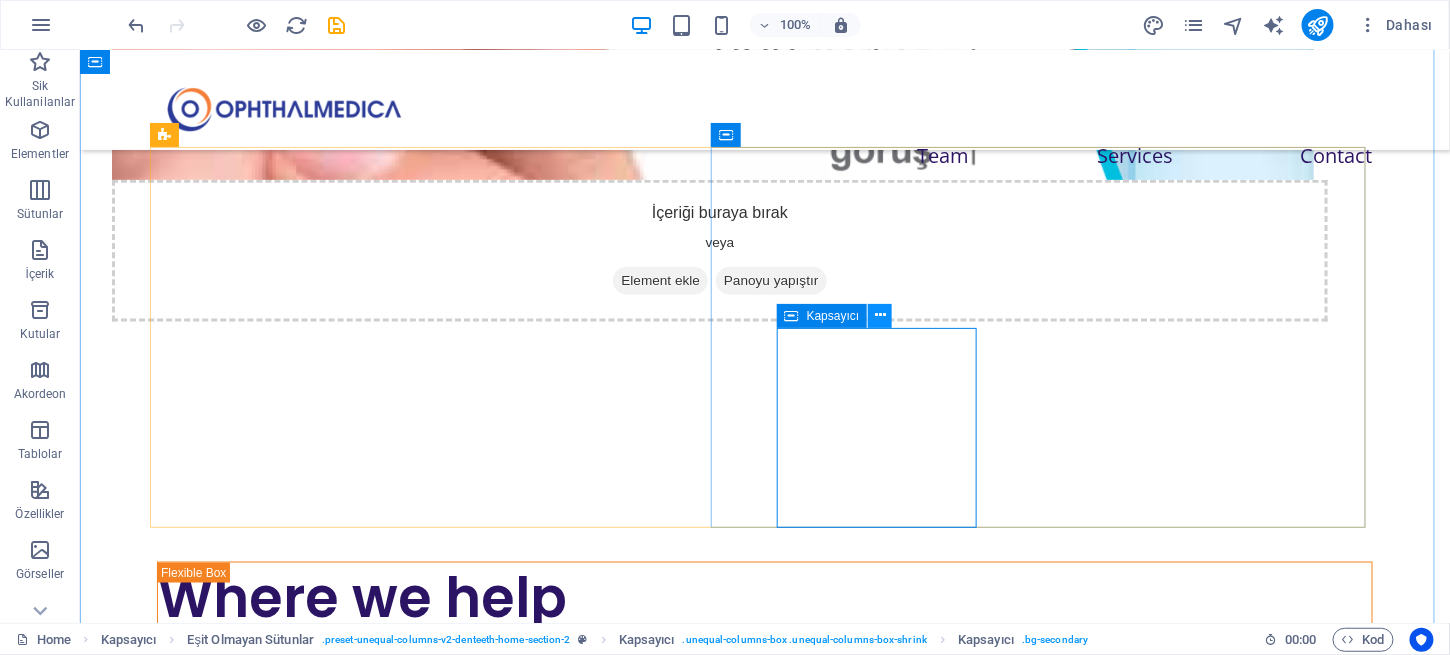 click at bounding box center (880, 315) 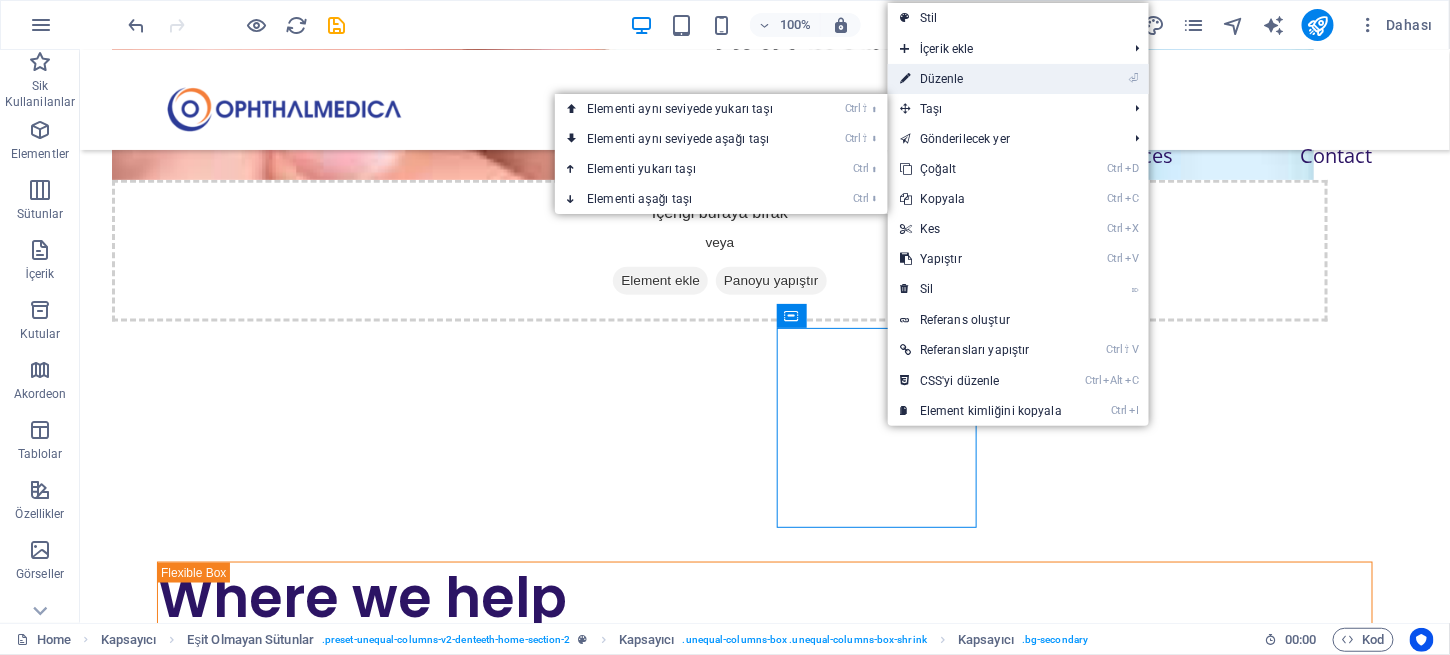 drag, startPoint x: 943, startPoint y: 75, endPoint x: 376, endPoint y: 307, distance: 612.6279 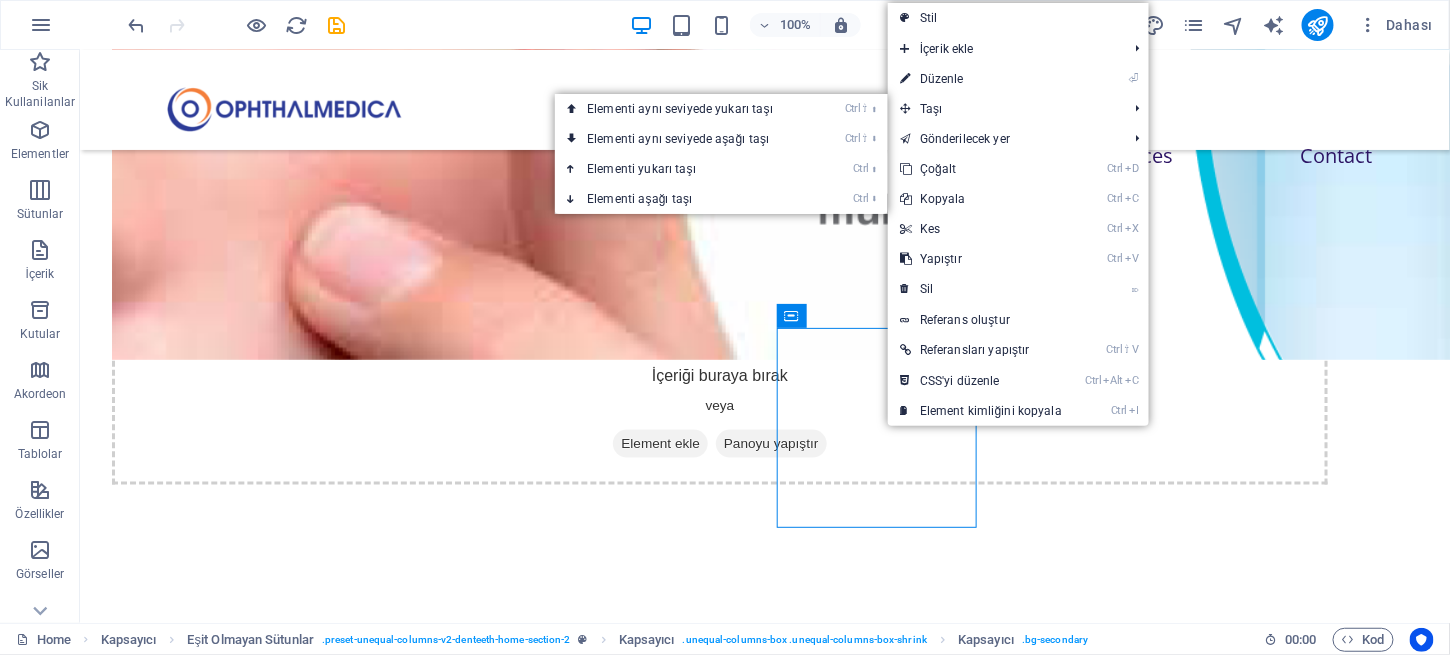 select on "px" 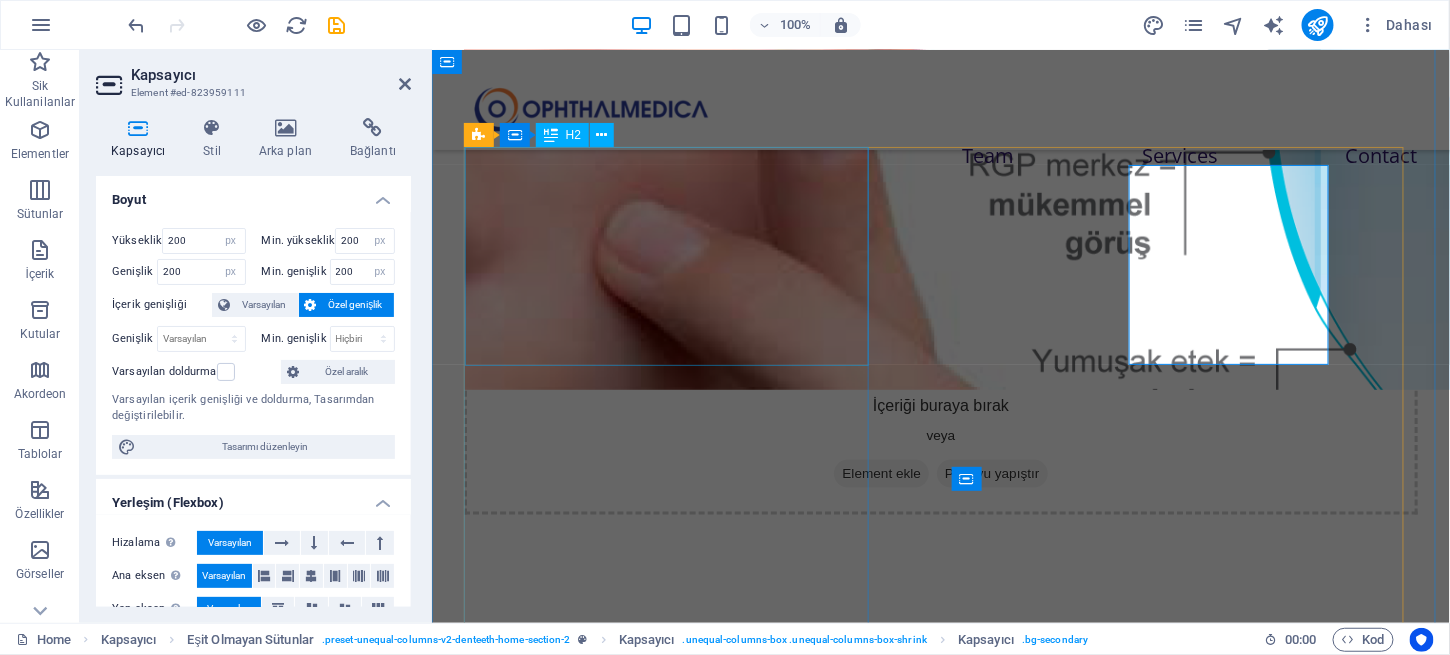 scroll, scrollTop: 879, scrollLeft: 0, axis: vertical 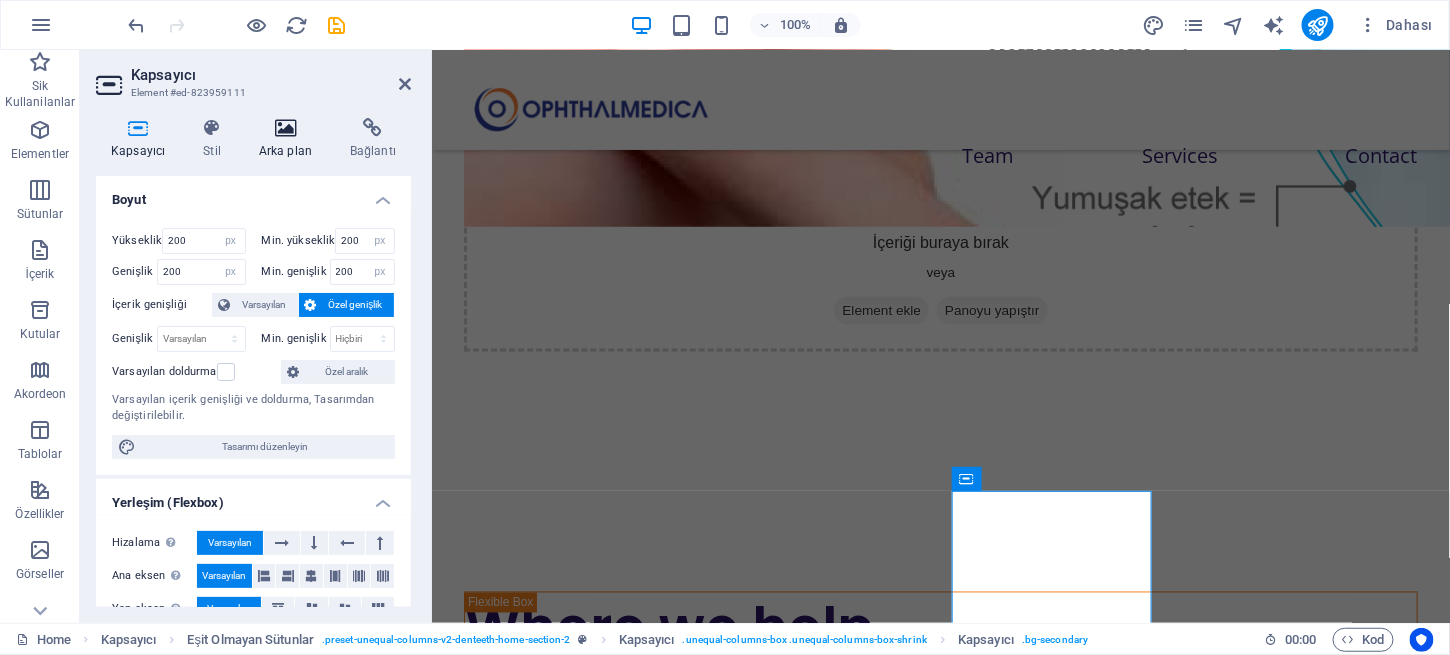 click at bounding box center [285, 128] 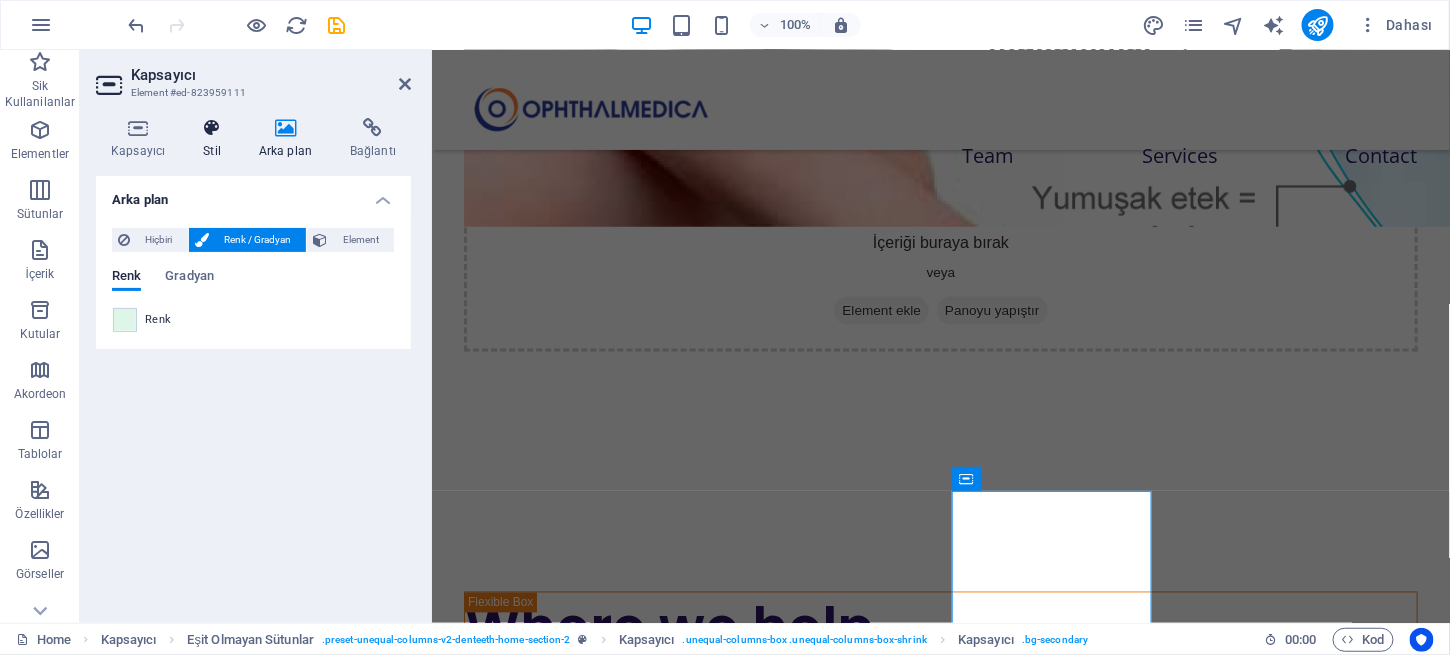 click at bounding box center (212, 128) 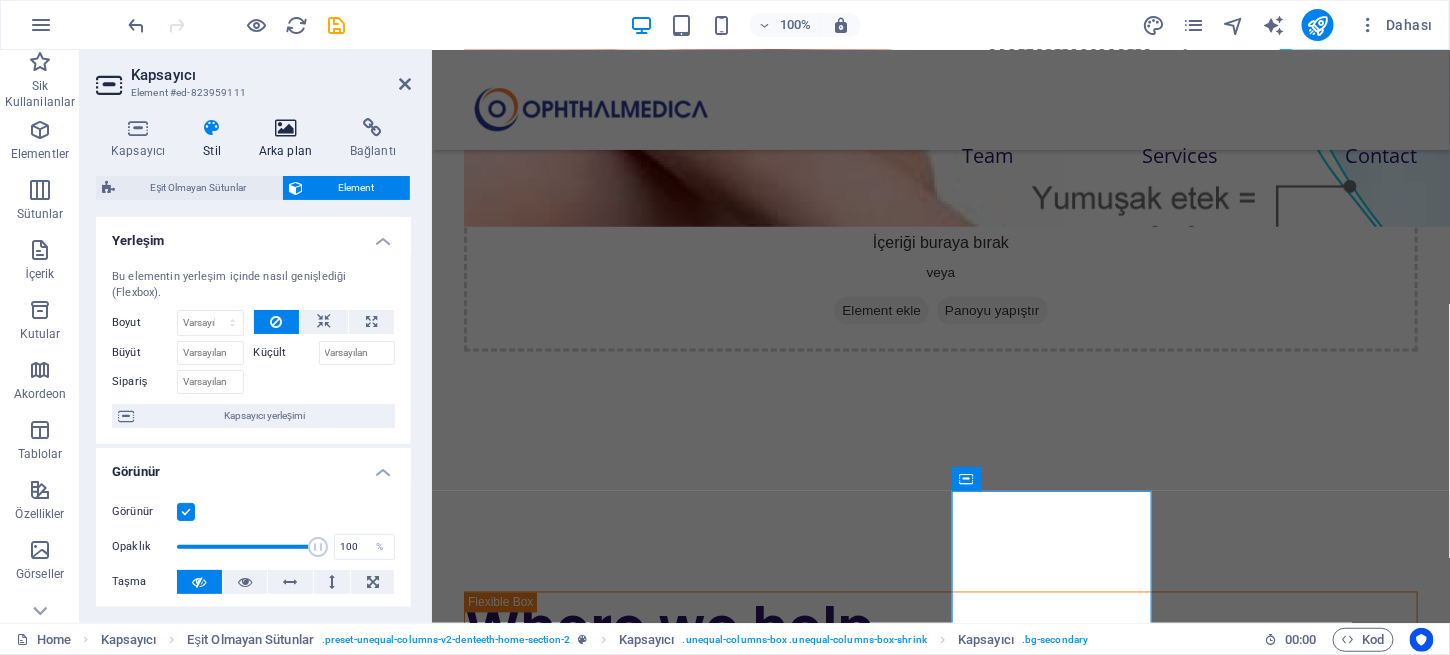 click at bounding box center [285, 128] 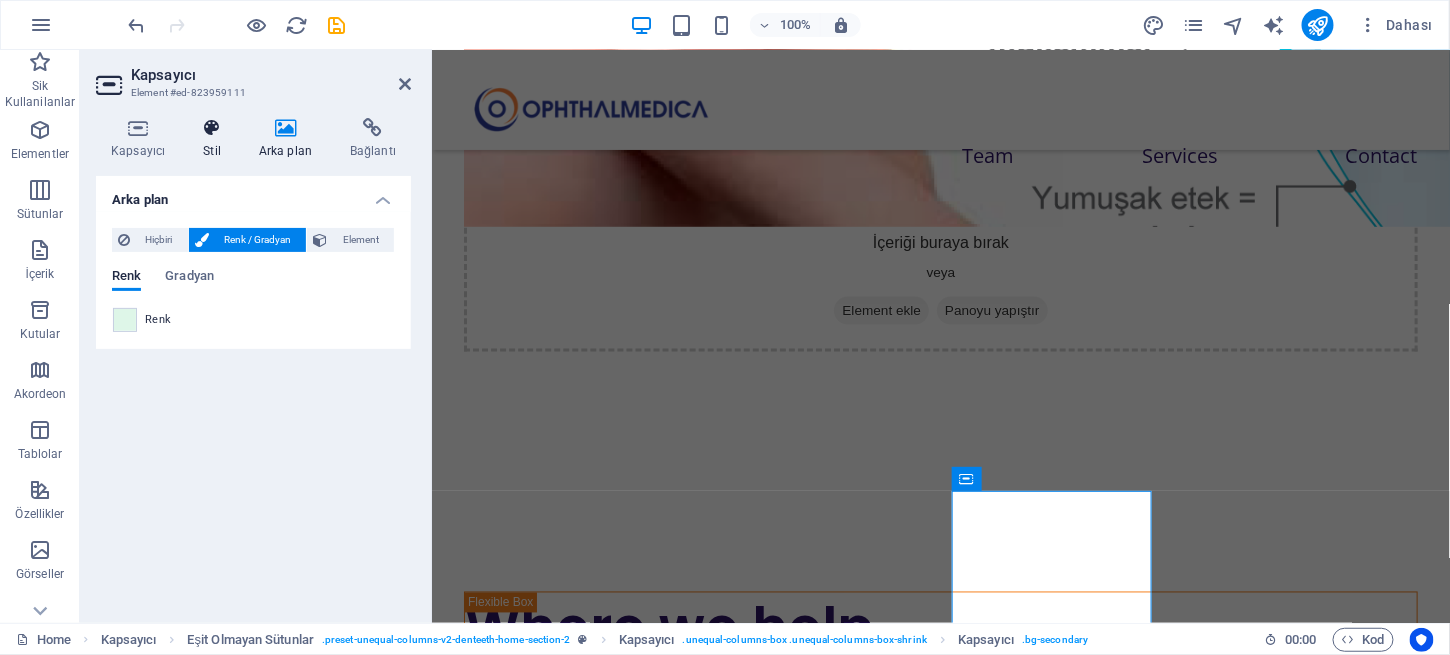 click at bounding box center (212, 128) 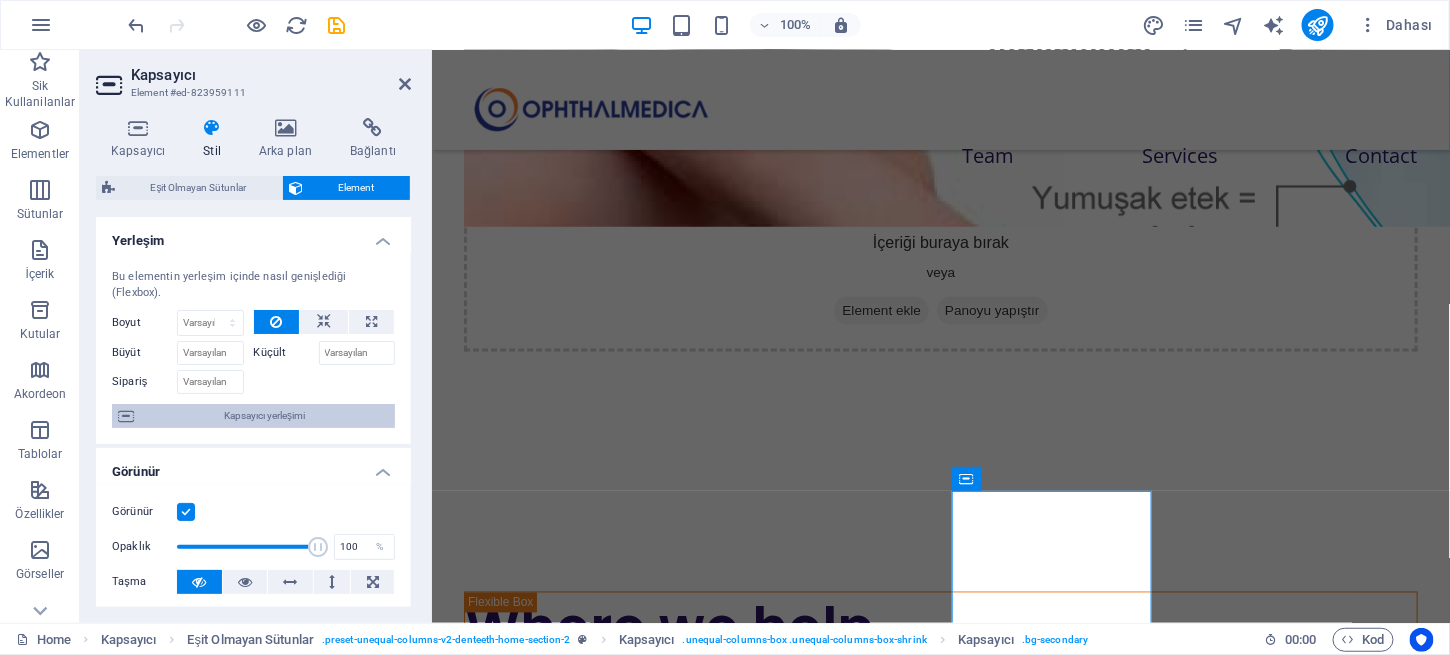 click on "Kapsayıcı yerleşimi" at bounding box center [264, 416] 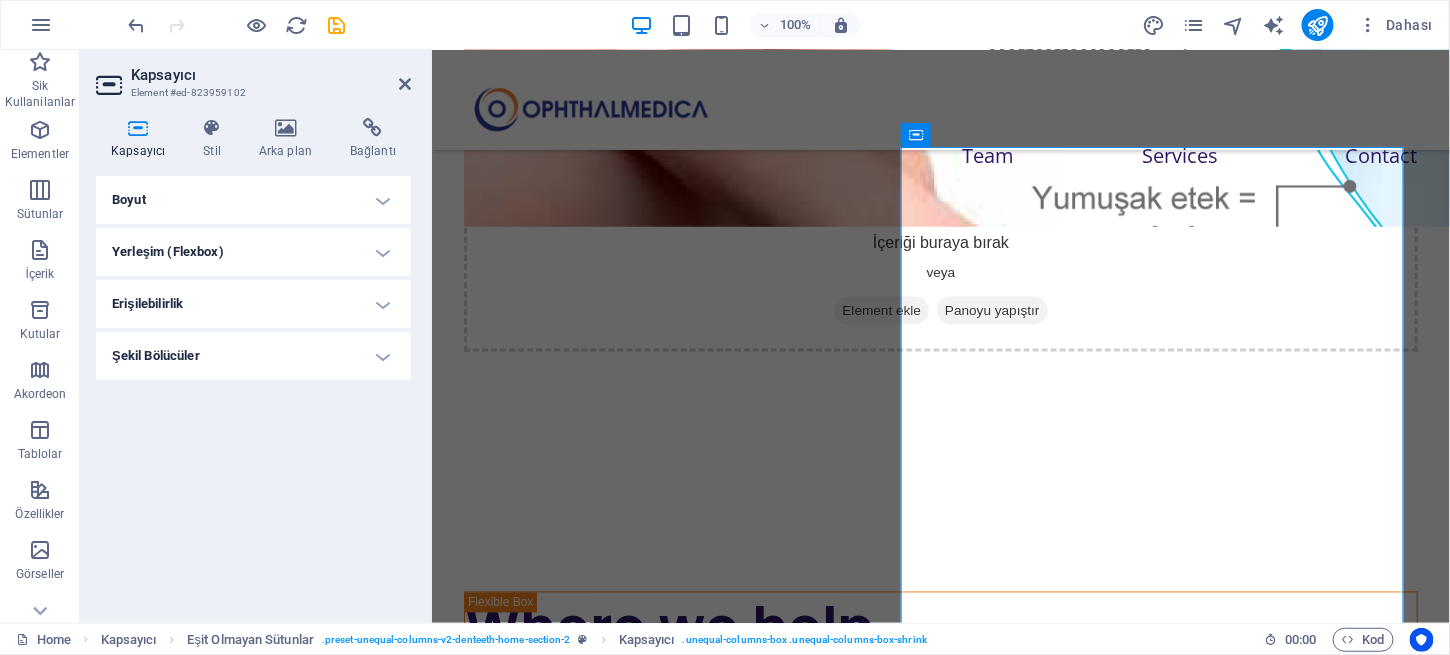 click at bounding box center (138, 128) 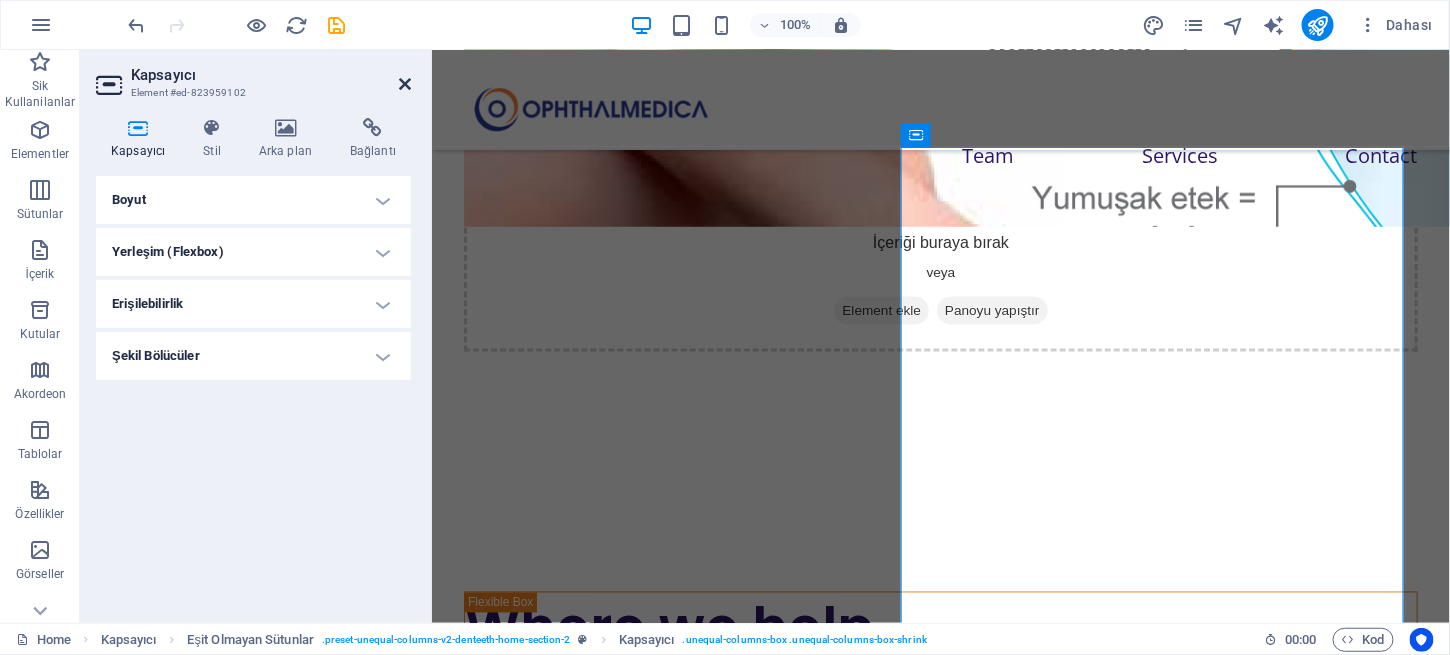 click at bounding box center [405, 84] 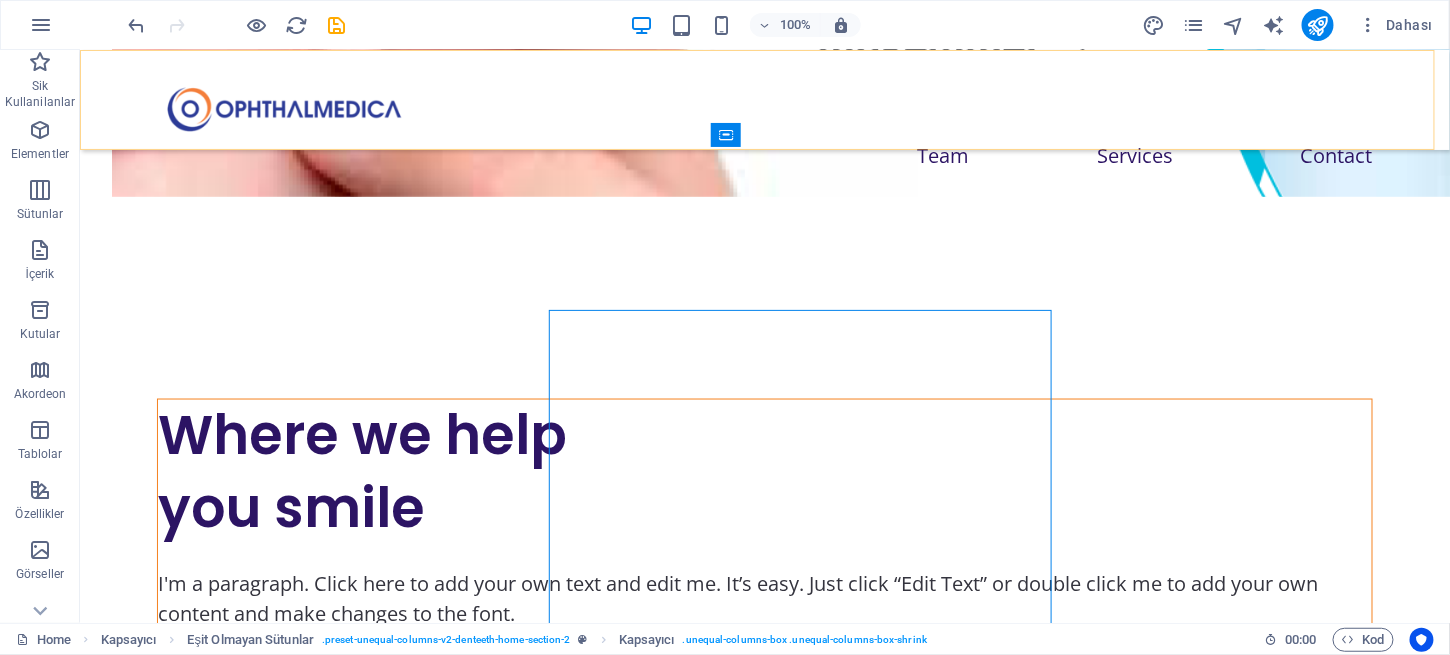 scroll, scrollTop: 716, scrollLeft: 0, axis: vertical 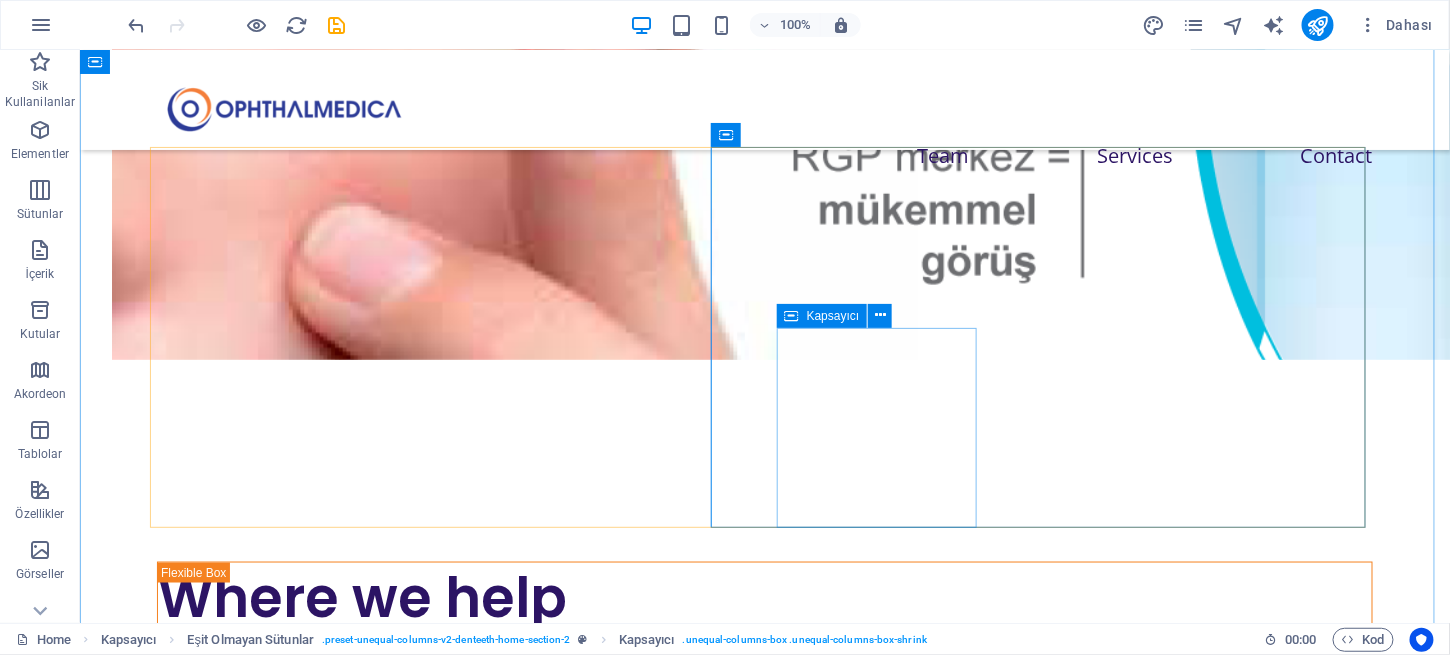 click on "Panoyu yapıştır" at bounding box center [316, -157] 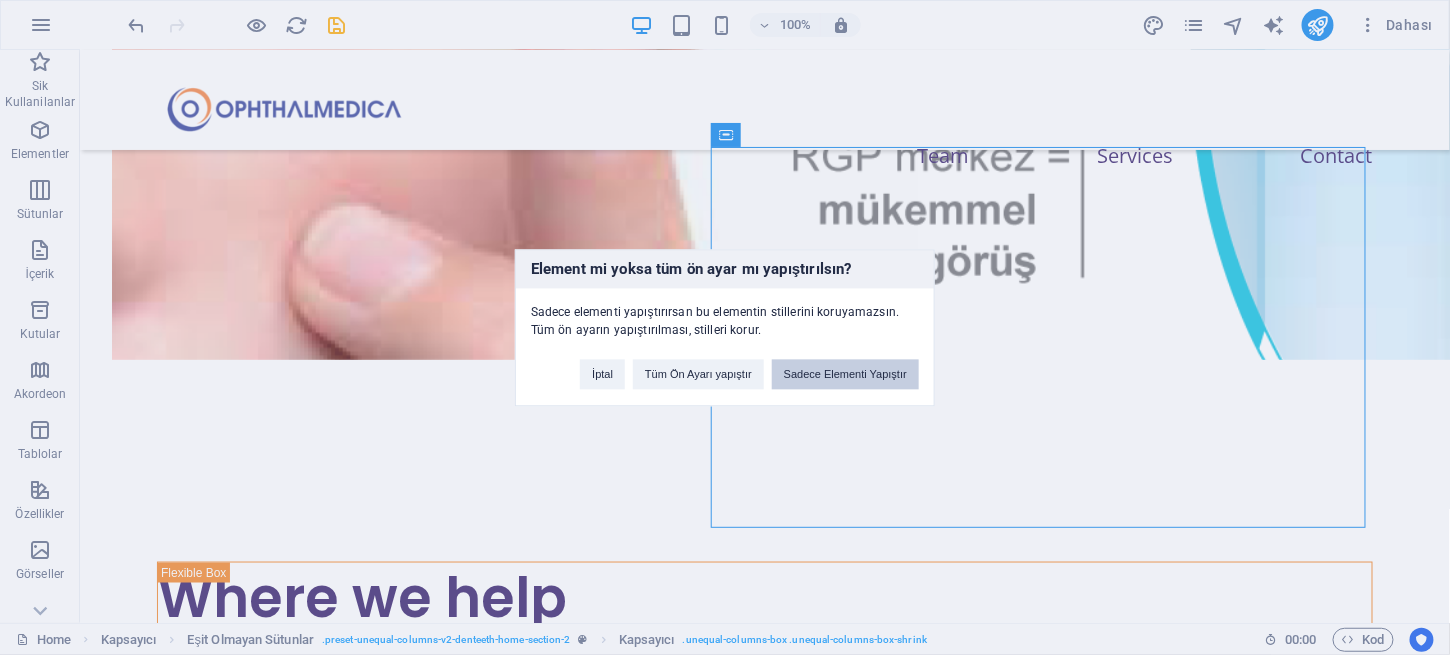 click on "Sadece Elementi Yapıştır" at bounding box center [845, 374] 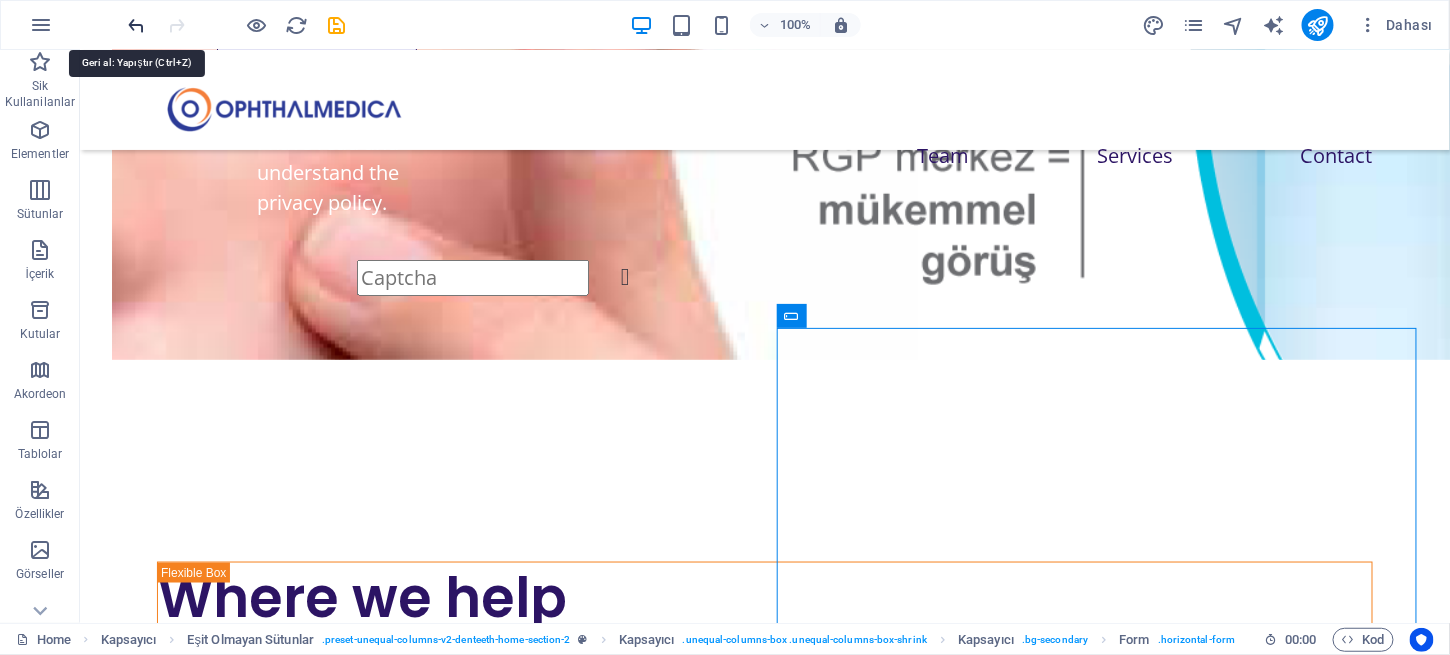 click at bounding box center [137, 25] 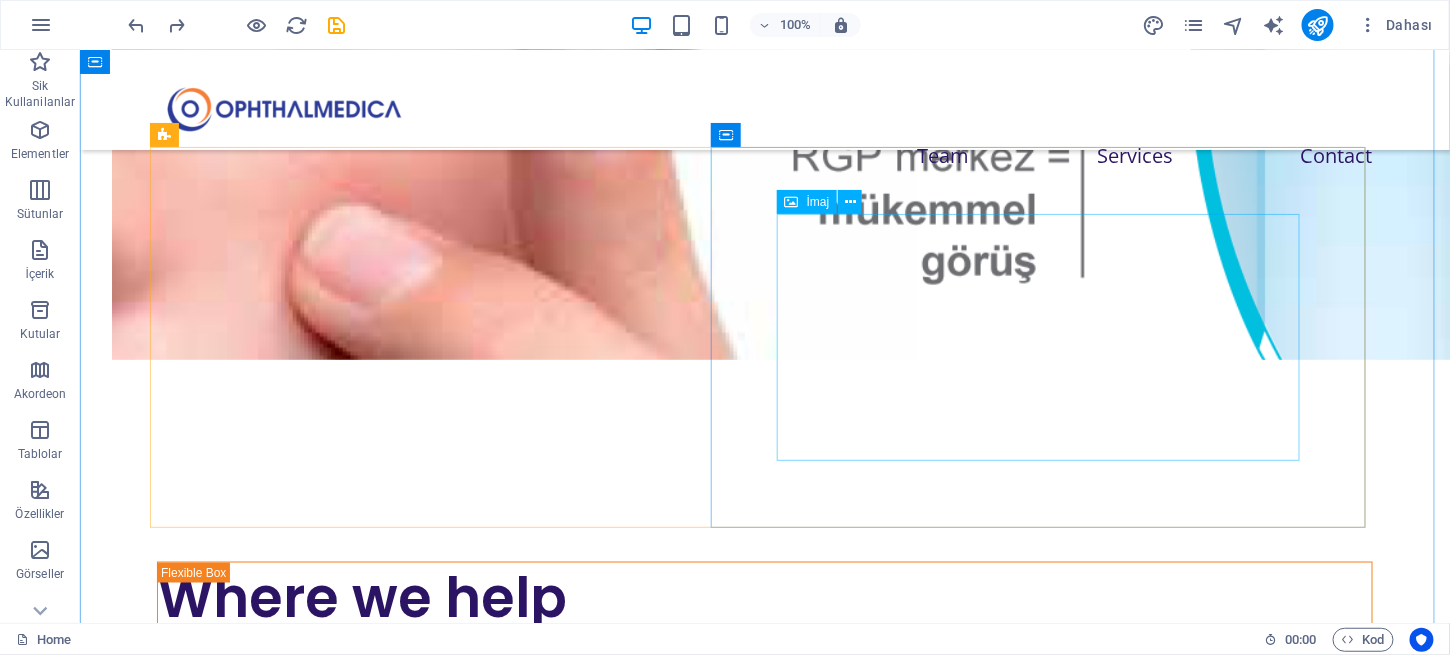 click at bounding box center [764, 1020] 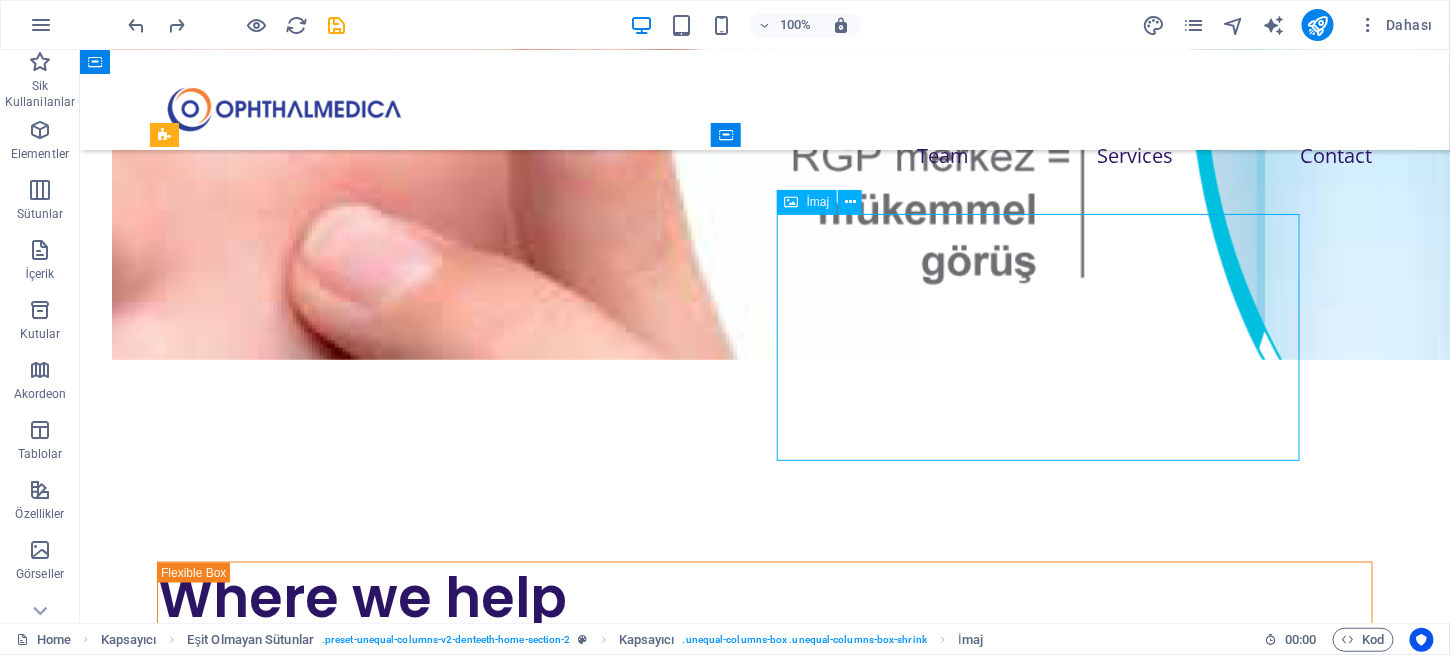 click at bounding box center (764, 1020) 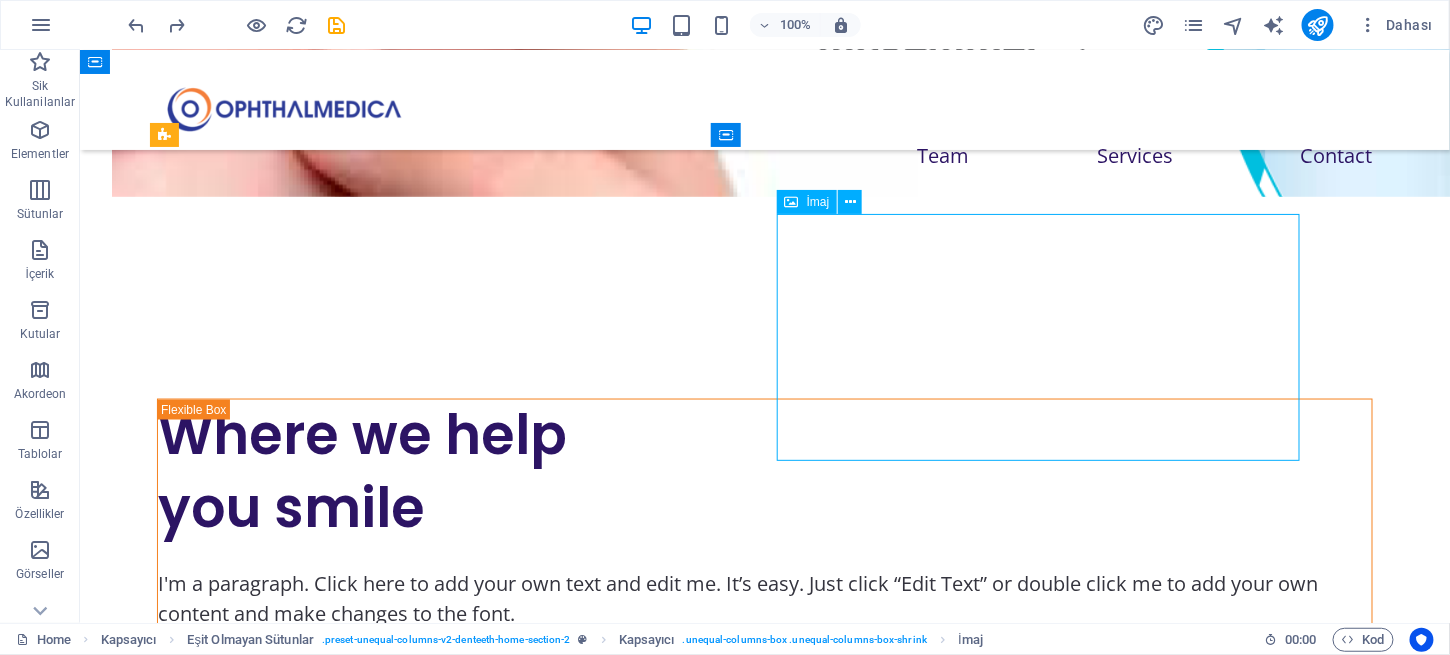 select on "px" 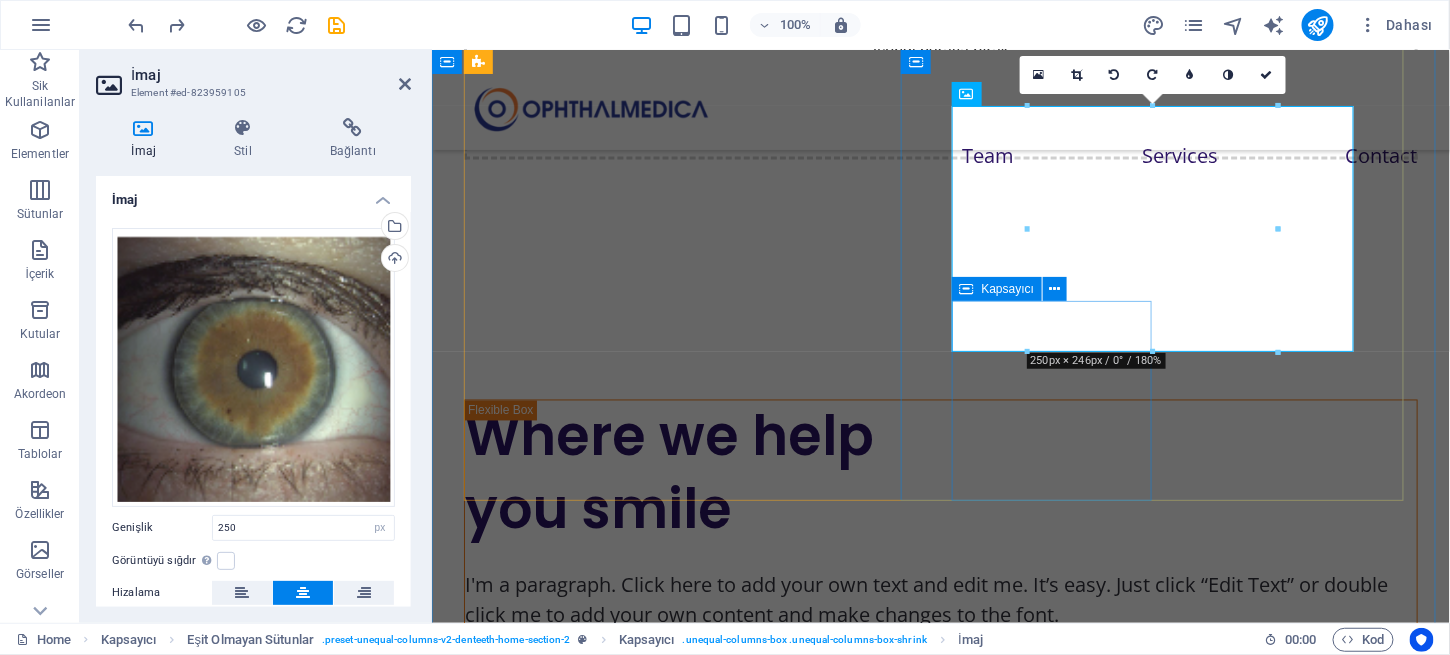 click on "İçeriği buraya bırak veya  Element ekle  Panoyu yapıştır" at bounding box center [633, -560] 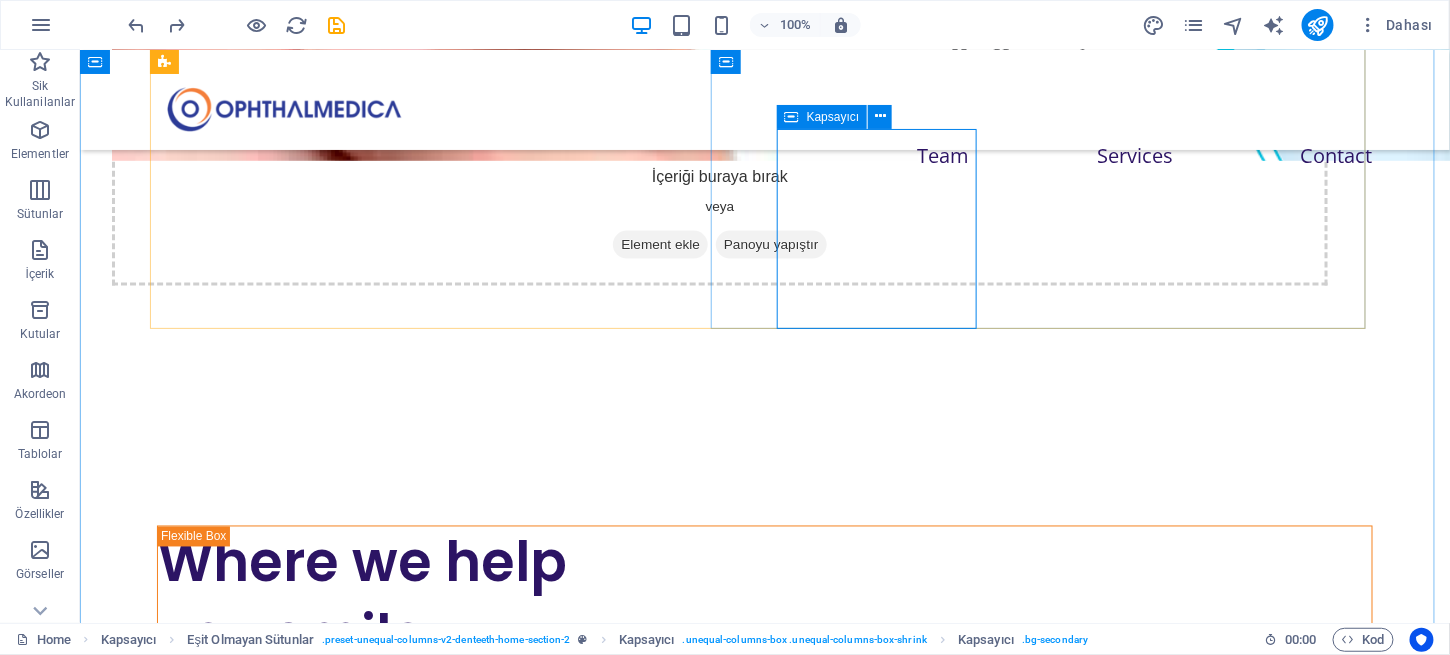 scroll, scrollTop: 916, scrollLeft: 0, axis: vertical 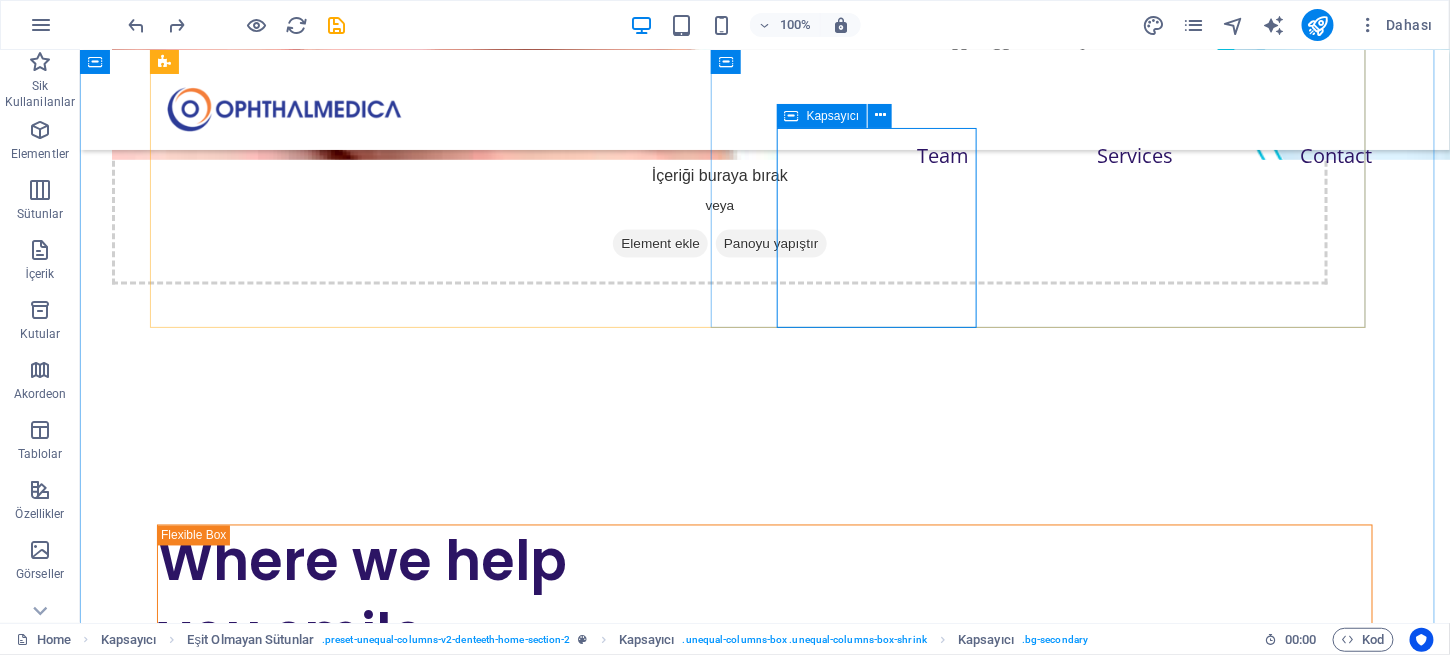 click on "İçeriği buraya bırak veya  Element ekle  Panoyu yapıştır" at bounding box center (316, -405) 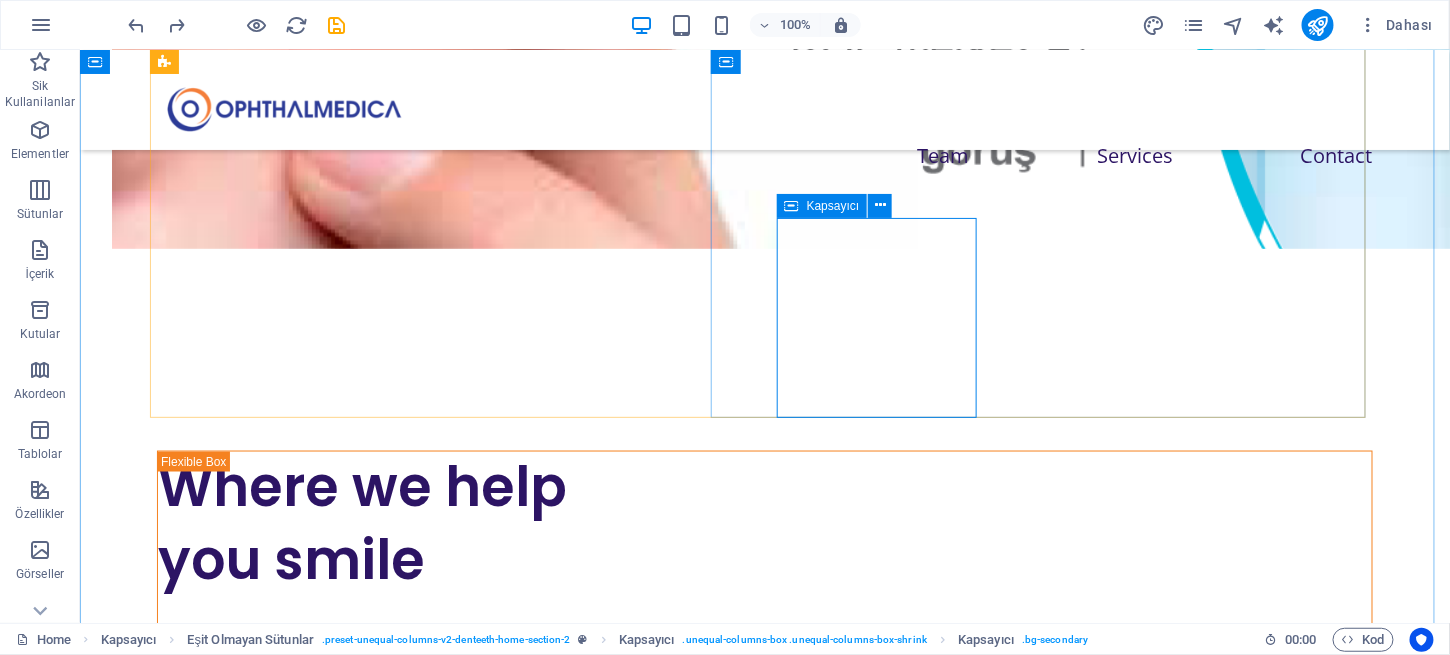 scroll, scrollTop: 826, scrollLeft: 0, axis: vertical 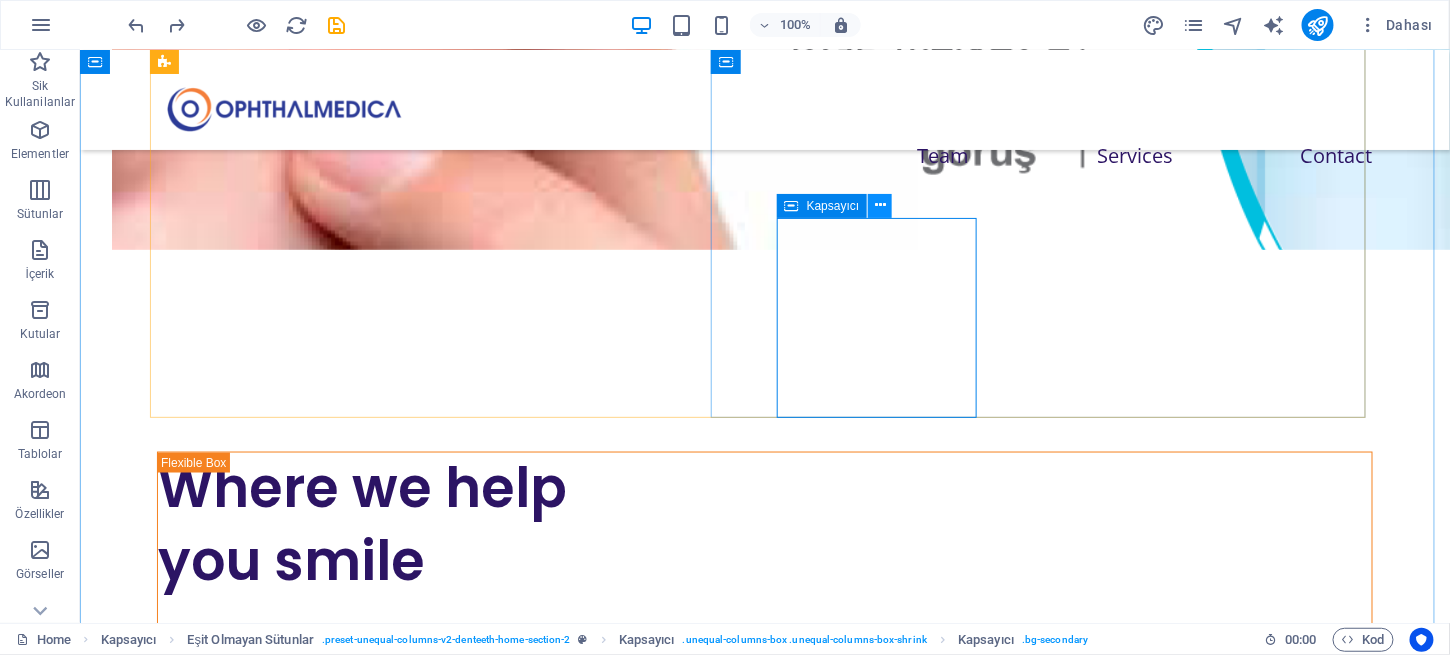 click at bounding box center [880, 205] 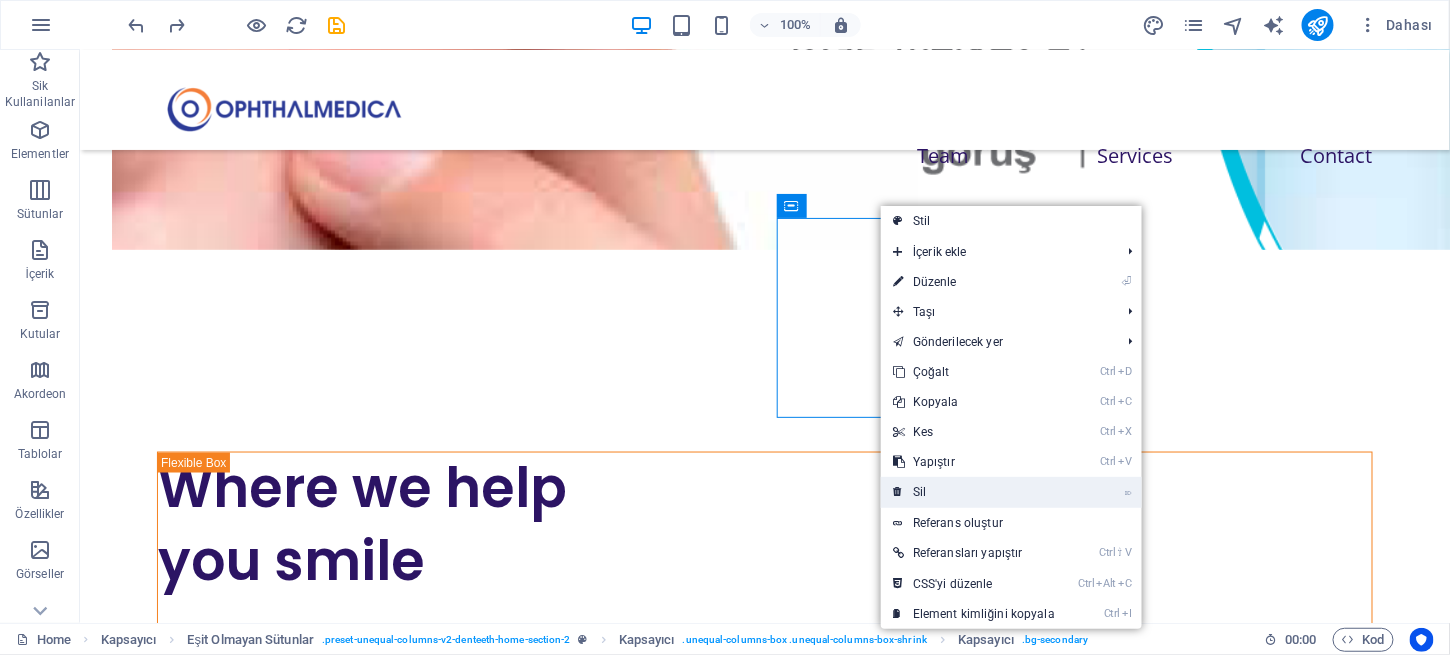 click on "⌦  Sil" at bounding box center (974, 492) 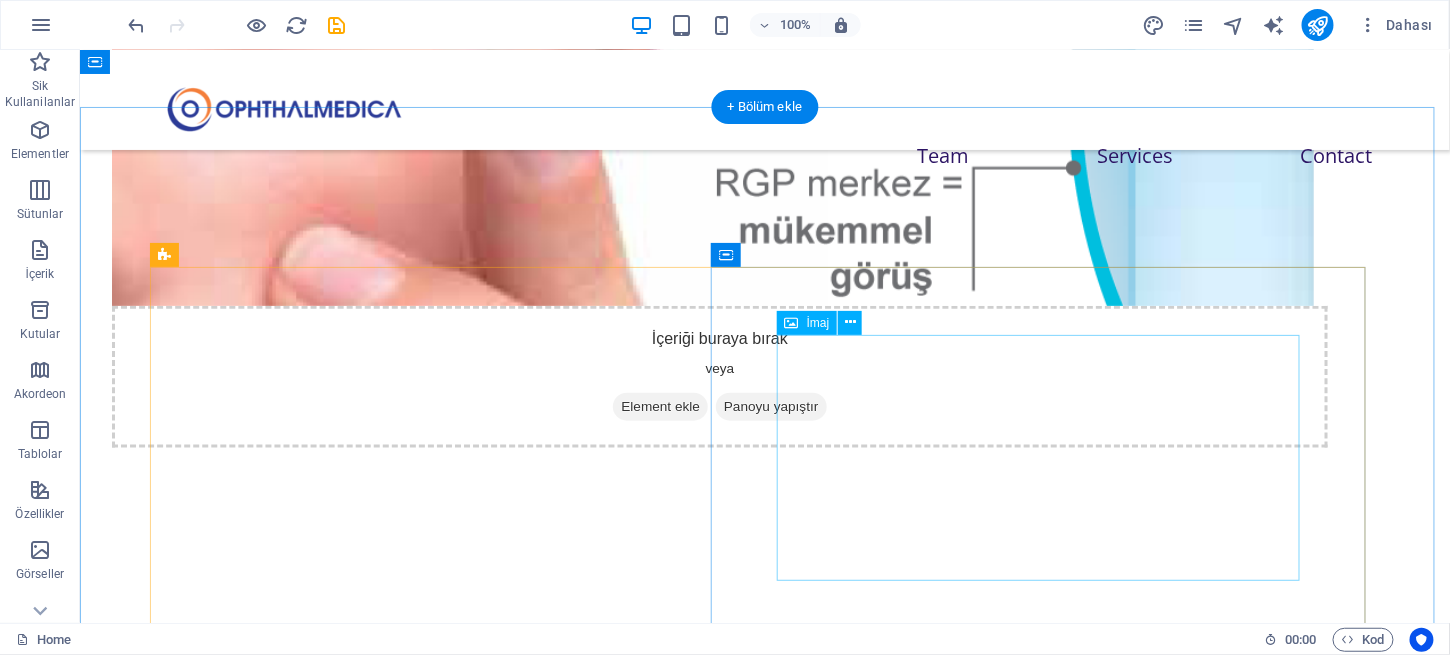 click at bounding box center [764, 1146] 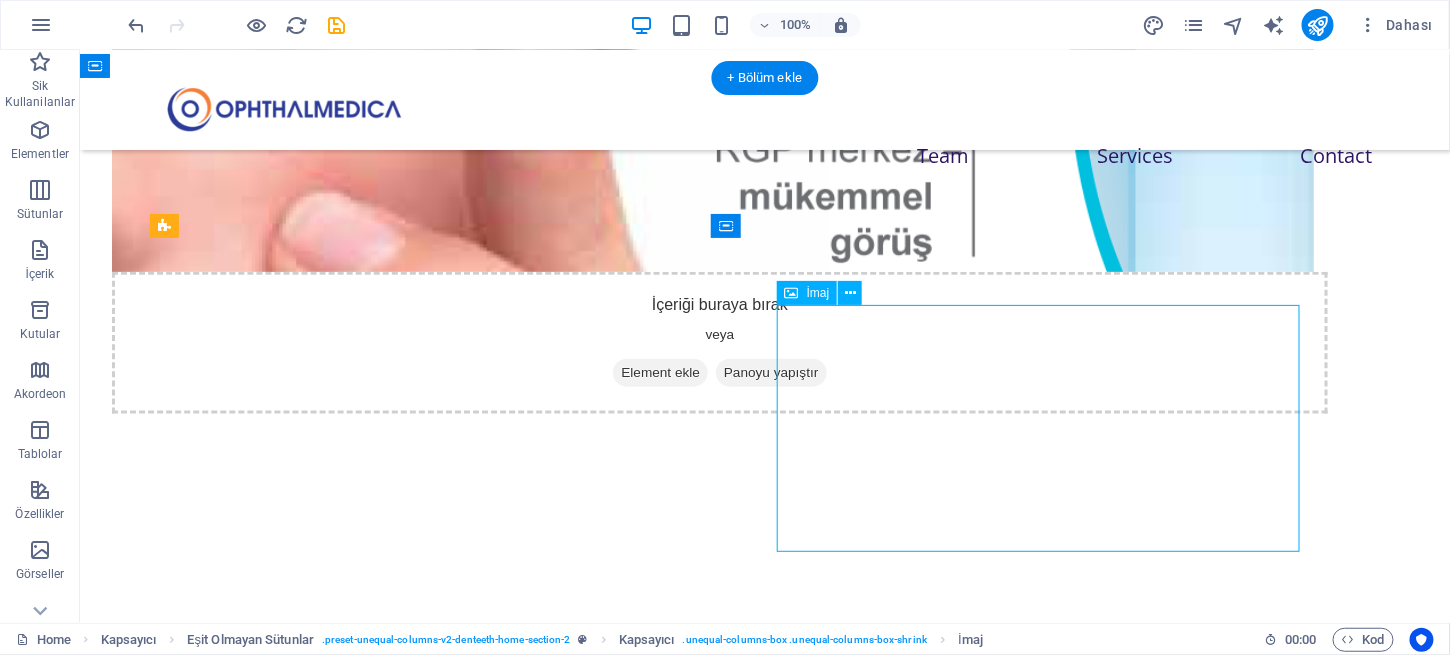 scroll, scrollTop: 625, scrollLeft: 0, axis: vertical 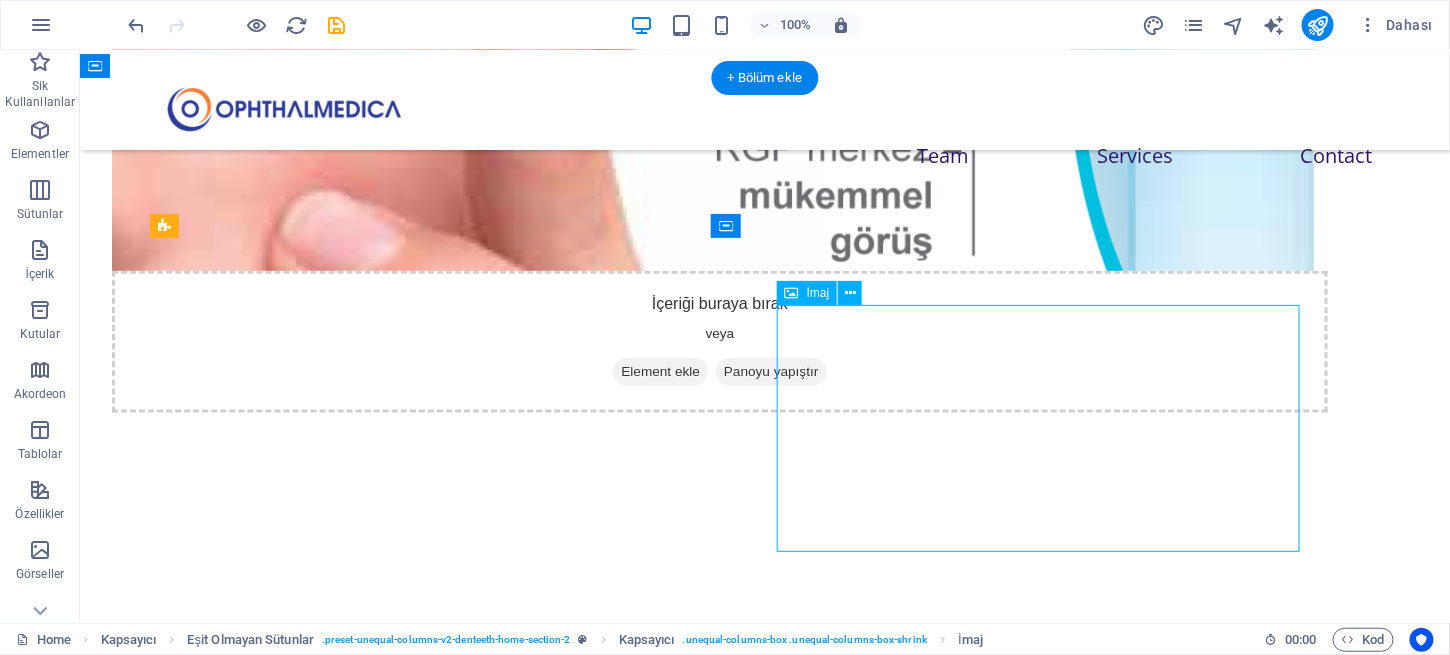 drag, startPoint x: 971, startPoint y: 437, endPoint x: 926, endPoint y: 462, distance: 51.47815 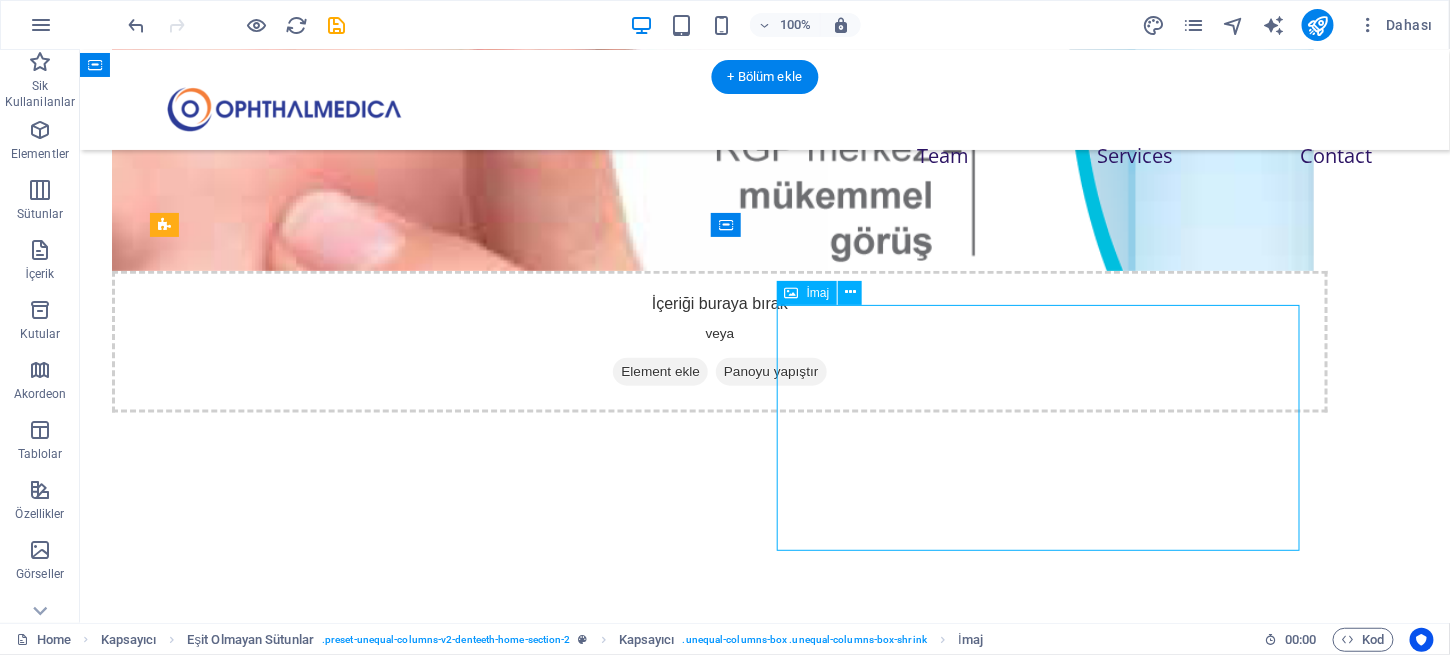 drag, startPoint x: 957, startPoint y: 455, endPoint x: 888, endPoint y: 487, distance: 76.05919 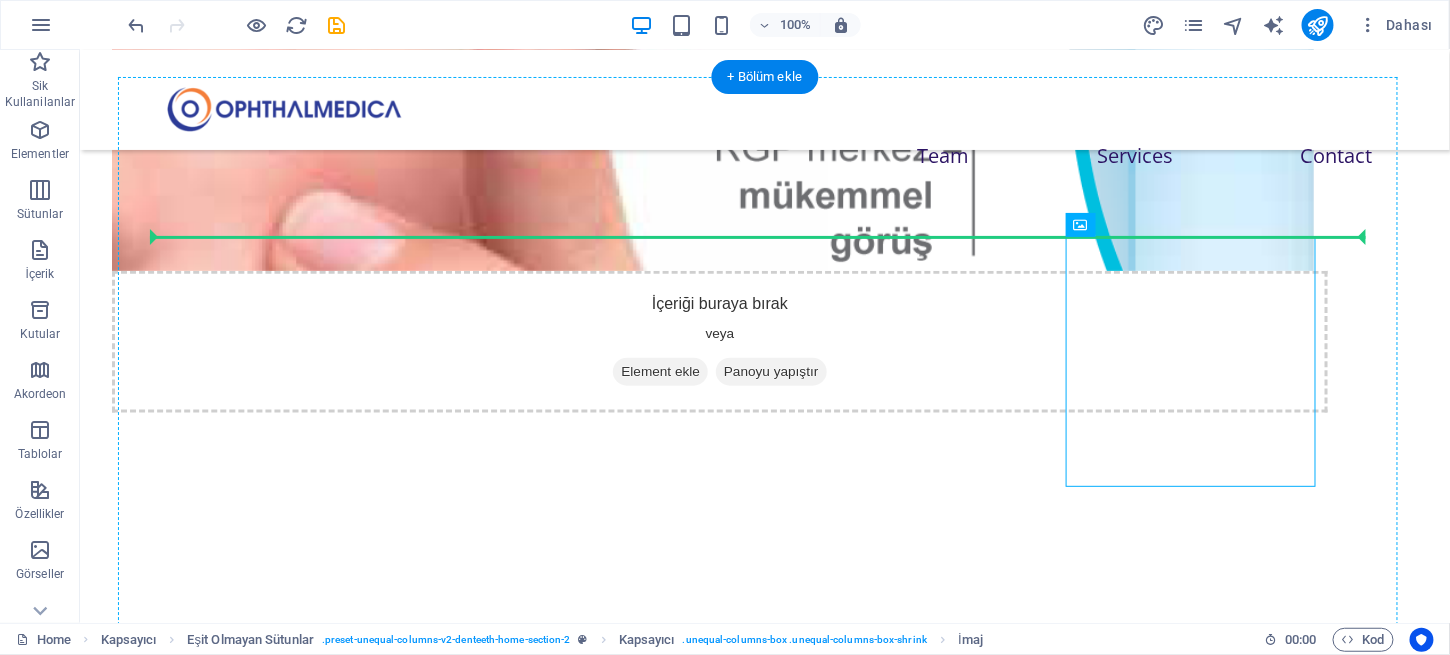 drag, startPoint x: 1195, startPoint y: 284, endPoint x: 1247, endPoint y: 223, distance: 80.1561 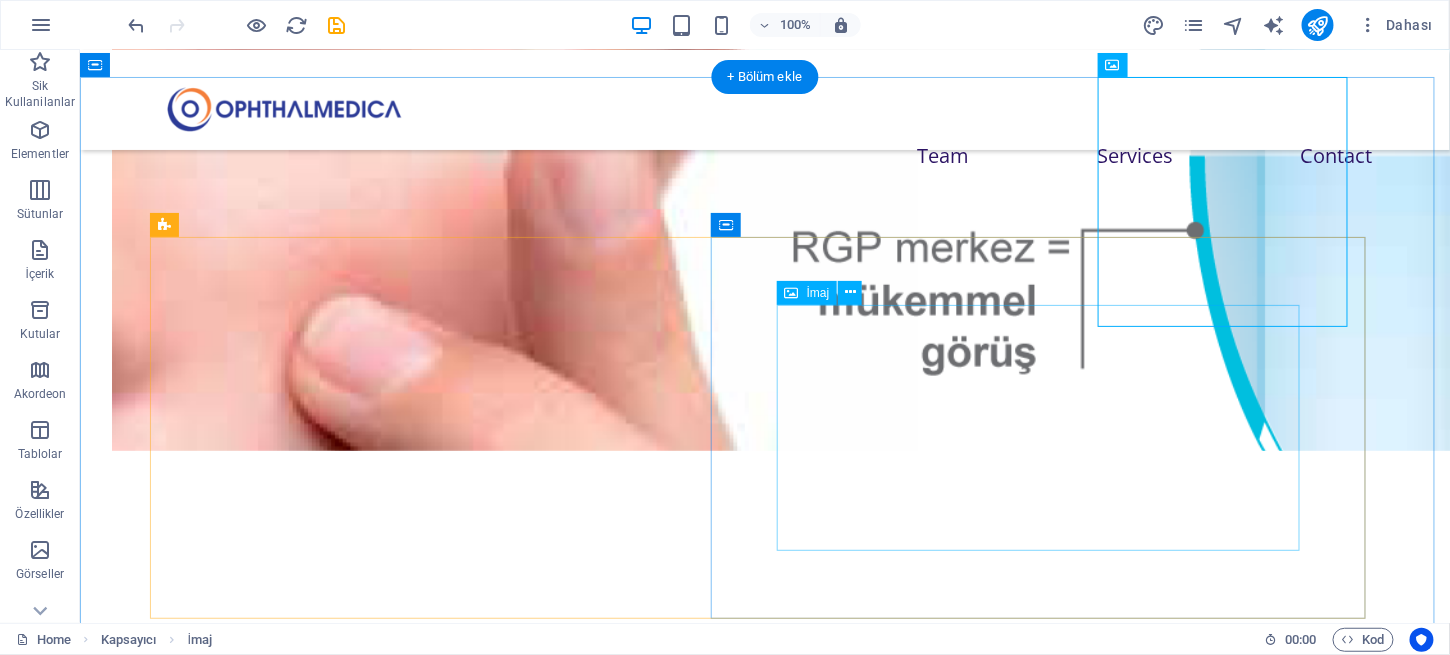 drag, startPoint x: 1023, startPoint y: 406, endPoint x: 1014, endPoint y: 418, distance: 15 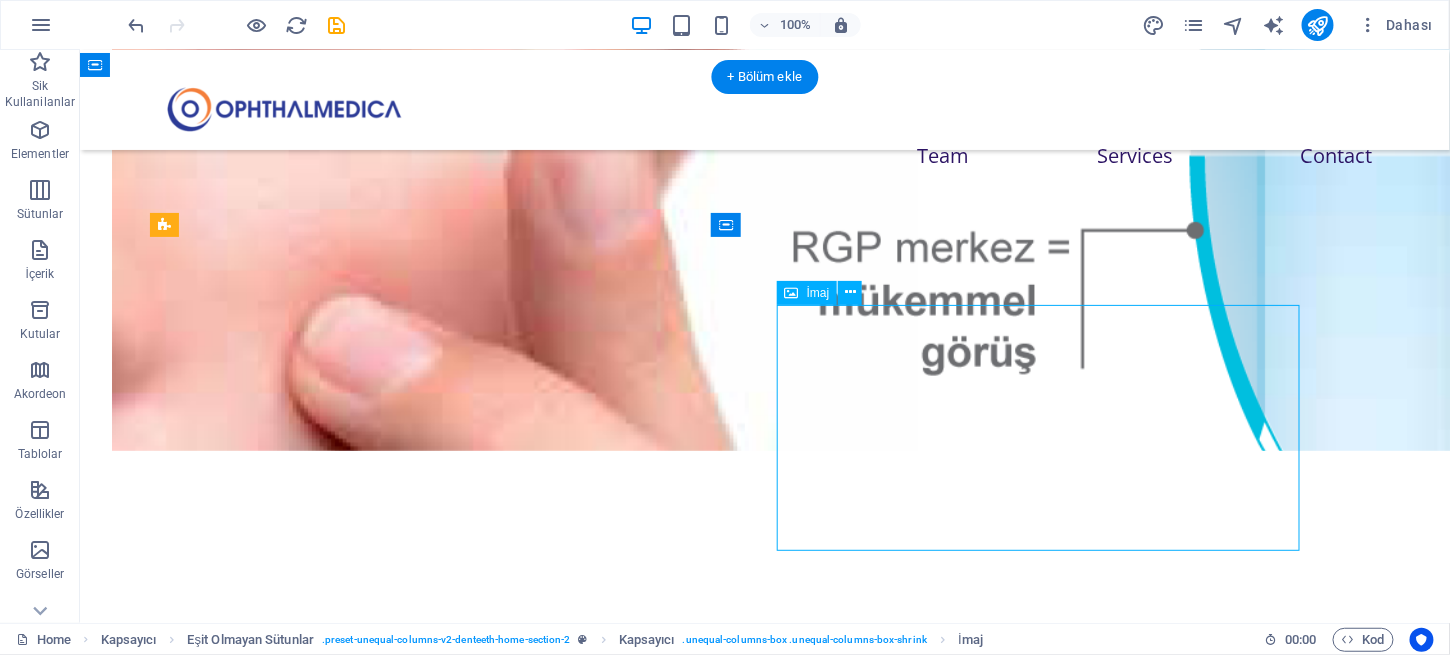 drag, startPoint x: 1014, startPoint y: 418, endPoint x: 909, endPoint y: 510, distance: 139.60301 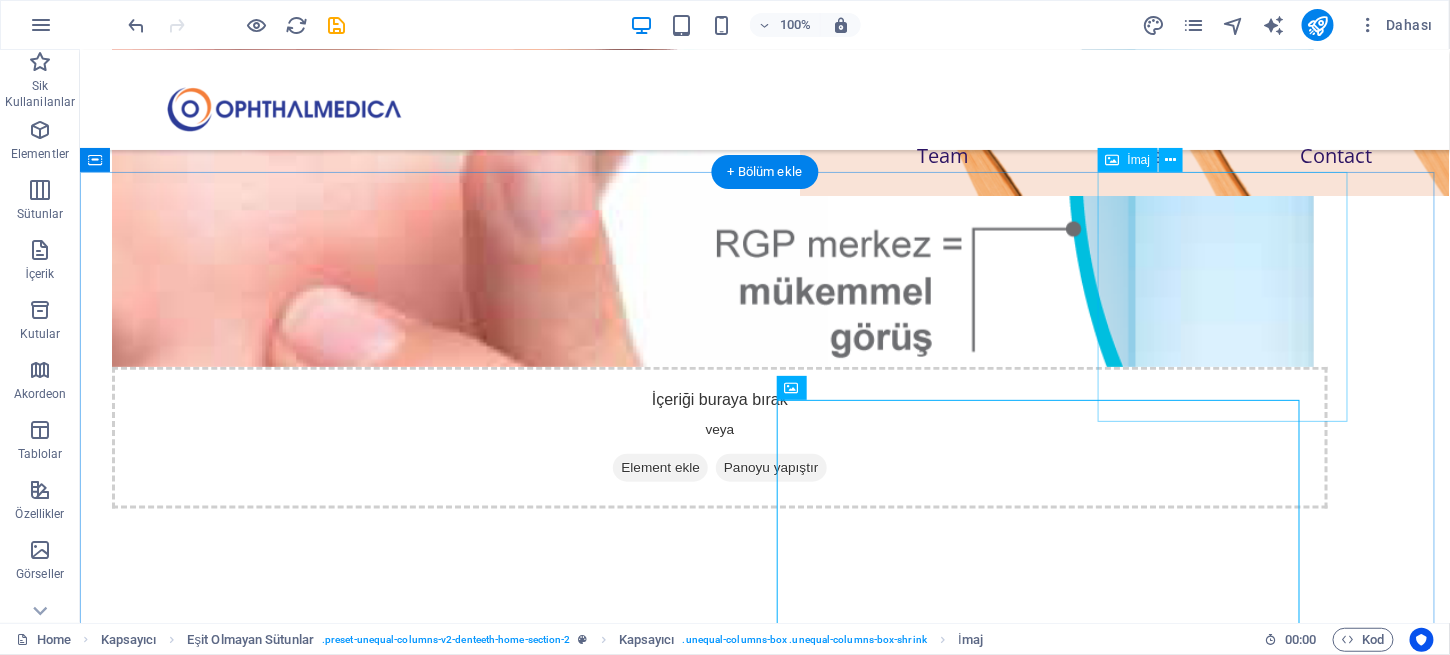 click at bounding box center [1274, -355] 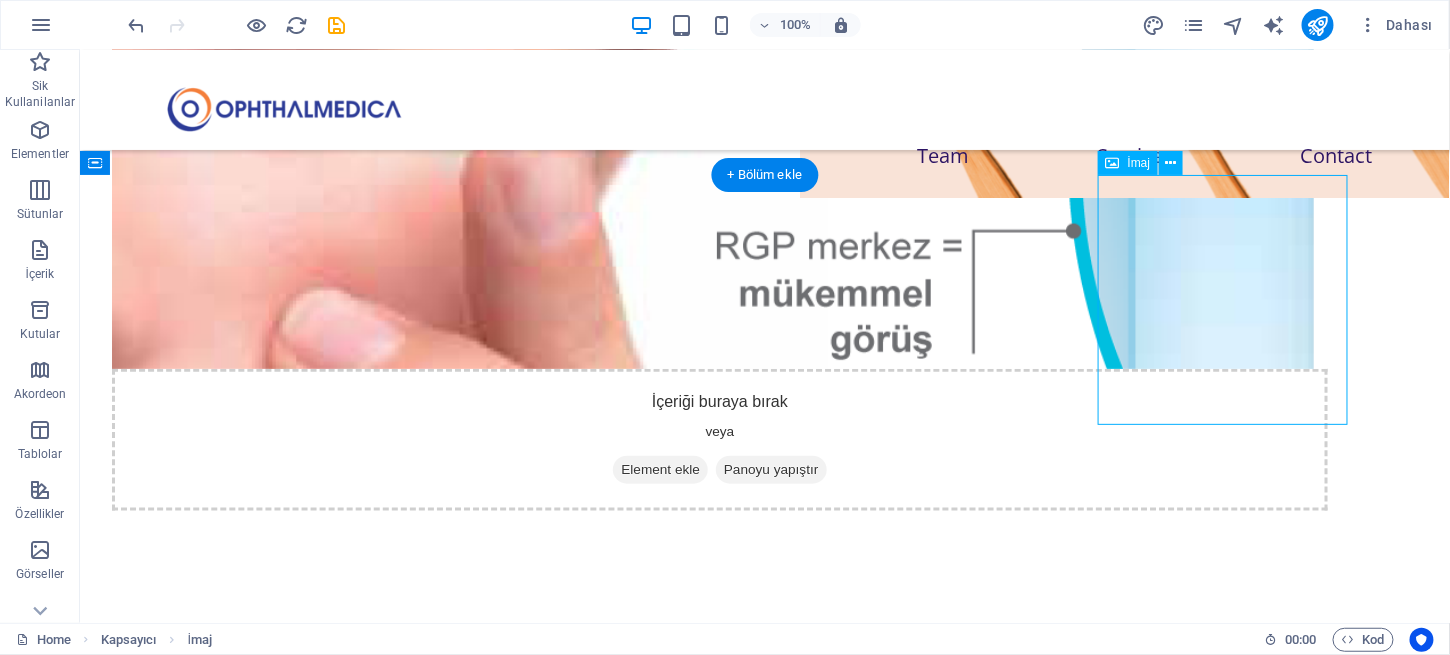 scroll, scrollTop: 526, scrollLeft: 0, axis: vertical 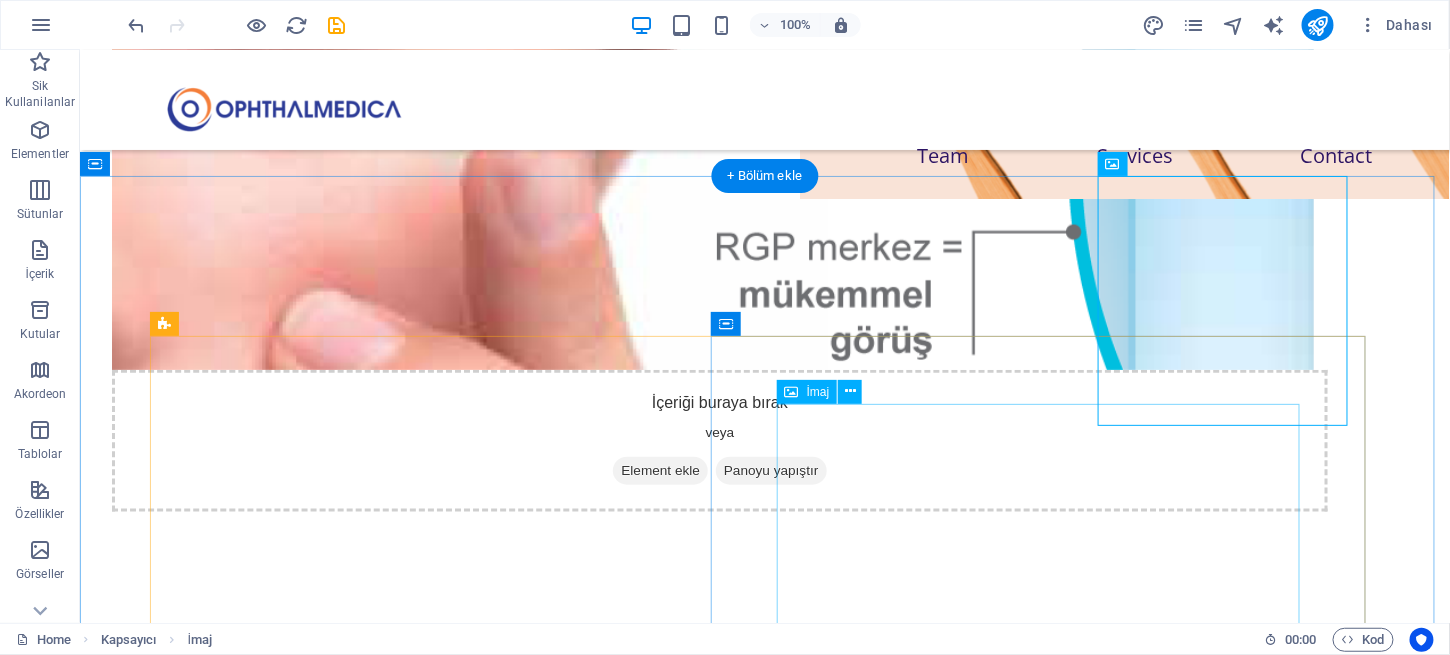 click at bounding box center (764, 1210) 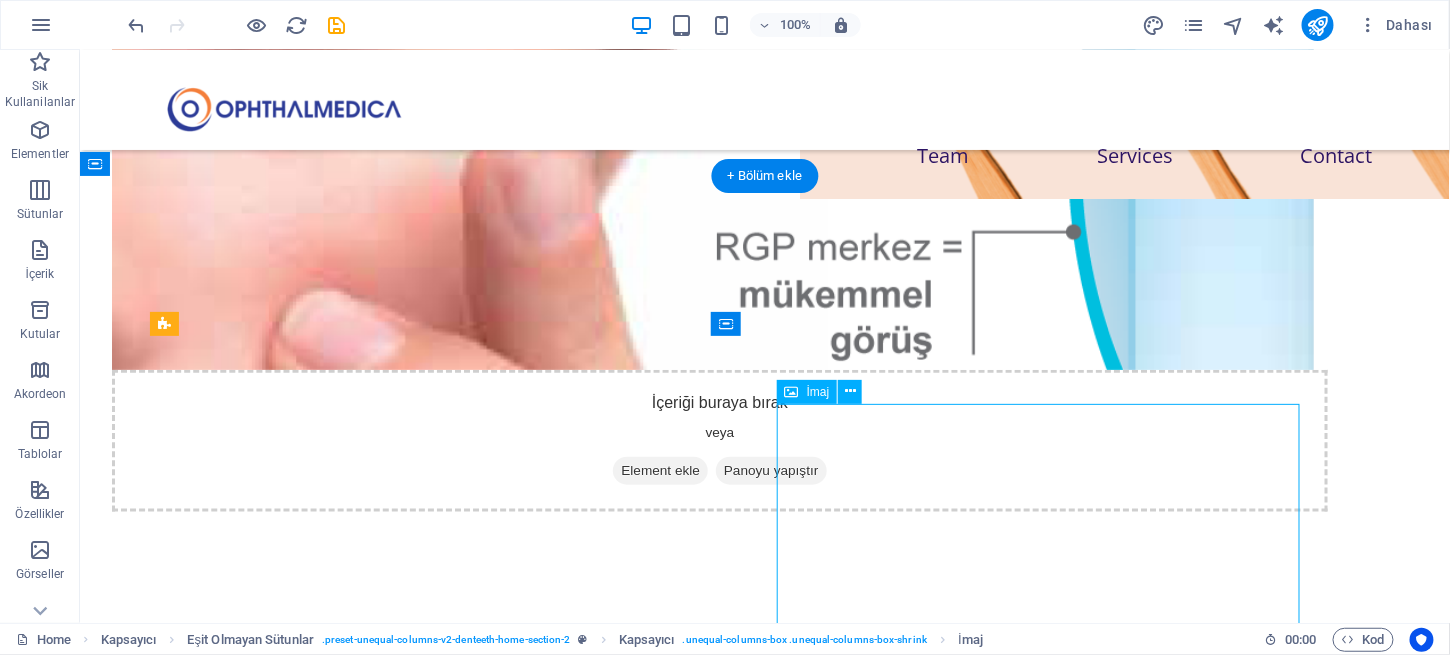 drag, startPoint x: 1038, startPoint y: 483, endPoint x: 854, endPoint y: 466, distance: 184.78366 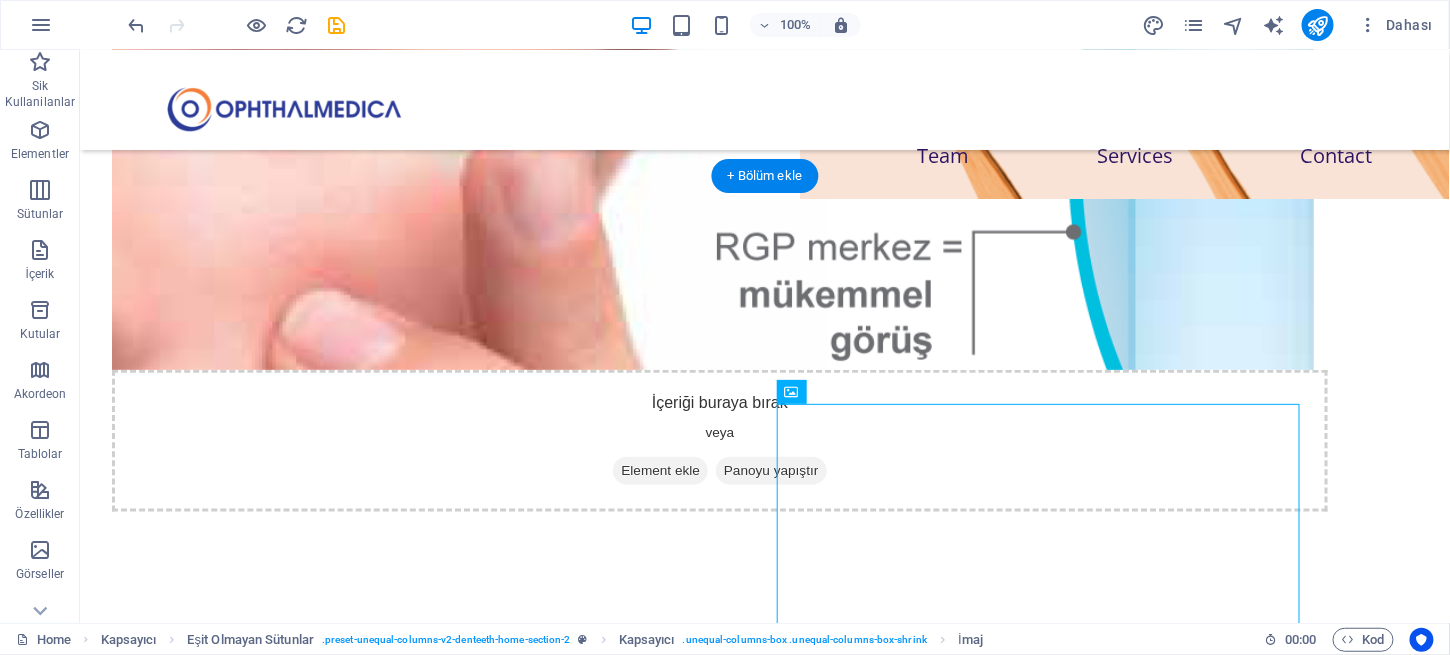 drag, startPoint x: 1025, startPoint y: 472, endPoint x: 917, endPoint y: 436, distance: 113.841995 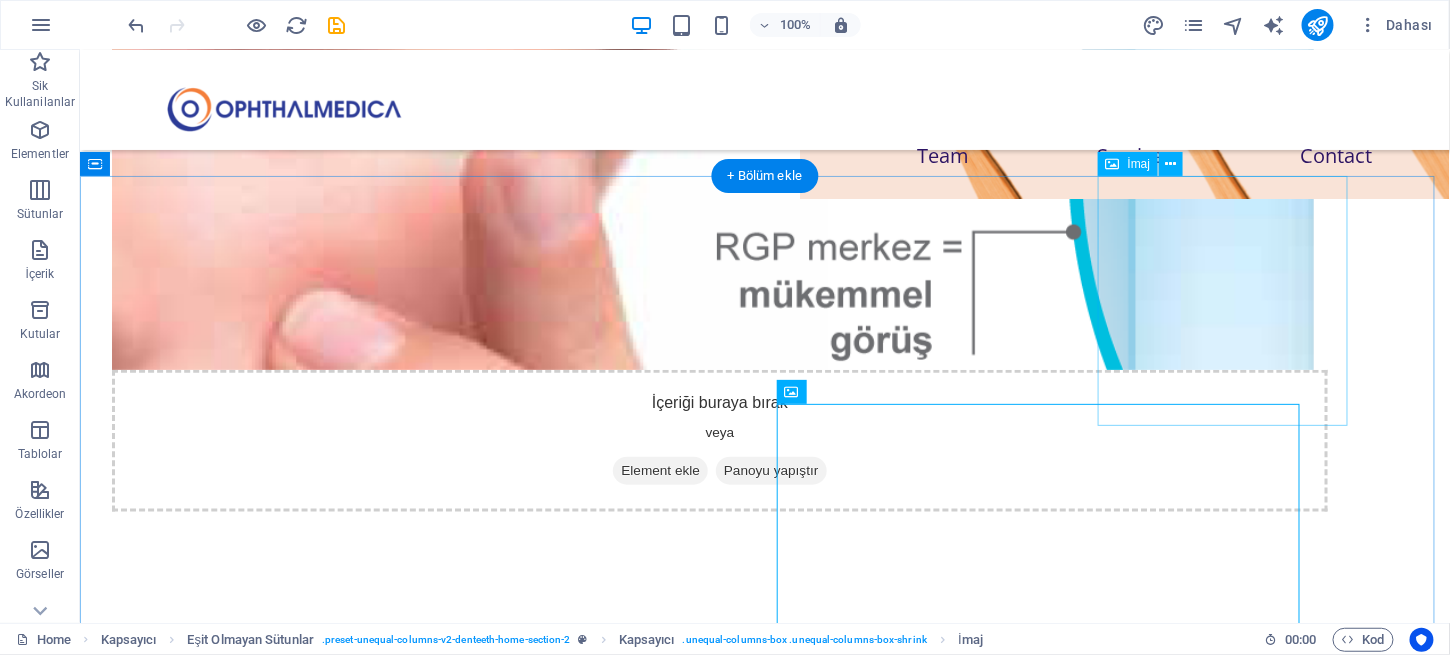 click at bounding box center (1274, -352) 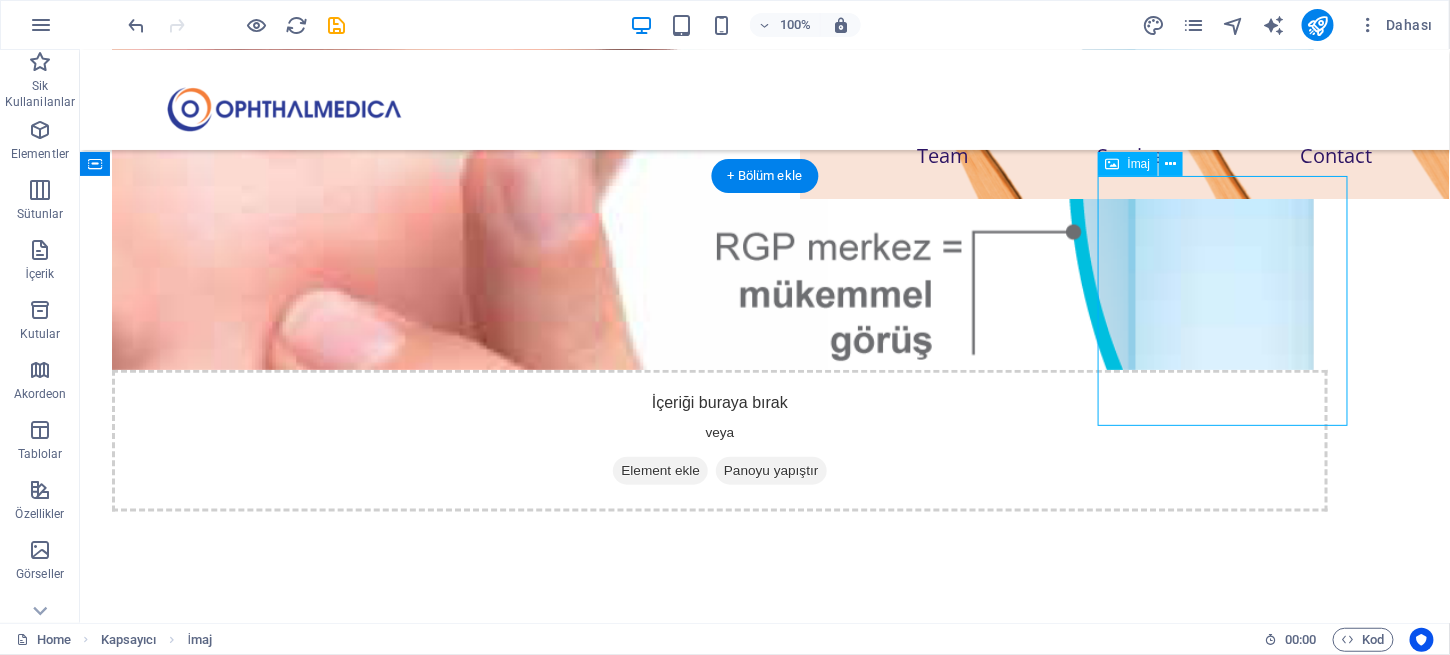 click at bounding box center [1274, -352] 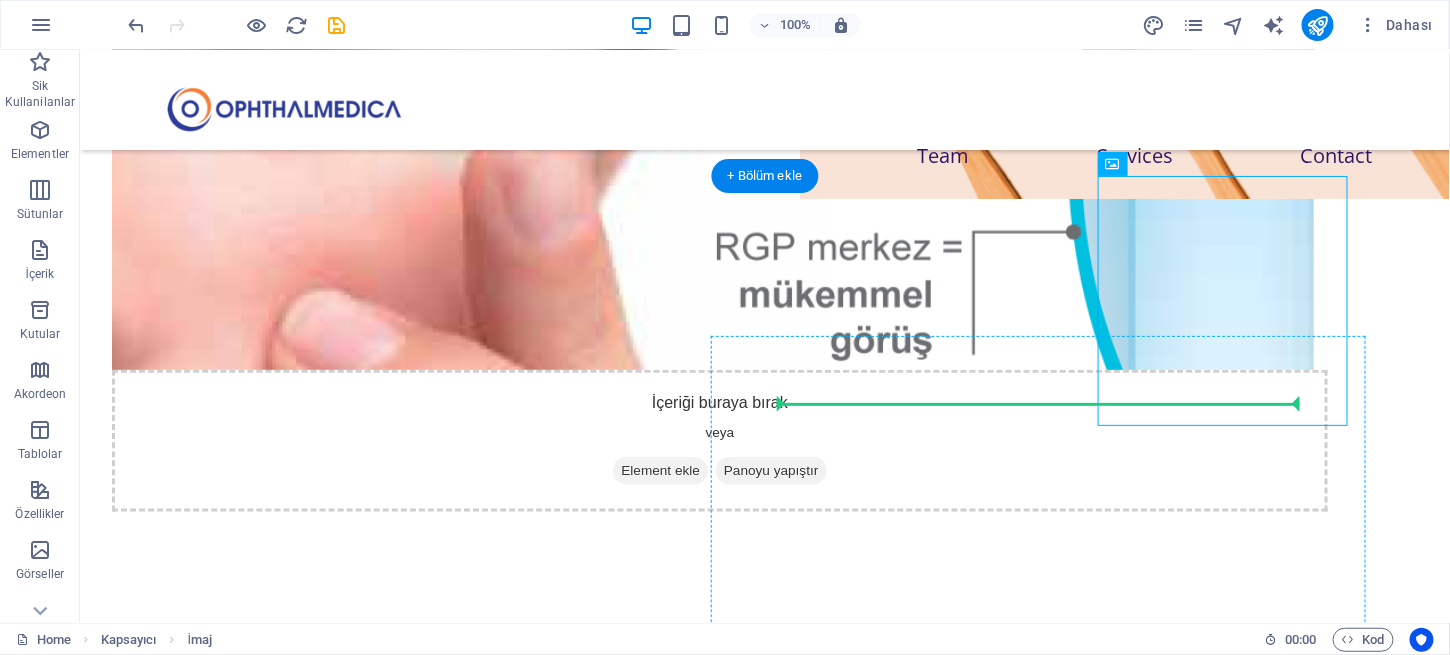 drag, startPoint x: 1238, startPoint y: 302, endPoint x: 1278, endPoint y: 436, distance: 139.84277 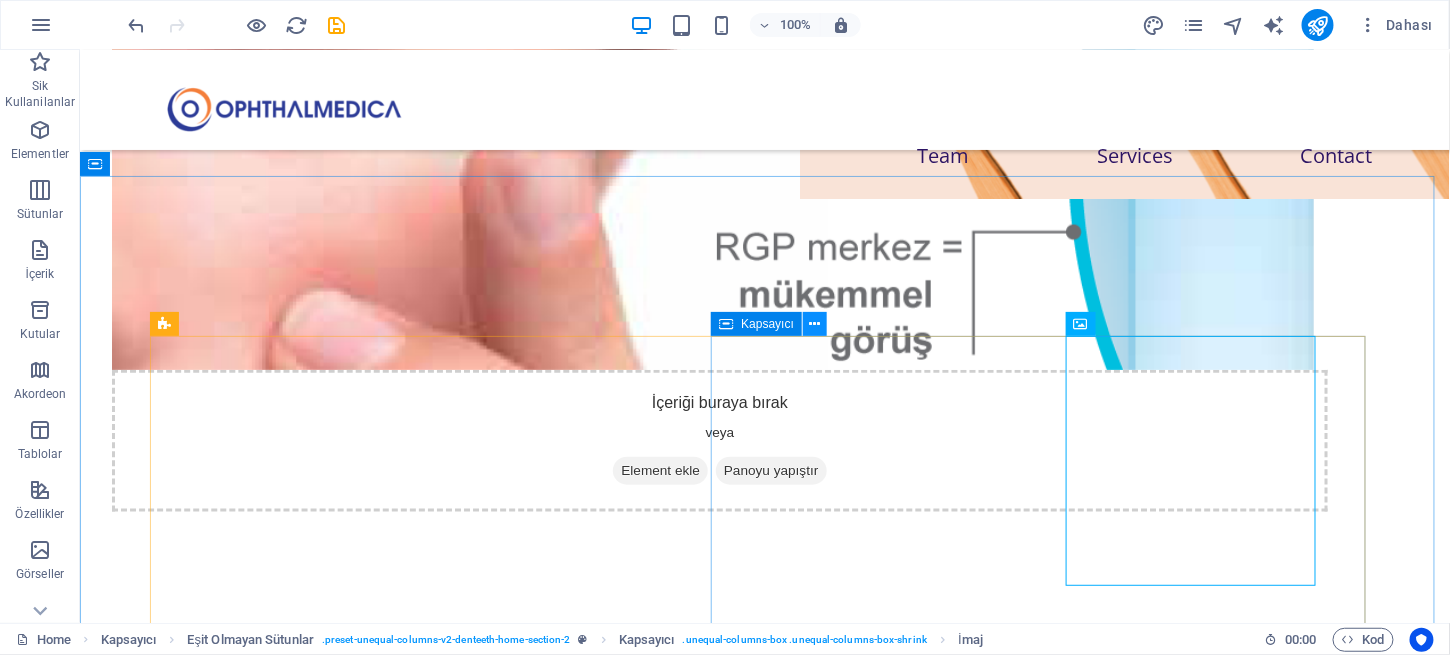click at bounding box center (815, 324) 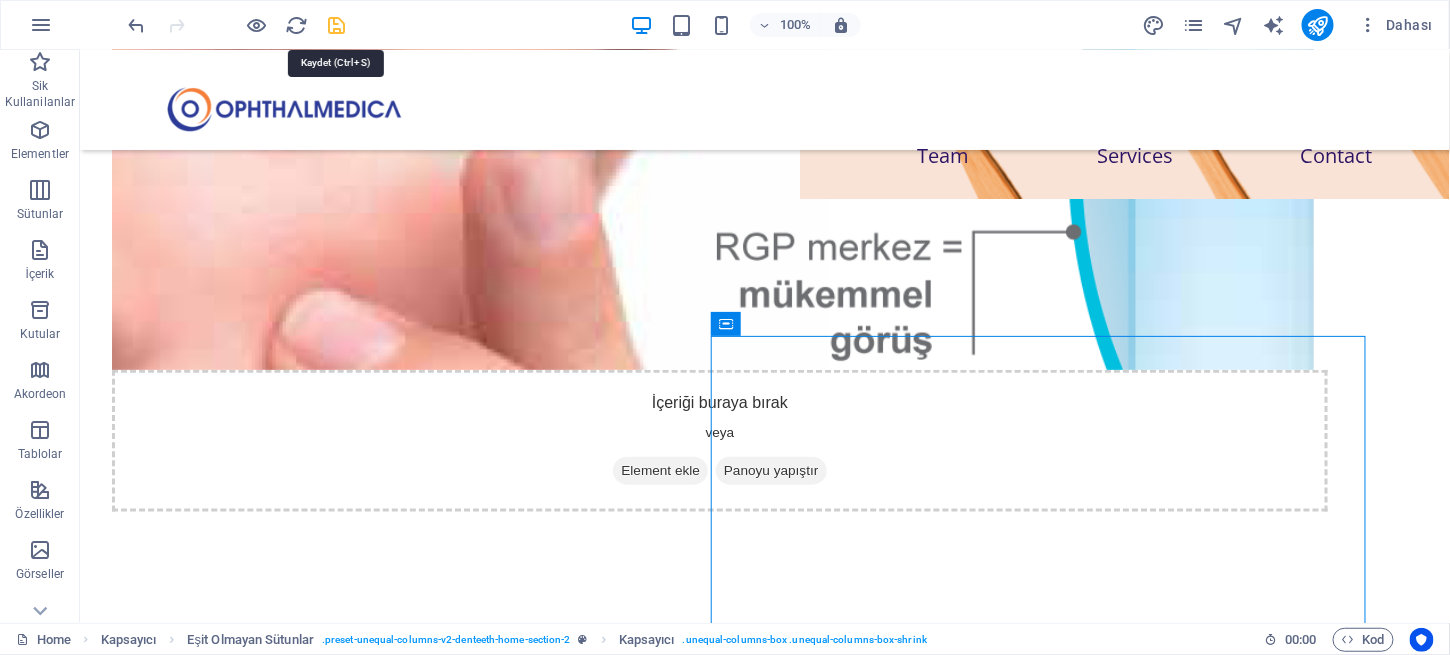 click at bounding box center [337, 25] 